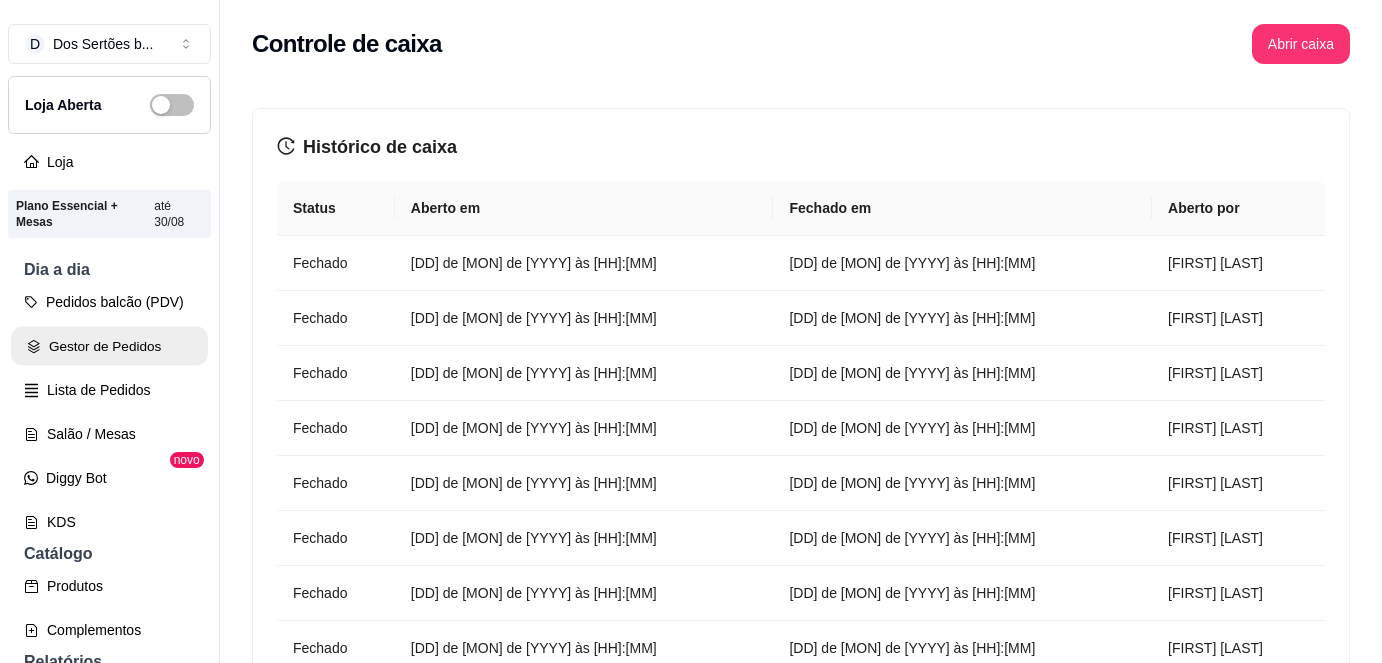 scroll, scrollTop: 0, scrollLeft: 0, axis: both 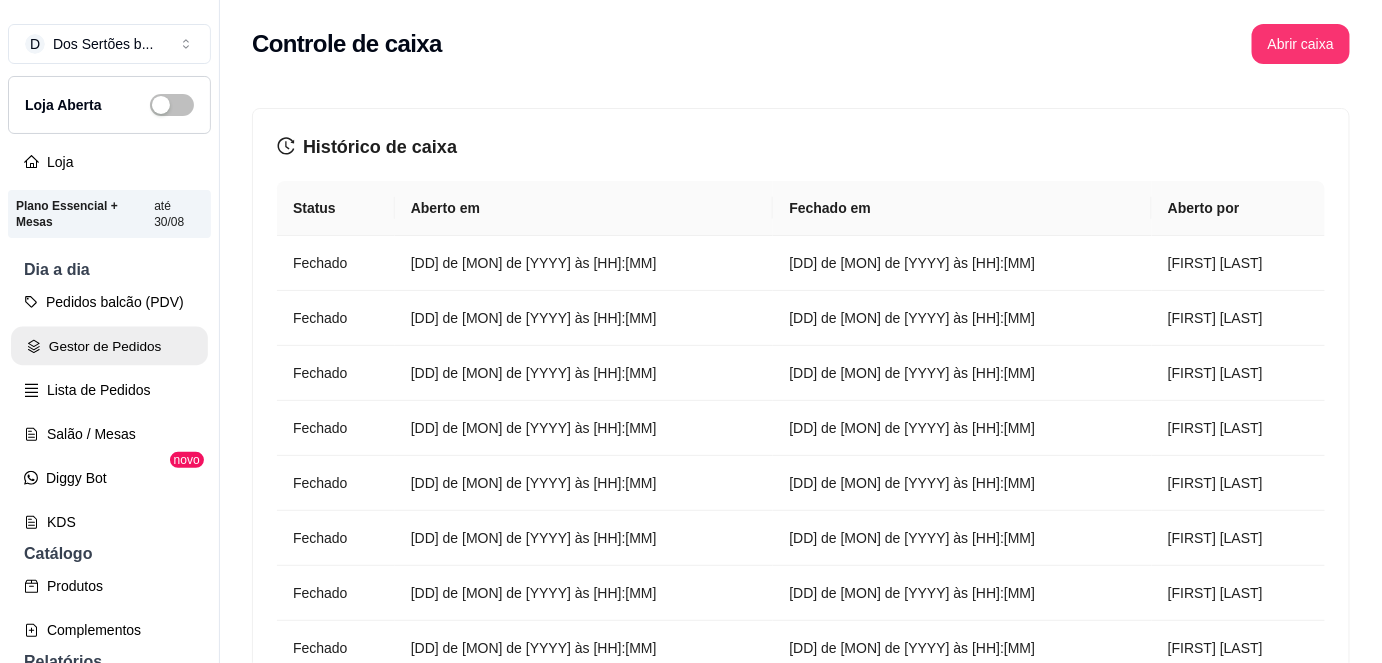 click on "Gestor de Pedidos" at bounding box center (109, 346) 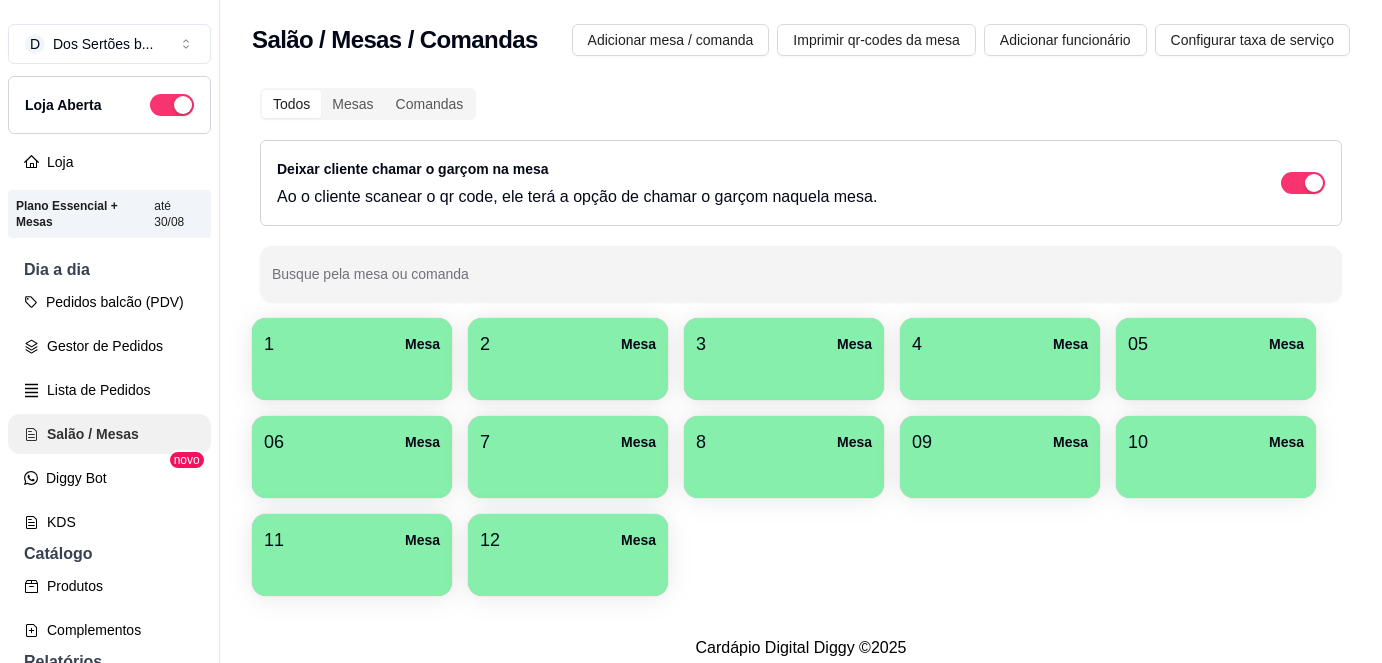scroll, scrollTop: 0, scrollLeft: 0, axis: both 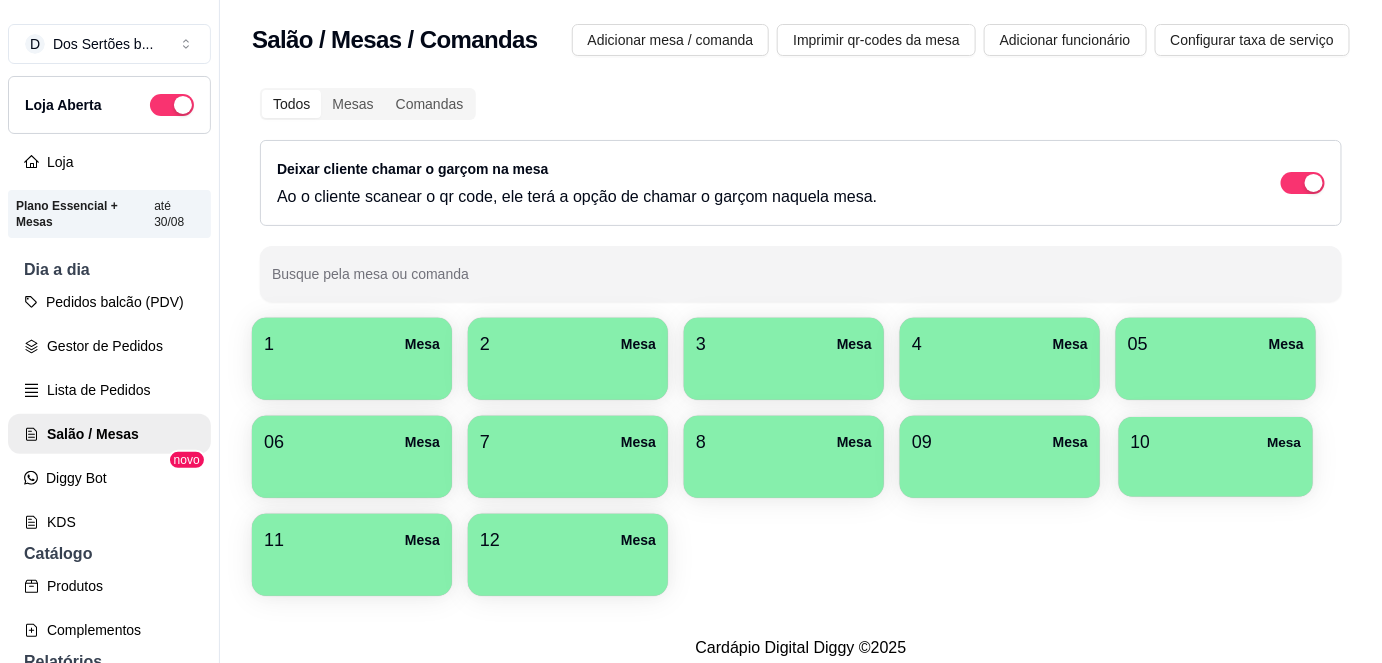 click on "10 Mesa" at bounding box center [1216, 442] 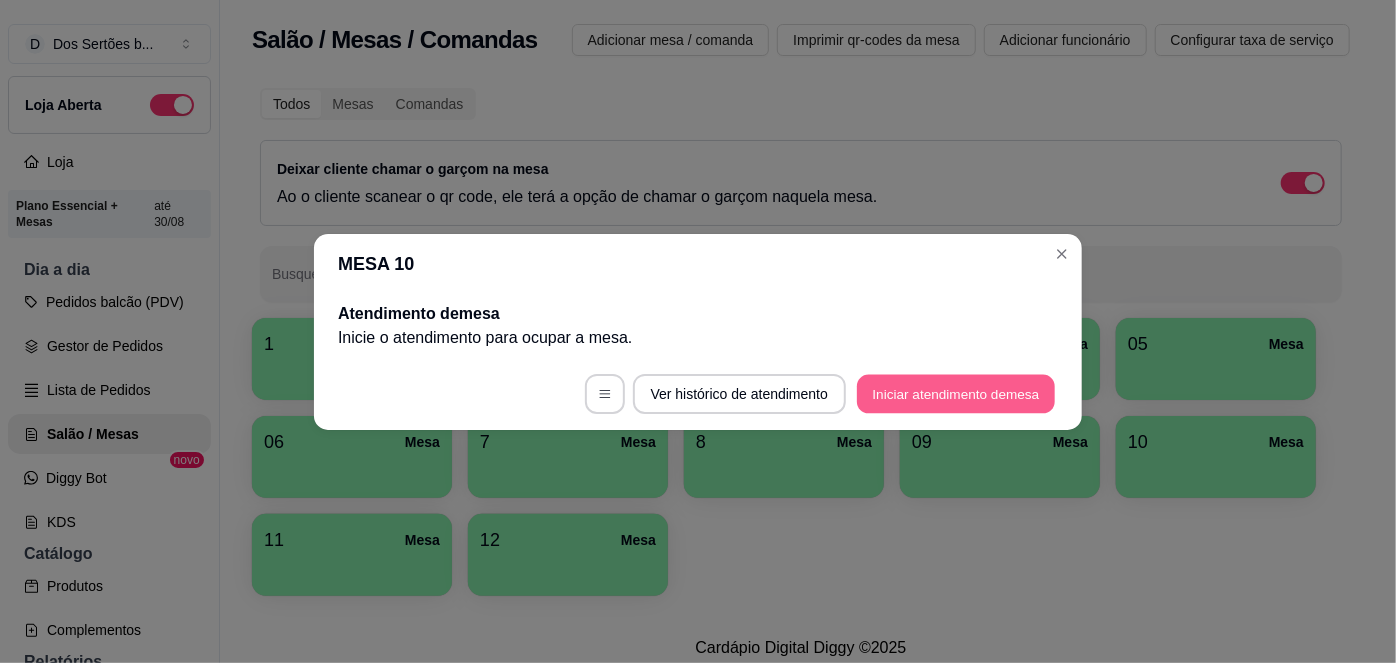 click on "Iniciar atendimento de  mesa" at bounding box center [956, 393] 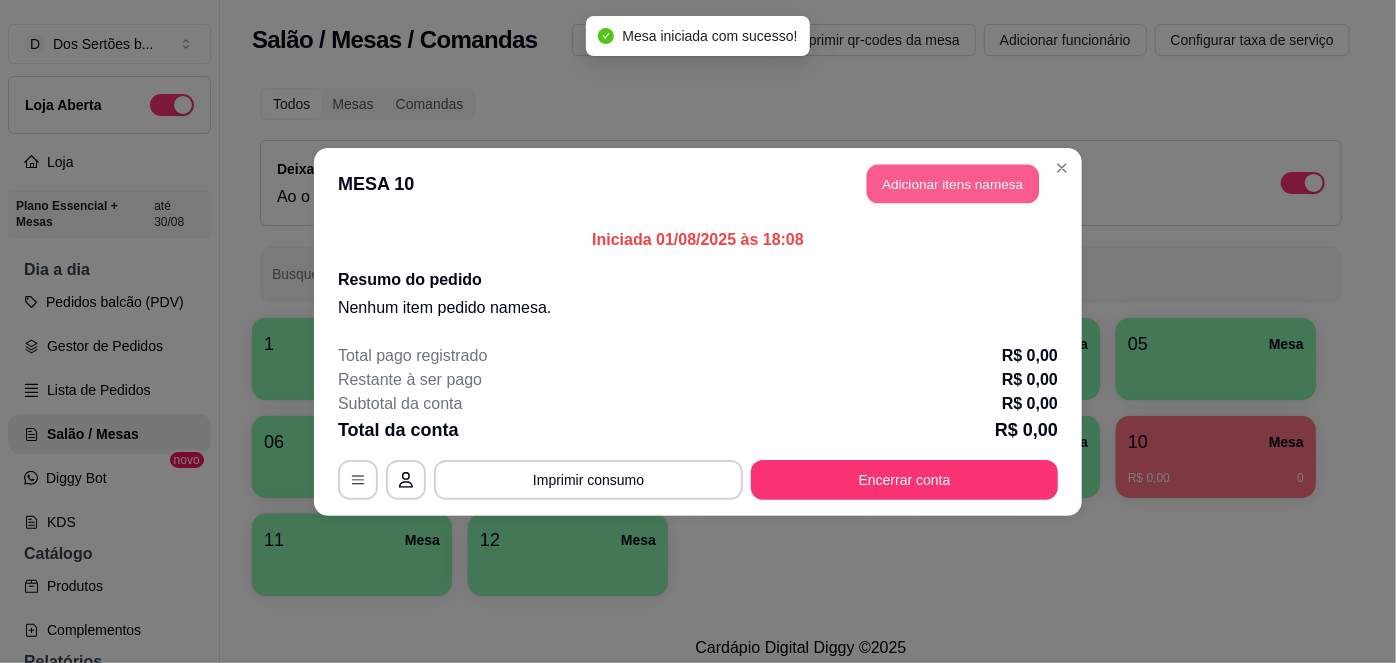 click on "Adicionar itens na  mesa" at bounding box center (953, 183) 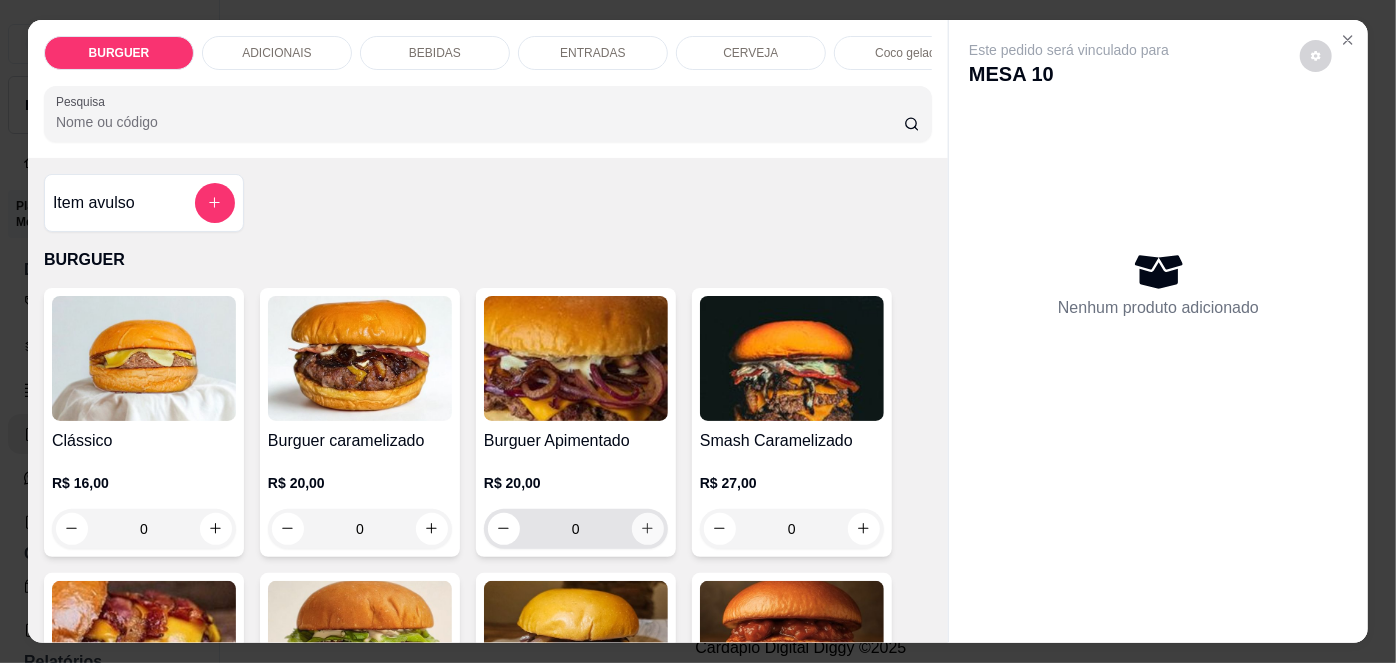 click 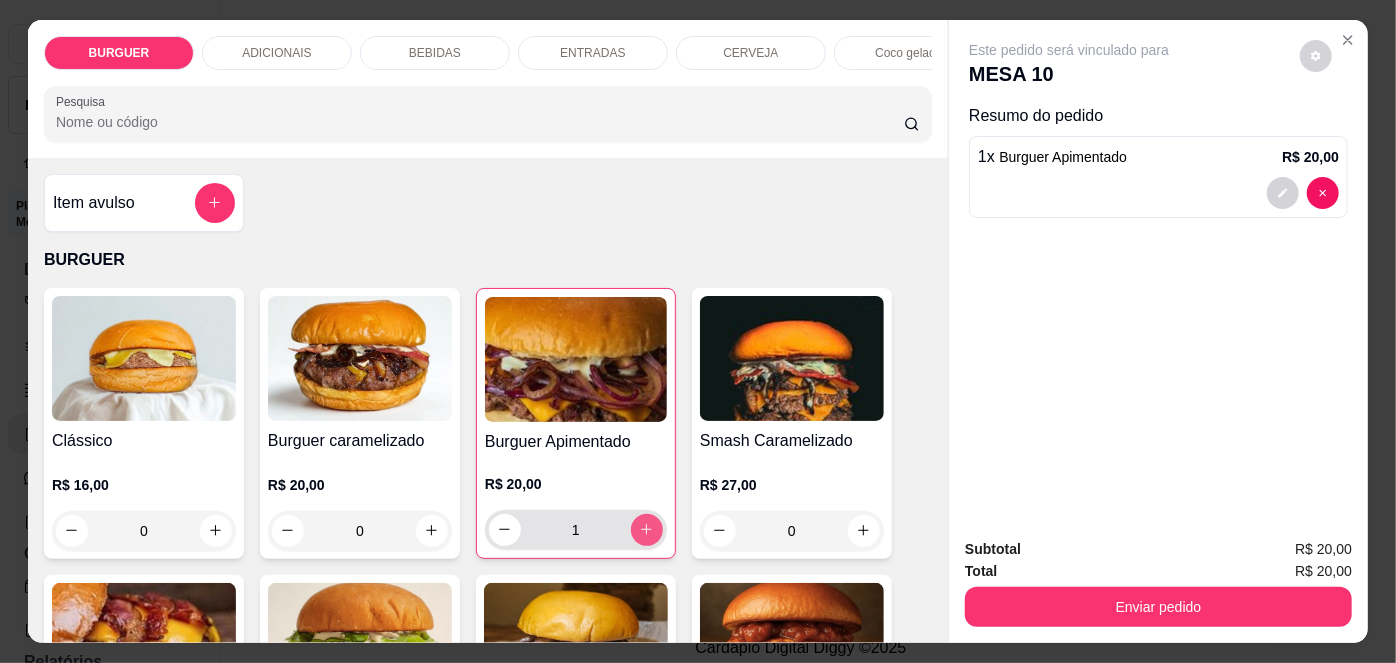 type on "1" 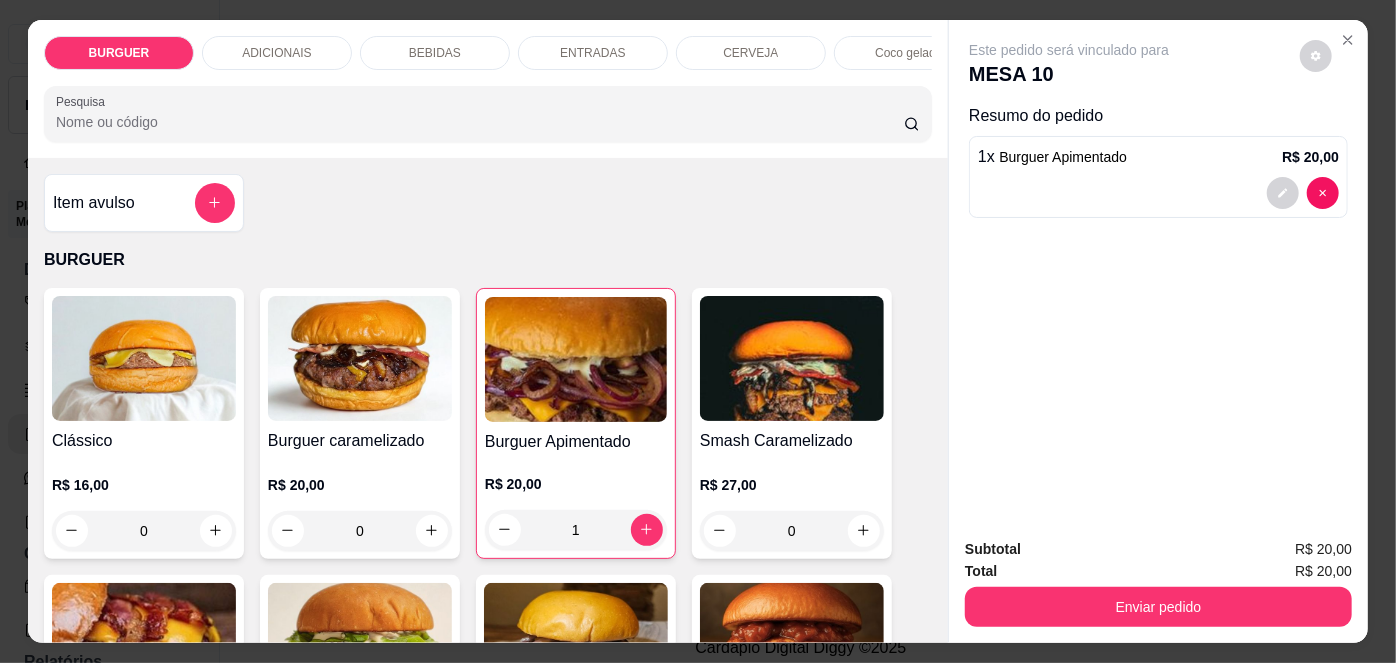 scroll, scrollTop: 117, scrollLeft: 0, axis: vertical 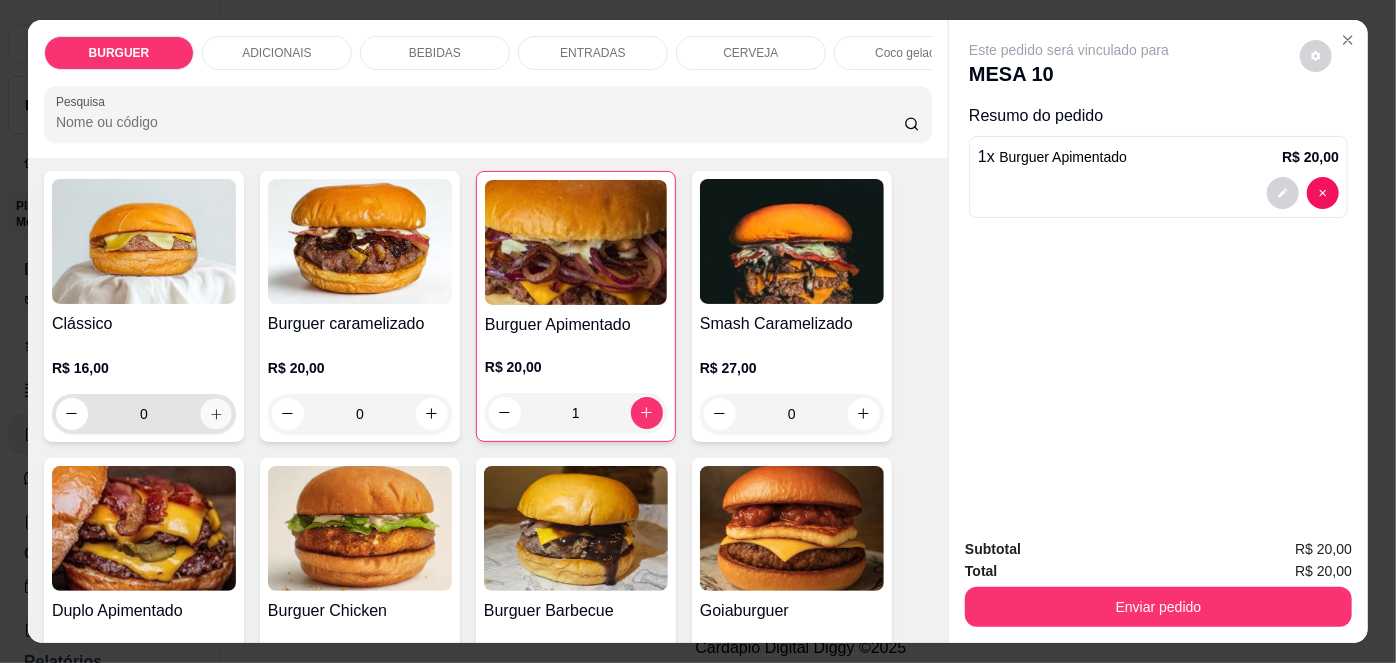 click 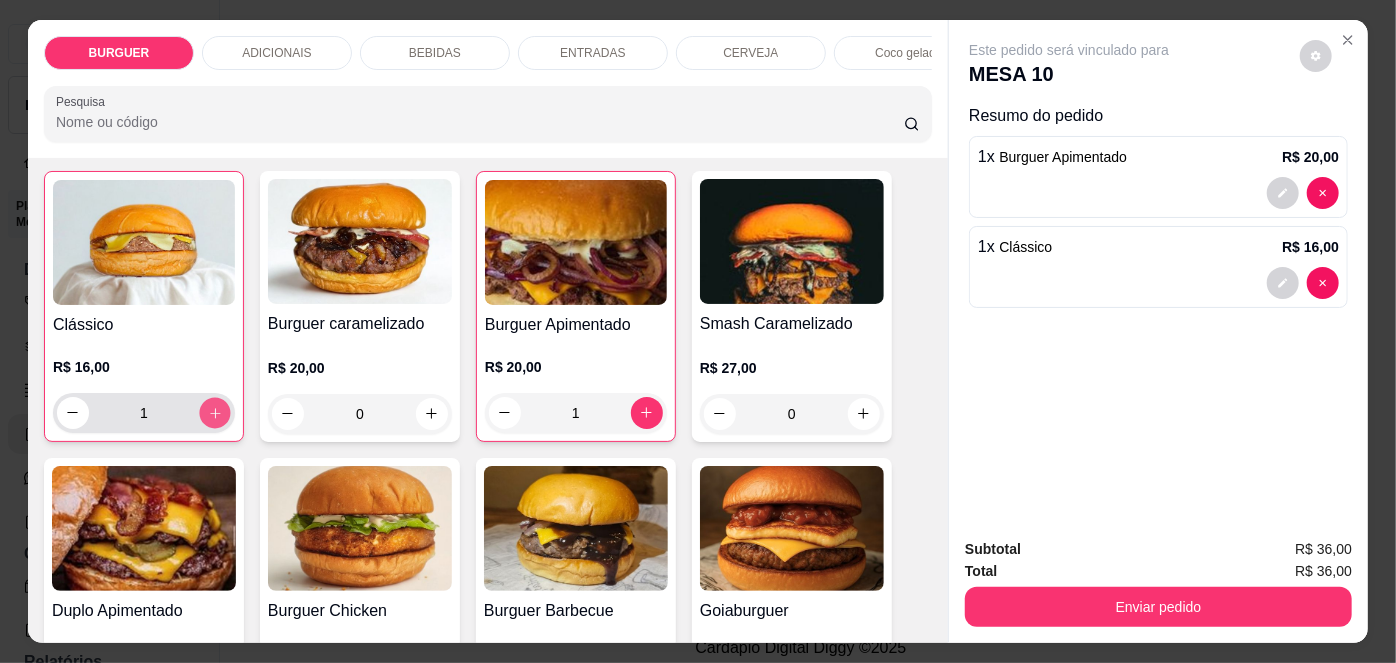 click 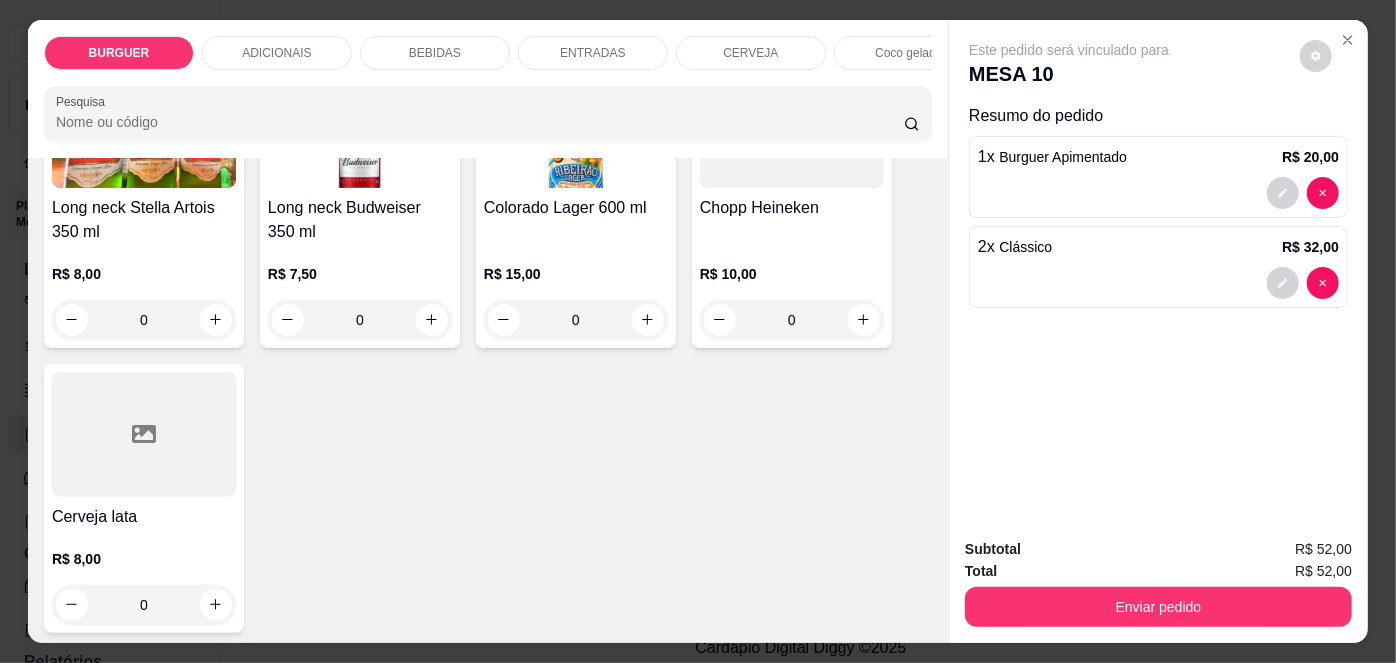 scroll, scrollTop: 3312, scrollLeft: 0, axis: vertical 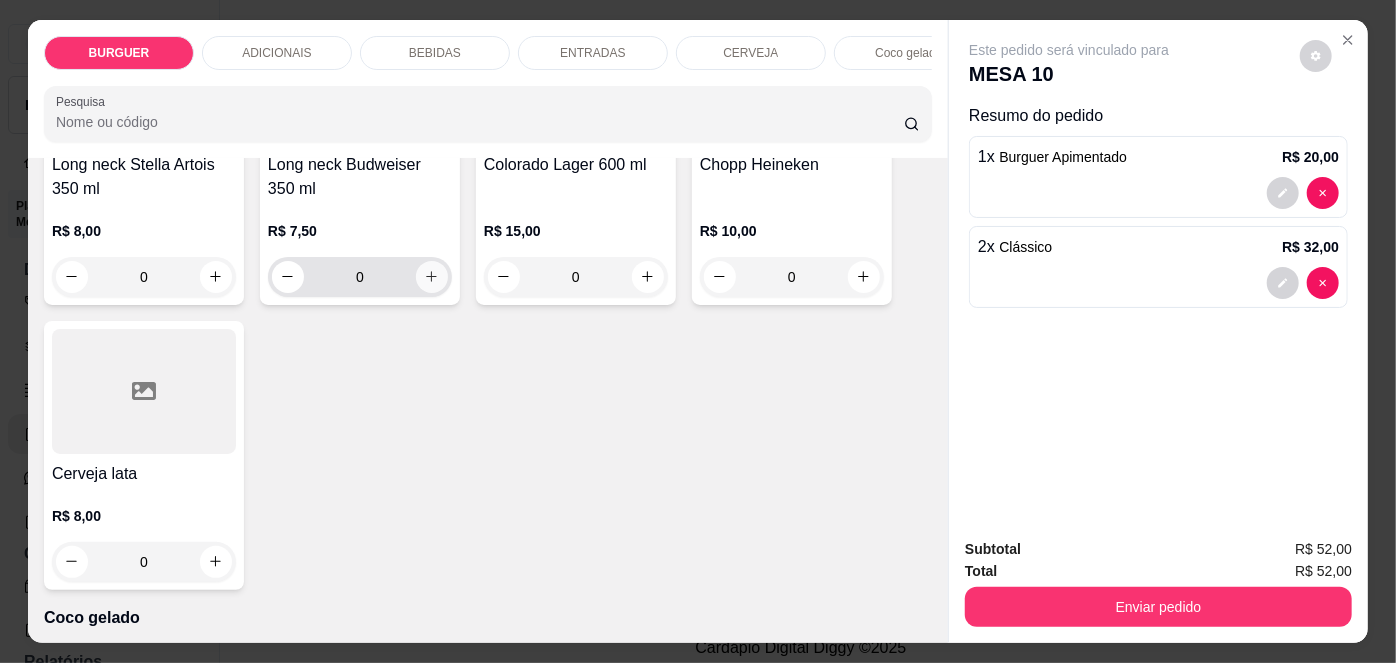 click at bounding box center [432, 277] 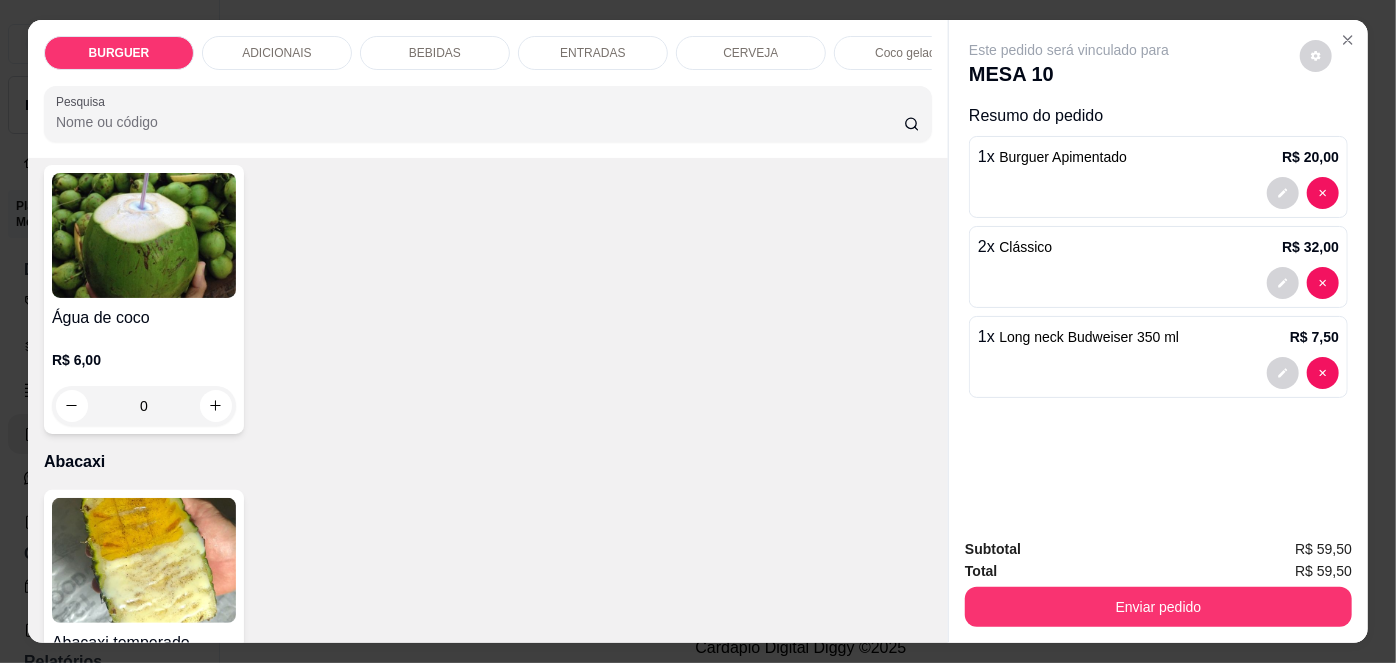 scroll, scrollTop: 3938, scrollLeft: 0, axis: vertical 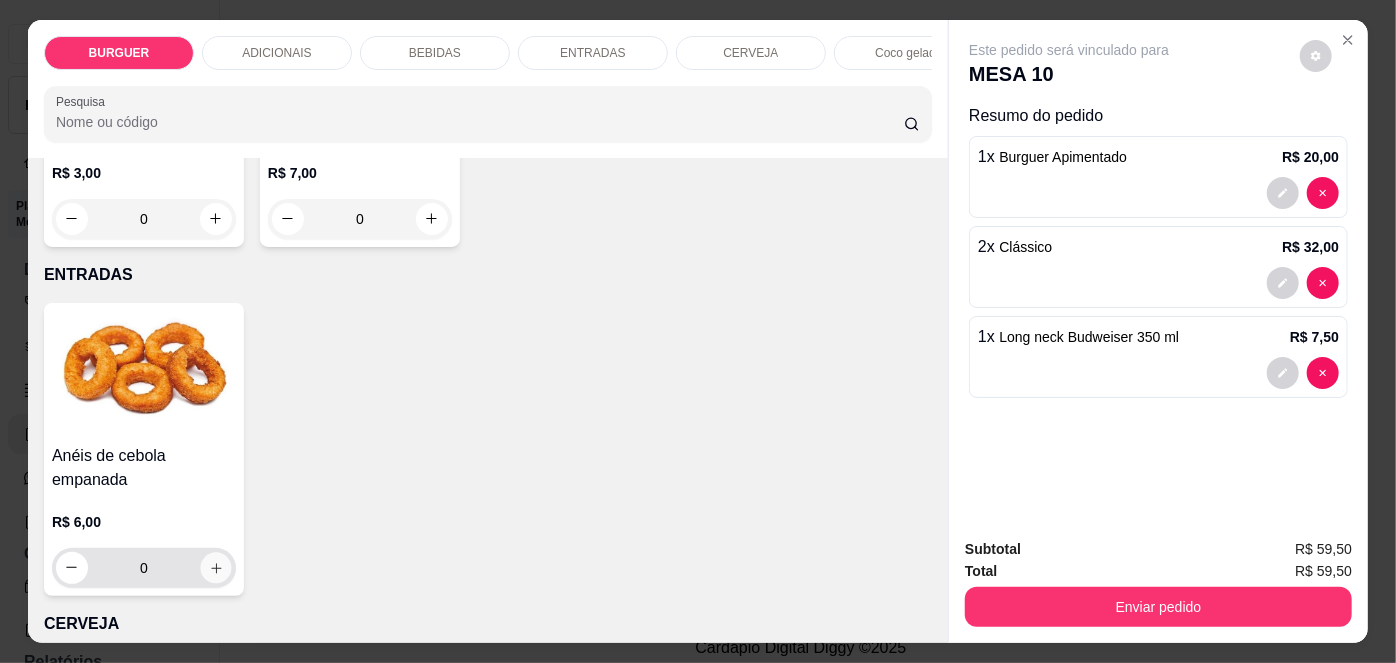 click 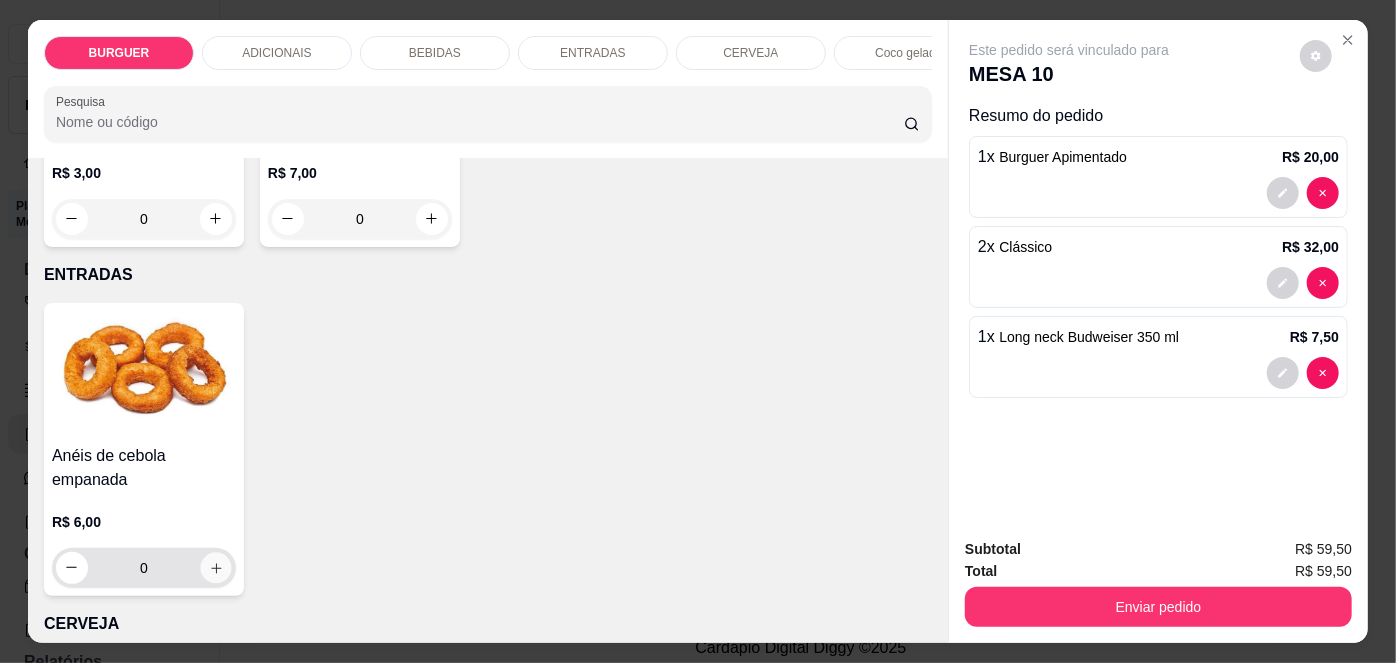 type on "1" 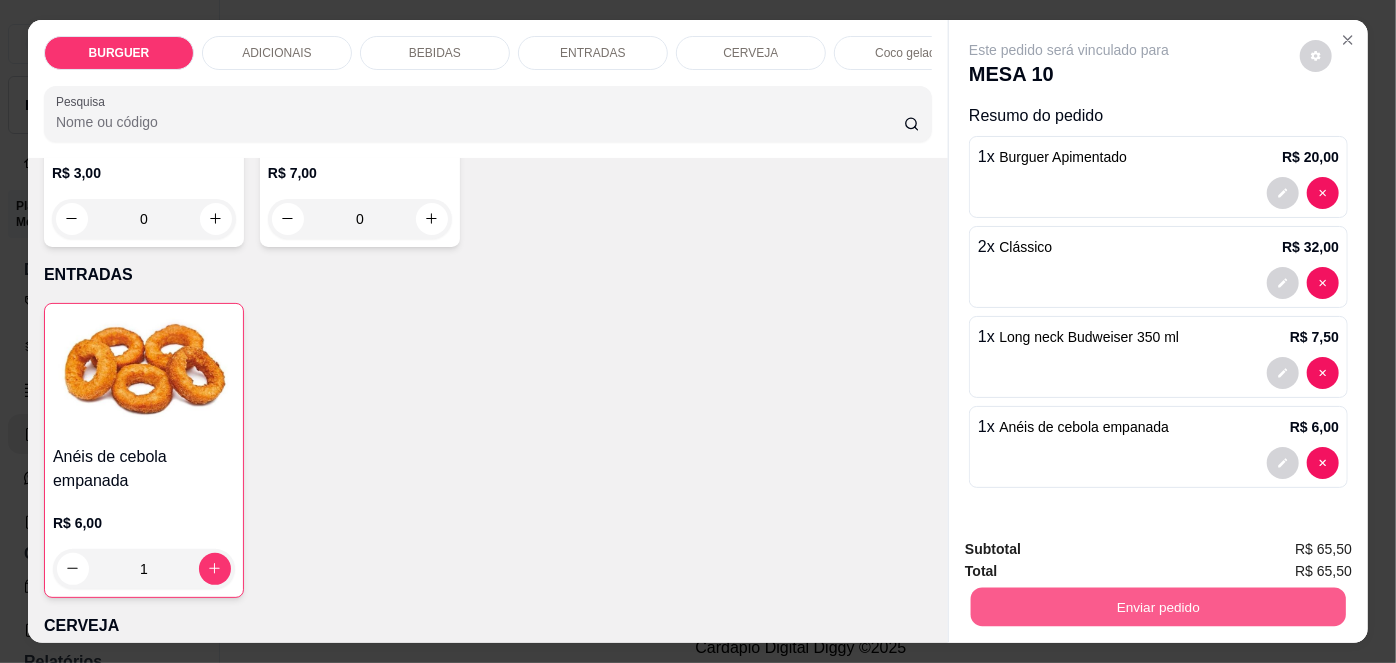 click on "Enviar pedido" at bounding box center (1158, 607) 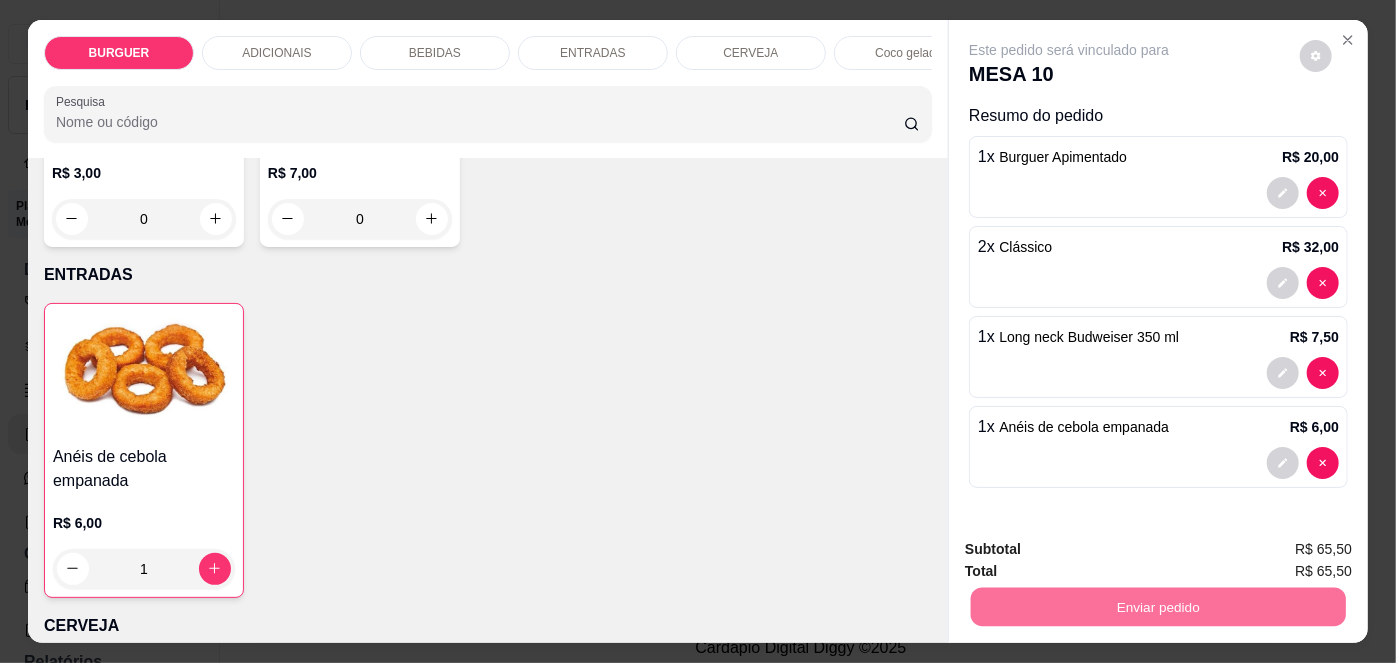 click on "Não registrar e enviar pedido" at bounding box center (1093, 551) 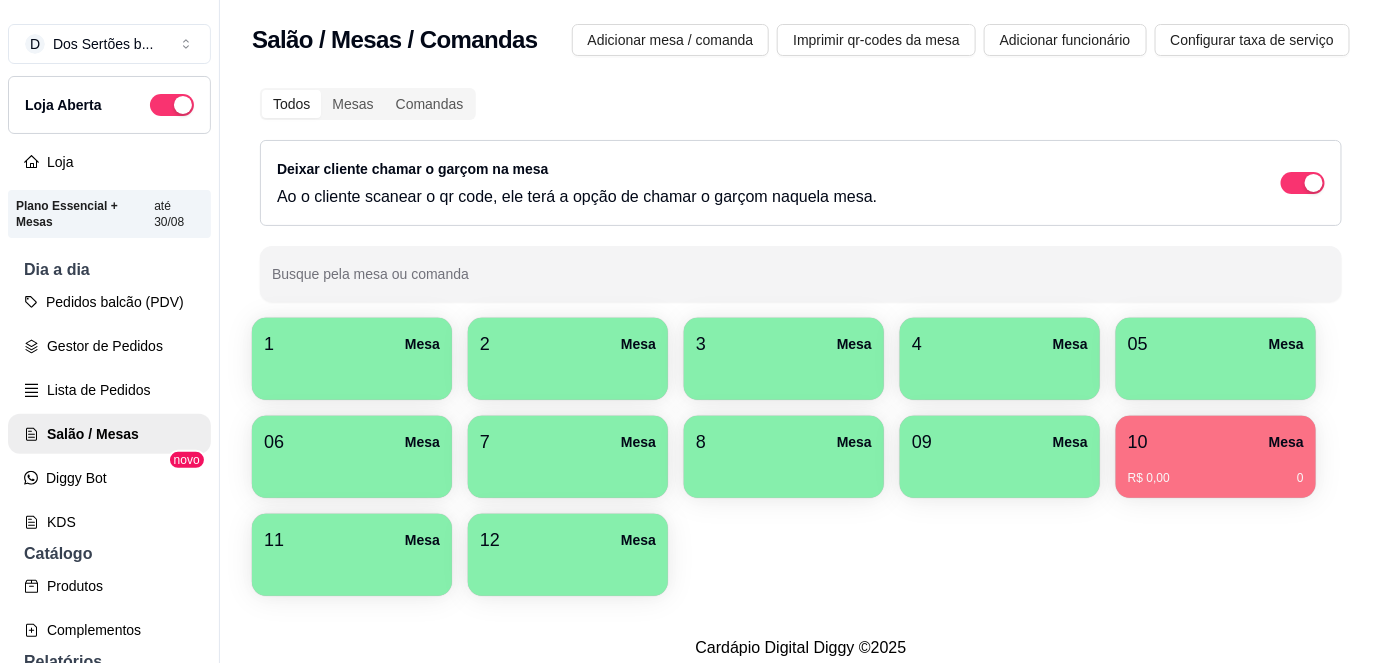 click on "09 Mesa" at bounding box center [1000, 457] 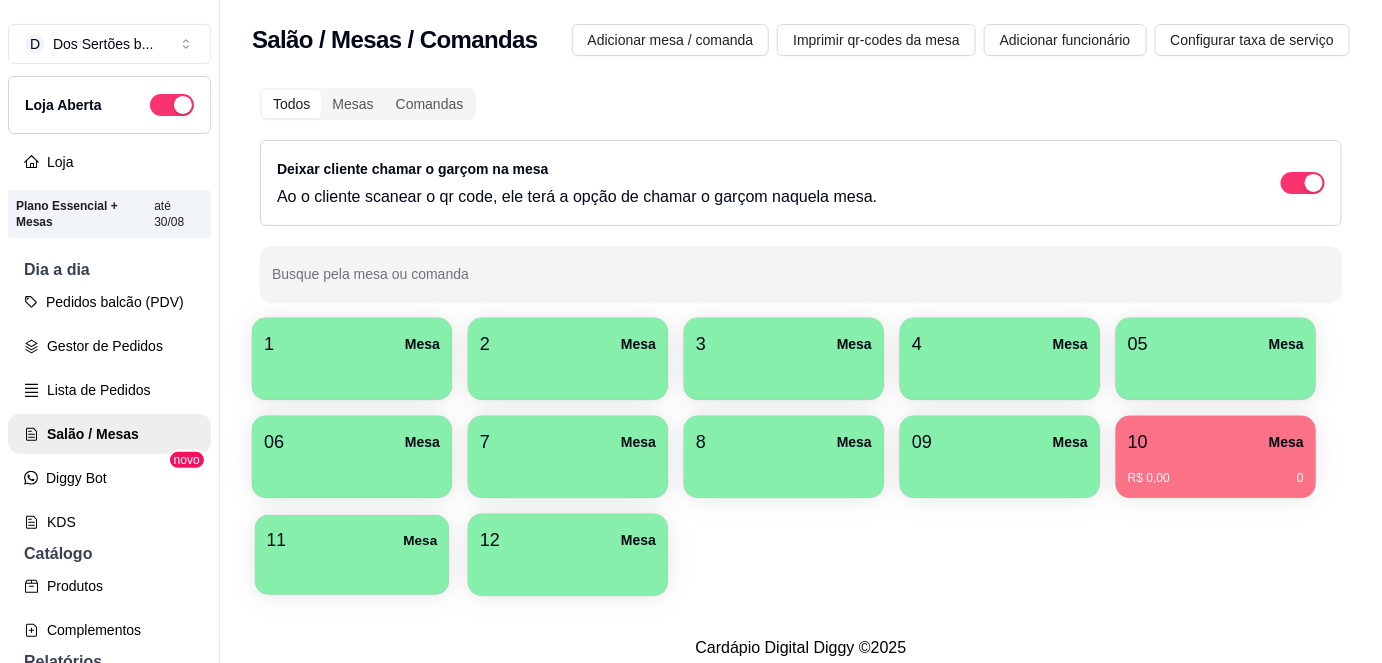 click at bounding box center [352, 568] 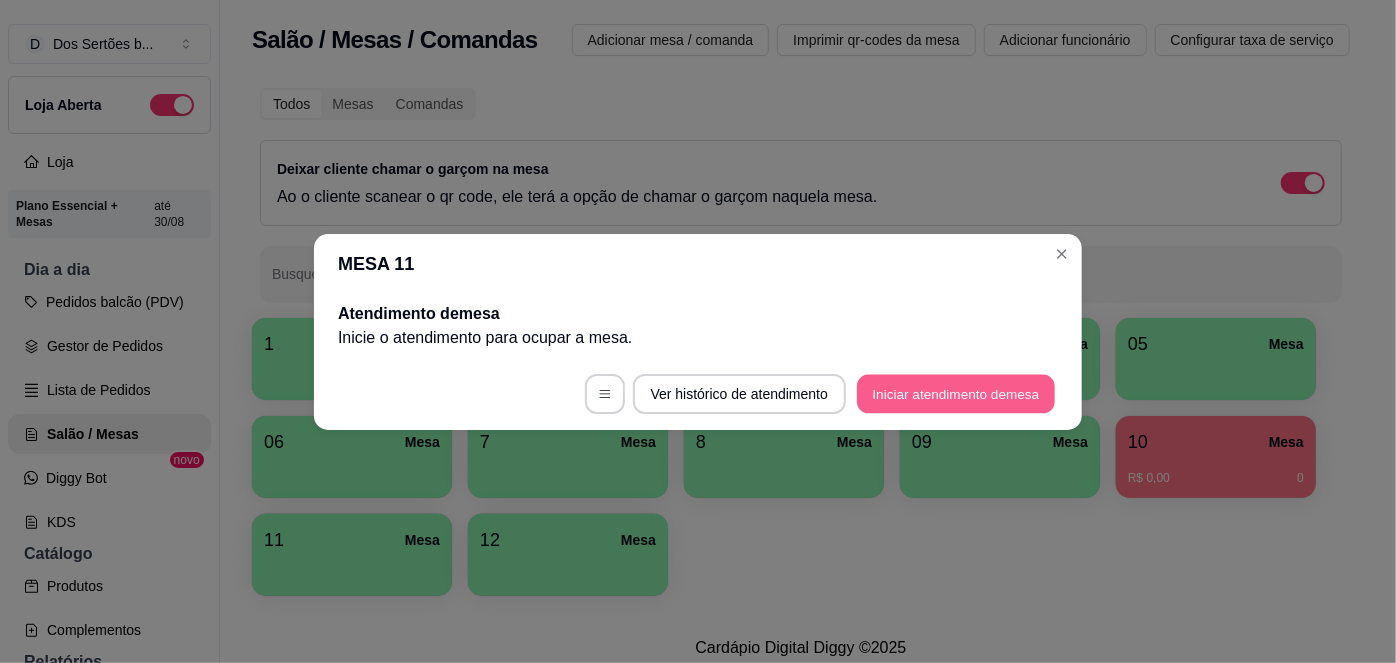 click on "Iniciar atendimento de  mesa" at bounding box center [956, 393] 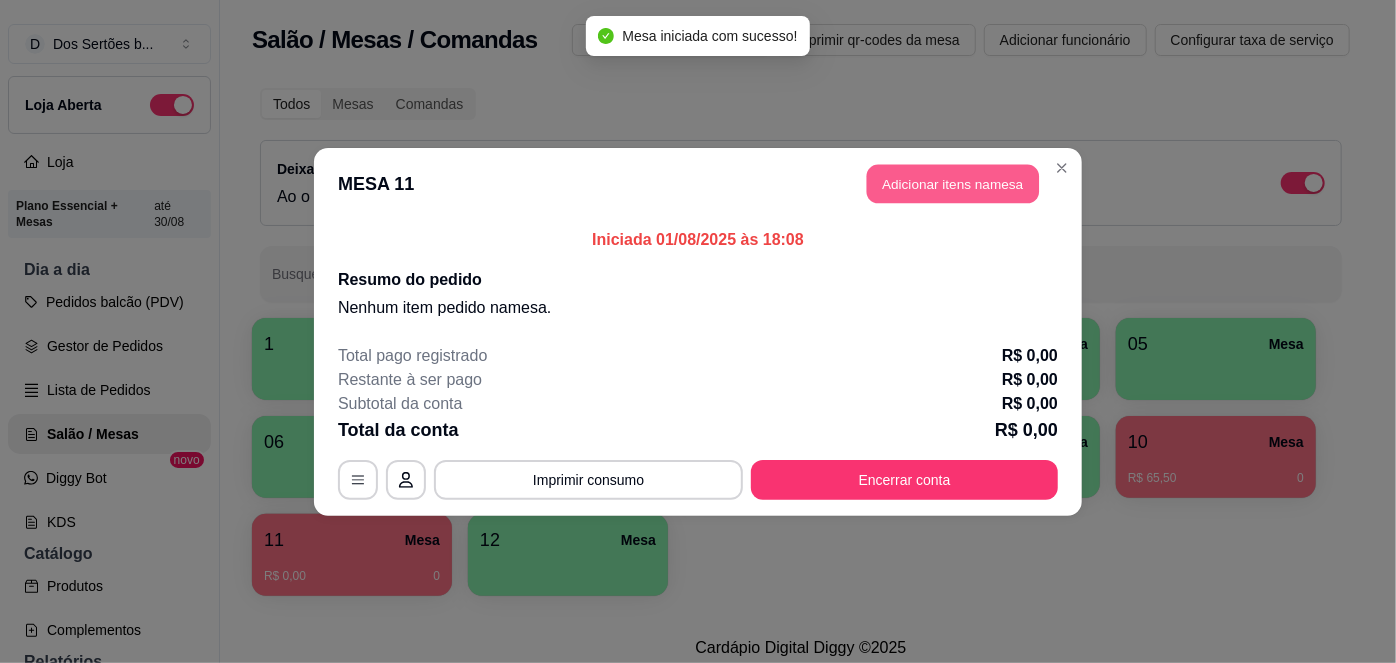 click on "Adicionar itens na  mesa" at bounding box center [953, 183] 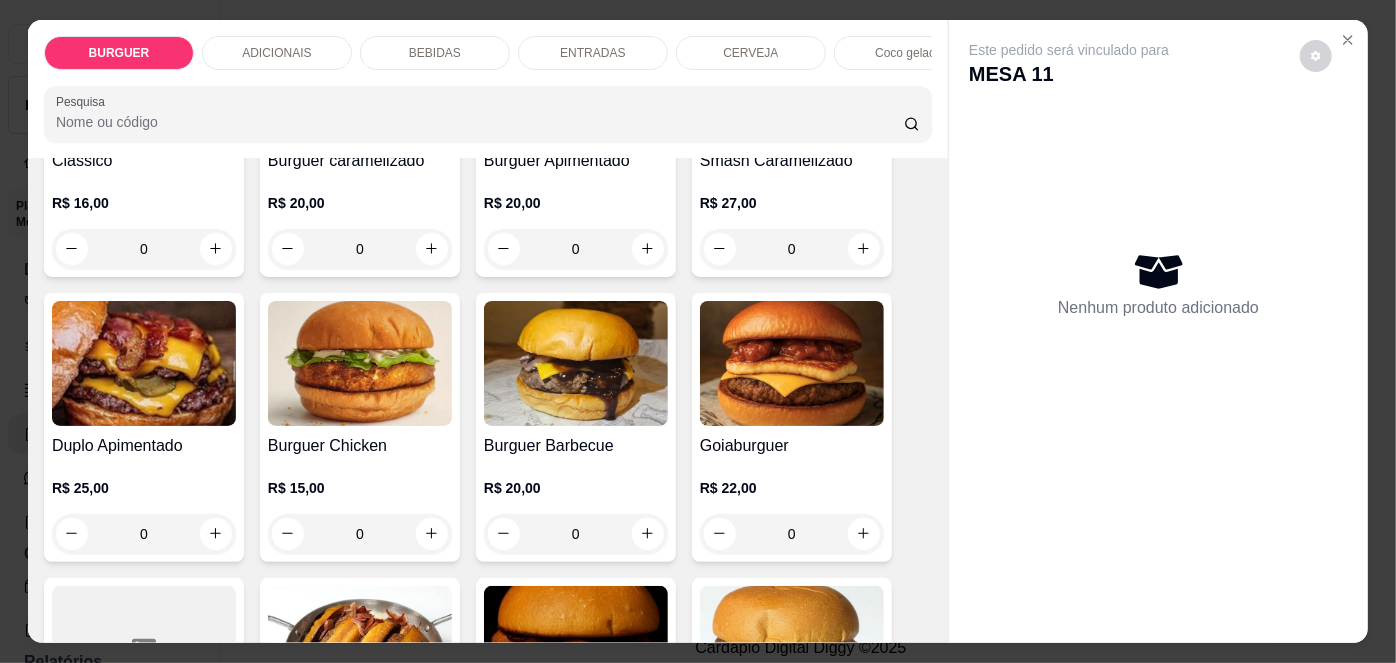 scroll, scrollTop: 284, scrollLeft: 0, axis: vertical 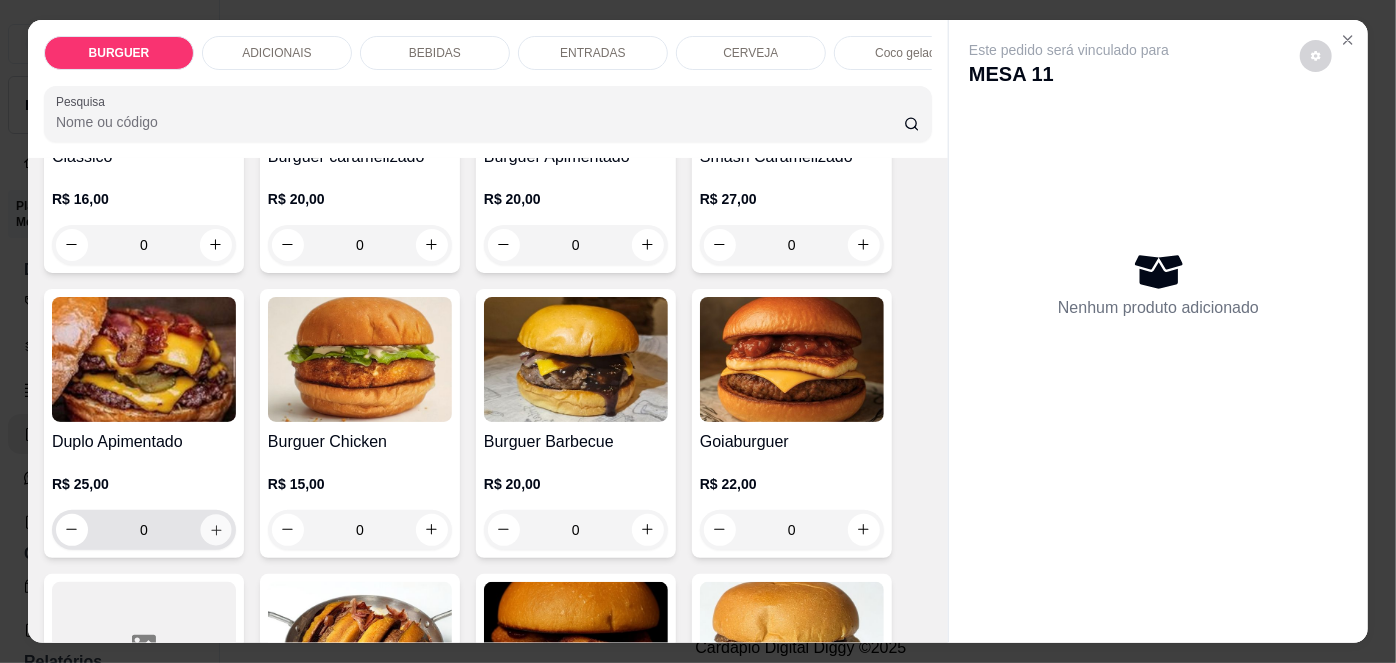 click 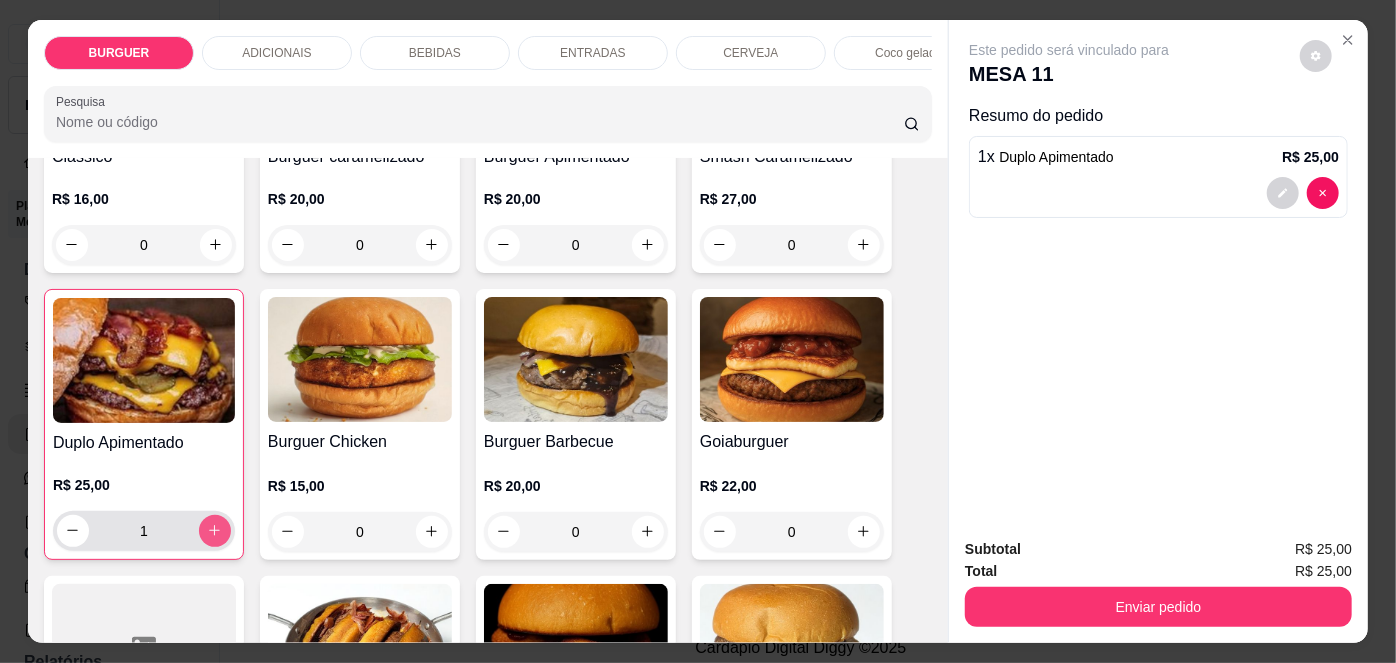 type on "1" 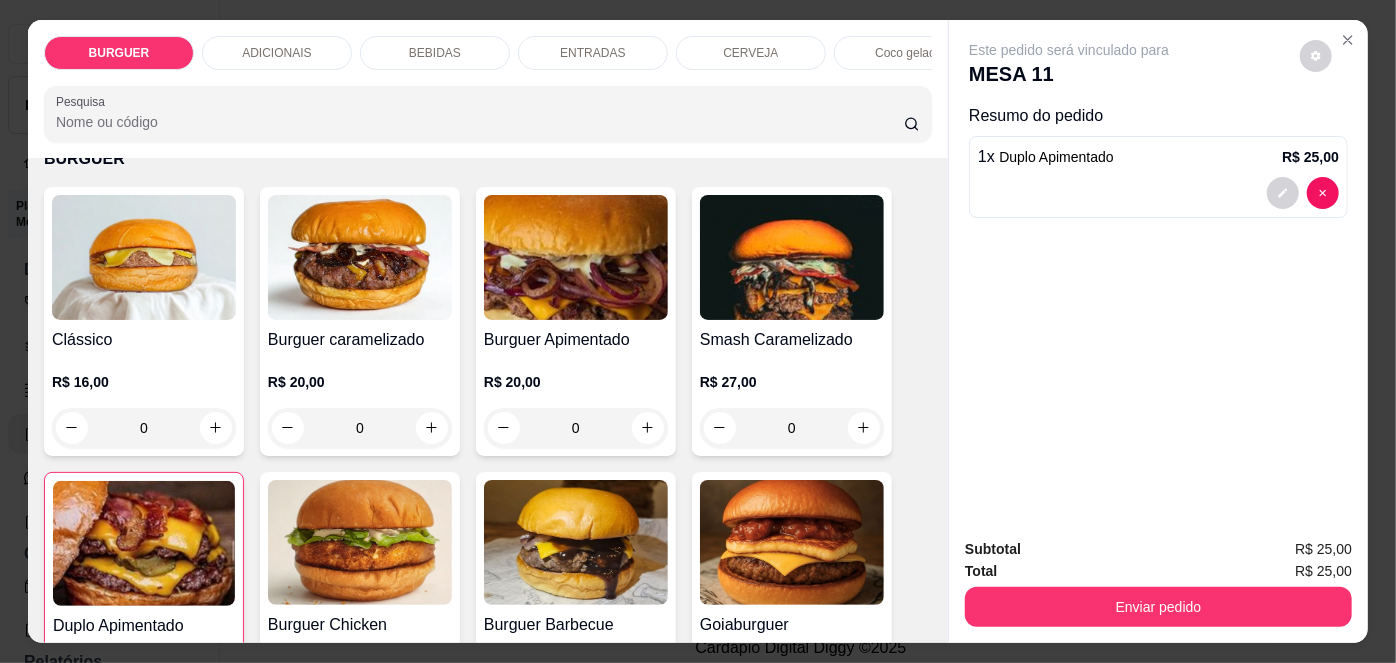 scroll, scrollTop: 98, scrollLeft: 0, axis: vertical 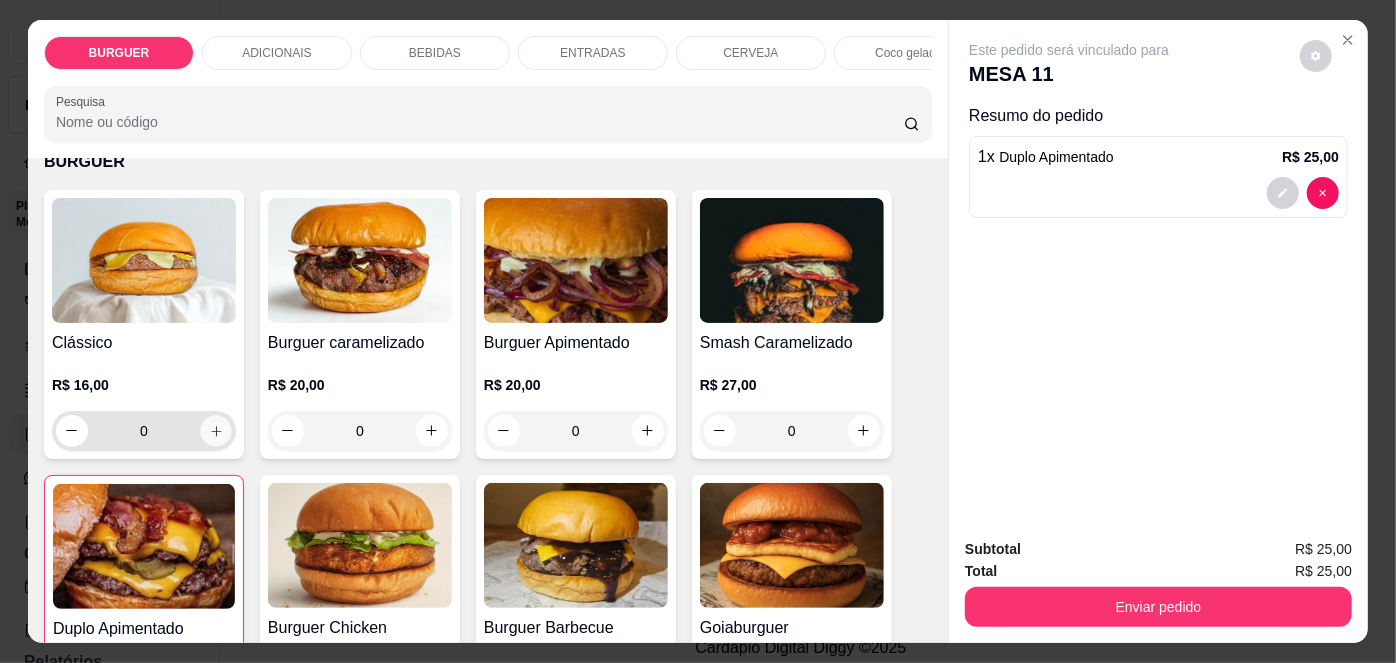 click 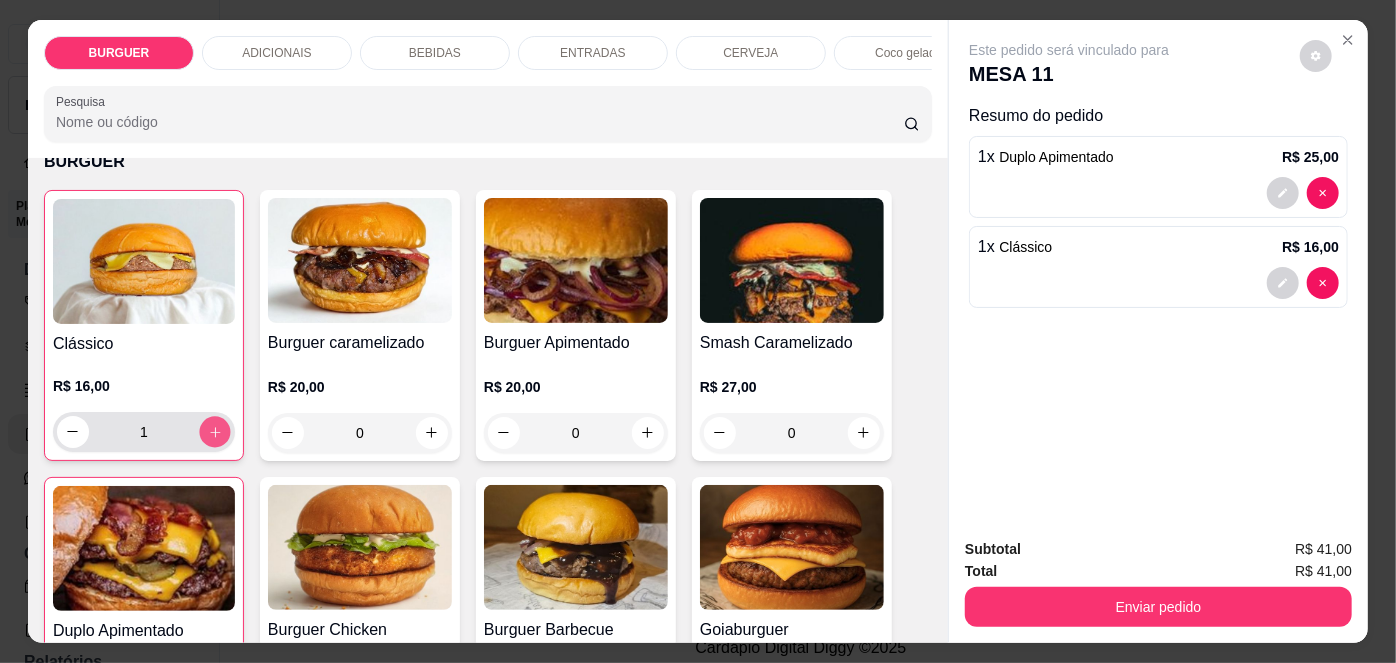 click 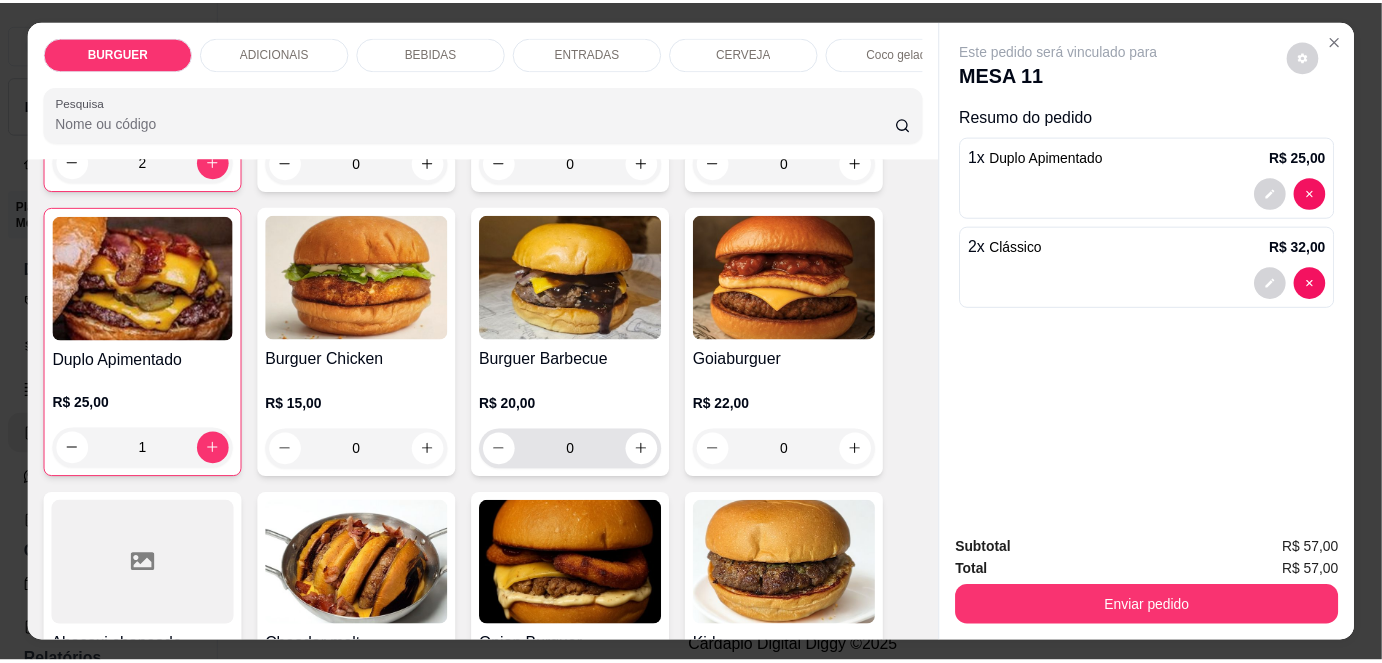 scroll, scrollTop: 0, scrollLeft: 0, axis: both 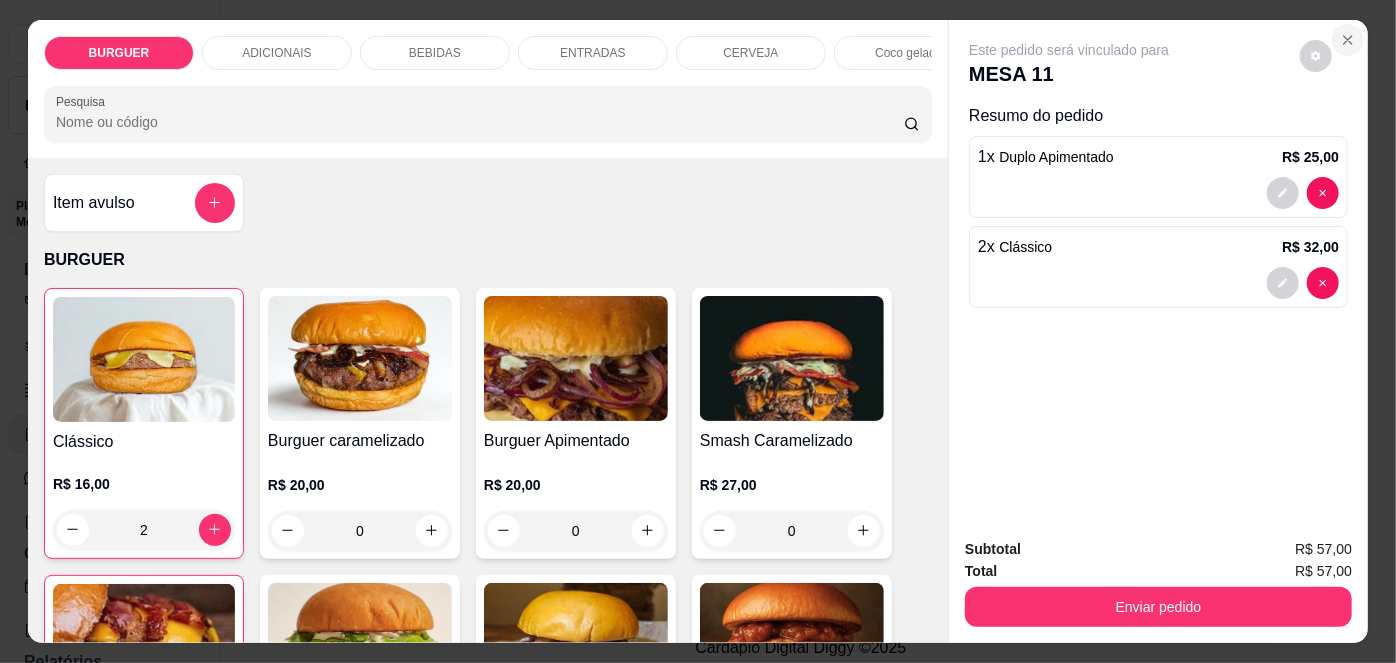 click 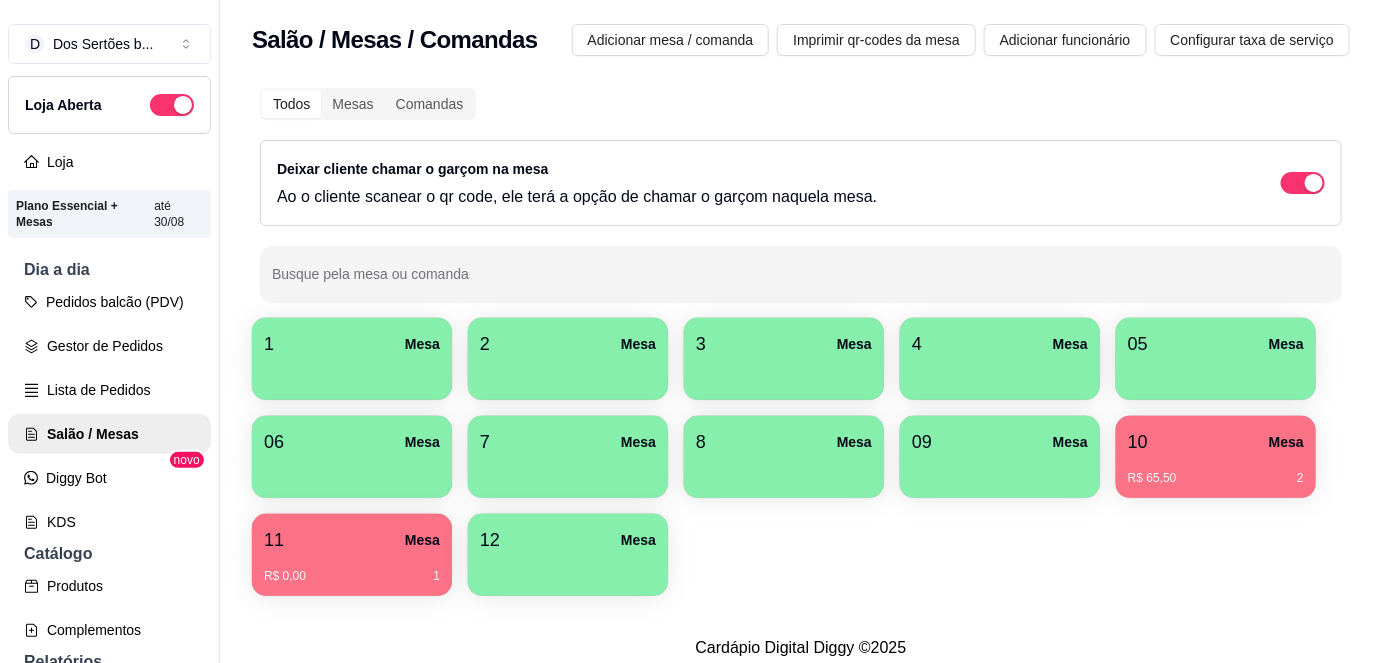 scroll, scrollTop: 26, scrollLeft: 0, axis: vertical 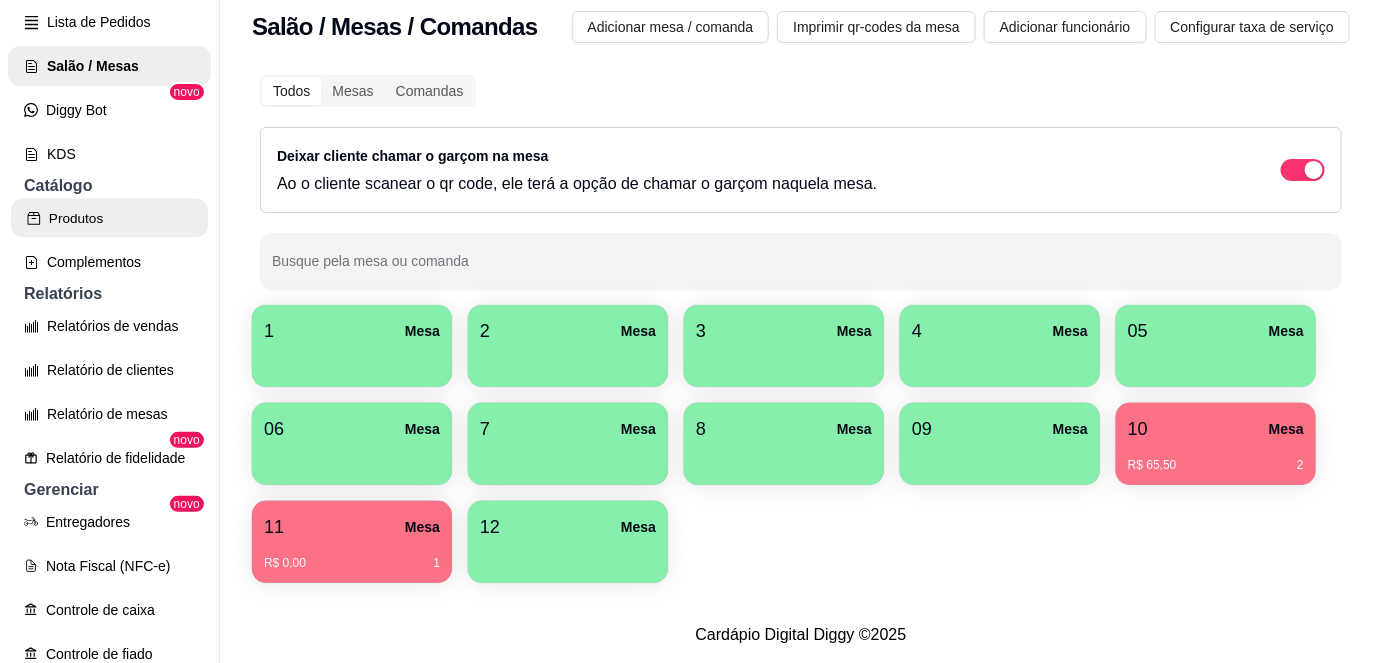 click on "Produtos" at bounding box center (109, 218) 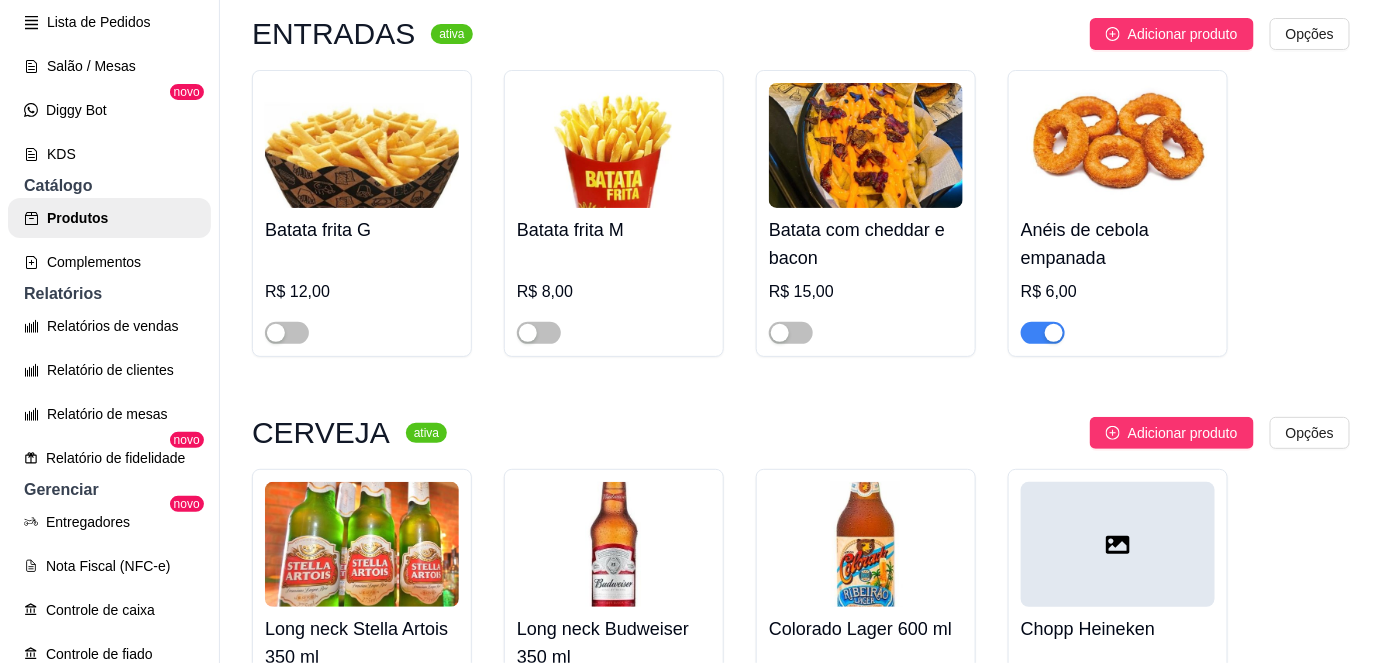 scroll, scrollTop: 3148, scrollLeft: 0, axis: vertical 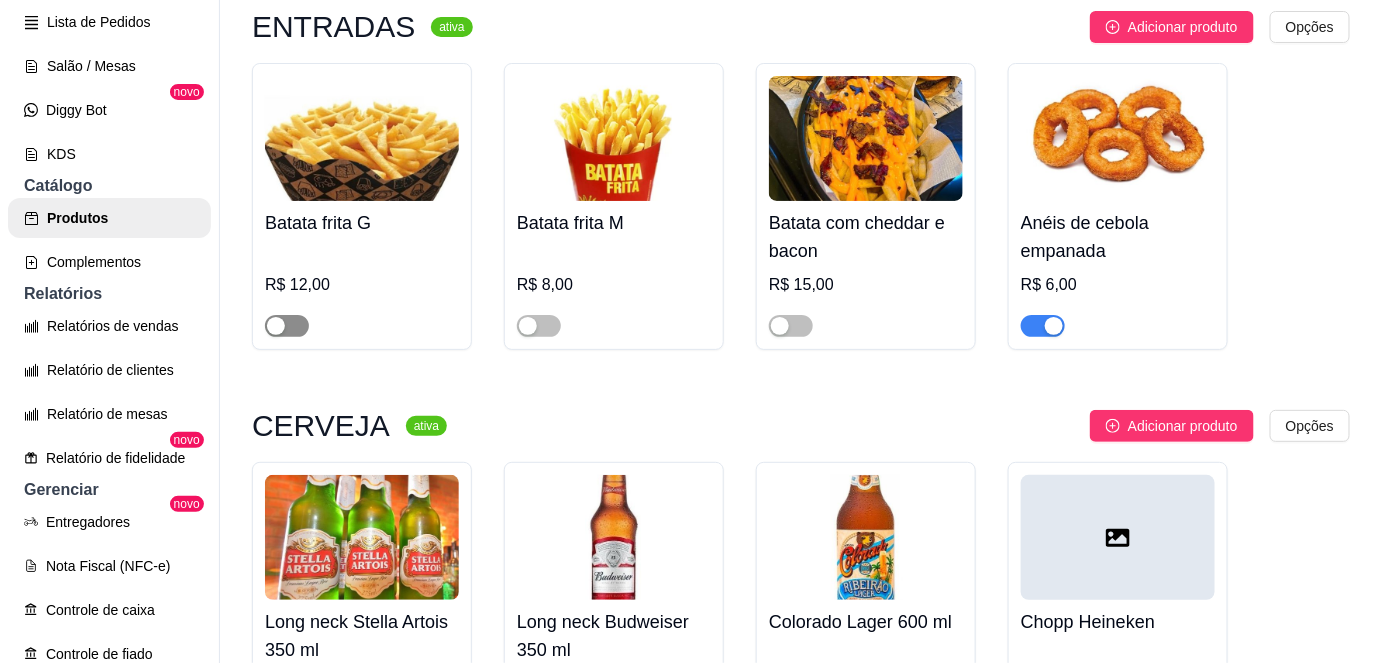 click at bounding box center (287, 326) 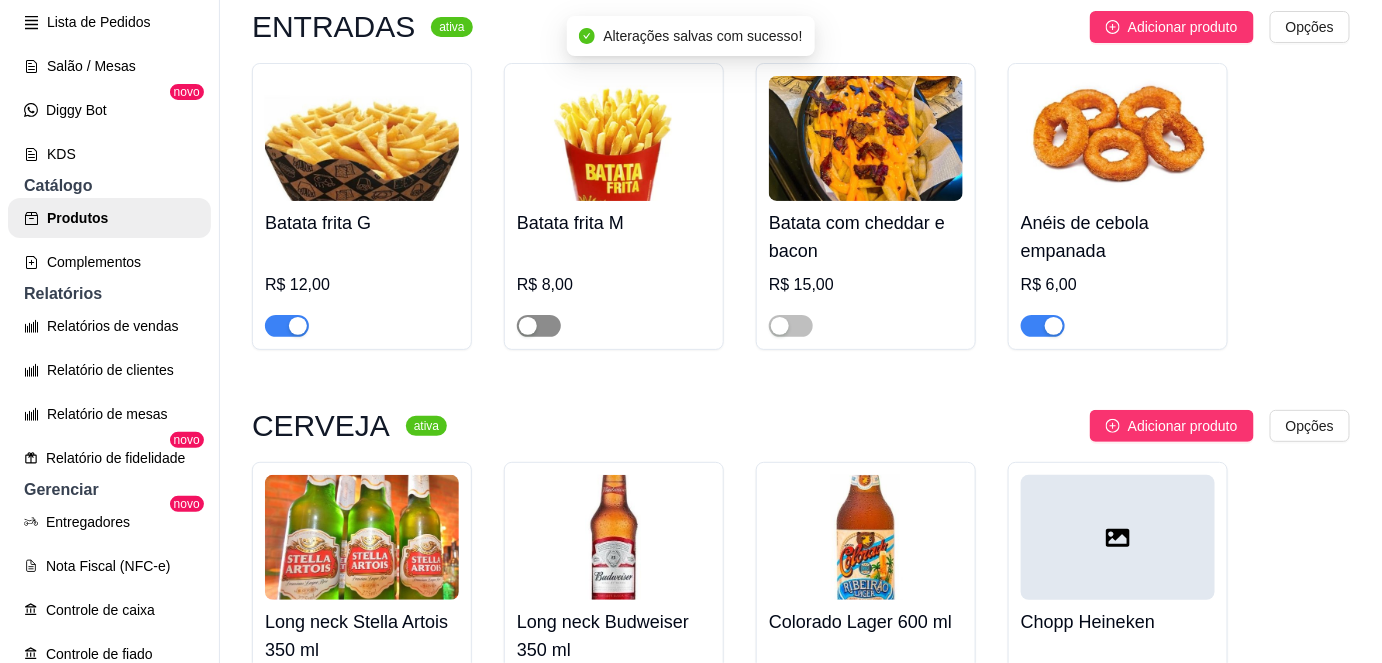 click at bounding box center (539, 326) 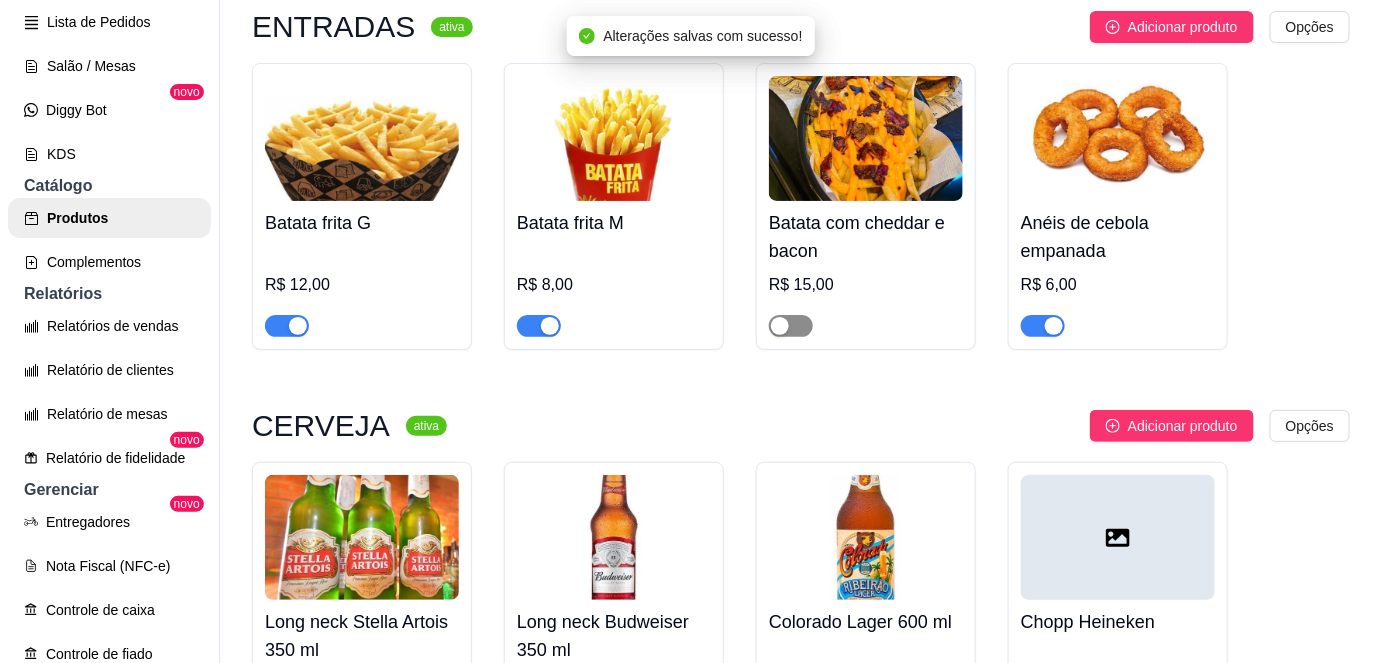 click at bounding box center (791, 326) 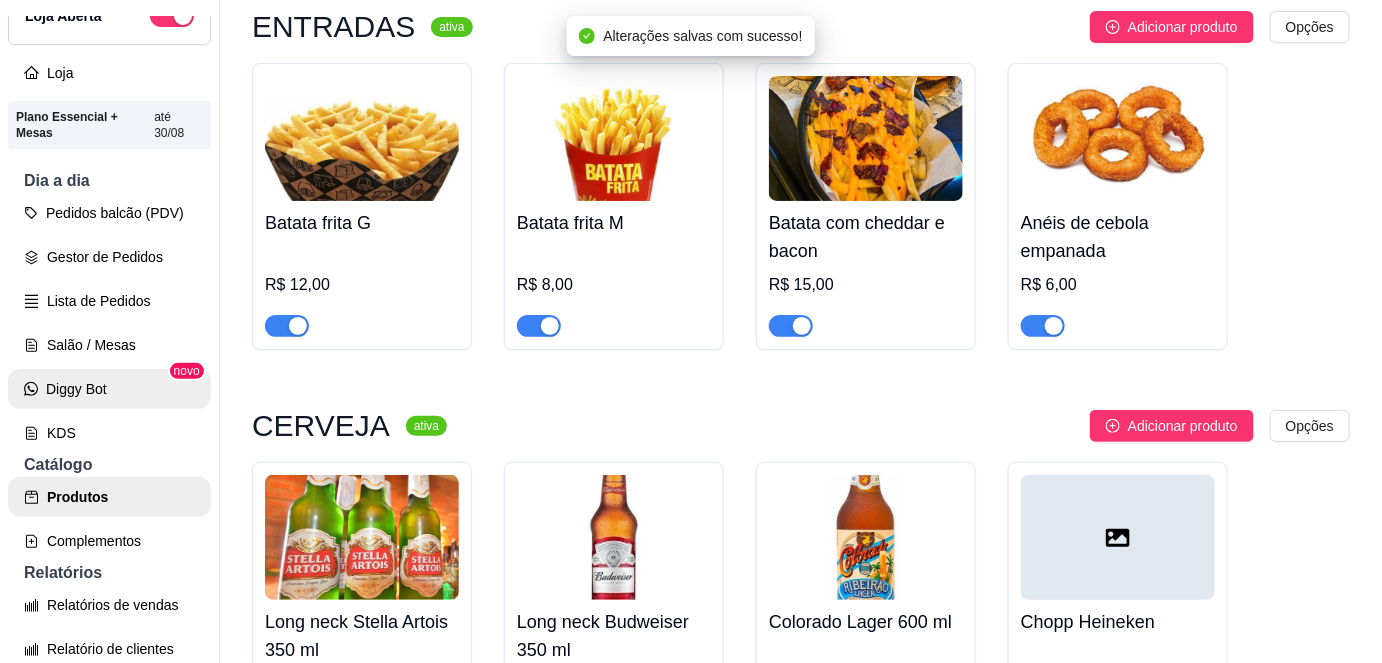scroll, scrollTop: 0, scrollLeft: 0, axis: both 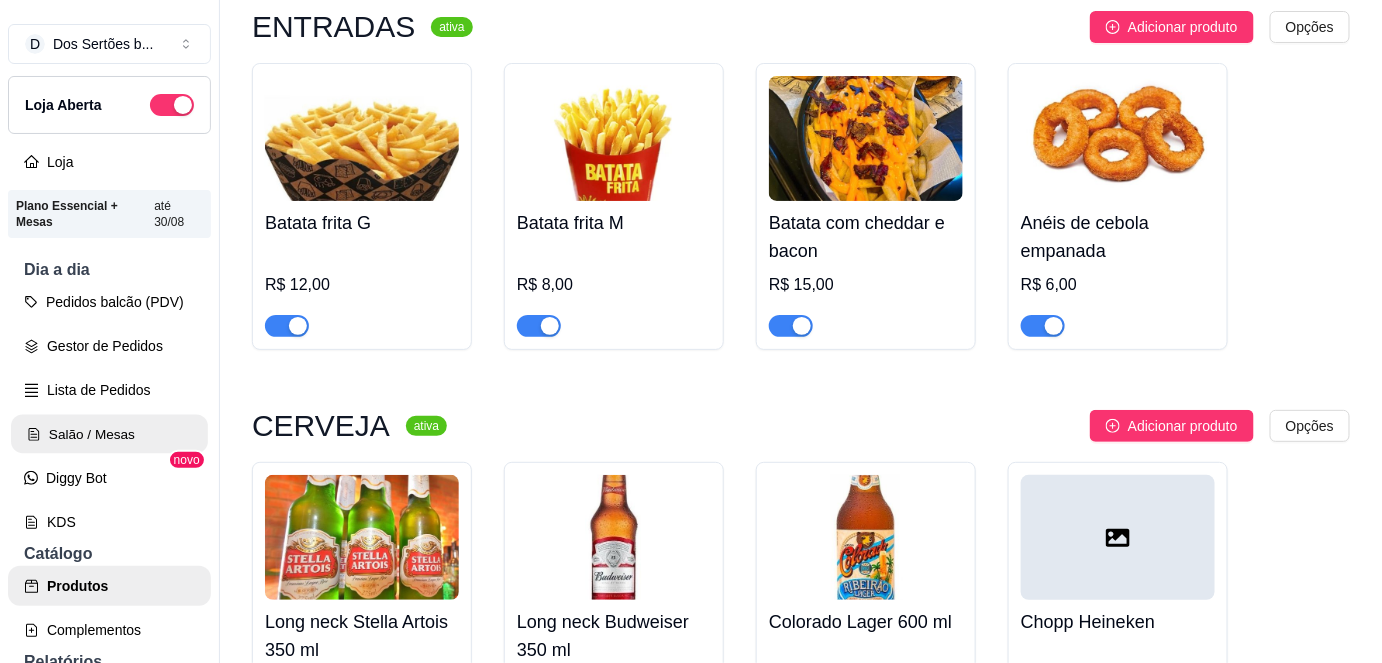 click on "Salão / Mesas" at bounding box center (109, 434) 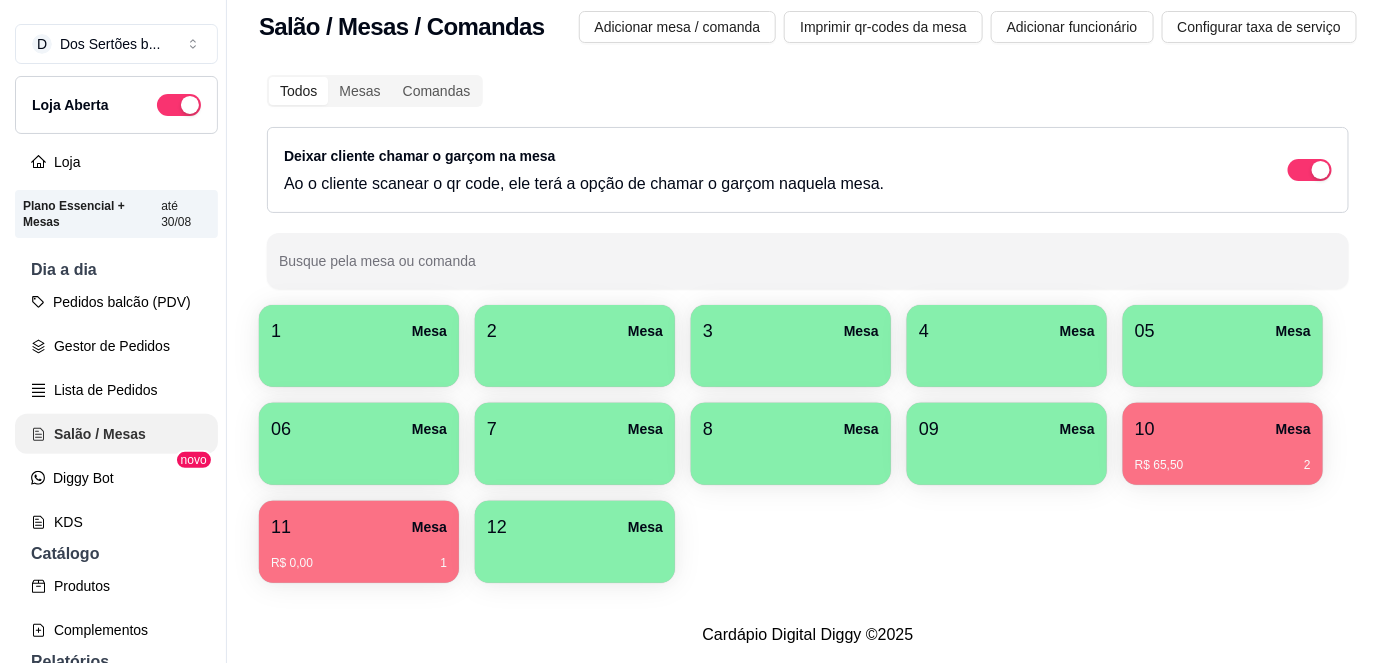 scroll, scrollTop: 0, scrollLeft: 0, axis: both 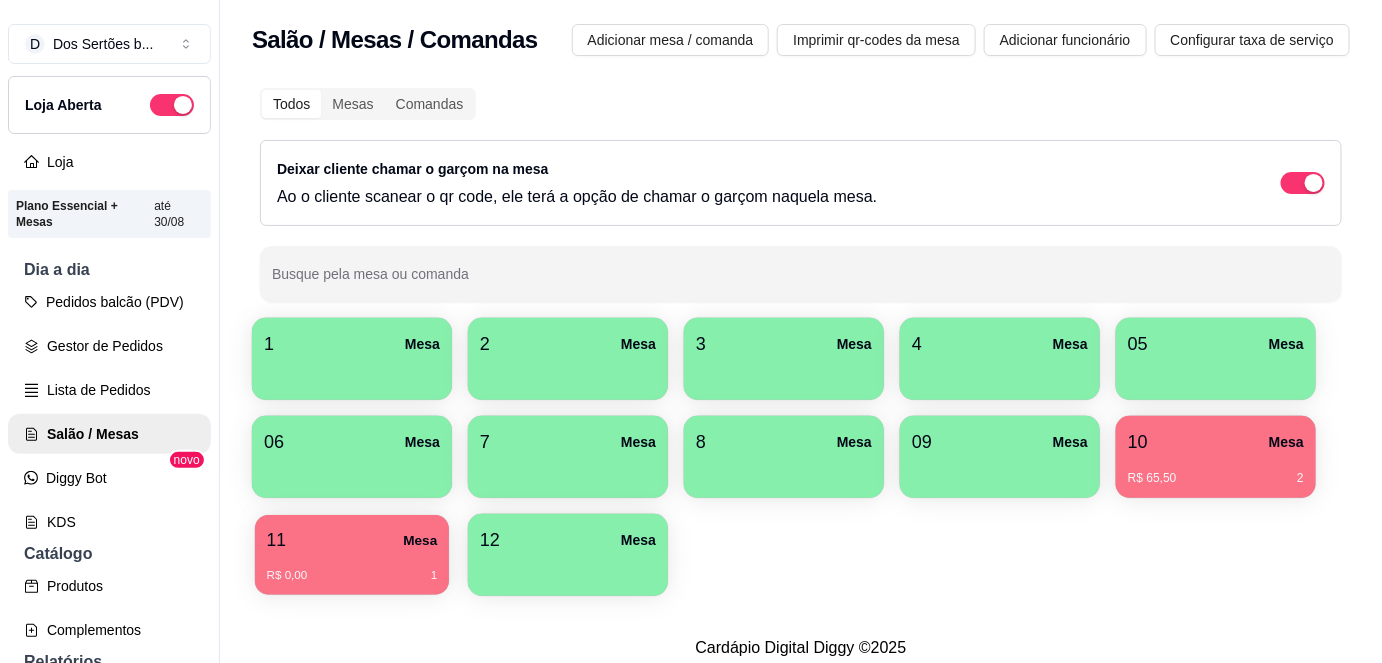 click on "R$ 0,00 1" at bounding box center (352, 568) 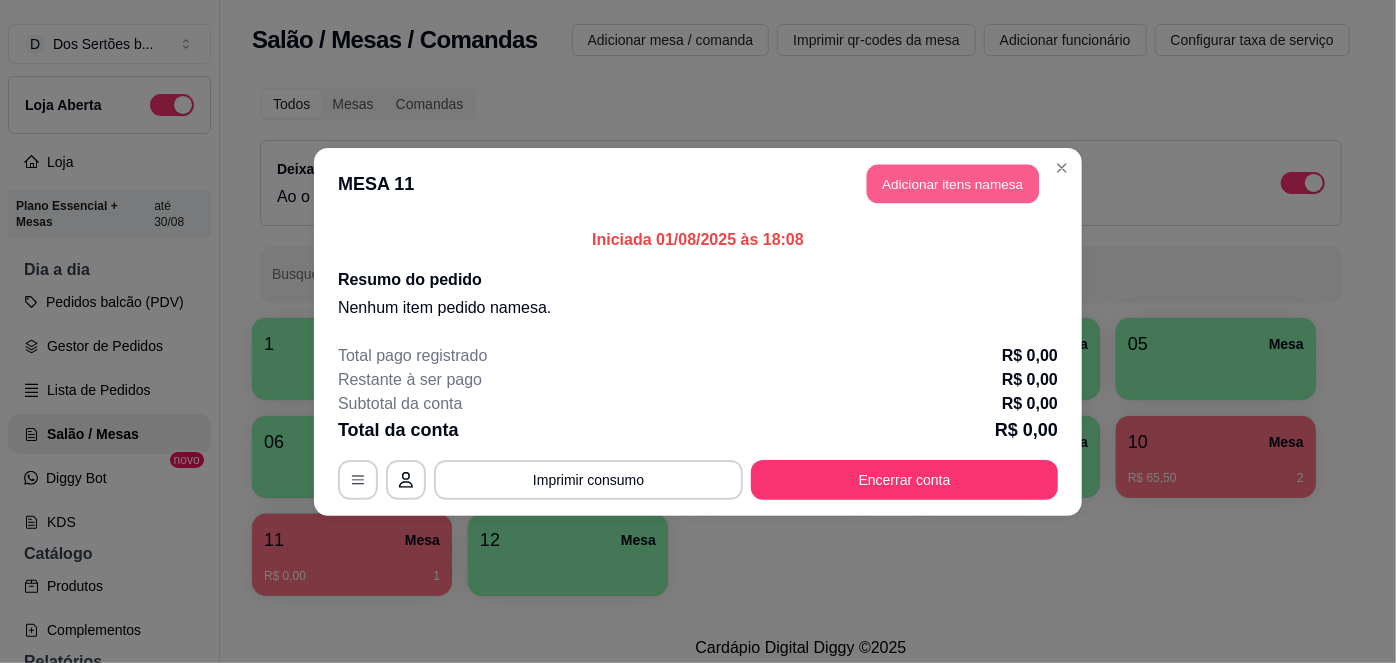 click on "Adicionar itens na  mesa" at bounding box center (953, 183) 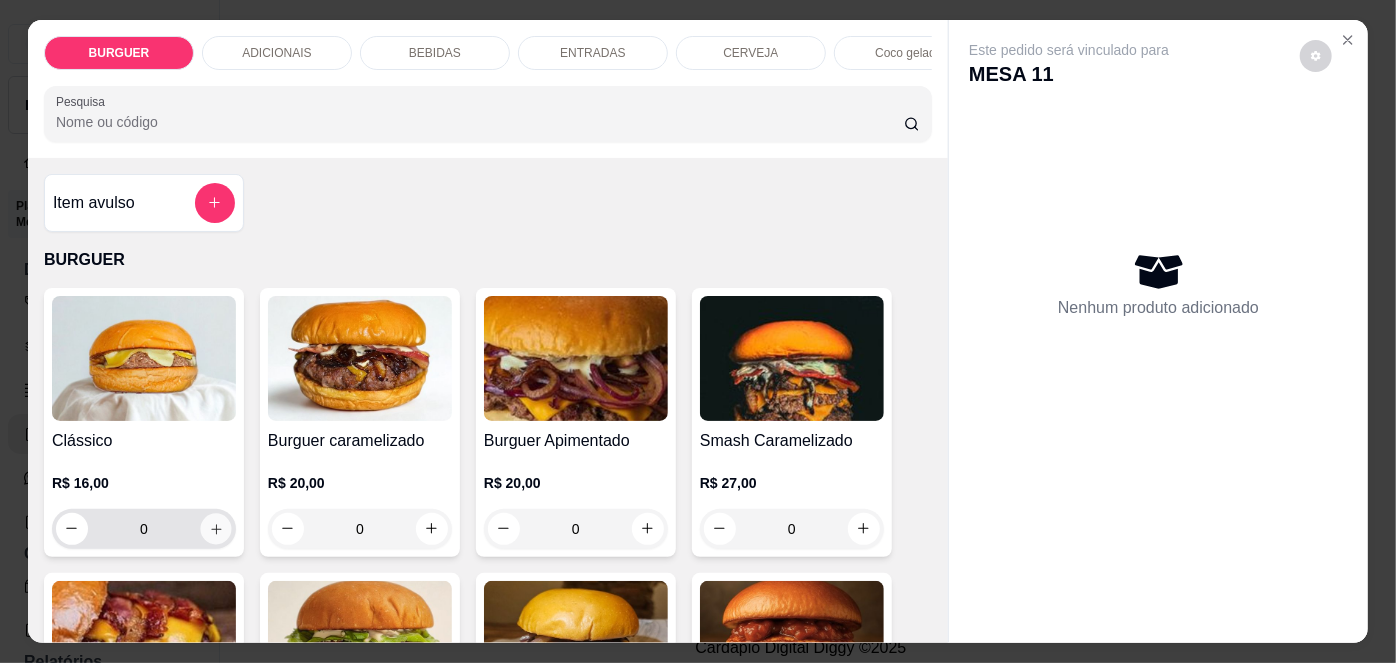 click at bounding box center (215, 528) 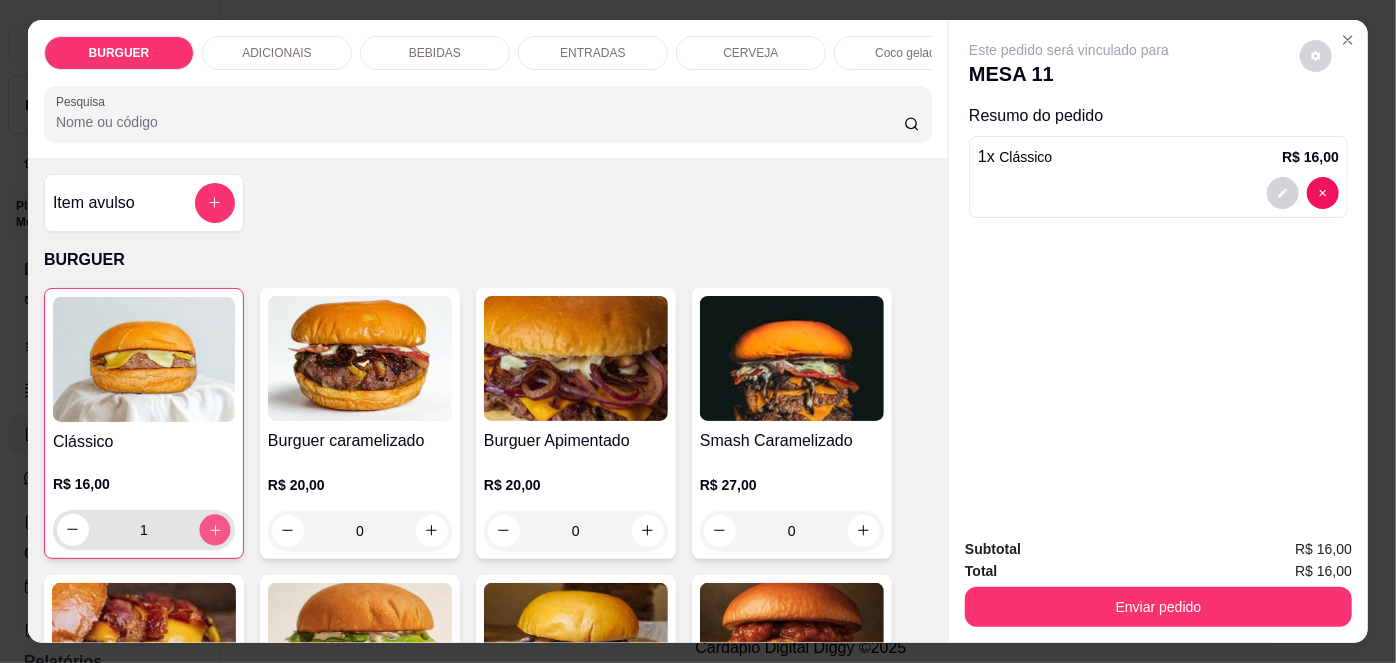 click at bounding box center [214, 529] 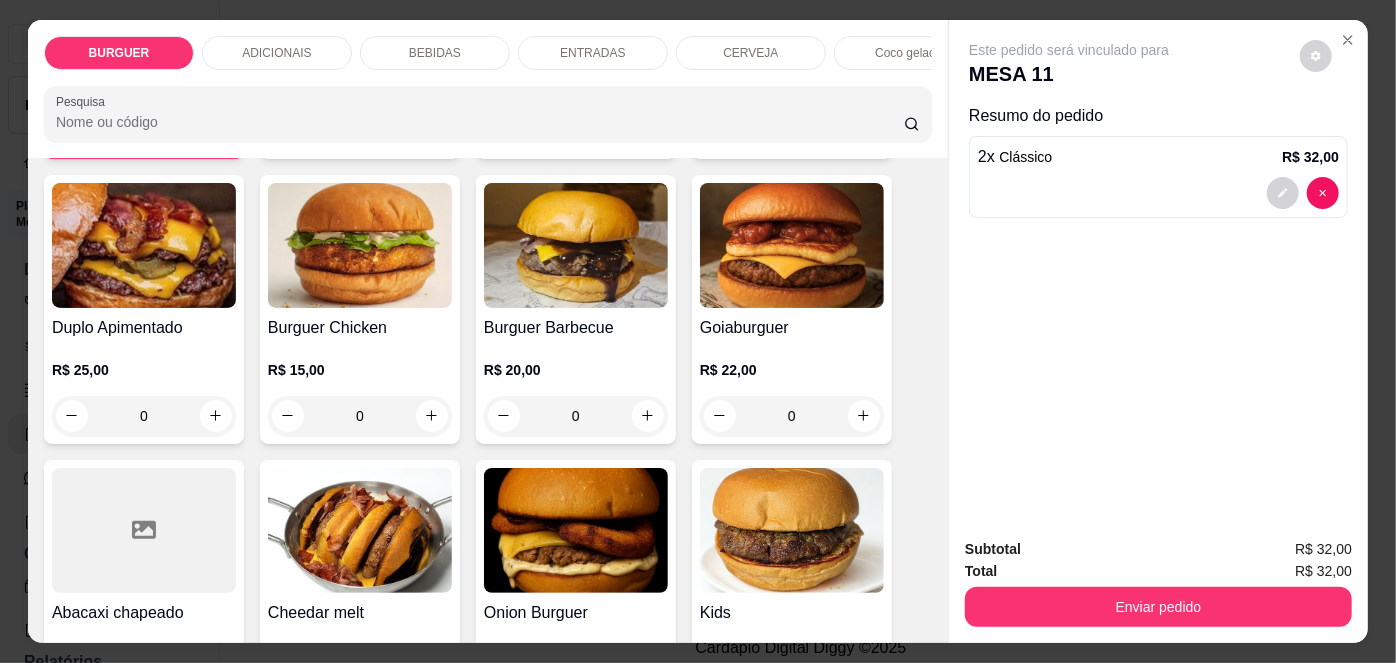 scroll, scrollTop: 410, scrollLeft: 0, axis: vertical 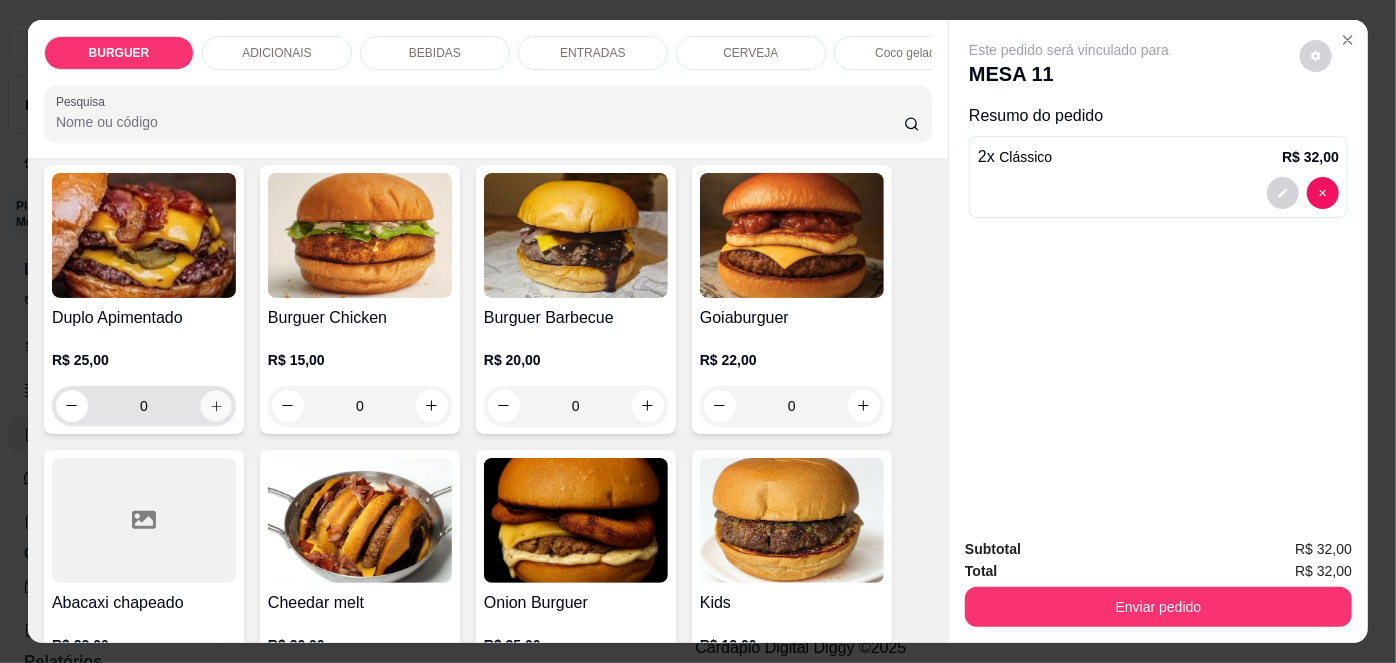 click 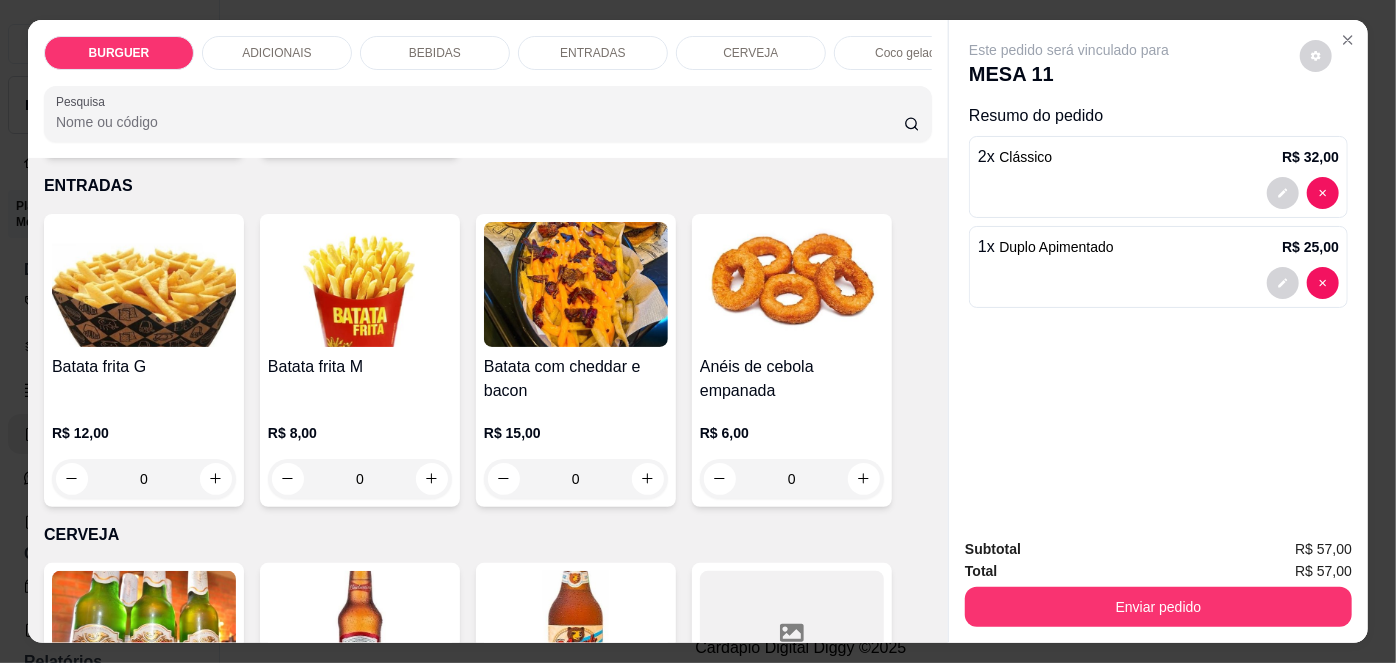 scroll, scrollTop: 2922, scrollLeft: 0, axis: vertical 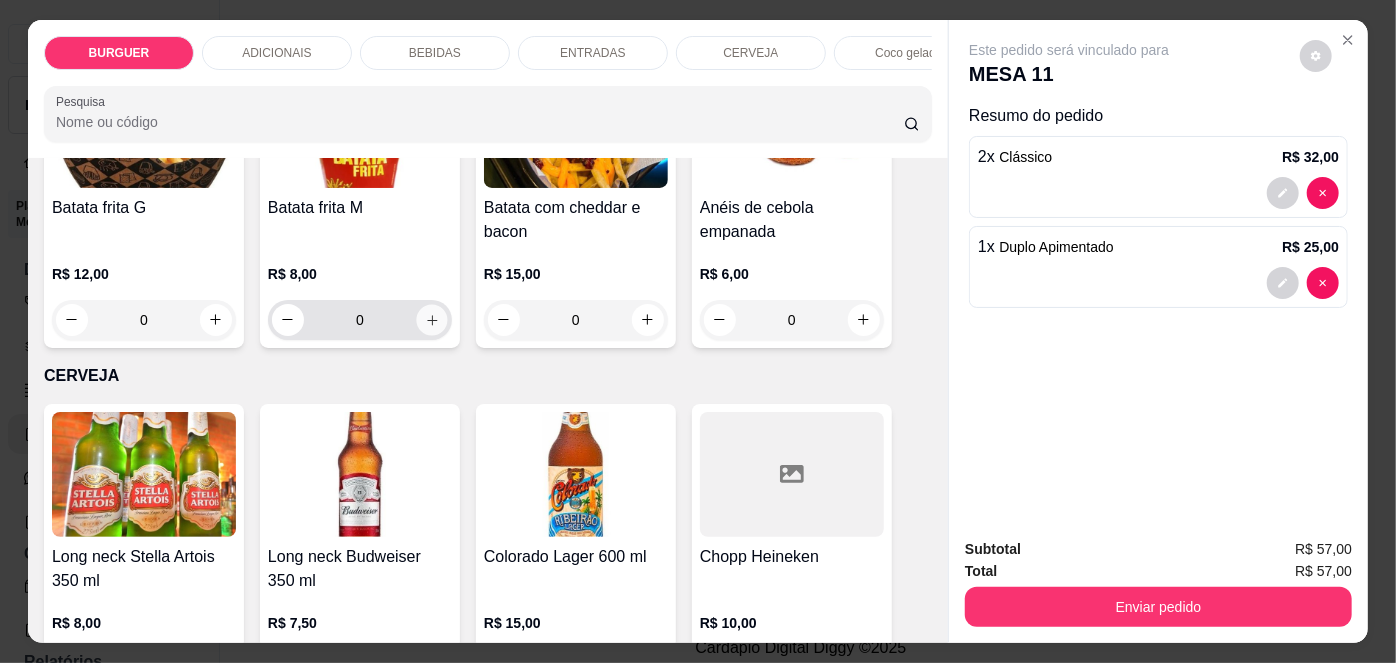 click 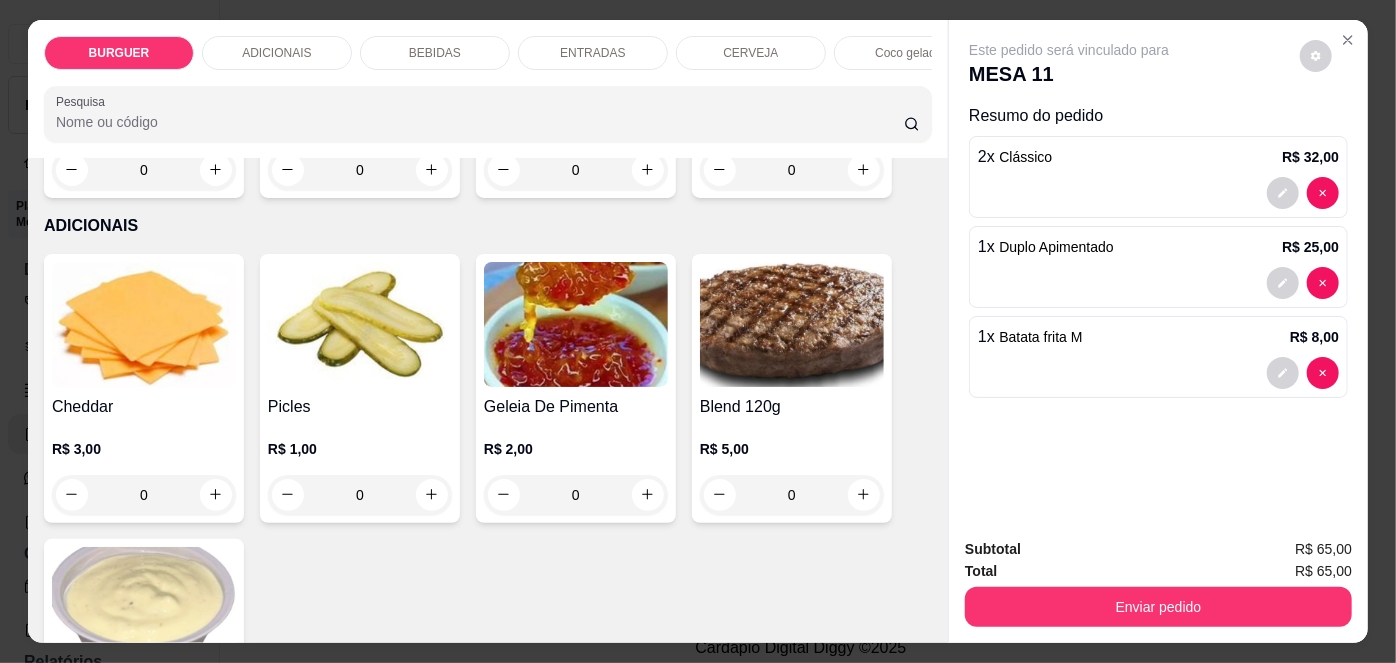 scroll, scrollTop: 930, scrollLeft: 0, axis: vertical 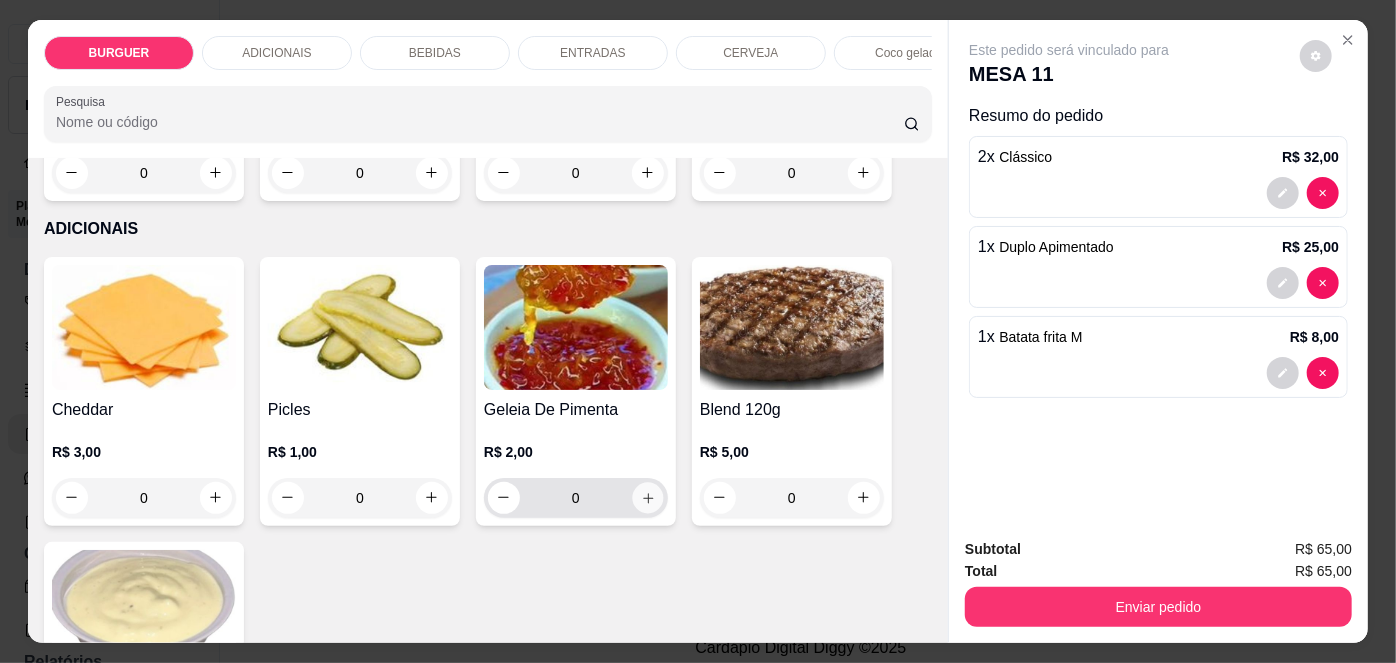 click 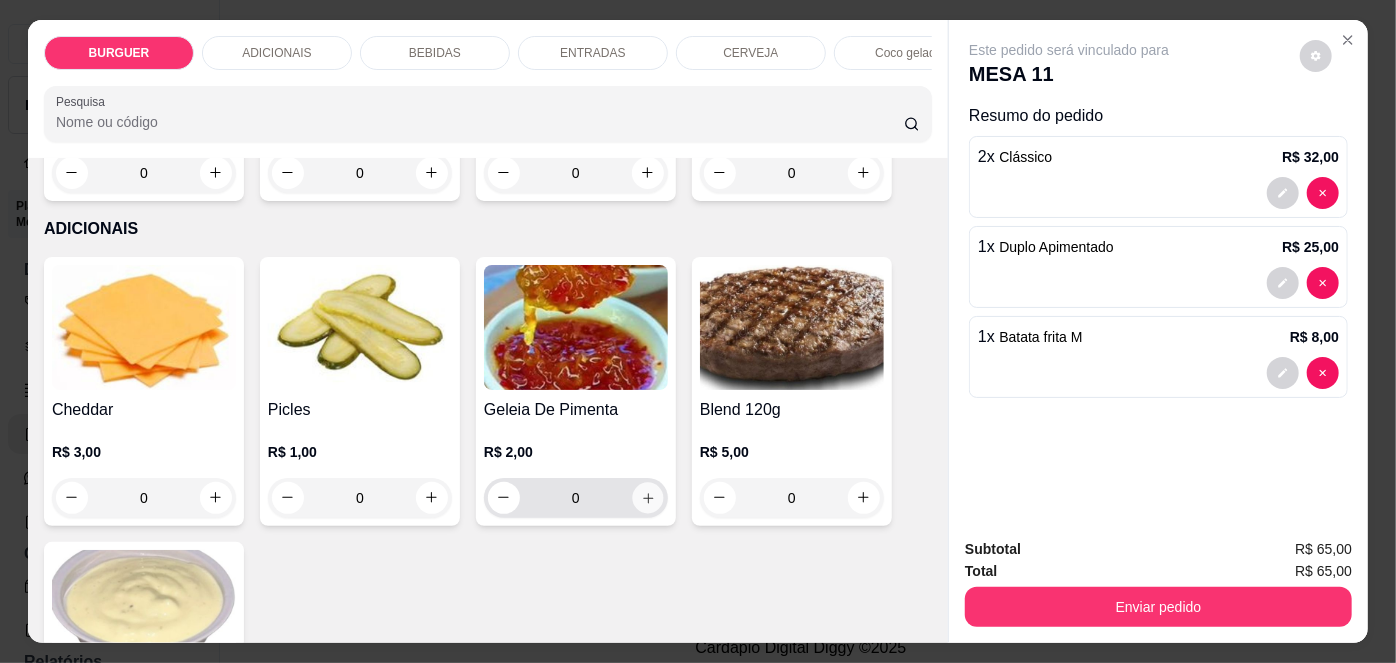 type on "1" 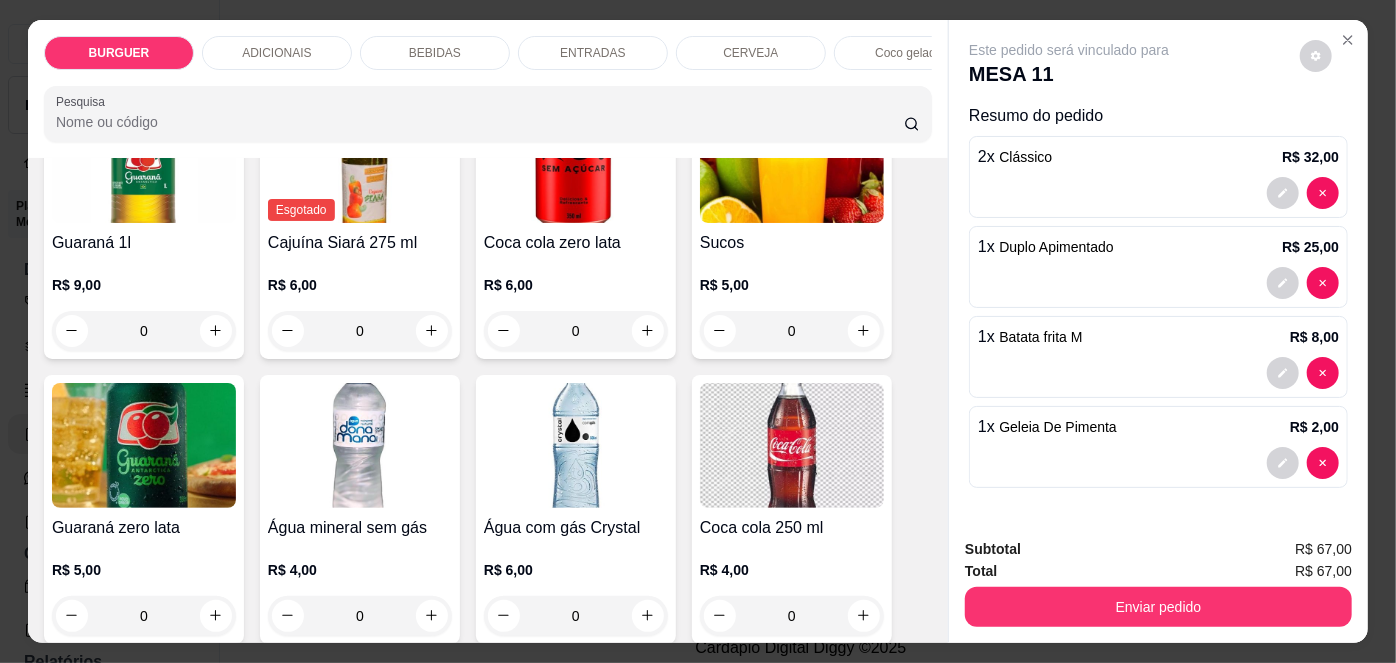 scroll, scrollTop: 1981, scrollLeft: 0, axis: vertical 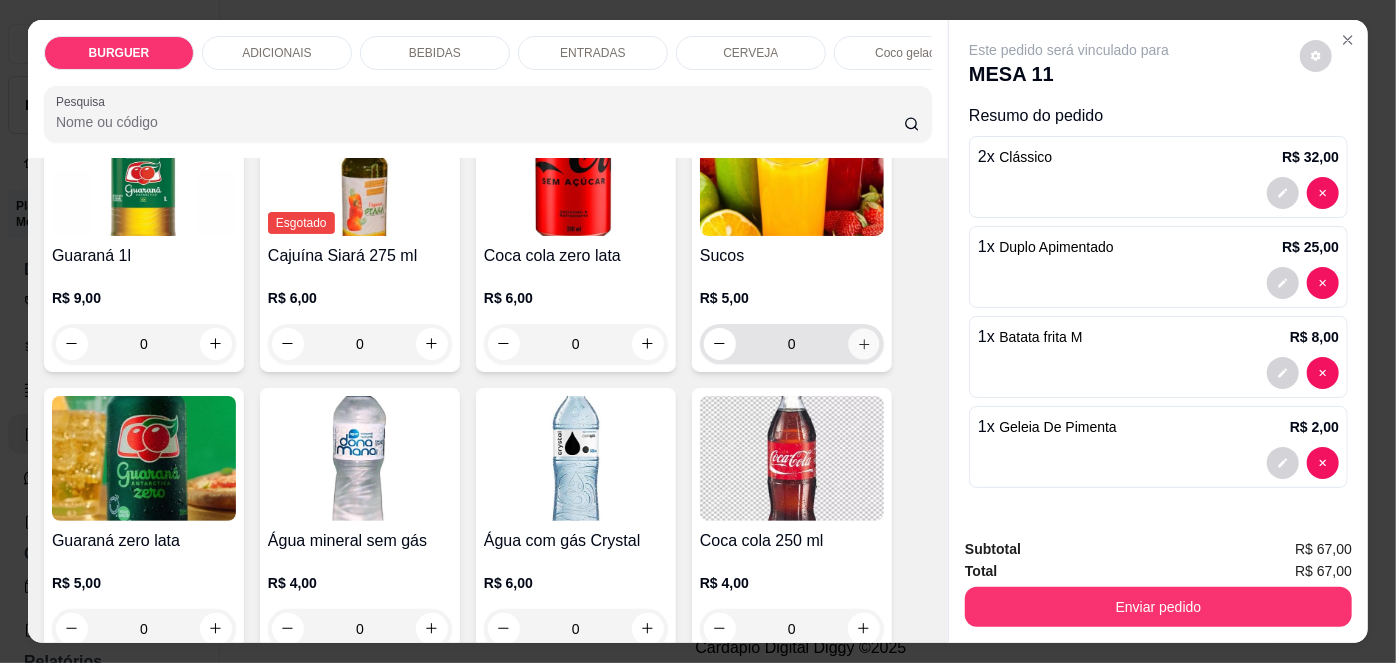 click 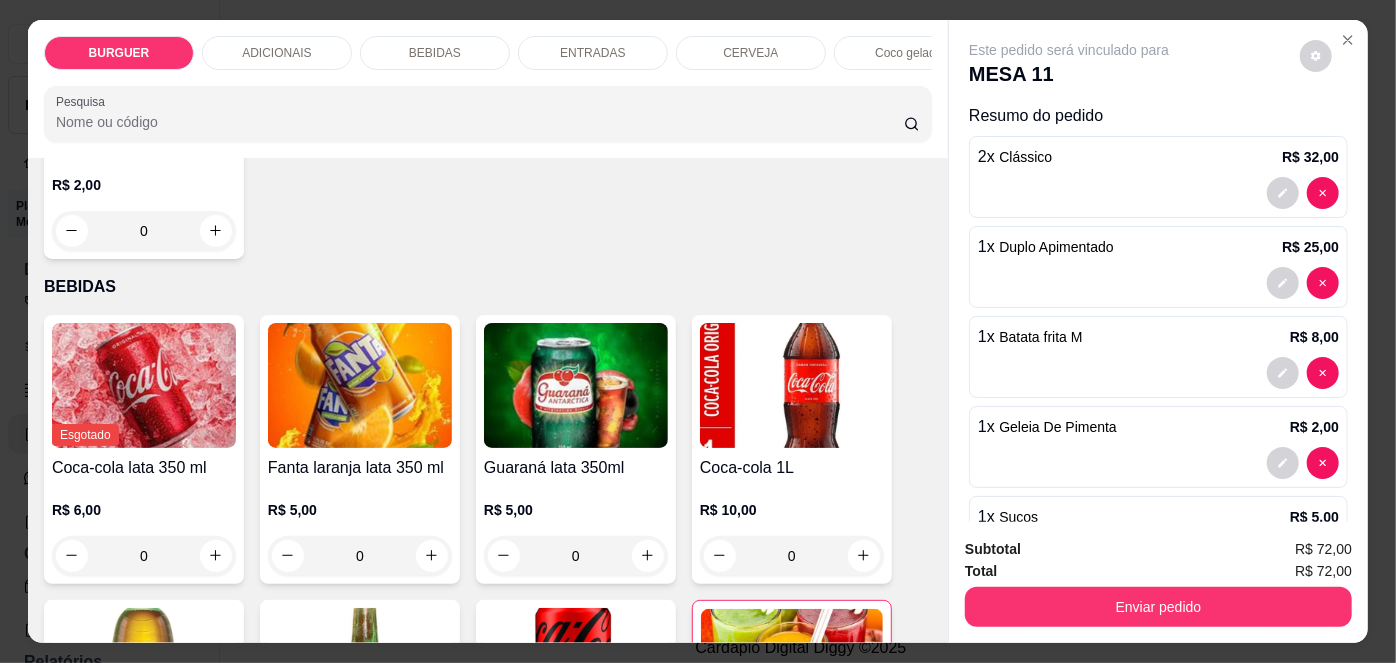 scroll, scrollTop: 1483, scrollLeft: 0, axis: vertical 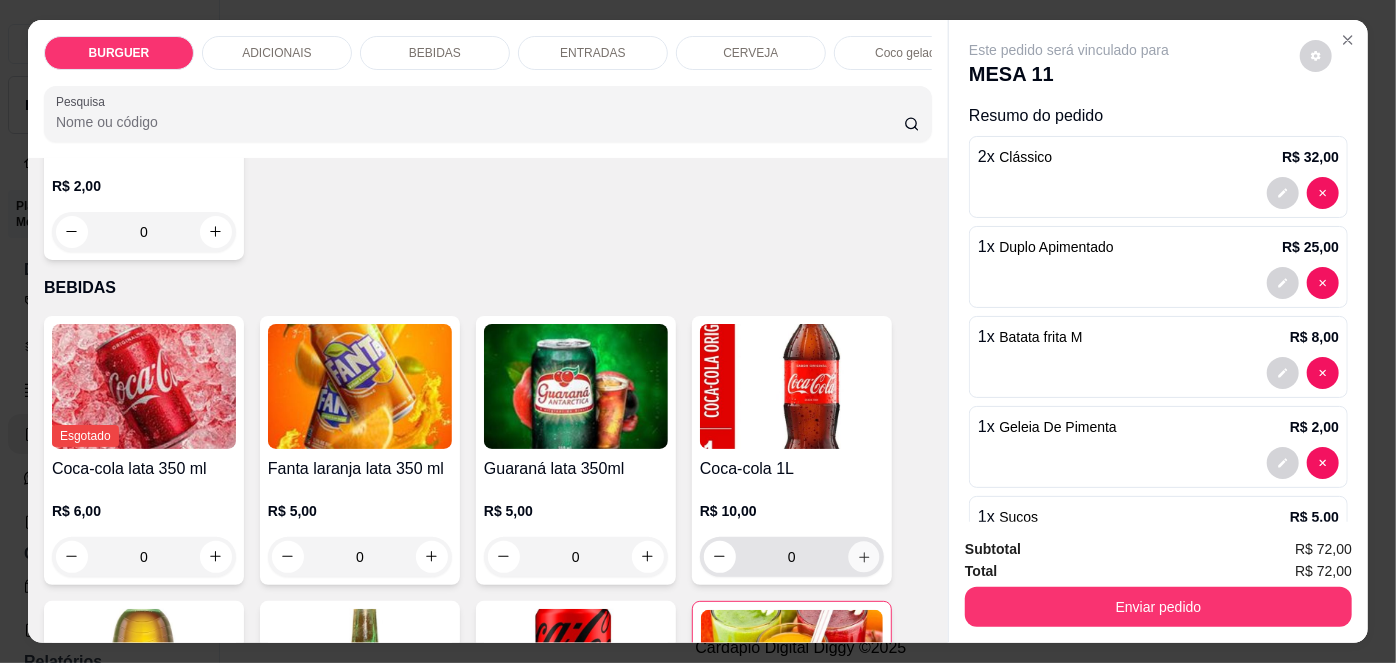 click 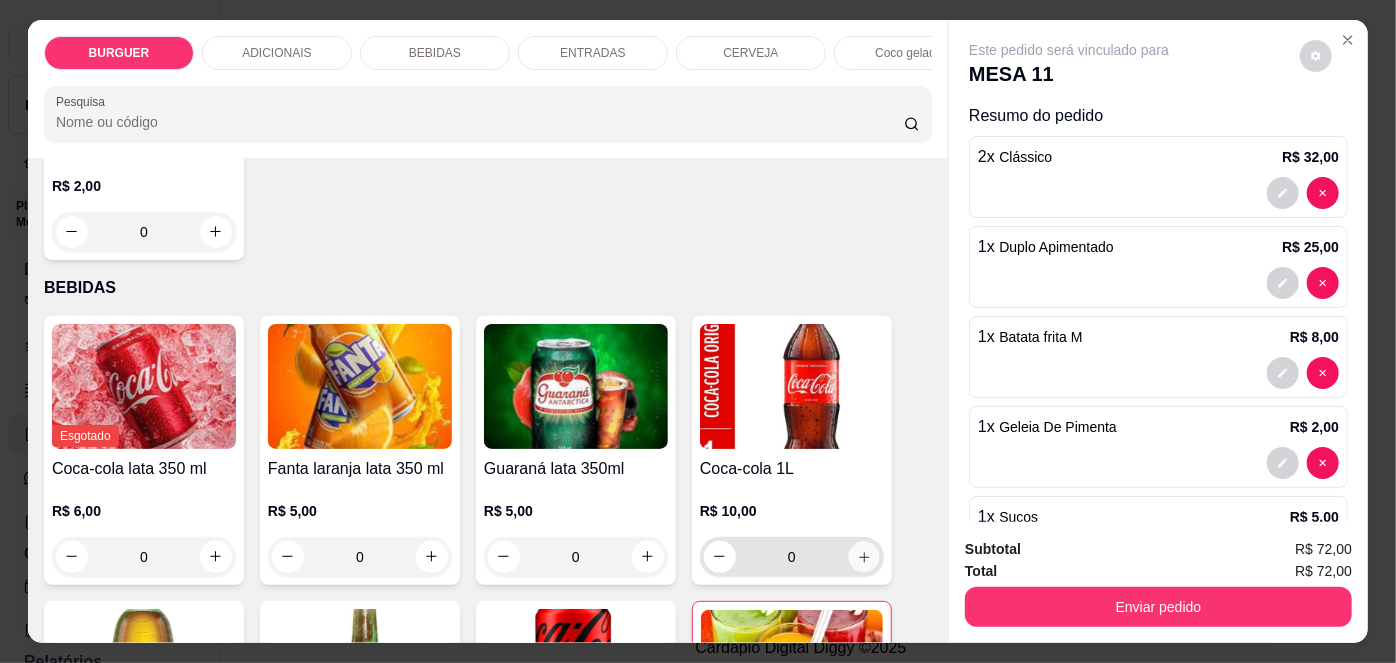 type on "1" 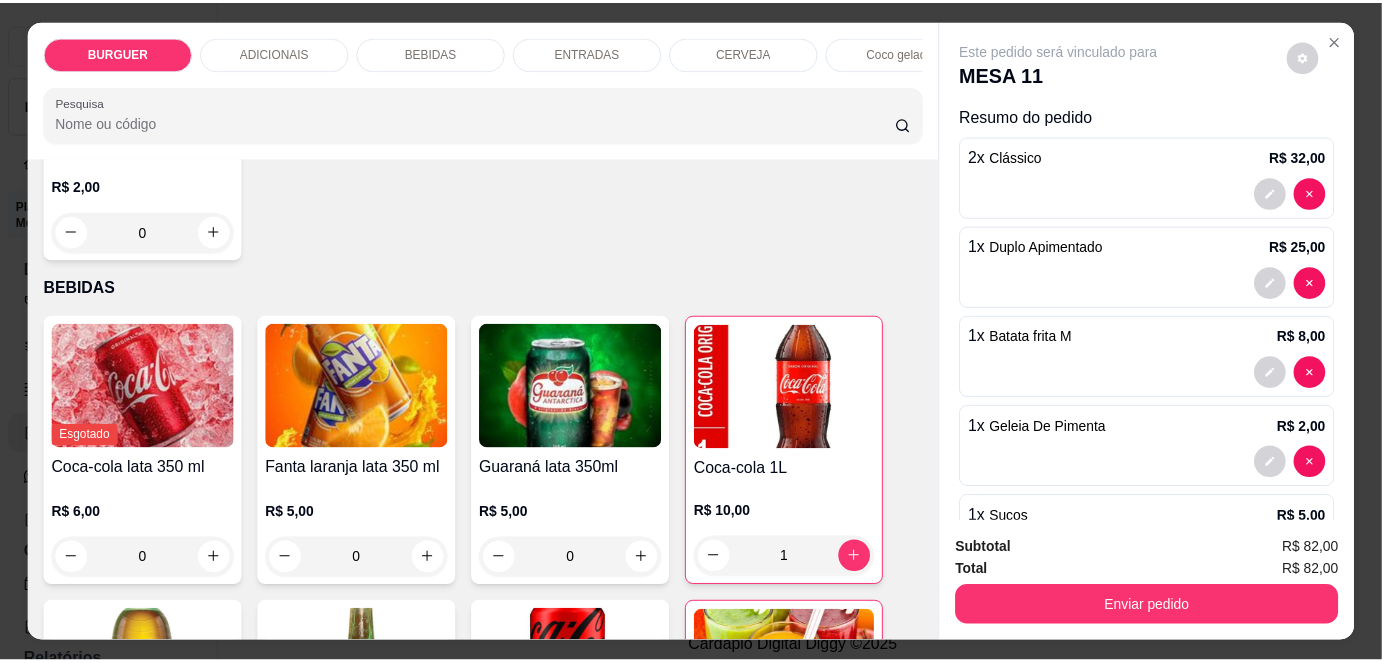 scroll, scrollTop: 170, scrollLeft: 0, axis: vertical 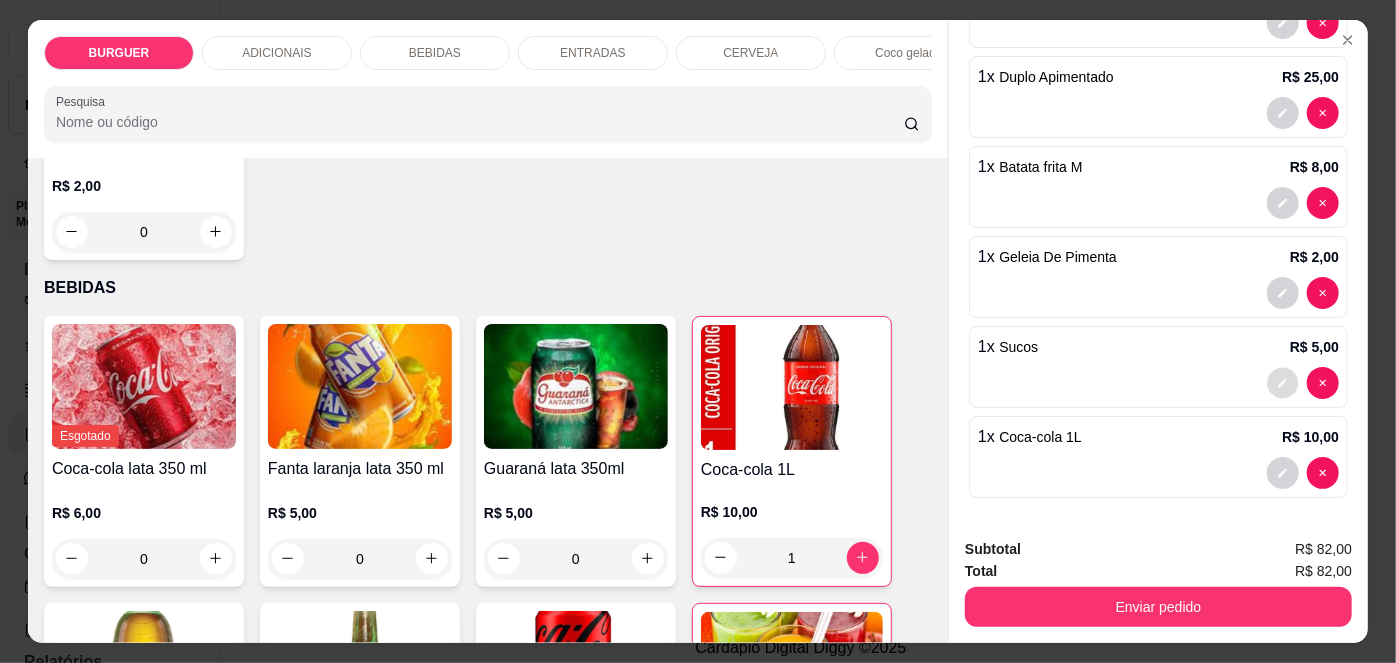 click at bounding box center [1283, 382] 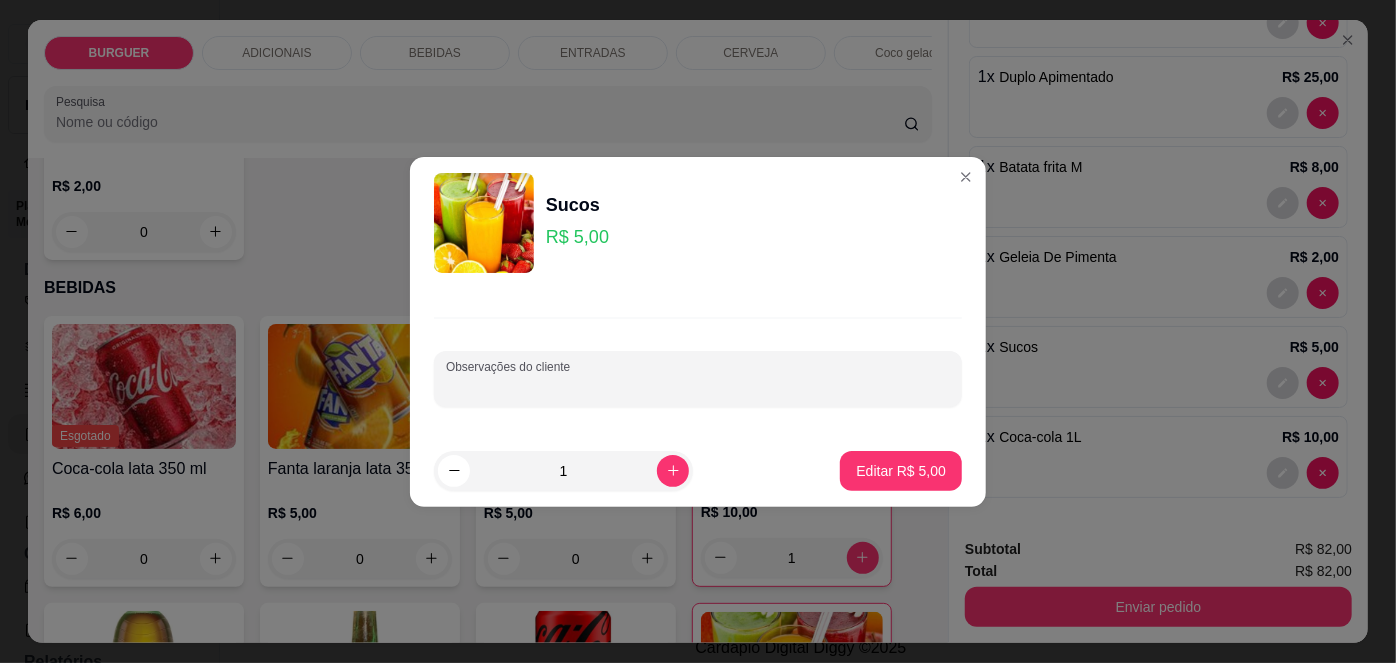 click on "Observações do cliente" at bounding box center (698, 387) 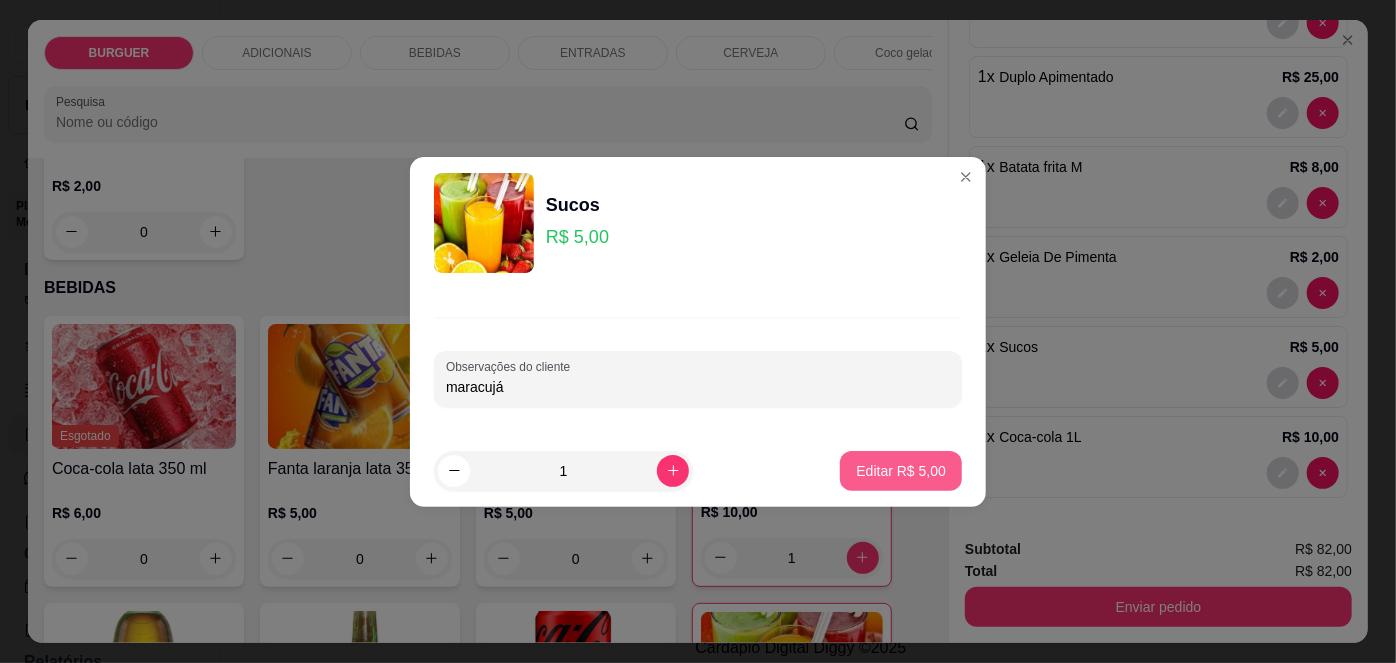 type on "maracujá" 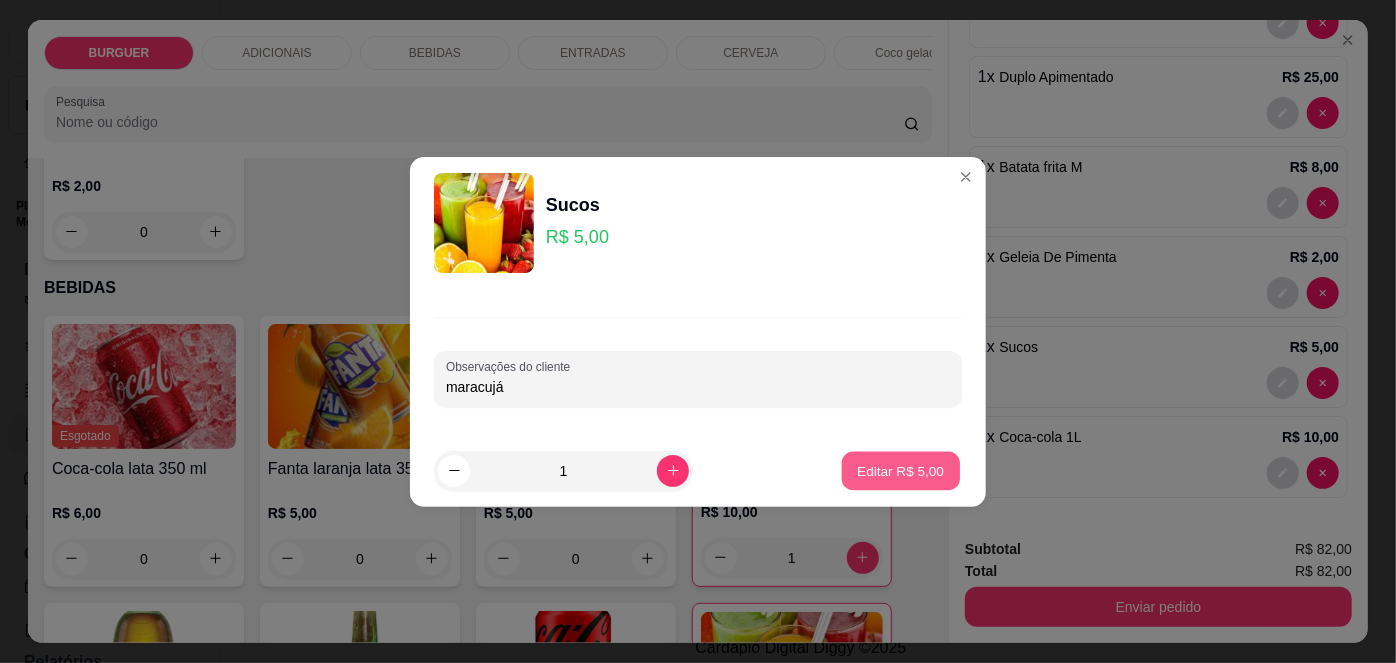 click on "Editar R$ 5,00" at bounding box center (901, 470) 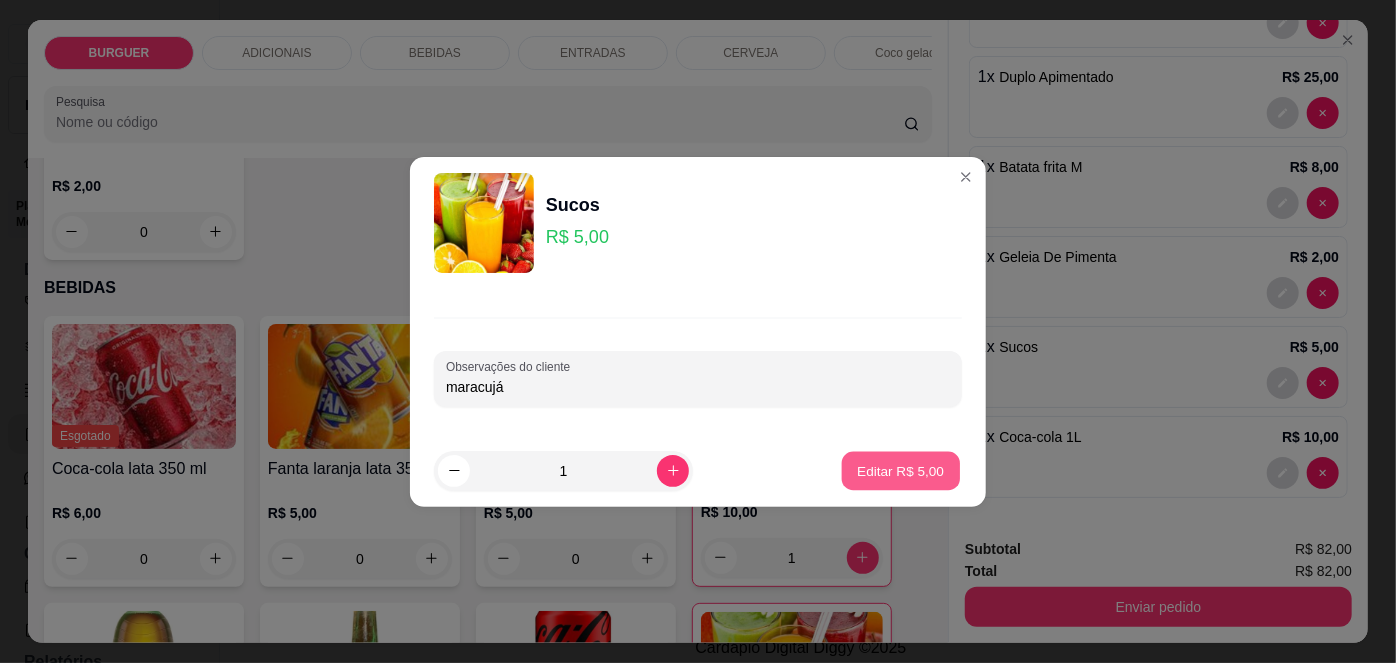 type on "0" 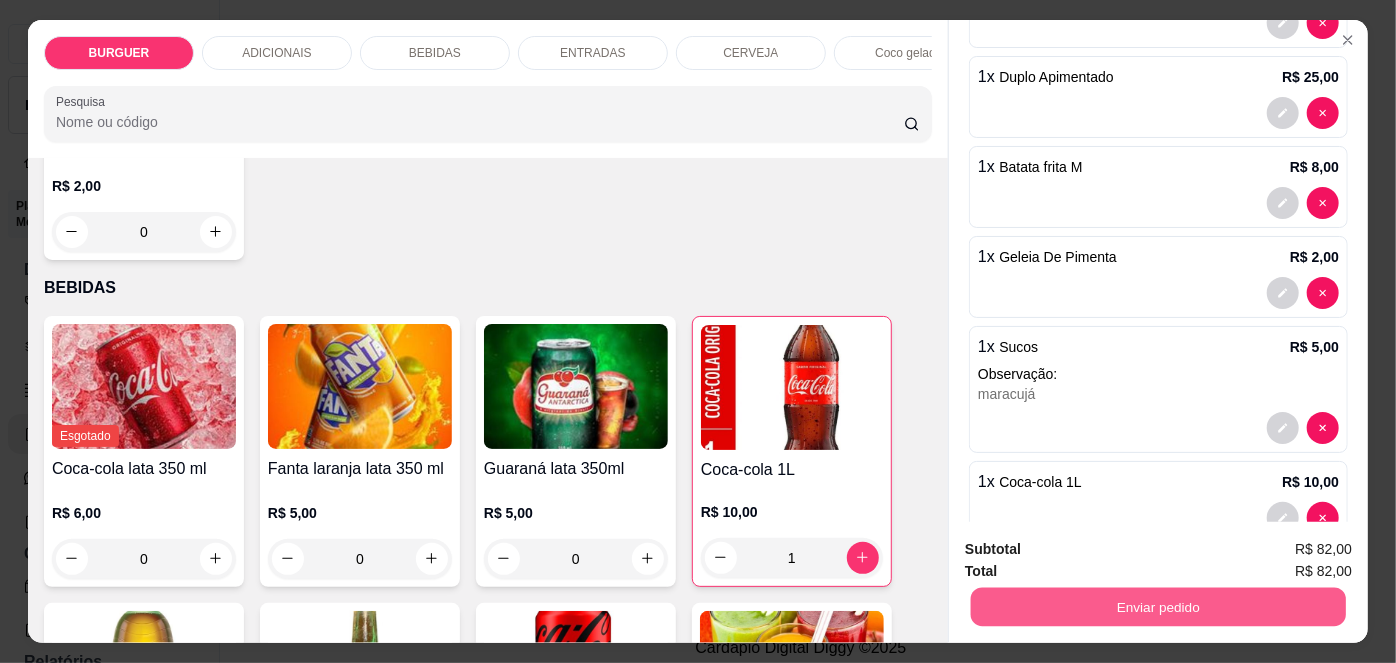 click on "Enviar pedido" at bounding box center (1158, 607) 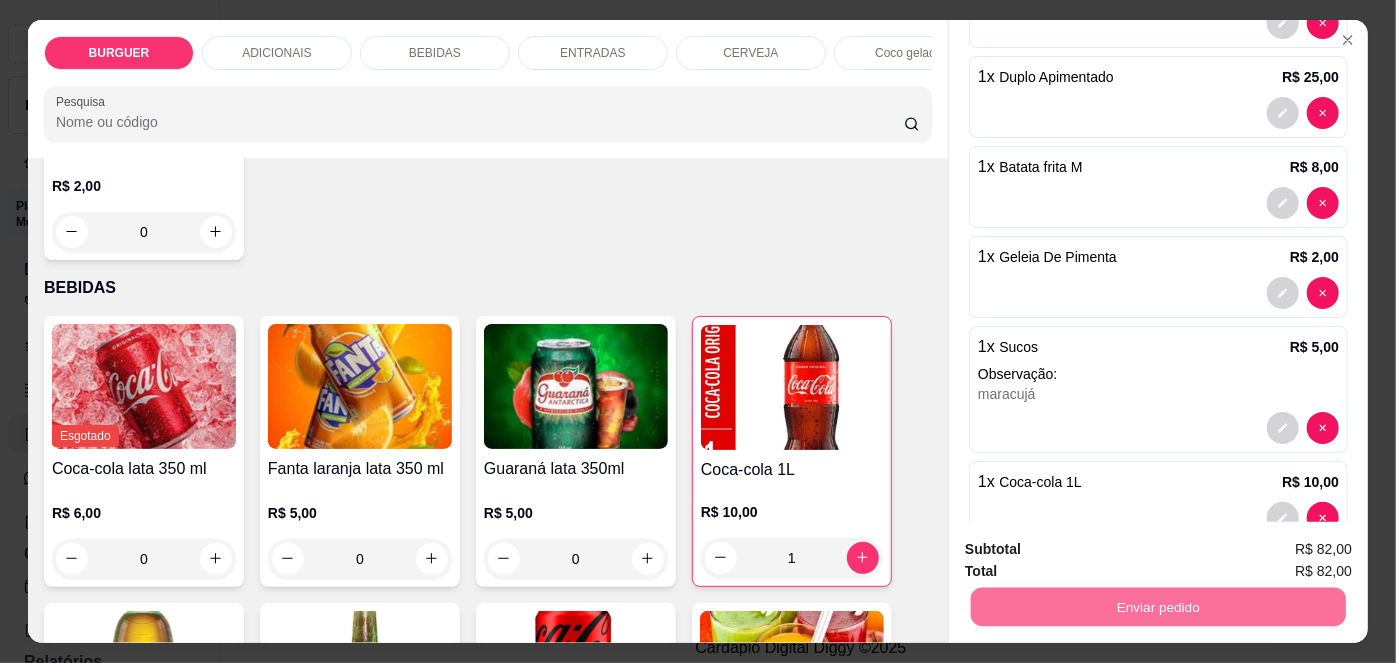 click on "Não registrar e enviar pedido" at bounding box center [1093, 551] 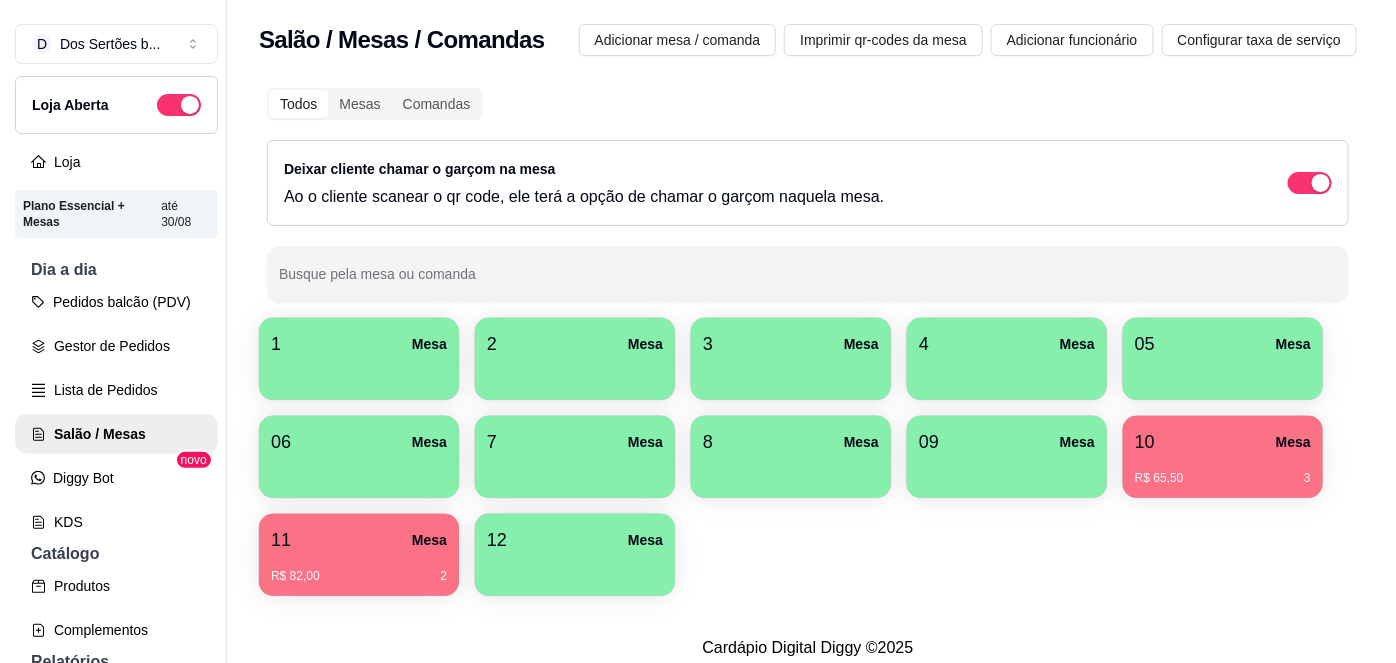 scroll, scrollTop: 26, scrollLeft: 0, axis: vertical 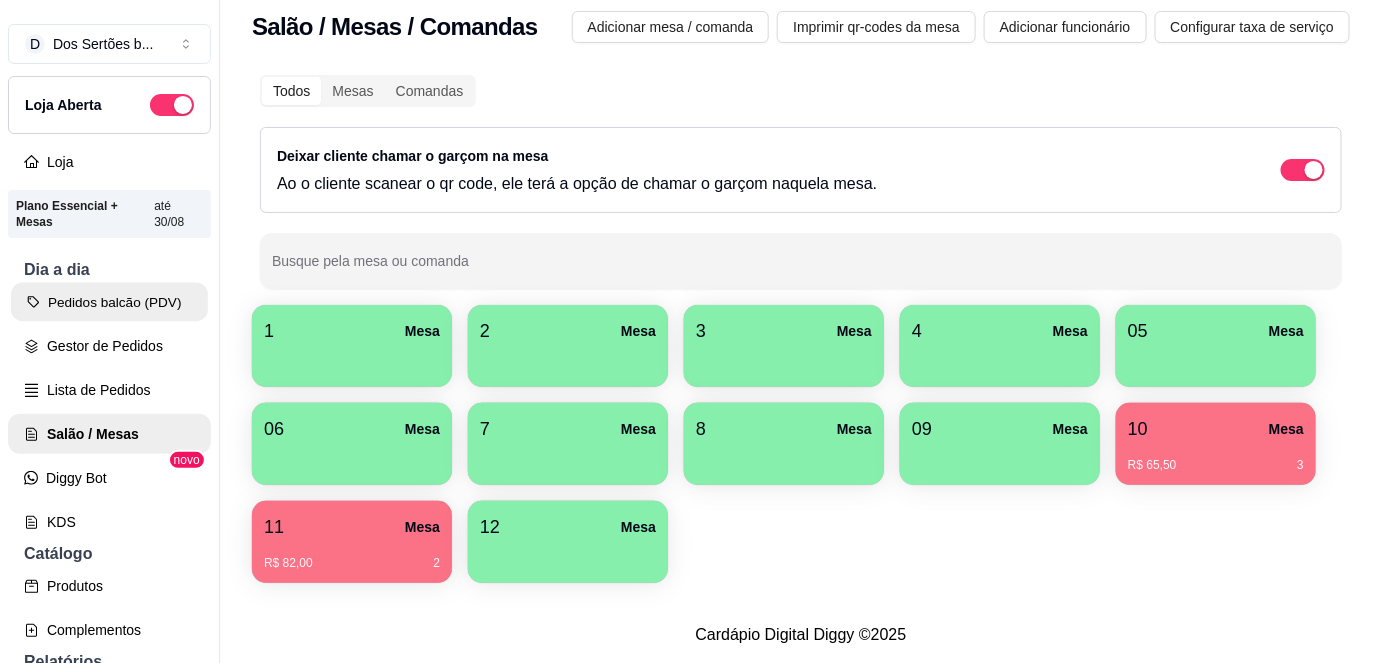click on "Pedidos balcão (PDV)" at bounding box center [109, 302] 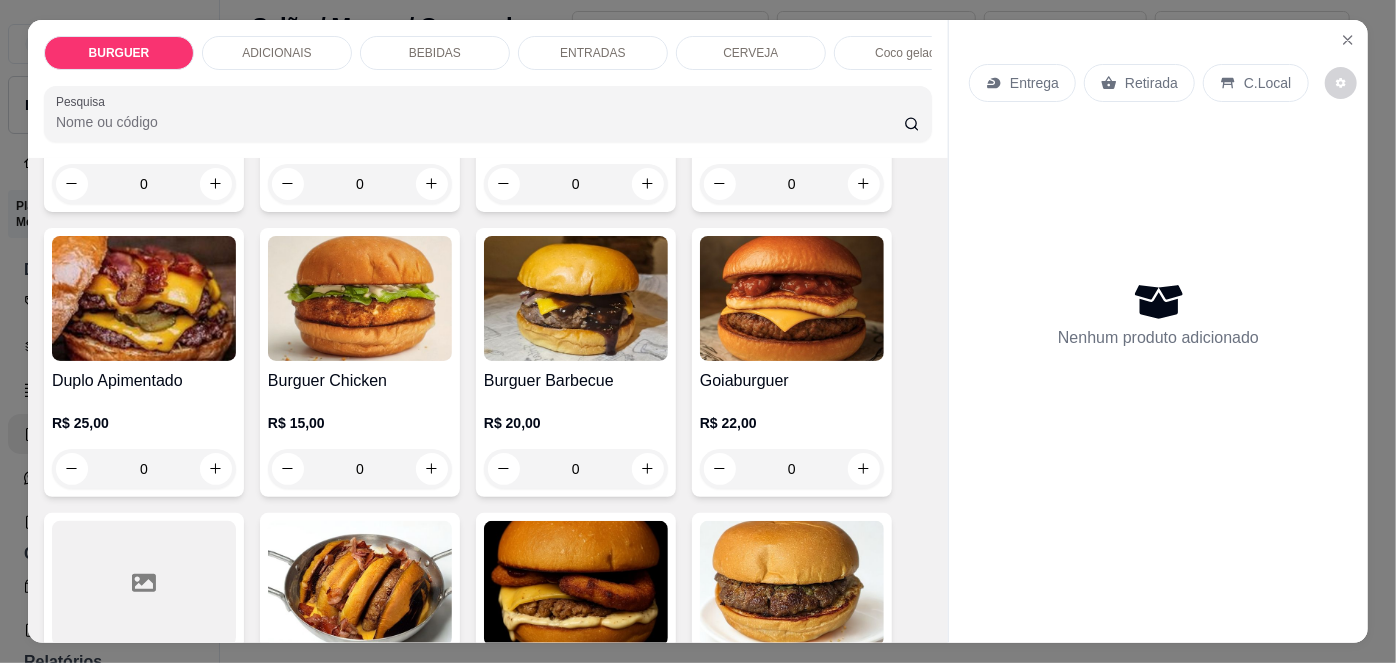 scroll, scrollTop: 266, scrollLeft: 0, axis: vertical 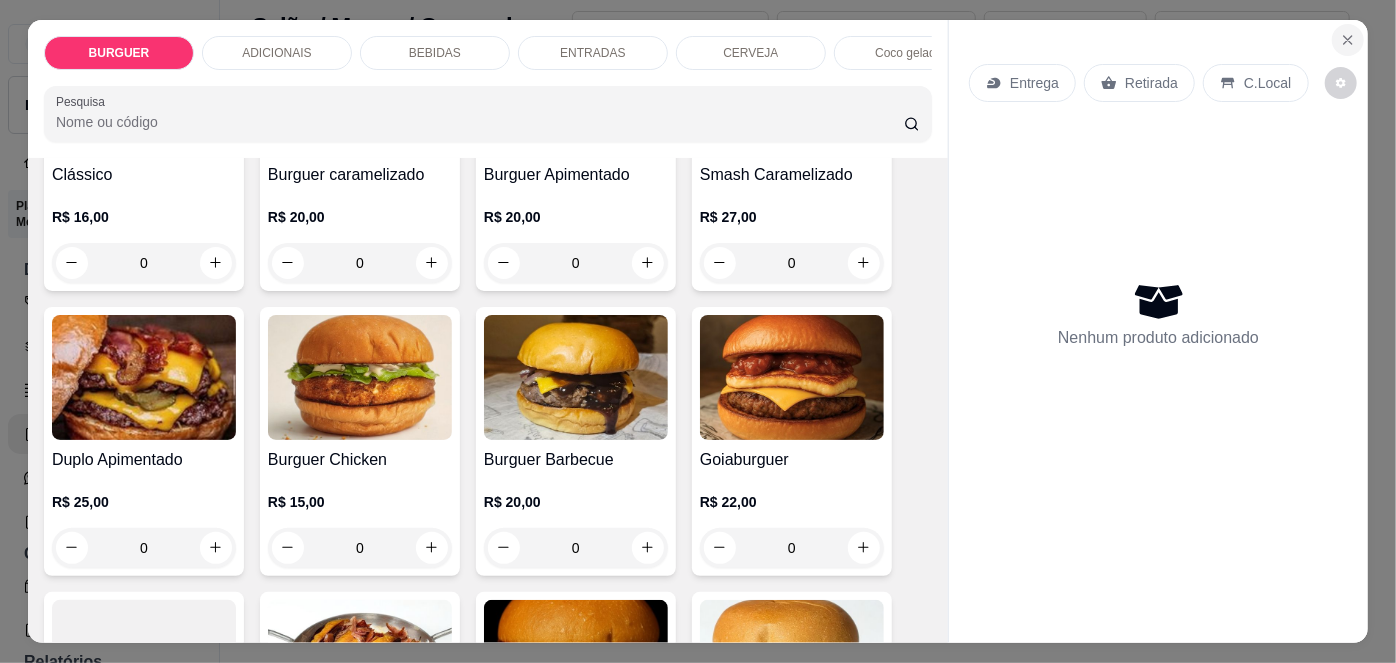 click at bounding box center [1348, 40] 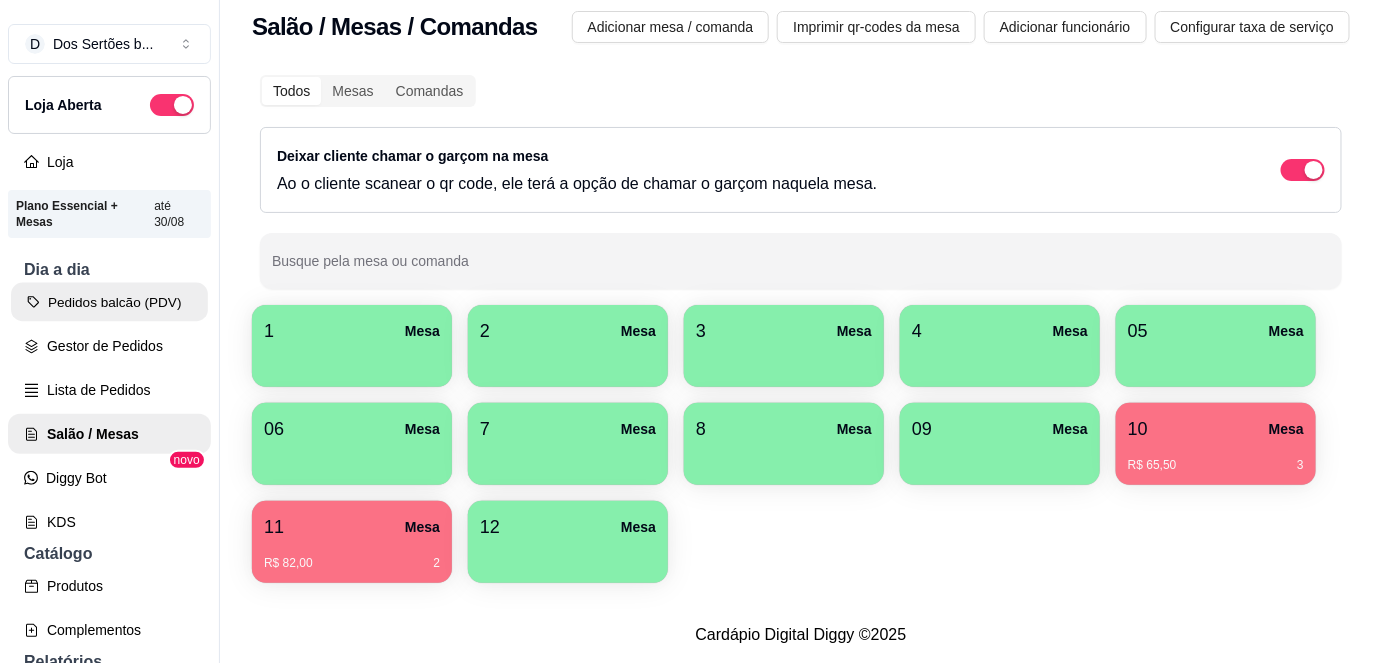 click on "Pedidos balcão (PDV)" at bounding box center [109, 302] 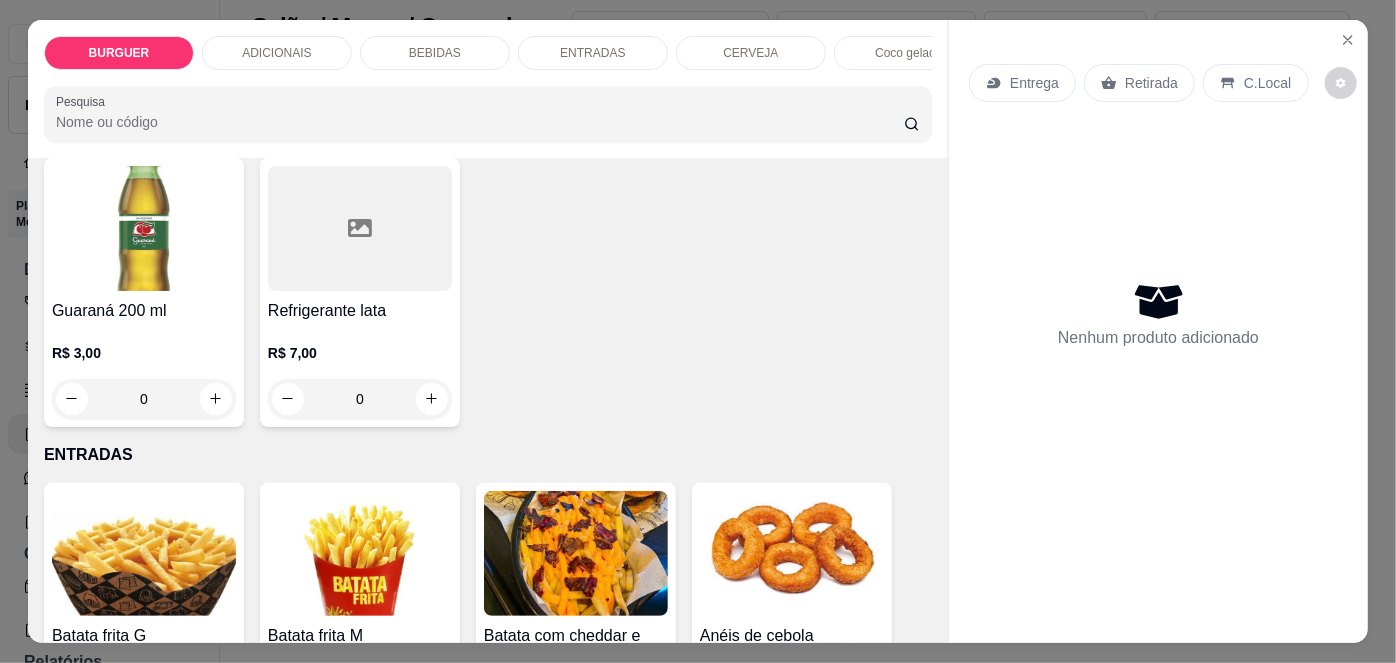 scroll, scrollTop: 2487, scrollLeft: 0, axis: vertical 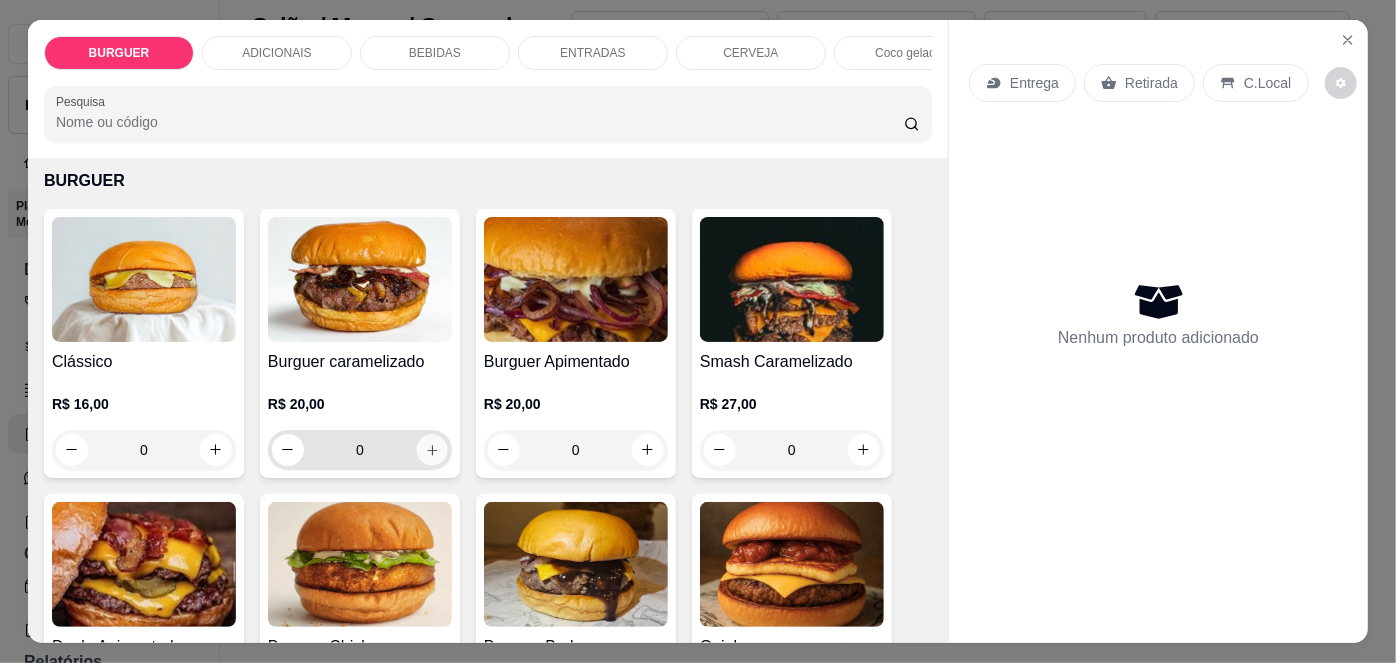 click 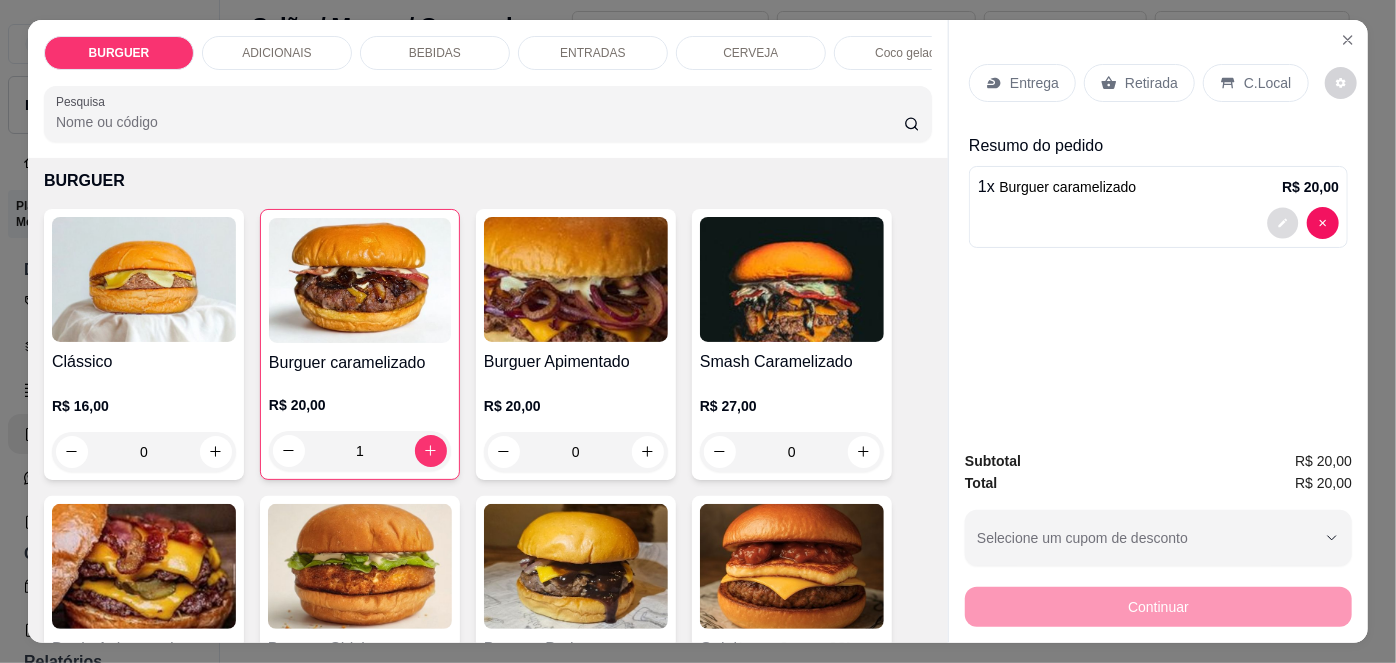 click 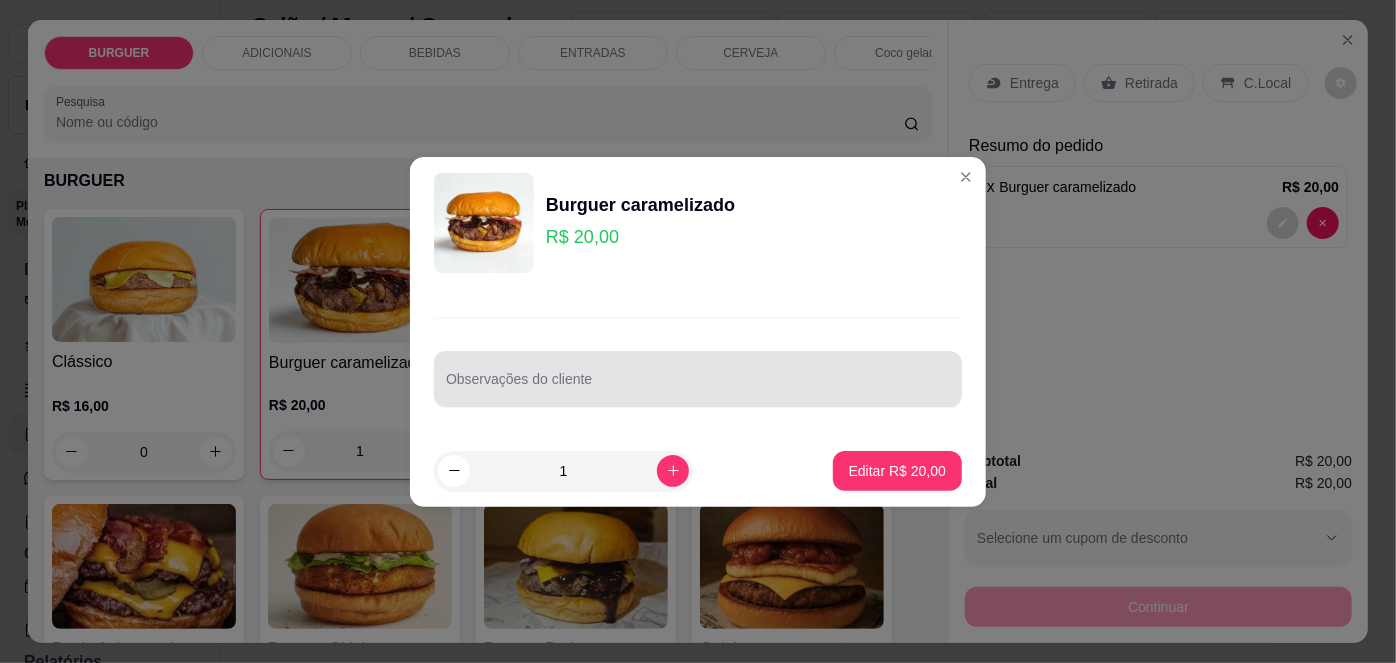 click at bounding box center (698, 379) 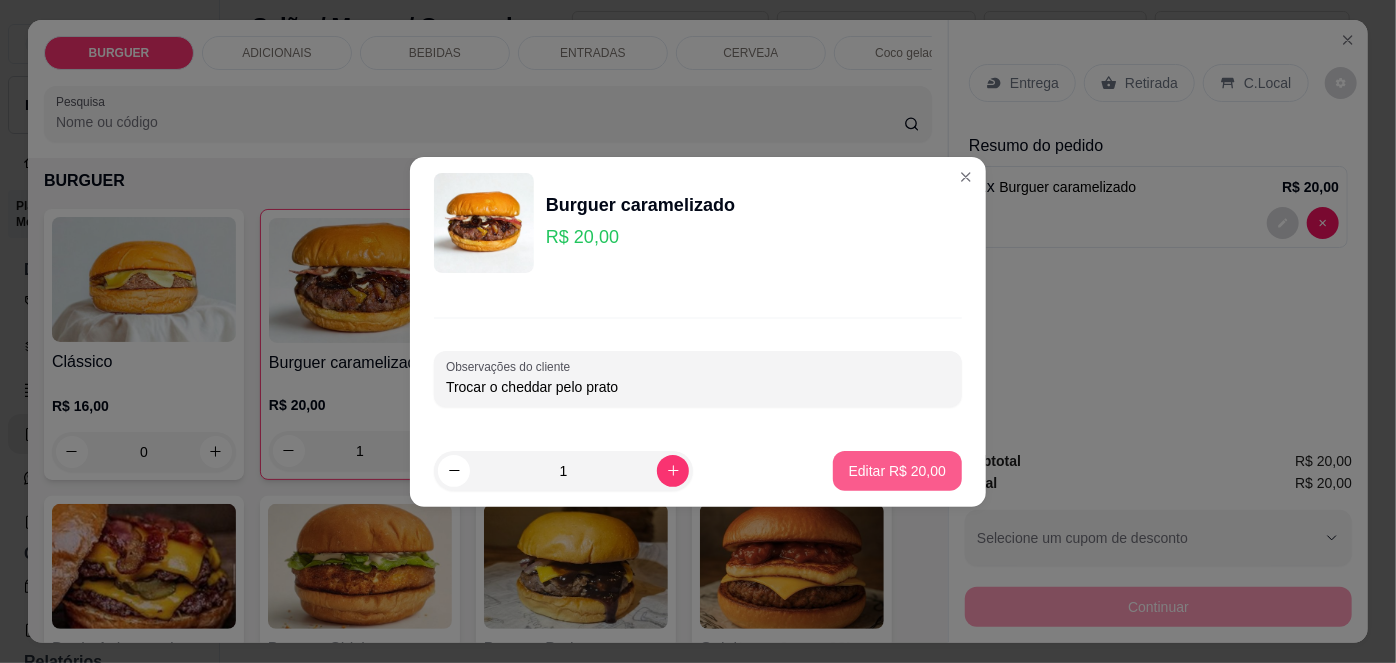 type on "Trocar o cheddar pelo prato" 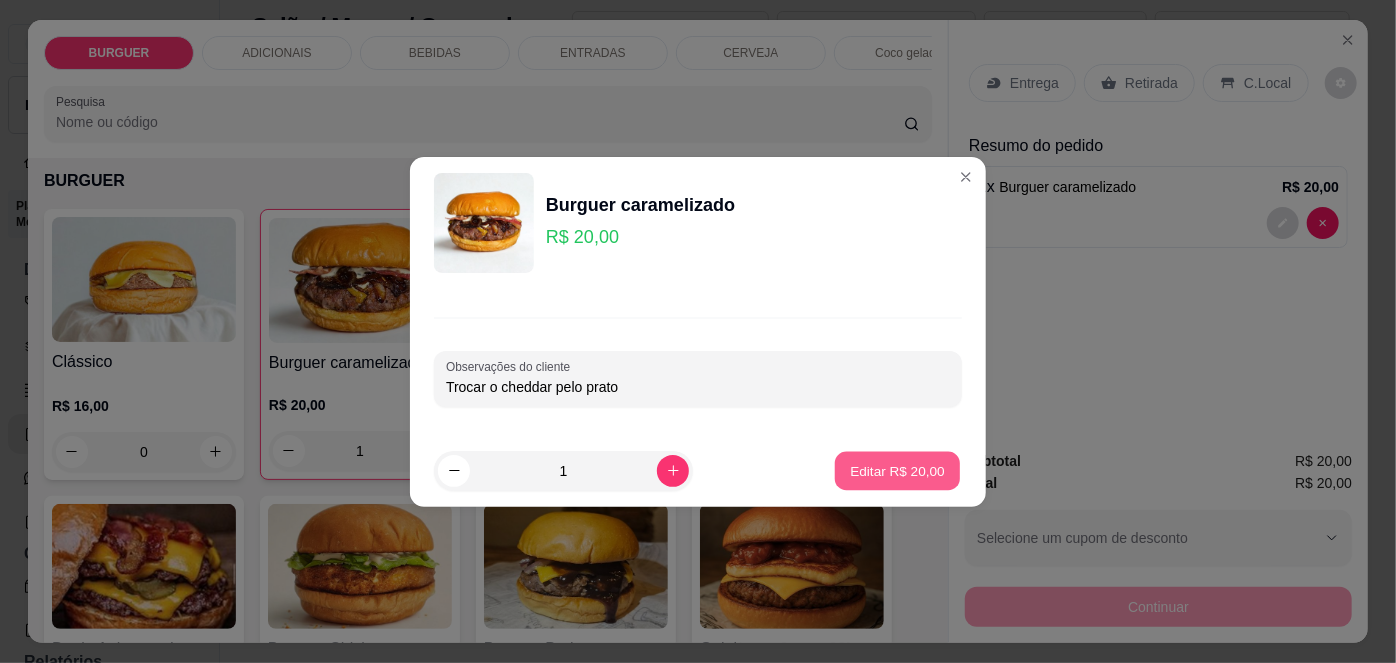 click on "Editar   R$ 20,00" at bounding box center [897, 470] 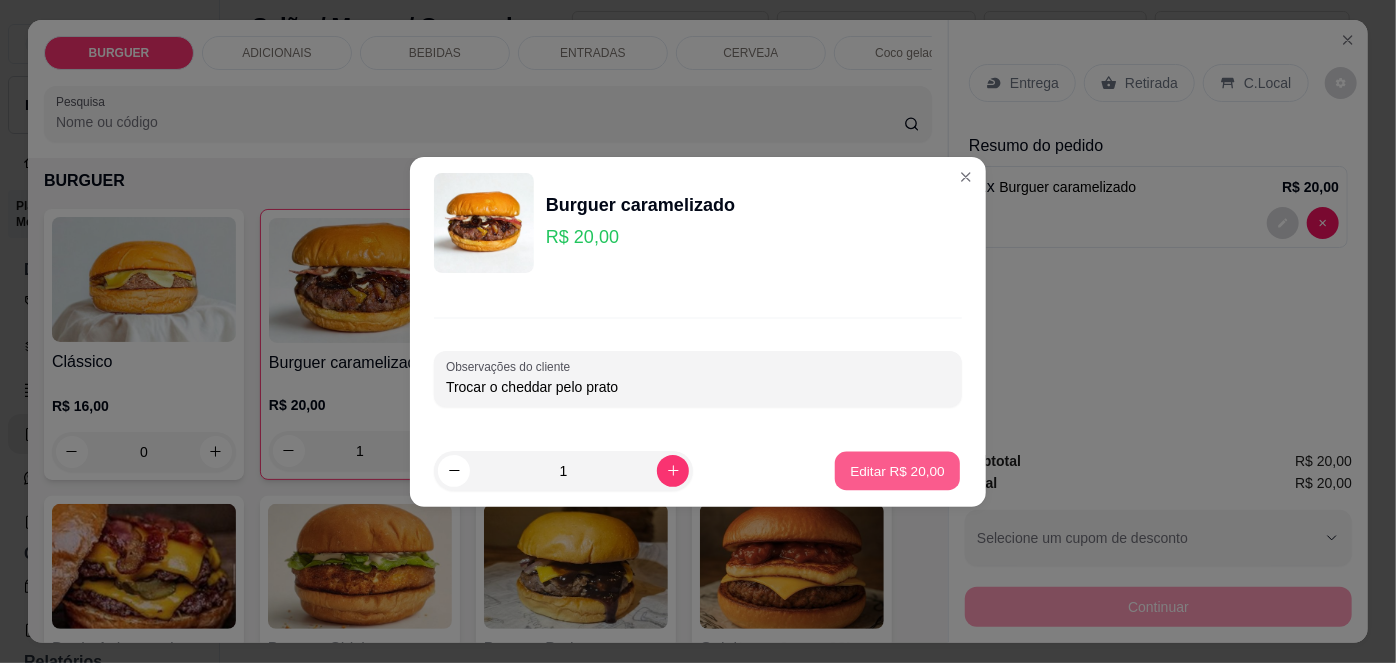 type on "0" 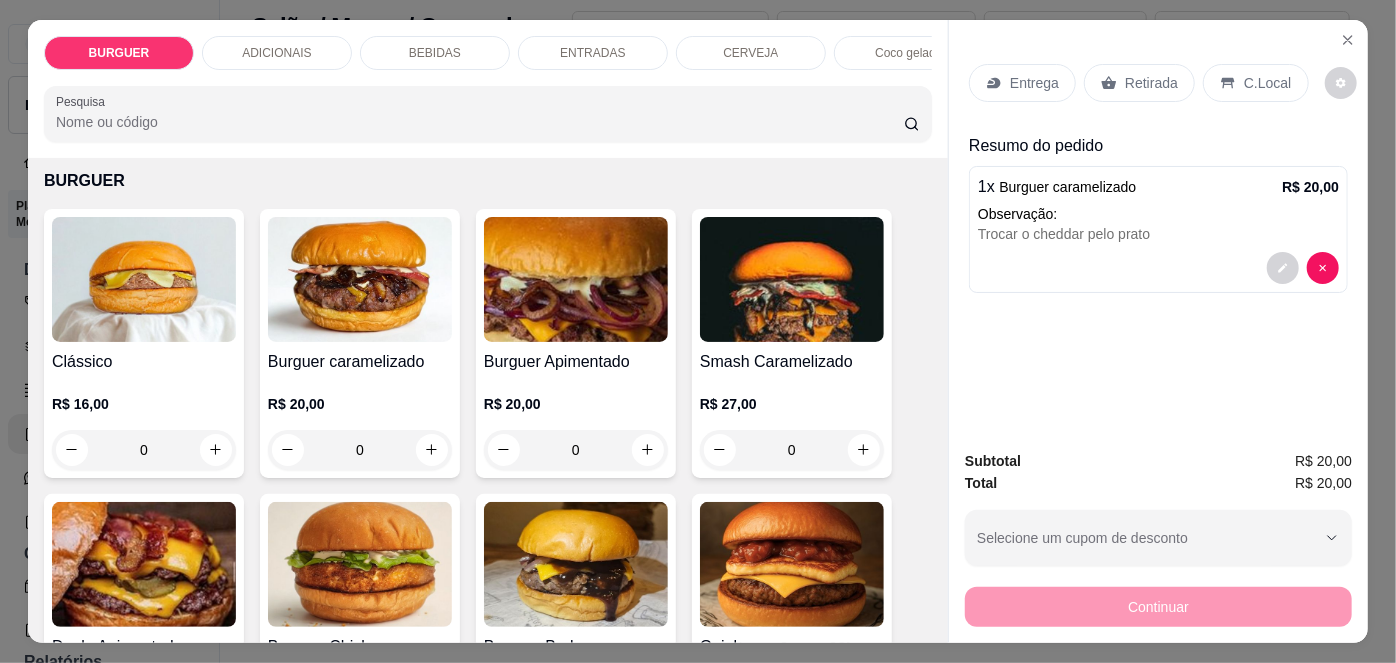 click on "Retirada" at bounding box center [1151, 83] 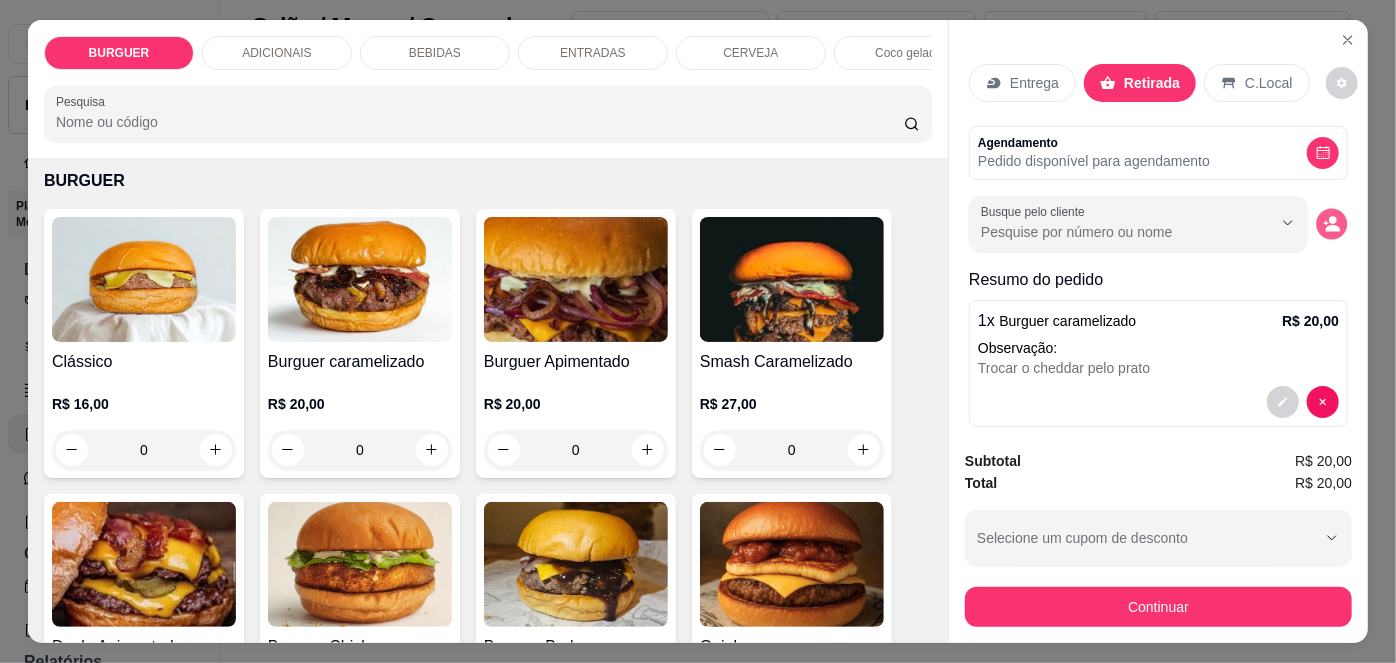 click 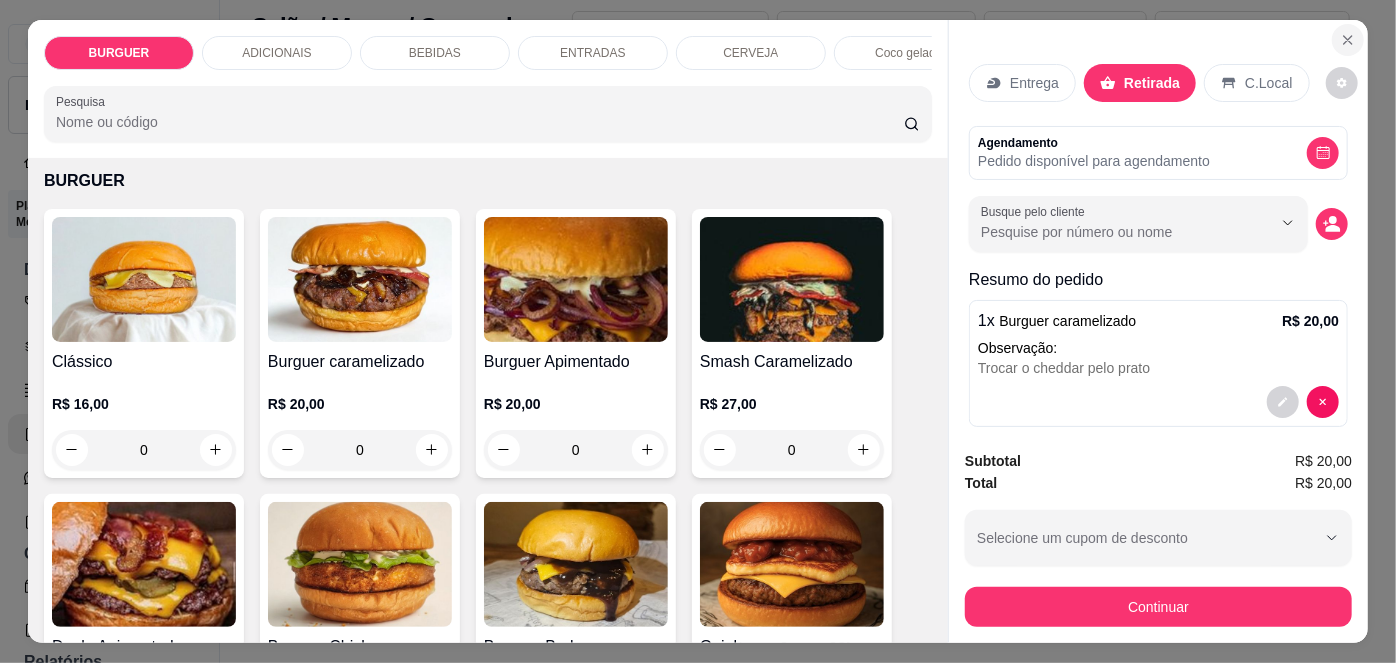 click 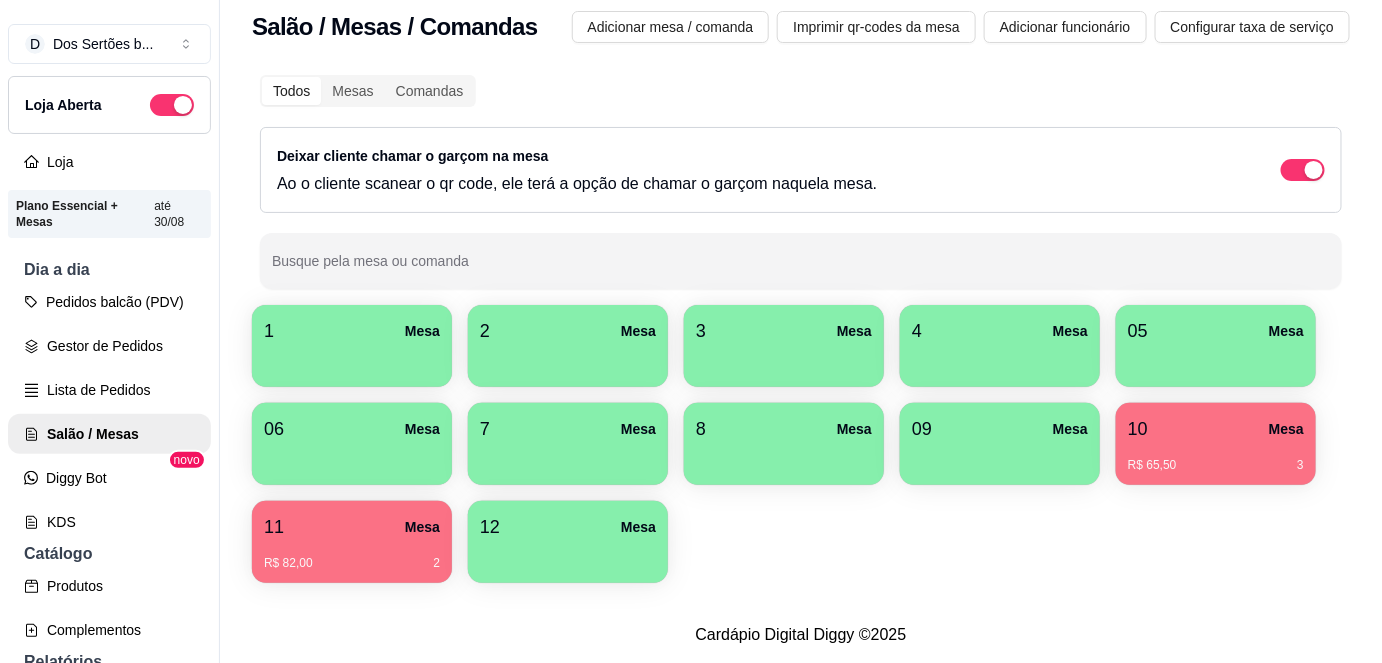 click on "Todos Mesas Comandas Deixar cliente chamar o garçom na mesa Ao o cliente scanear o qr code, ele terá a opção de chamar o garçom naquela mesa. Busque pela mesa ou comanda" at bounding box center (801, 182) 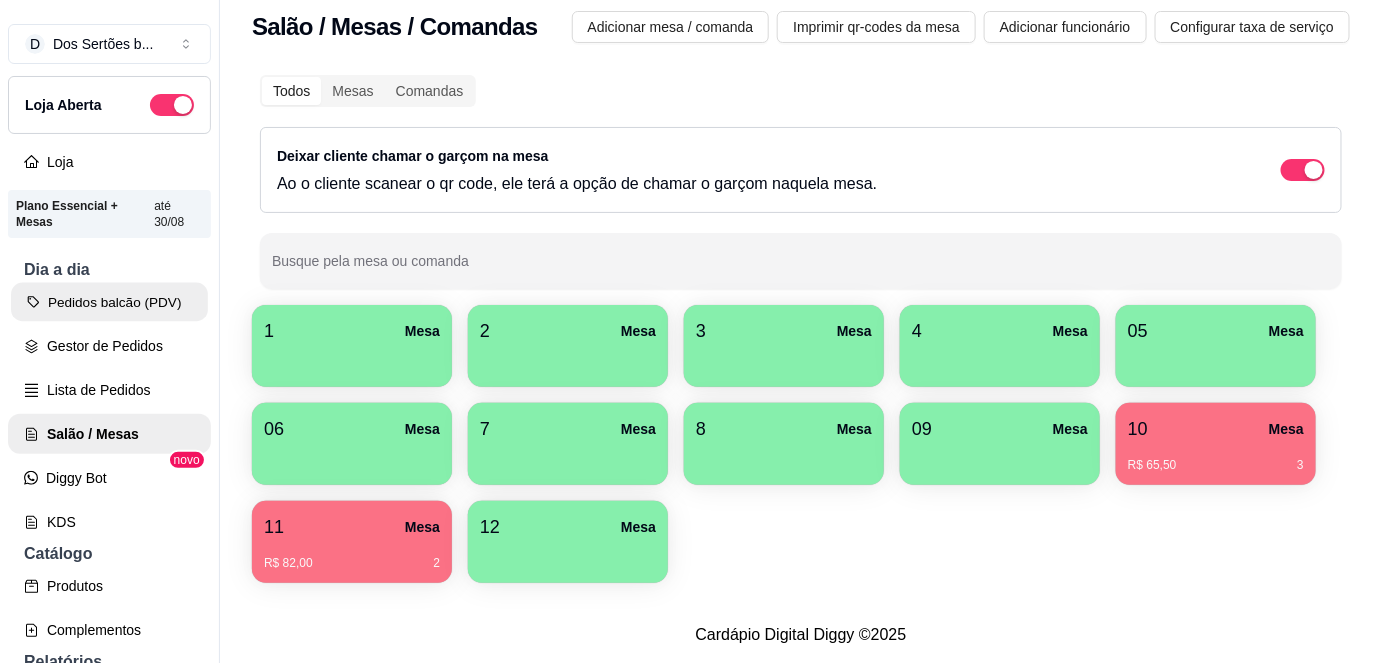click on "Pedidos balcão (PDV)" at bounding box center (109, 302) 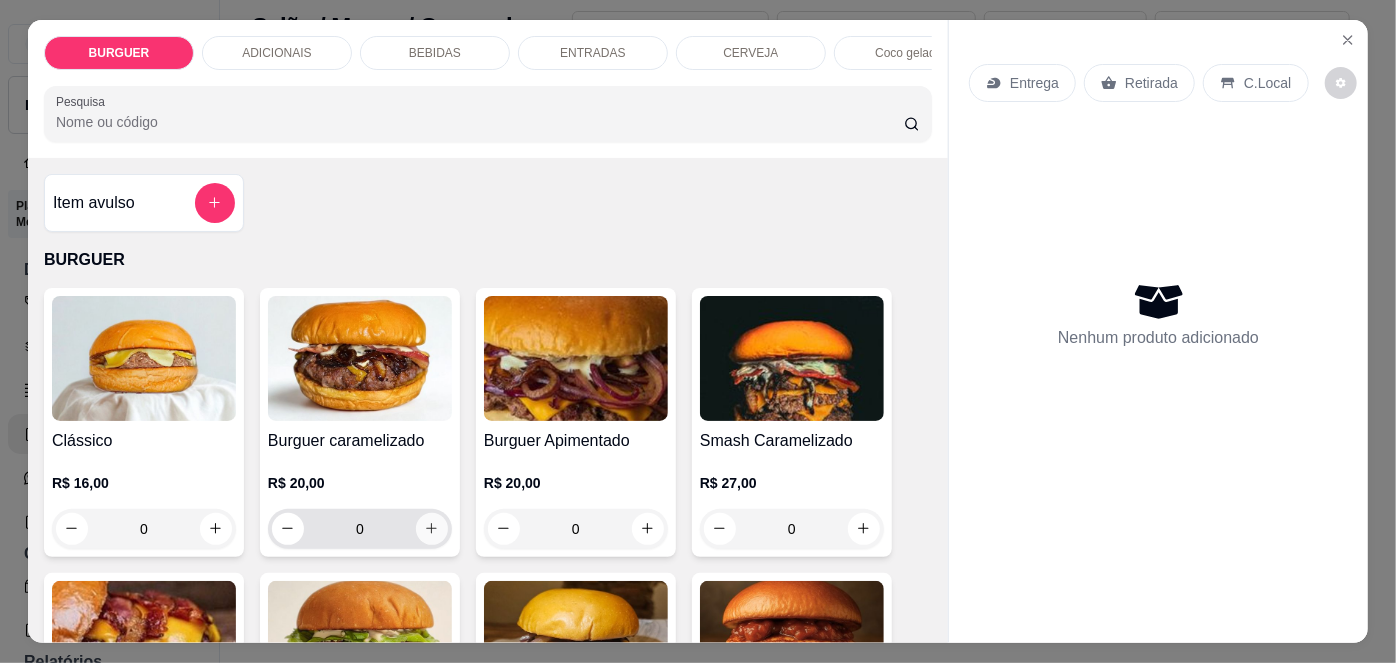 click 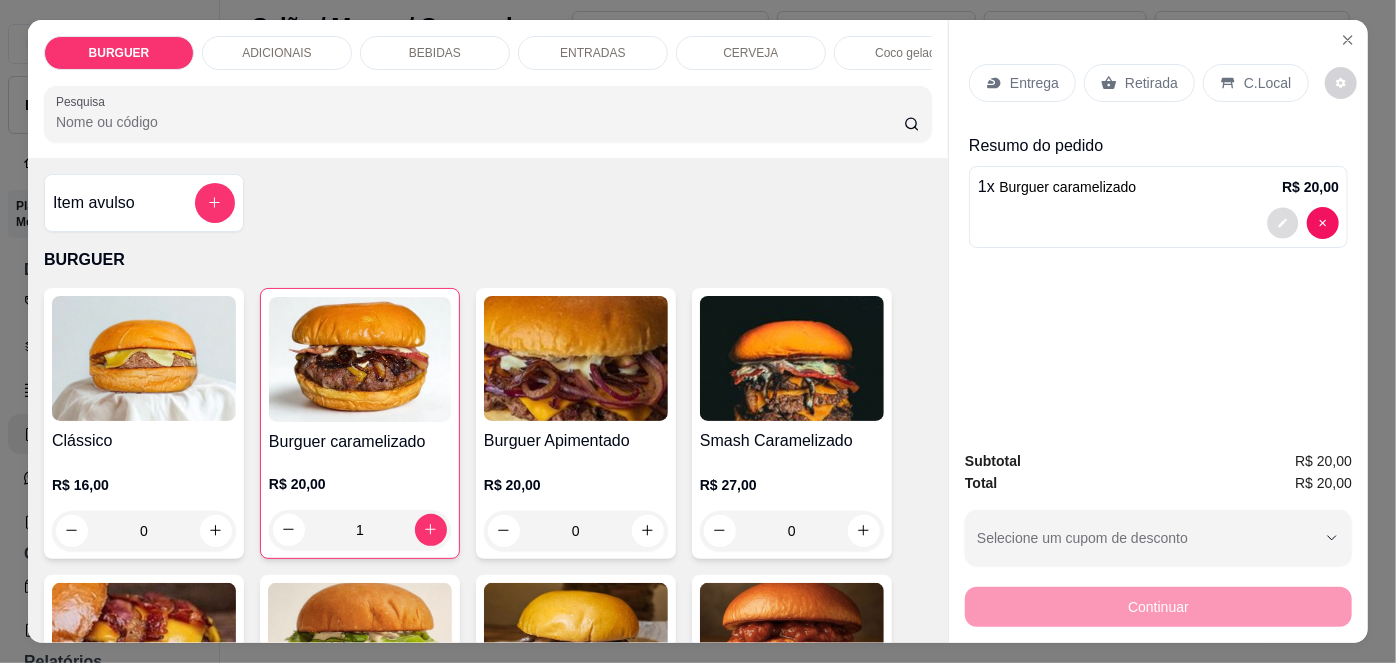 click at bounding box center [1283, 222] 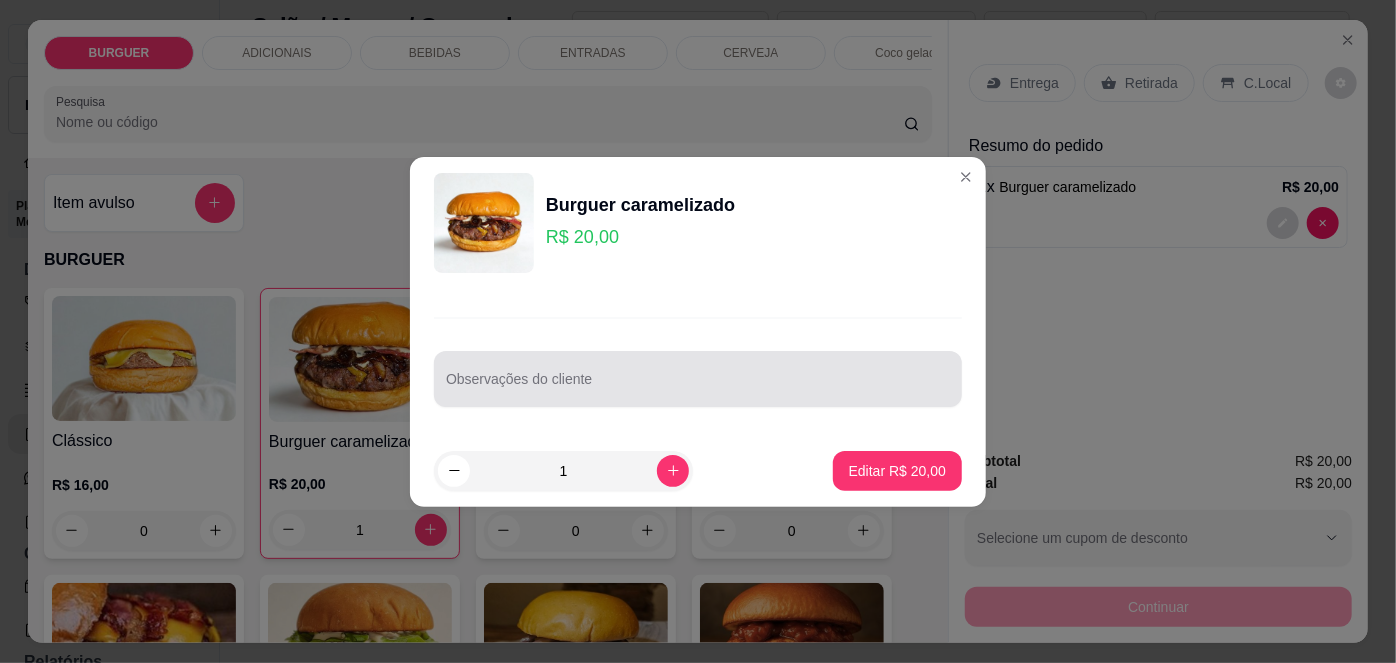 click on "Observações do cliente" at bounding box center [698, 387] 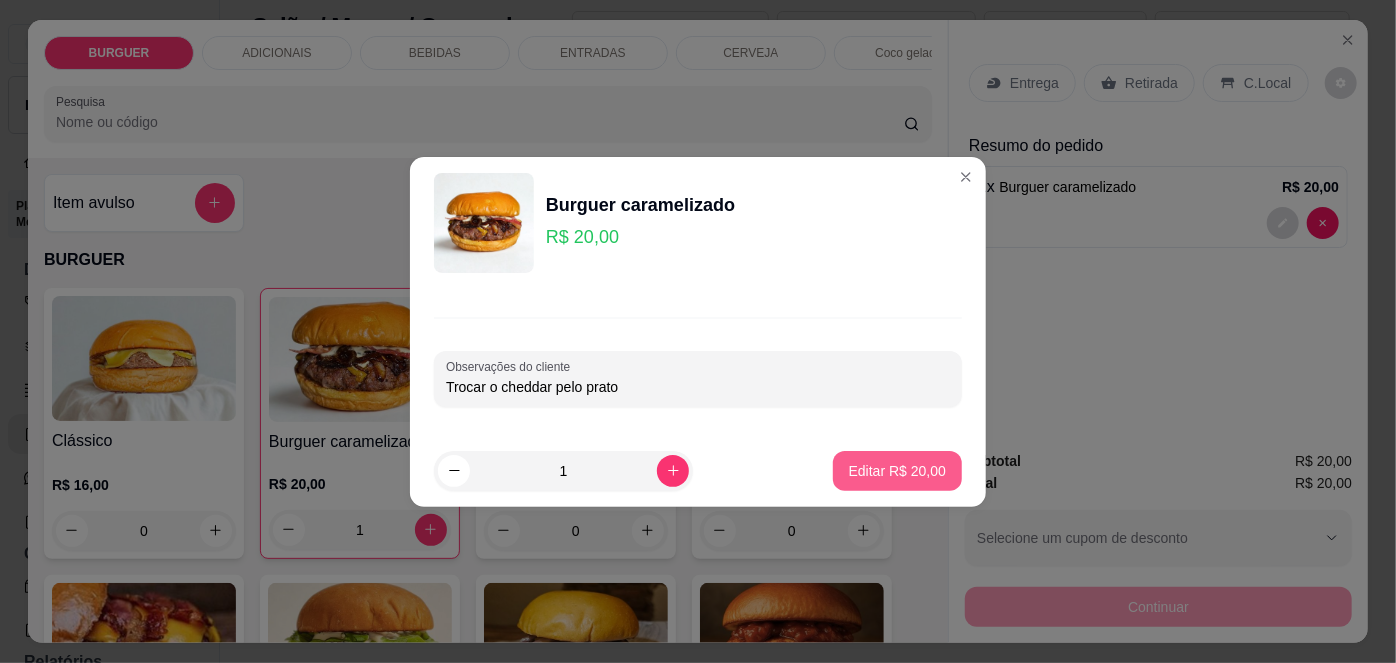 type on "Trocar o cheddar pelo prato" 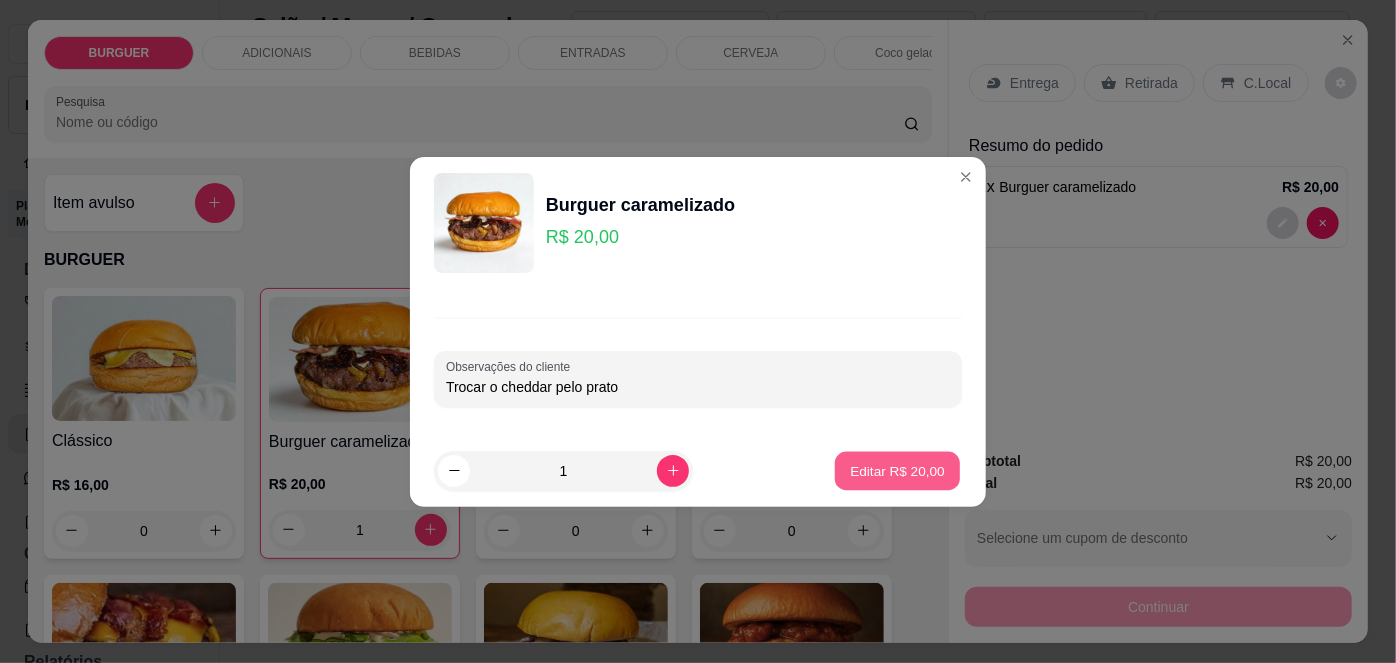 click on "Editar   R$ 20,00" at bounding box center [897, 470] 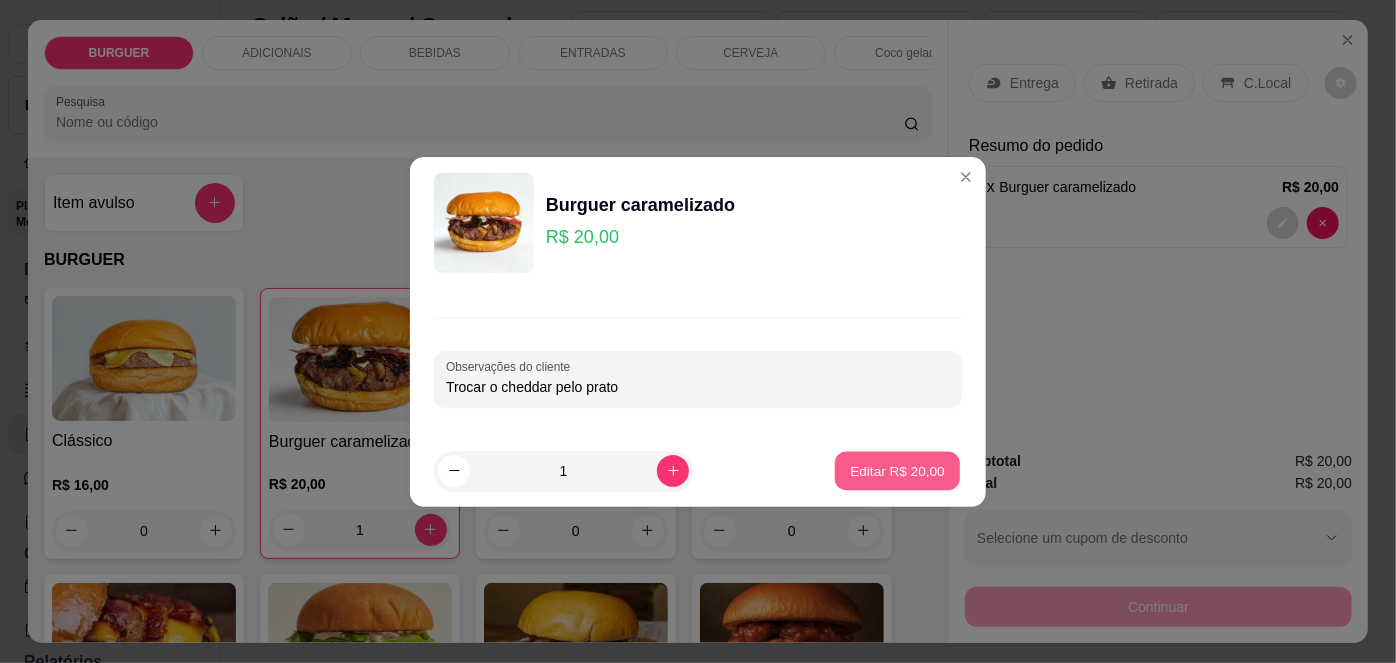 type on "0" 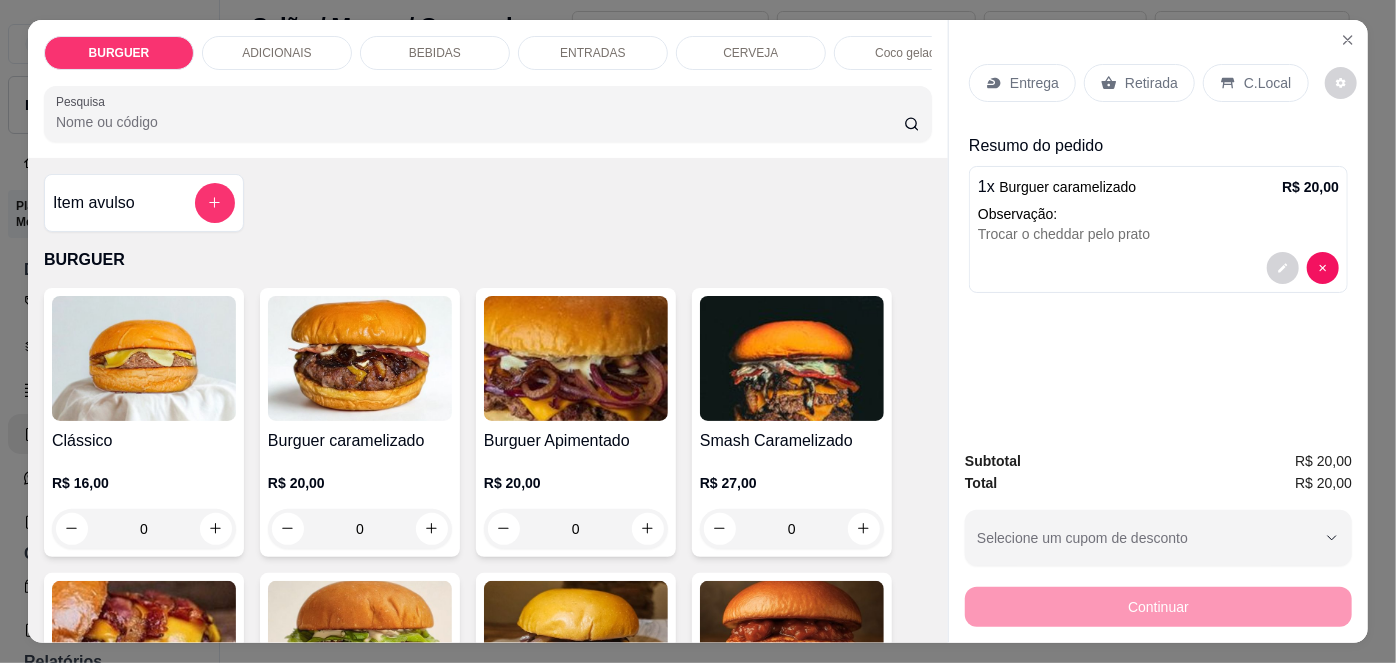 click on "Retirada" at bounding box center (1151, 83) 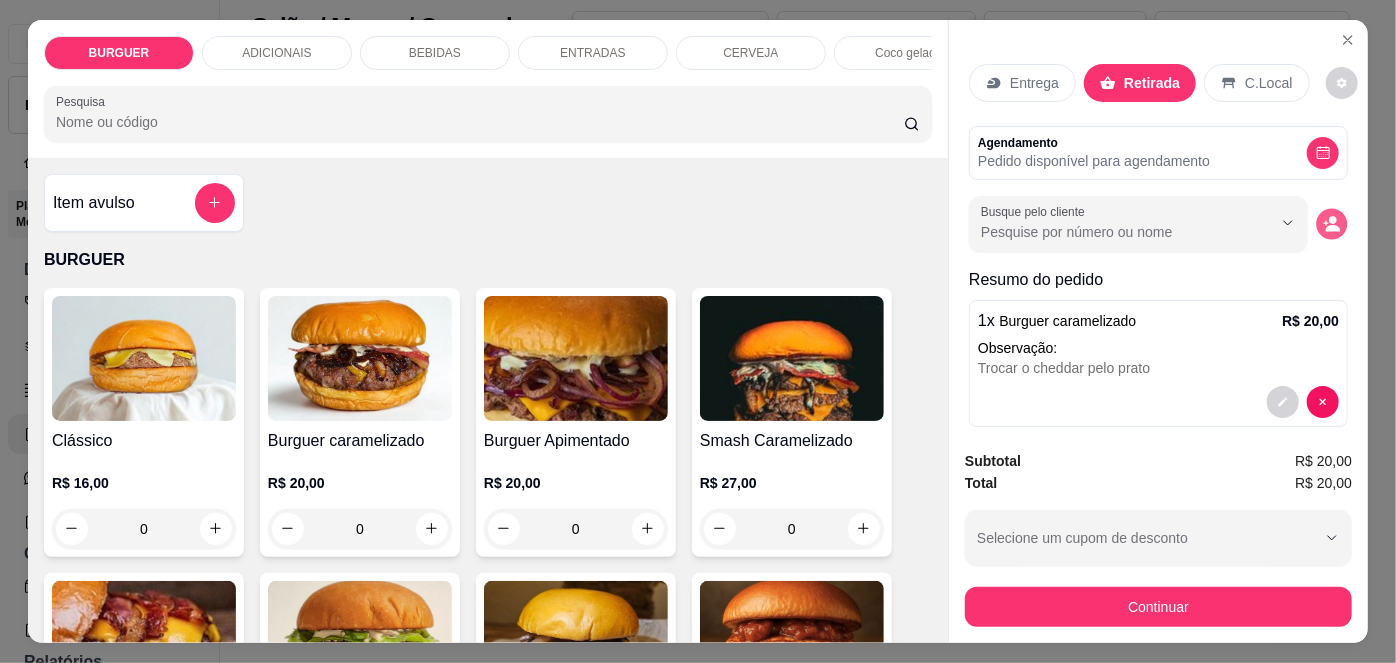 click 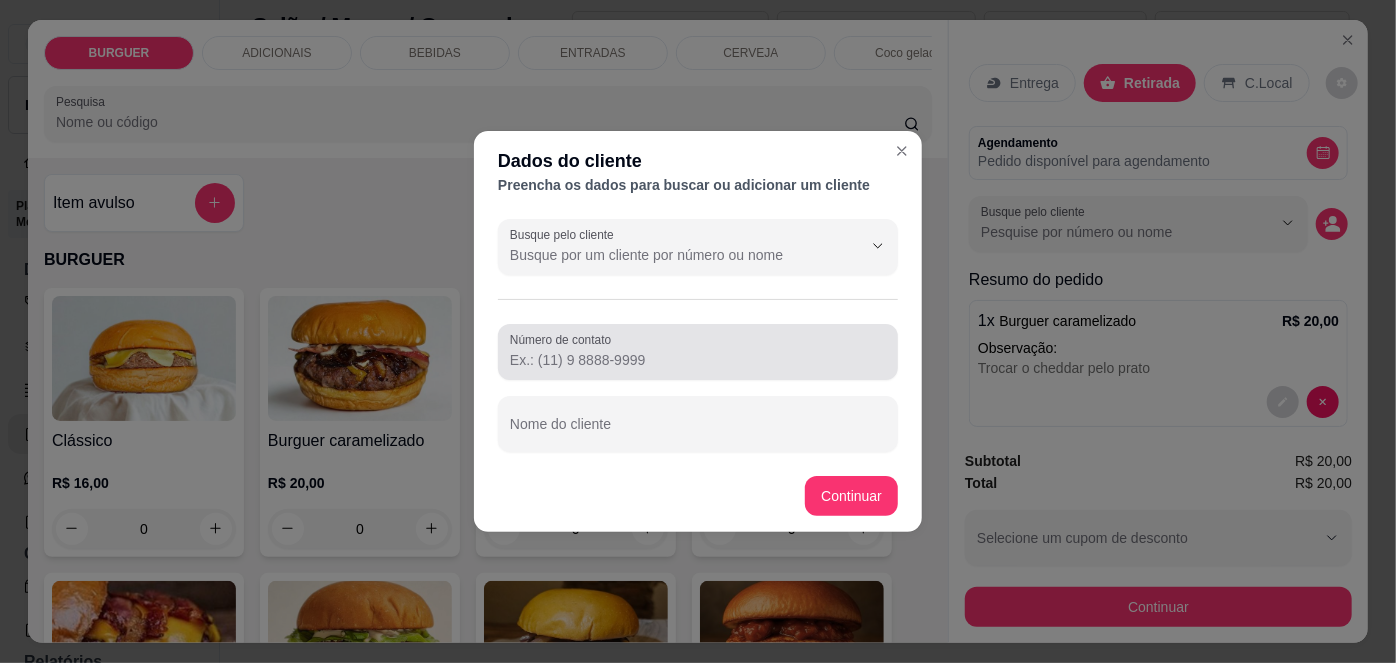 click on "Número de contato" at bounding box center (698, 352) 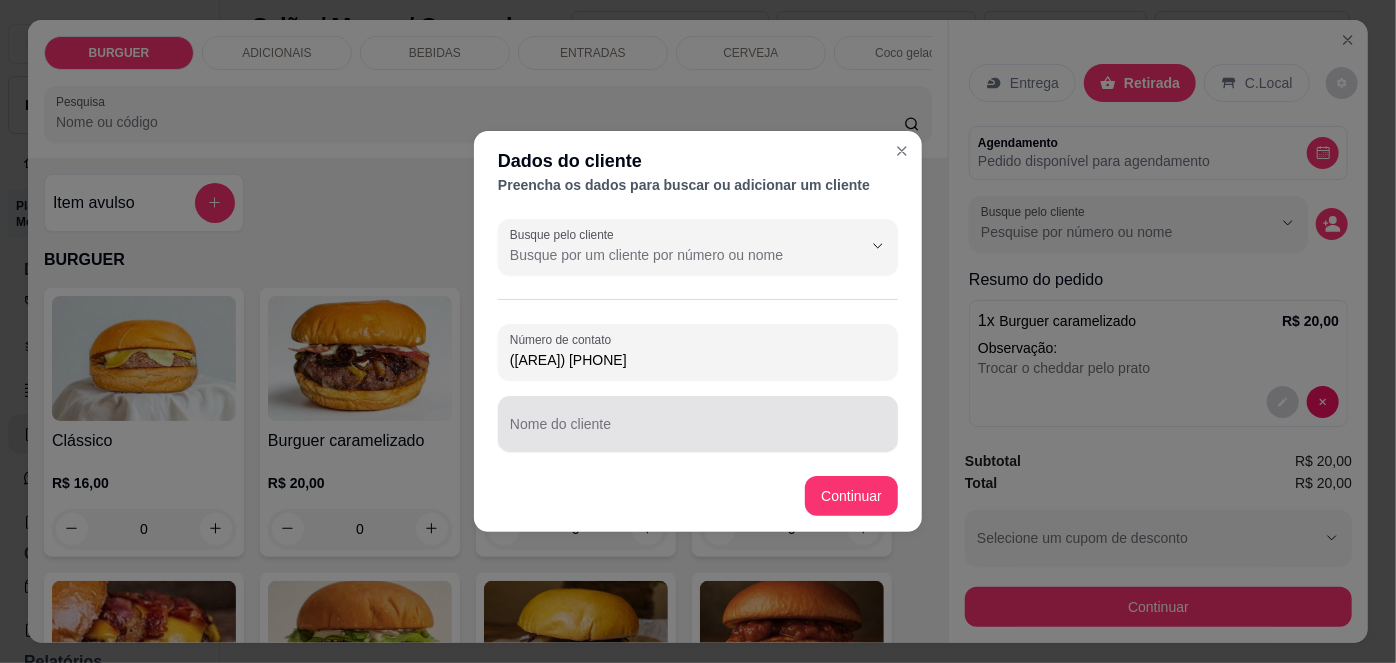 type on "([AREA]) [PHONE]" 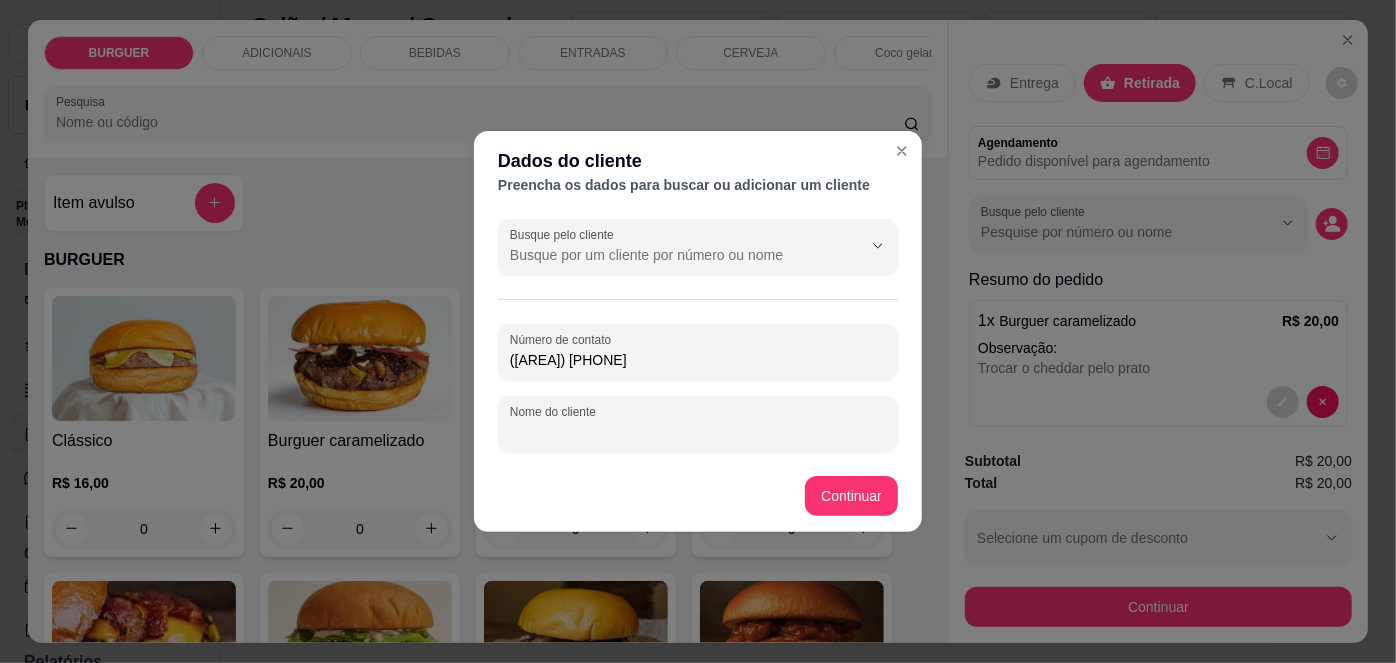 click on "Nome do cliente" at bounding box center (698, 432) 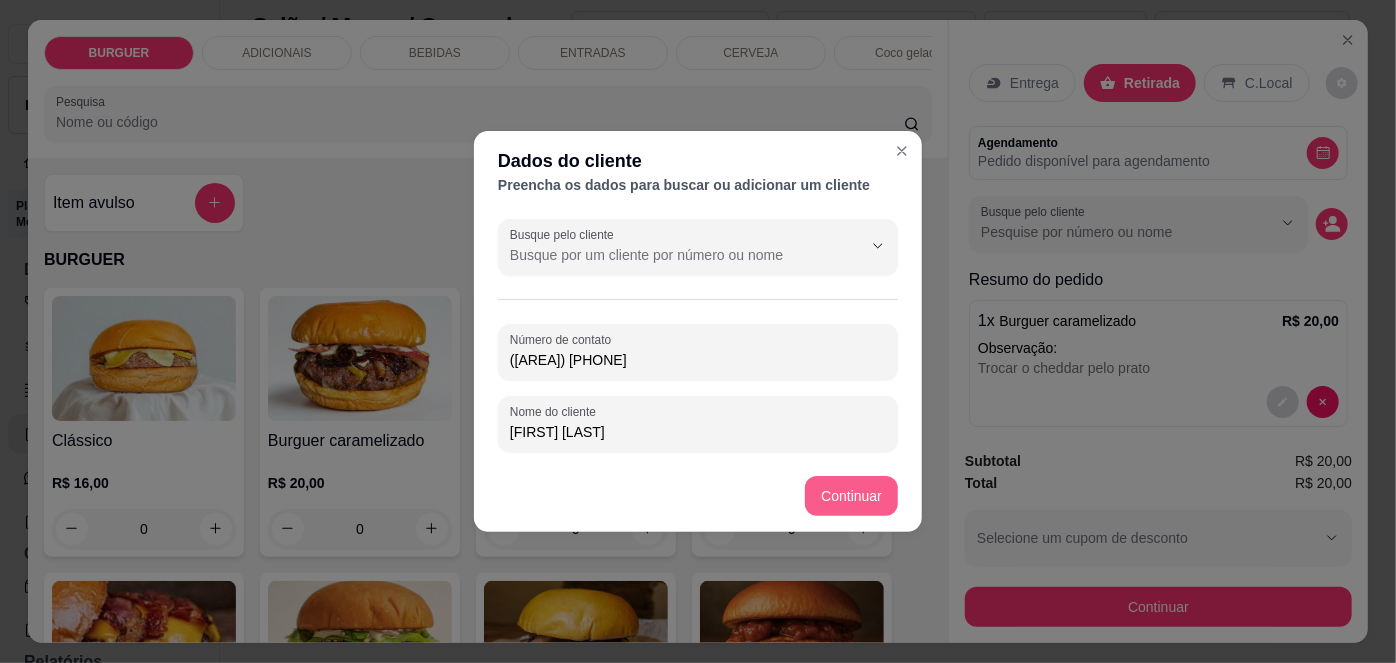 type on "[FIRST] [LAST]" 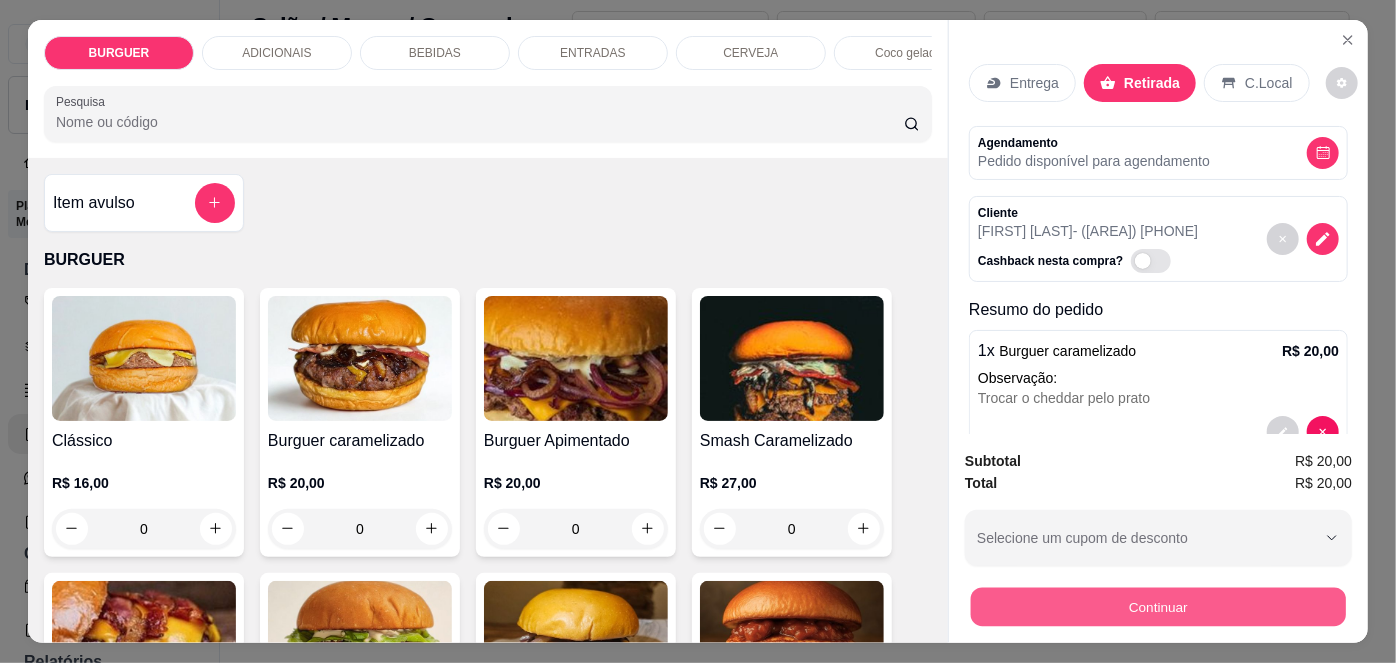 click on "Continuar" at bounding box center (1158, 607) 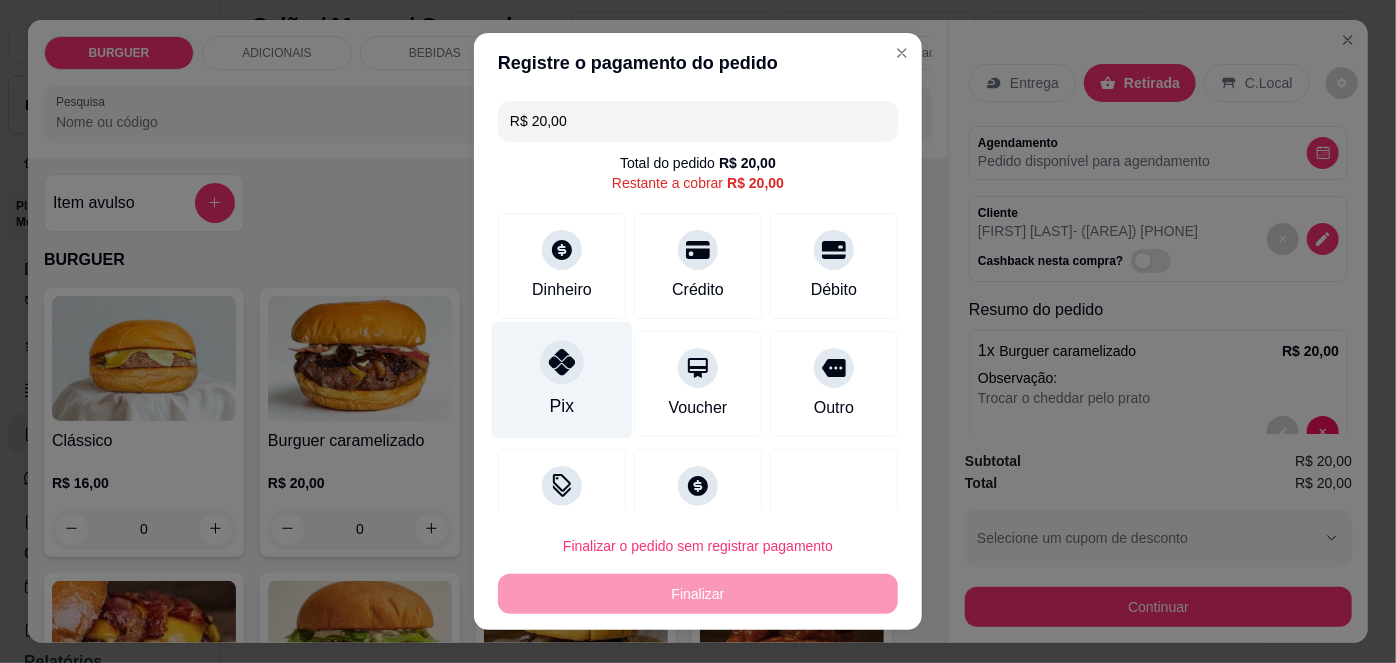 click on "Pix" at bounding box center (562, 380) 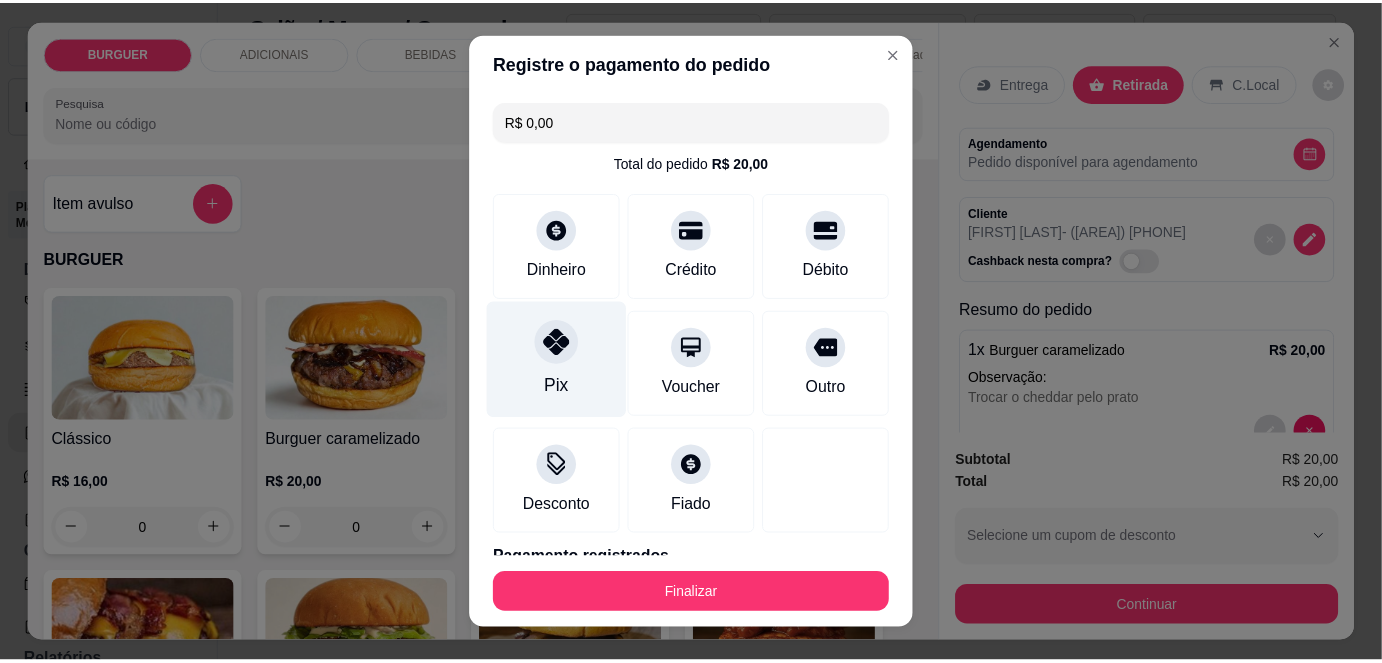 scroll, scrollTop: 88, scrollLeft: 0, axis: vertical 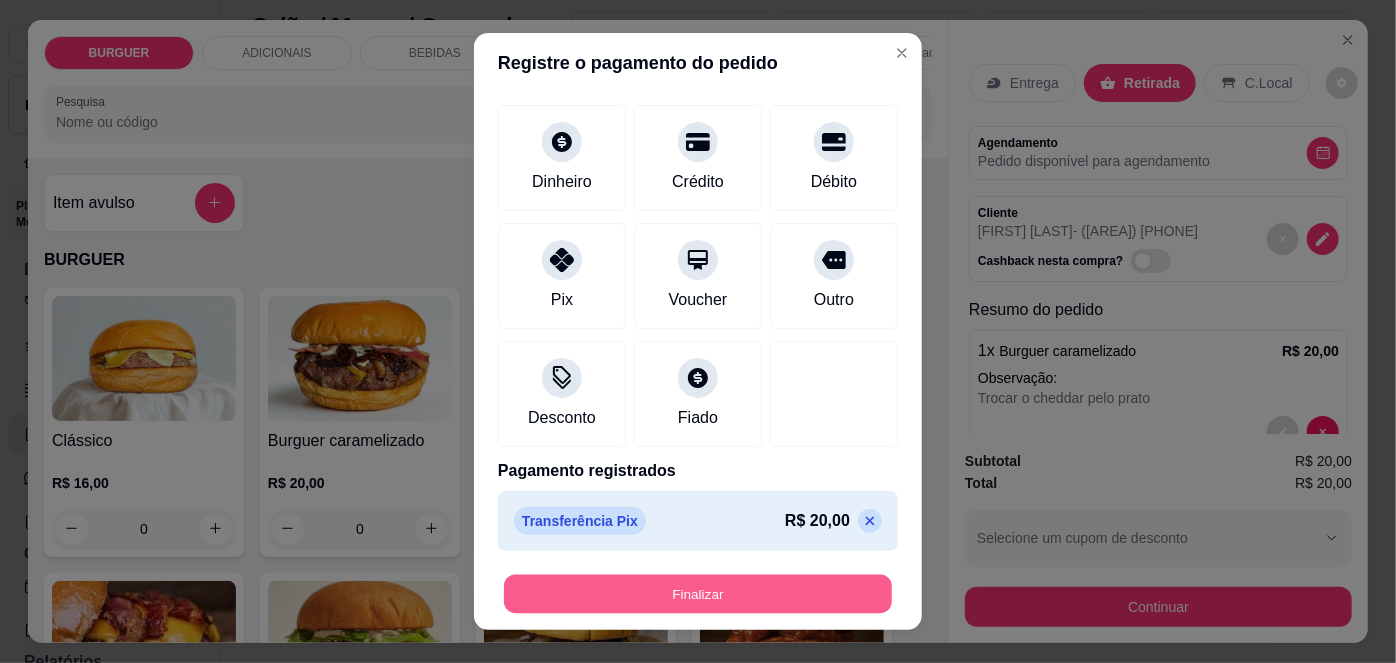 click on "Finalizar" at bounding box center [698, 593] 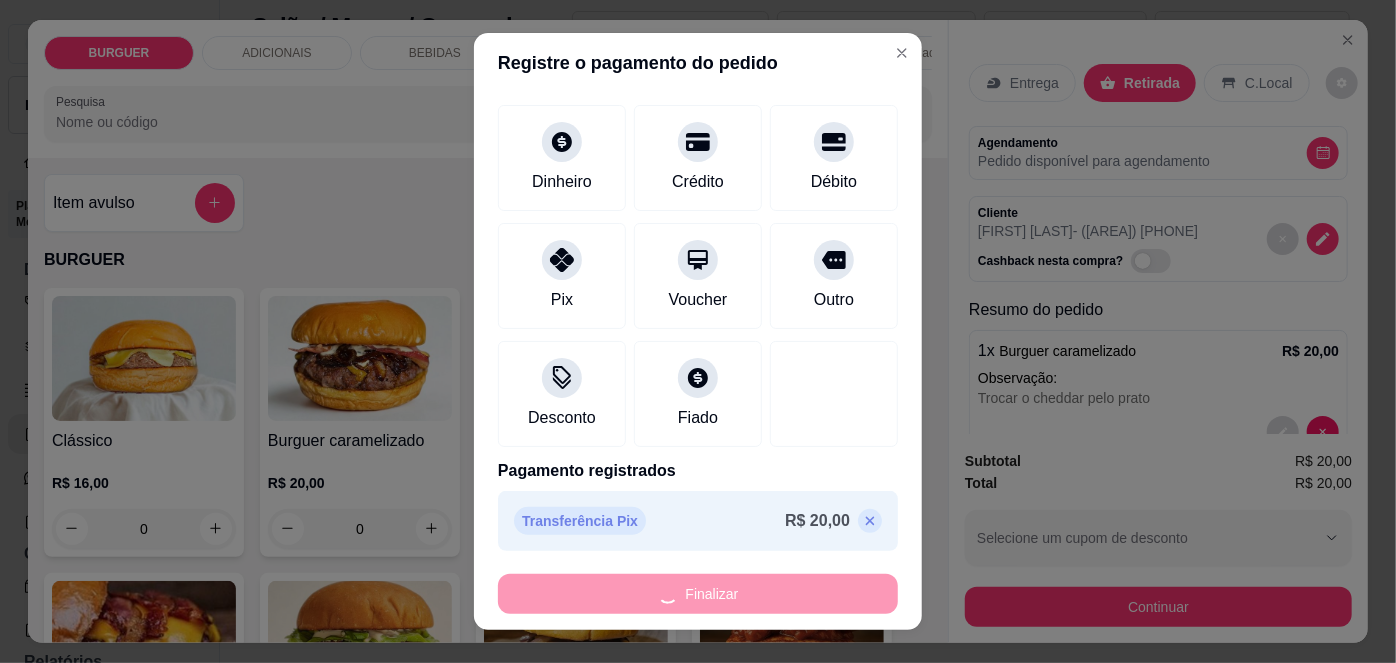 type on "-R$ 20,00" 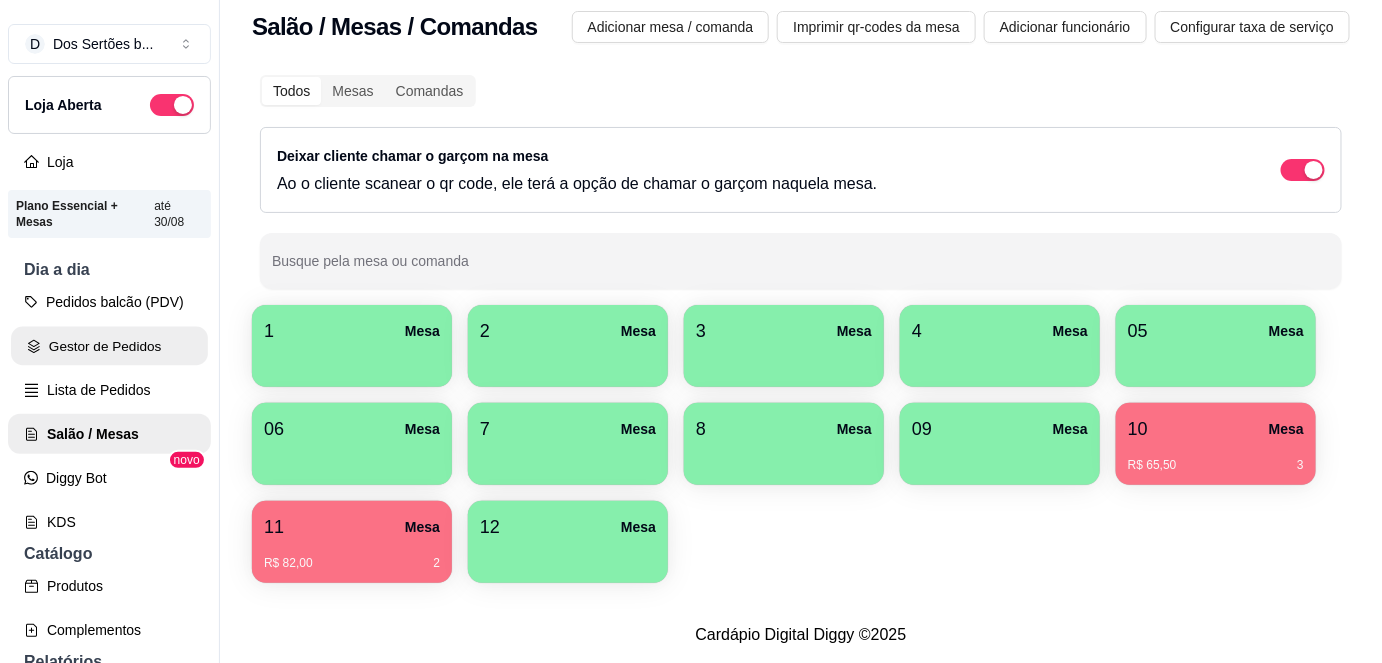 click on "Gestor de Pedidos" at bounding box center [109, 346] 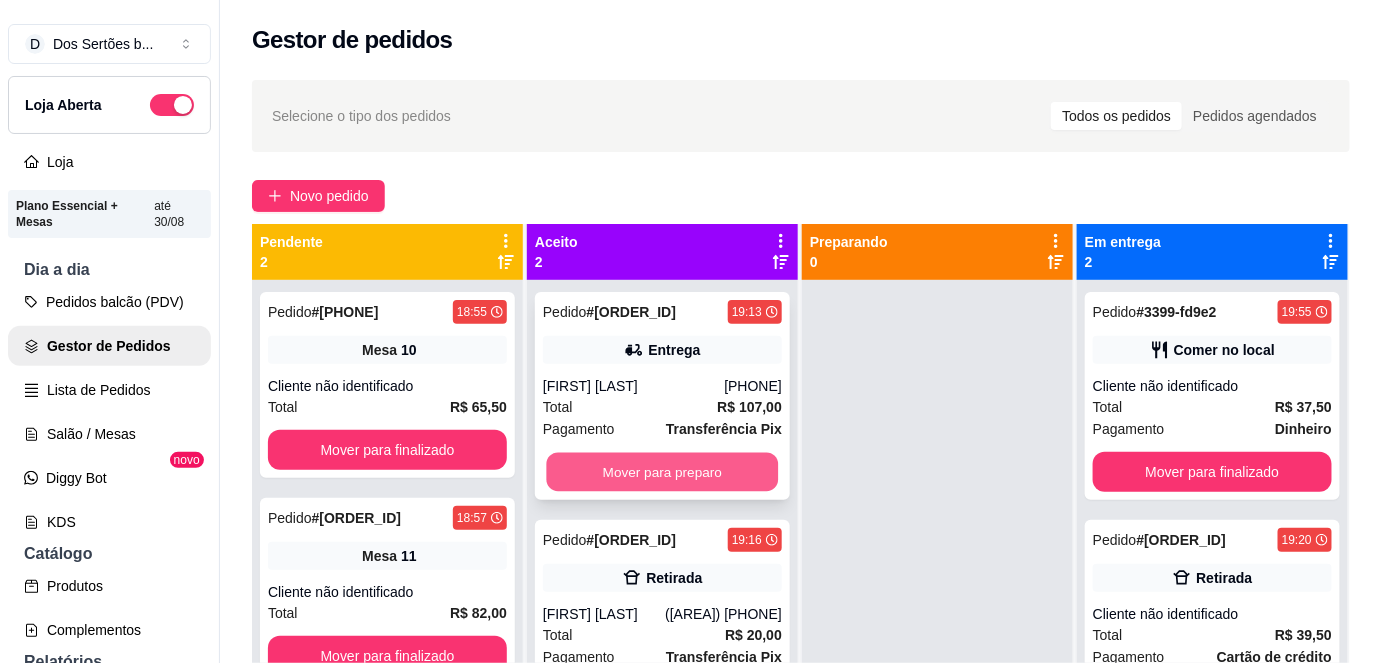 click on "Mover para preparo" at bounding box center [663, 472] 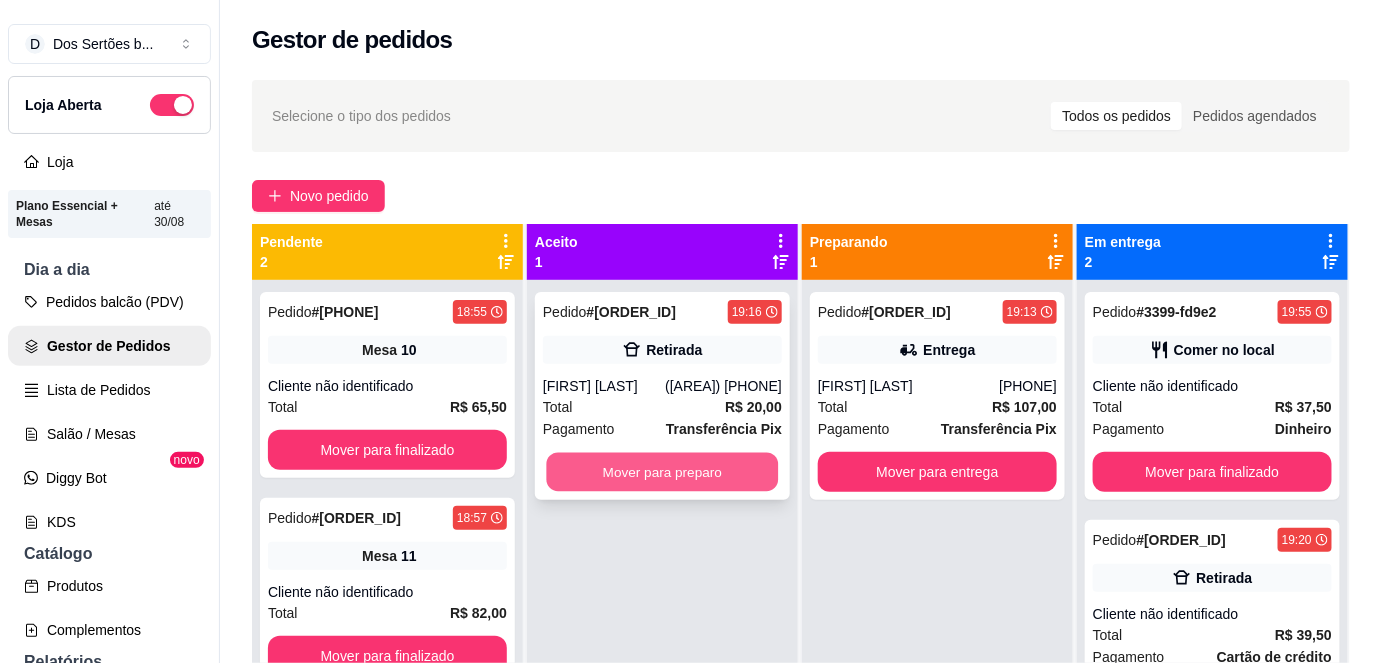 click on "Mover para preparo" at bounding box center (663, 472) 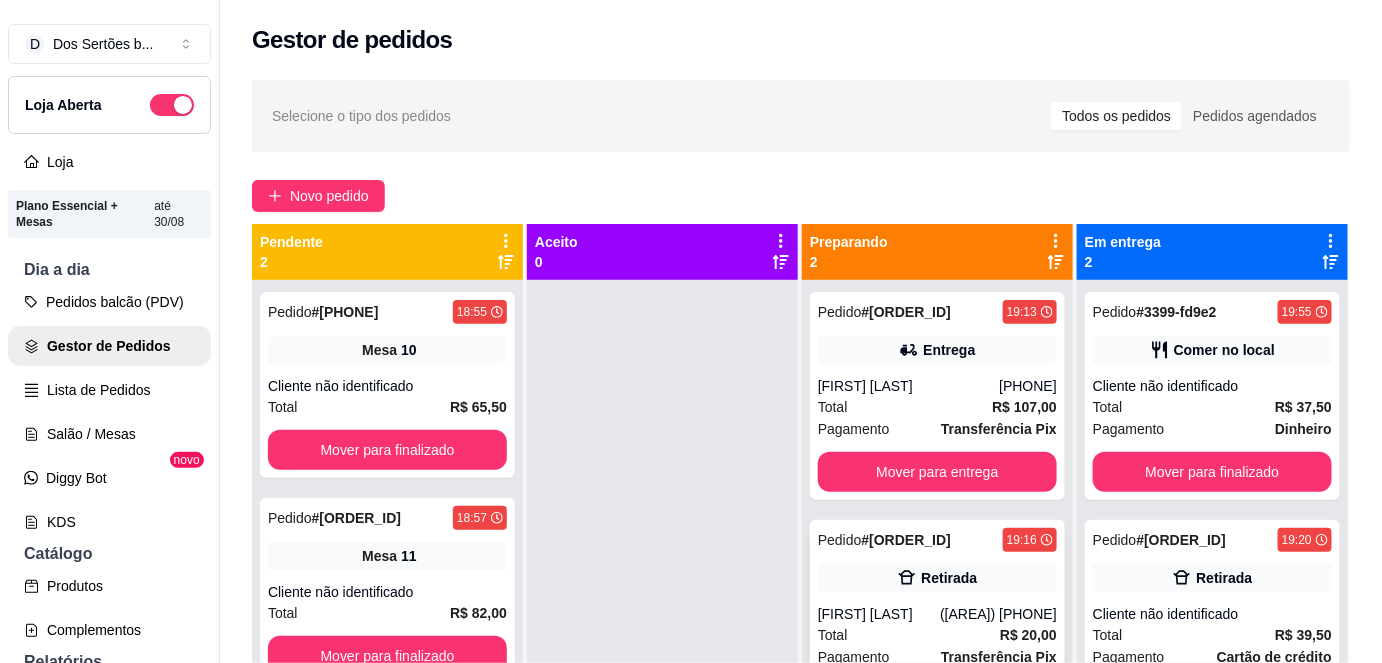 scroll, scrollTop: 56, scrollLeft: 0, axis: vertical 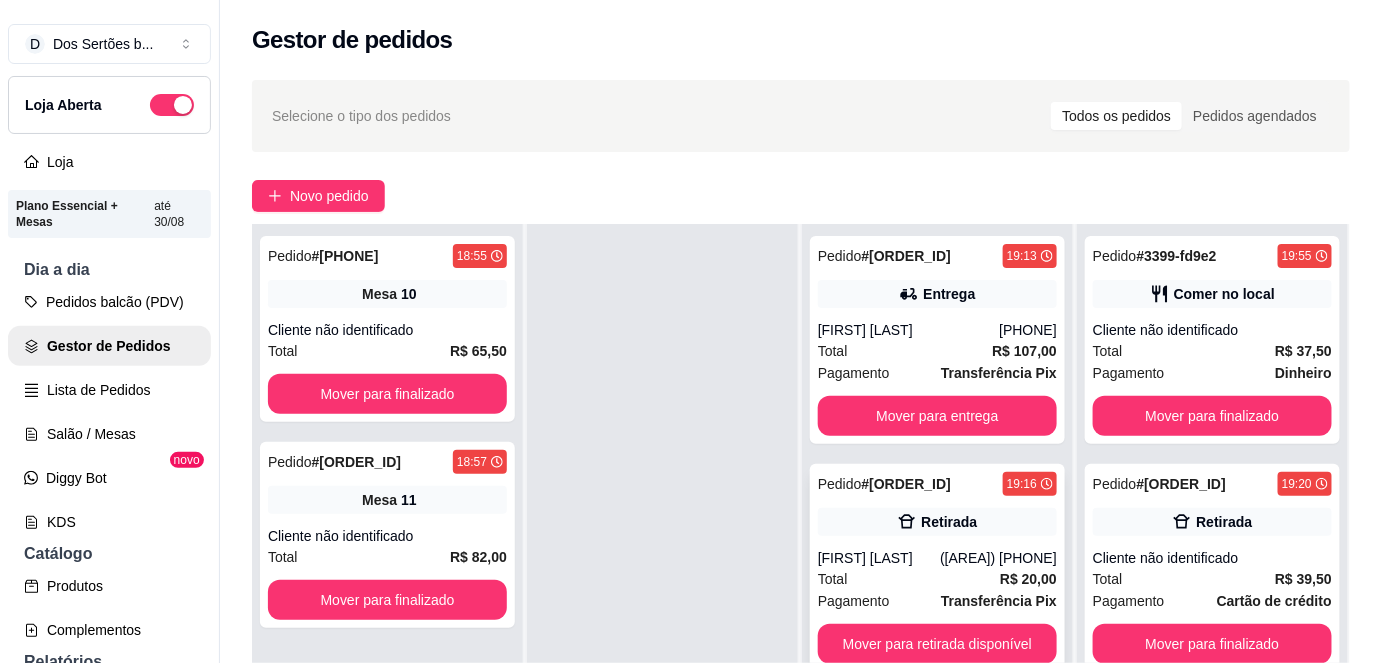 click on "[FIRST] [LAST]" at bounding box center (879, 558) 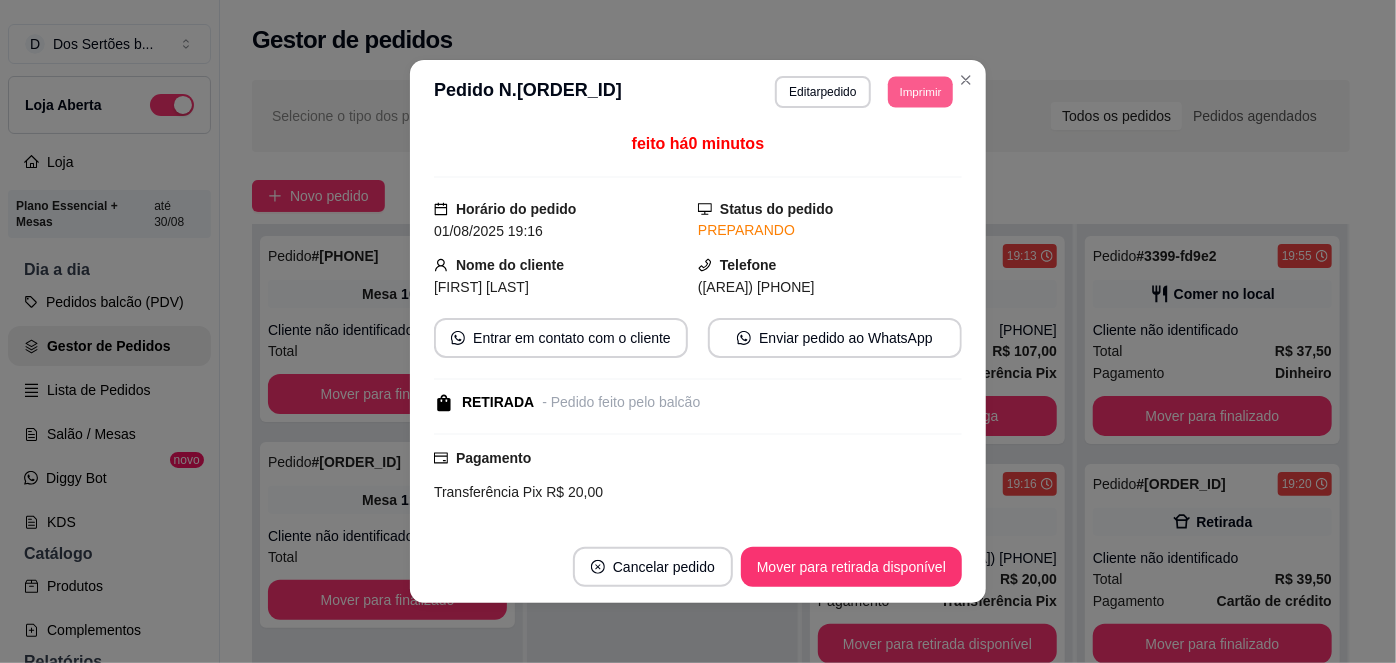 click on "Imprimir" at bounding box center [920, 91] 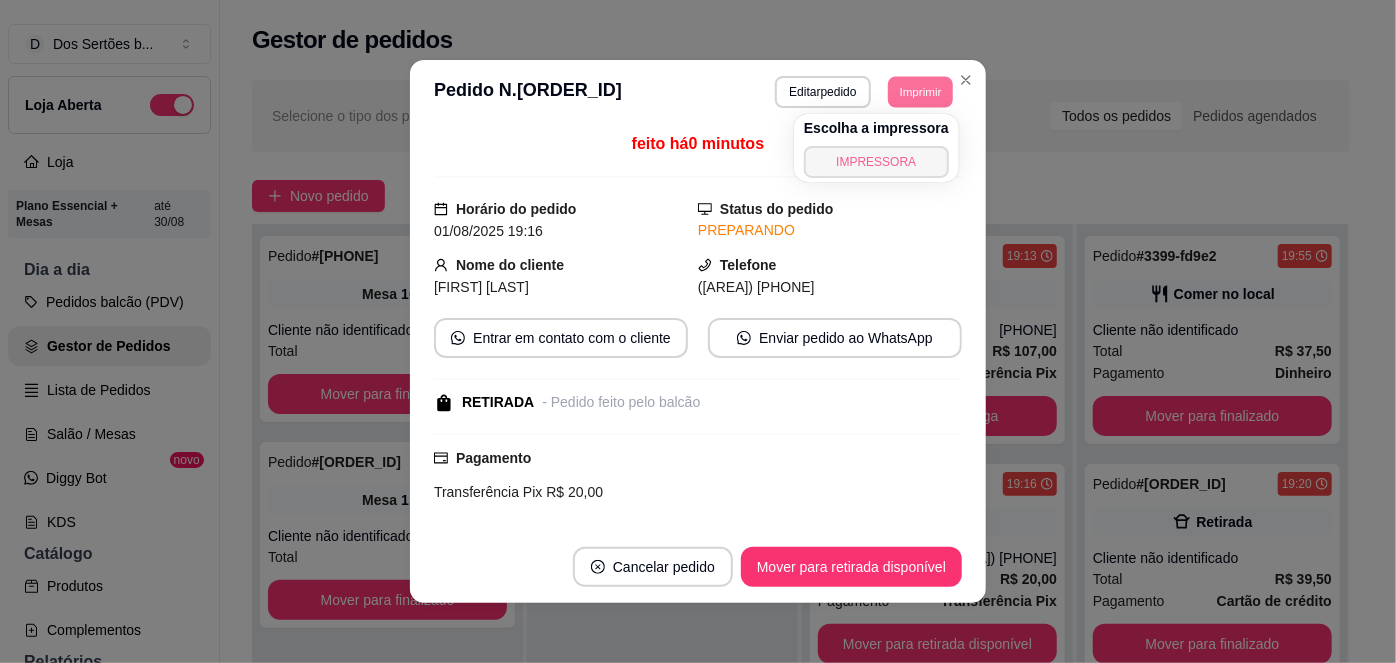 click on "IMPRESSORA" at bounding box center [876, 162] 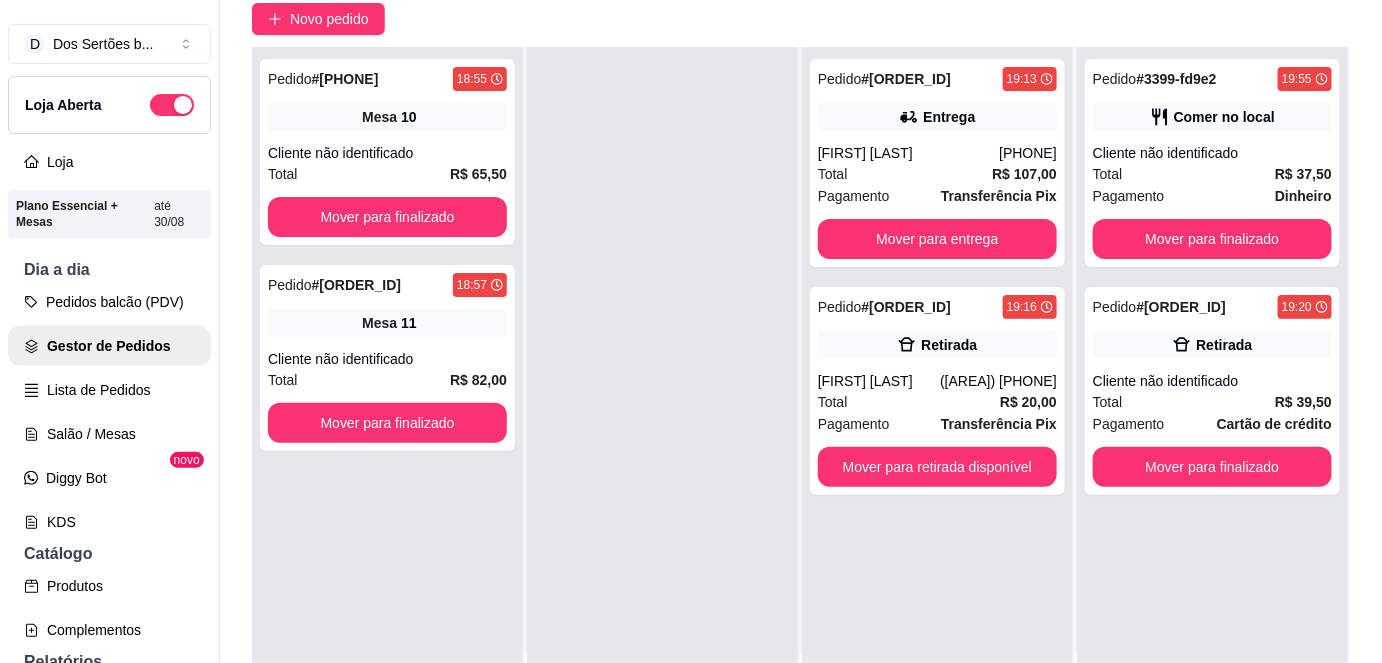 scroll, scrollTop: 176, scrollLeft: 0, axis: vertical 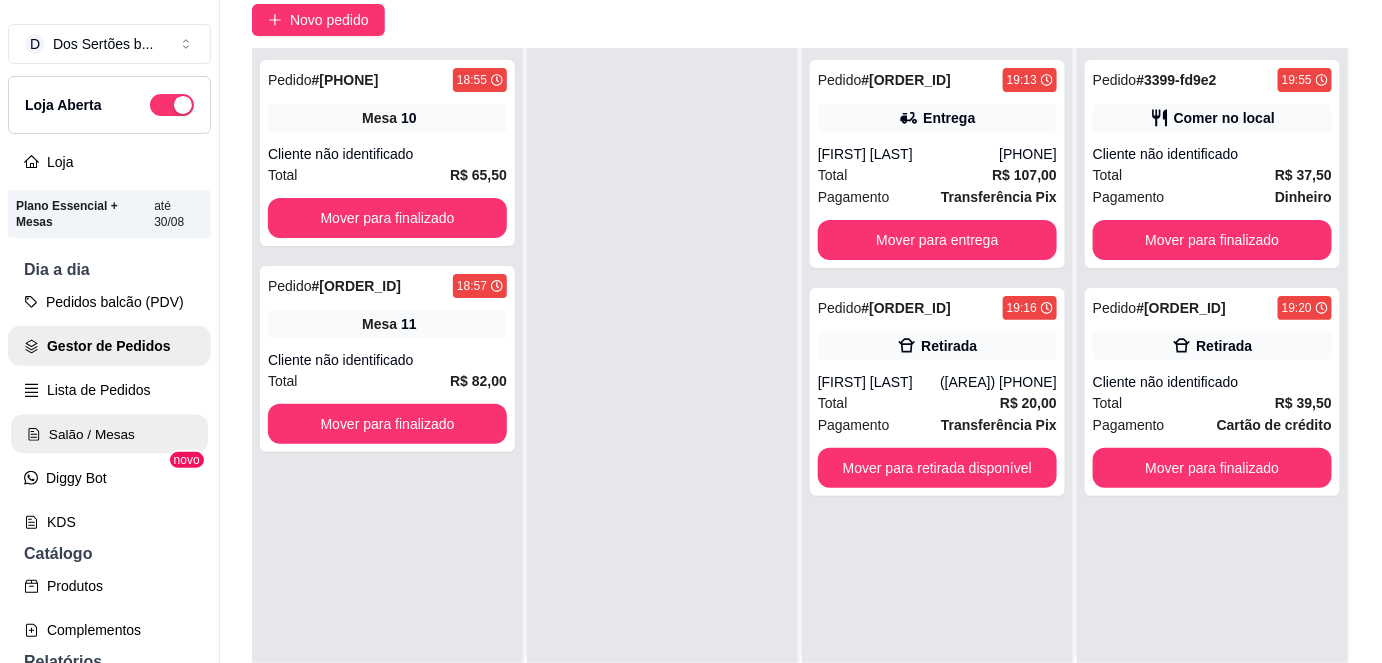 click on "Salão / Mesas" at bounding box center [109, 434] 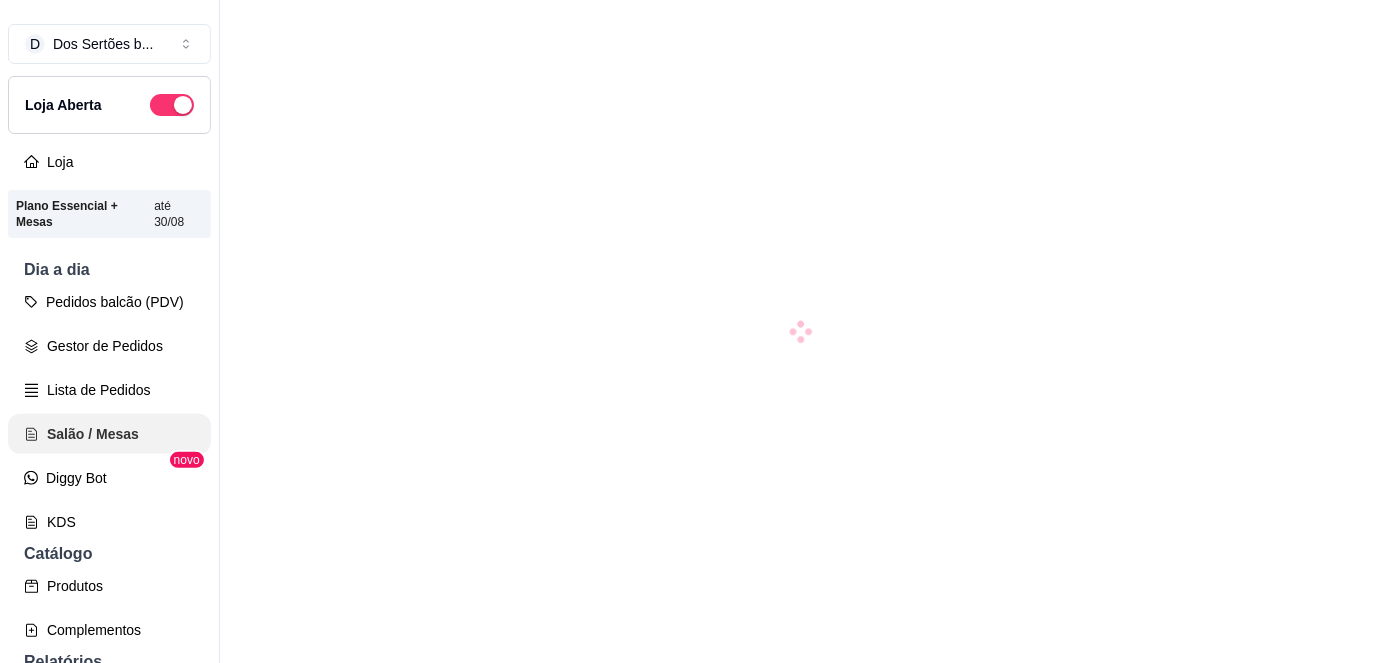 scroll, scrollTop: 0, scrollLeft: 0, axis: both 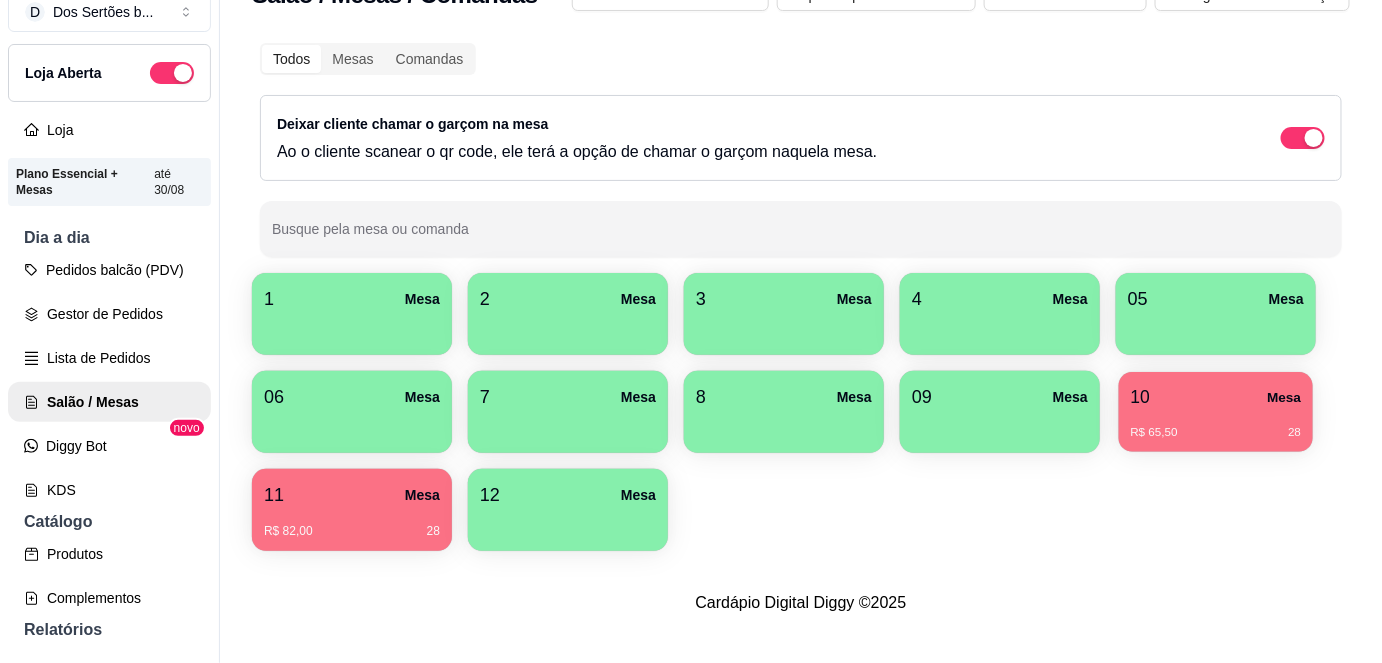 click on "R$ 65,50 28" at bounding box center [1216, 425] 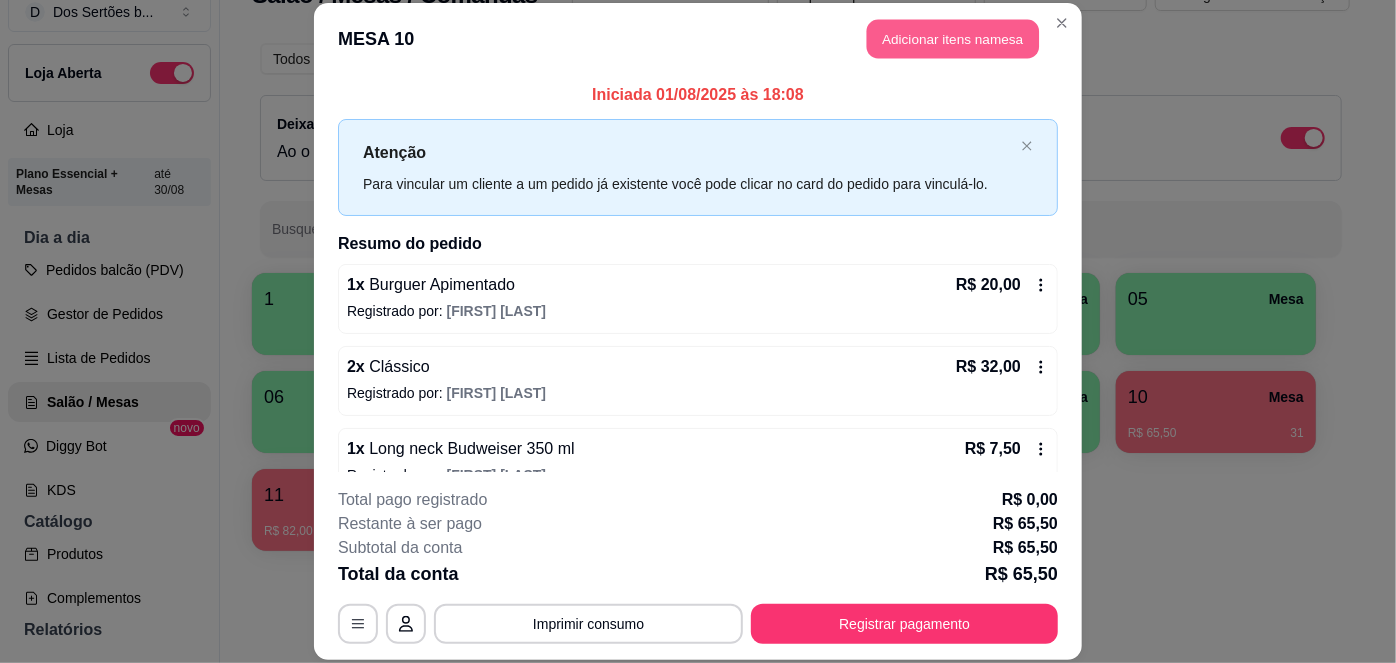 click on "Adicionar itens na  mesa" at bounding box center [953, 39] 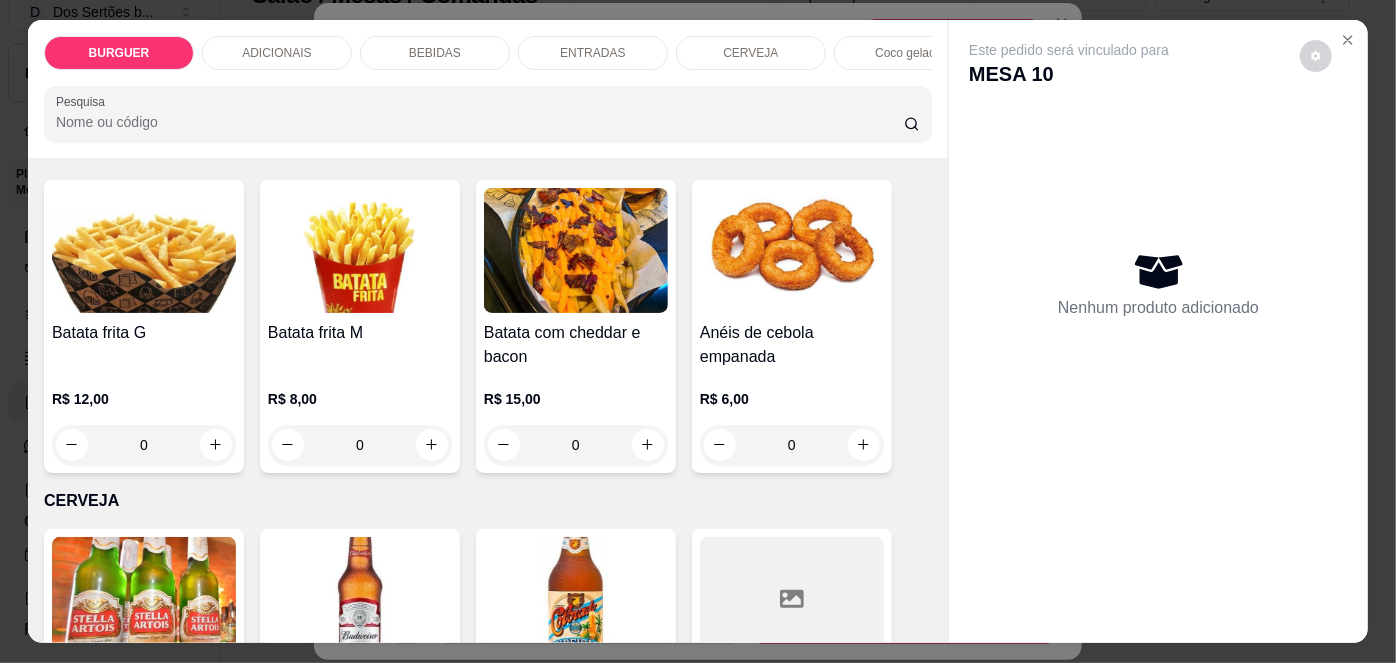 scroll, scrollTop: 3278, scrollLeft: 0, axis: vertical 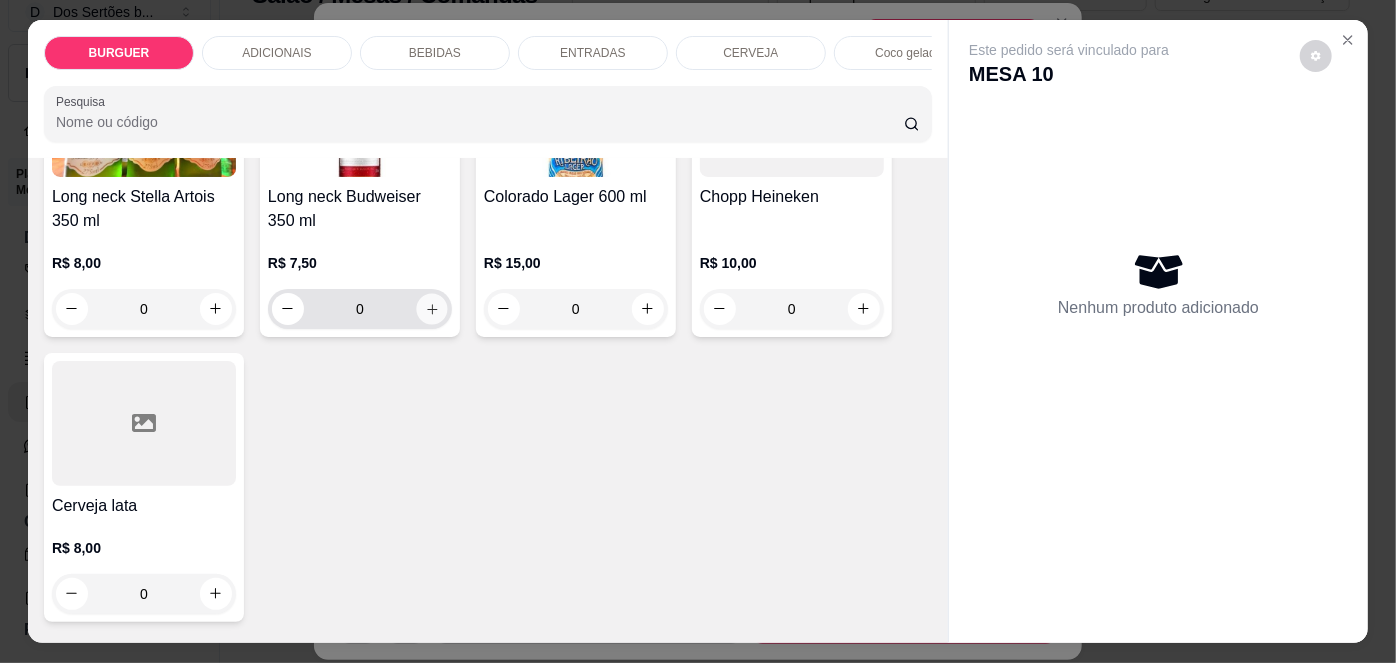click 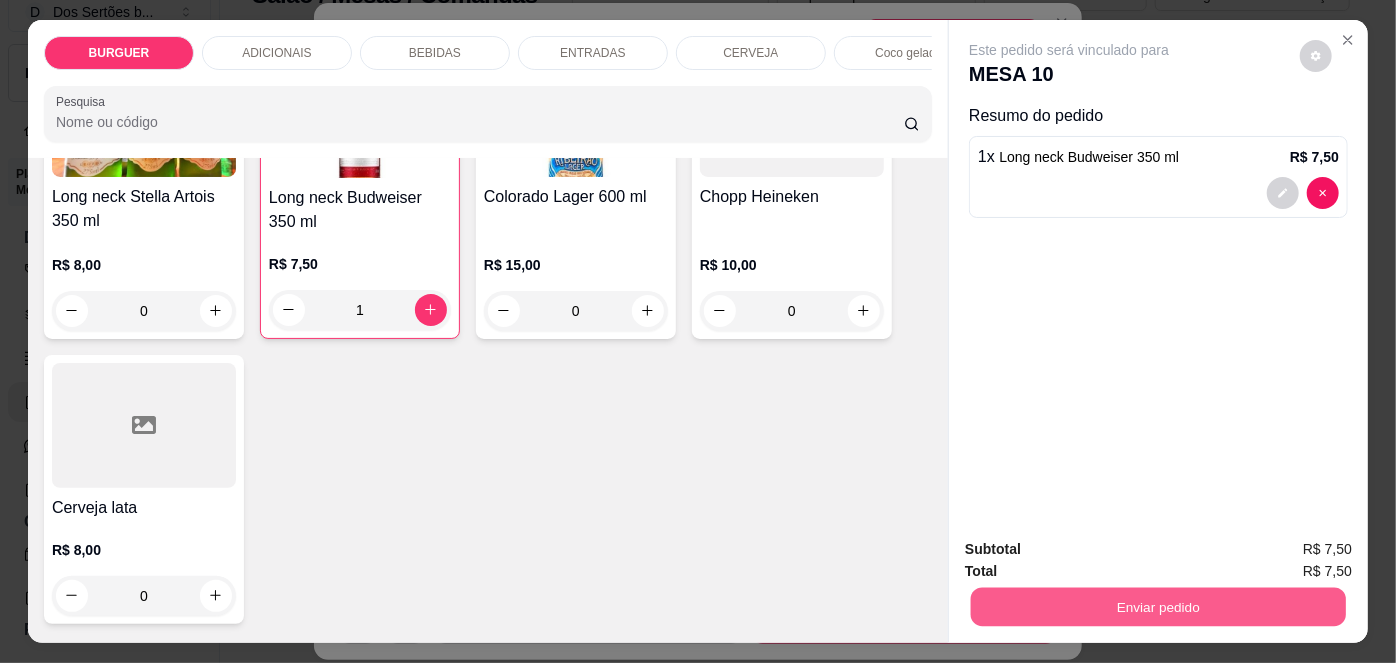 click on "Enviar pedido" at bounding box center [1158, 607] 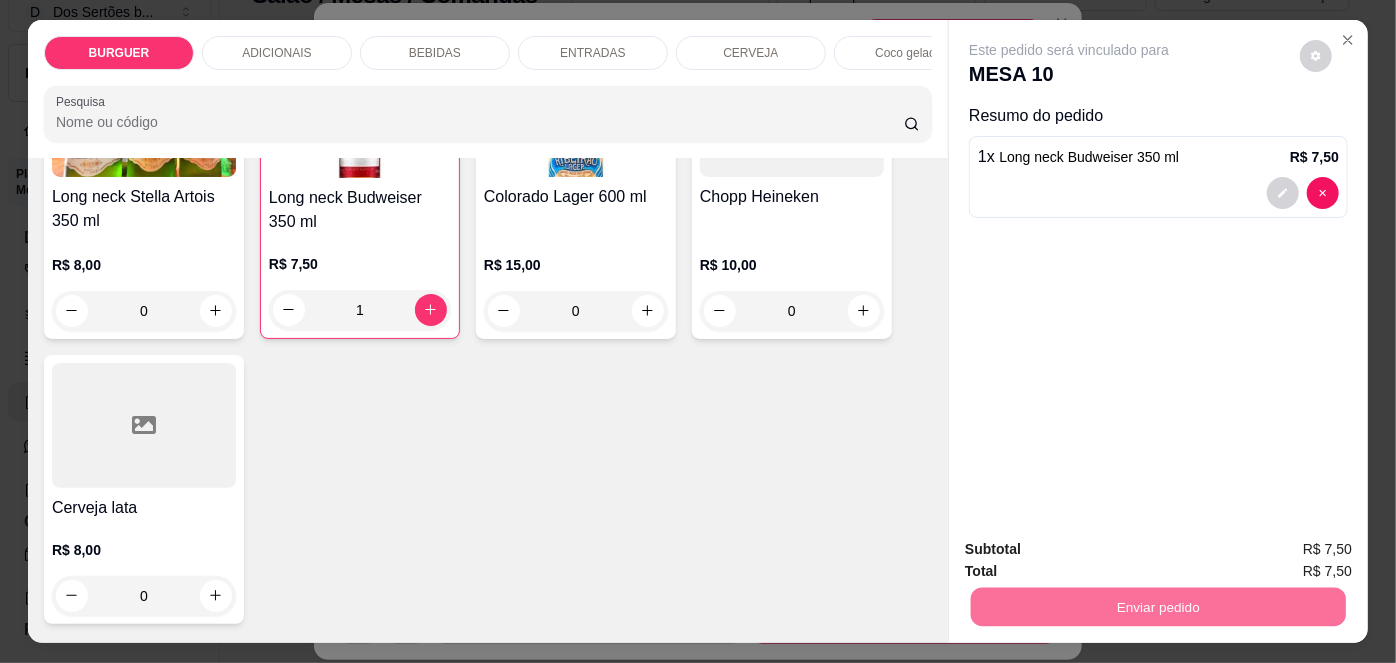 click on "Não registrar e enviar pedido" at bounding box center (1093, 551) 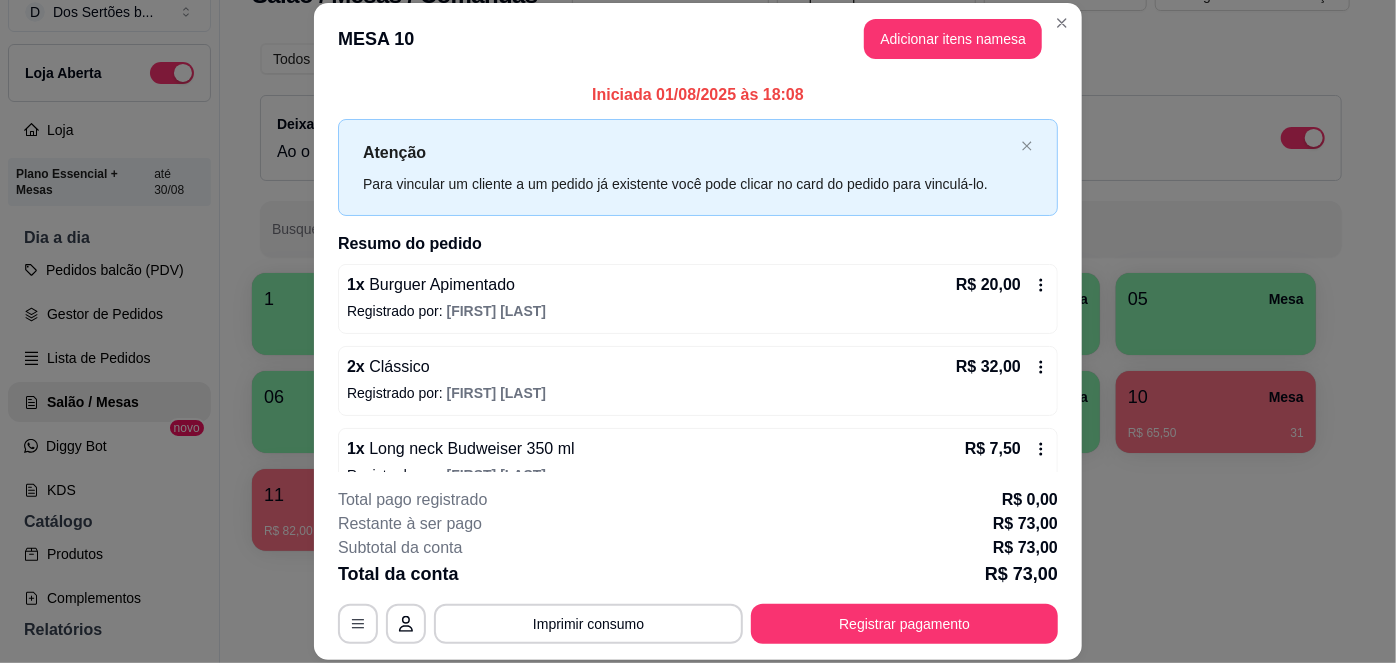 scroll, scrollTop: 194, scrollLeft: 0, axis: vertical 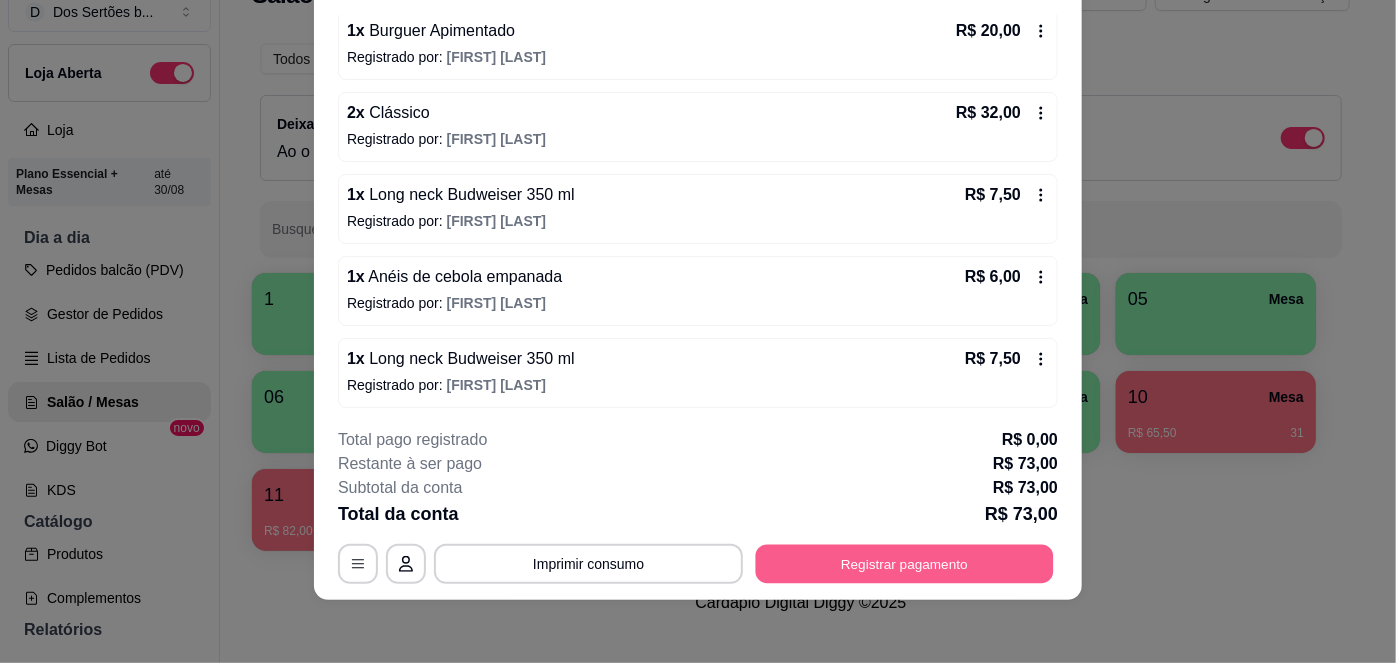 click on "Registrar pagamento" at bounding box center [905, 563] 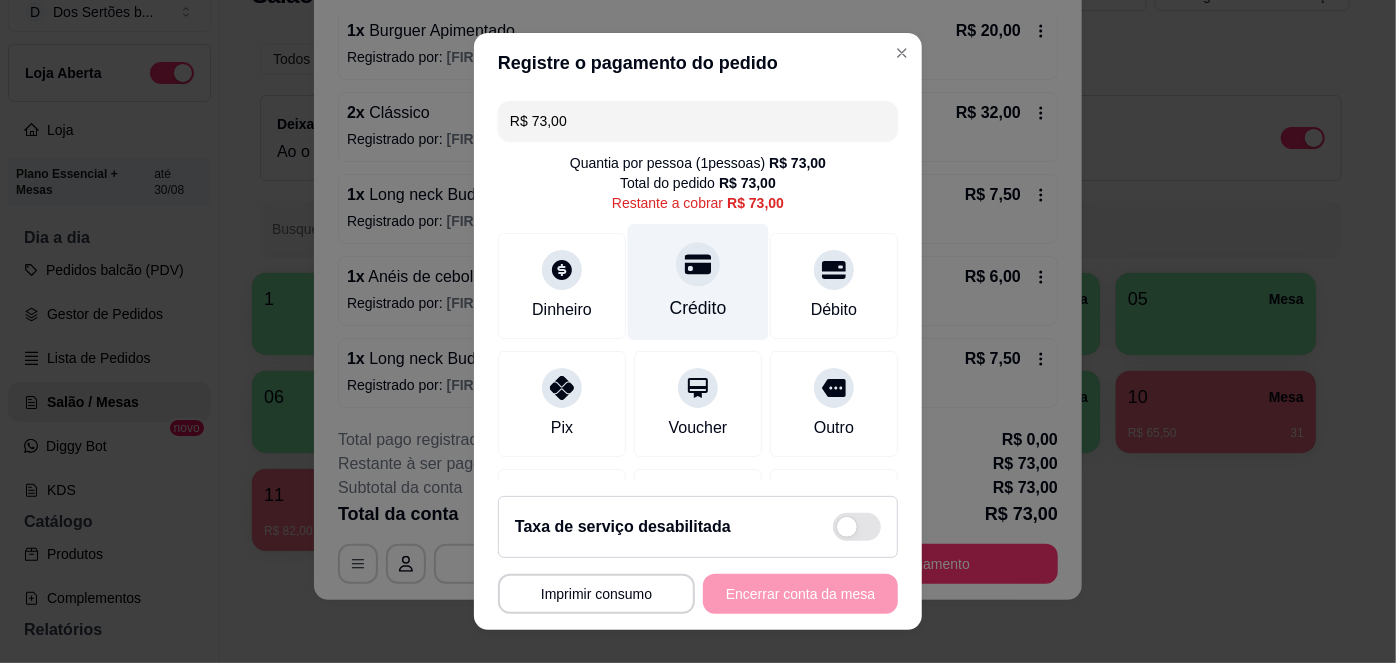 click on "Crédito" at bounding box center [698, 282] 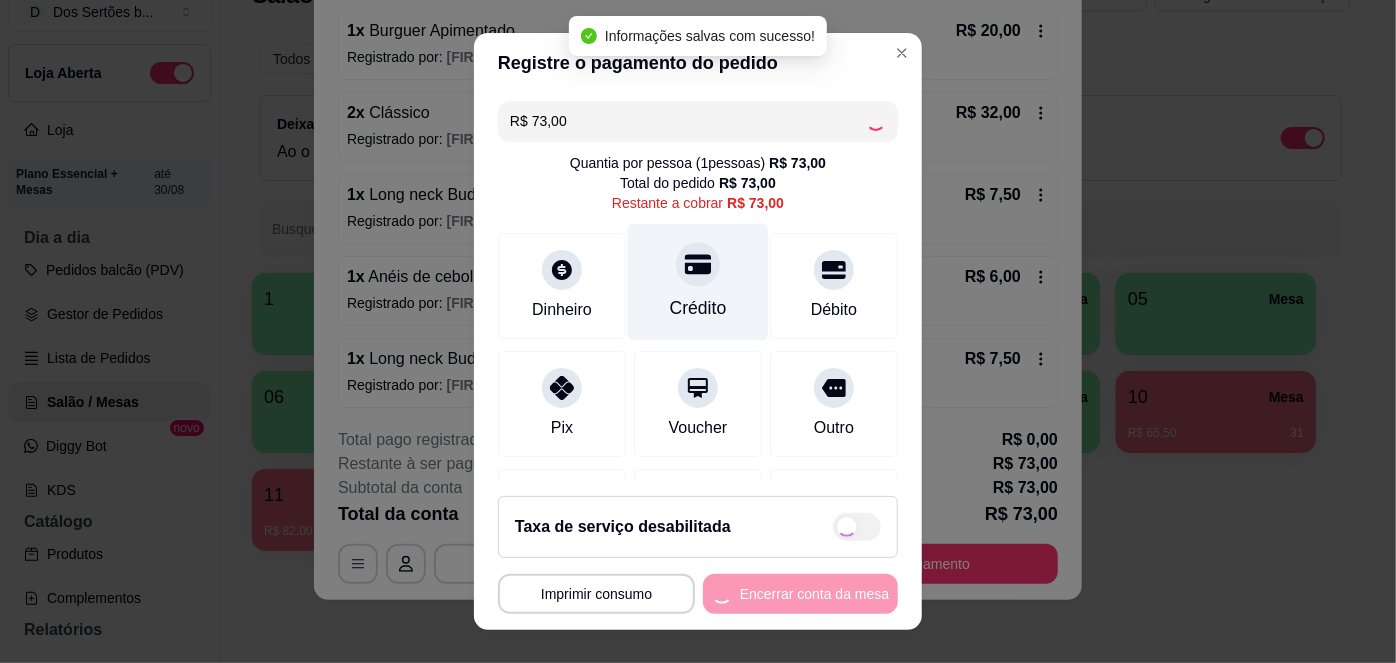 type on "R$ 0,00" 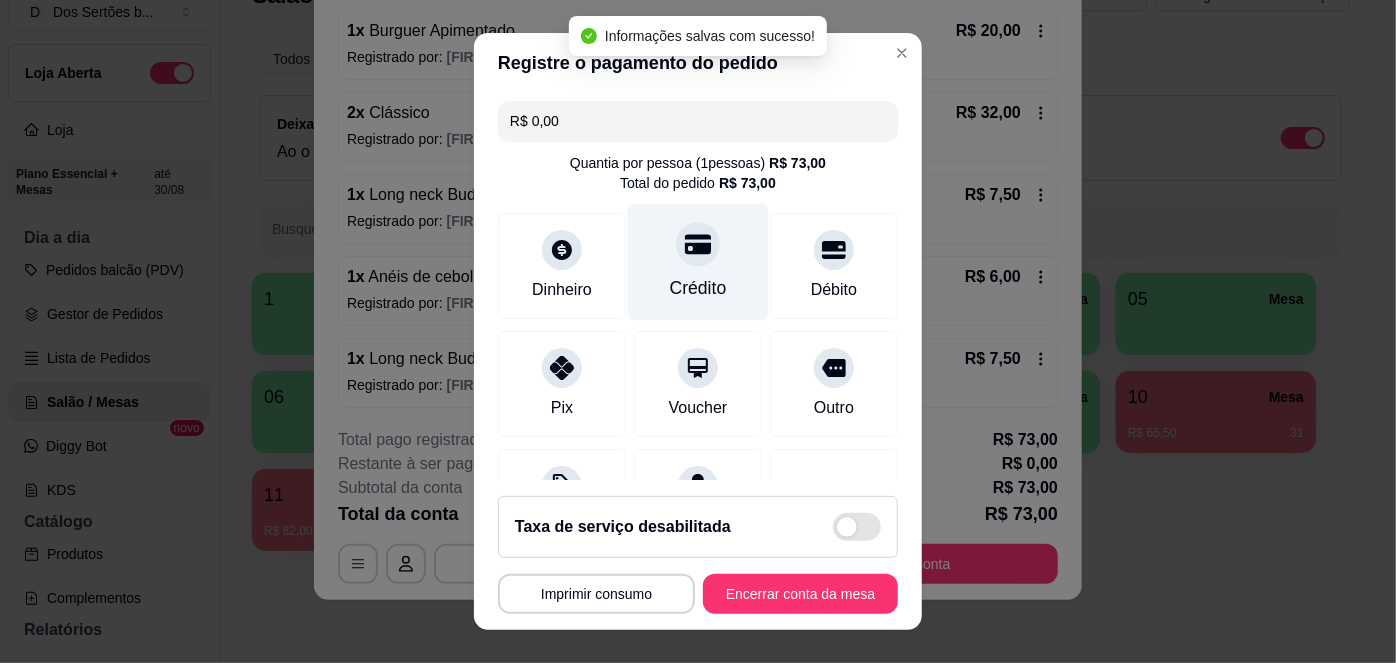 scroll, scrollTop: 208, scrollLeft: 0, axis: vertical 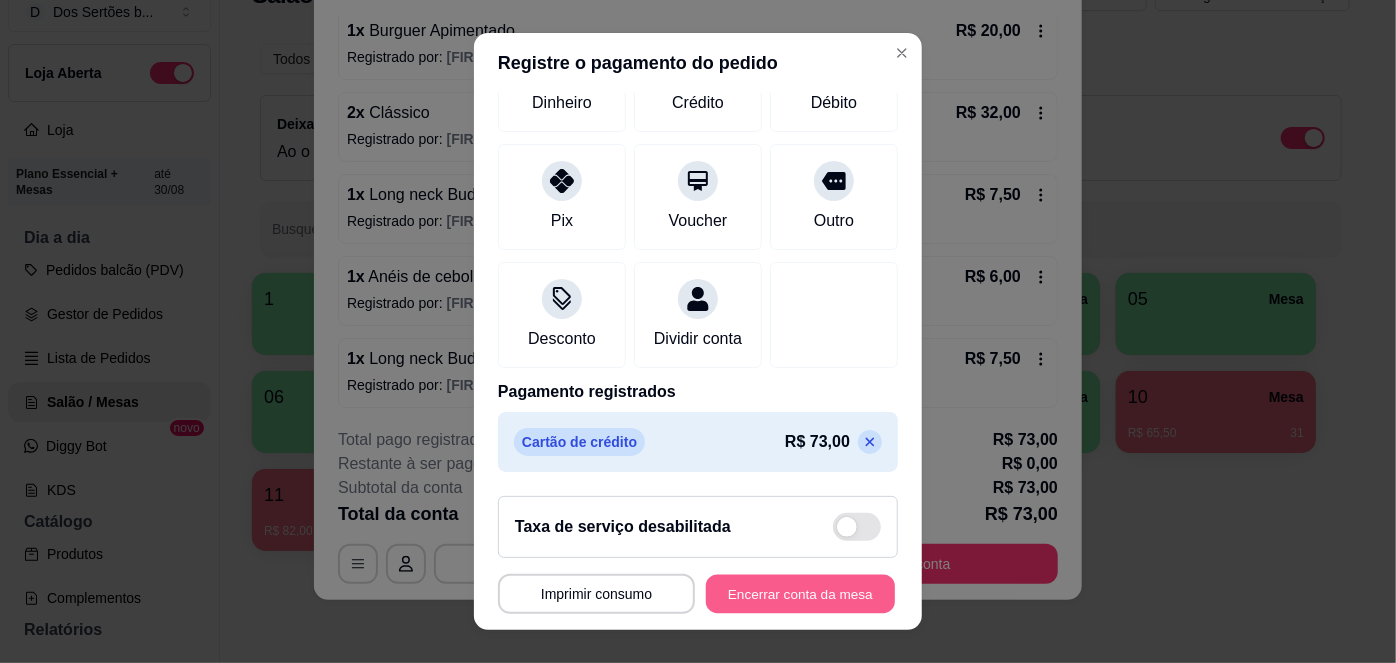 click on "Encerrar conta da mesa" at bounding box center (800, 593) 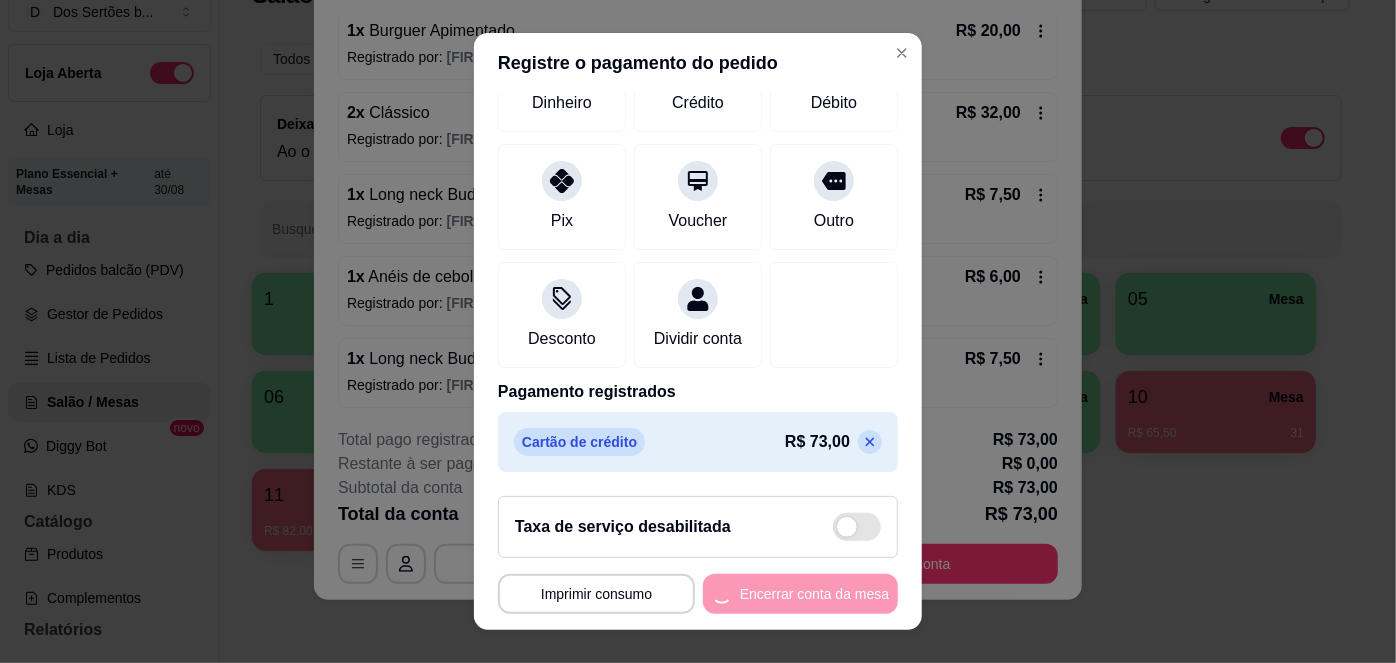 scroll, scrollTop: 0, scrollLeft: 0, axis: both 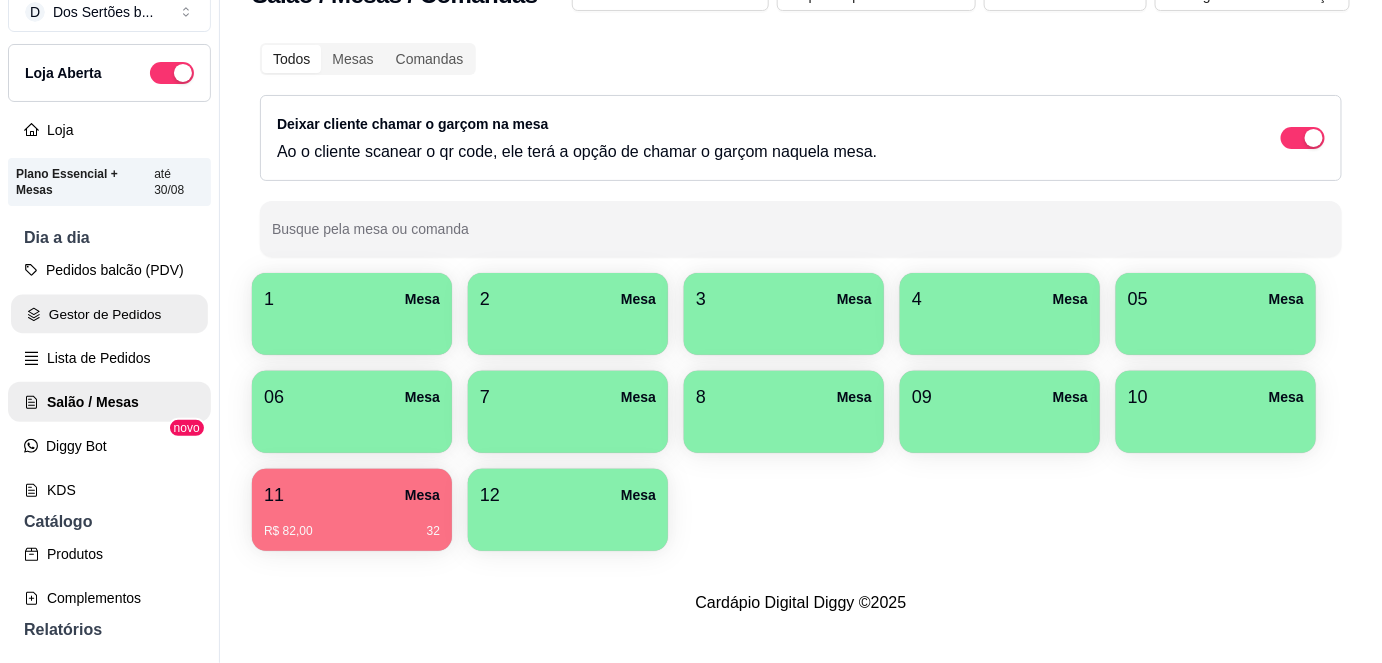 click on "Gestor de Pedidos" at bounding box center [109, 314] 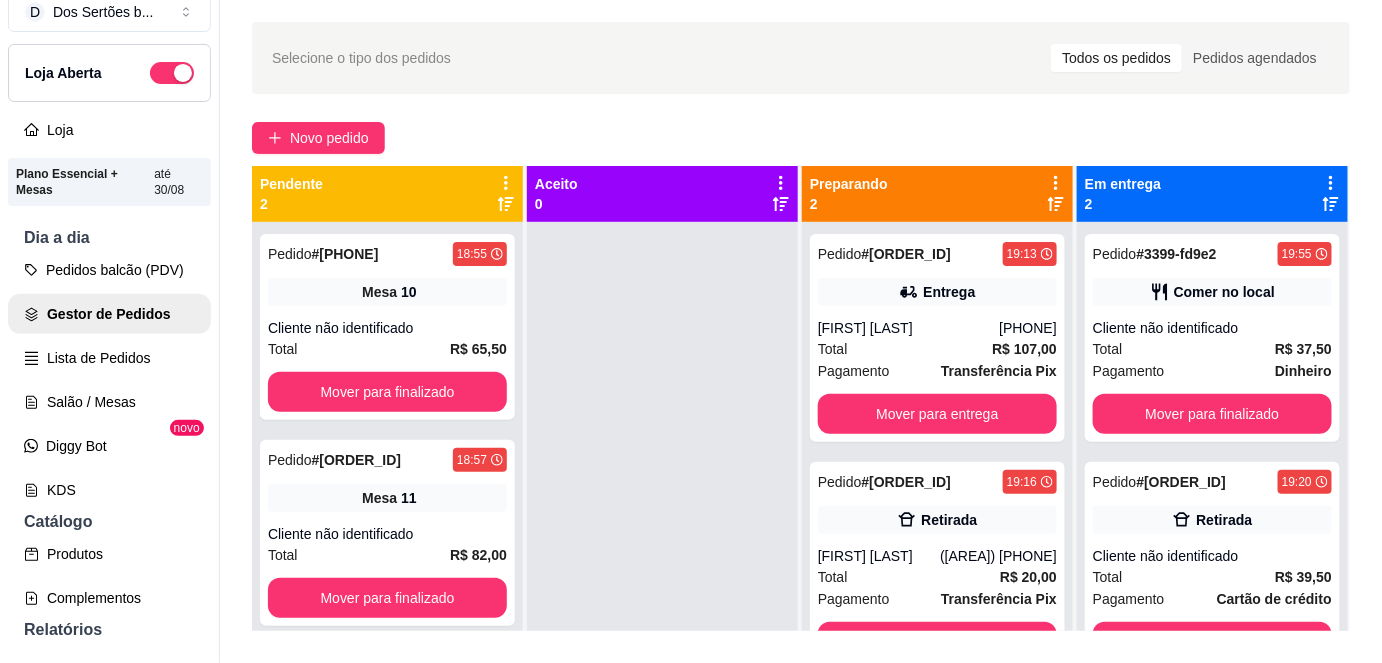 scroll, scrollTop: 0, scrollLeft: 0, axis: both 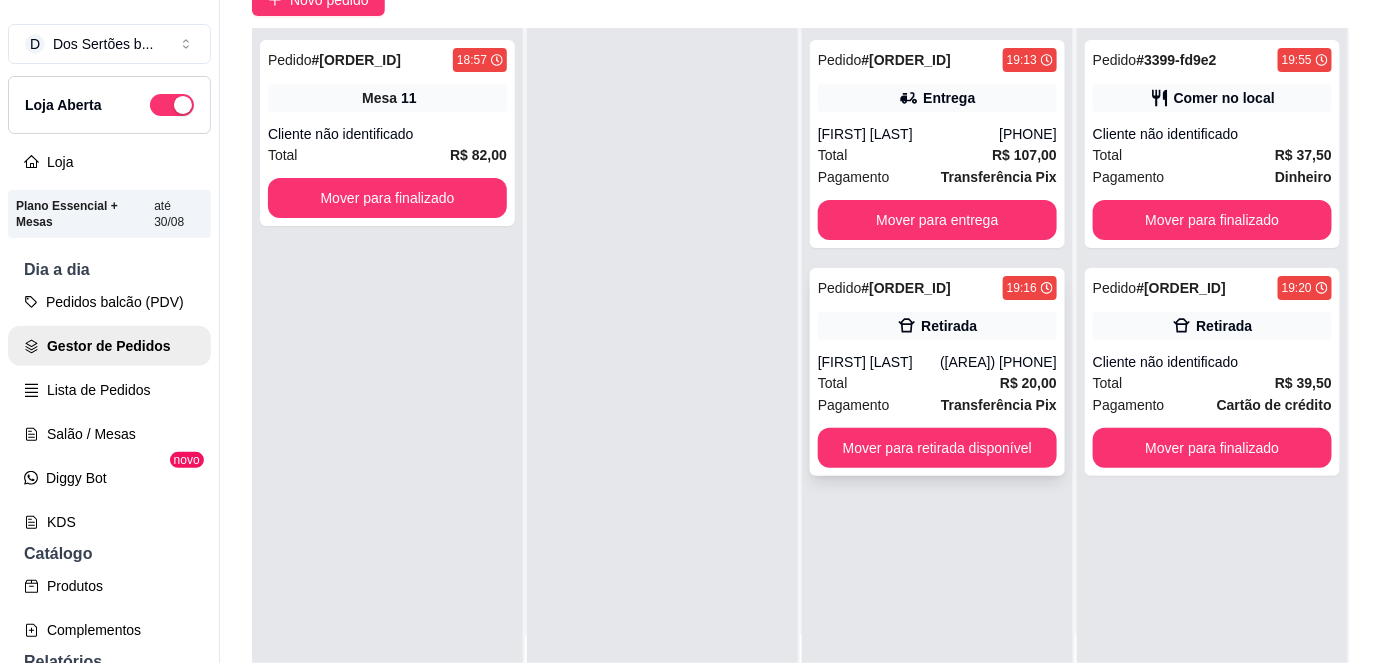 click on "Pedido  # 3500-67acf 19:16 Retirada [FIRST] [LAST] ([PHONE]) Total R$ 20,00 Pagamento Transferência Pix Mover para retirada disponível" at bounding box center [937, 372] 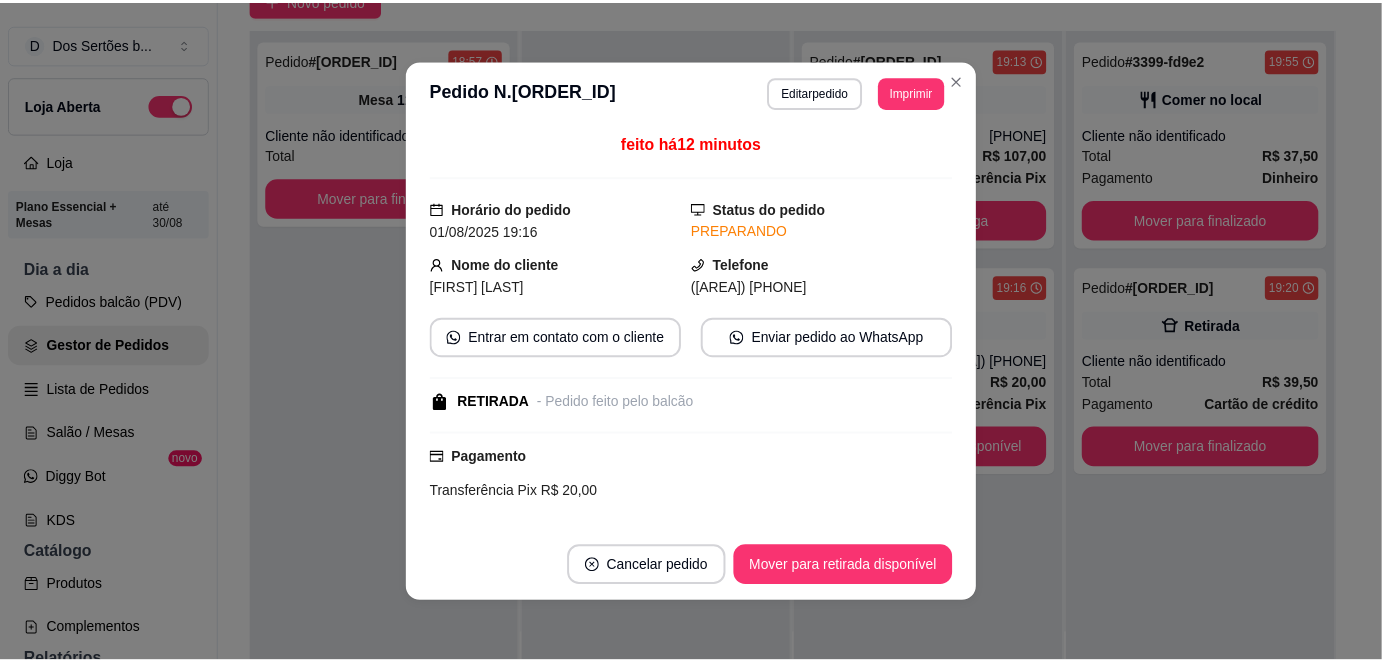 scroll, scrollTop: 218, scrollLeft: 0, axis: vertical 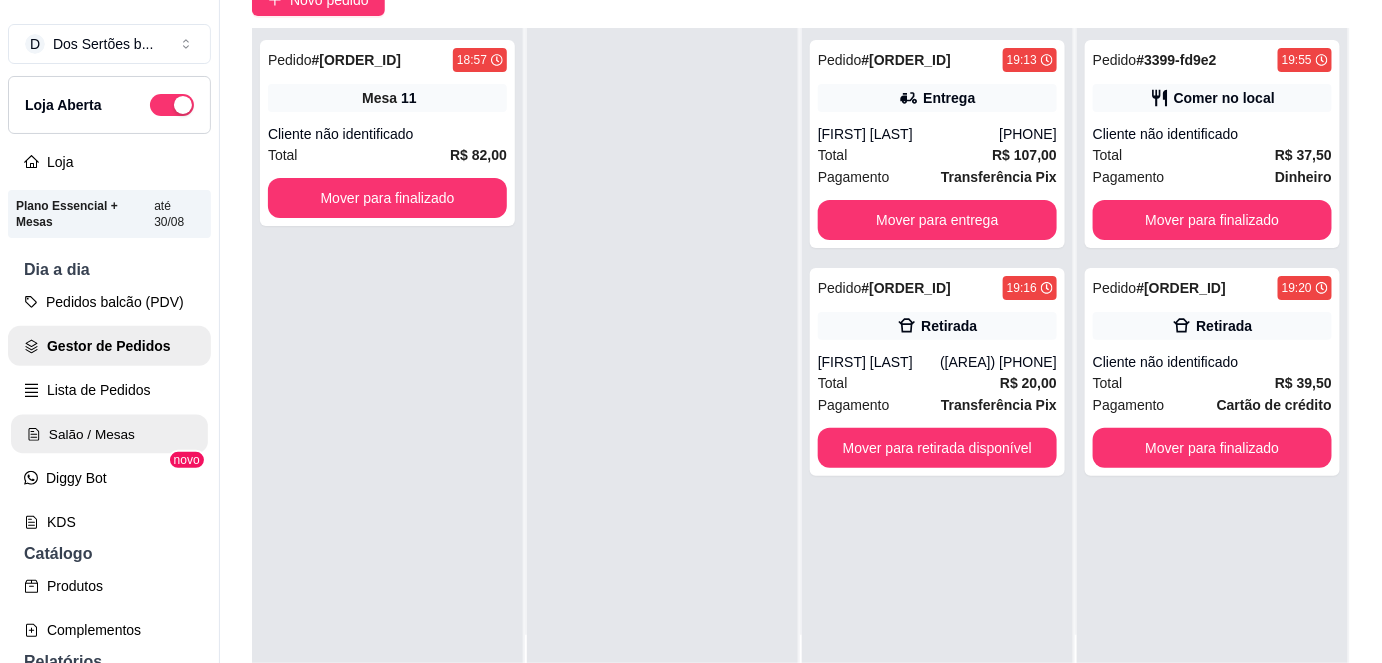 click on "Salão / Mesas" at bounding box center (109, 434) 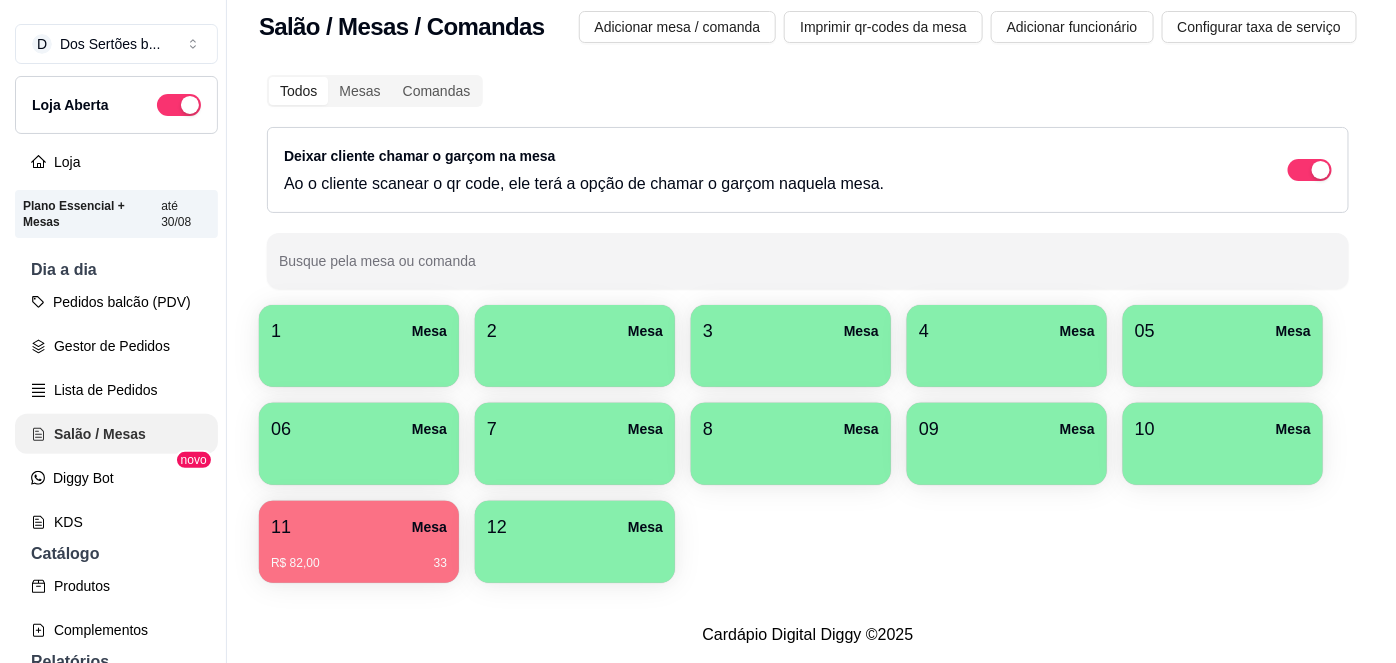 scroll, scrollTop: 0, scrollLeft: 0, axis: both 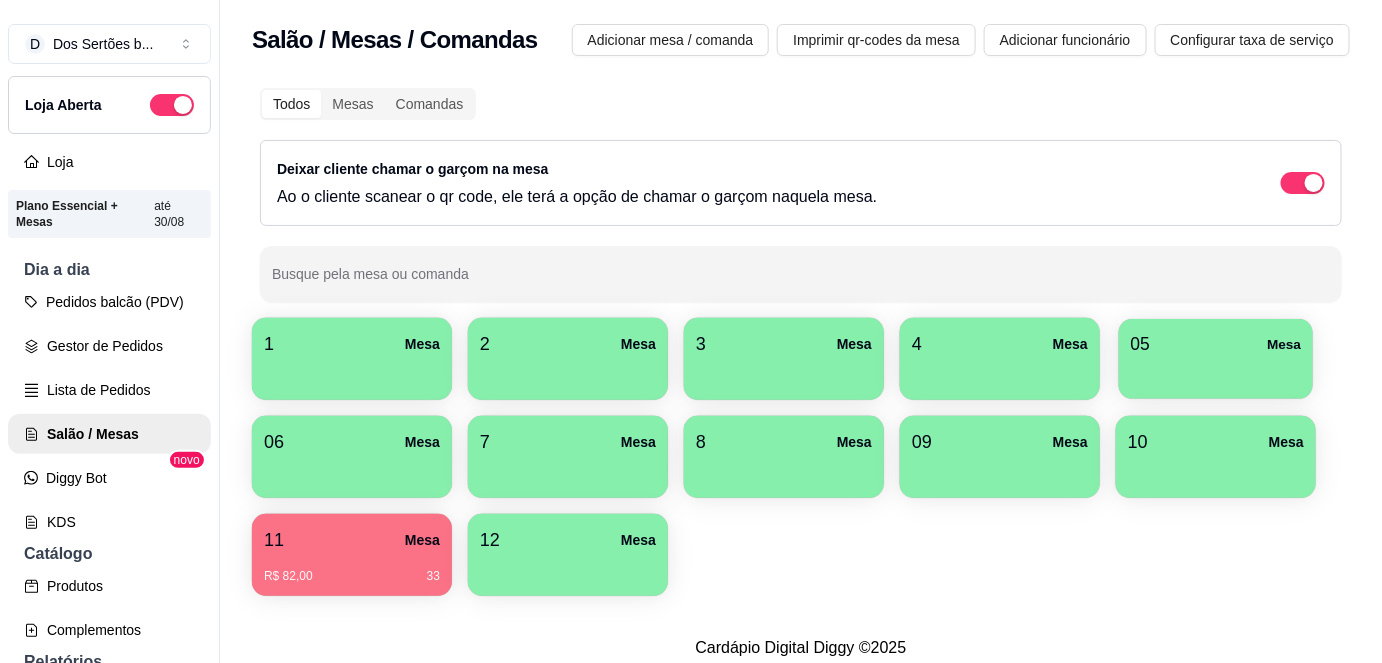 click on "05 Mesa" at bounding box center (1216, 344) 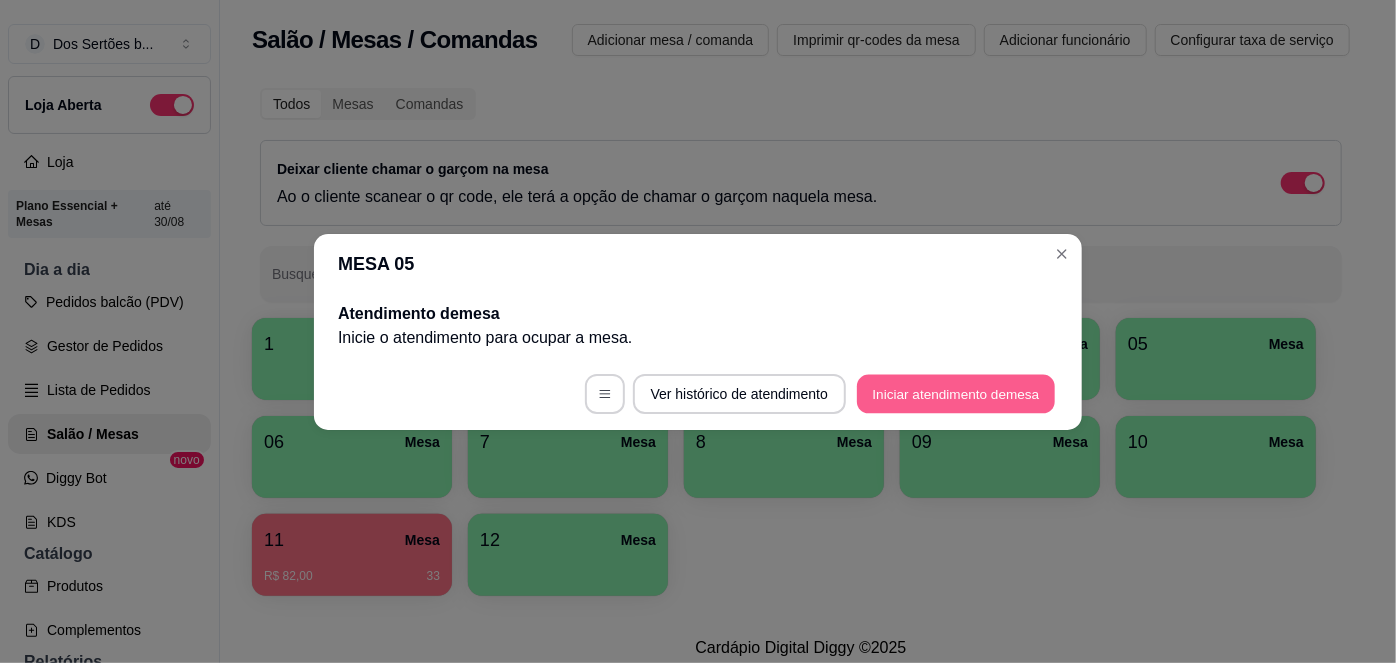 click on "Iniciar atendimento de  mesa" at bounding box center [956, 393] 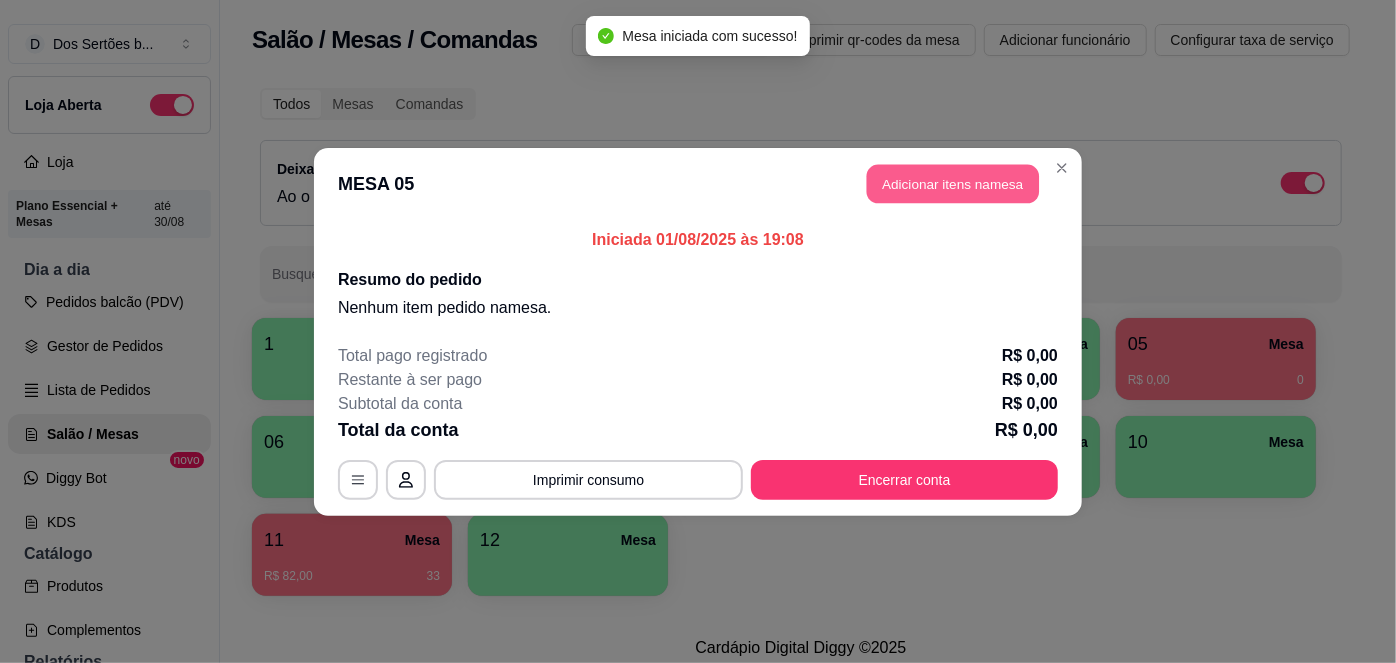 click on "Adicionar itens na  mesa" at bounding box center (953, 183) 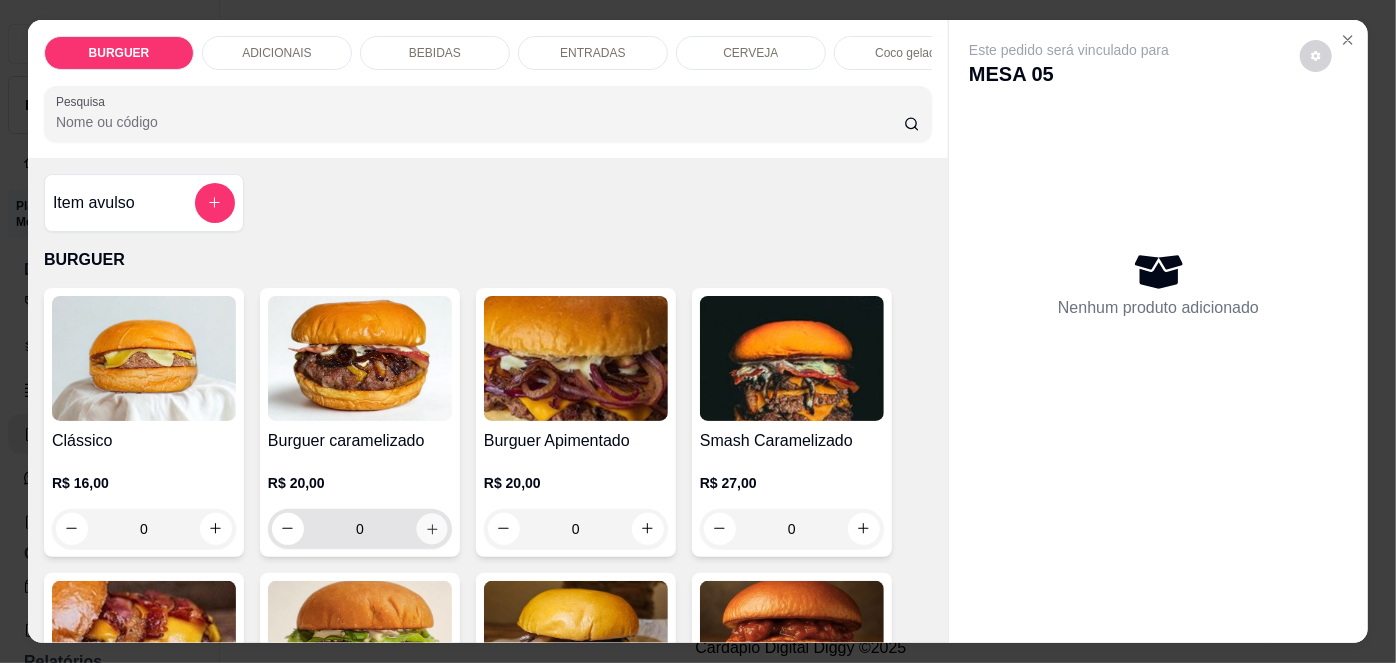 click 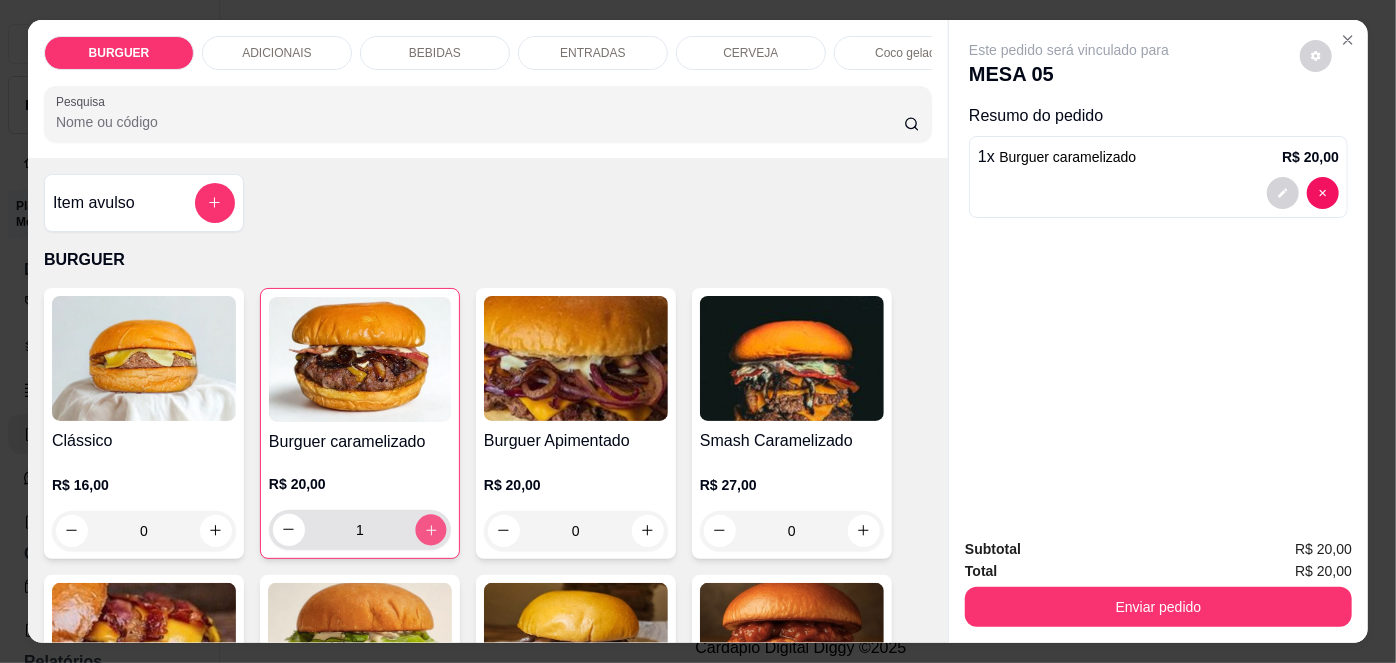 click 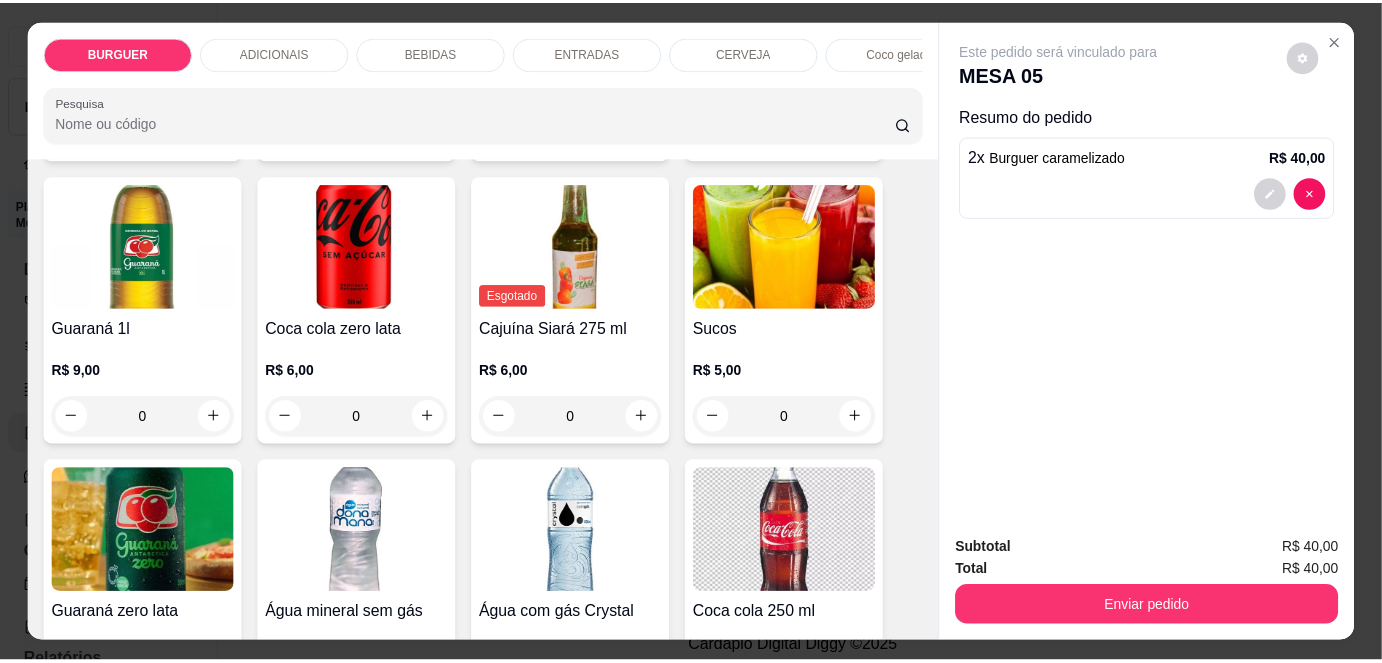 scroll, scrollTop: 1916, scrollLeft: 0, axis: vertical 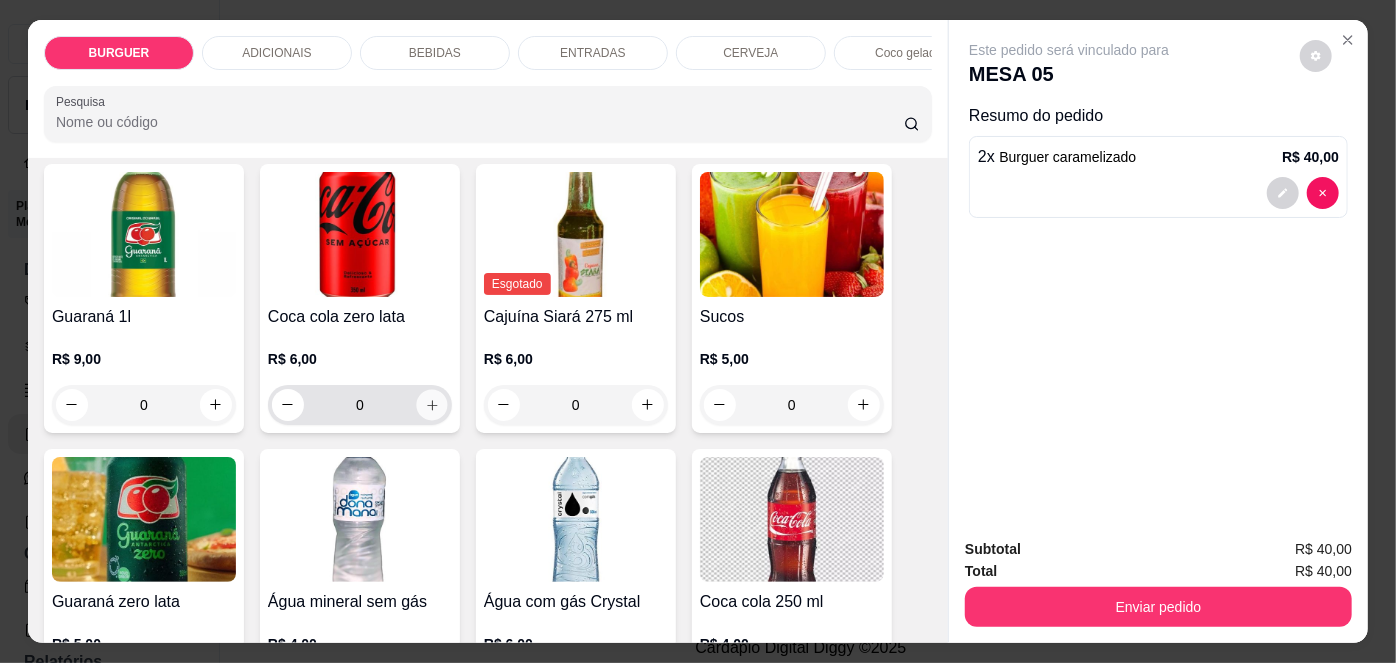 click at bounding box center [431, 404] 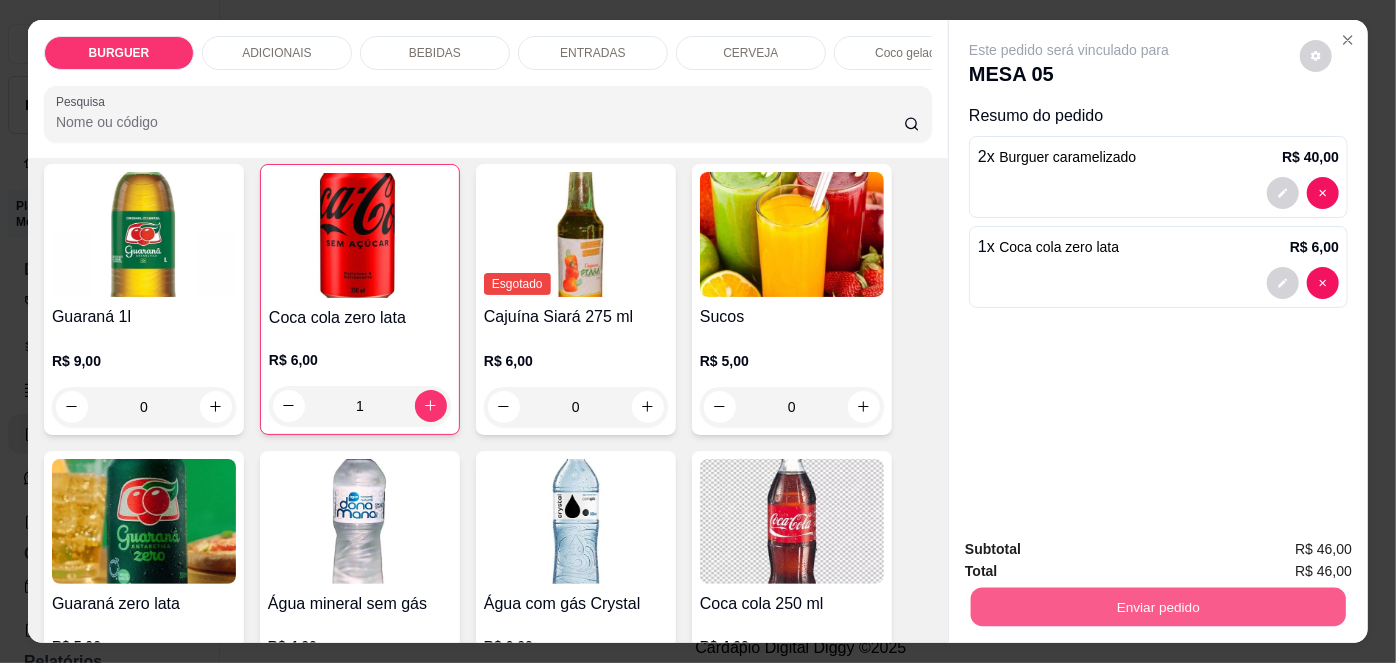 click on "Enviar pedido" at bounding box center [1158, 607] 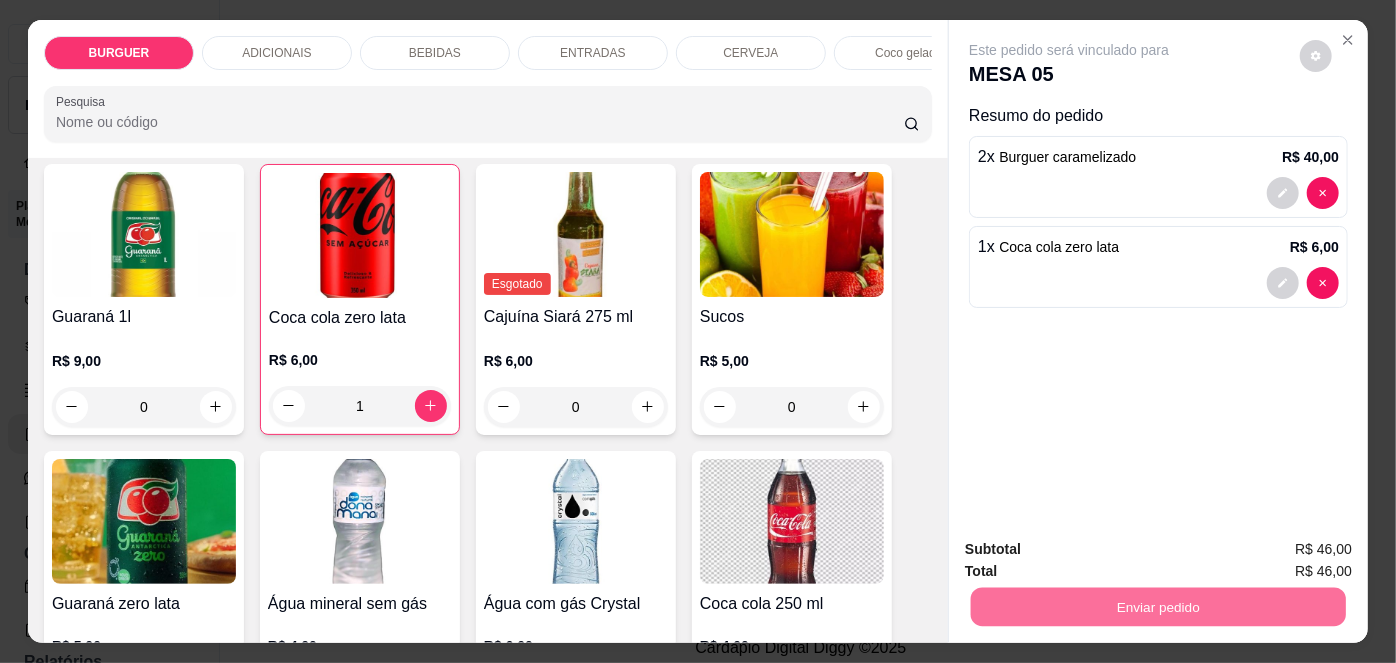 click on "Não registrar e enviar pedido" at bounding box center (1093, 552) 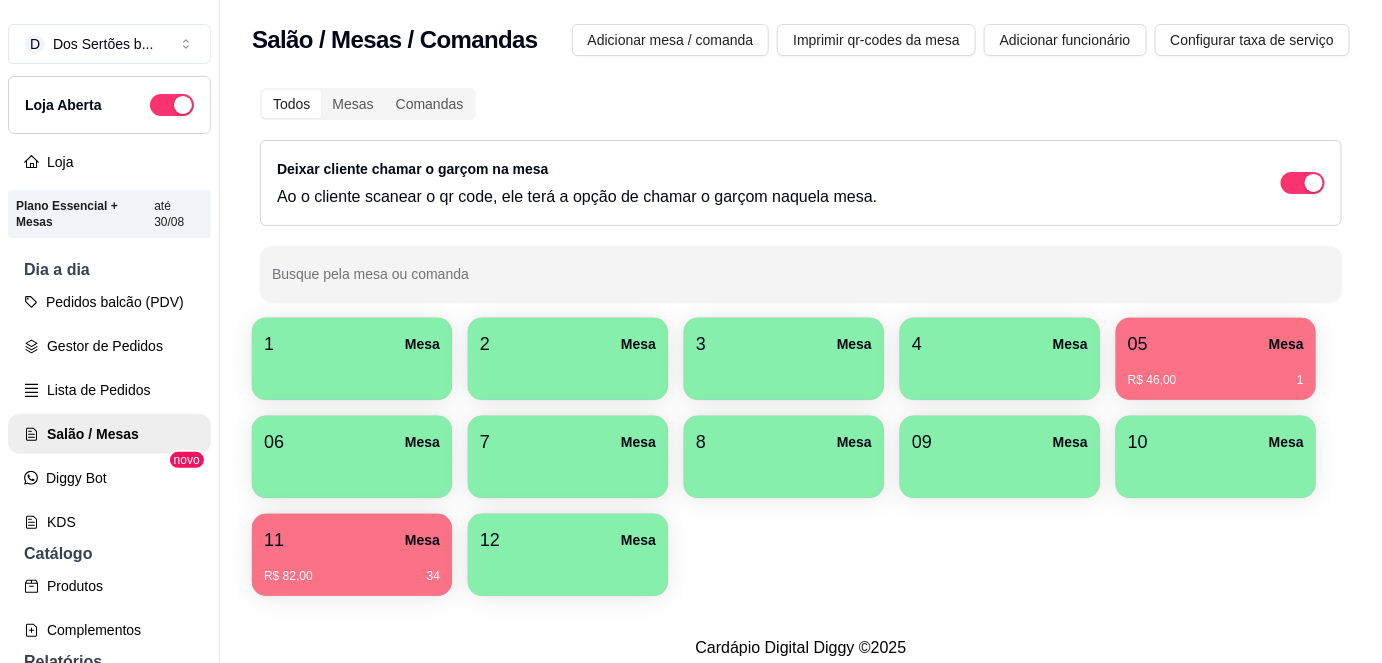 scroll, scrollTop: 26, scrollLeft: 0, axis: vertical 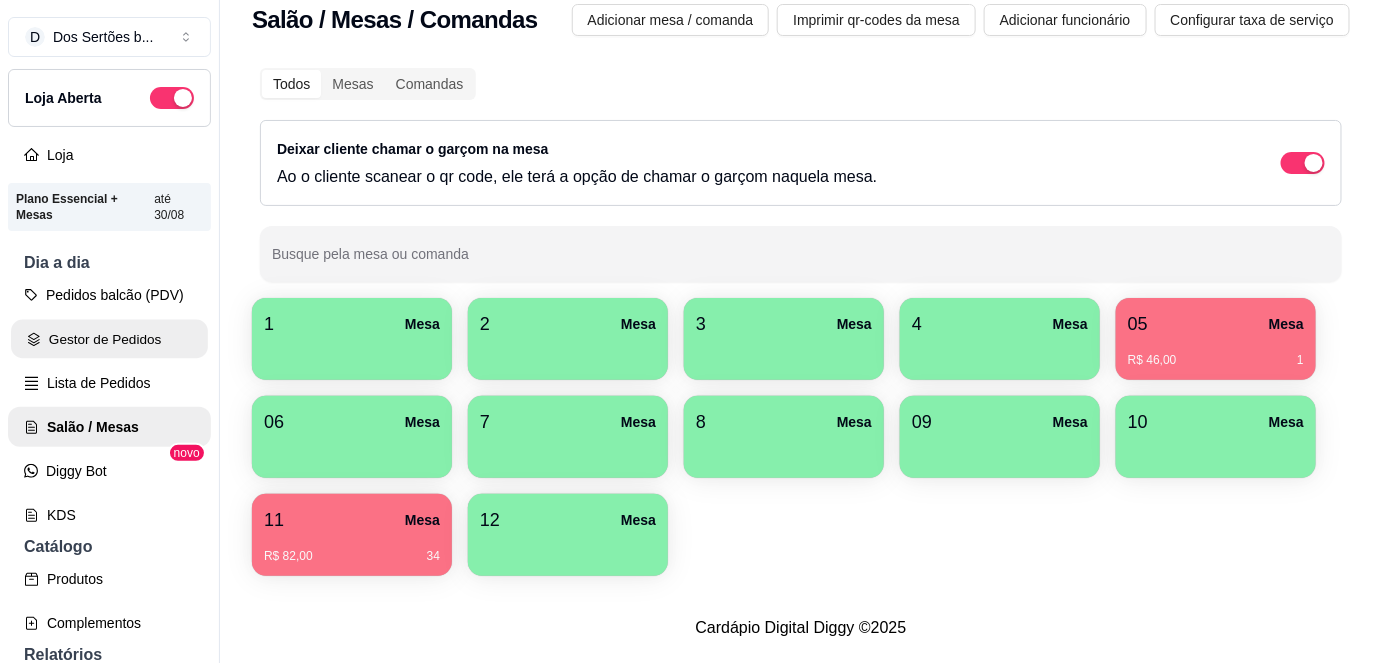 click on "Gestor de Pedidos" at bounding box center [109, 339] 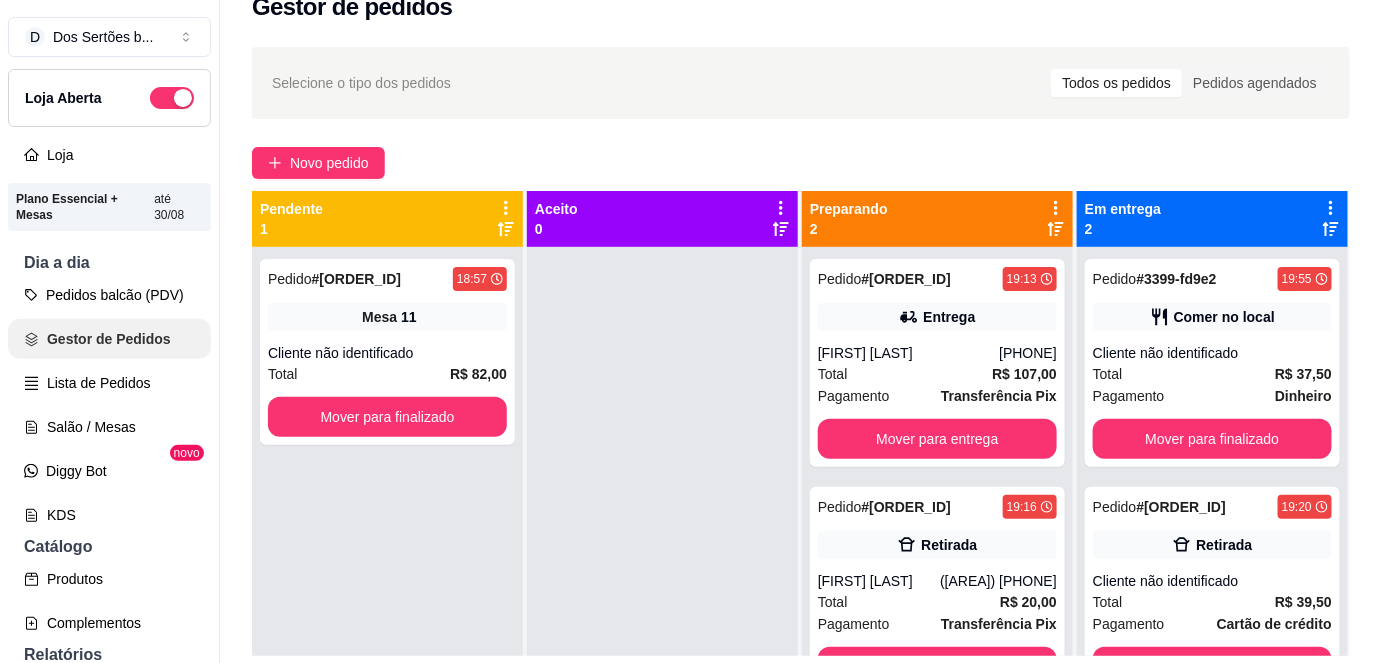 scroll, scrollTop: 0, scrollLeft: 0, axis: both 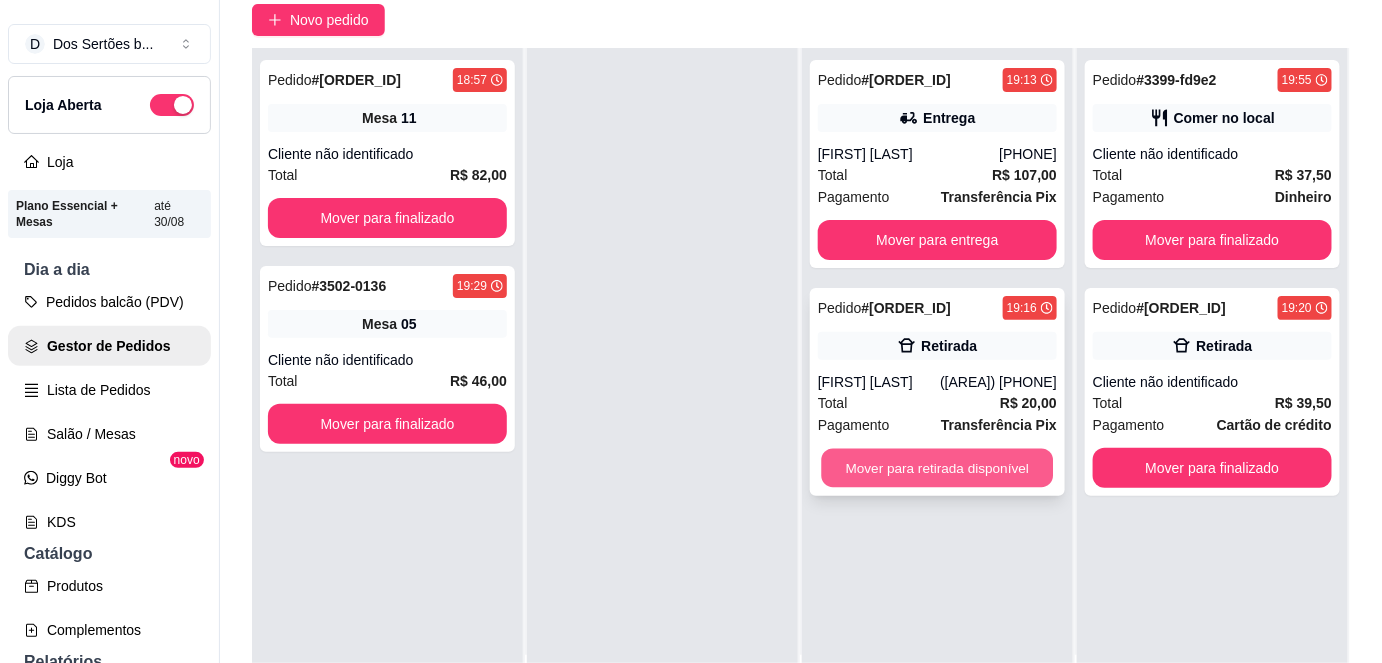 click on "Mover para retirada disponível" at bounding box center [938, 468] 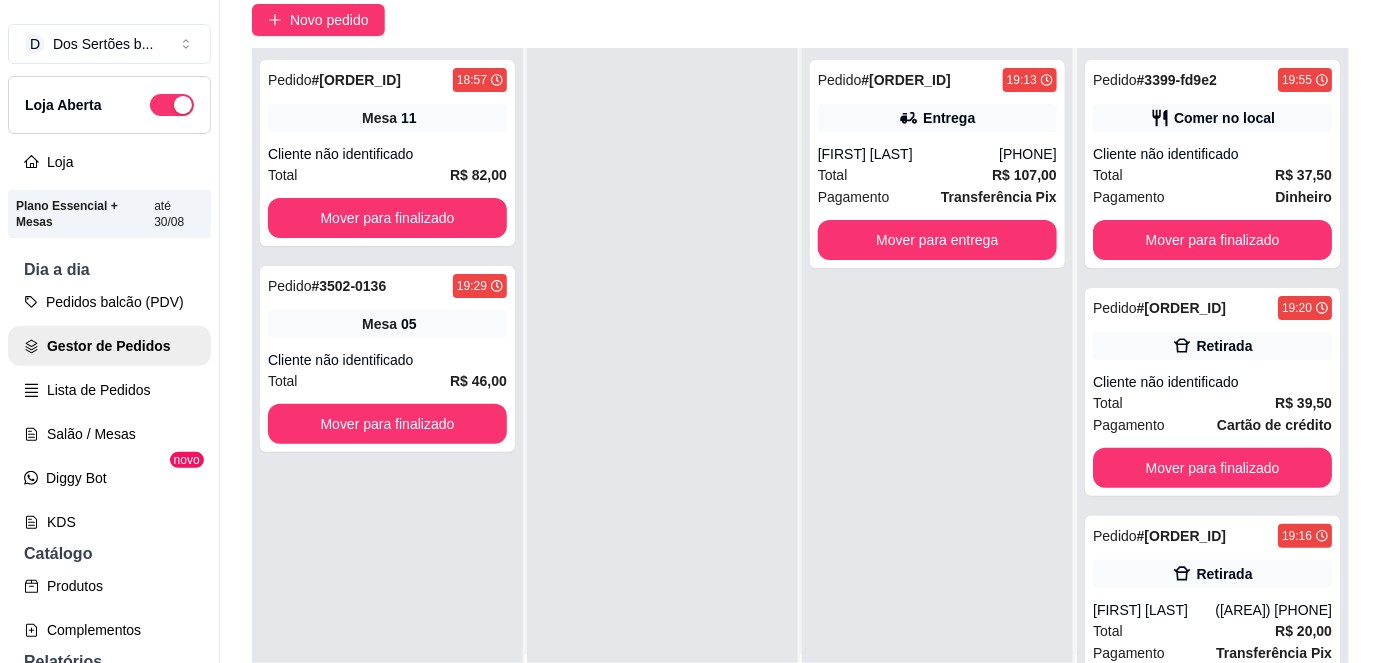 scroll, scrollTop: 317, scrollLeft: 0, axis: vertical 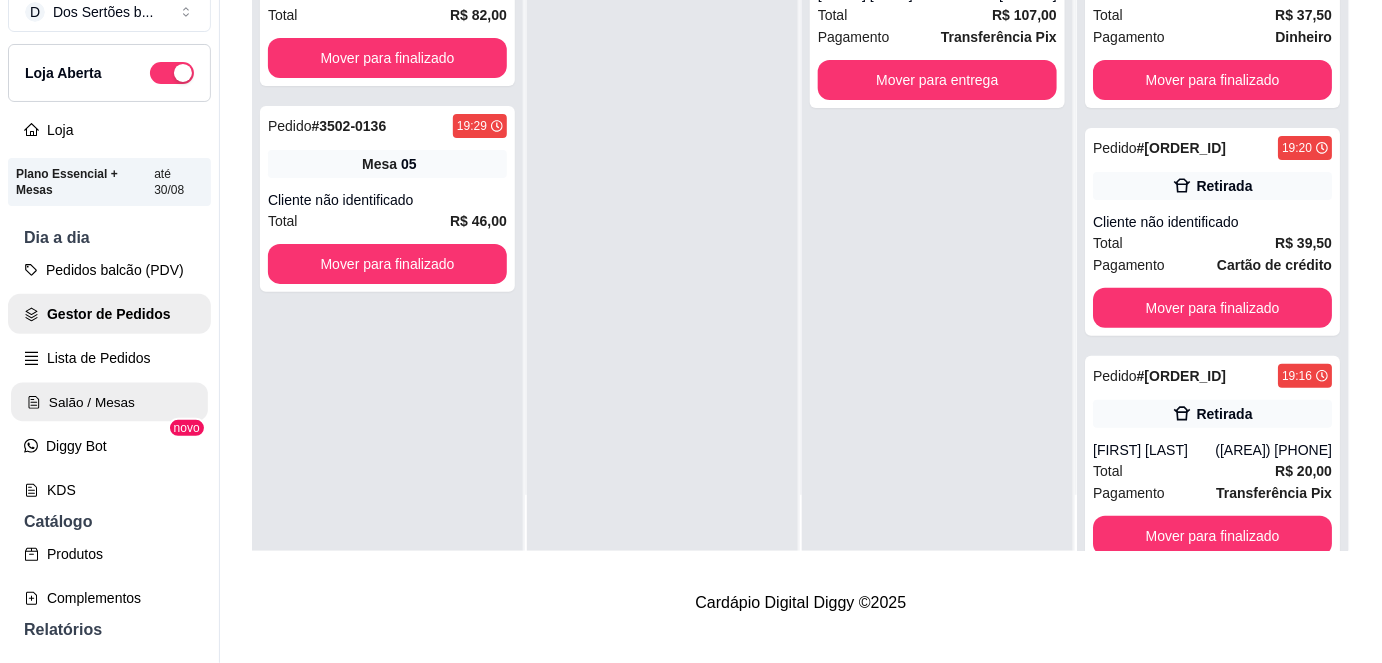 click on "Salão / Mesas" at bounding box center (109, 402) 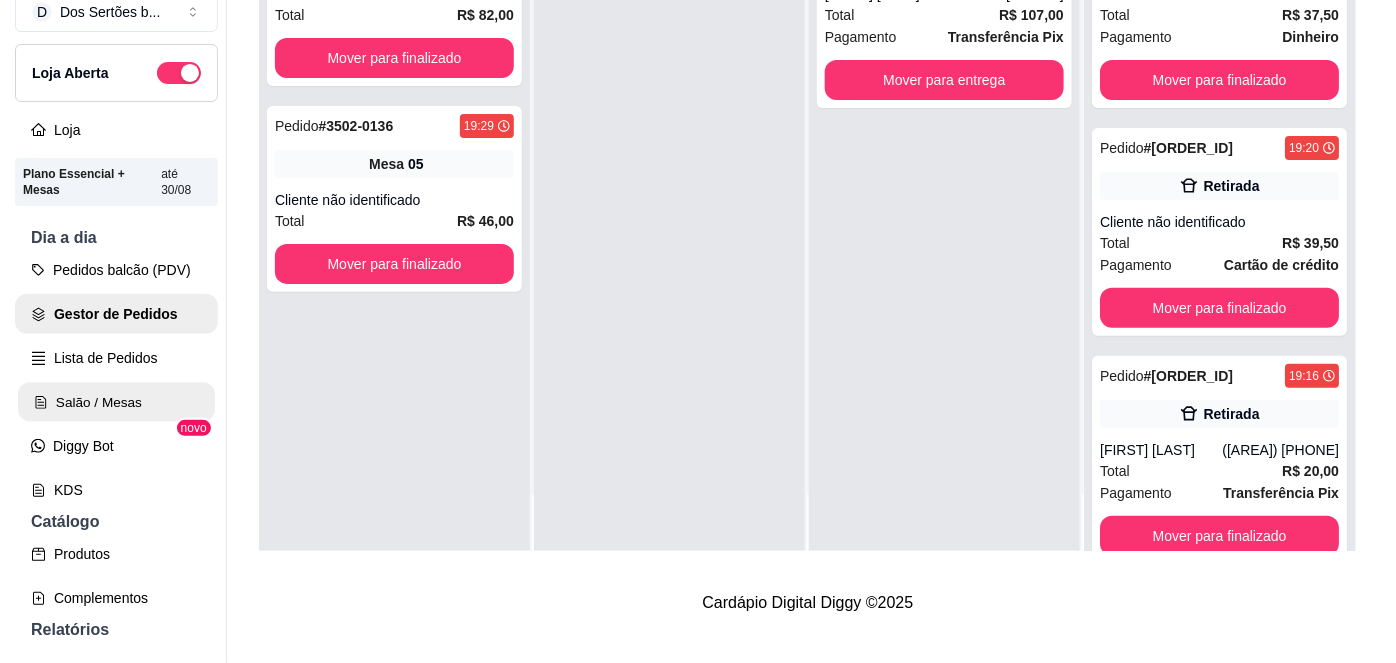 scroll, scrollTop: 0, scrollLeft: 0, axis: both 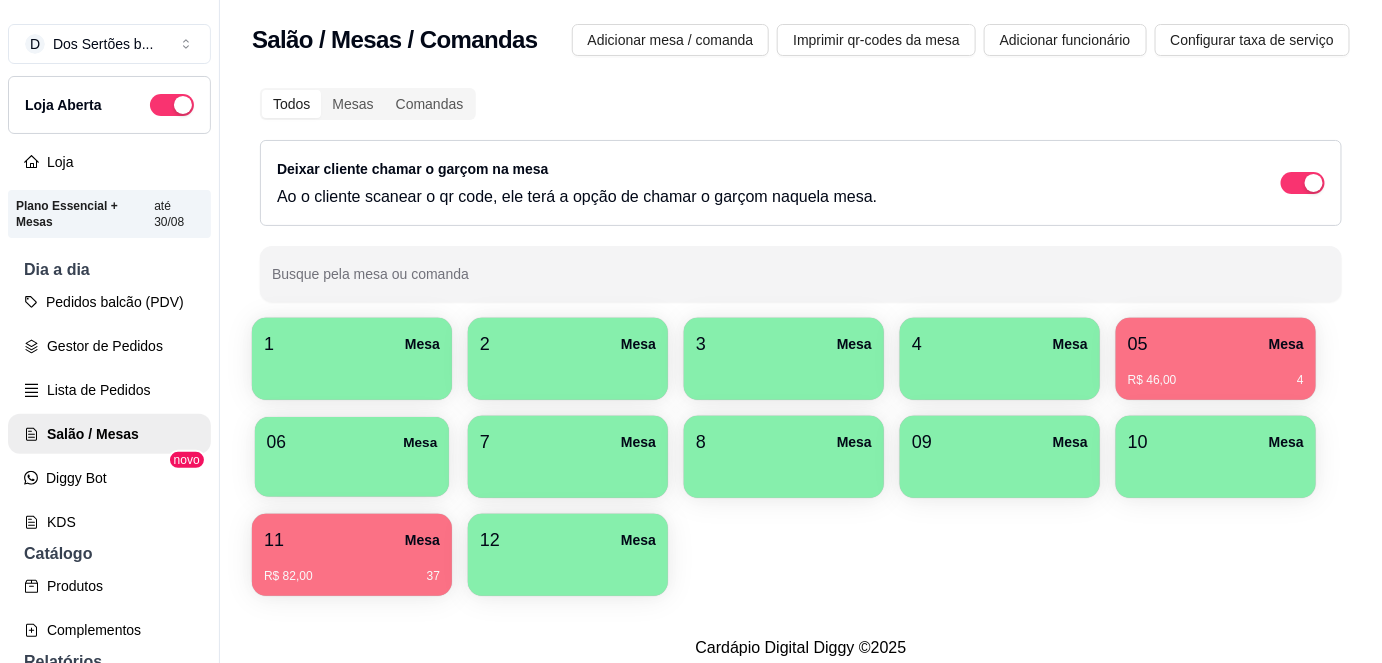 click on "06 Mesa" at bounding box center (352, 442) 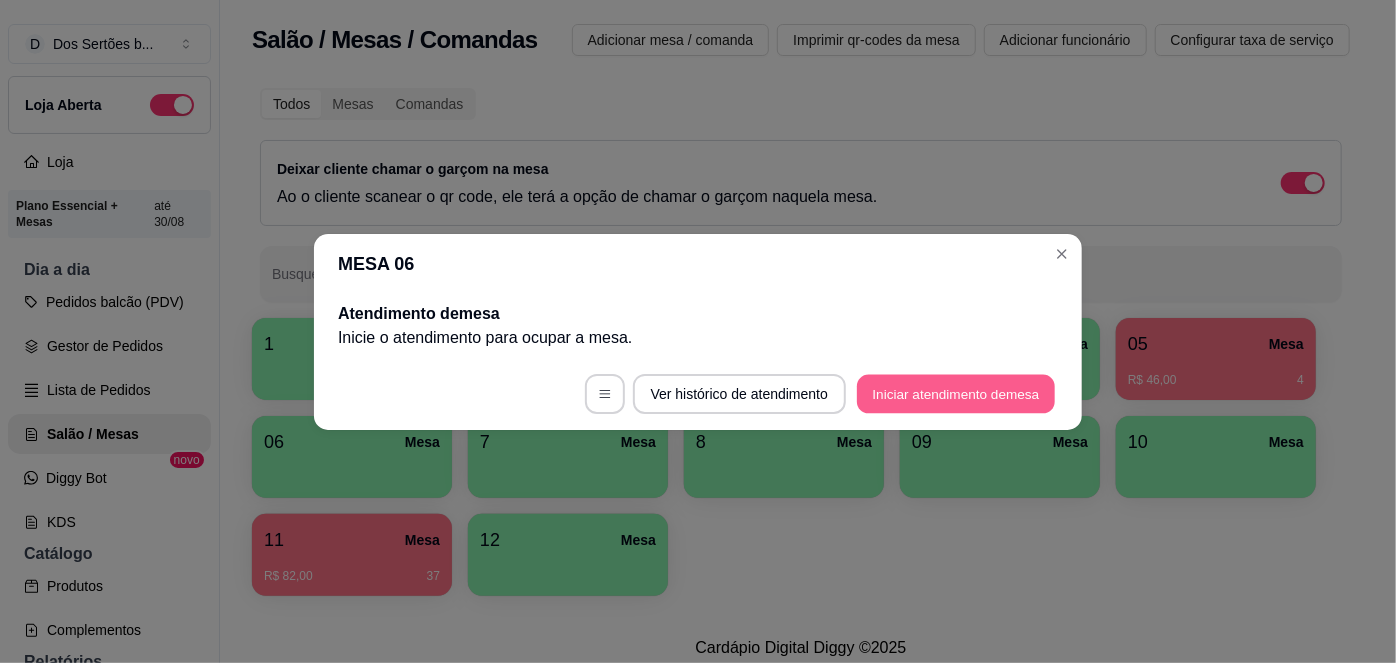 click on "Iniciar atendimento de  mesa" at bounding box center (956, 393) 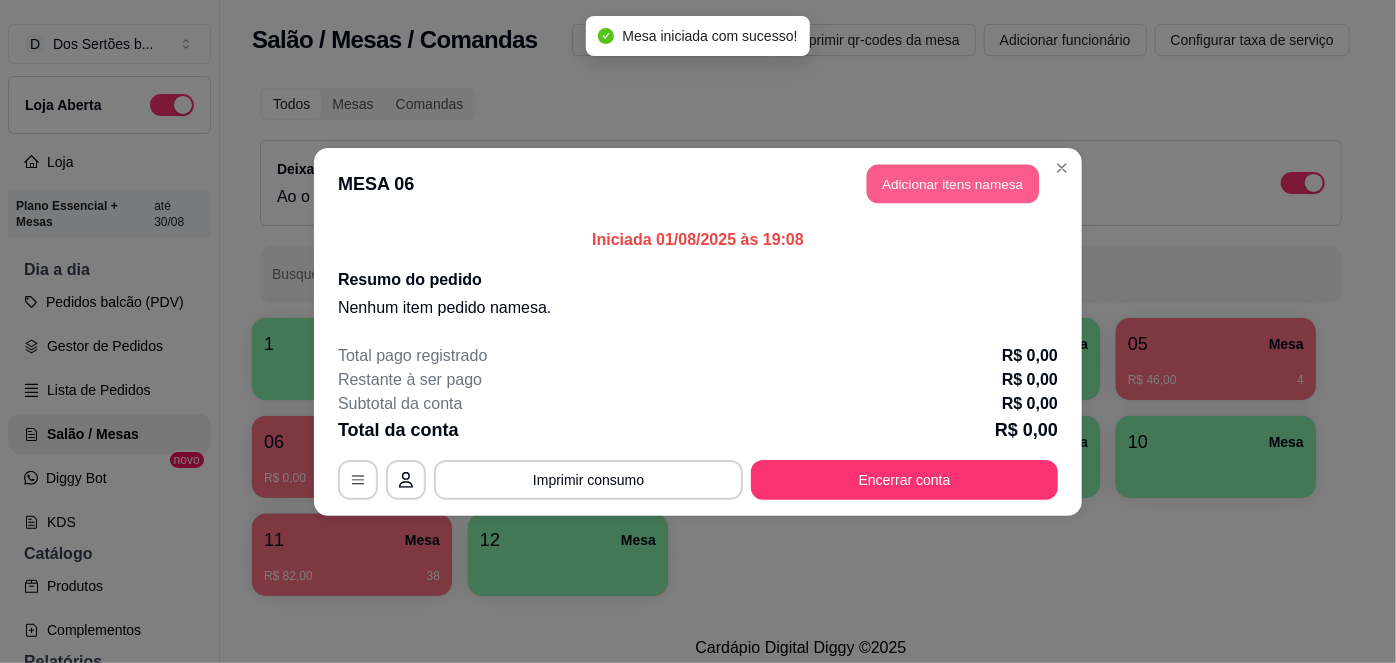 click on "Adicionar itens na  mesa" at bounding box center (953, 183) 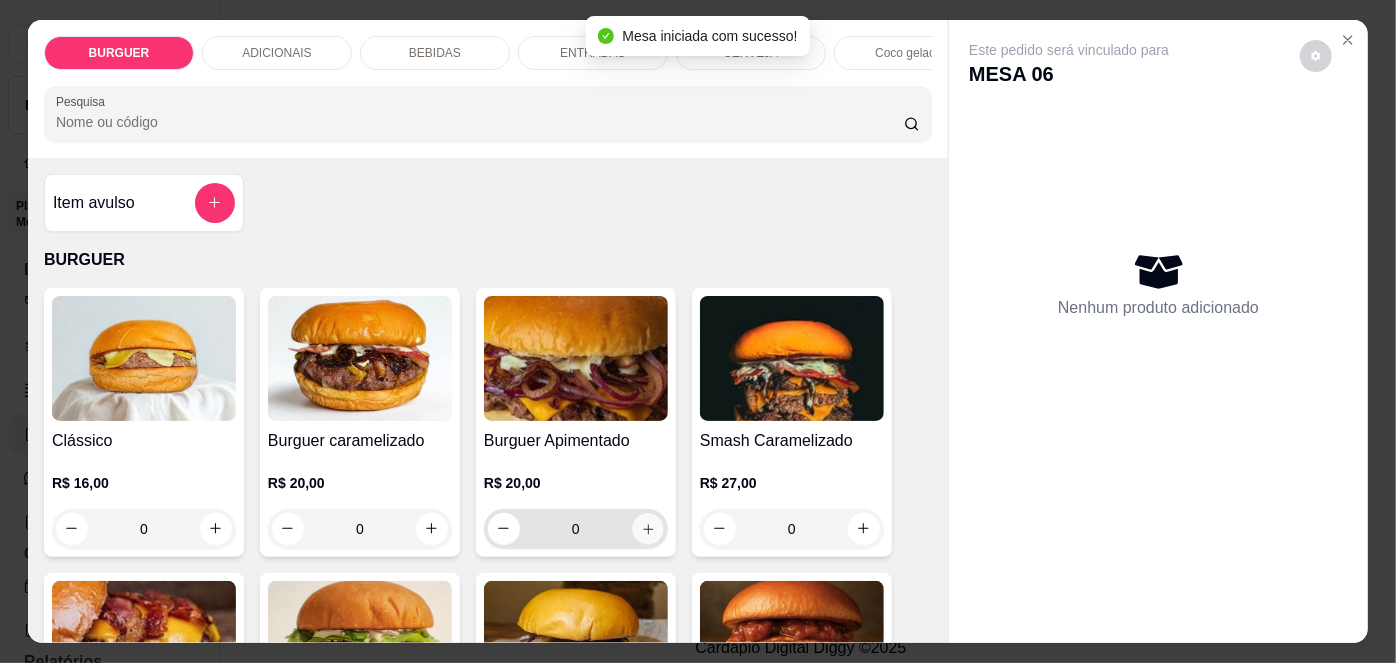 click 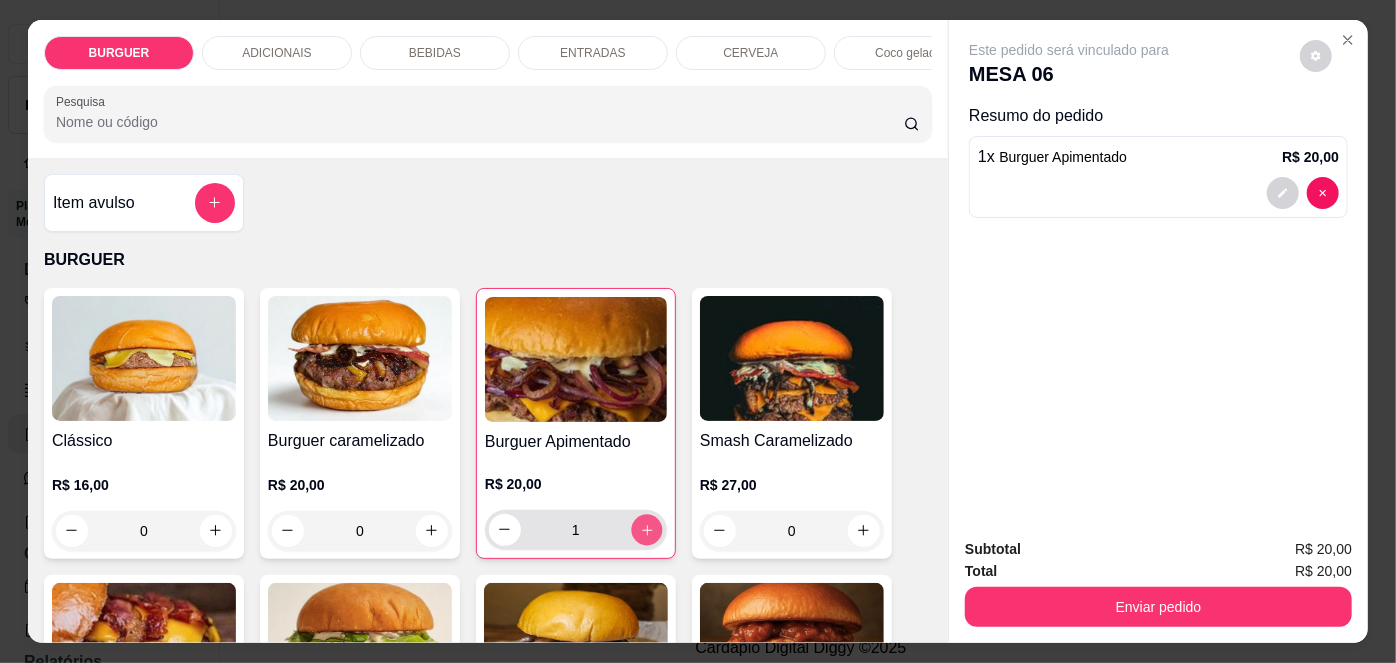 click 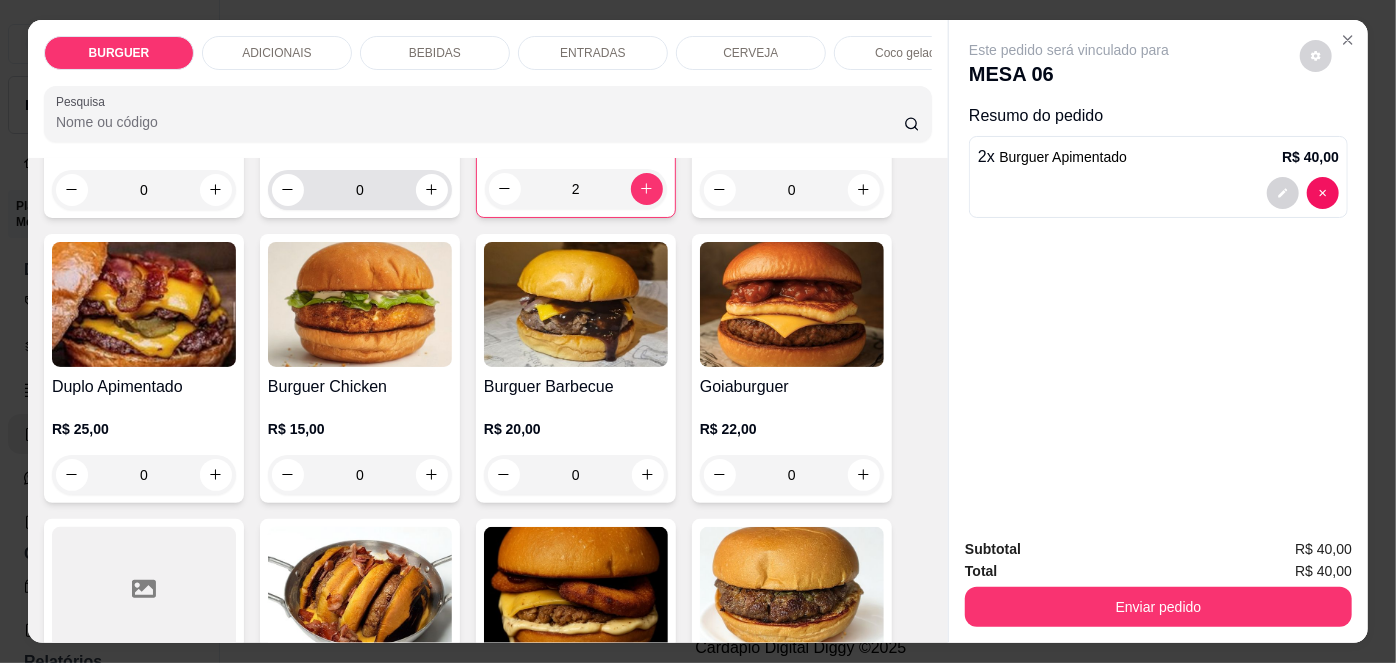 scroll, scrollTop: 353, scrollLeft: 0, axis: vertical 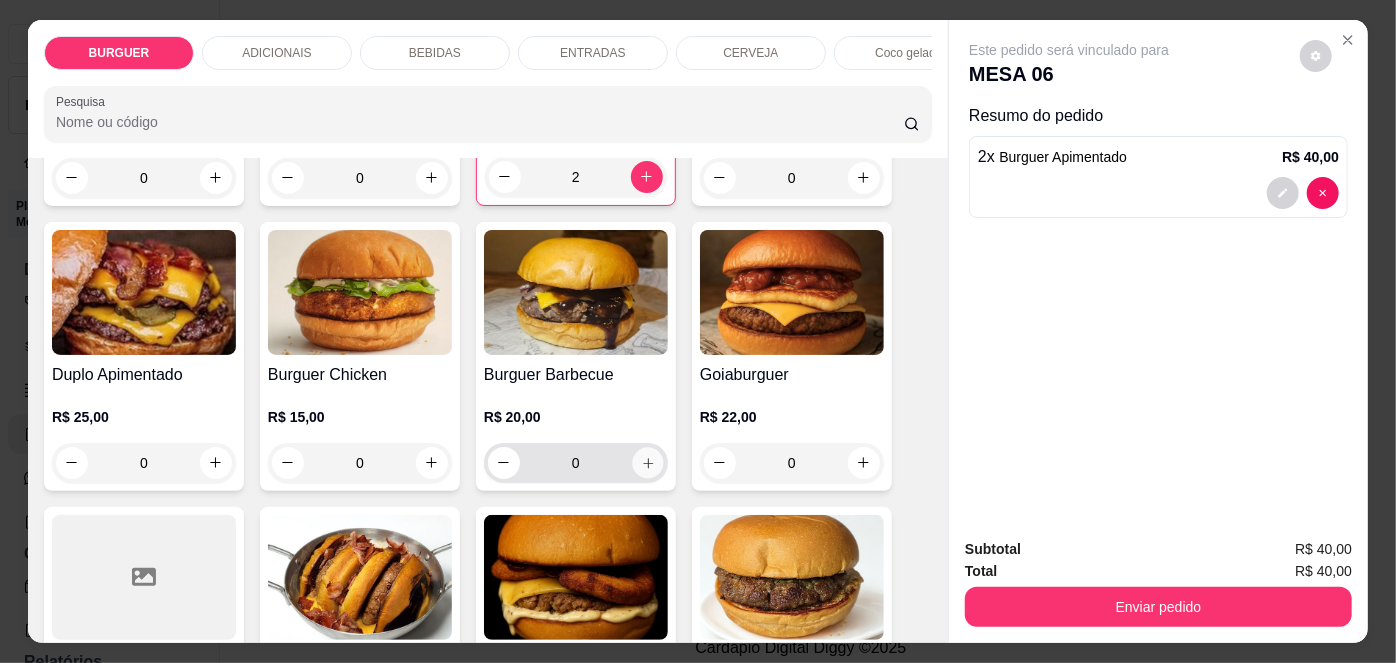 click at bounding box center (647, 462) 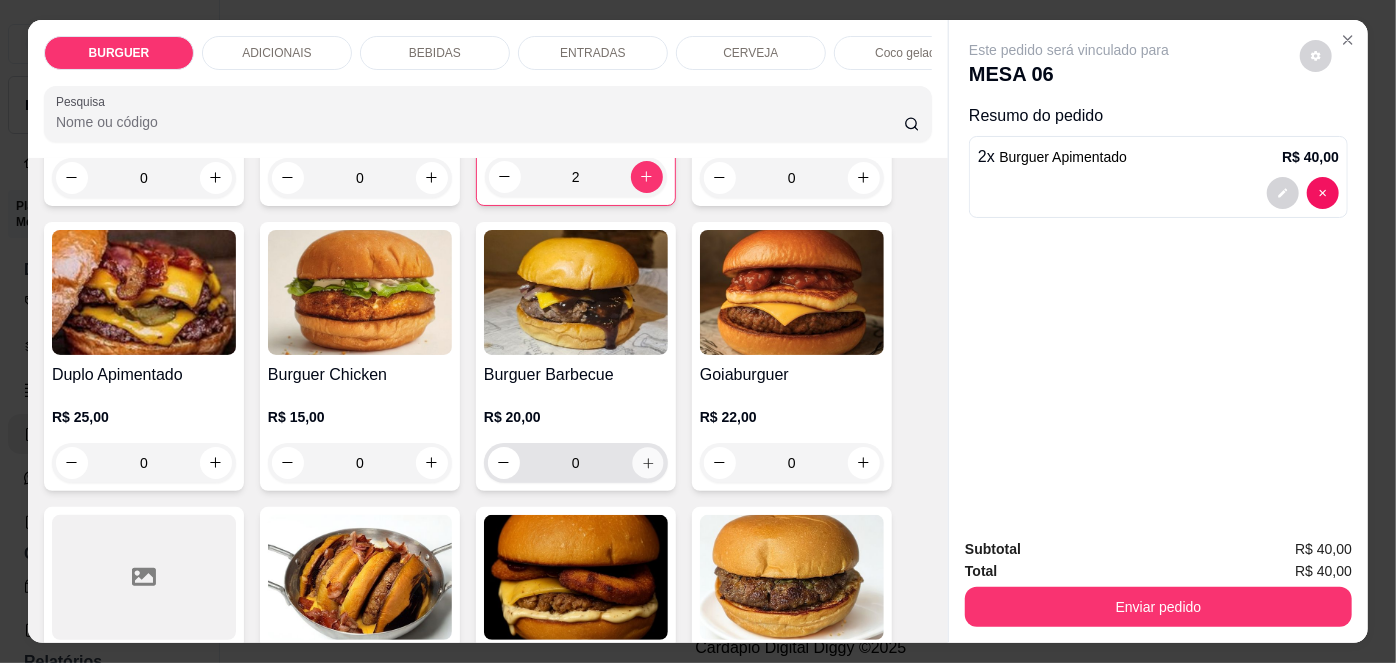 type on "1" 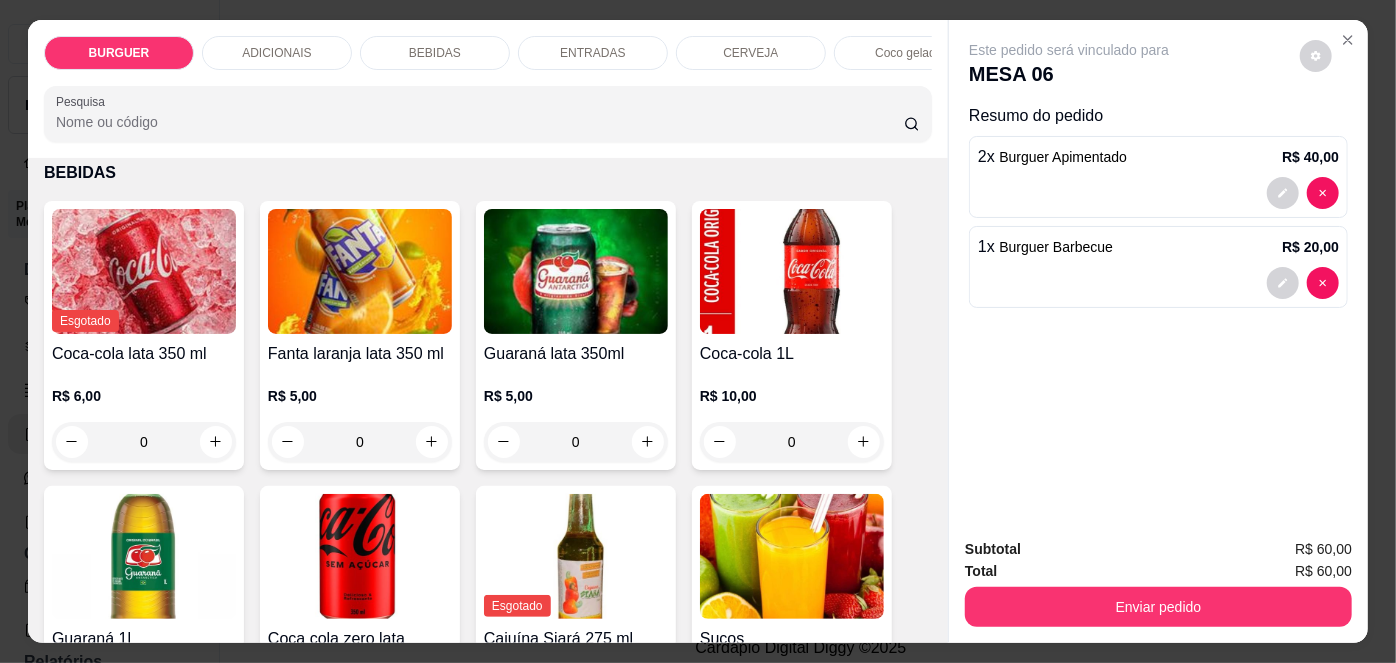 scroll, scrollTop: 1634, scrollLeft: 0, axis: vertical 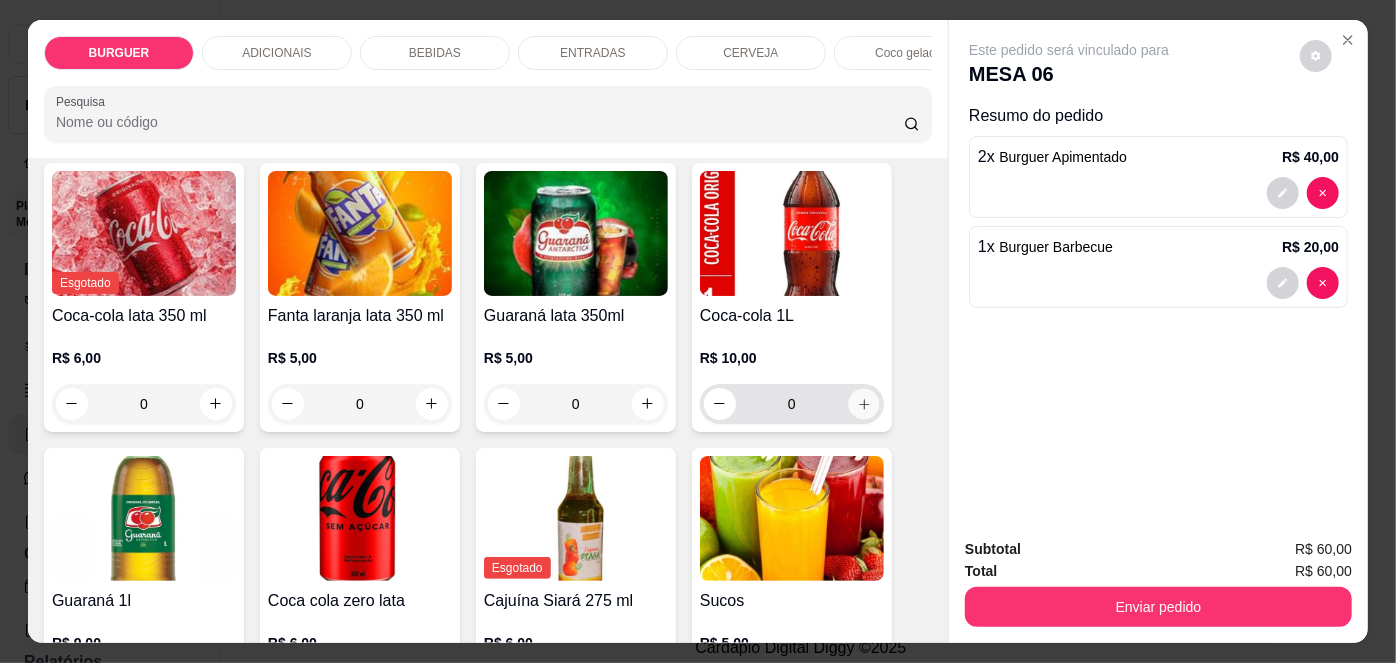 click at bounding box center [863, 403] 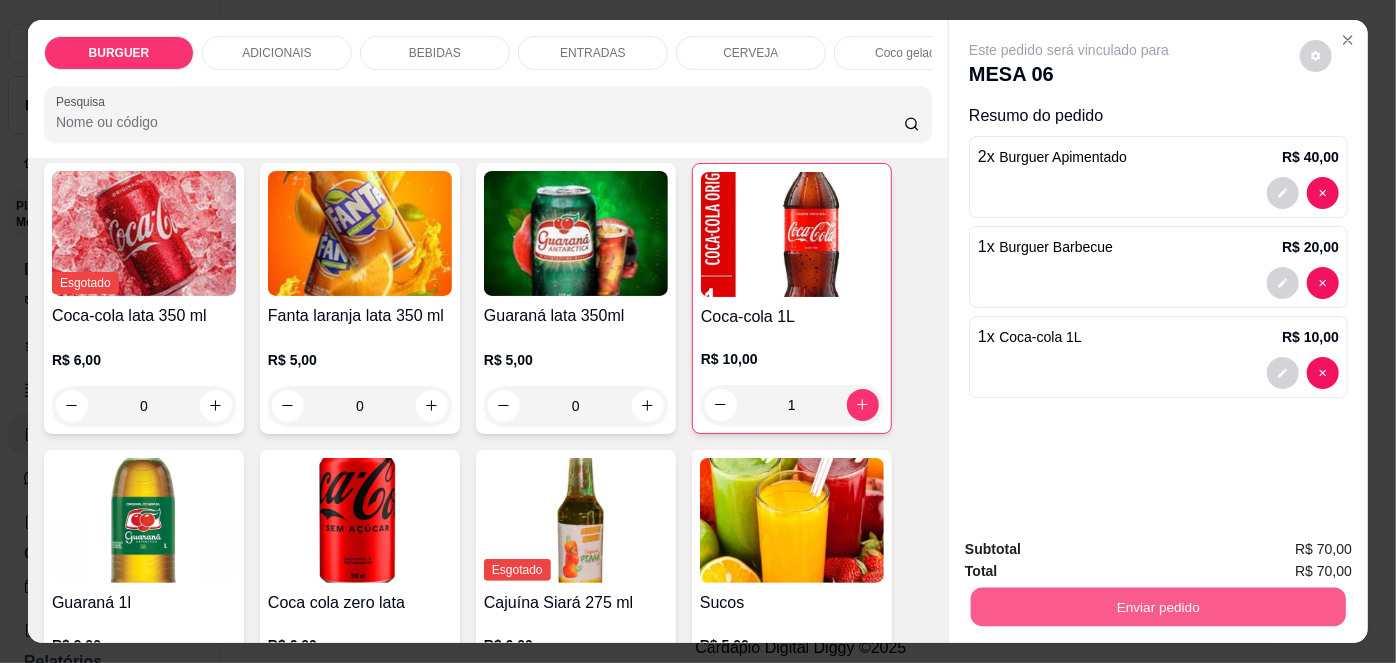 click on "Enviar pedido" at bounding box center (1158, 607) 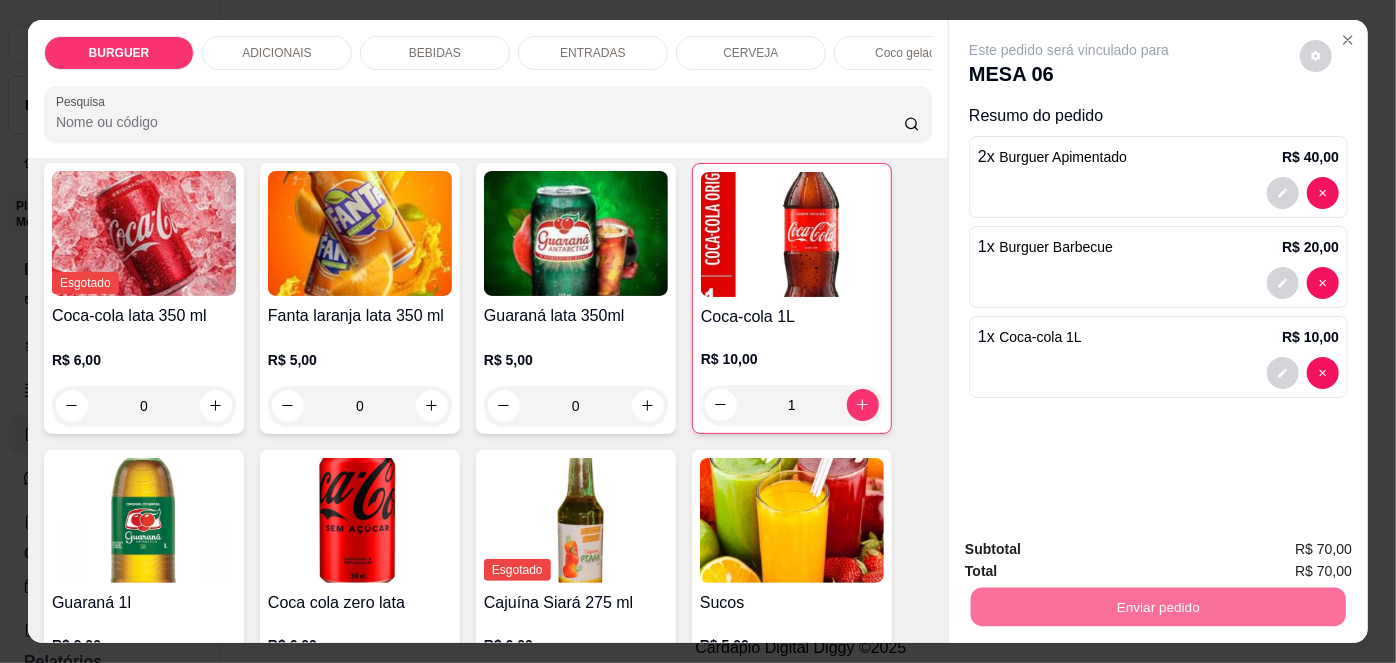 click on "Não registrar e enviar pedido" at bounding box center (1093, 552) 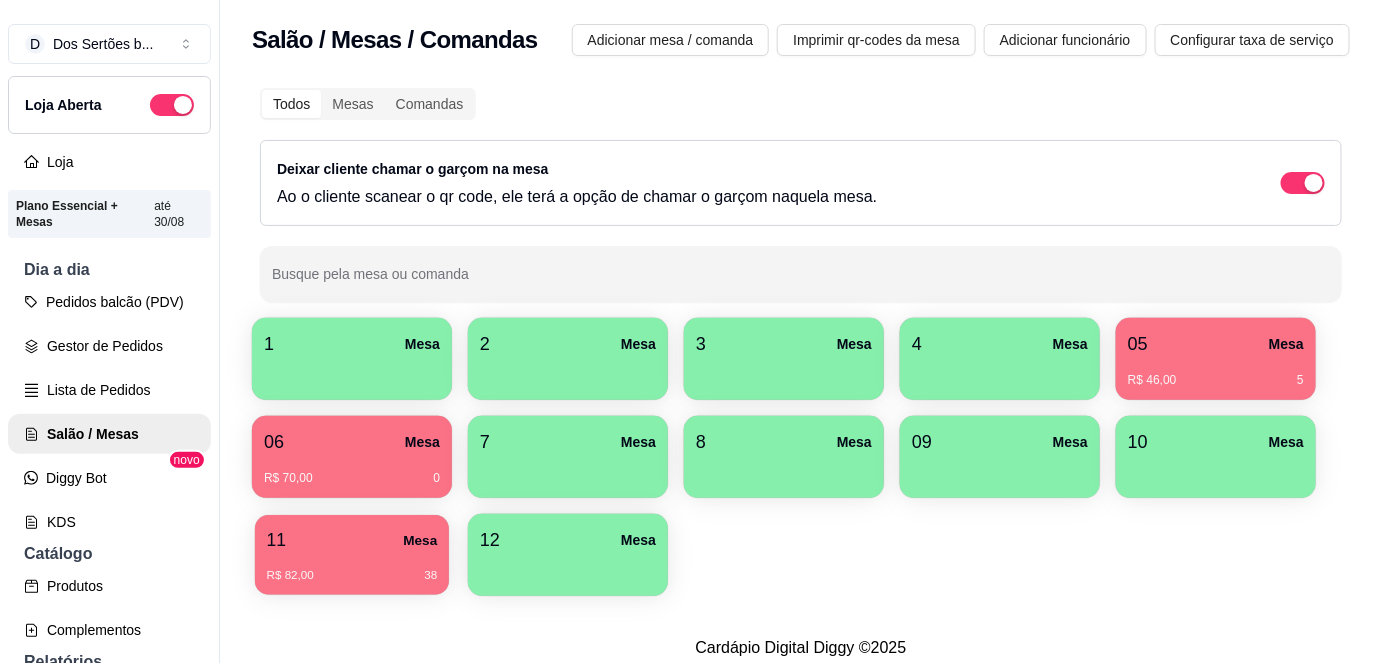 click on "R$ 82,00 38" at bounding box center [352, 568] 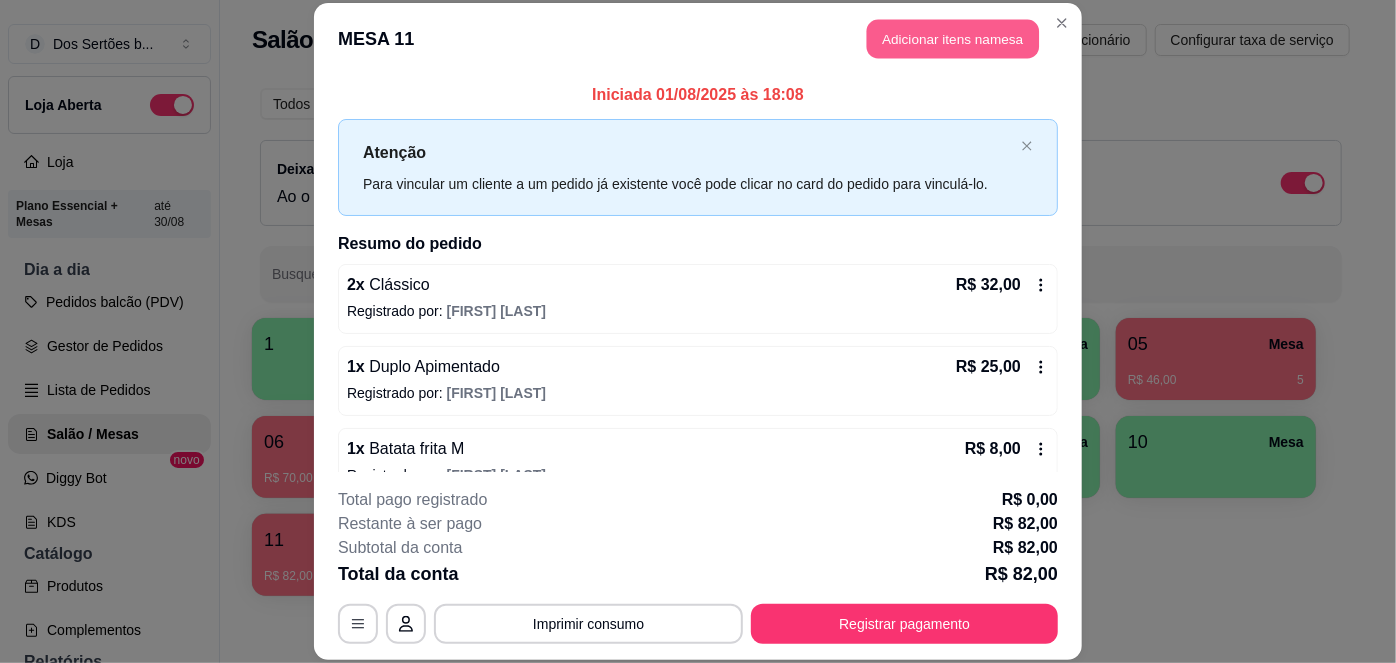 click on "Adicionar itens na  mesa" at bounding box center (953, 39) 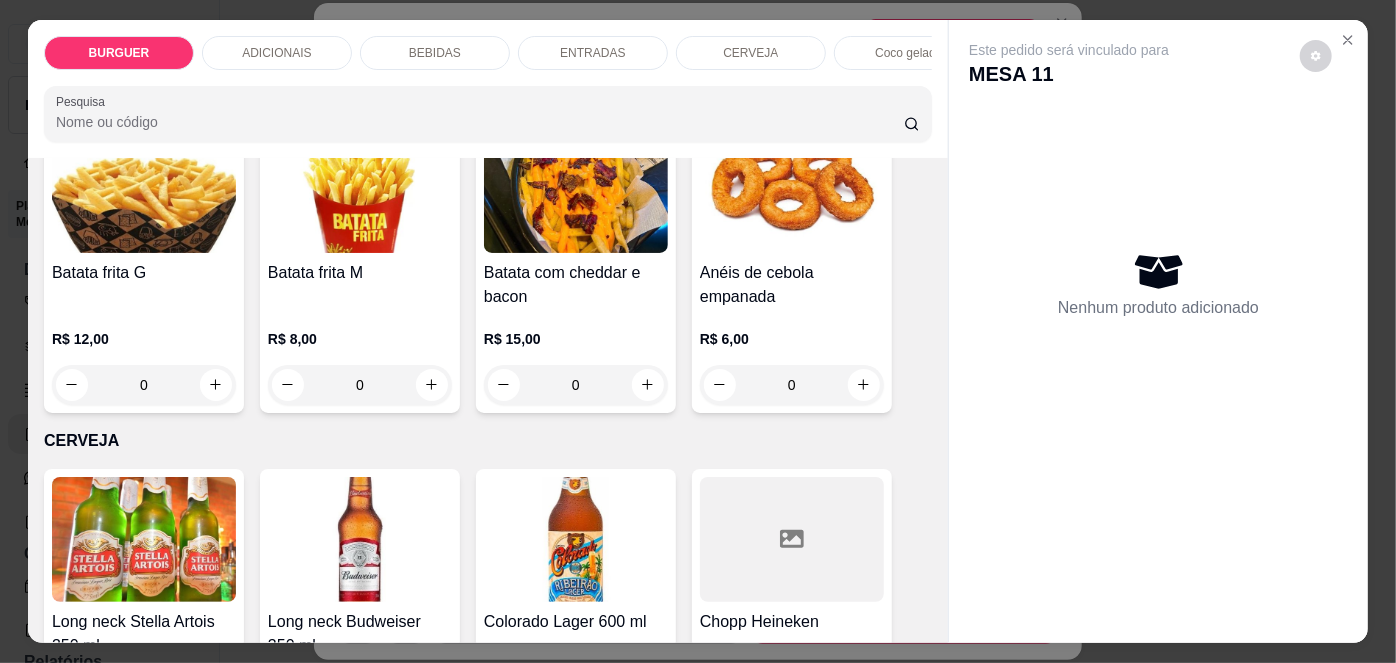scroll, scrollTop: 2854, scrollLeft: 0, axis: vertical 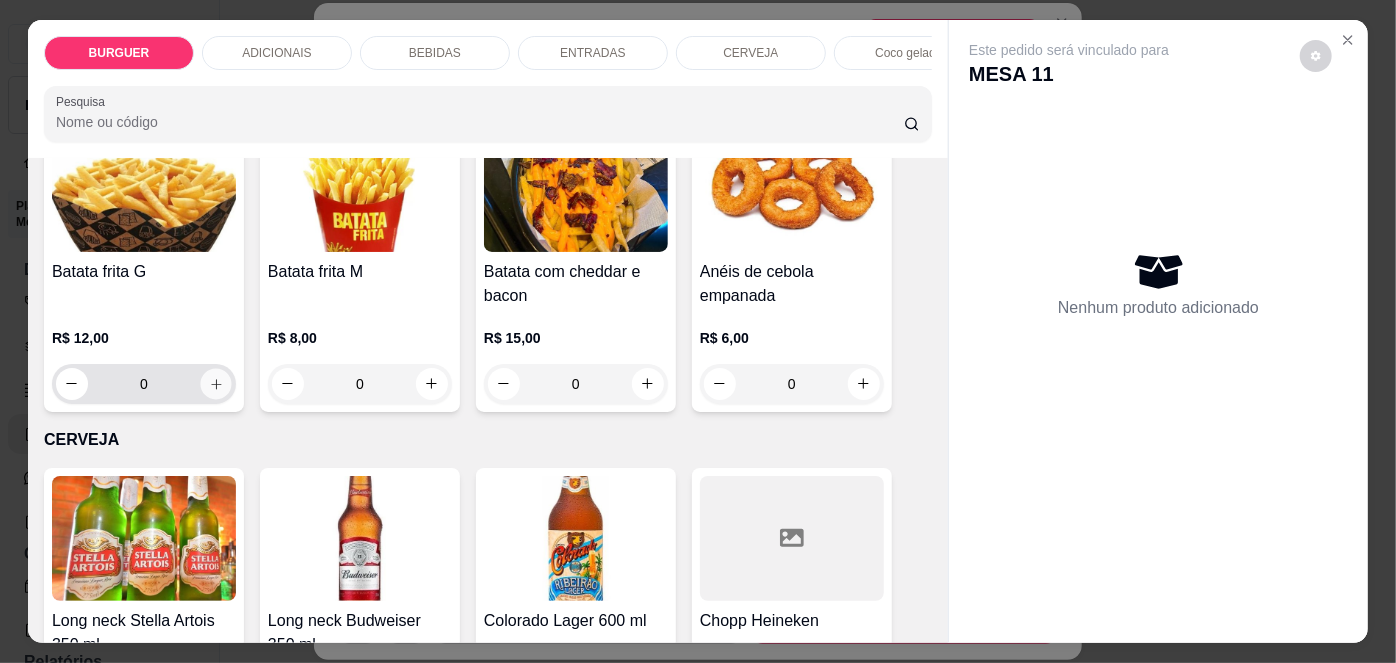 click 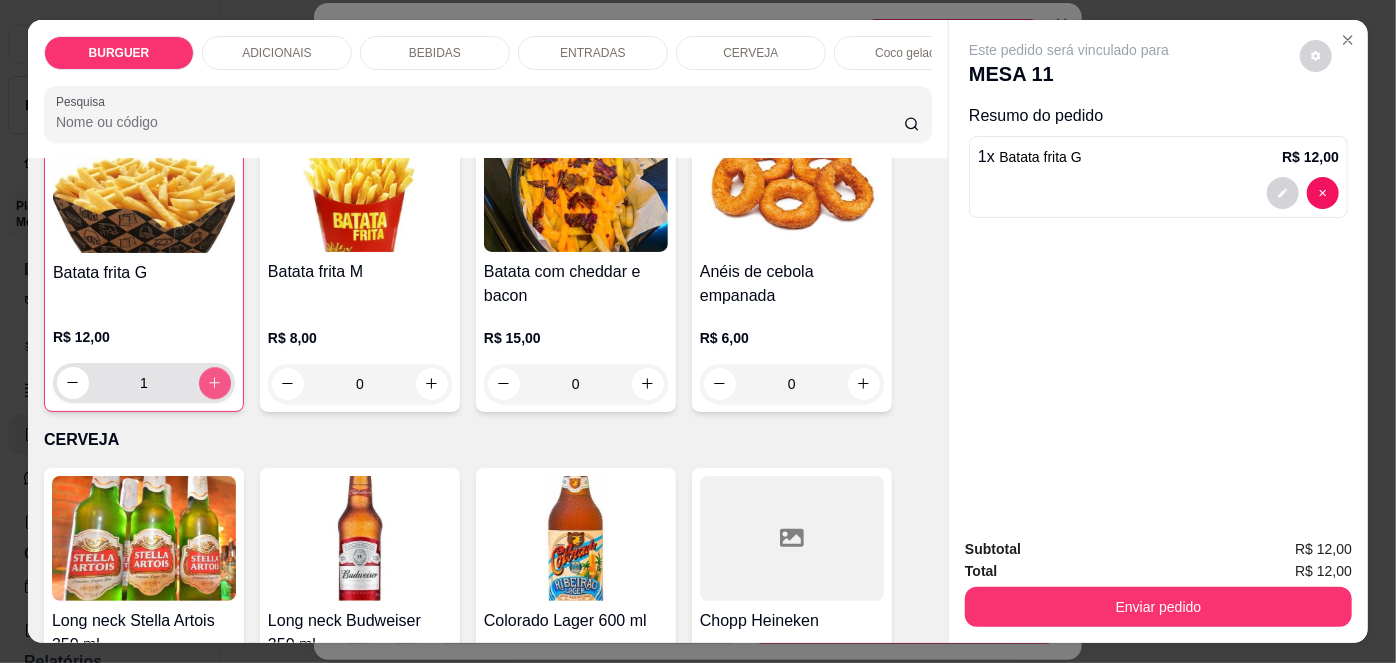 scroll, scrollTop: 2855, scrollLeft: 0, axis: vertical 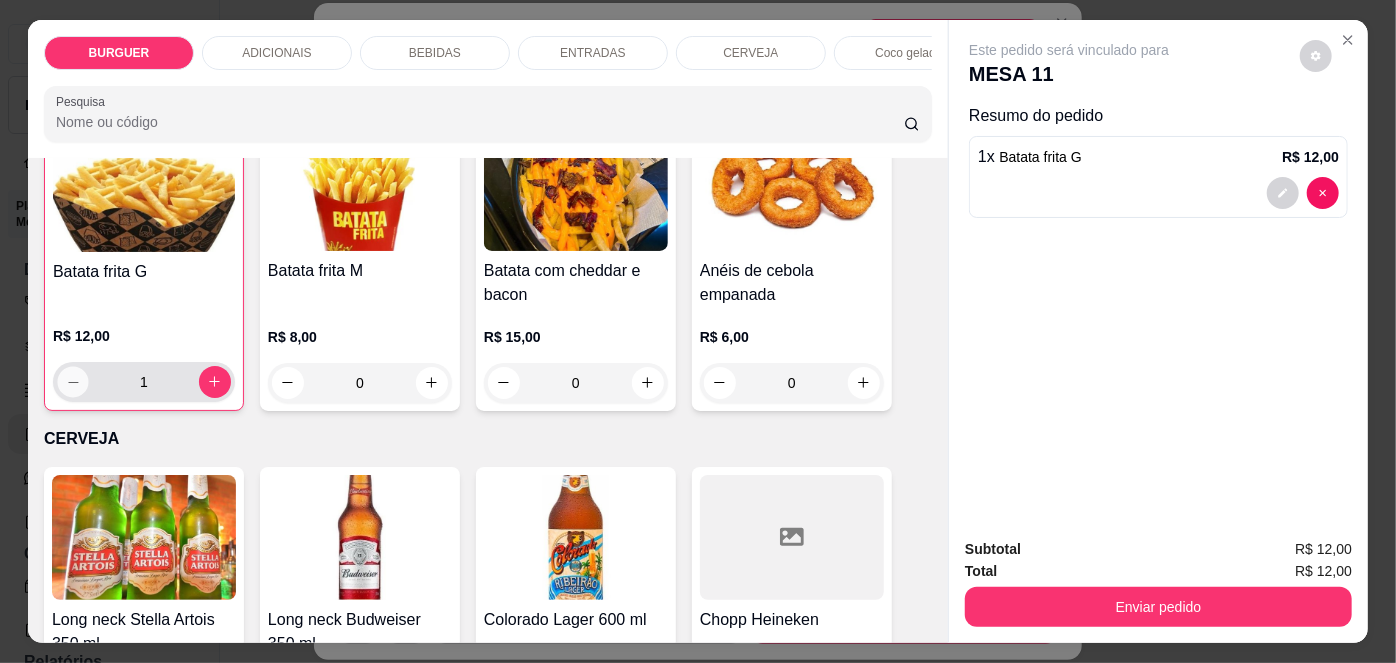 click 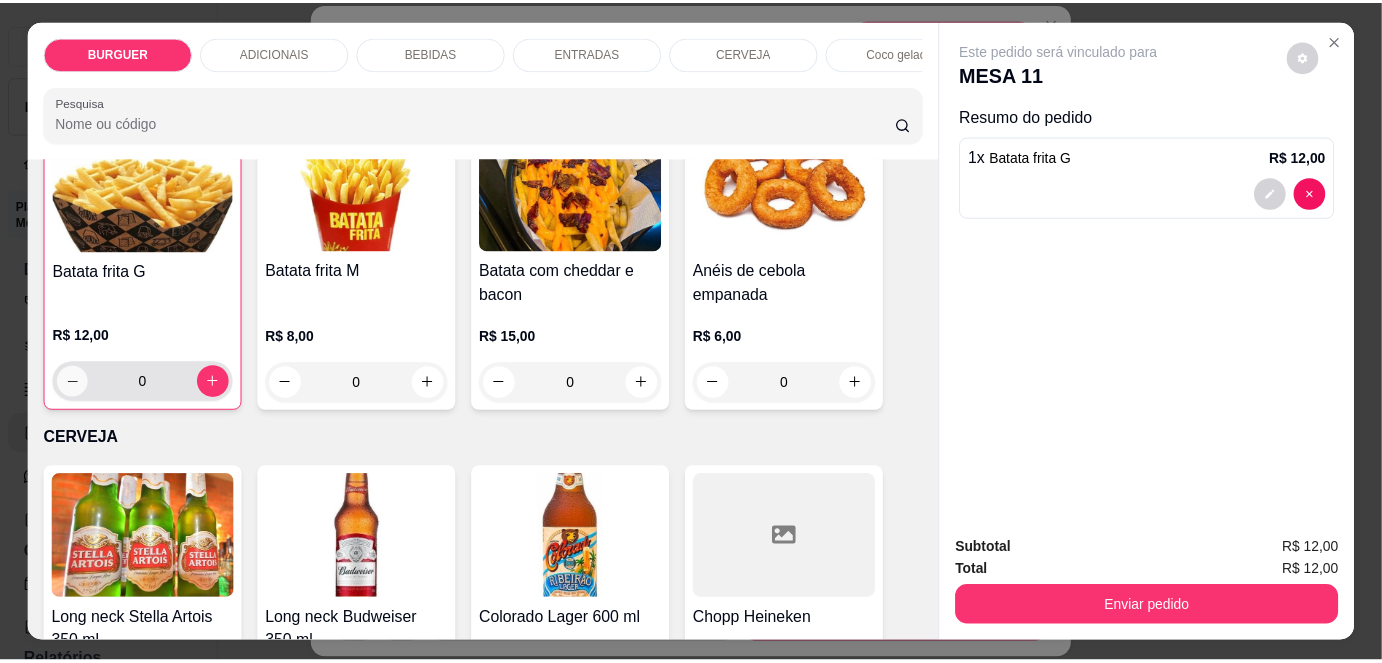 scroll, scrollTop: 2854, scrollLeft: 0, axis: vertical 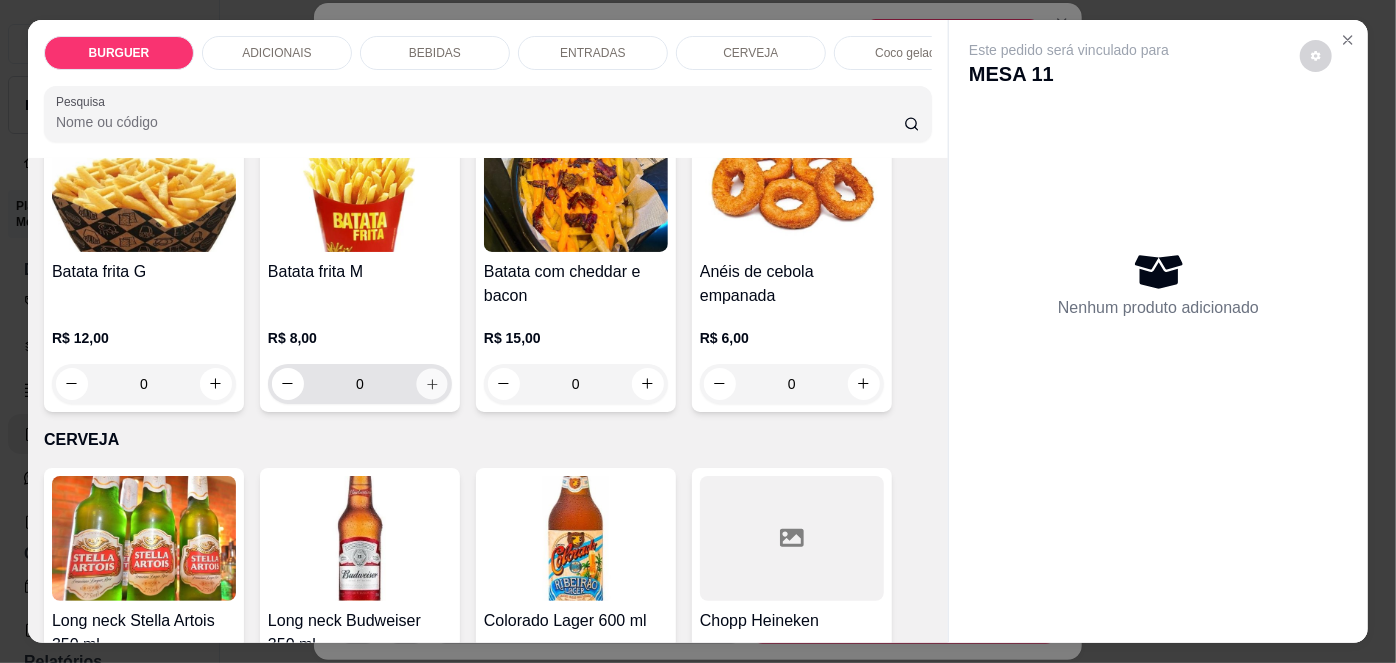 click at bounding box center [431, 383] 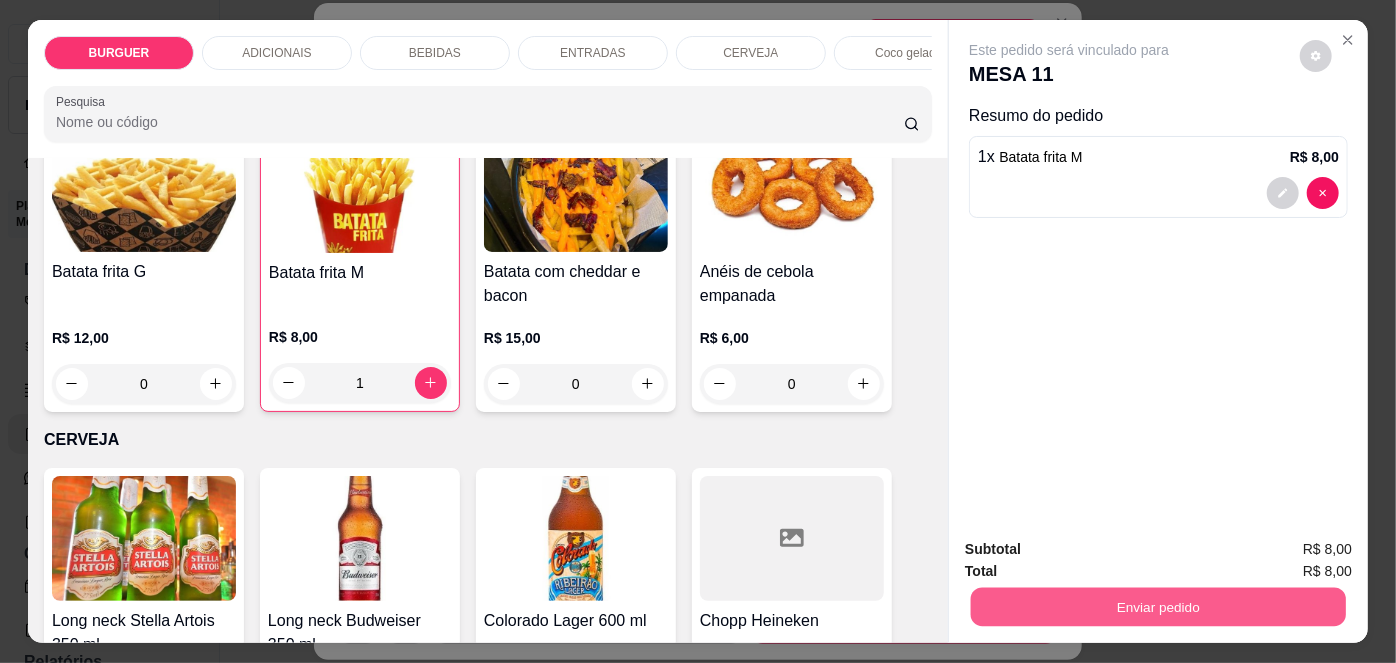 click on "Enviar pedido" at bounding box center [1158, 607] 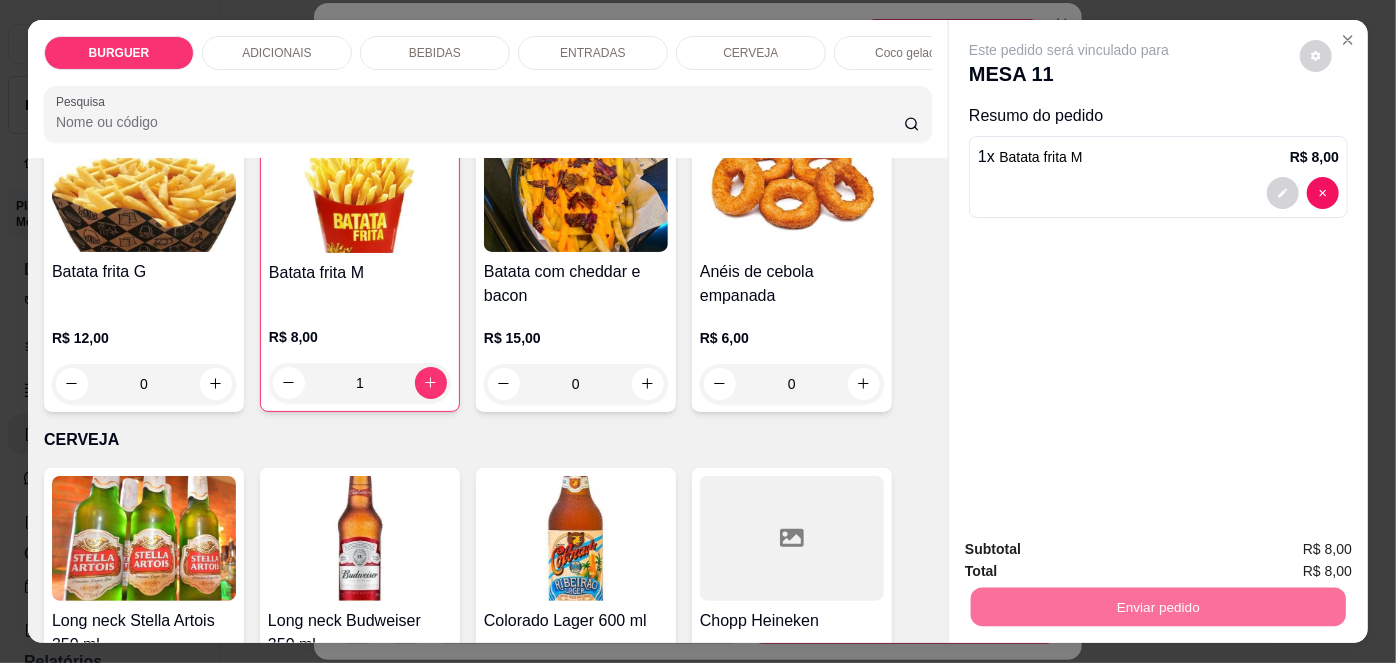 click on "Não registrar e enviar pedido" at bounding box center [1093, 551] 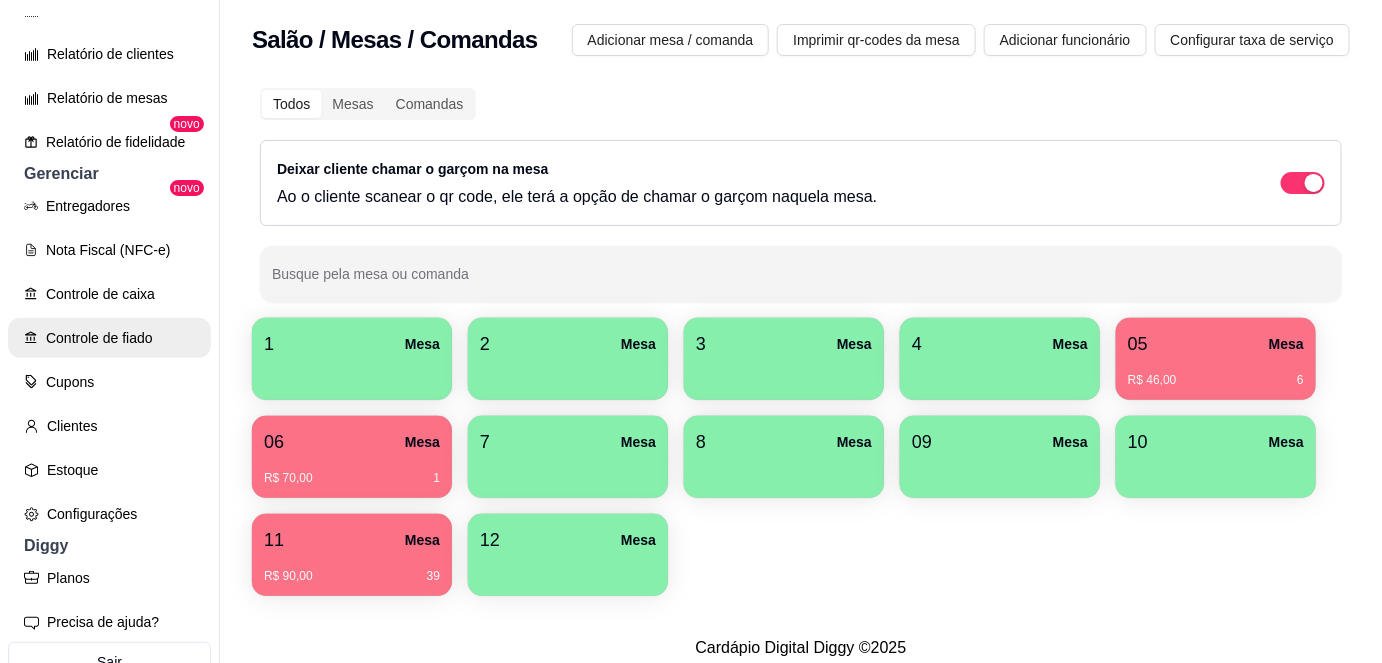scroll, scrollTop: 685, scrollLeft: 0, axis: vertical 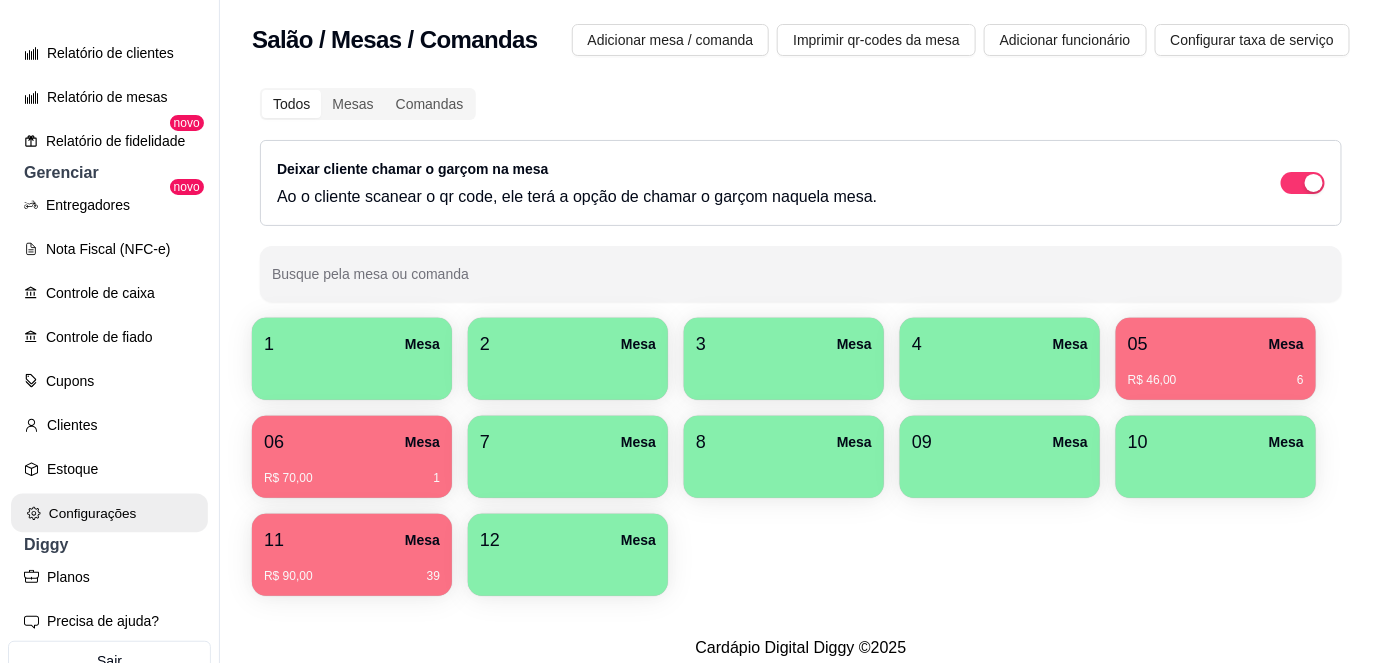 click on "Configurações" at bounding box center [109, 513] 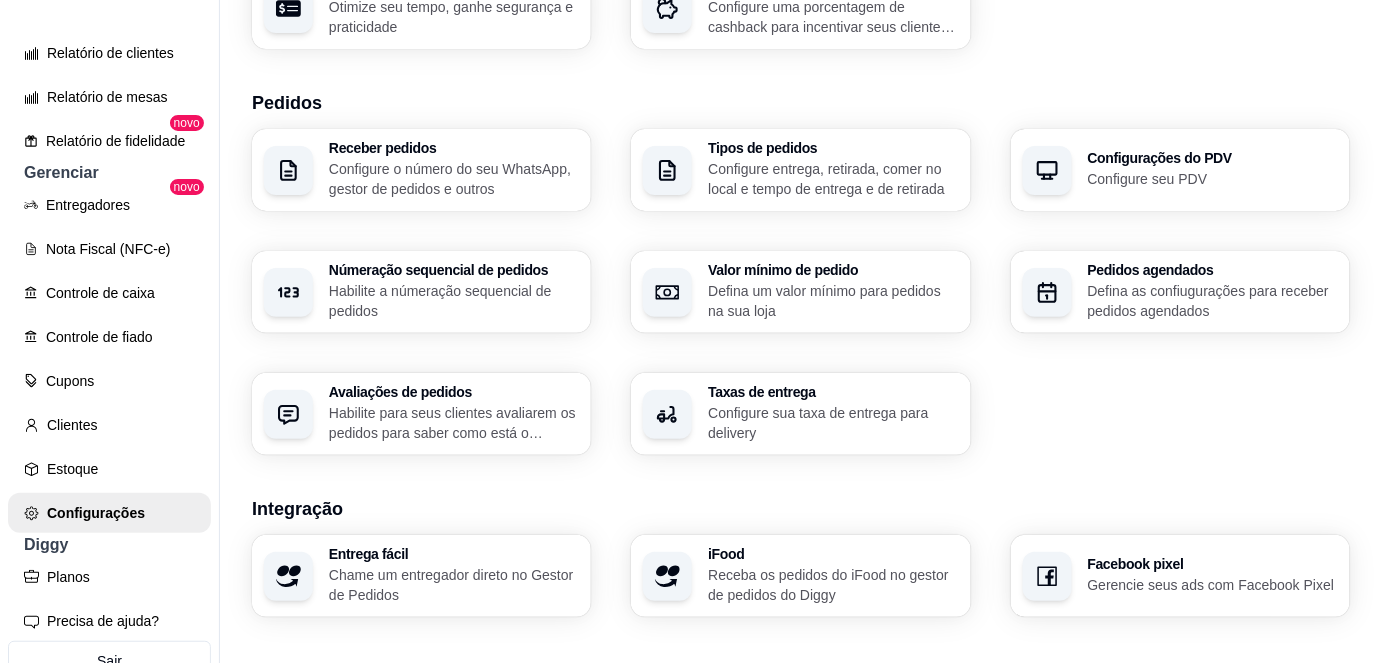 scroll, scrollTop: 398, scrollLeft: 0, axis: vertical 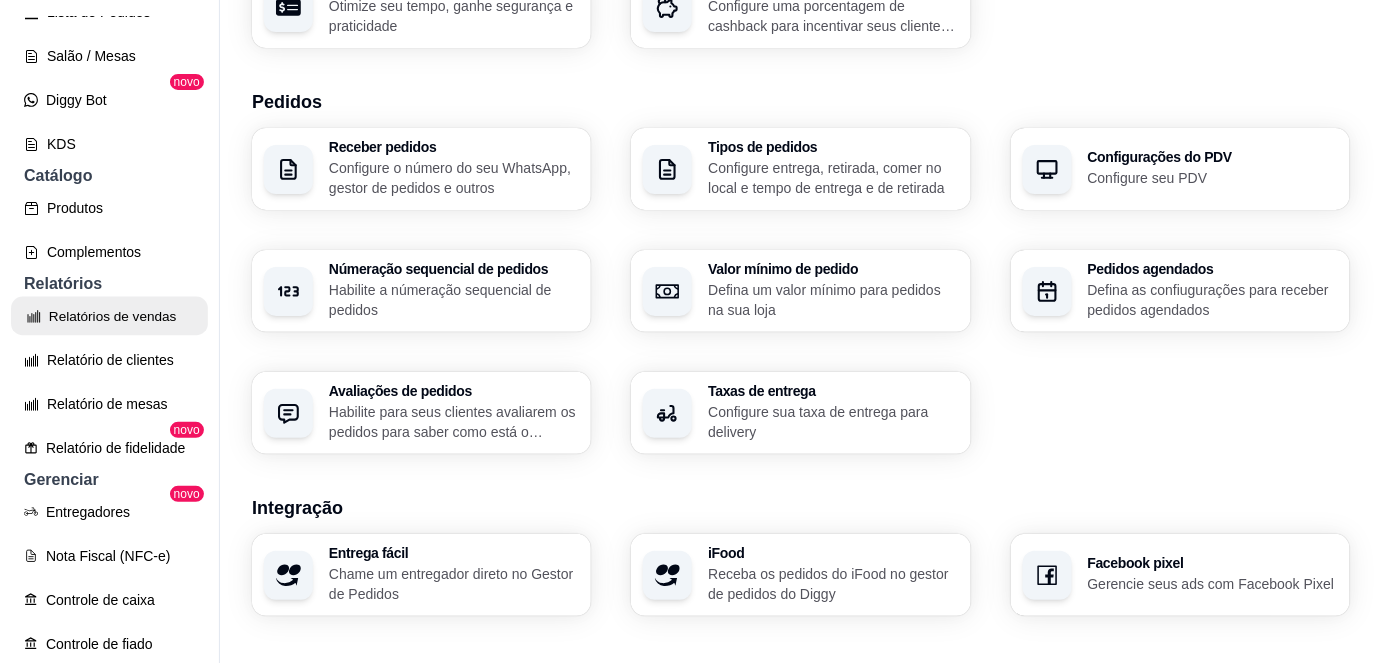 click on "Relatórios de vendas" at bounding box center (109, 316) 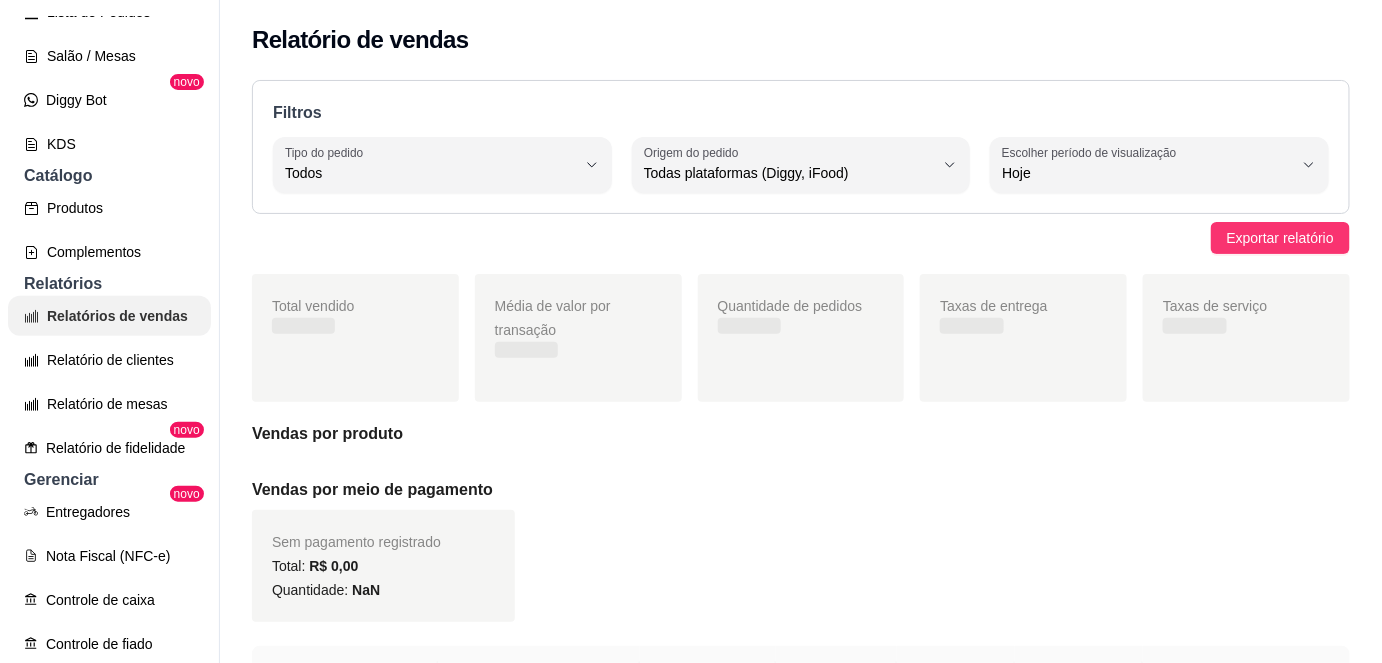 scroll, scrollTop: 0, scrollLeft: 0, axis: both 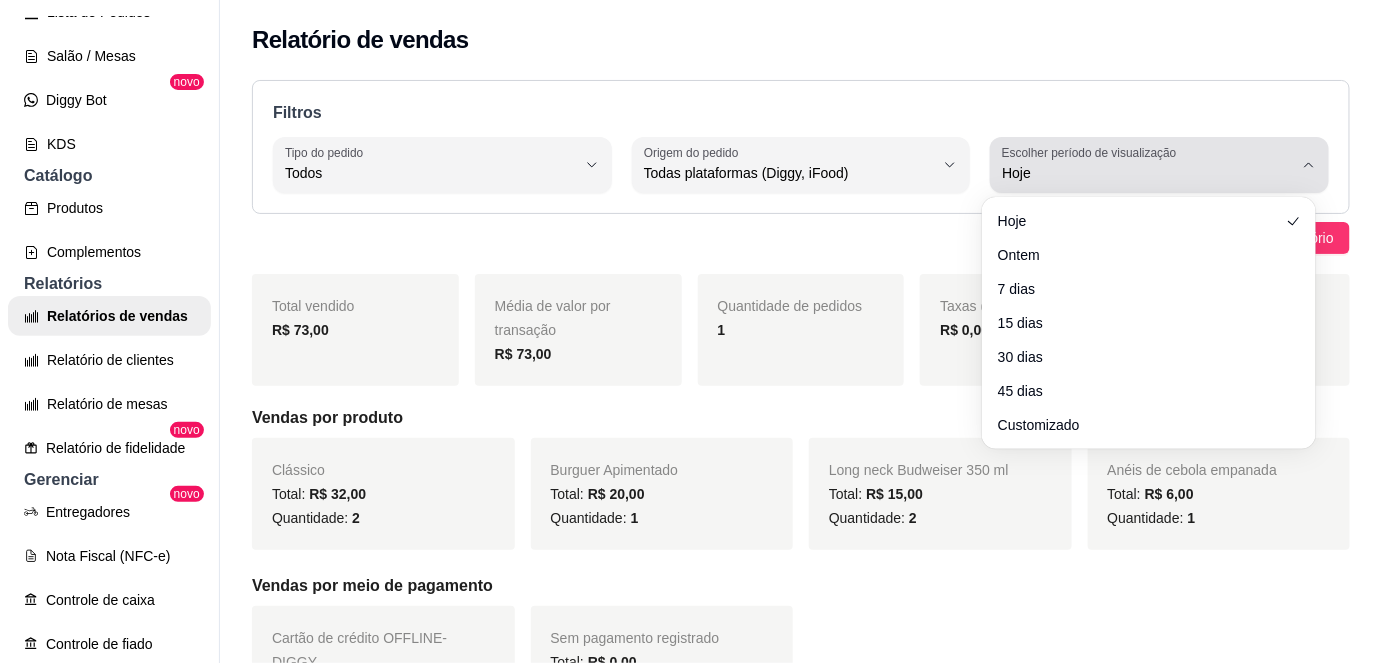 click 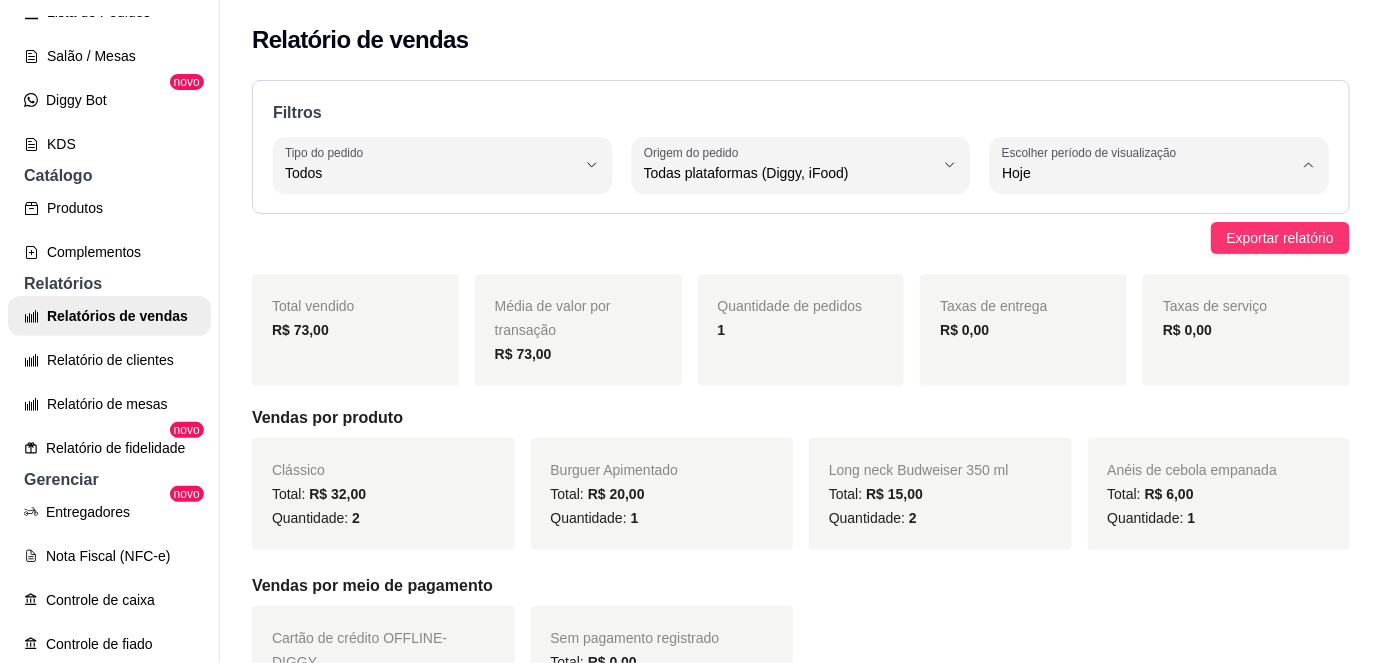 click on "Customizado" at bounding box center [1139, 415] 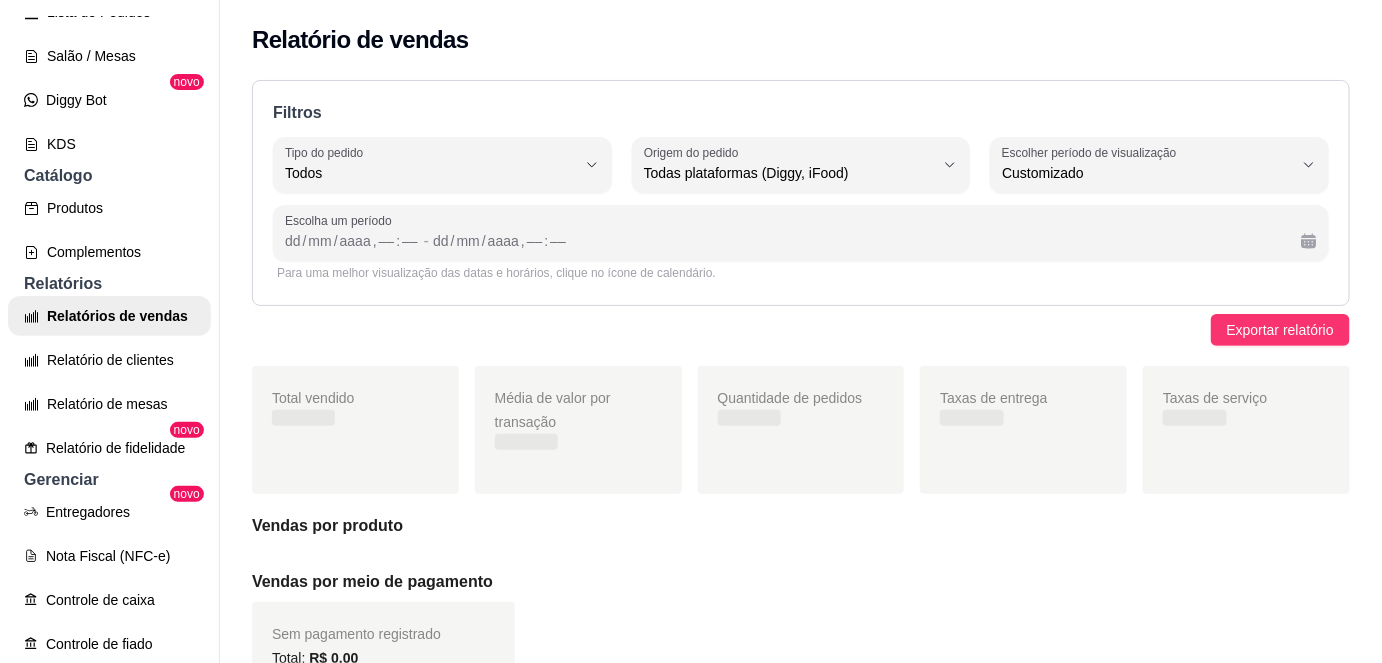 scroll, scrollTop: 18, scrollLeft: 0, axis: vertical 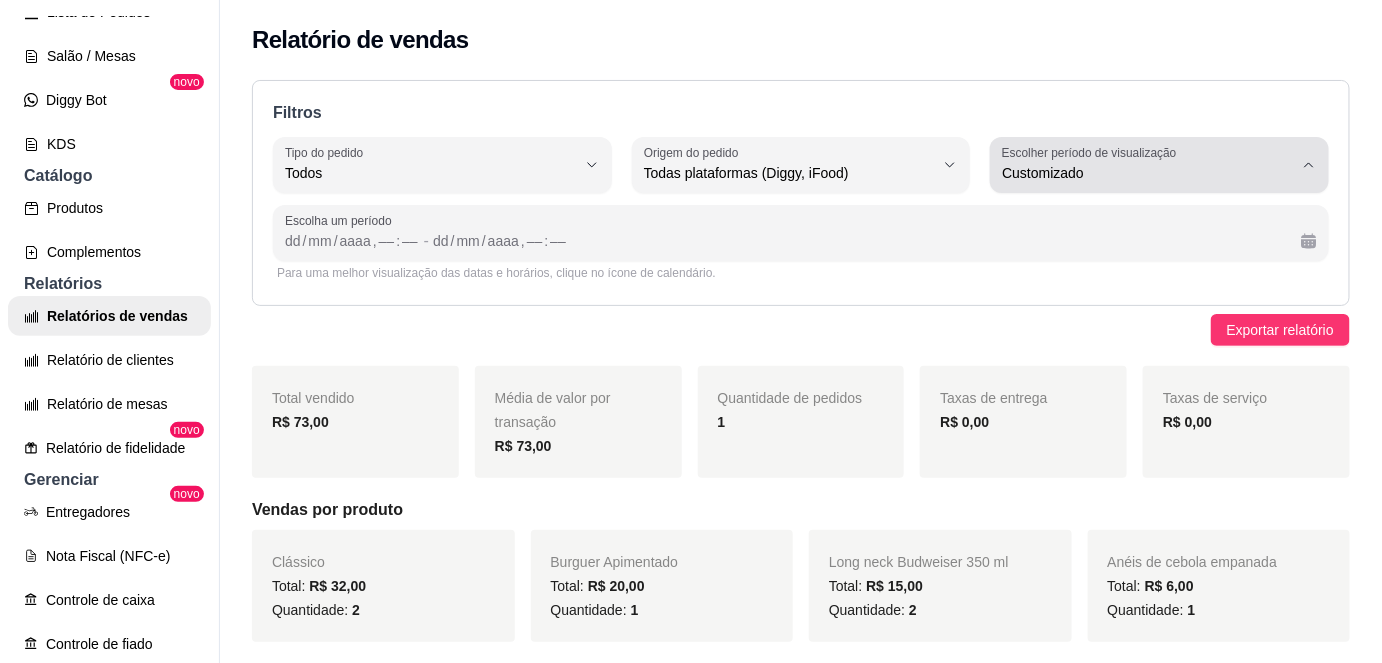 click 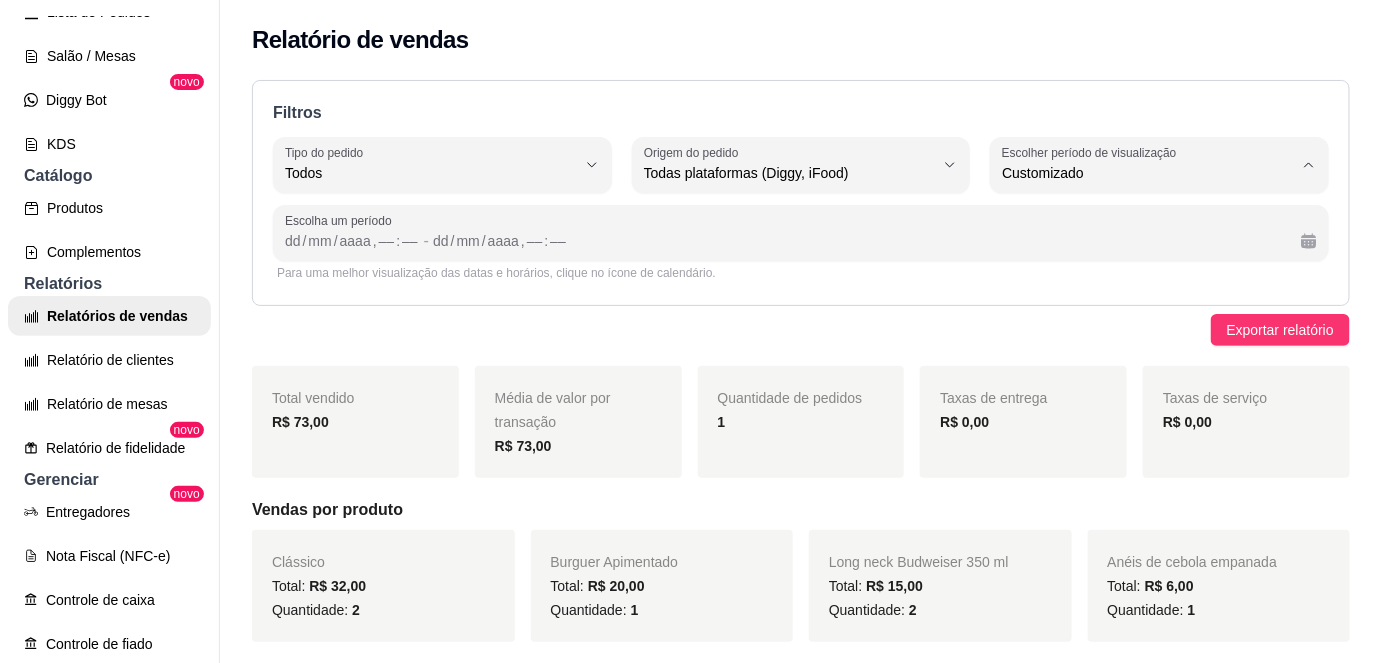 click on "7 dias" at bounding box center (1139, 285) 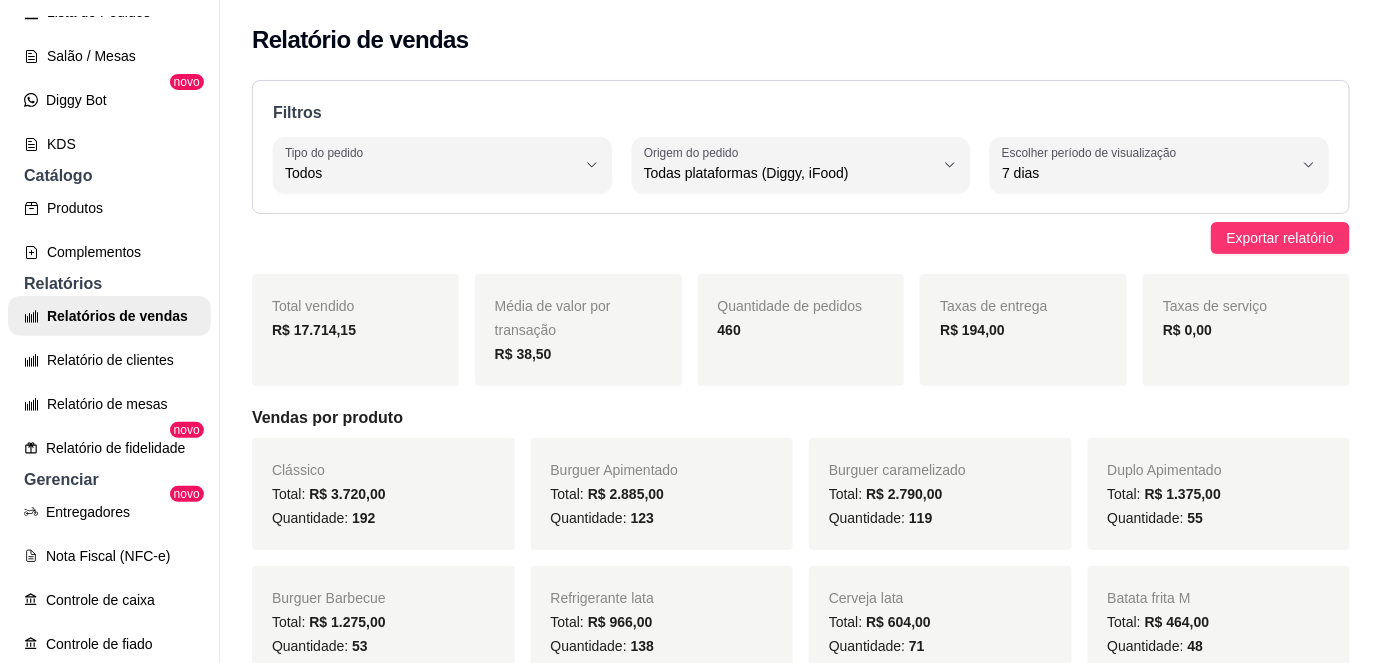 click on "Filtros ALL Tipo do pedido Todos Entrega Retirada Mesa Consumo local Tipo do pedido Todos ALL Origem do pedido Todas plataformas (Diggy, iFood) Diggy iFood Origem do pedido Todas plataformas (Diggy, iFood) 7 Escolher período de visualização Hoje Ontem  7 dias 15 dias 30 dias 45 dias Customizado Escolher período de visualização  7 dias" at bounding box center (801, 147) 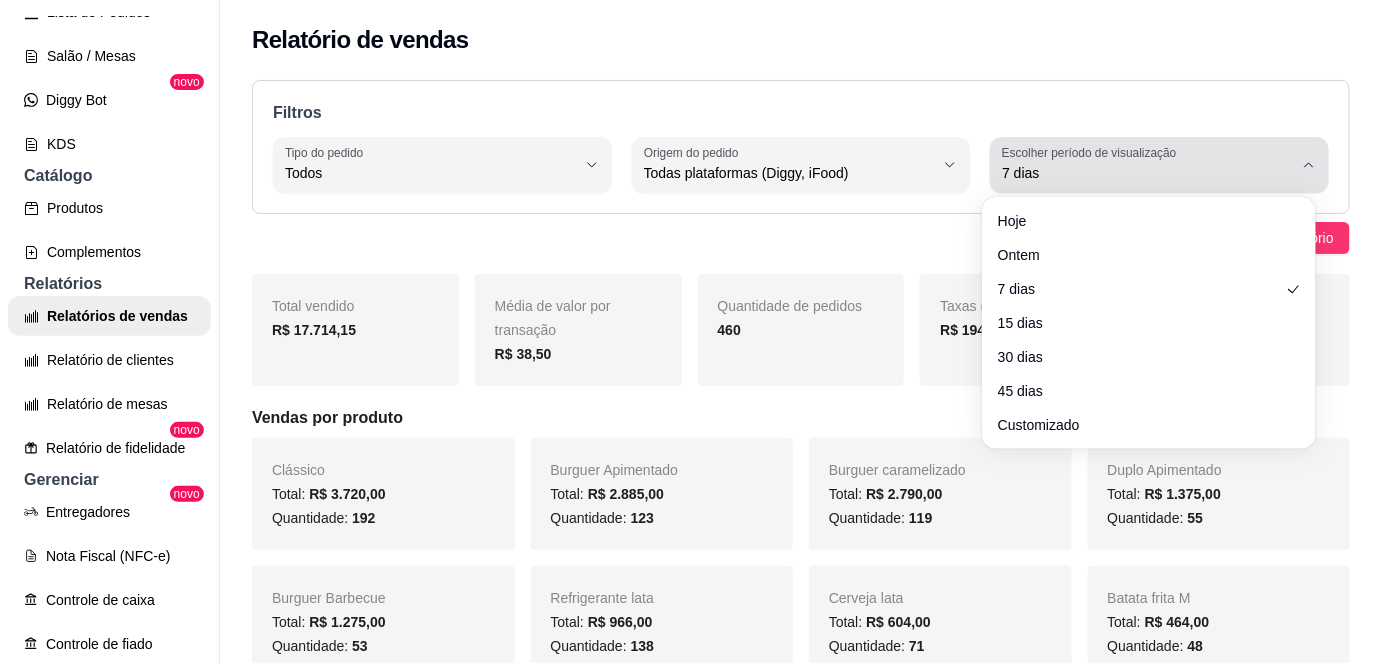 click 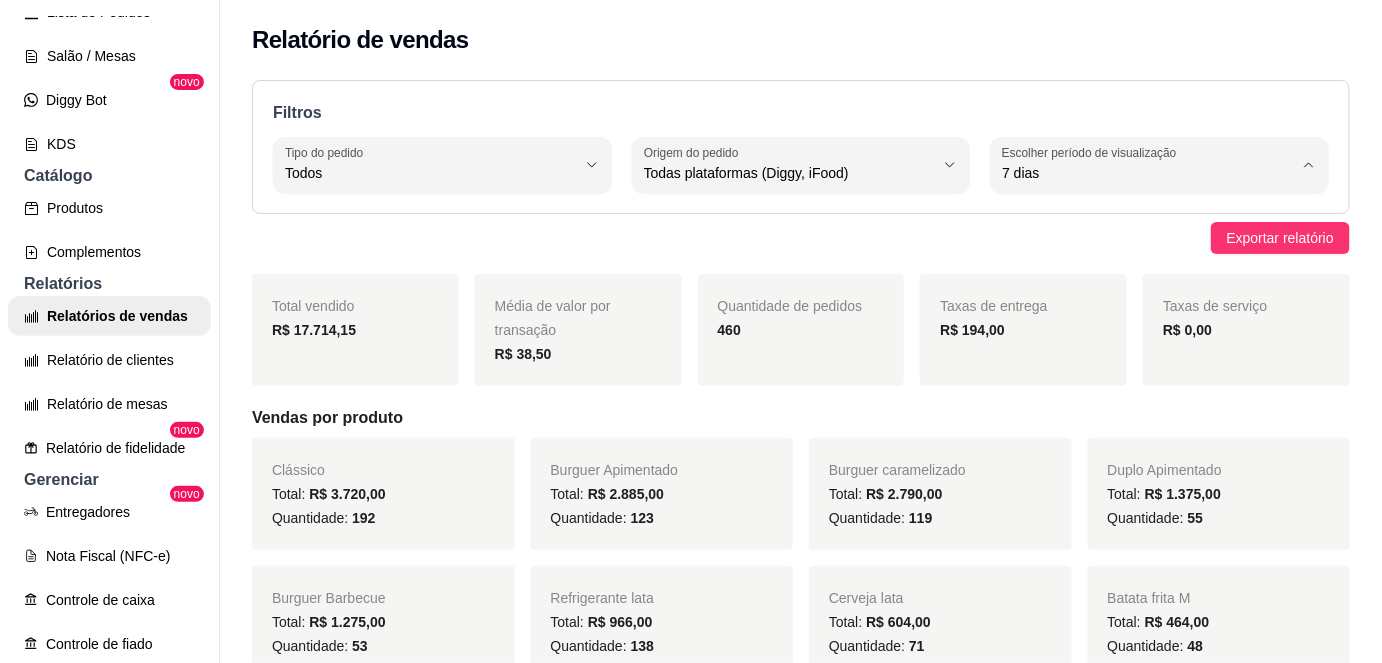 click on "Hoje" at bounding box center (1139, 219) 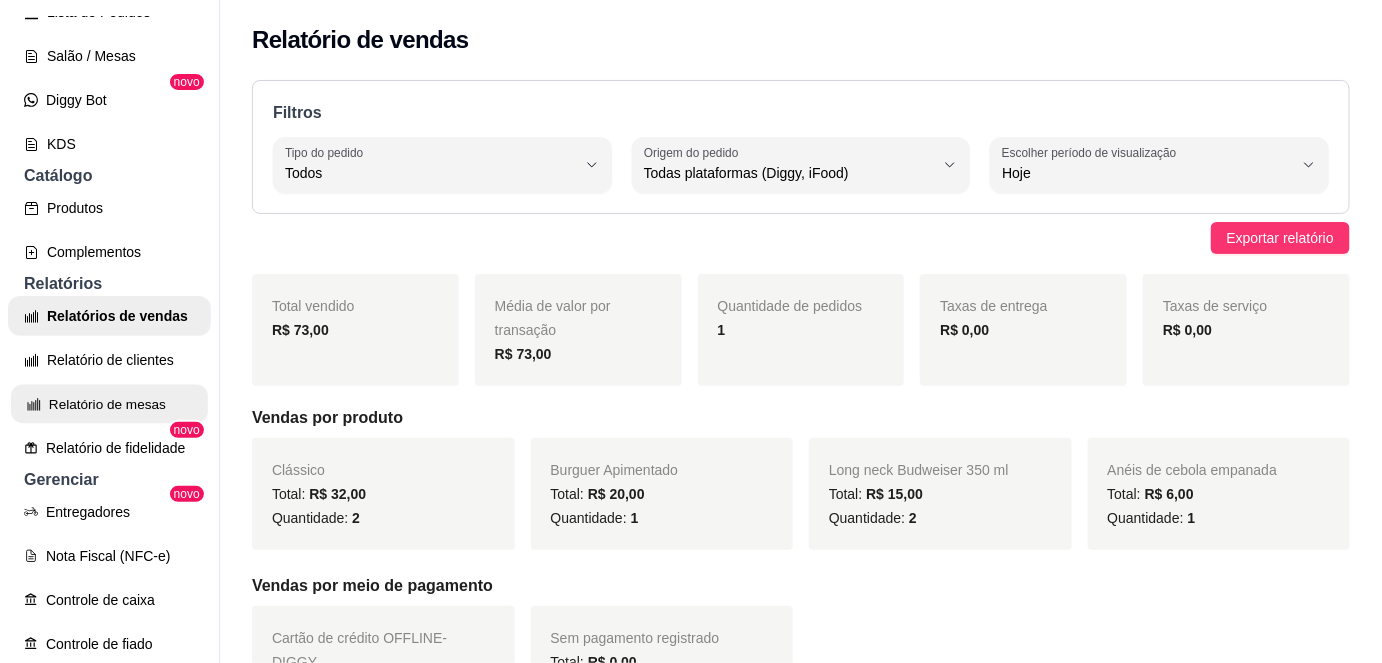 click on "Relatório de mesas" at bounding box center [109, 404] 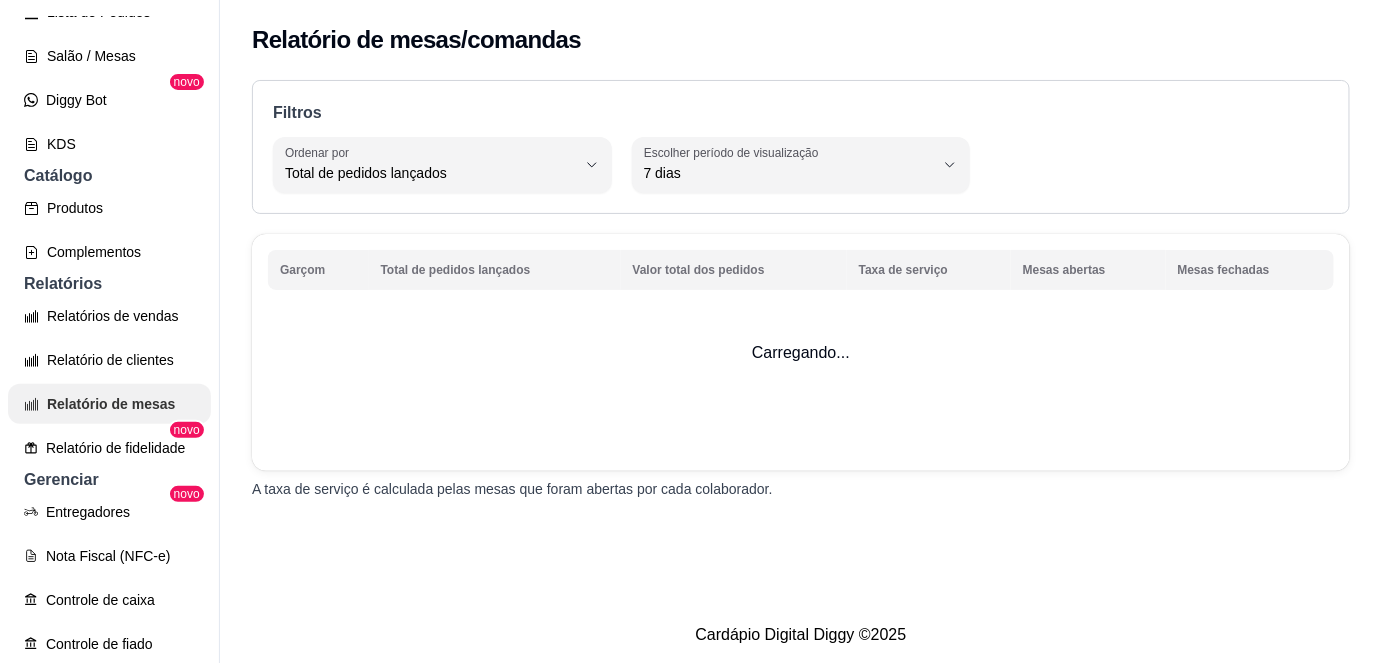 scroll, scrollTop: 0, scrollLeft: 0, axis: both 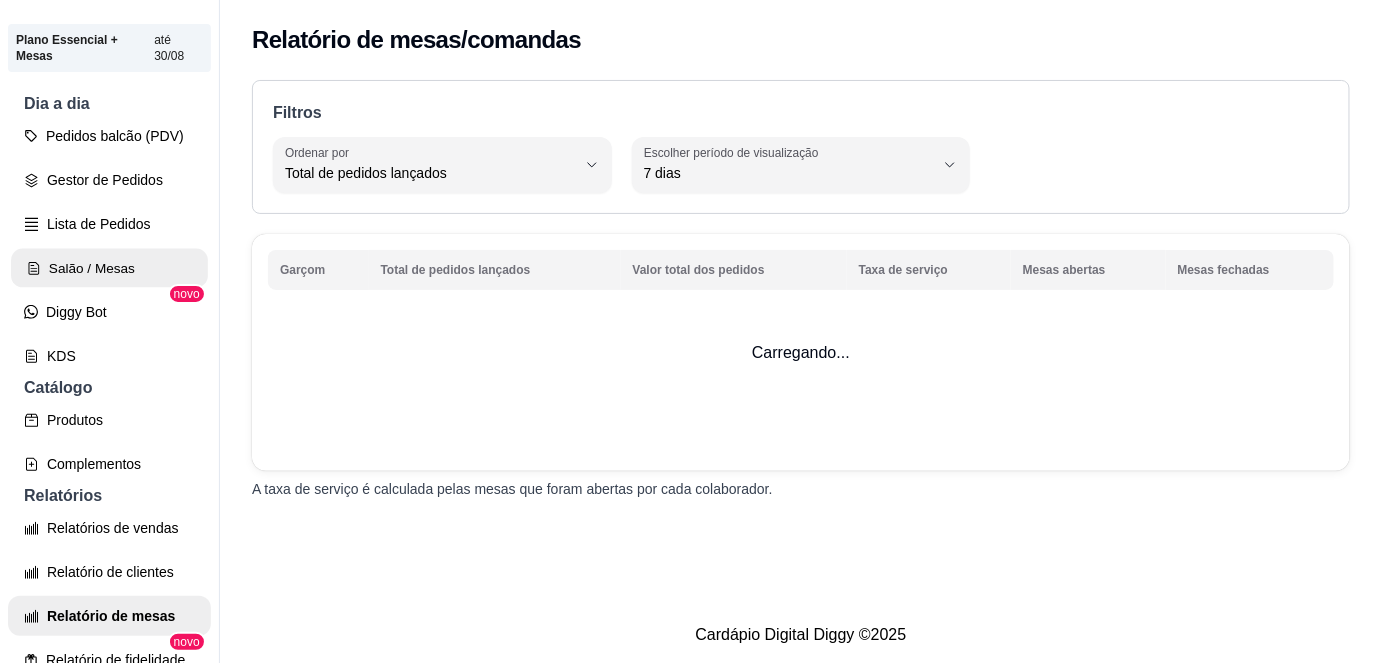 click on "Salão / Mesas" at bounding box center [109, 268] 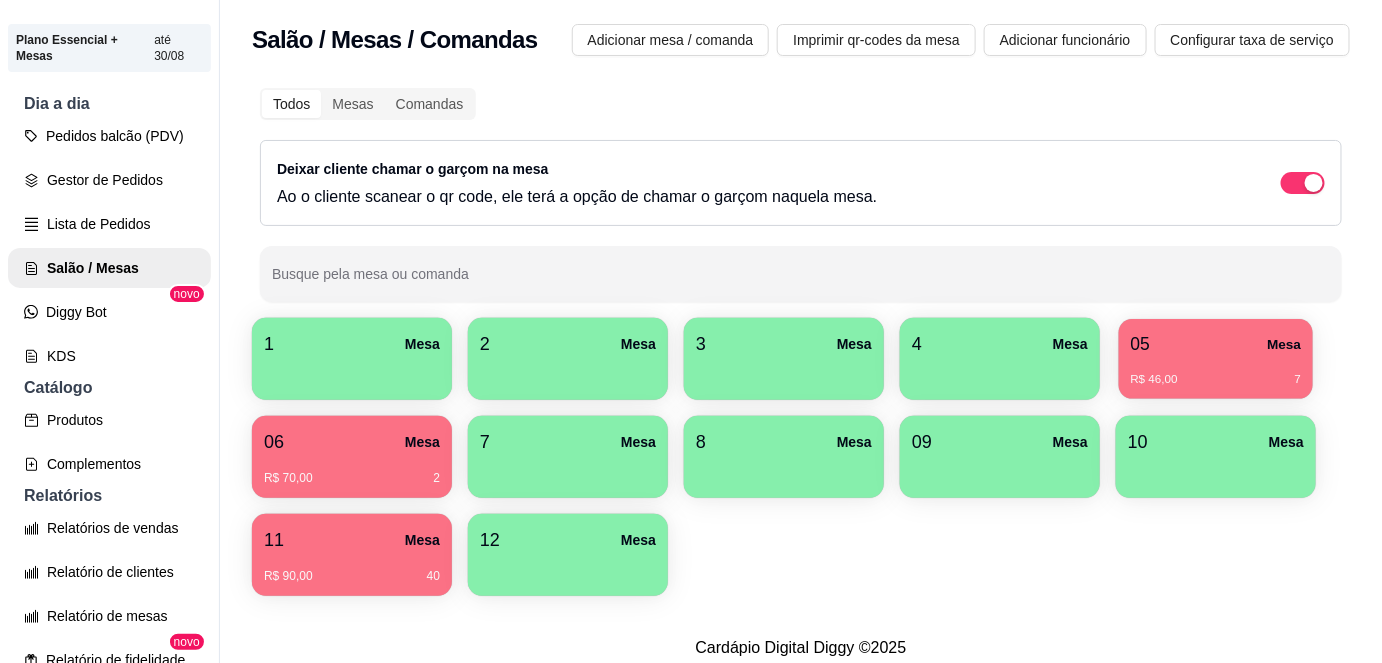 click on "05 Mesa" at bounding box center [1216, 344] 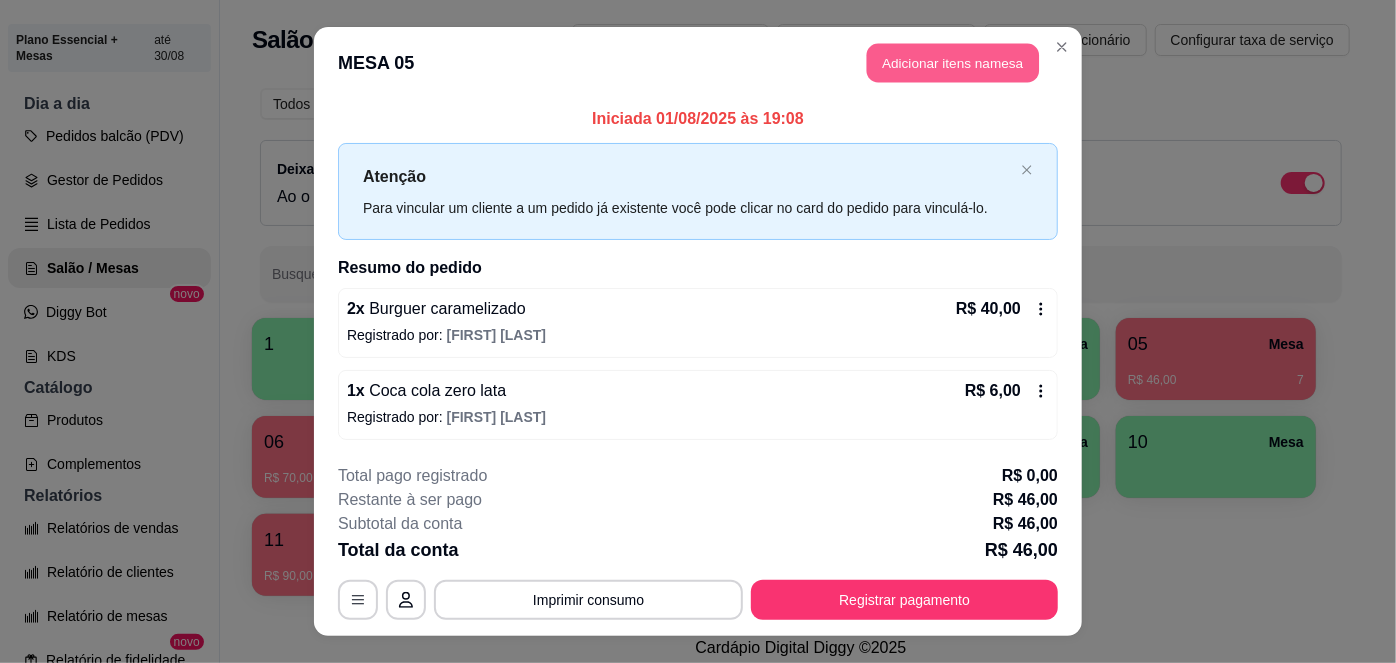 click on "Adicionar itens na  mesa" at bounding box center (953, 63) 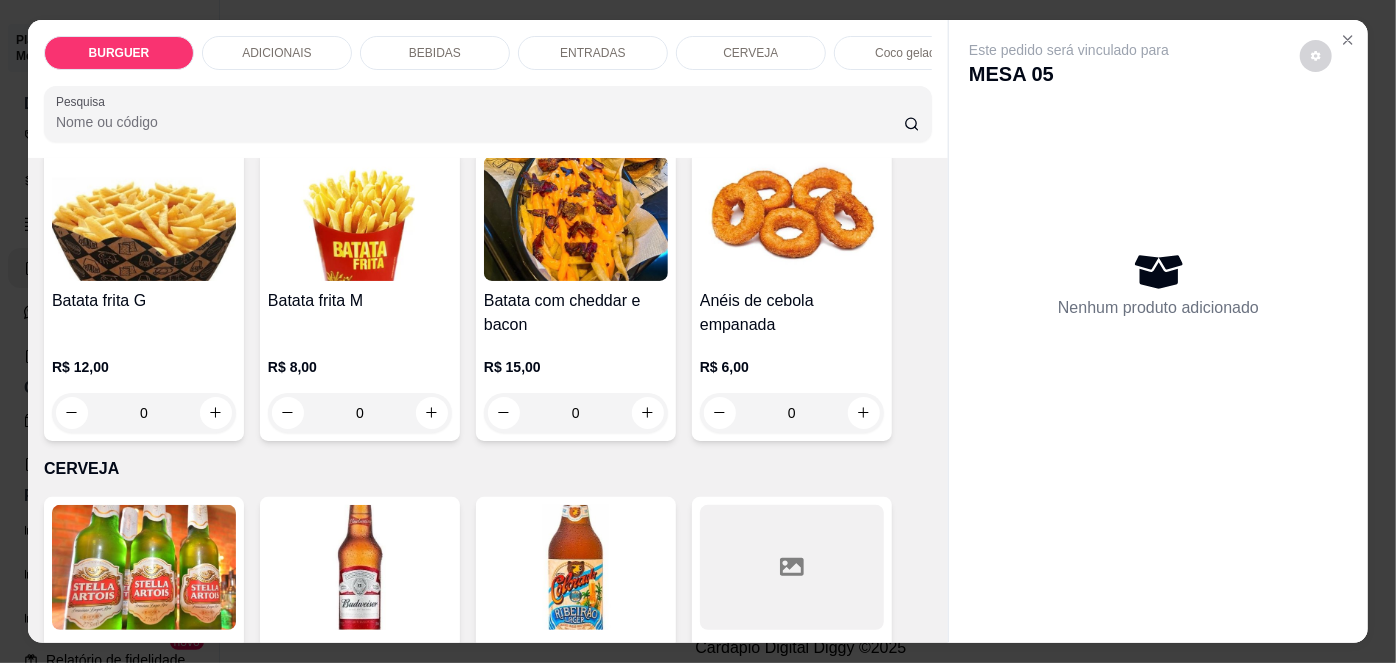 scroll, scrollTop: 2827, scrollLeft: 0, axis: vertical 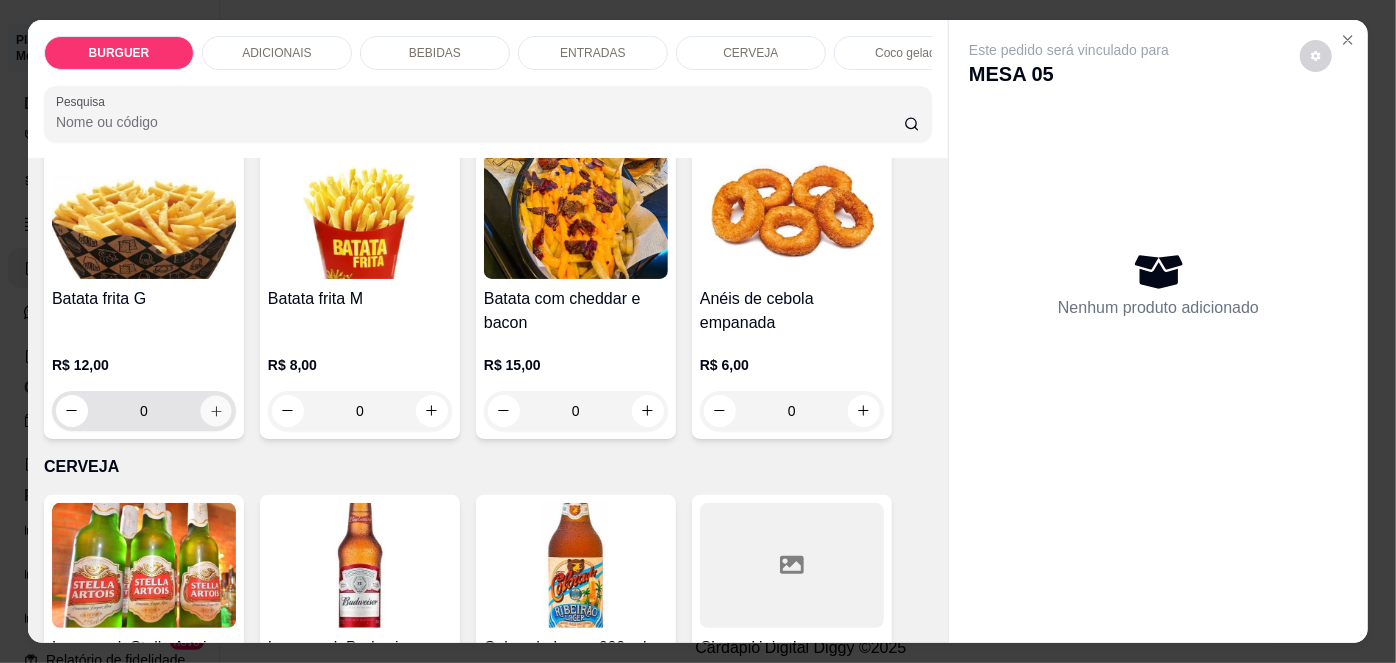 click at bounding box center (215, 410) 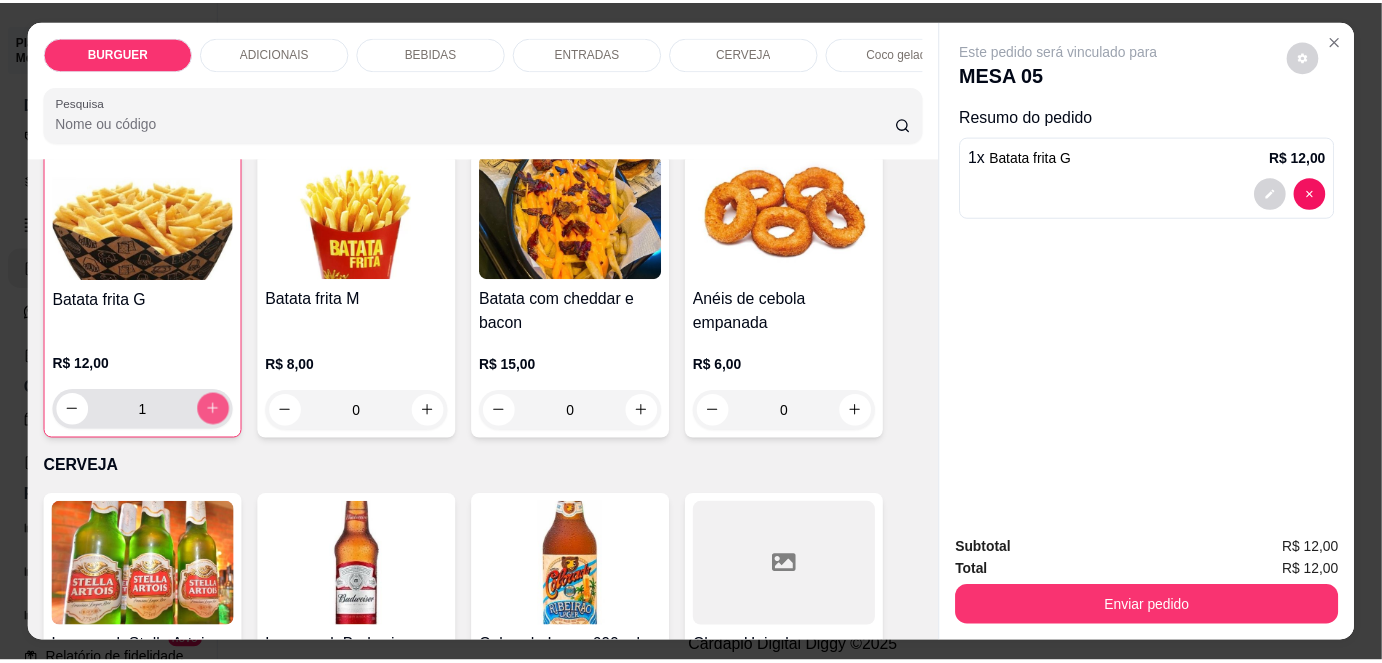 scroll, scrollTop: 2828, scrollLeft: 0, axis: vertical 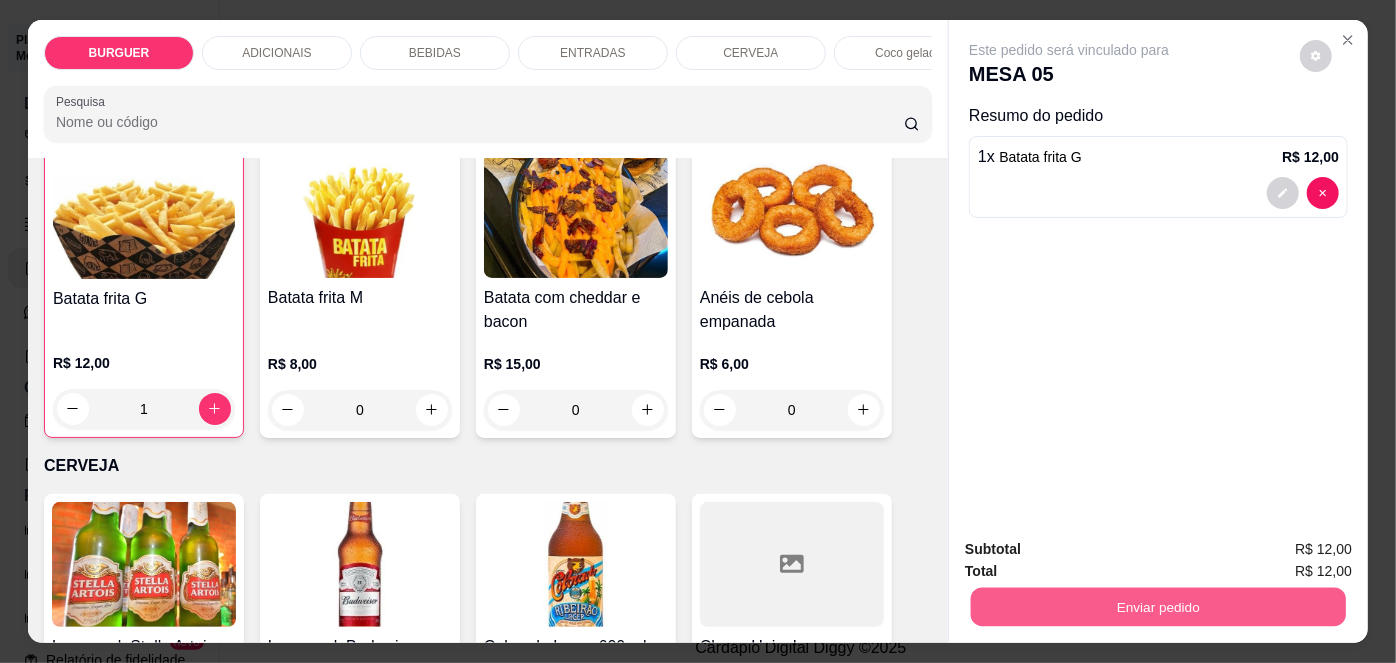 click on "Enviar pedido" at bounding box center (1158, 607) 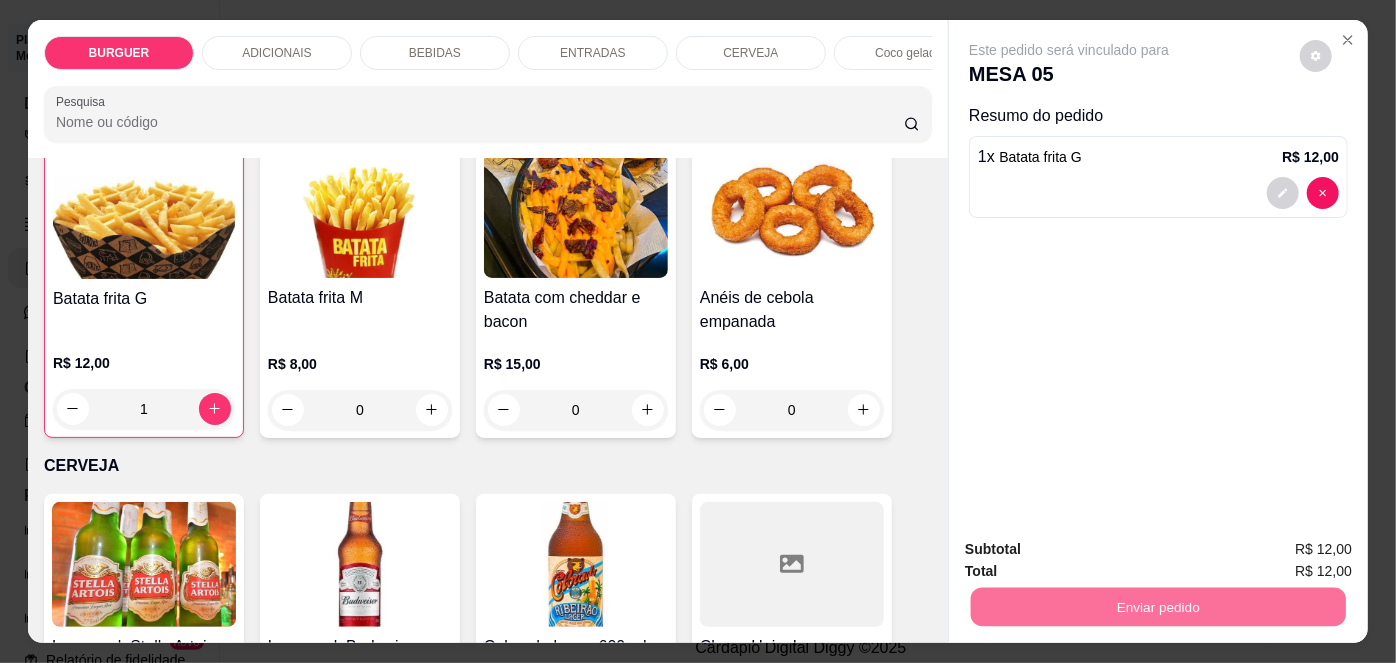 click on "Não registrar e enviar pedido" at bounding box center (1093, 551) 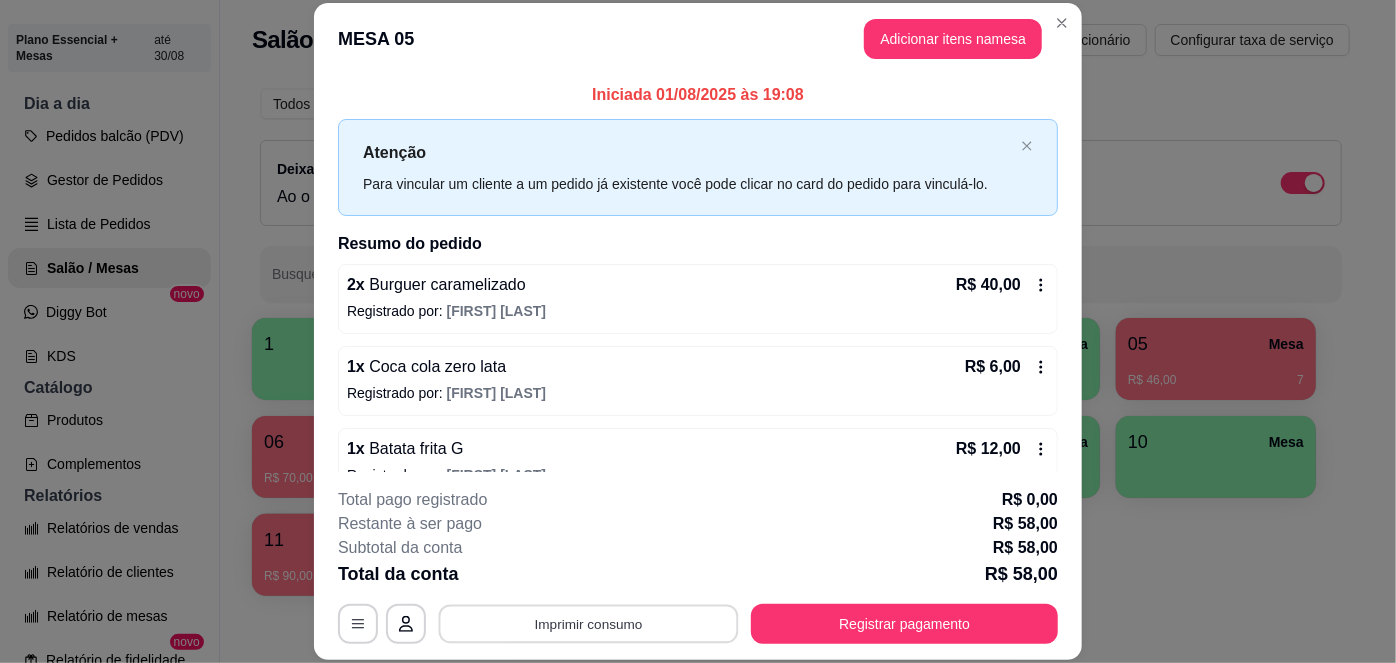 click on "Imprimir consumo" at bounding box center [589, 623] 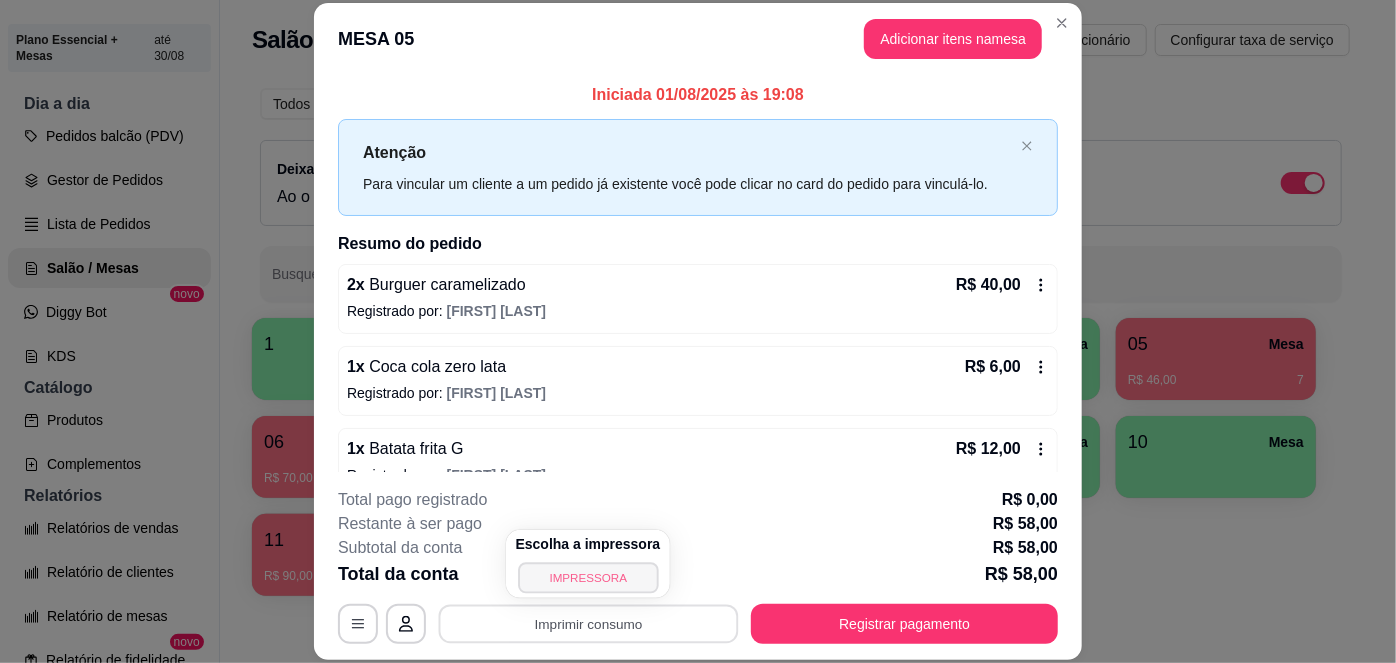 click on "IMPRESSORA" at bounding box center [588, 577] 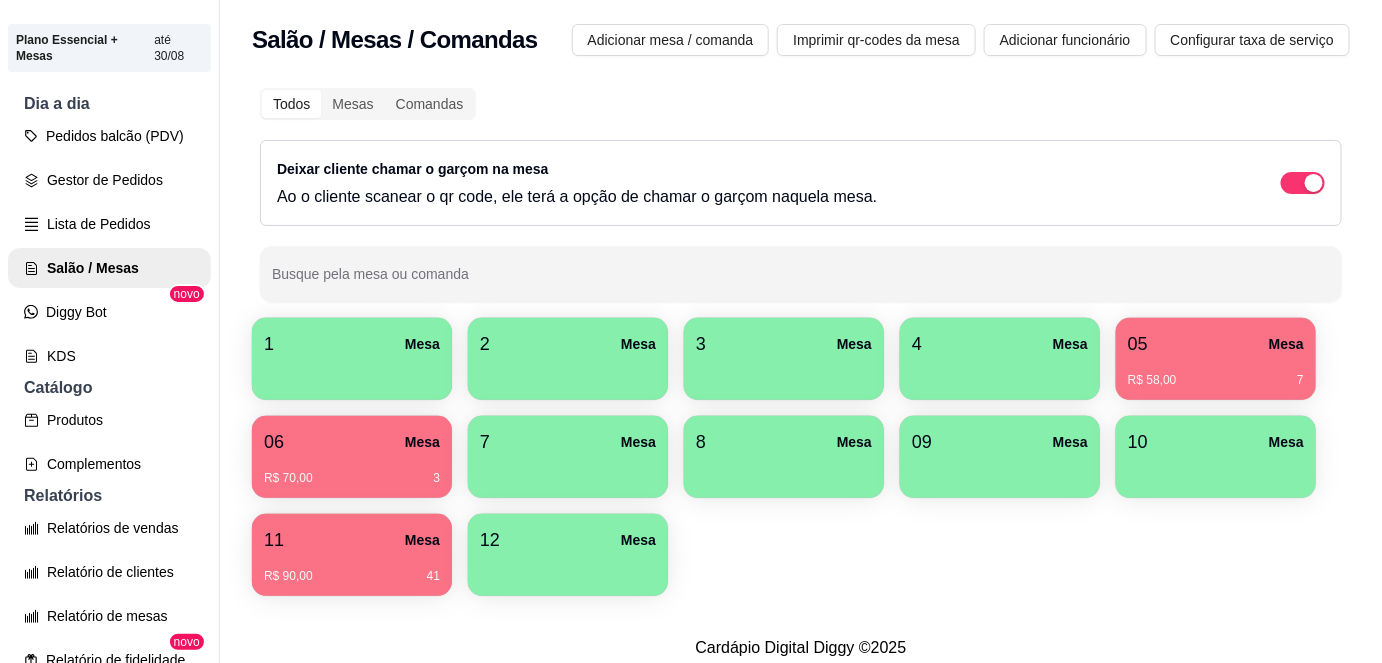 scroll, scrollTop: 0, scrollLeft: 0, axis: both 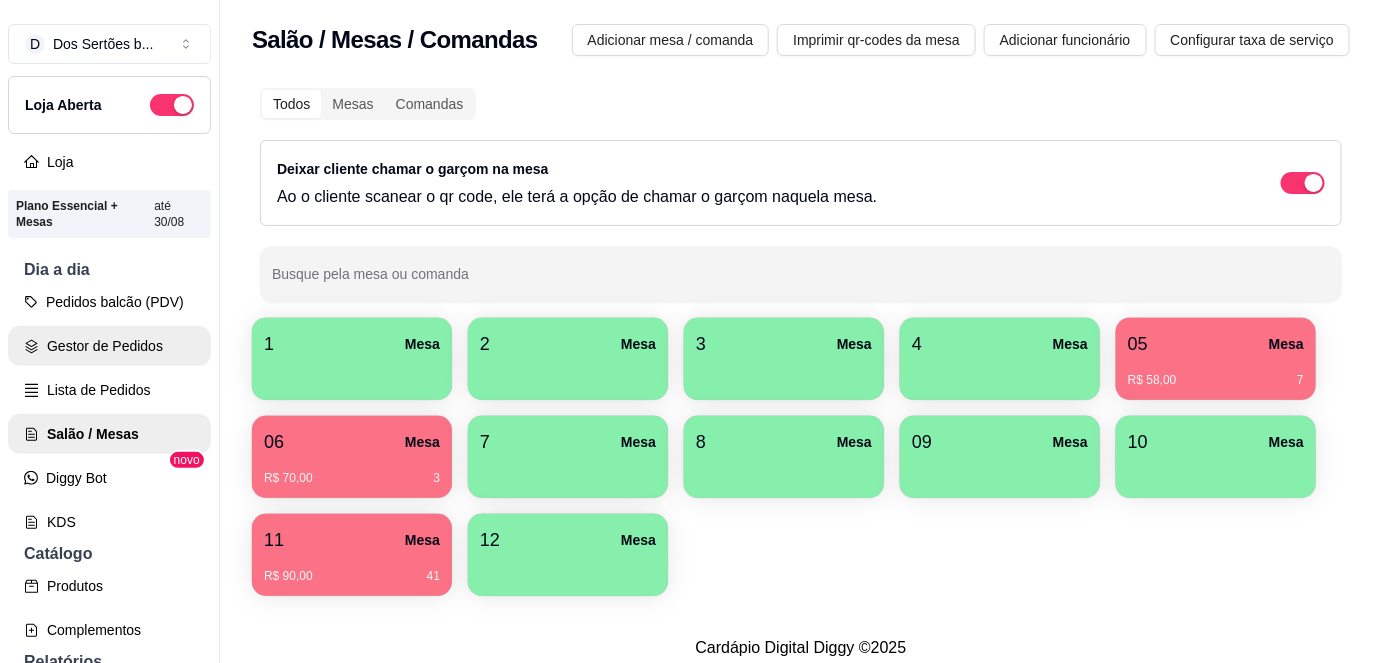click on "Gestor de Pedidos" at bounding box center [109, 346] 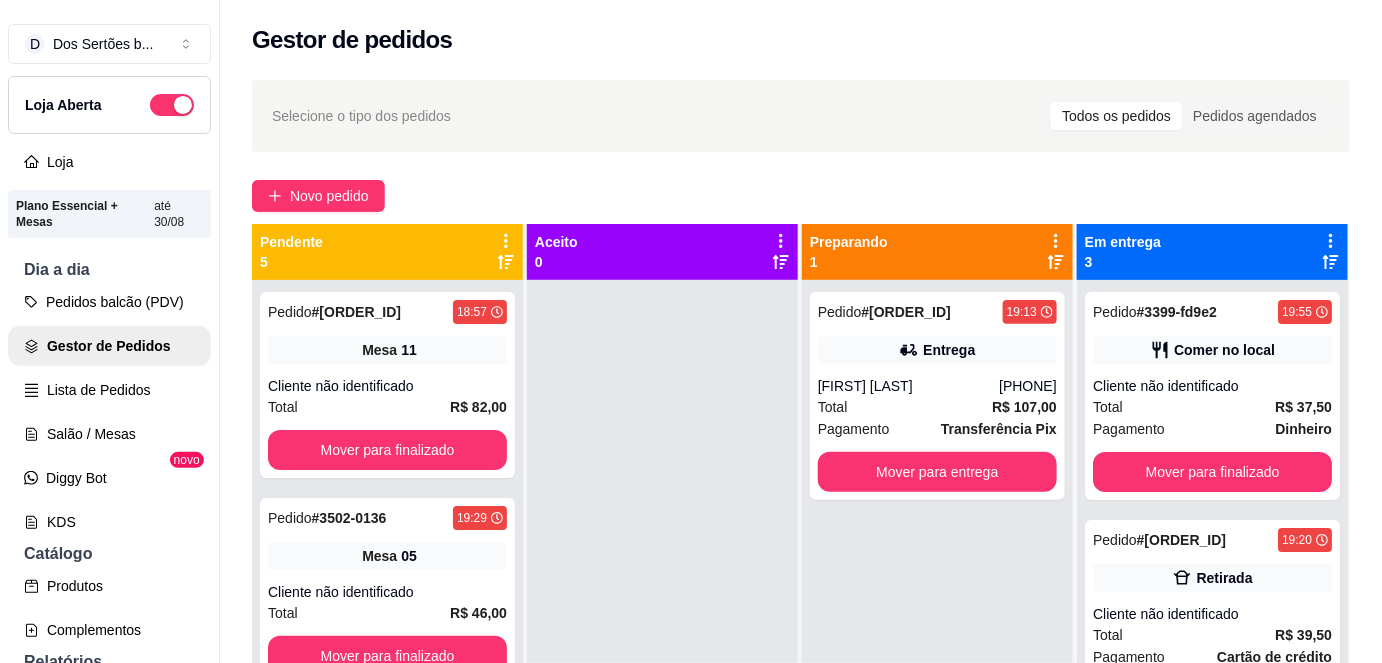 scroll, scrollTop: 56, scrollLeft: 0, axis: vertical 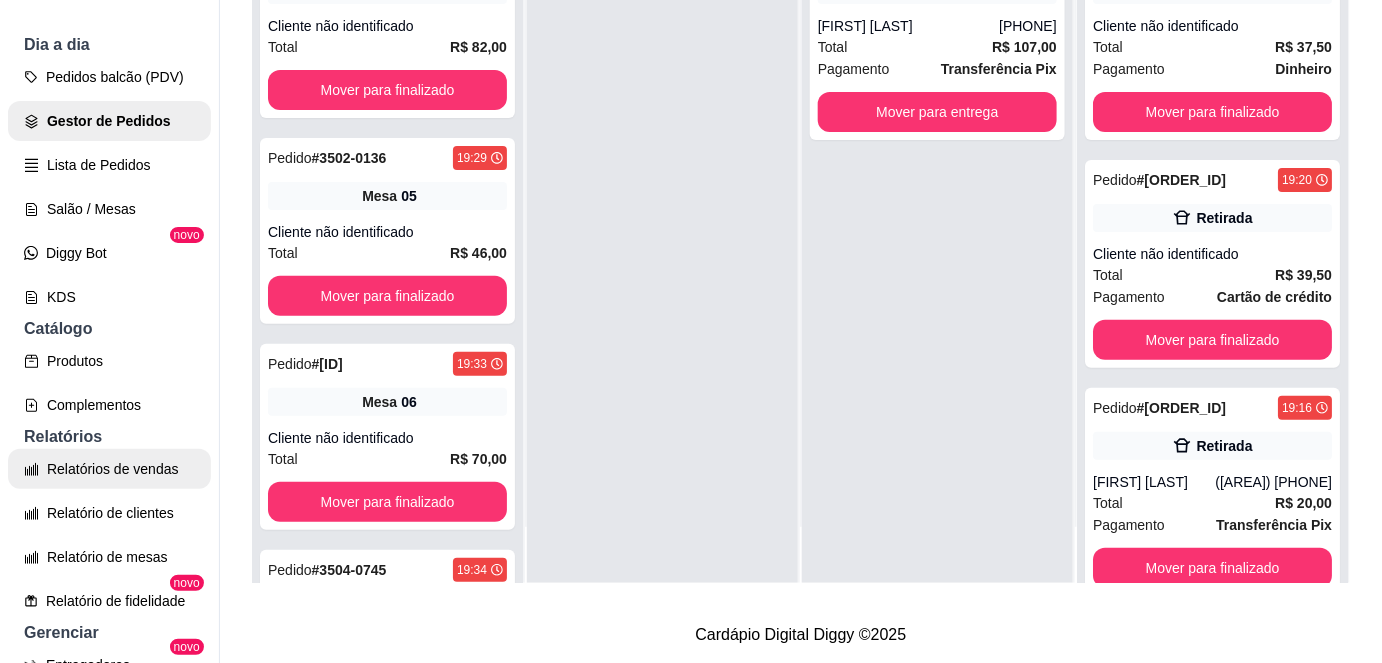 click on "Relatórios de vendas" at bounding box center [109, 469] 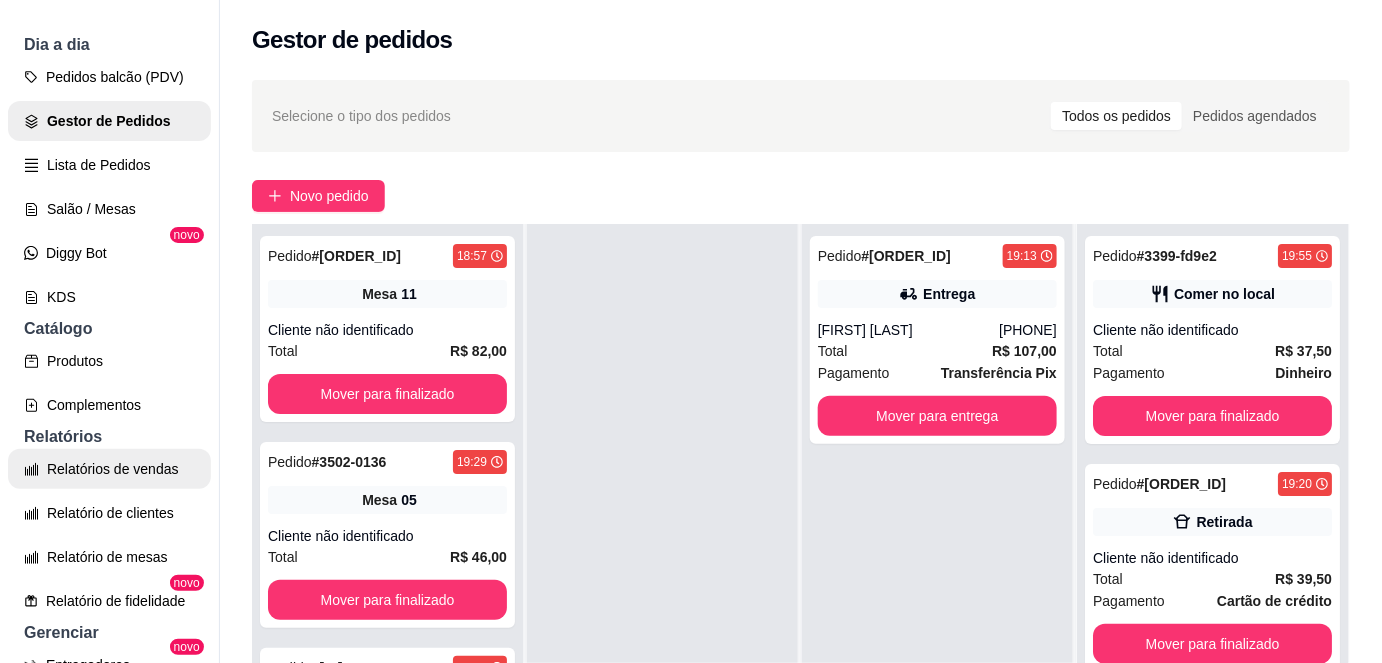 select on "ALL" 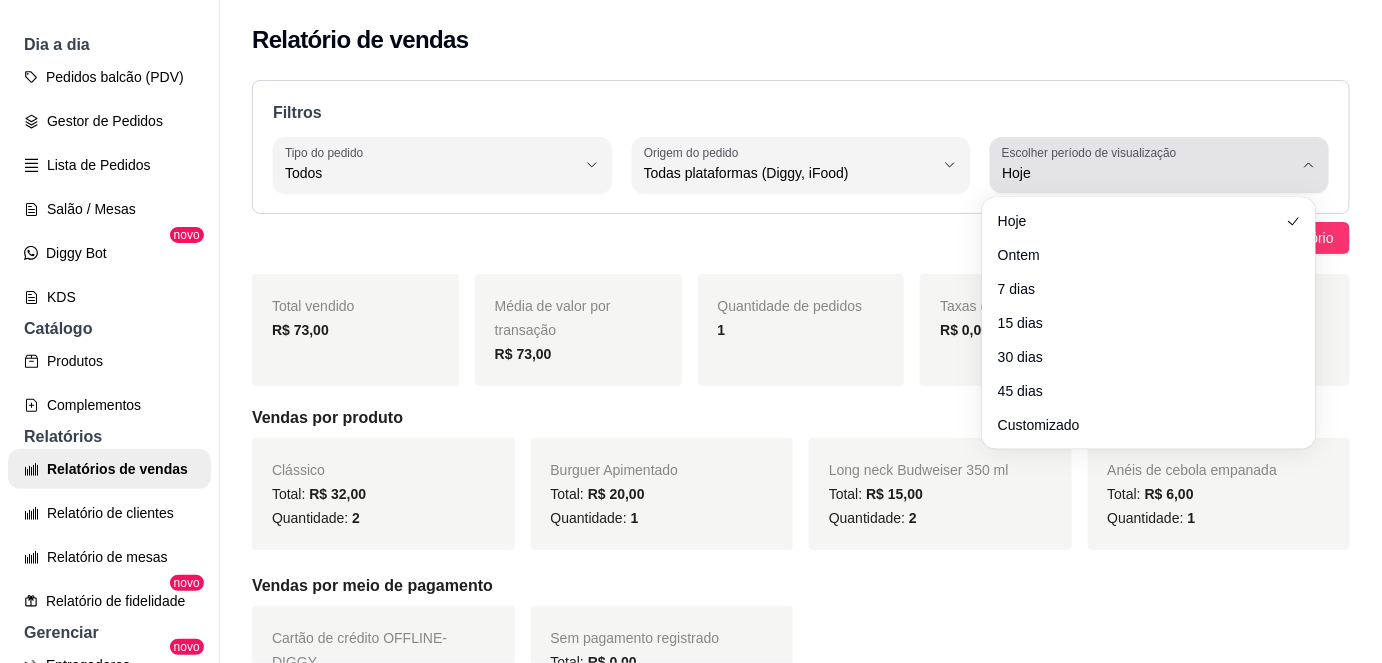 click on "Hoje" at bounding box center (1147, 173) 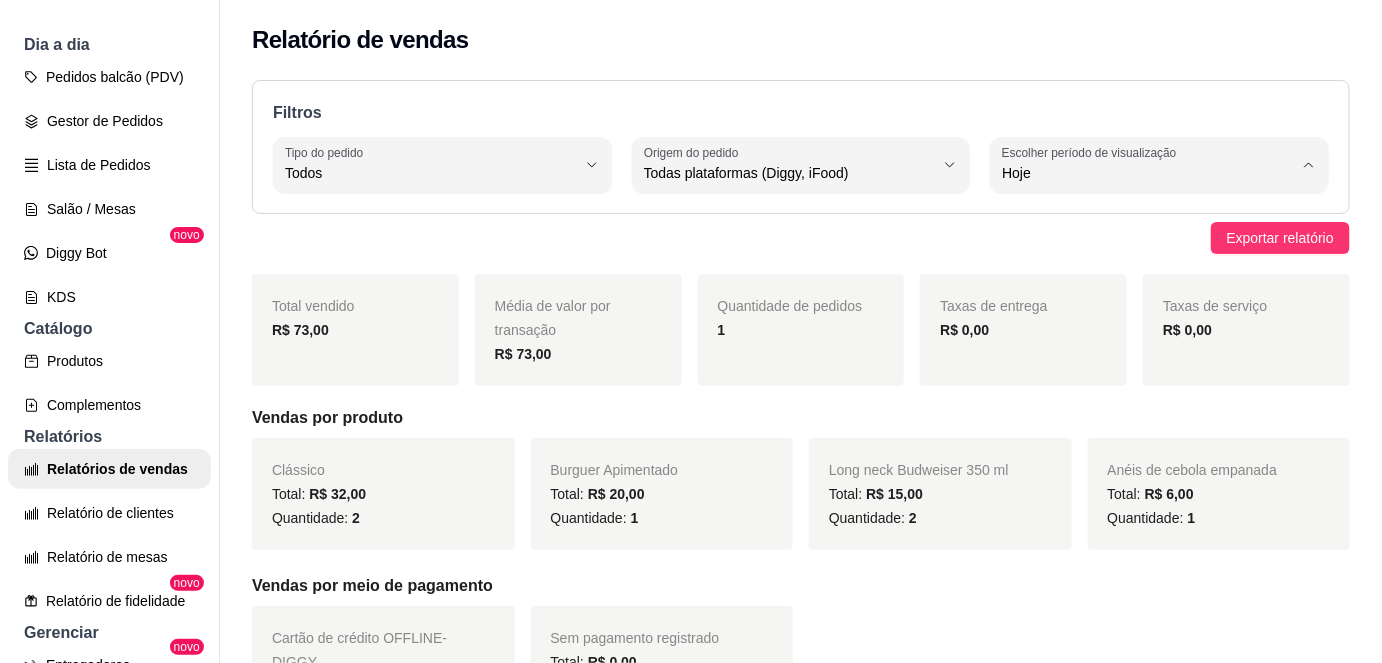 click on "Customizado" at bounding box center [1139, 415] 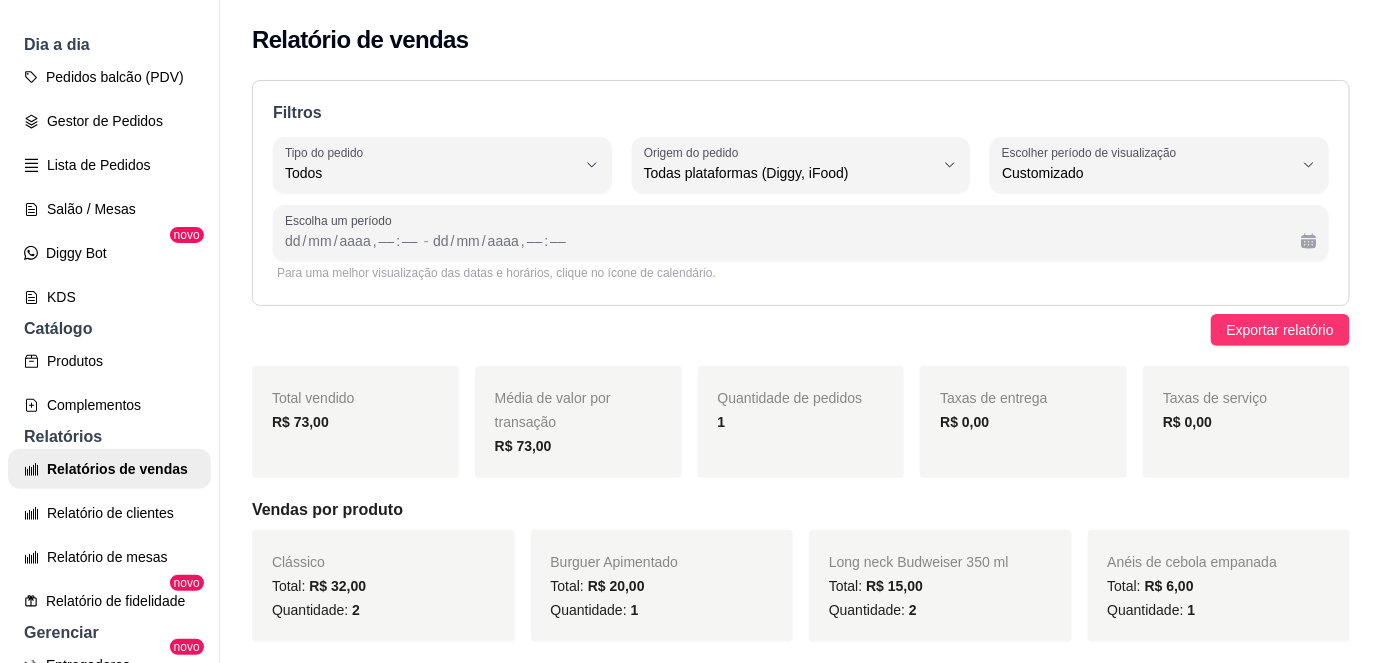 scroll, scrollTop: 18, scrollLeft: 0, axis: vertical 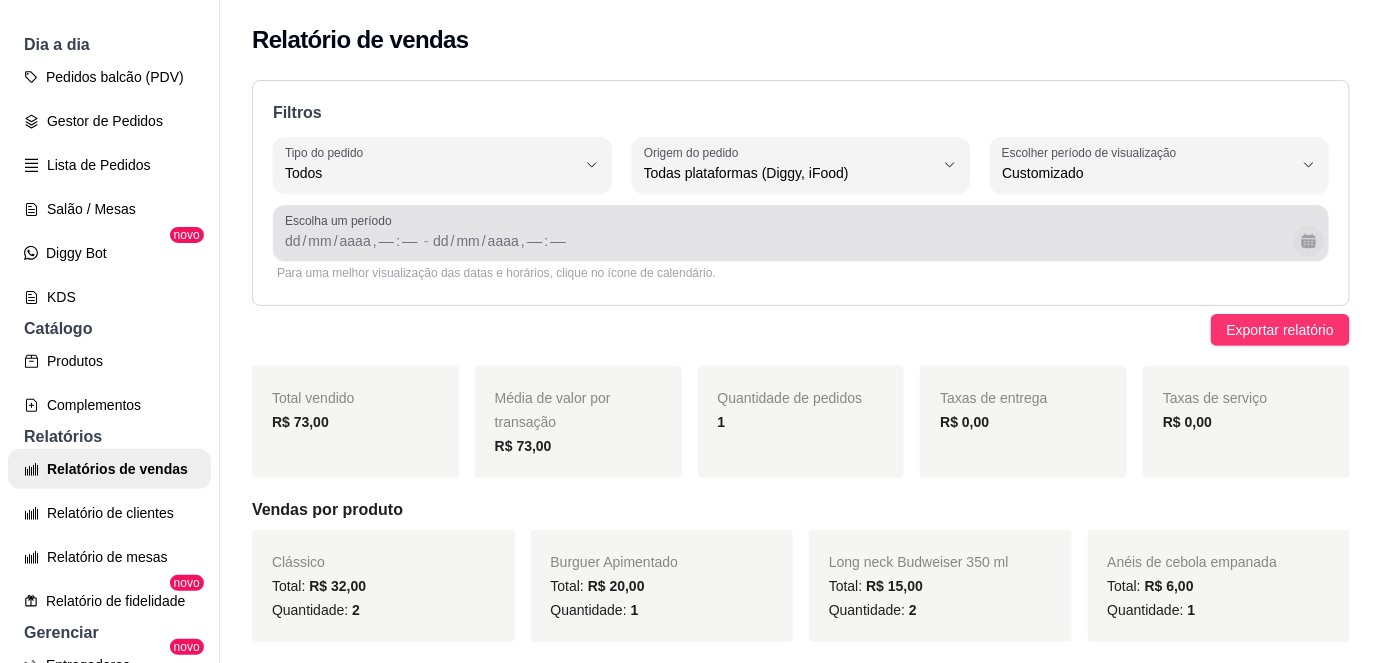 click at bounding box center (1308, 240) 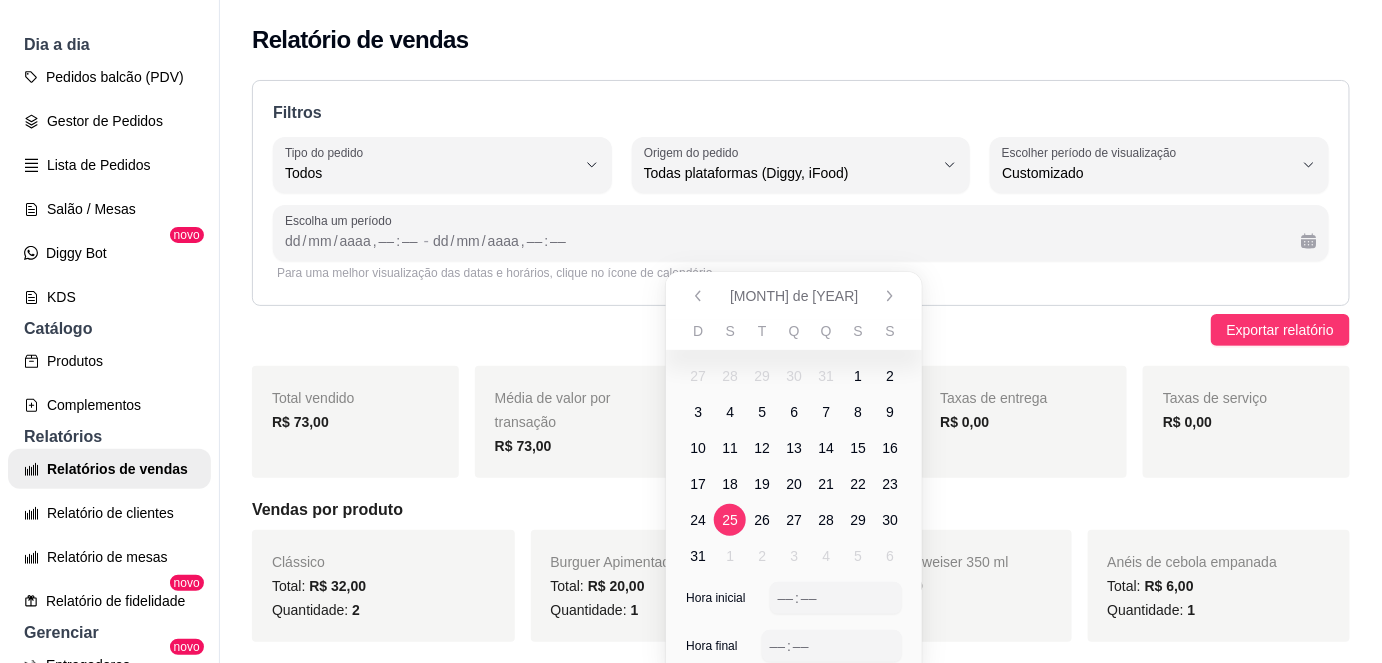 click on "25" at bounding box center (731, 520) 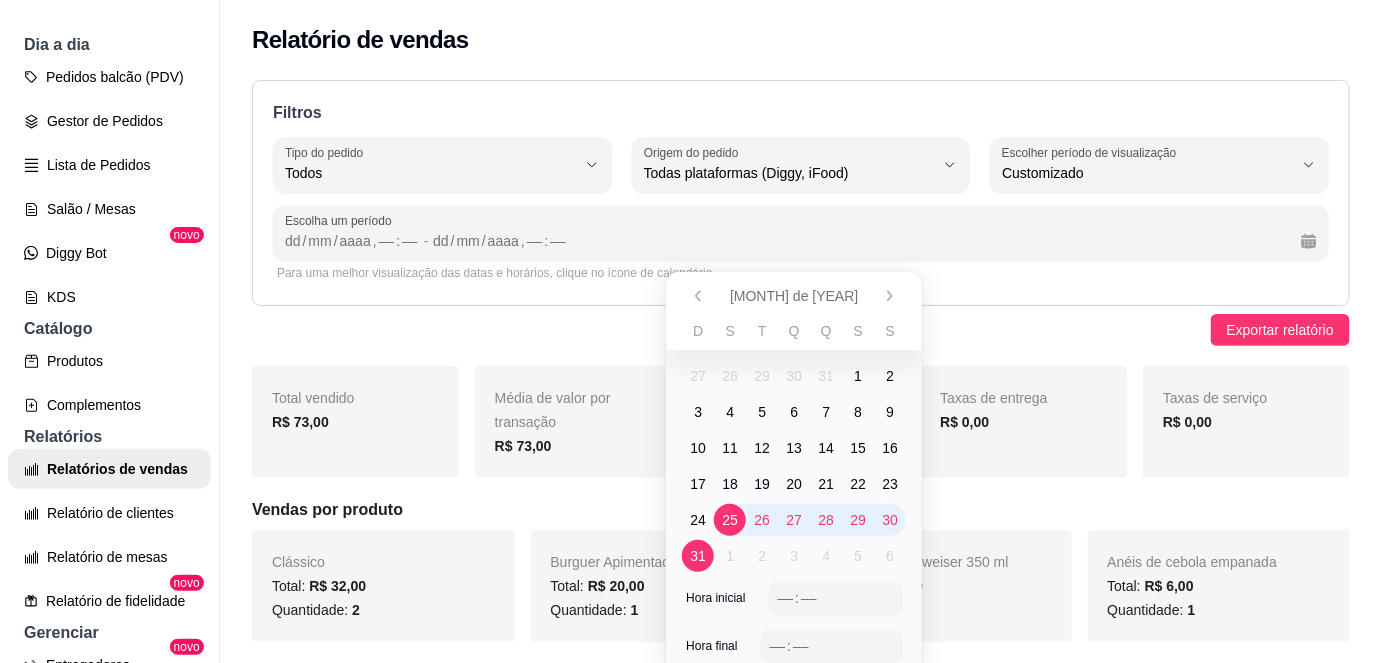 click on "31" at bounding box center [699, 556] 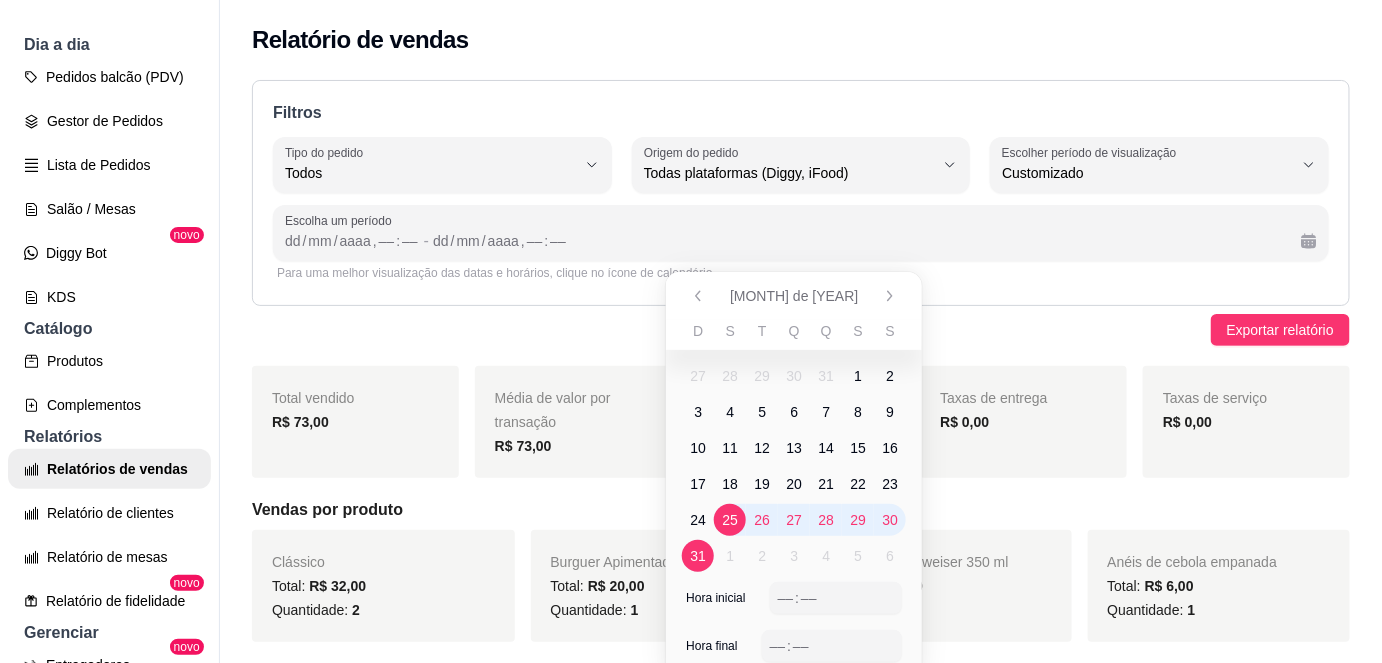 scroll, scrollTop: 32, scrollLeft: 0, axis: vertical 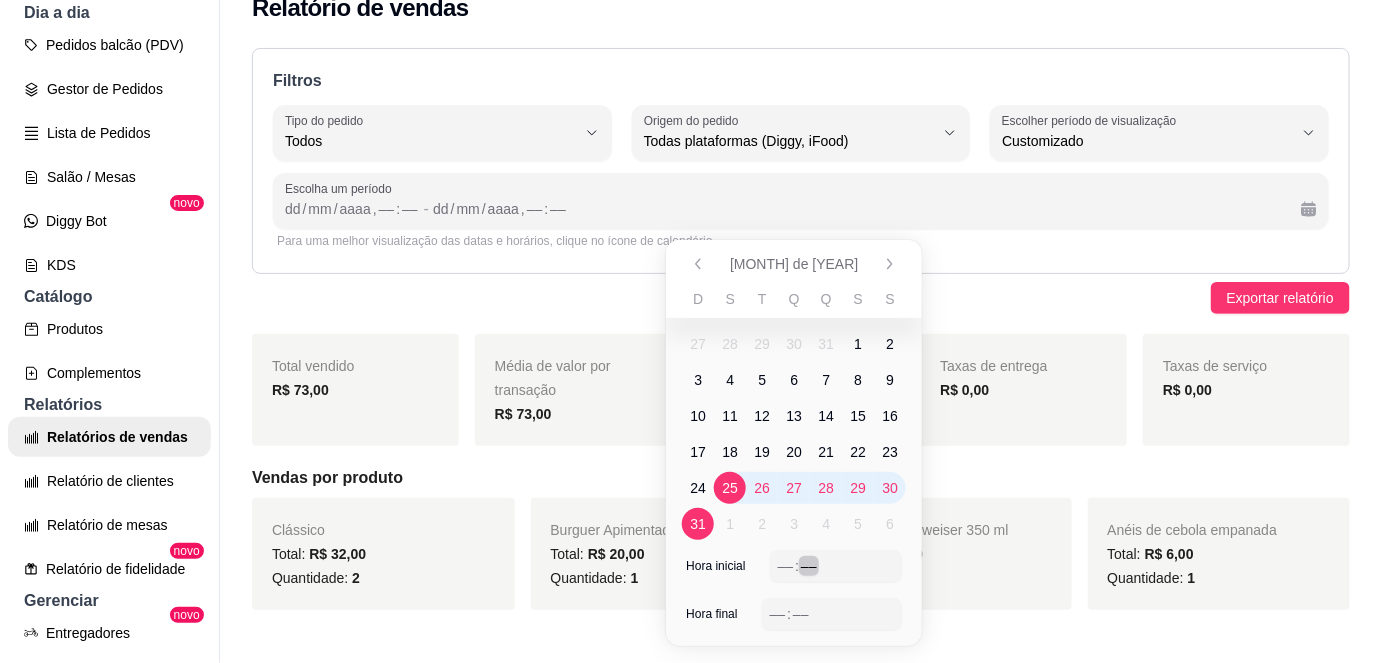 click on "Hora inicial –– : ––" at bounding box center [794, 574] 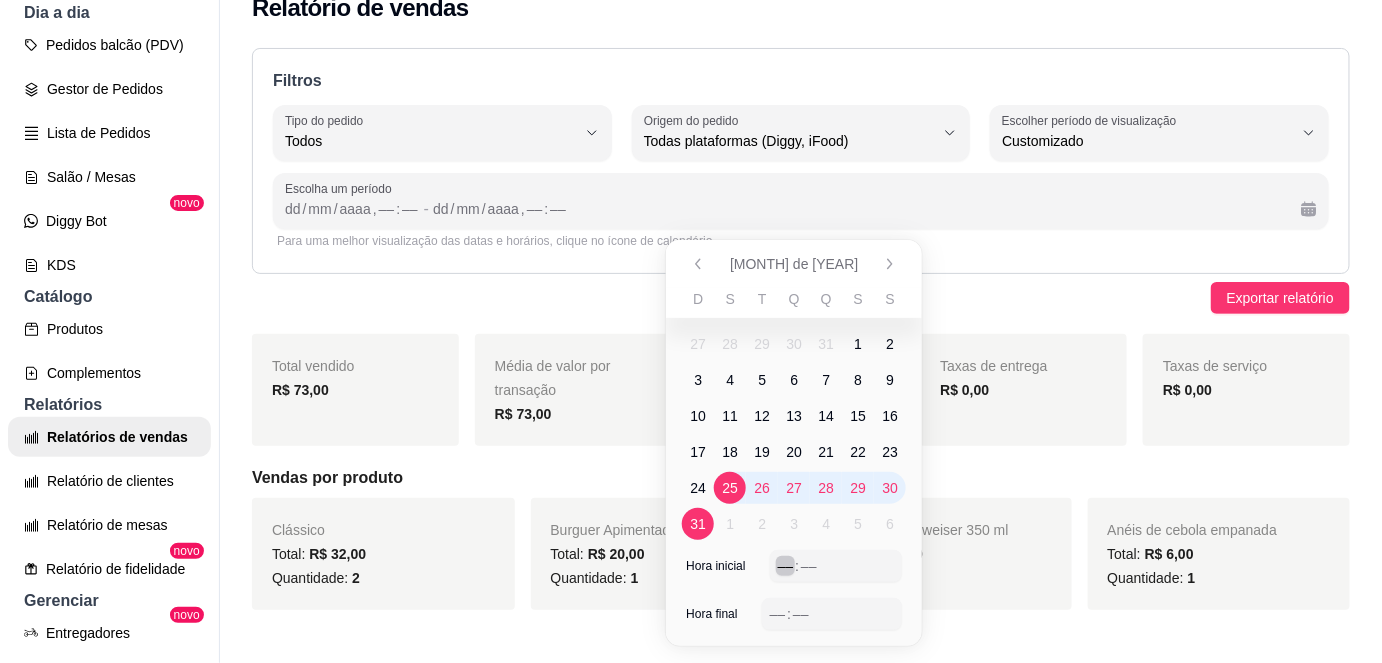 click on "––" at bounding box center (786, 566) 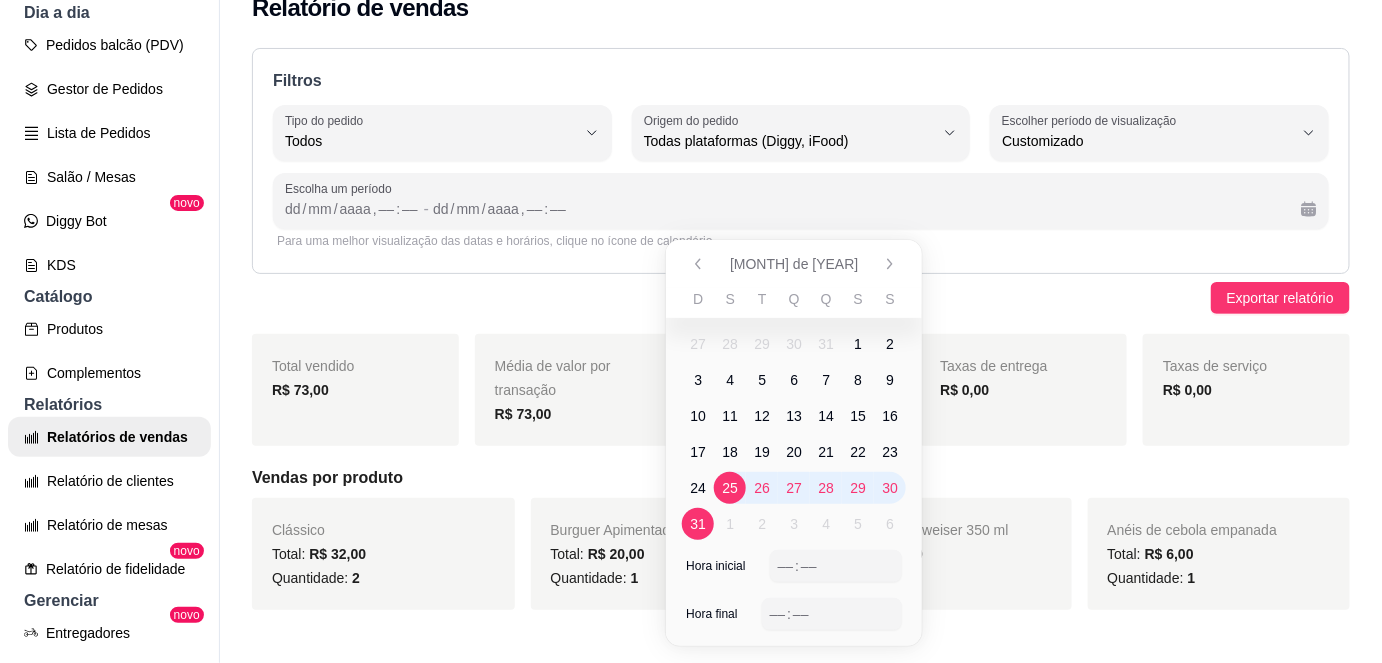 click on "25" at bounding box center [731, 488] 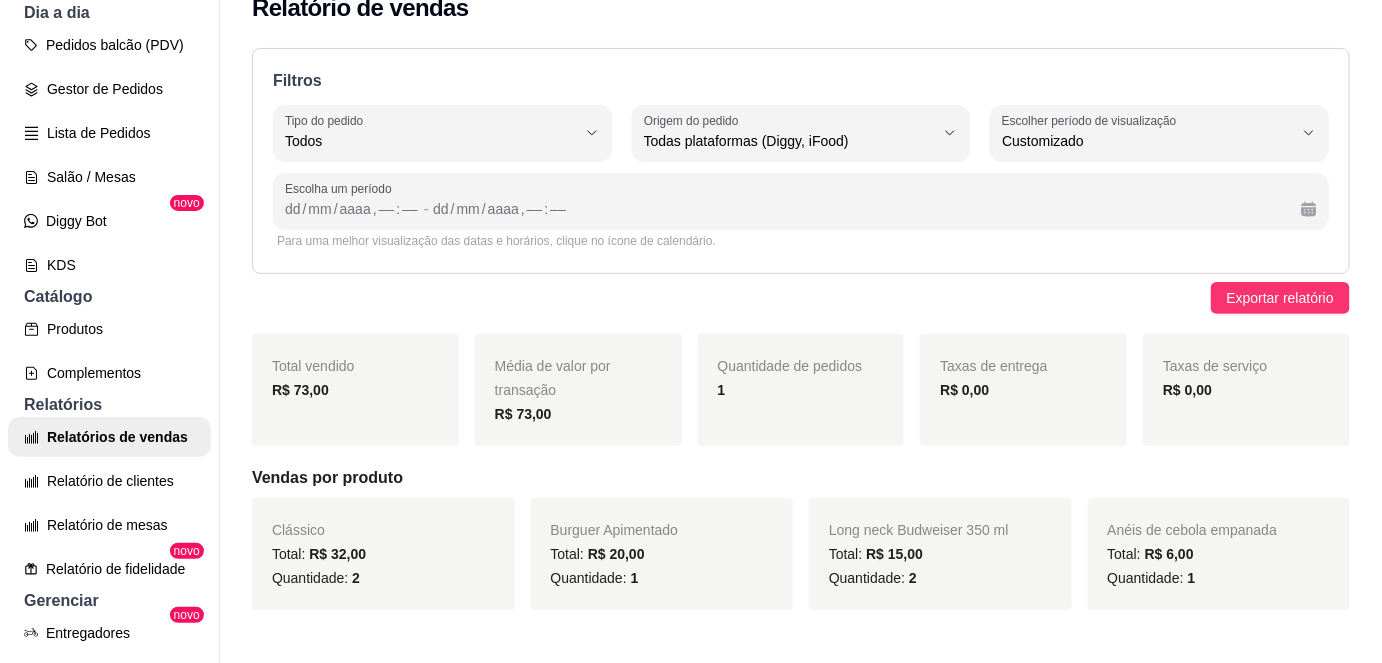 click on "Total vendido R$ 73,00 Média de valor por transação R$ 73,00 Quantidade de pedidos 1 Taxas de entrega R$ 0,00 Taxas de serviço R$ 0,00 Vendas por produto Clássico Total: R$ 32,00 Quantidade: 2 Burguer Apimentado Total: R$ 20,00 Quantidade: 1 Long neck Budweiser 350 ml Total: R$ 15,00 Quantidade: 2 Anéis de cebola empanada Total: R$ 6,00 Quantidade: 1 Vendas por meio de pagamento Cartão de crédito OFFLINE - DIGGY Total: R$ 73,00 Quantidade: 1 Sem pagamento registrado Total: R$ 0,00 Quantidade: 0 N. Pedido Plataforma Nome Data Tipo Valor Pagamento 8da6b63e-b80a-4efa-bb99-b28225843d40 01/08/[YEAR] às 19:27 Mesa R$ 73,00 Cartão de crédito 1" at bounding box center [801, 681] 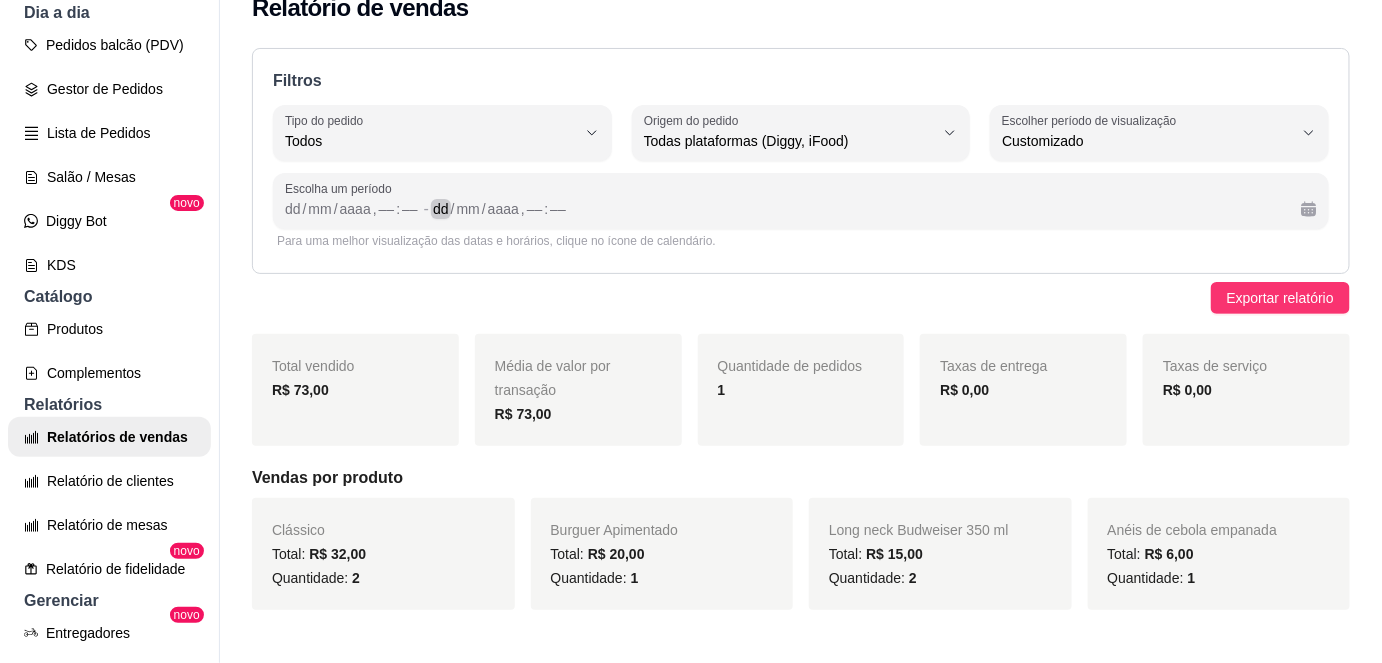 click on "dd / mm / aaaa ,  –– : ––" at bounding box center [859, 209] 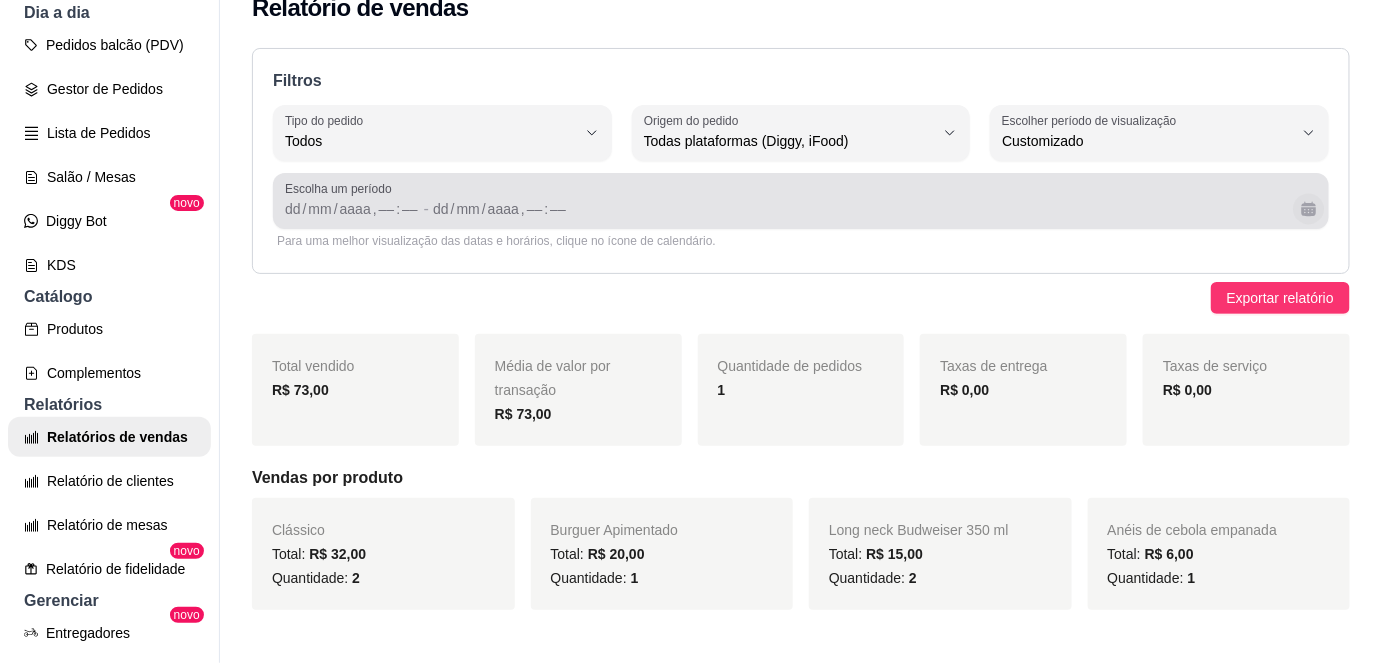click at bounding box center (1308, 208) 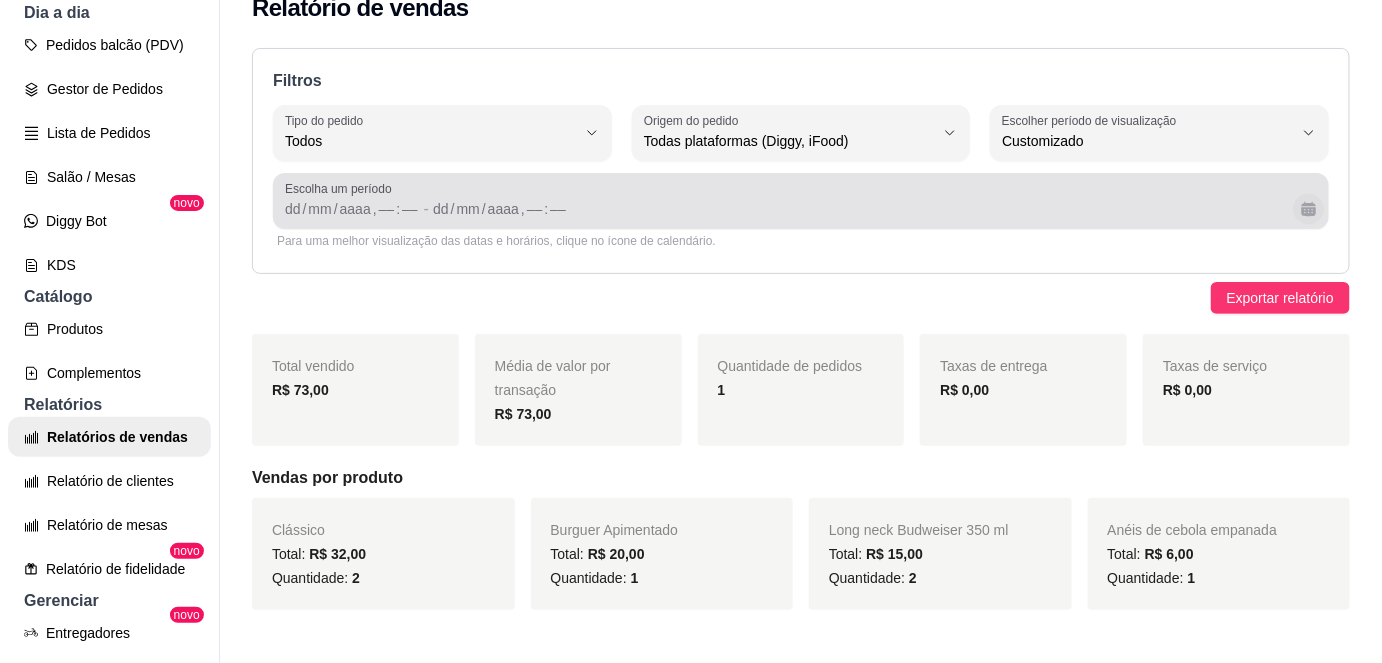 click at bounding box center (1308, 208) 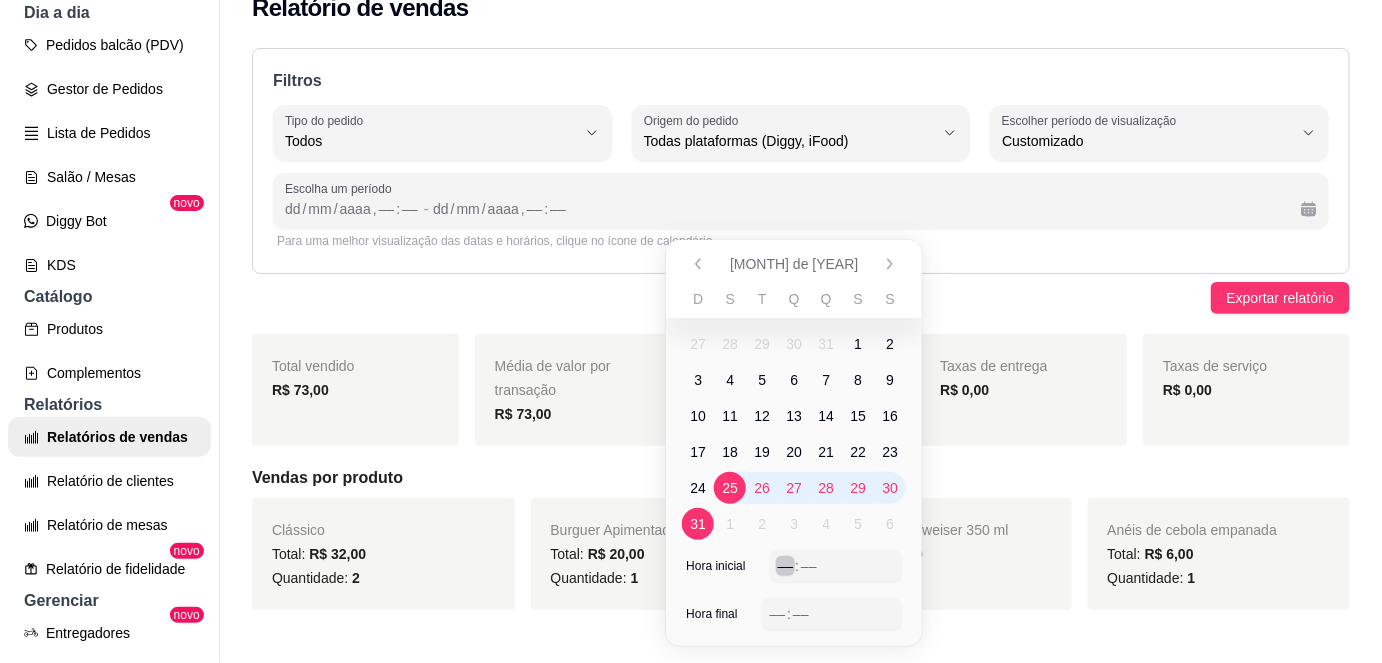 click on "––" at bounding box center [786, 566] 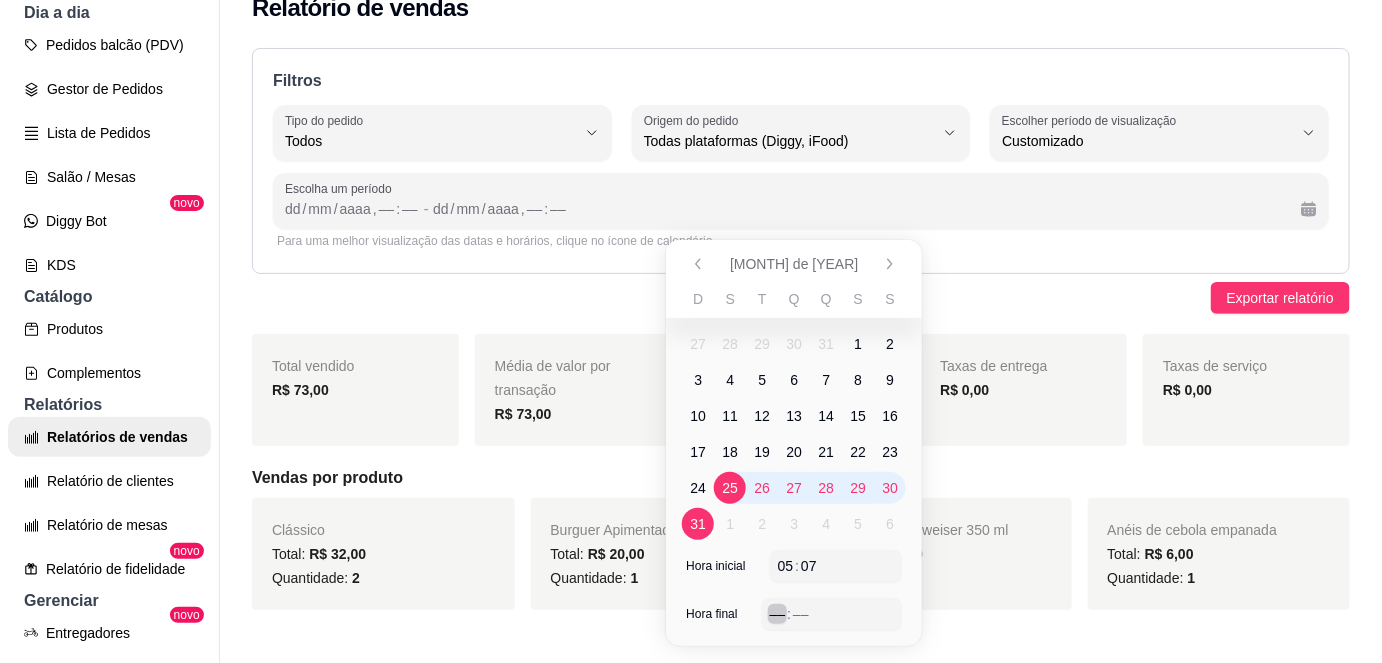 click on "––" at bounding box center [778, 614] 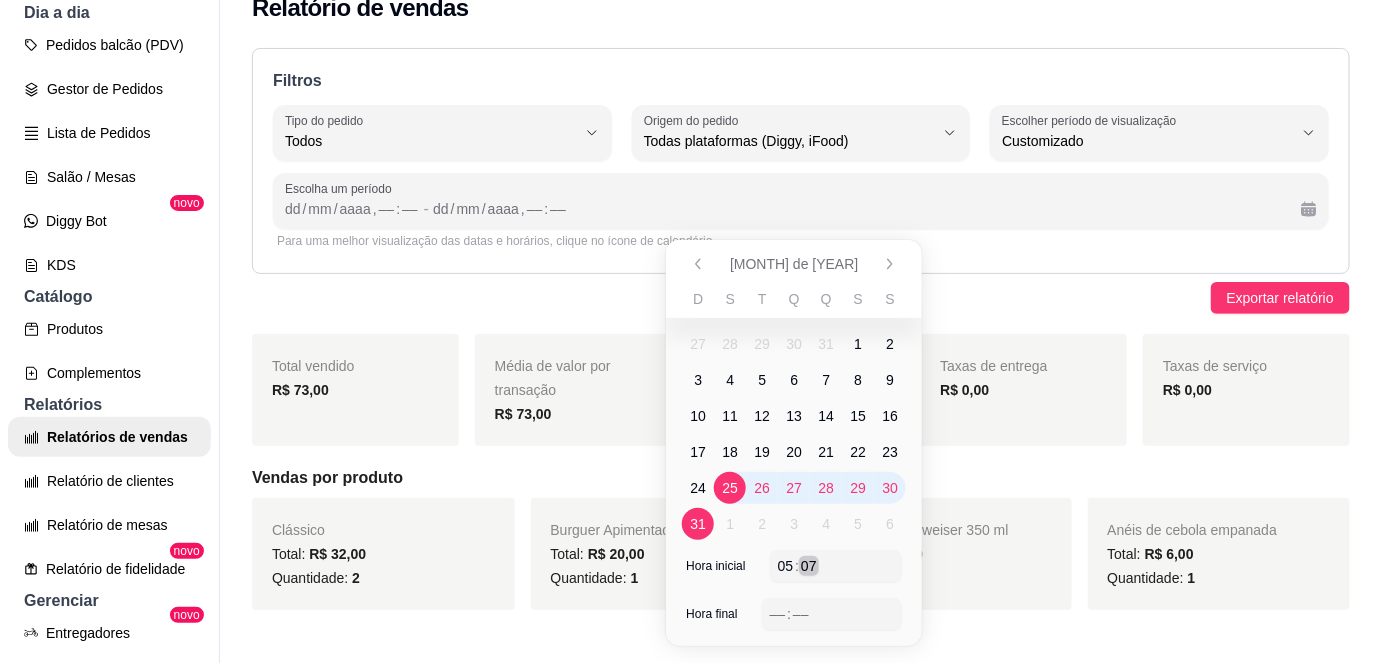 click on "05 : 07" at bounding box center (836, 566) 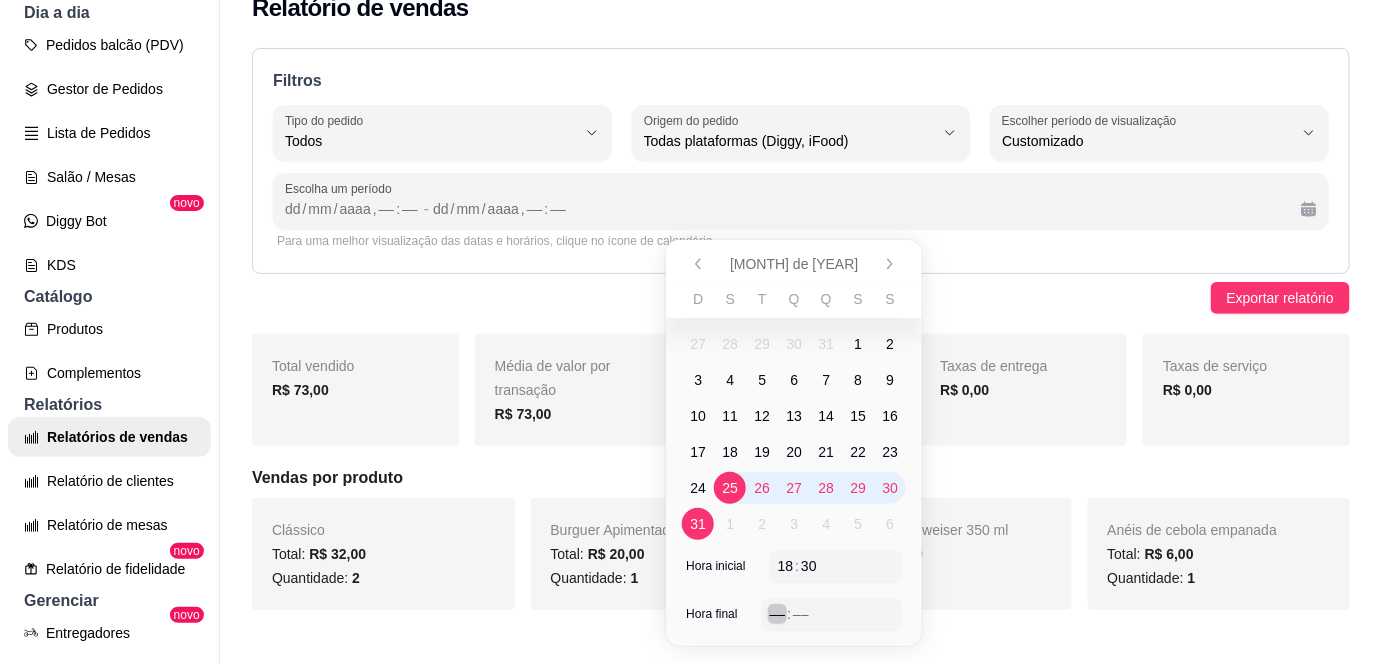 click on "––" at bounding box center (778, 614) 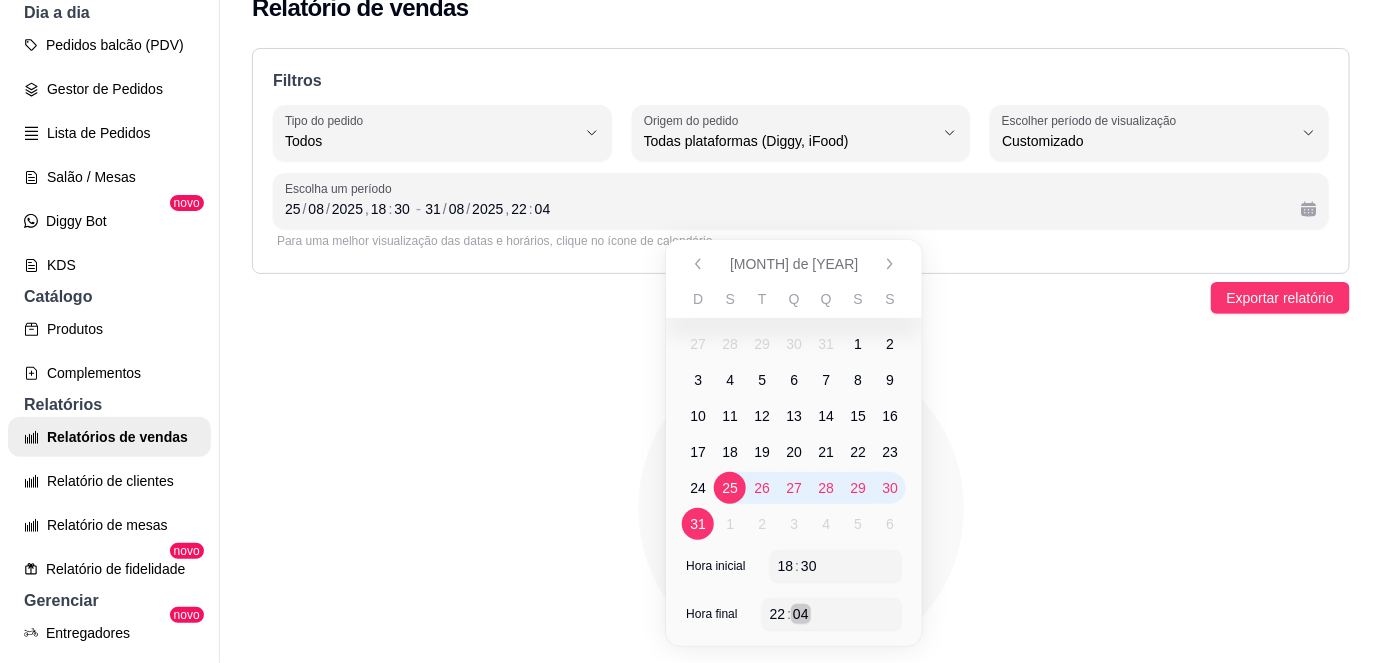click on "04" at bounding box center (801, 614) 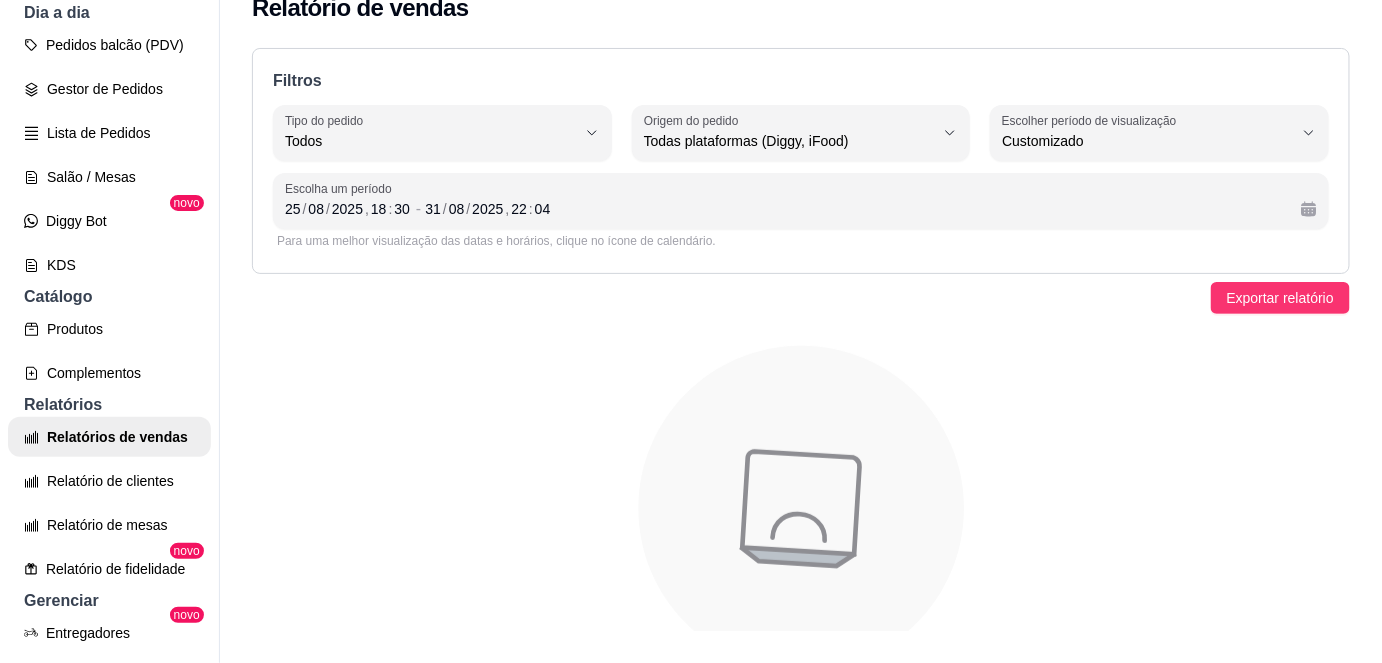 click 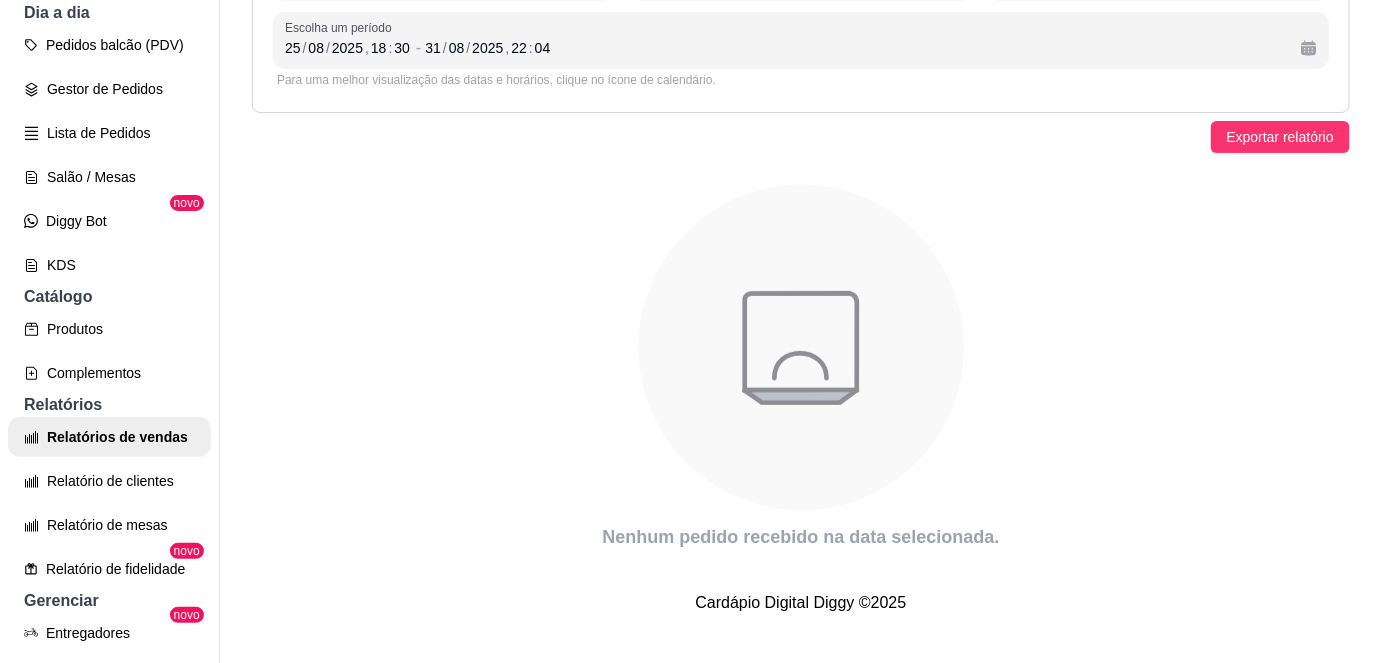 scroll, scrollTop: 0, scrollLeft: 0, axis: both 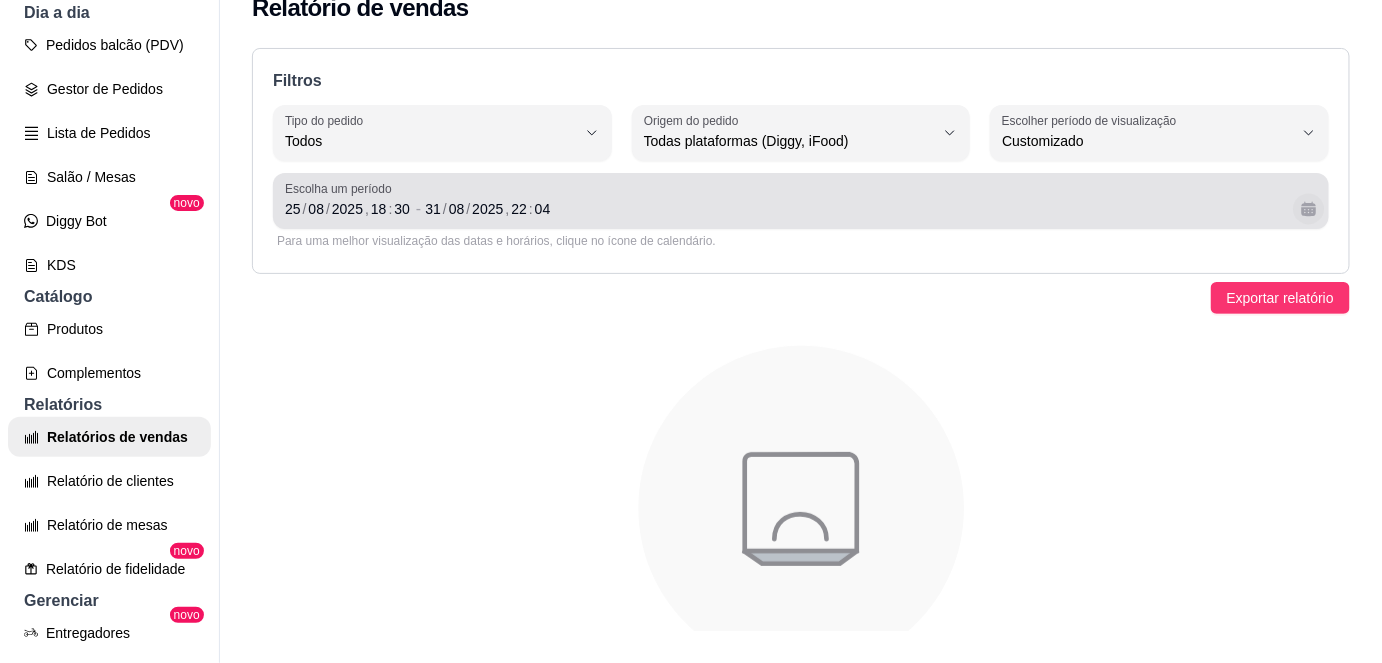 click at bounding box center (1308, 208) 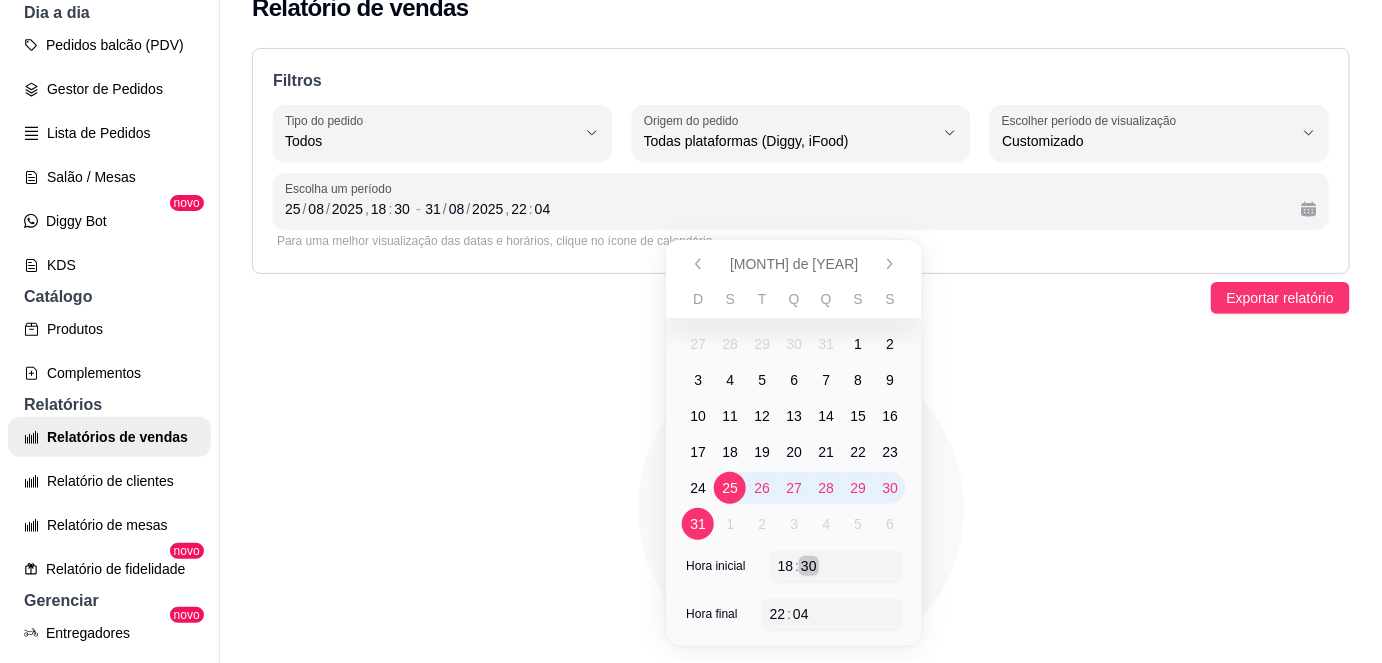 click on "30" at bounding box center [809, 566] 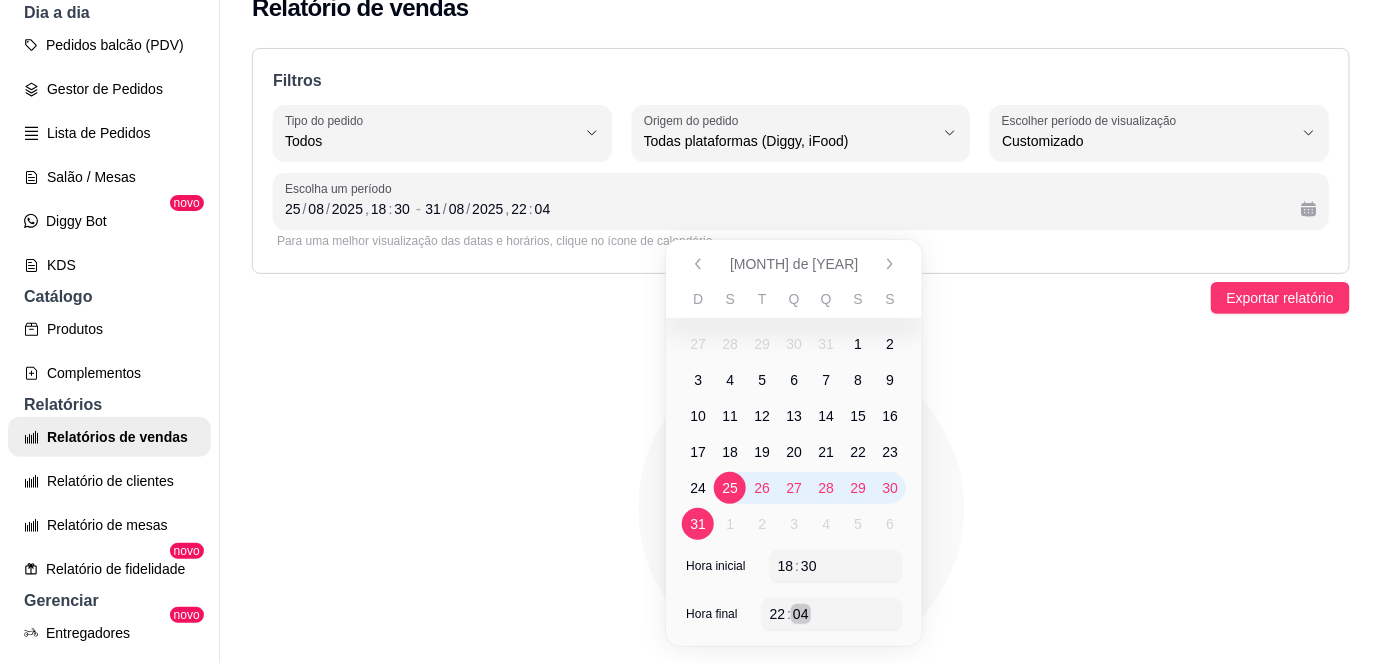 click on "04" at bounding box center [801, 614] 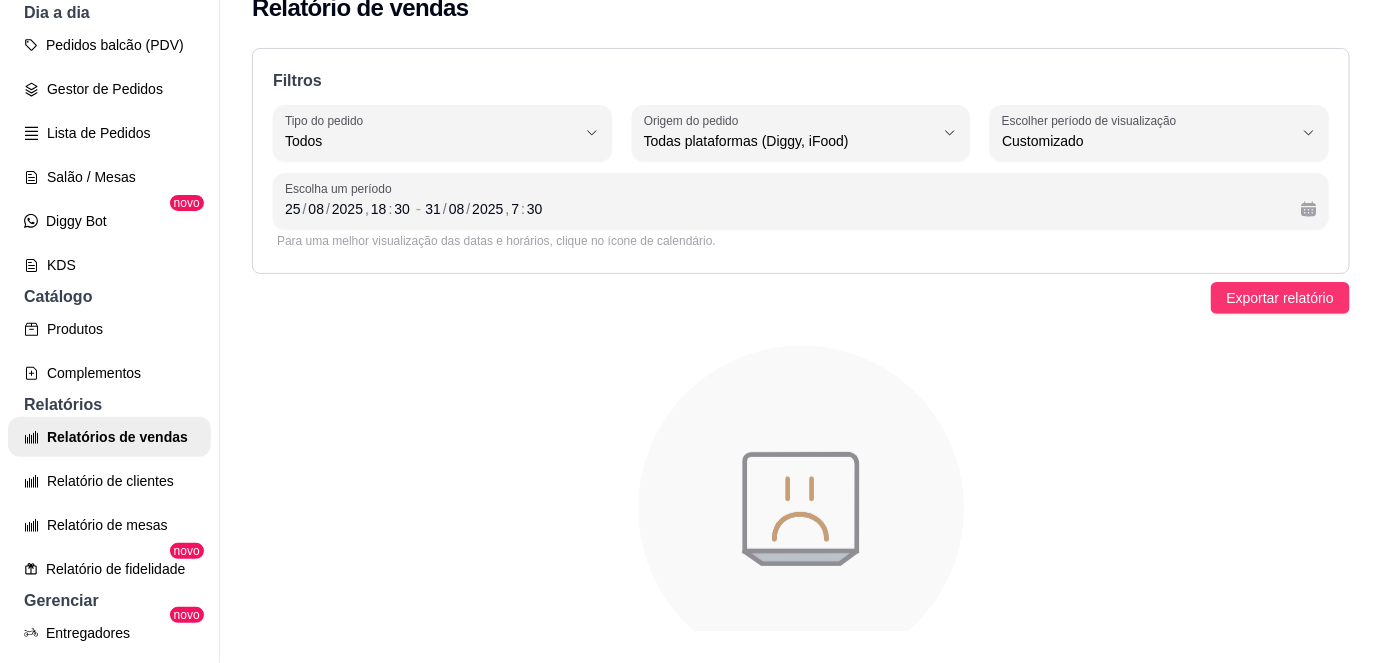 click 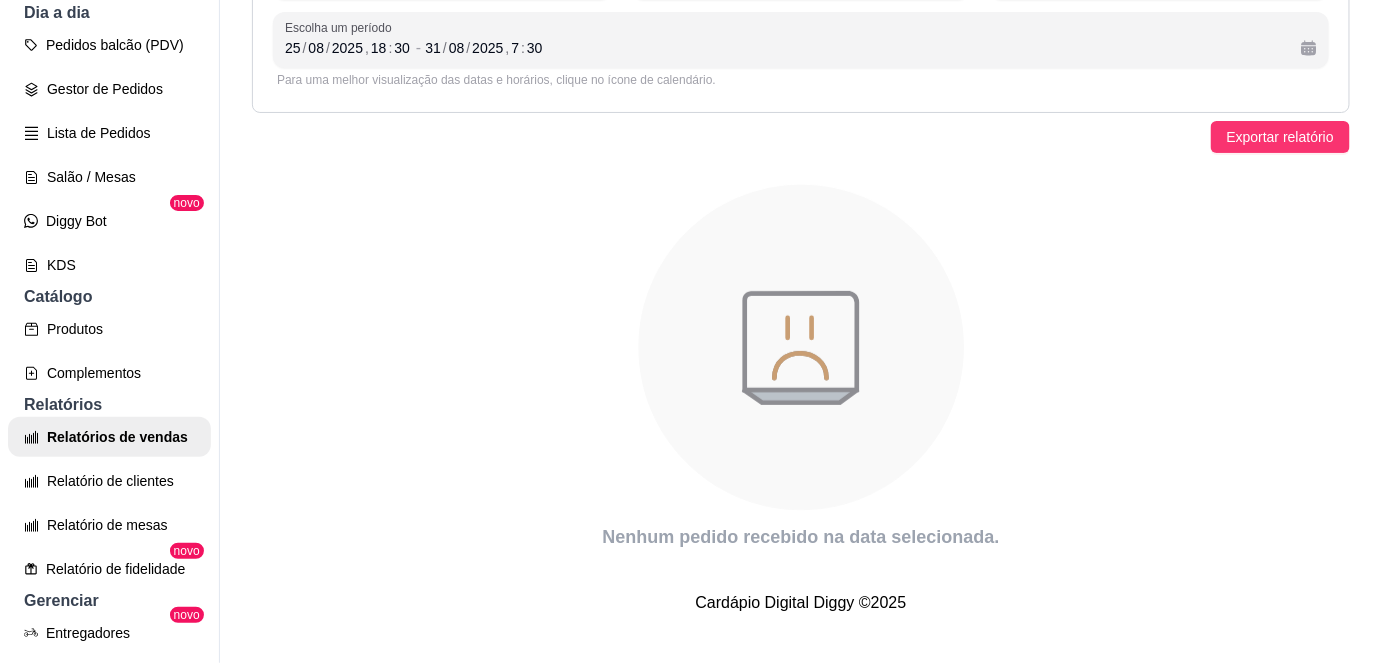 scroll, scrollTop: 0, scrollLeft: 0, axis: both 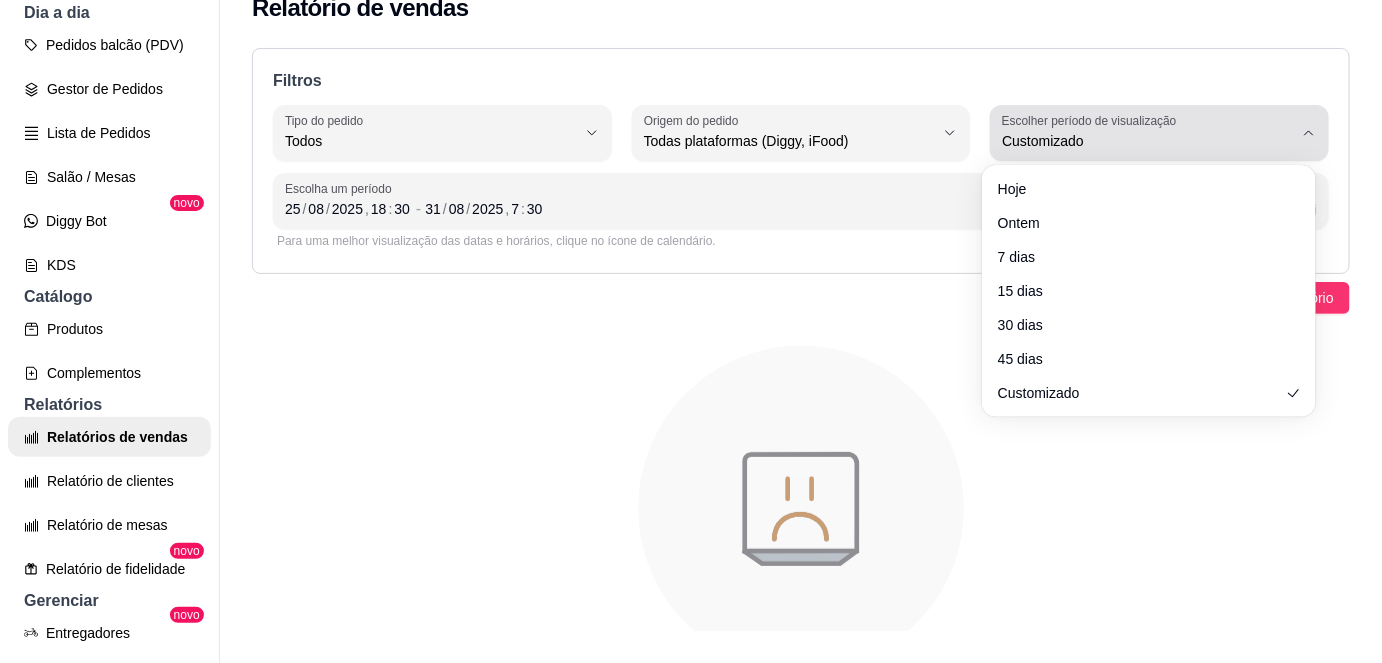 click 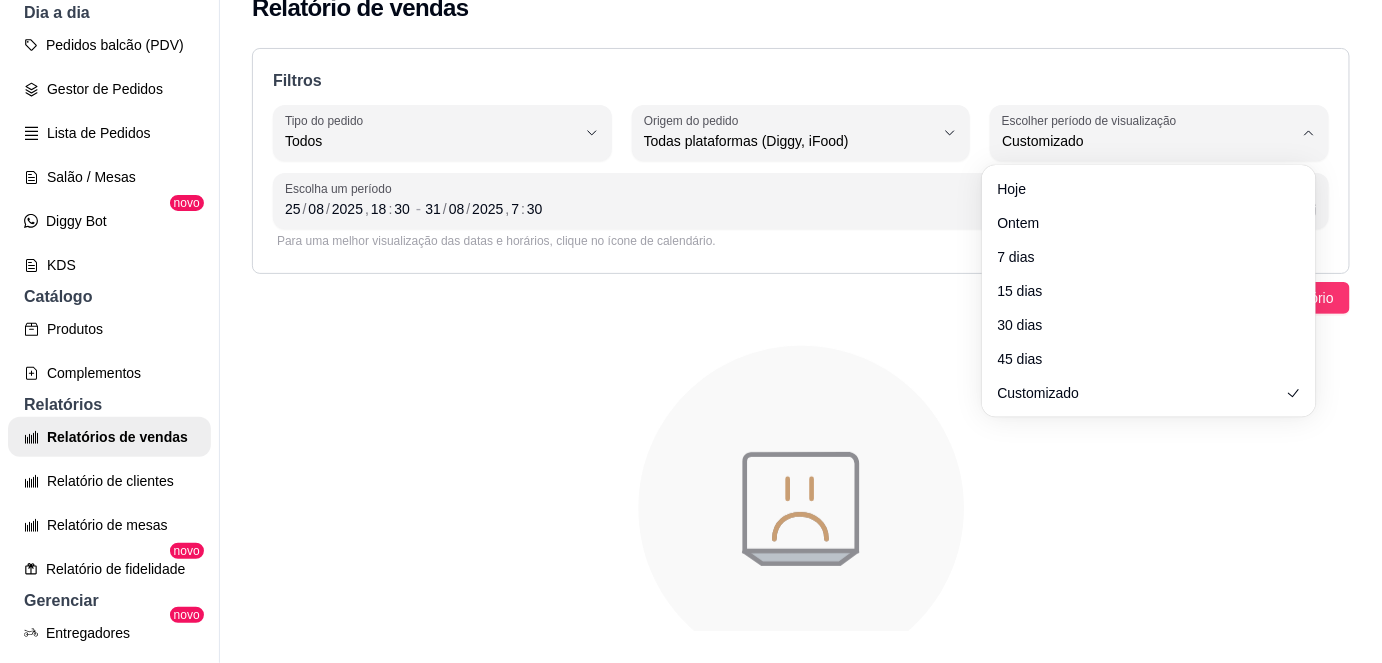 click on "Hoje Ontem  7 dias 15 dias 30 dias 45 dias Customizado" at bounding box center (1149, 291) 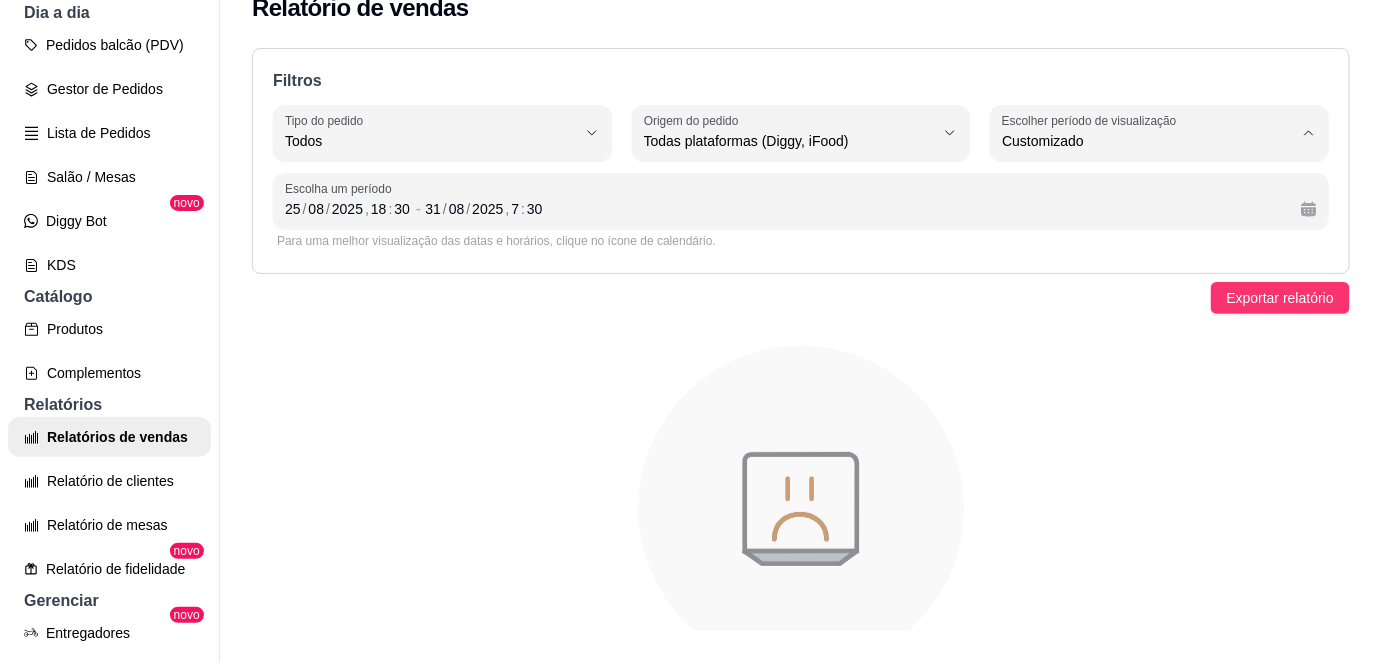 click on "7 dias" at bounding box center [1139, 253] 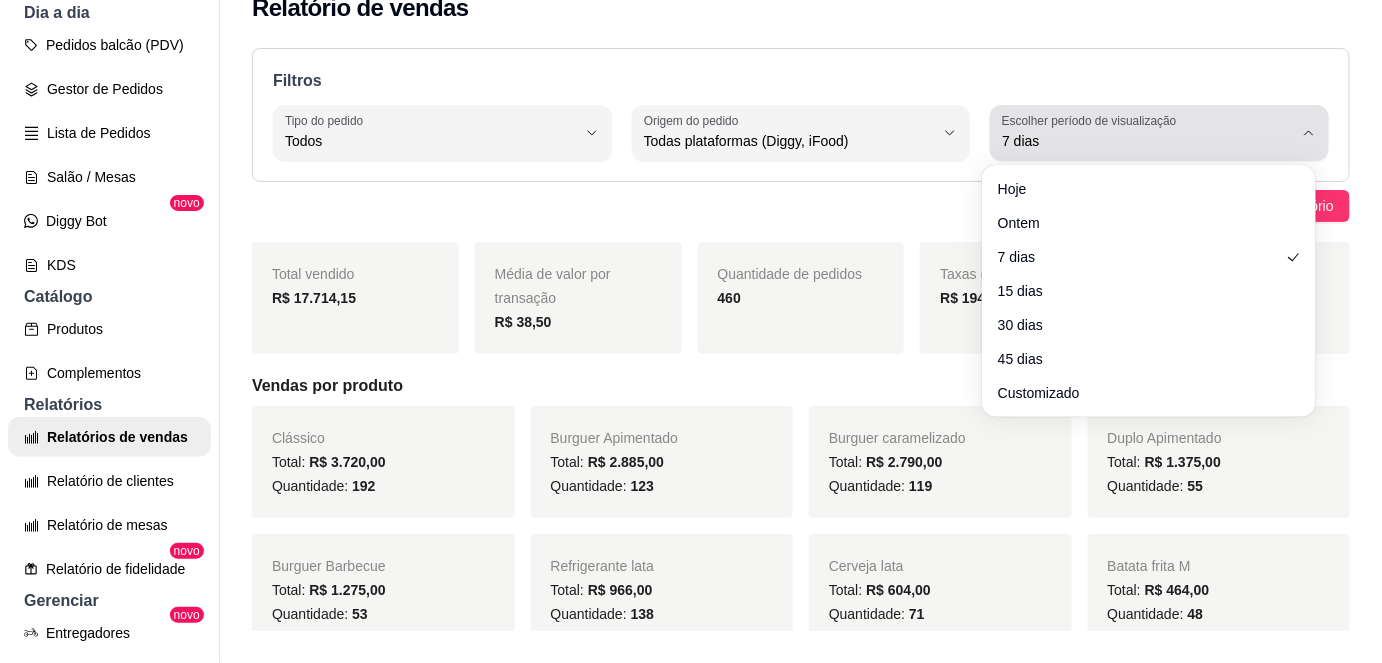 click 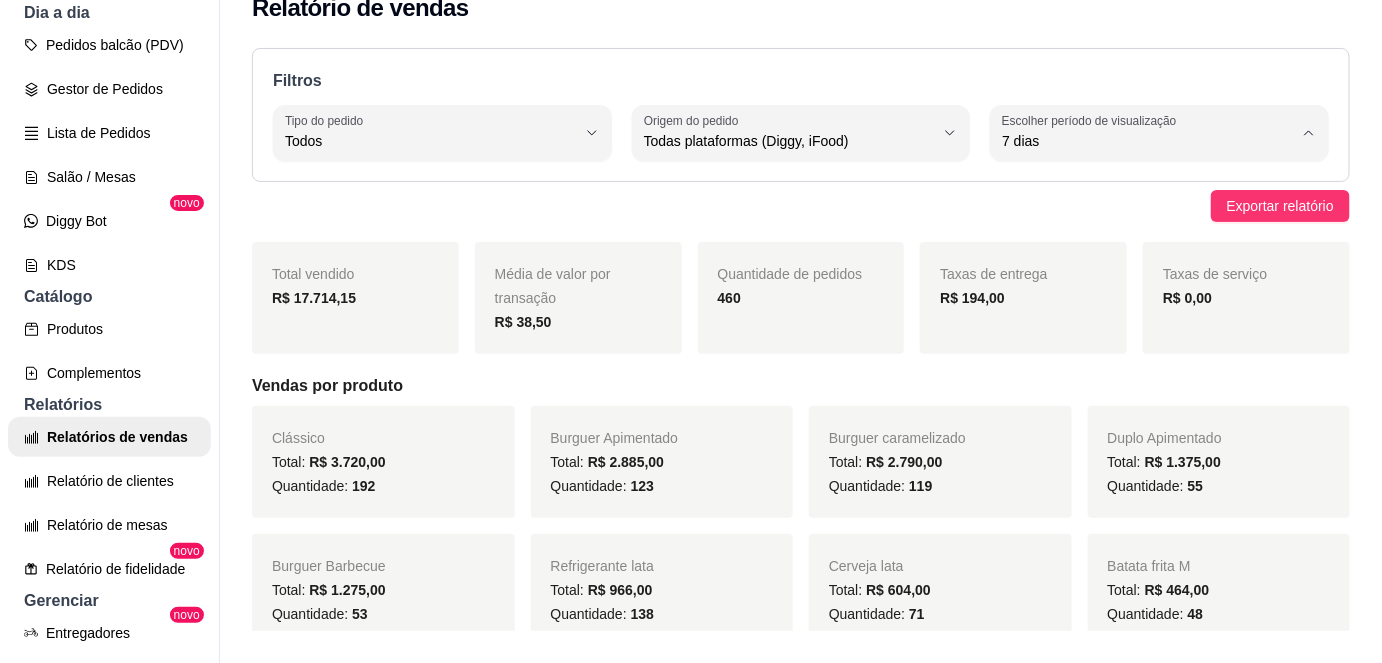 click on "Ontem" at bounding box center [1139, 220] 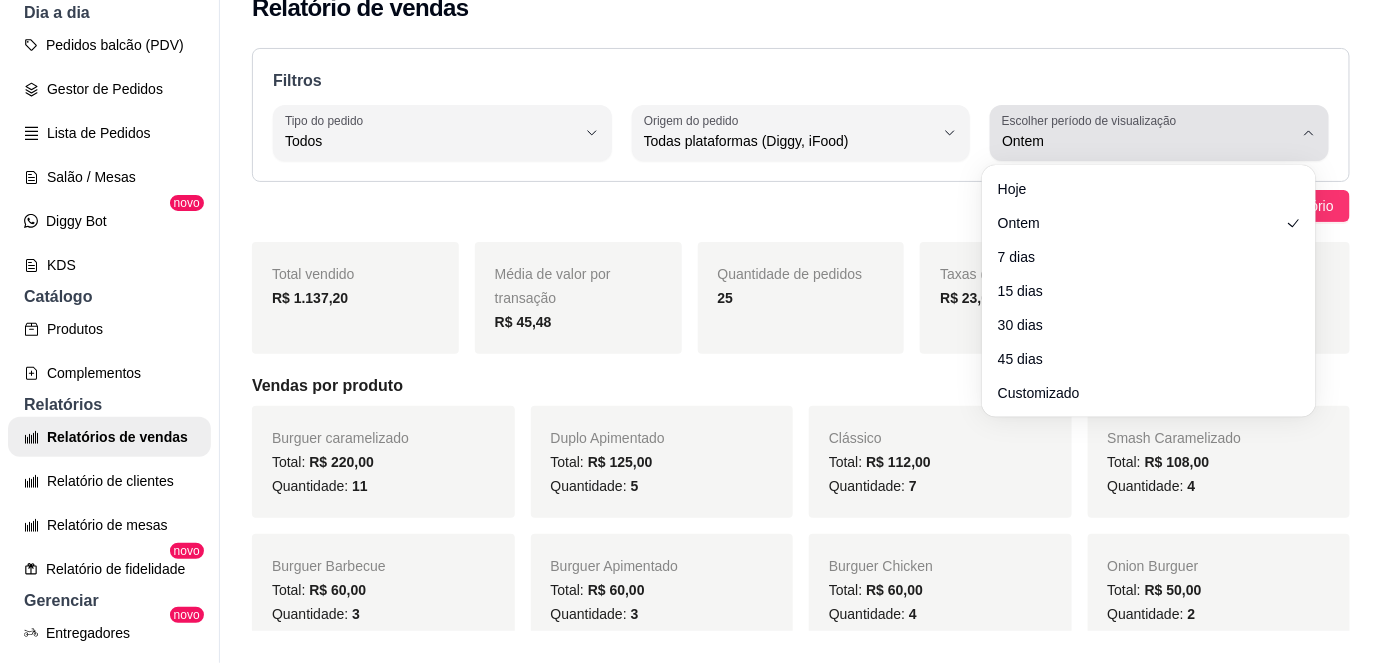 click on "Escolher período de visualização Ontem" at bounding box center [1159, 133] 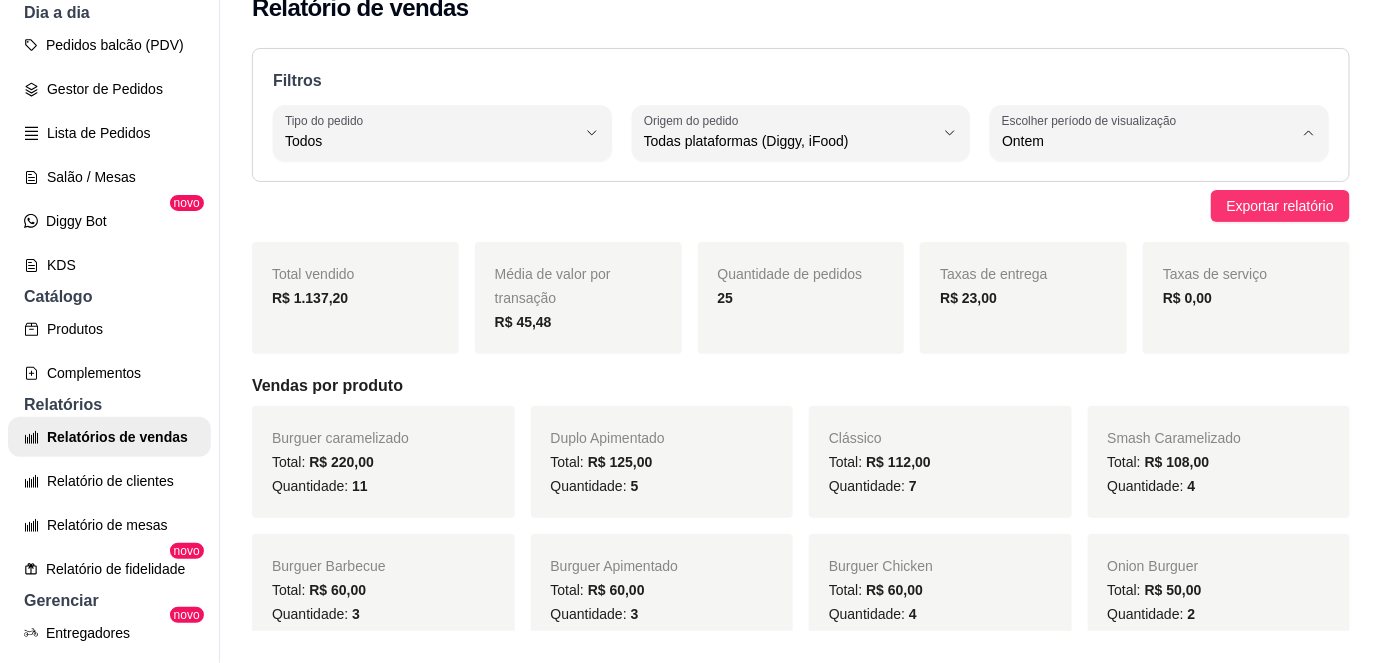 click on "7 dias" at bounding box center (1139, 253) 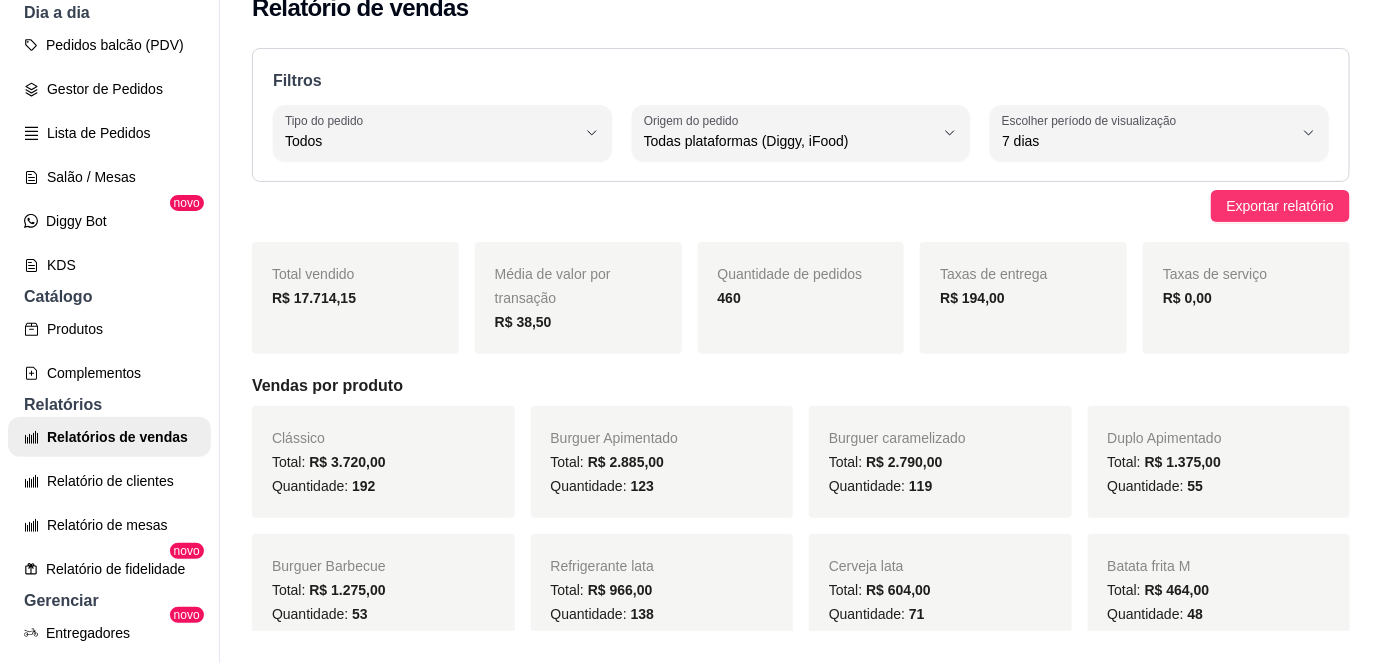 click on "Filtros ALL Tipo do pedido Todos Entrega Retirada Mesa Consumo local Tipo do pedido Todos ALL Origem do pedido Todas plataformas (Diggy, iFood) Diggy iFood Origem do pedido Todas plataformas (Diggy, iFood) 7 Escolher período de visualização Hoje Ontem  7 dias 15 dias 30 dias 45 dias Customizado Escolher período de visualização  7 dias" at bounding box center [801, 115] 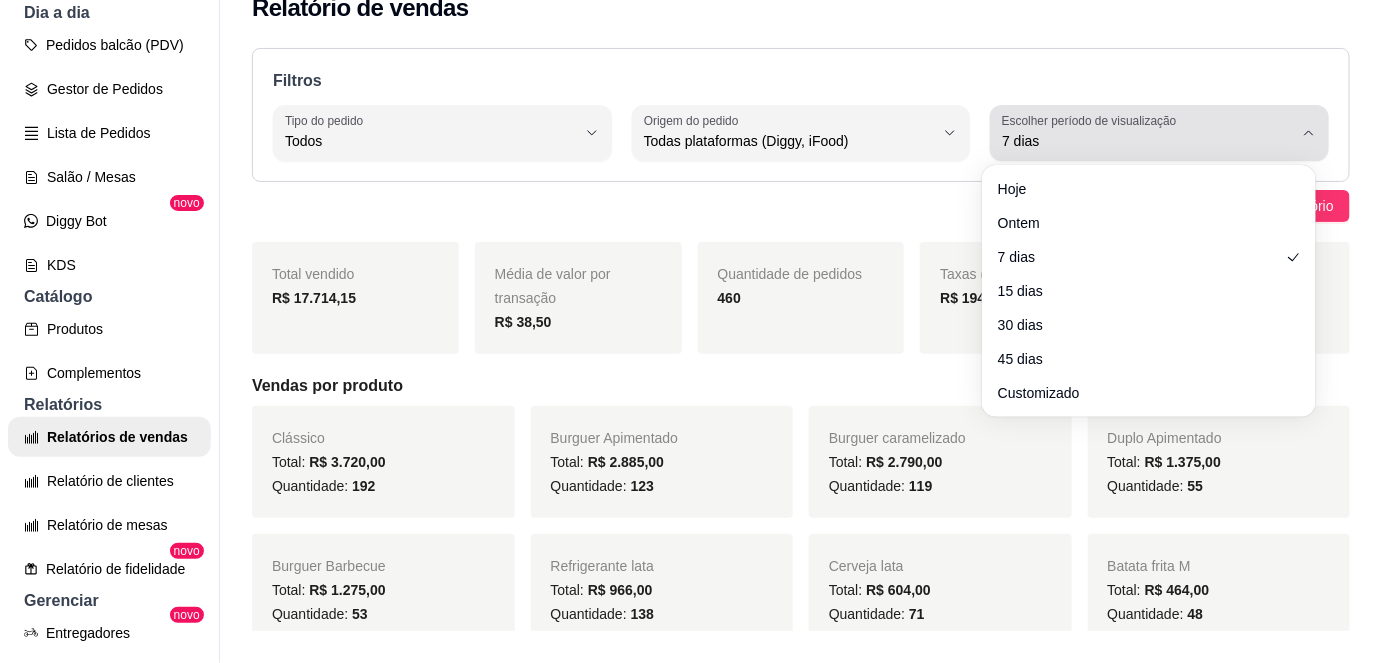 click 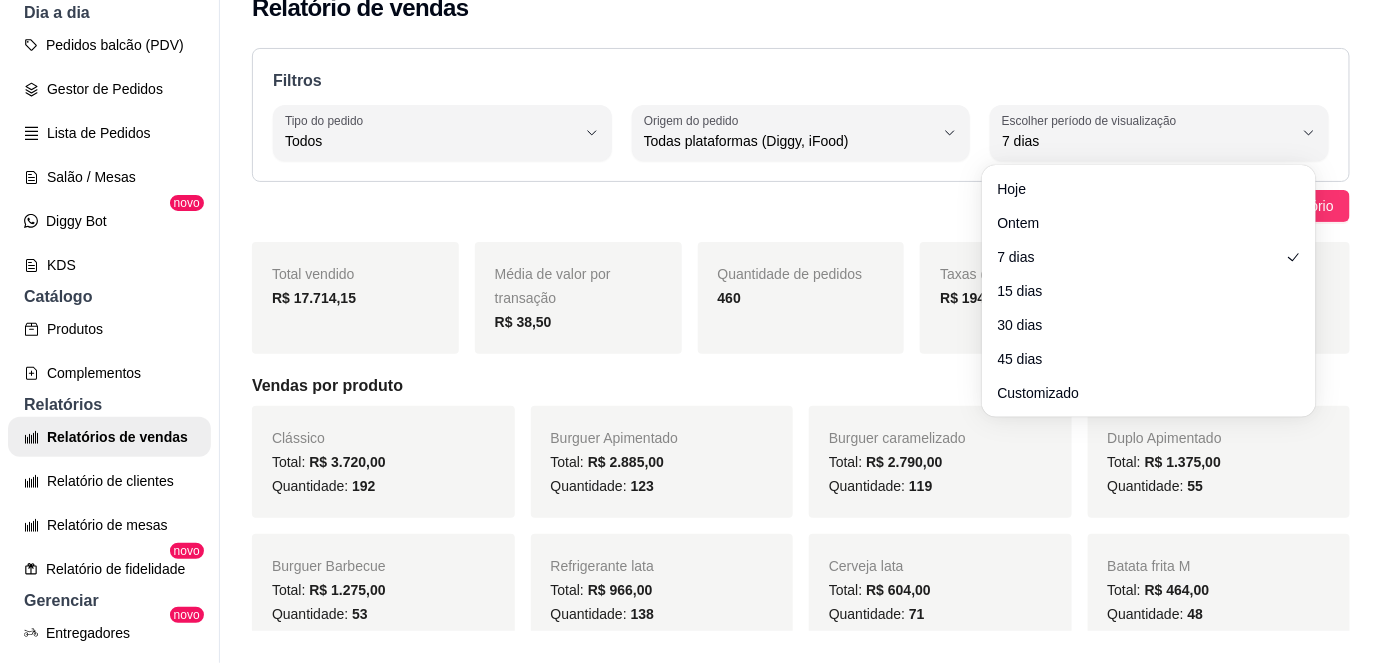 click on "Filtros" at bounding box center (801, 81) 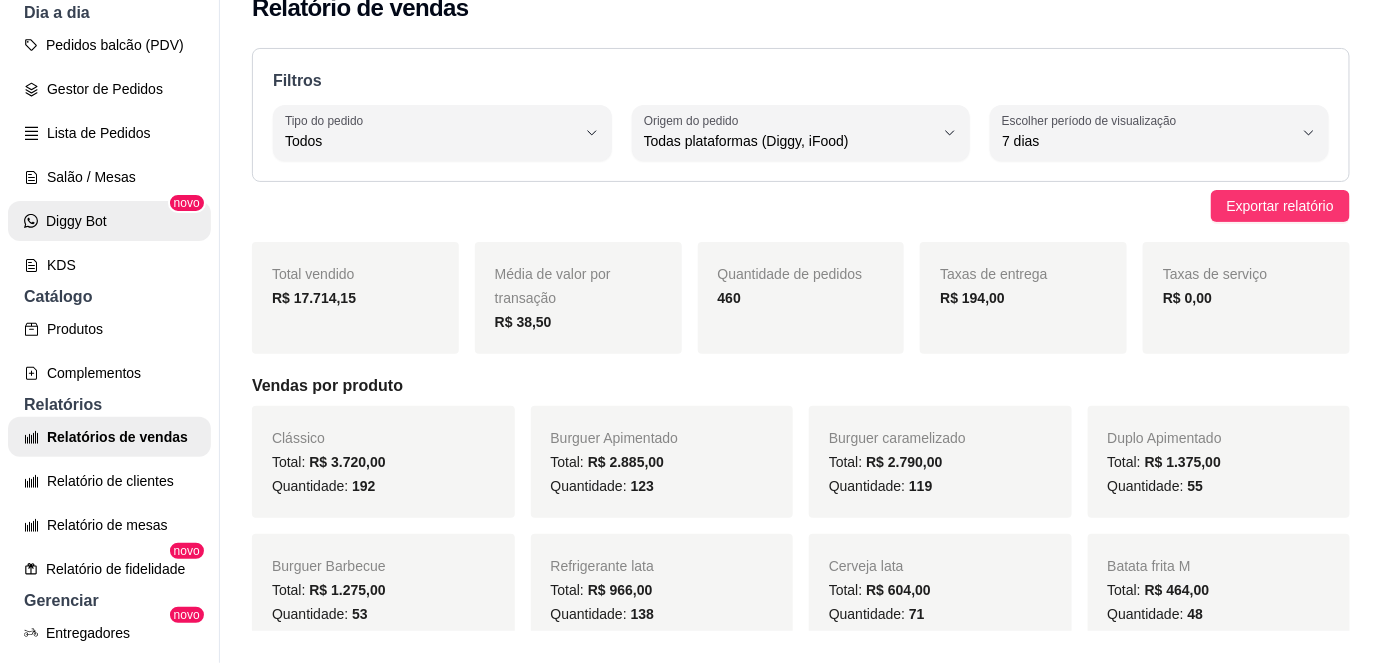 scroll, scrollTop: 0, scrollLeft: 0, axis: both 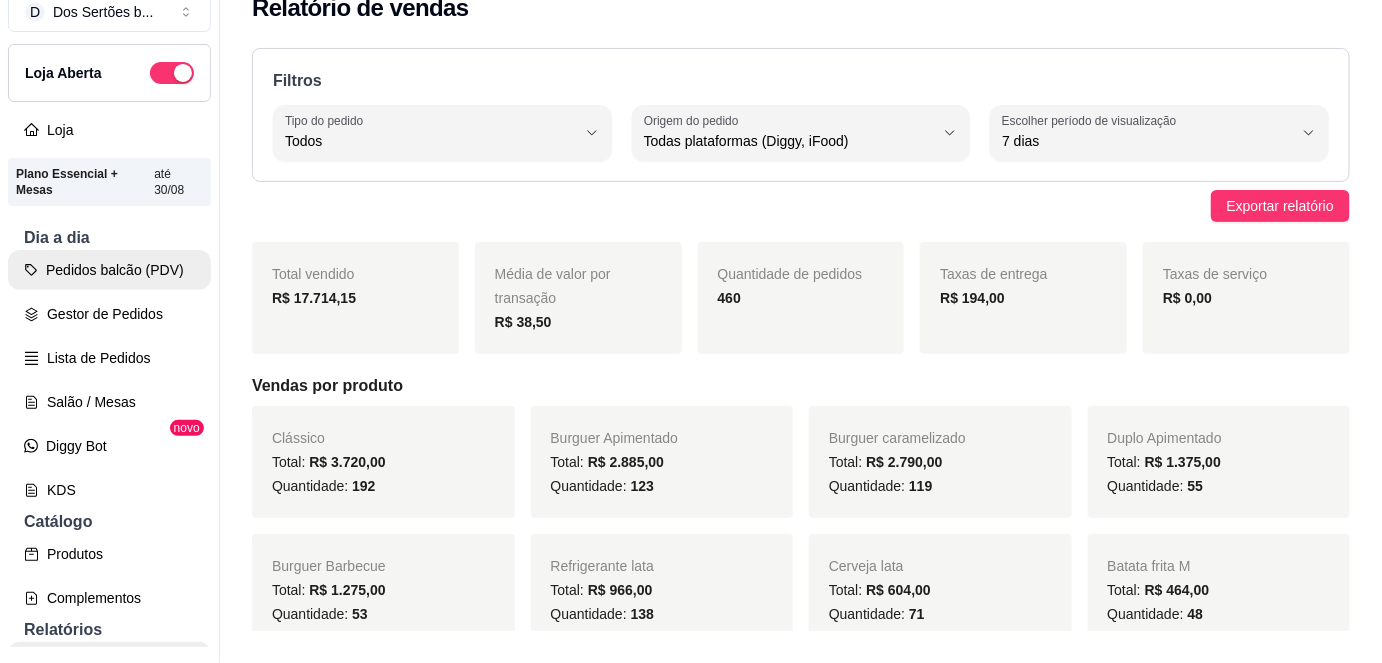 click on "Pedidos balcão (PDV)" at bounding box center (109, 270) 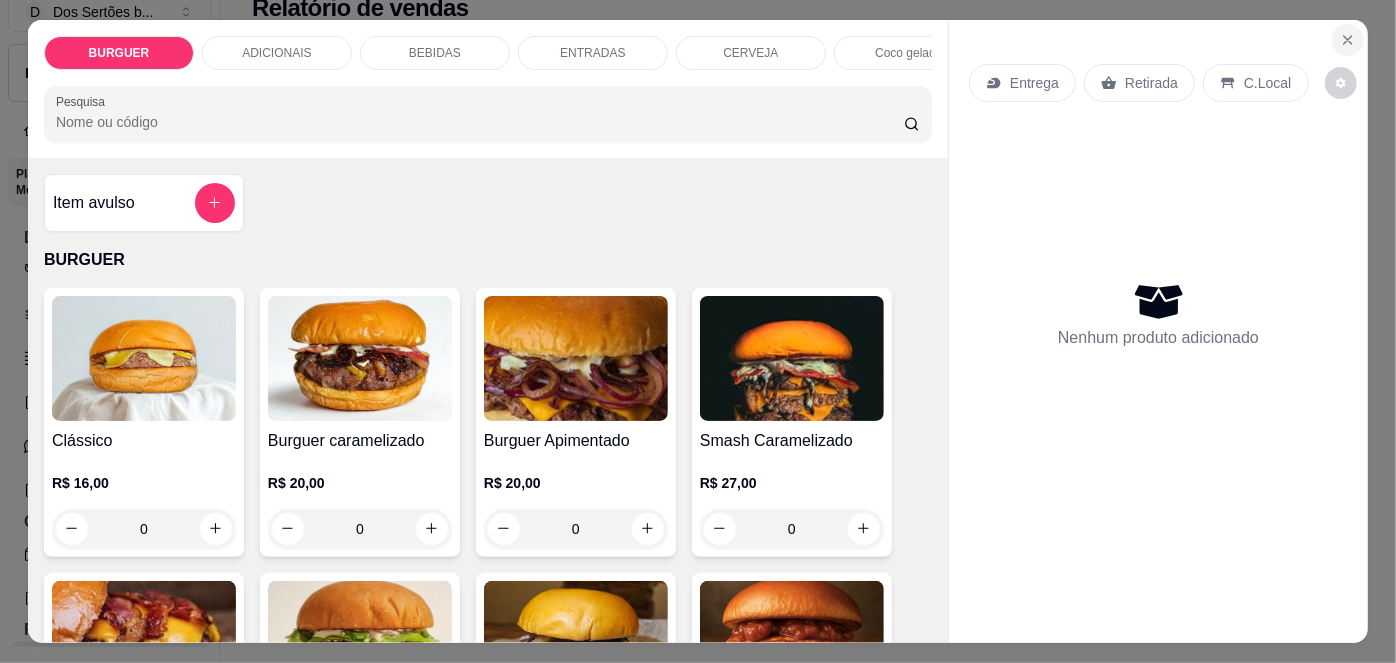 click 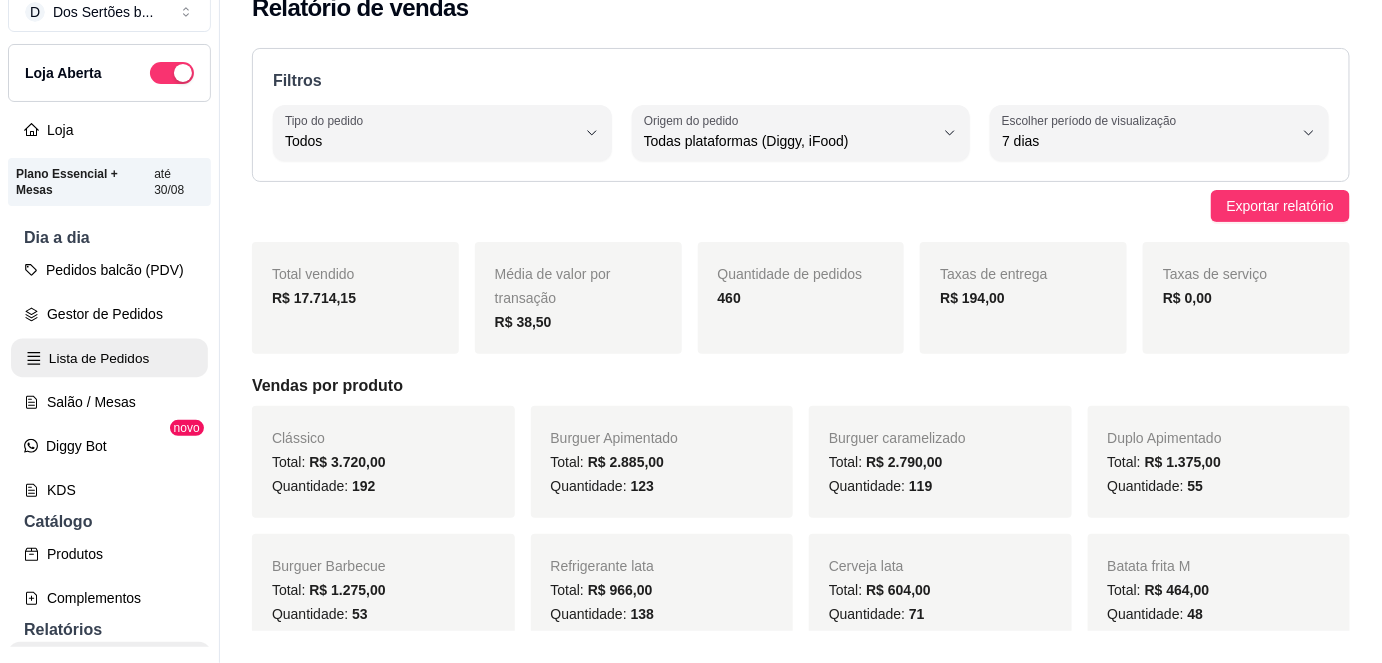 click on "Lista de Pedidos" at bounding box center (109, 358) 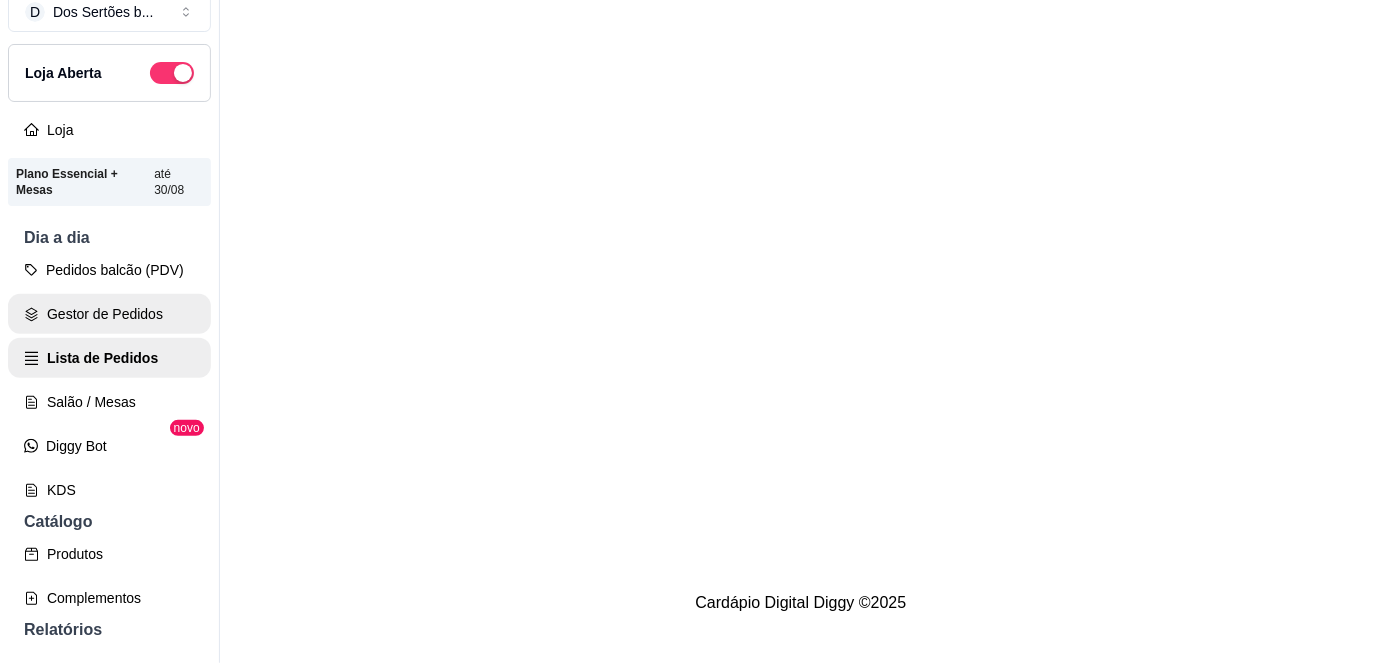 scroll, scrollTop: 0, scrollLeft: 0, axis: both 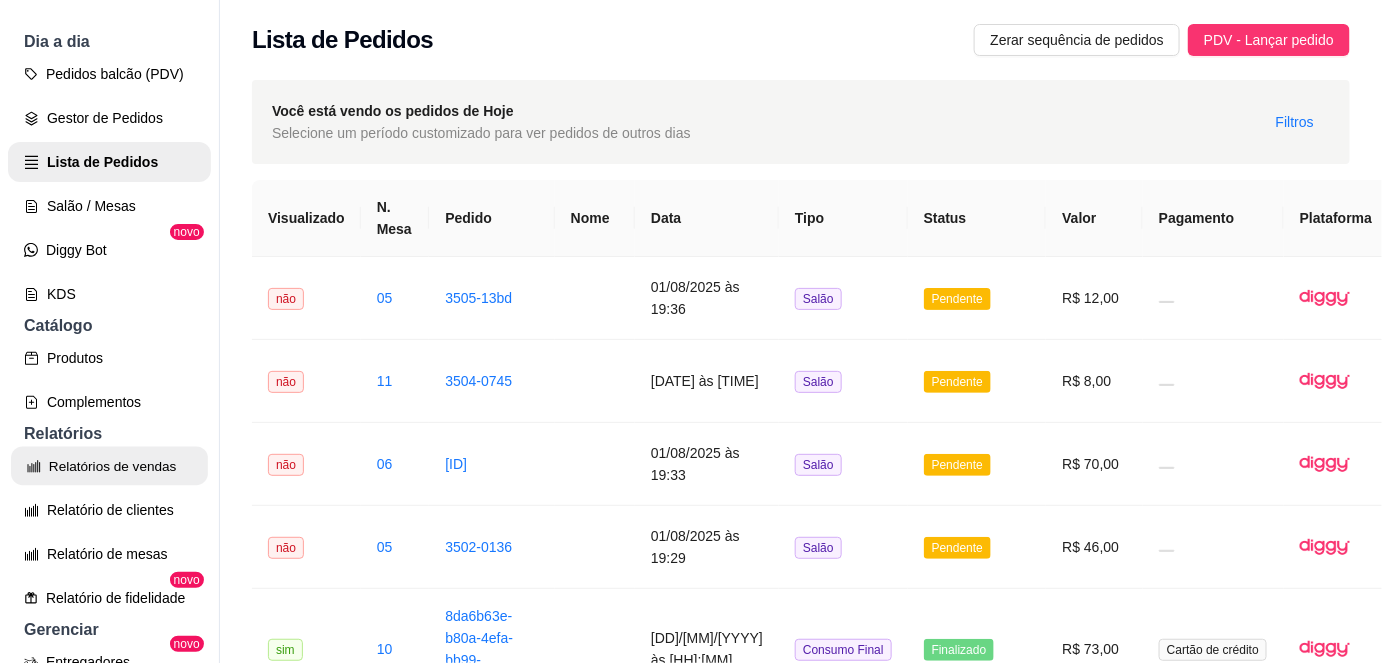 click on "Relatórios de vendas" at bounding box center (109, 466) 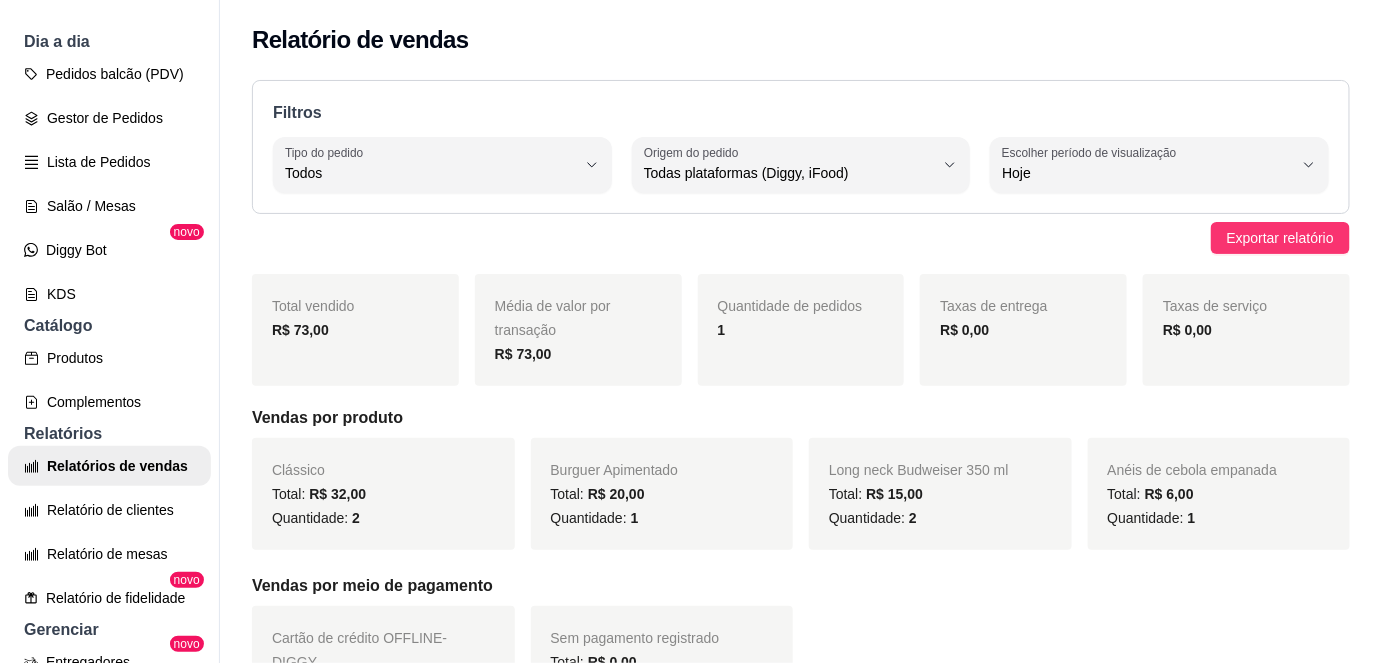 scroll, scrollTop: 0, scrollLeft: 0, axis: both 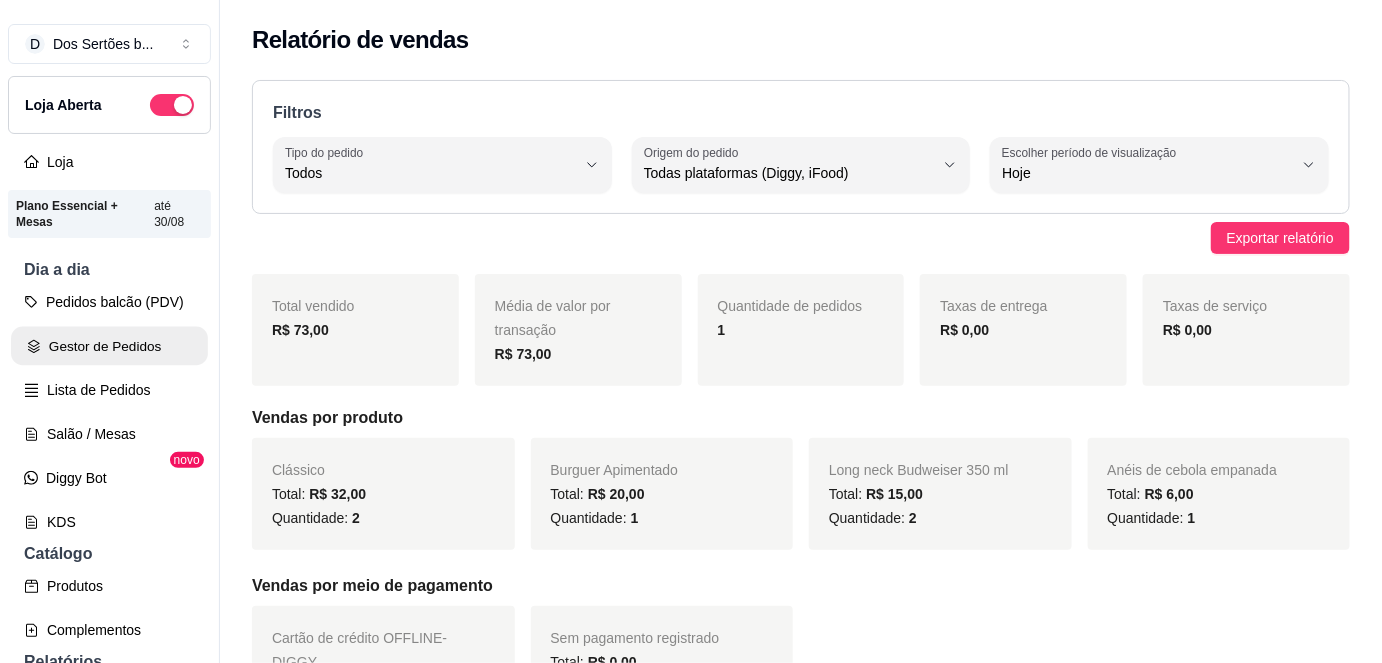 click on "Gestor de Pedidos" at bounding box center (109, 346) 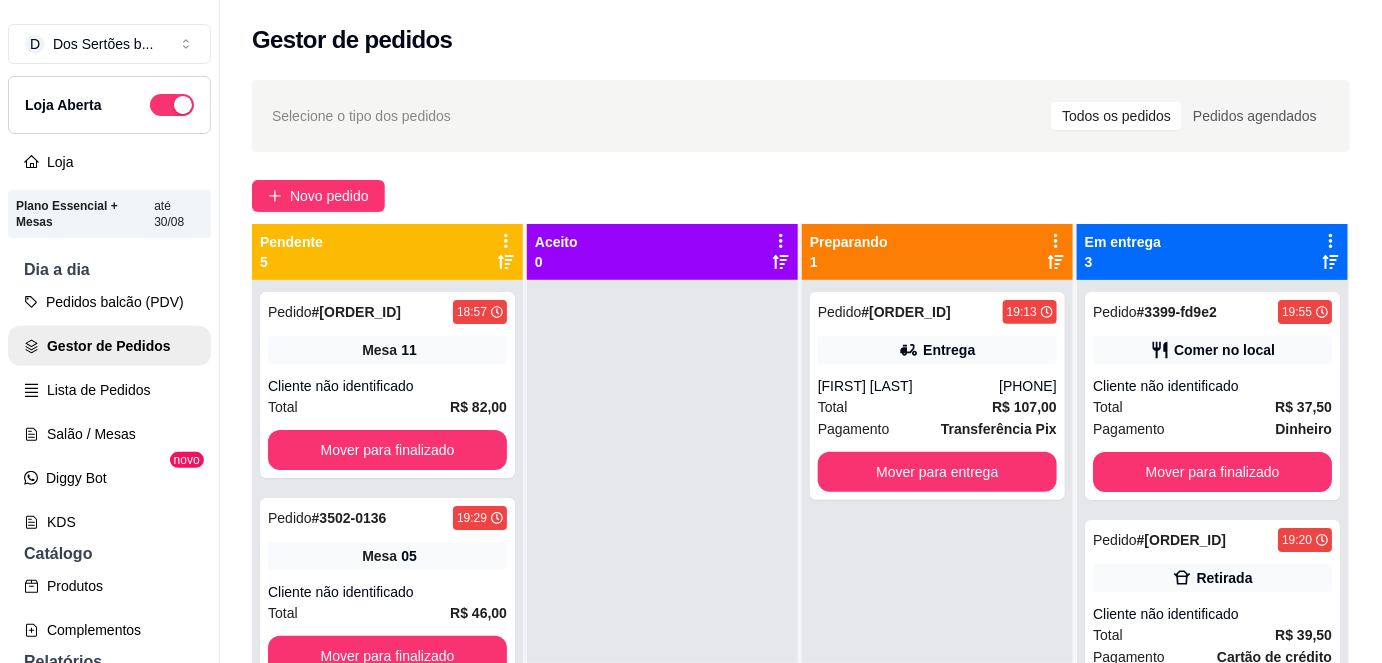 scroll, scrollTop: 56, scrollLeft: 0, axis: vertical 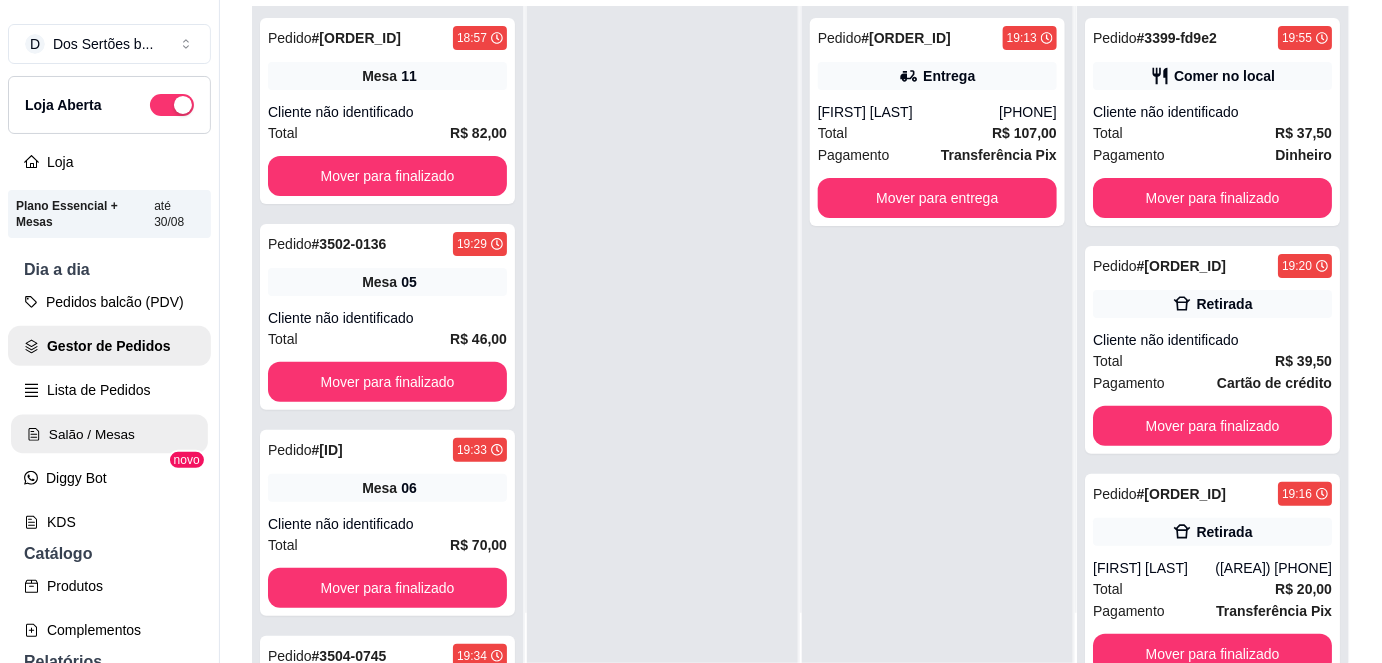 click on "Salão / Mesas" at bounding box center [109, 434] 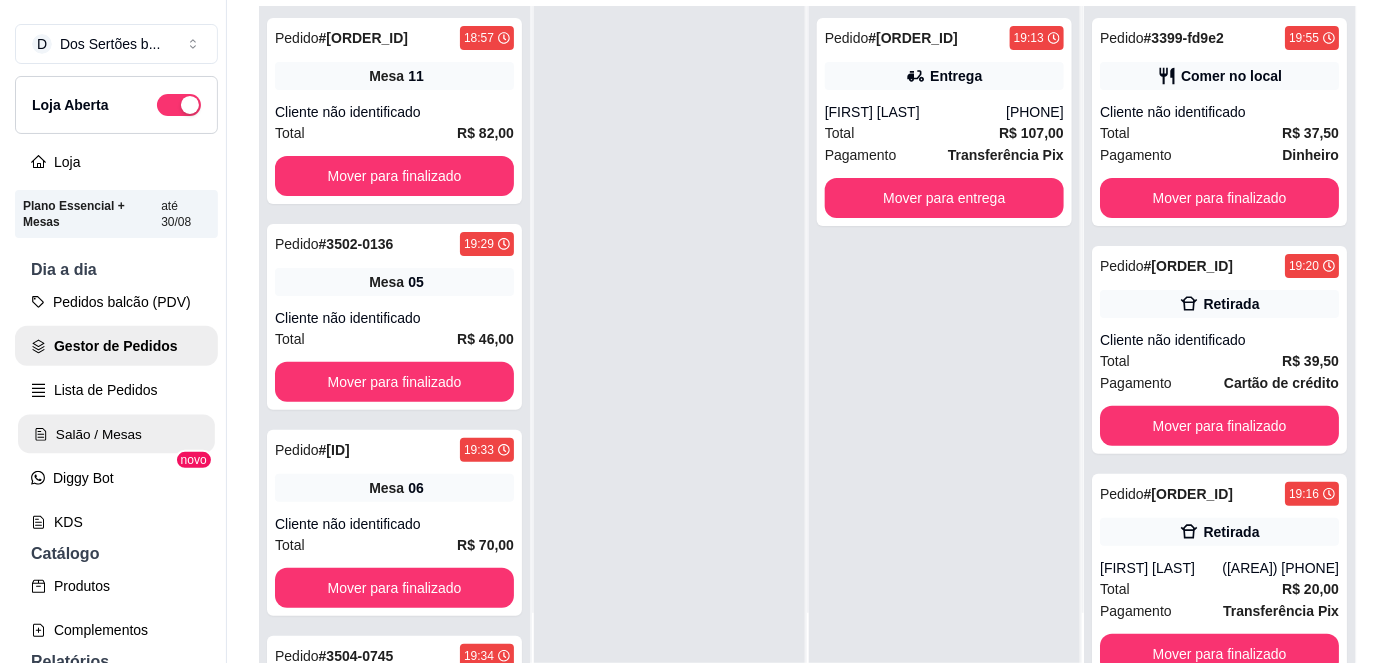 scroll, scrollTop: 0, scrollLeft: 0, axis: both 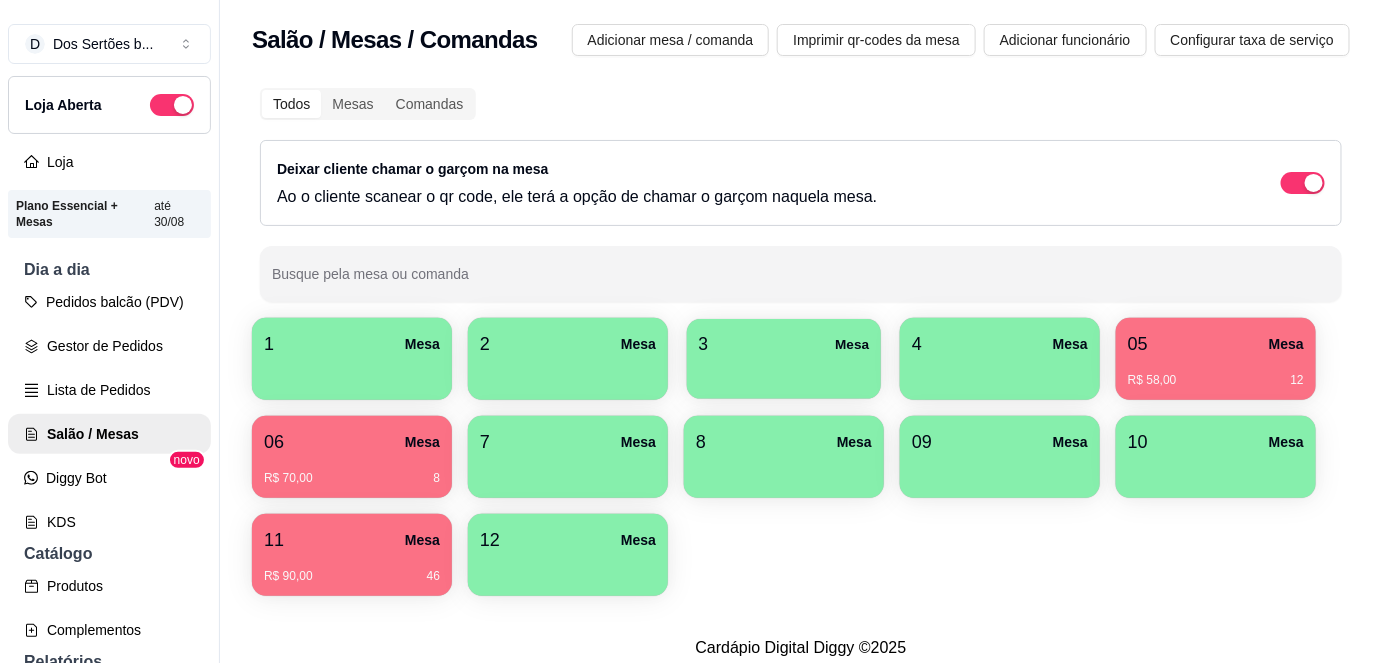 click on "3 Mesa" at bounding box center (784, 359) 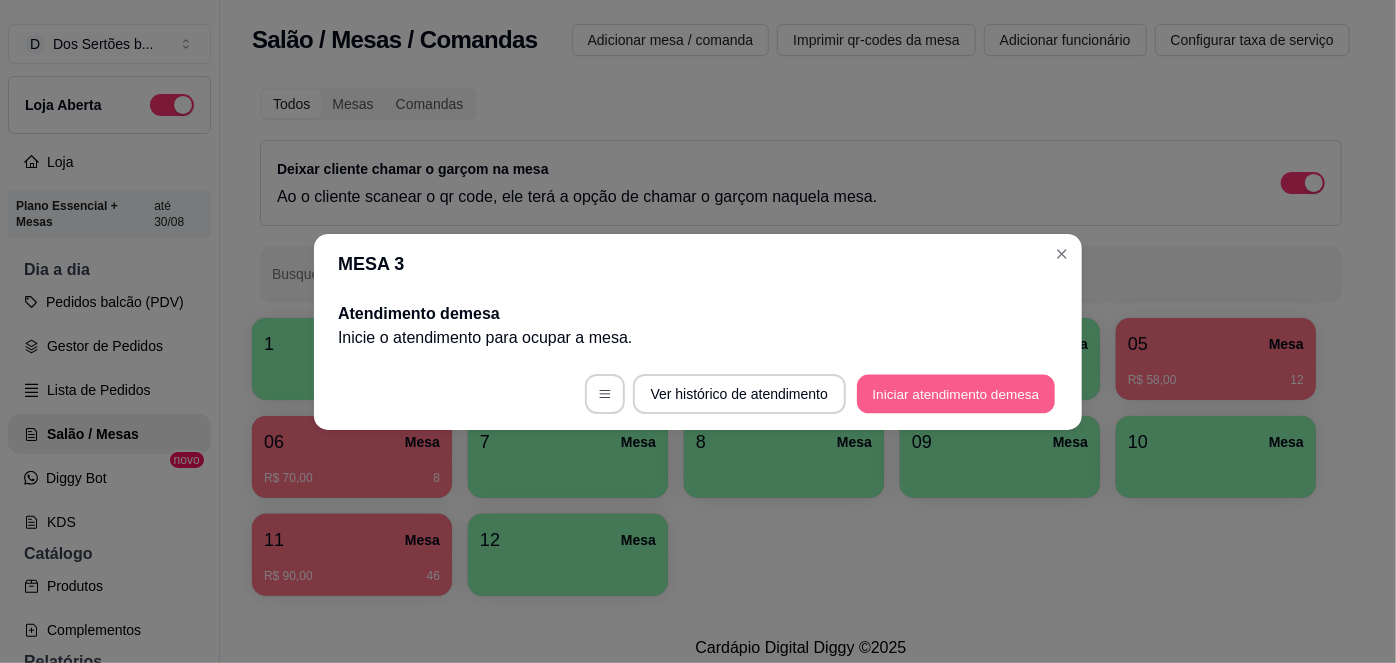 click on "Iniciar atendimento de  mesa" at bounding box center (956, 393) 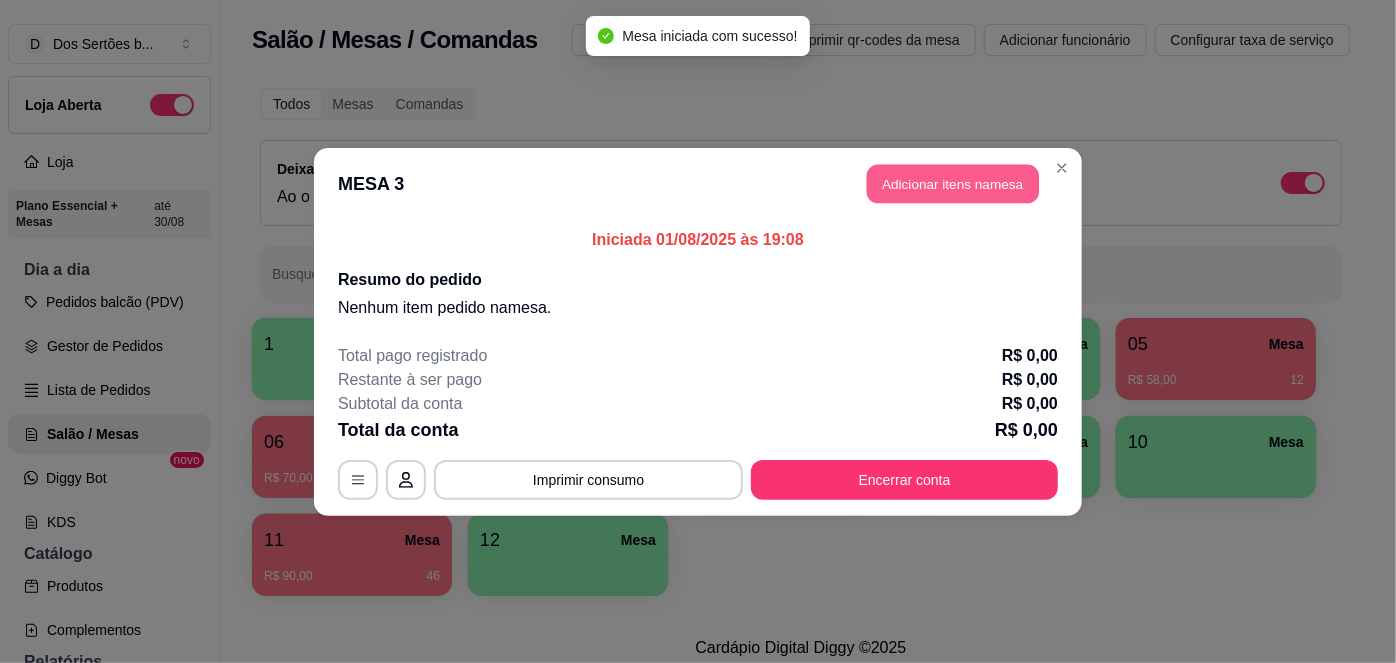click on "Adicionar itens na  mesa" at bounding box center [953, 183] 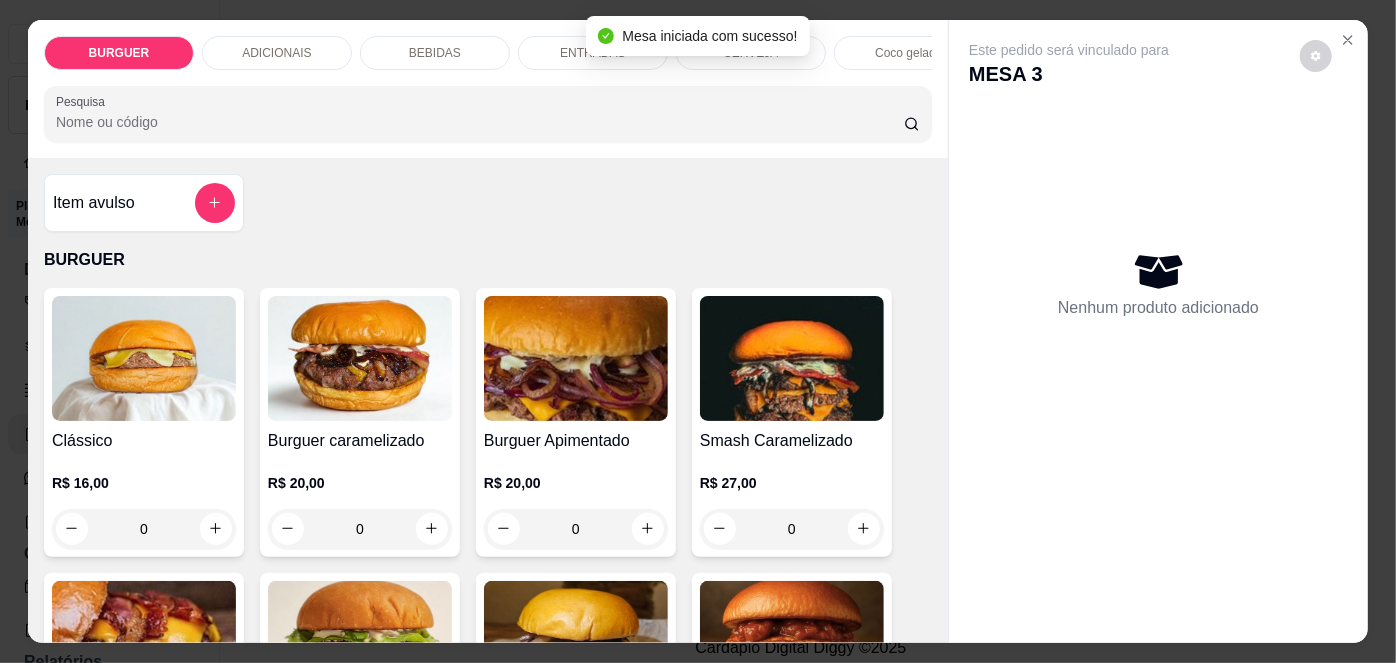 scroll, scrollTop: 184, scrollLeft: 0, axis: vertical 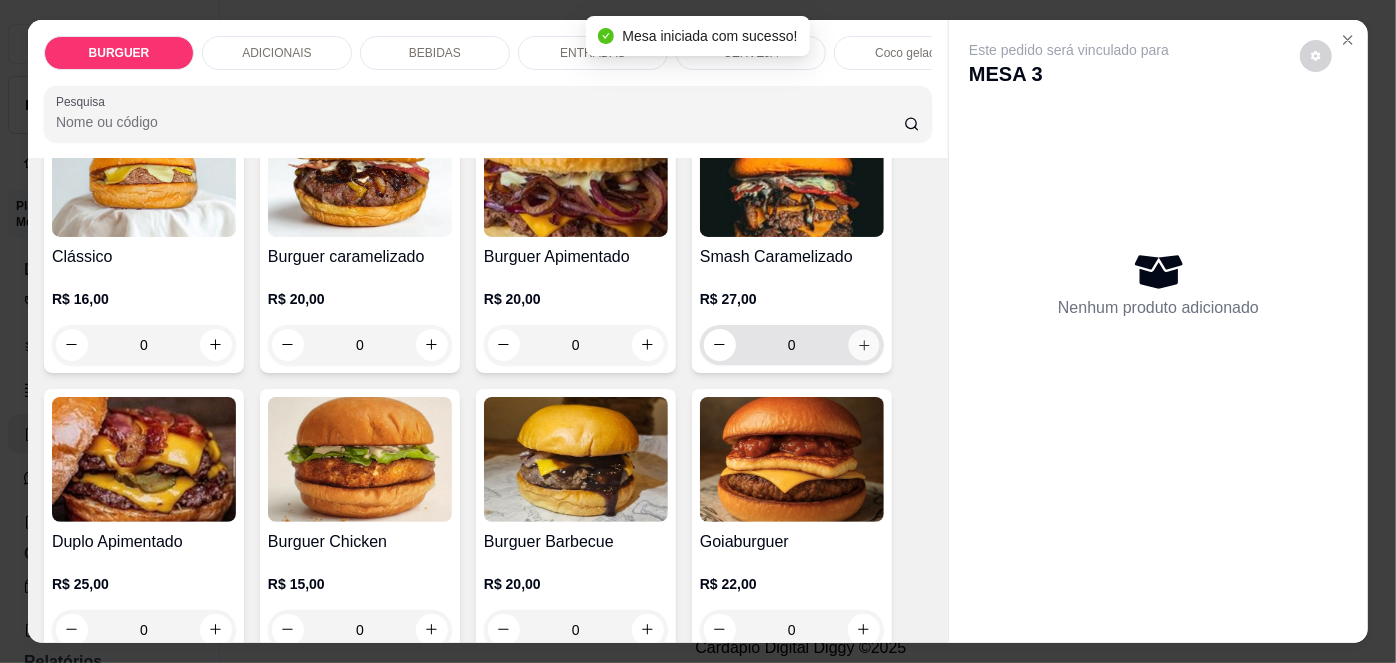 click at bounding box center (863, 344) 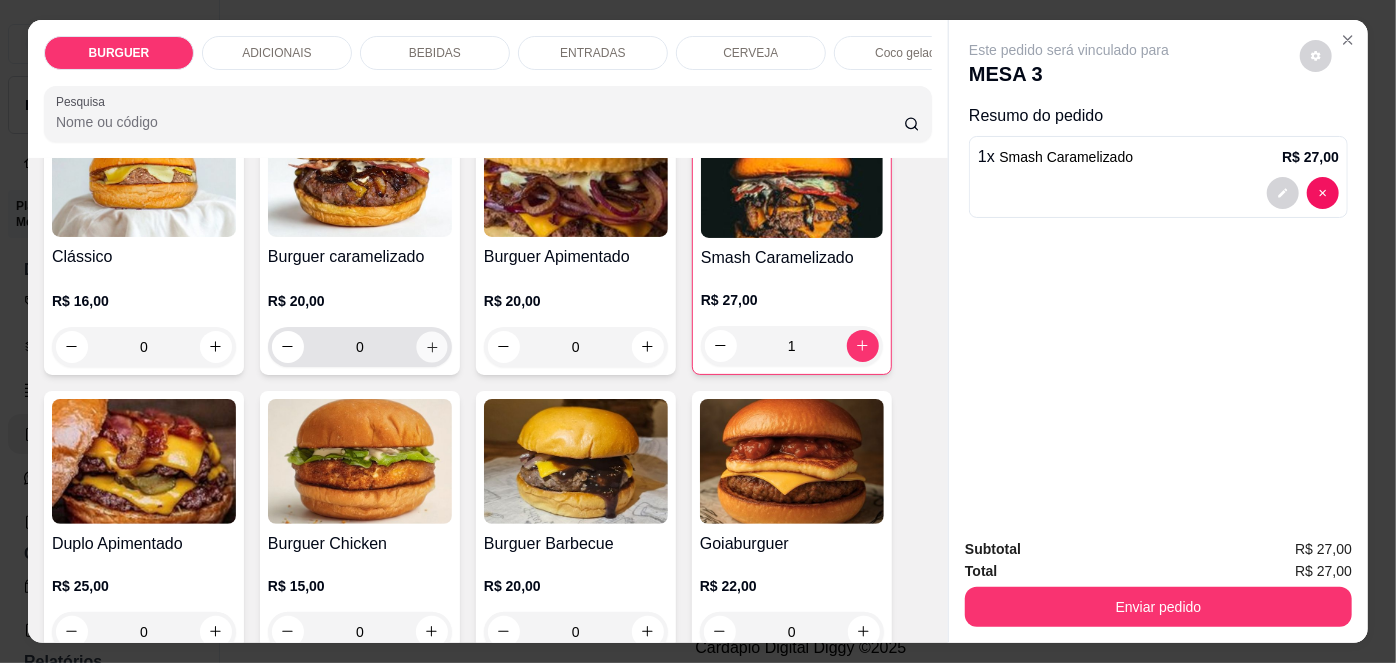 click 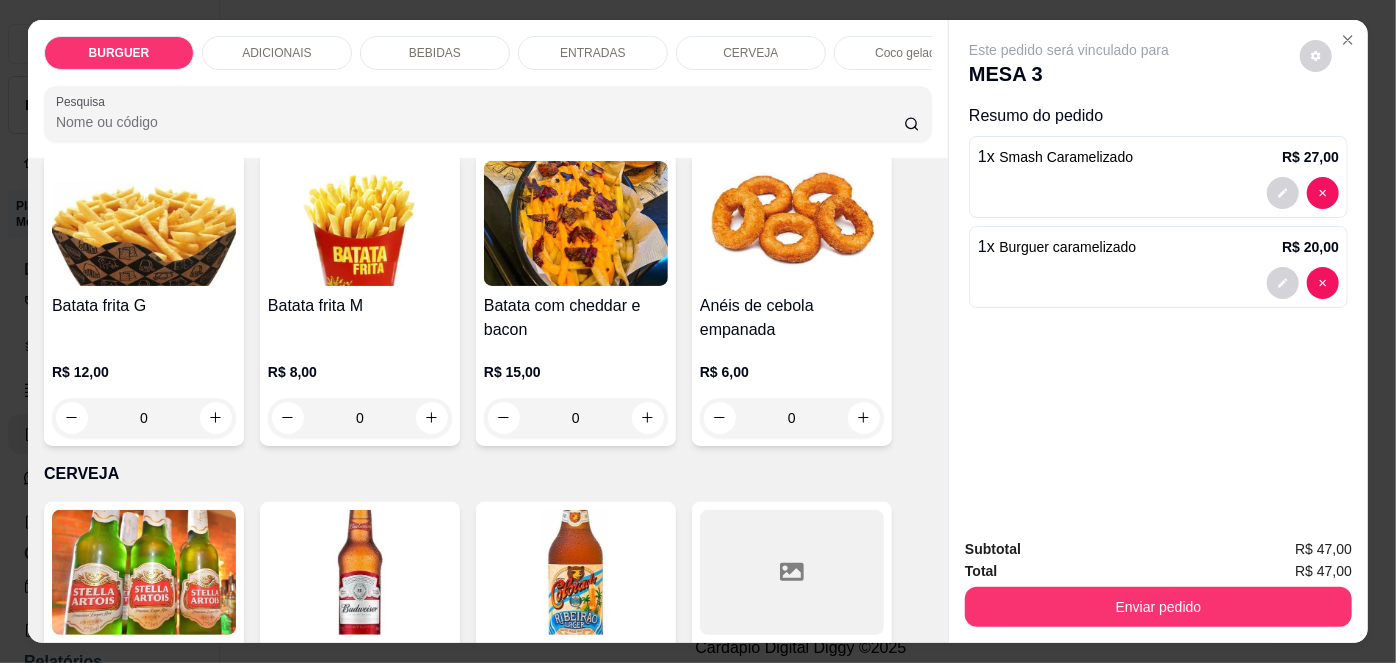 scroll, scrollTop: 2922, scrollLeft: 0, axis: vertical 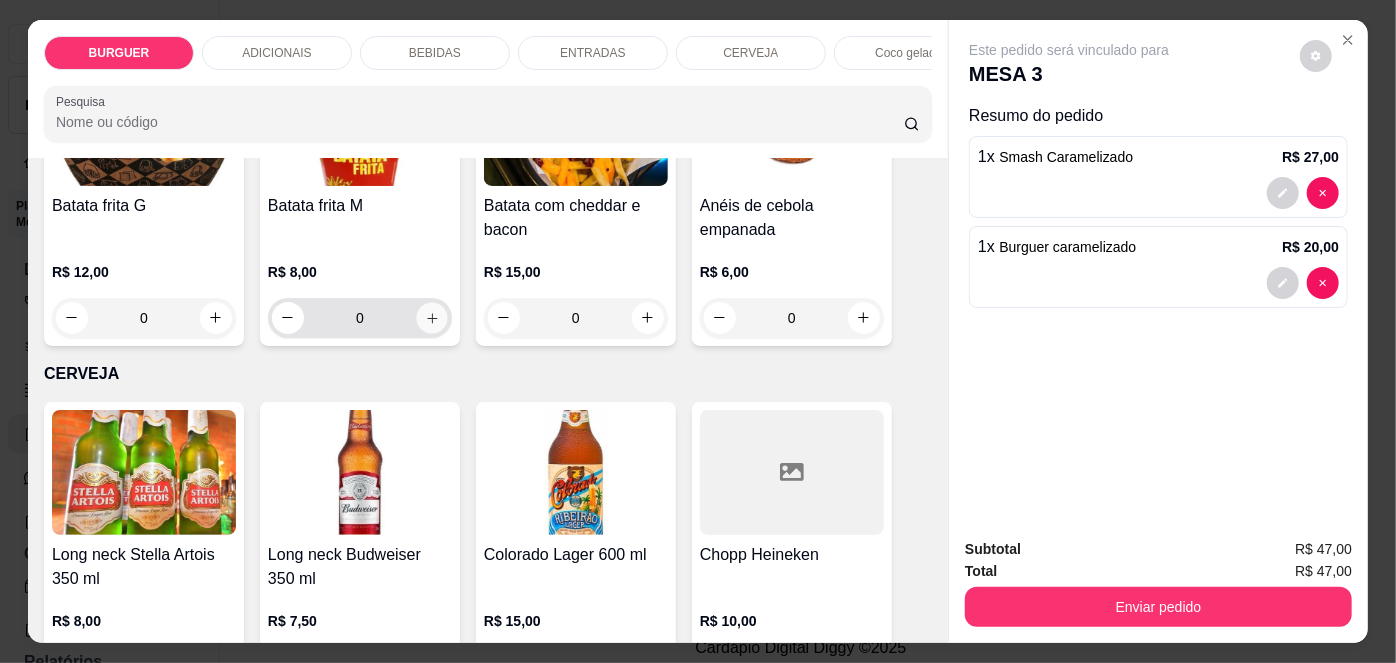 click 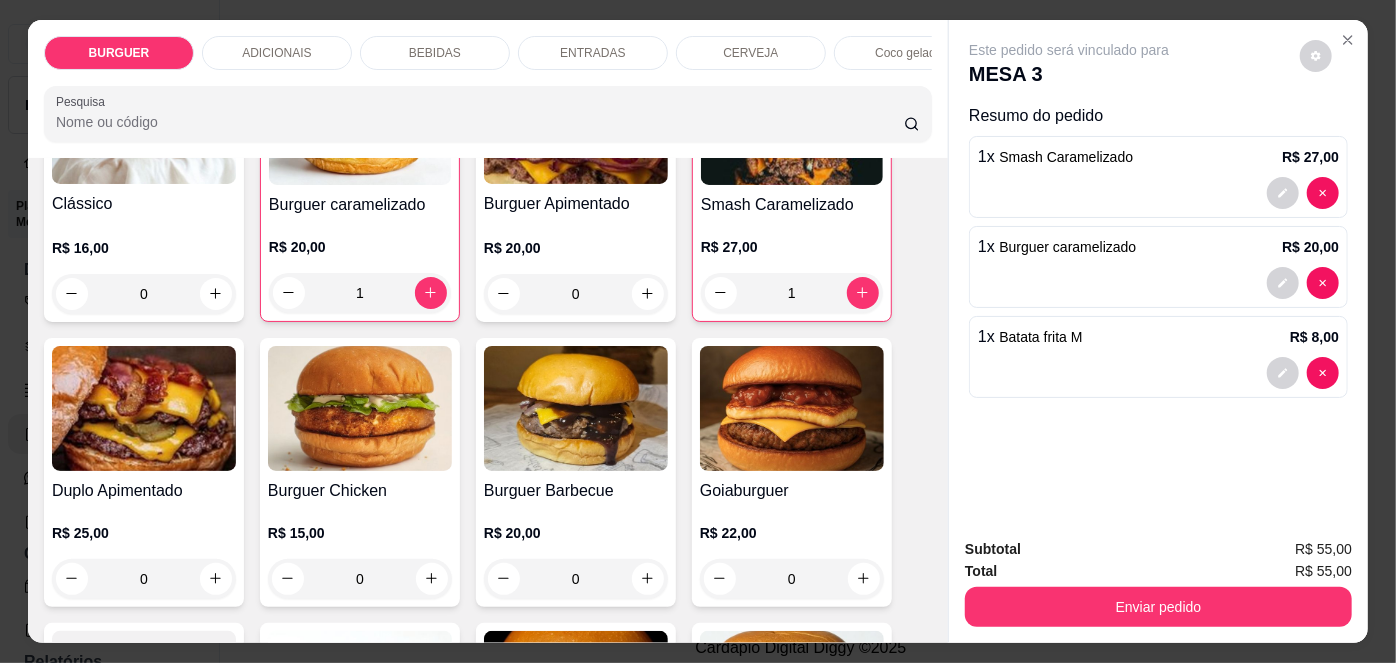 scroll, scrollTop: 0, scrollLeft: 0, axis: both 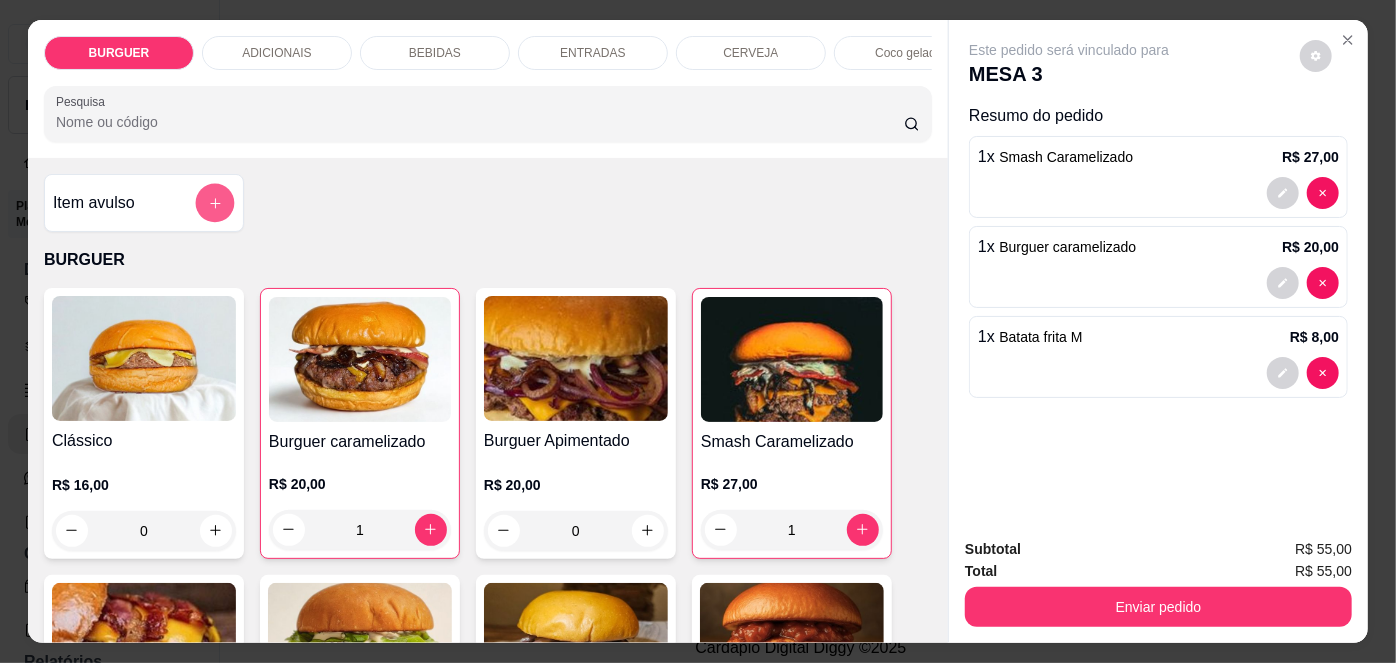 click at bounding box center [215, 202] 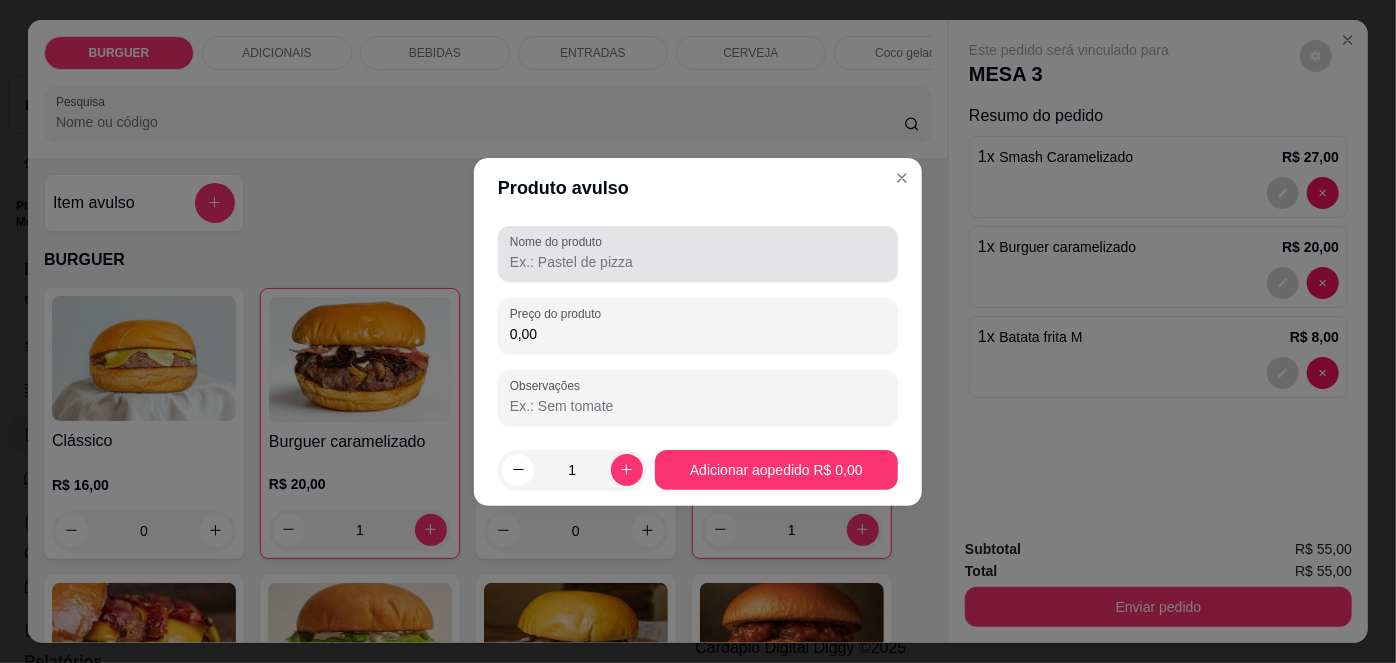 click on "Nome do produto" at bounding box center (698, 262) 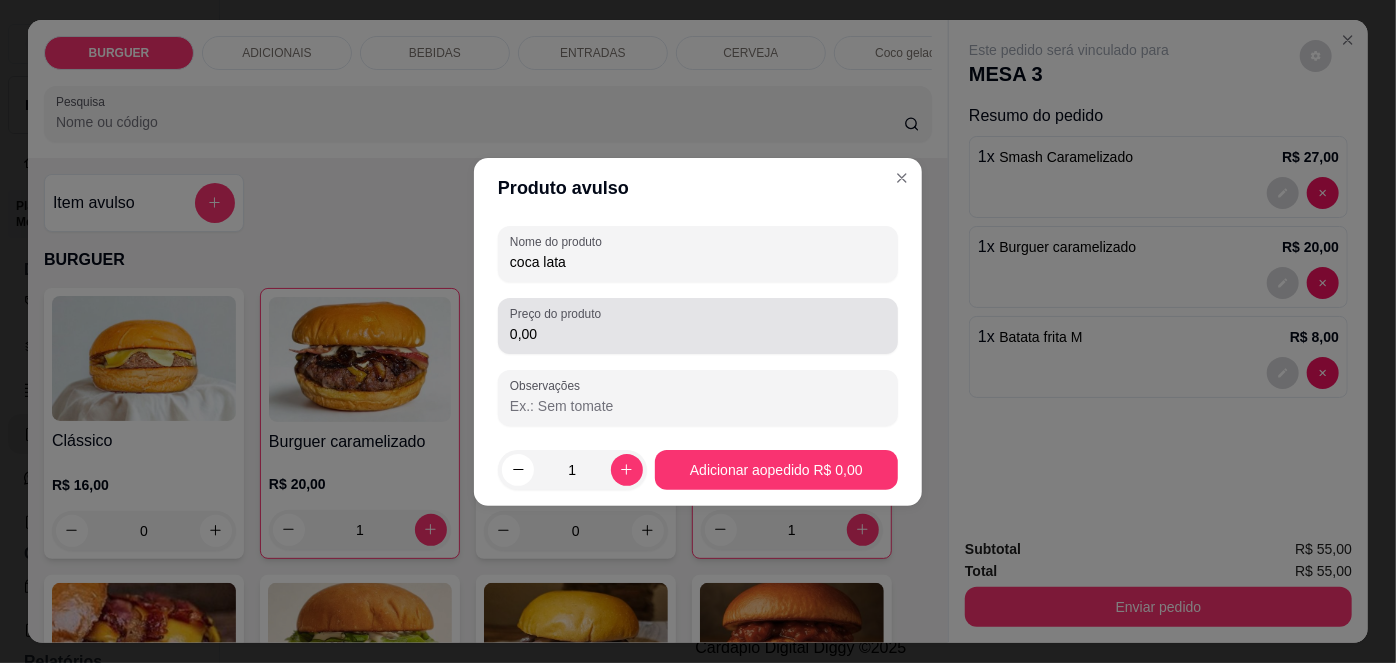 type on "coca lata" 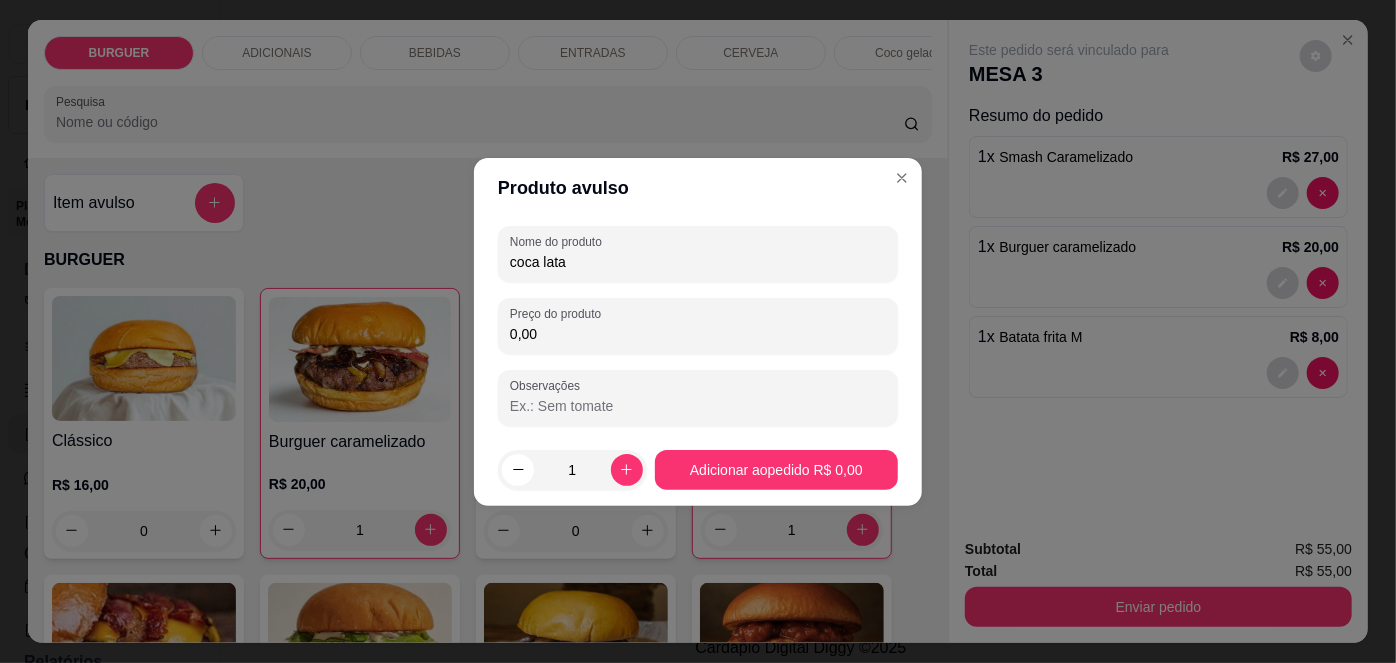 click on "0,00" at bounding box center (698, 334) 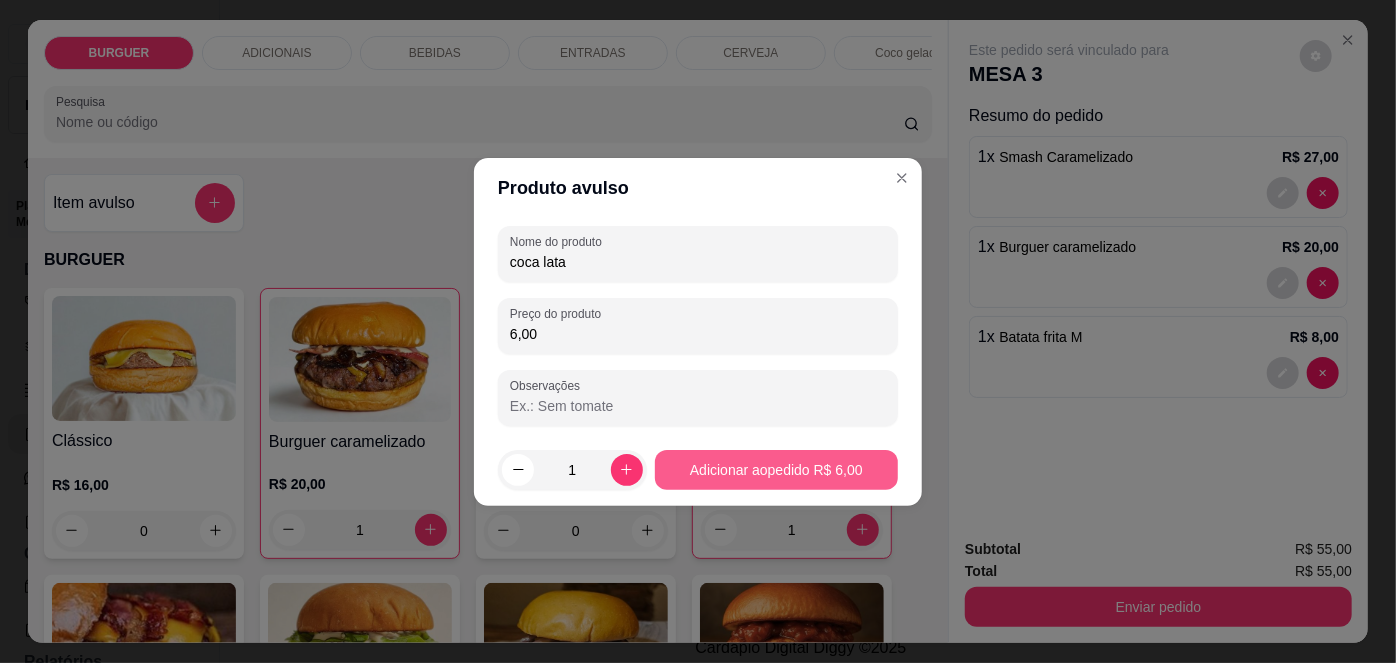 type on "6,00" 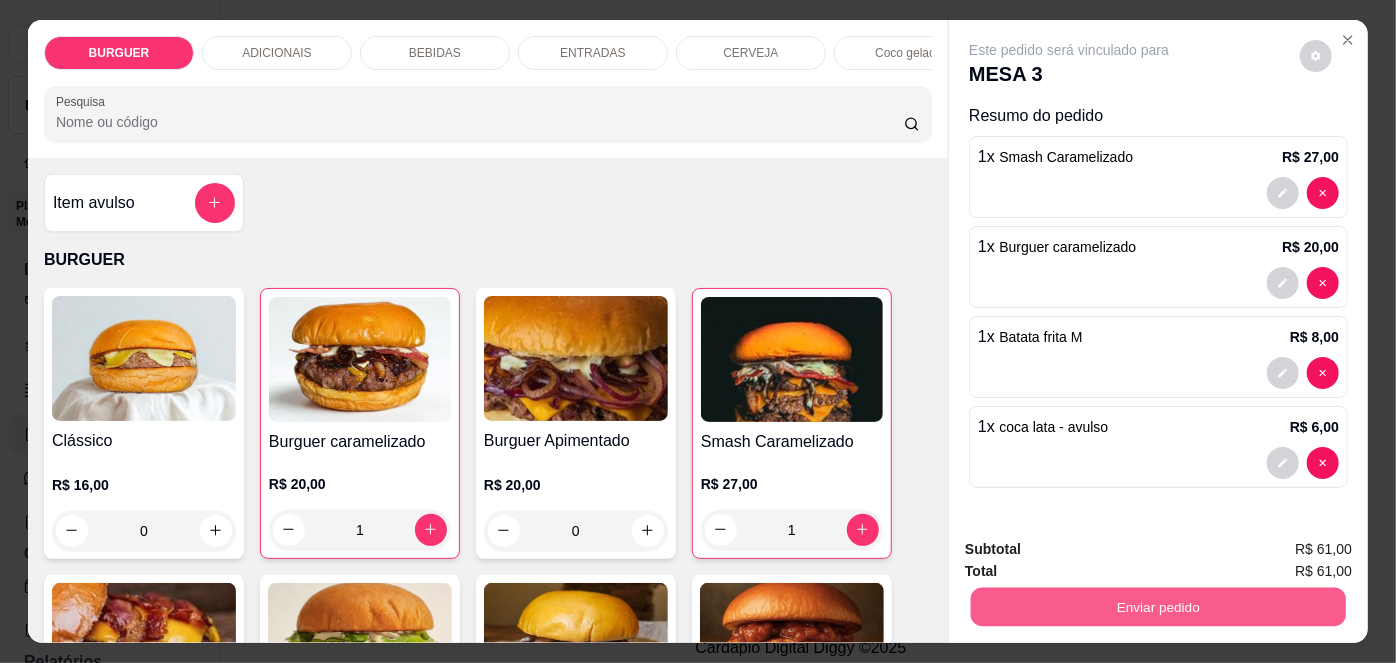 click on "Enviar pedido" at bounding box center [1158, 607] 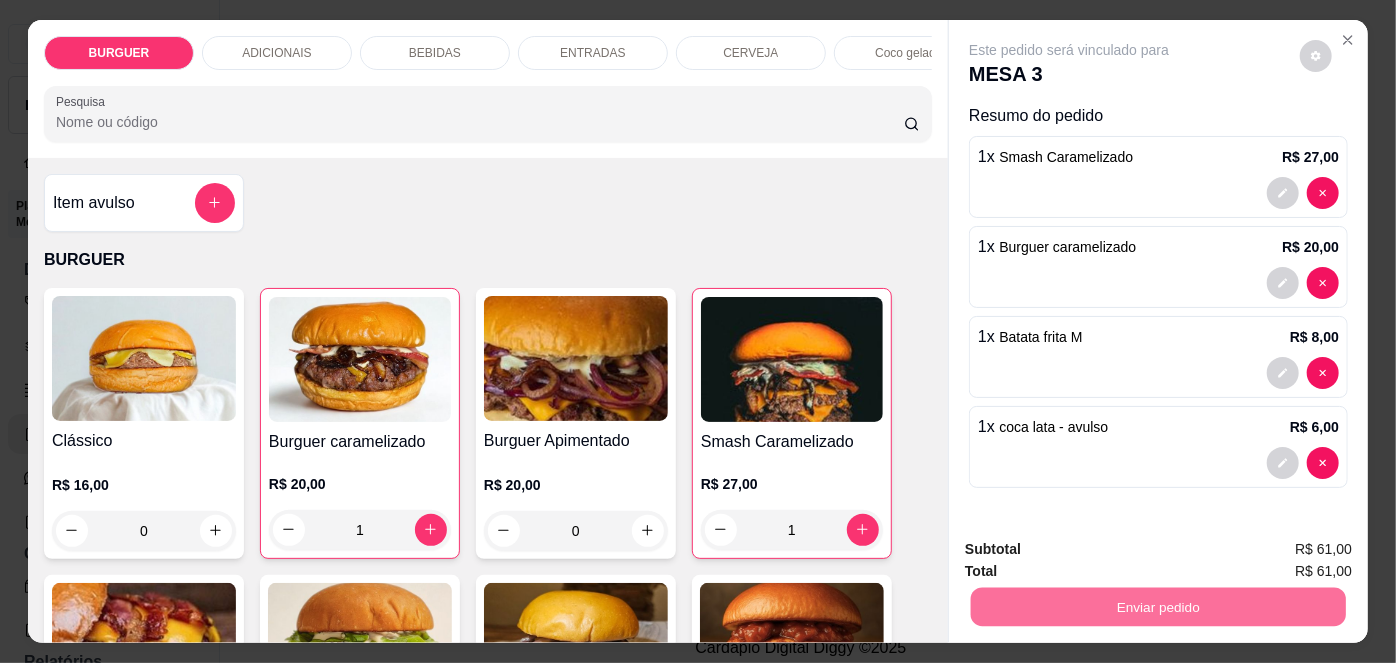 click on "Não registrar e enviar pedido" at bounding box center [1093, 551] 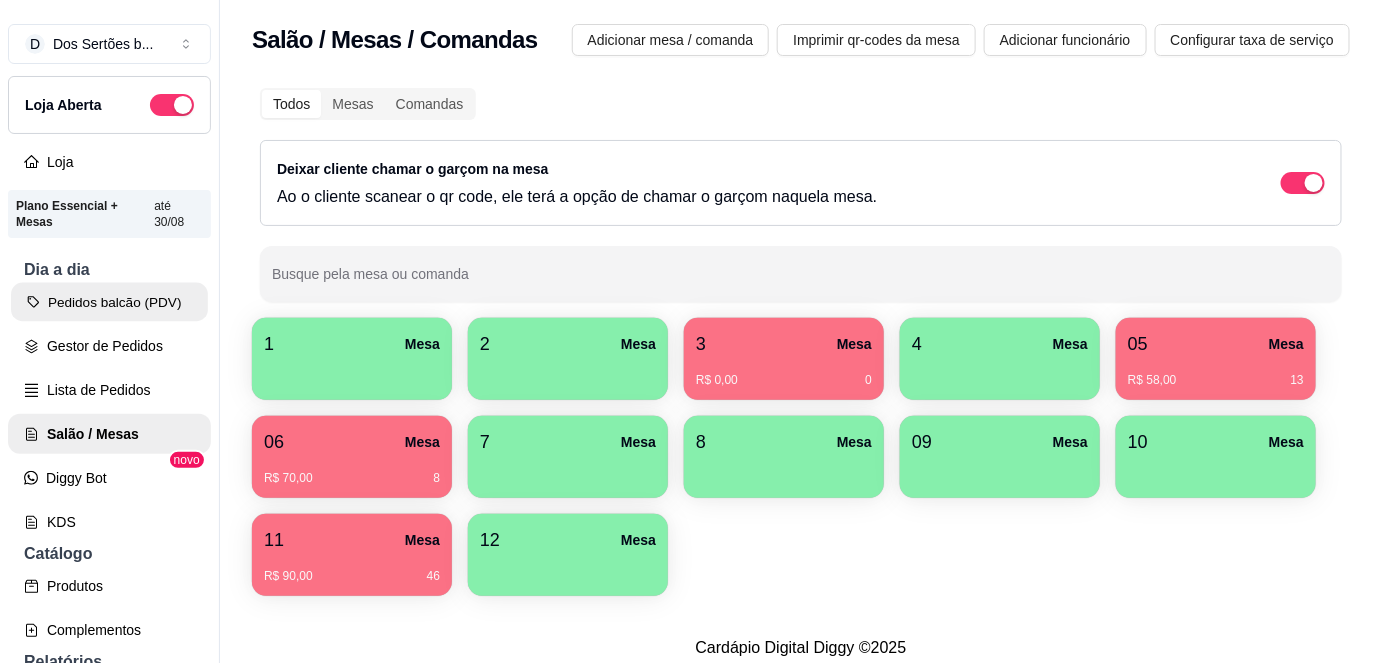 click on "Pedidos balcão (PDV)" at bounding box center [109, 302] 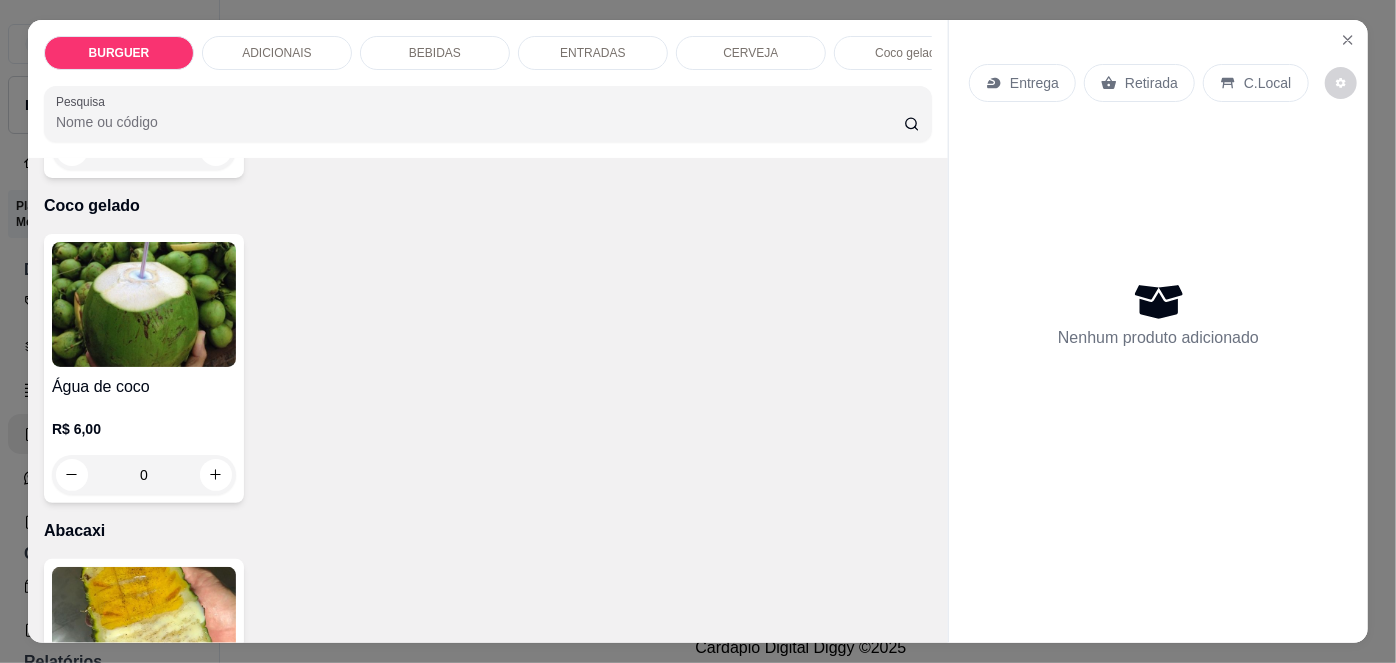 scroll, scrollTop: 3935, scrollLeft: 0, axis: vertical 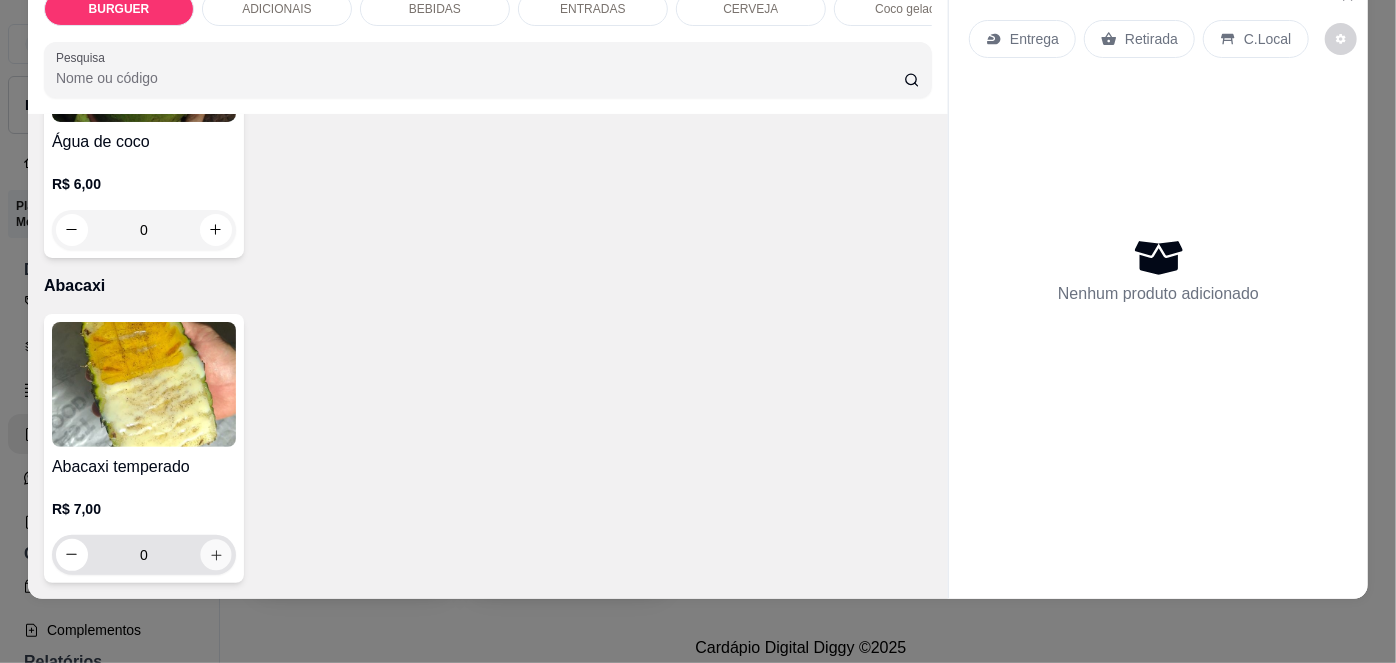 click 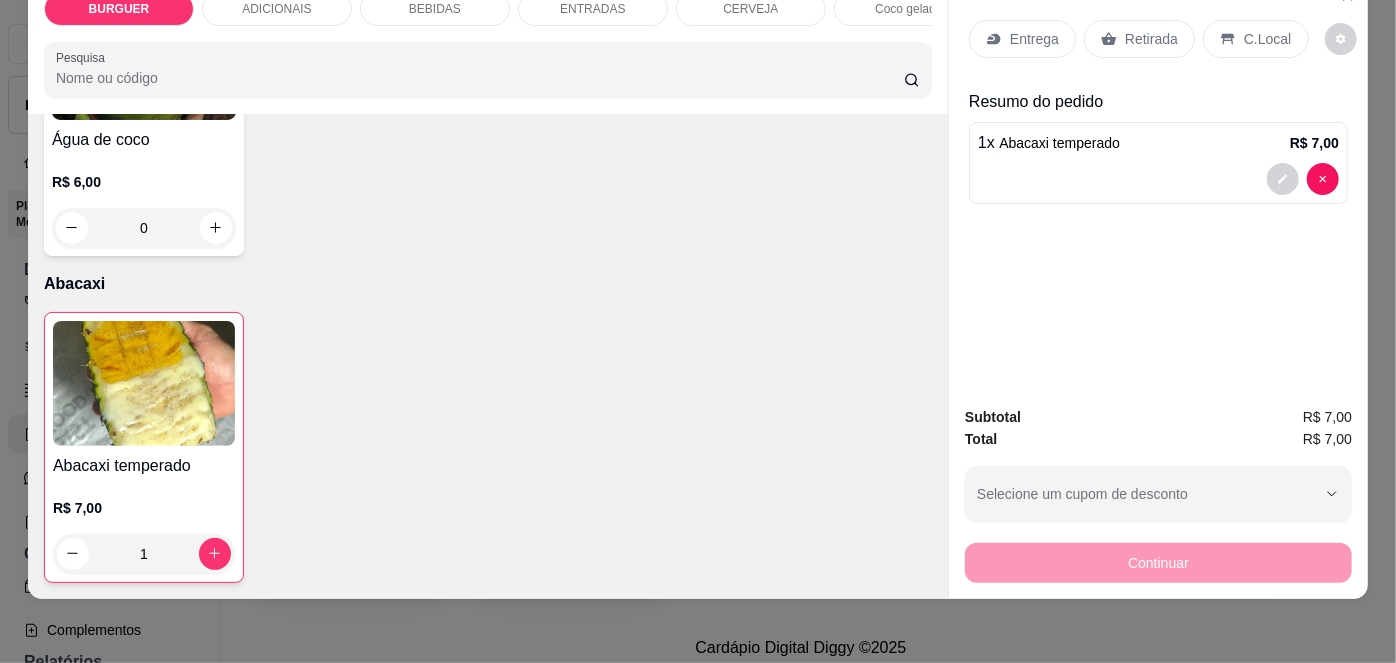 click on "C.Local" at bounding box center [1267, 39] 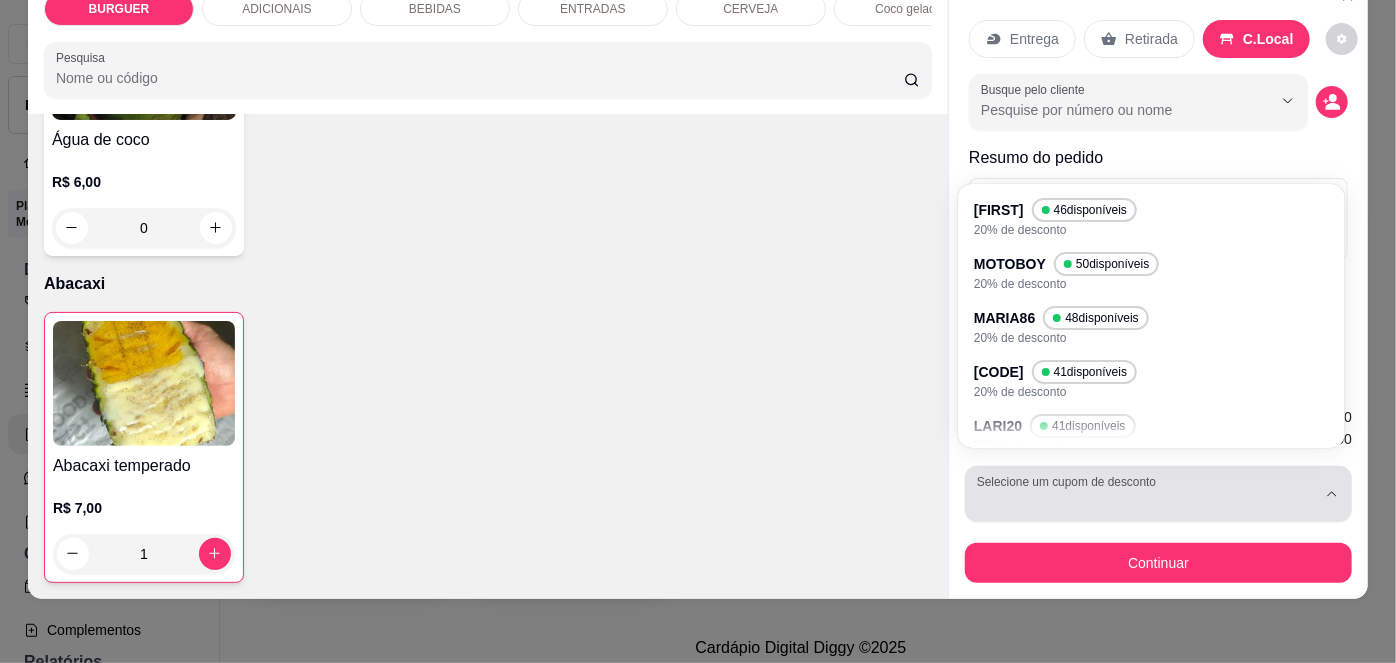 click at bounding box center [1146, 494] 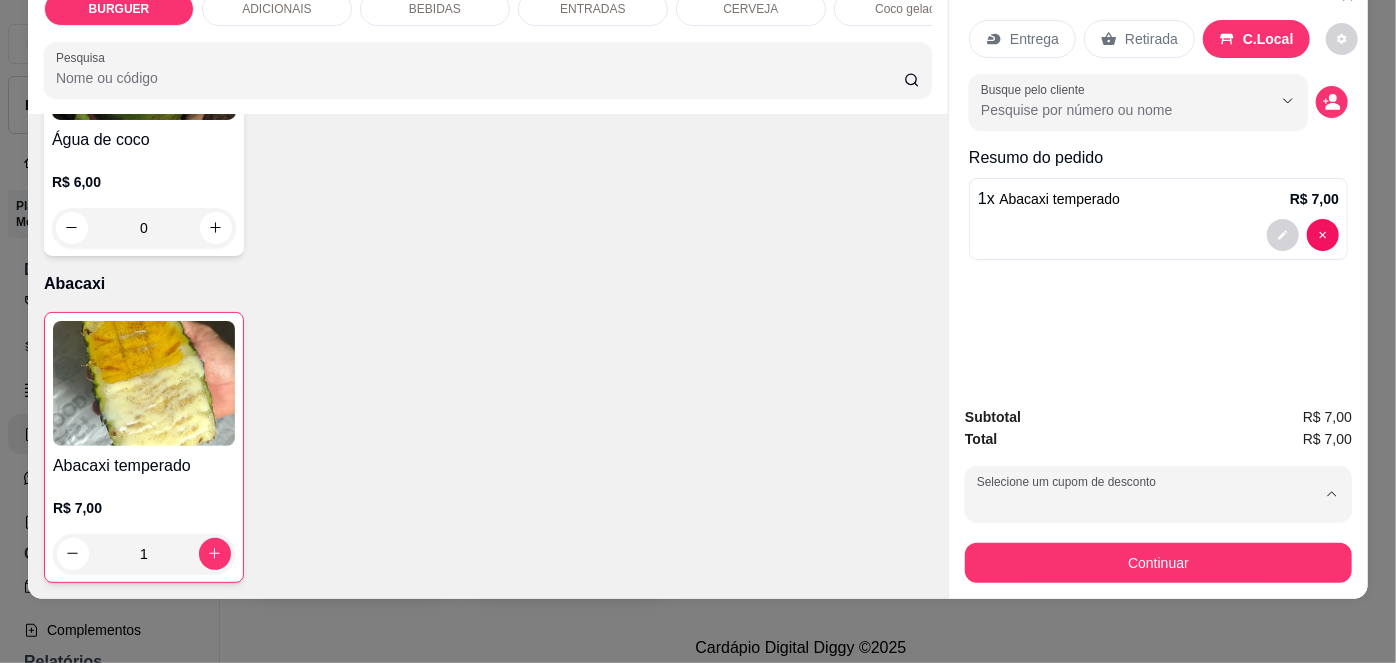 click on "20% de desconto" at bounding box center [1059, 394] 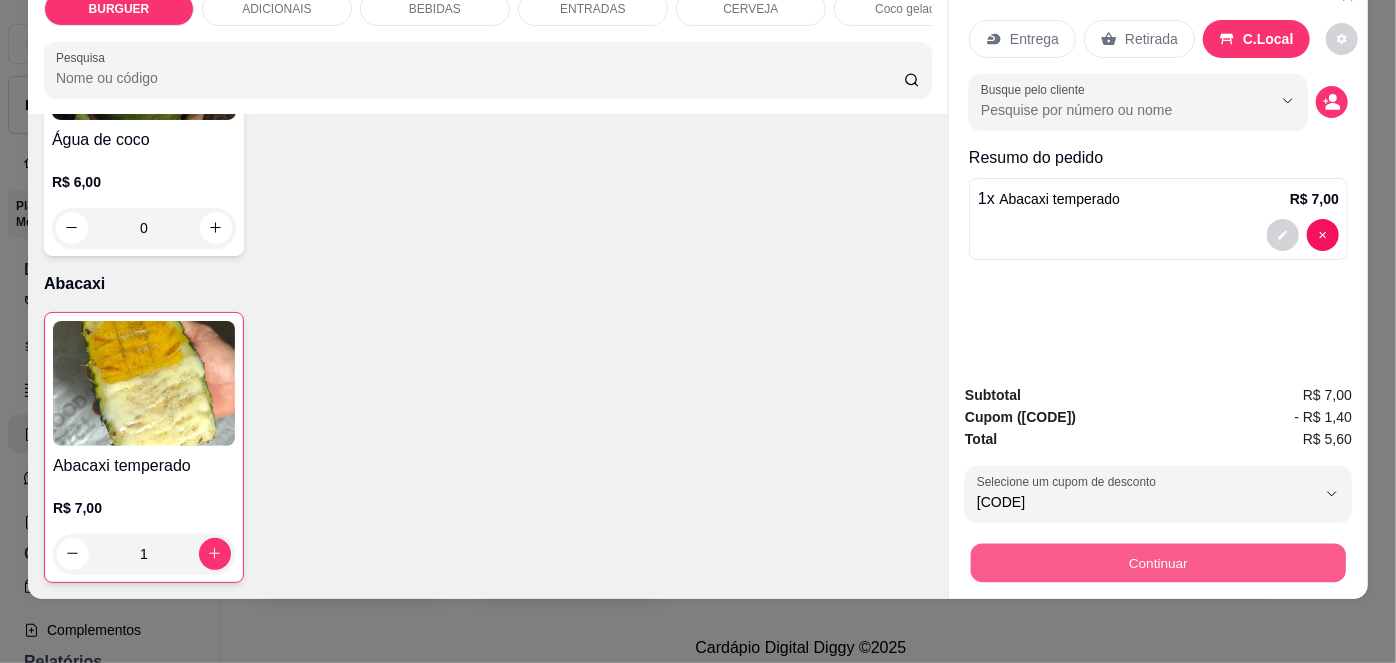 click on "Continuar" at bounding box center (1158, 563) 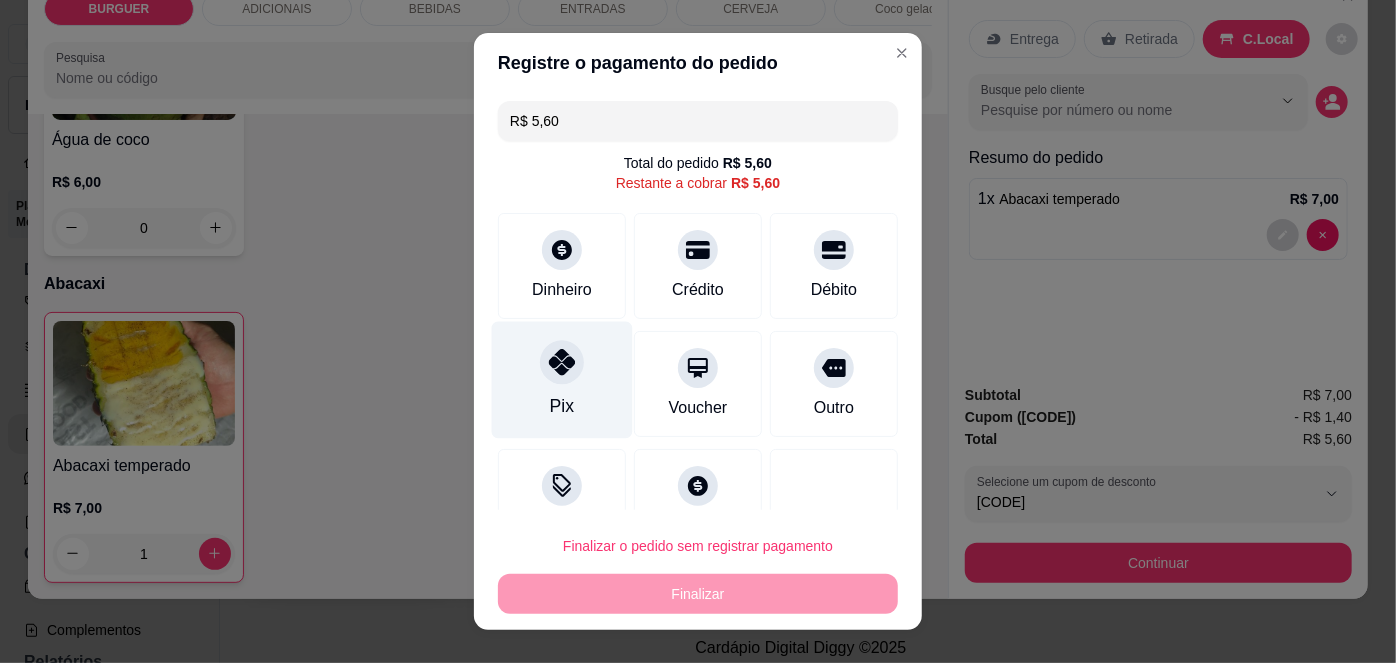 click 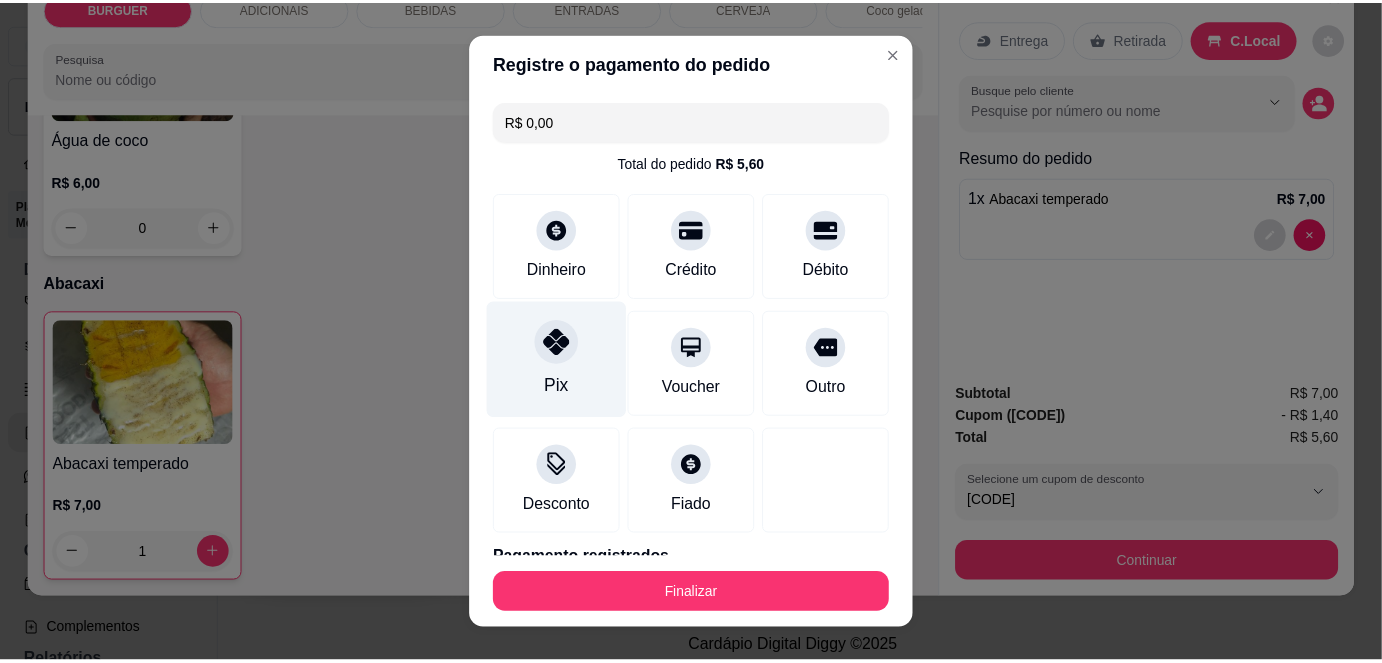 scroll, scrollTop: 88, scrollLeft: 0, axis: vertical 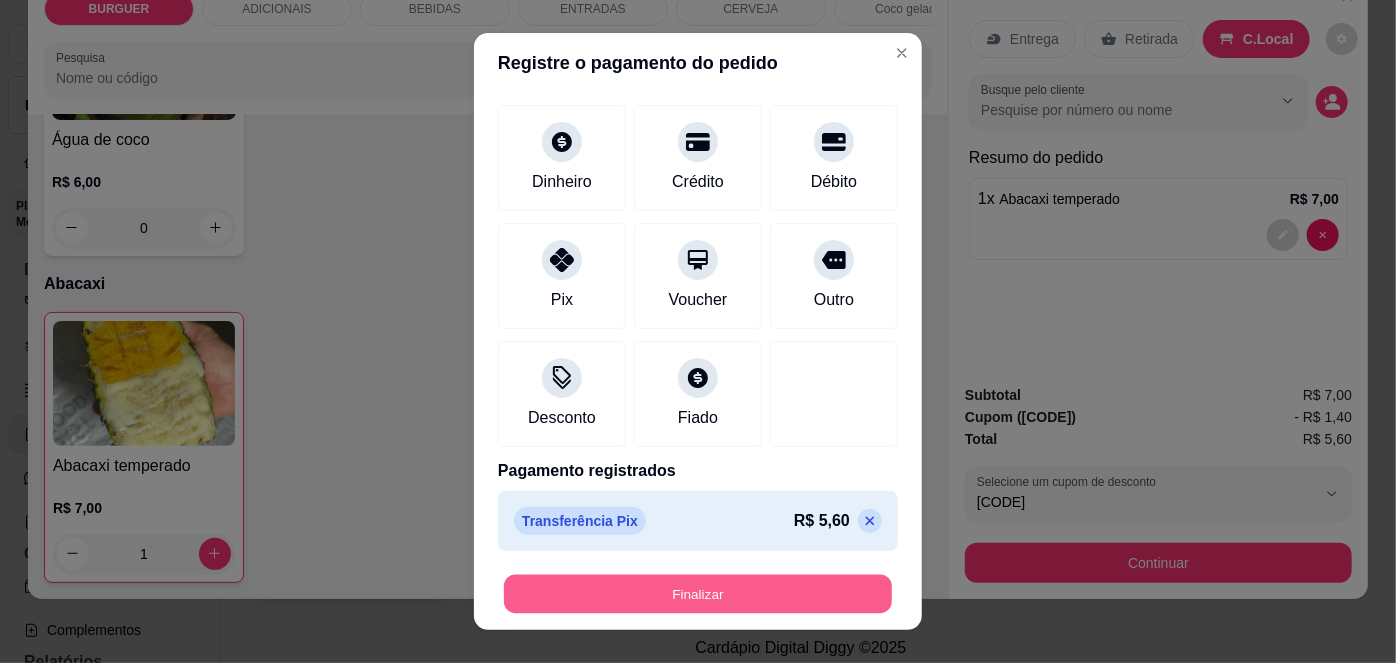 click on "Finalizar" at bounding box center [698, 593] 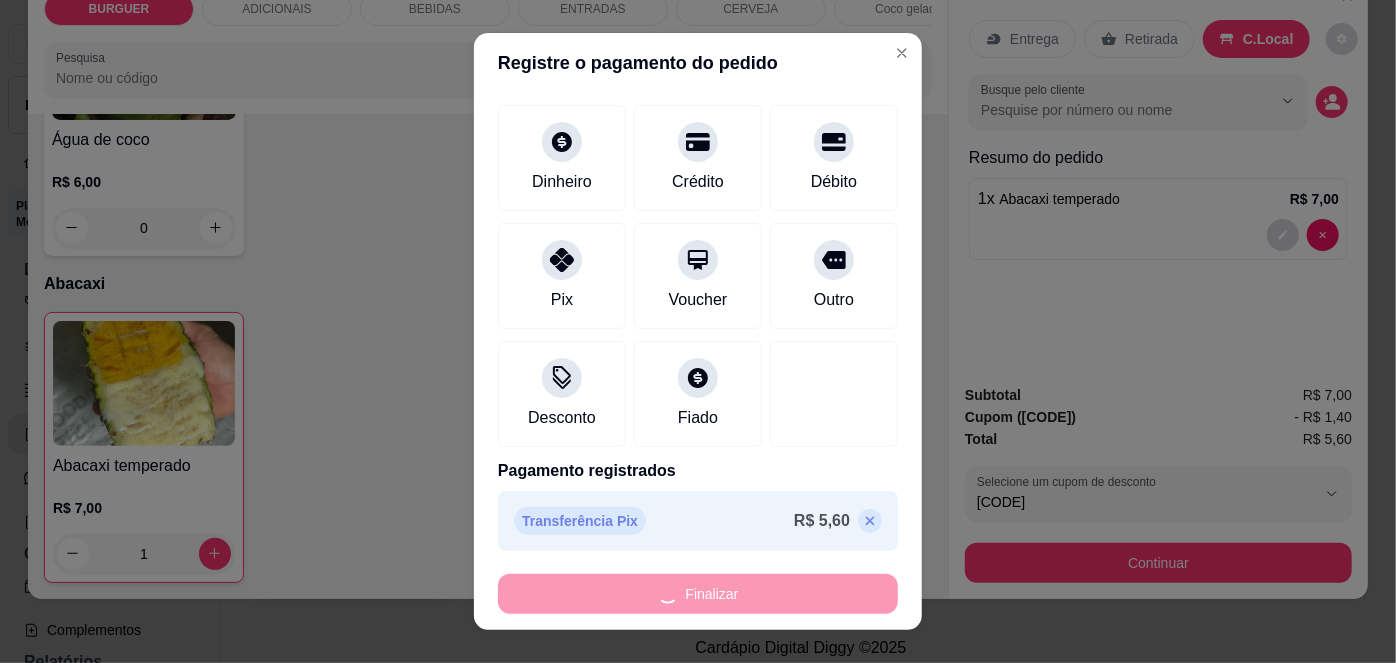 type on "0" 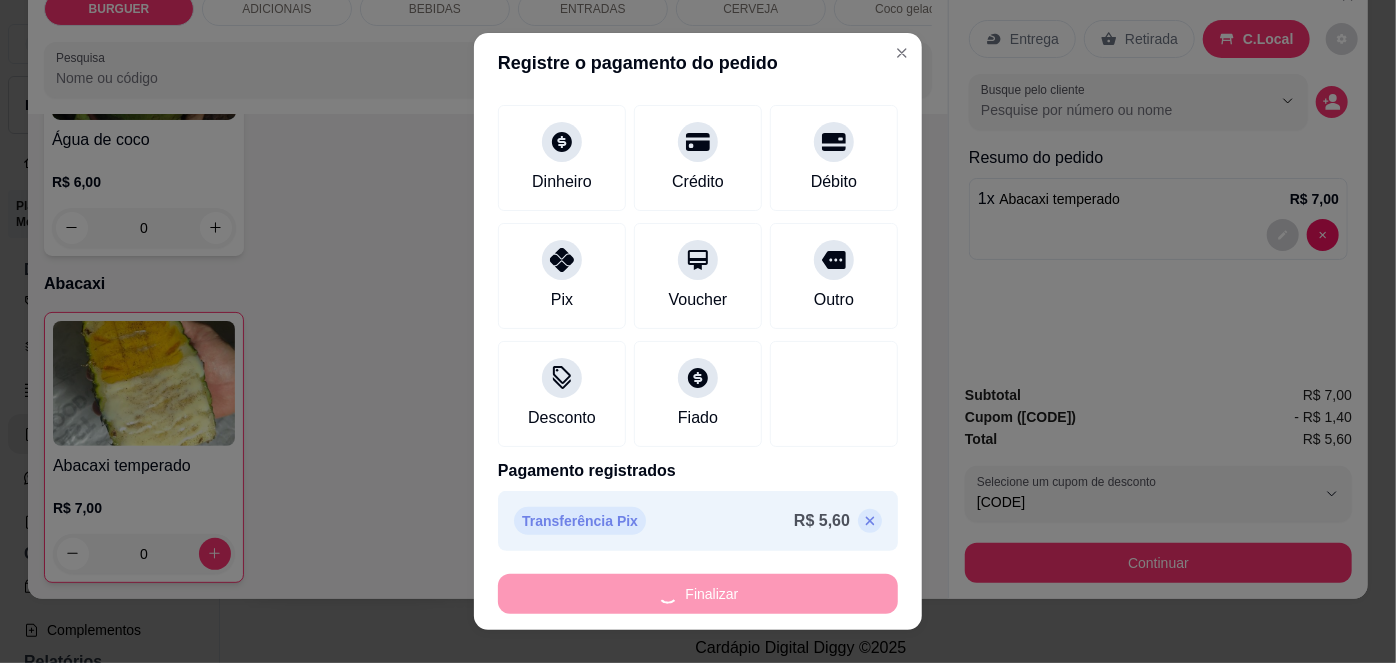 type on "-R$ 5,60" 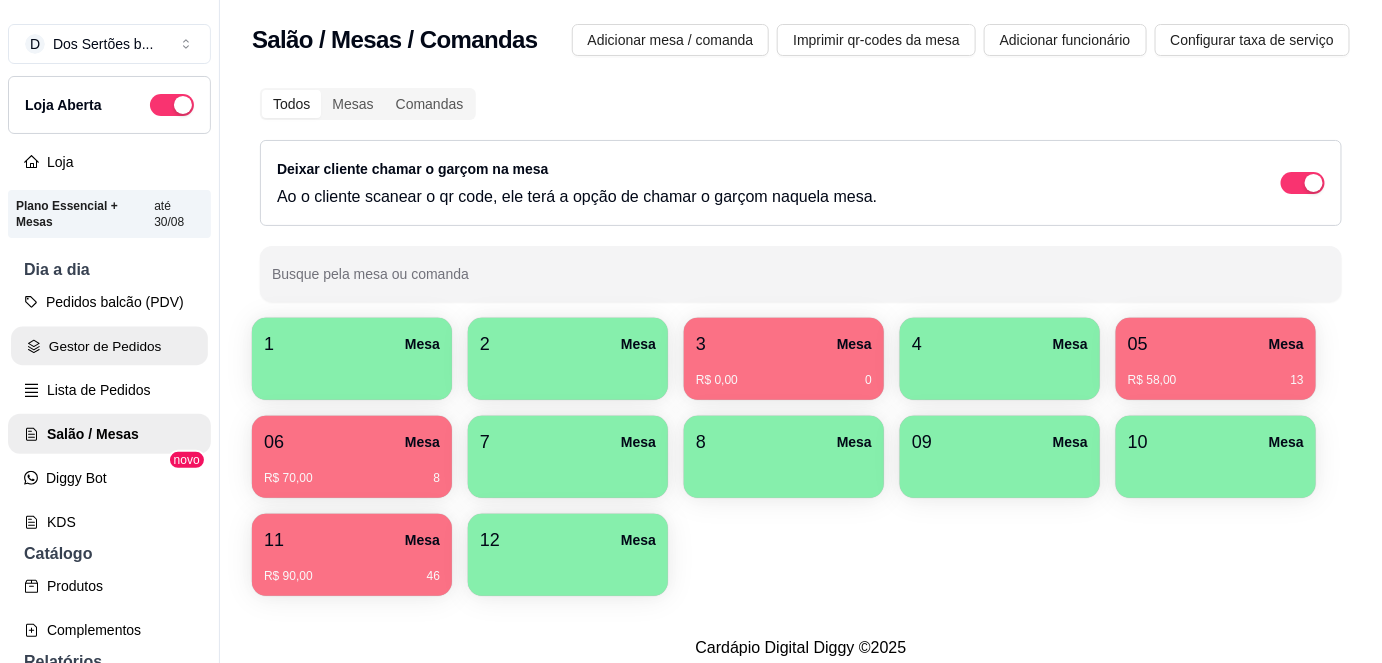 click on "Gestor de Pedidos" at bounding box center (109, 346) 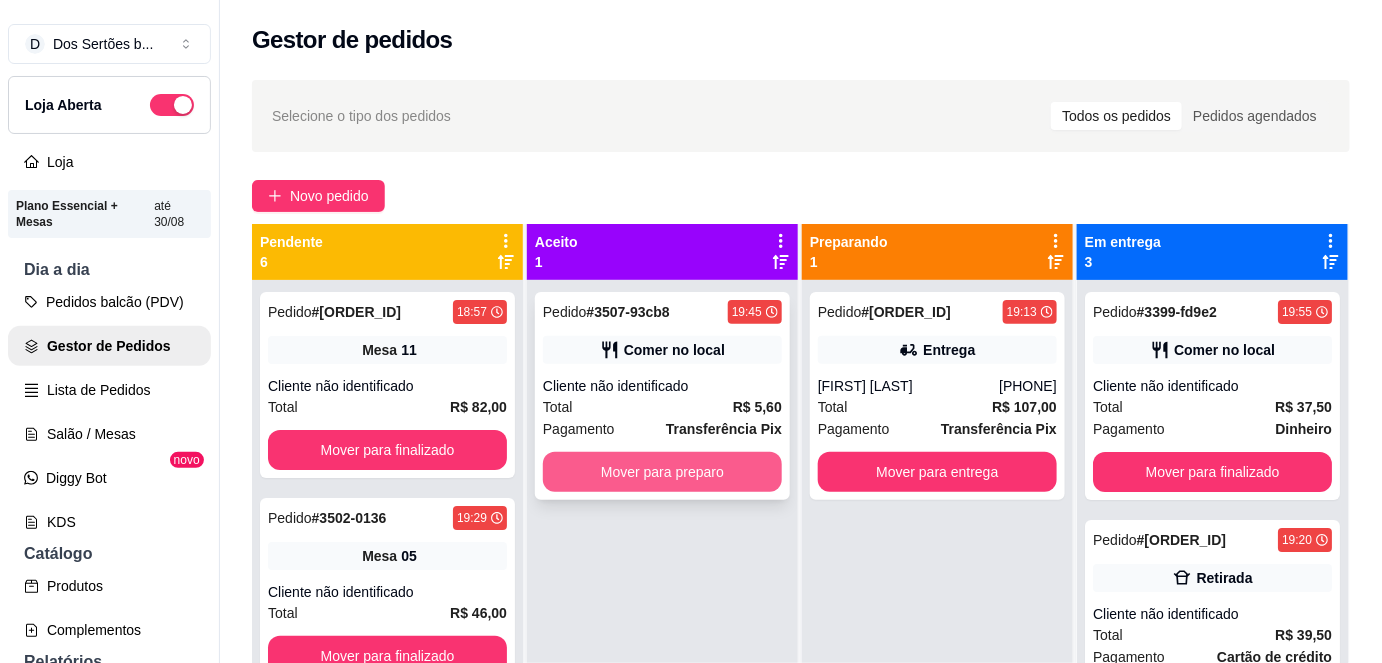 click on "Mover para preparo" at bounding box center [662, 472] 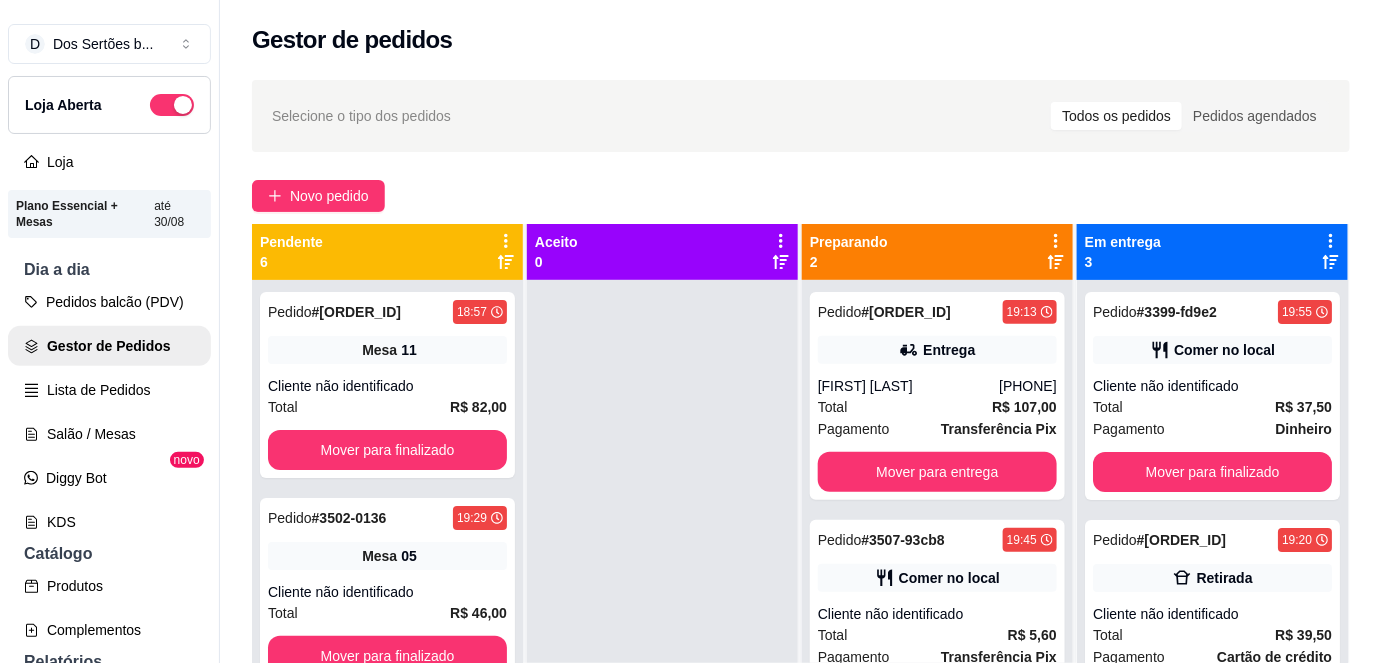 scroll, scrollTop: 56, scrollLeft: 0, axis: vertical 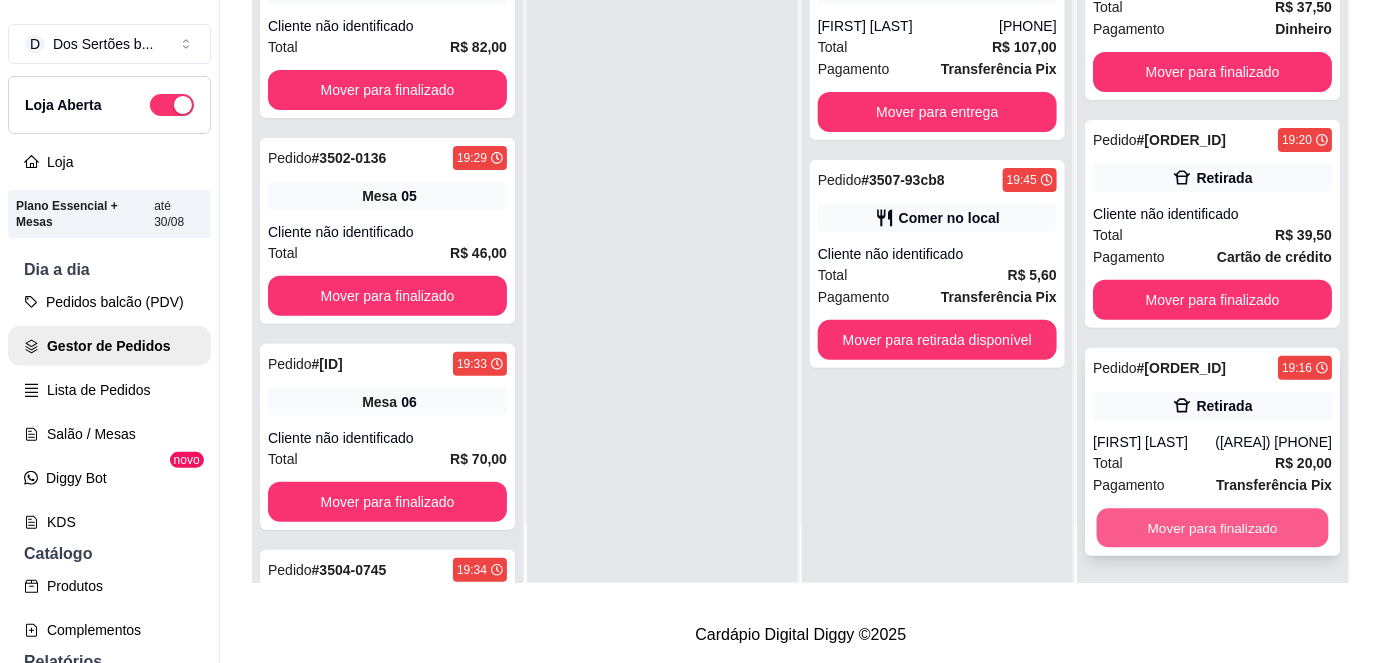 click on "Mover para finalizado" at bounding box center (1213, 528) 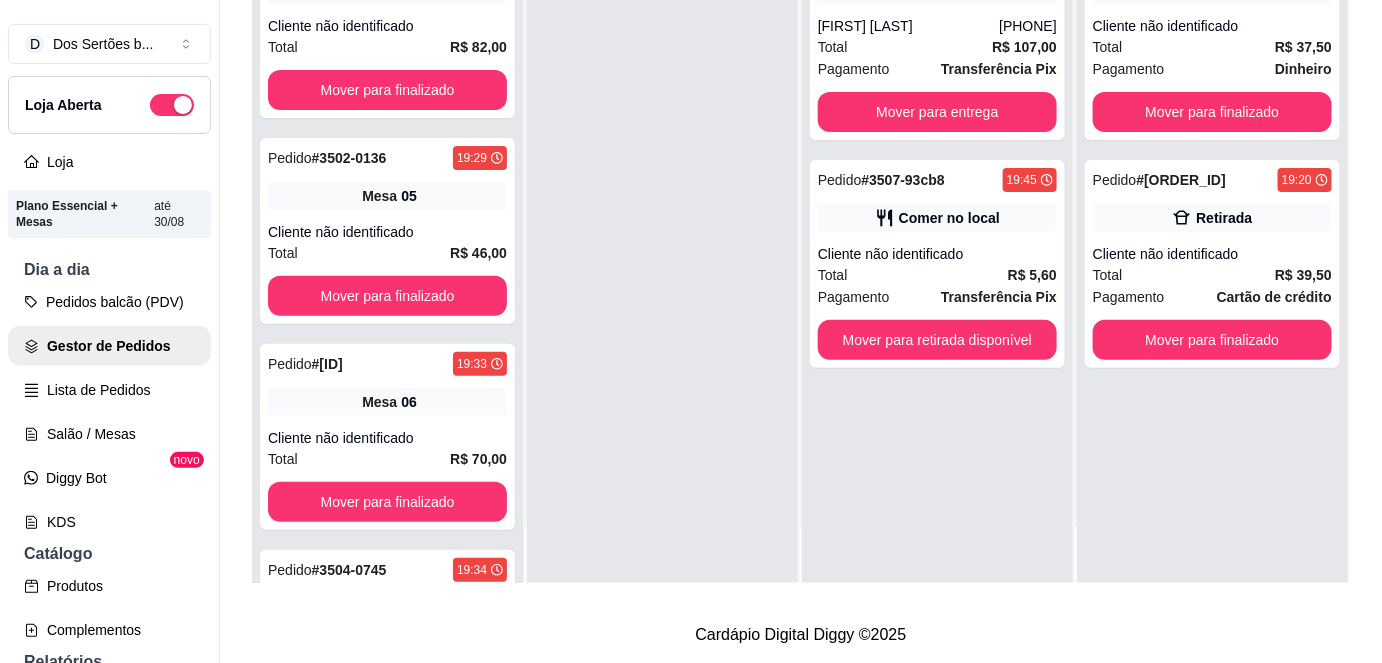 scroll, scrollTop: 0, scrollLeft: 0, axis: both 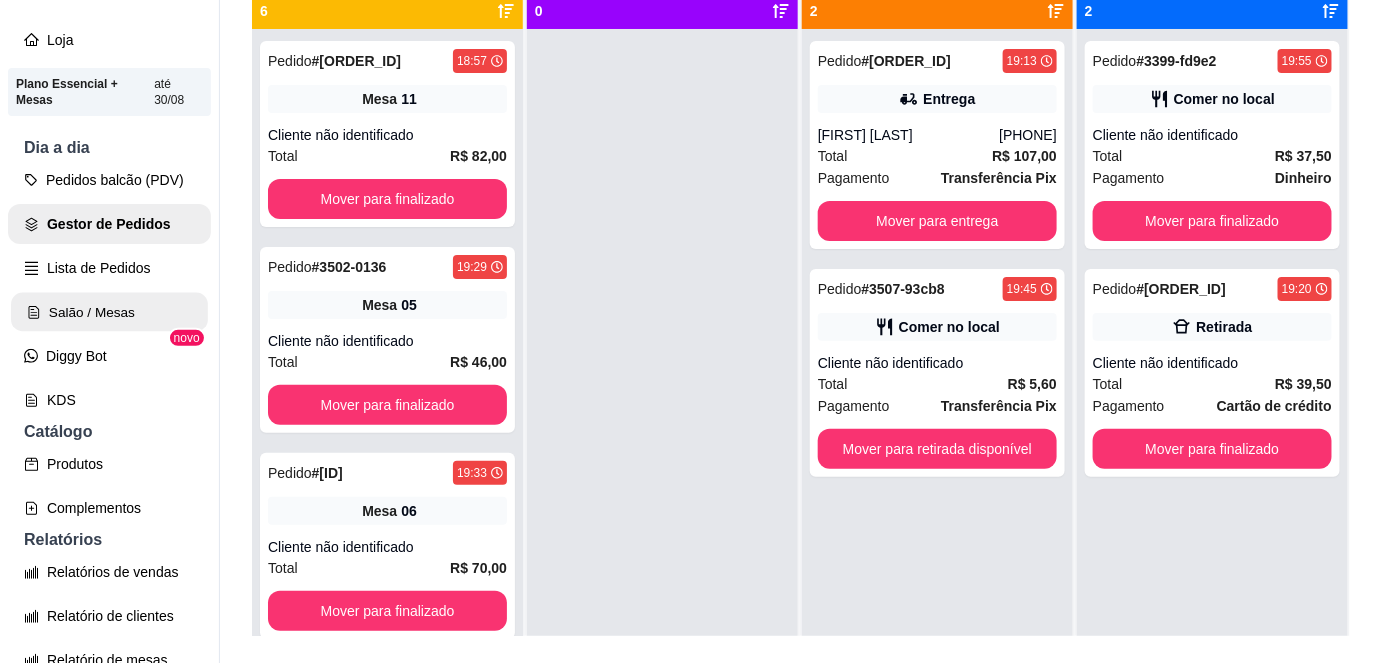 click on "Salão / Mesas" at bounding box center [109, 312] 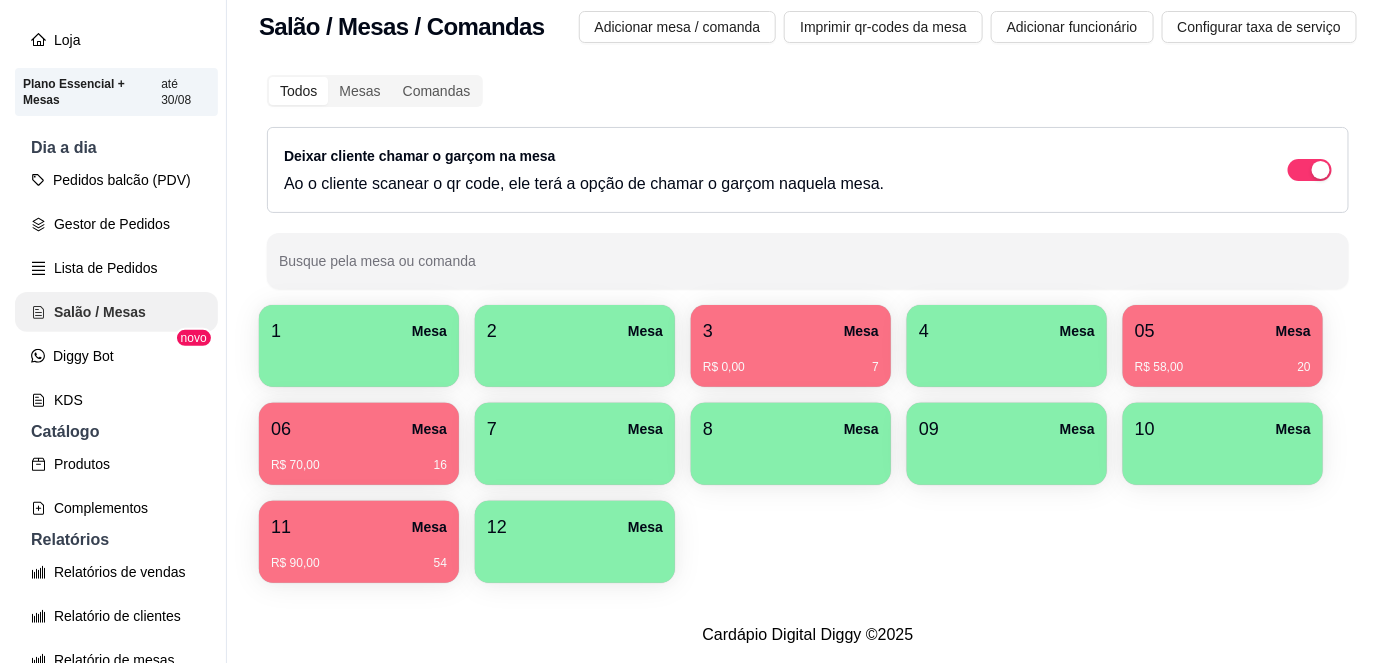 scroll, scrollTop: 0, scrollLeft: 0, axis: both 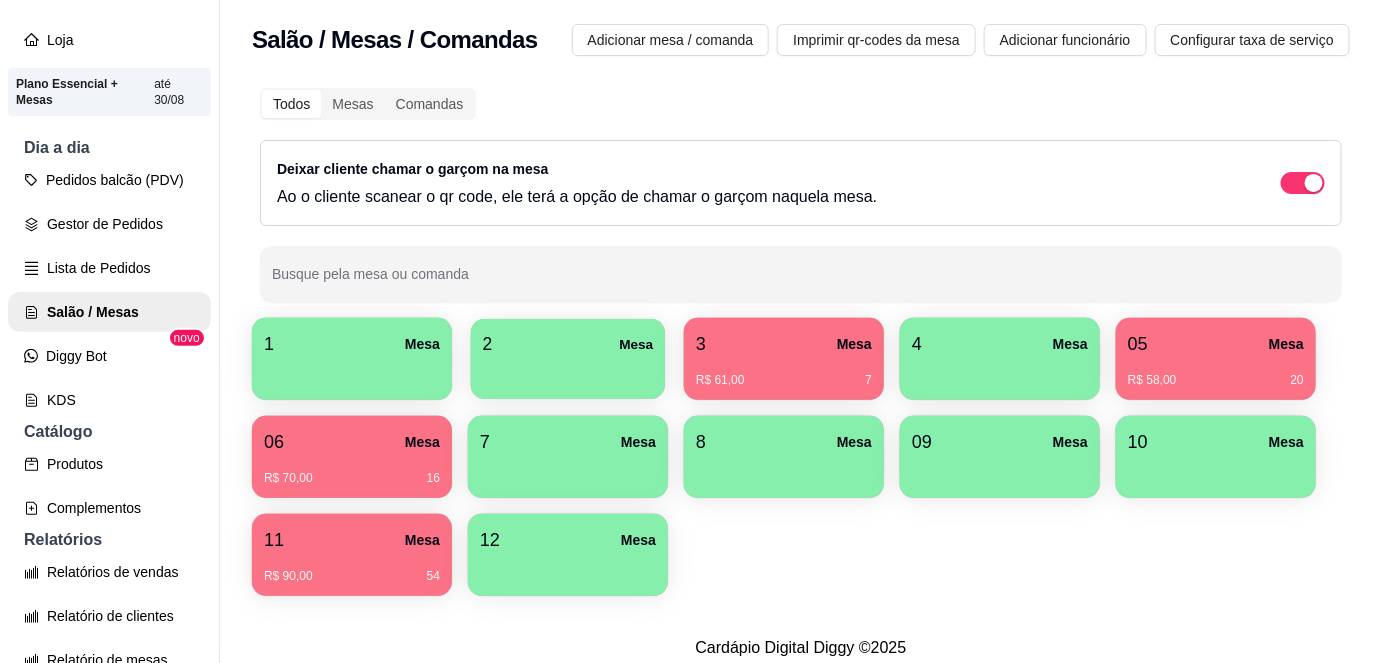 click on "2 Mesa" at bounding box center (568, 359) 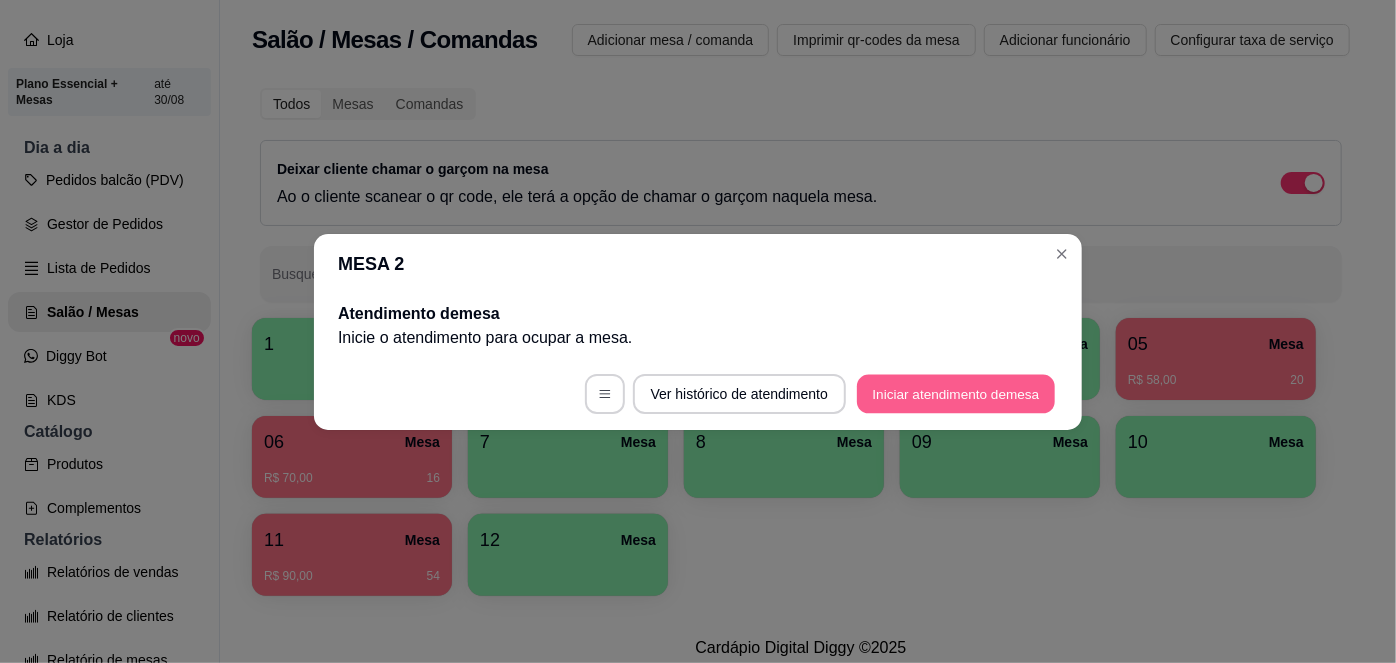 click on "Iniciar atendimento de  mesa" at bounding box center (956, 393) 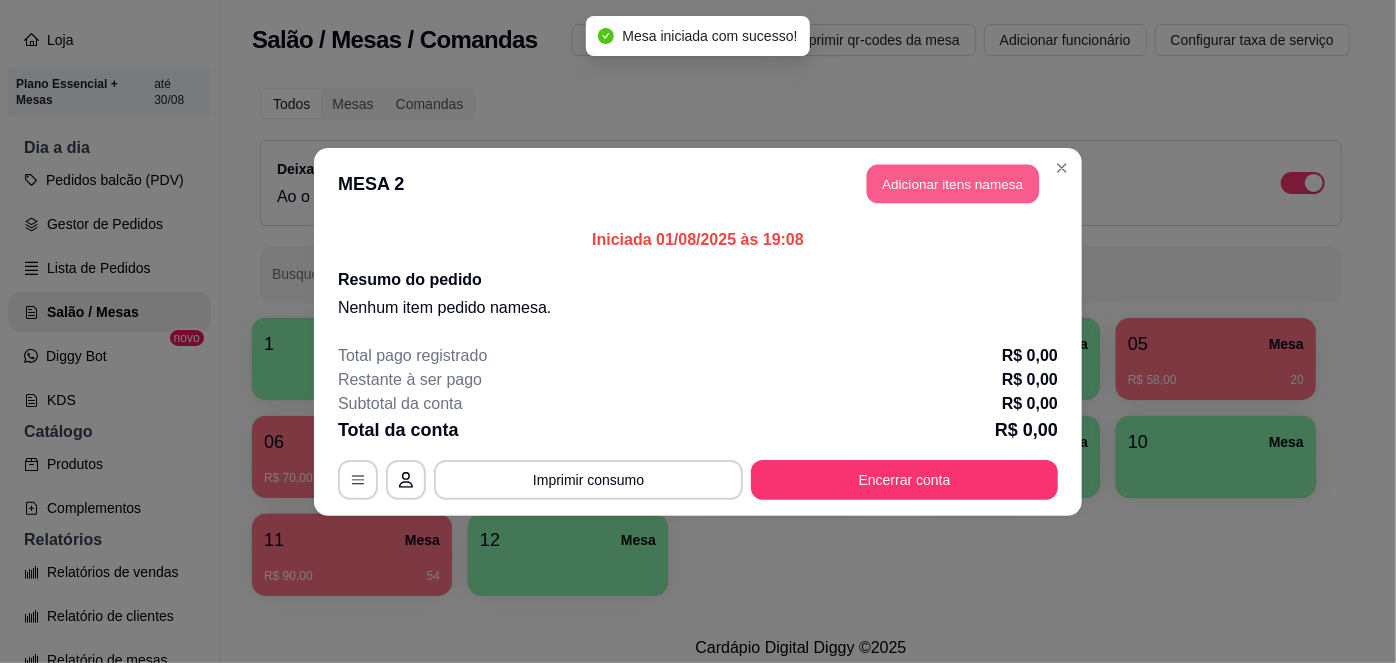 click on "Adicionar itens na  mesa" at bounding box center (953, 183) 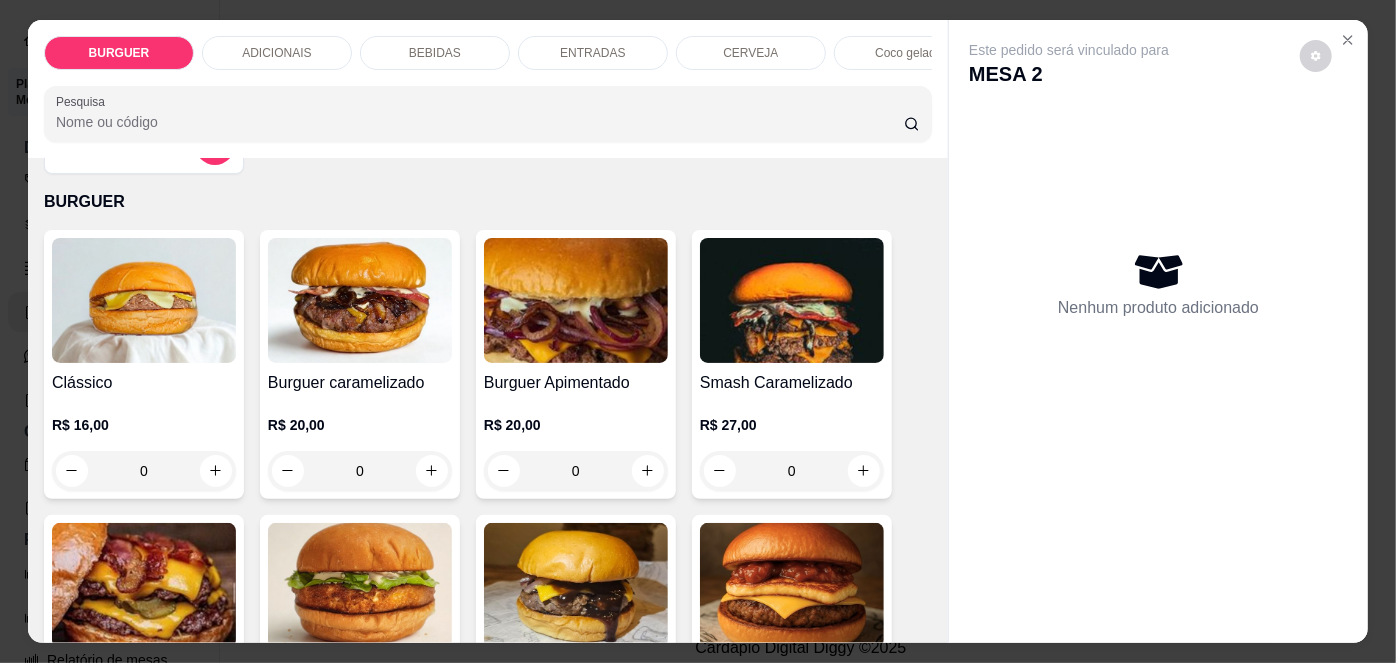 scroll, scrollTop: 82, scrollLeft: 0, axis: vertical 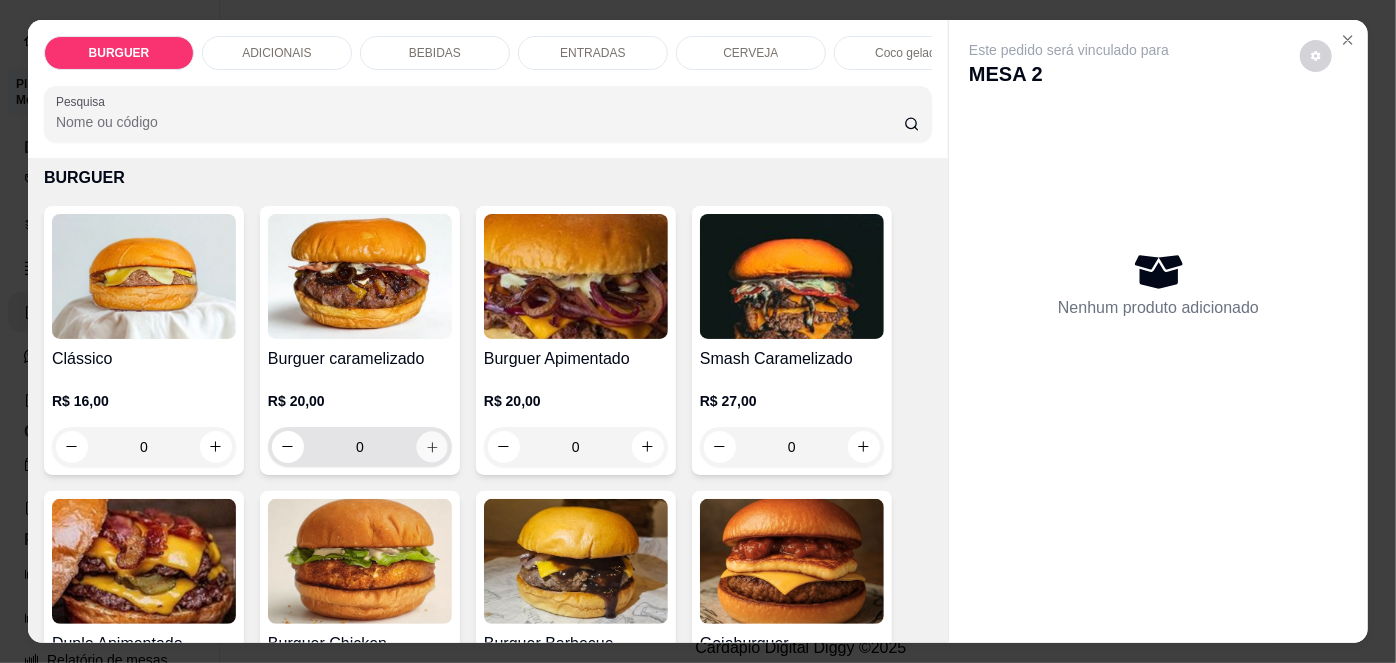 click 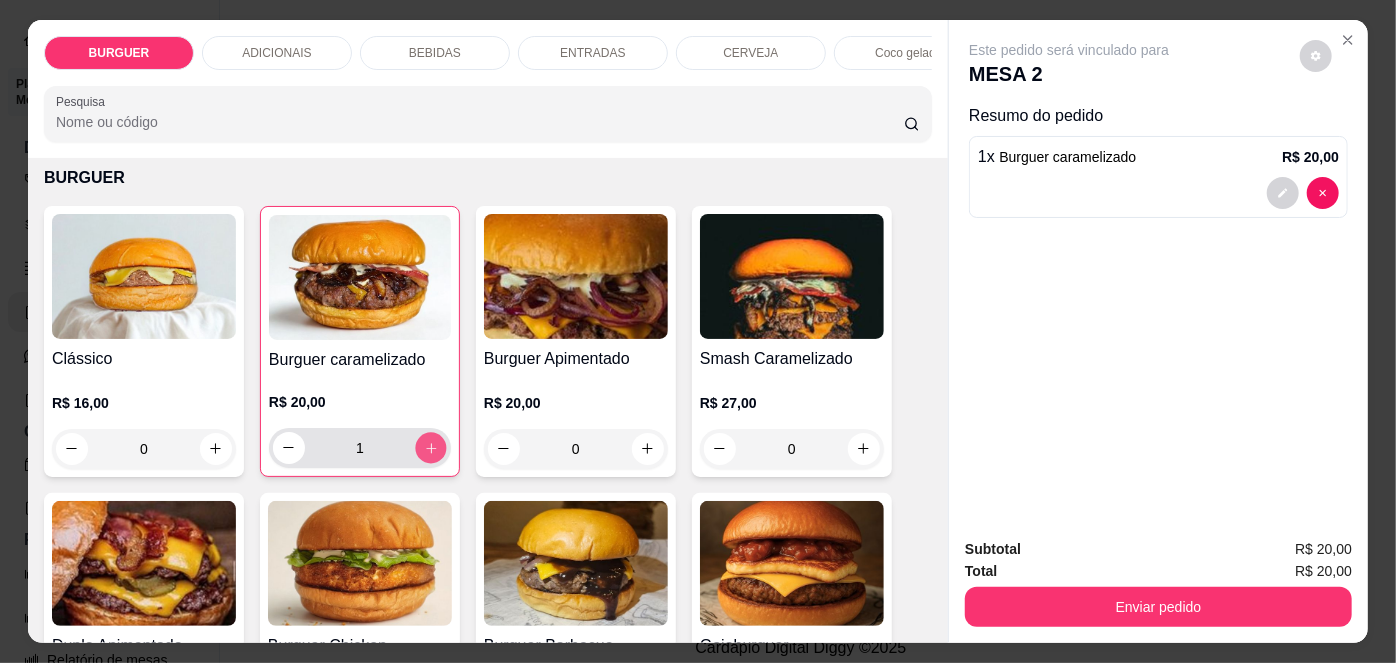 click 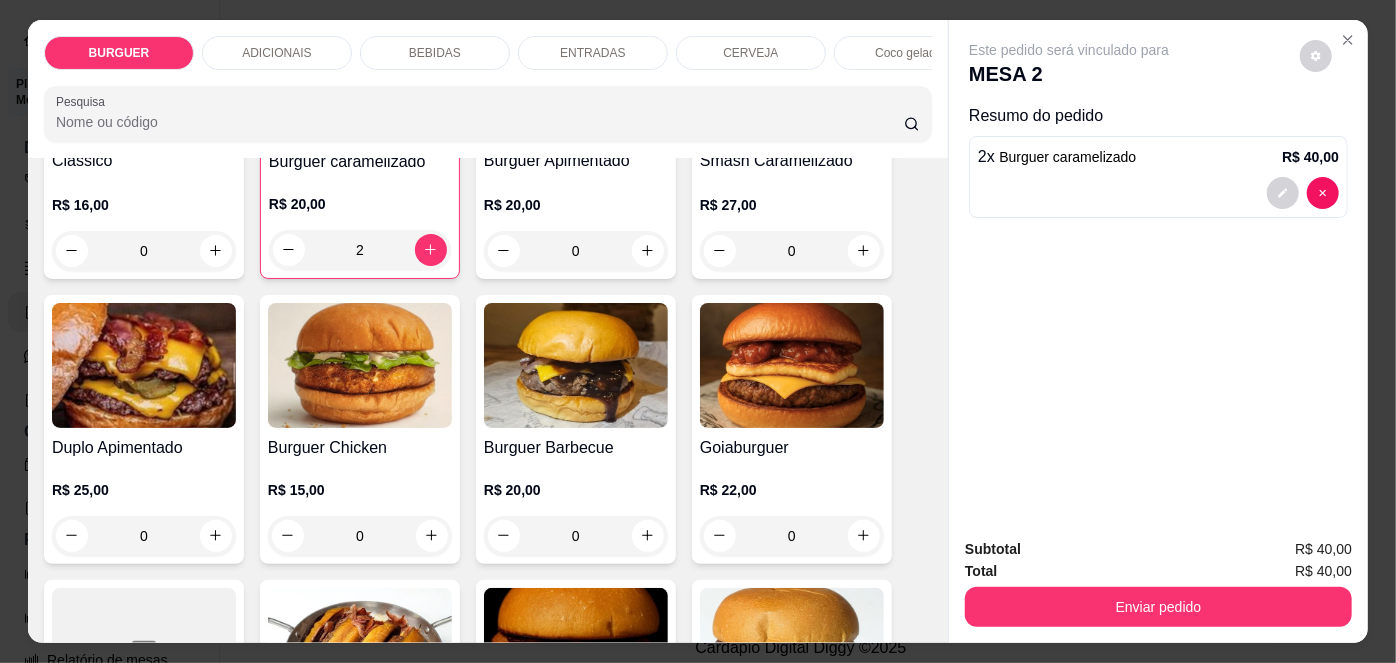 scroll, scrollTop: 288, scrollLeft: 0, axis: vertical 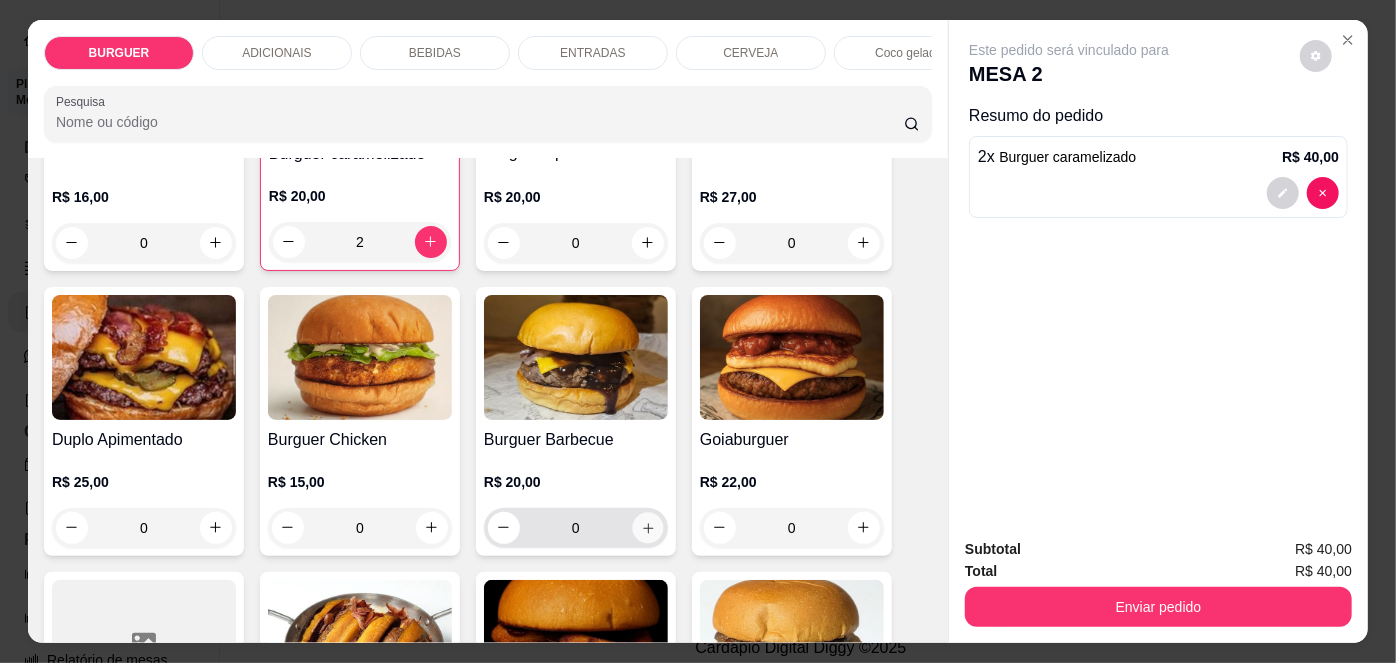click 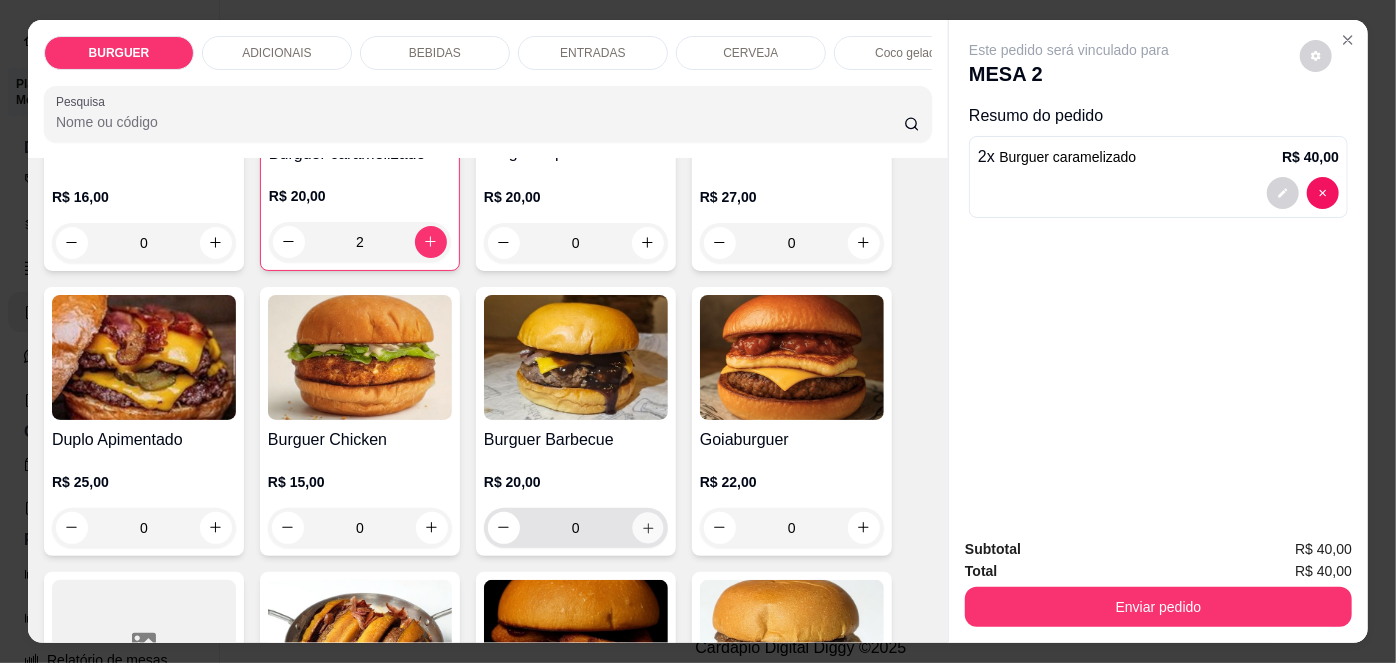type on "1" 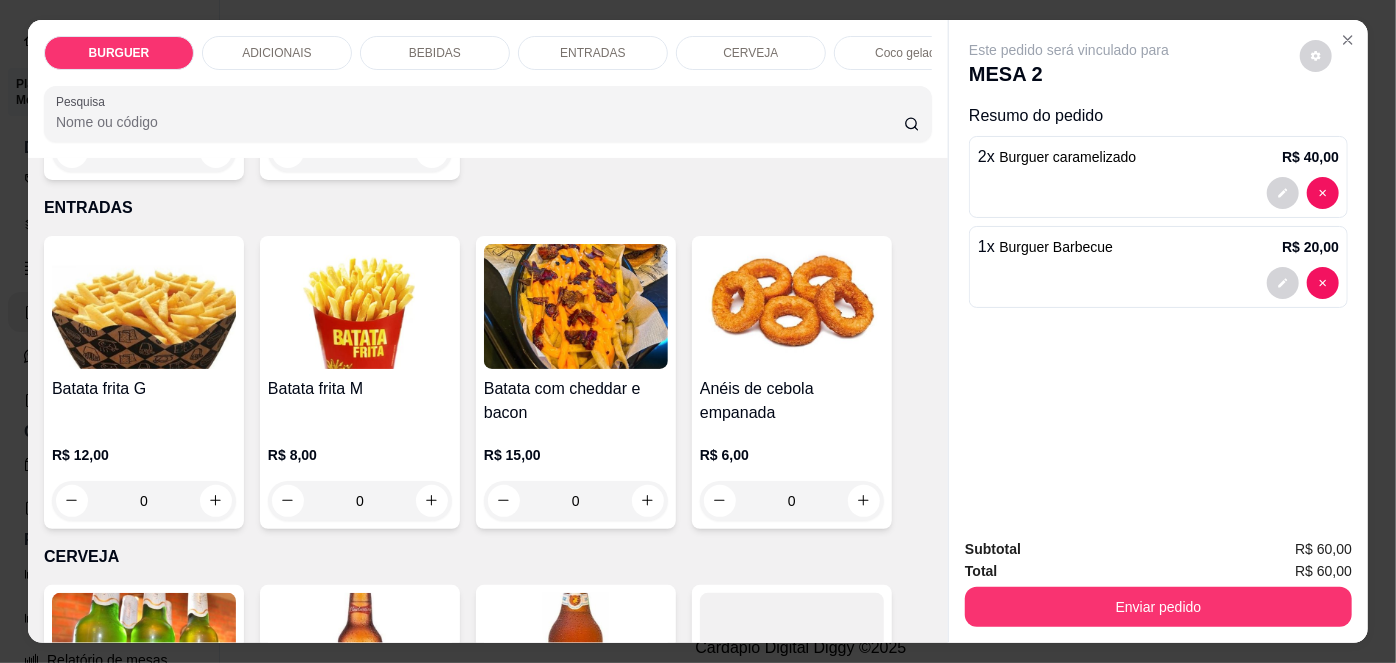 scroll, scrollTop: 2746, scrollLeft: 0, axis: vertical 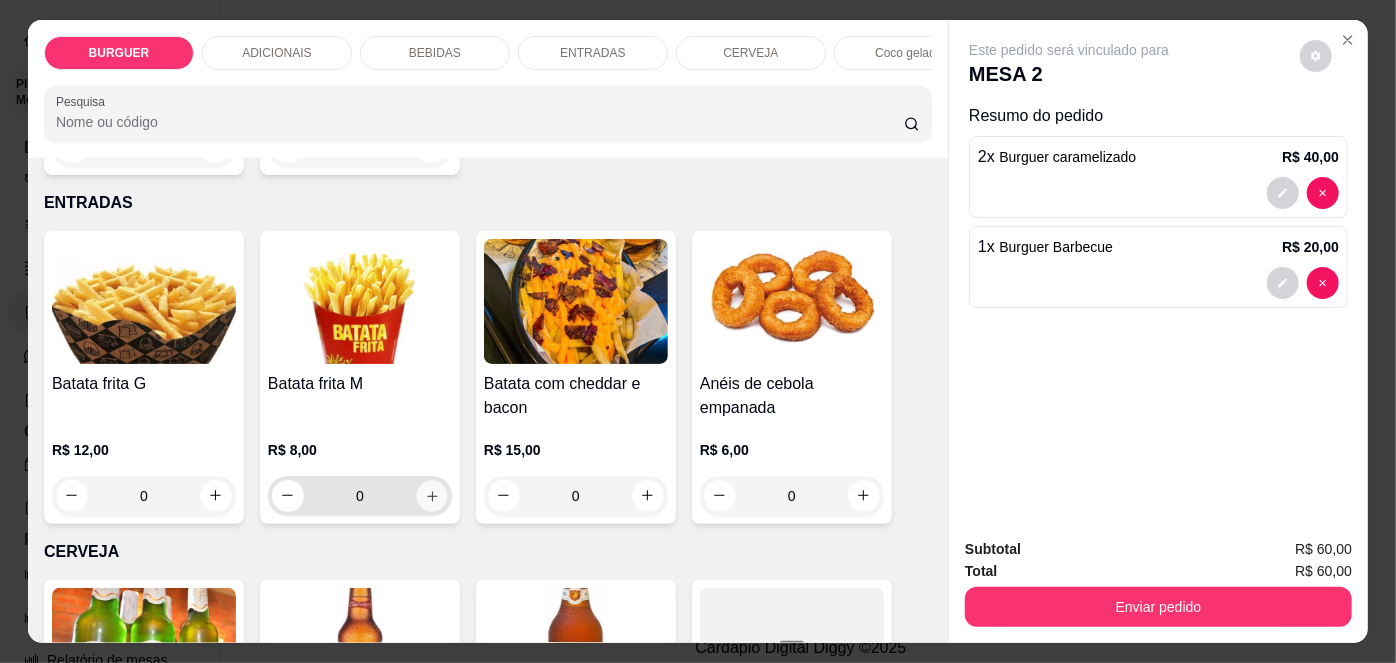 click at bounding box center (431, 495) 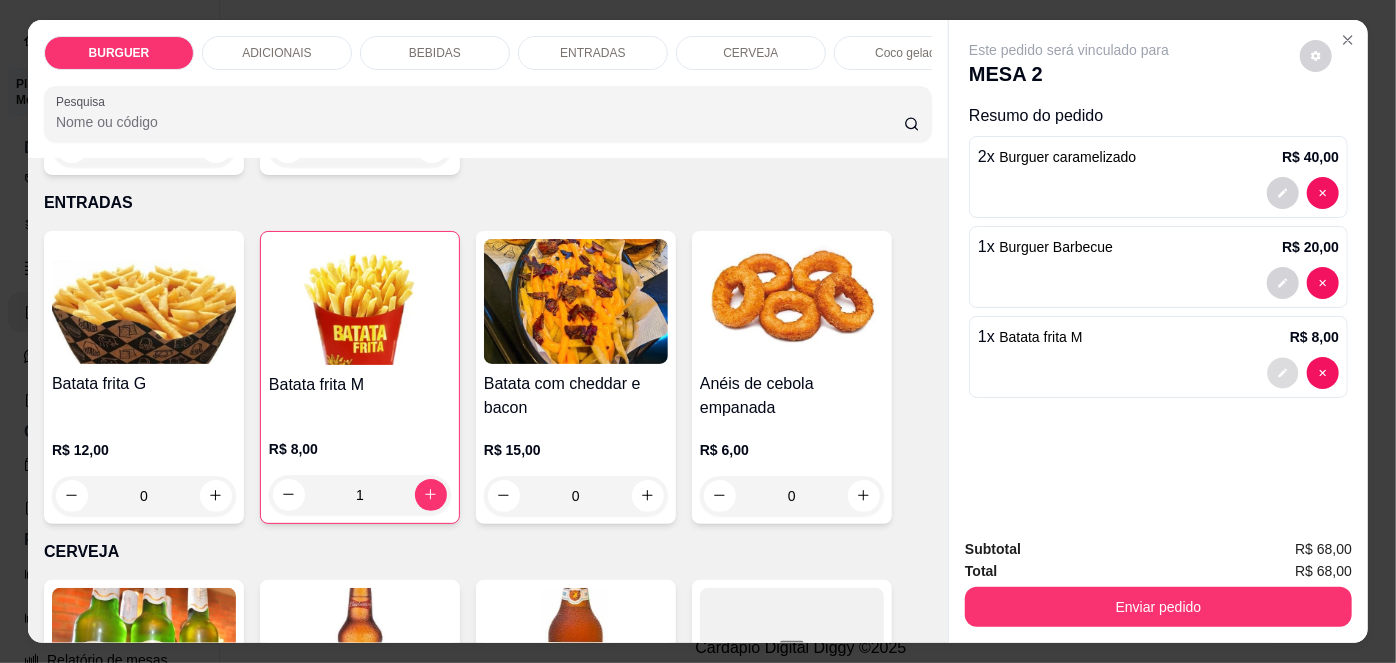 click at bounding box center [1283, 372] 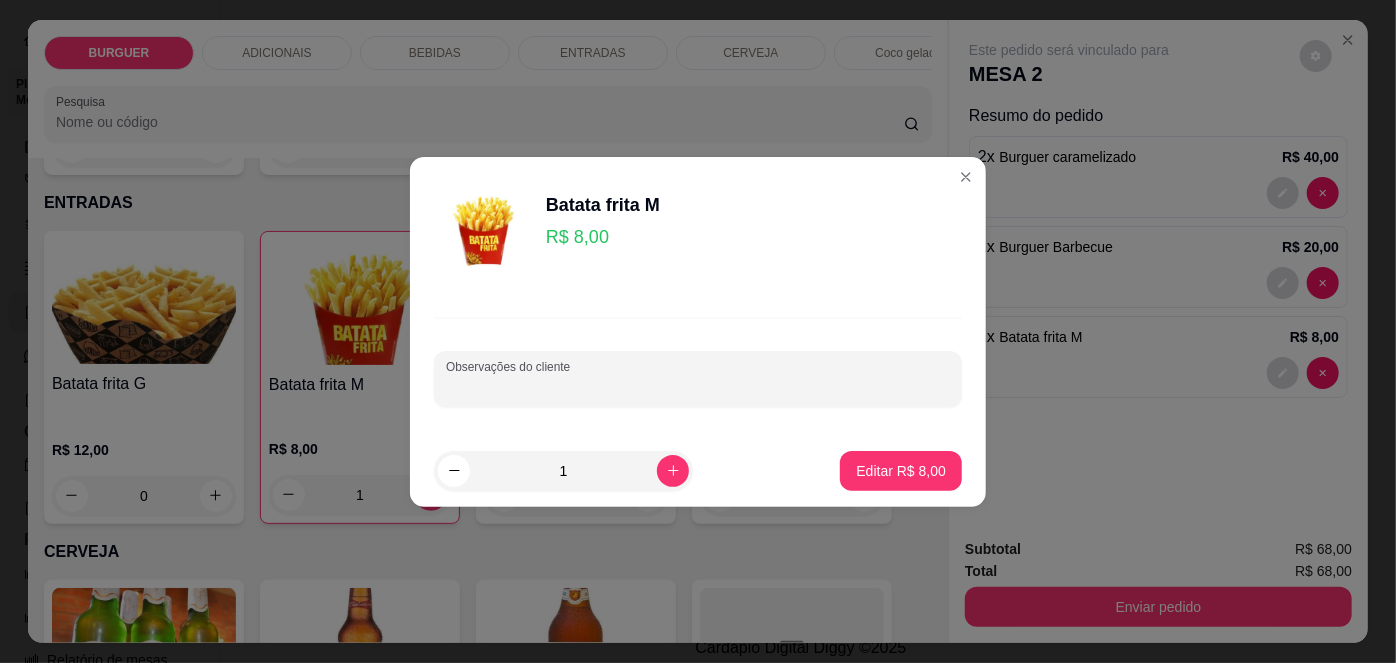 click on "Observações do cliente" at bounding box center (698, 387) 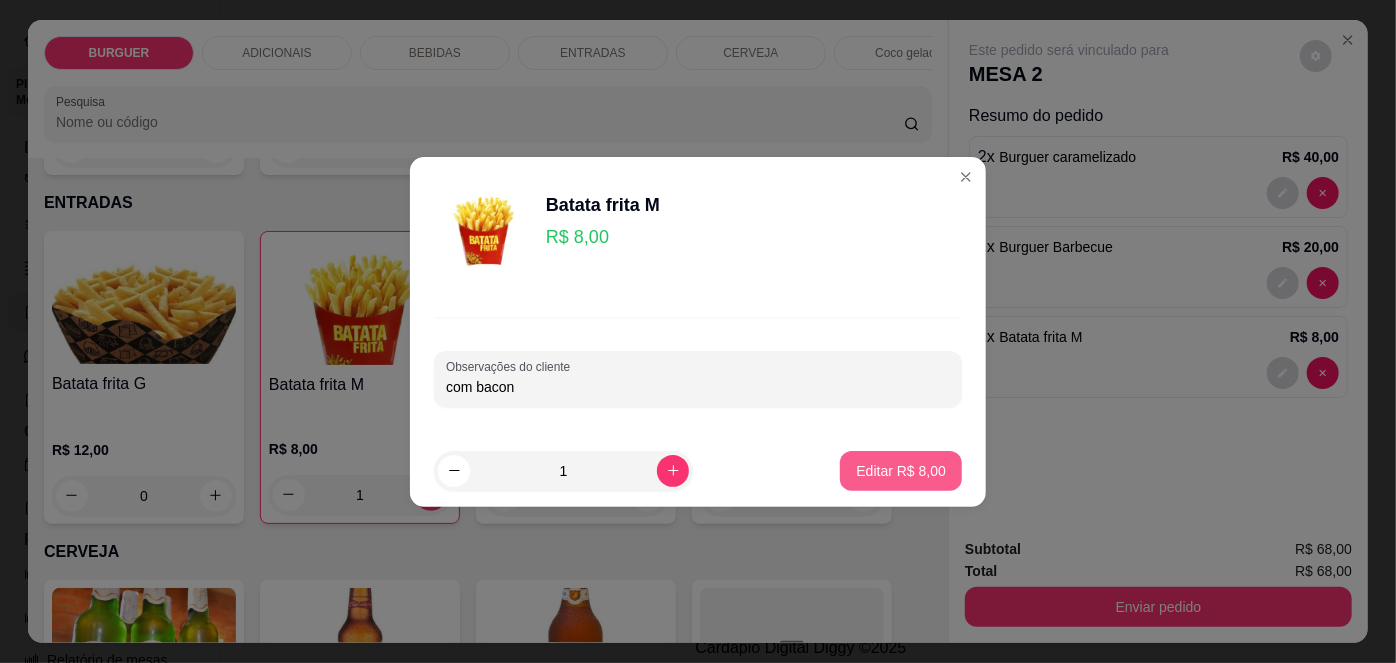 type on "com bacon" 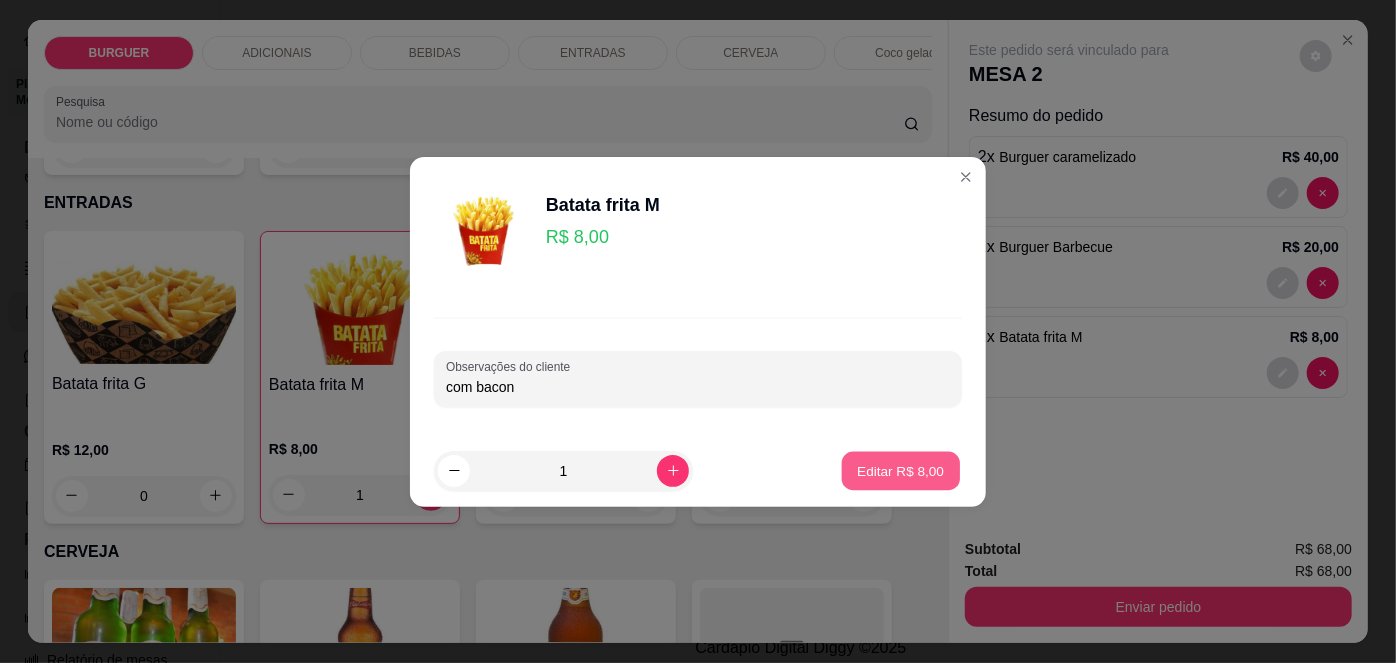 click on "Editar   R$ 8,00" at bounding box center [901, 470] 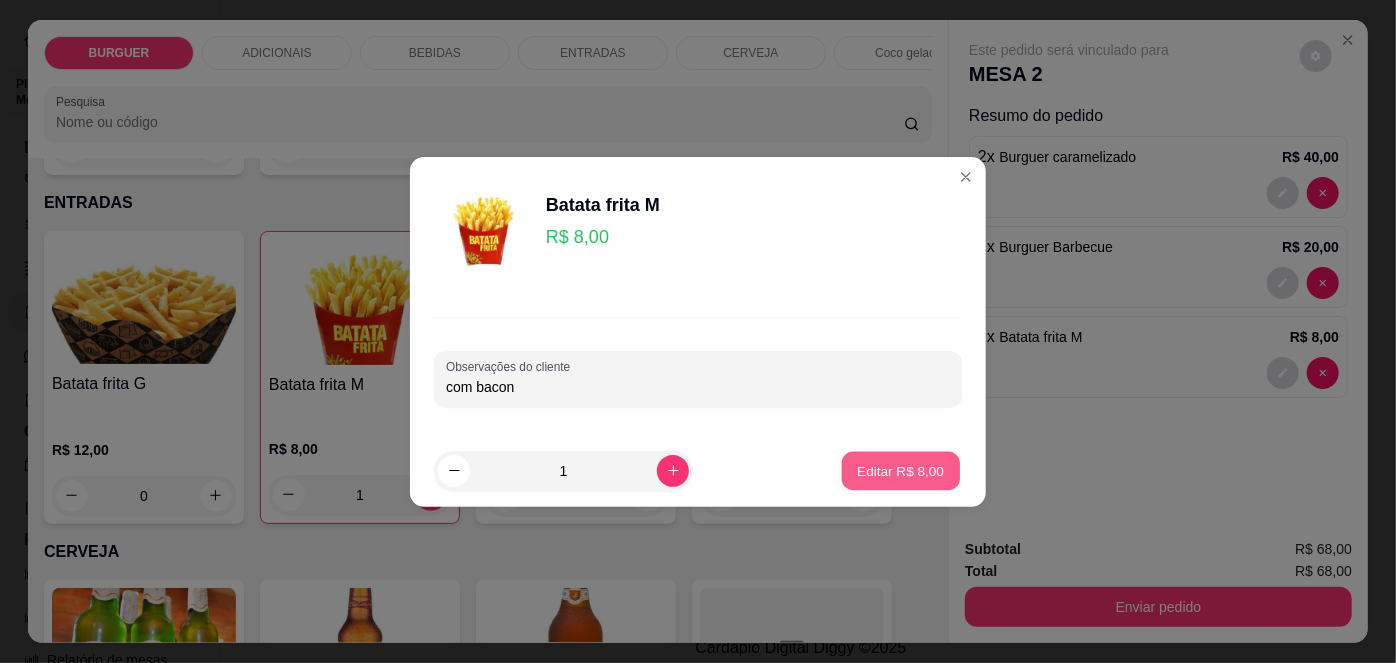 type on "0" 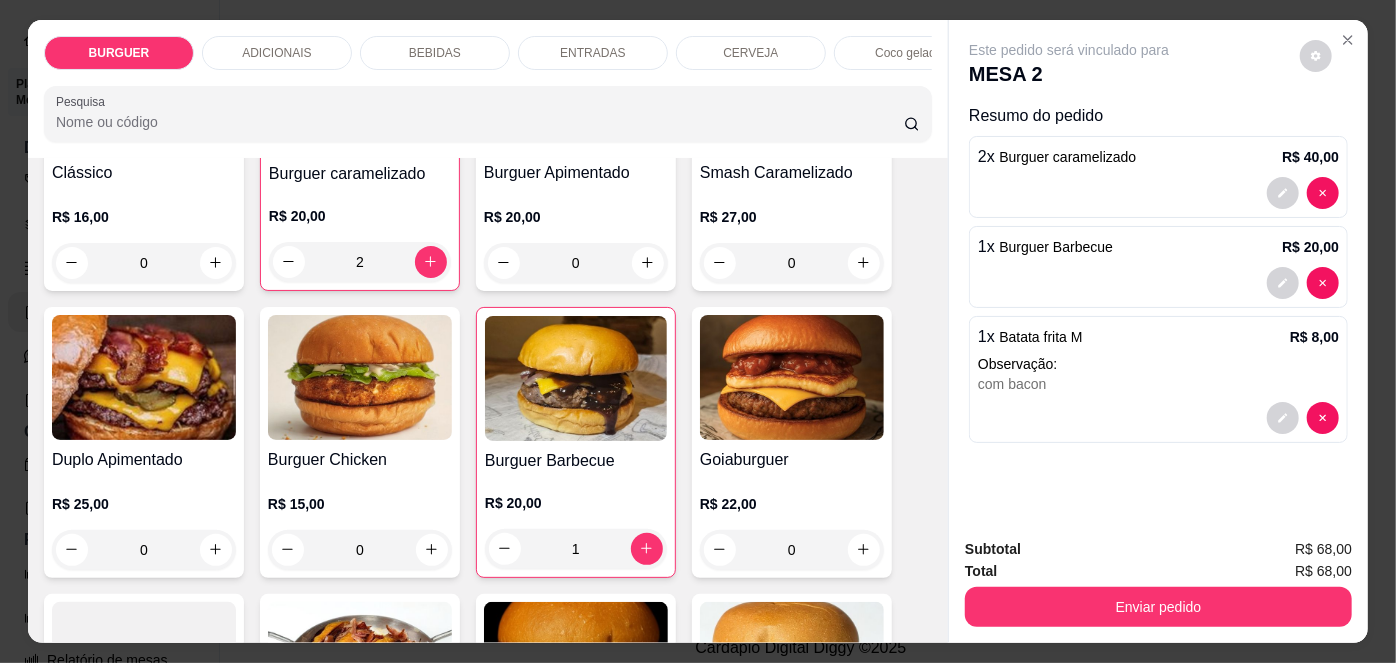 scroll, scrollTop: 0, scrollLeft: 0, axis: both 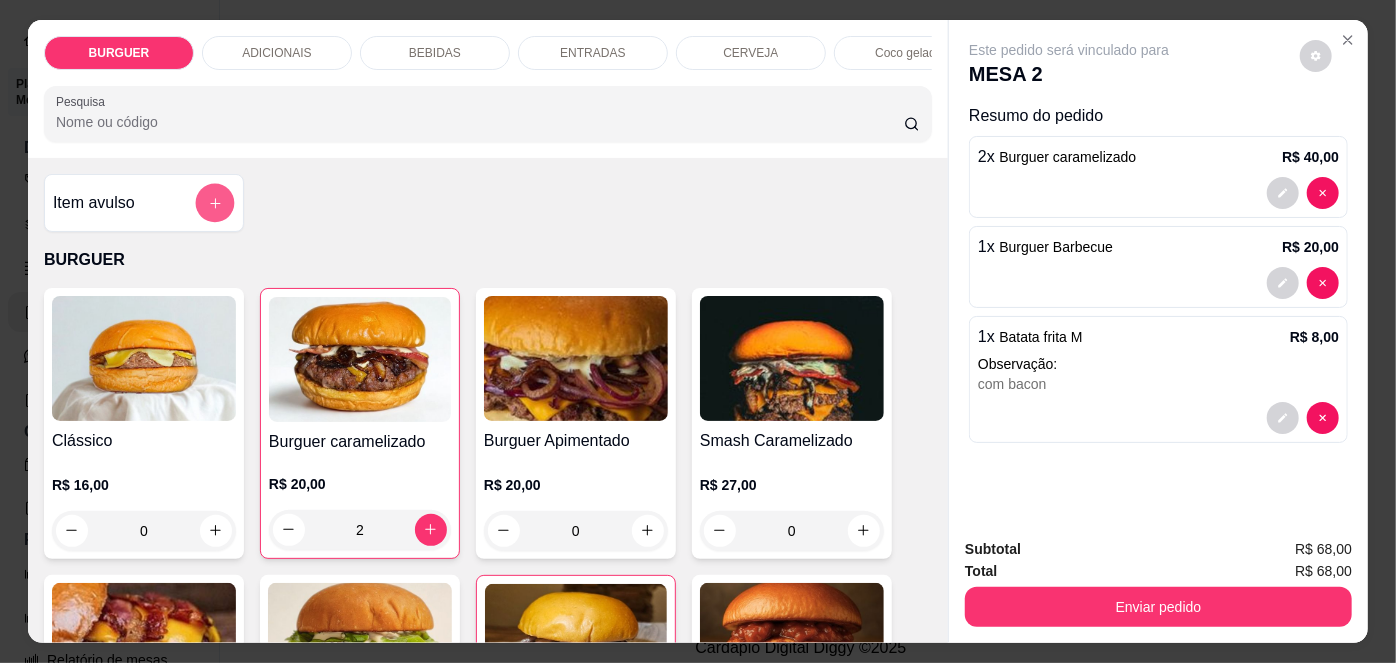 click 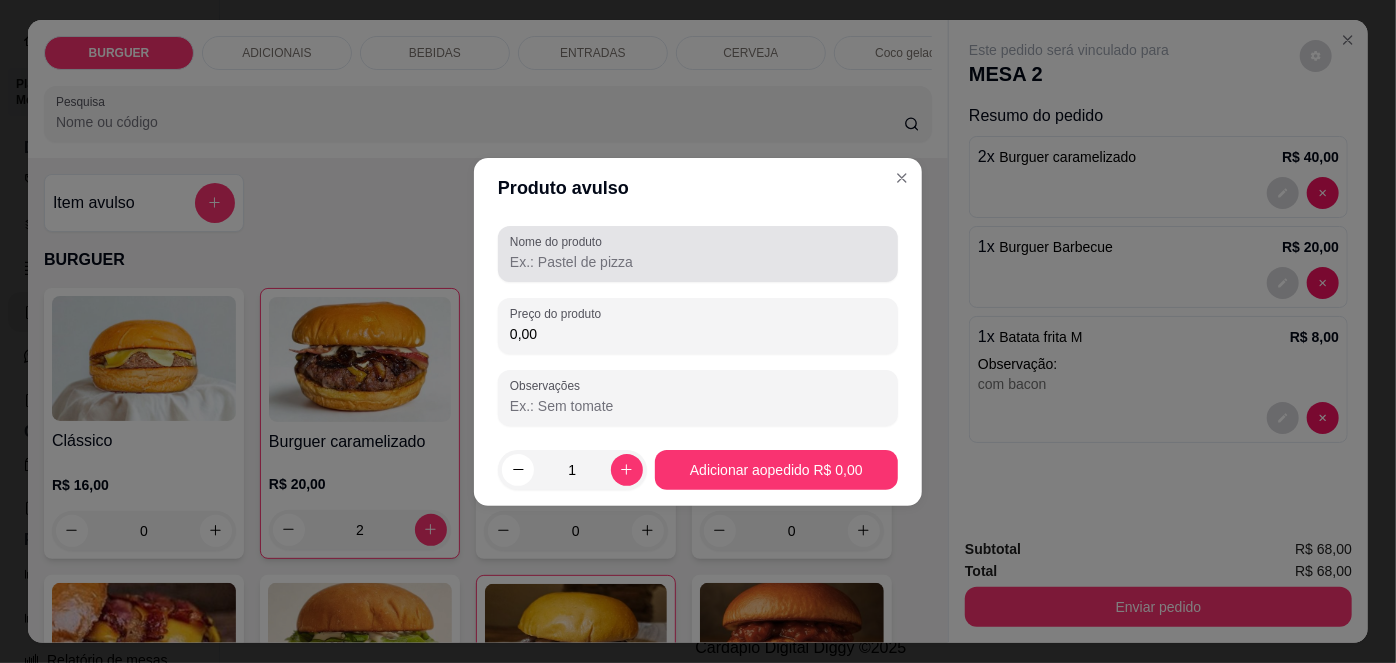 click on "Nome do produto" at bounding box center [559, 241] 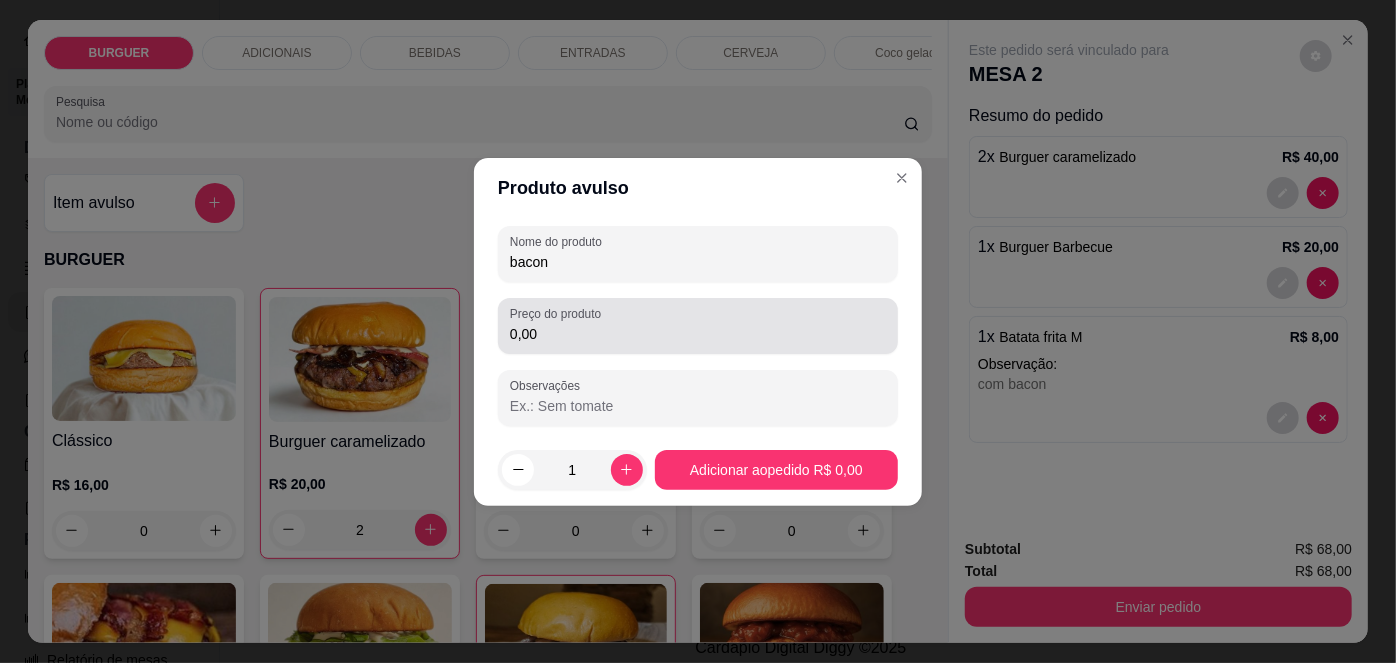 type on "bacon" 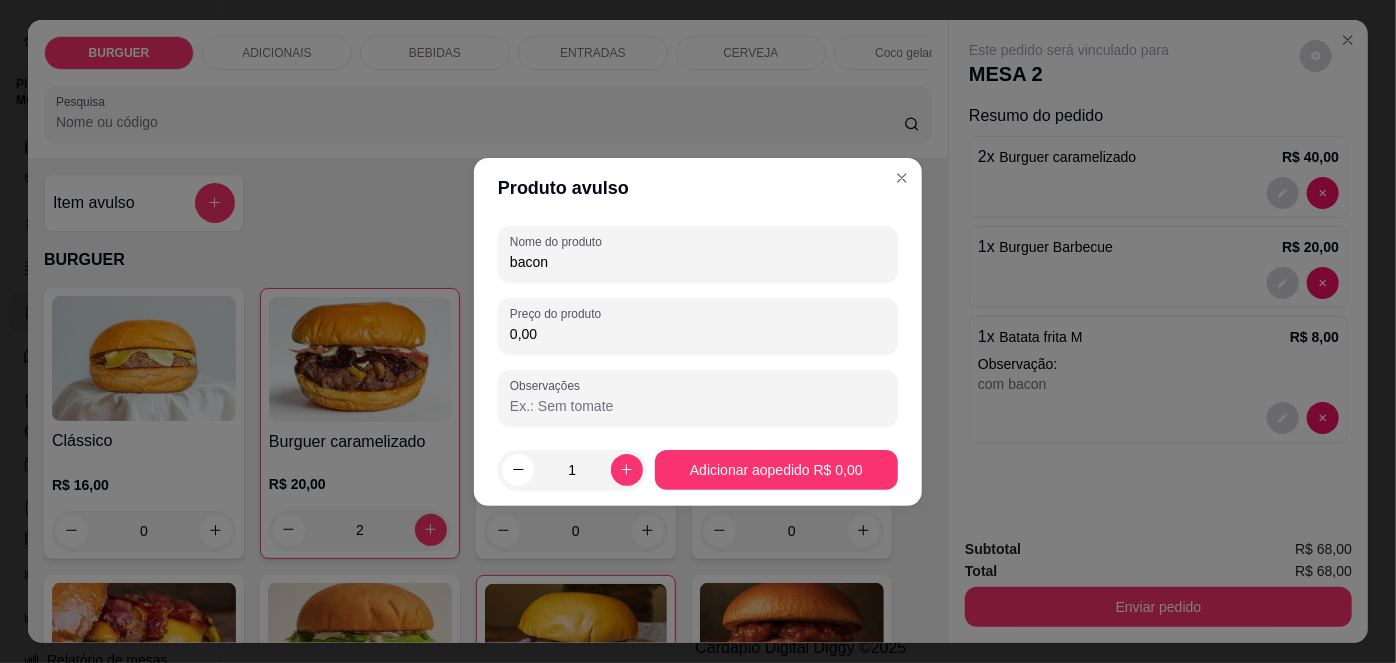 click on "0,00" at bounding box center [698, 334] 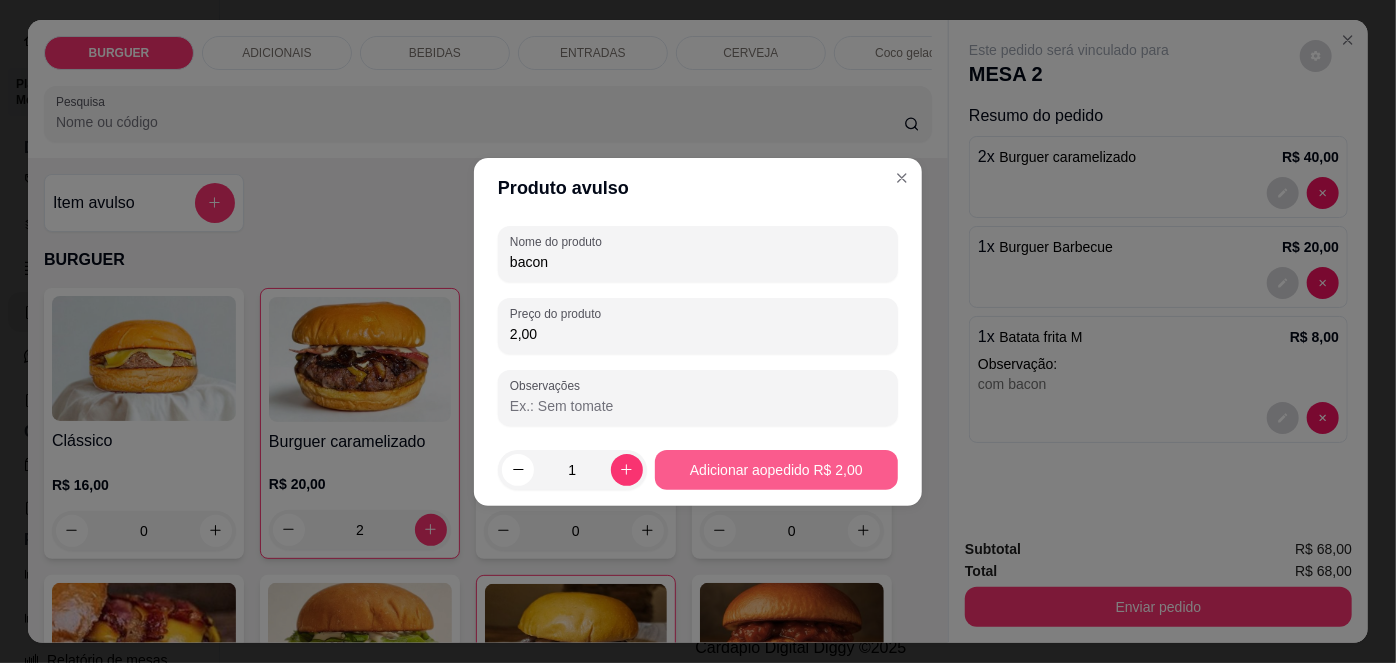 type on "2,00" 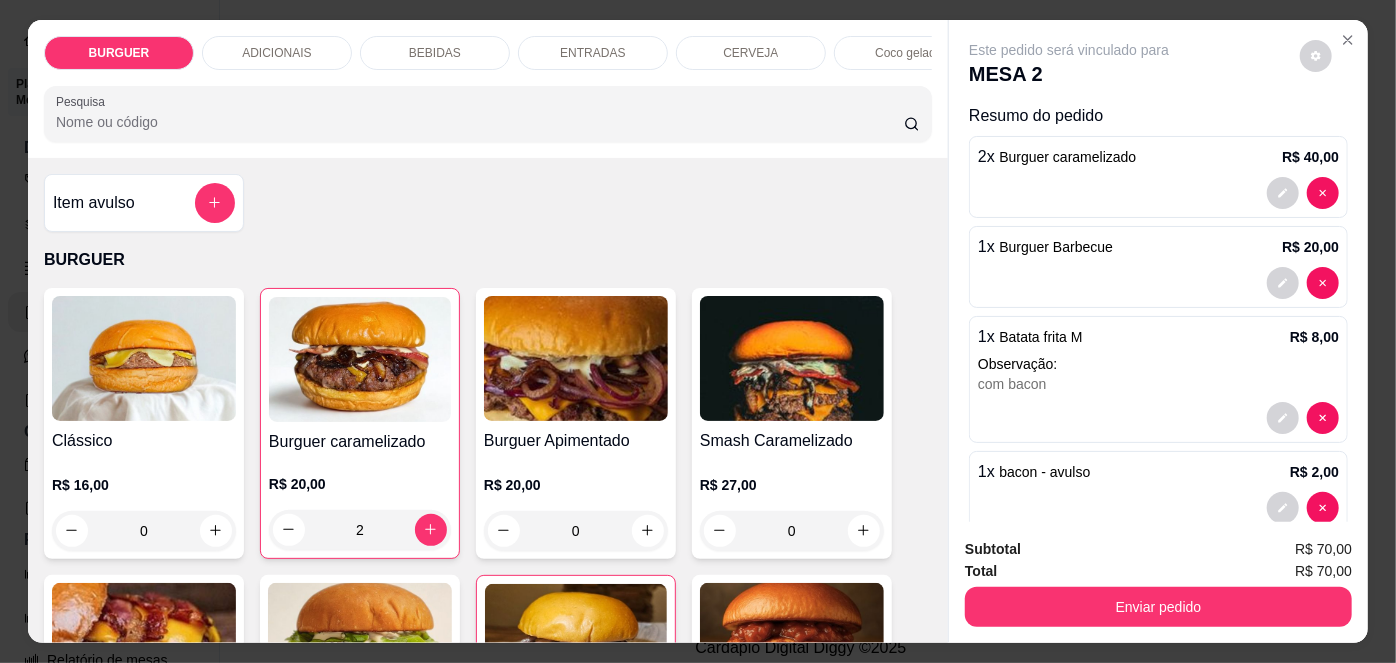scroll, scrollTop: 36, scrollLeft: 0, axis: vertical 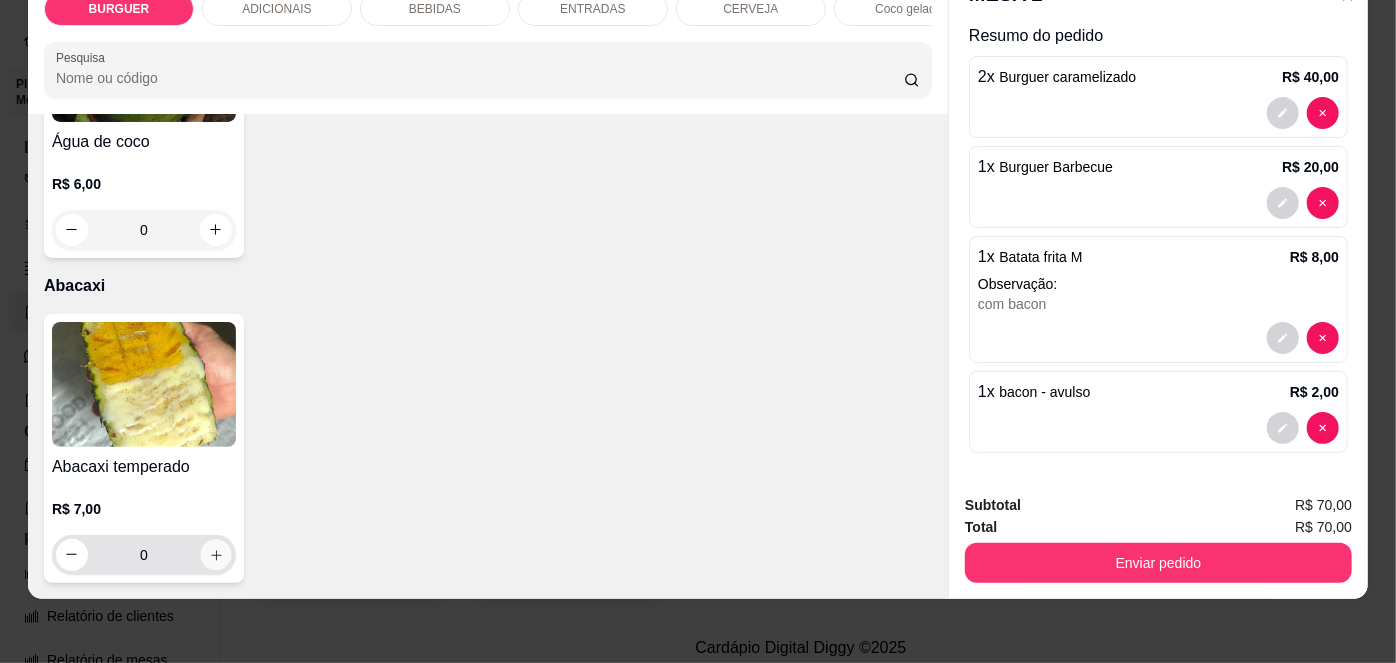 click 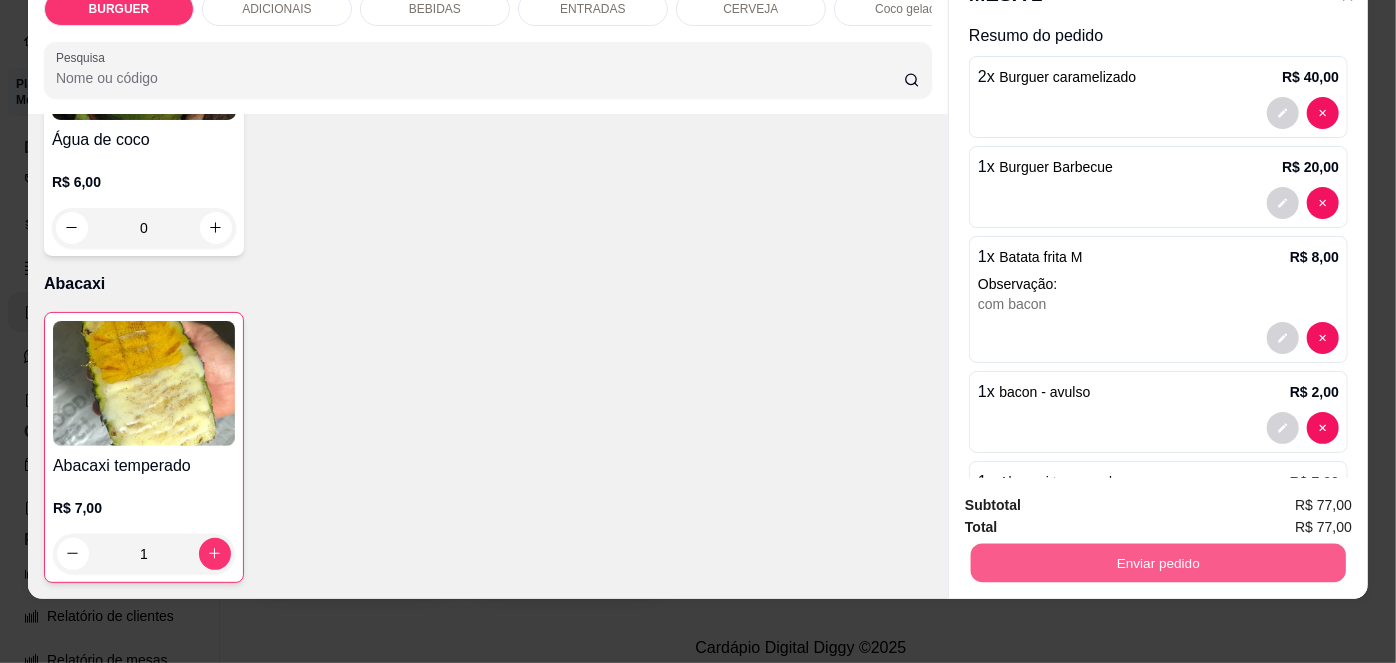 click on "Enviar pedido" at bounding box center [1158, 563] 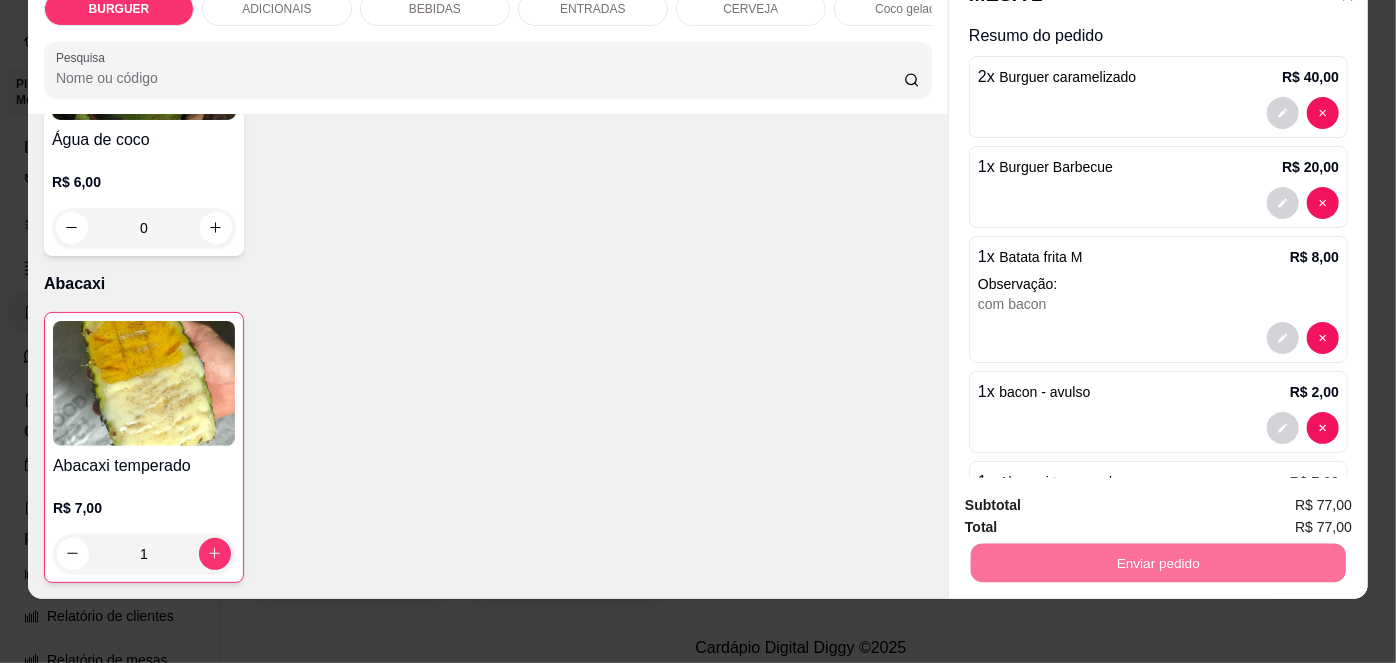 click on "Não registrar e enviar pedido" at bounding box center [1093, 500] 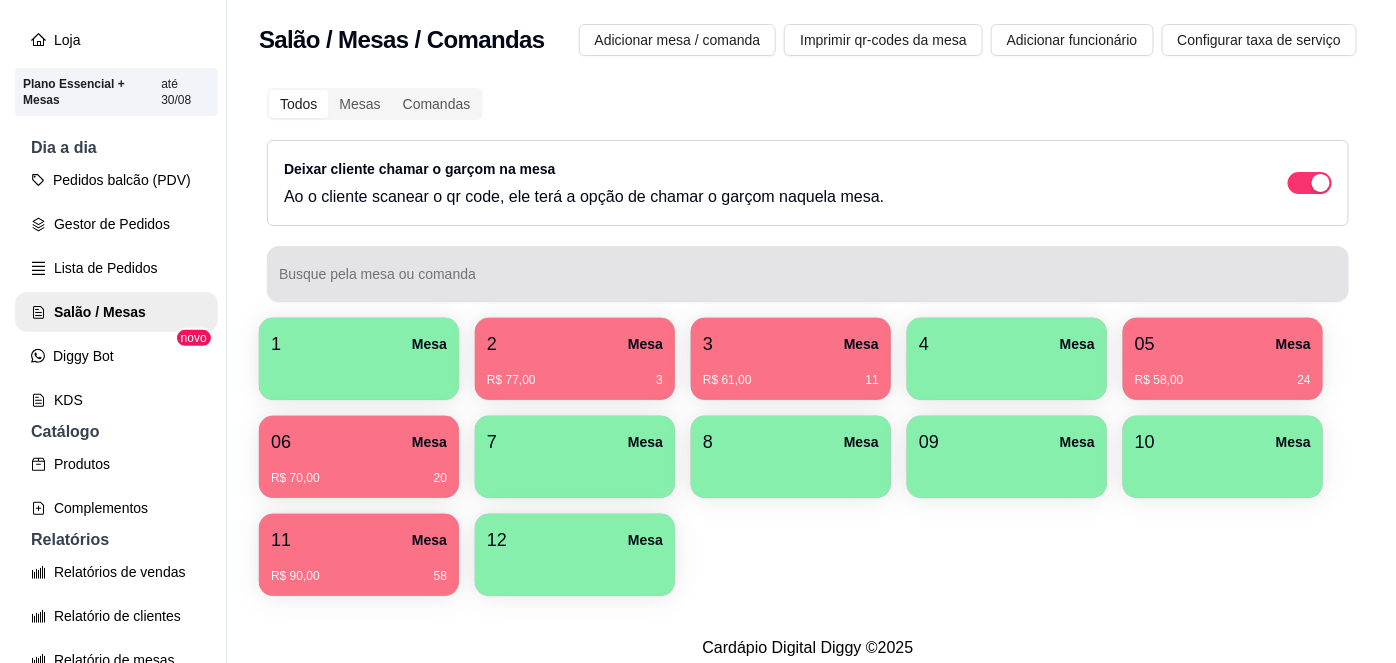 scroll, scrollTop: 26, scrollLeft: 0, axis: vertical 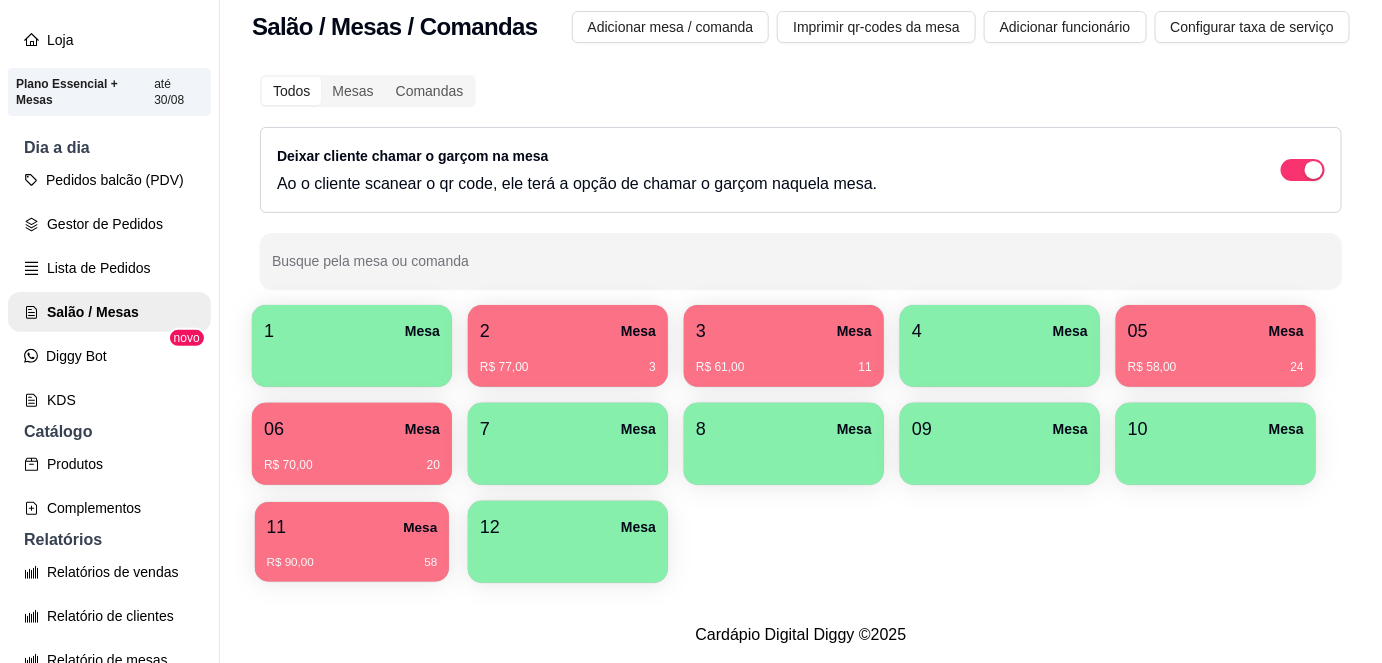 click on "11 Mesa" at bounding box center [352, 527] 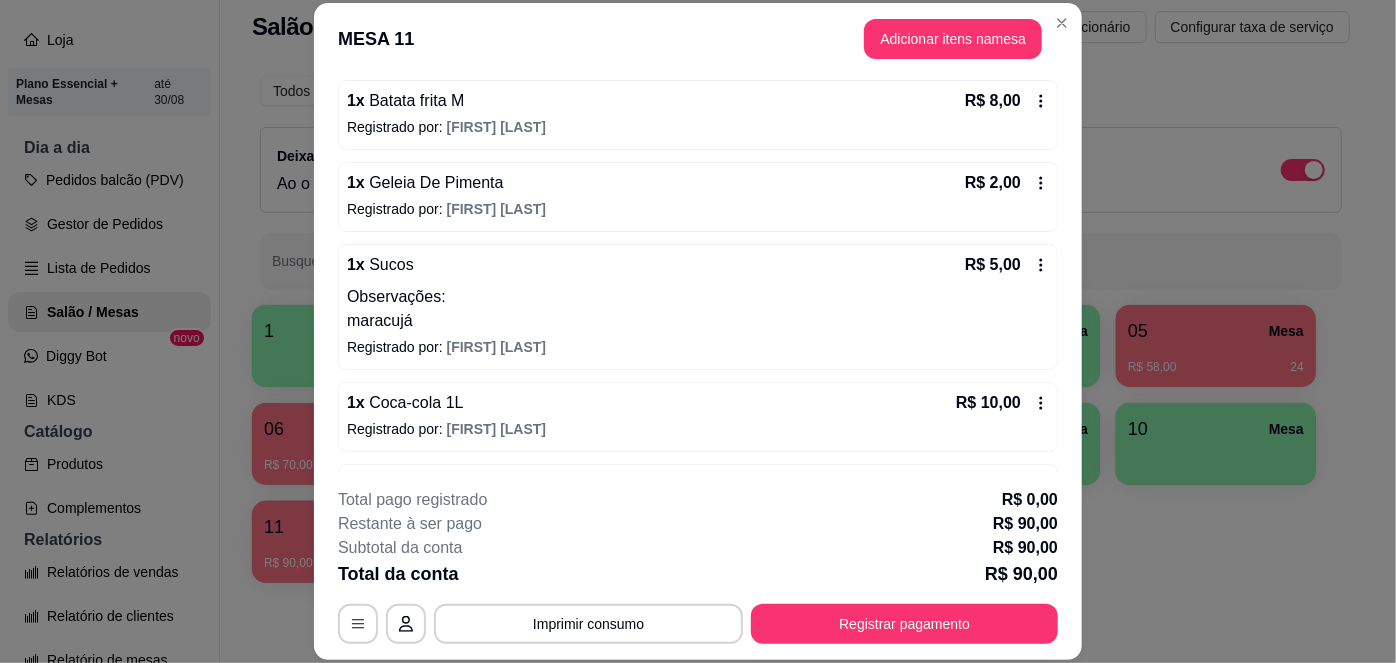 scroll, scrollTop: 413, scrollLeft: 0, axis: vertical 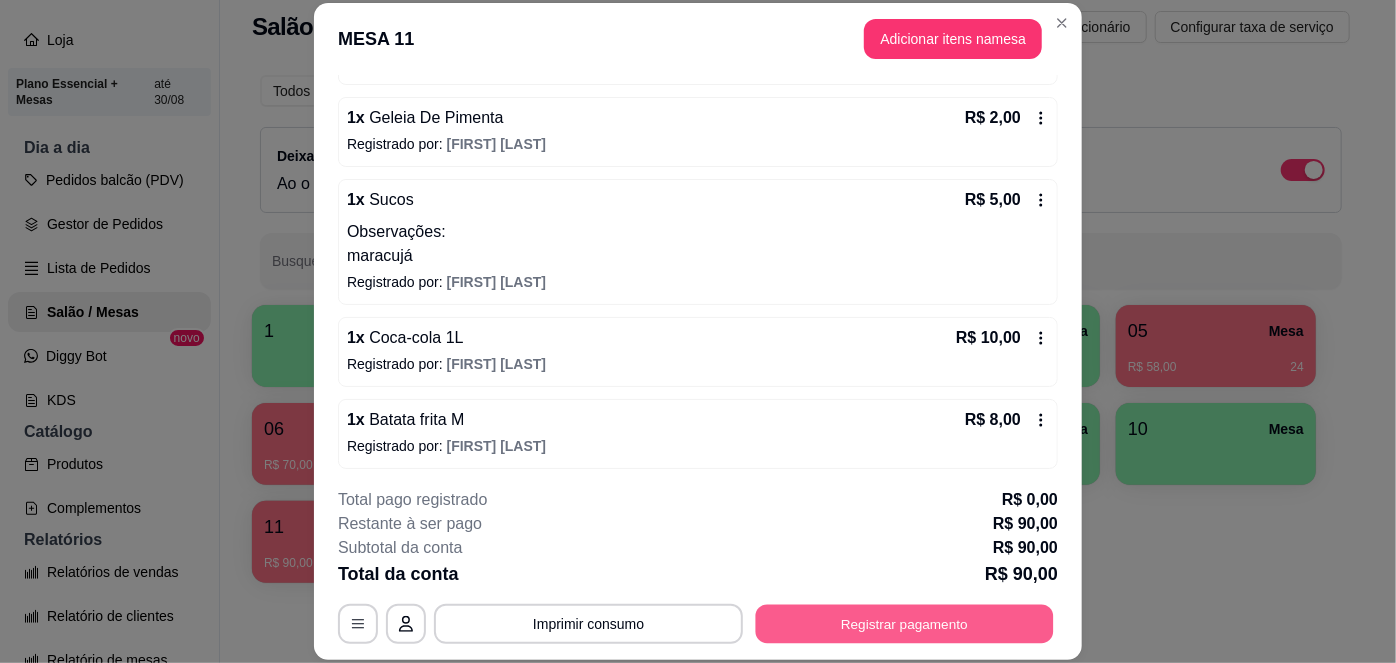 click on "Registrar pagamento" at bounding box center (905, 623) 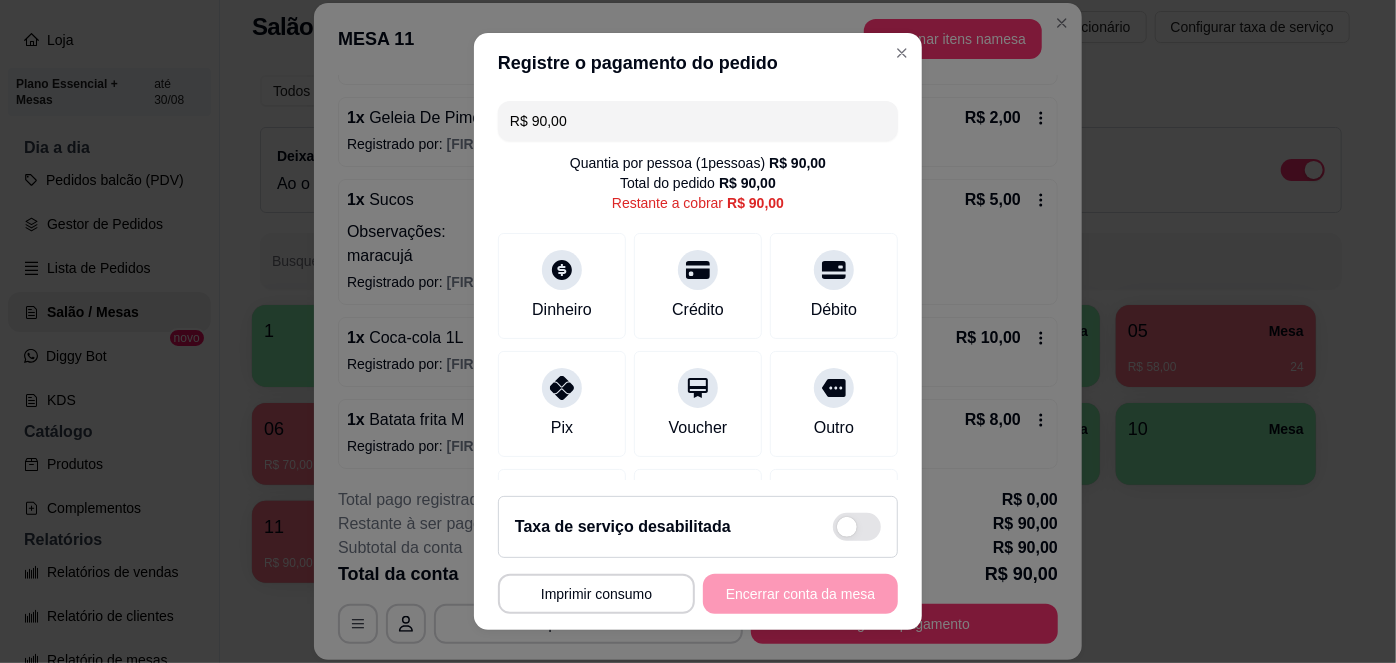 click on "R$ 90,00" at bounding box center (698, 121) 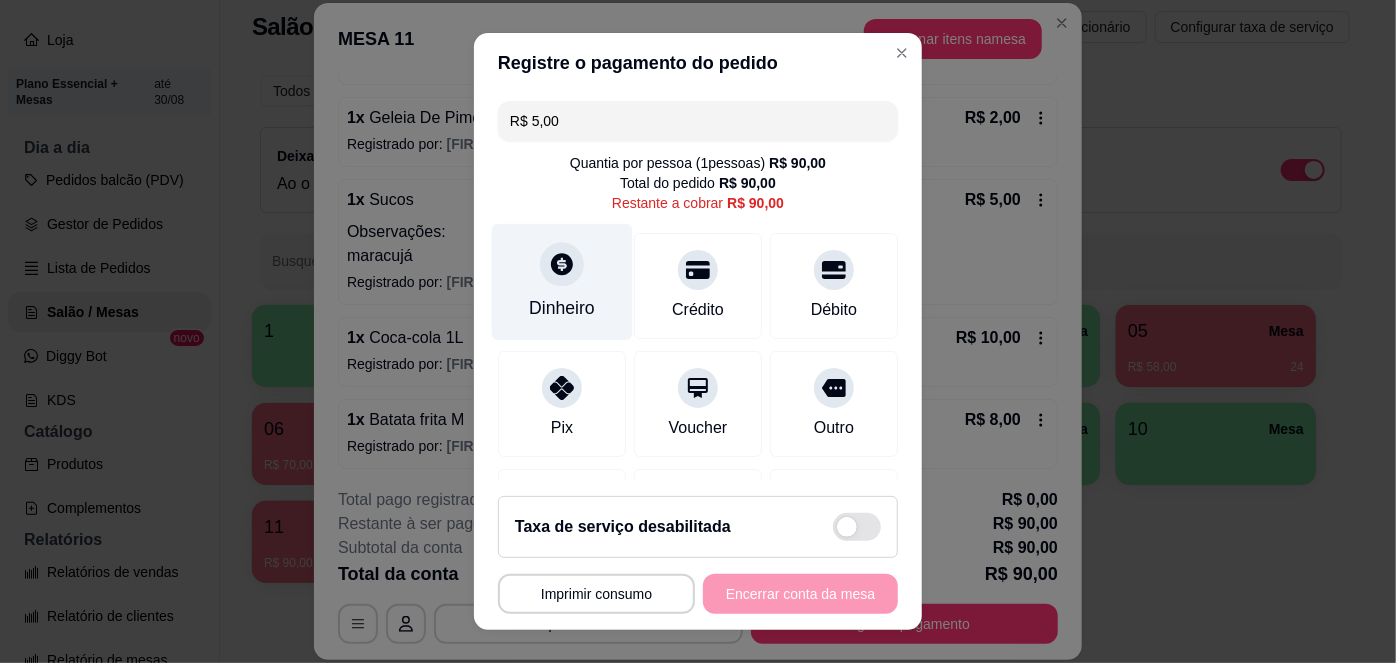 click on "Dinheiro" at bounding box center [562, 282] 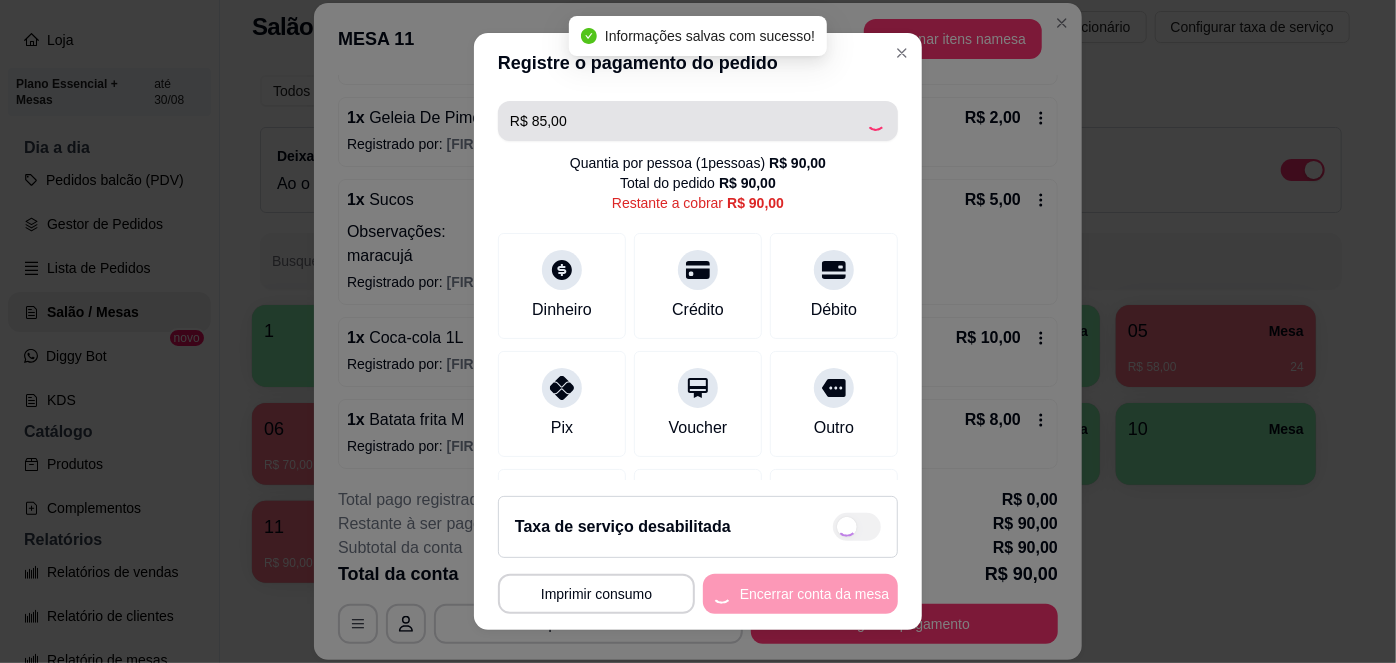 click on "R$ 85,00" at bounding box center (688, 121) 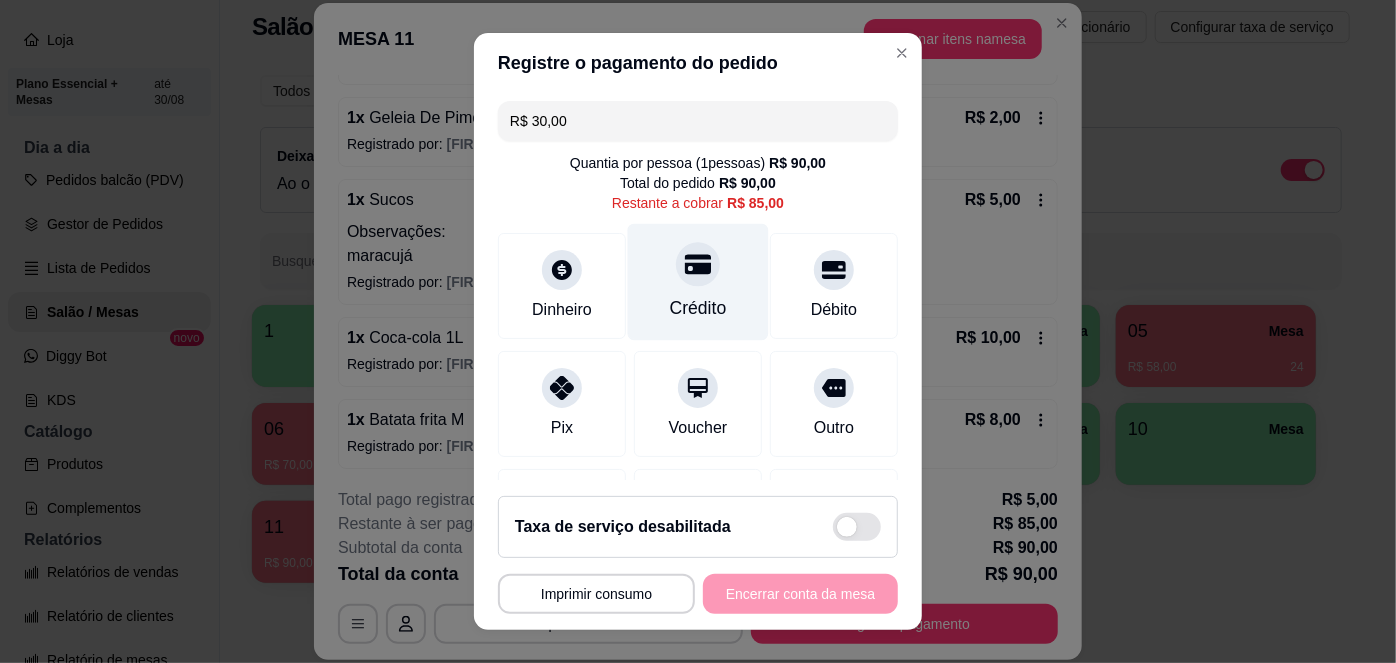 click on "Crédito" at bounding box center (698, 282) 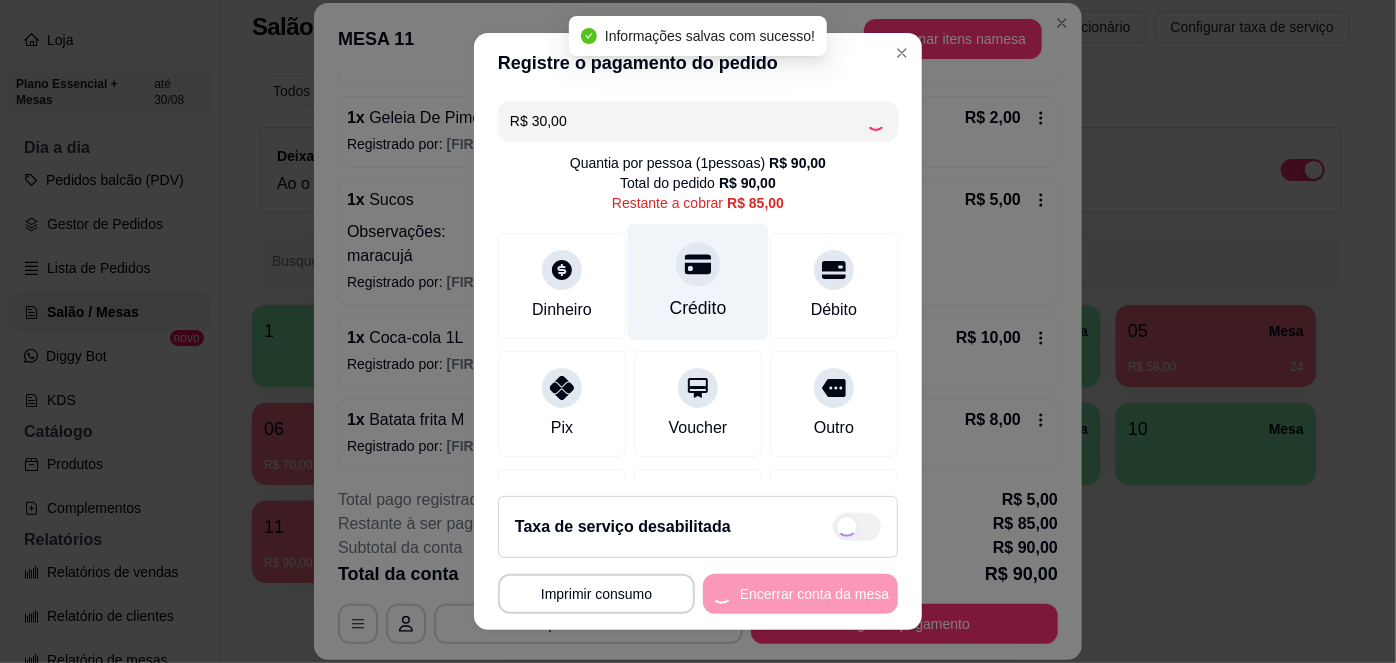 type on "R$ 55,00" 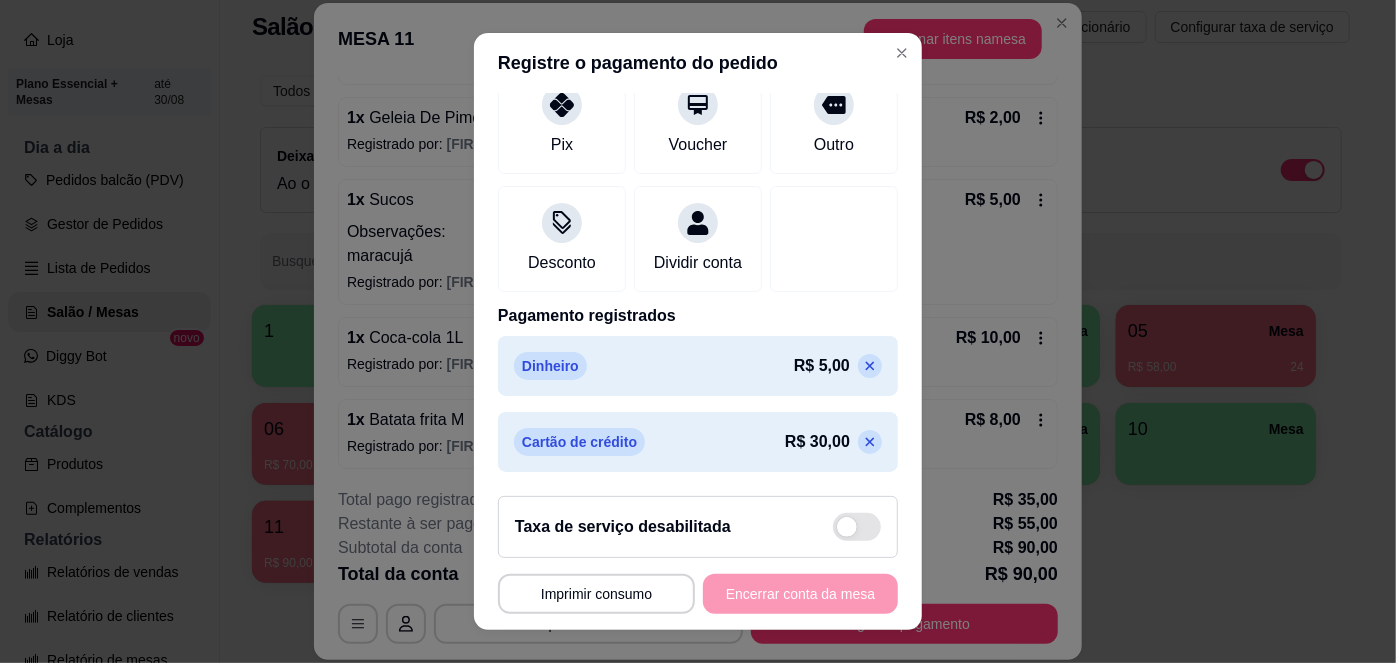 scroll, scrollTop: 0, scrollLeft: 0, axis: both 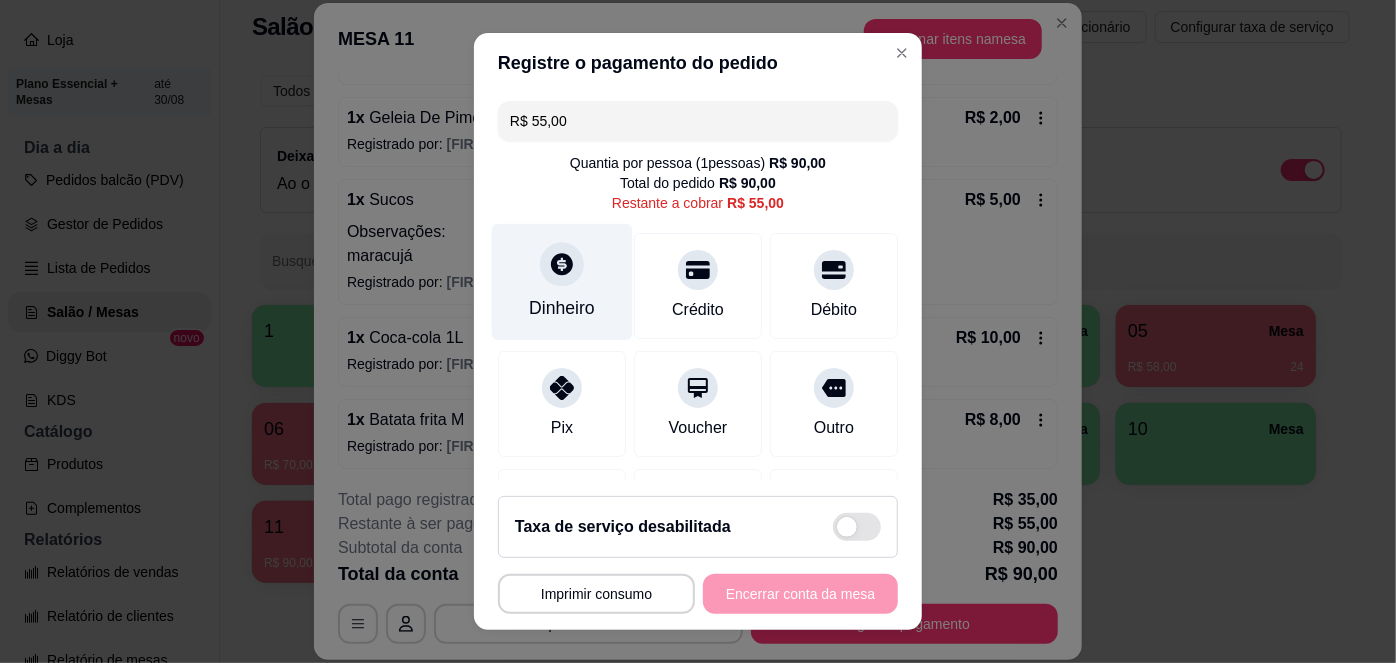 click on "Dinheiro" at bounding box center (562, 308) 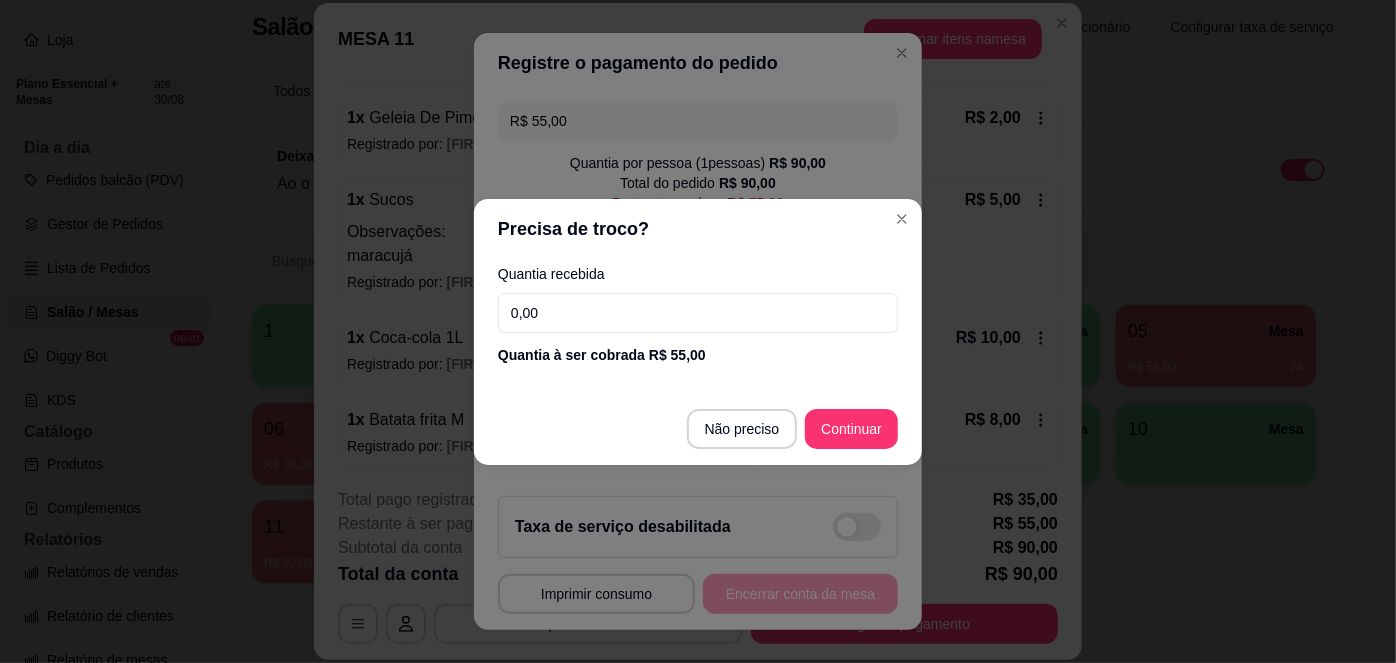click on "0,00" at bounding box center (698, 313) 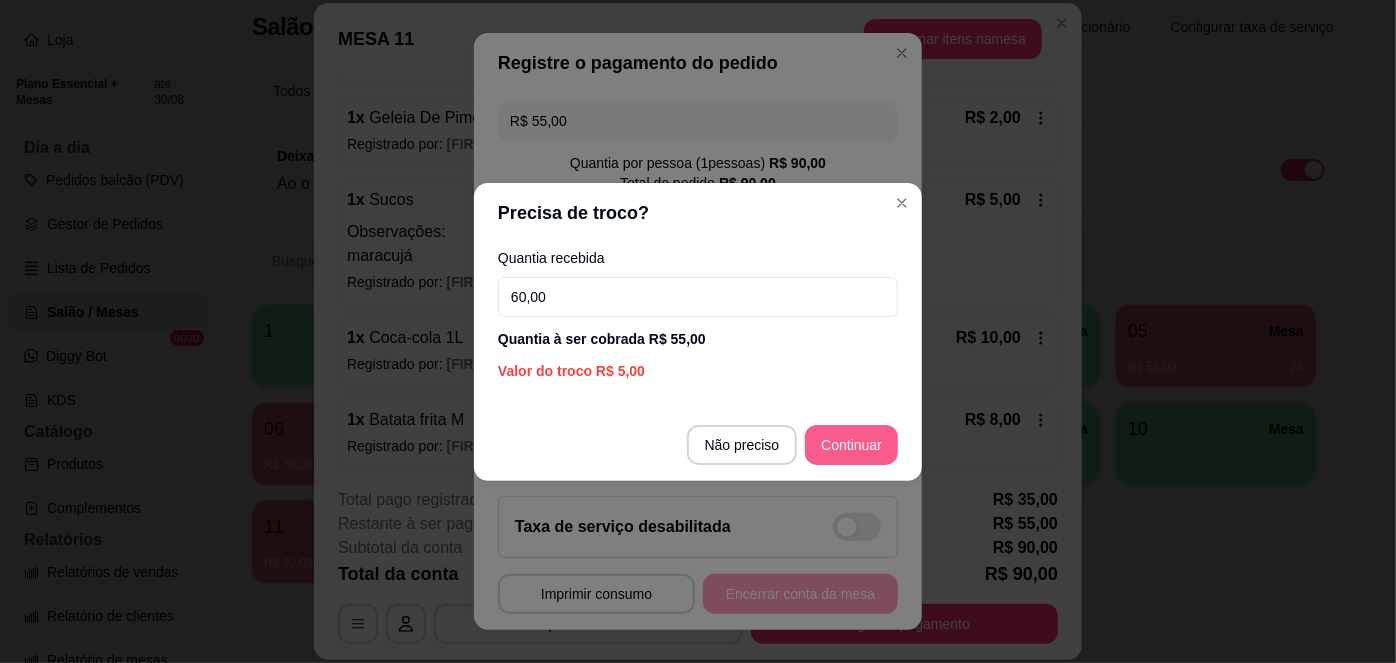 type on "60,00" 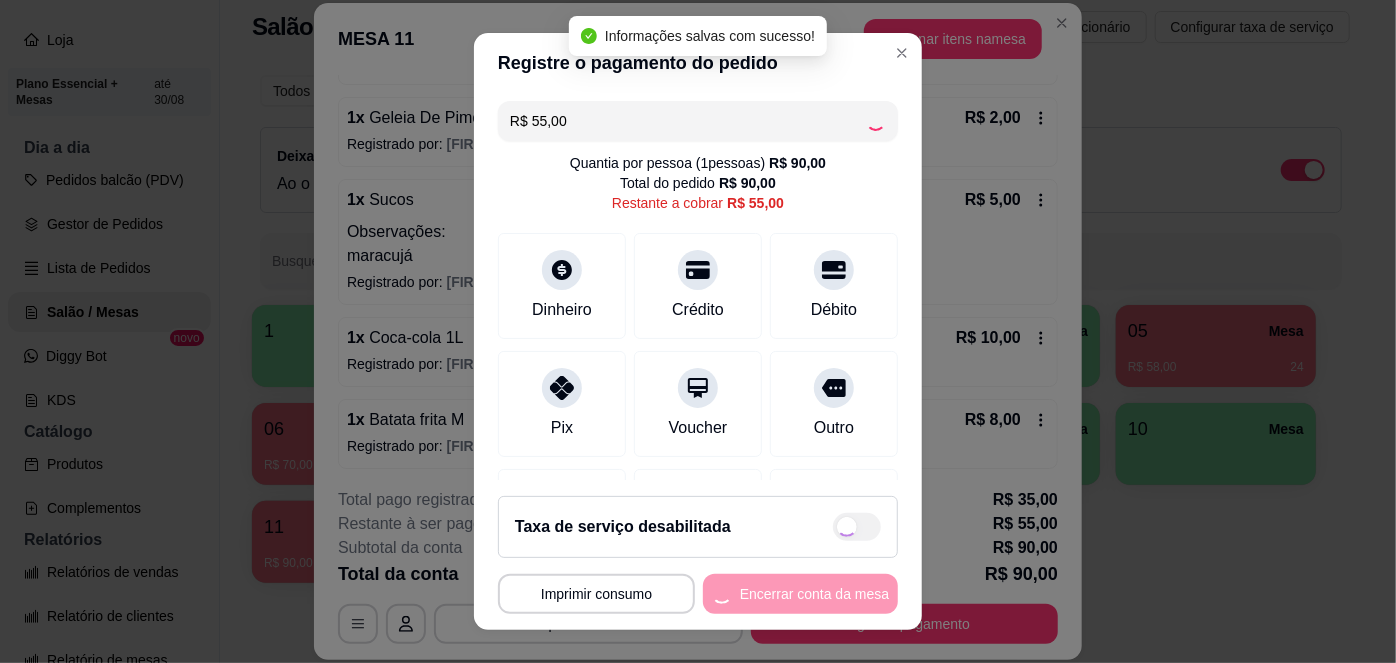 type on "R$ 0,00" 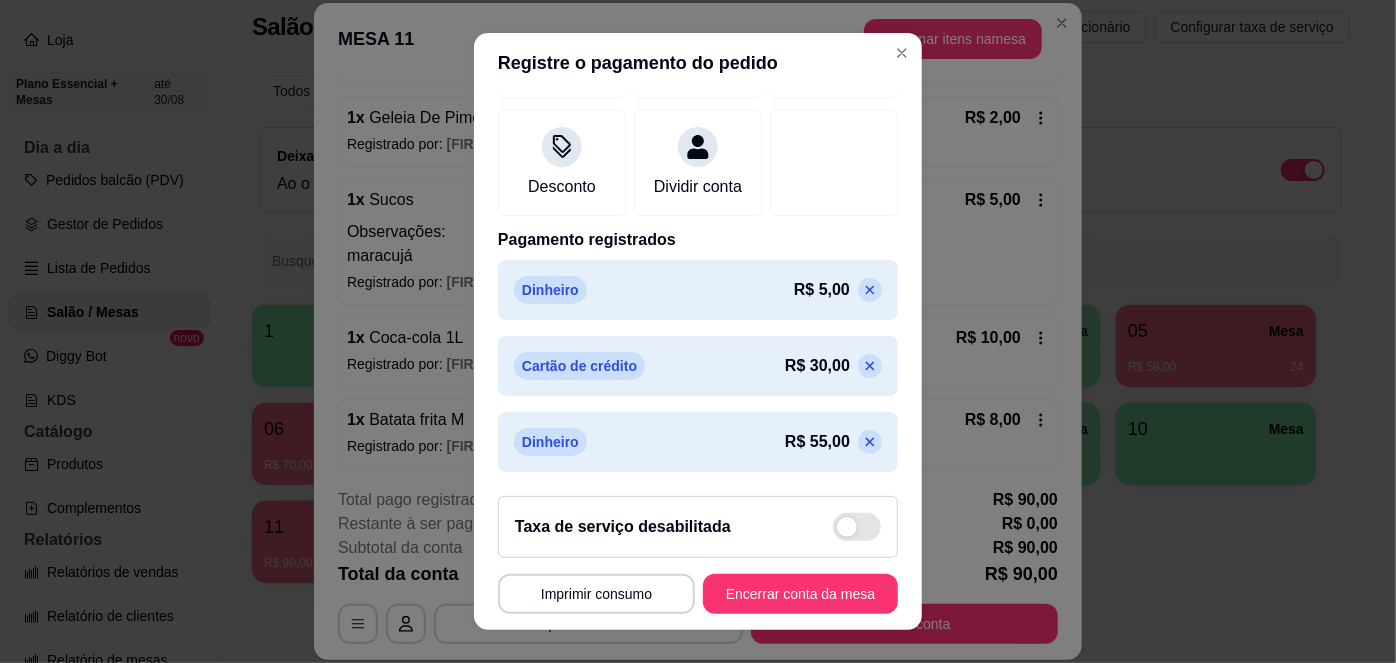 scroll, scrollTop: 360, scrollLeft: 0, axis: vertical 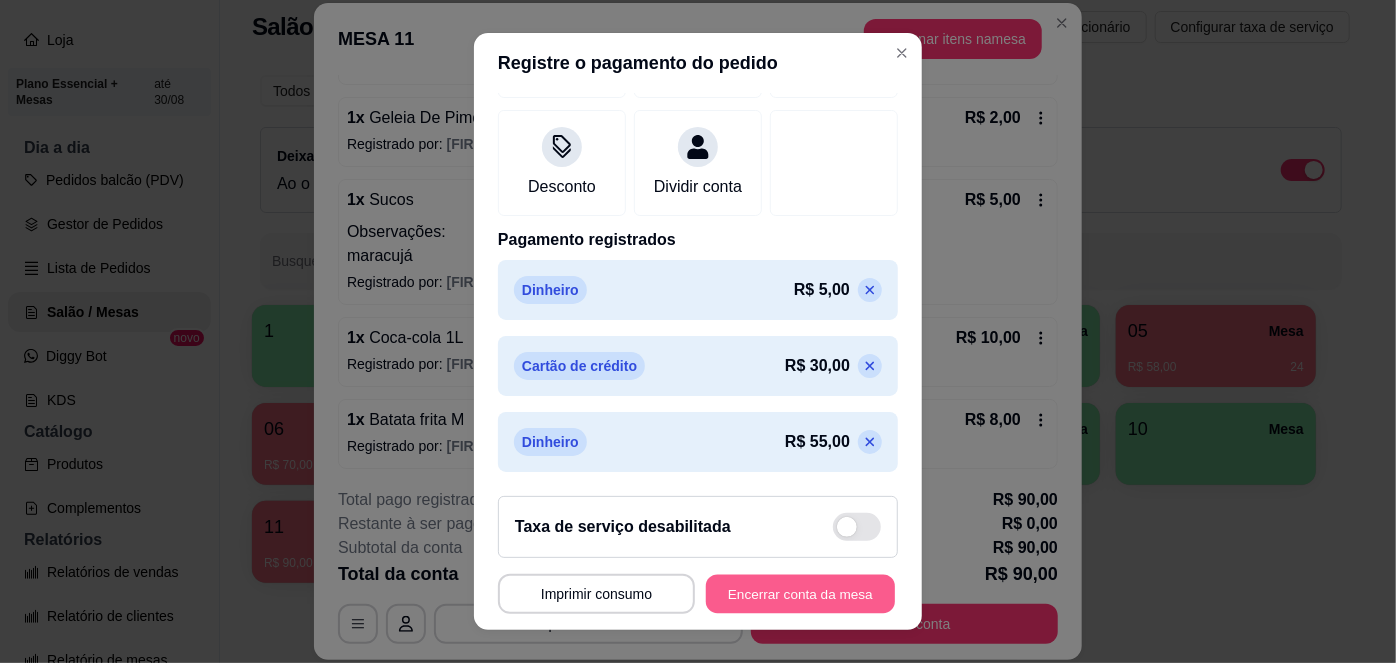 click on "Encerrar conta da mesa" at bounding box center [800, 593] 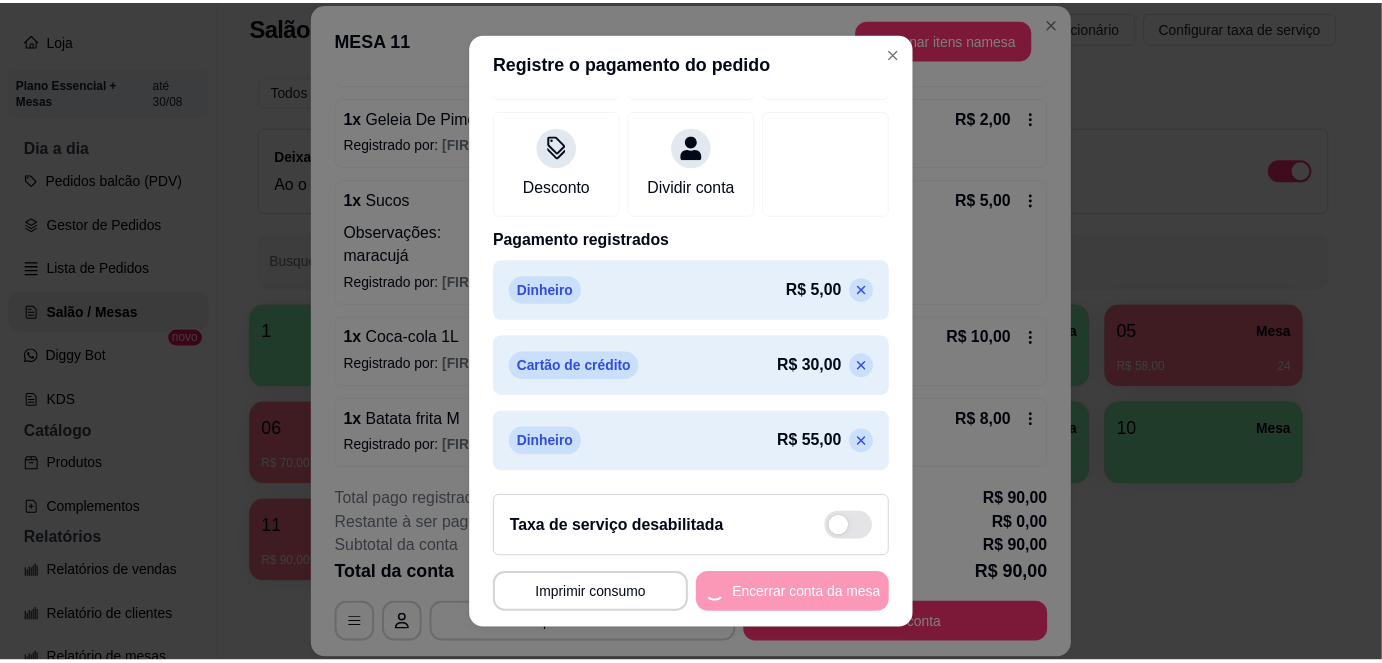 scroll, scrollTop: 0, scrollLeft: 0, axis: both 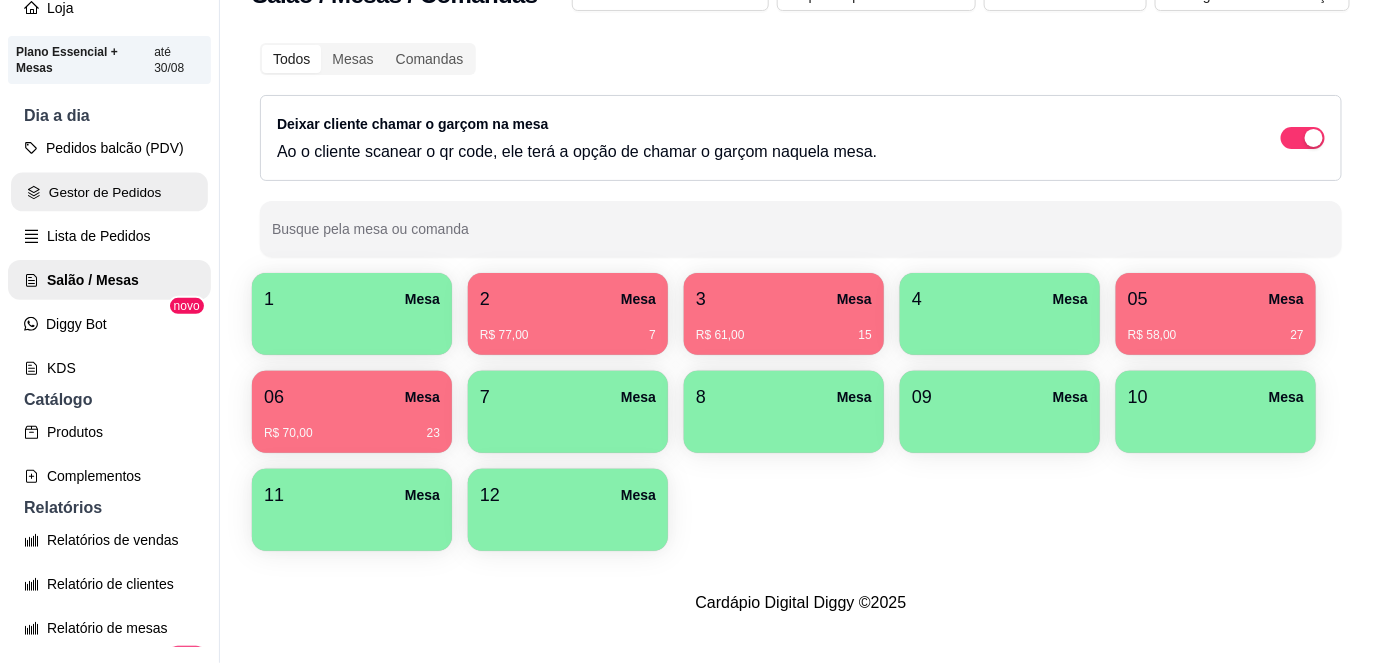 click on "Gestor de Pedidos" at bounding box center (109, 192) 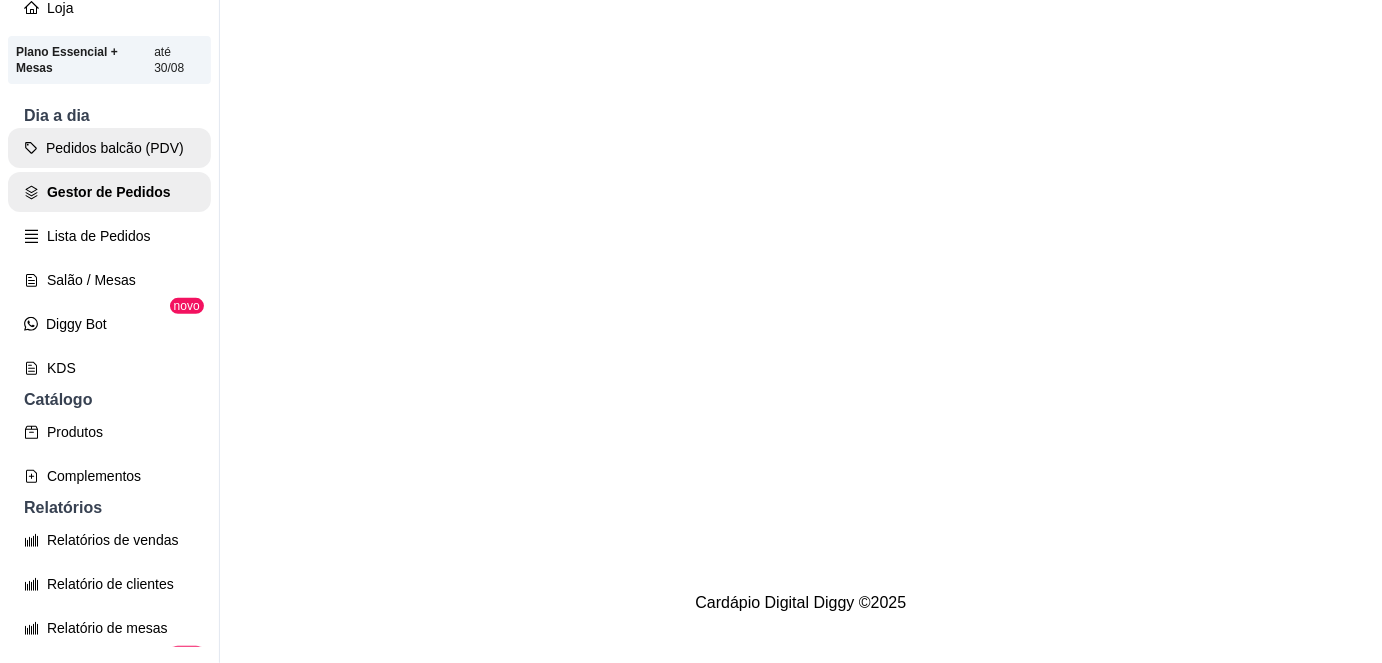 scroll, scrollTop: 0, scrollLeft: 0, axis: both 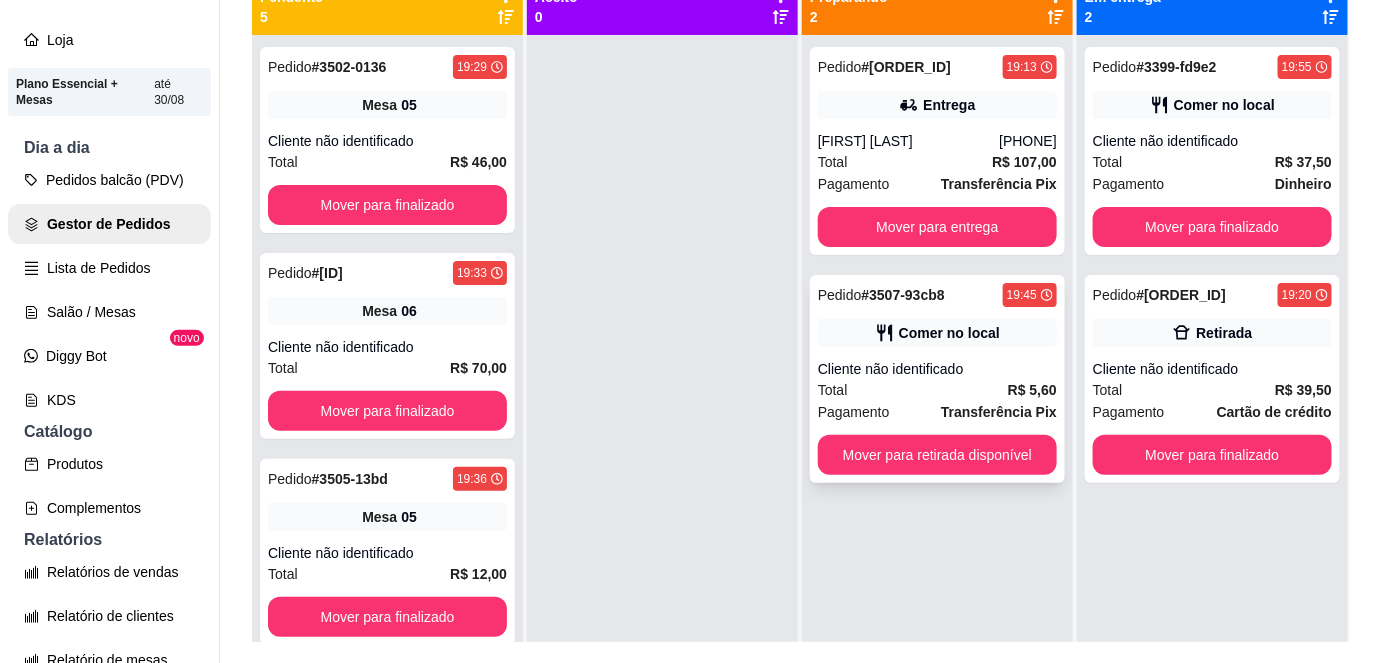 click on "Cliente não identificado" at bounding box center (937, 369) 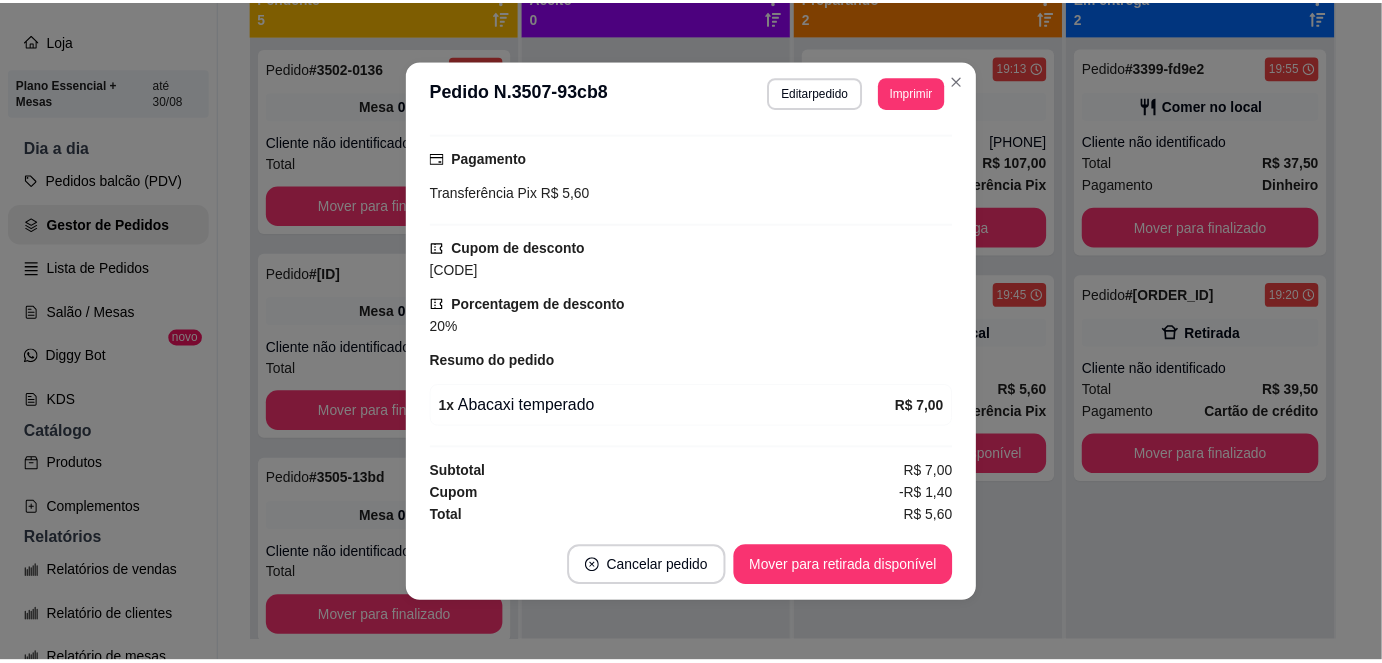 scroll, scrollTop: 0, scrollLeft: 0, axis: both 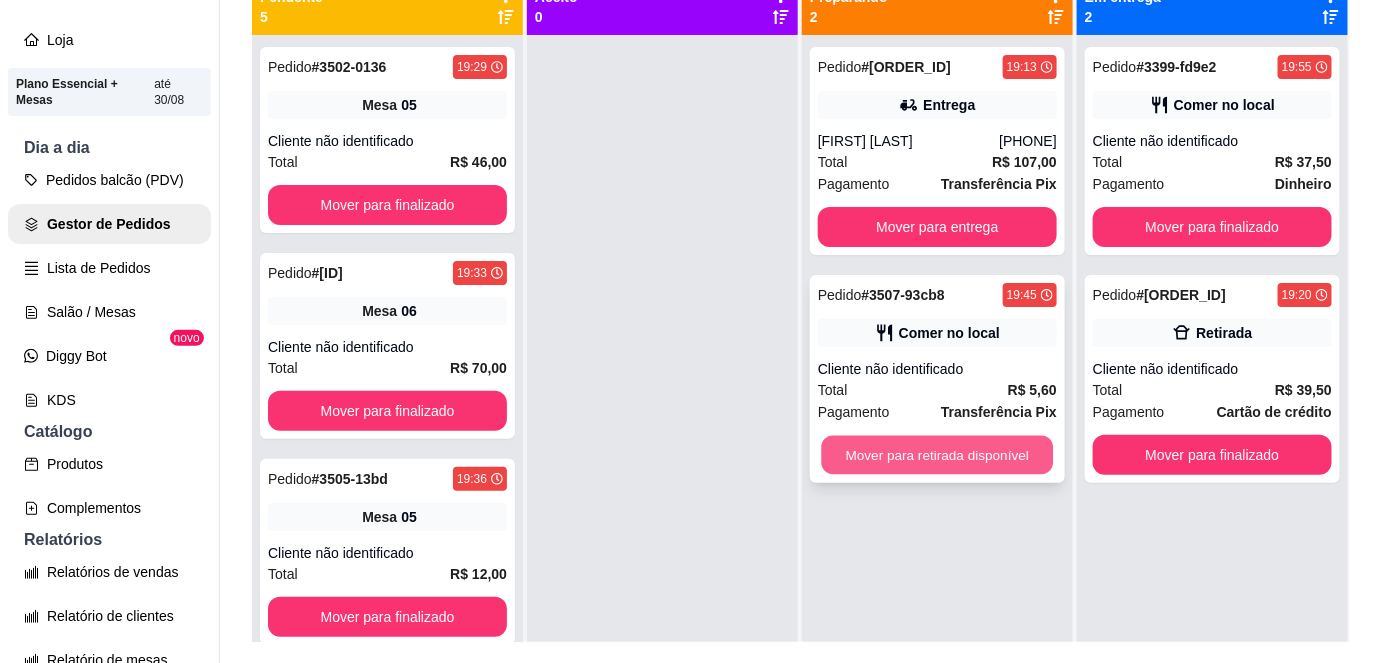 click on "Mover para retirada disponível" at bounding box center (938, 455) 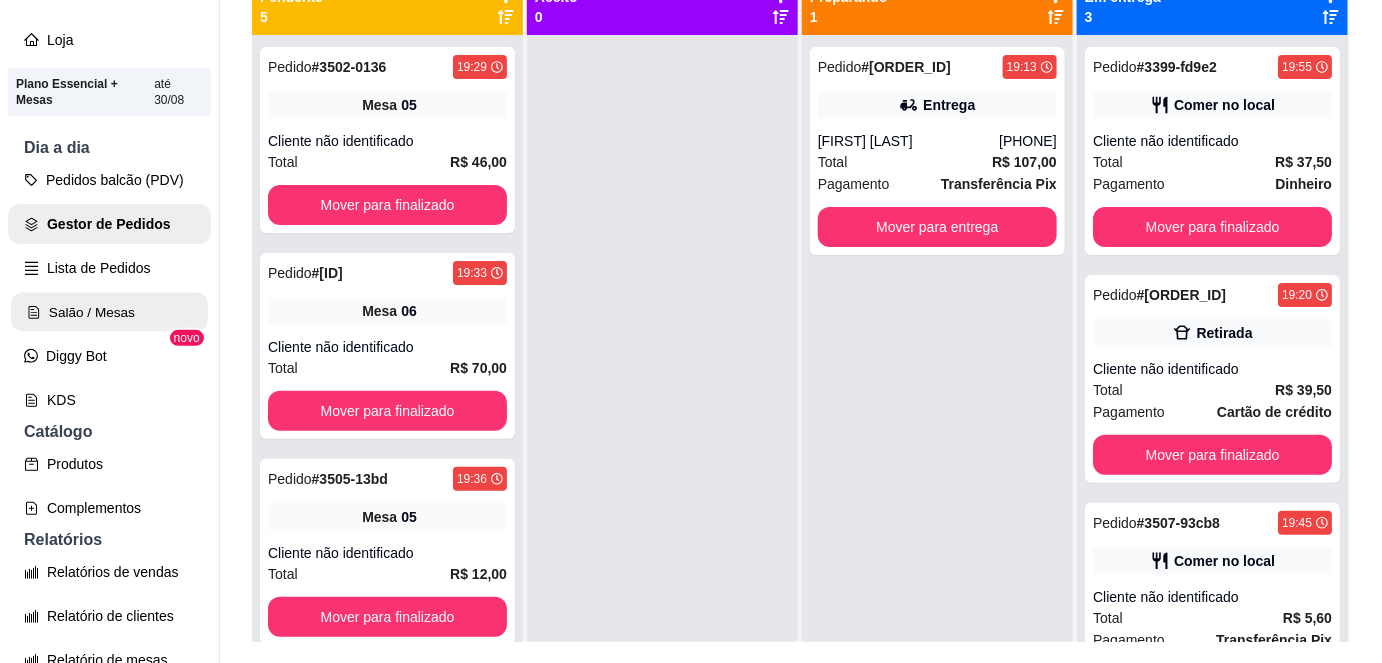 click on "Salão / Mesas" at bounding box center [109, 312] 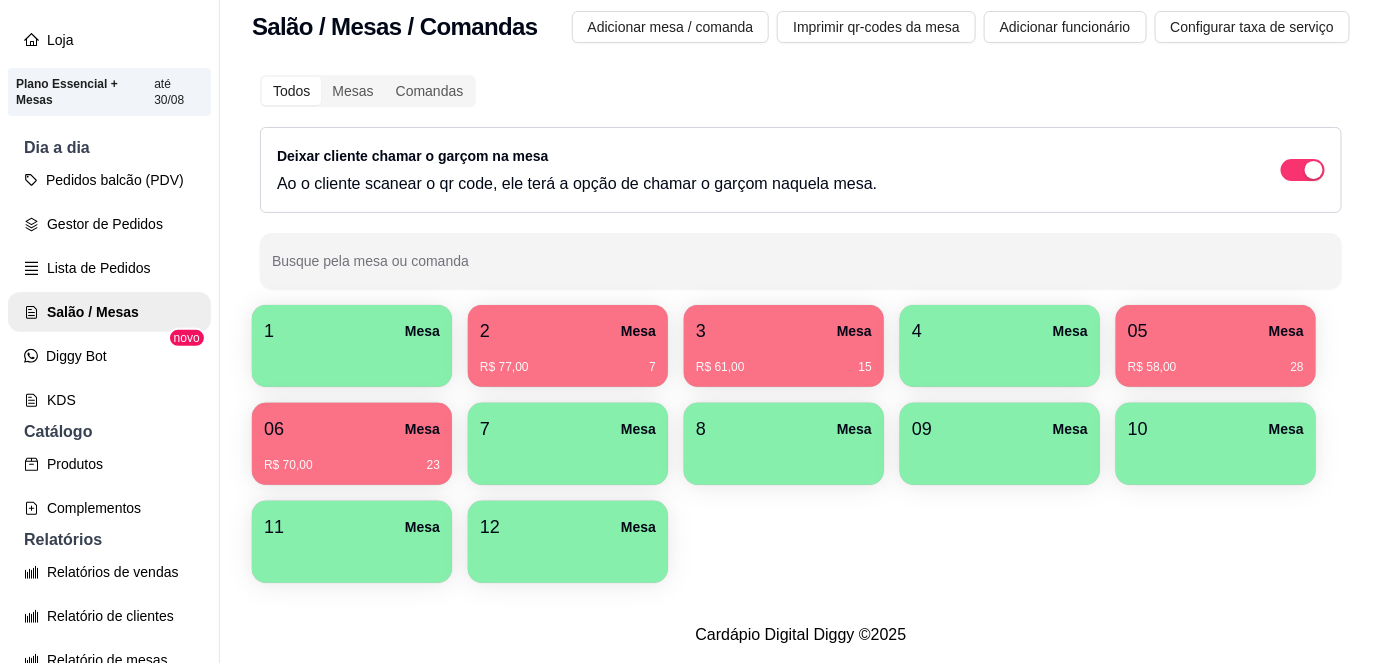 scroll, scrollTop: 26, scrollLeft: 0, axis: vertical 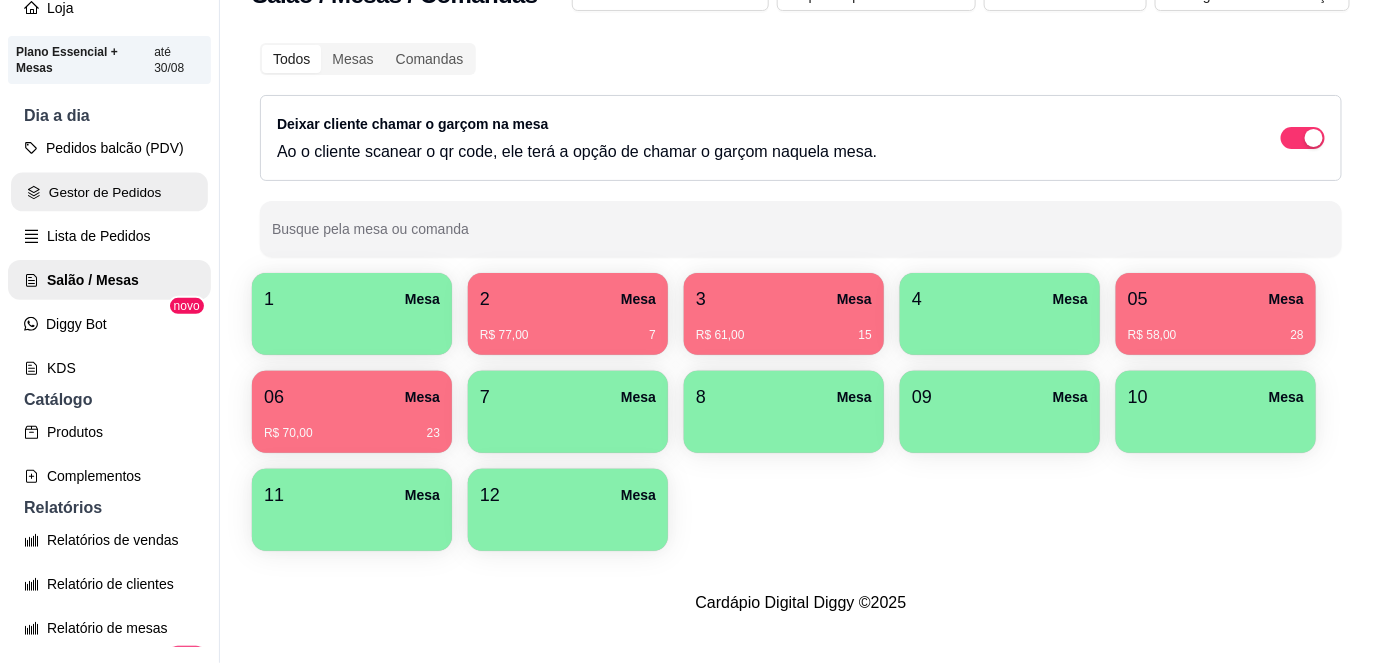 click on "Gestor de Pedidos" at bounding box center [109, 192] 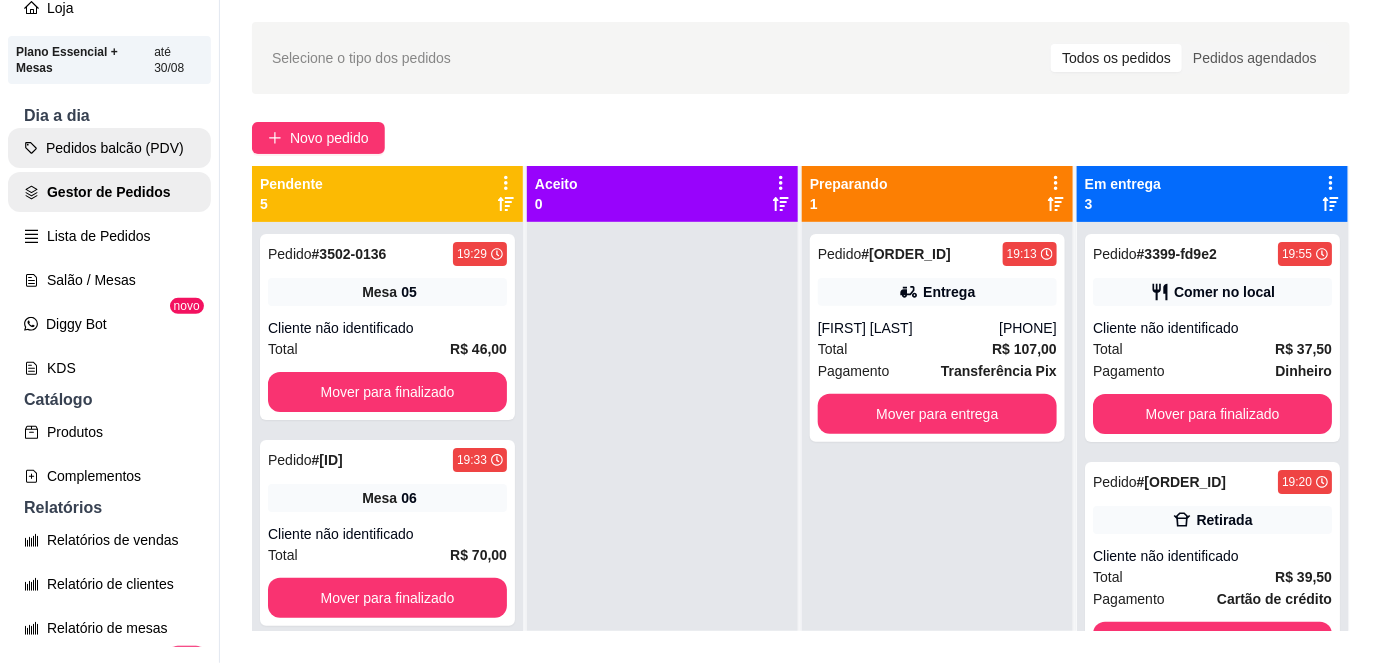 scroll, scrollTop: 0, scrollLeft: 0, axis: both 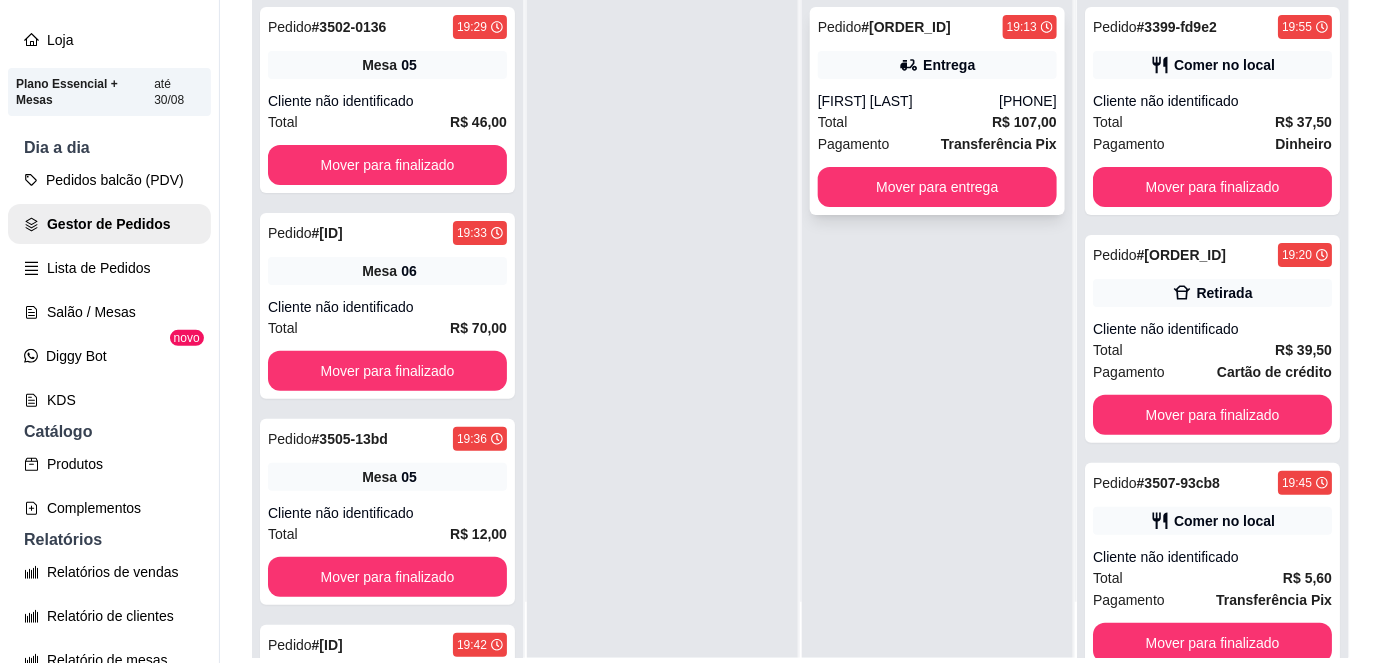 click on "[FIRST] [LAST]" at bounding box center (908, 101) 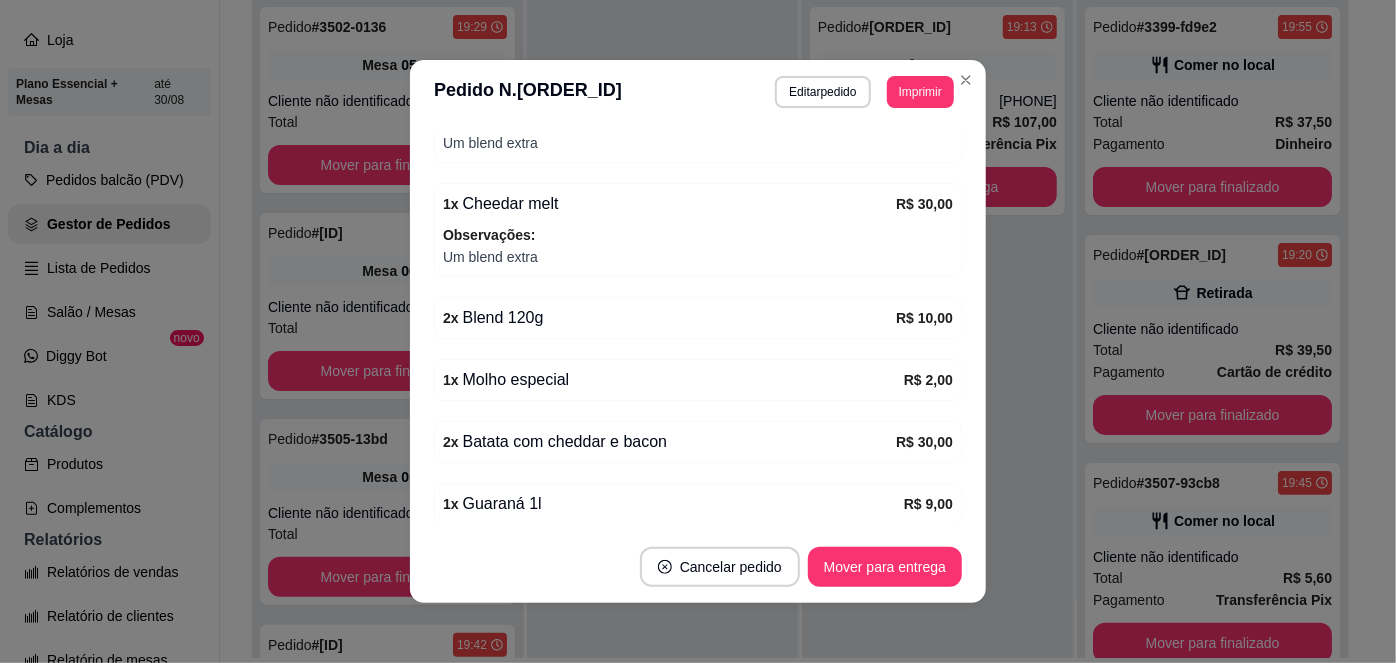 scroll, scrollTop: 793, scrollLeft: 0, axis: vertical 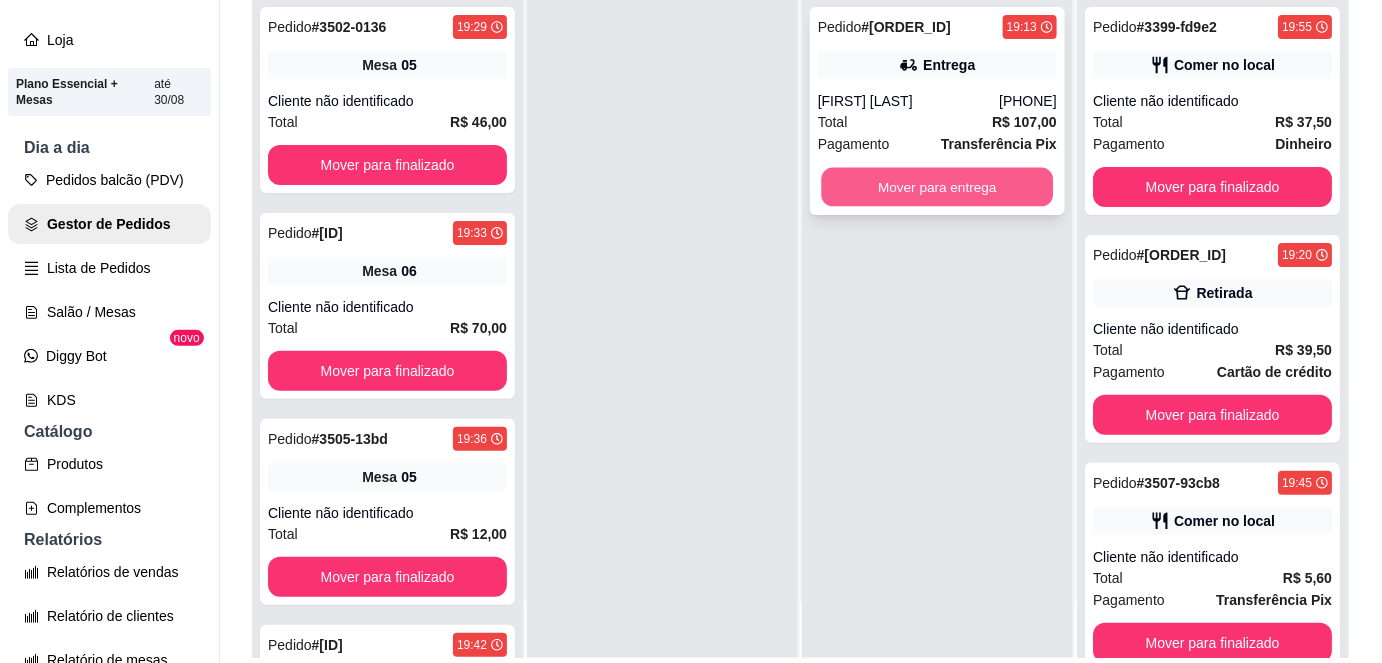 click on "Mover para entrega" at bounding box center [938, 187] 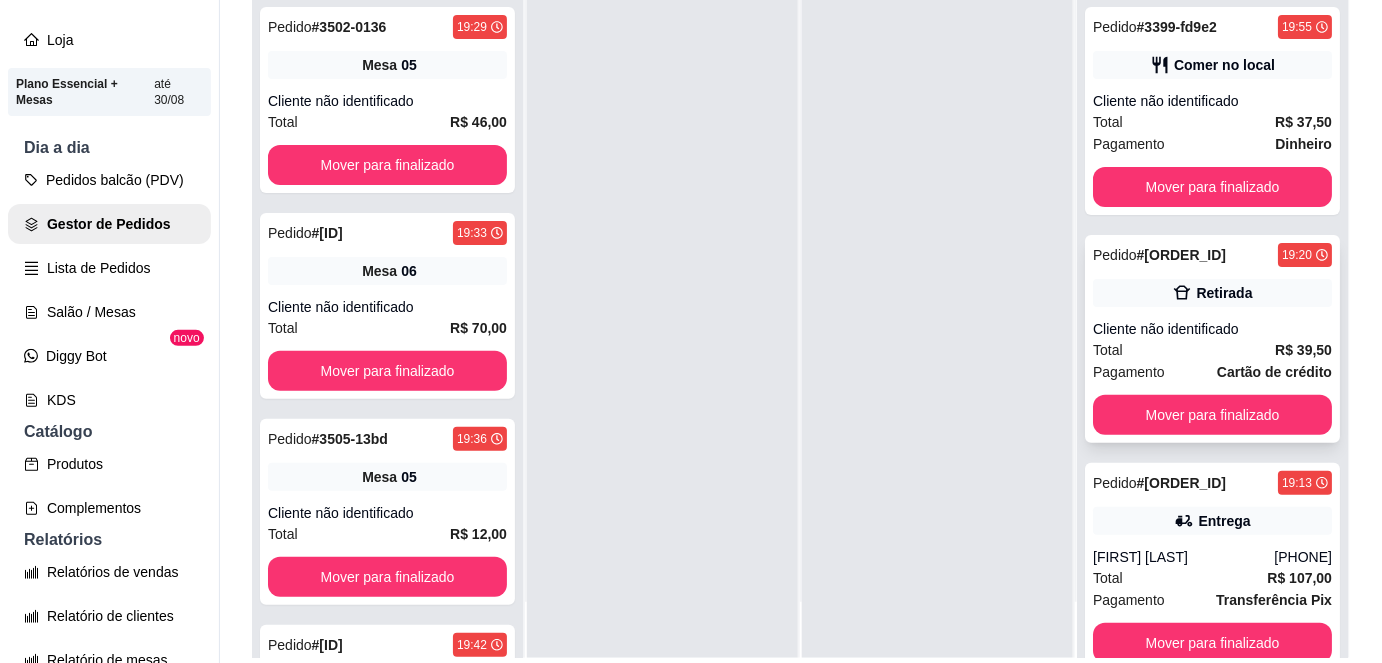 scroll, scrollTop: 269, scrollLeft: 0, axis: vertical 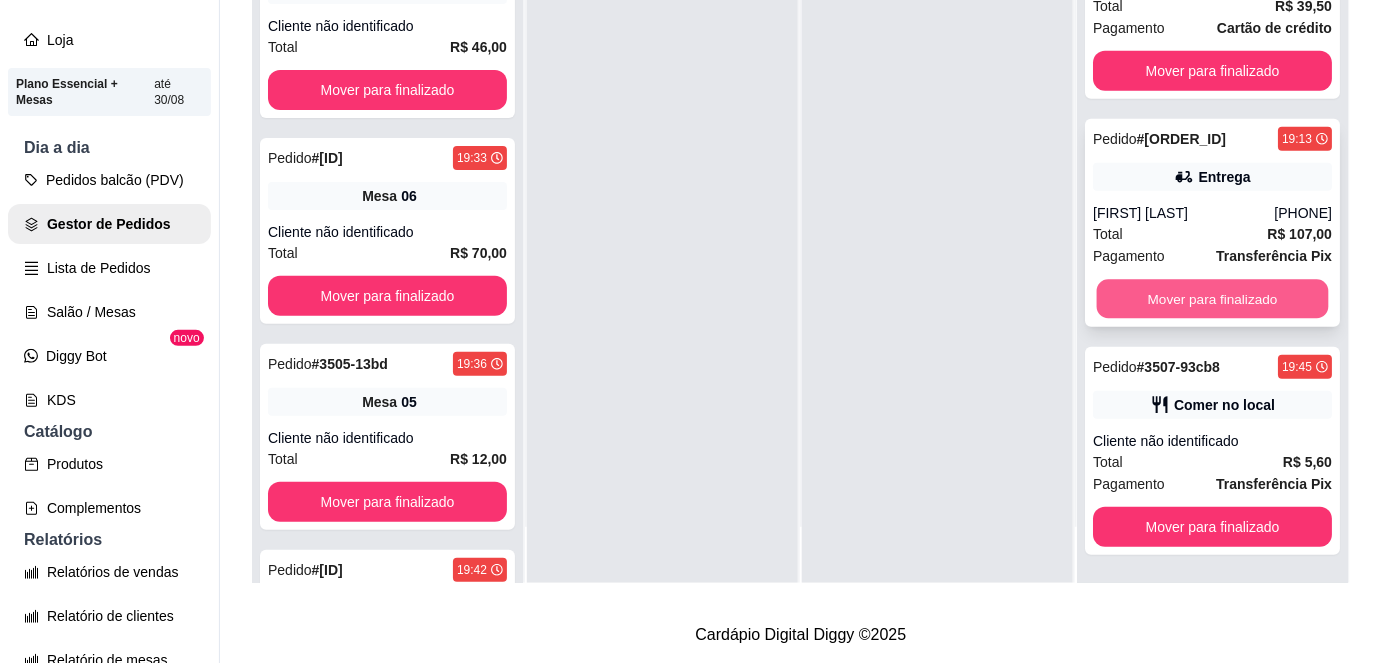 click on "Mover para finalizado" at bounding box center [1213, 299] 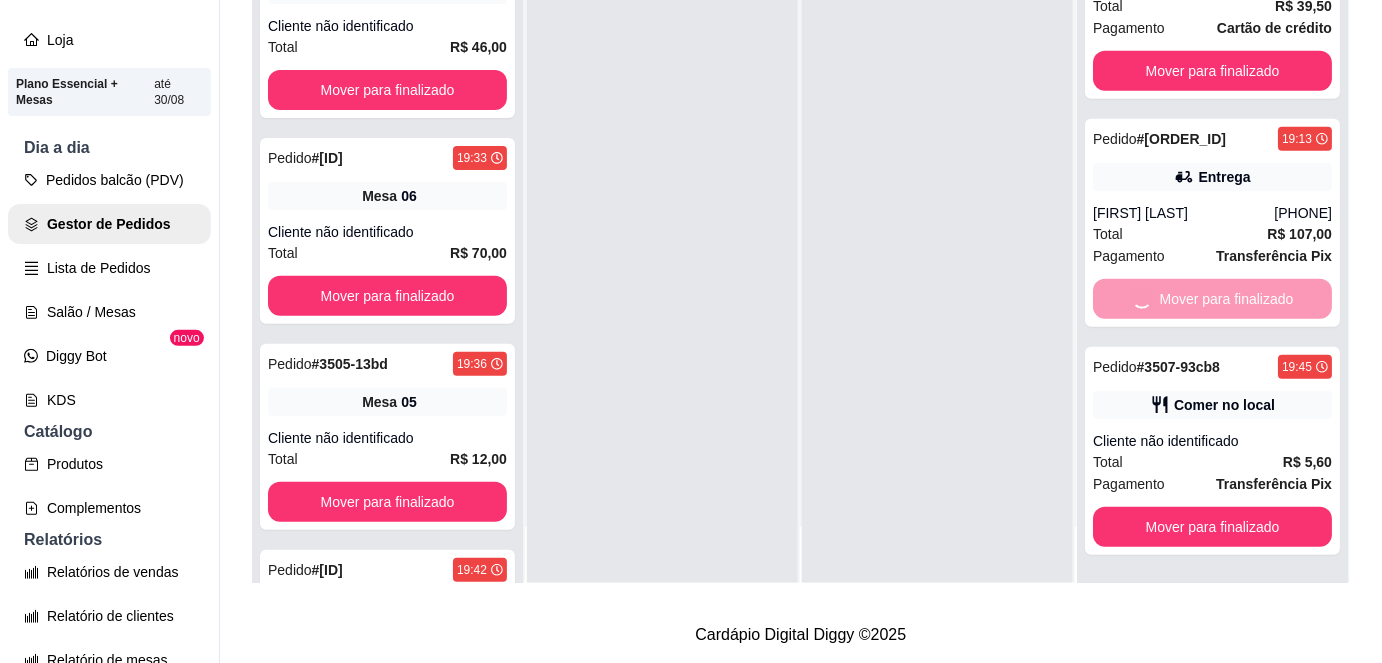scroll, scrollTop: 40, scrollLeft: 0, axis: vertical 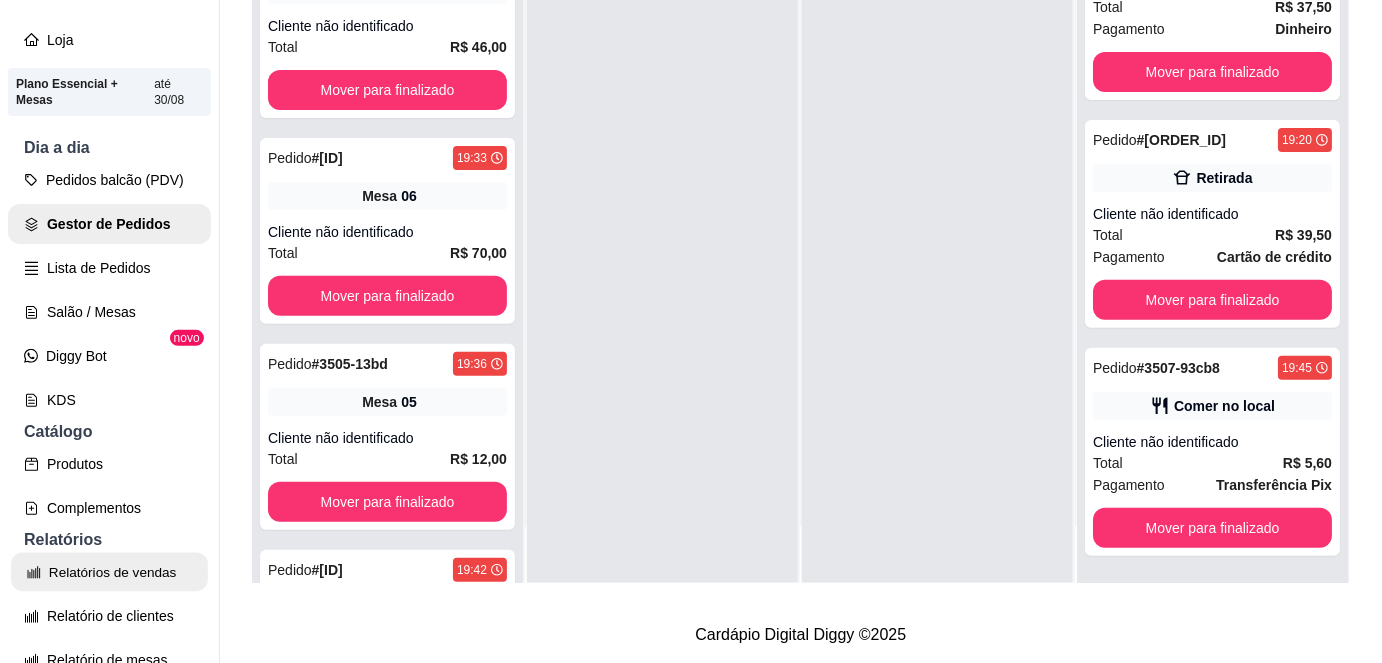 click on "Relatórios de vendas" at bounding box center (109, 572) 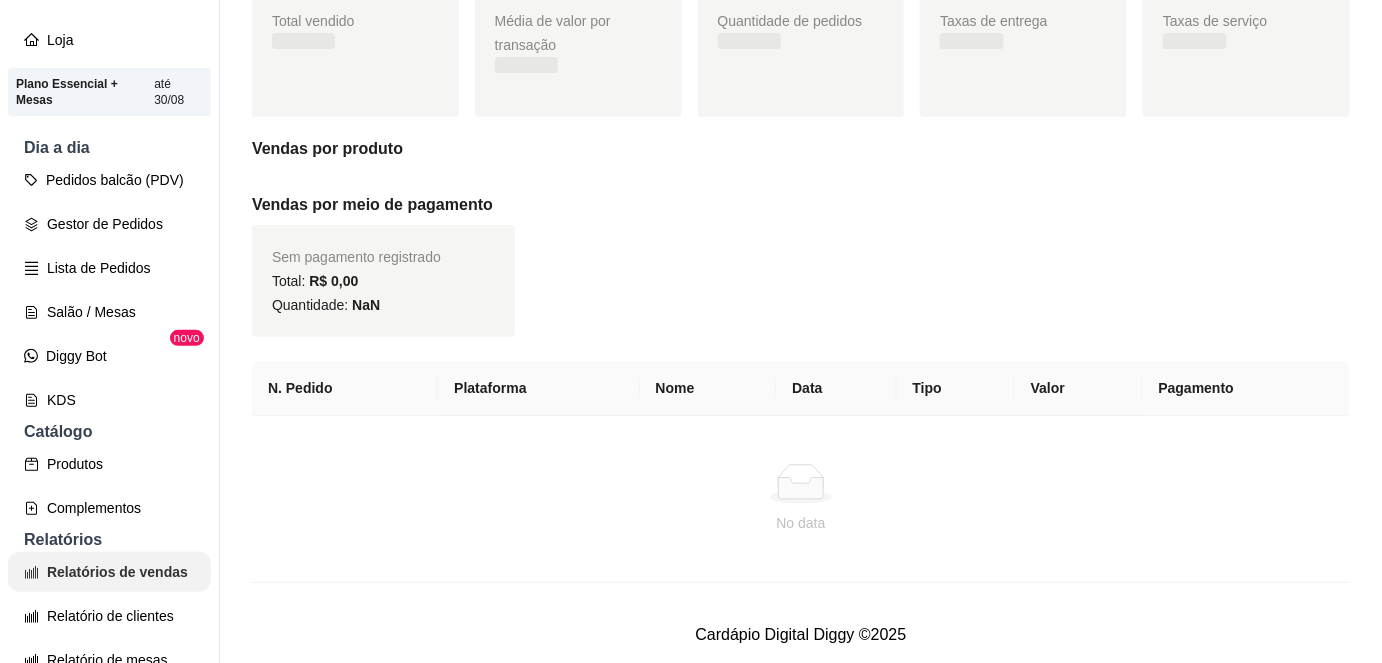 scroll, scrollTop: 0, scrollLeft: 0, axis: both 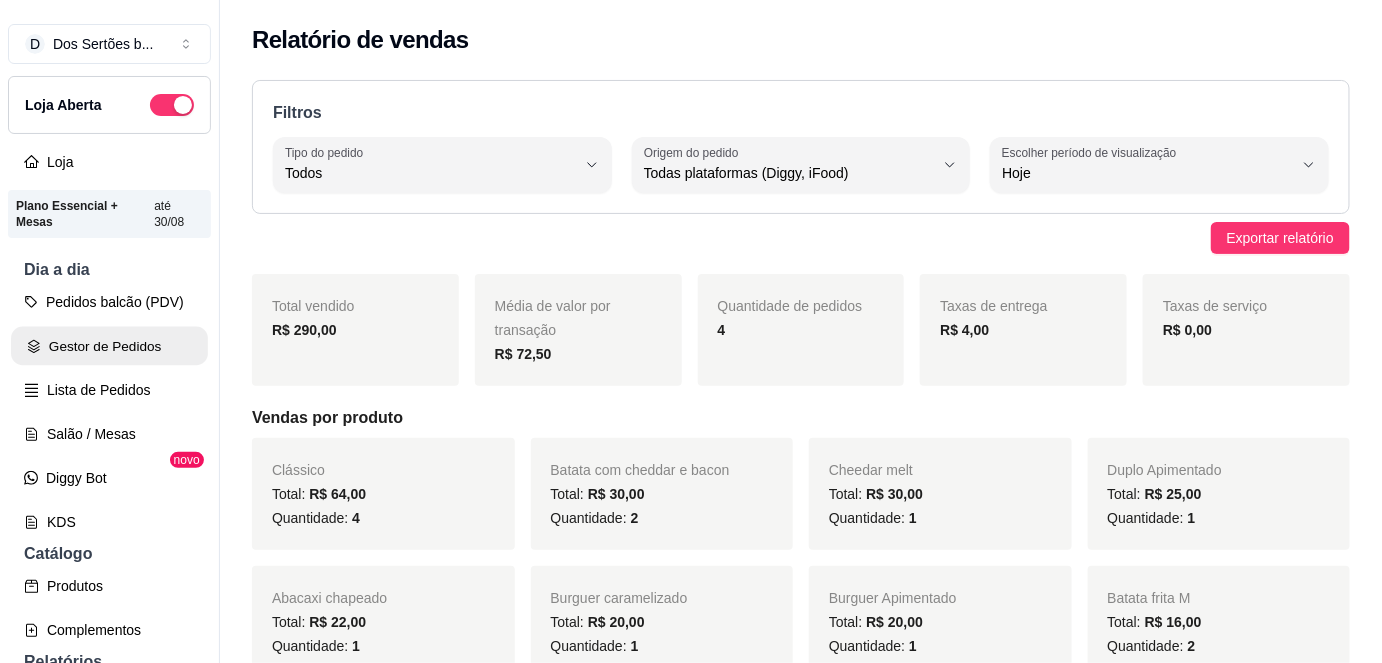 click on "Gestor de Pedidos" at bounding box center [109, 346] 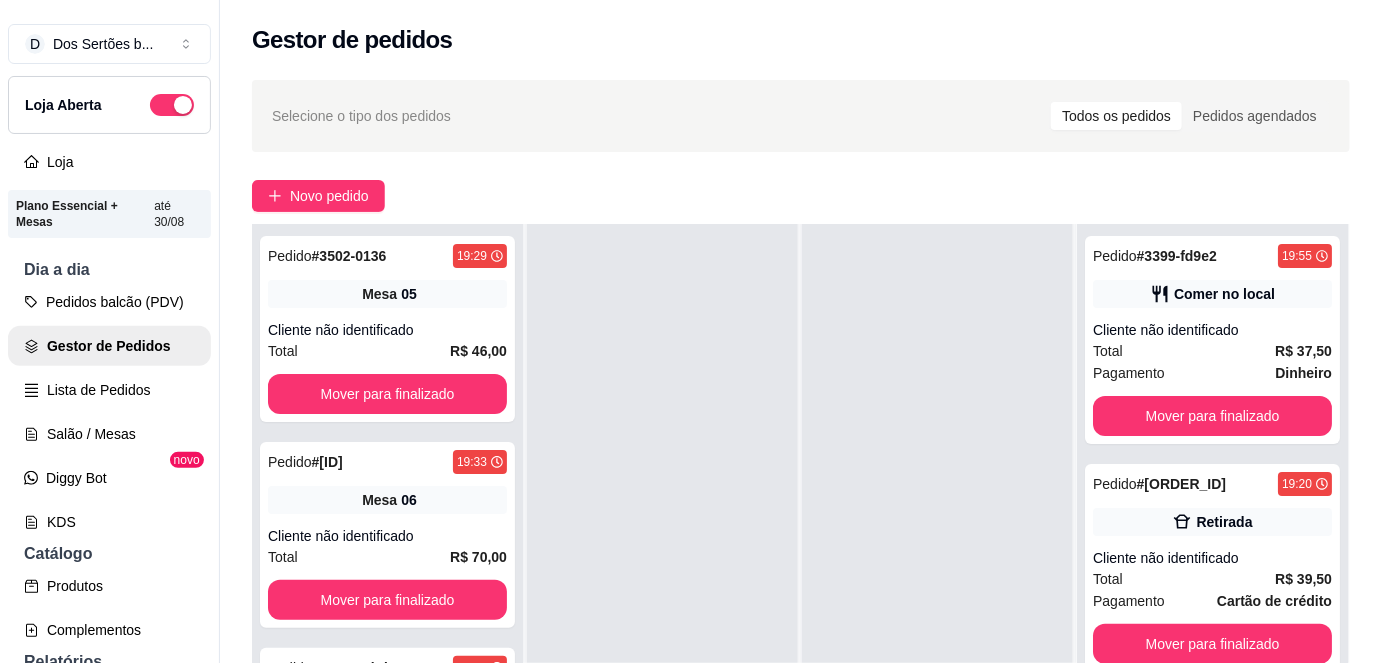 scroll, scrollTop: 56, scrollLeft: 0, axis: vertical 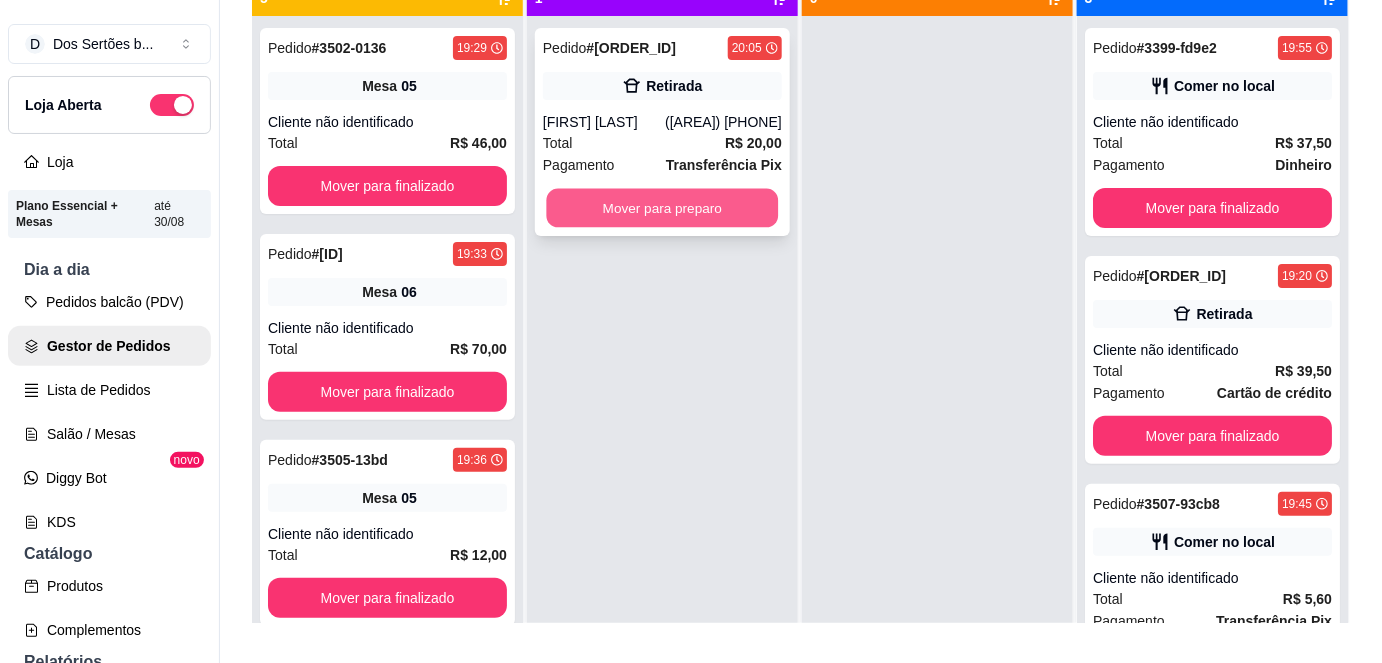 click on "Mover para preparo" at bounding box center [663, 208] 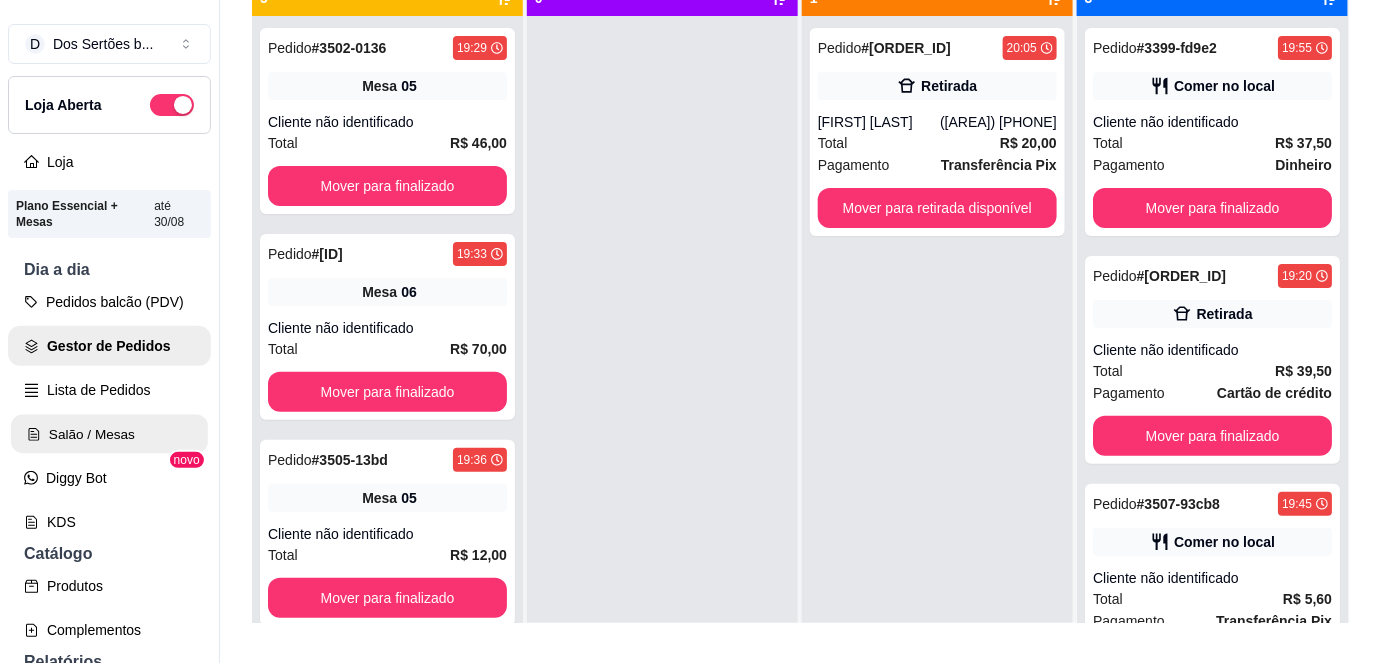 click on "Salão / Mesas" at bounding box center (109, 434) 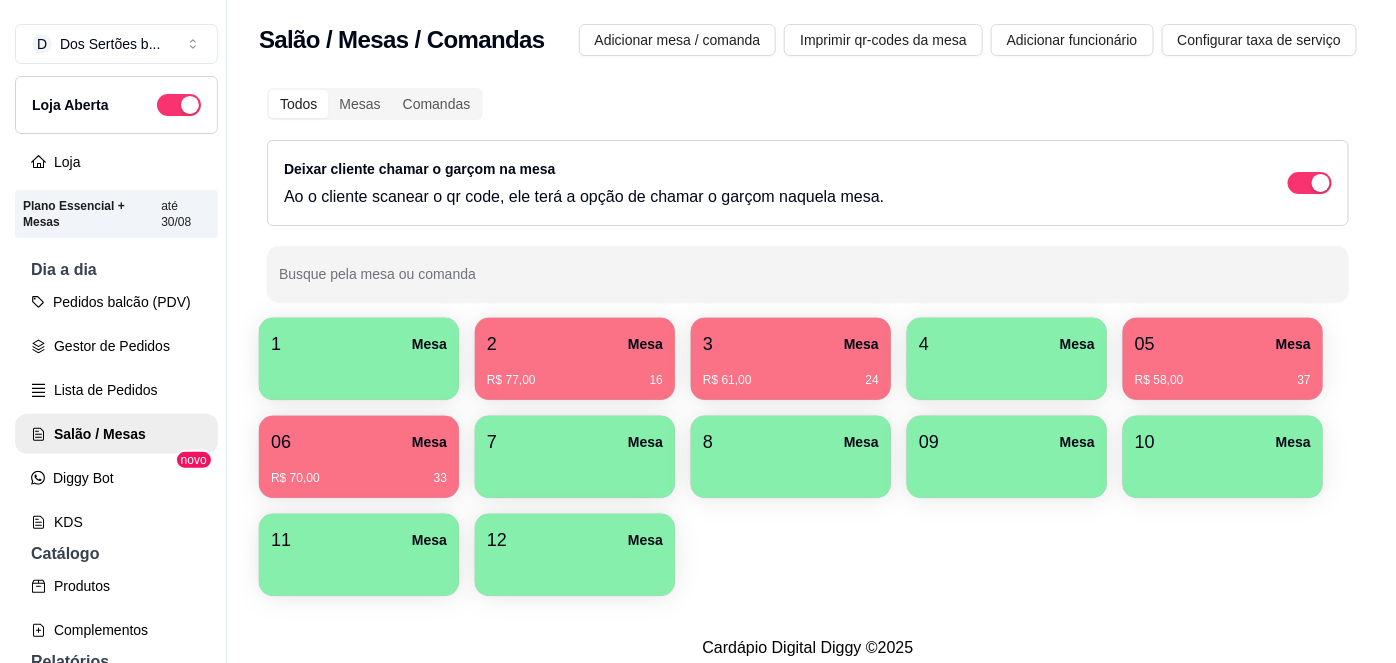 scroll, scrollTop: 21, scrollLeft: 0, axis: vertical 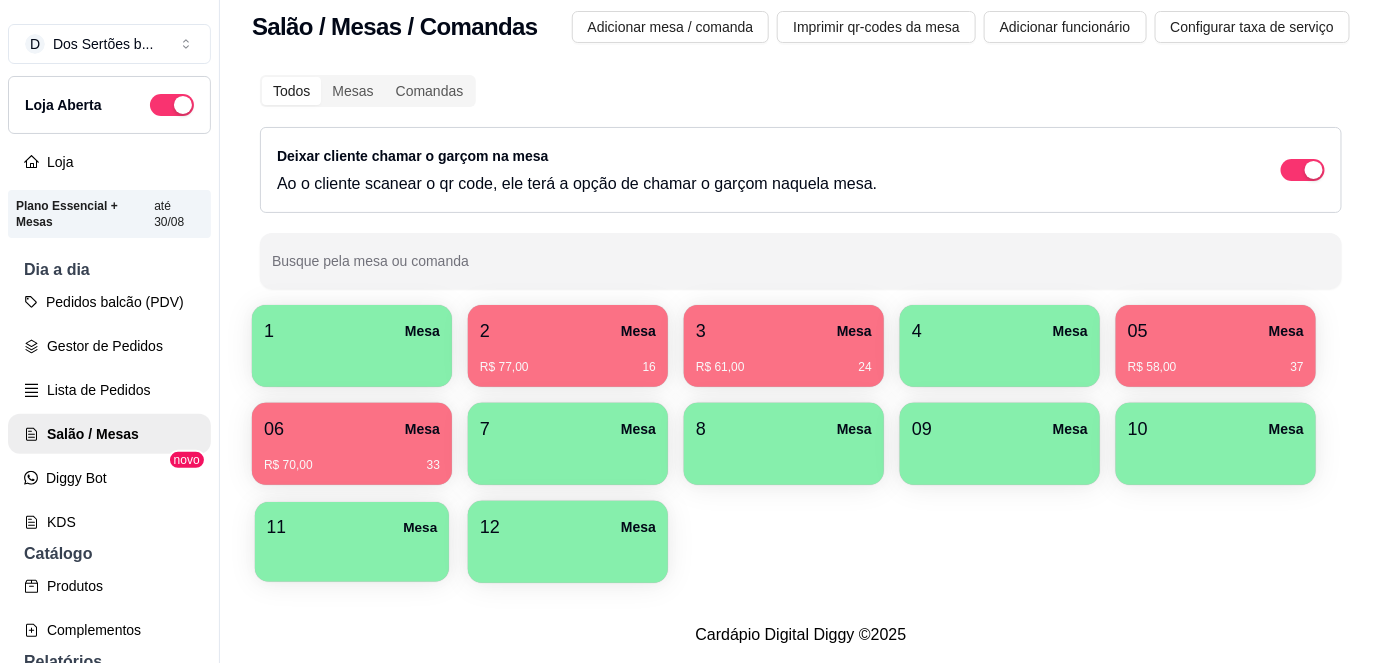click at bounding box center (352, 555) 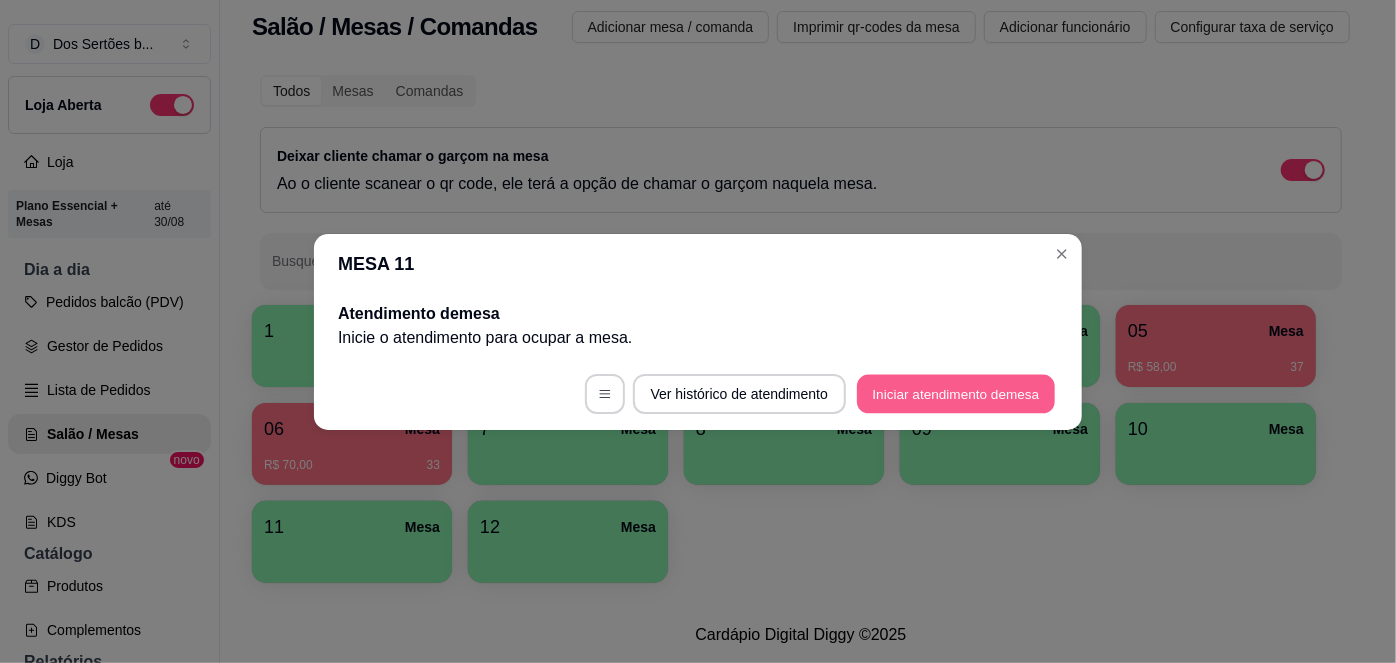 click on "Iniciar atendimento de  mesa" at bounding box center (956, 393) 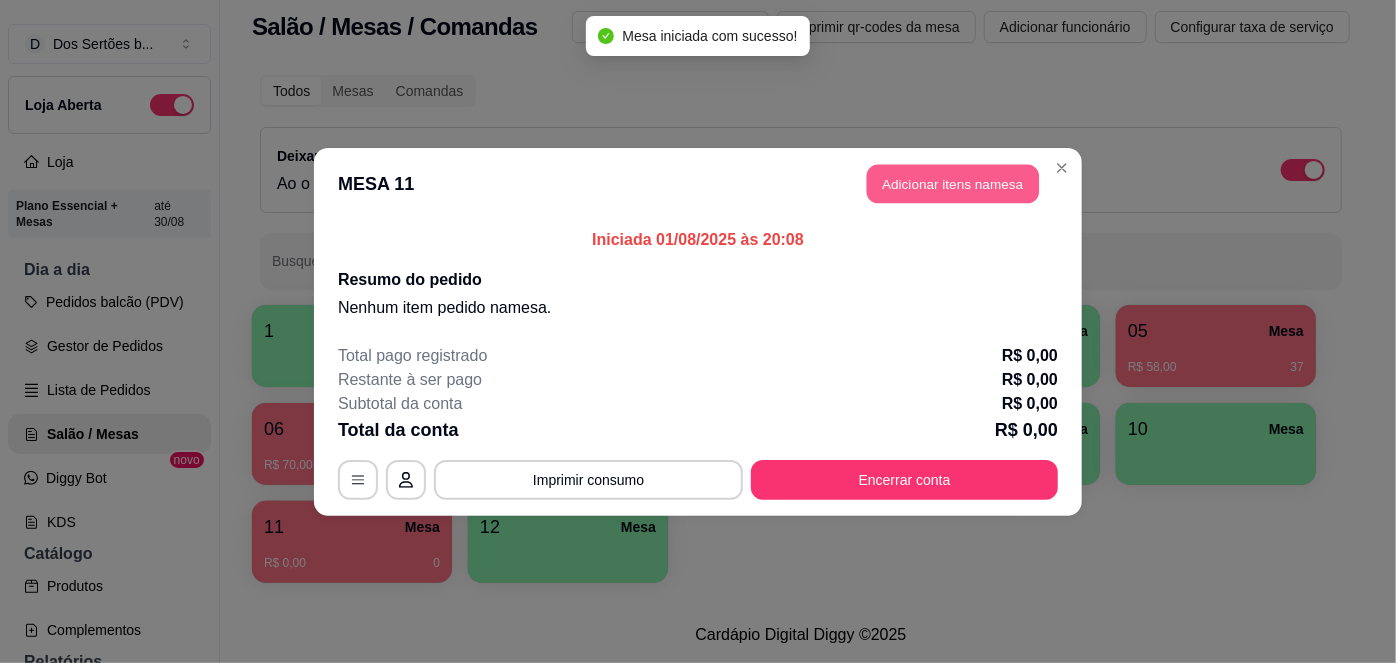 click on "Adicionar itens na  mesa" at bounding box center [953, 183] 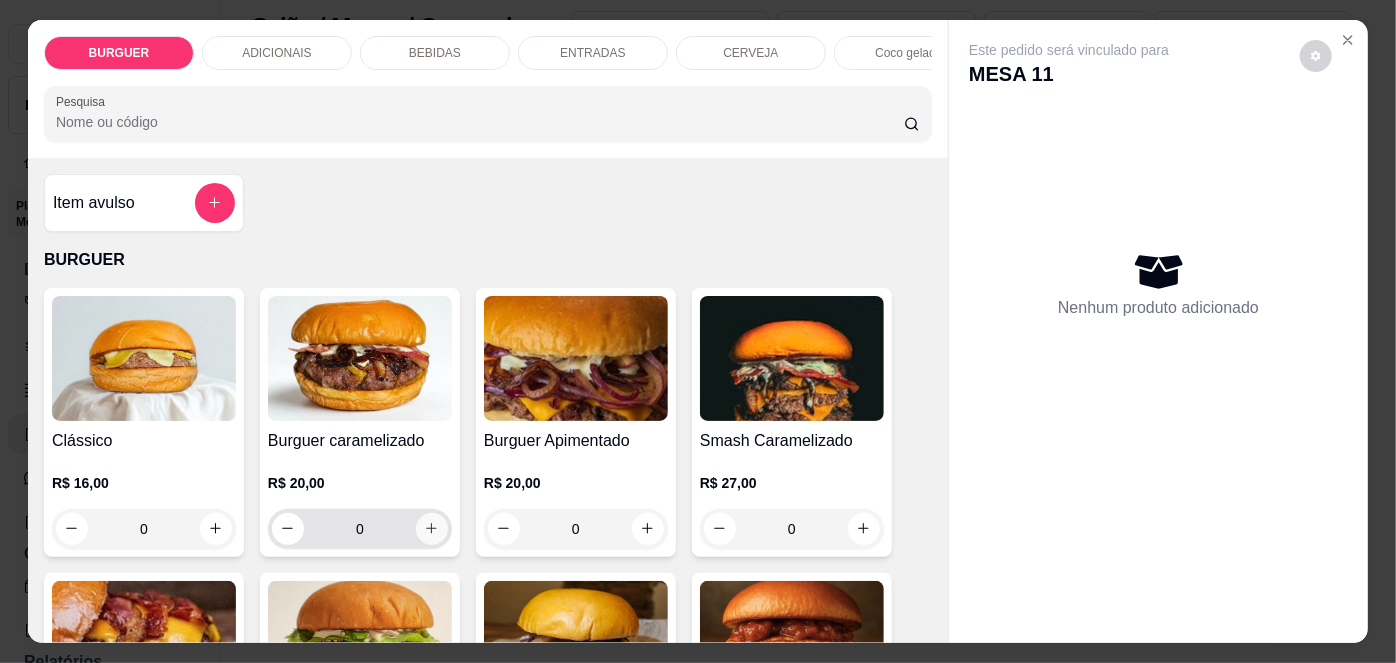 click 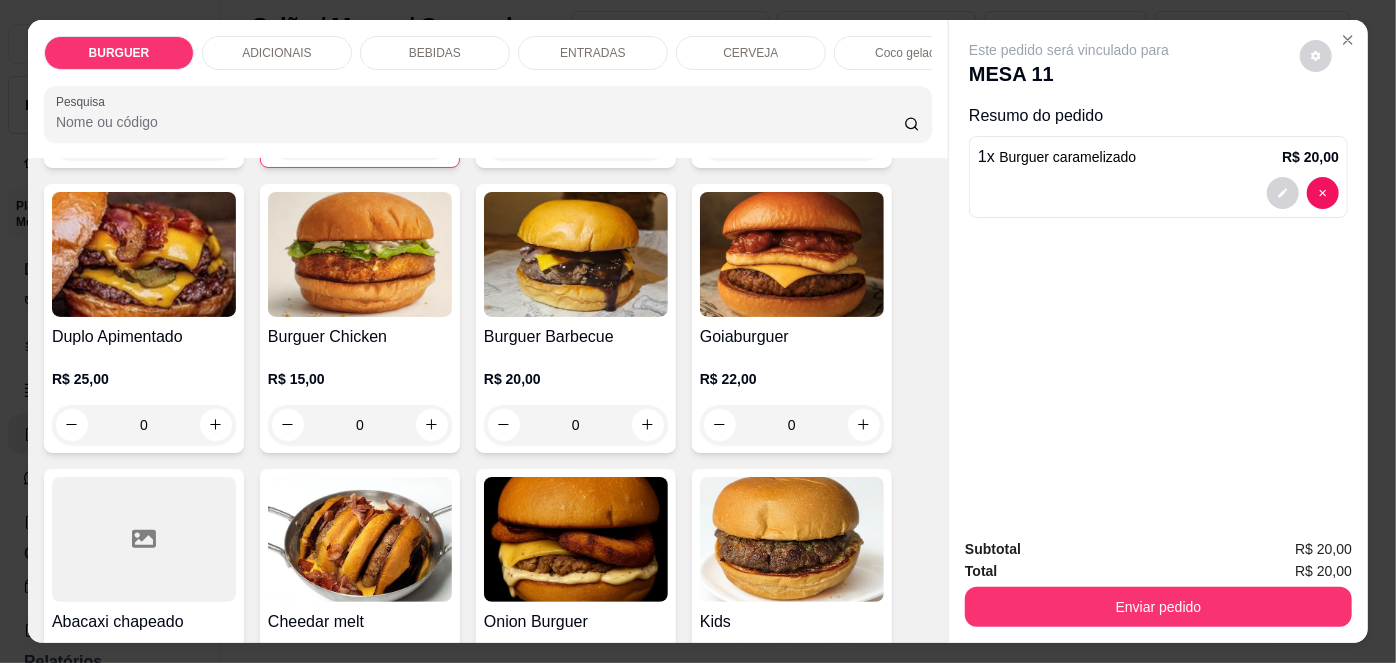 scroll, scrollTop: 392, scrollLeft: 0, axis: vertical 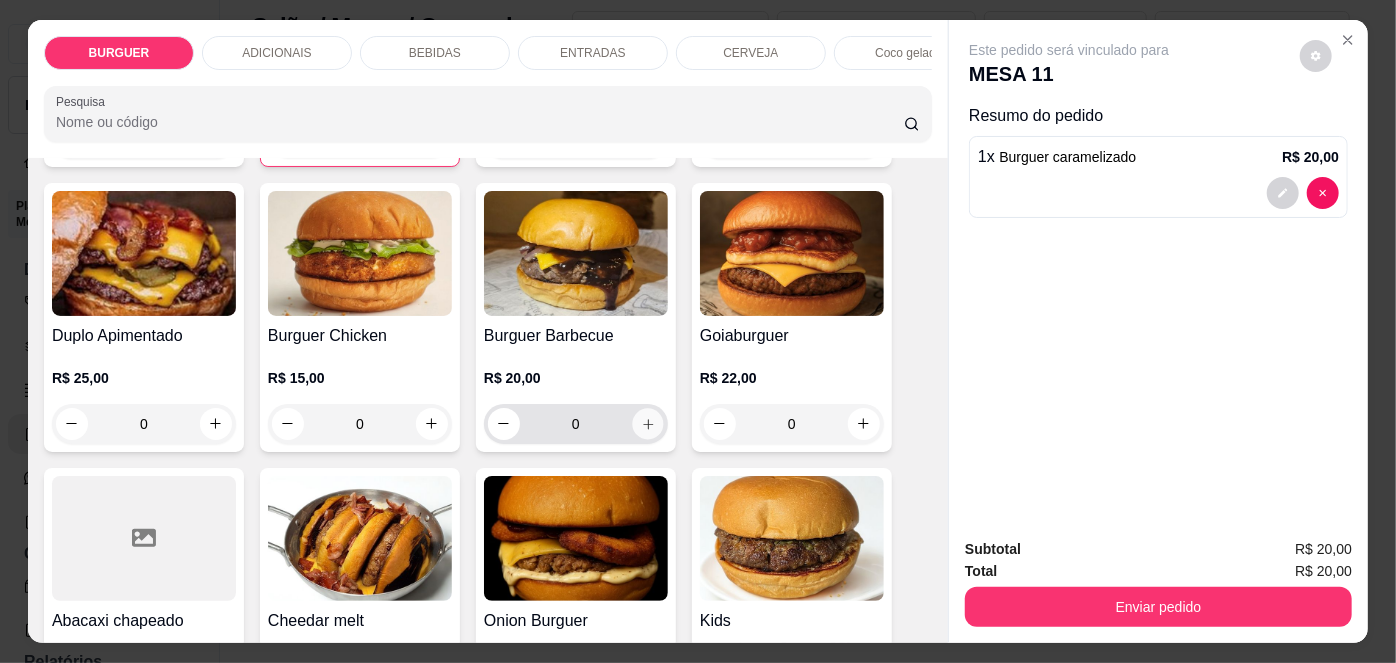 click 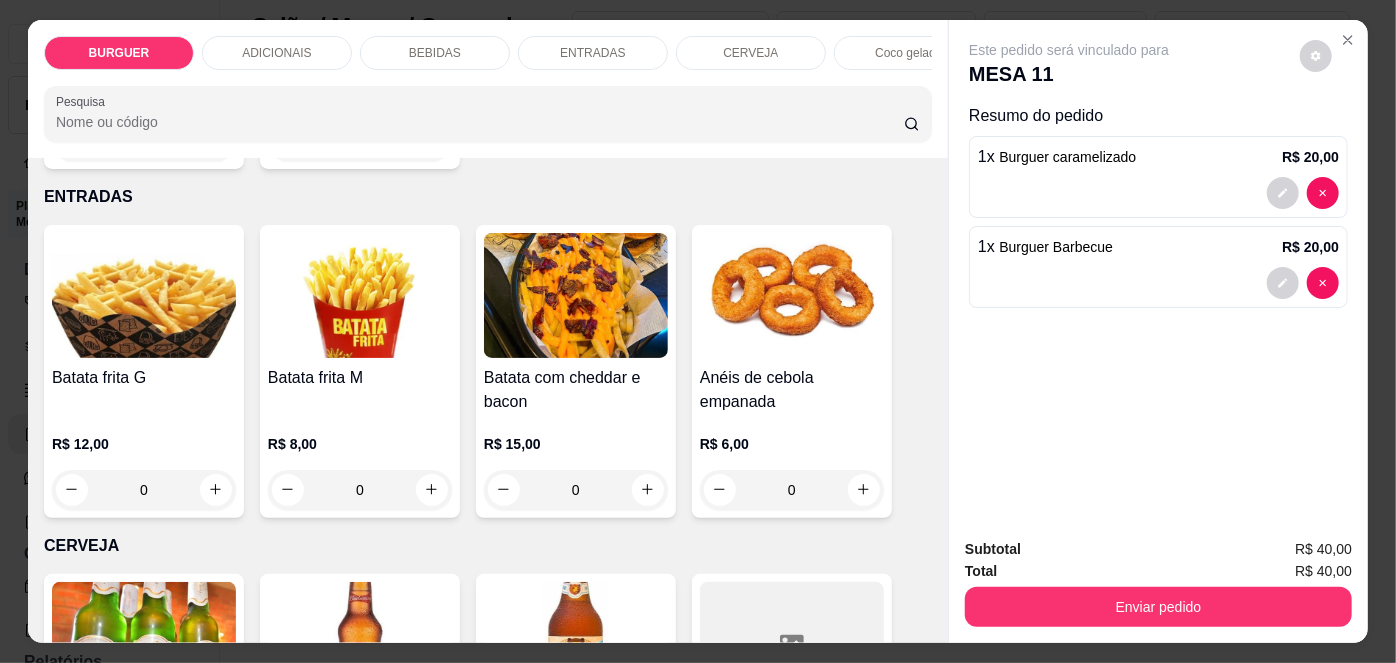 scroll, scrollTop: 2766, scrollLeft: 0, axis: vertical 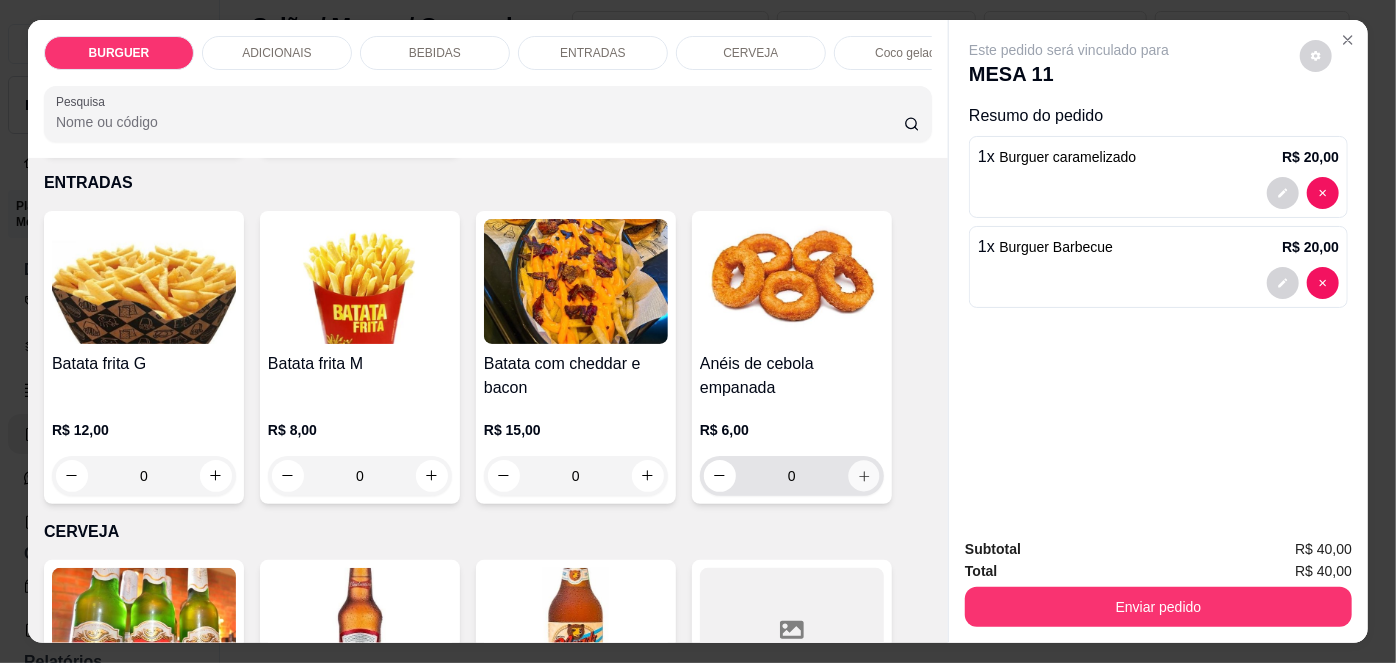 click at bounding box center (863, 475) 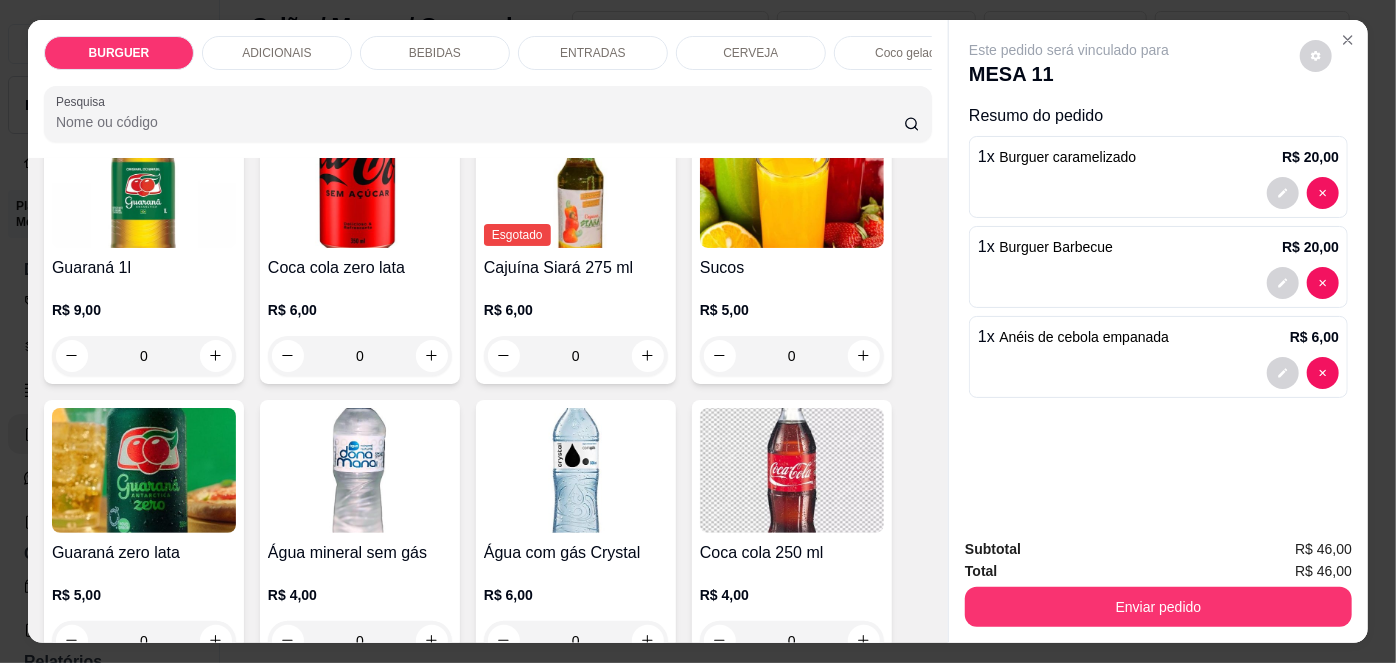 scroll, scrollTop: 1964, scrollLeft: 0, axis: vertical 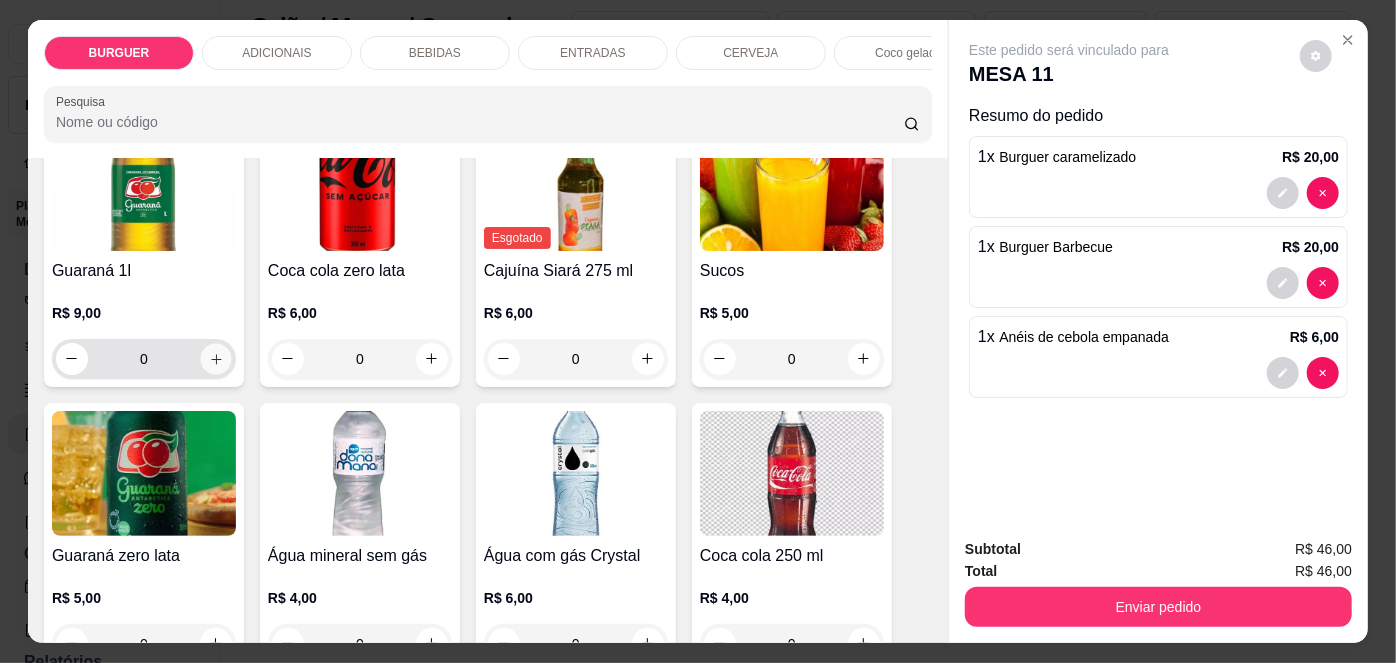 click at bounding box center (215, 358) 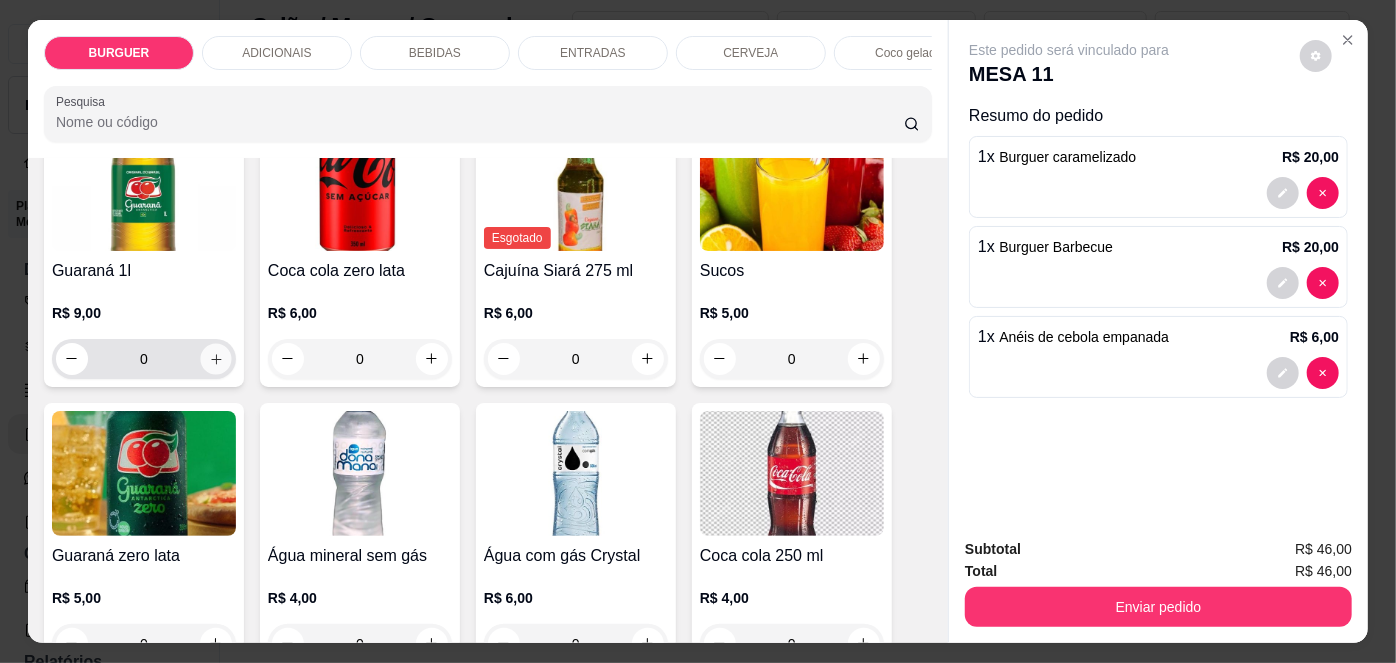 type on "1" 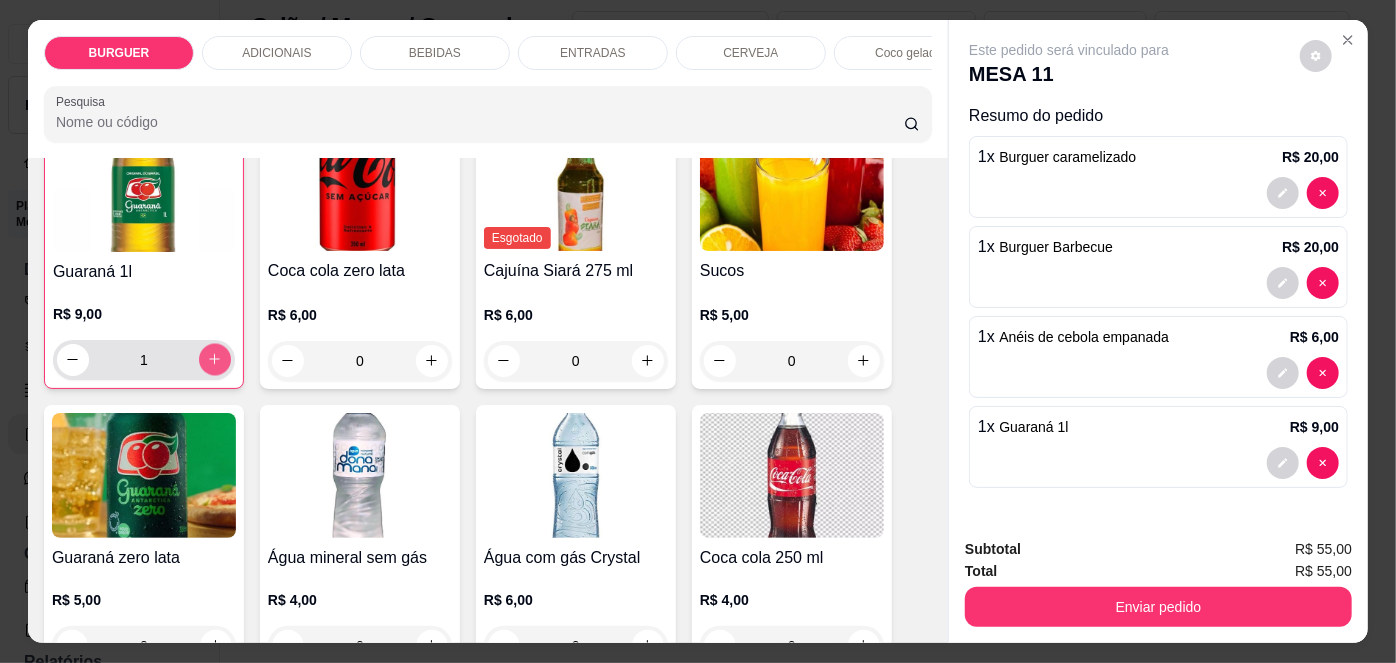 scroll, scrollTop: 1965, scrollLeft: 0, axis: vertical 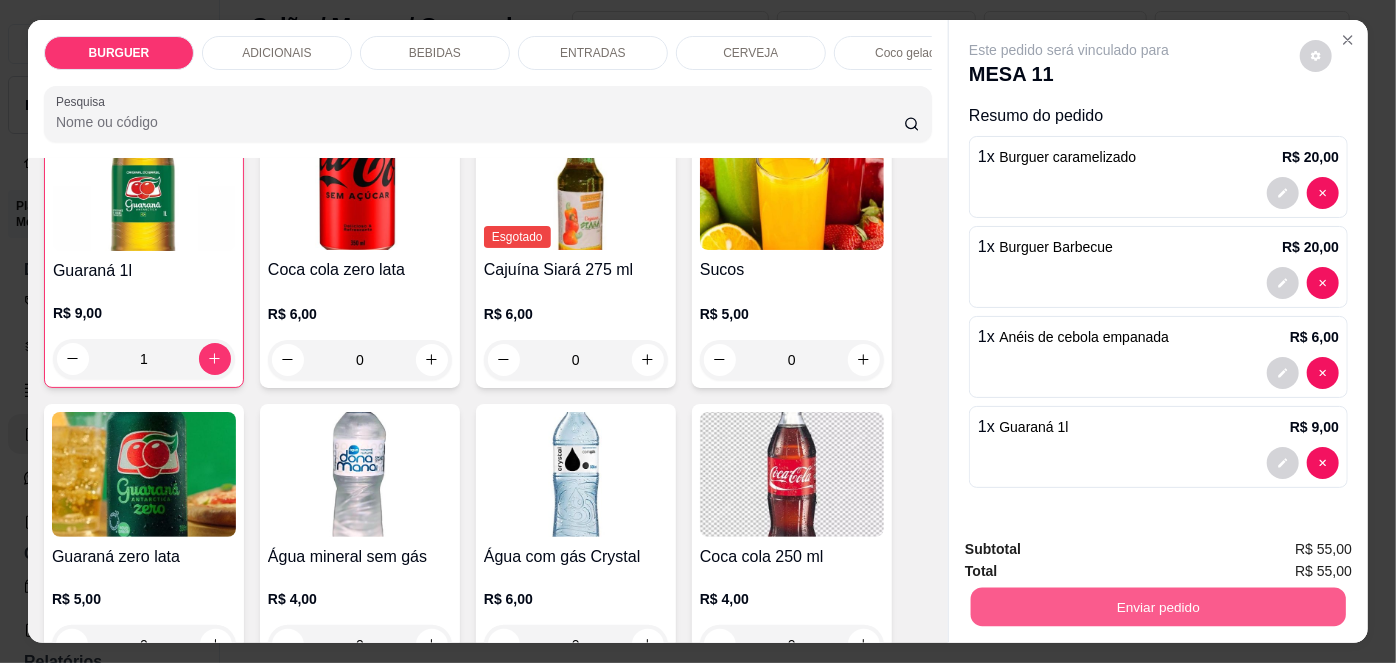 click on "Enviar pedido" at bounding box center [1158, 607] 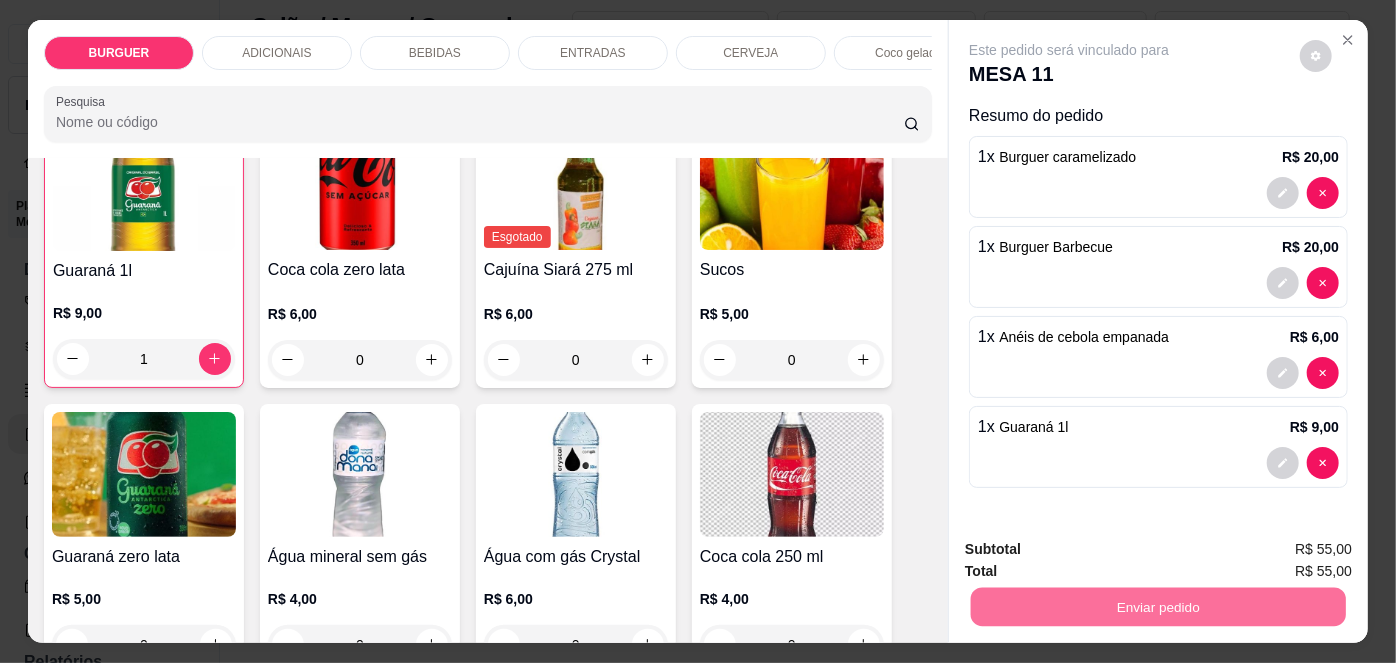 click on "Não registrar e enviar pedido" at bounding box center [1093, 551] 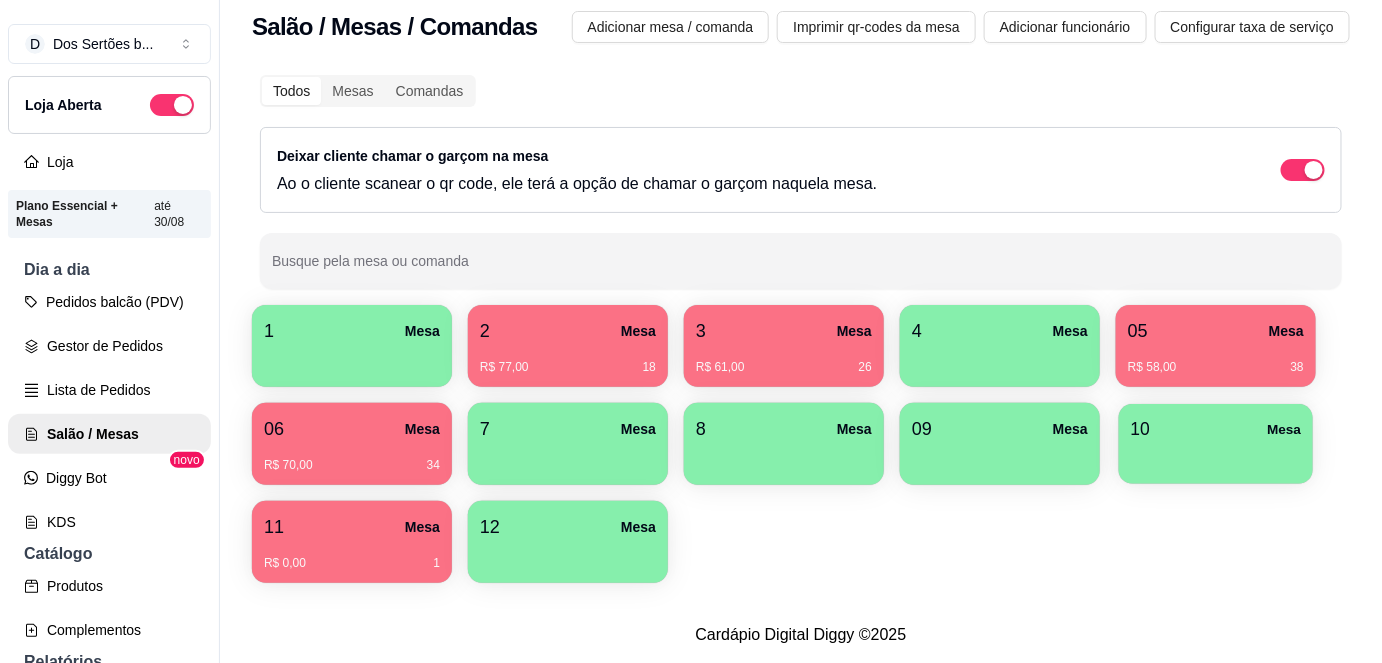 click on "1 Mesa 2 Mesa R$ 77,00 18 3 Mesa R$ 61,00 26 4 Mesa 05 Mesa R$ 58,00 38 06 Mesa R$ 70,00 34 7 Mesa 8 Mesa 09 Mesa 10 Mesa 11 Mesa R$ 0,00 1 12 Mesa" at bounding box center [801, 444] 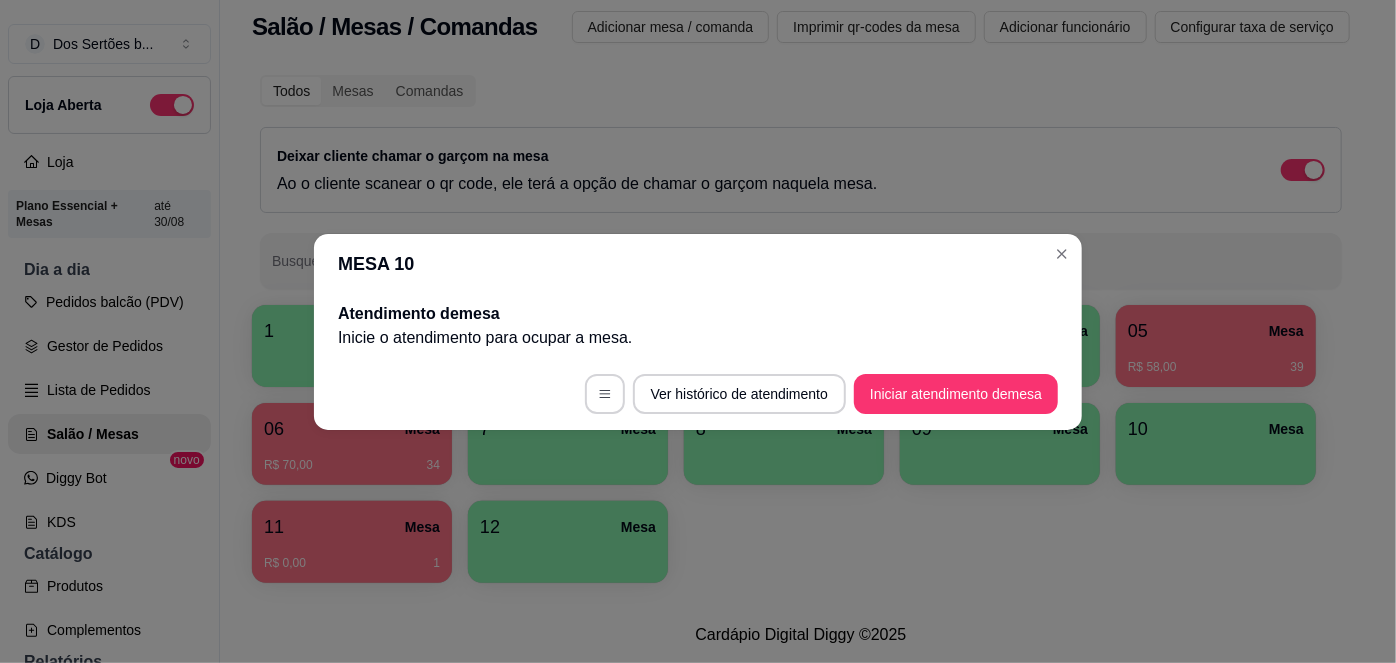 click on "Ver histórico de atendimento Iniciar atendimento de  mesa" at bounding box center (698, 394) 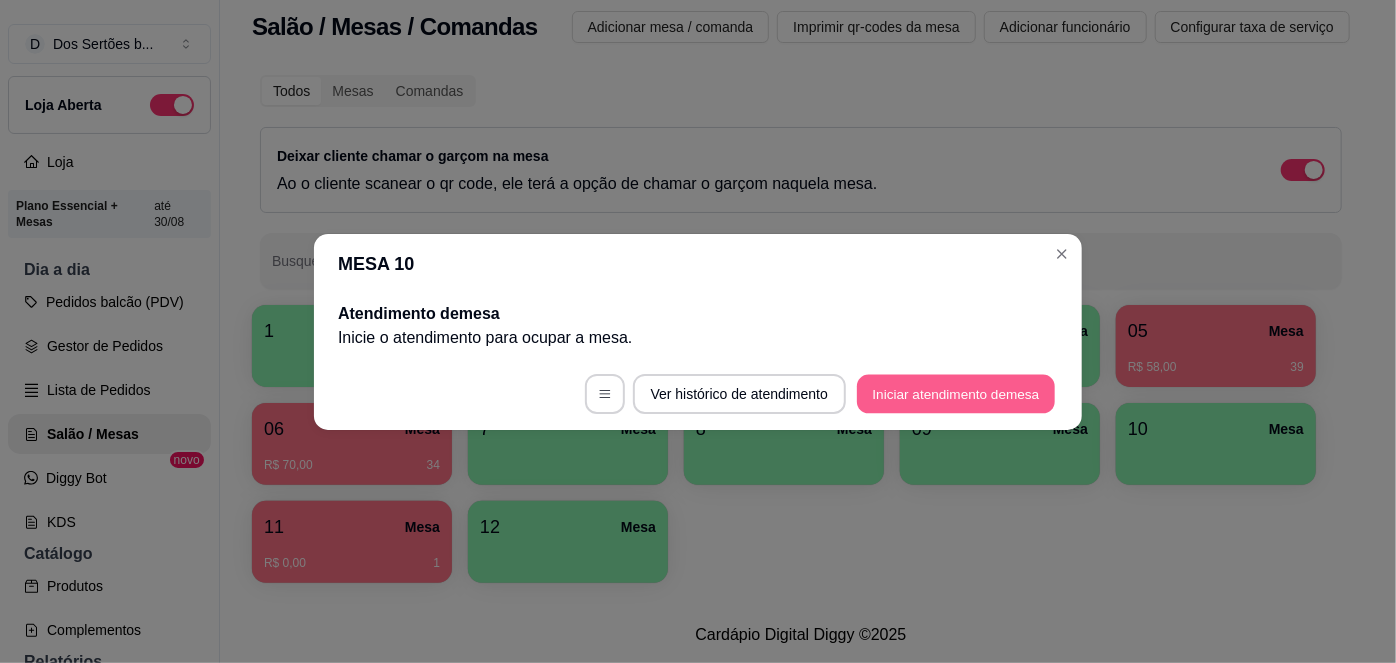 click on "Iniciar atendimento de  mesa" at bounding box center (956, 393) 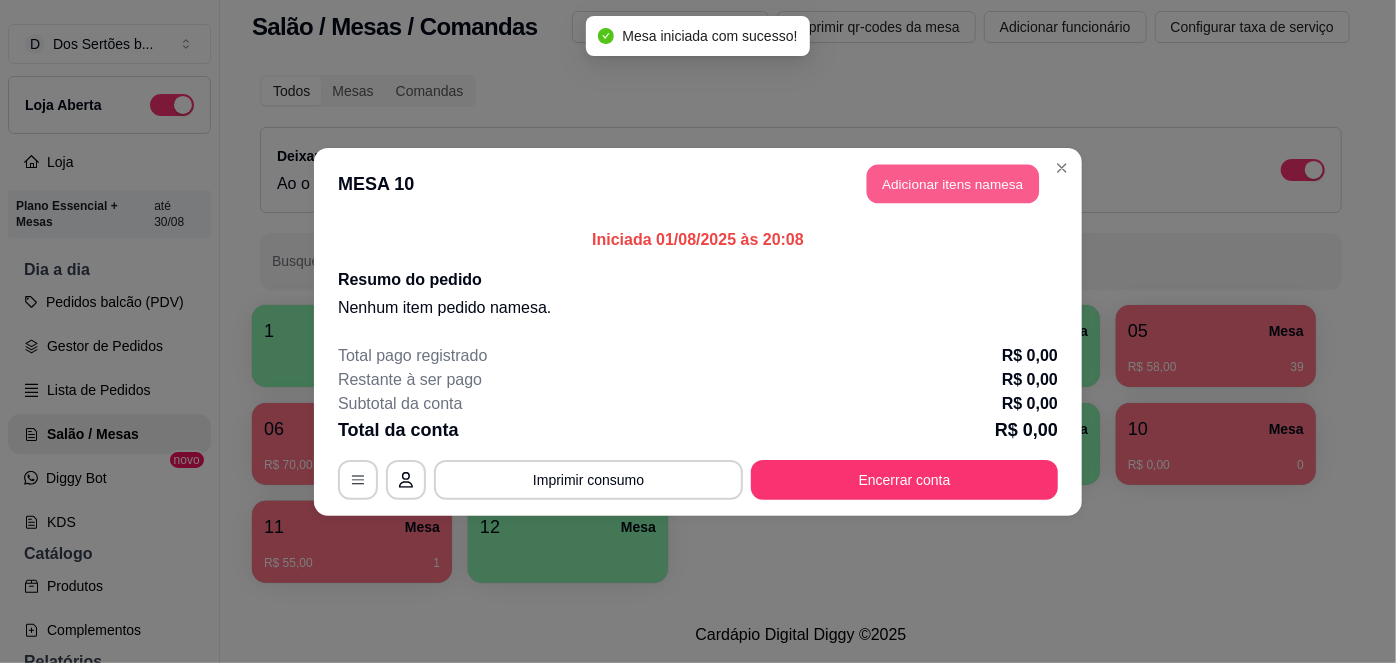 click on "Adicionar itens na  mesa" at bounding box center [953, 183] 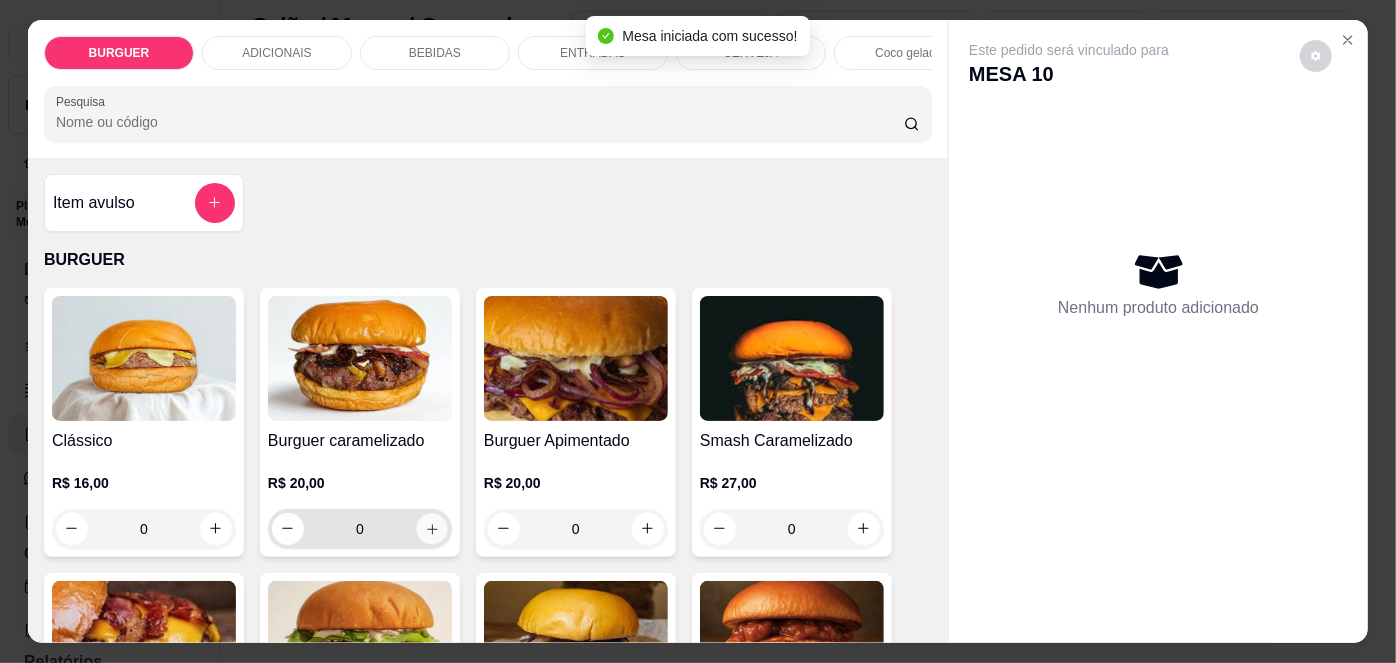 click 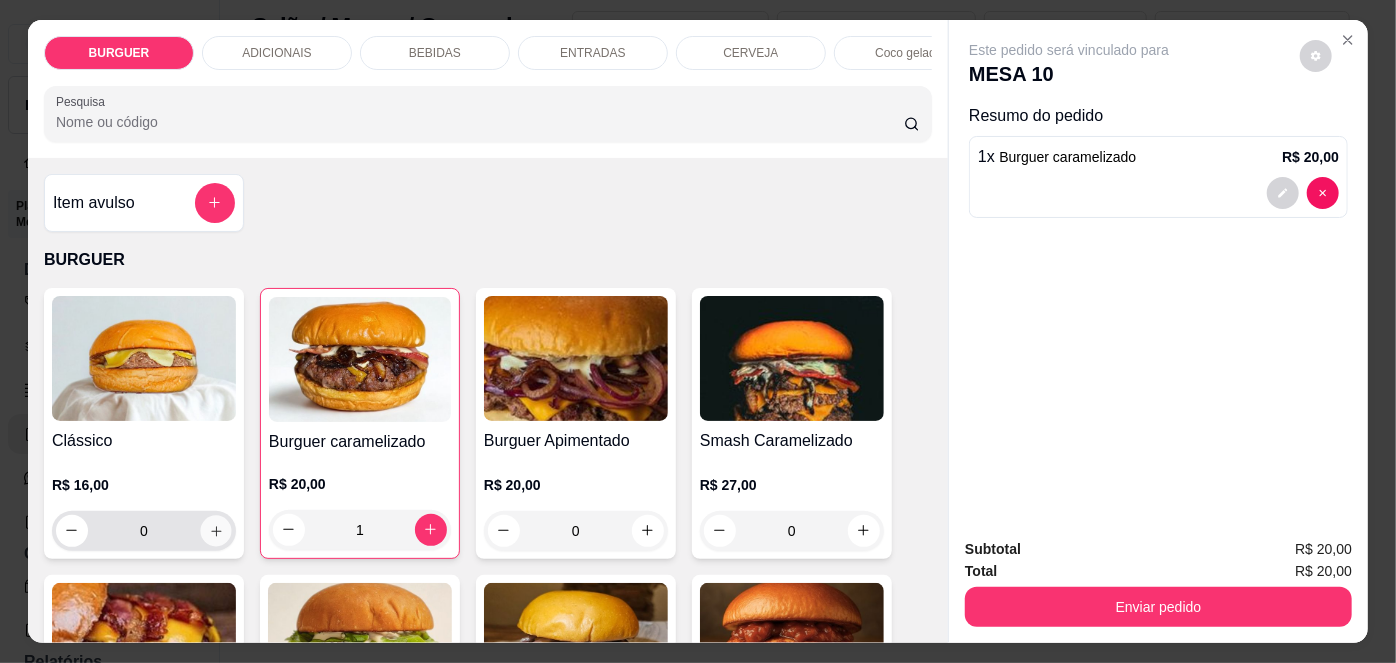 click 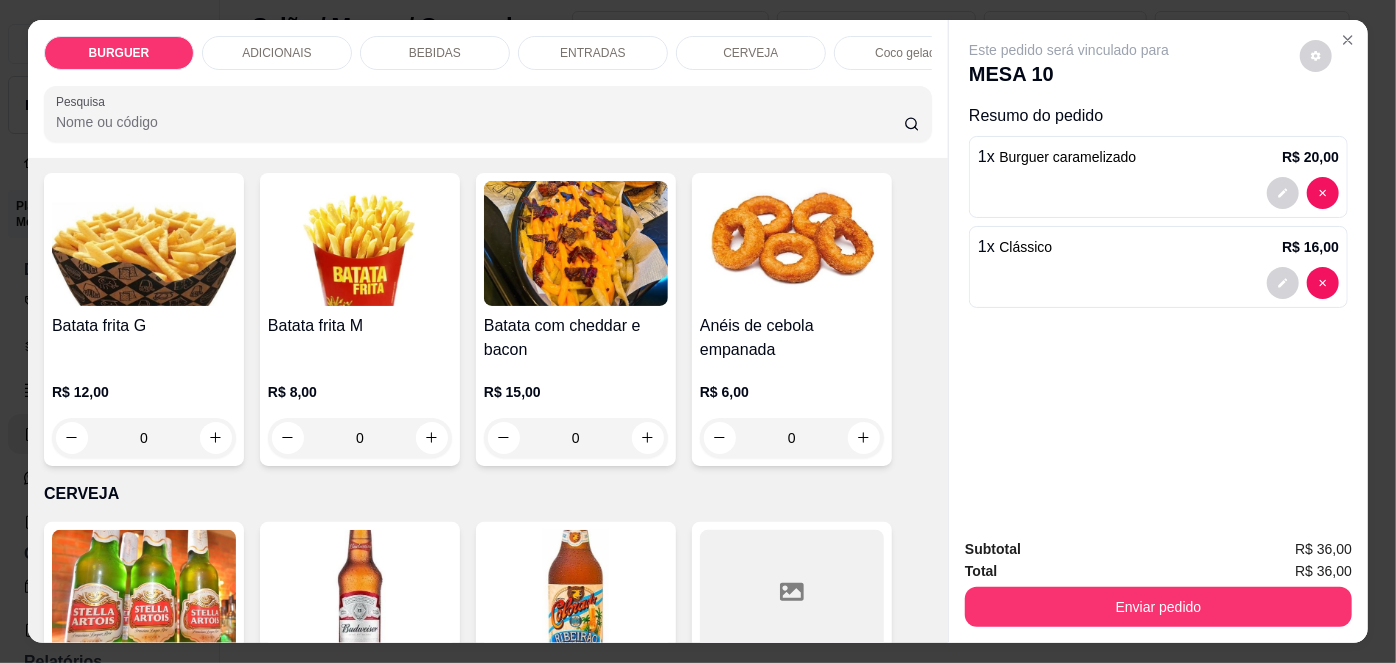 scroll, scrollTop: 2803, scrollLeft: 0, axis: vertical 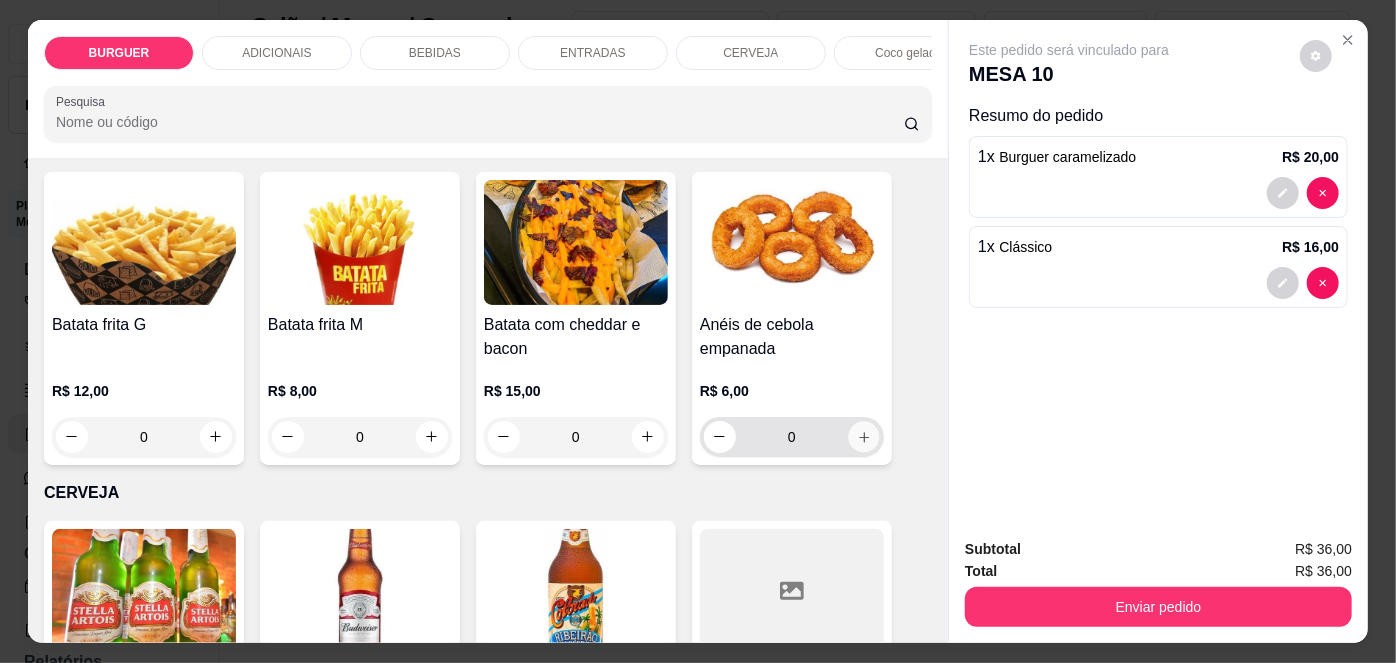 click 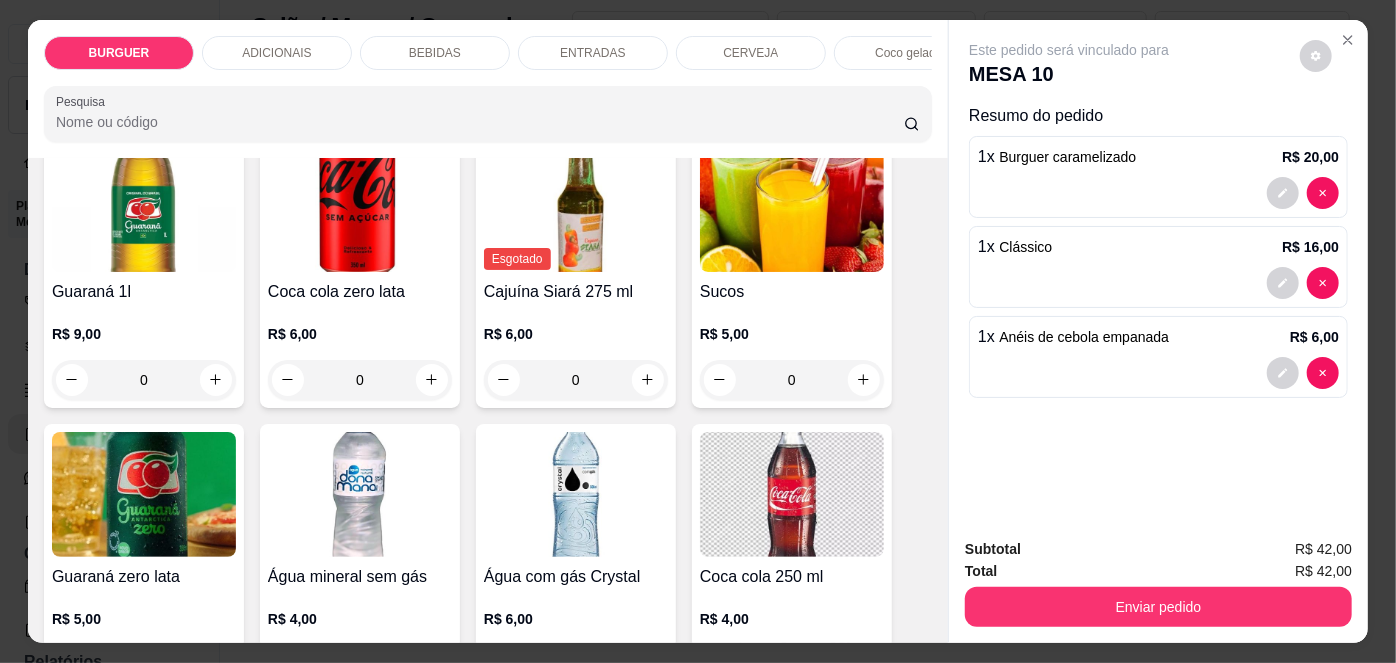 scroll, scrollTop: 1933, scrollLeft: 0, axis: vertical 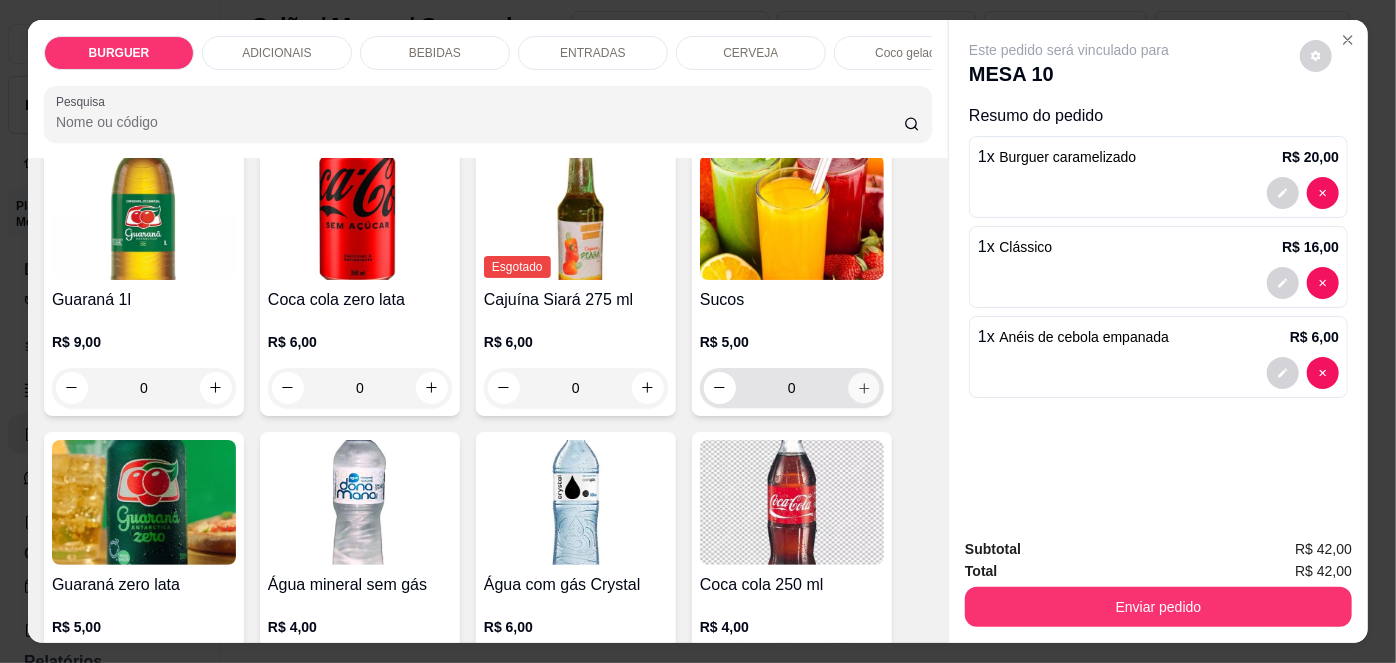 click 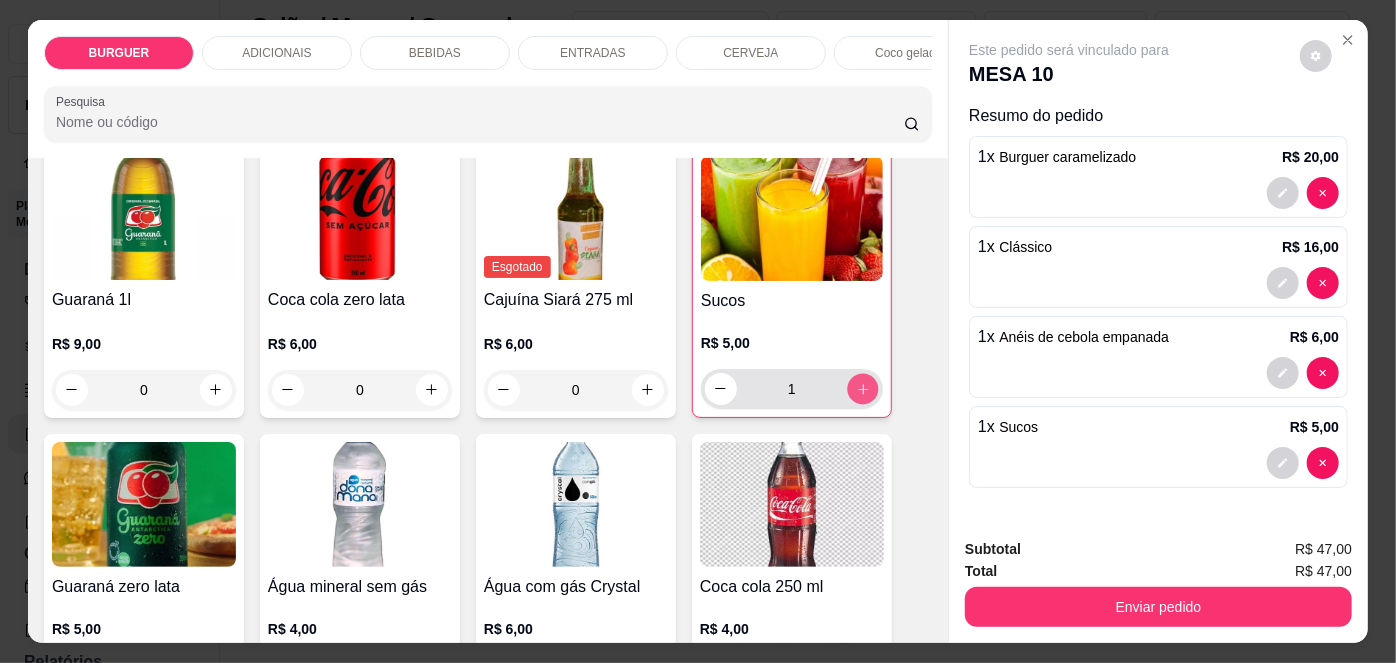 click 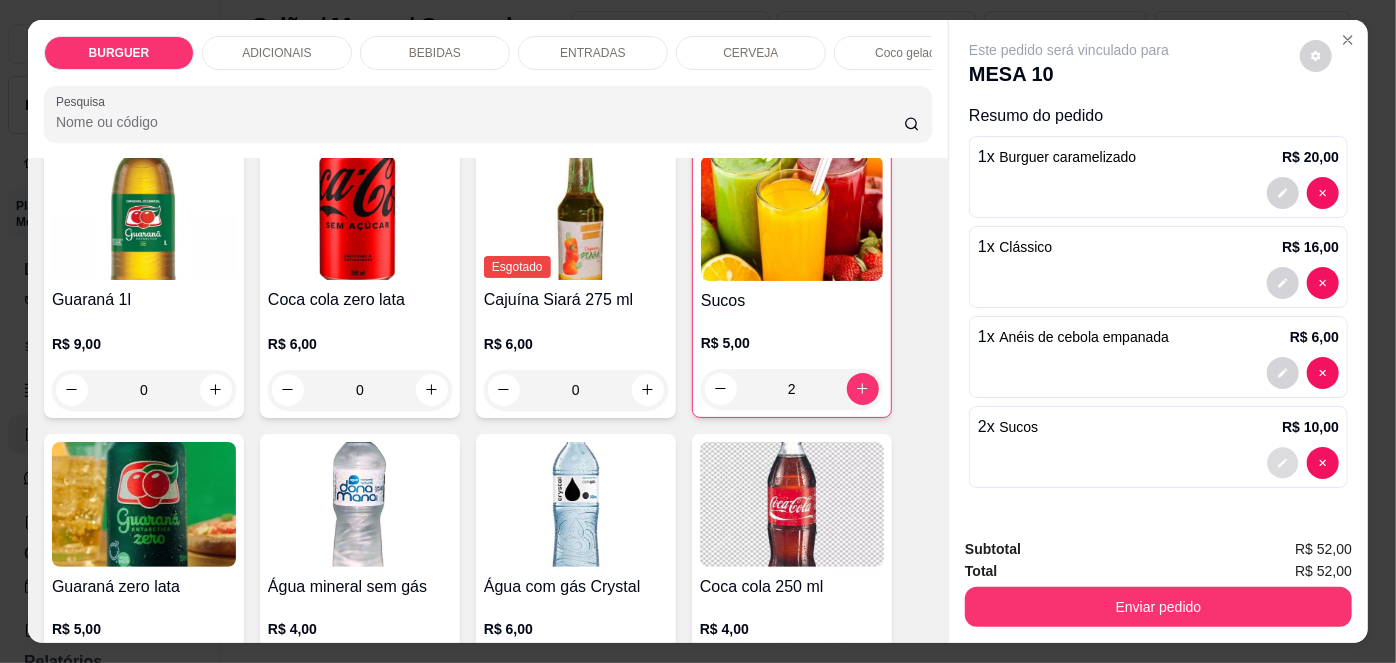 click 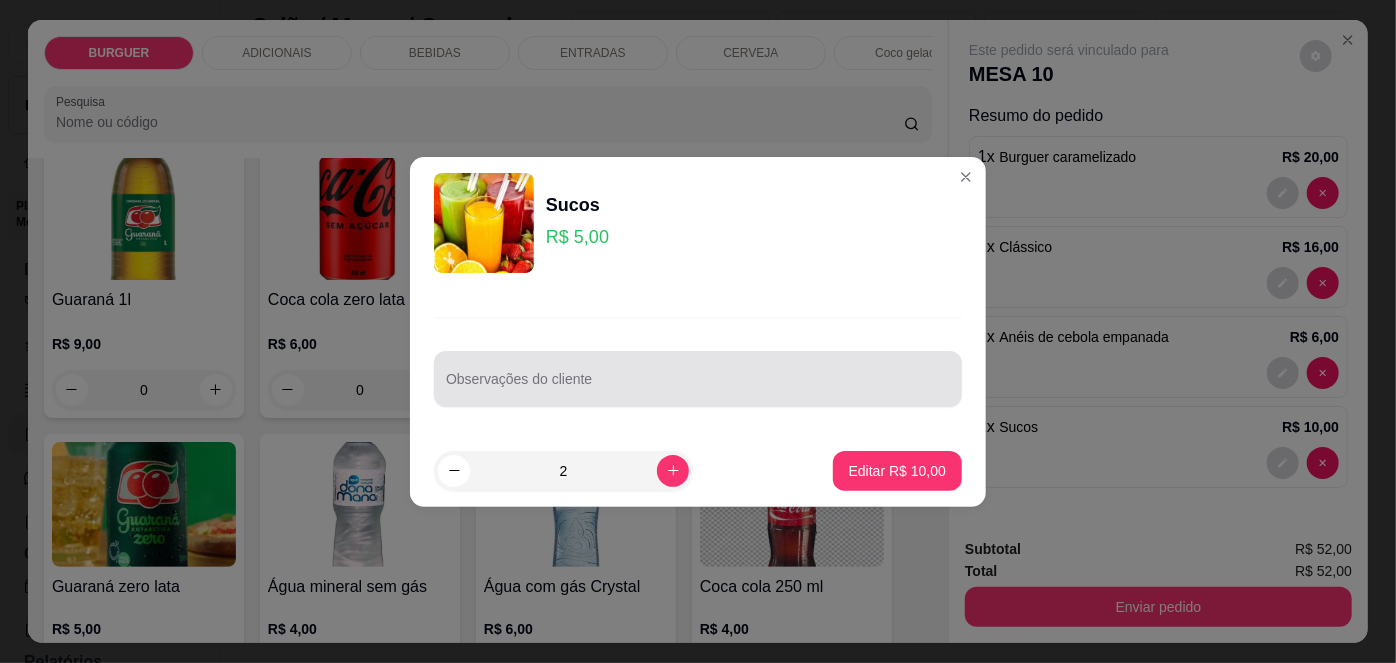 click at bounding box center (698, 379) 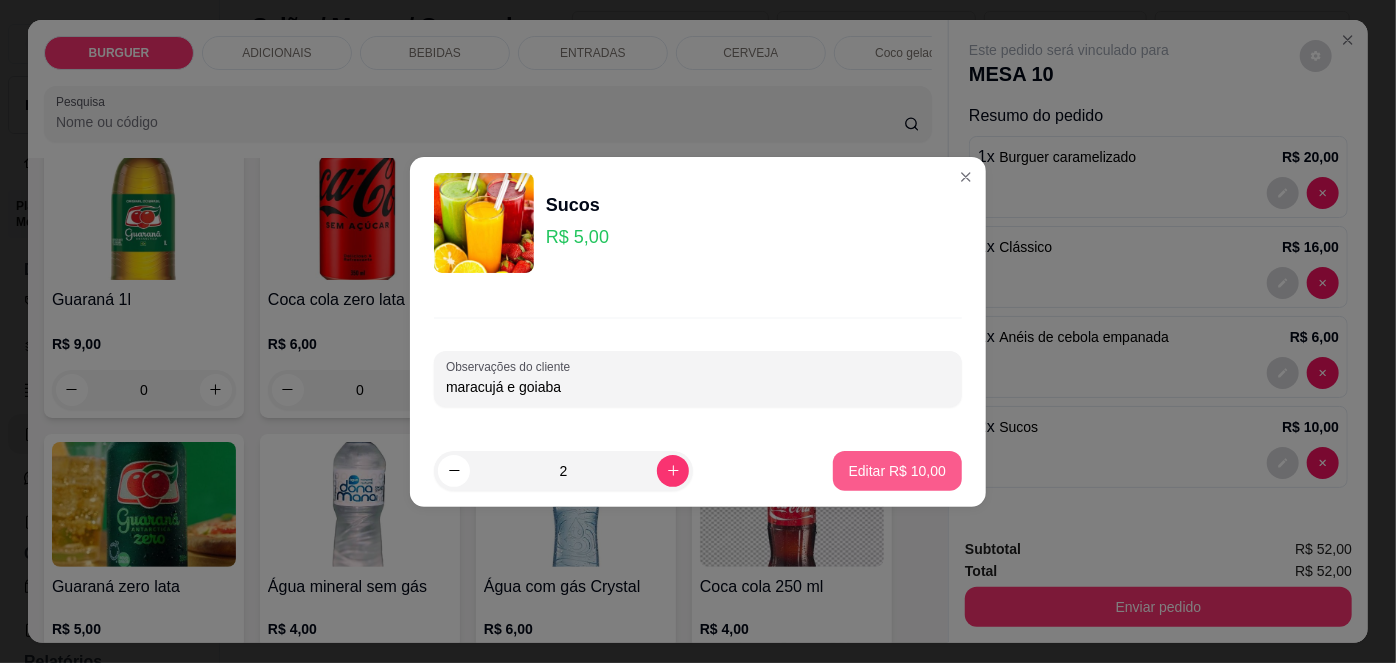 type on "maracujá e goiaba" 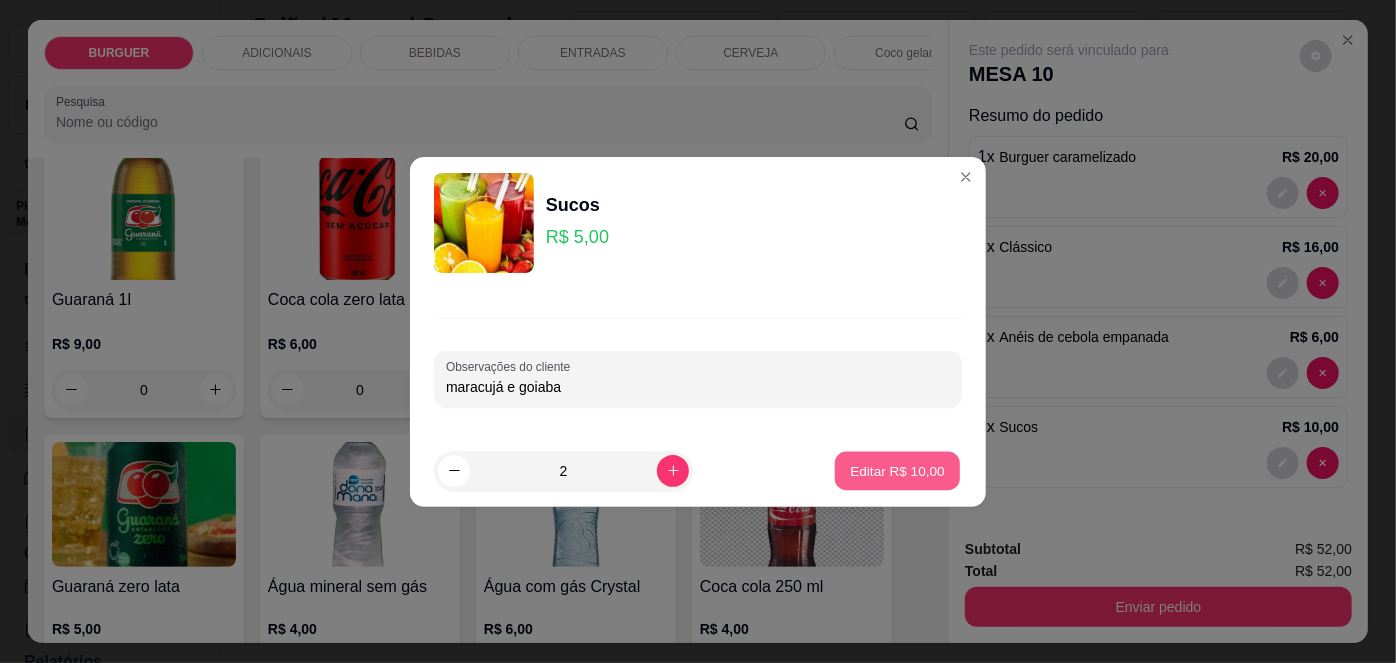 click on "Editar   R$ 10,00" at bounding box center (897, 470) 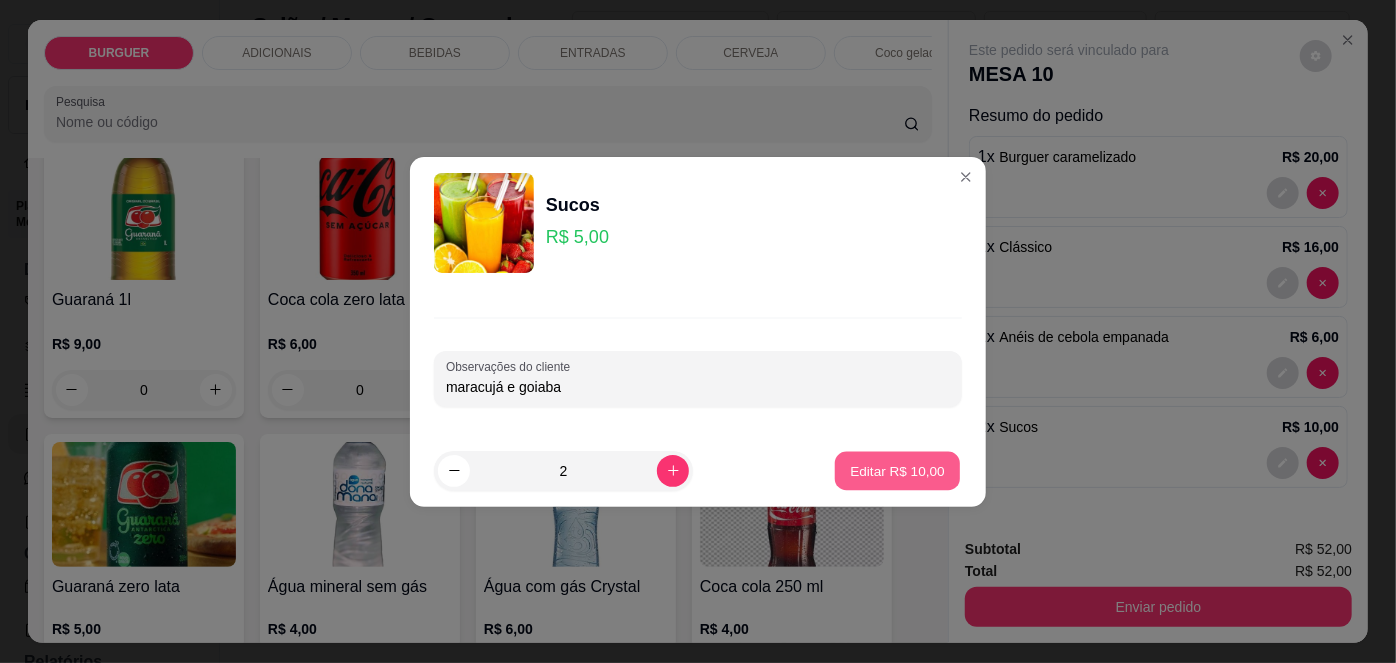 type on "0" 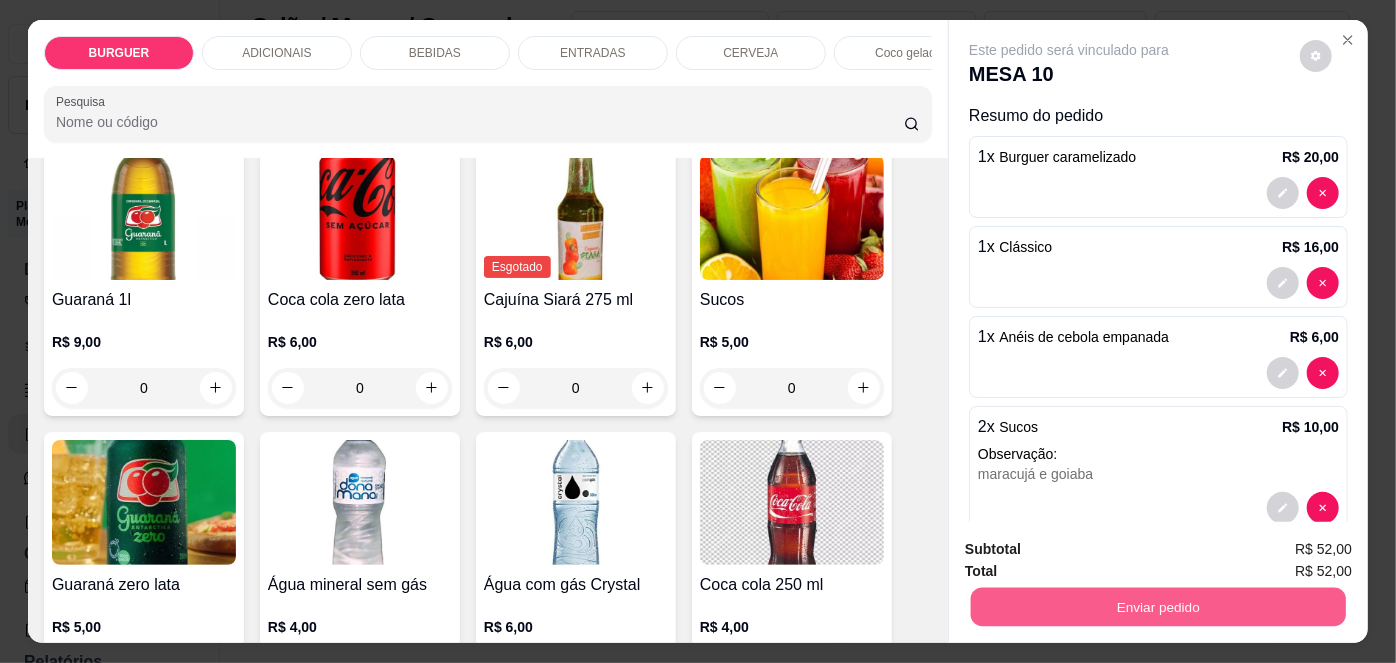 click on "Enviar pedido" at bounding box center (1158, 607) 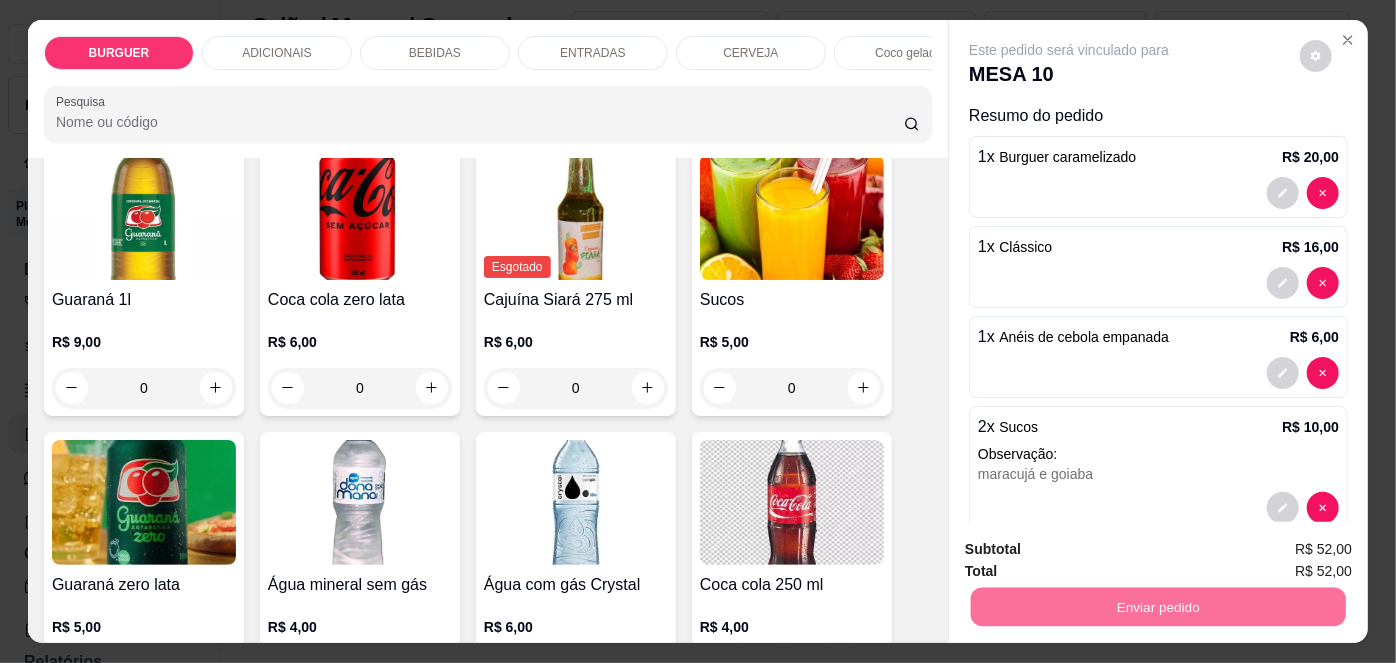 click on "Não registrar e enviar pedido" at bounding box center [1093, 551] 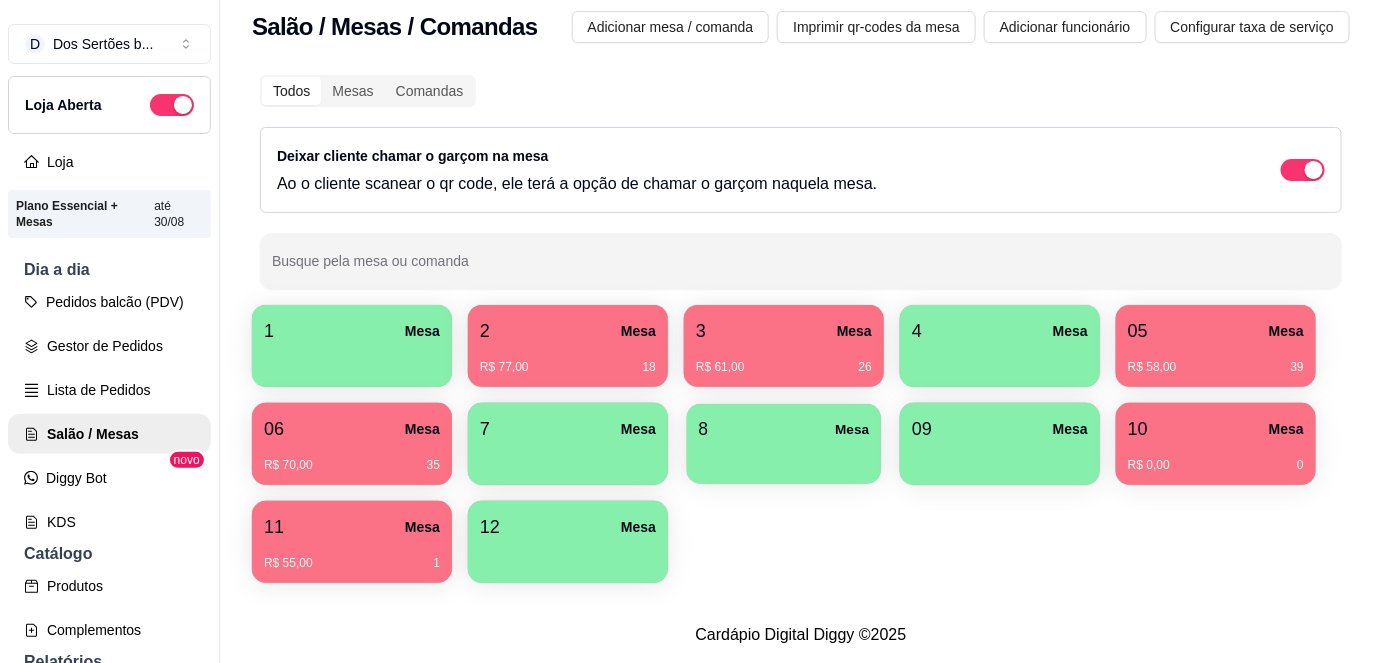 click on "8 Mesa" at bounding box center [784, 429] 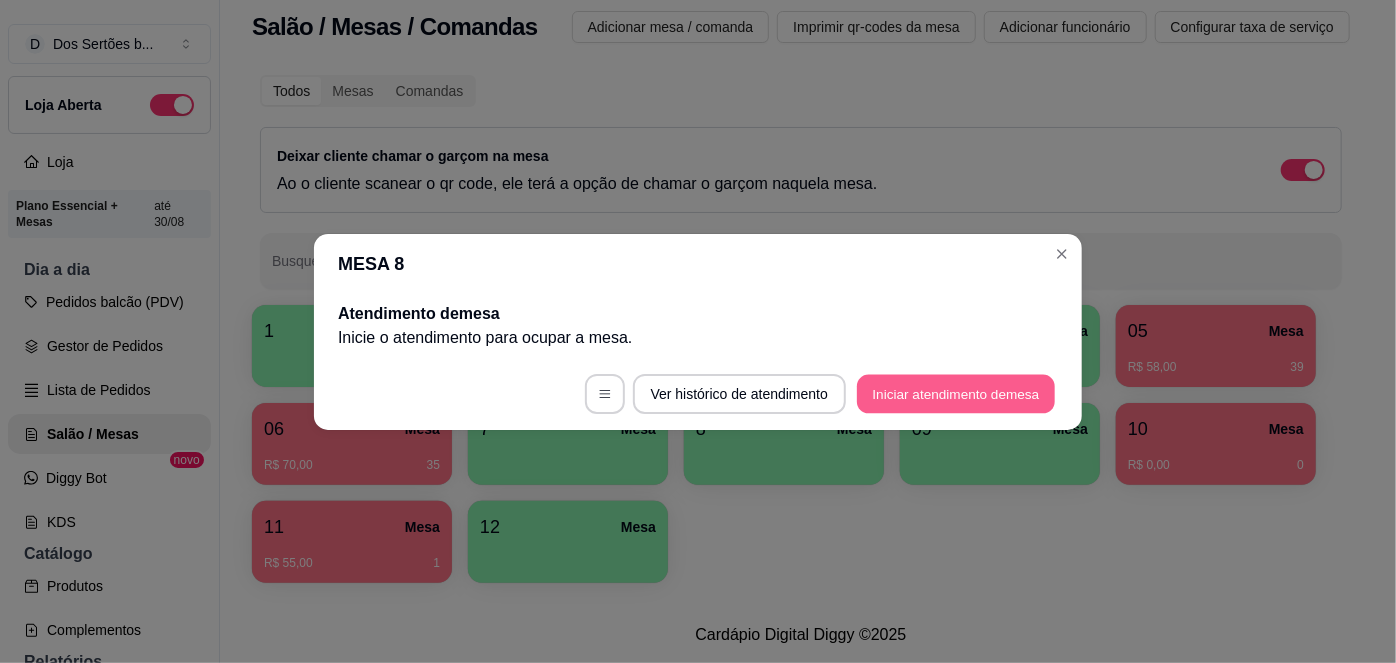click on "Iniciar atendimento de  mesa" at bounding box center (956, 393) 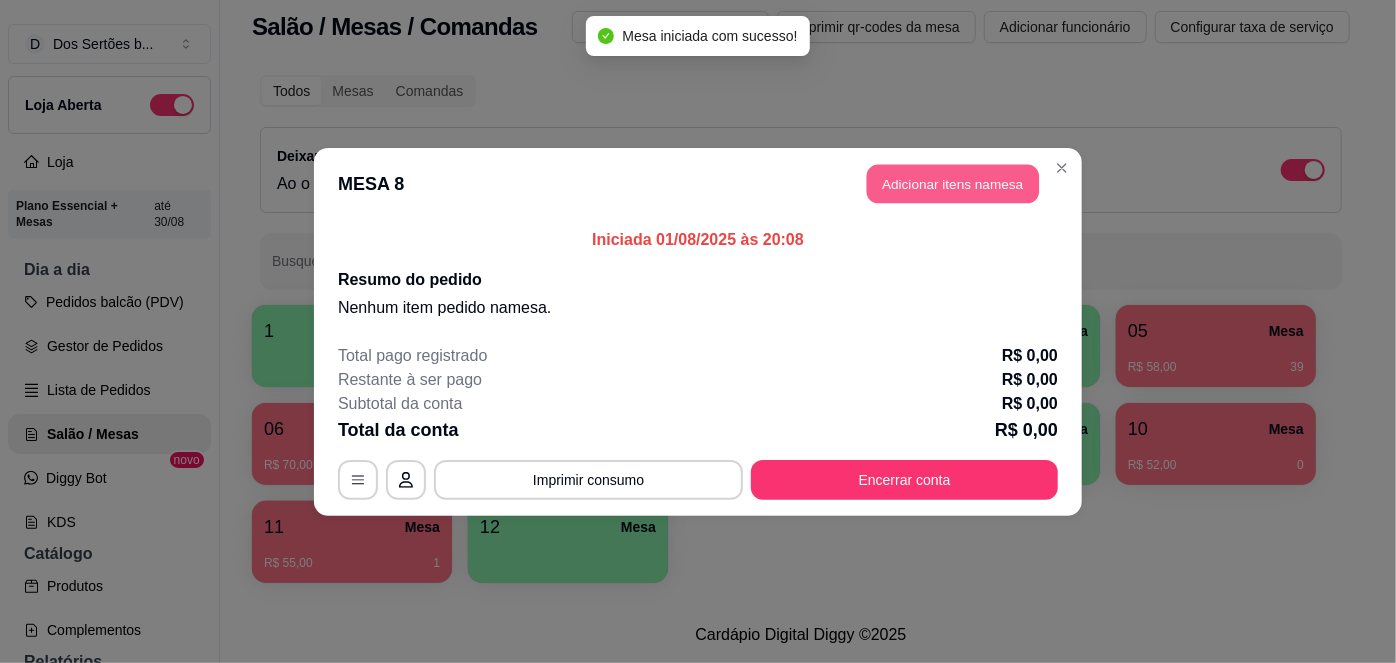 click on "Adicionar itens na  mesa" at bounding box center (953, 183) 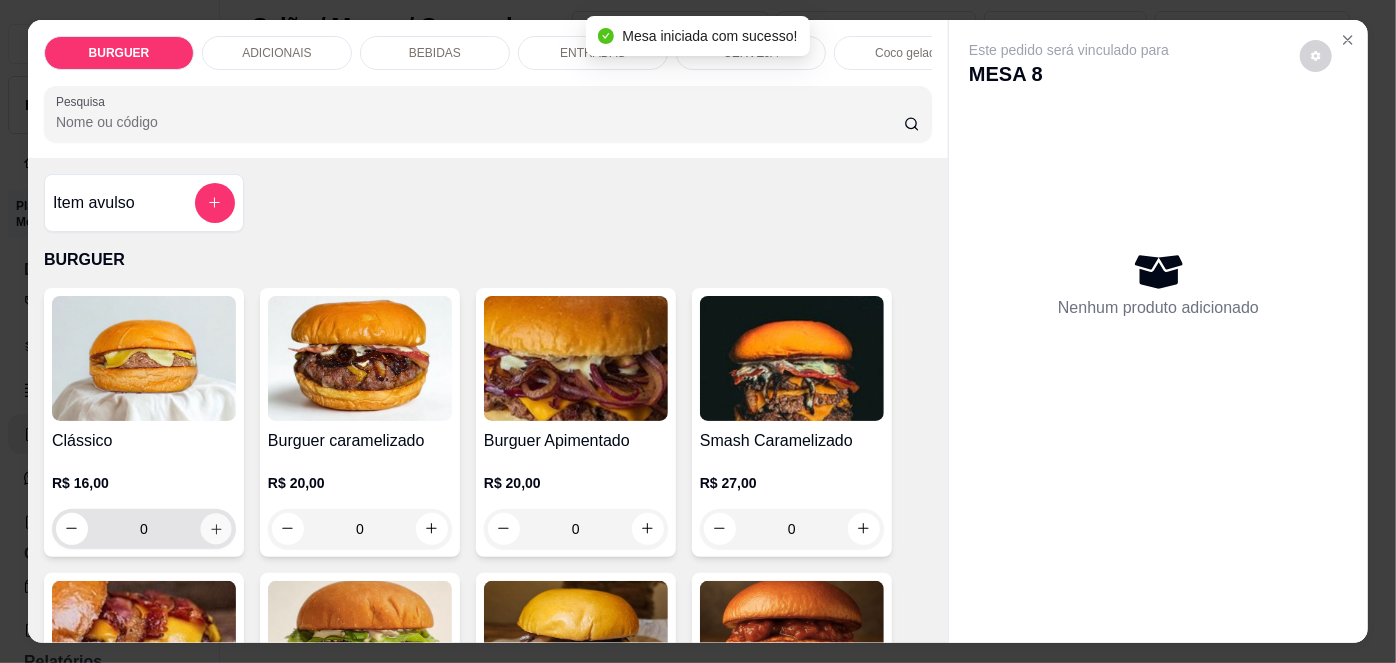 click at bounding box center (215, 528) 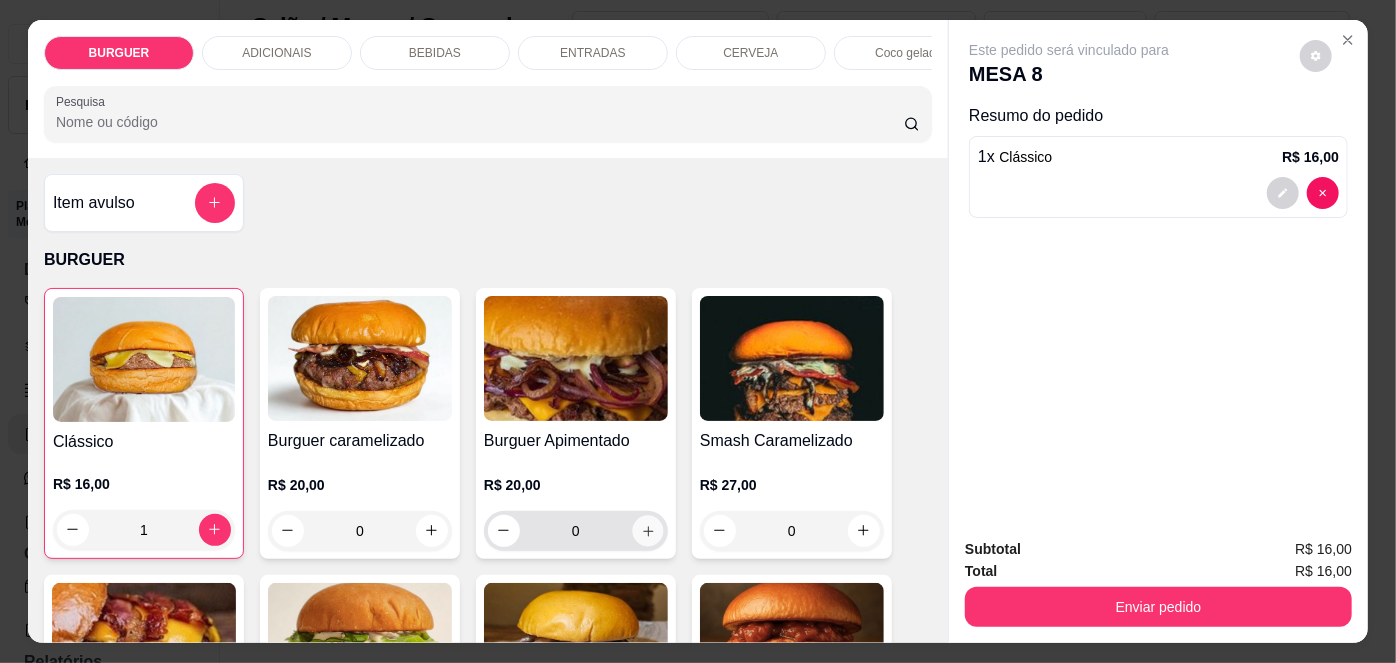 click at bounding box center [647, 530] 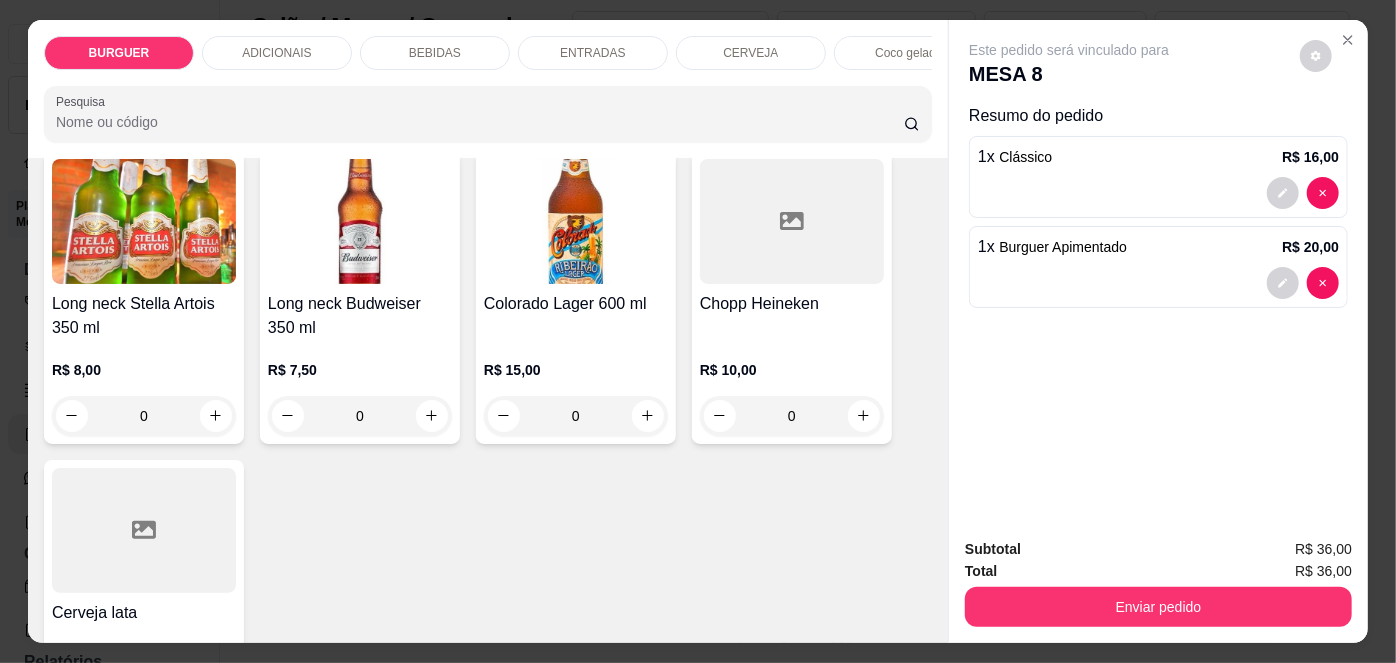 scroll, scrollTop: 3181, scrollLeft: 0, axis: vertical 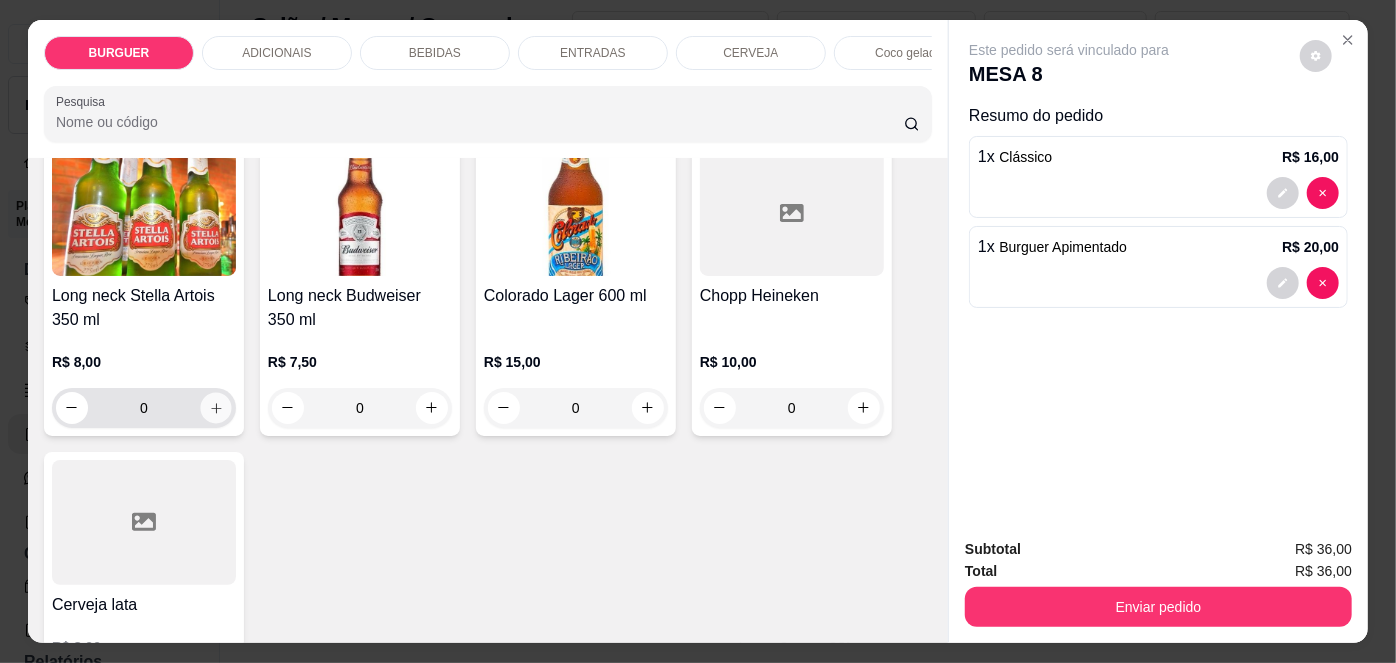 click 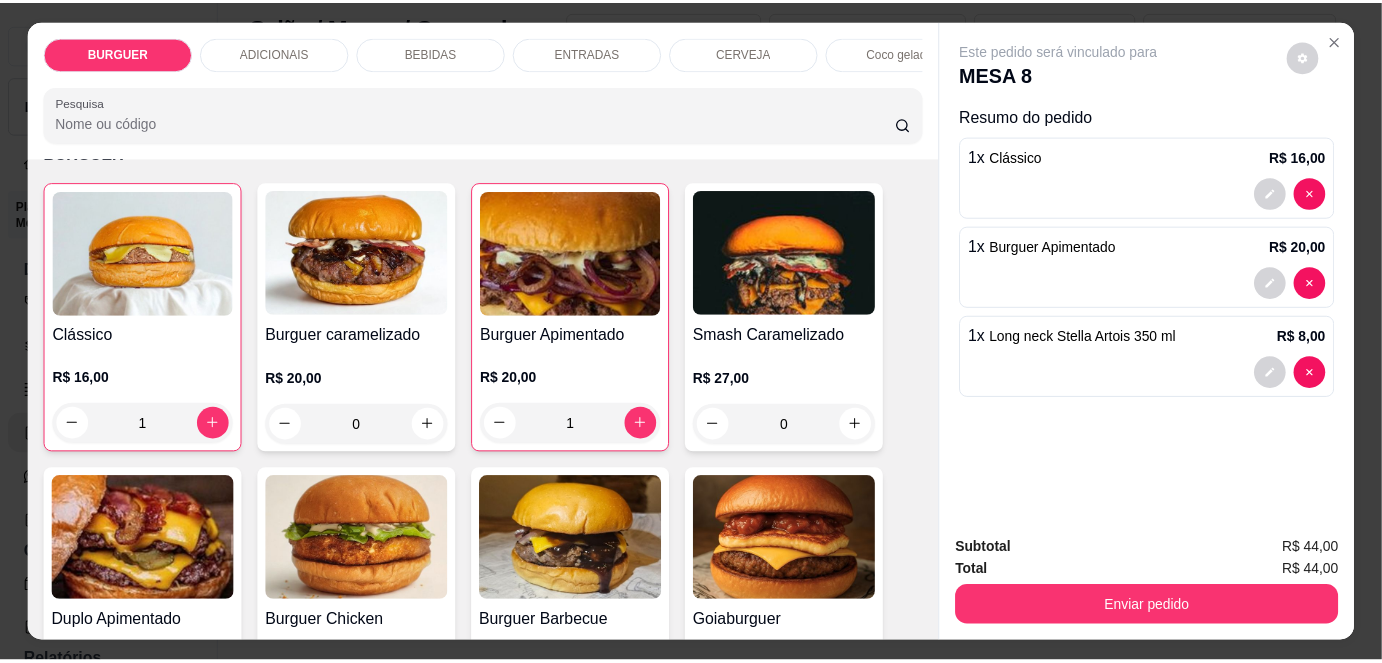 scroll, scrollTop: 0, scrollLeft: 0, axis: both 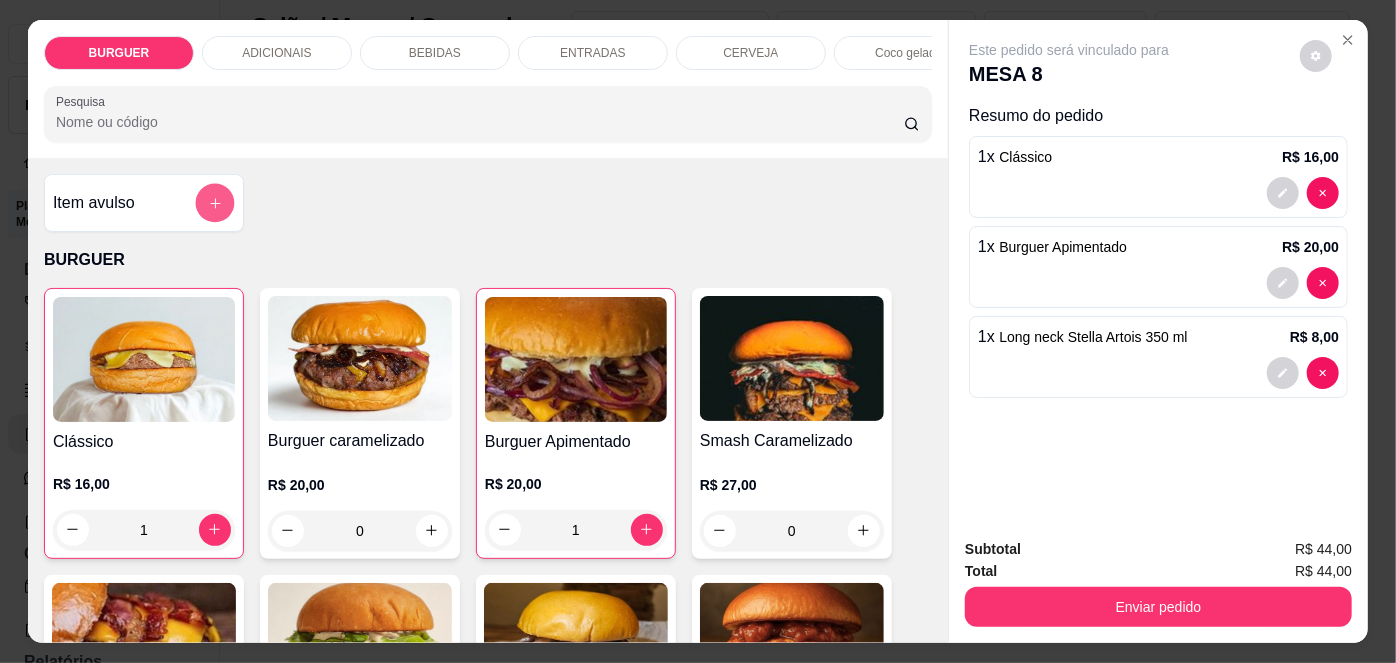 click 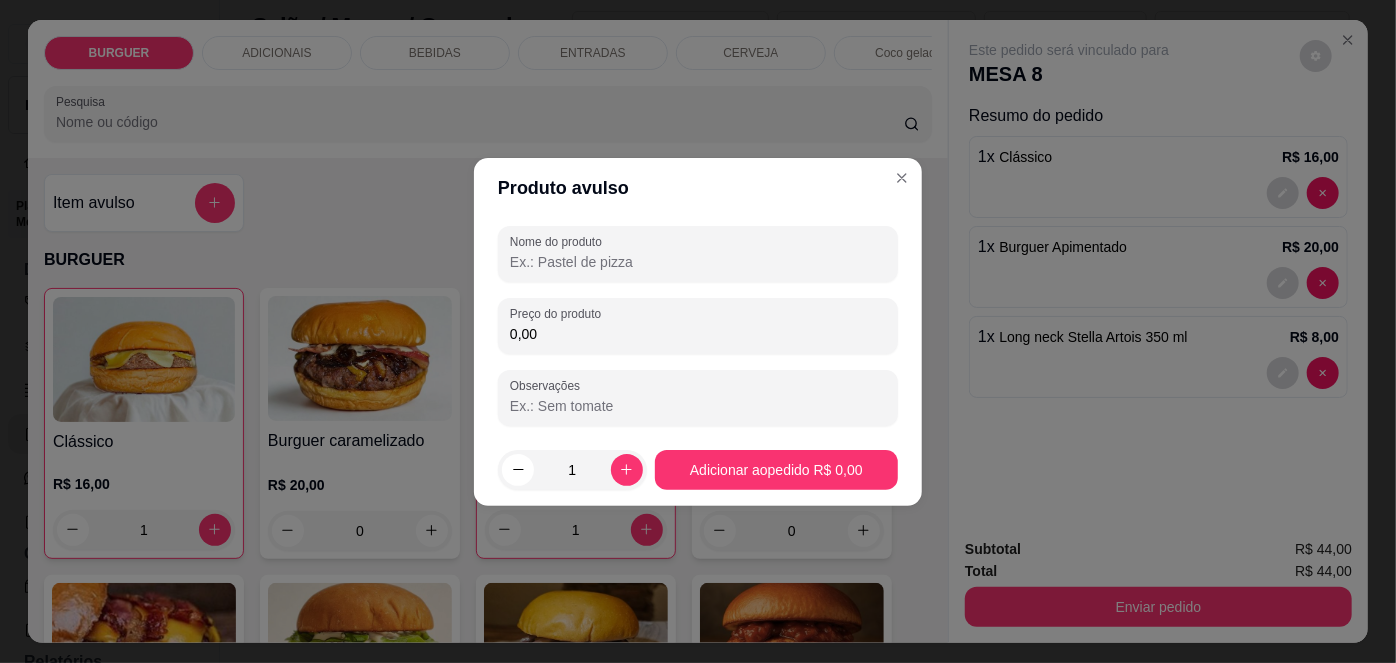 click on "Nome do produto" at bounding box center (698, 262) 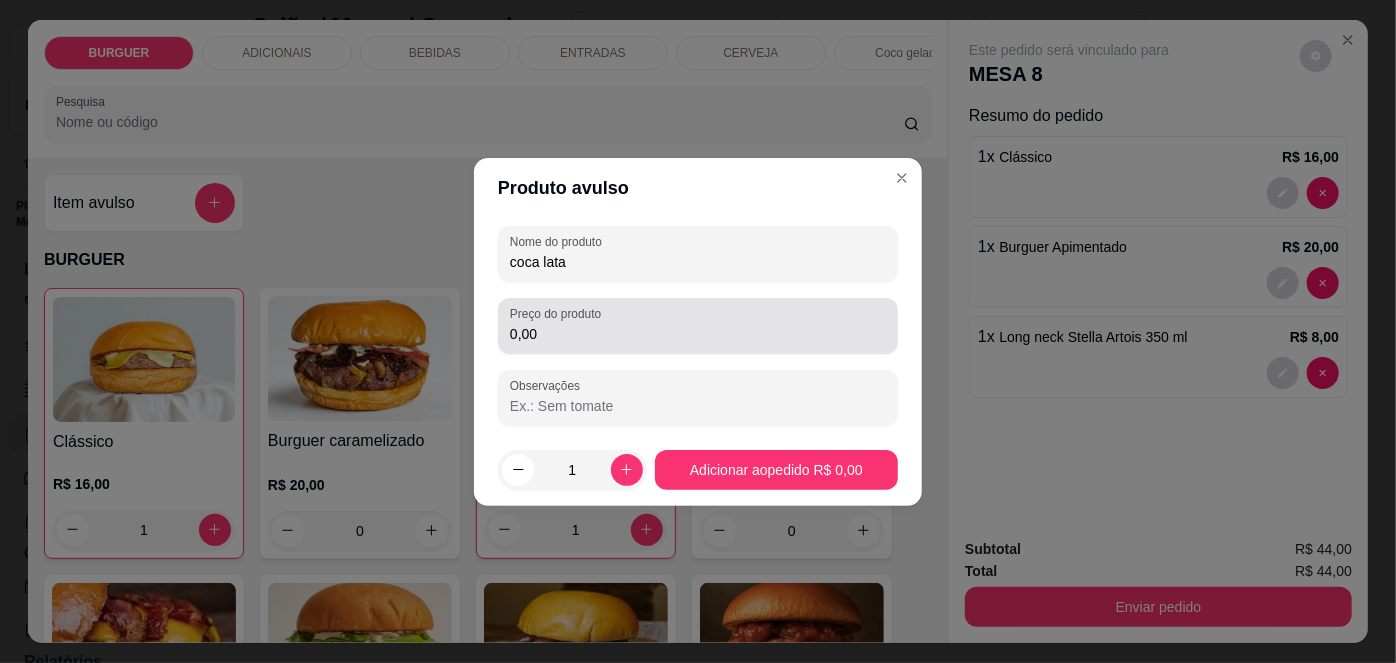 type on "coca lata" 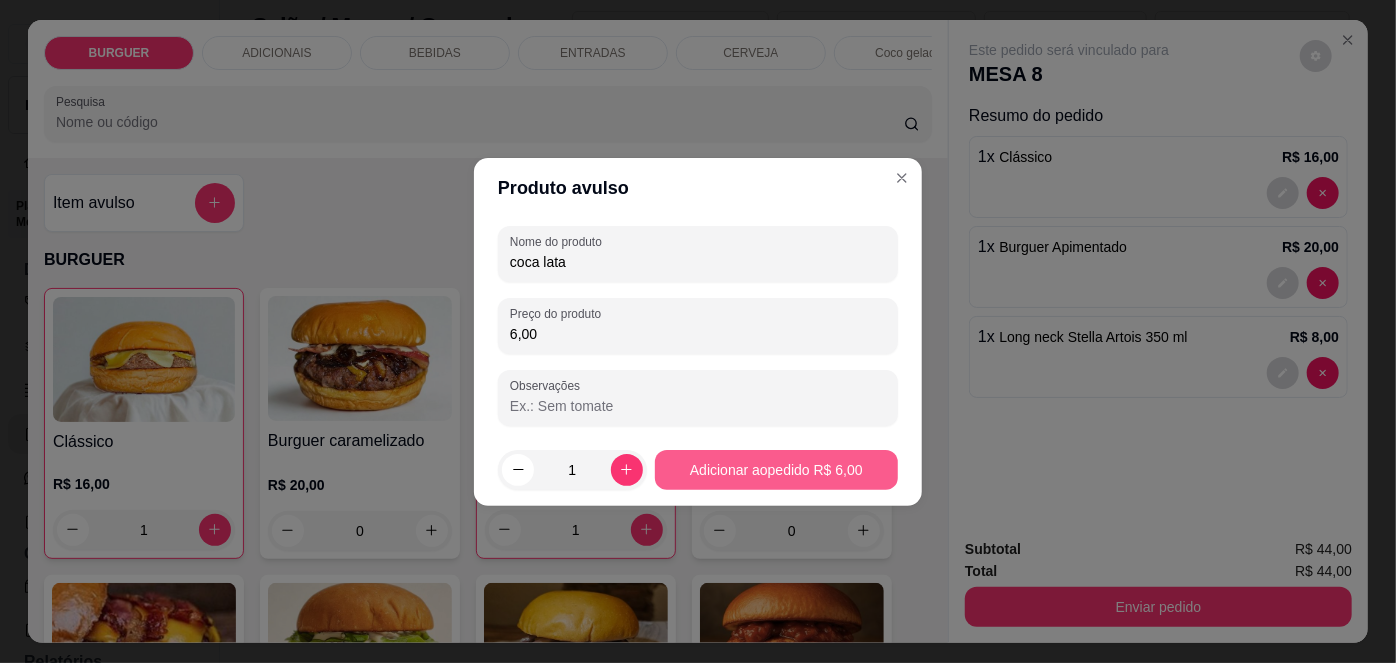 type on "6,00" 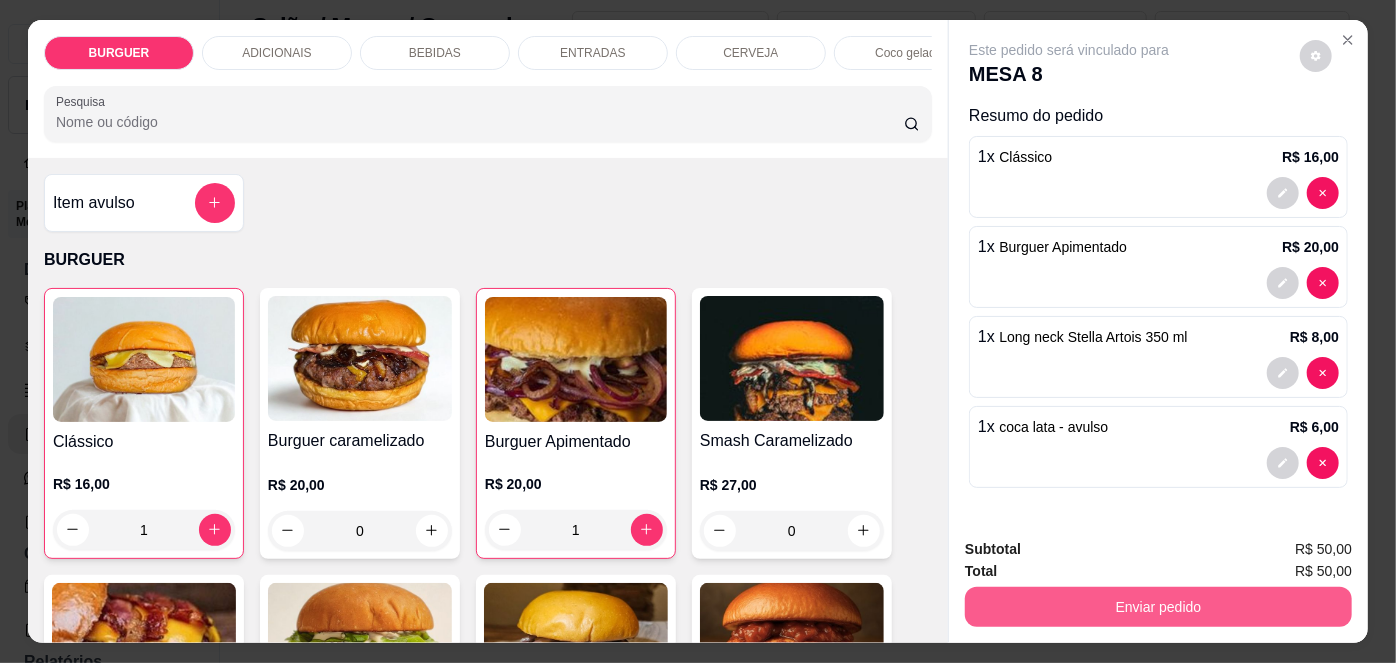click on "Enviar pedido" at bounding box center [1158, 607] 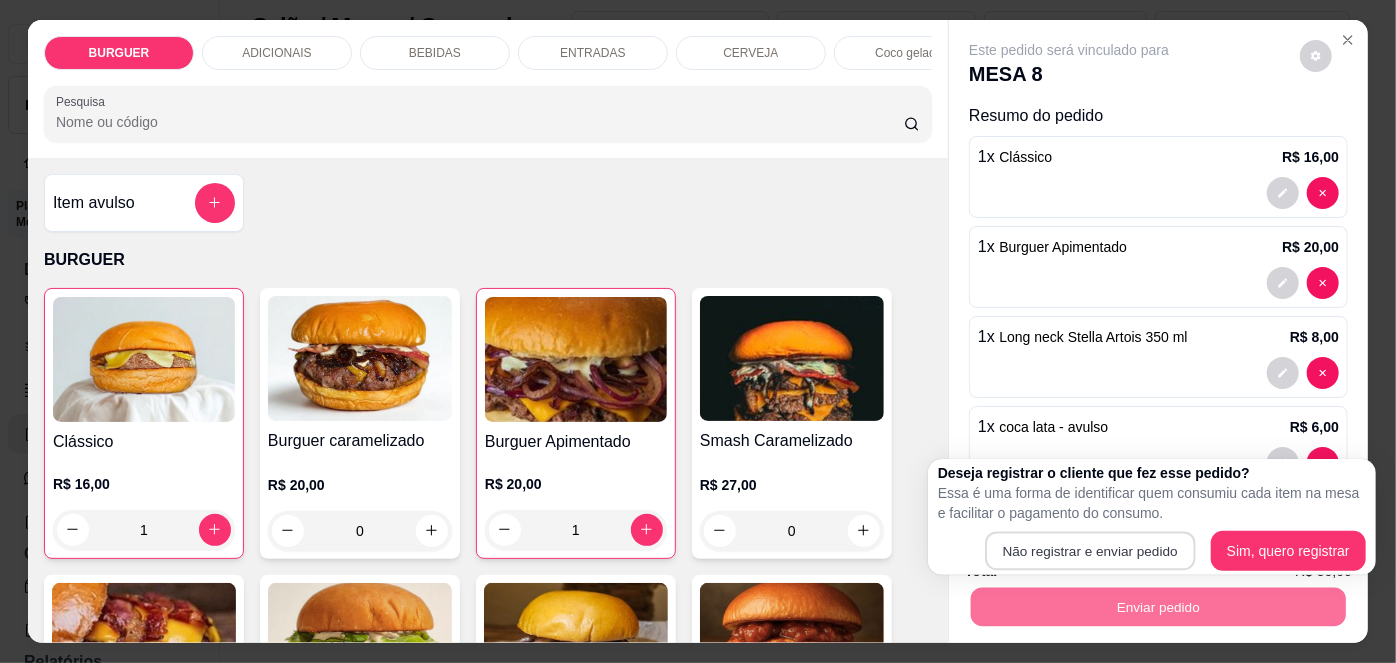 click on "Não registrar e enviar pedido" at bounding box center (1091, 551) 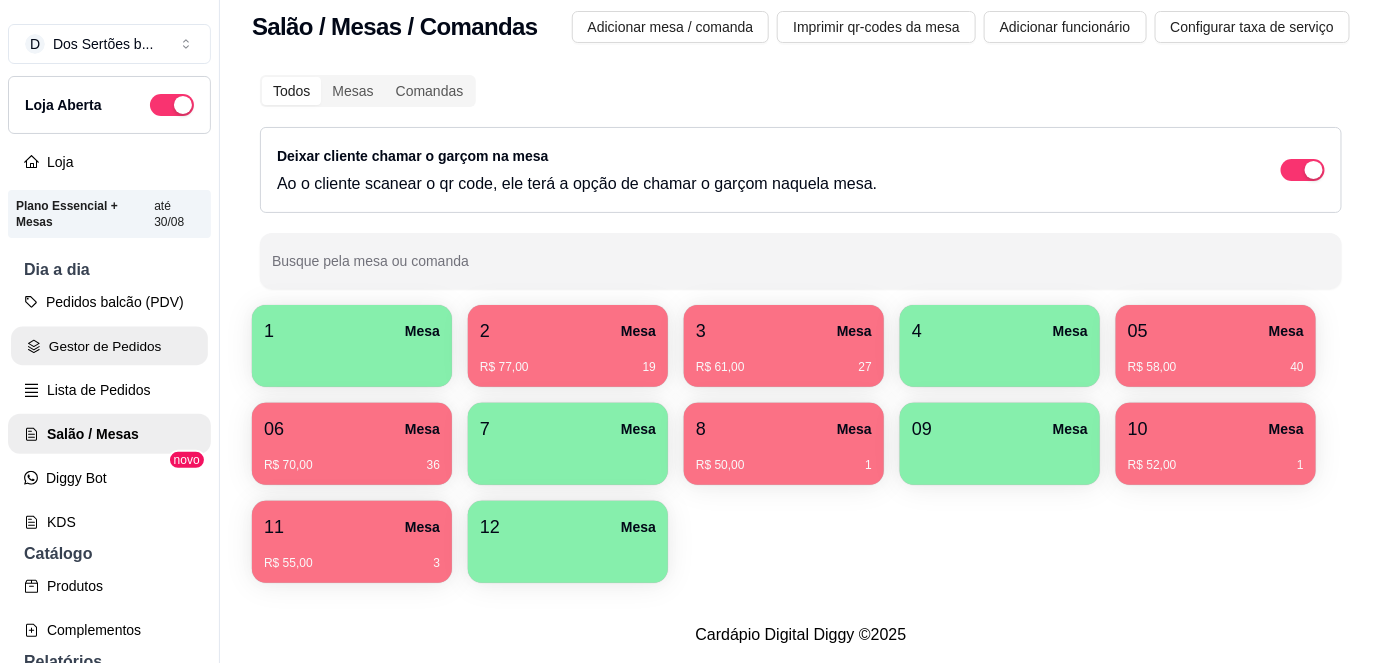 click on "Gestor de Pedidos" at bounding box center [109, 346] 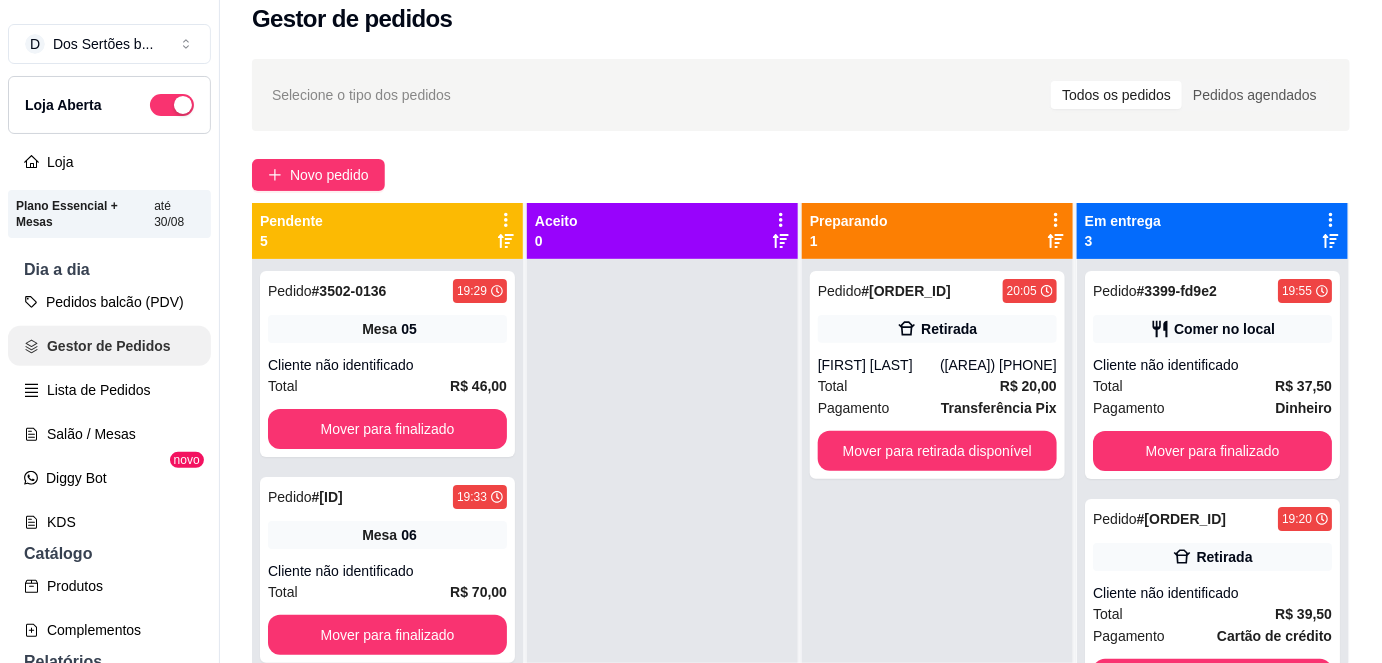 scroll, scrollTop: 0, scrollLeft: 0, axis: both 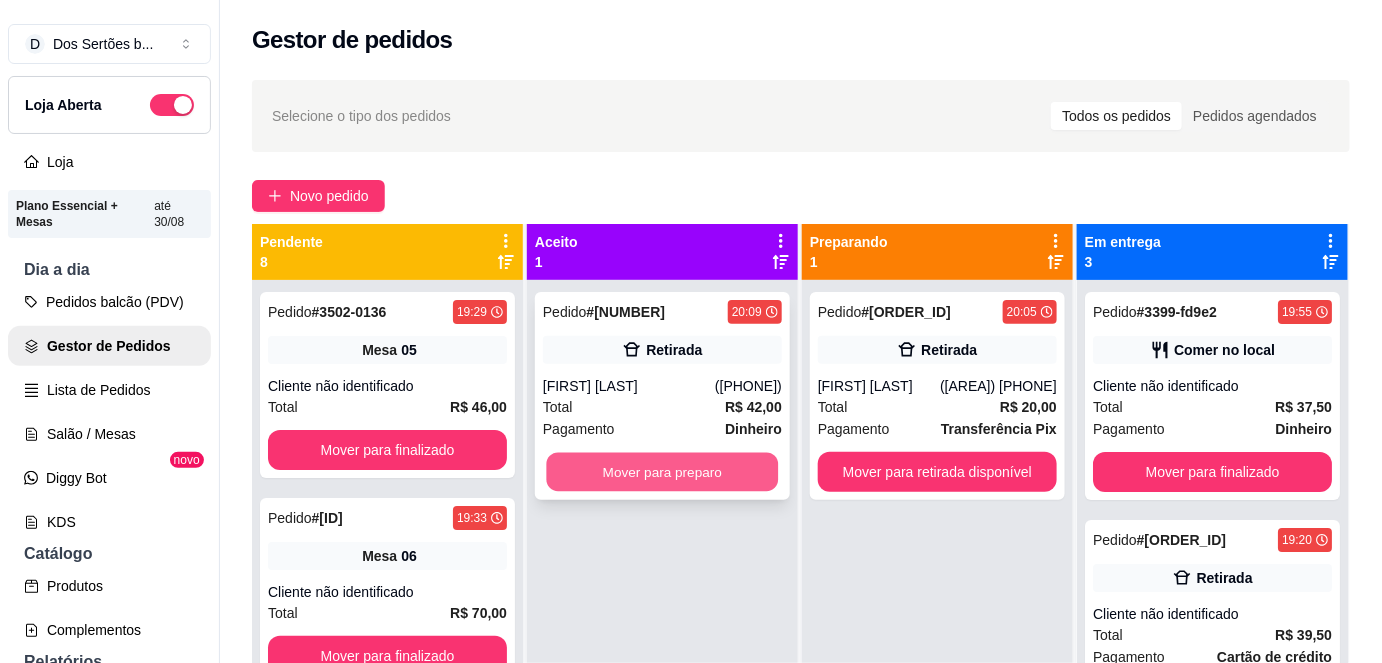 click on "Mover para preparo" at bounding box center (663, 472) 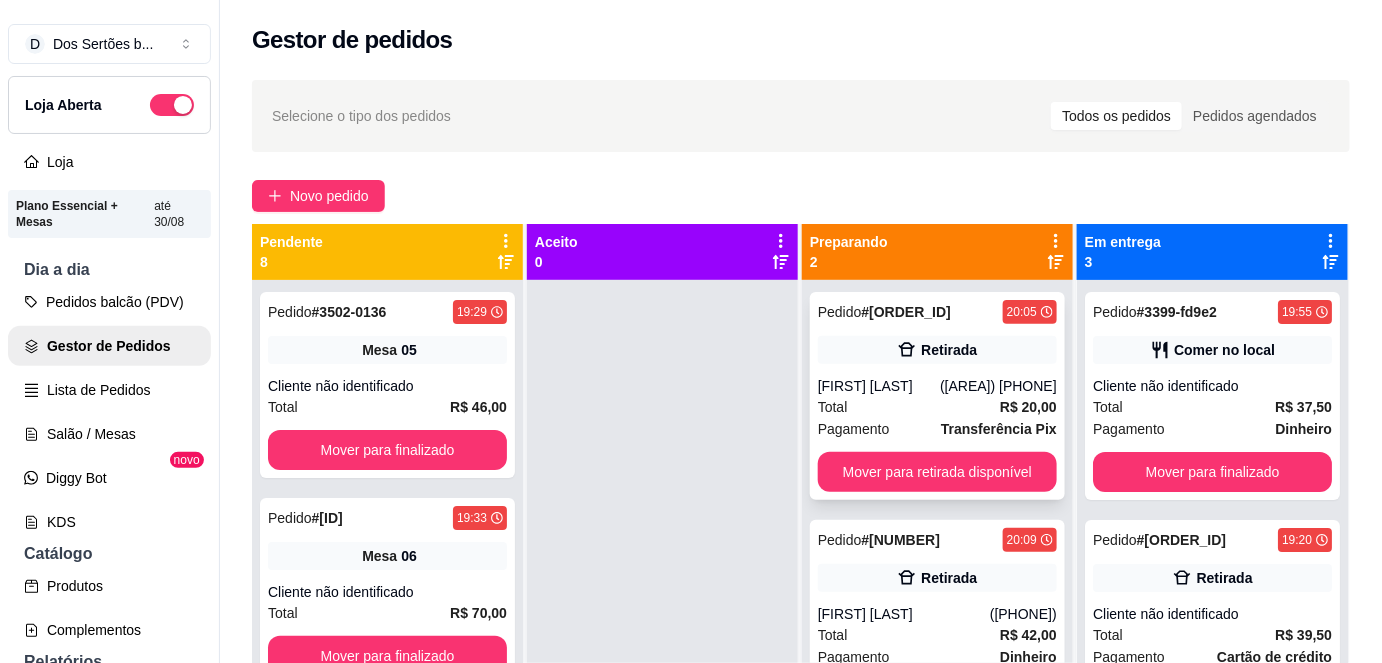click on "([AREA]) [PHONE]" at bounding box center (998, 386) 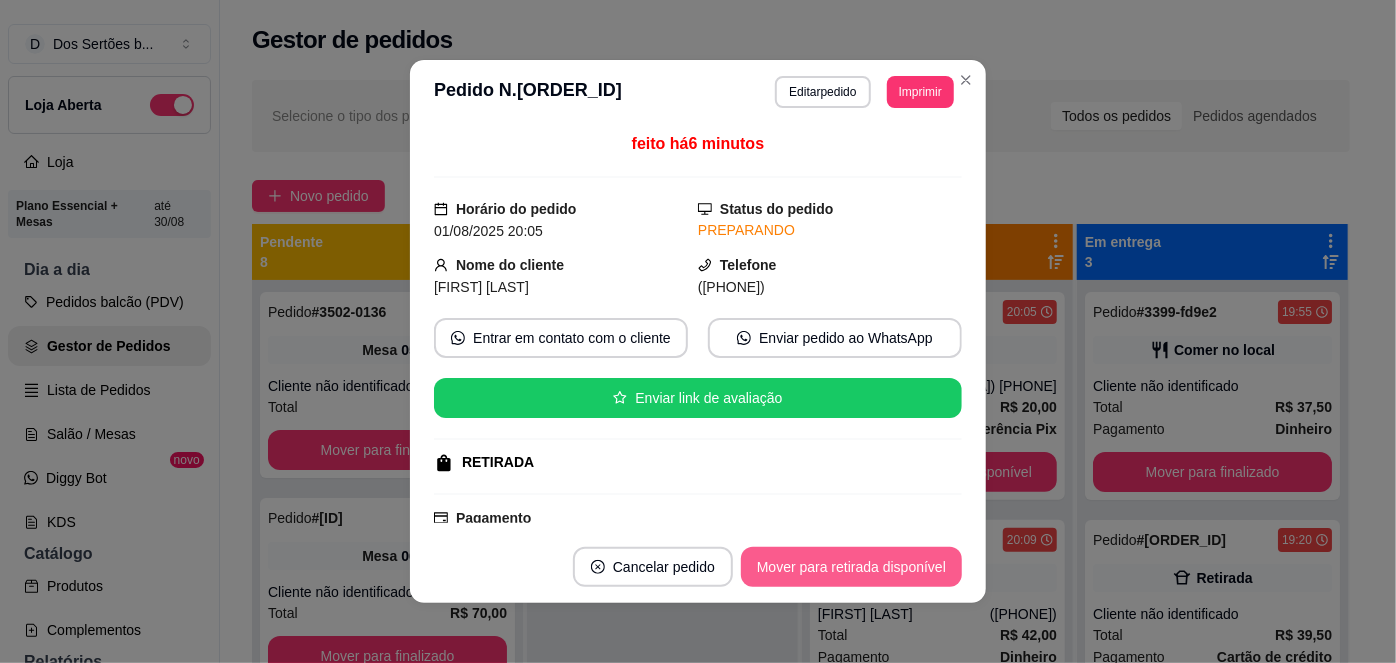 click on "Mover para retirada disponível" at bounding box center [851, 567] 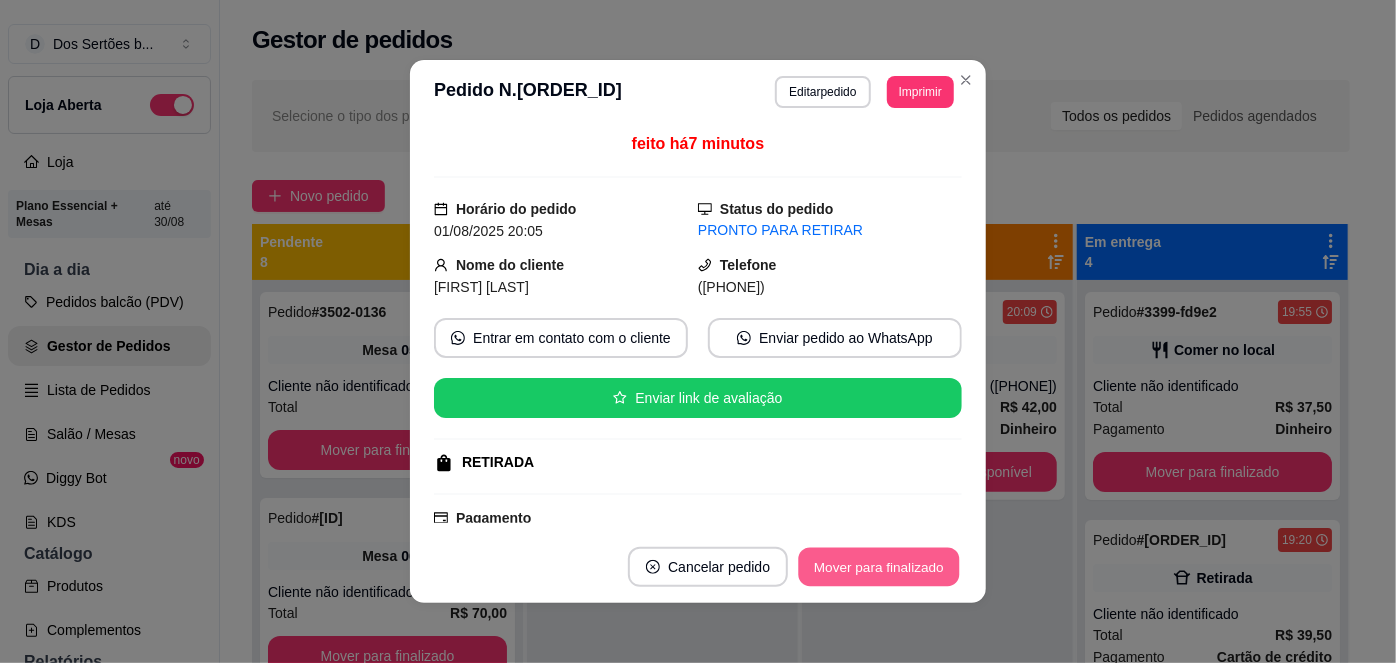 click on "Mover para finalizado" at bounding box center [879, 567] 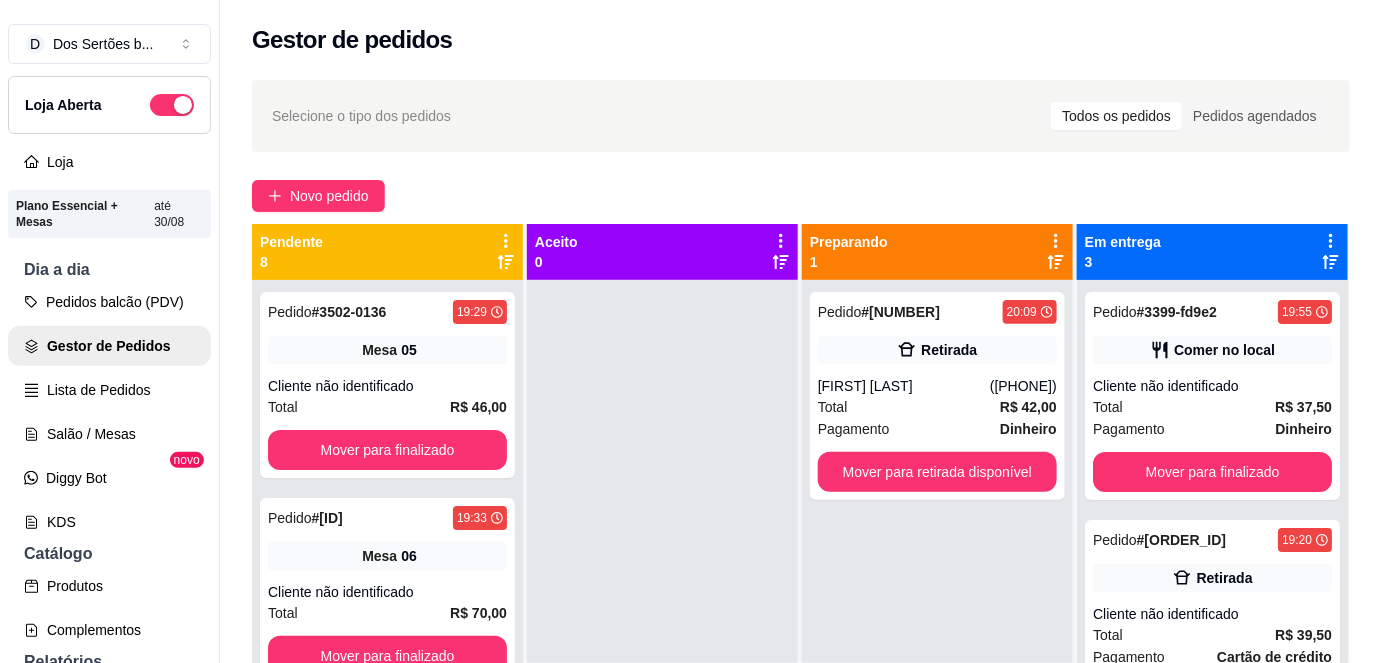 scroll, scrollTop: 56, scrollLeft: 0, axis: vertical 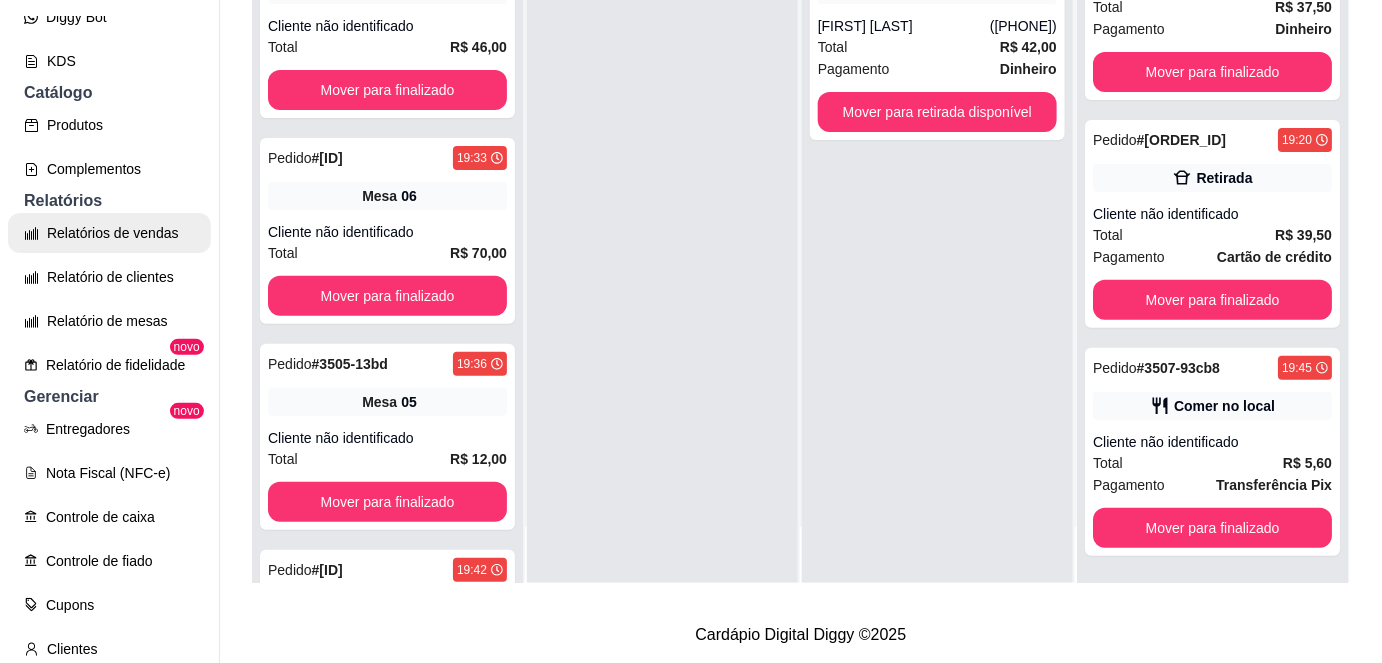 click on "Relatórios de vendas" at bounding box center (109, 233) 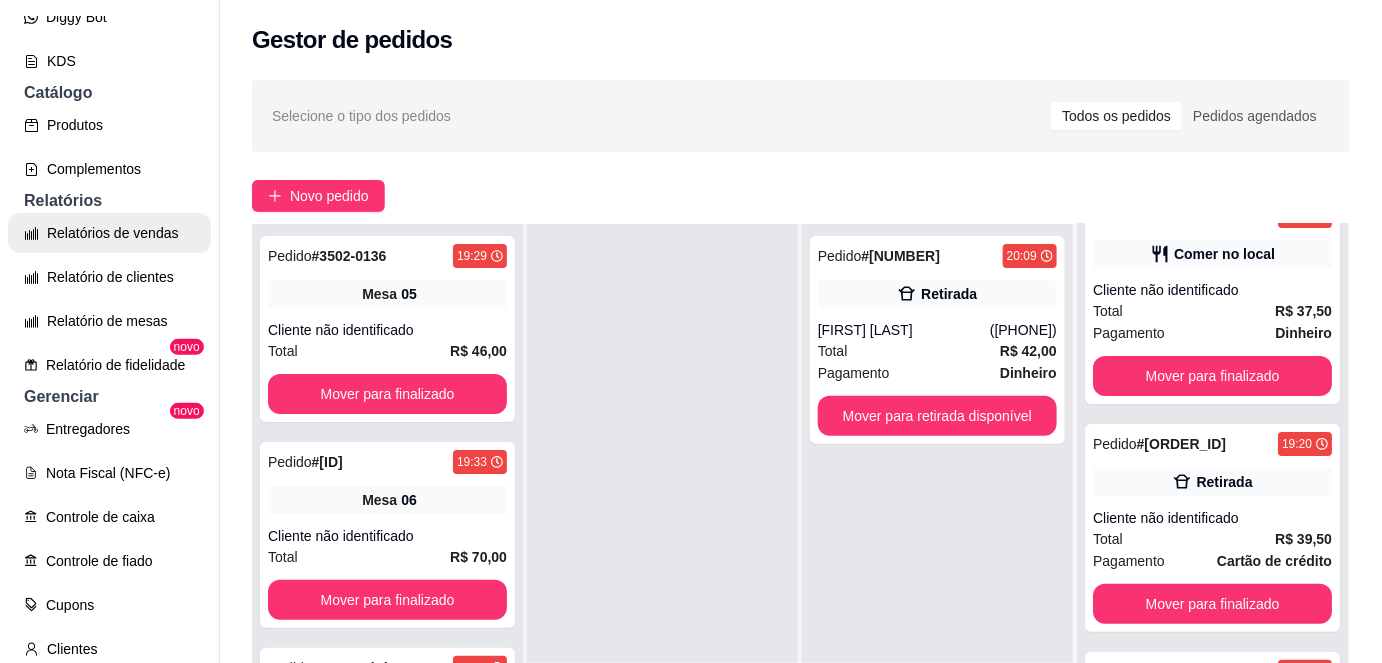 select on "ALL" 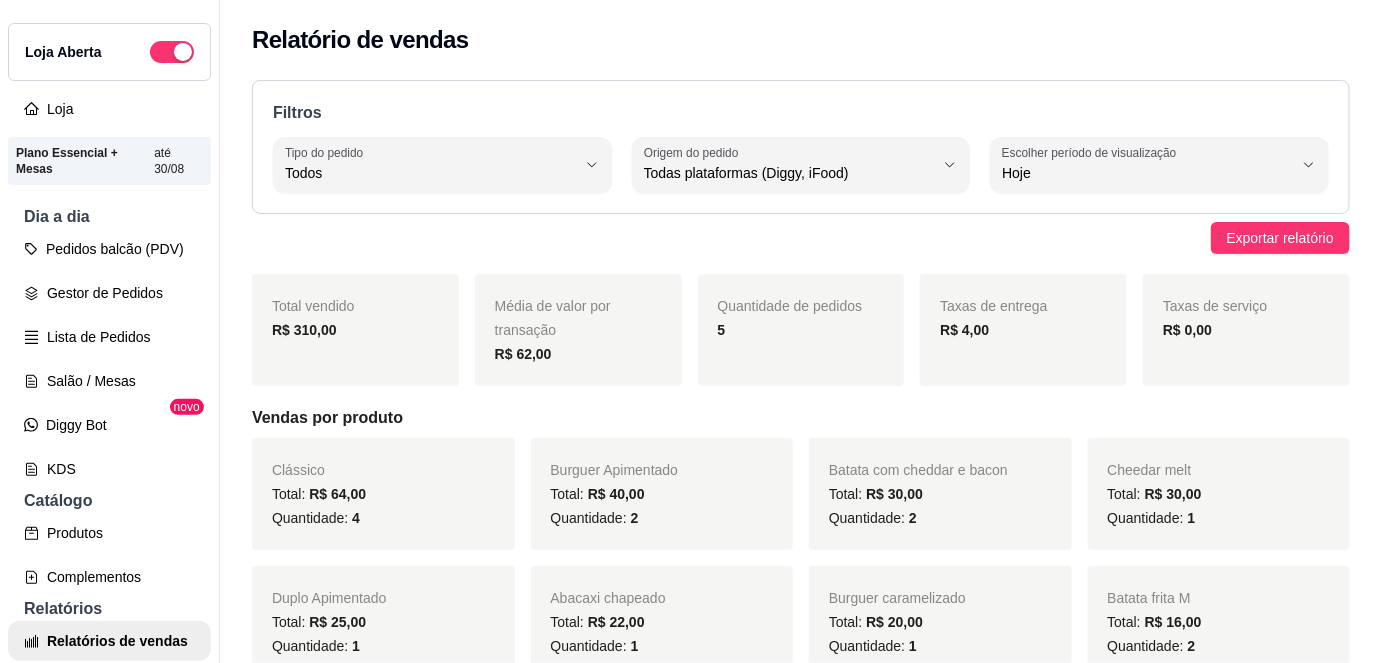 scroll, scrollTop: 0, scrollLeft: 0, axis: both 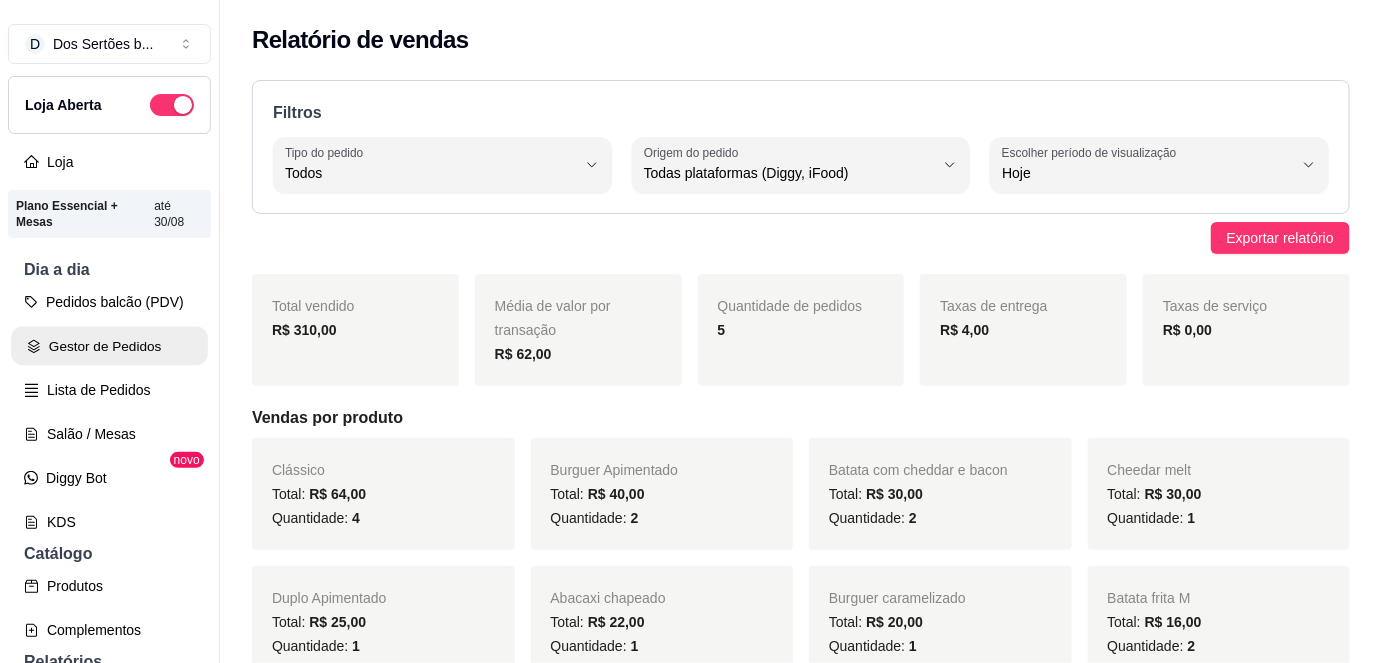 click on "Gestor de Pedidos" at bounding box center [109, 346] 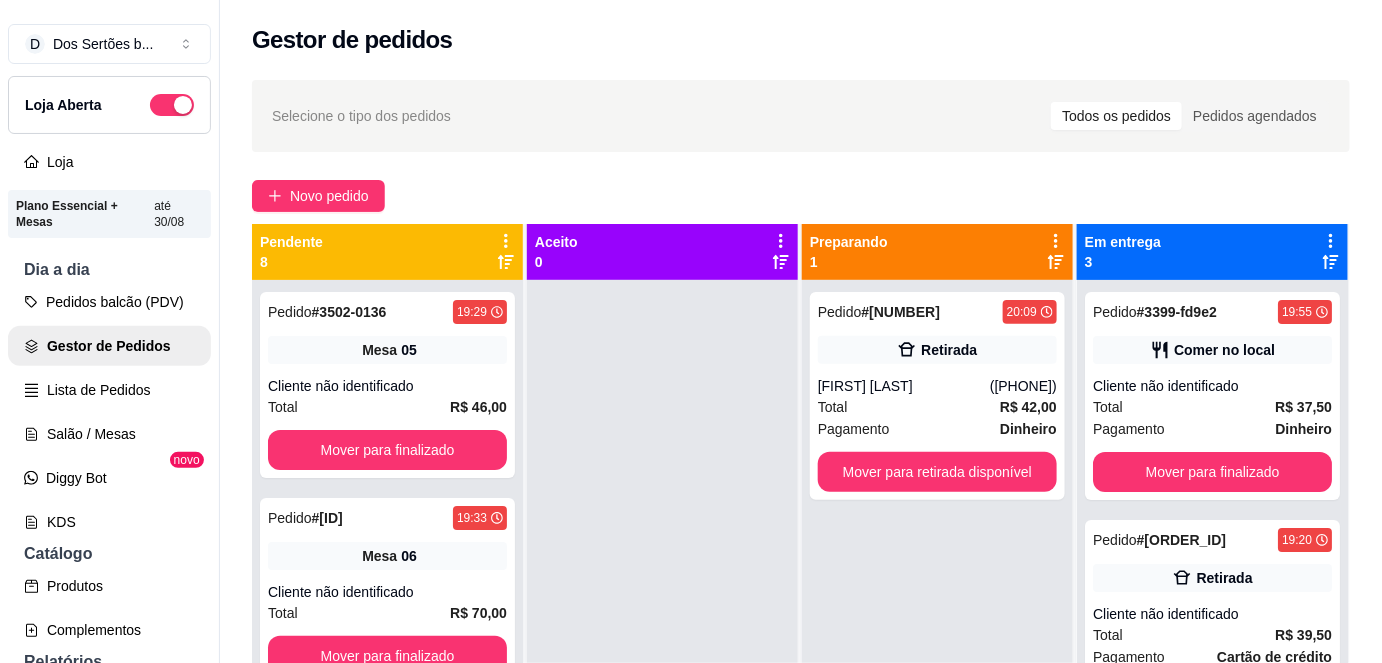scroll, scrollTop: 56, scrollLeft: 0, axis: vertical 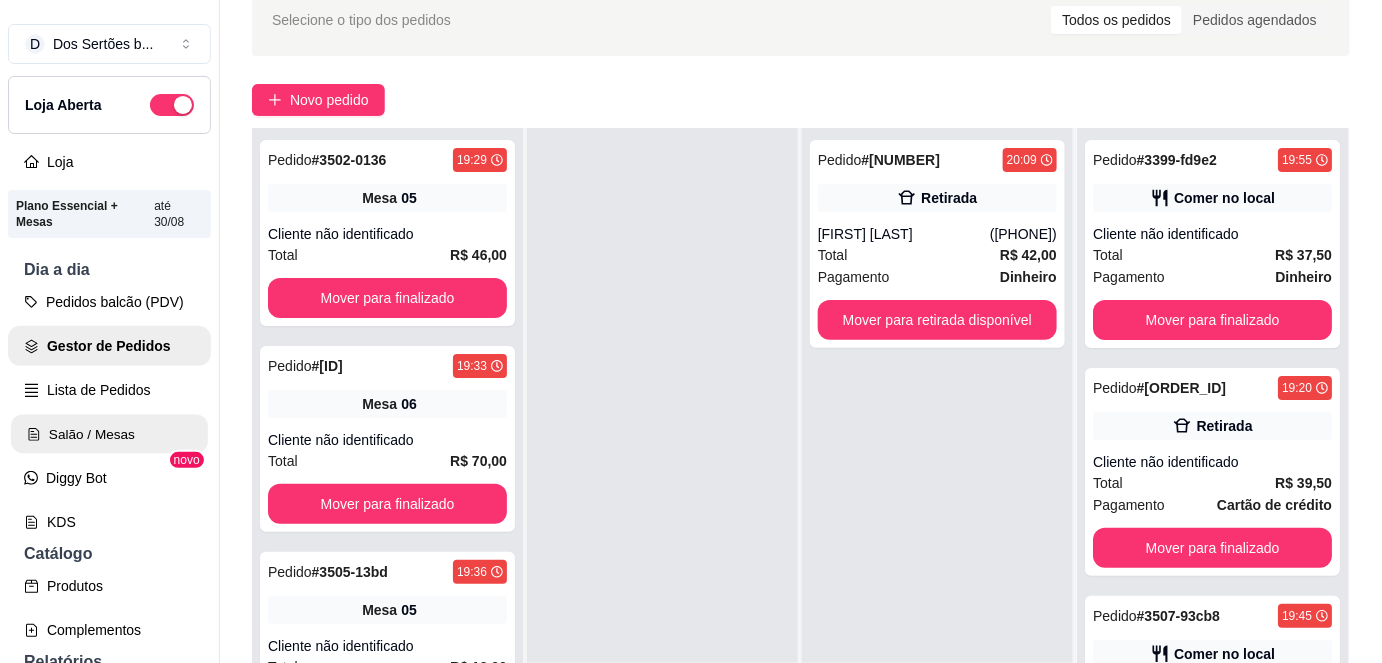 click on "Salão / Mesas" at bounding box center (109, 434) 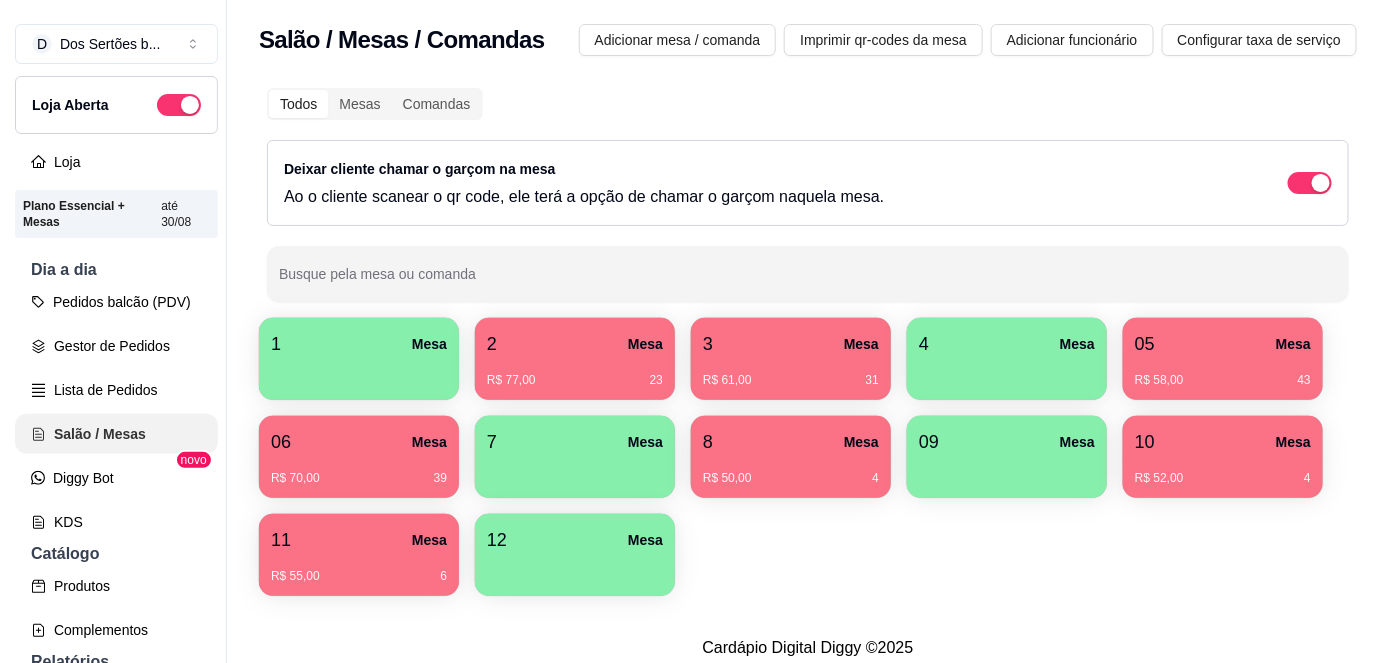 scroll, scrollTop: 0, scrollLeft: 0, axis: both 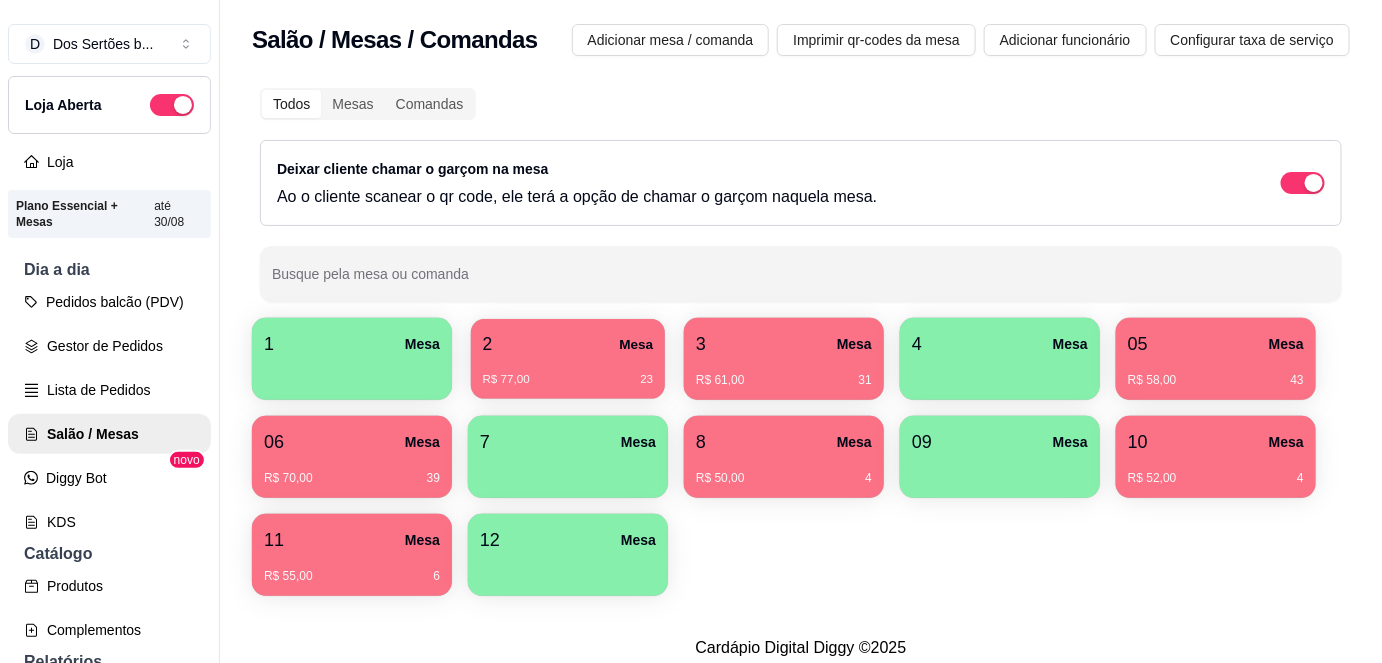 click on "2 Mesa" at bounding box center [568, 344] 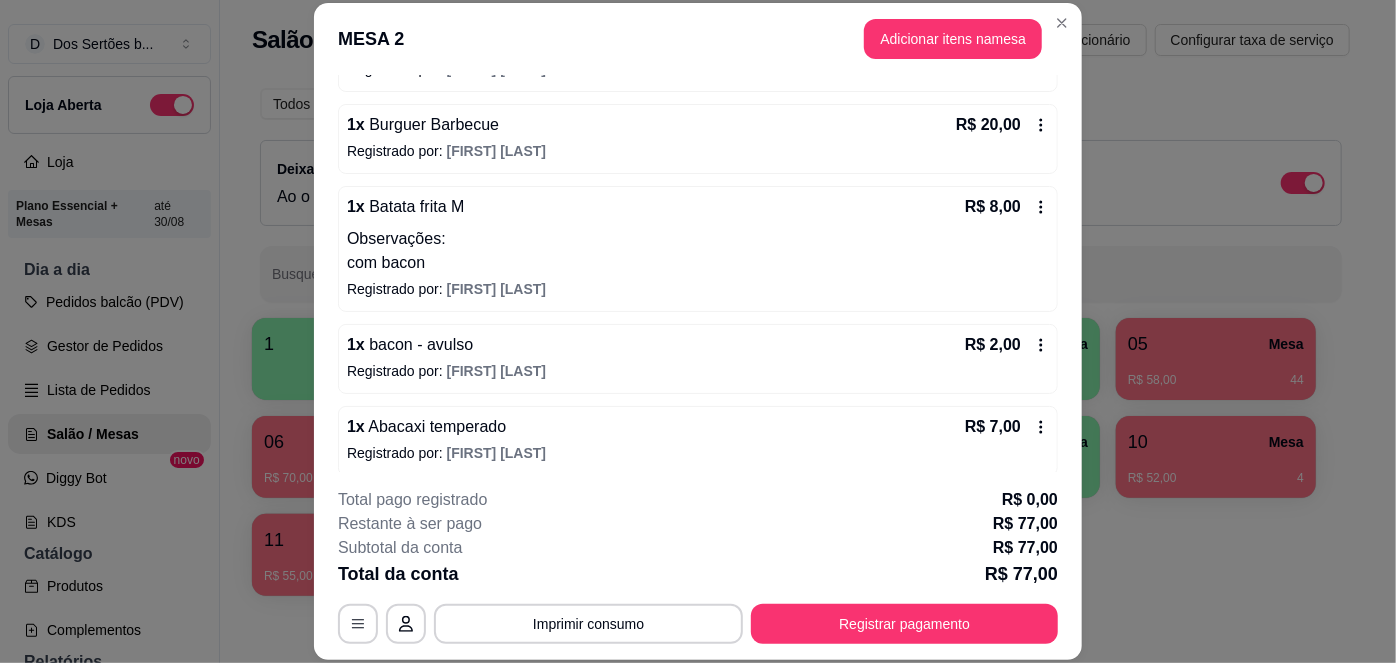 scroll, scrollTop: 250, scrollLeft: 0, axis: vertical 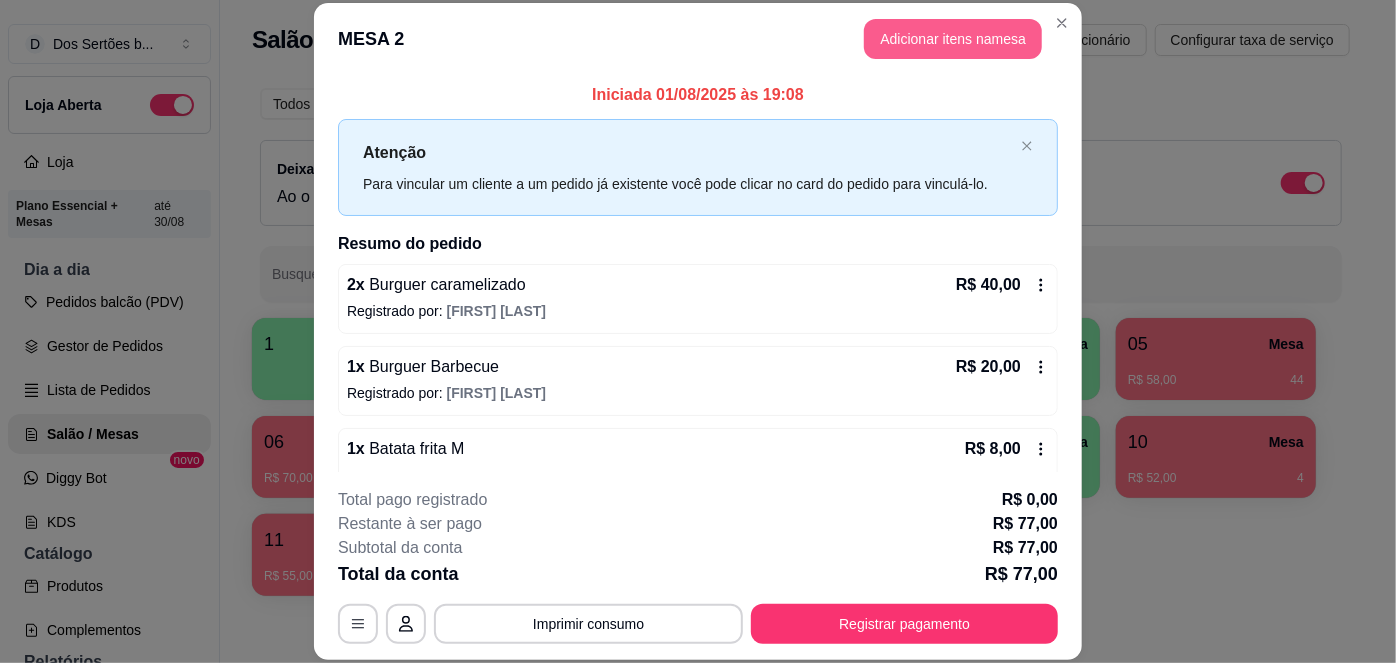 click on "Adicionar itens na  mesa" at bounding box center [953, 39] 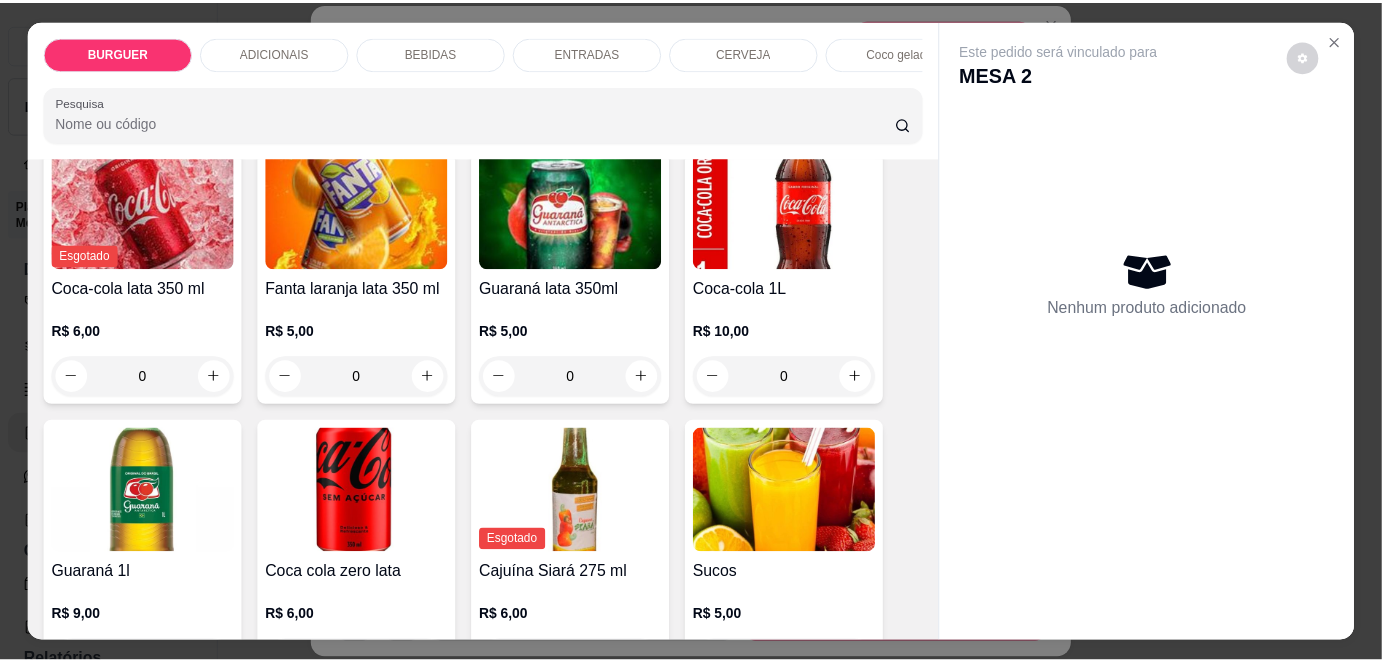scroll, scrollTop: 1658, scrollLeft: 0, axis: vertical 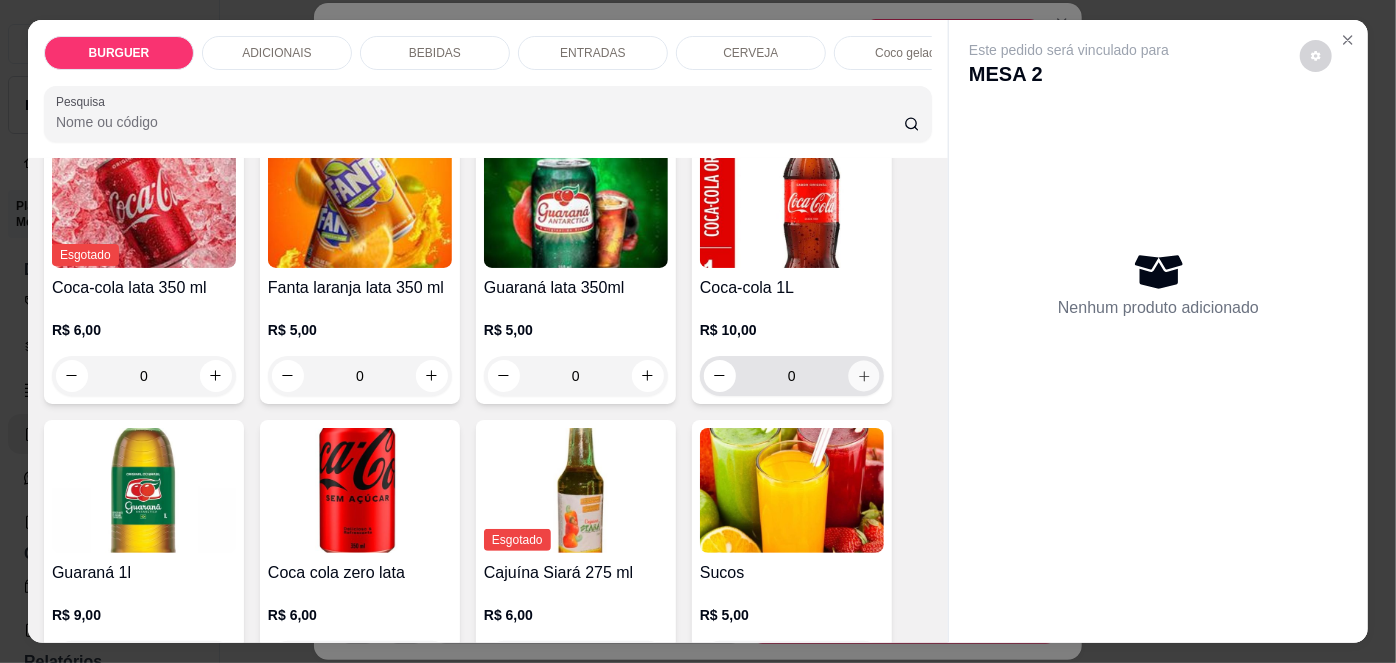 click 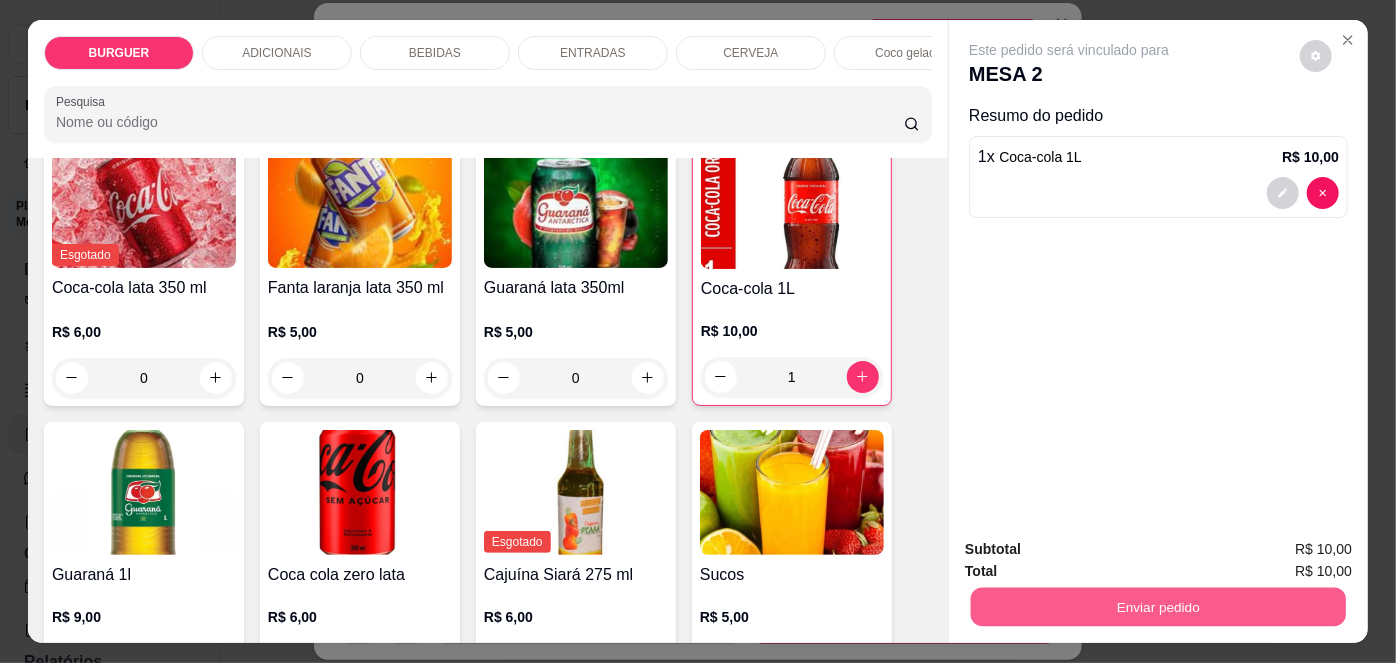 click on "Enviar pedido" at bounding box center [1158, 607] 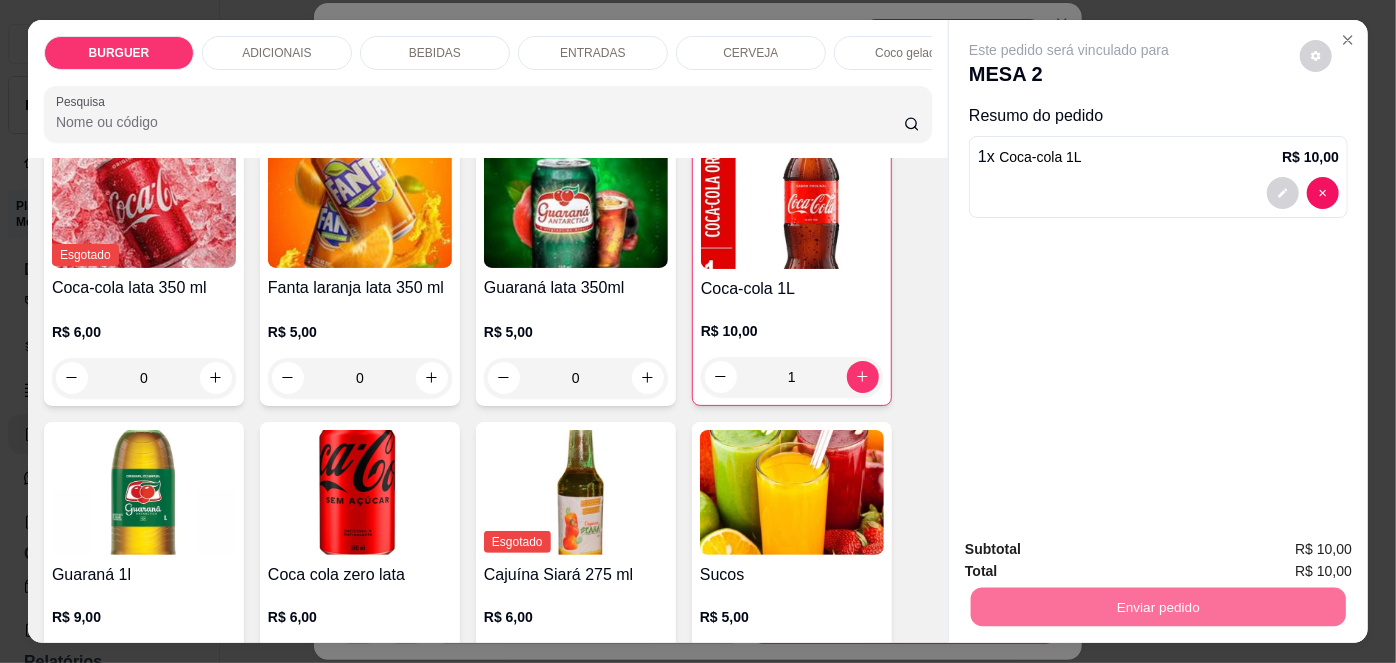 click on "Não registrar e enviar pedido" at bounding box center (1093, 551) 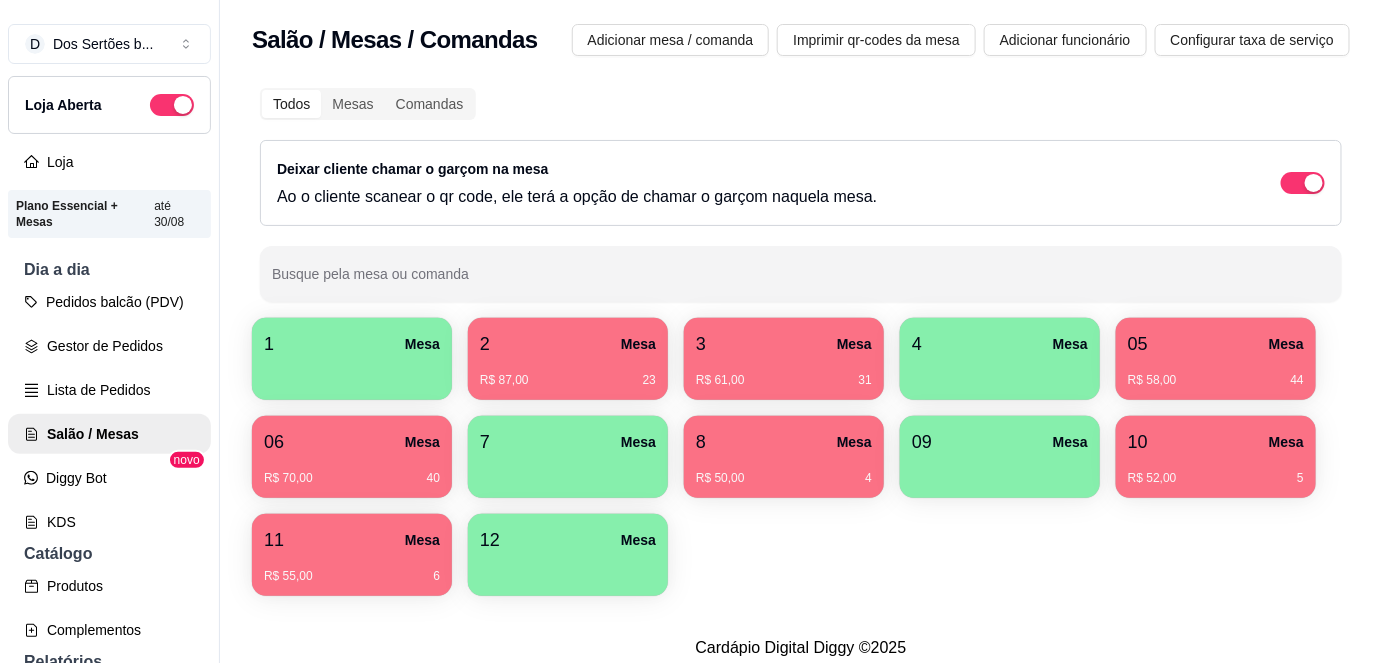 scroll, scrollTop: 26, scrollLeft: 0, axis: vertical 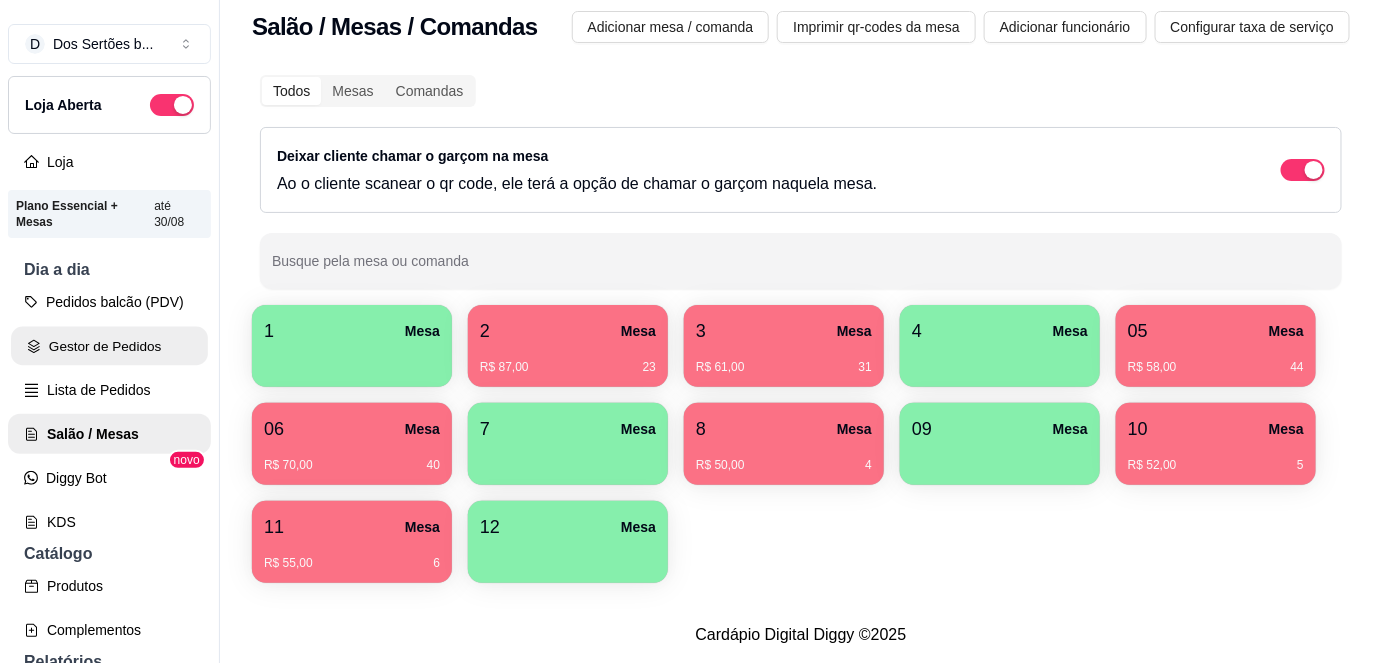click on "Gestor de Pedidos" at bounding box center [109, 346] 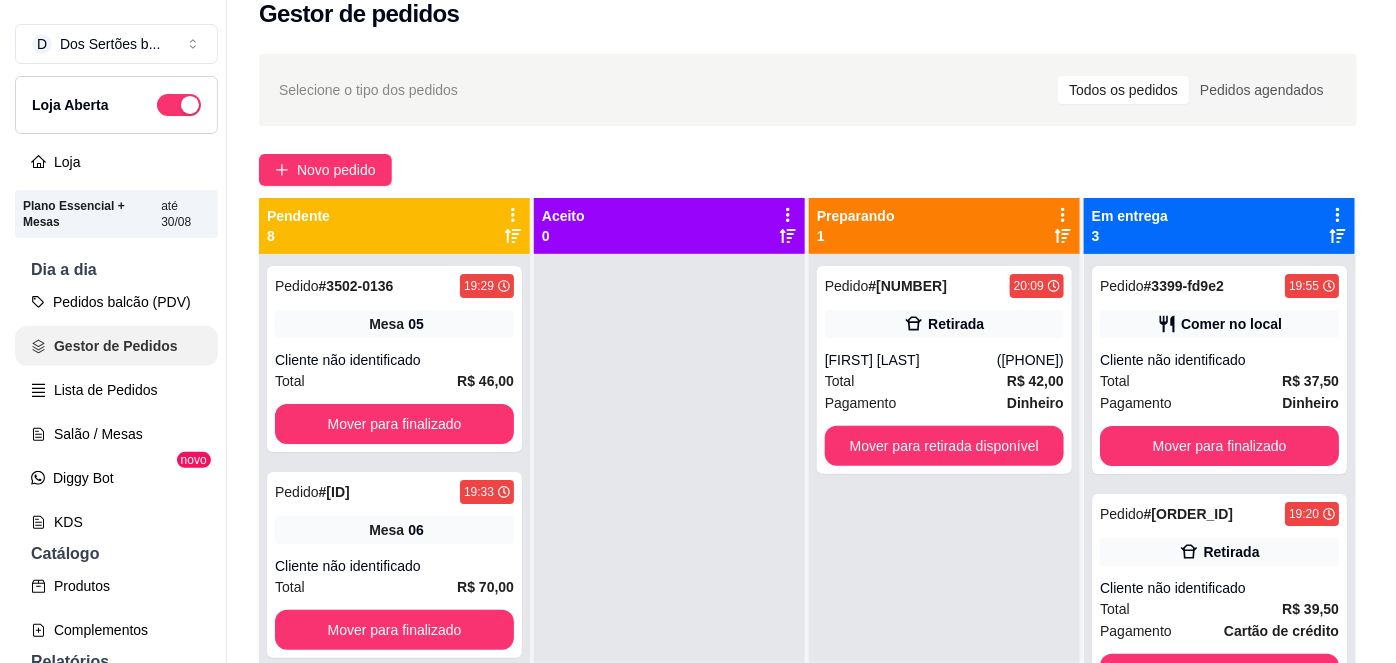 scroll, scrollTop: 0, scrollLeft: 0, axis: both 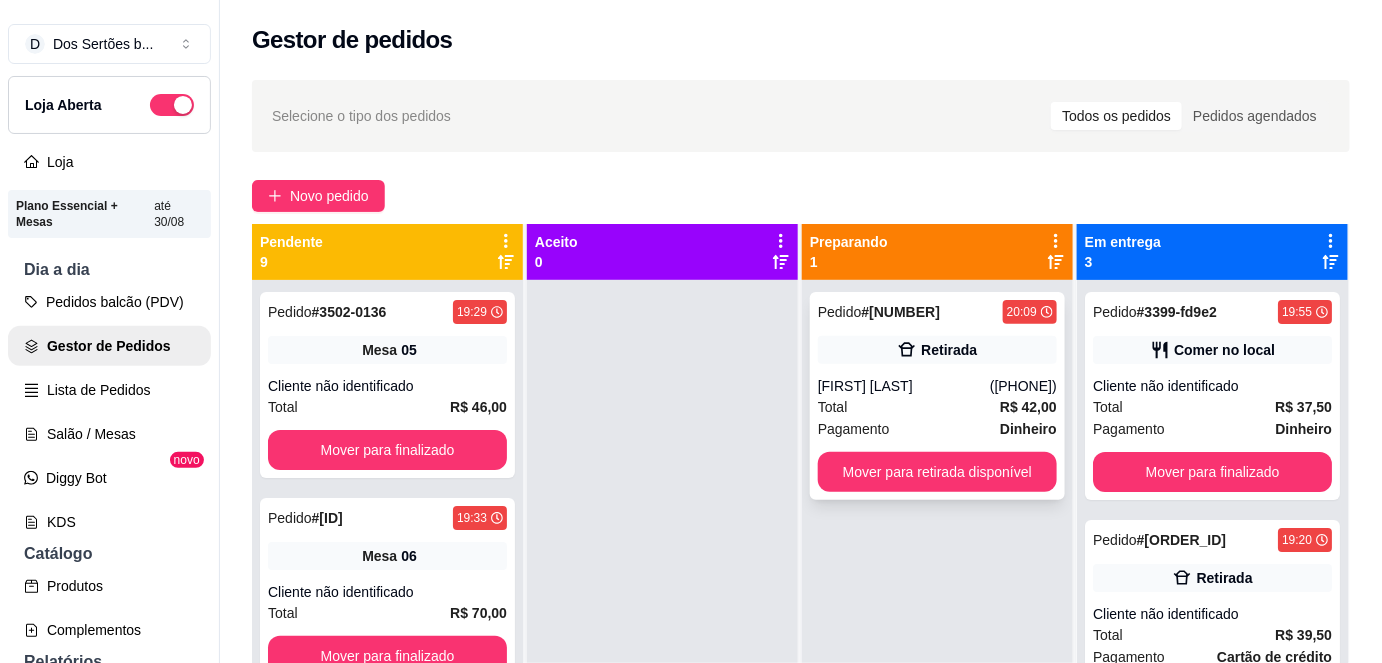click on "[FIRST] [LAST]" at bounding box center (904, 386) 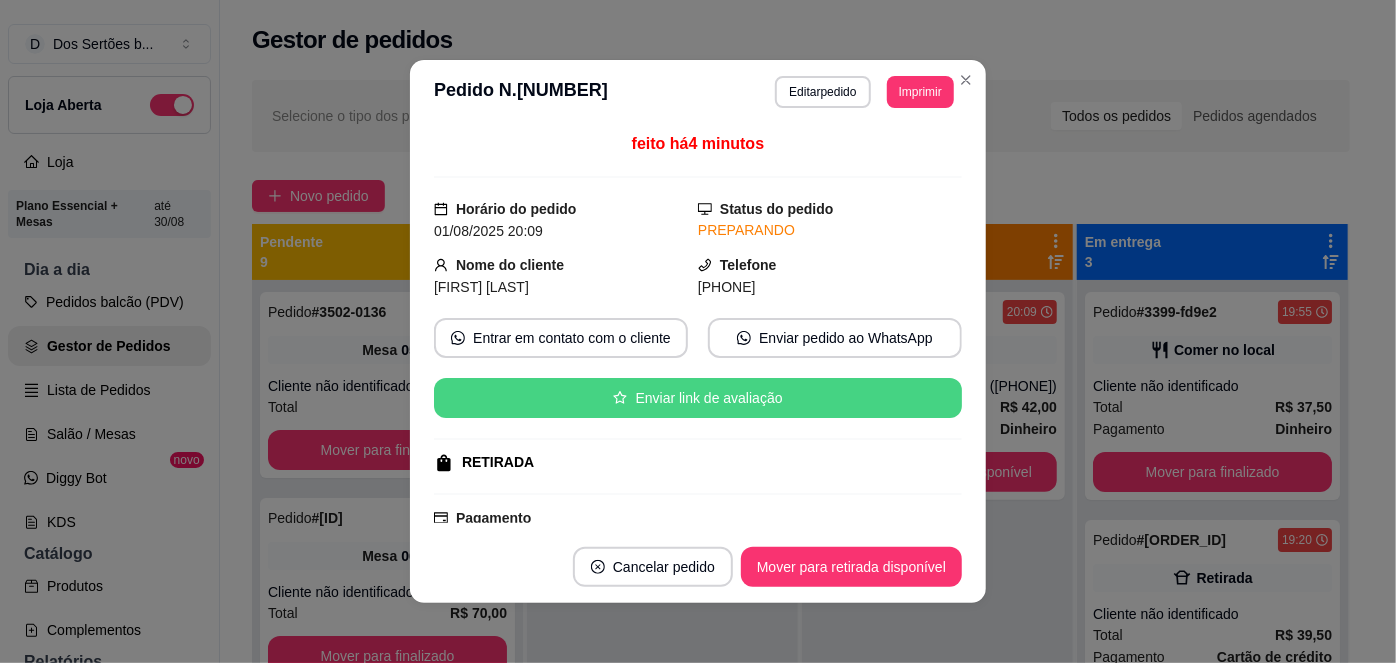 scroll, scrollTop: 331, scrollLeft: 0, axis: vertical 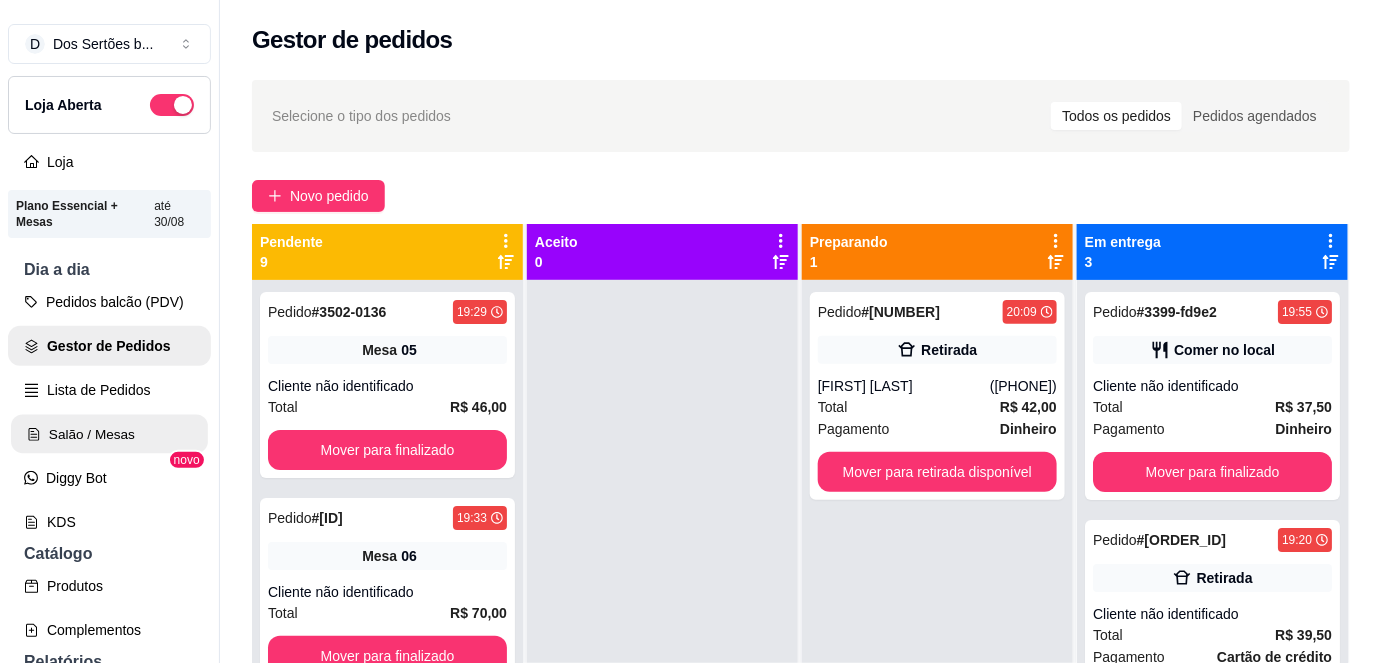 click on "Salão / Mesas" at bounding box center (109, 434) 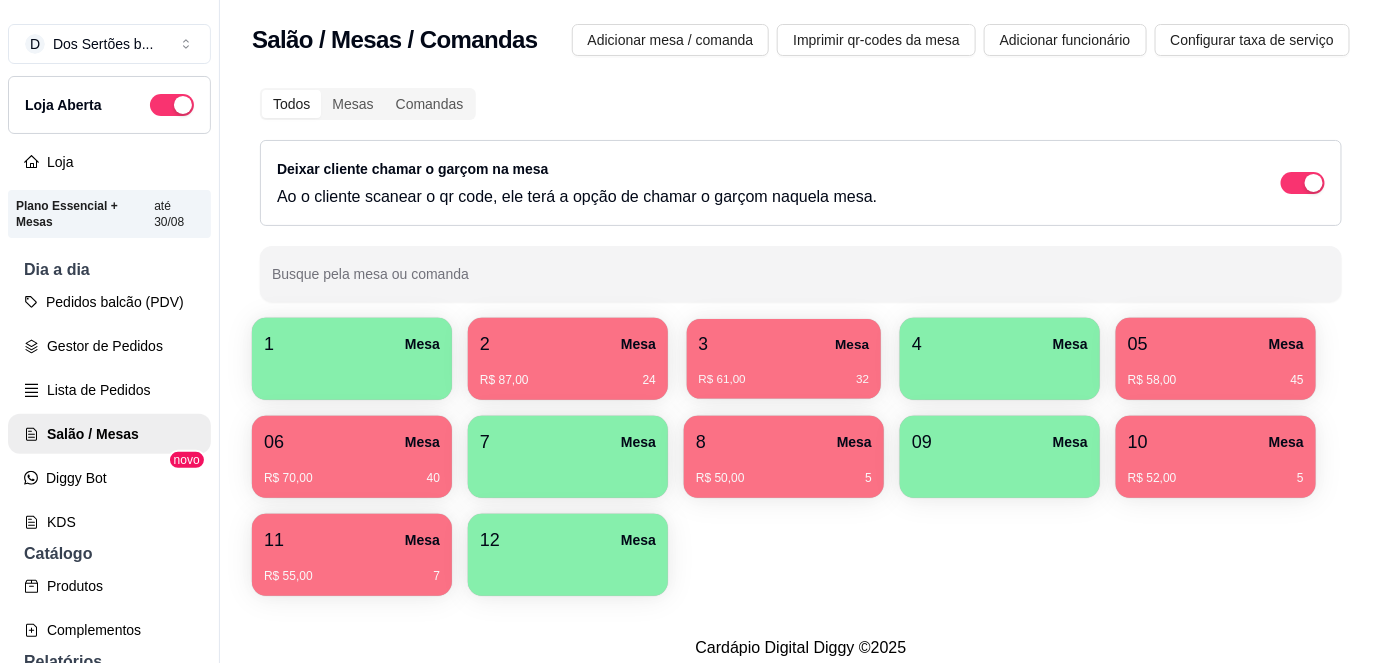 click on "R$ 61,00 32" at bounding box center [784, 372] 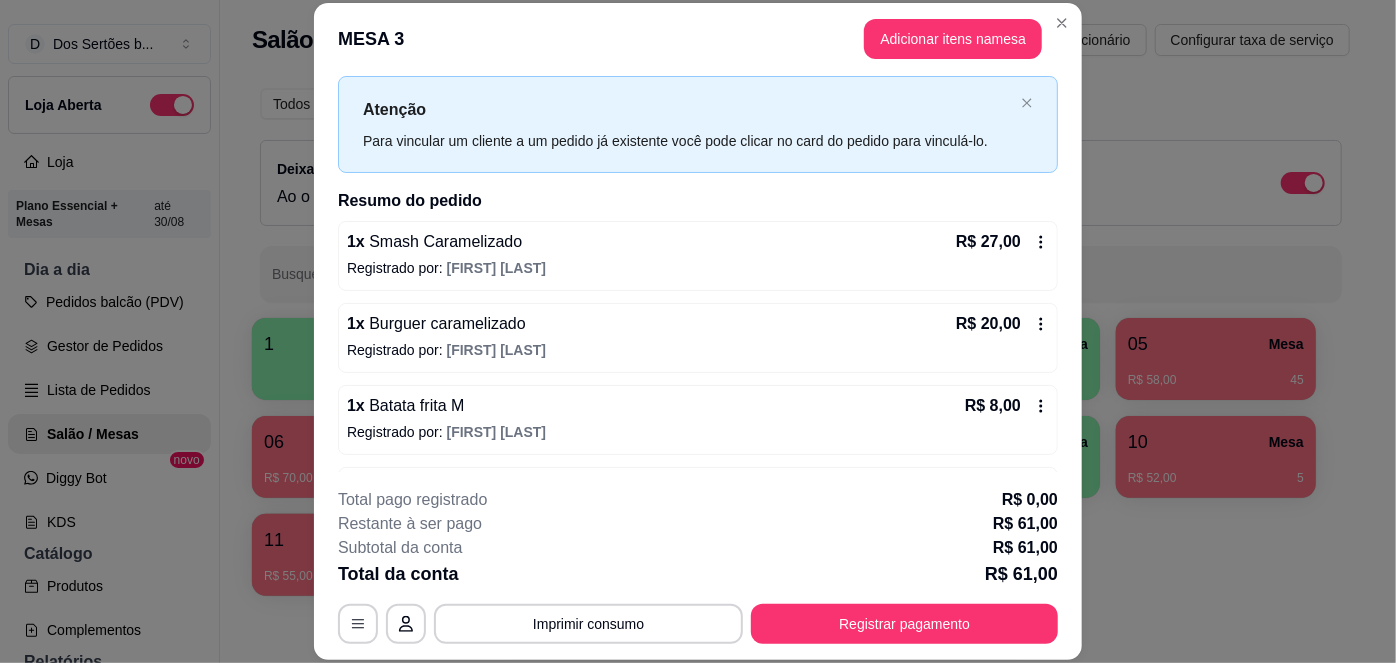 scroll, scrollTop: 113, scrollLeft: 0, axis: vertical 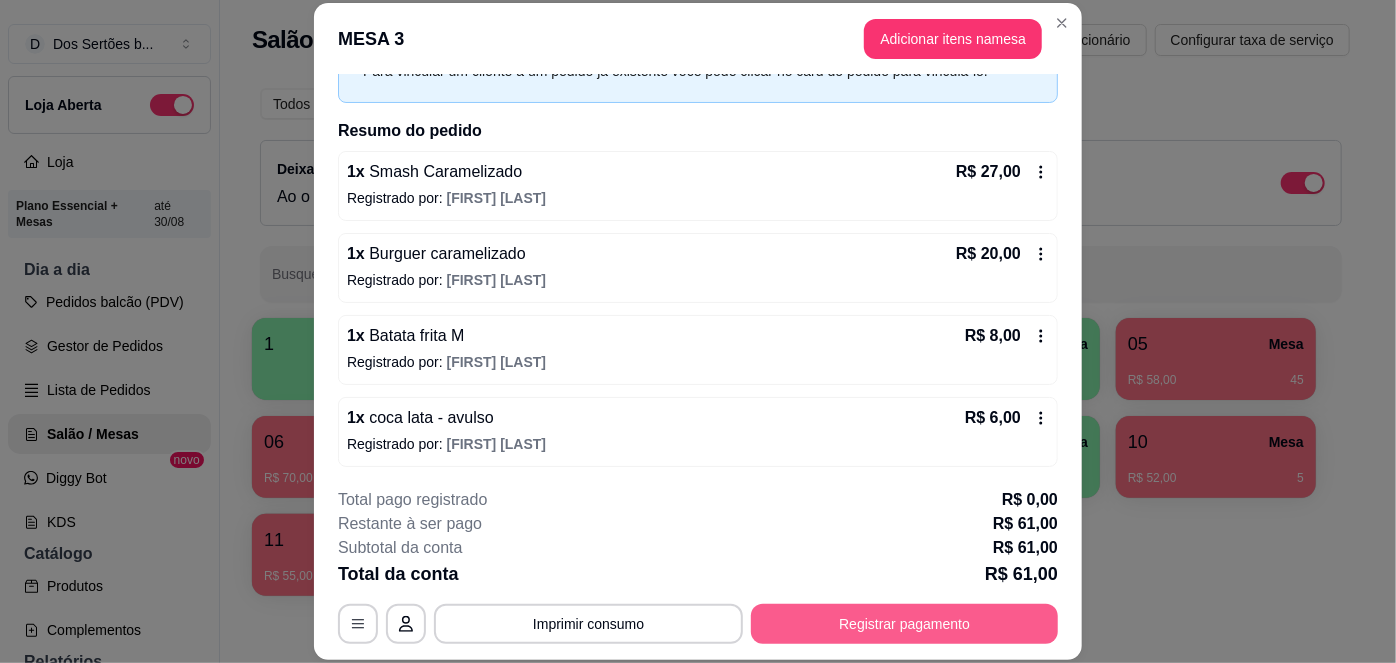 click on "Registrar pagamento" at bounding box center (904, 624) 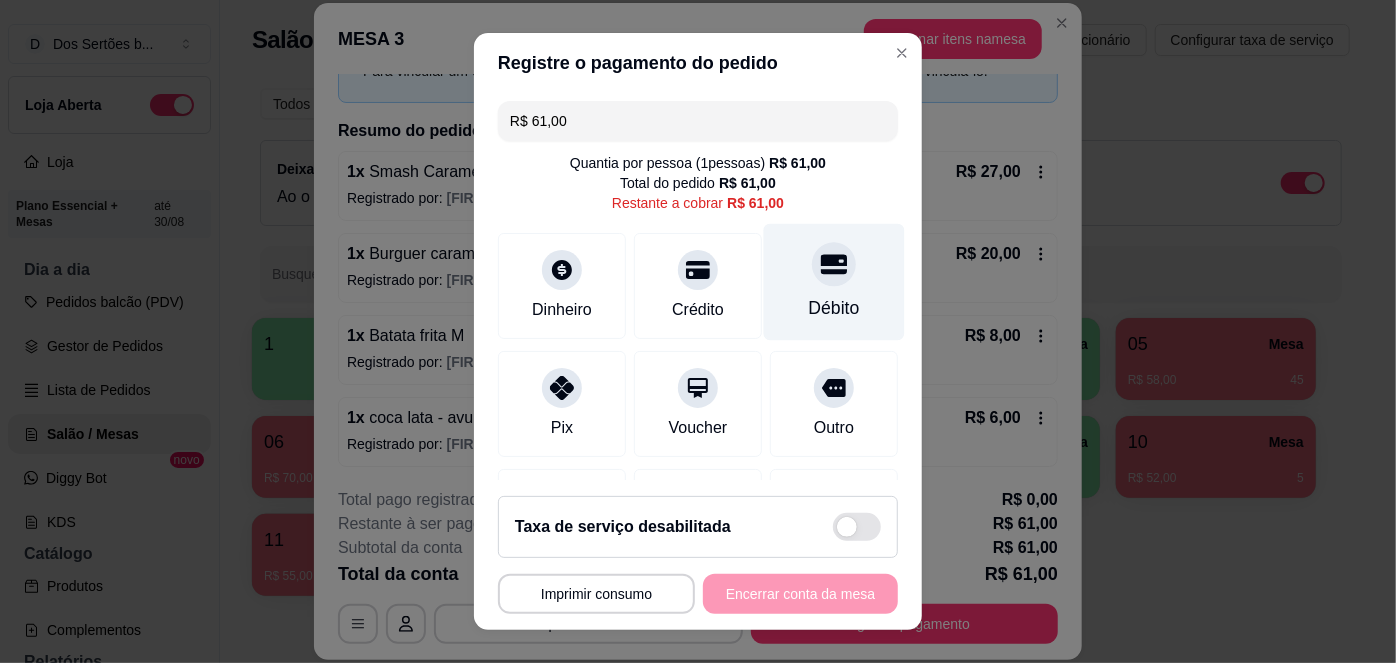 click on "Débito" at bounding box center (834, 308) 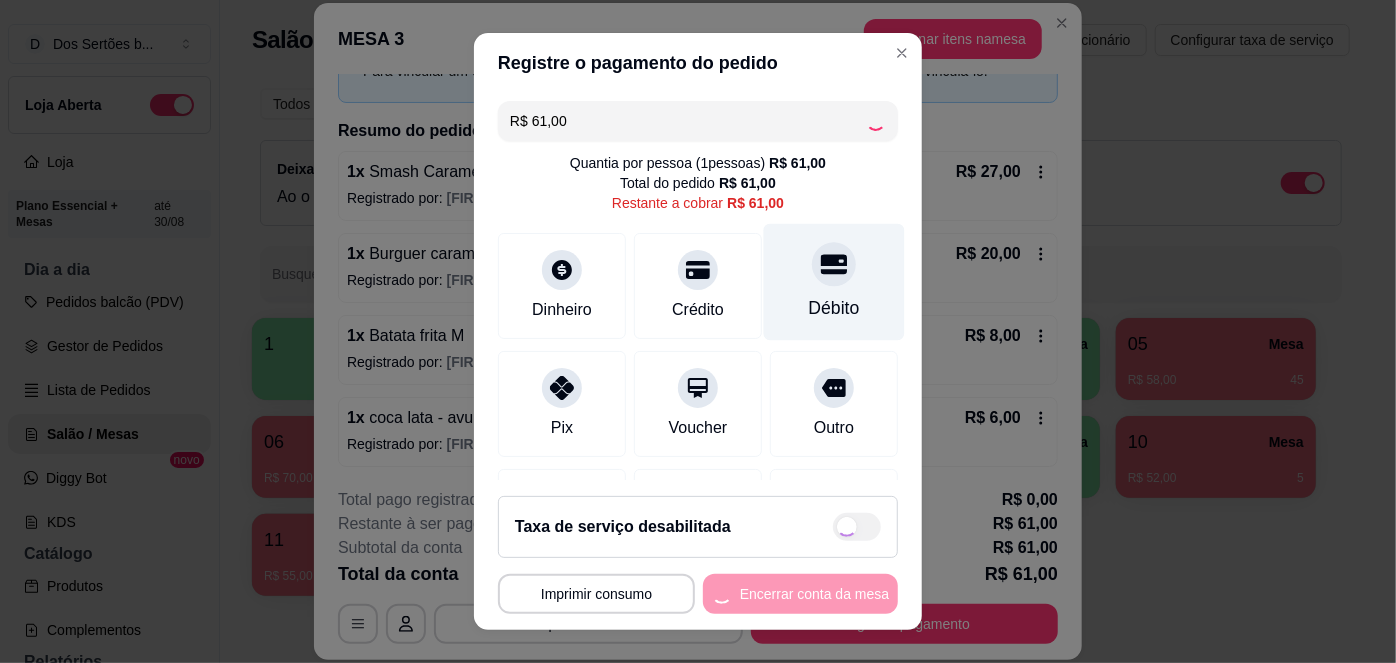 type on "R$ 0,00" 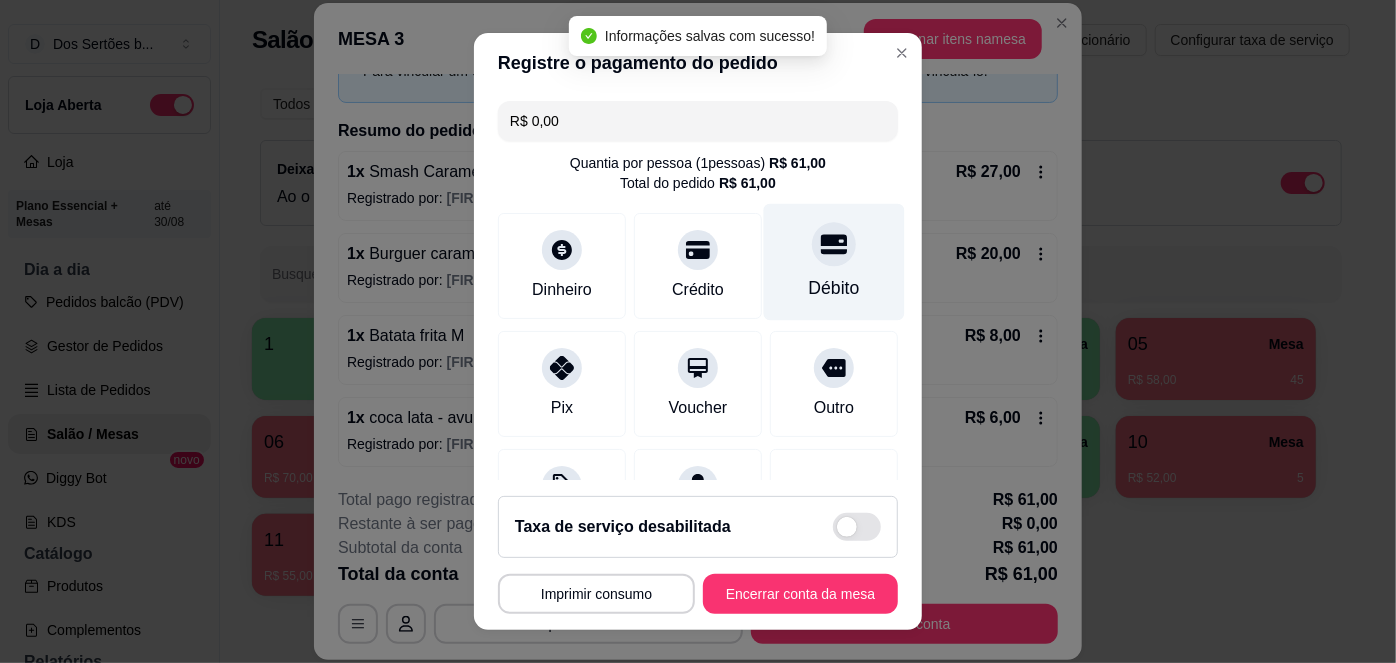 scroll, scrollTop: 208, scrollLeft: 0, axis: vertical 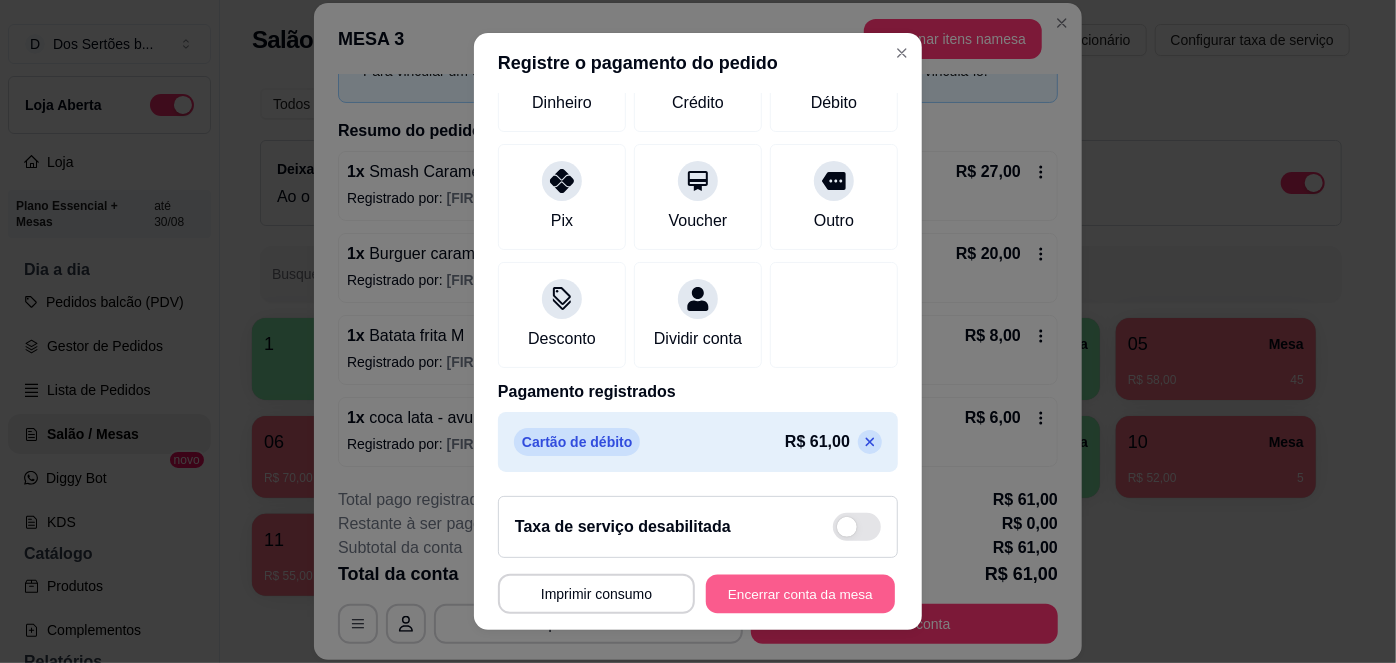 click on "Encerrar conta da mesa" at bounding box center [800, 593] 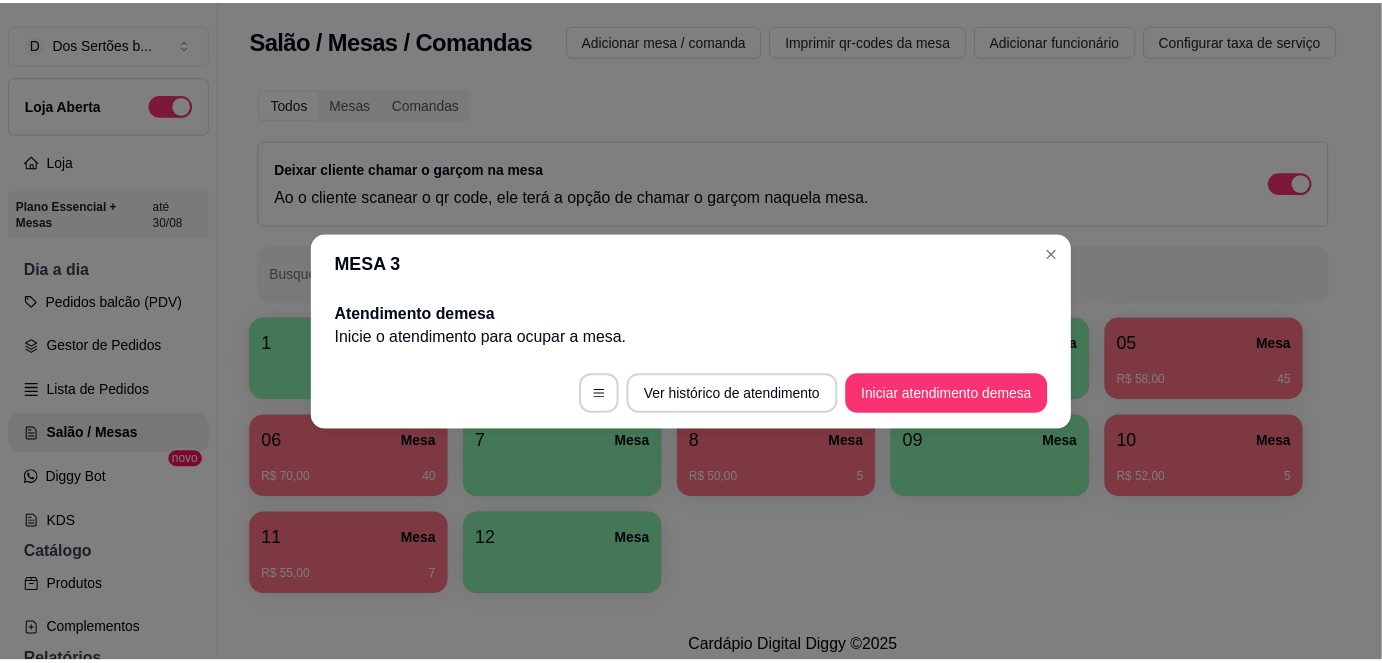 scroll, scrollTop: 0, scrollLeft: 0, axis: both 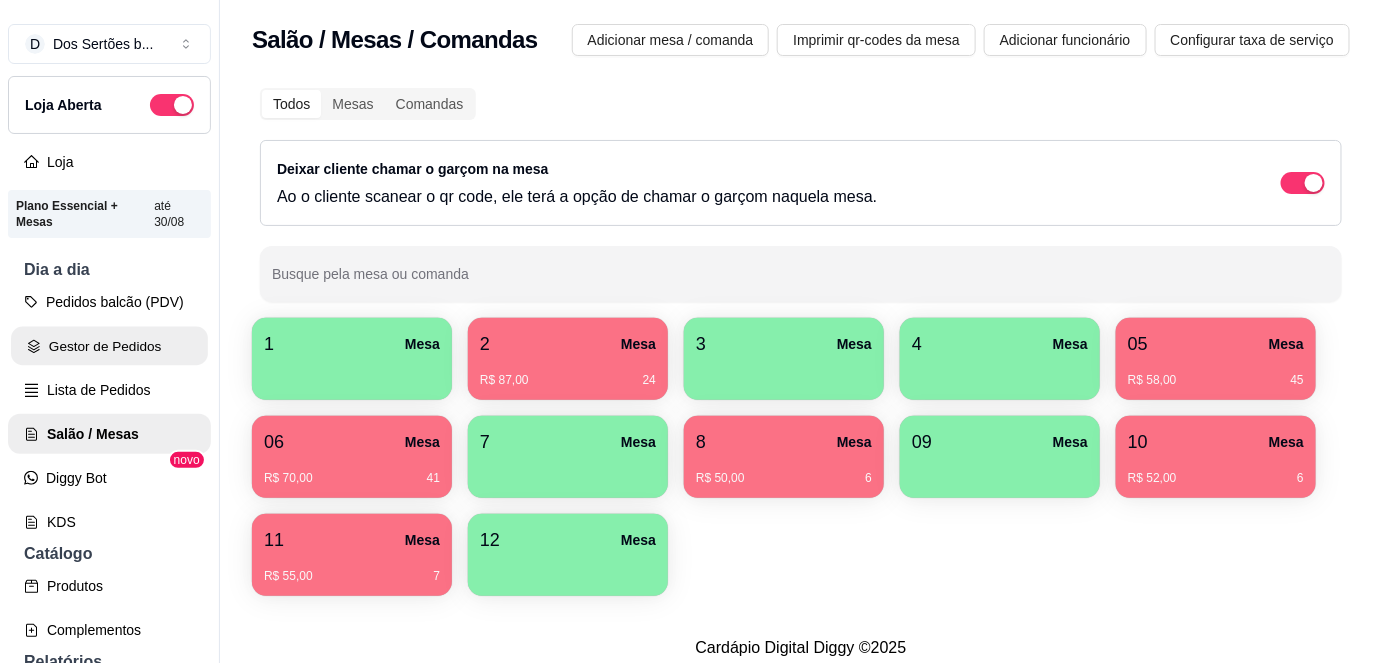 click on "Gestor de Pedidos" at bounding box center [109, 346] 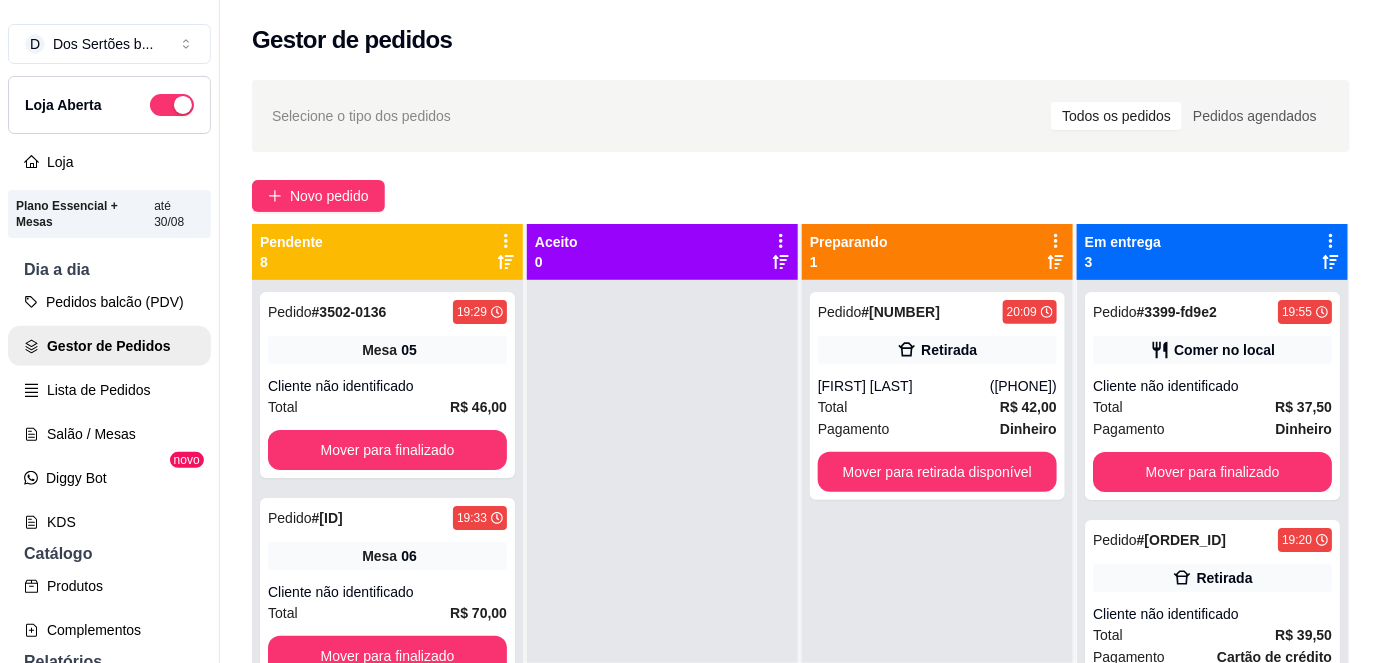 scroll, scrollTop: 56, scrollLeft: 0, axis: vertical 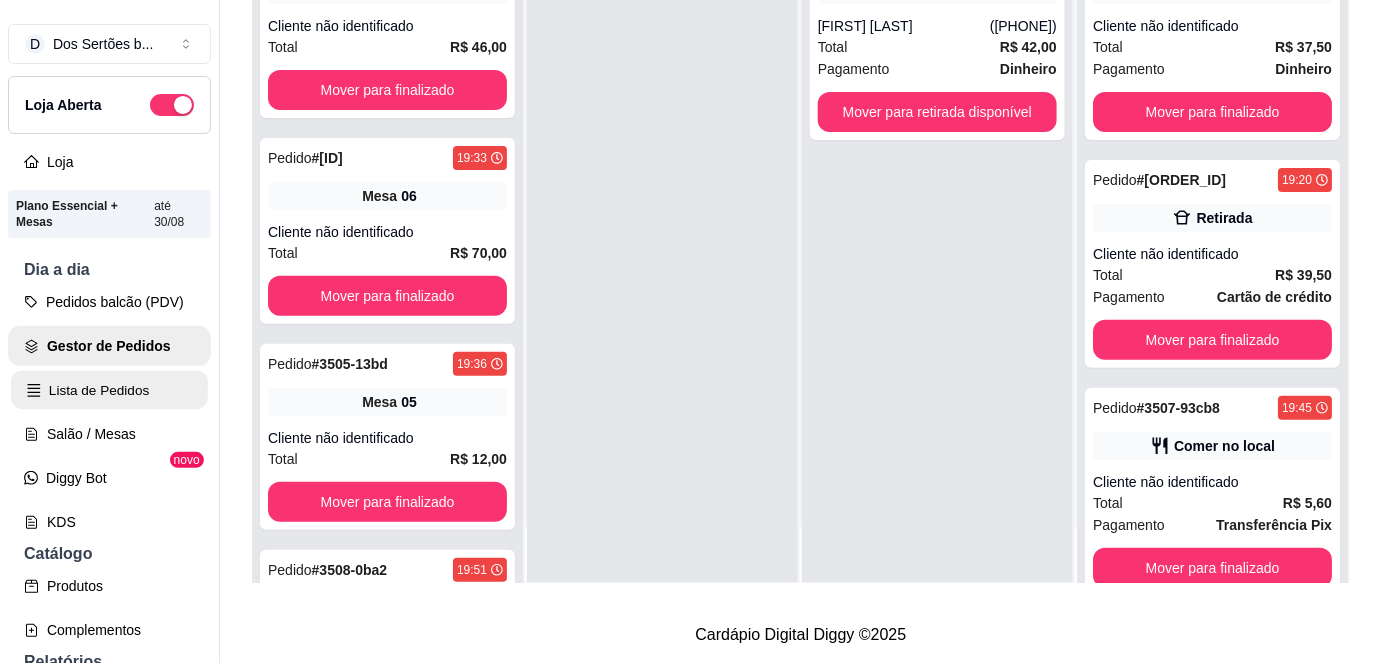 click on "Lista de Pedidos" at bounding box center [109, 390] 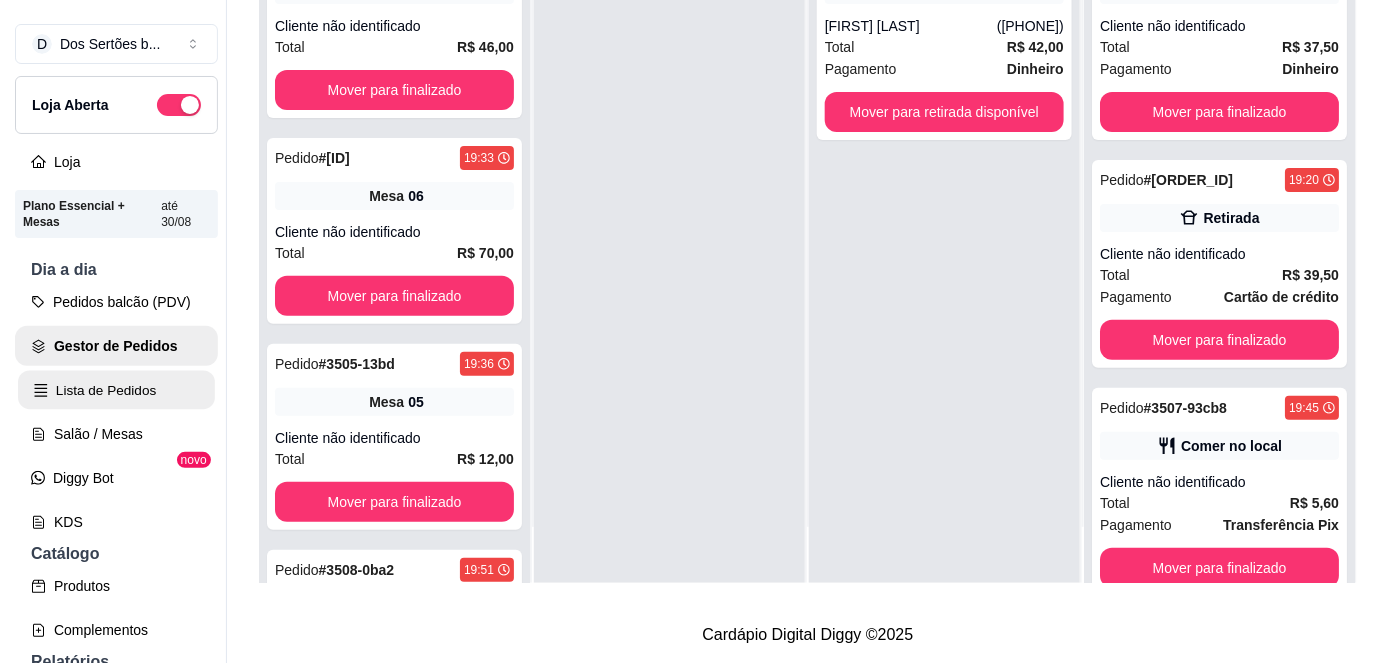 scroll, scrollTop: 0, scrollLeft: 0, axis: both 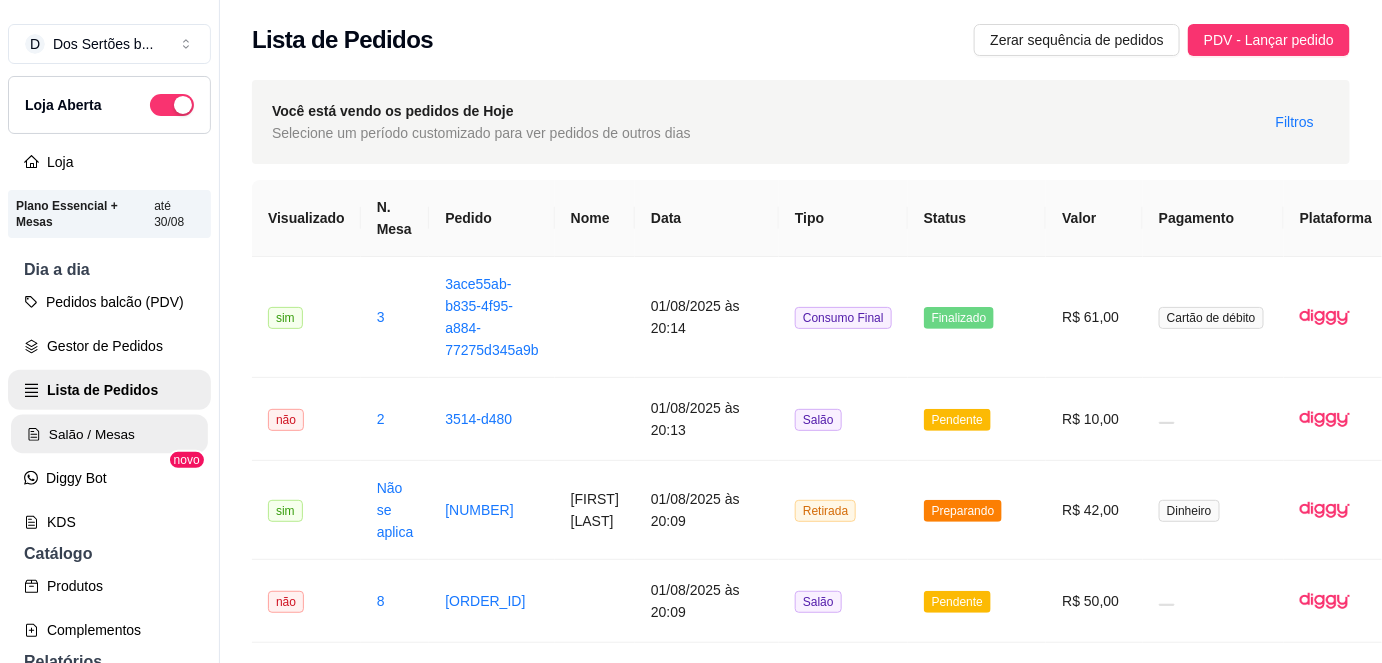 click on "Salão / Mesas" at bounding box center [109, 434] 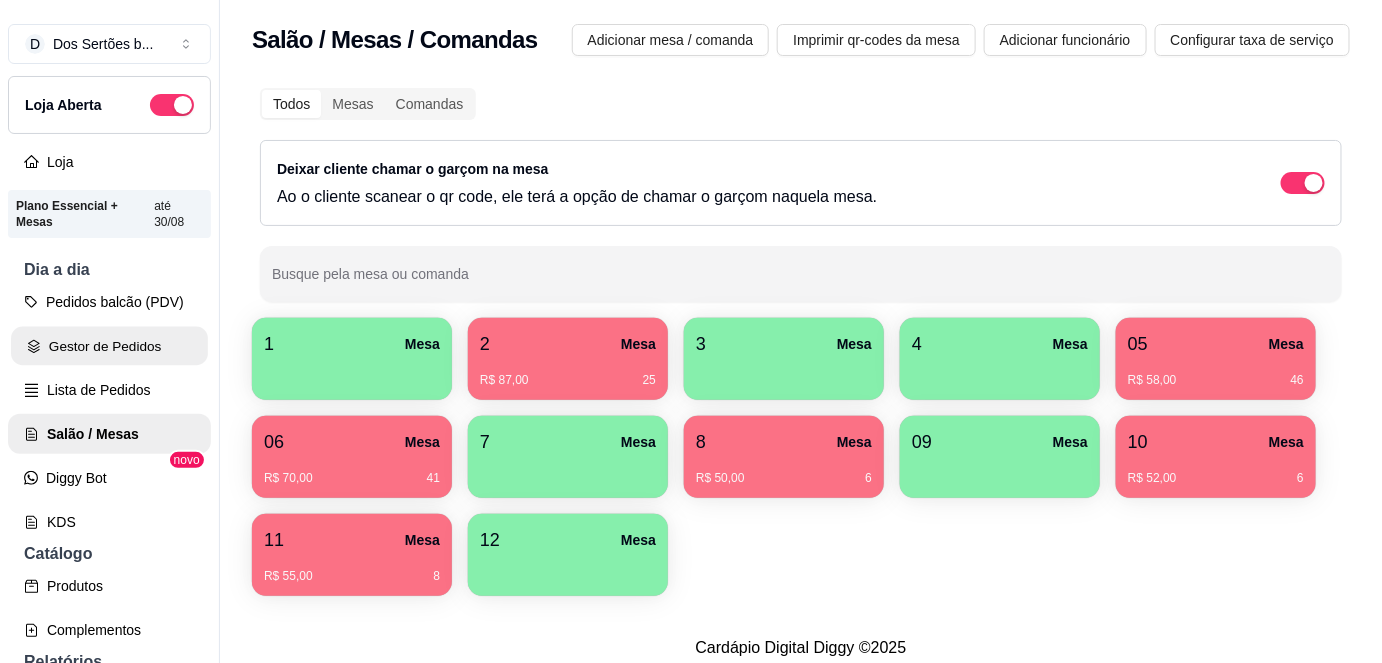 click on "Gestor de Pedidos" at bounding box center [109, 346] 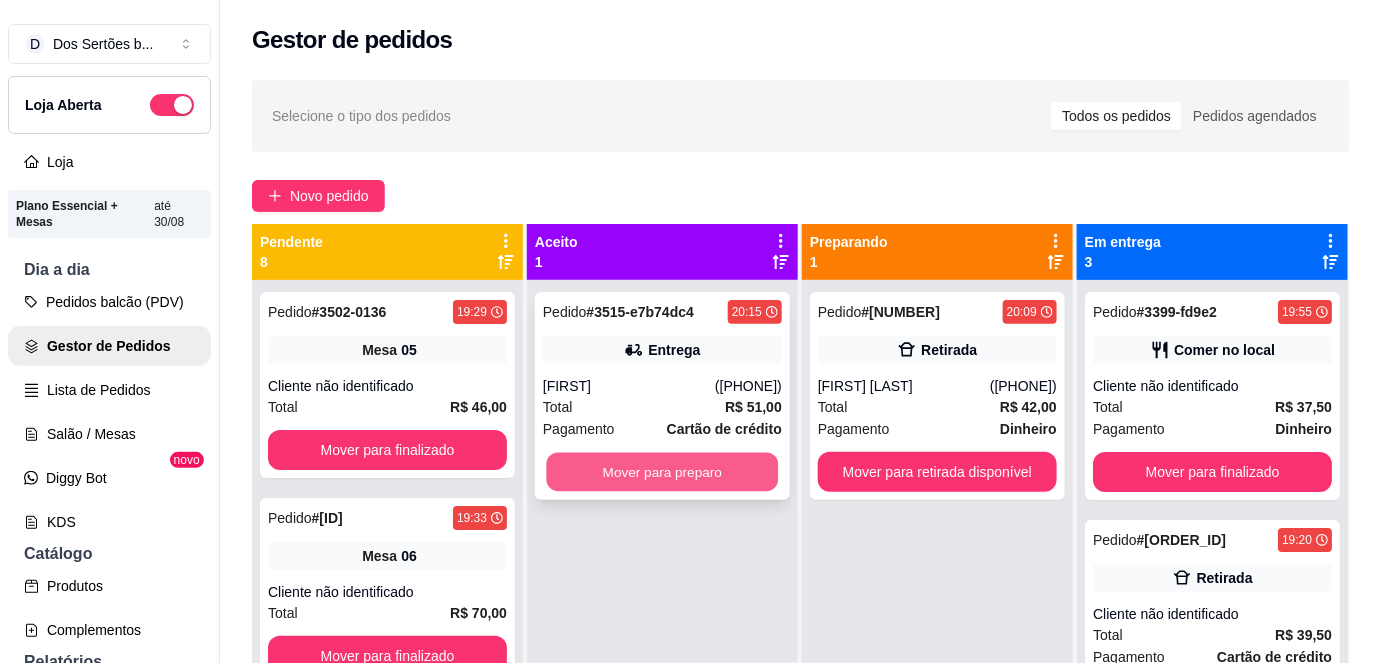 click on "Mover para preparo" at bounding box center [663, 472] 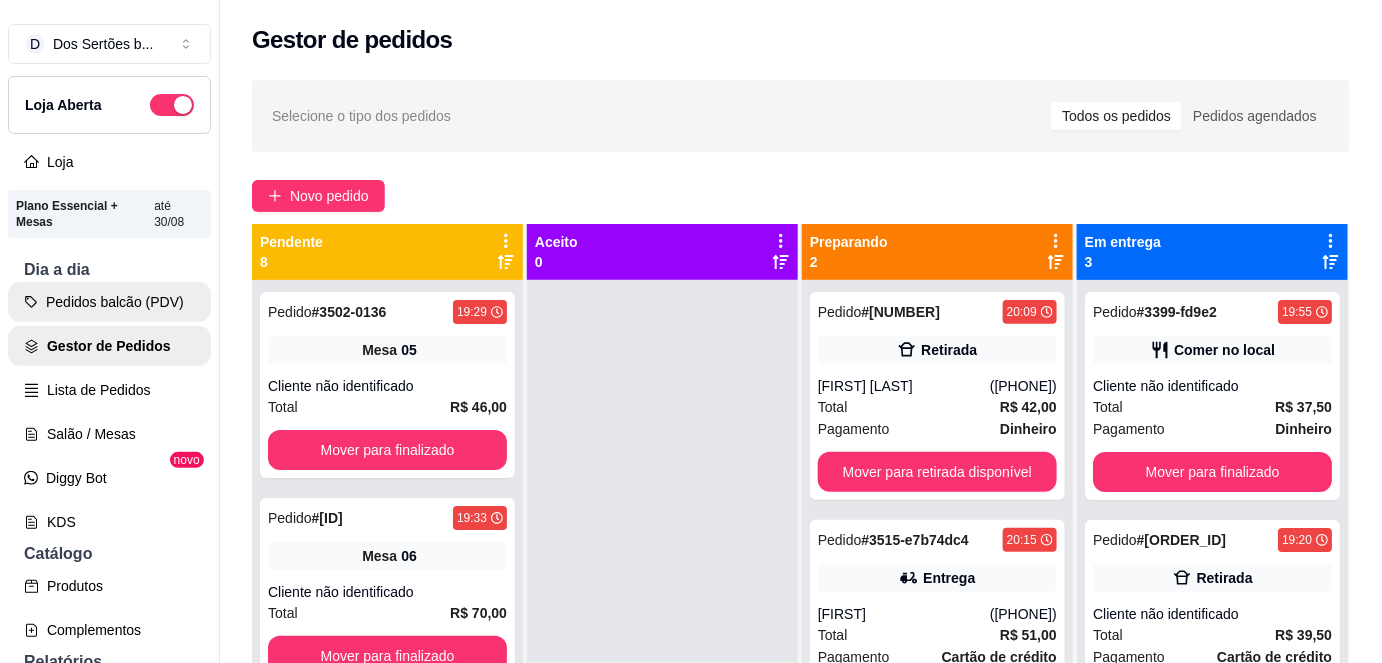 click on "Pedidos balcão (PDV)" at bounding box center (109, 302) 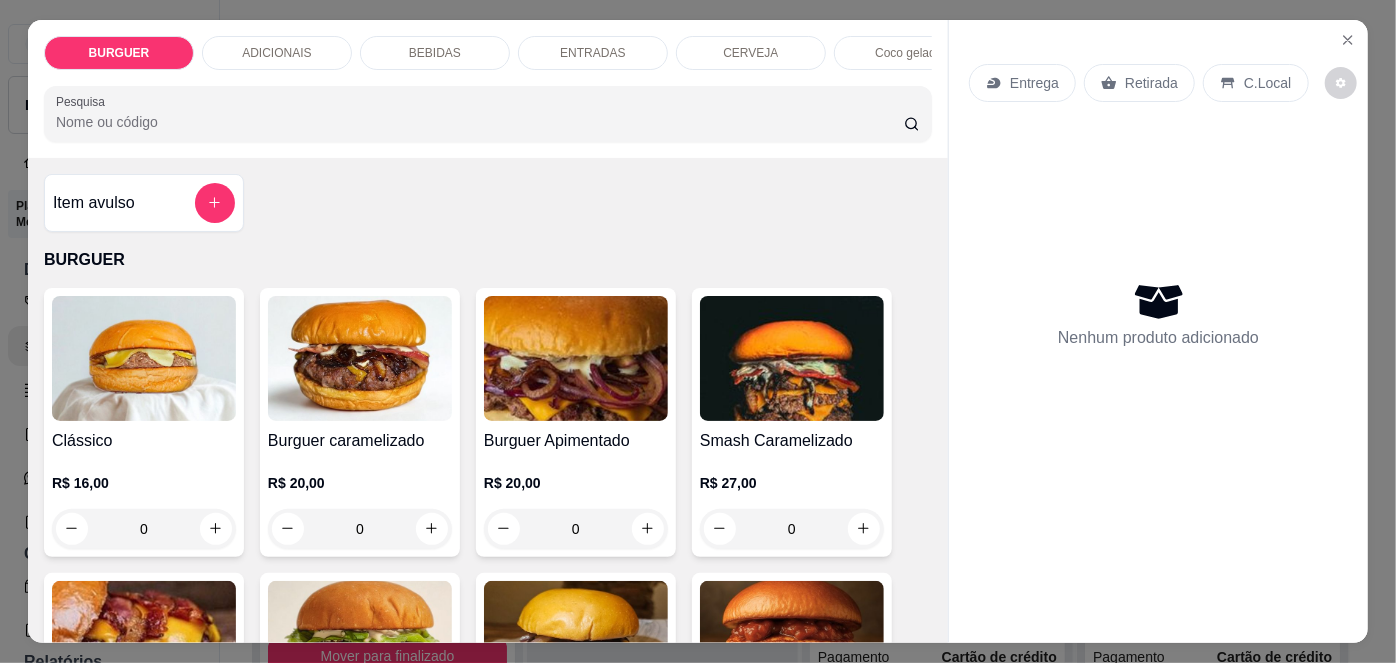 click on "Retirada" at bounding box center (1139, 83) 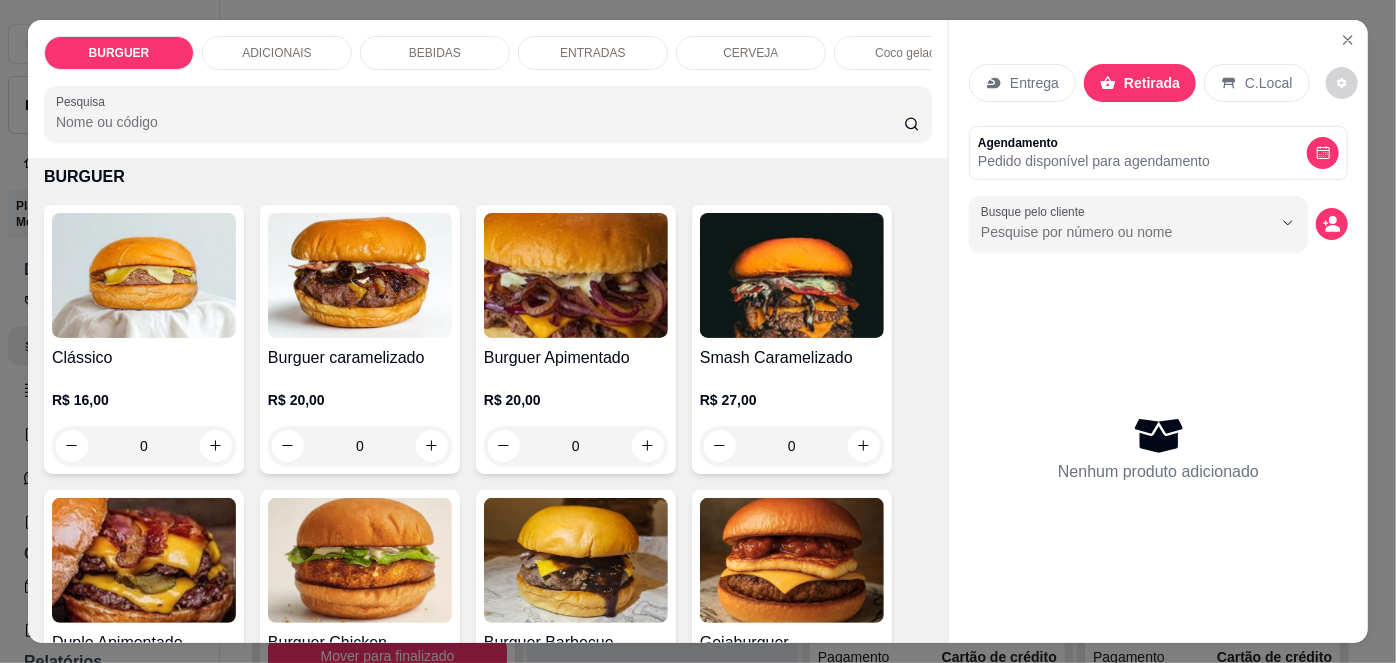scroll, scrollTop: 98, scrollLeft: 0, axis: vertical 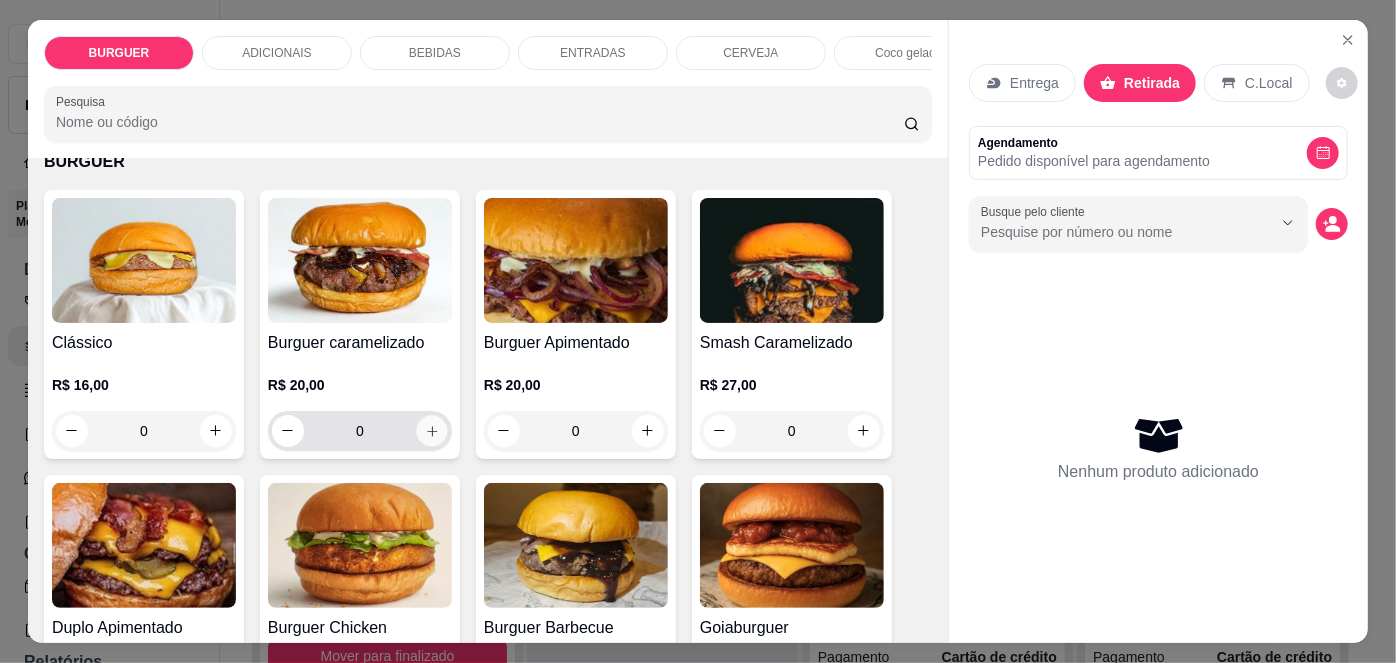 click at bounding box center [431, 430] 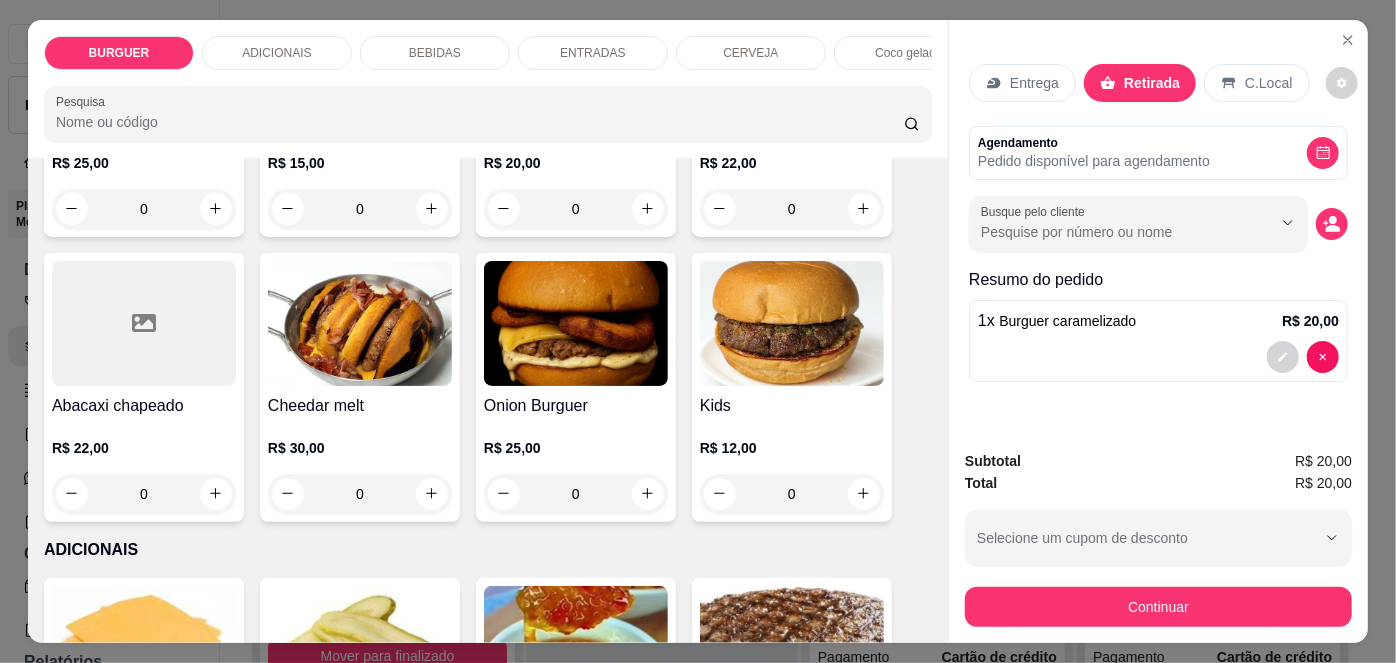 scroll, scrollTop: 0, scrollLeft: 0, axis: both 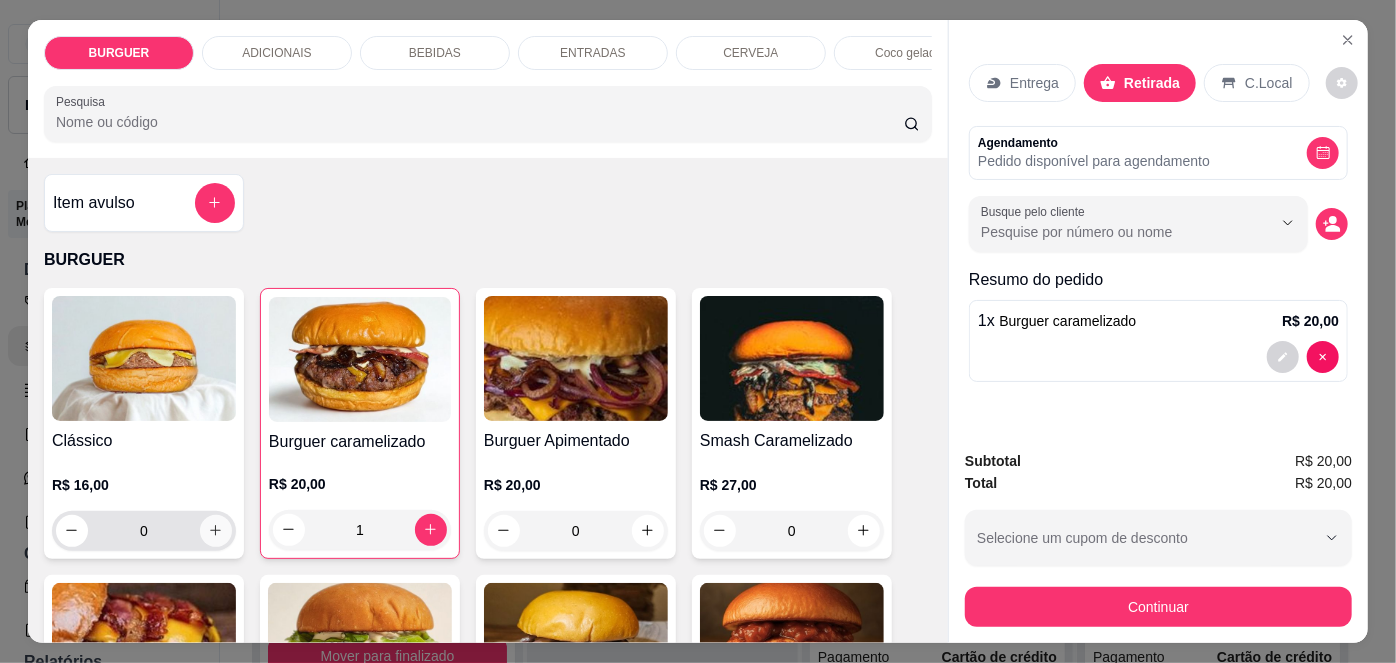 click at bounding box center [216, 531] 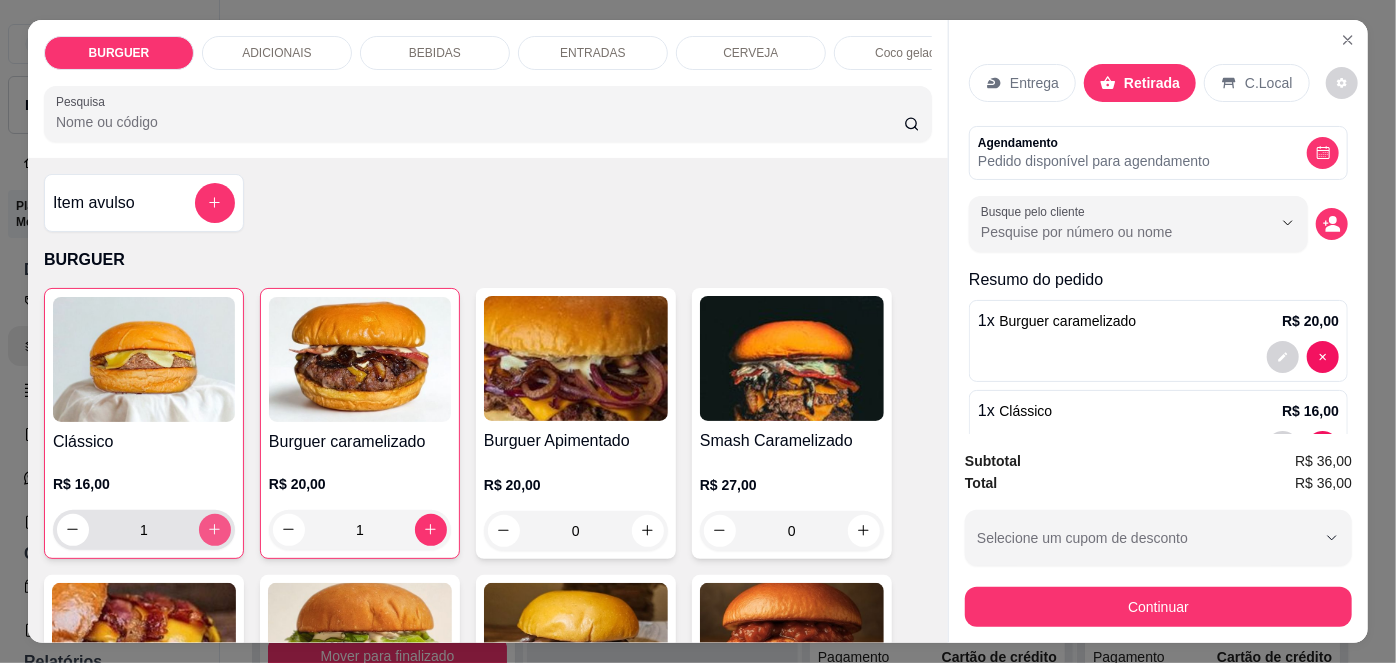 type on "1" 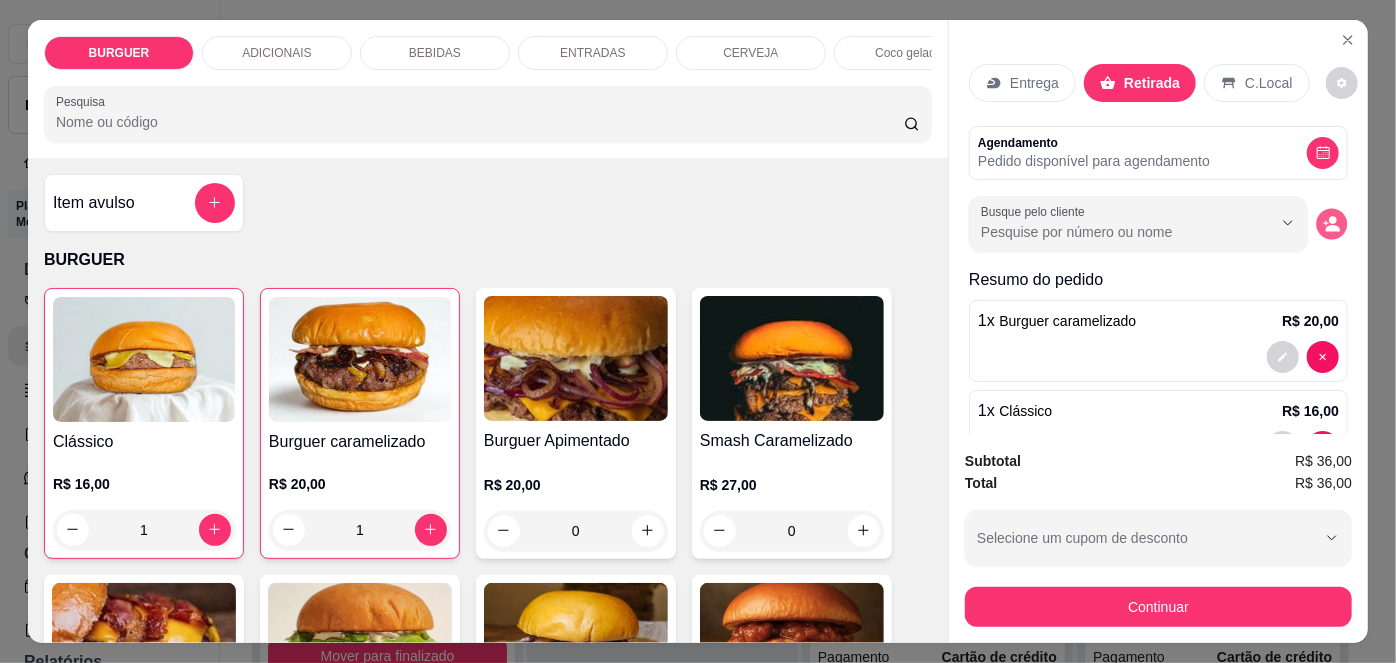 click 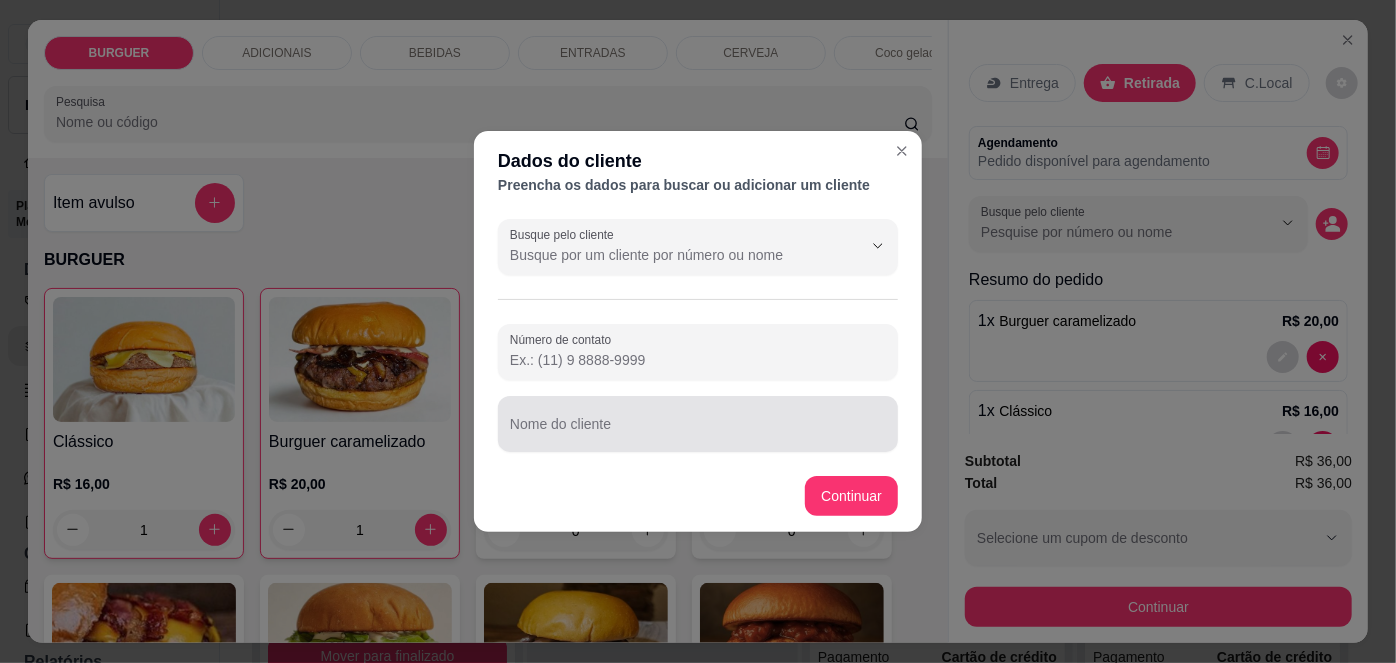 click at bounding box center [698, 424] 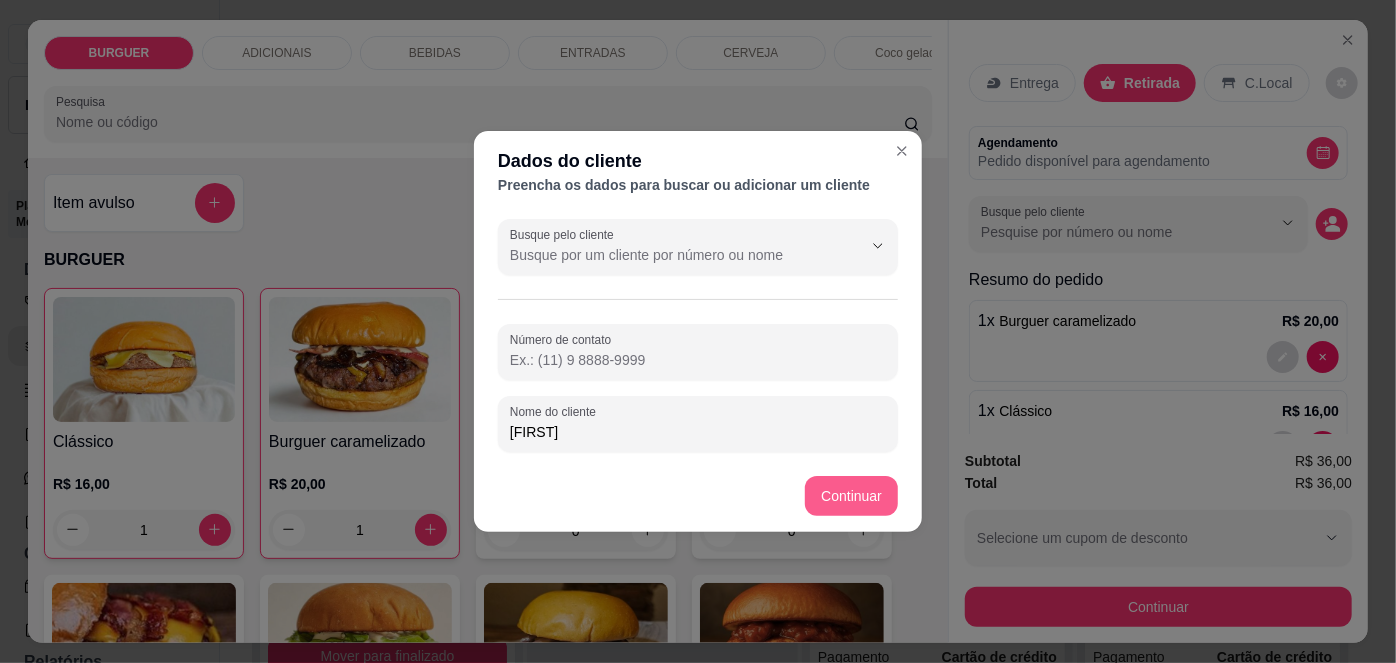 type on "[FIRST]" 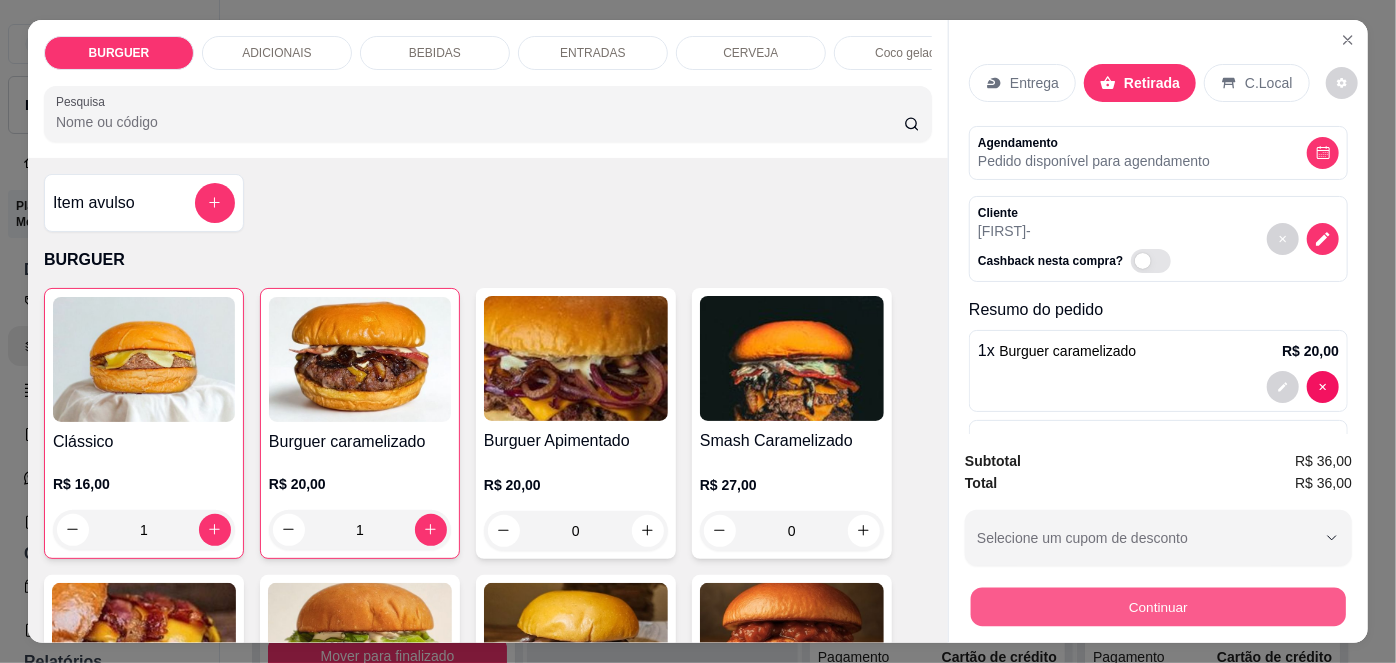 click on "Continuar" at bounding box center [1158, 607] 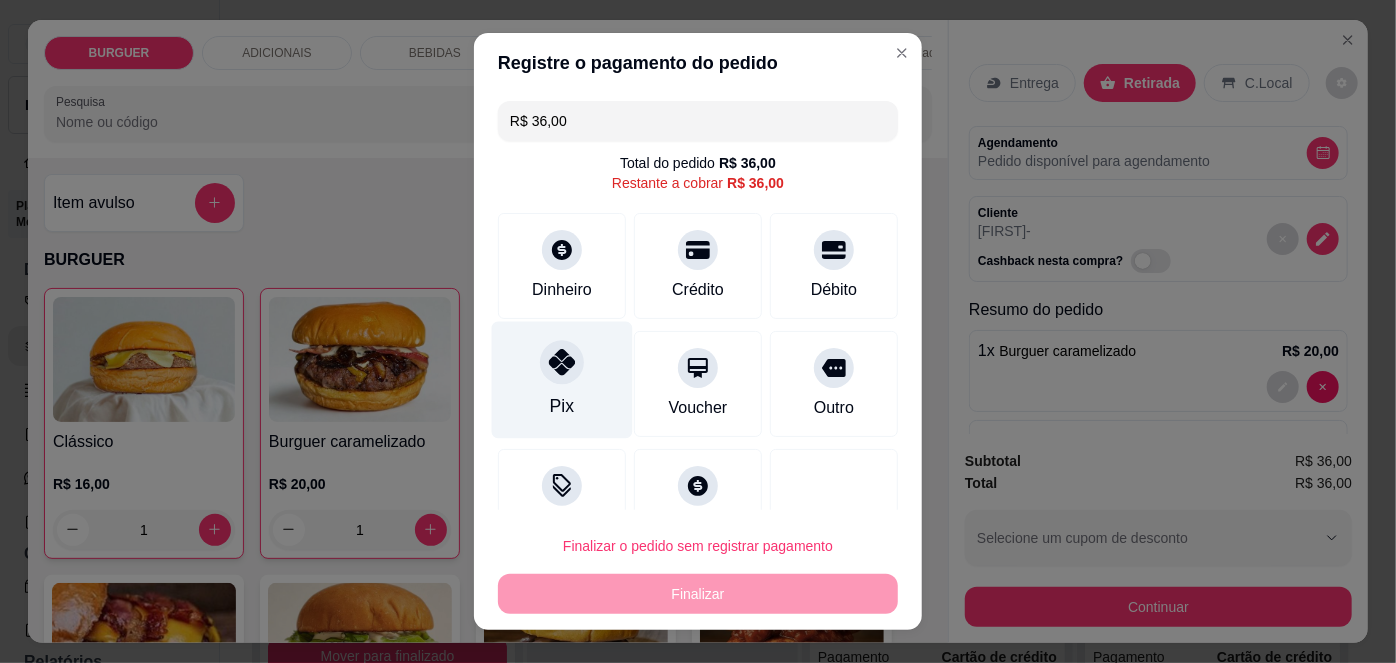 click on "Pix" at bounding box center [562, 380] 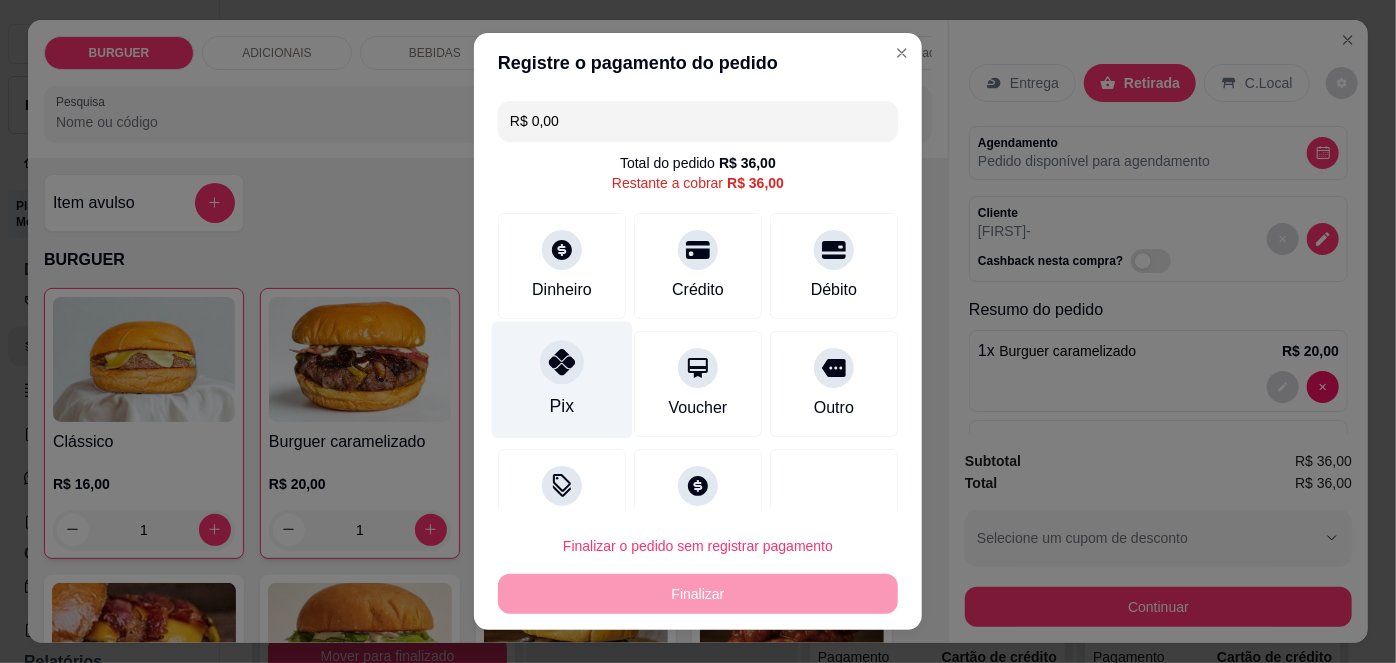 scroll, scrollTop: 88, scrollLeft: 0, axis: vertical 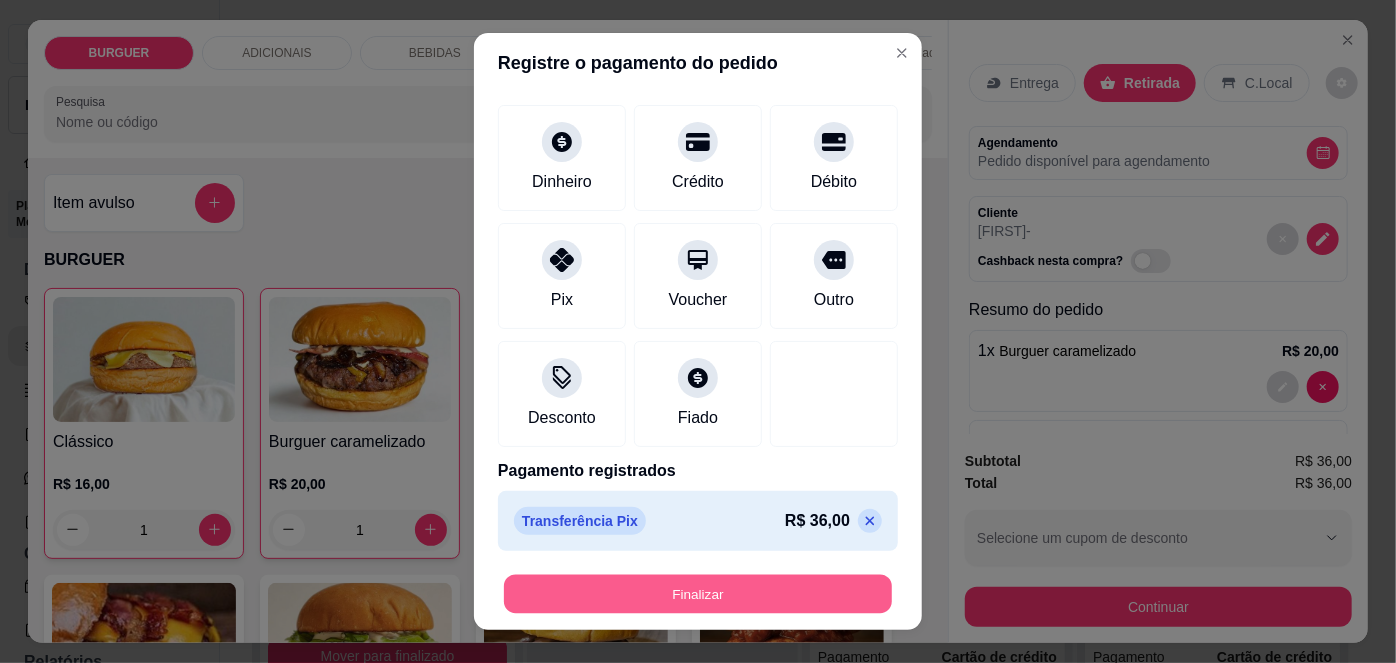 click on "Finalizar" at bounding box center [698, 593] 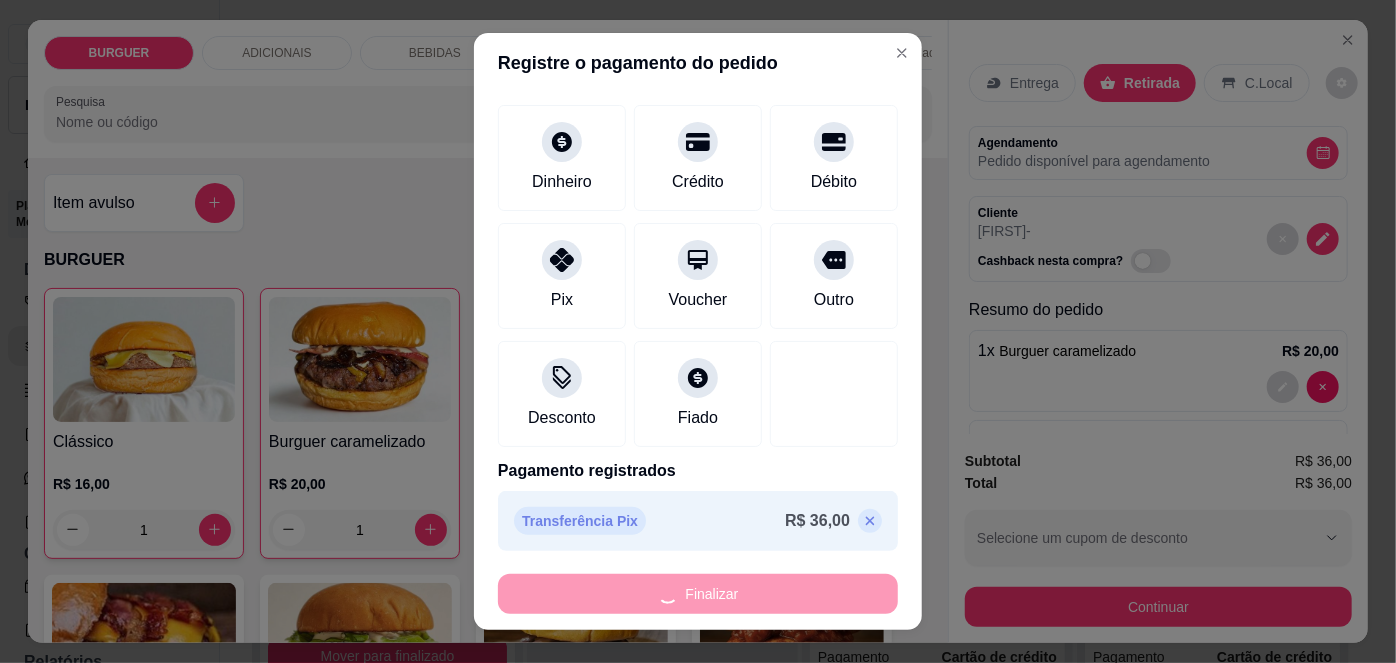 type on "0" 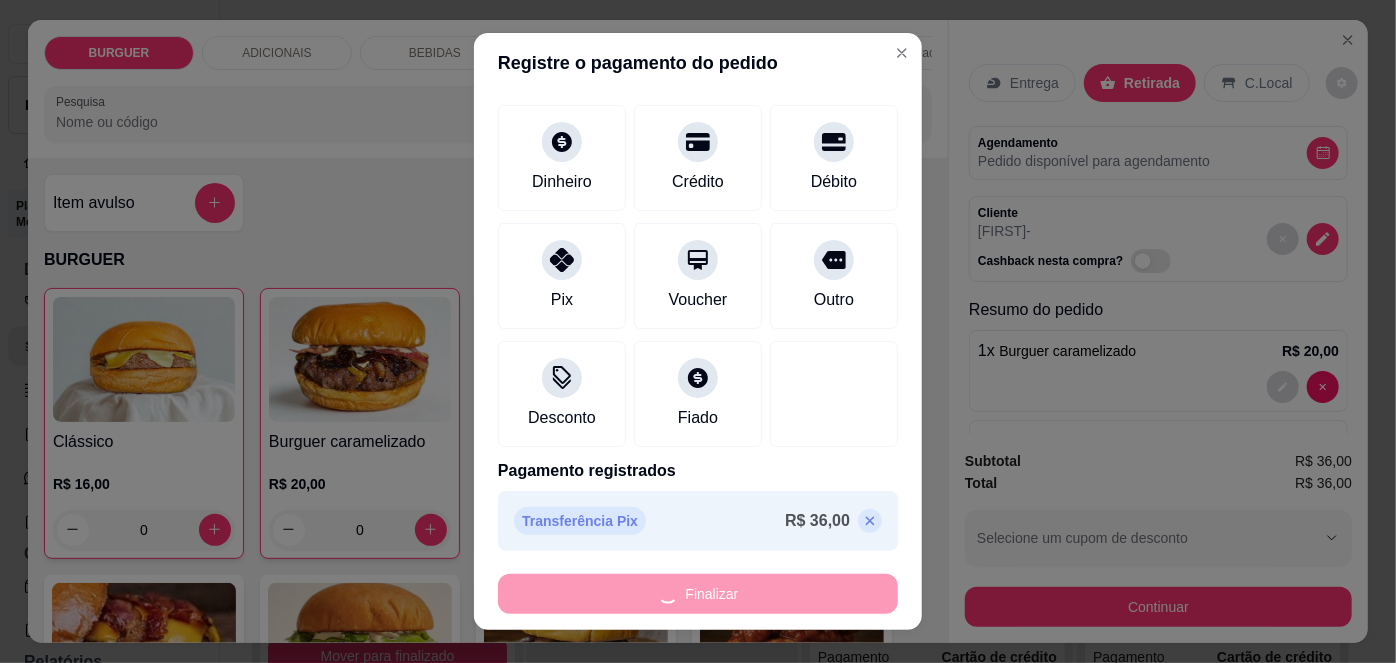 type on "-R$ 36,00" 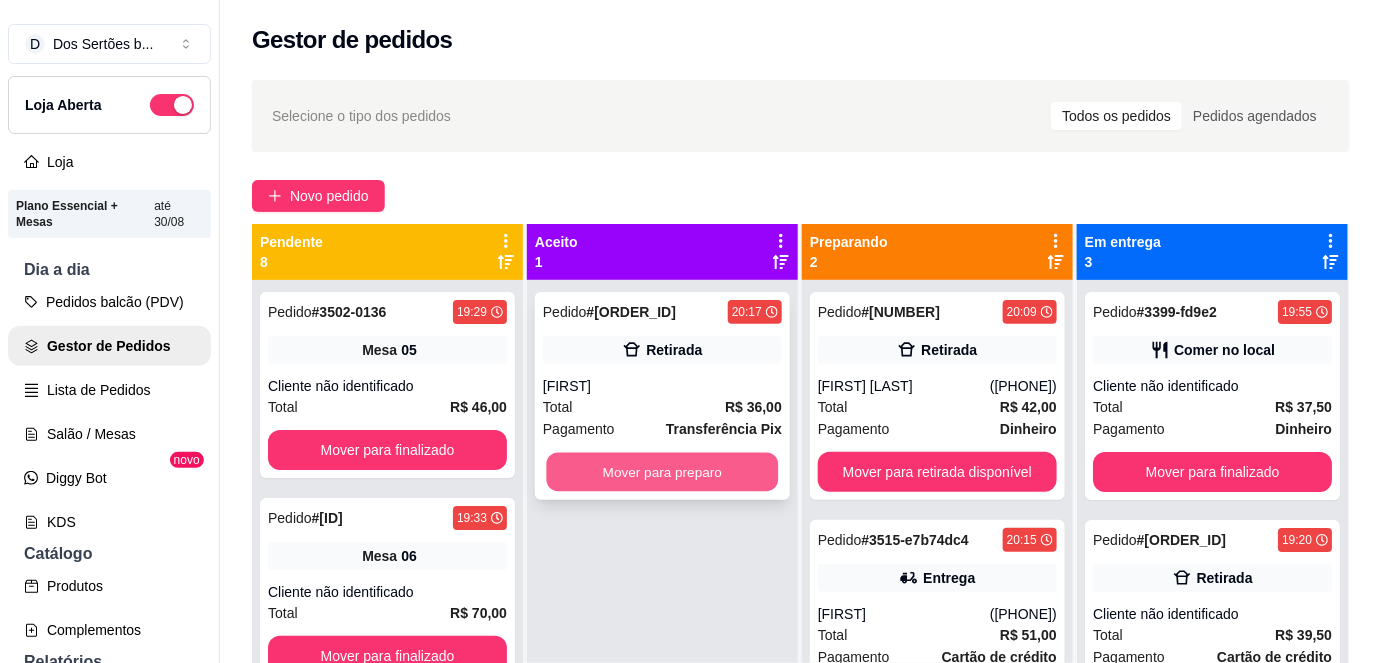 click on "Mover para preparo" at bounding box center (663, 472) 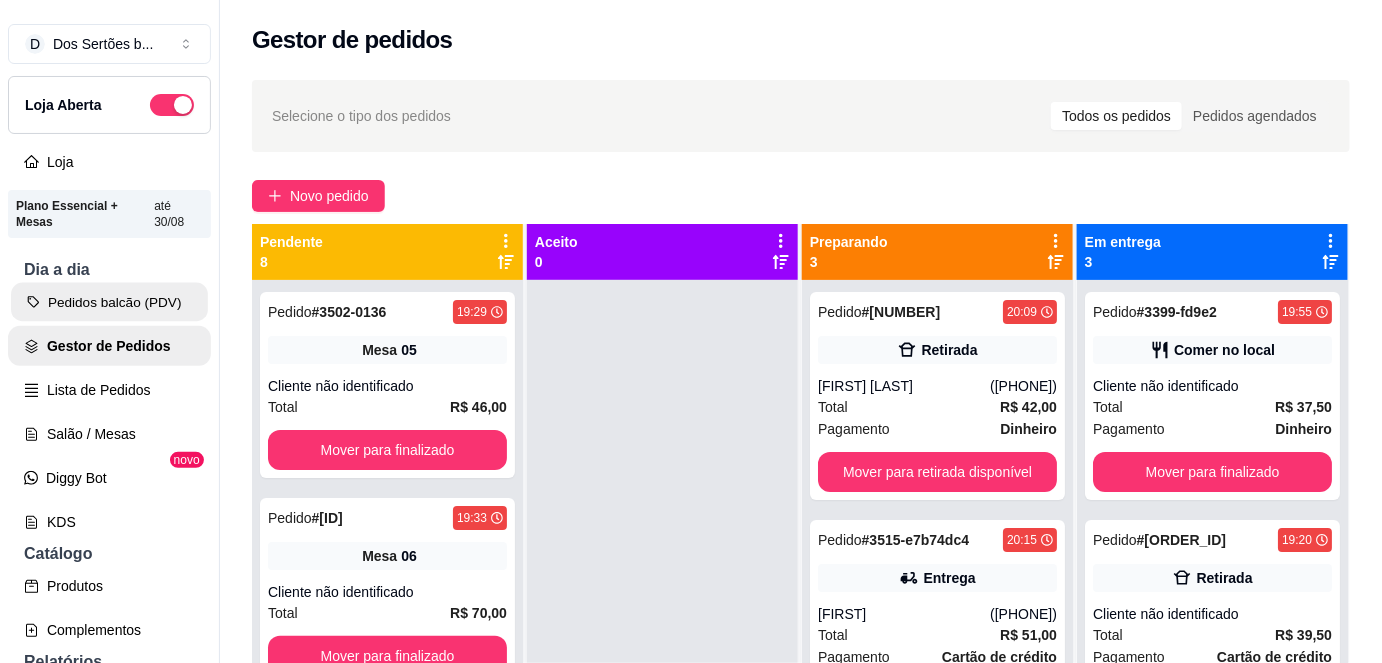 click on "Pedidos balcão (PDV)" at bounding box center (109, 302) 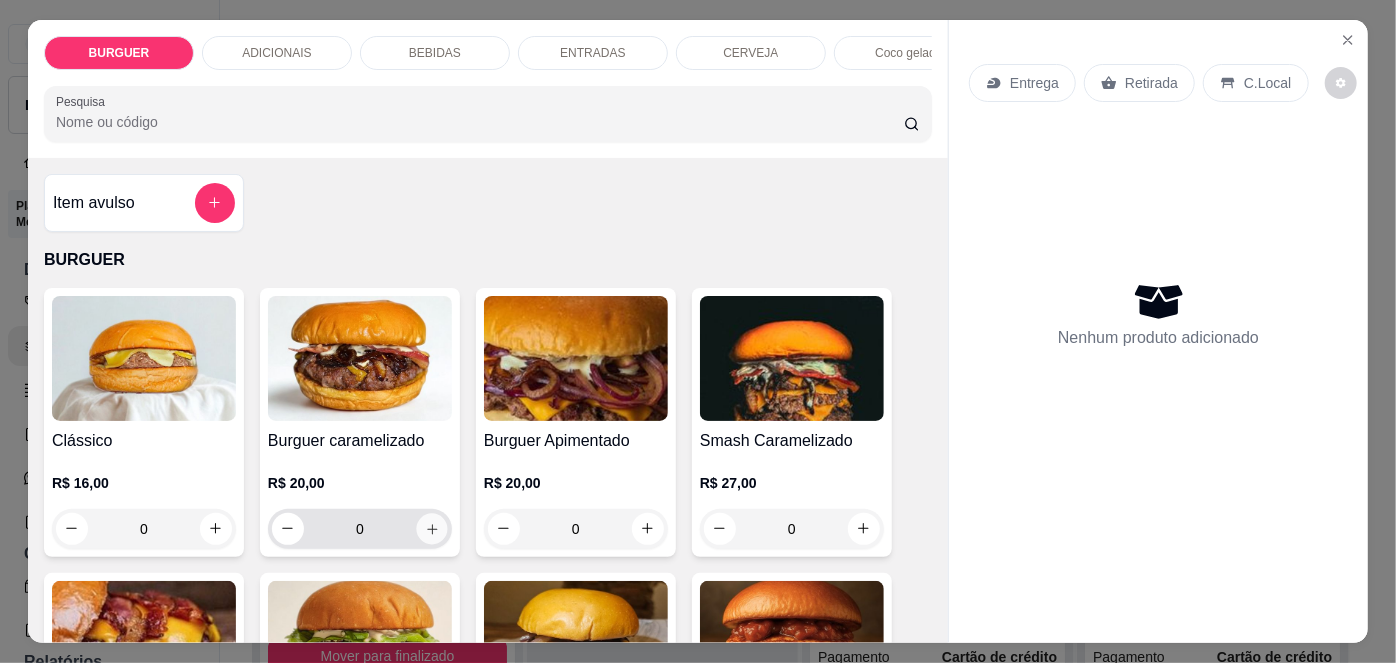 click at bounding box center (431, 528) 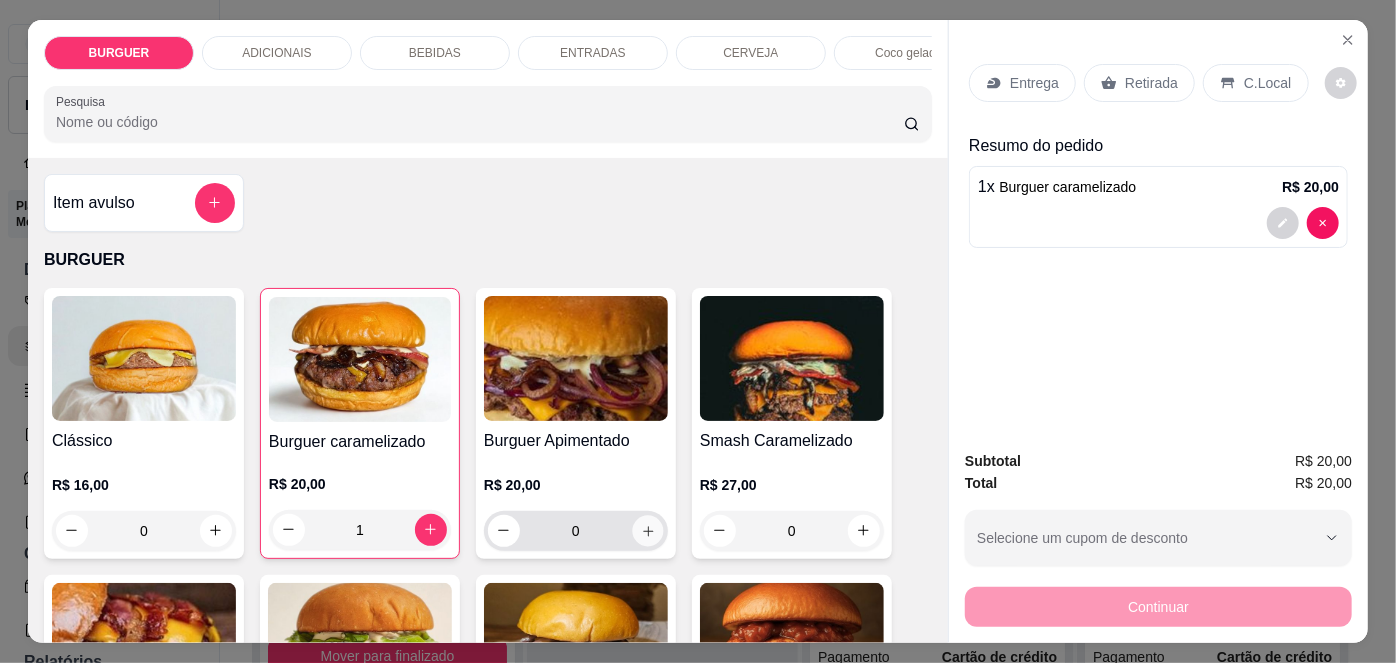 click 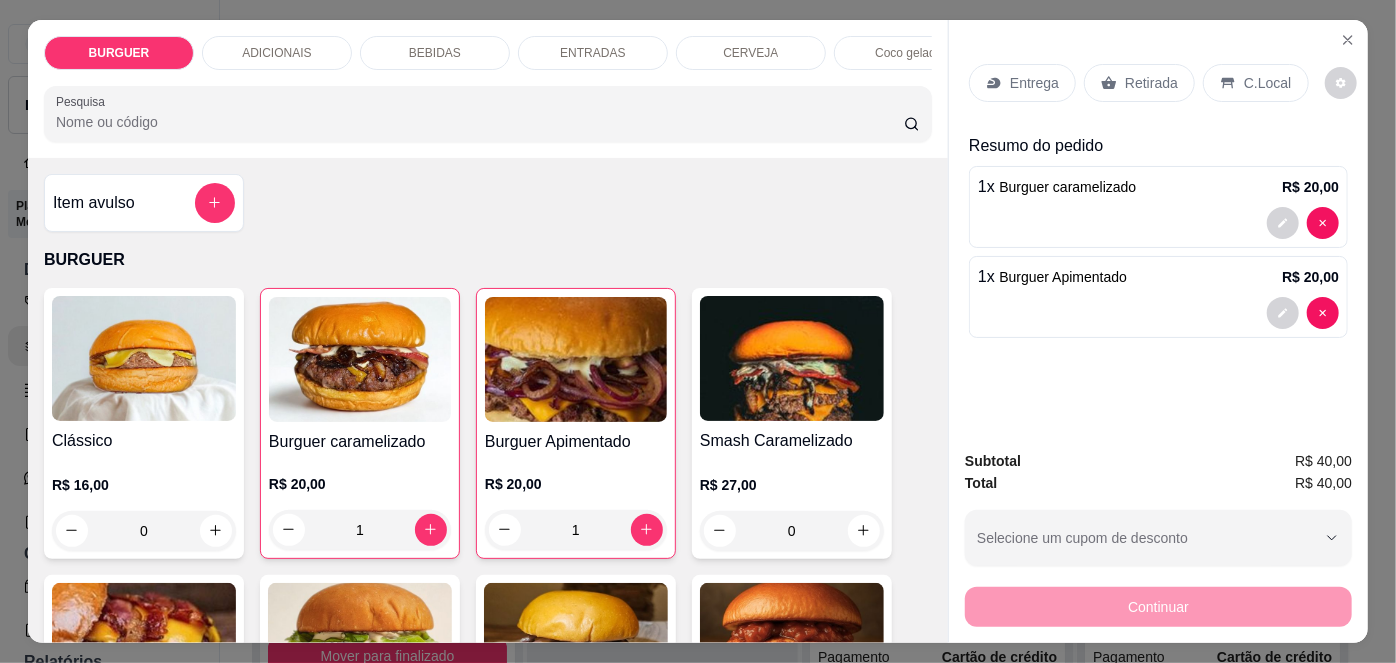 click on "Entrega" at bounding box center (1022, 83) 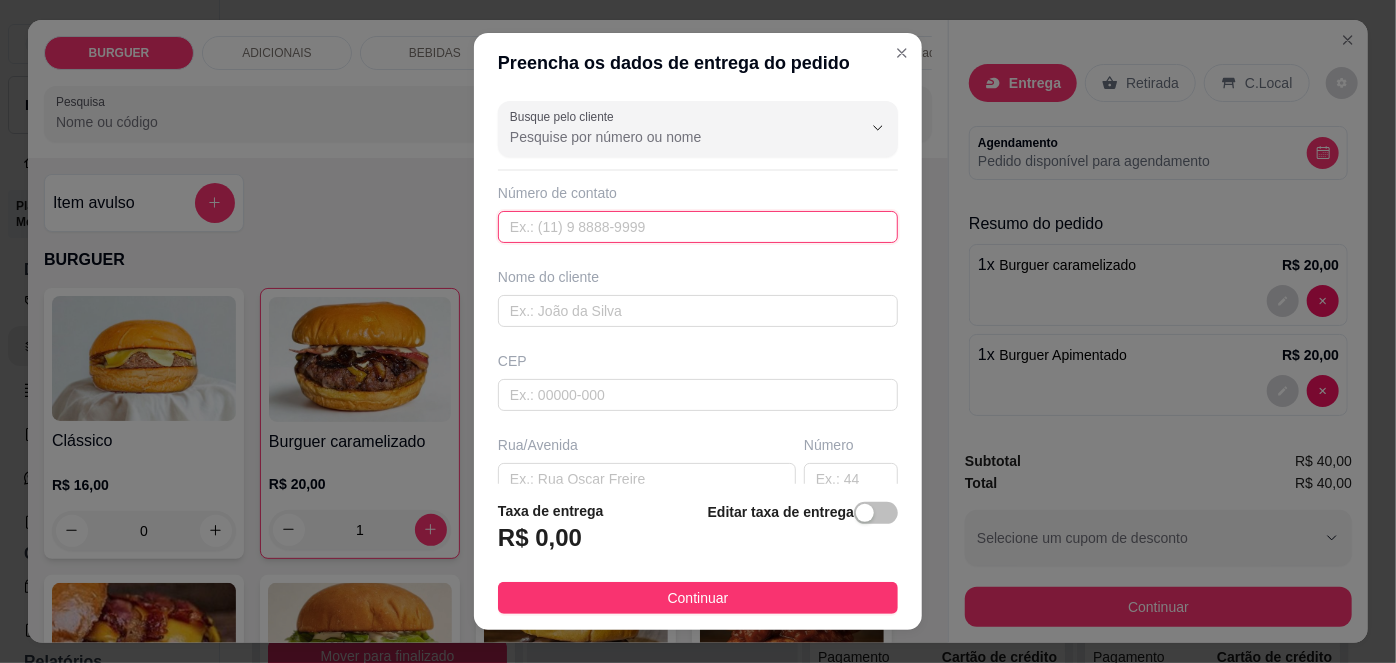 click at bounding box center [698, 227] 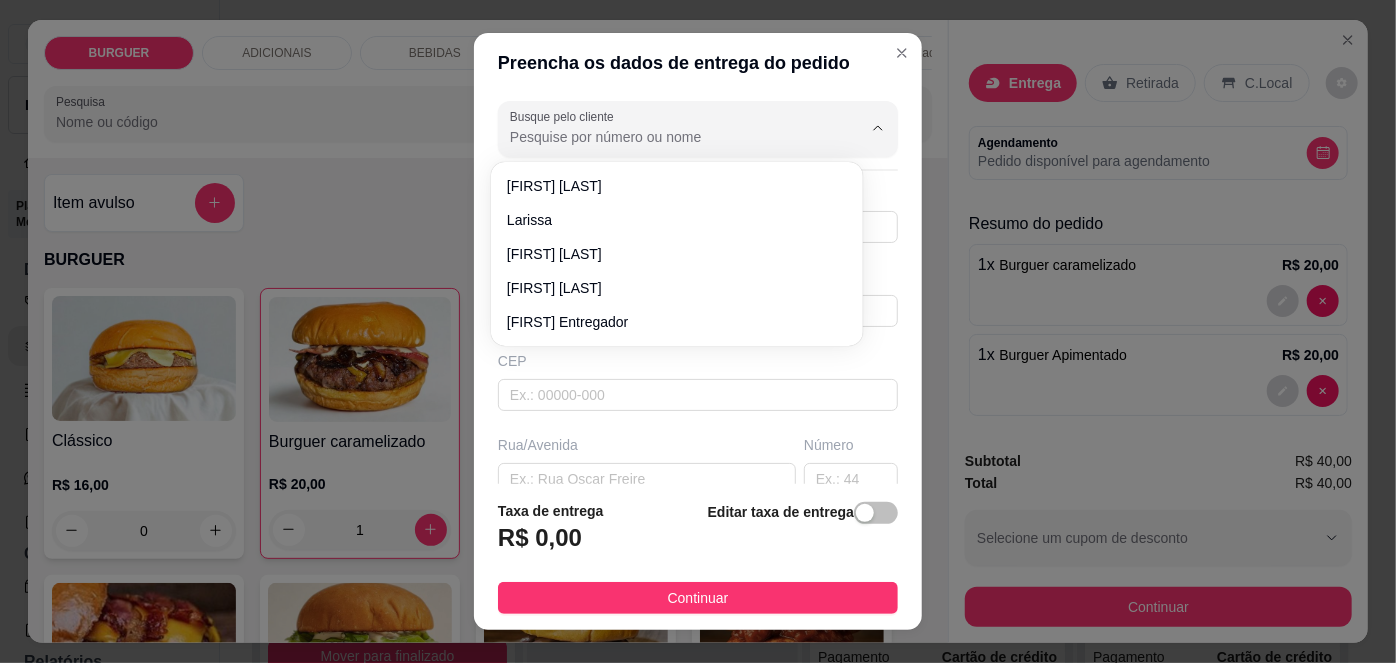 click on "Busque pelo cliente" at bounding box center [670, 137] 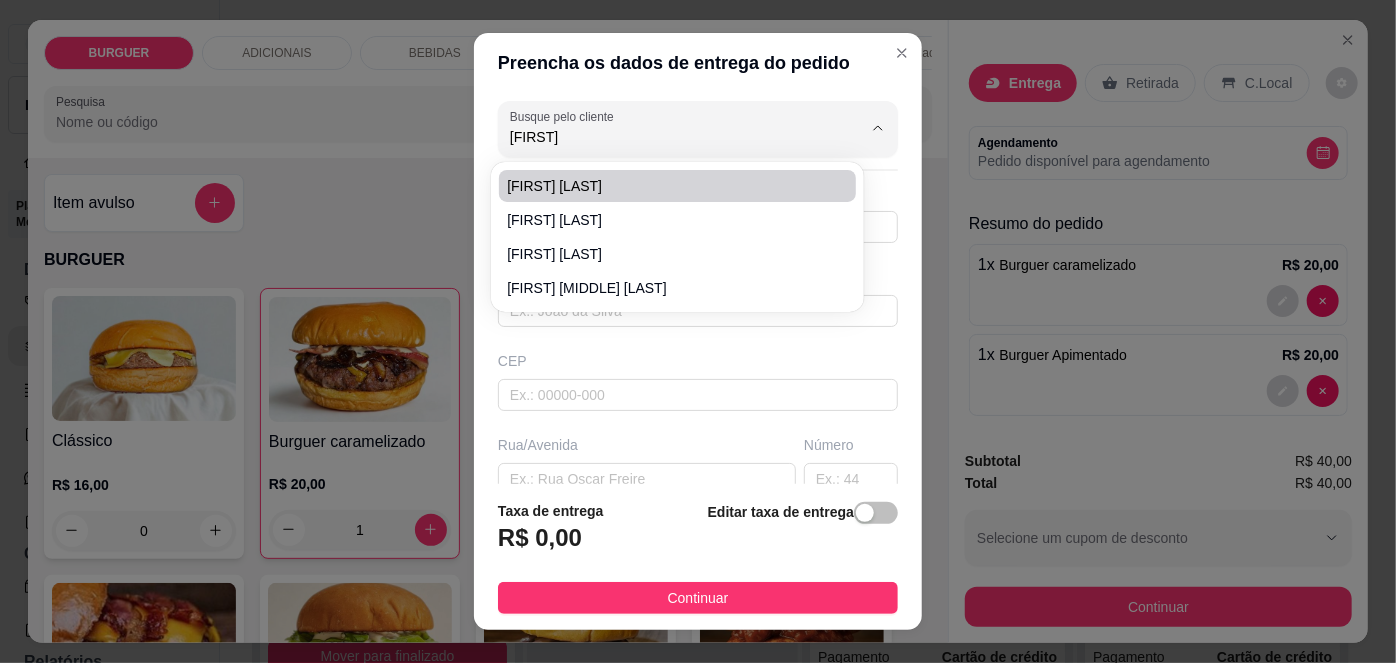 click on "[FIRST] [LAST]" at bounding box center (667, 186) 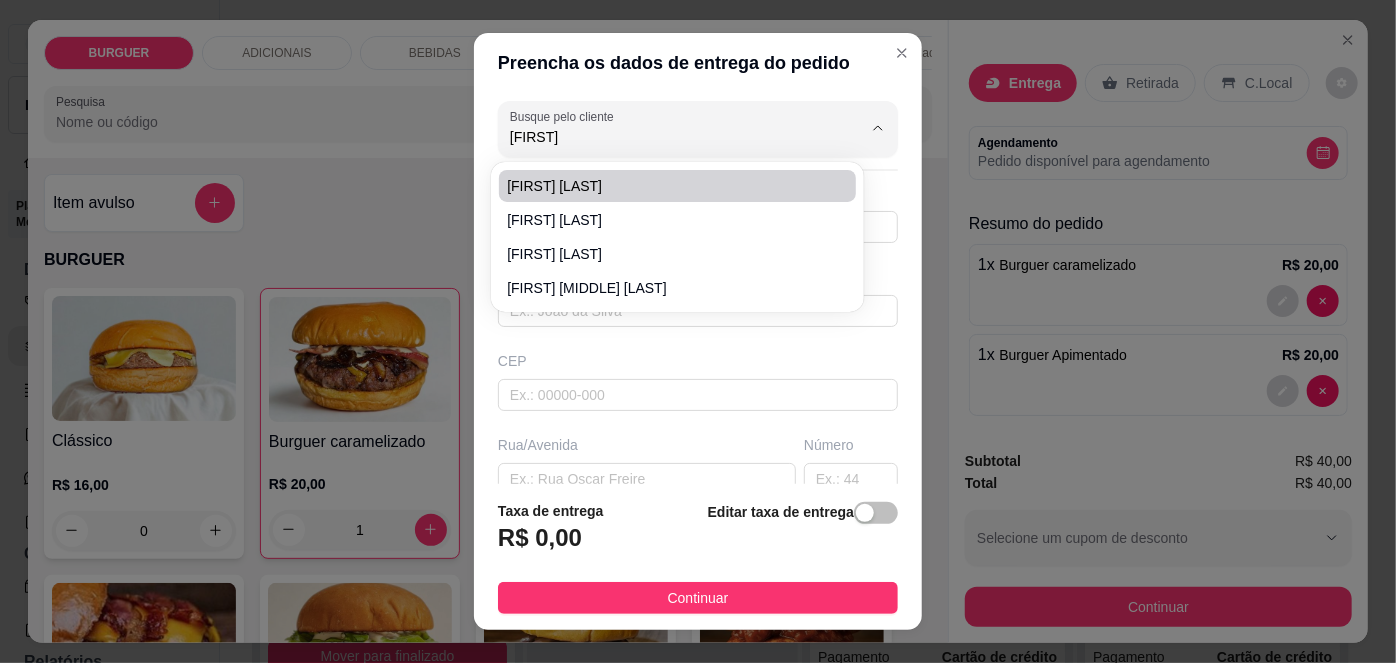 type on "[FIRST] [LAST]" 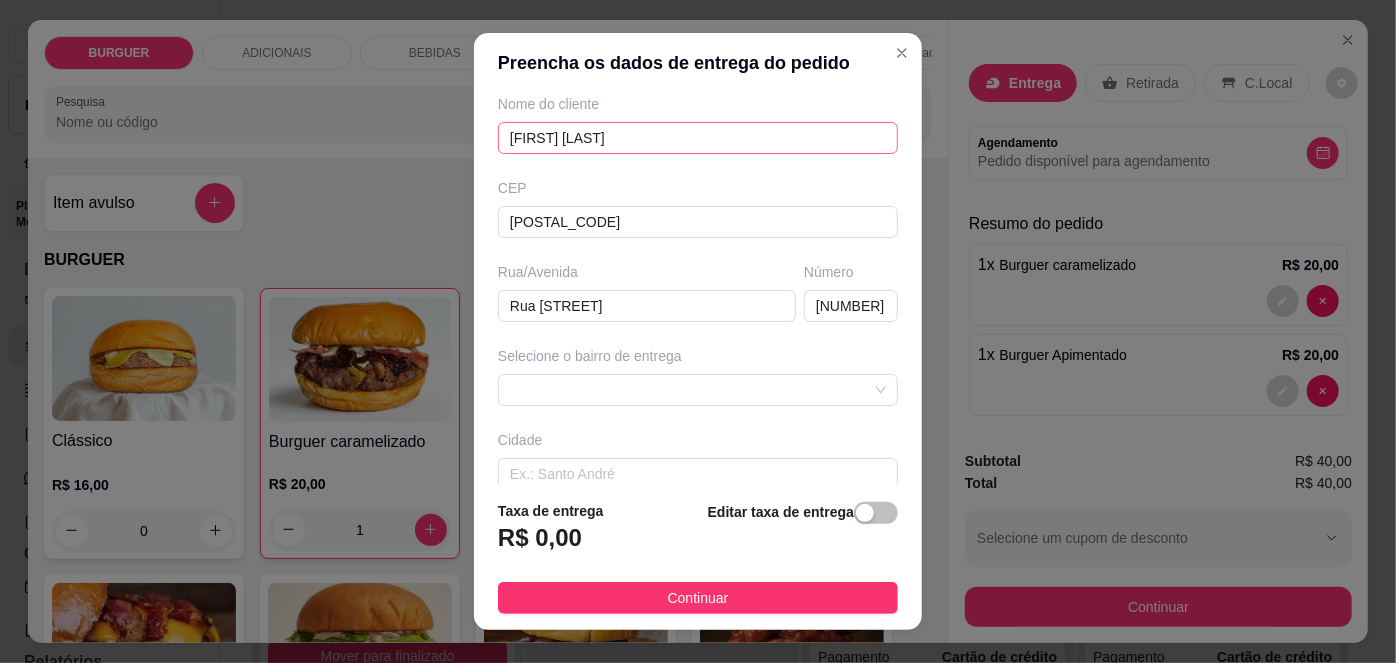 scroll, scrollTop: 279, scrollLeft: 0, axis: vertical 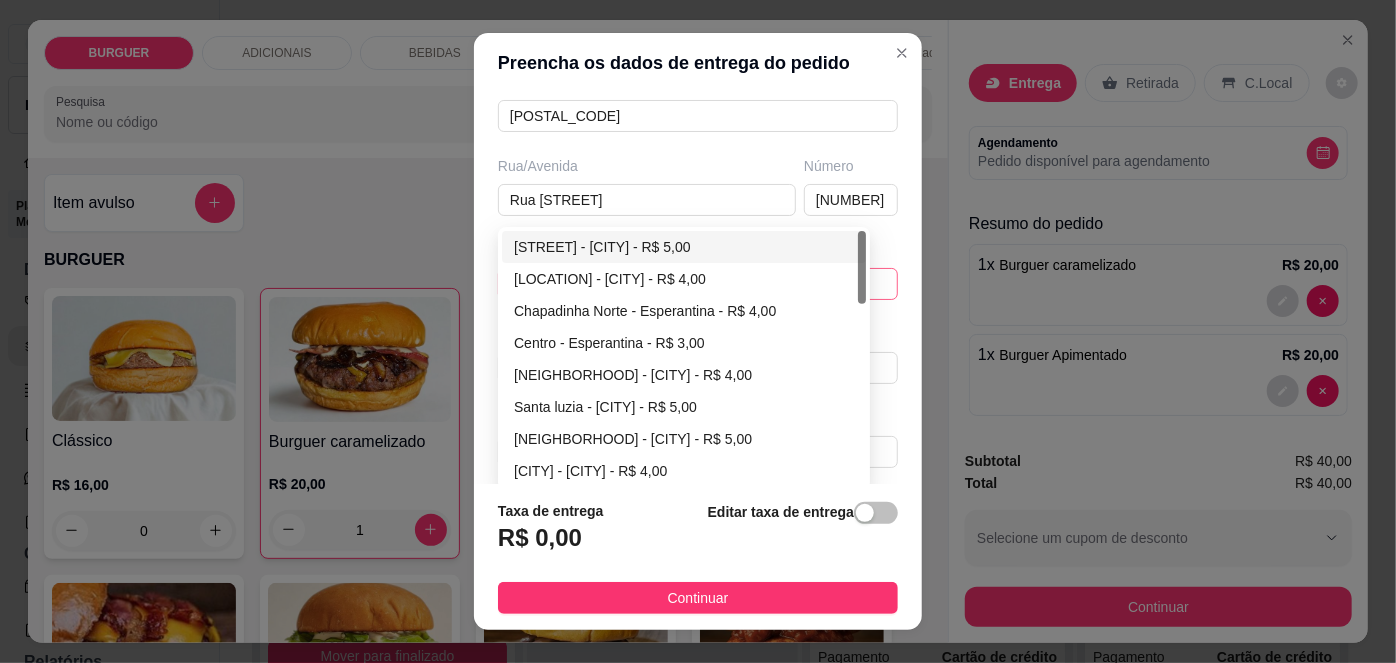 click on "[STREET] - [CITY] -  R$ 5,00 Chapadinha sul - [CITY] -  R$ 4,00 Chapadinha Norte - [CITY] -  R$ 4,00 Centro - [CITY] -  R$ 3,00 Bezerrão - [CITY] -  R$ 4,00 Santa luzia  - [CITY]  -  R$ 5,00 Bela vista - [CITY]  -  R$ 5,00 Palestina  - [CITY]  -  R$ 4,00 Varjota - [CITY]  -  R$ 6,00 Novo milênio - [CITY] -  R$ 4,00" at bounding box center (698, 284) 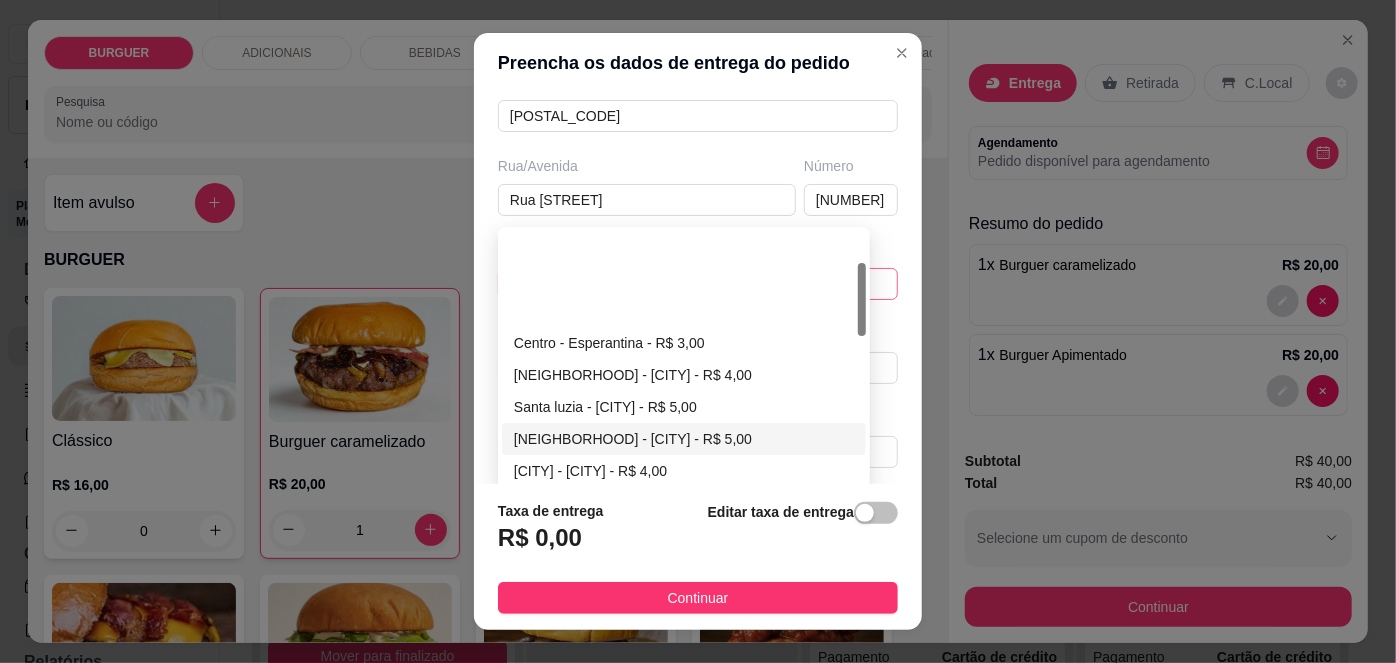 scroll, scrollTop: 174, scrollLeft: 0, axis: vertical 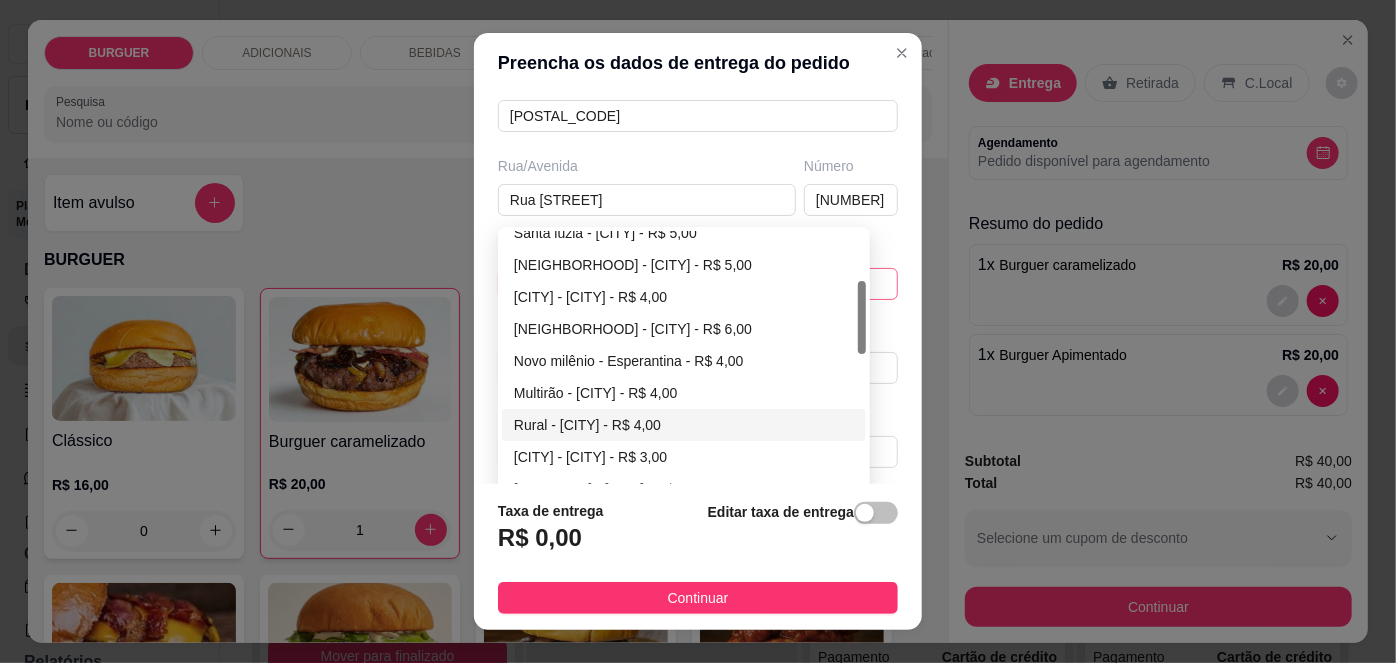type on "[FIRST] [LAST]" 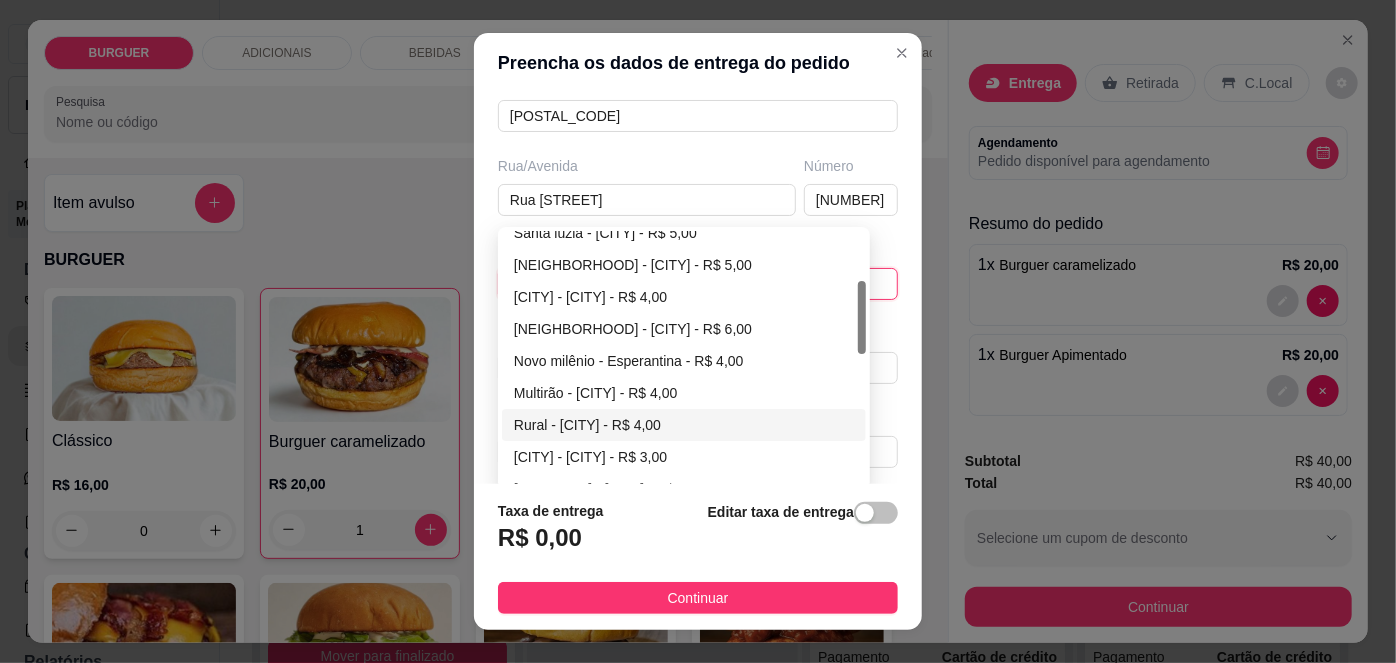 click on "Rural - [CITY]  -  R$ 4,00" at bounding box center (684, 425) 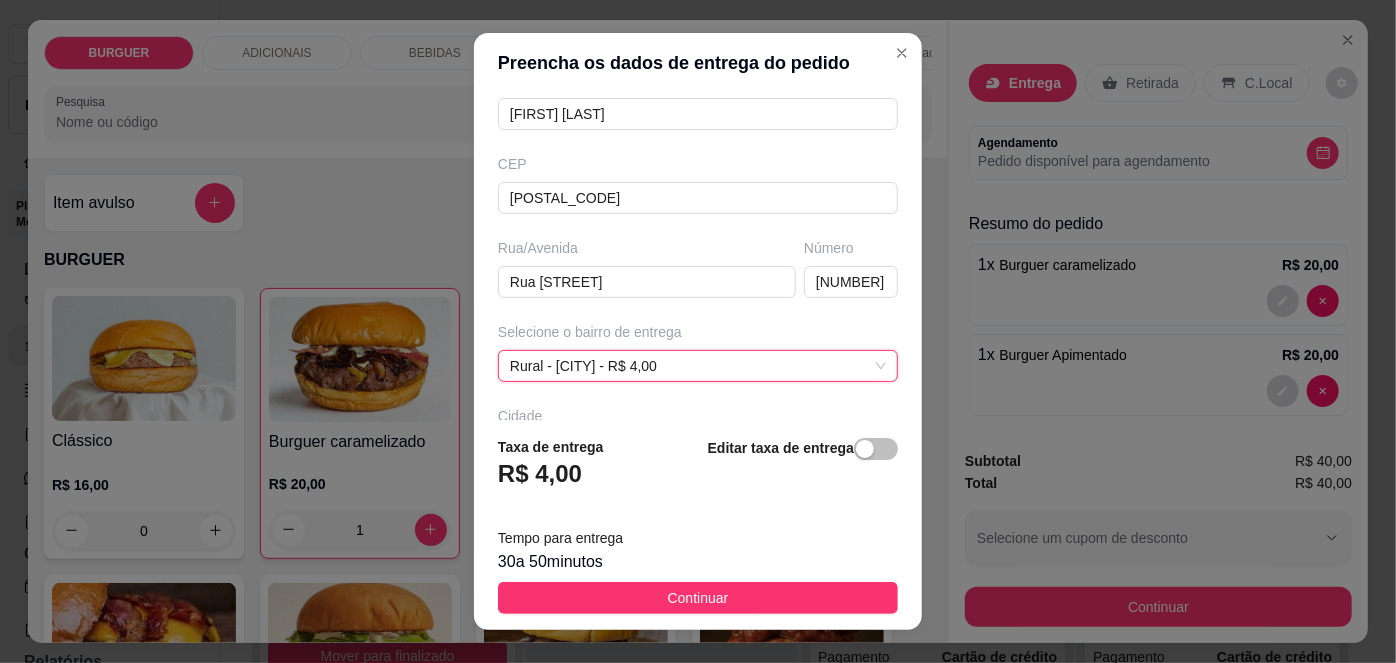 scroll, scrollTop: 0, scrollLeft: 0, axis: both 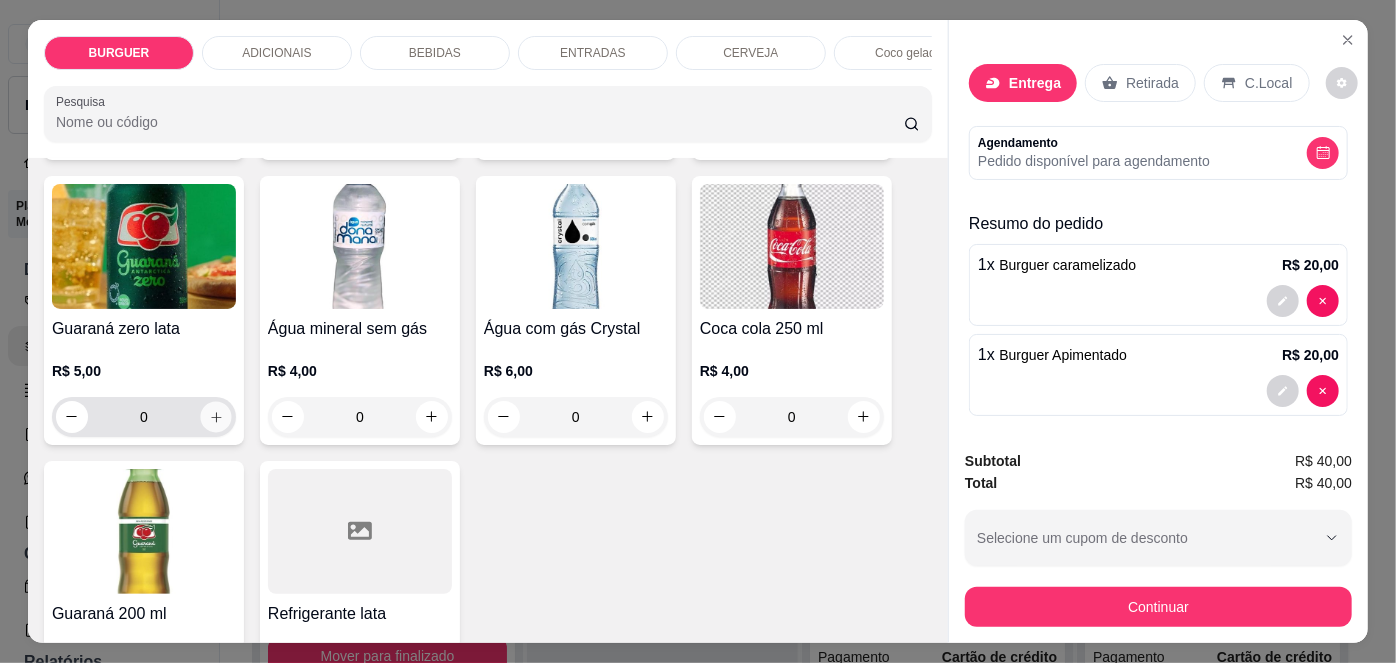 click 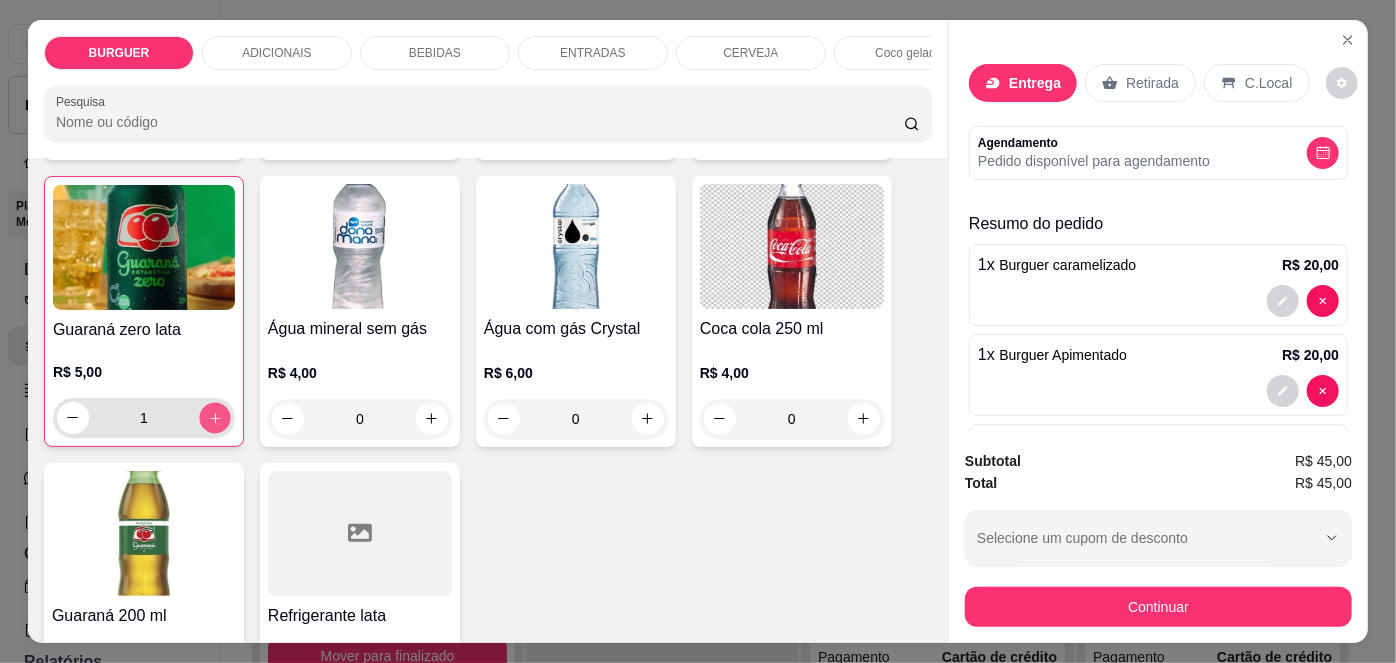 click 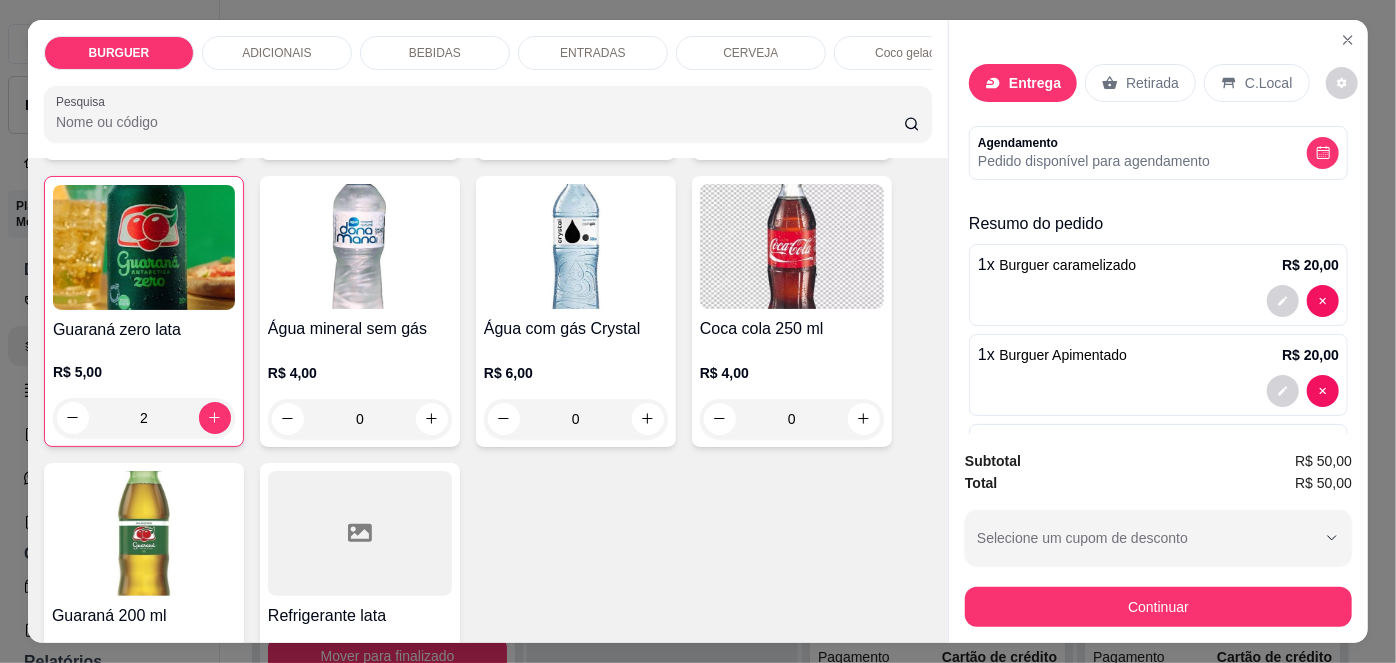 click 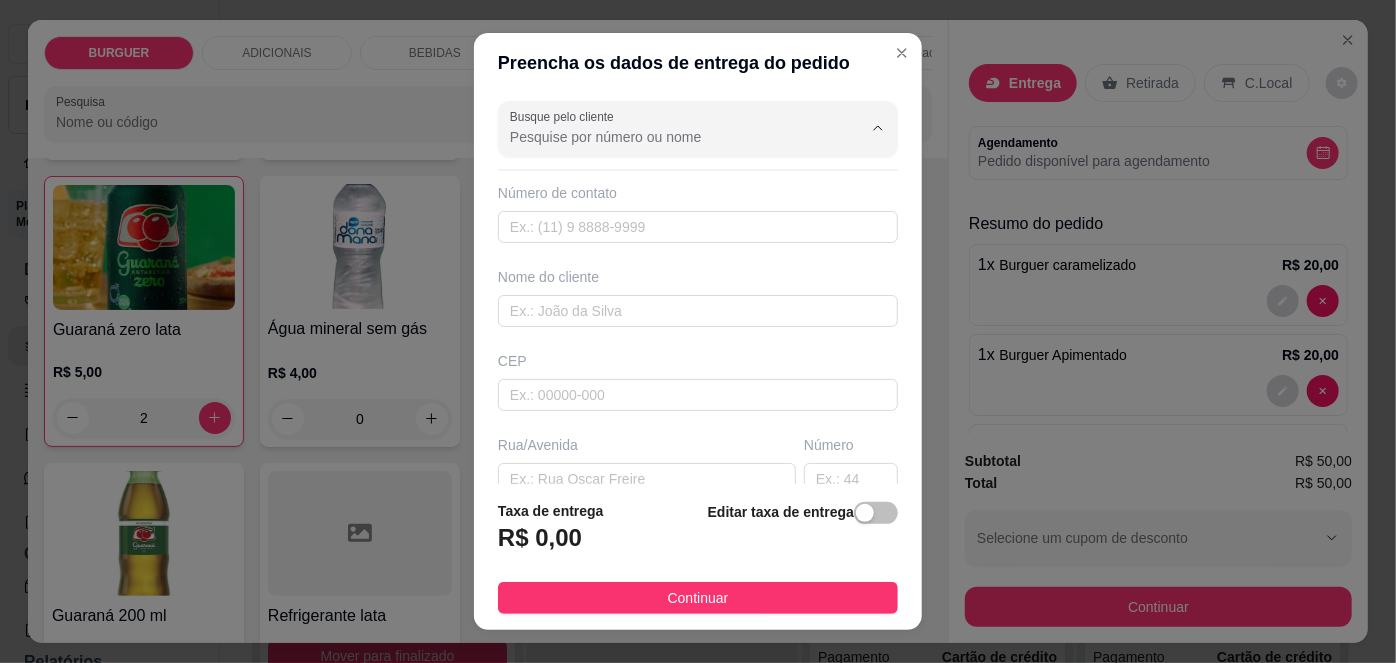 click on "Busque pelo cliente" at bounding box center (670, 137) 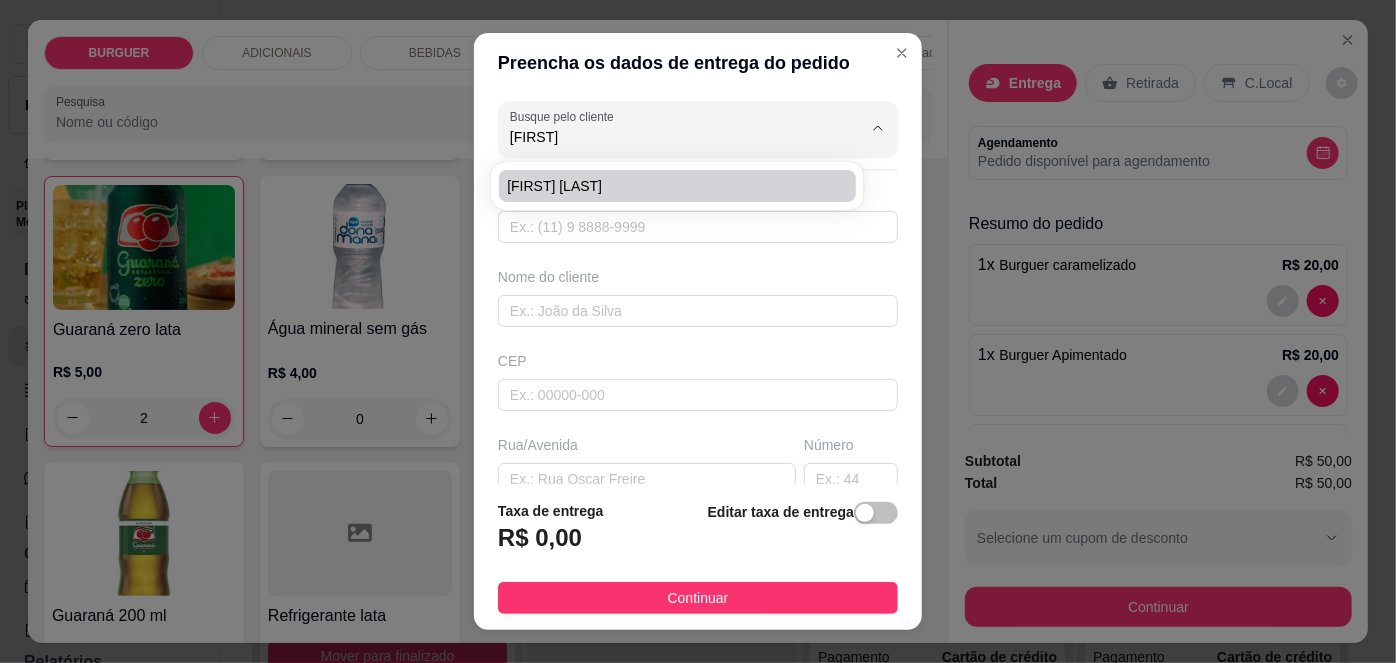 click on "[FIRST] [LAST]" at bounding box center [667, 186] 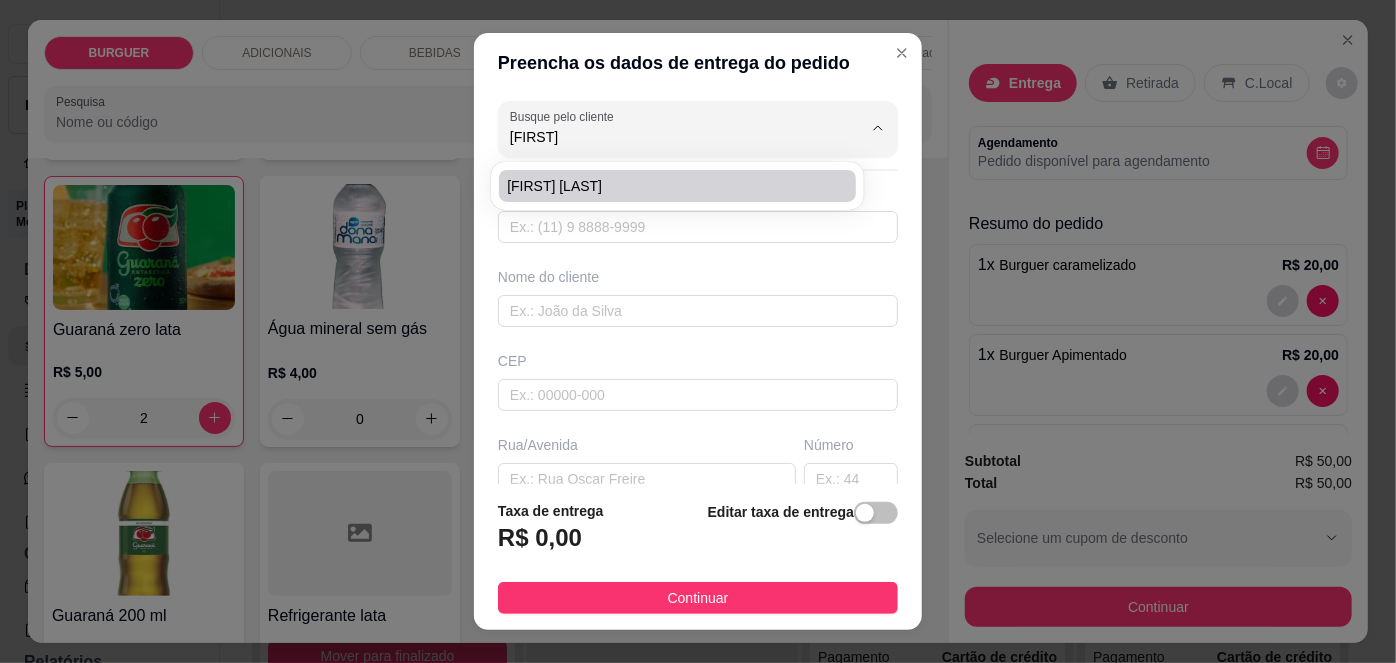 type on "[FIRST] [LAST]" 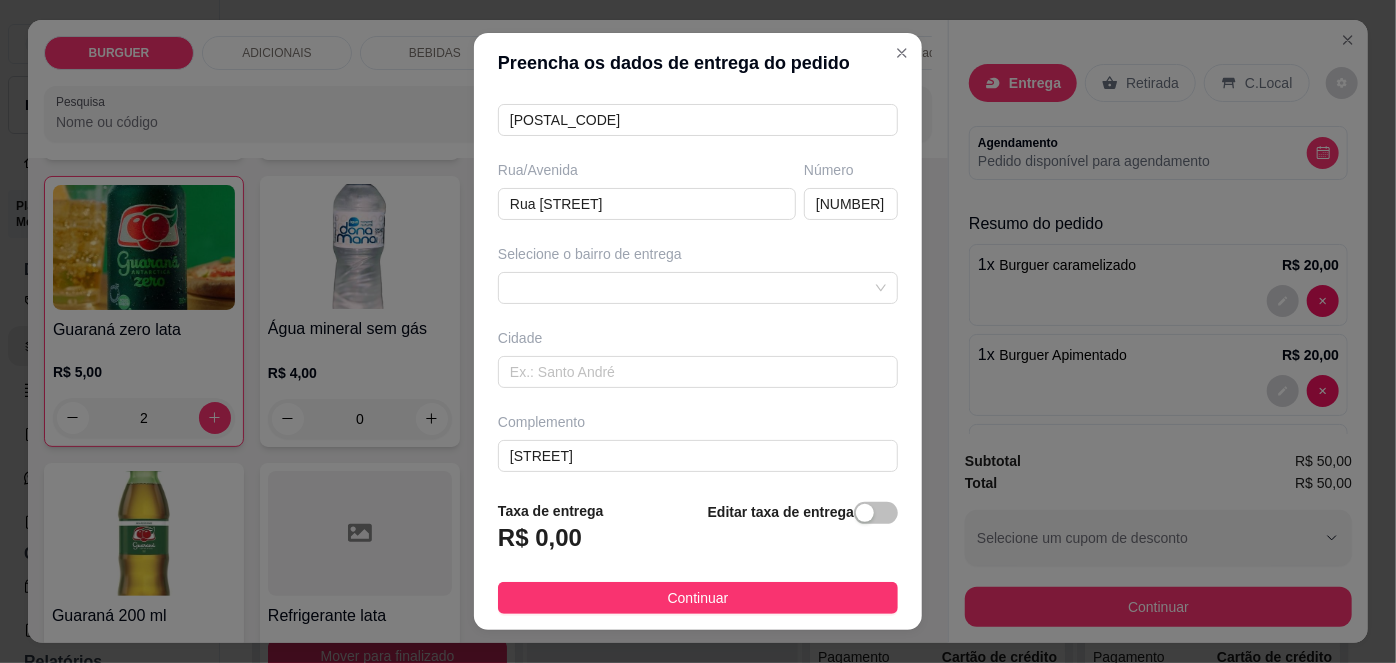 scroll, scrollTop: 279, scrollLeft: 0, axis: vertical 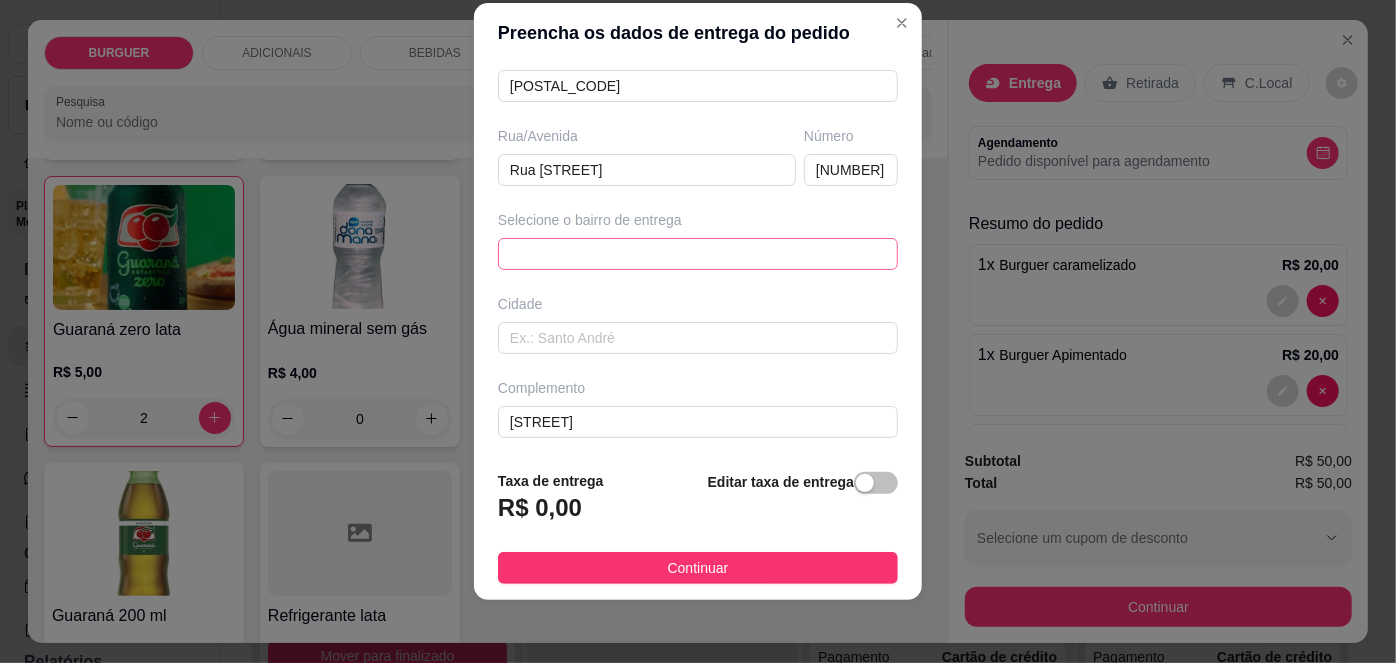 click on "[STREET] - [CITY] -  R$ 5,00 Chapadinha sul - [CITY] -  R$ 4,00 Chapadinha Norte - [CITY] -  R$ 4,00 Centro - [CITY] -  R$ 3,00 Bezerrão - [CITY] -  R$ 4,00 Santa luzia  - [CITY]  -  R$ 5,00 Bela vista - [CITY]  -  R$ 5,00 Palestina  - [CITY]  -  R$ 4,00 Varjota - [CITY]  -  R$ 6,00 Novo milênio - [CITY] -  R$ 4,00" at bounding box center (698, 254) 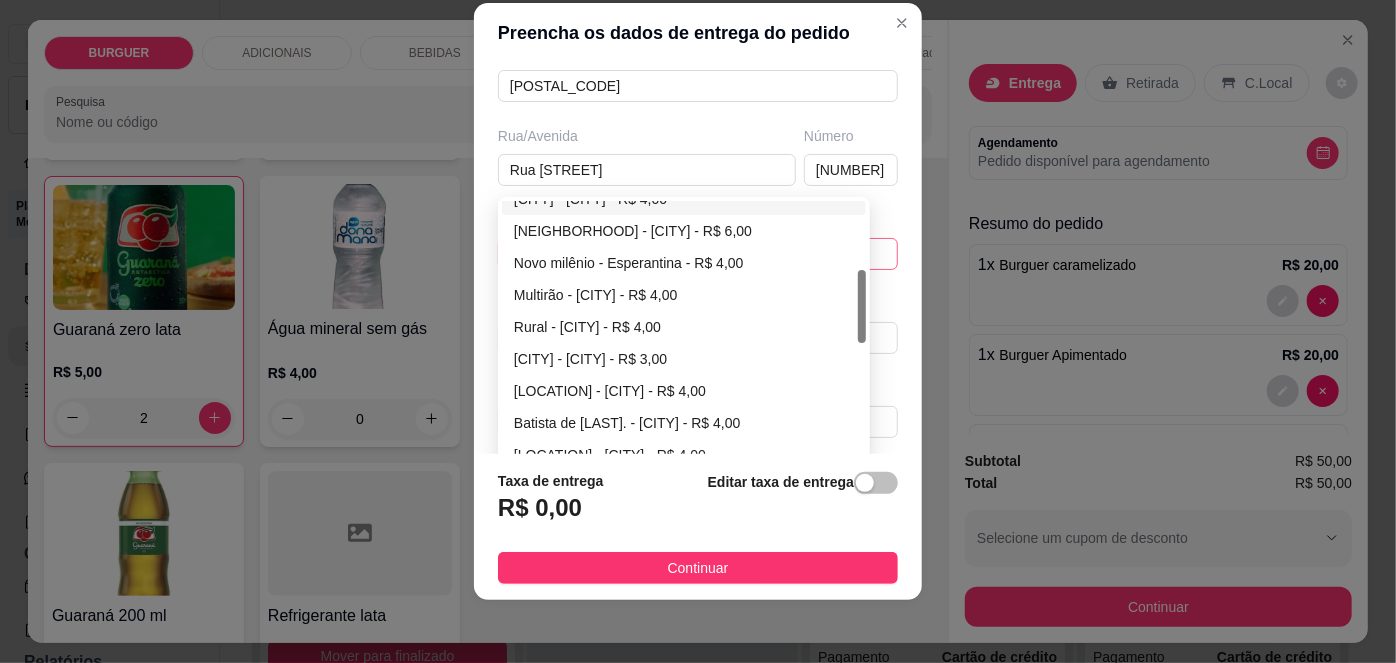 scroll, scrollTop: 242, scrollLeft: 0, axis: vertical 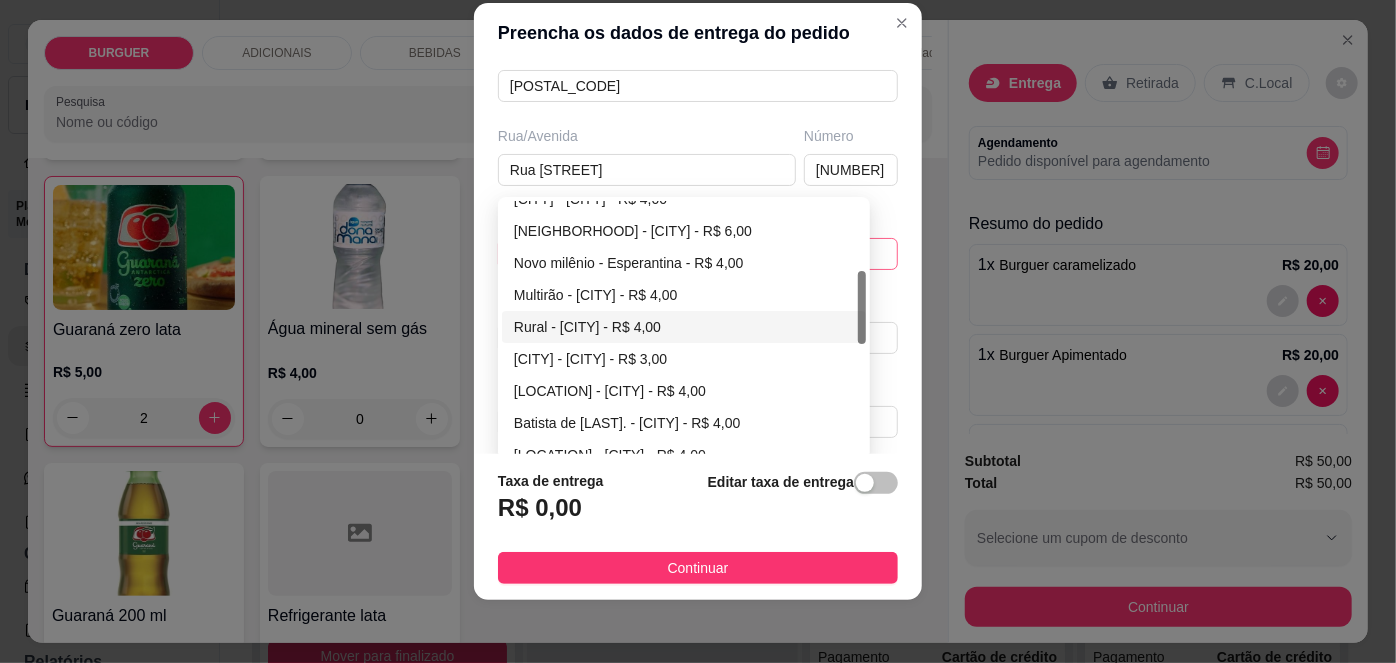 type on "[FIRST] [LAST]" 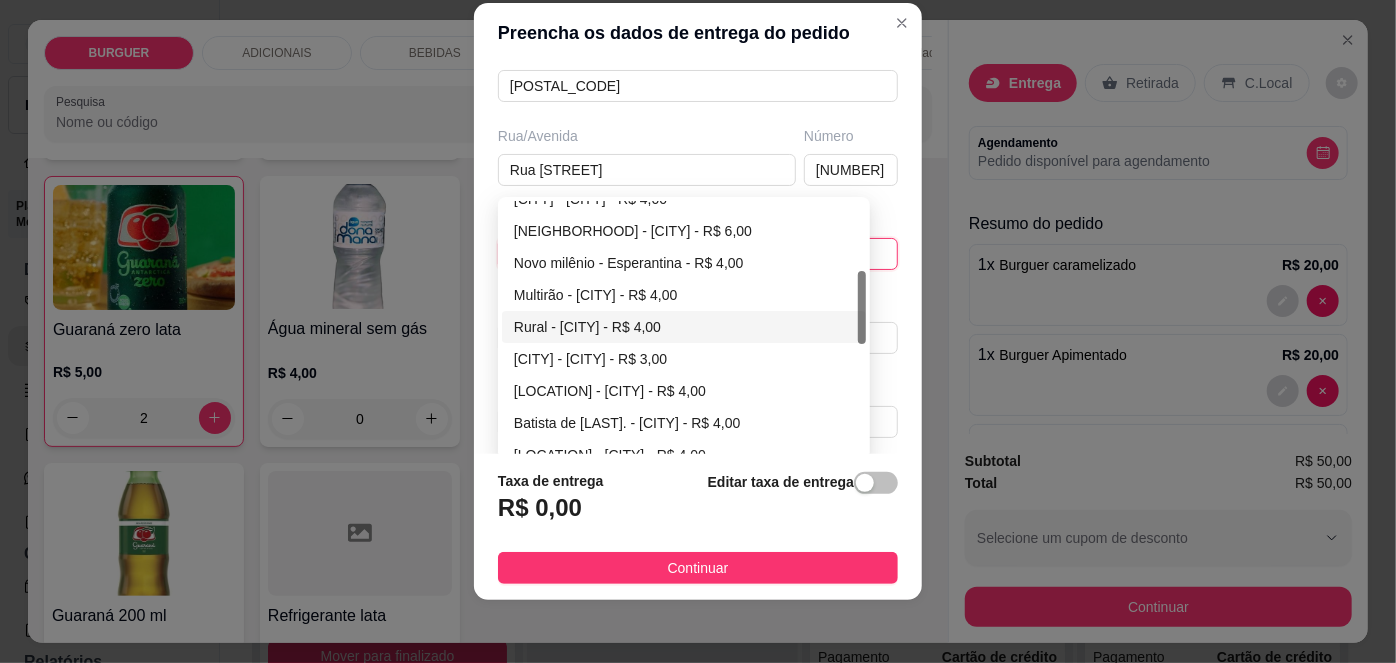 click on "Rural - [CITY]  -  R$ 4,00" at bounding box center (684, 327) 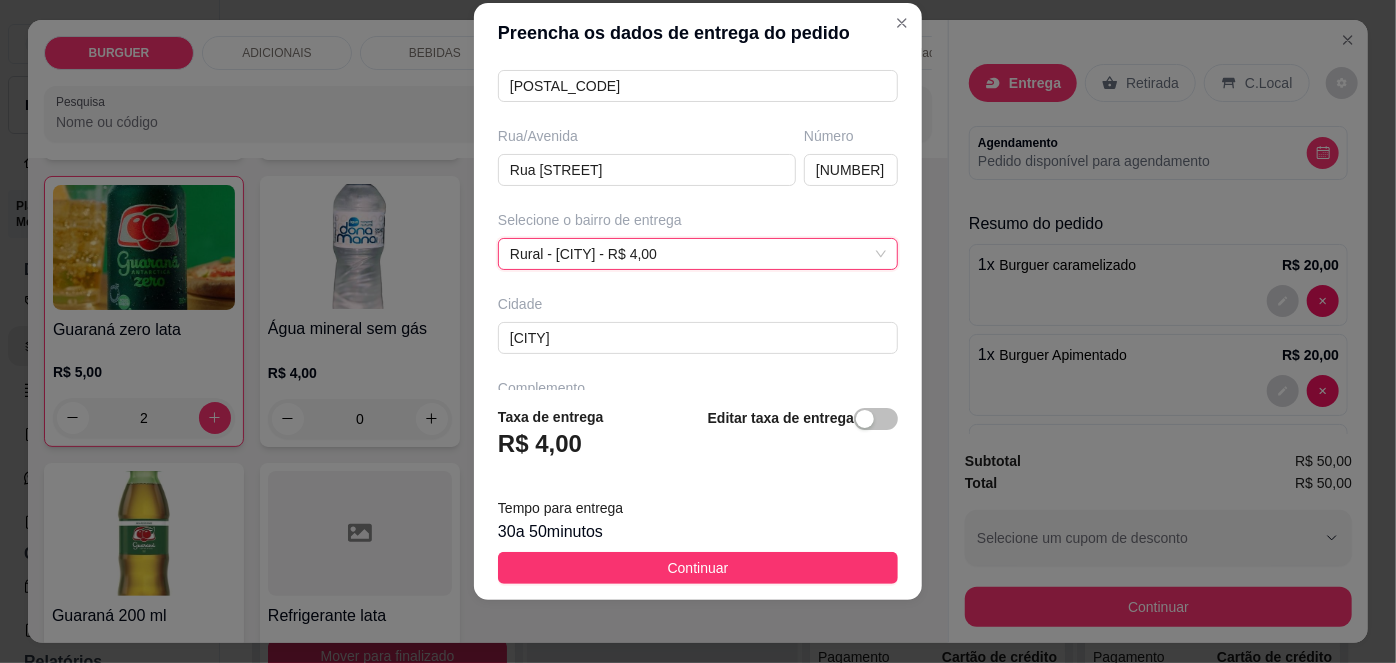 scroll, scrollTop: 343, scrollLeft: 0, axis: vertical 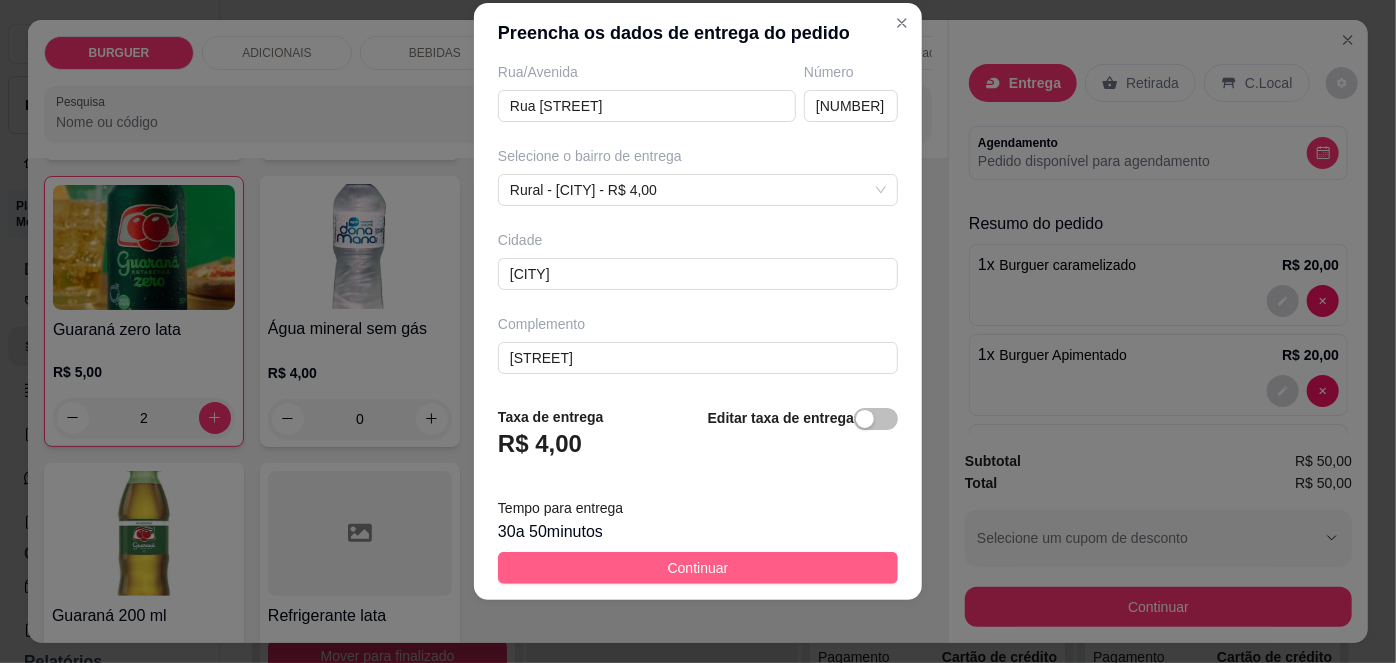 click on "Continuar" at bounding box center (698, 568) 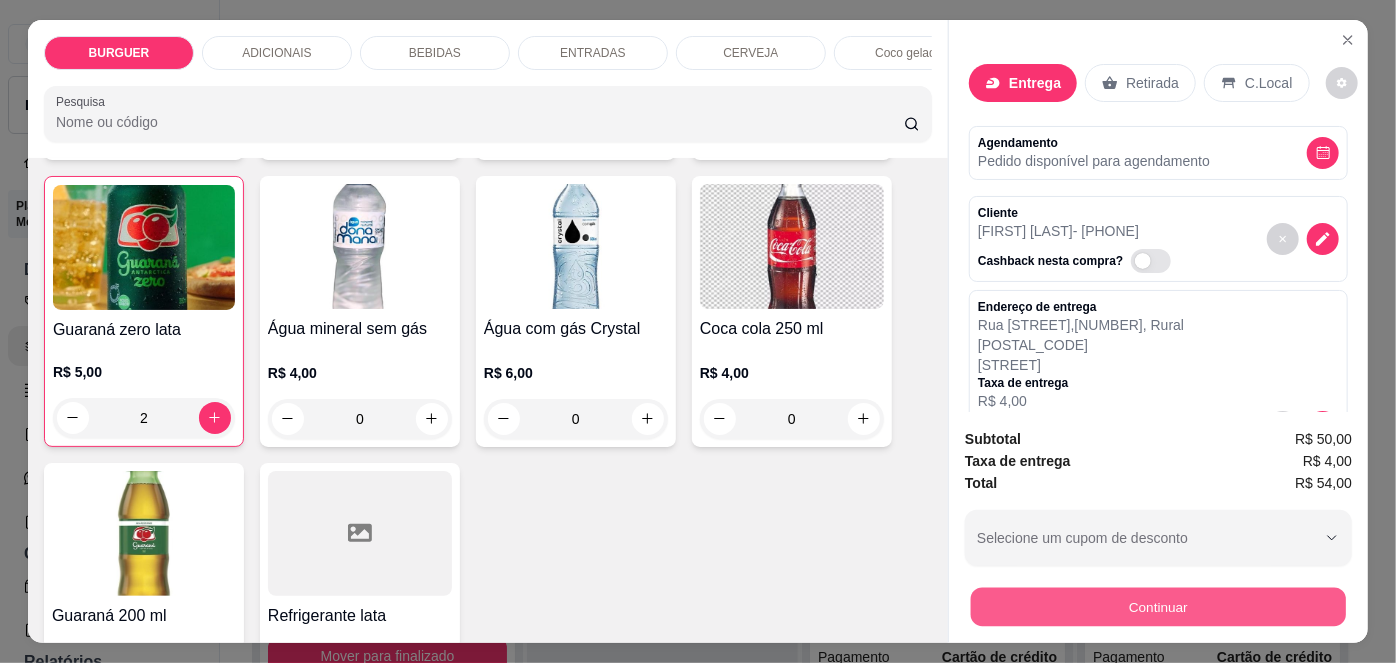 click on "Continuar" at bounding box center (1158, 607) 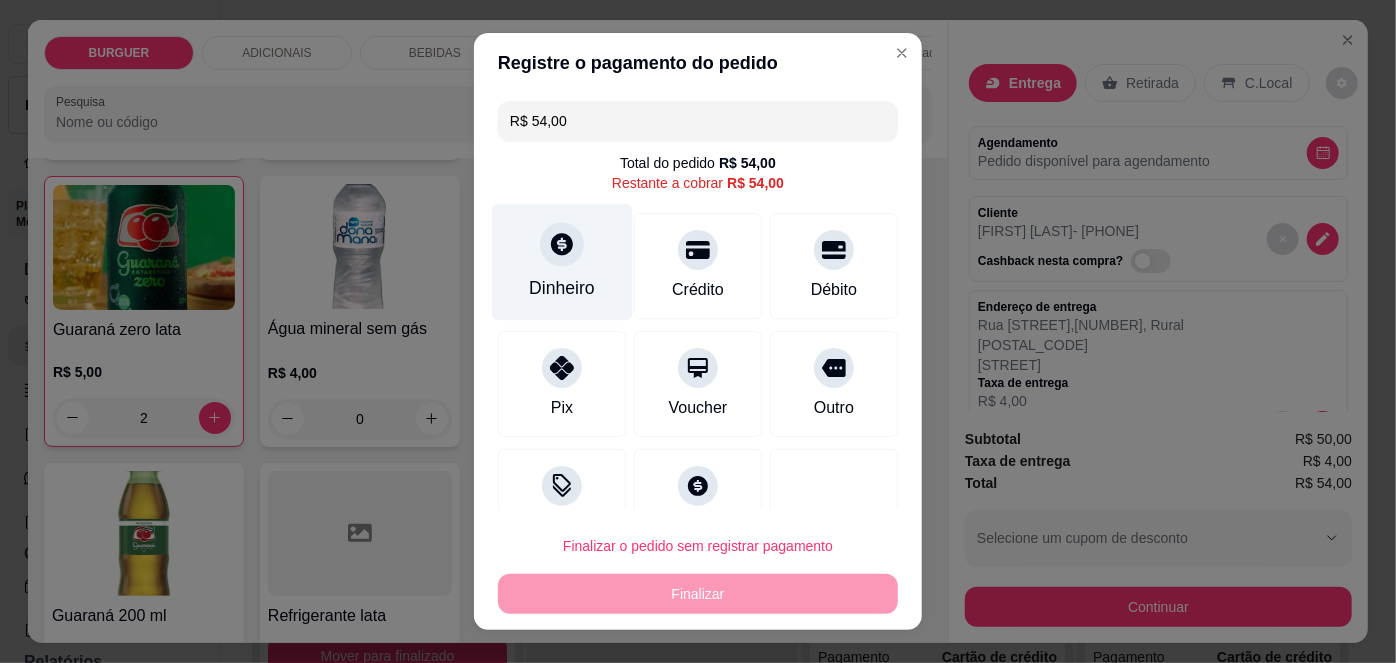 click on "Dinheiro" at bounding box center (562, 288) 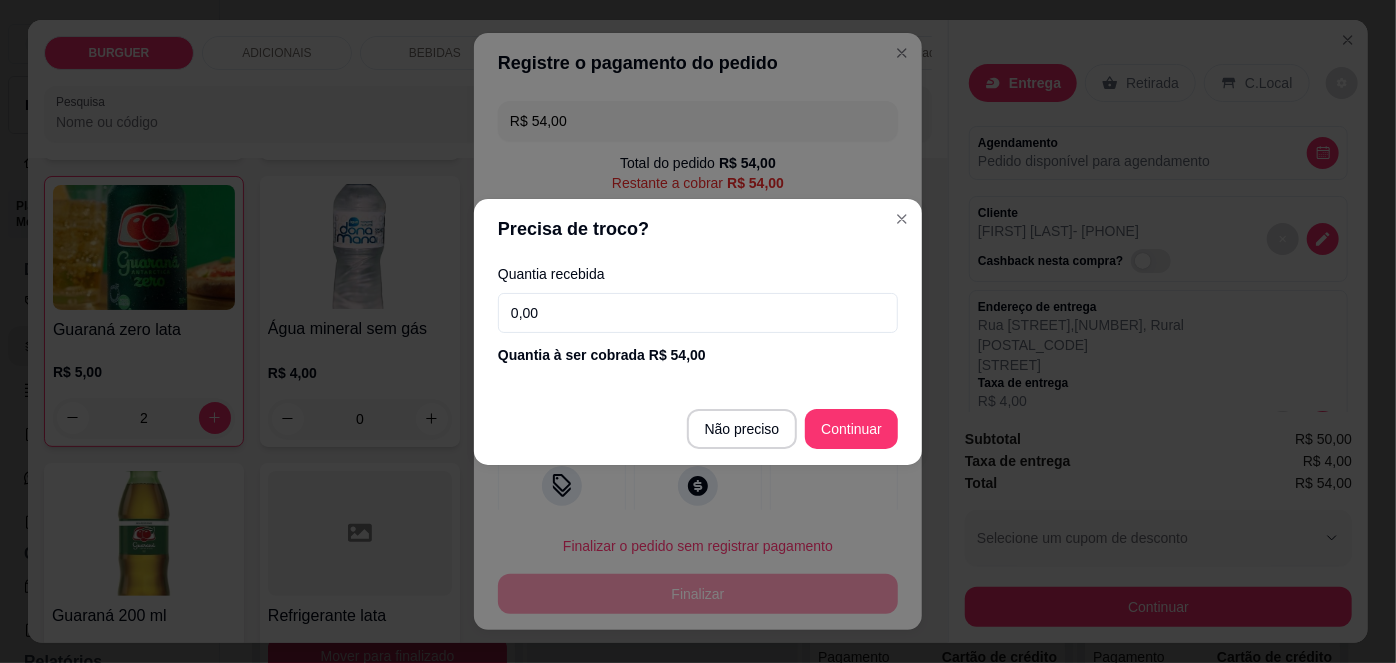 click on "0,00" at bounding box center (698, 313) 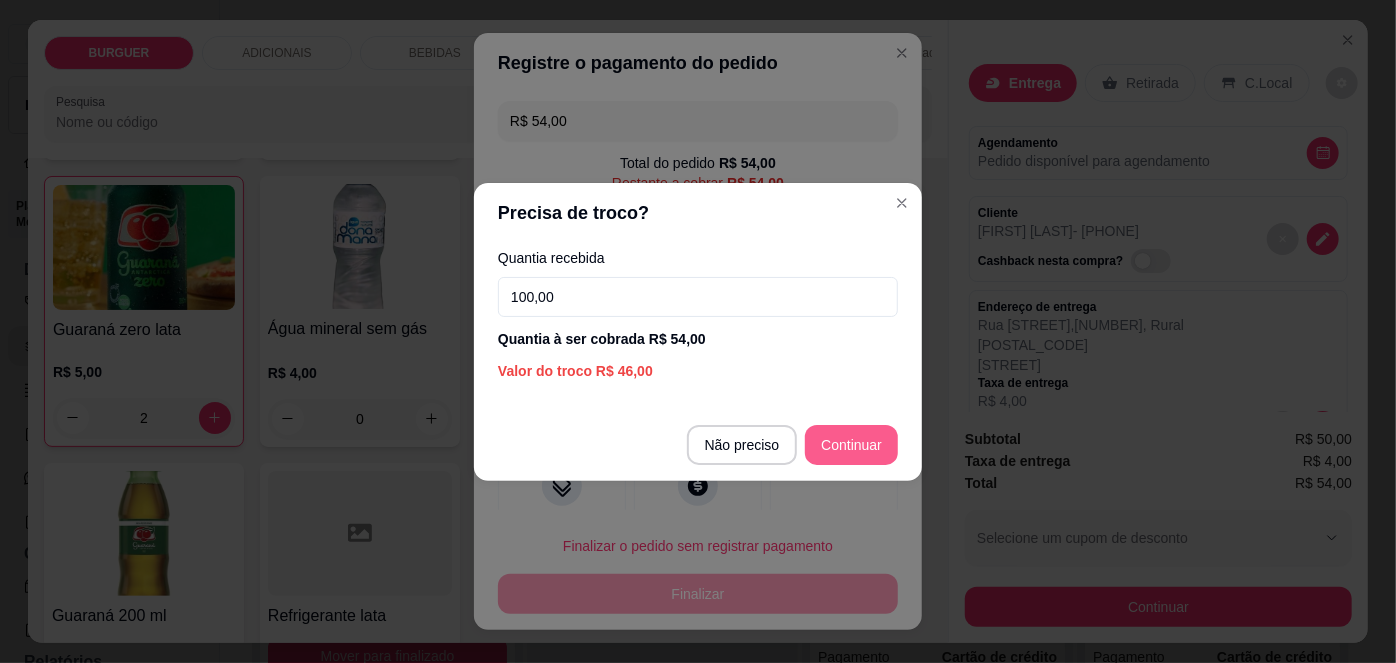 type on "100,00" 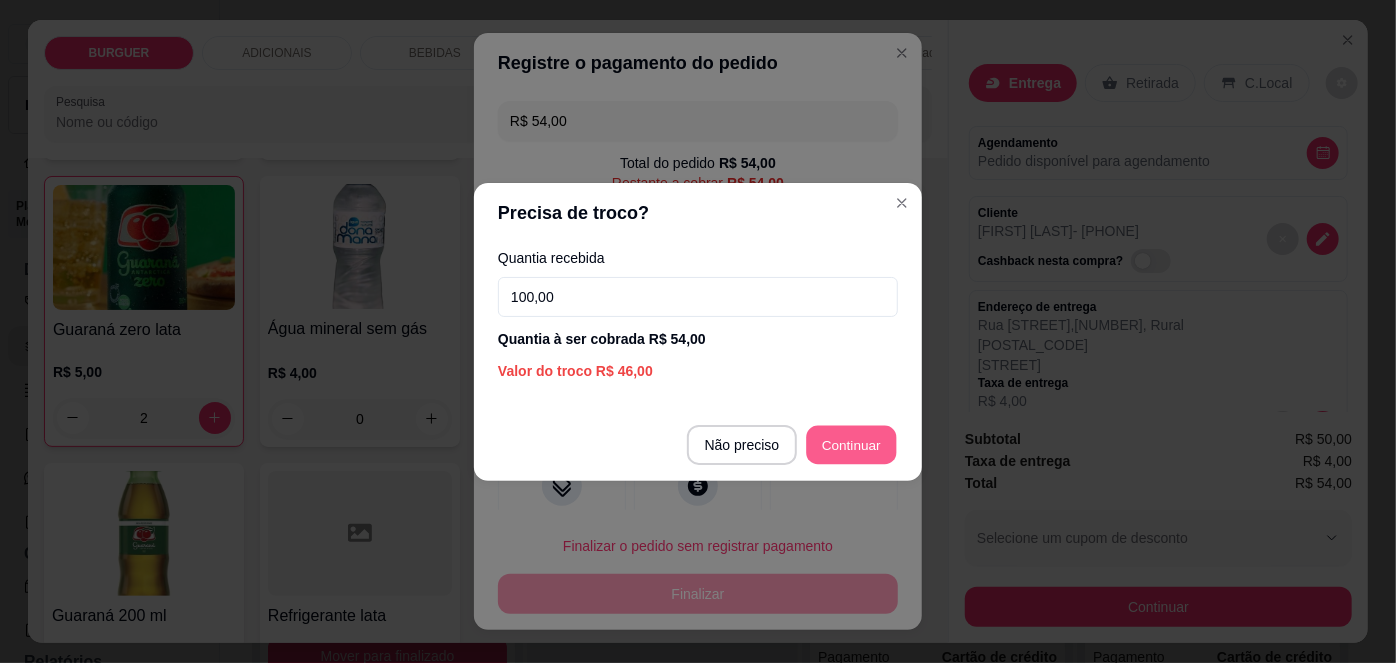 type on "R$ 0,00" 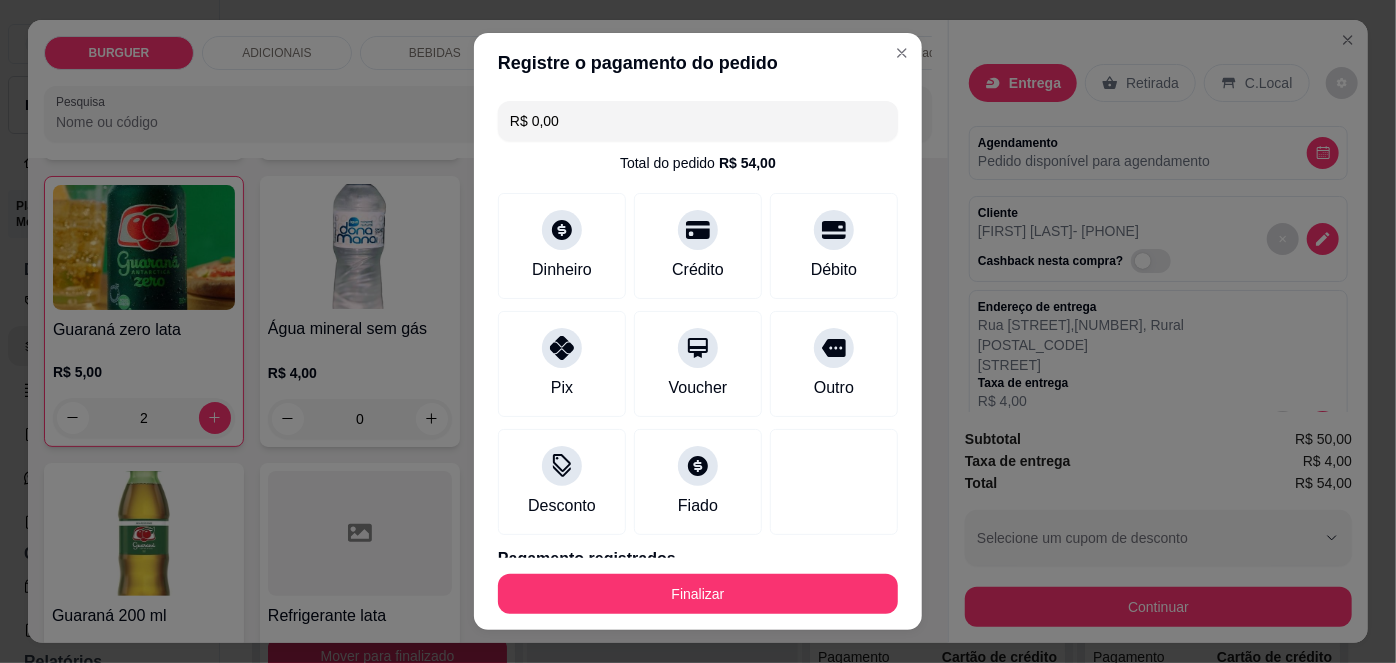 scroll, scrollTop: 88, scrollLeft: 0, axis: vertical 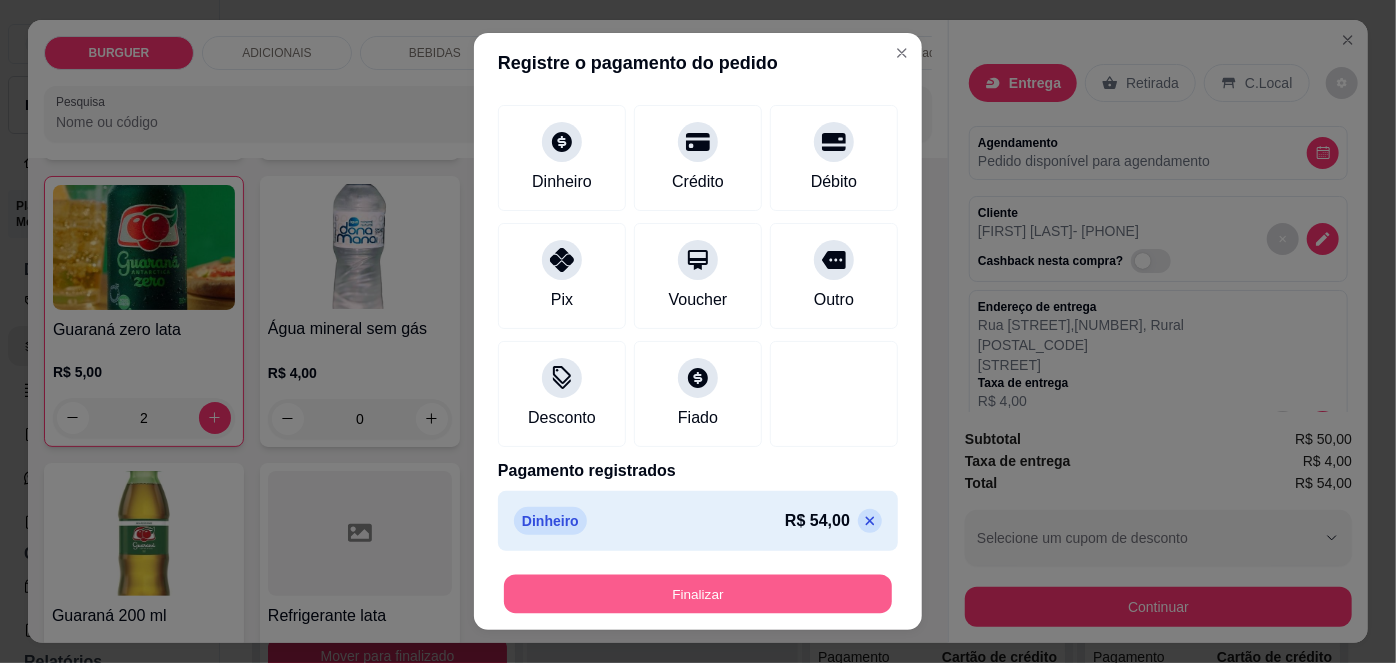 click on "Finalizar" at bounding box center [698, 593] 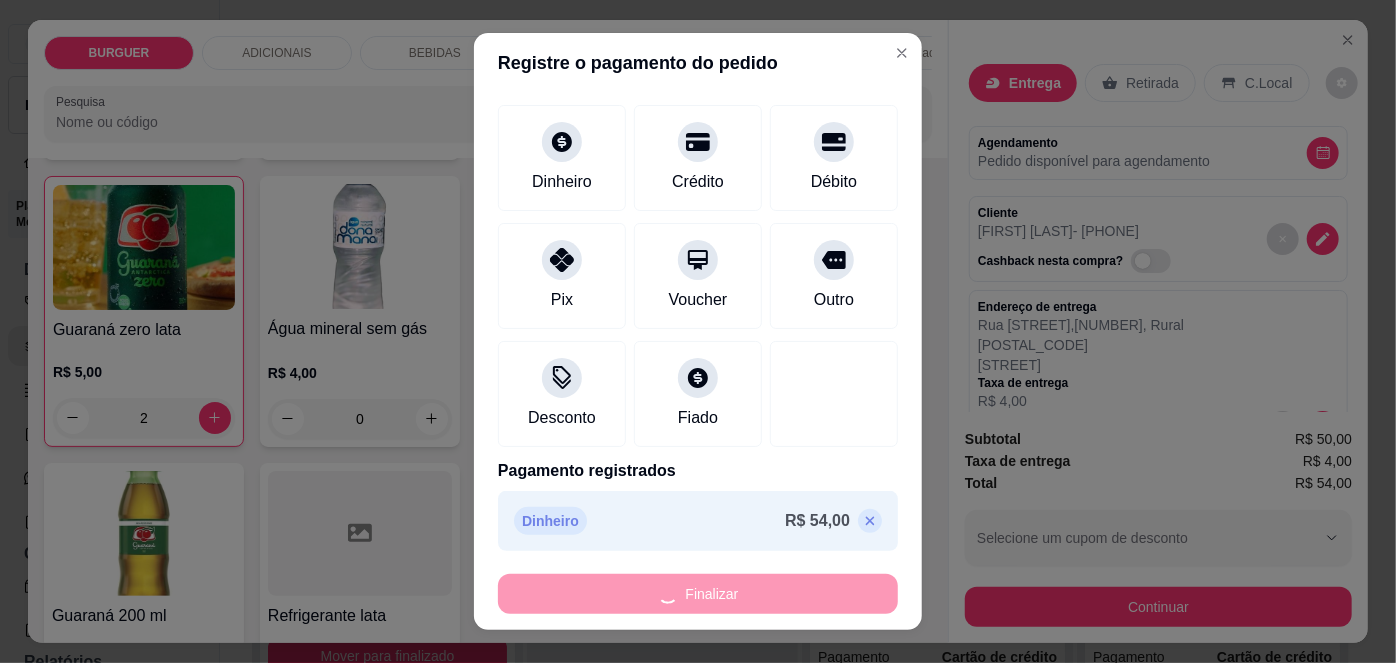 type on "0" 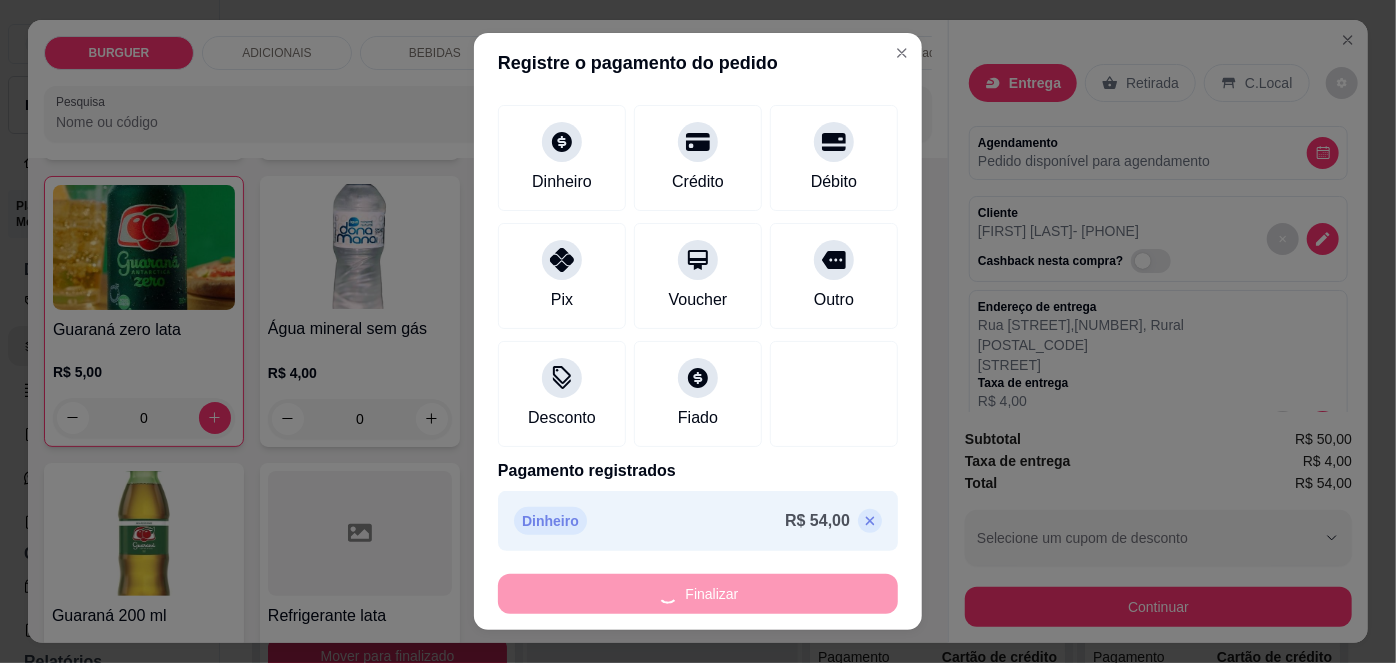 type on "-R$ 54,00" 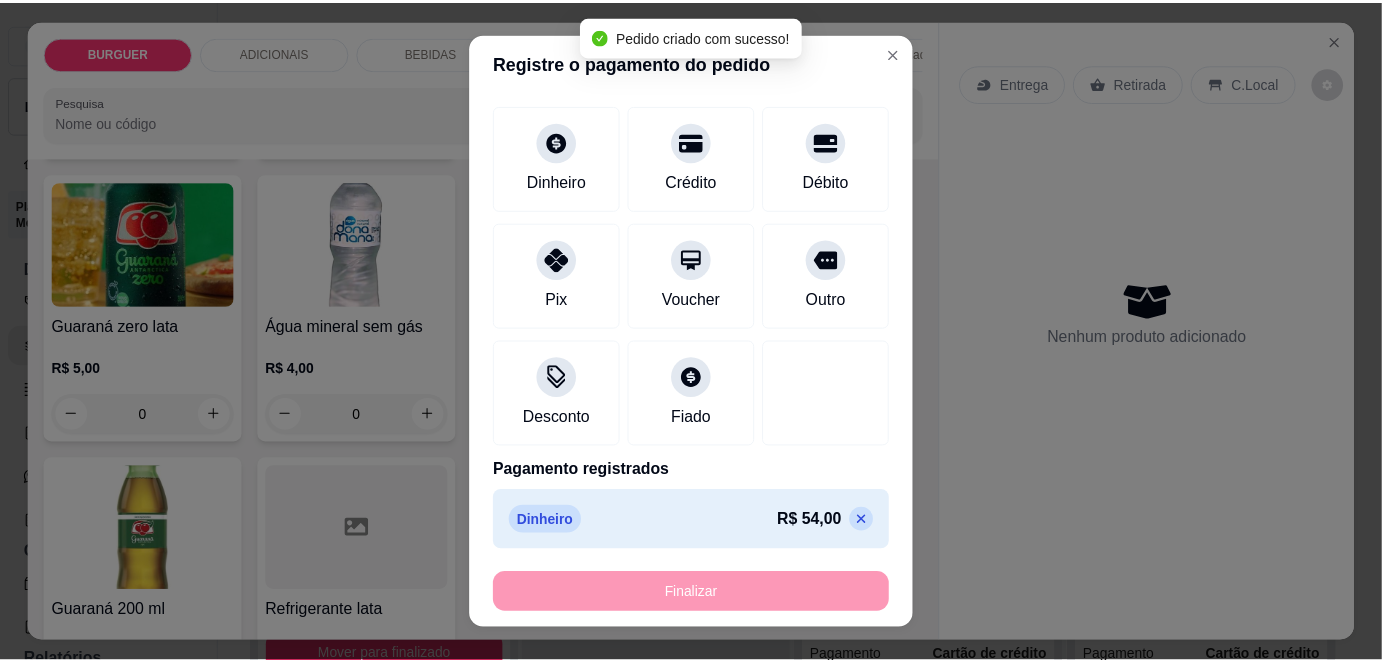 scroll, scrollTop: 2188, scrollLeft: 0, axis: vertical 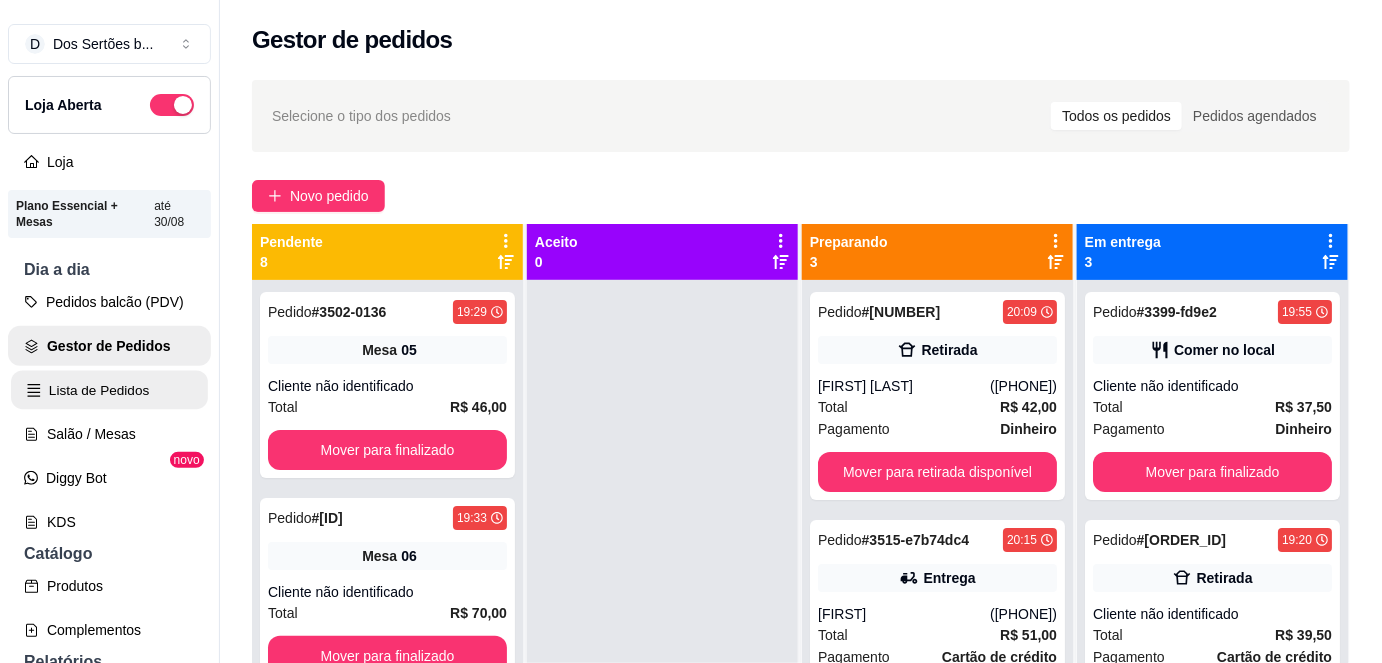 click 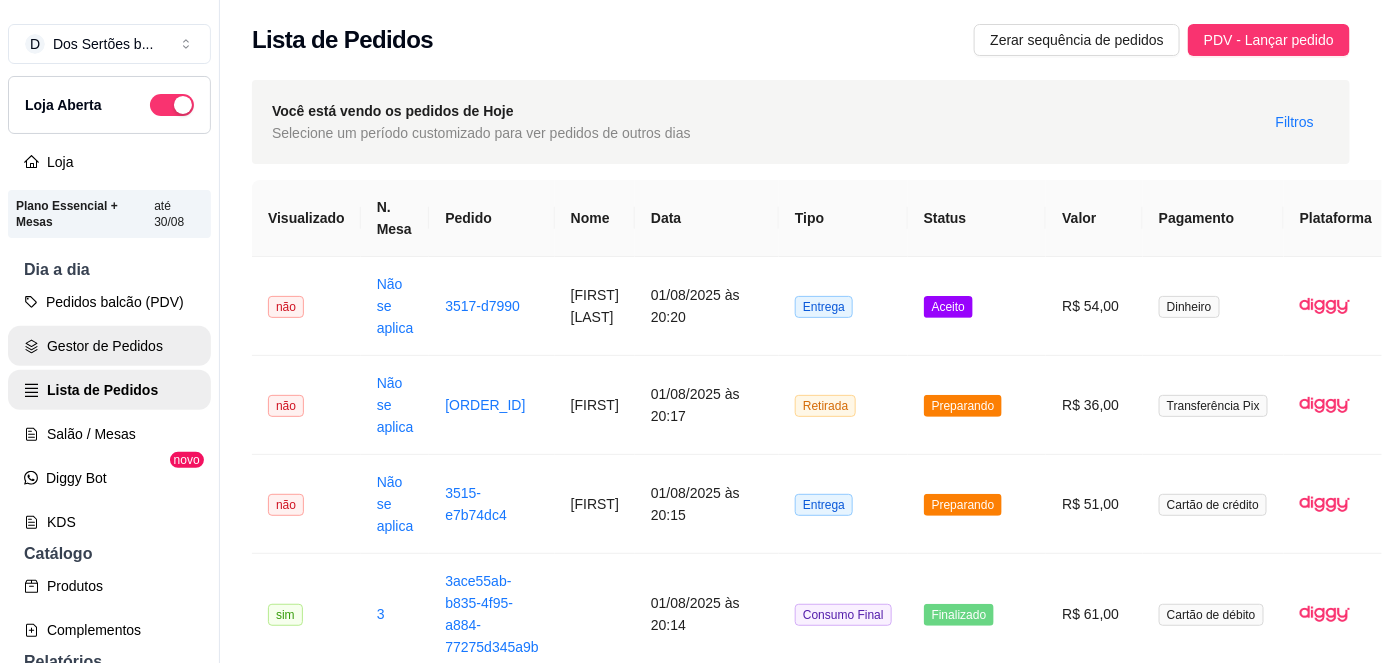 click on "Gestor de Pedidos" at bounding box center (109, 346) 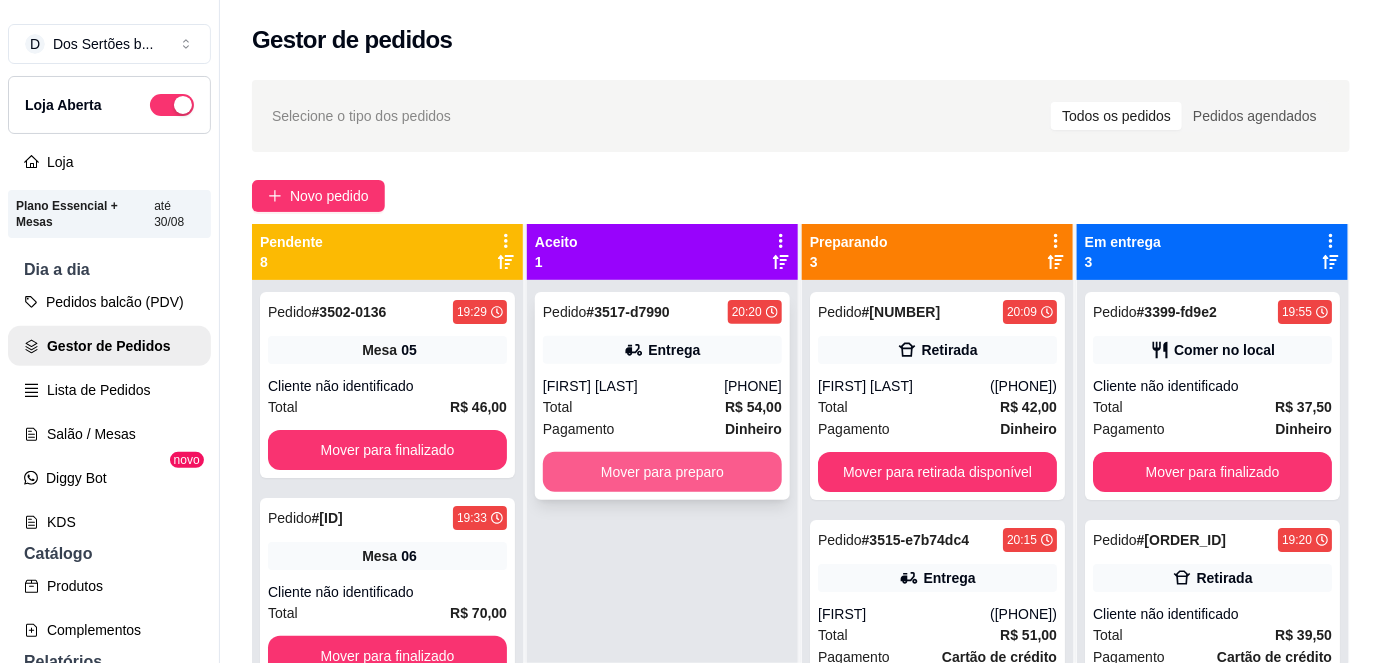 click on "Mover para preparo" at bounding box center [662, 472] 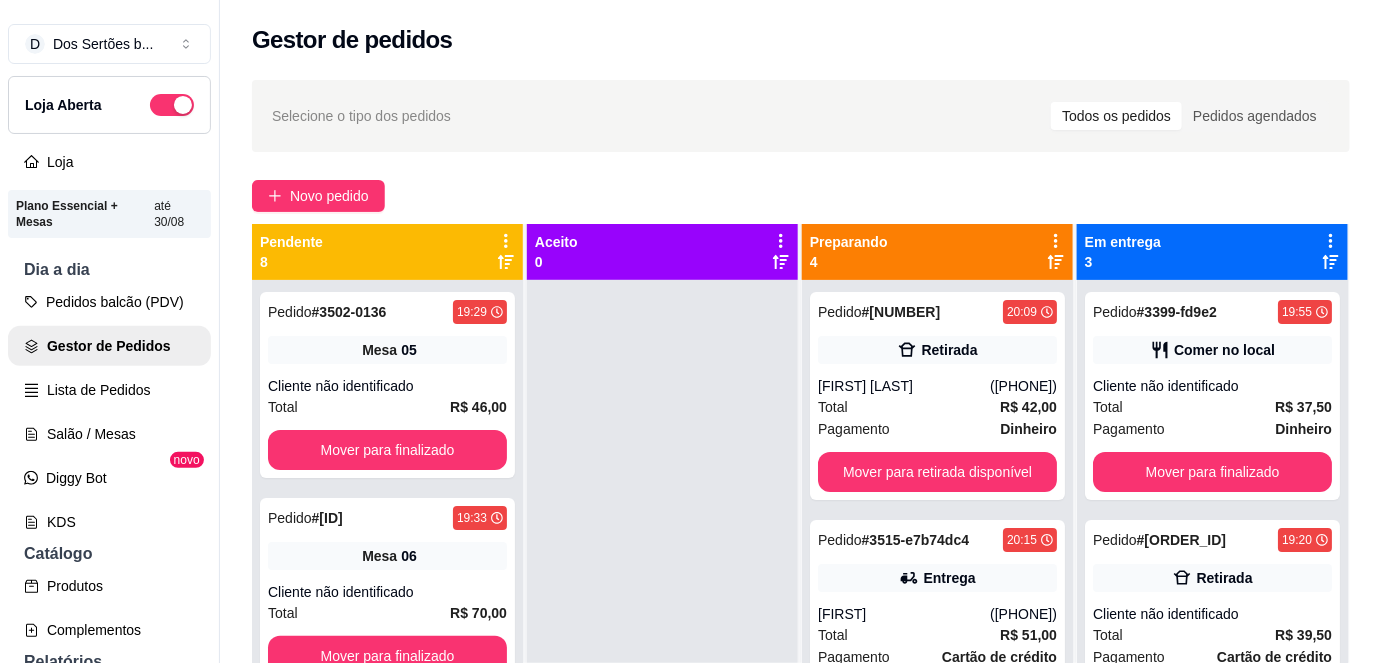 scroll, scrollTop: 56, scrollLeft: 0, axis: vertical 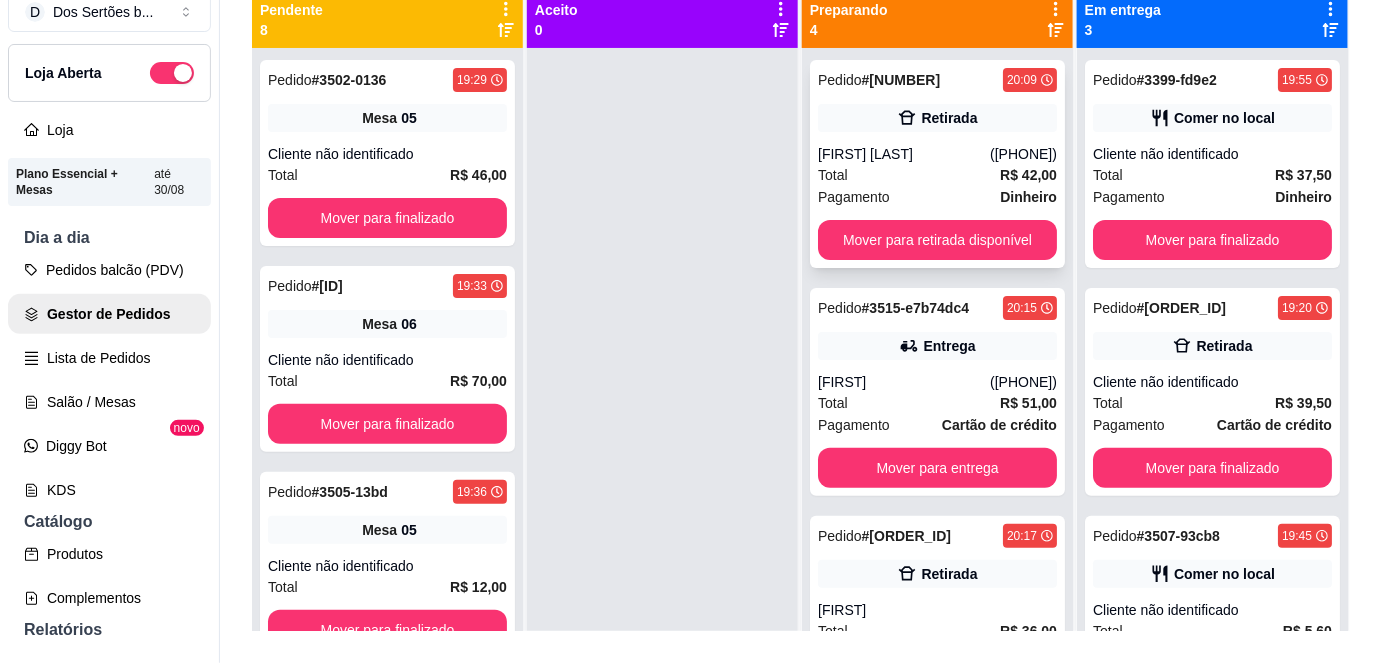 click on "[FIRST] [LAST]" at bounding box center (904, 154) 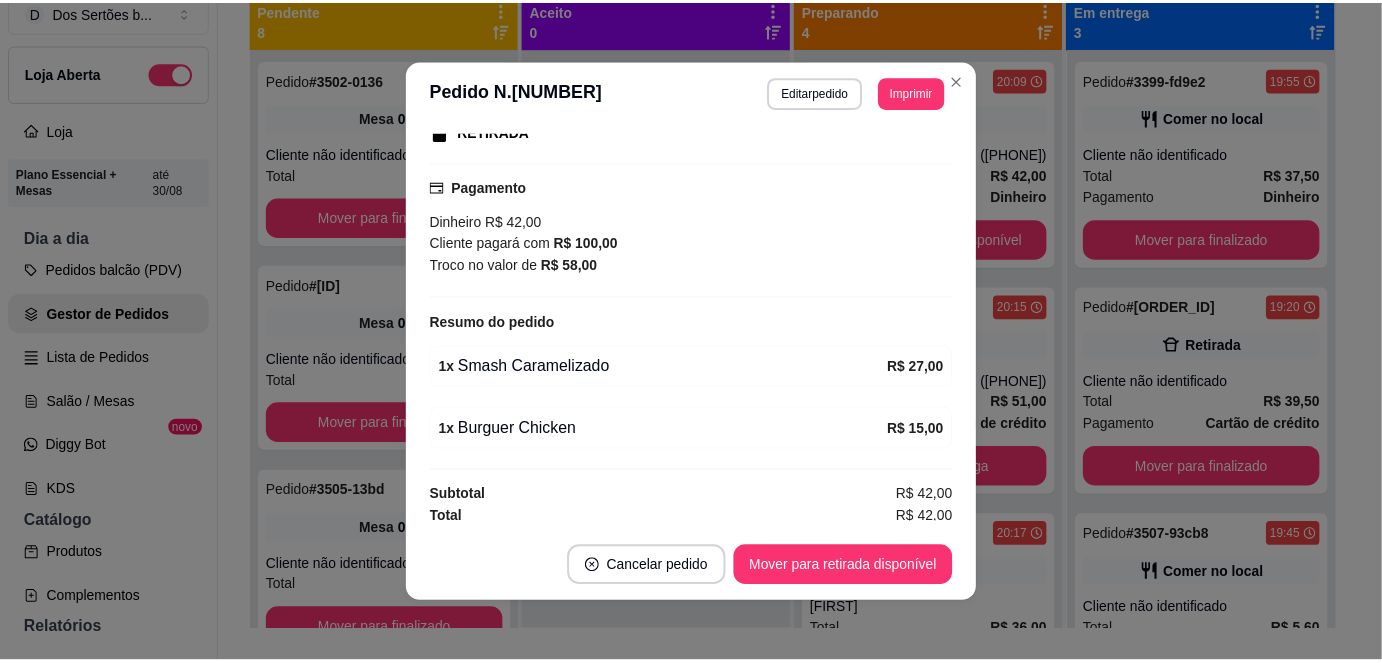 scroll, scrollTop: 0, scrollLeft: 0, axis: both 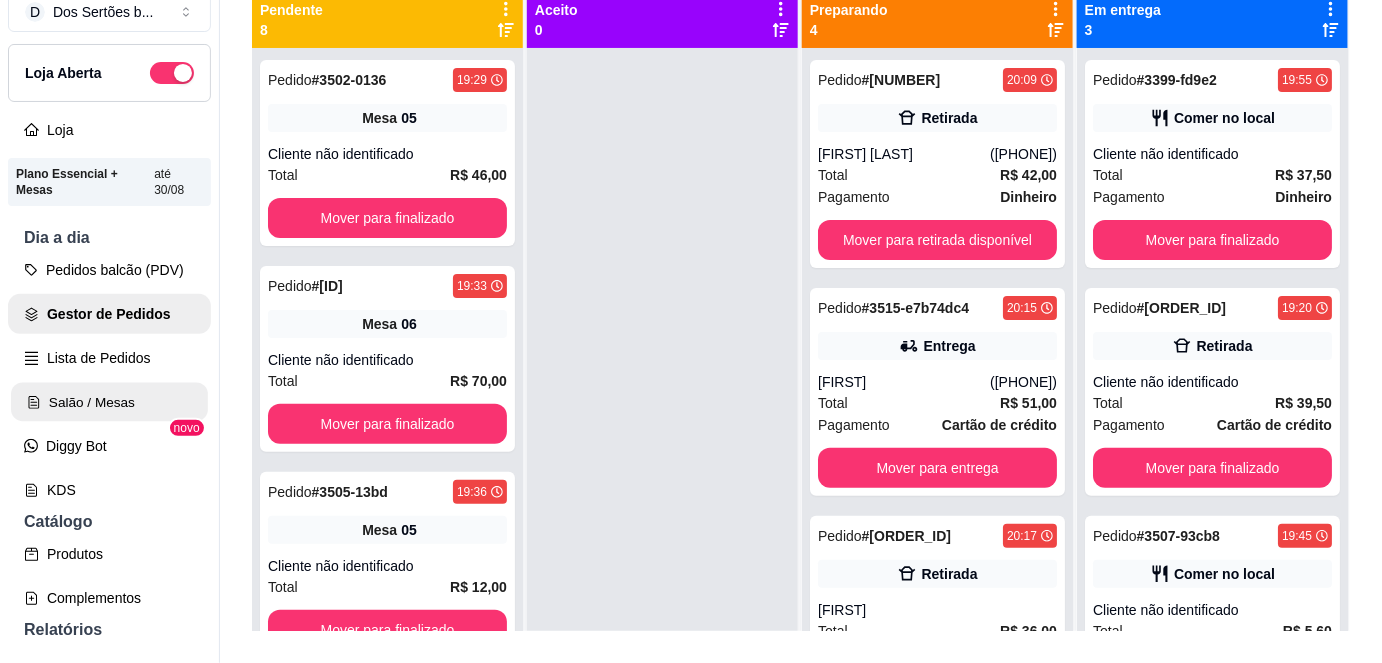 click on "Salão / Mesas" at bounding box center (109, 402) 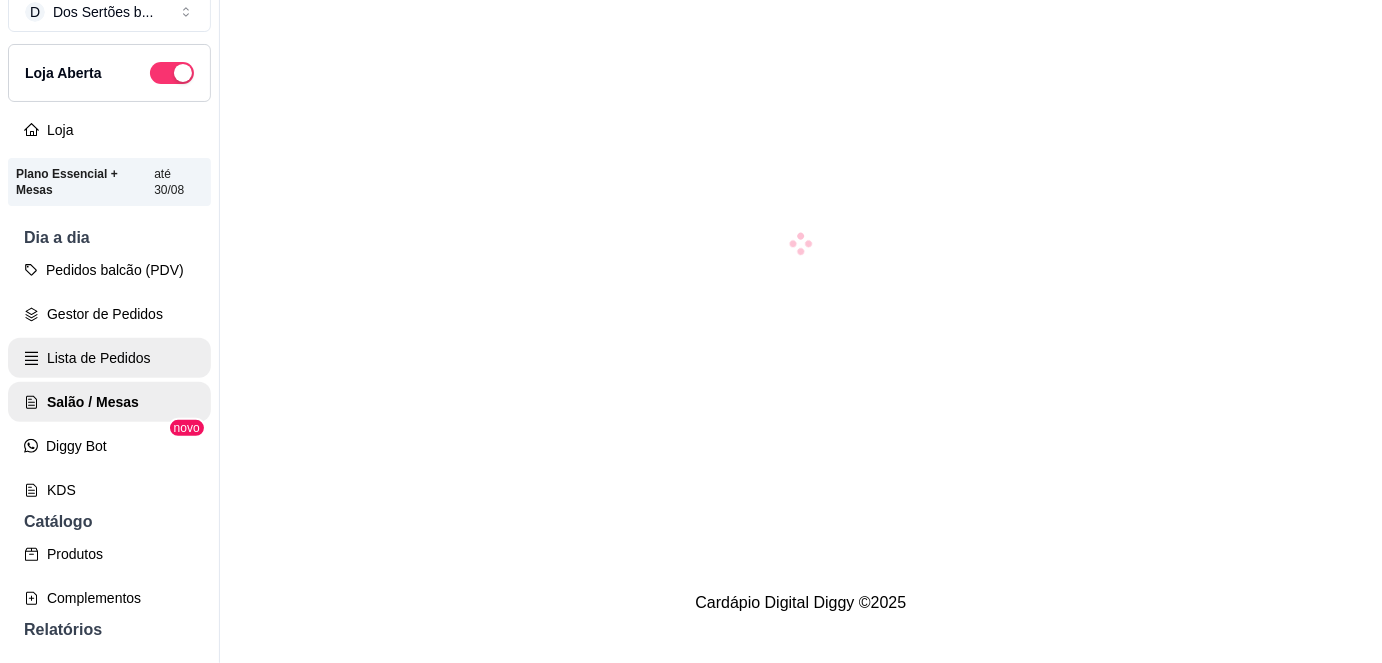 scroll, scrollTop: 0, scrollLeft: 0, axis: both 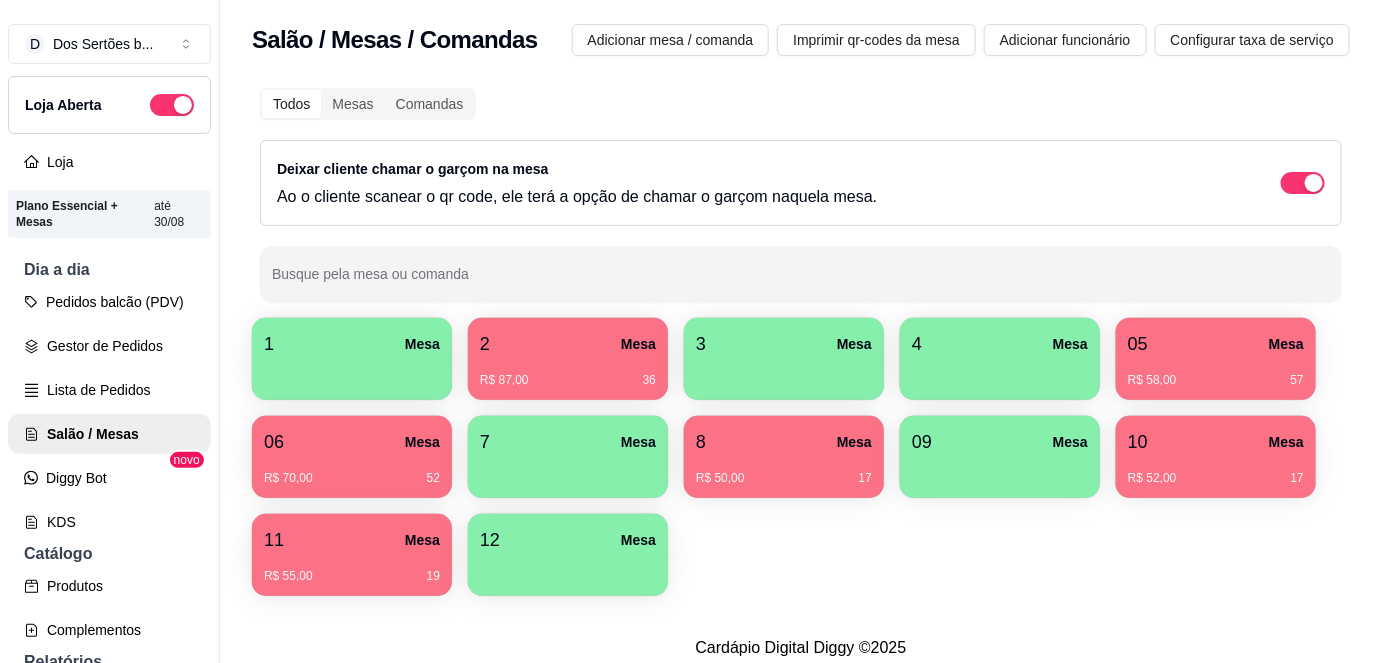 click on "05 Mesa" at bounding box center [1216, 344] 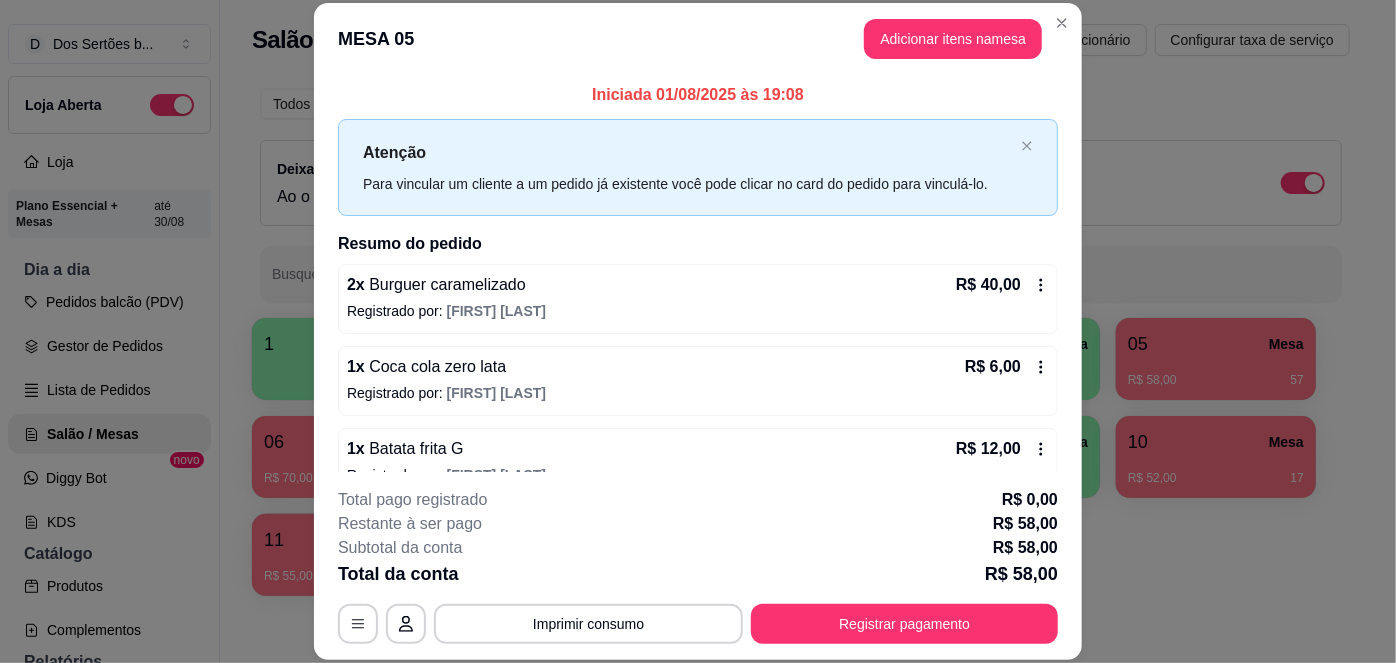 scroll, scrollTop: 32, scrollLeft: 0, axis: vertical 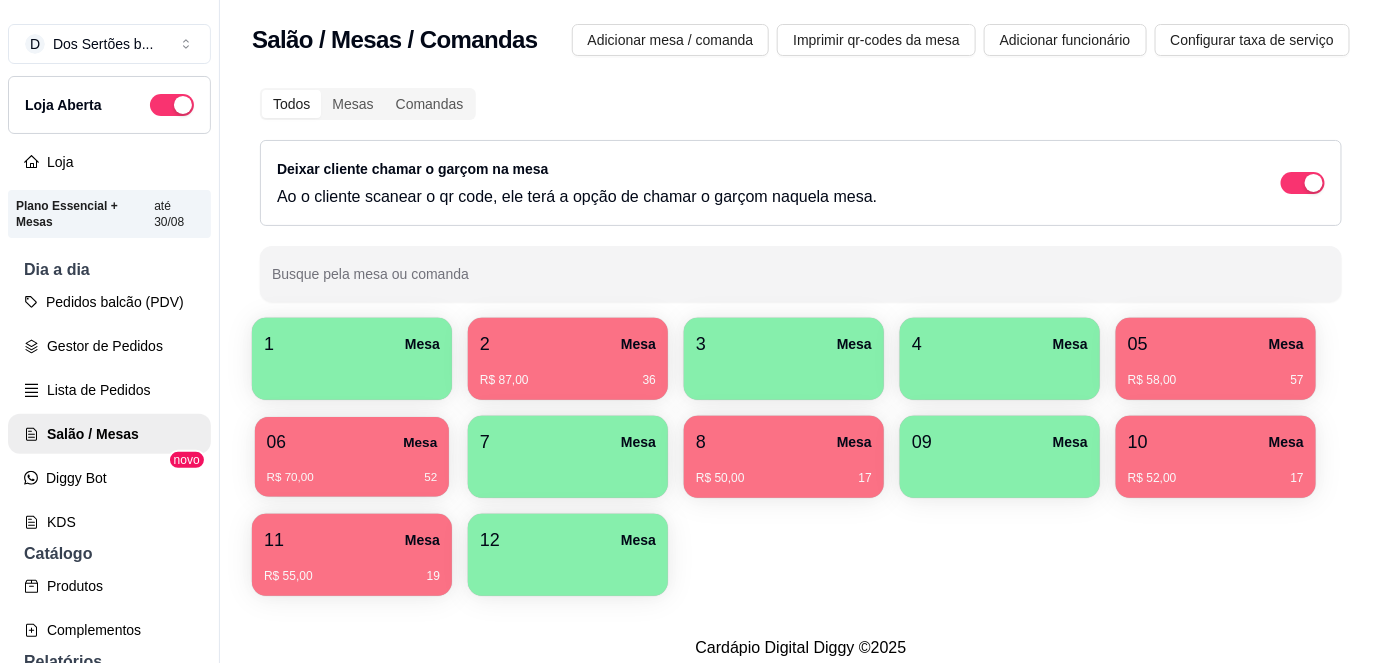 click on "R$ 70,00 52" at bounding box center [352, 470] 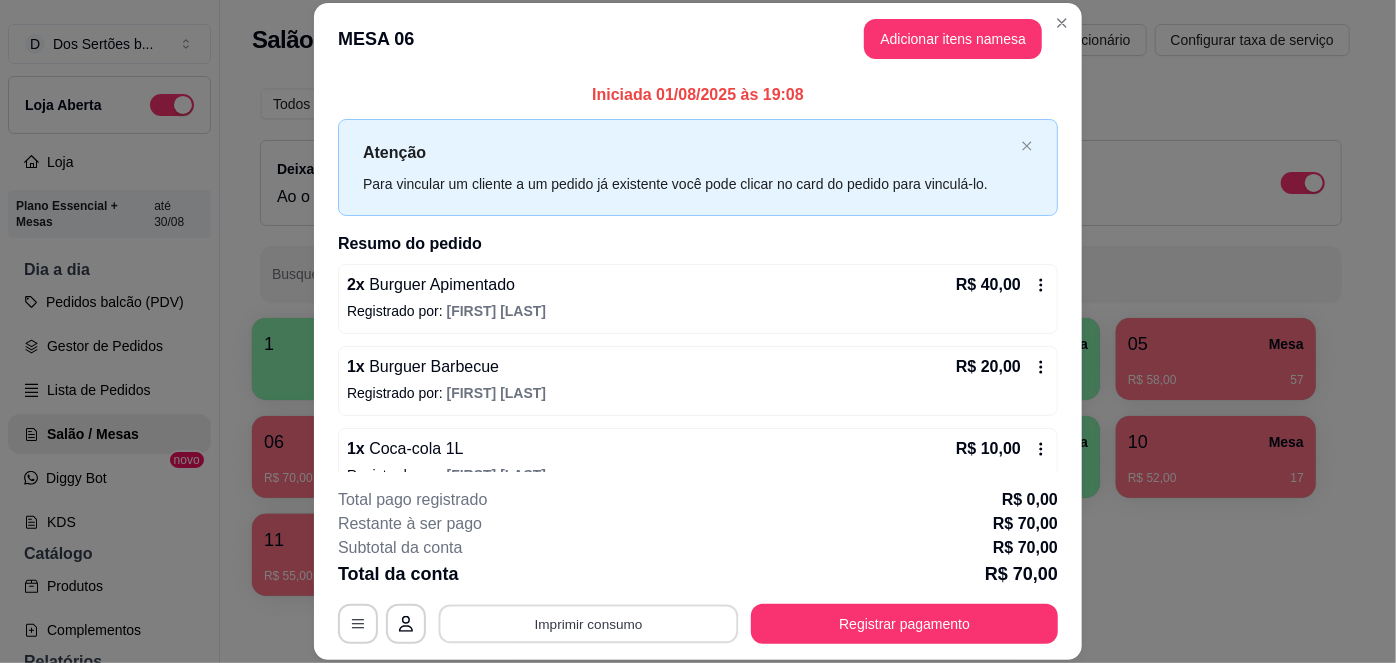 click on "Imprimir consumo" at bounding box center [589, 623] 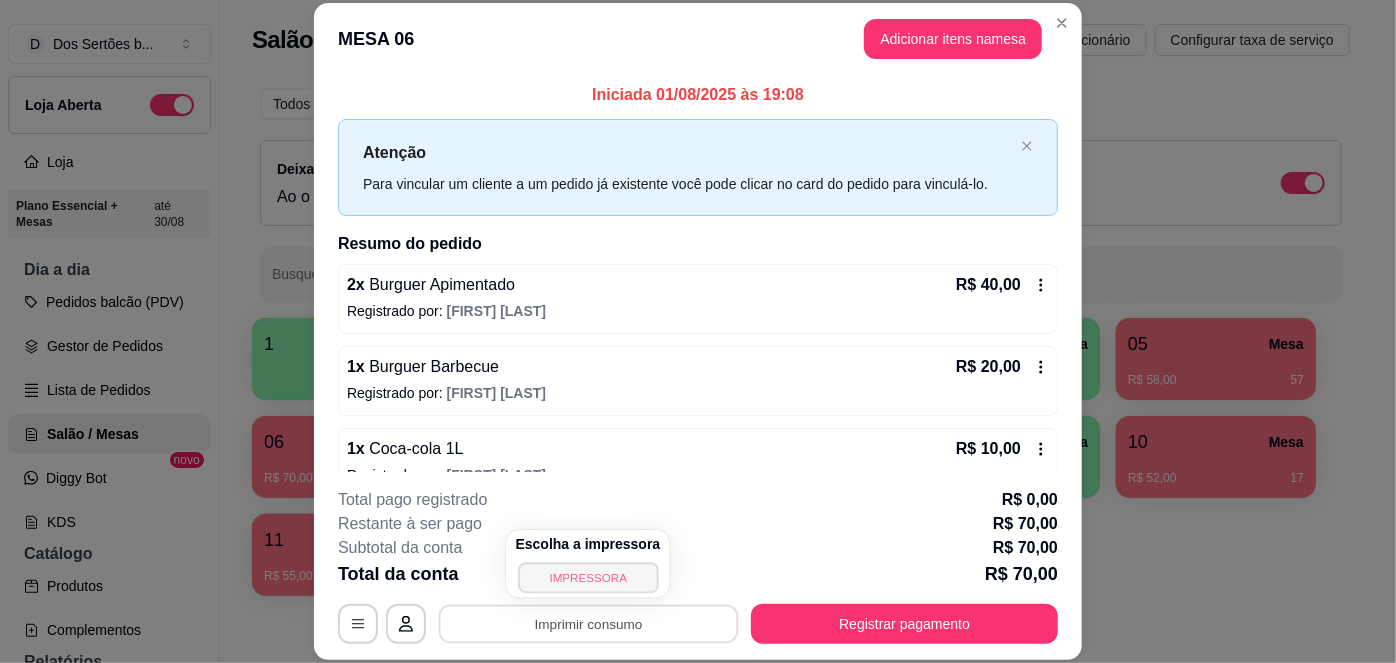 click on "IMPRESSORA" at bounding box center (588, 577) 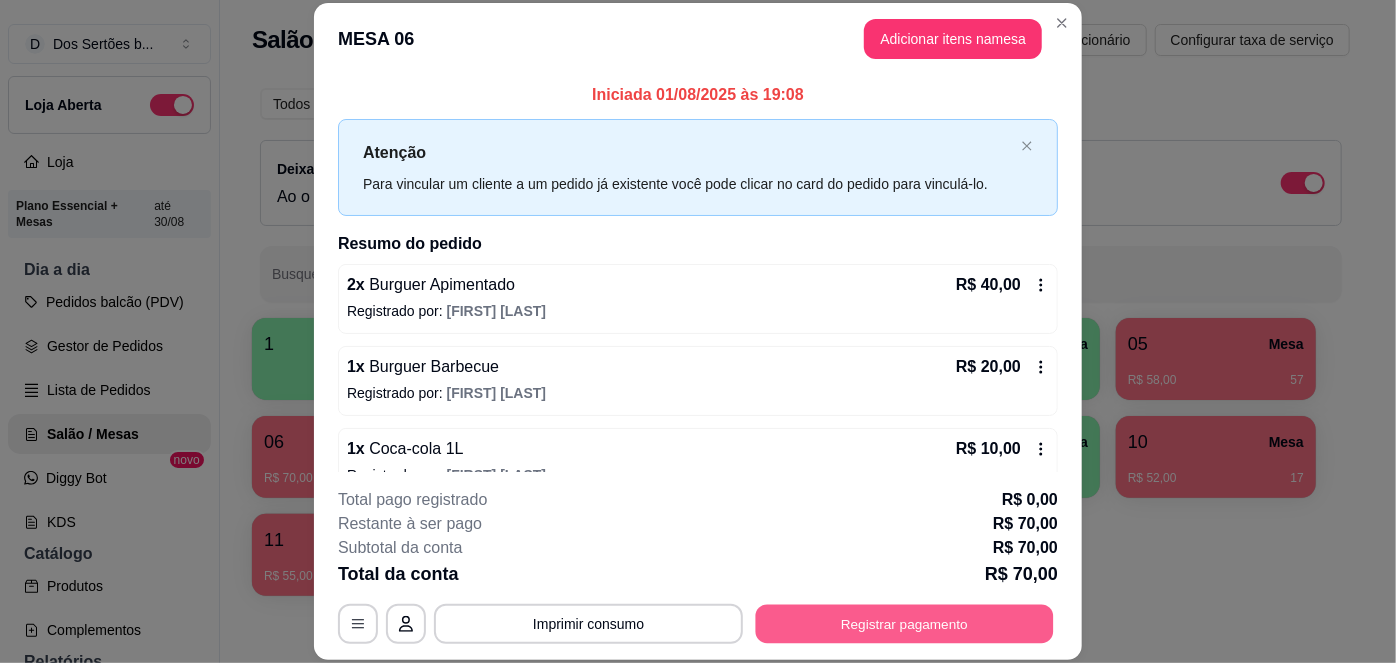 click on "Registrar pagamento" at bounding box center (905, 623) 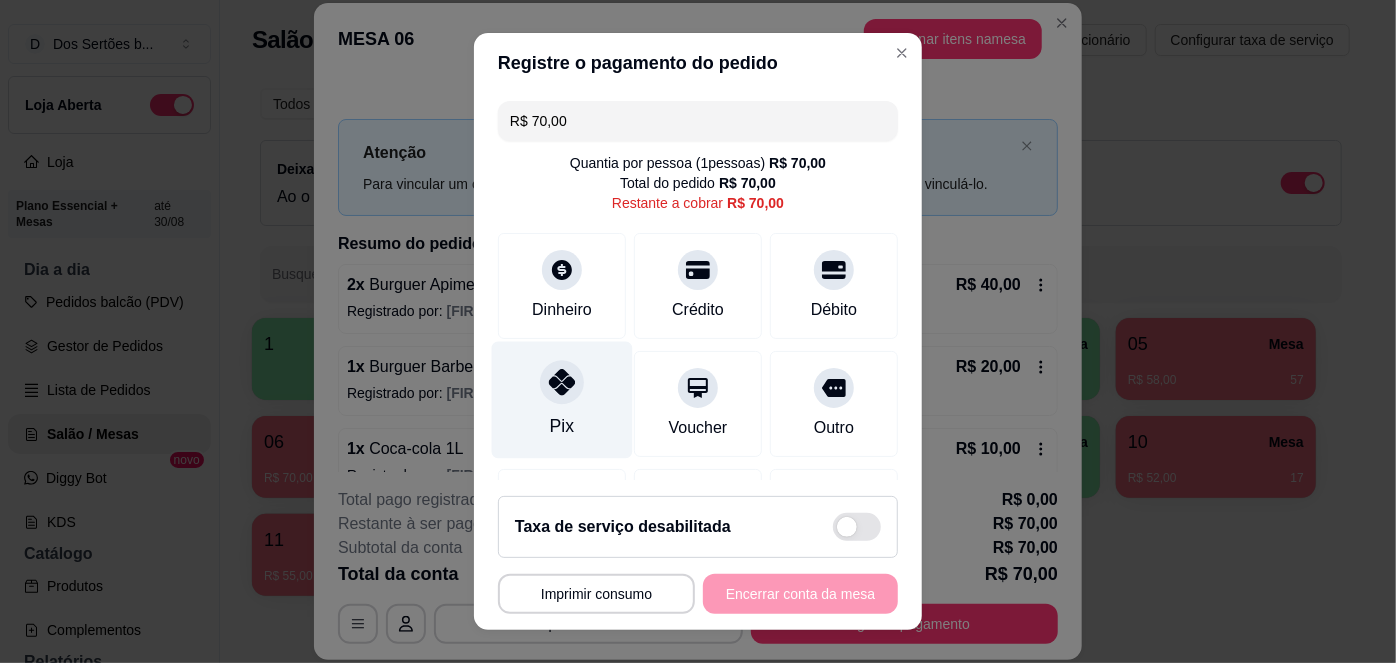 click 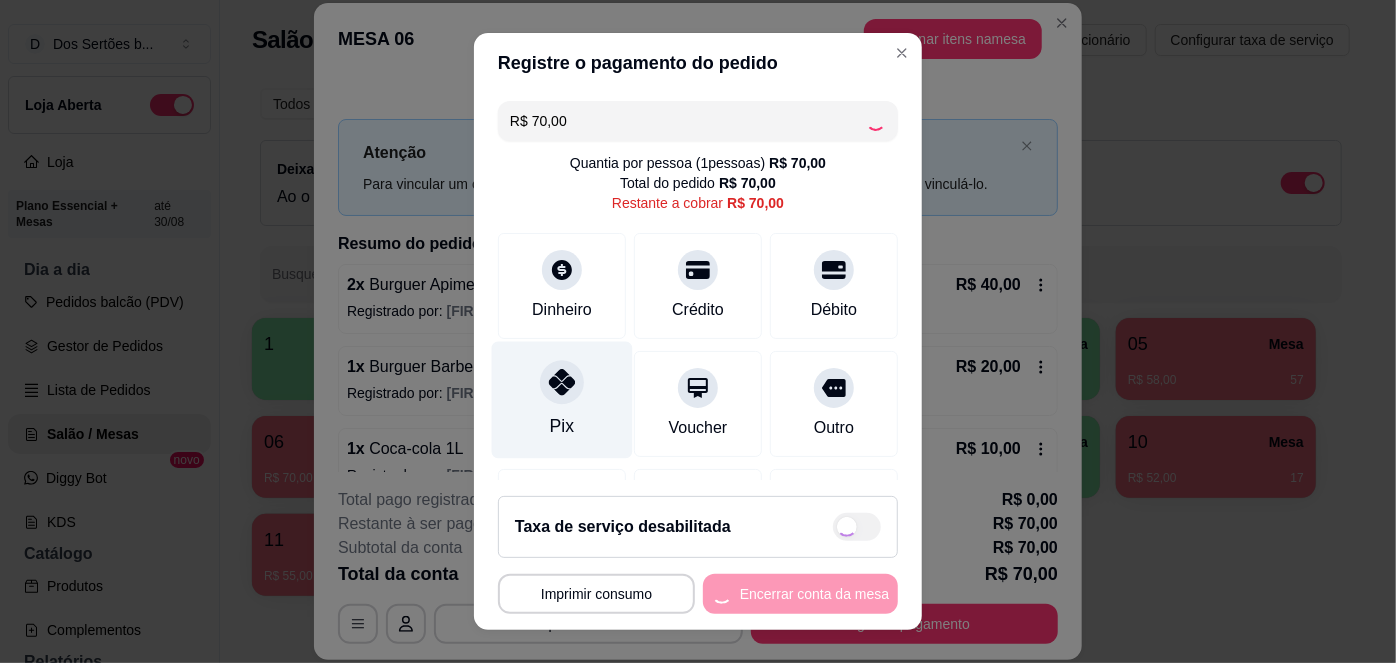 type on "R$ 0,00" 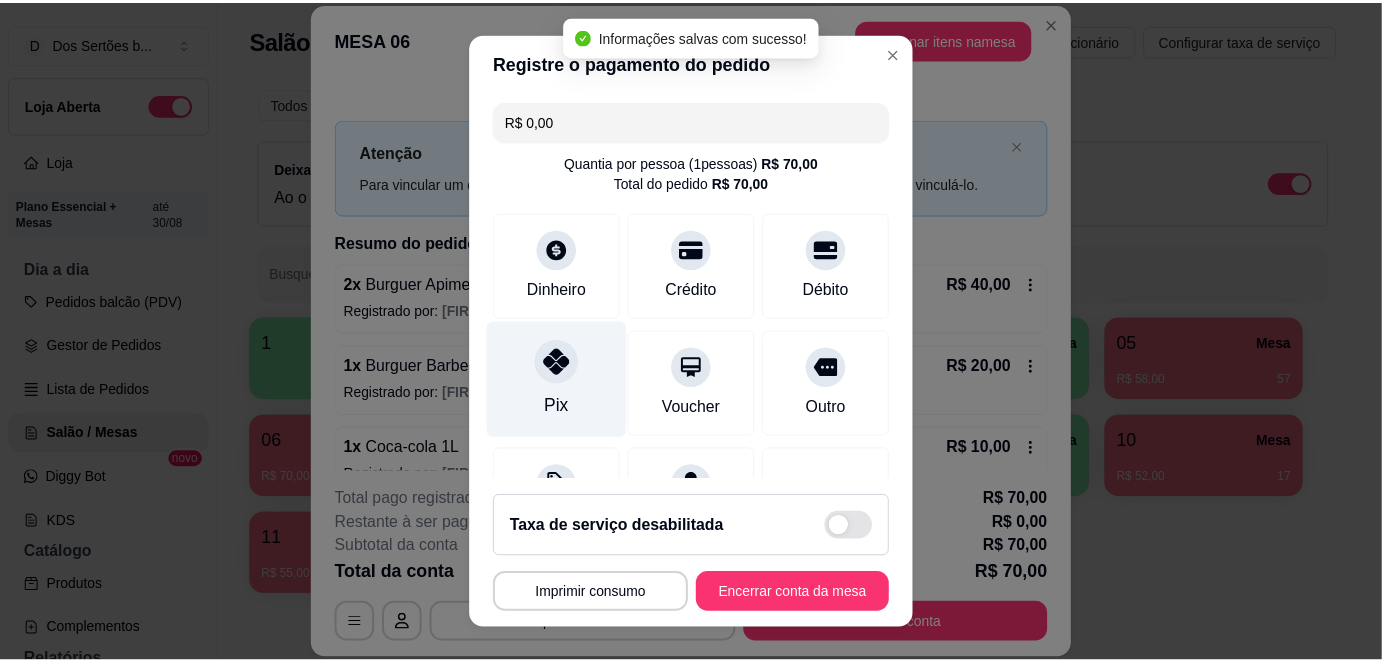 scroll, scrollTop: 208, scrollLeft: 0, axis: vertical 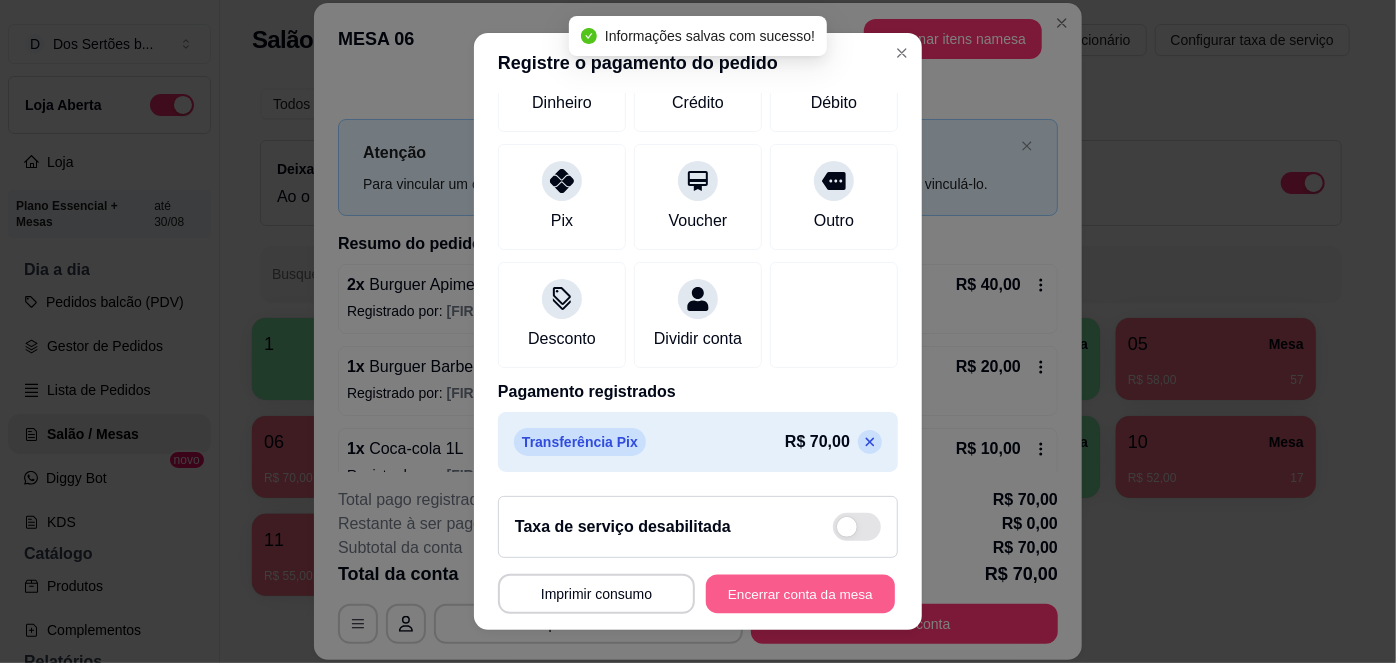 click on "Encerrar conta da mesa" at bounding box center [800, 593] 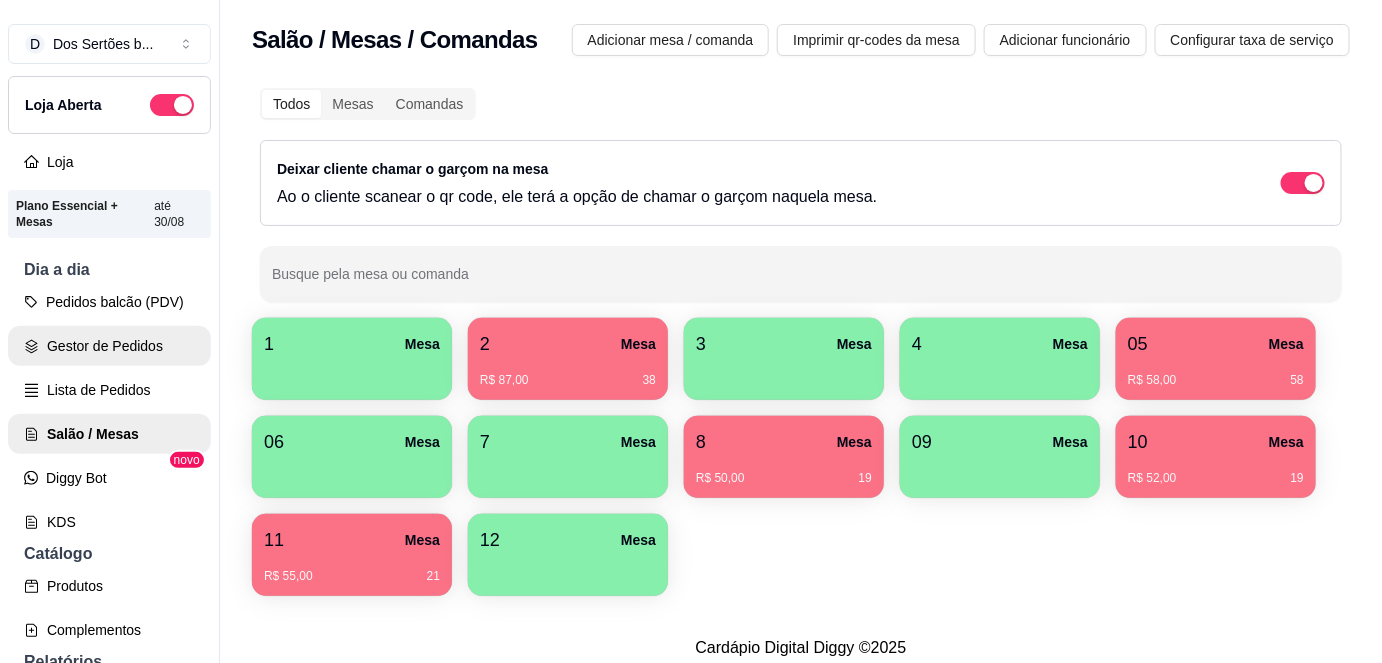 click on "Gestor de Pedidos" at bounding box center [109, 346] 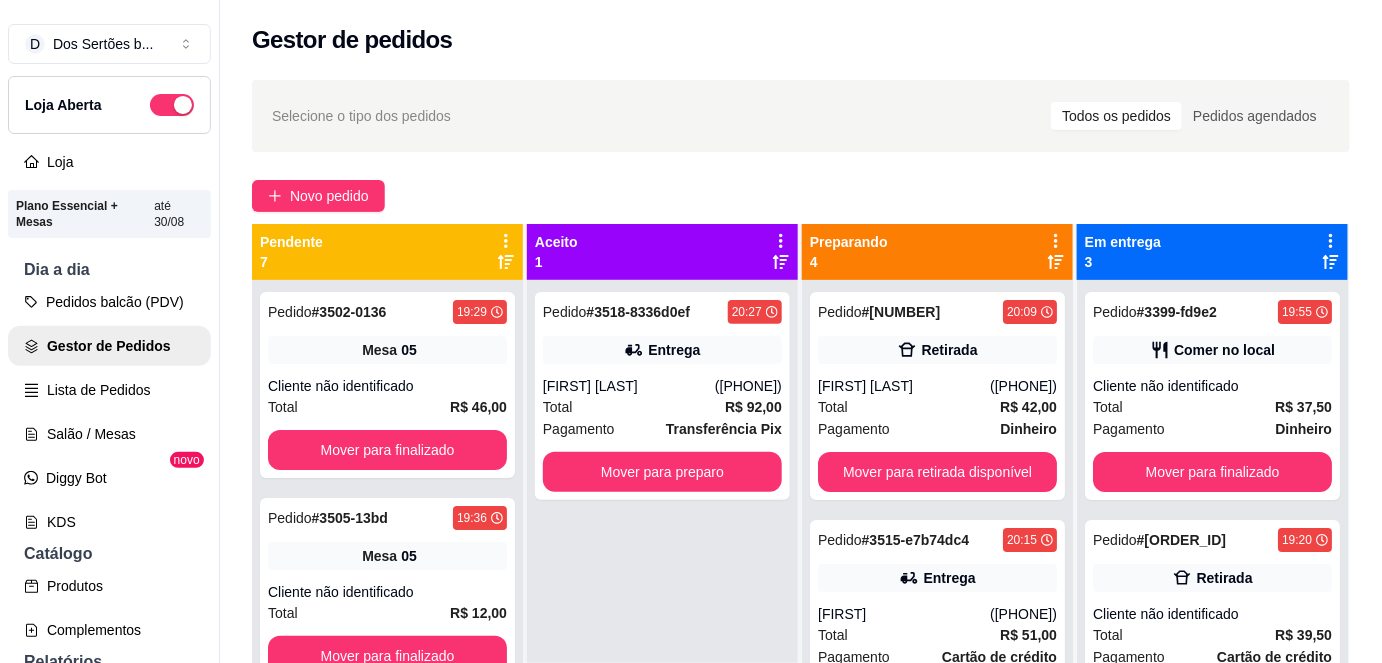 scroll, scrollTop: 56, scrollLeft: 0, axis: vertical 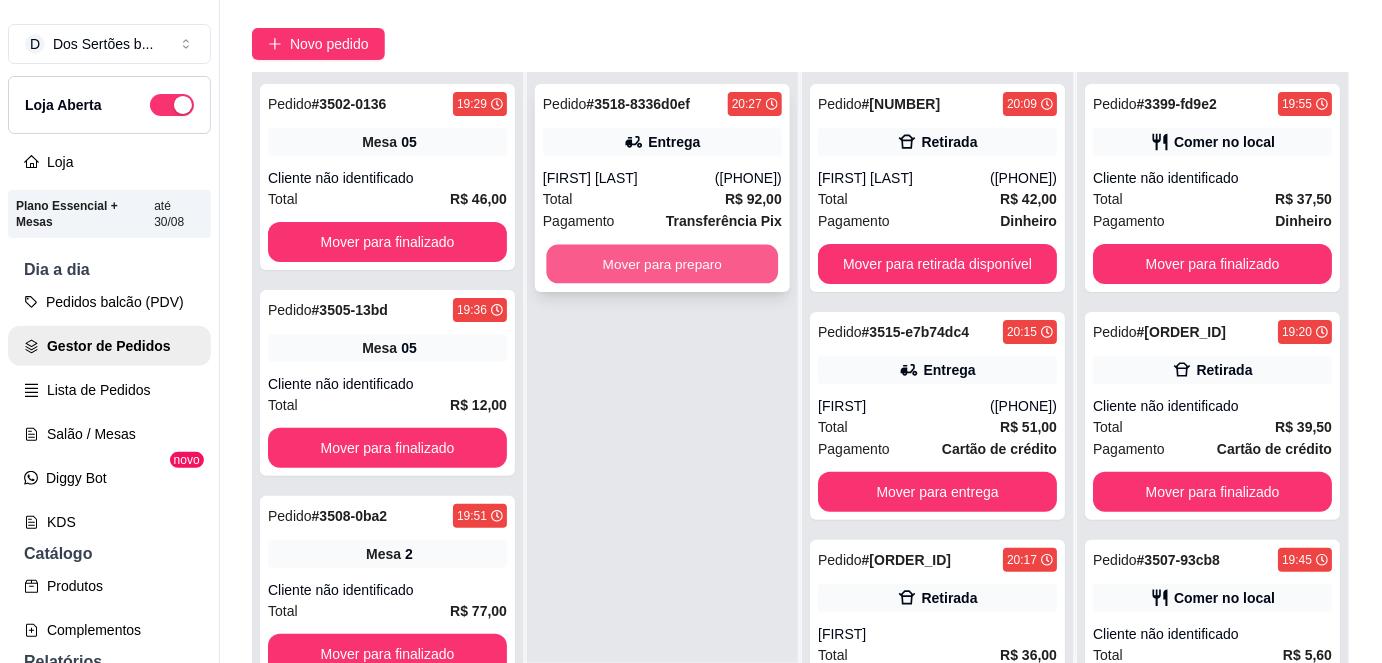 click on "Mover para preparo" at bounding box center (663, 264) 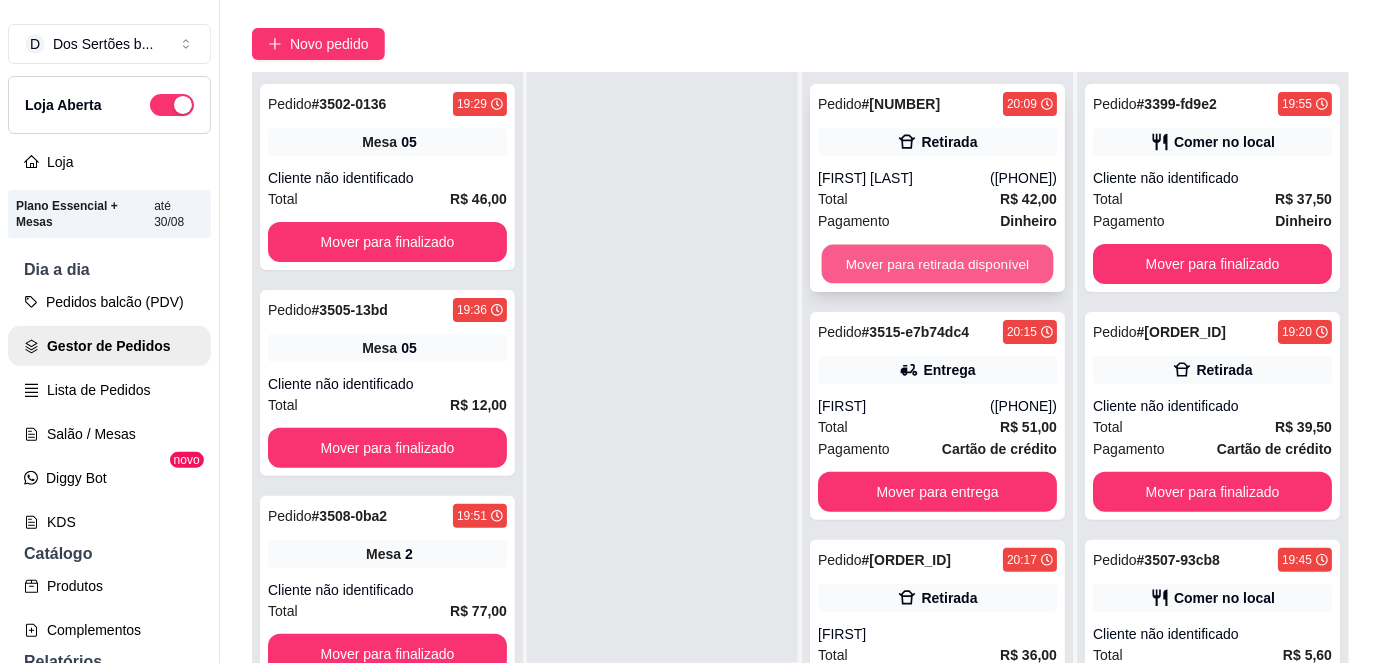 click on "Mover para retirada disponível" at bounding box center (938, 264) 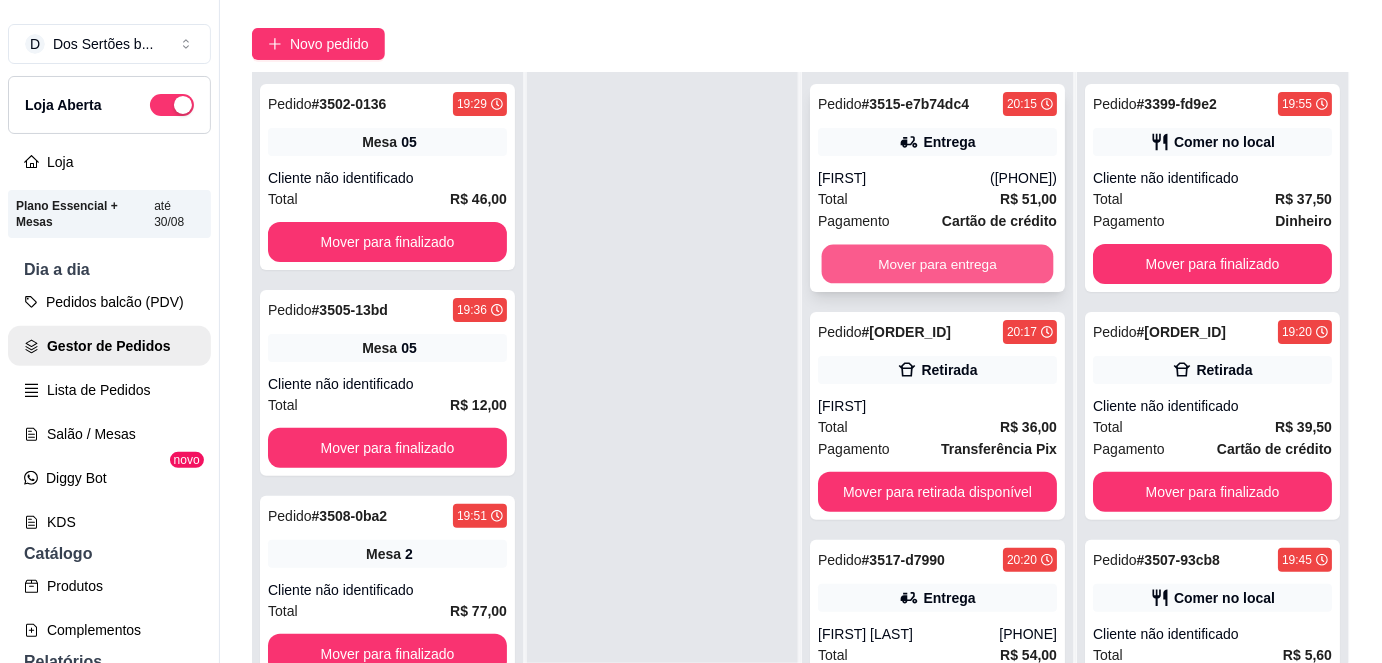 click on "Mover para entrega" at bounding box center (938, 264) 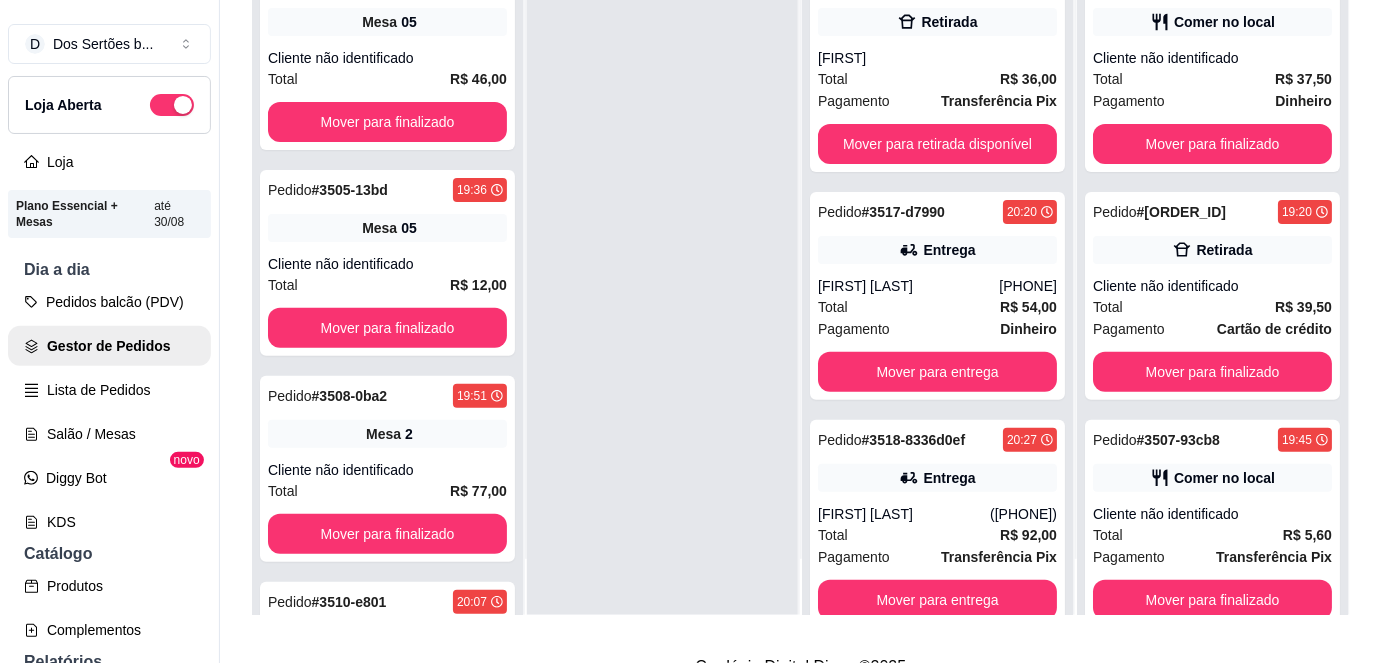 scroll, scrollTop: 274, scrollLeft: 0, axis: vertical 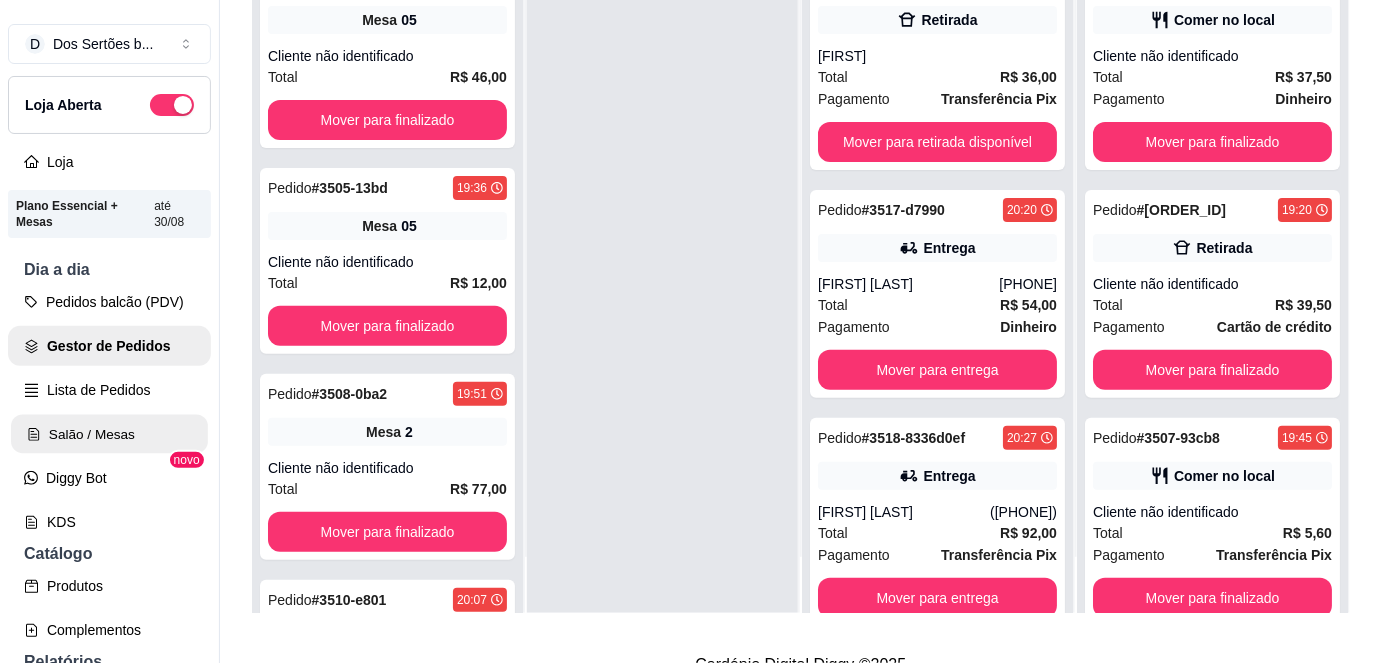 click on "Salão / Mesas" at bounding box center [109, 434] 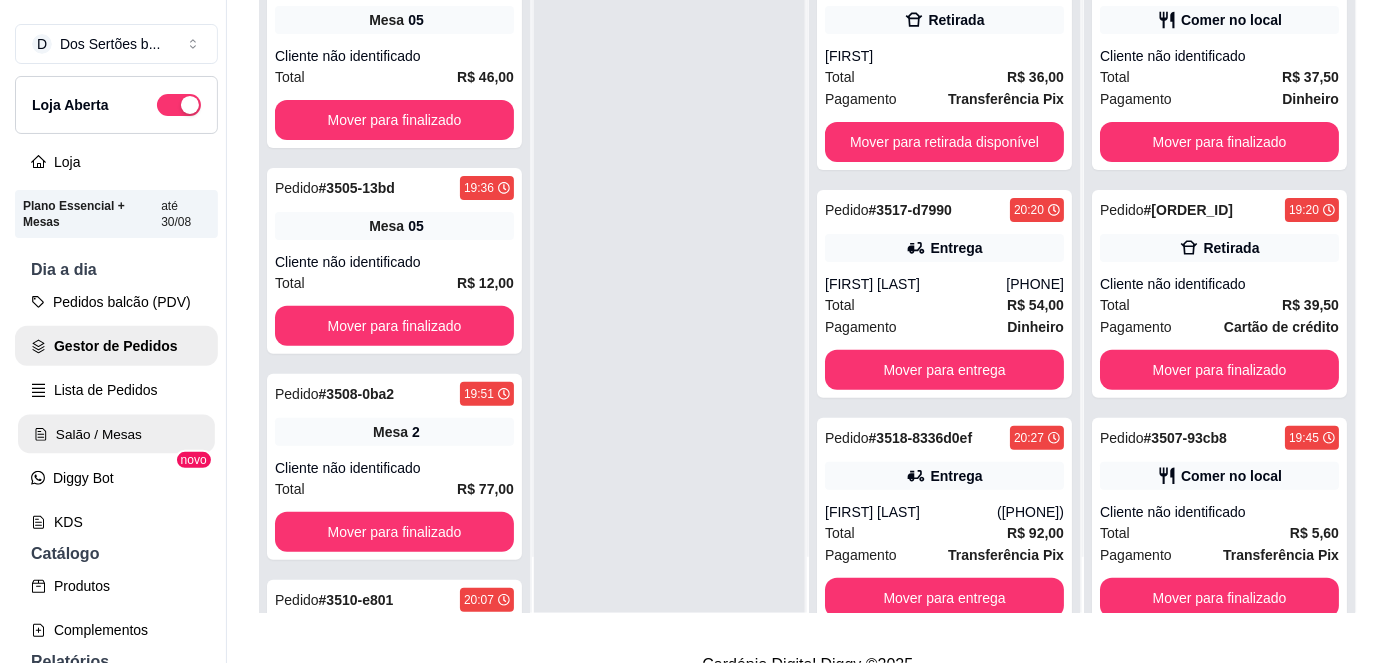 scroll, scrollTop: 0, scrollLeft: 0, axis: both 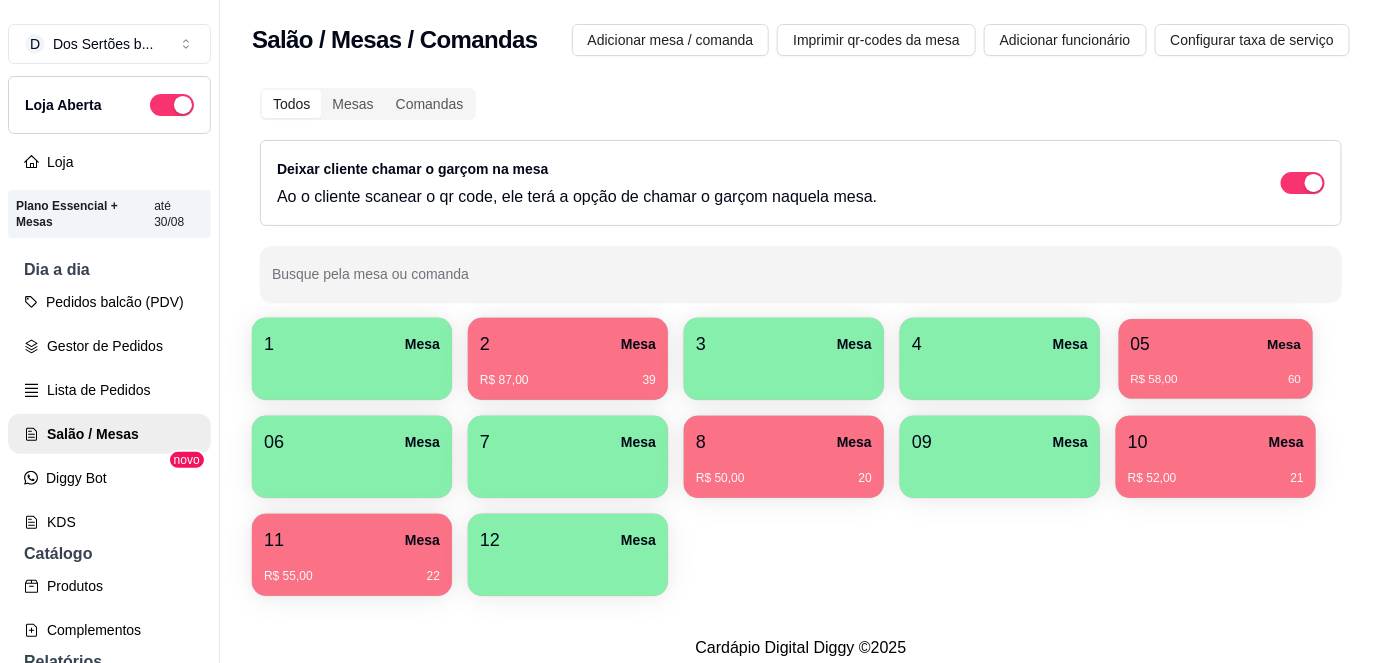 click on "05" at bounding box center (1140, 344) 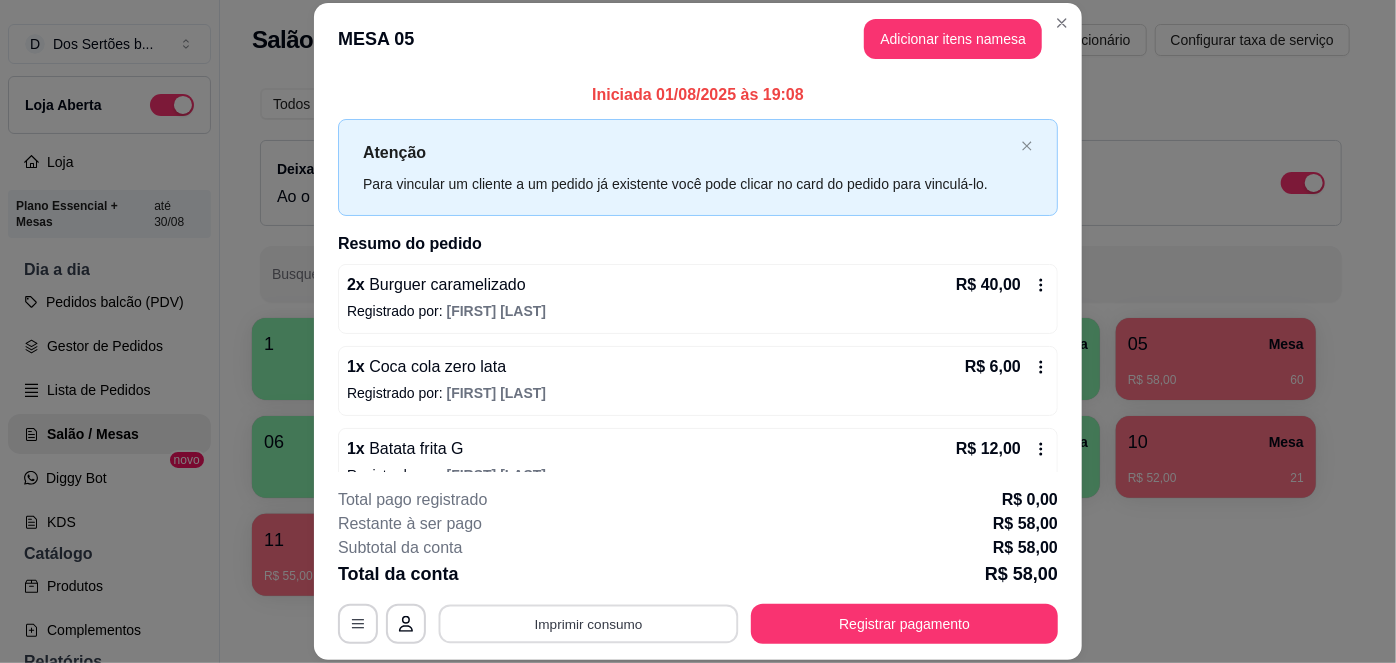 click on "Imprimir consumo" at bounding box center [589, 623] 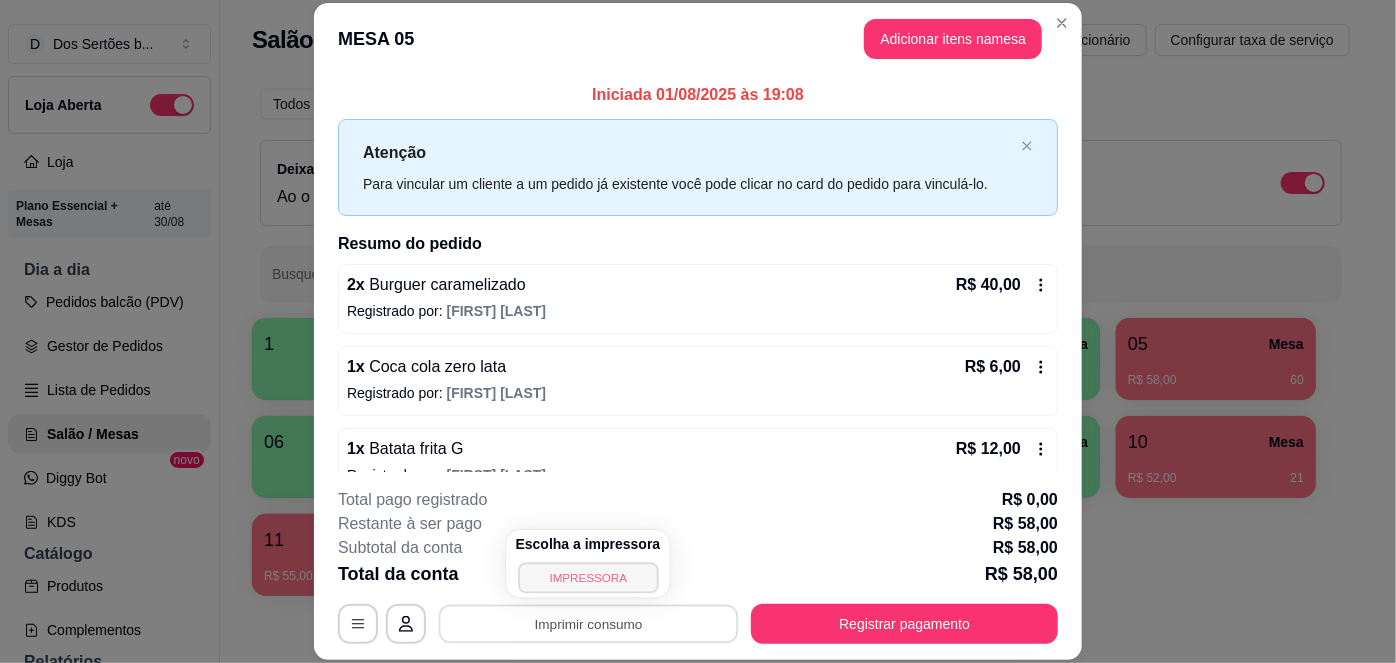 click on "Escolha a impressora IMPRESSORA" at bounding box center (588, 564) 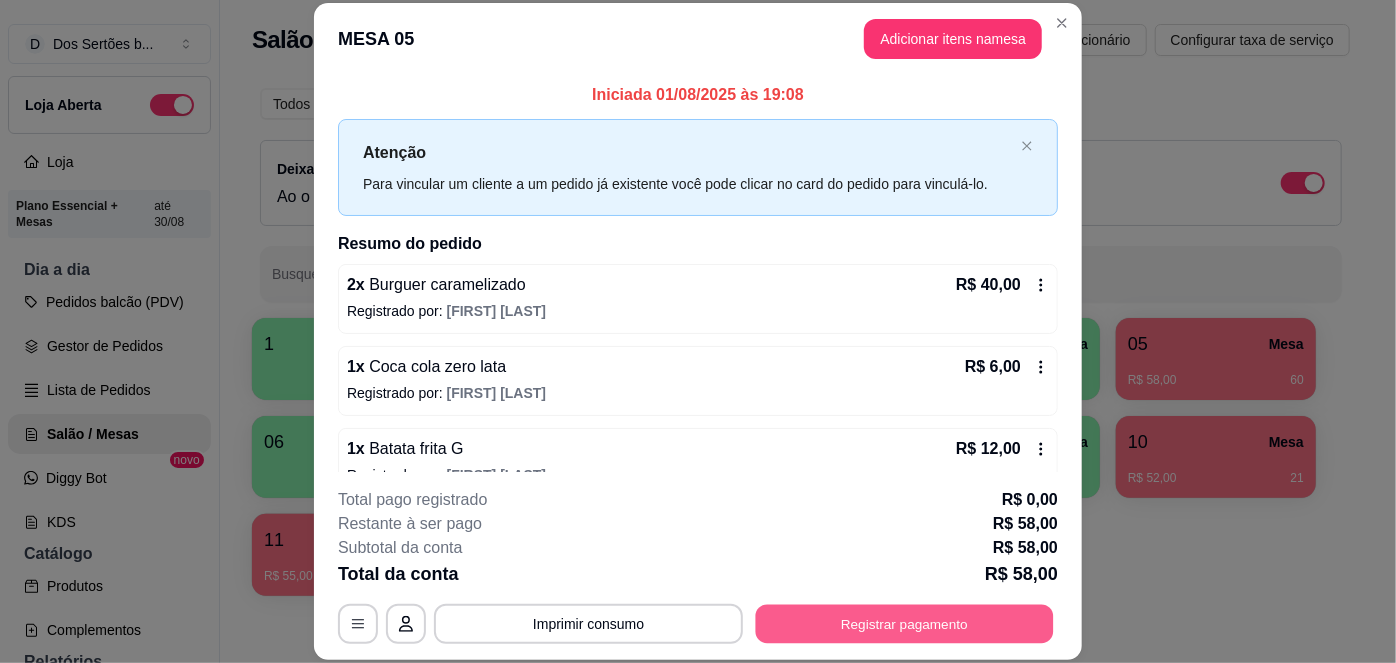 click on "Registrar pagamento" at bounding box center (905, 623) 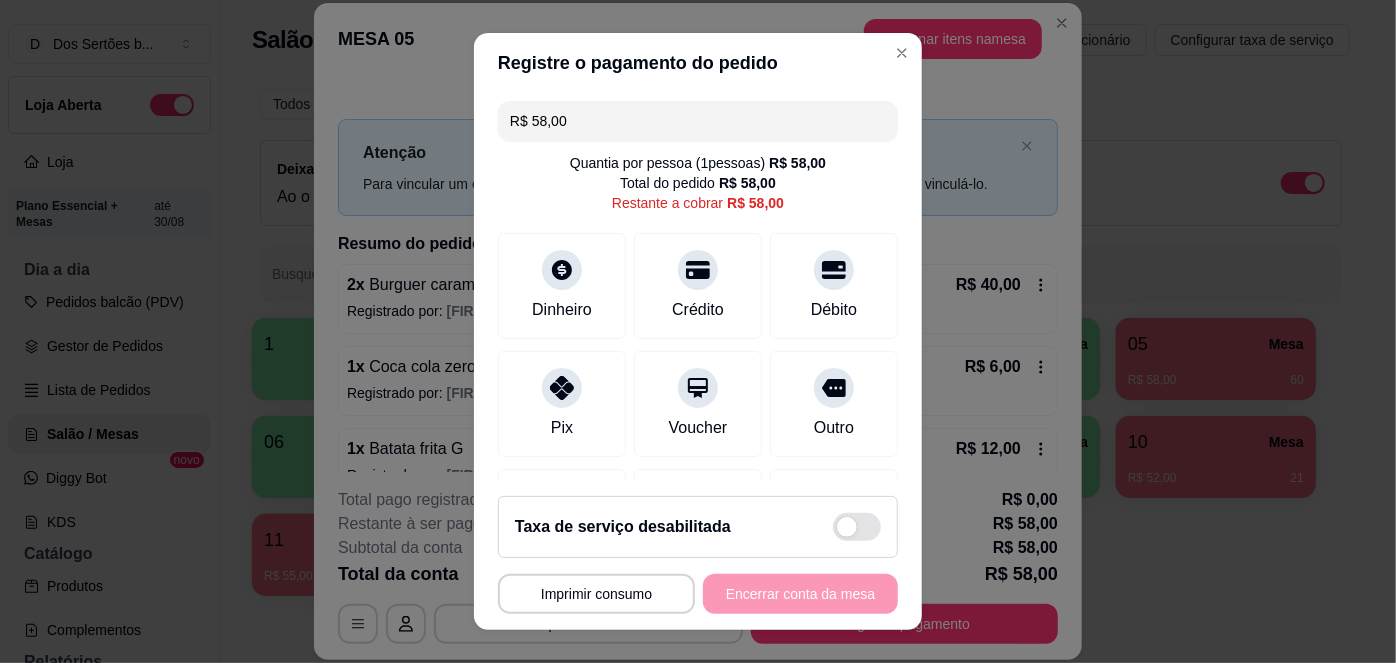 click on "R$ 58,00" at bounding box center [698, 121] 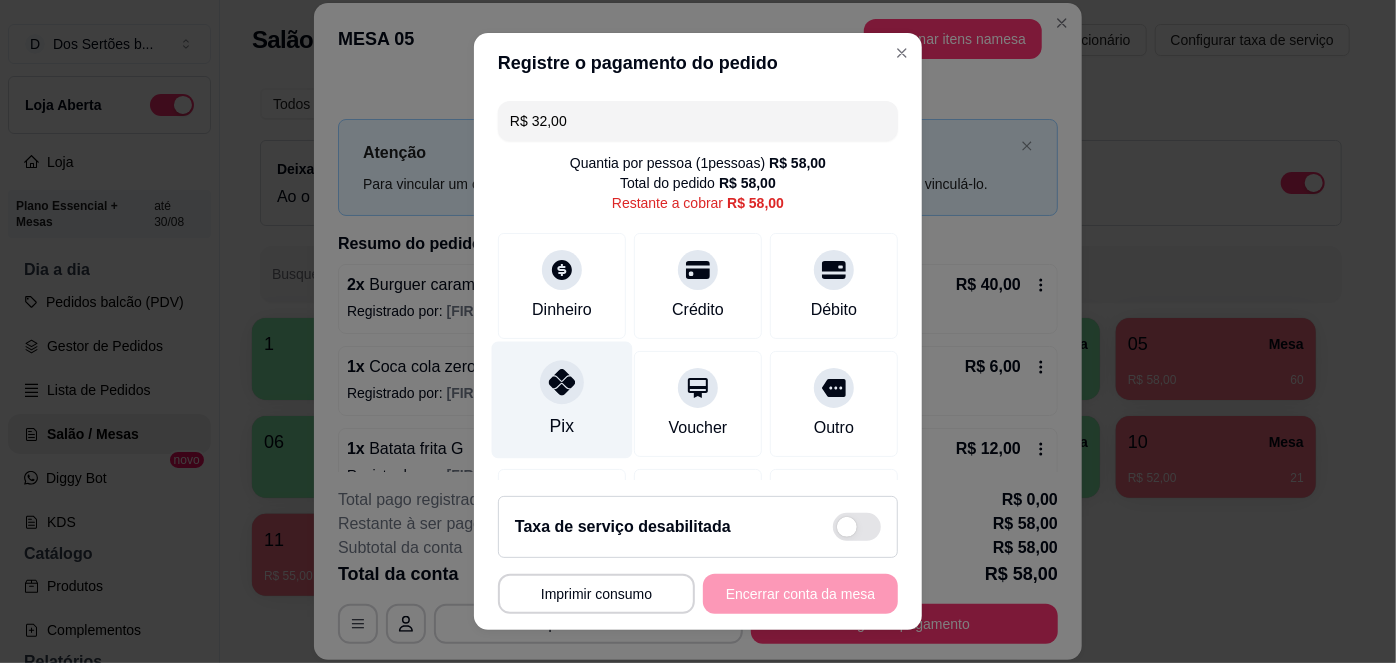 click on "Pix" at bounding box center [562, 400] 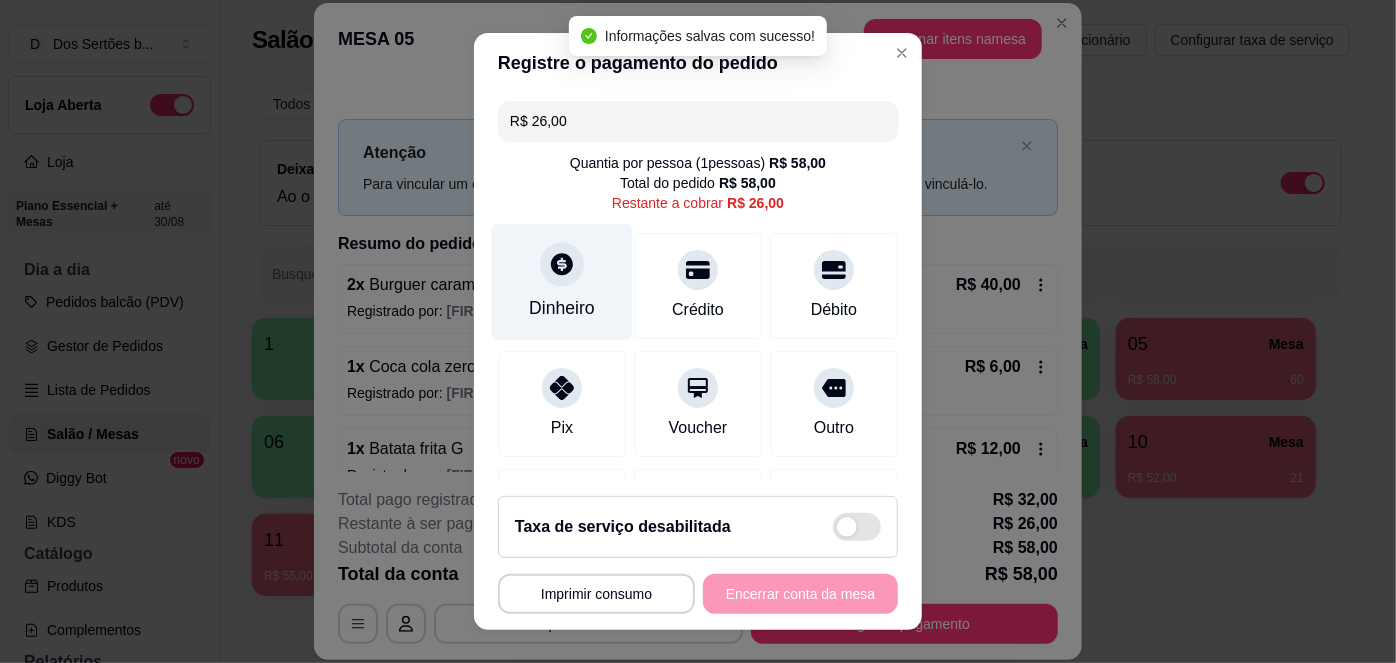 click at bounding box center (562, 265) 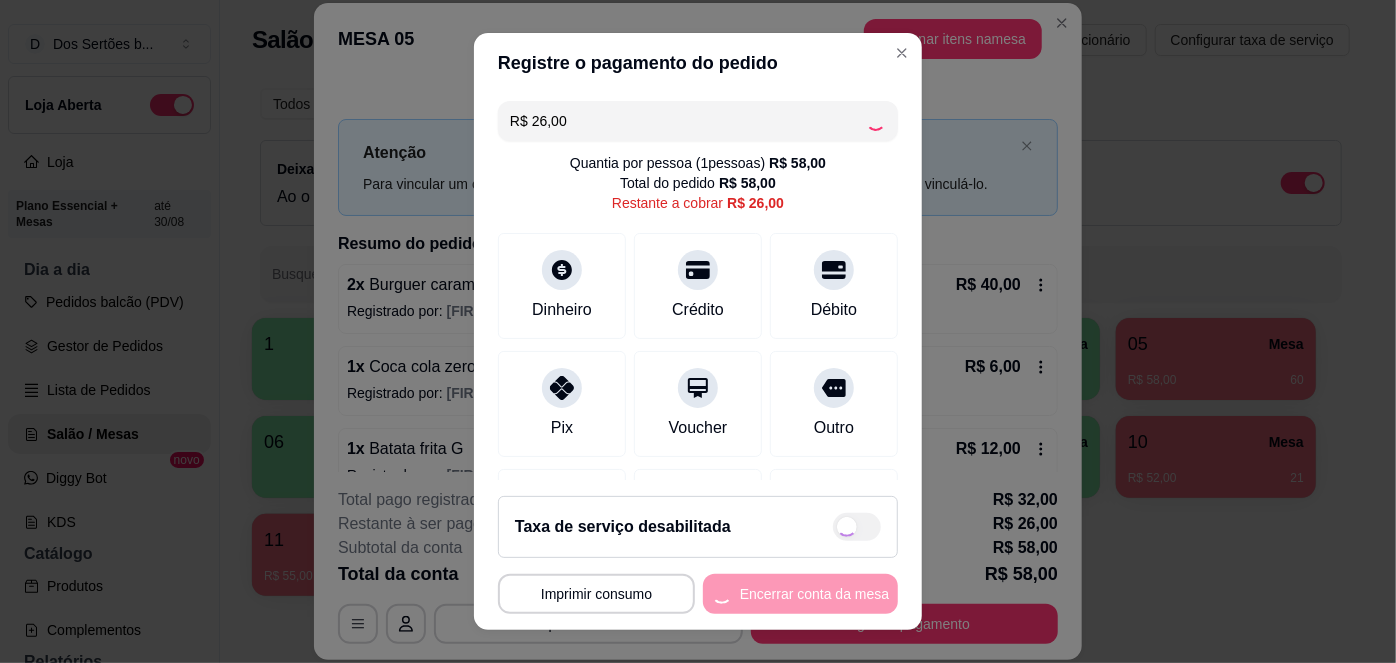 type on "R$ 0,00" 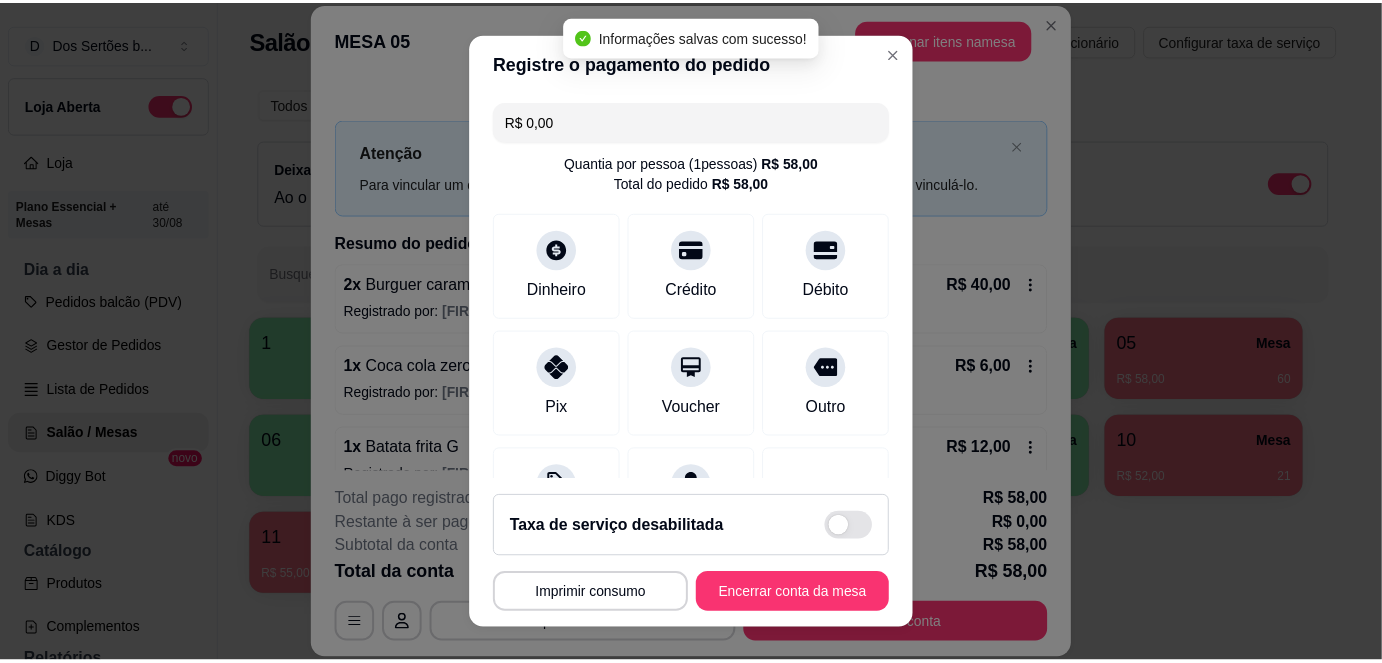 scroll, scrollTop: 285, scrollLeft: 0, axis: vertical 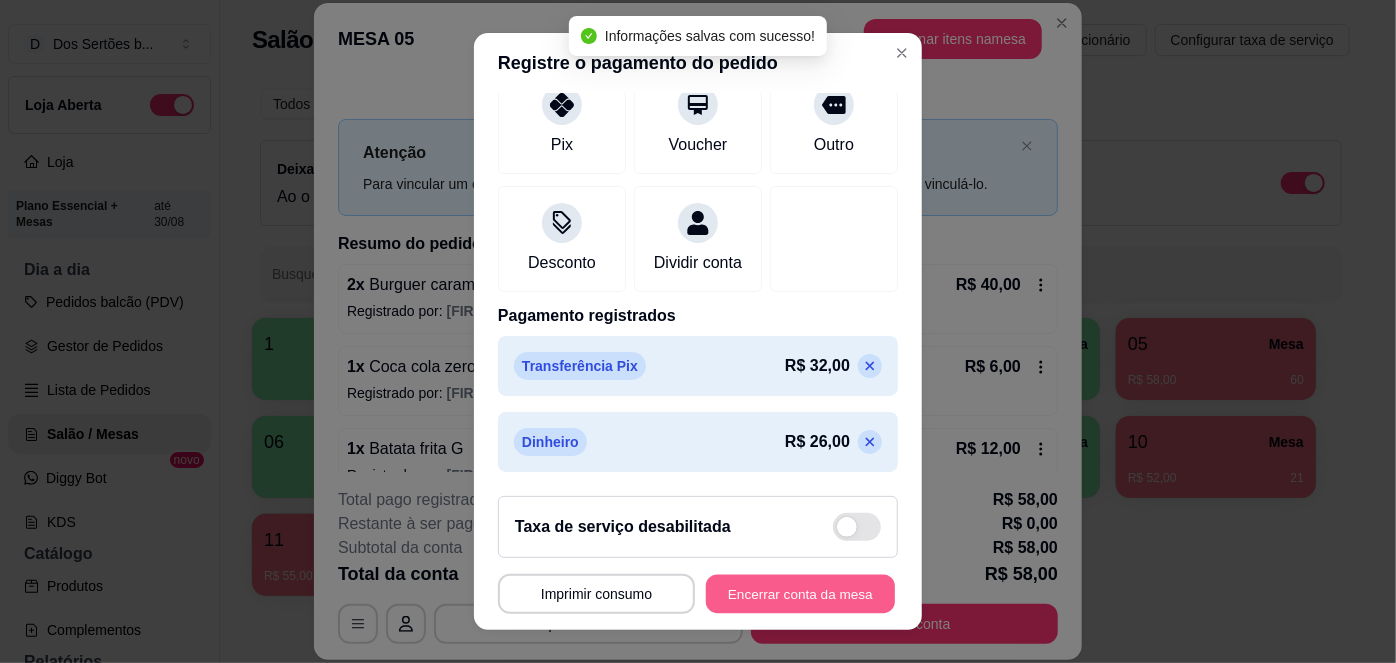 click on "Encerrar conta da mesa" at bounding box center [800, 593] 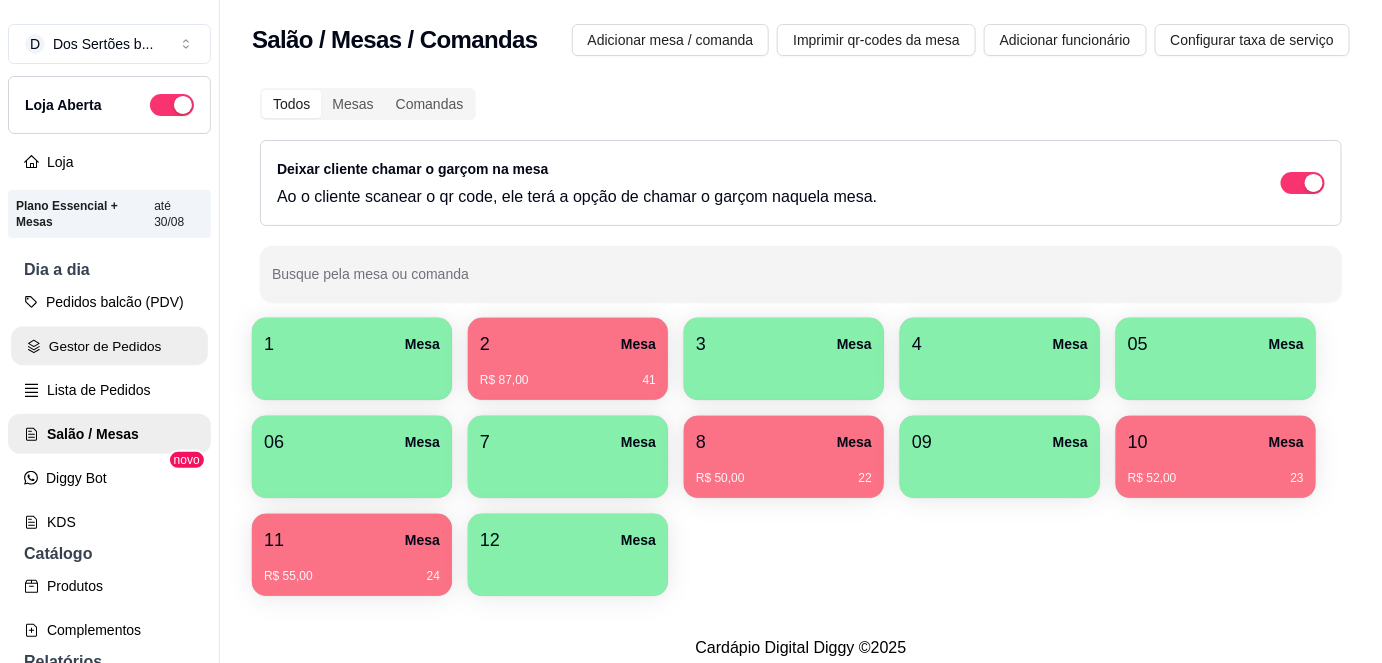 click on "Gestor de Pedidos" at bounding box center [109, 346] 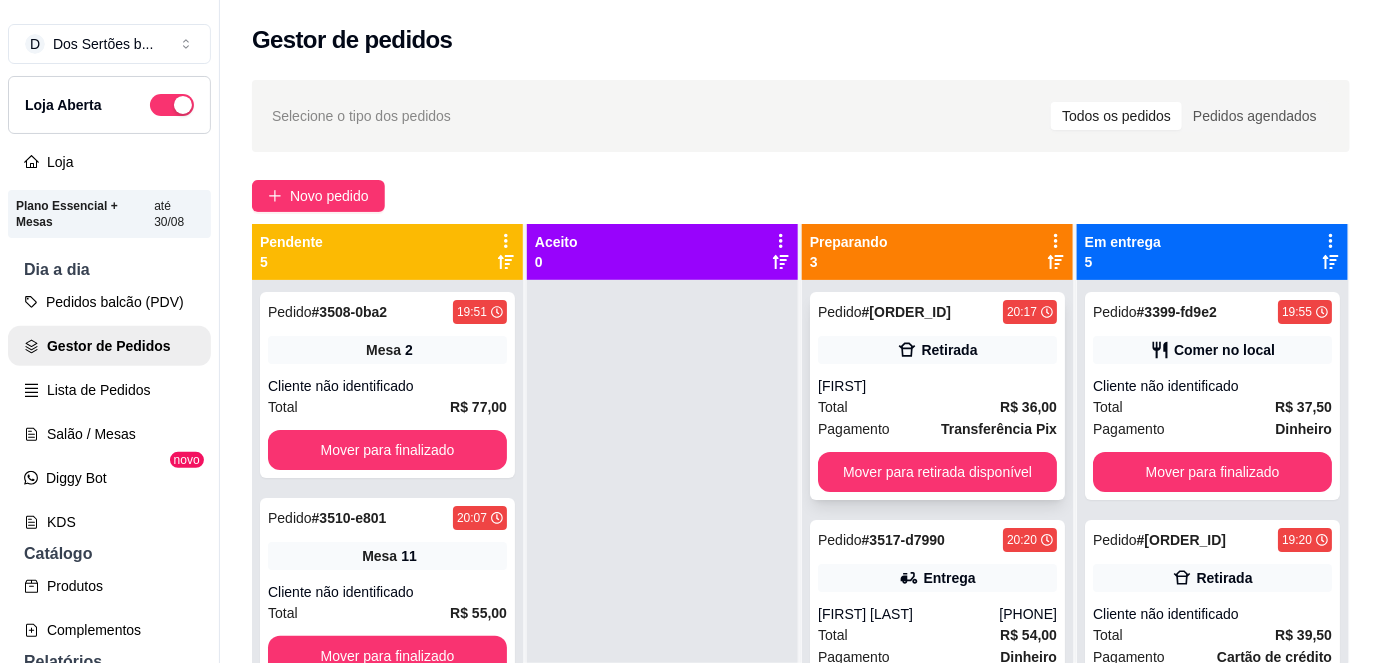 scroll, scrollTop: 61, scrollLeft: 0, axis: vertical 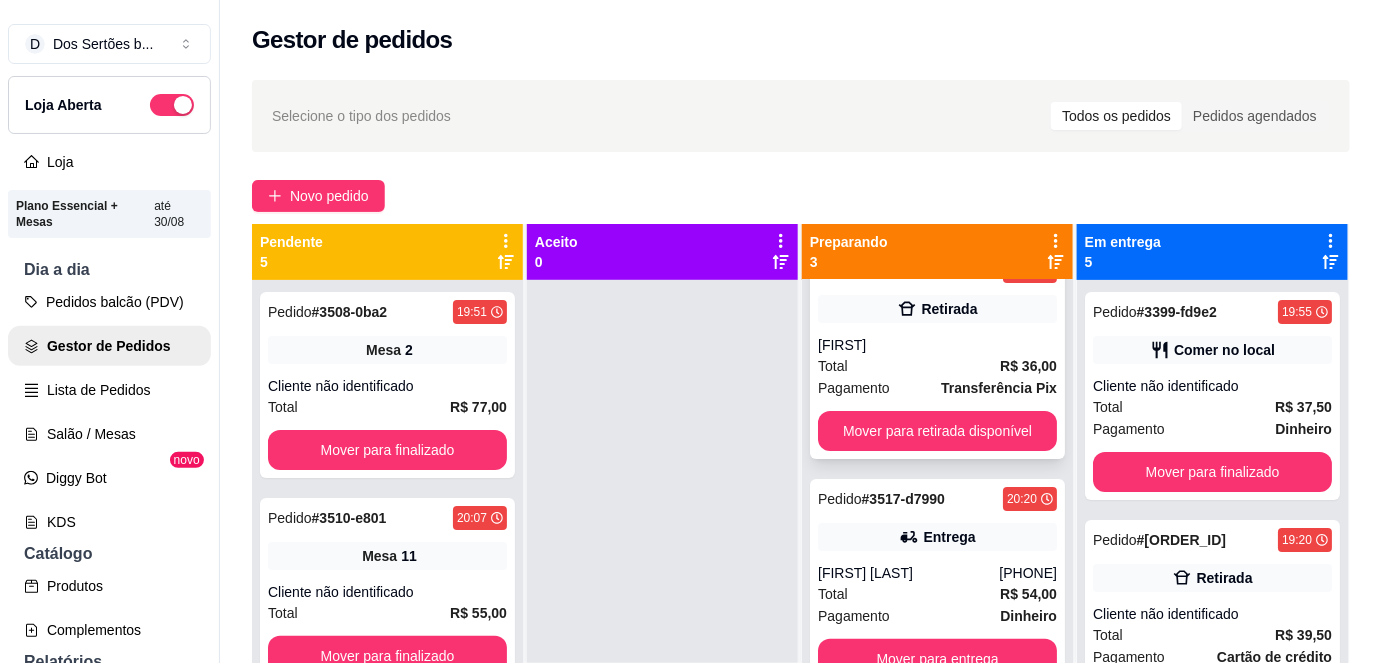 click on "Total R$ 36,00" at bounding box center (937, 366) 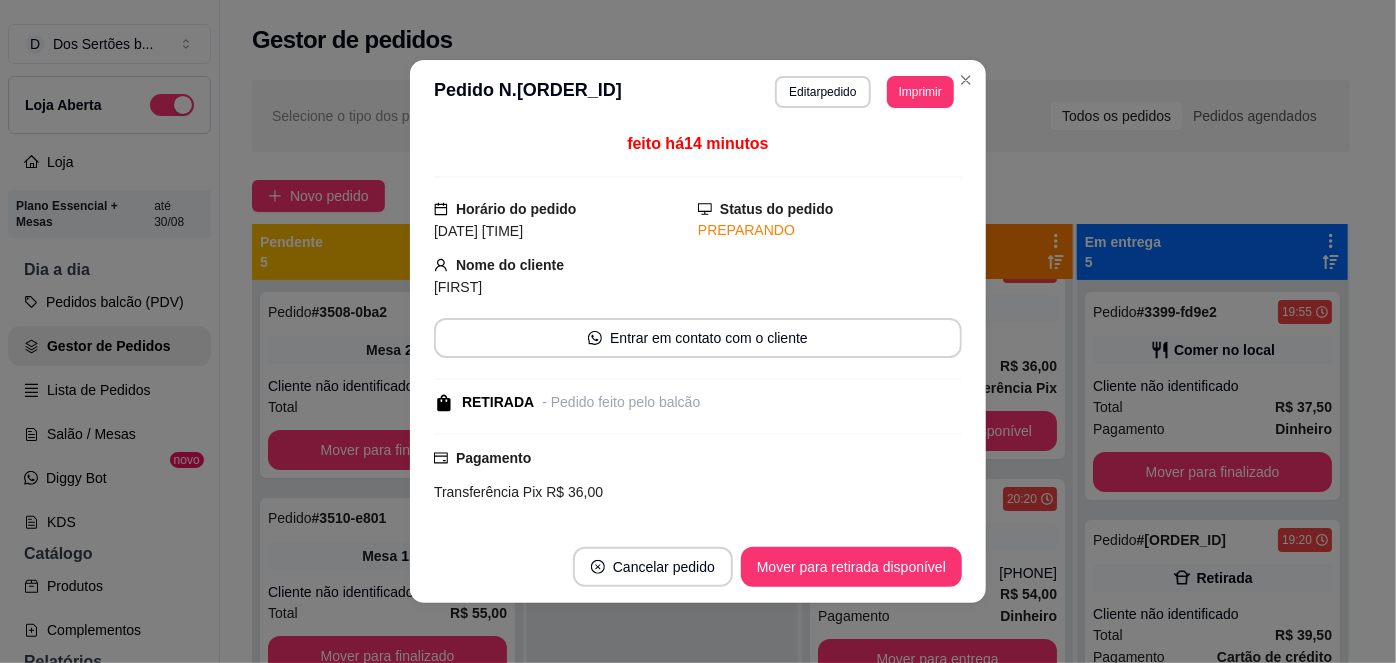 scroll, scrollTop: 227, scrollLeft: 0, axis: vertical 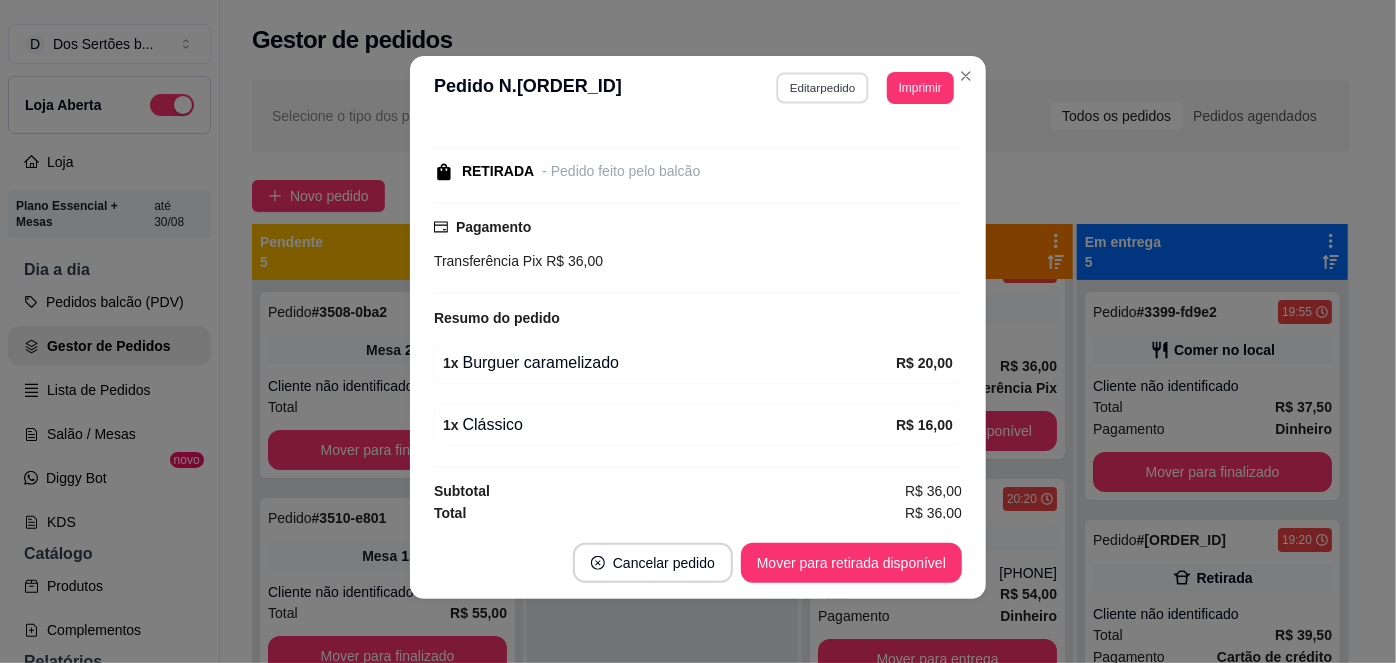 click on "Editar  pedido" at bounding box center (823, 87) 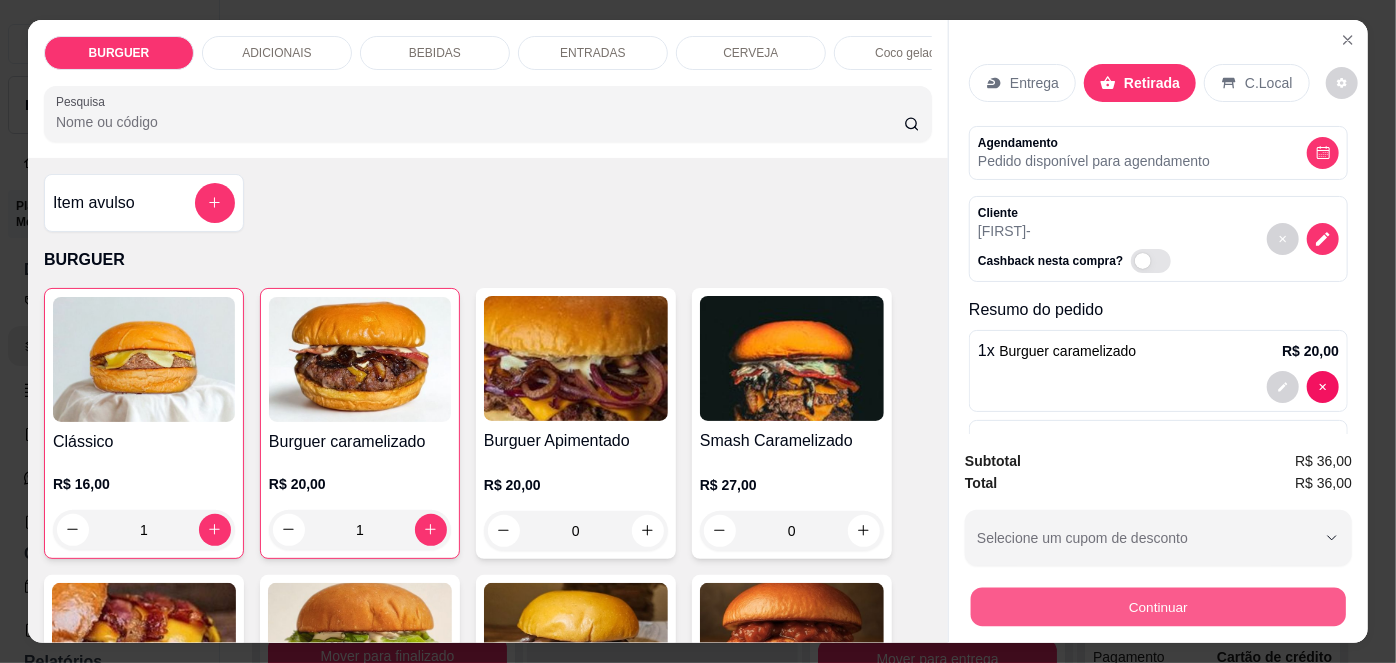 click on "Continuar" at bounding box center (1158, 607) 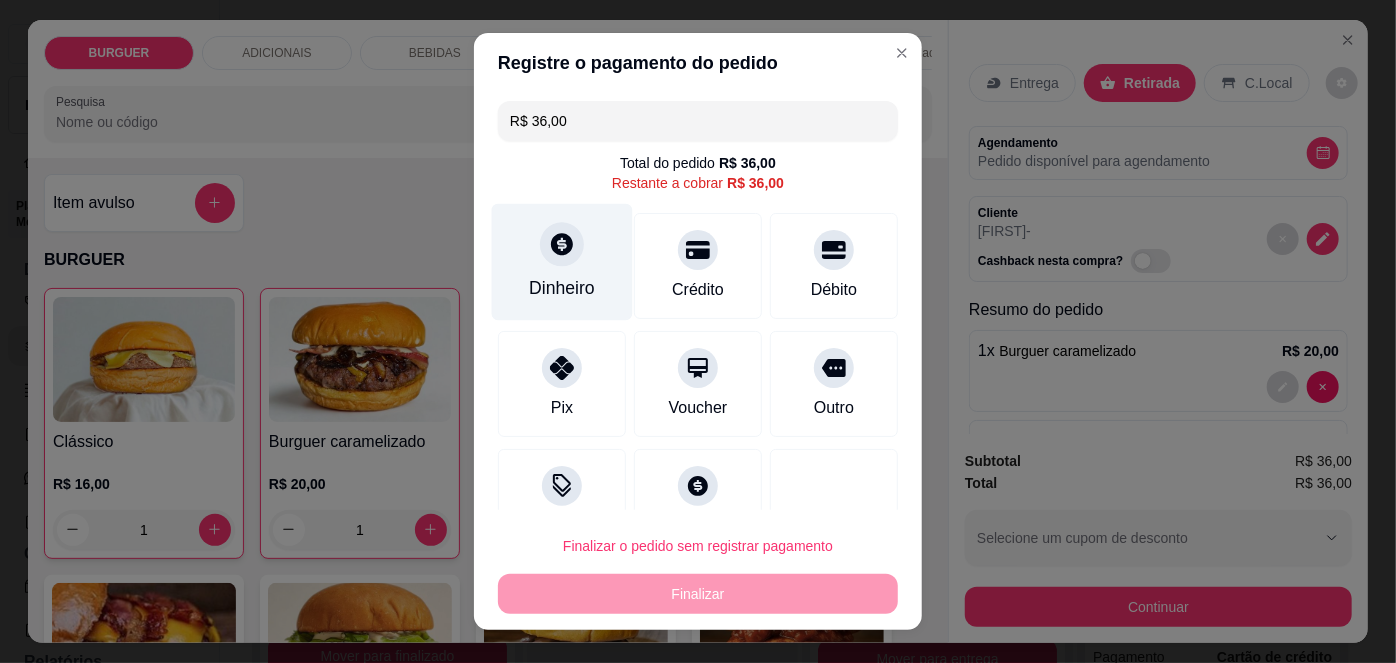 click on "Dinheiro" at bounding box center (562, 288) 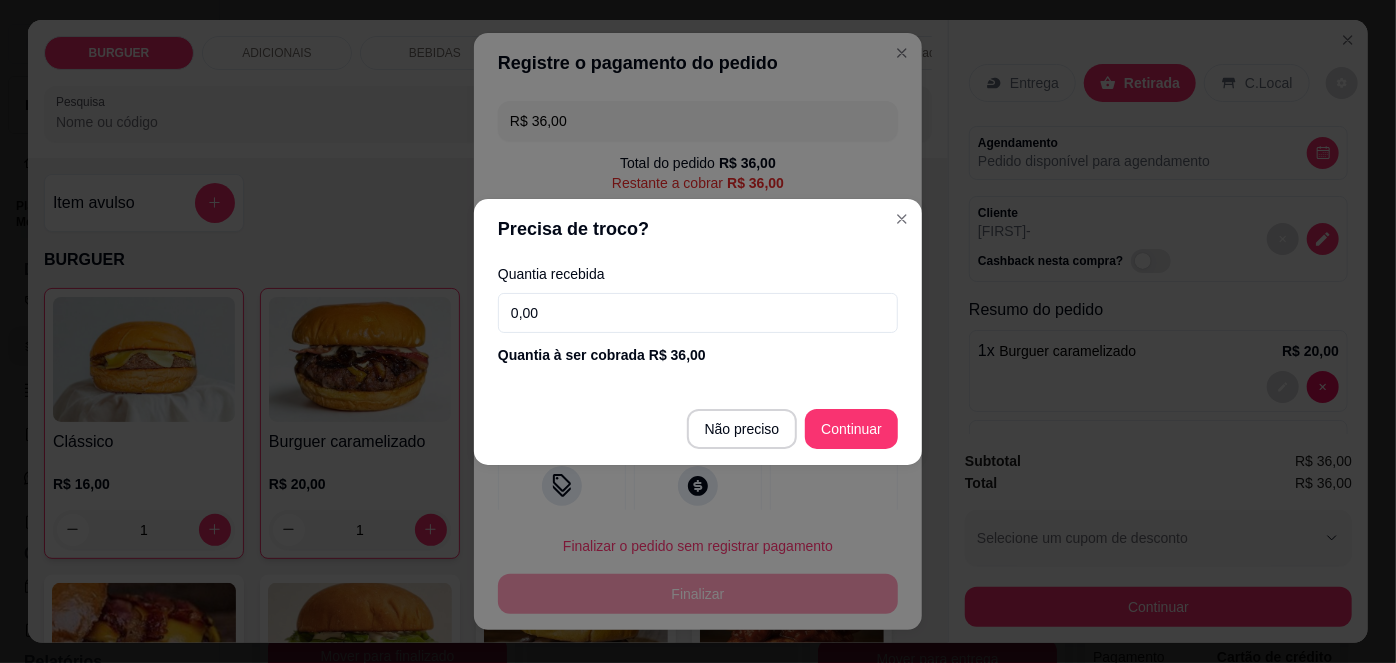 click on "0,00" at bounding box center (698, 313) 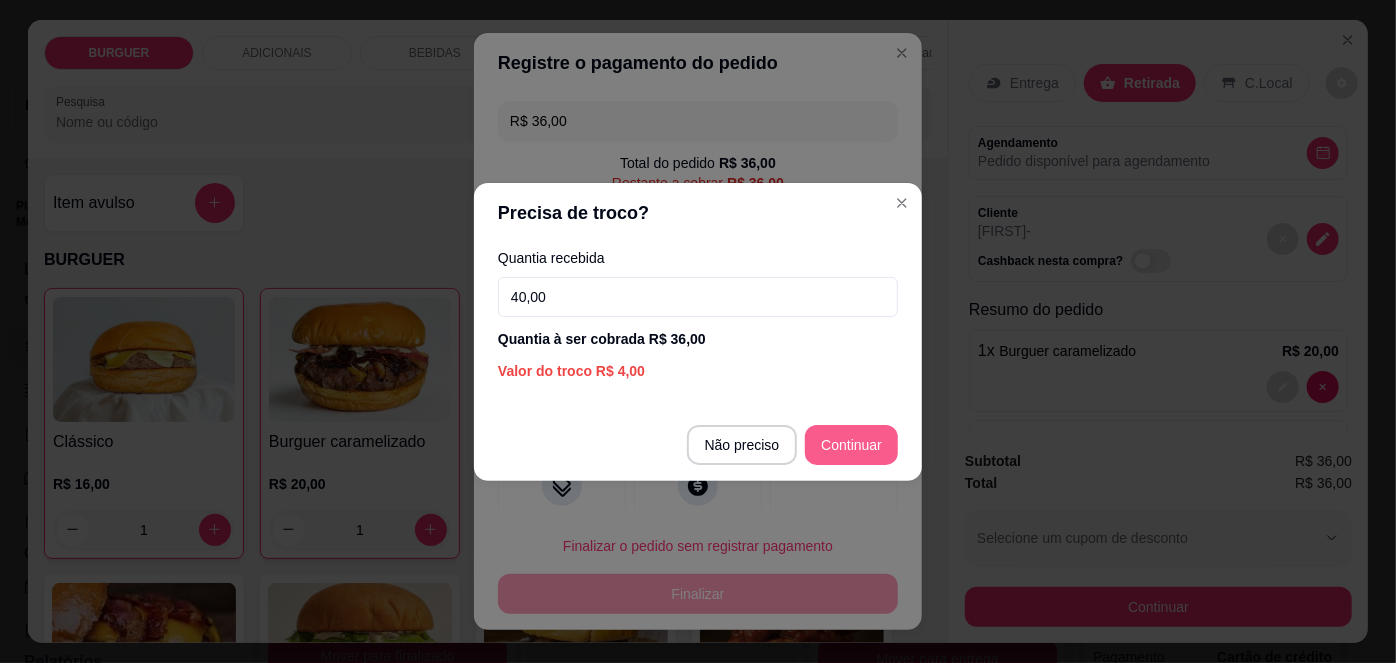 type on "40,00" 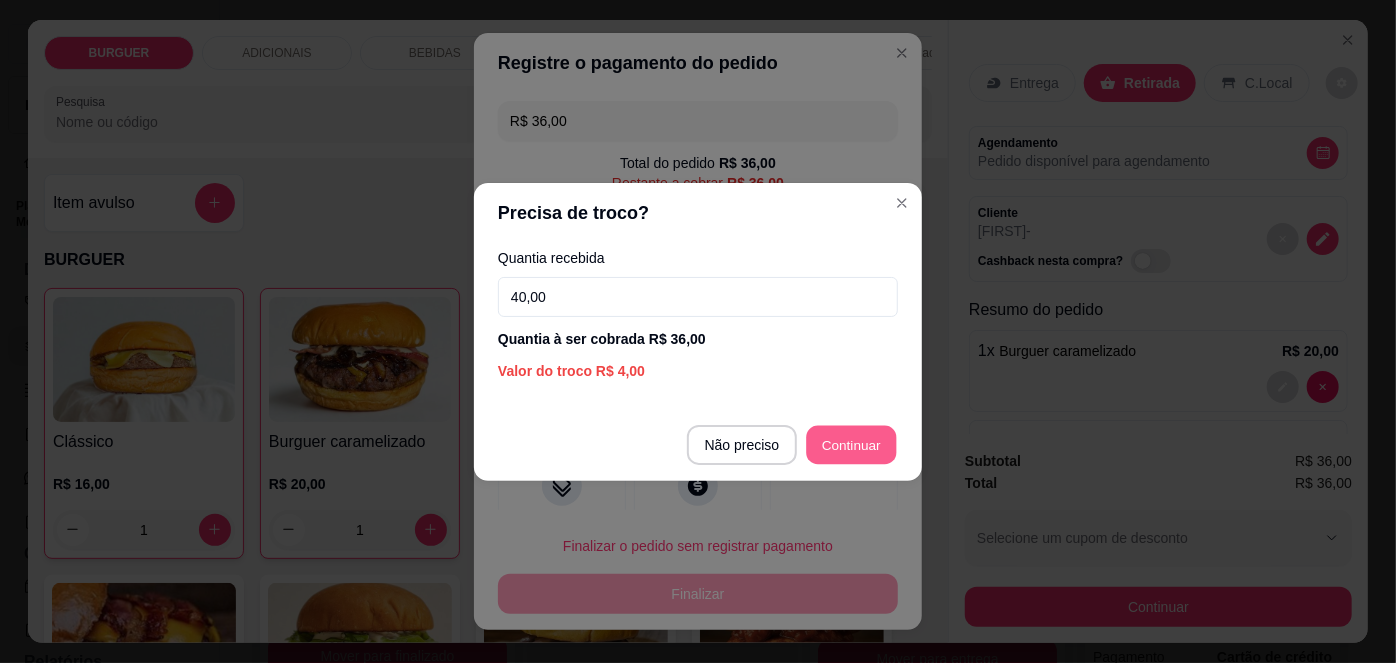 type on "R$ 0,00" 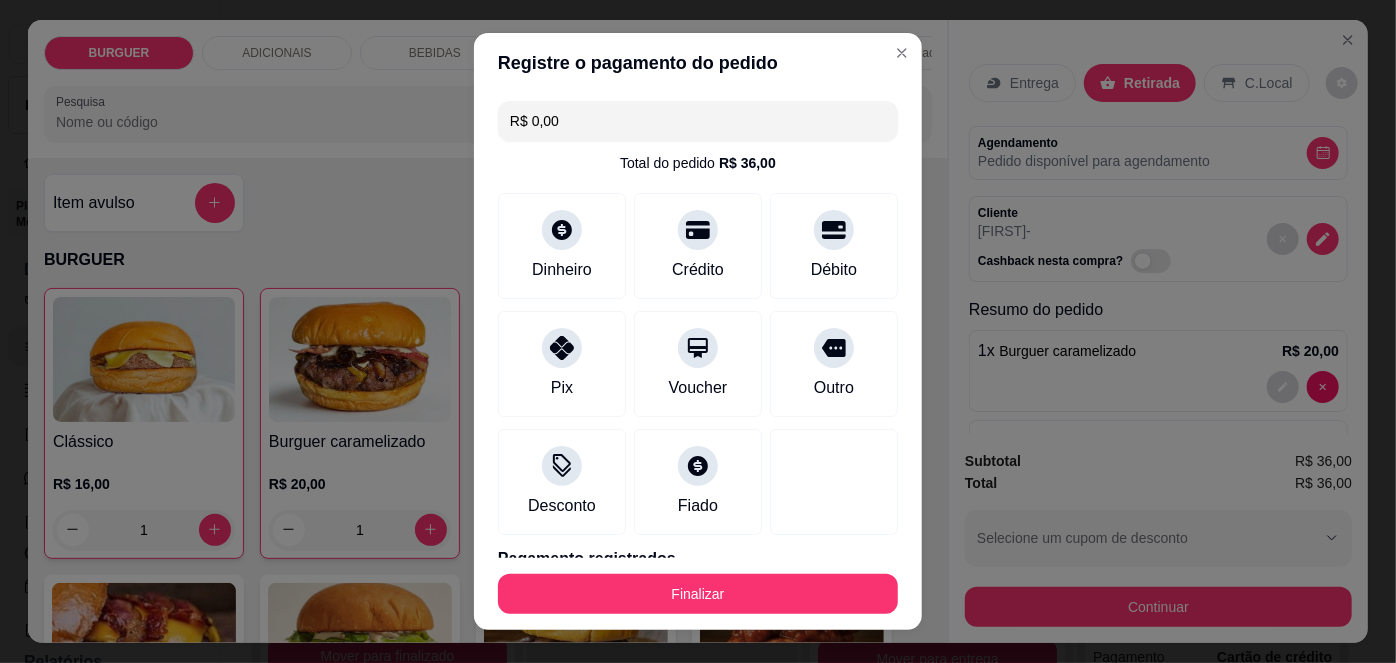 scroll, scrollTop: 88, scrollLeft: 0, axis: vertical 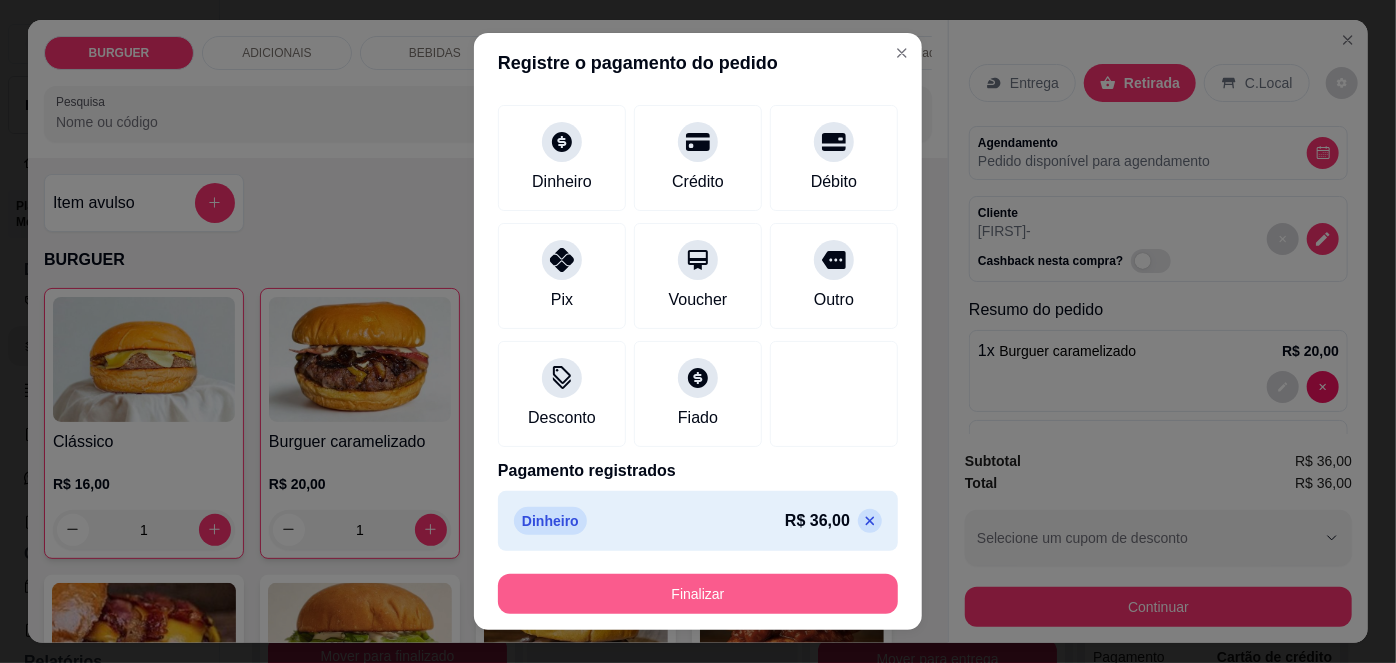 click on "Finalizar" at bounding box center (698, 594) 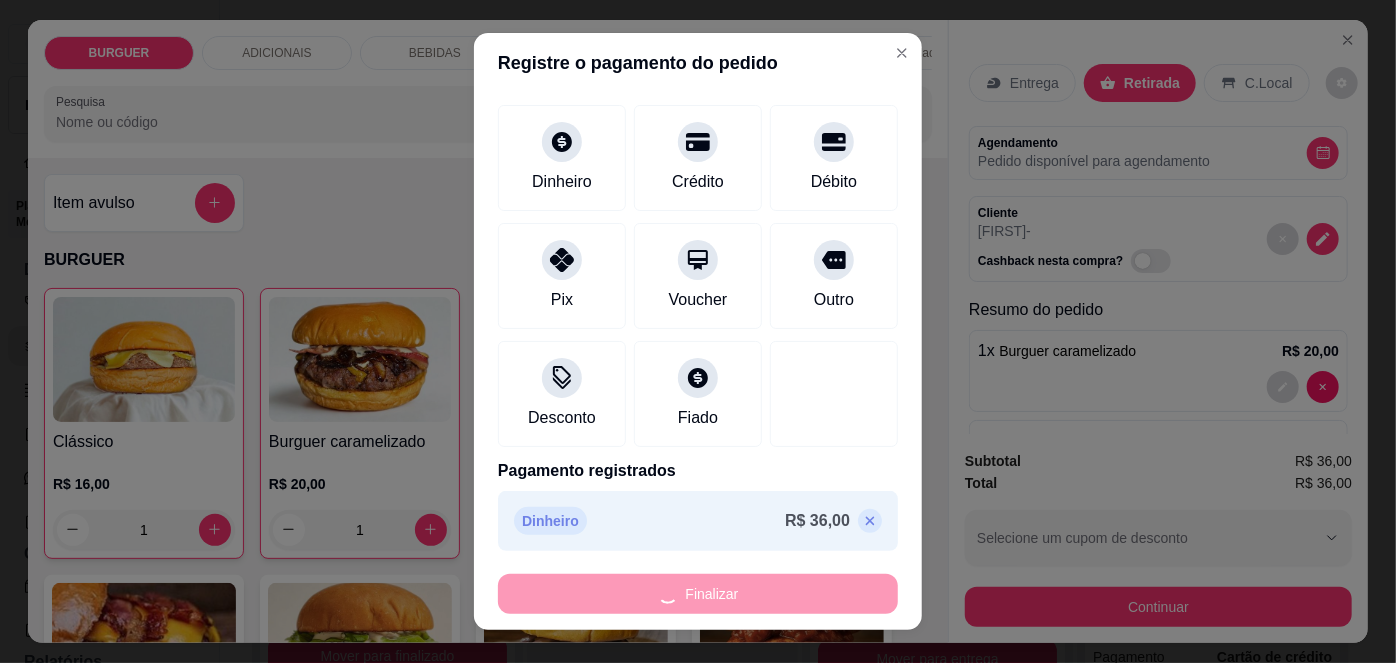 type on "0" 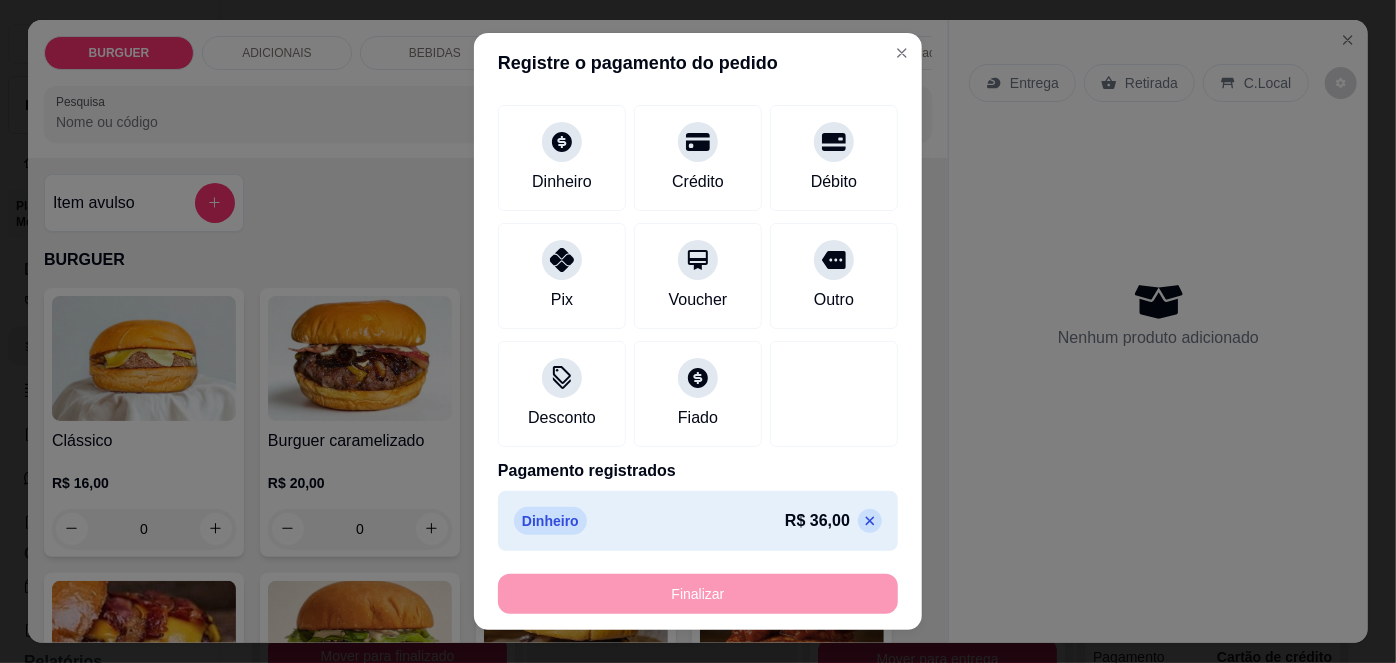 type on "-R$ 36,00" 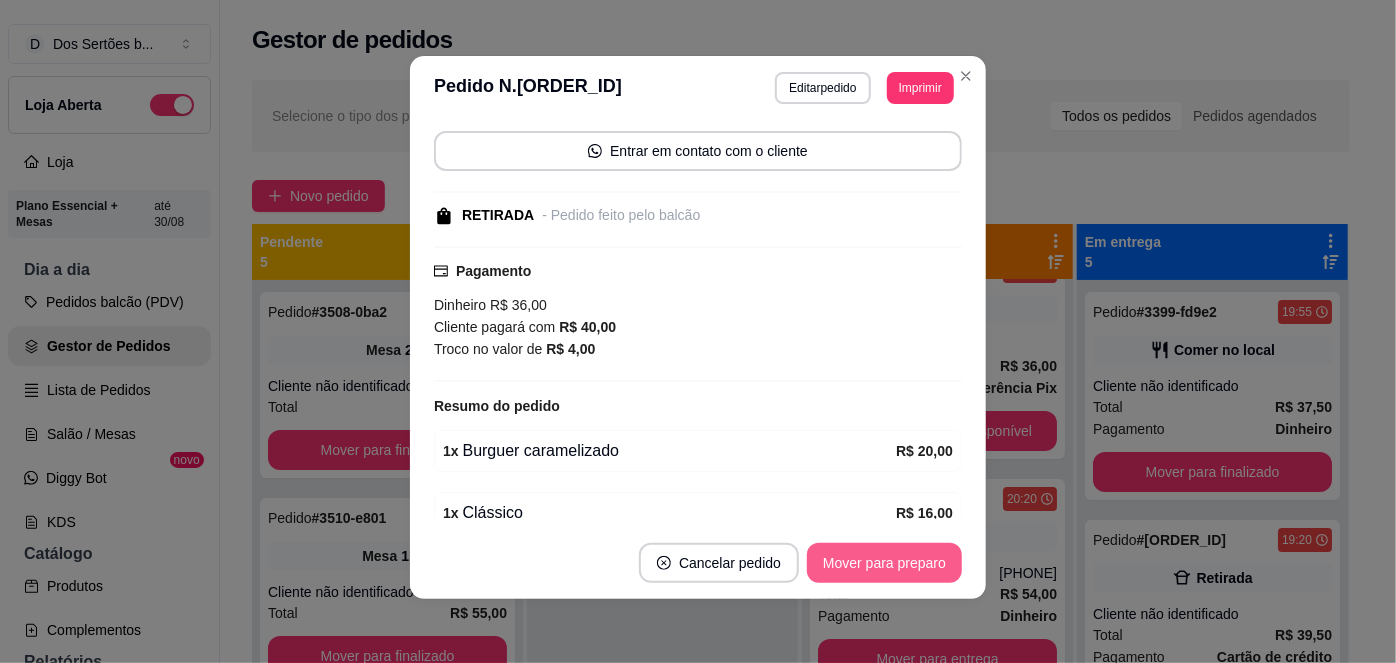 scroll, scrollTop: 271, scrollLeft: 0, axis: vertical 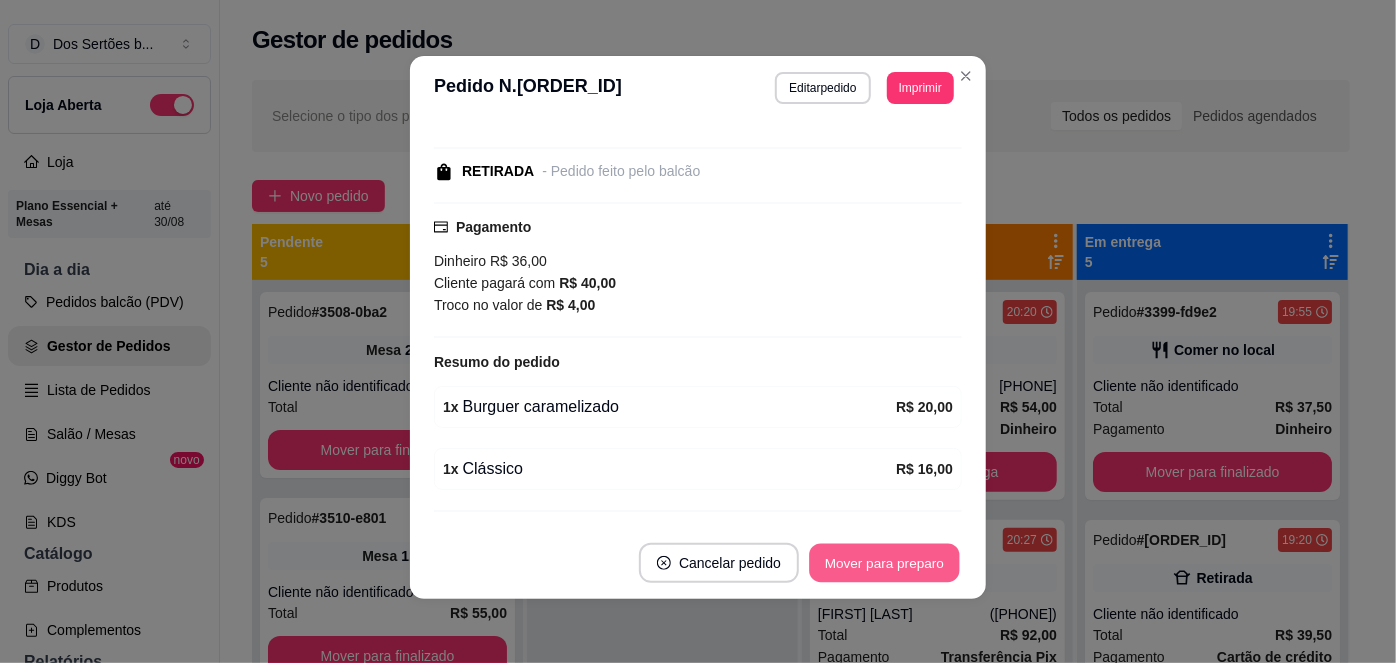 click on "Mover para preparo" at bounding box center (884, 563) 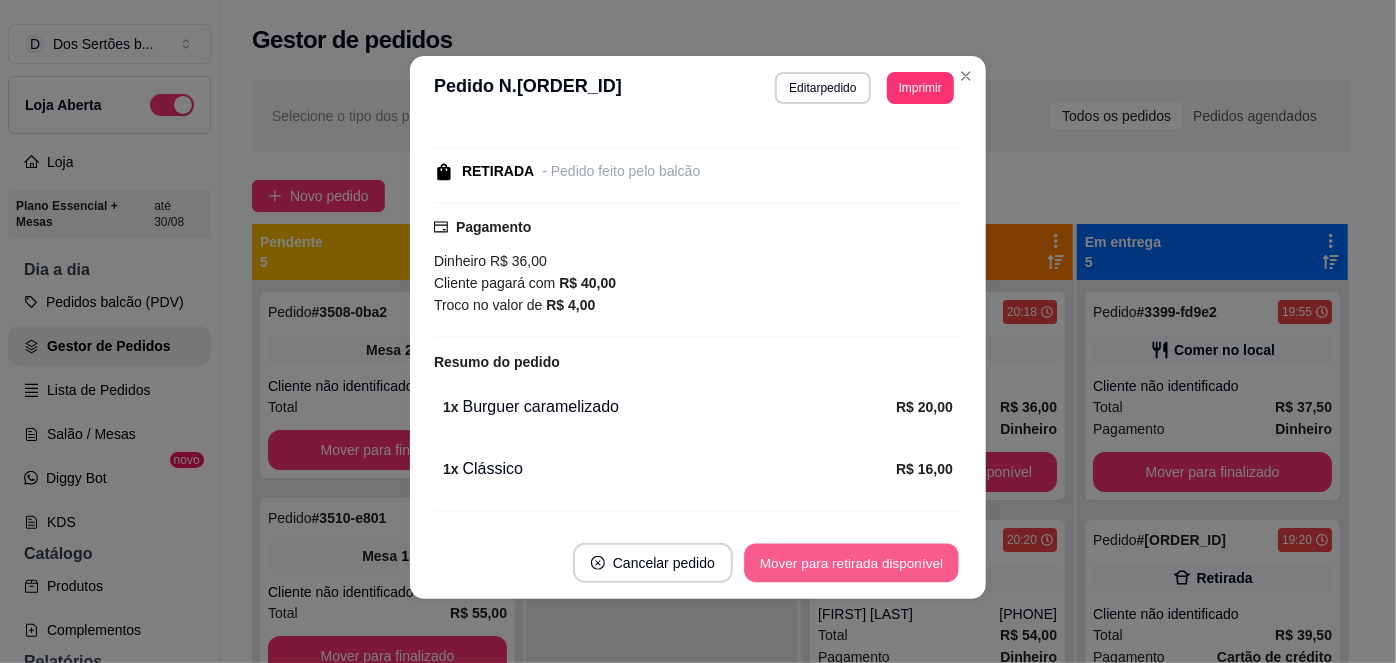 click on "Mover para retirada disponível" at bounding box center (851, 563) 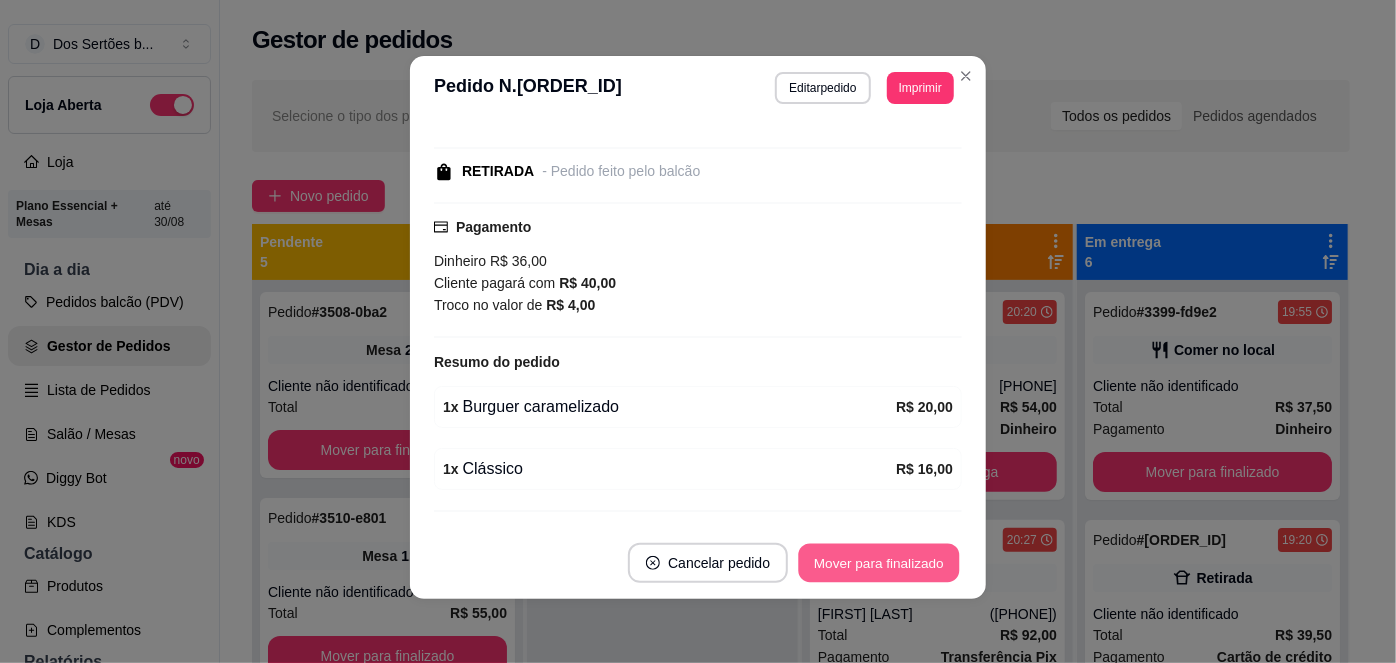 click on "Mover para finalizado" at bounding box center (879, 563) 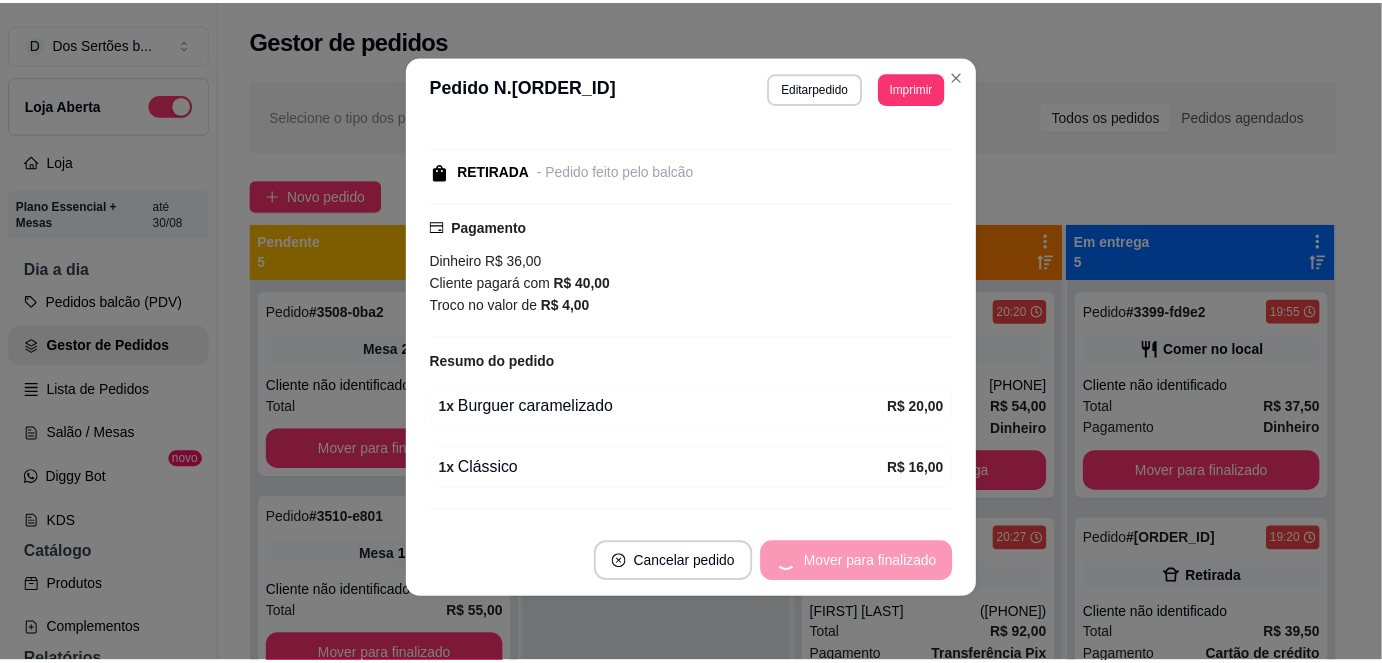 scroll, scrollTop: 165, scrollLeft: 0, axis: vertical 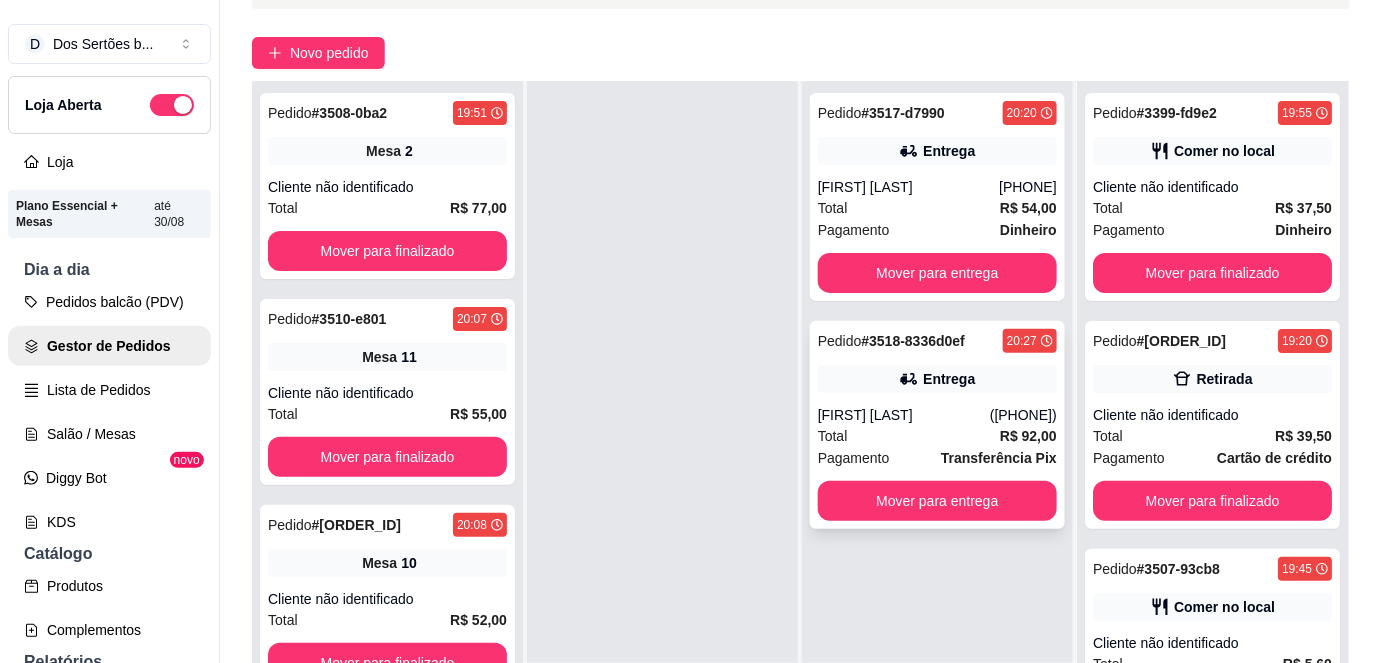 click on "Total R$ 92,00" at bounding box center [937, 436] 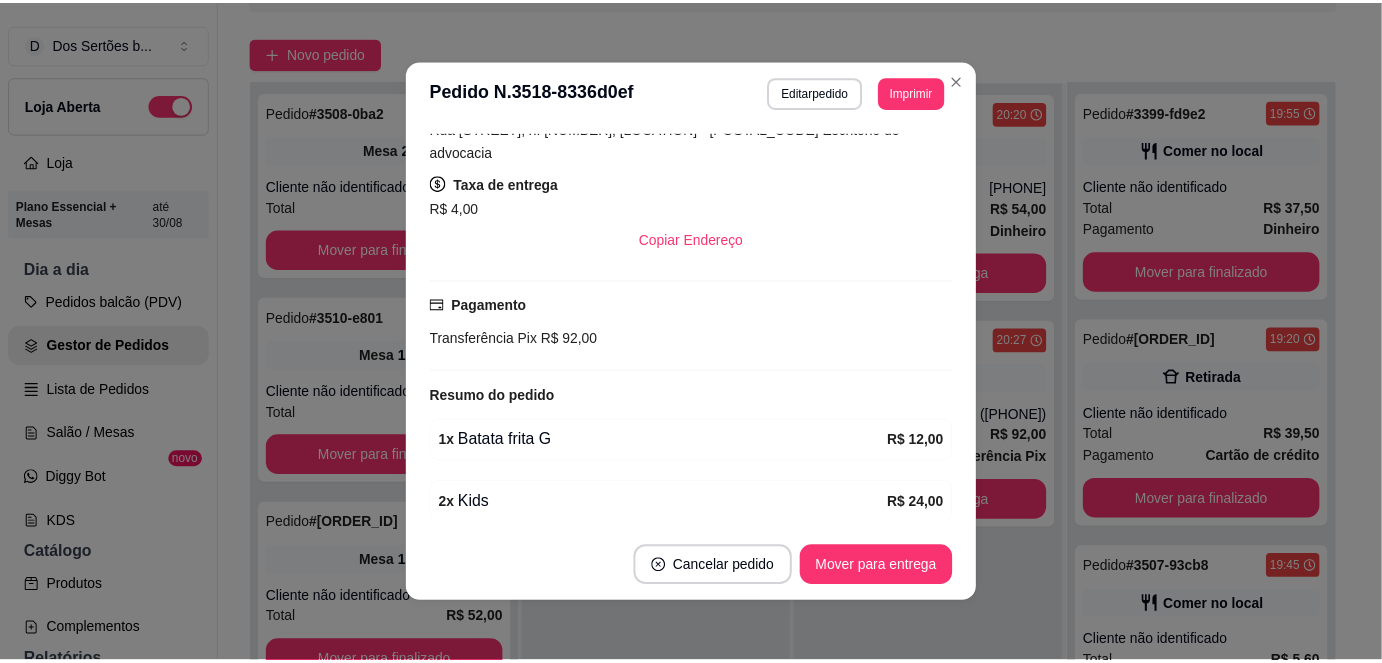 scroll, scrollTop: 424, scrollLeft: 0, axis: vertical 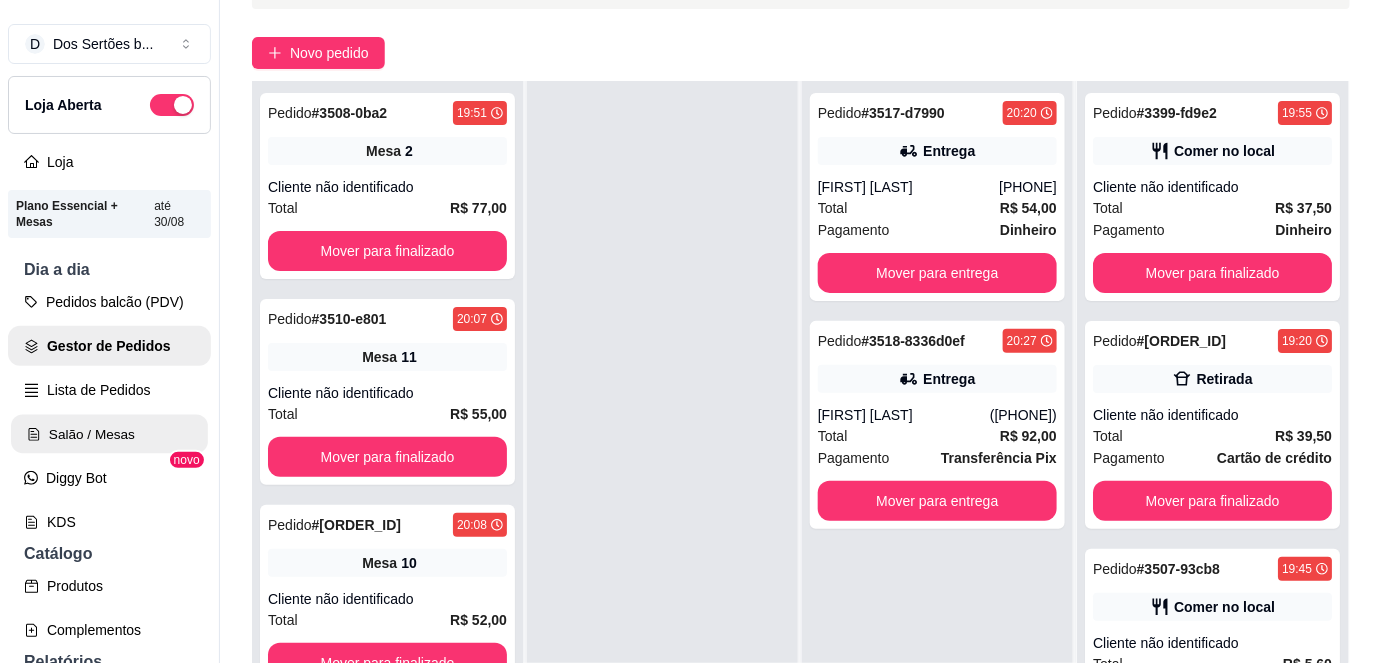 click on "Salão / Mesas" at bounding box center [109, 434] 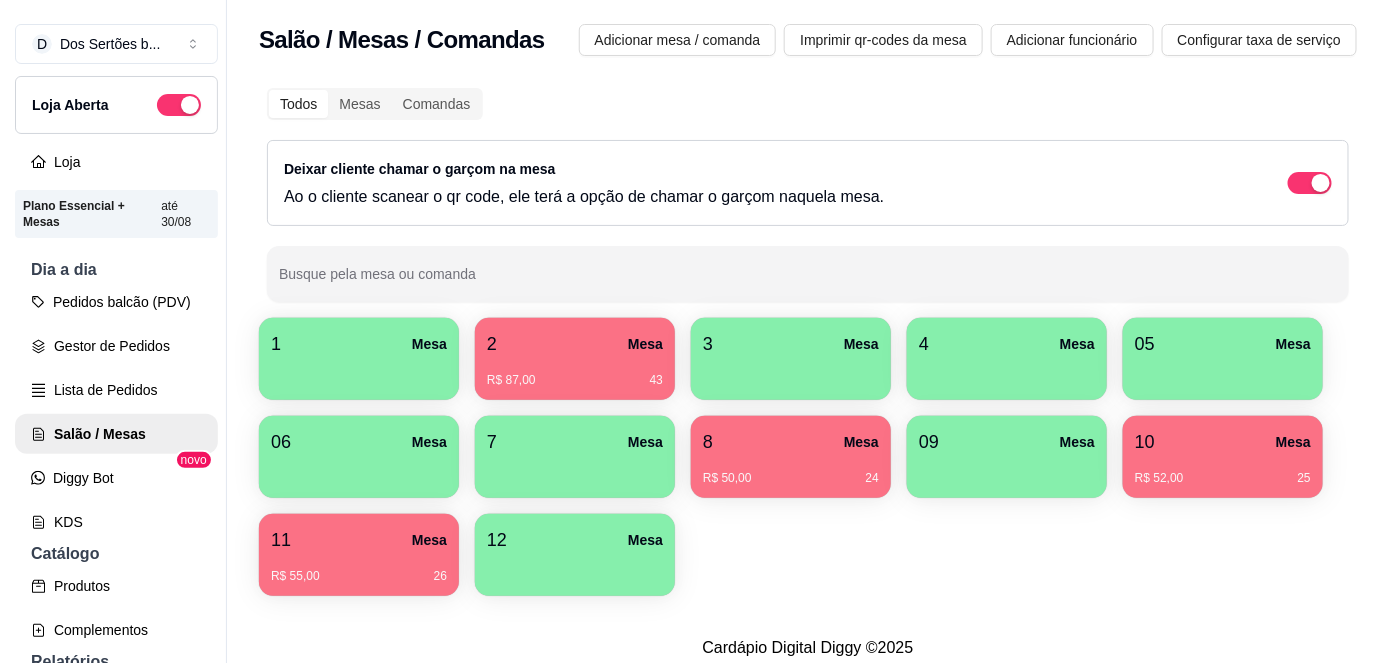 scroll, scrollTop: 0, scrollLeft: 0, axis: both 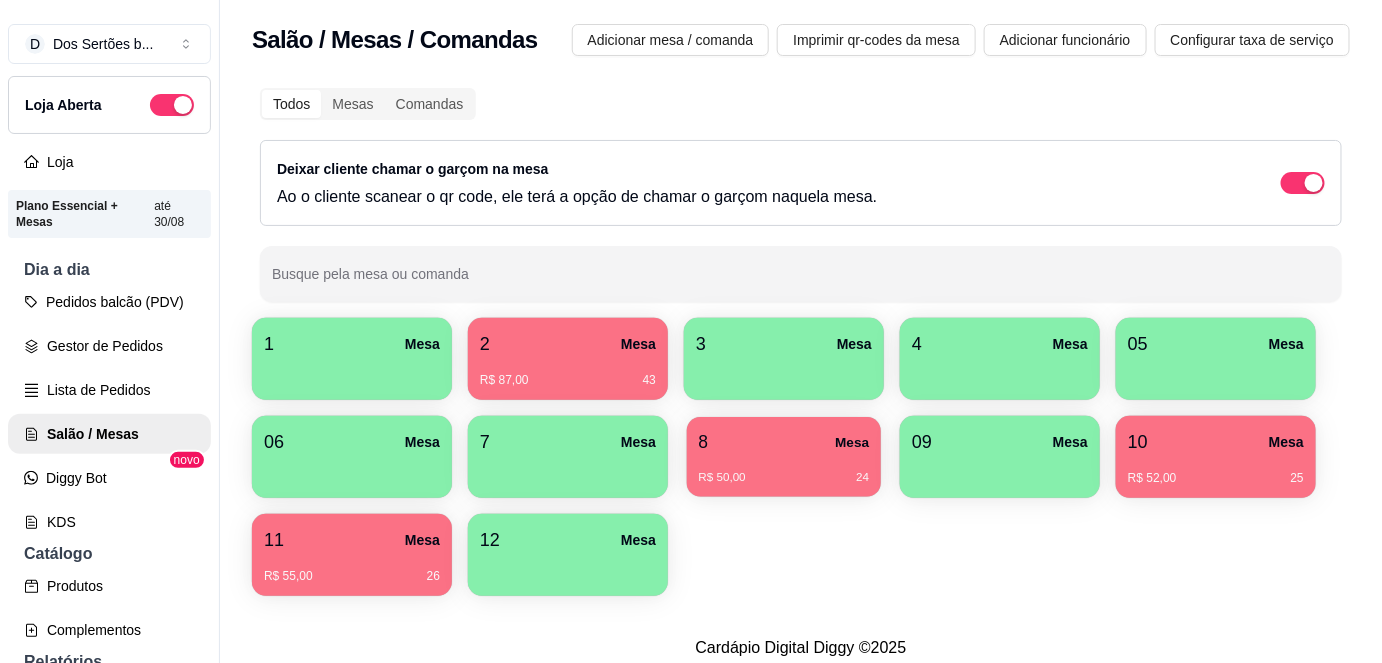 click on "R$ 50,00 24" at bounding box center (784, 470) 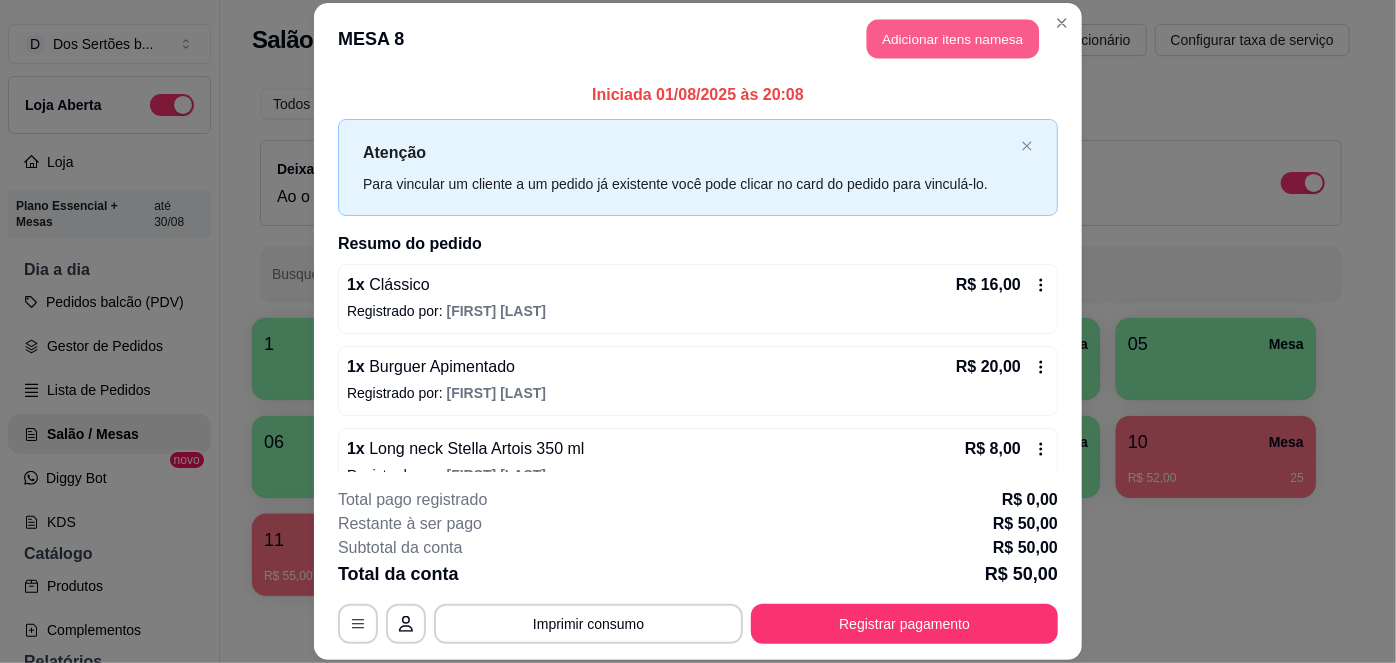 click on "Adicionar itens na  mesa" at bounding box center [953, 39] 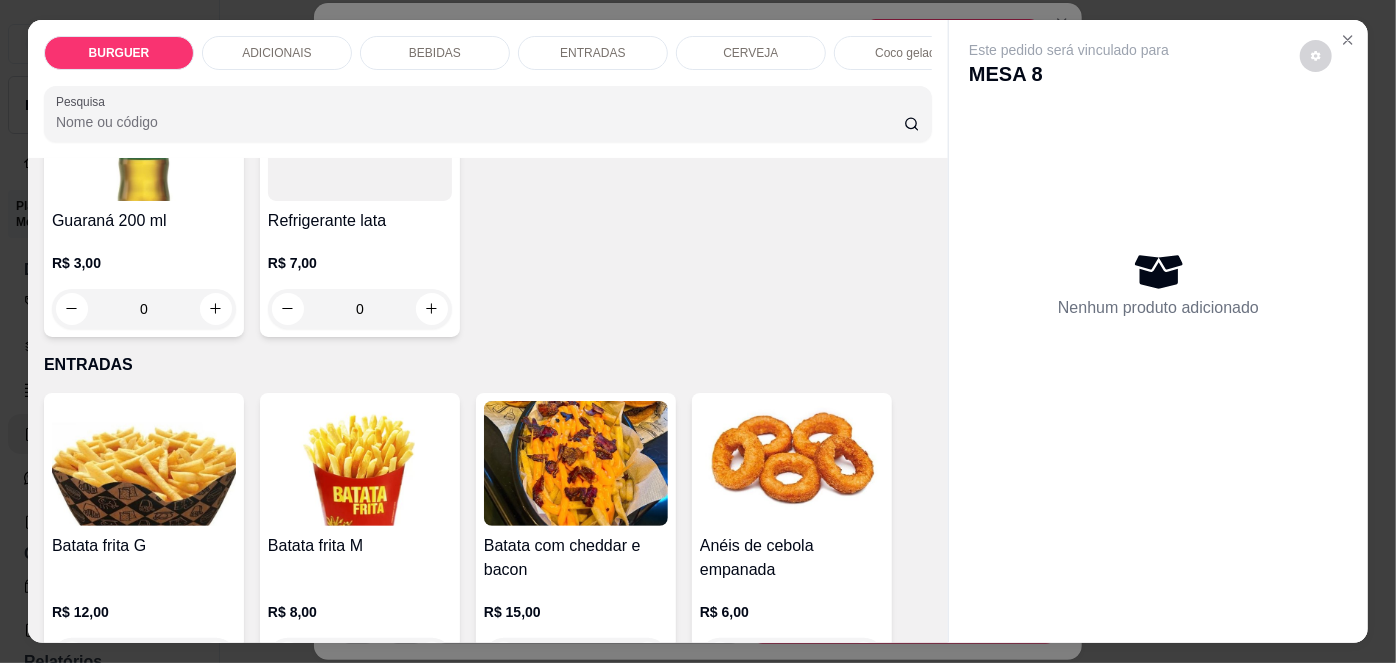 scroll, scrollTop: 2664, scrollLeft: 0, axis: vertical 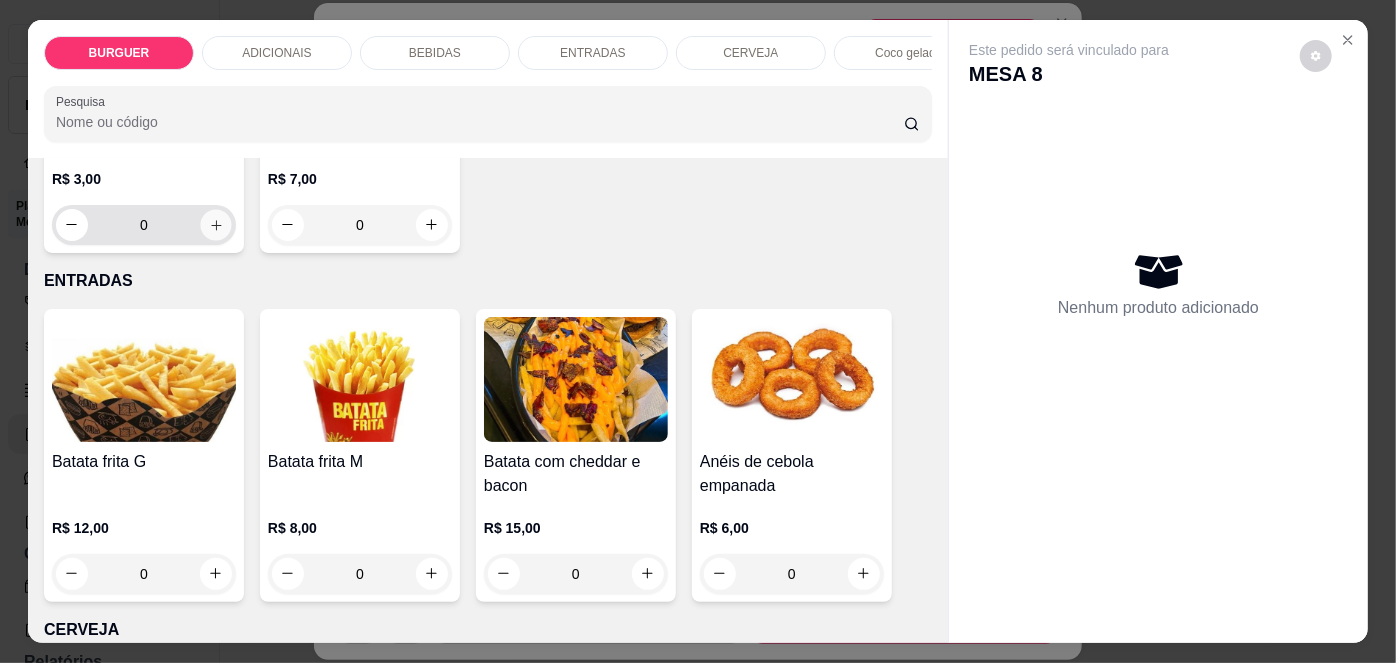 click 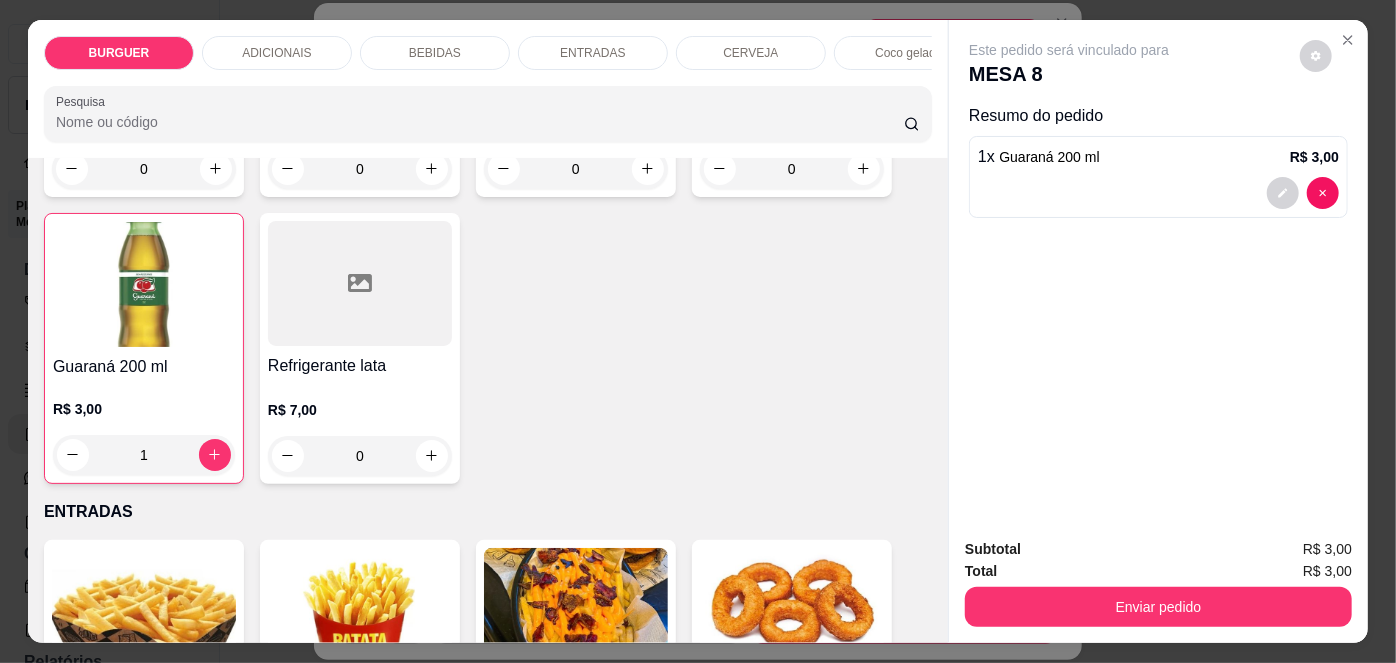 scroll, scrollTop: 2424, scrollLeft: 0, axis: vertical 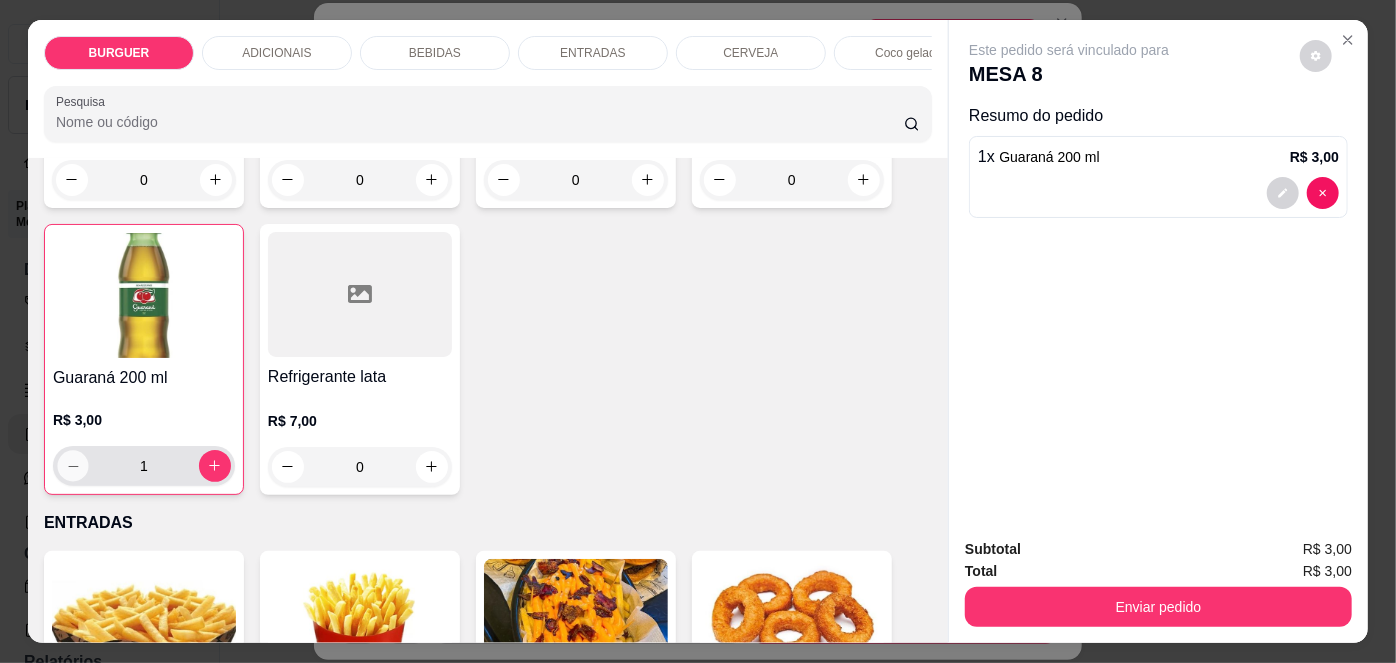 click at bounding box center [72, 465] 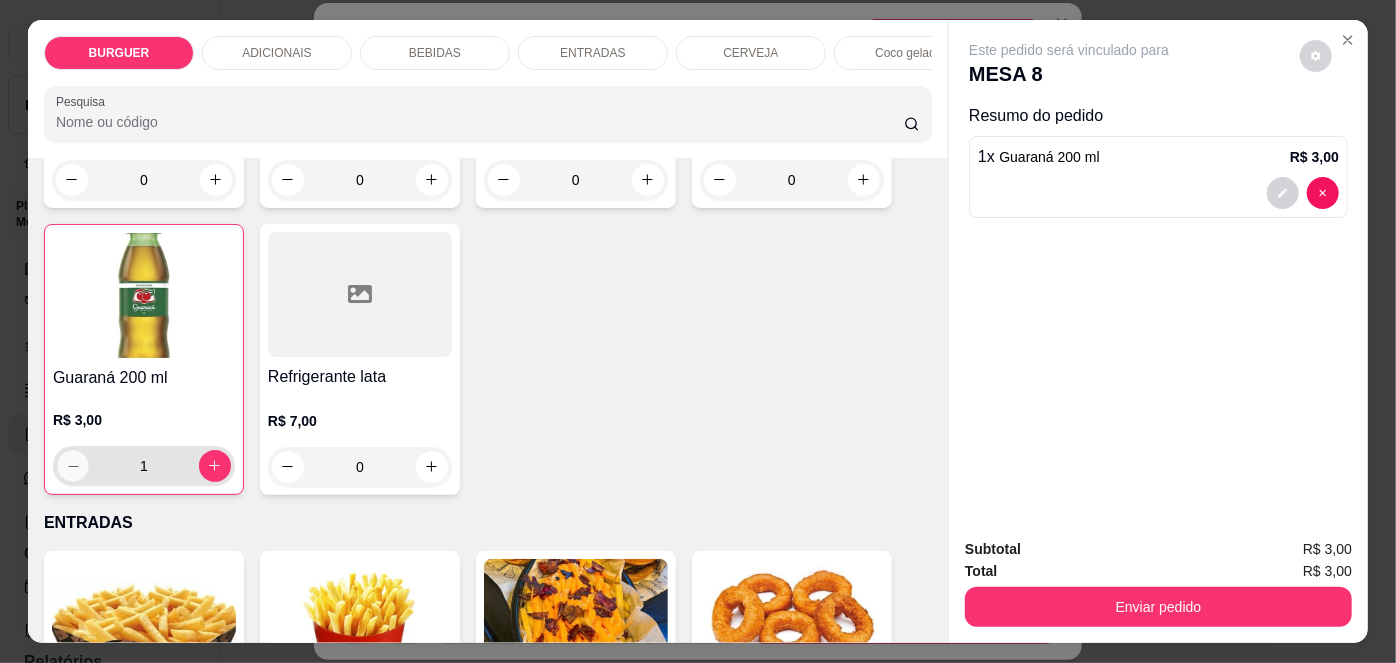 type on "0" 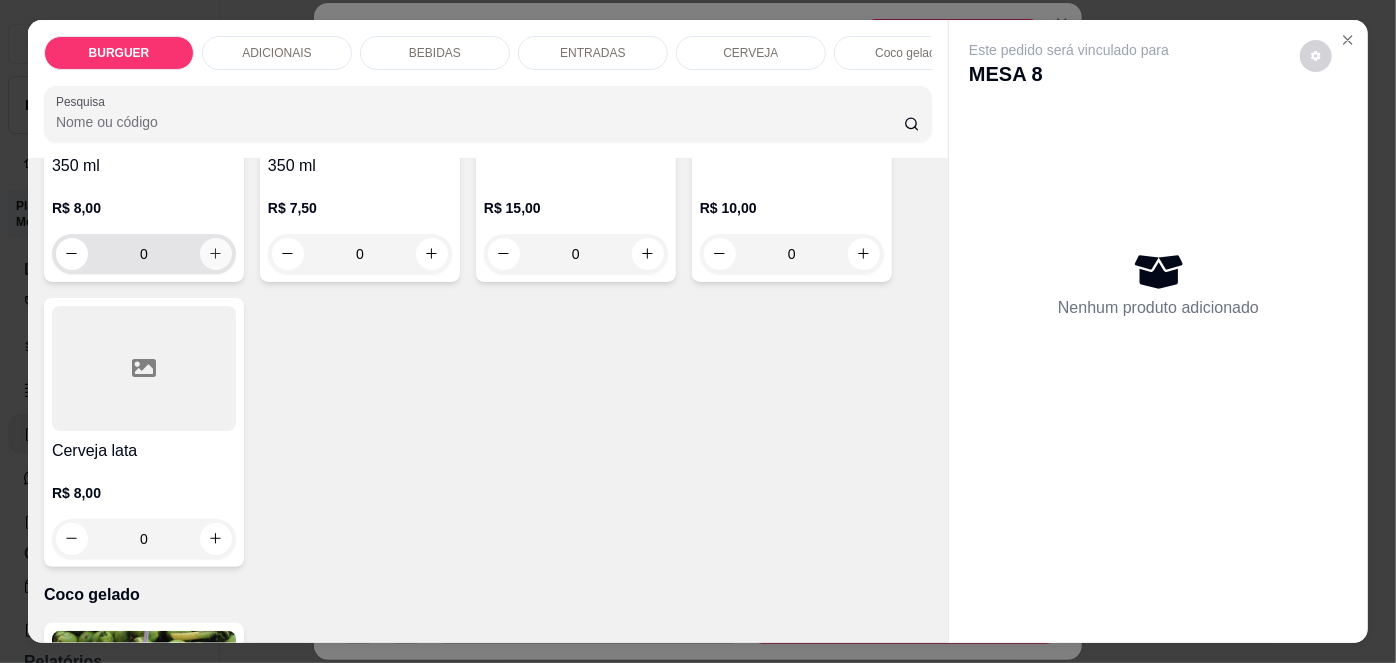 scroll, scrollTop: 3262, scrollLeft: 0, axis: vertical 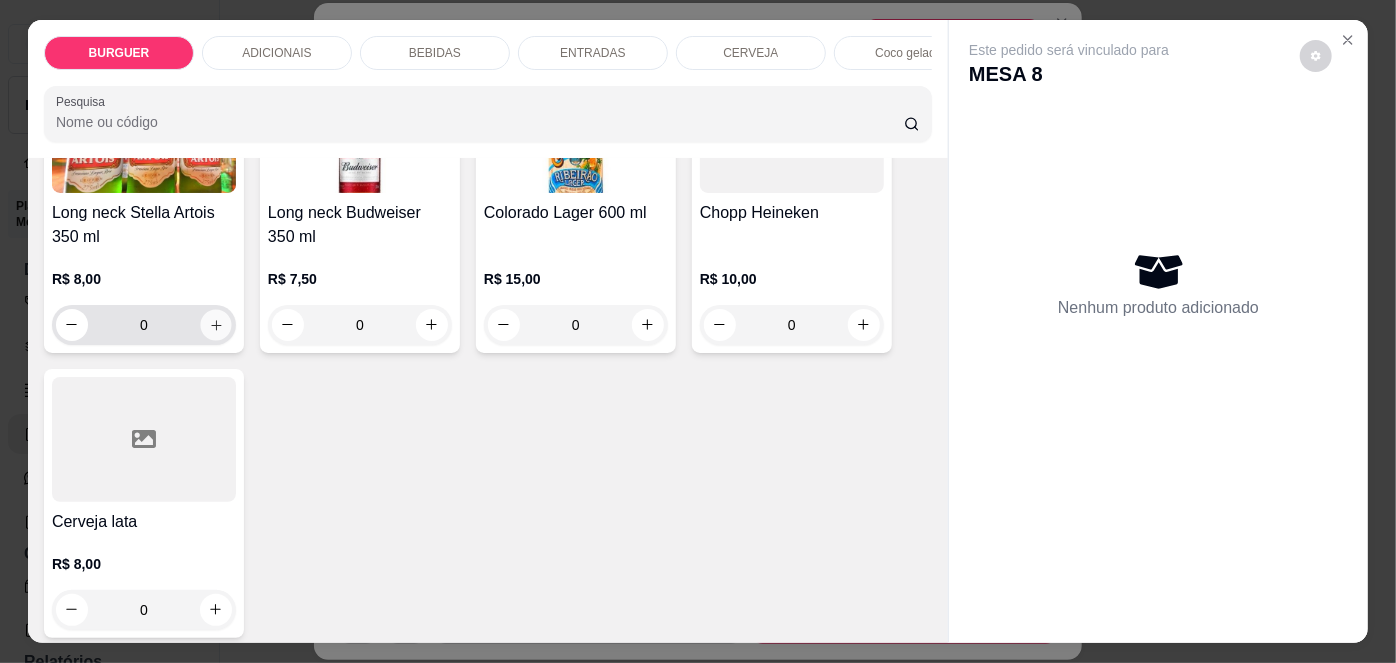 click 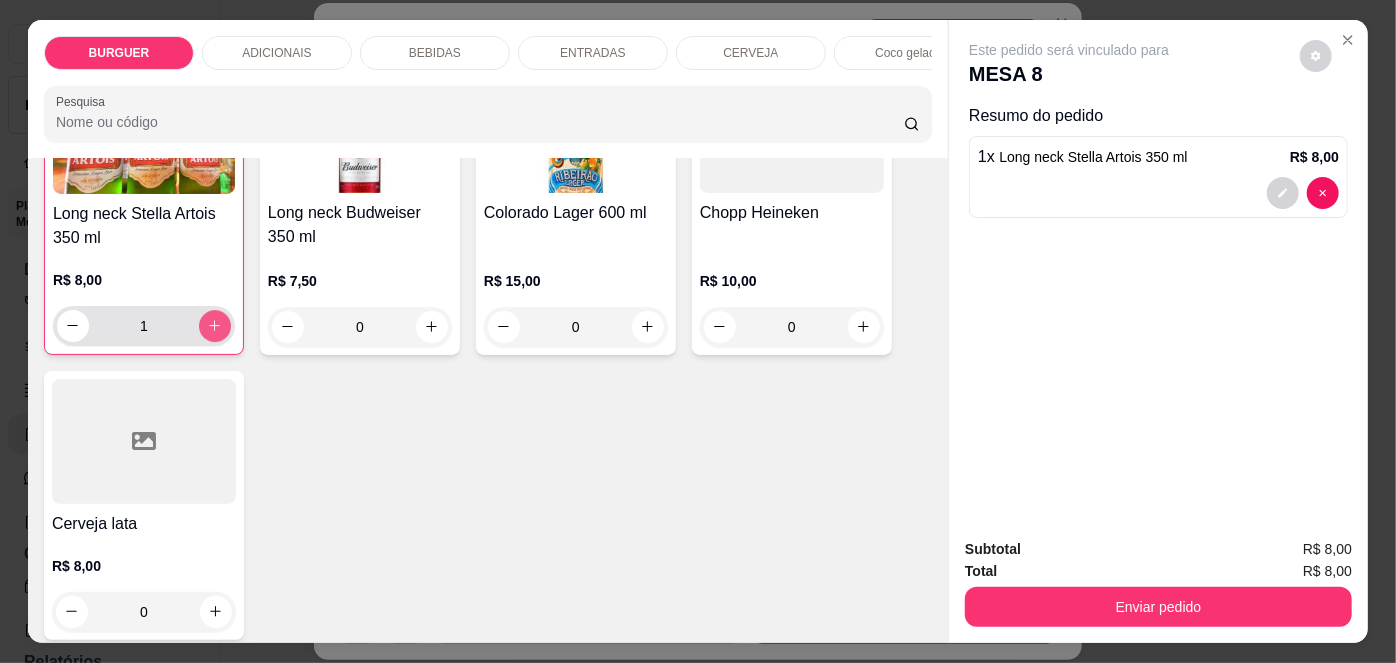 scroll, scrollTop: 3263, scrollLeft: 0, axis: vertical 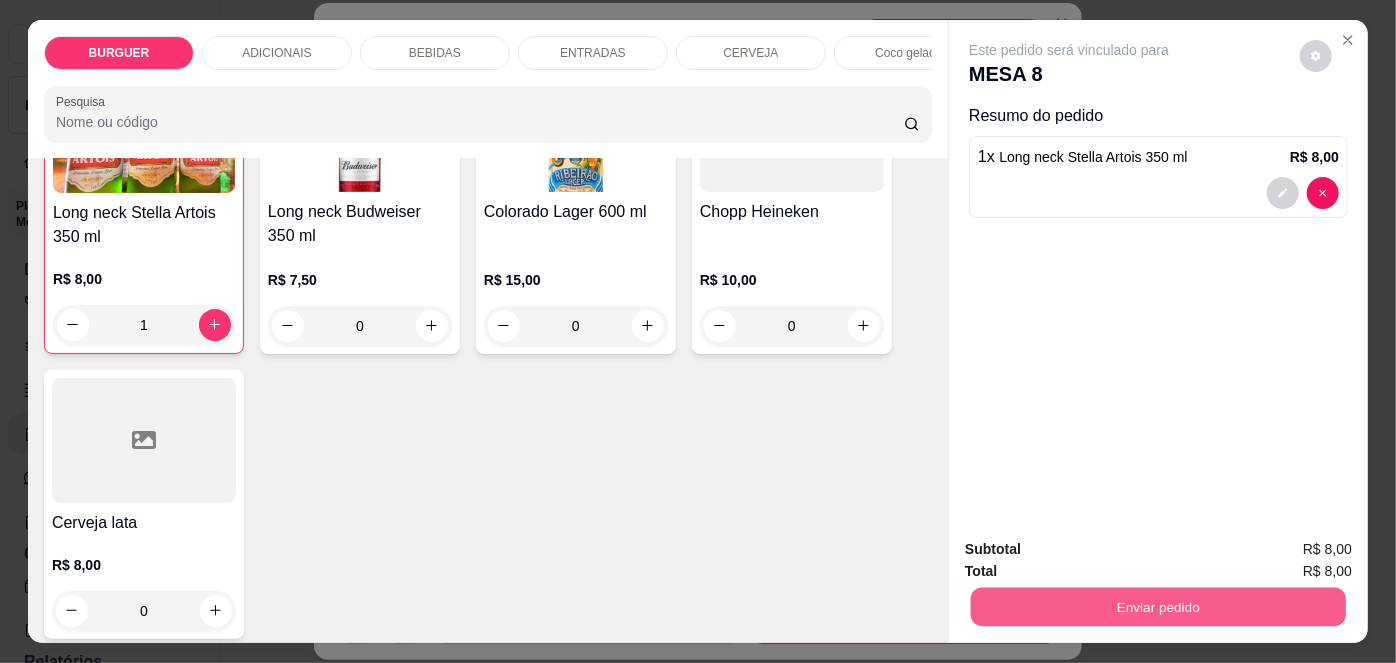 click on "Enviar pedido" at bounding box center (1158, 607) 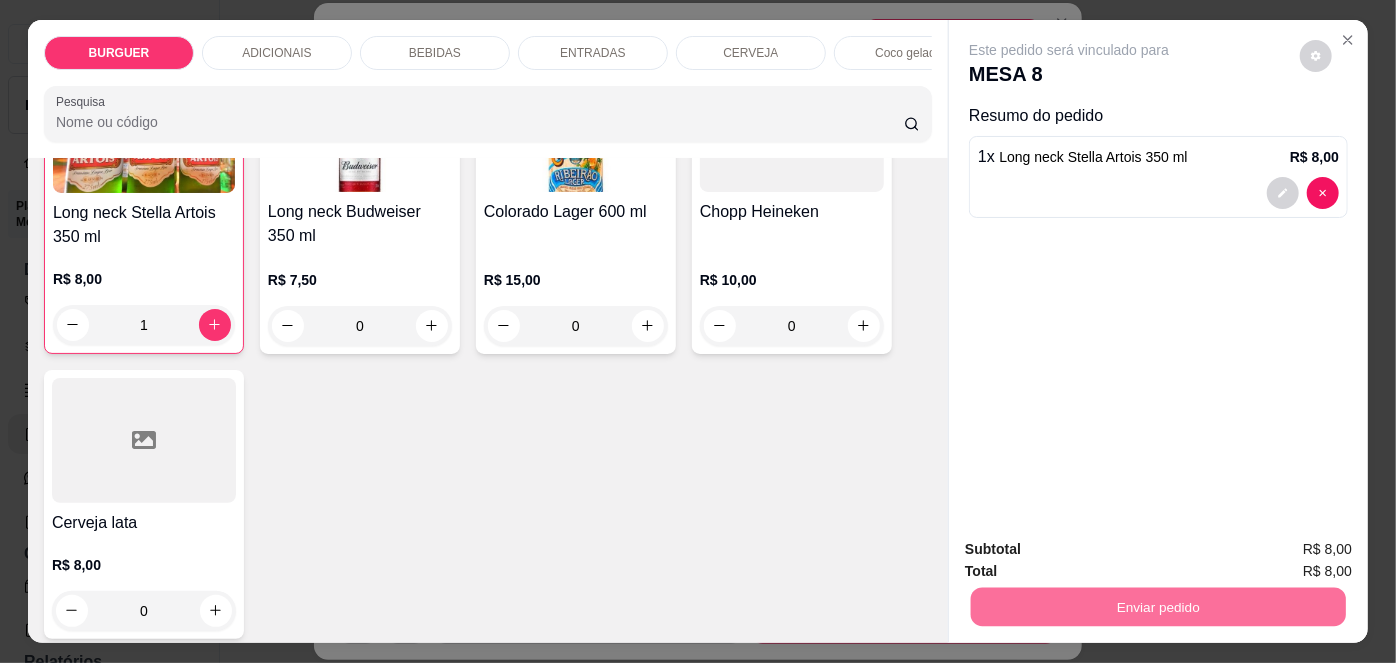 click on "Não registrar e enviar pedido" at bounding box center [1093, 551] 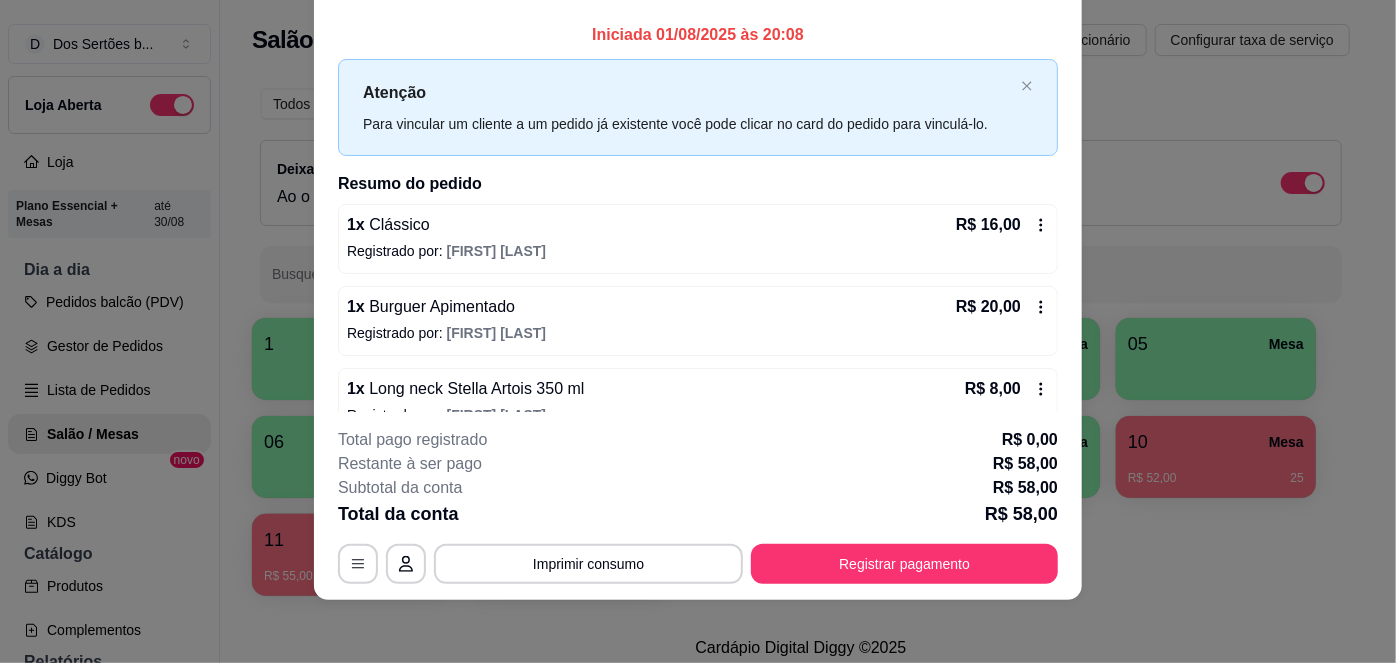 scroll, scrollTop: 0, scrollLeft: 0, axis: both 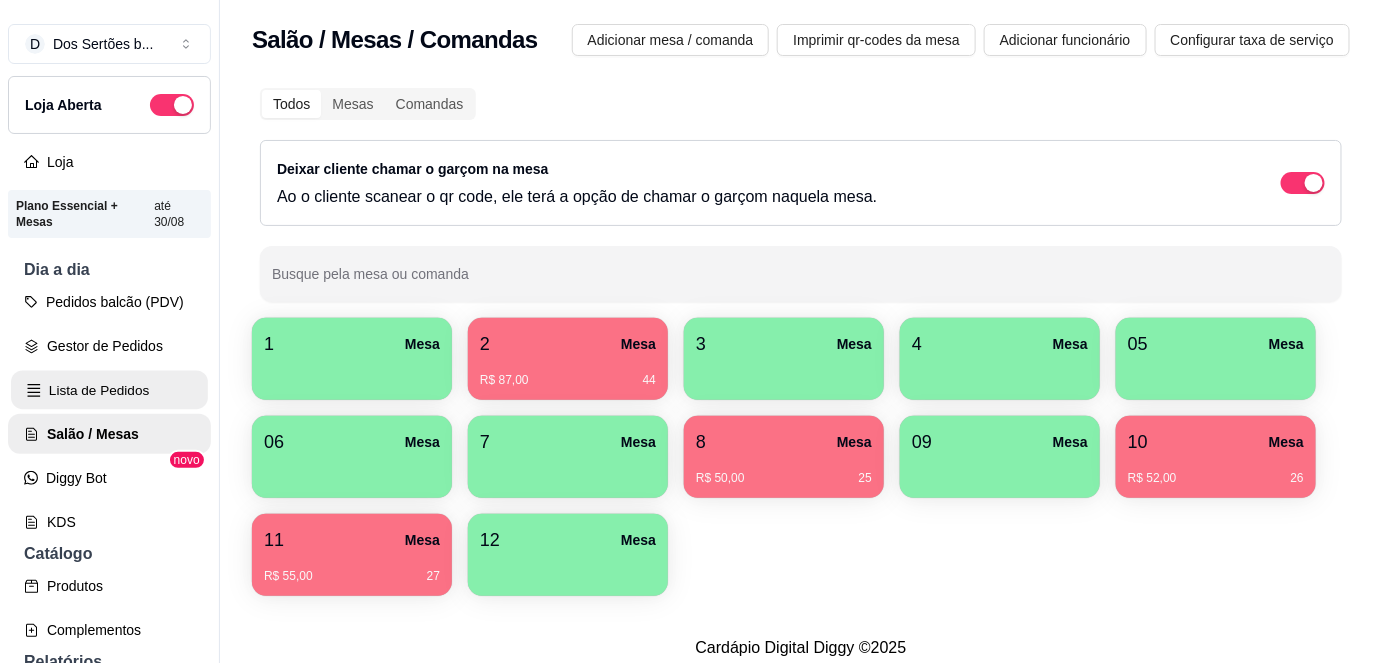 click on "Lista de Pedidos" at bounding box center [109, 390] 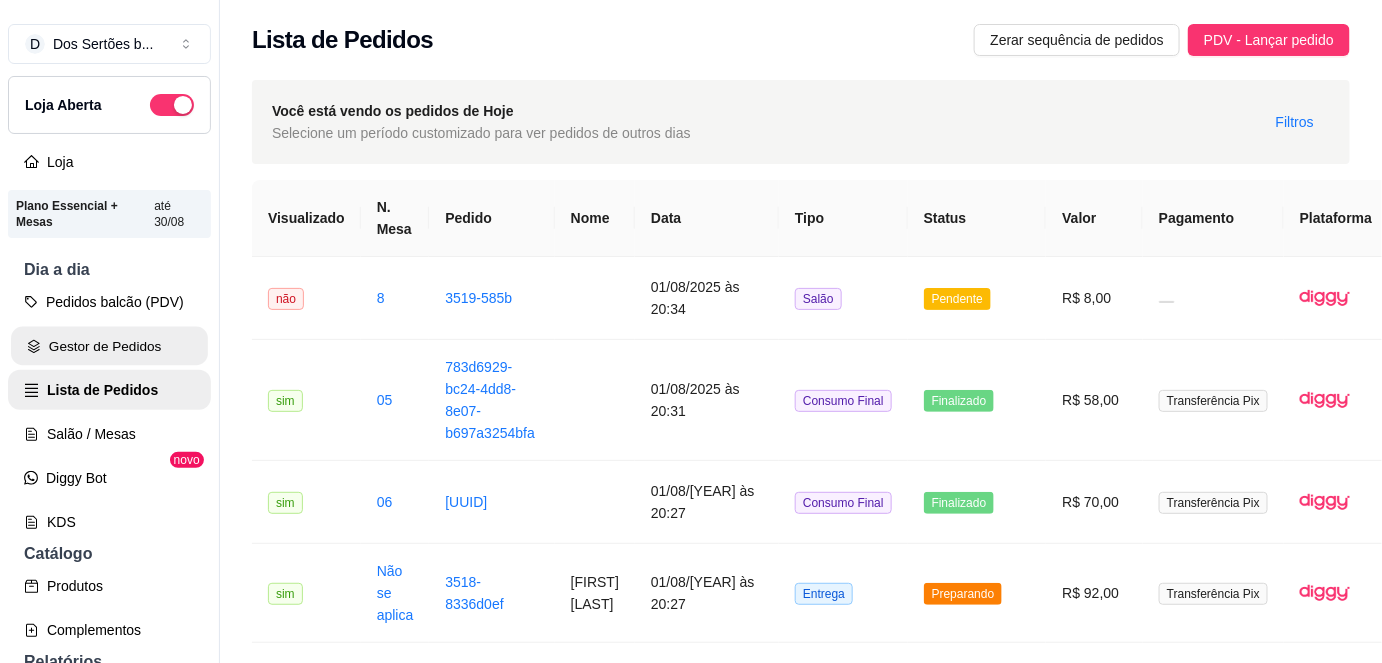 click on "Gestor de Pedidos" at bounding box center [109, 346] 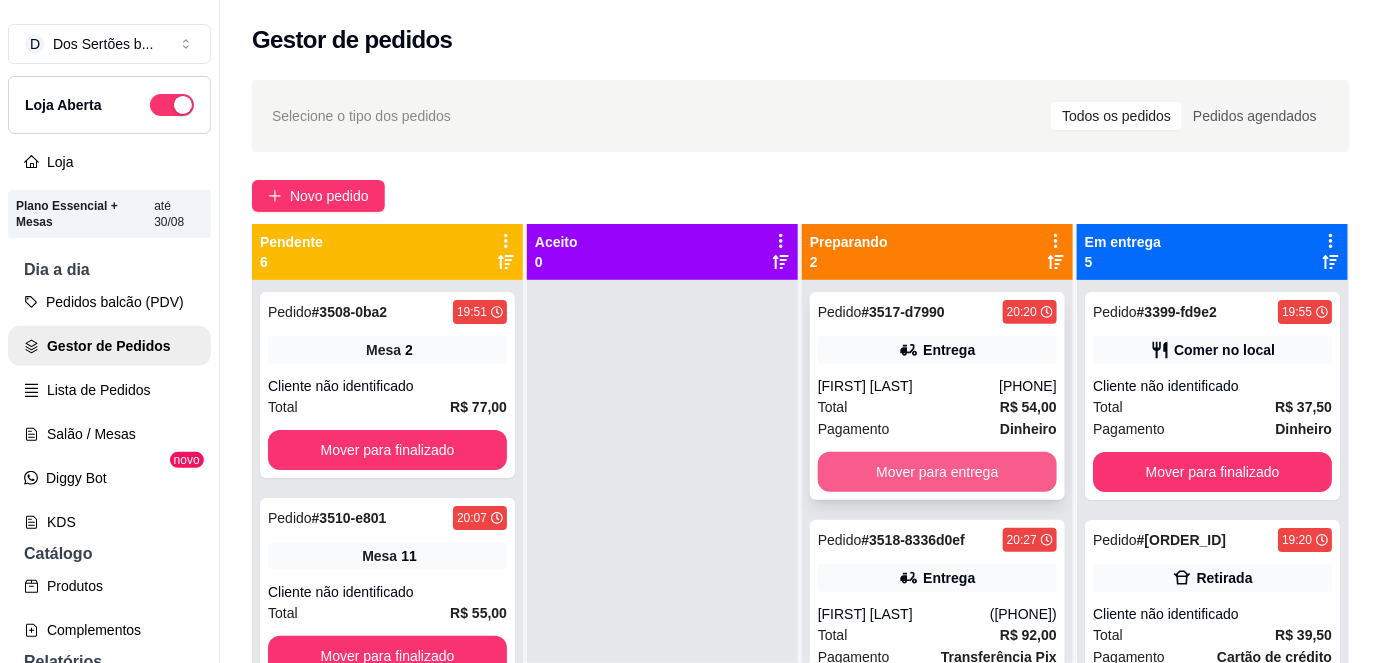 scroll, scrollTop: 56, scrollLeft: 0, axis: vertical 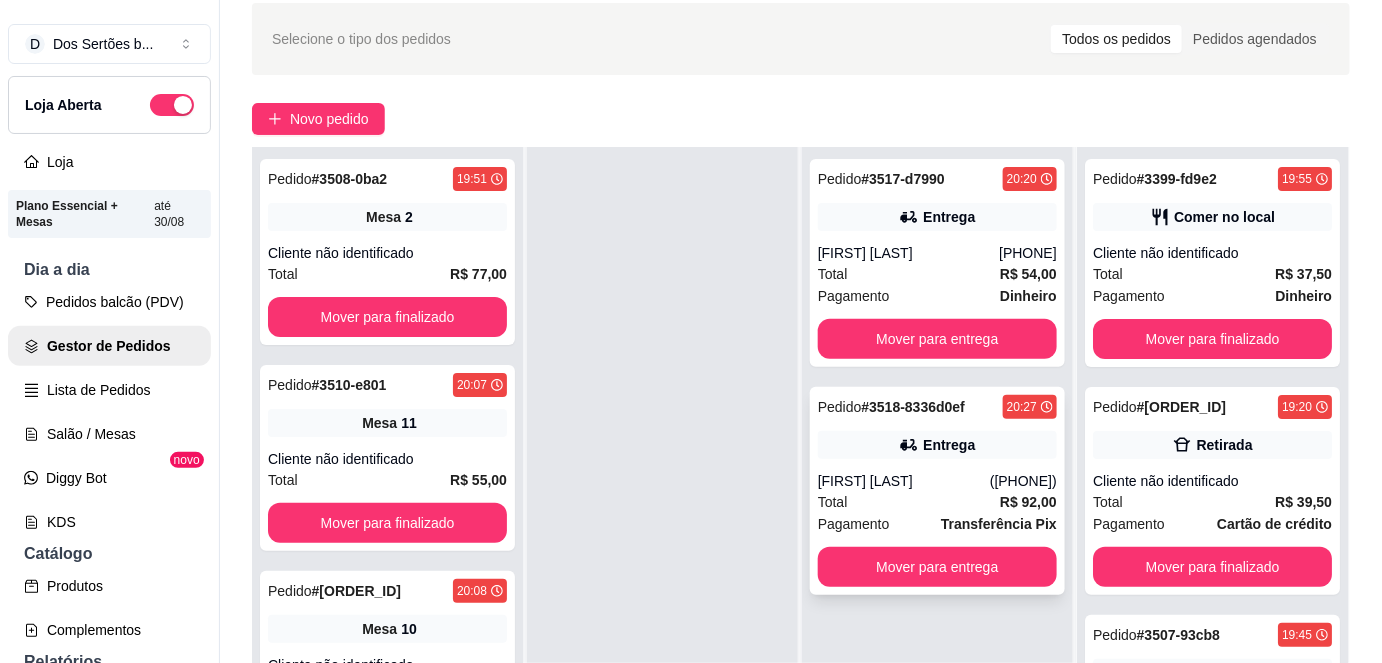 click on "([PHONE])" at bounding box center [1023, 481] 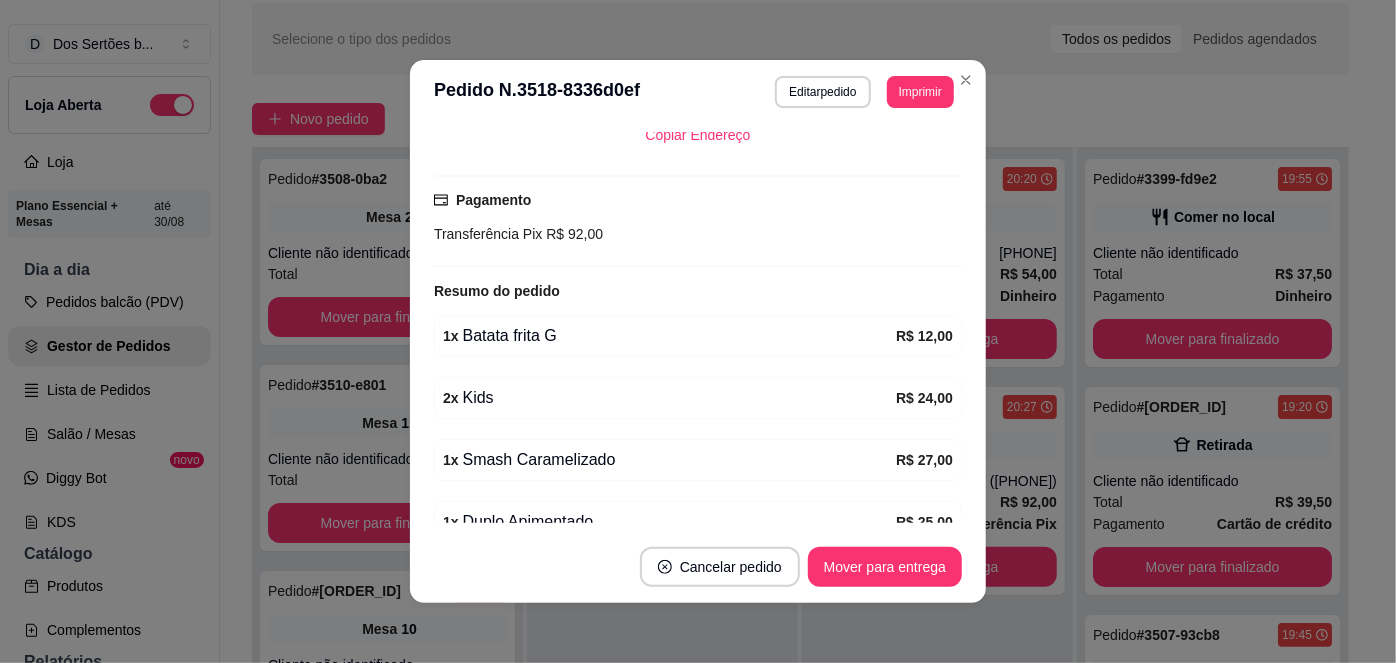 scroll, scrollTop: 566, scrollLeft: 0, axis: vertical 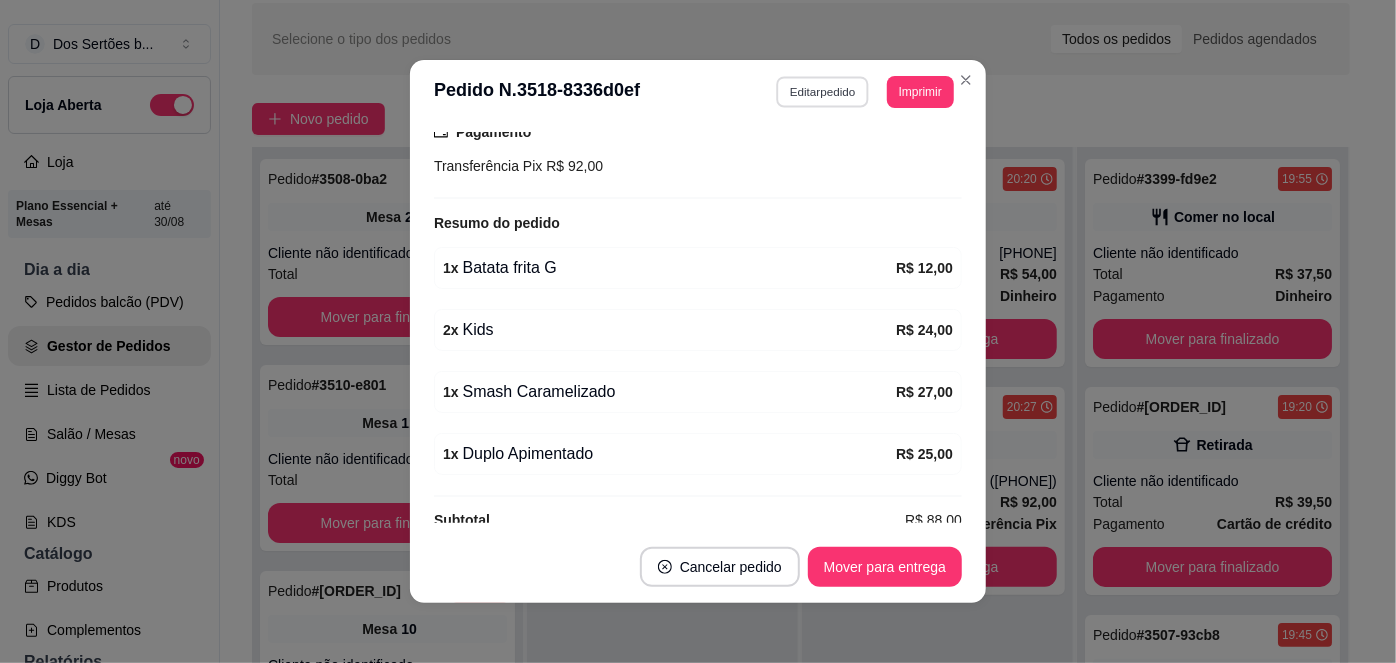 click on "Editar  pedido" at bounding box center [823, 91] 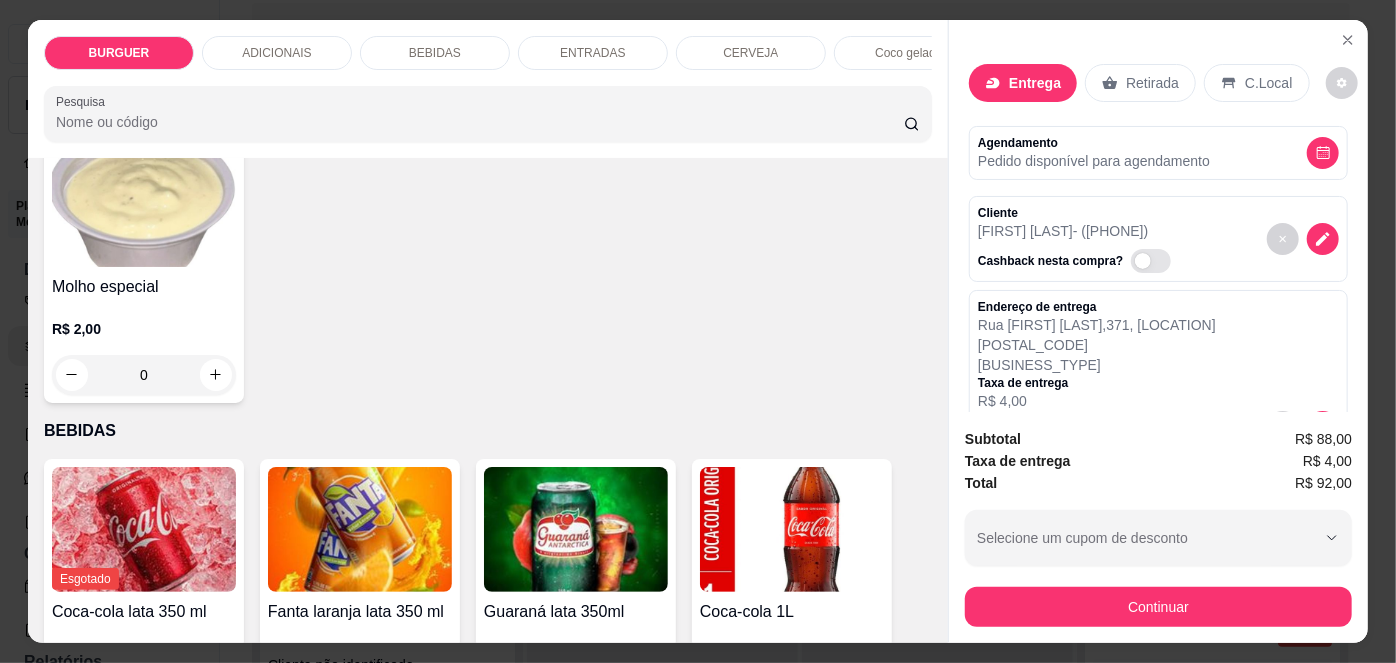 scroll, scrollTop: 1665, scrollLeft: 0, axis: vertical 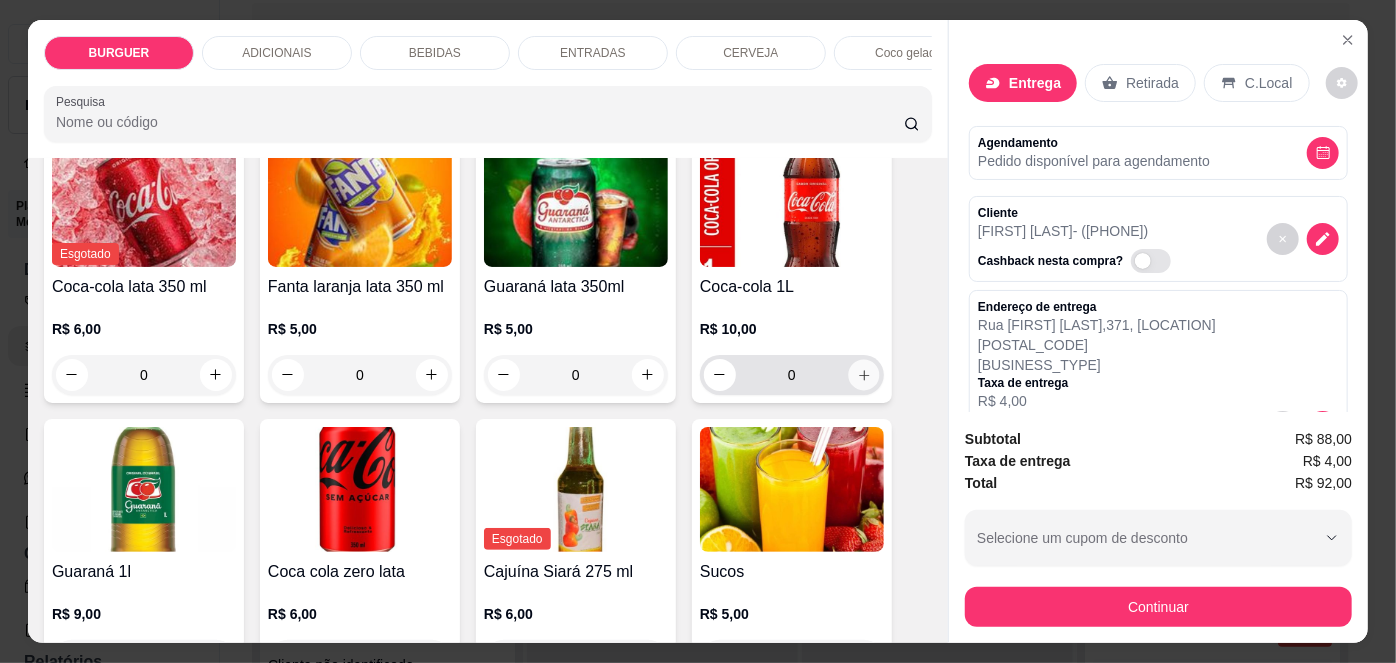 click 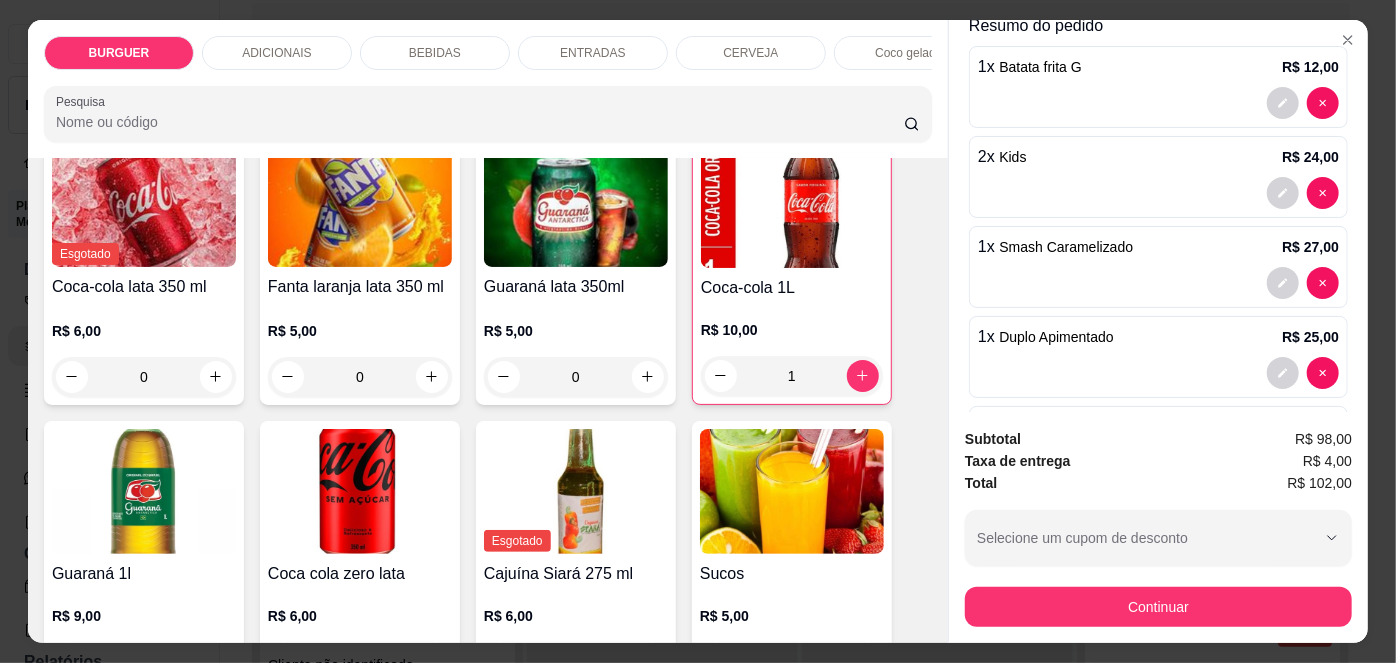 scroll, scrollTop: 509, scrollLeft: 0, axis: vertical 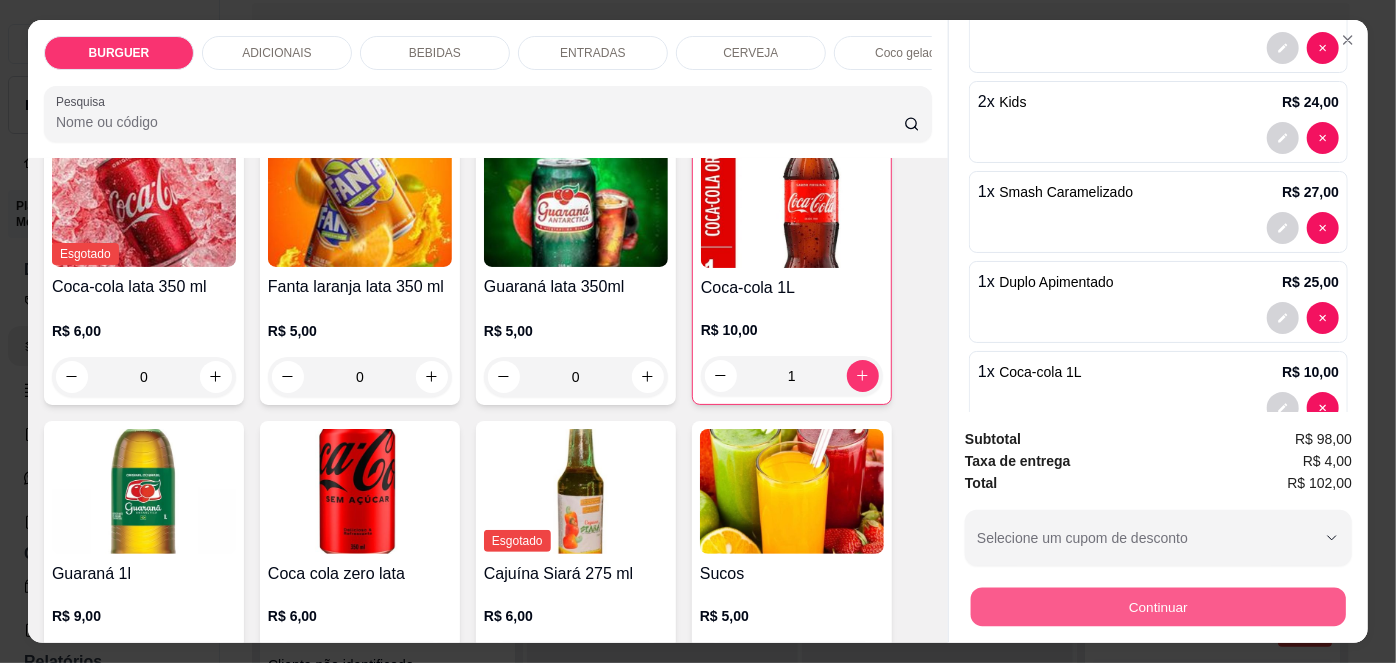 click on "Continuar" at bounding box center (1158, 607) 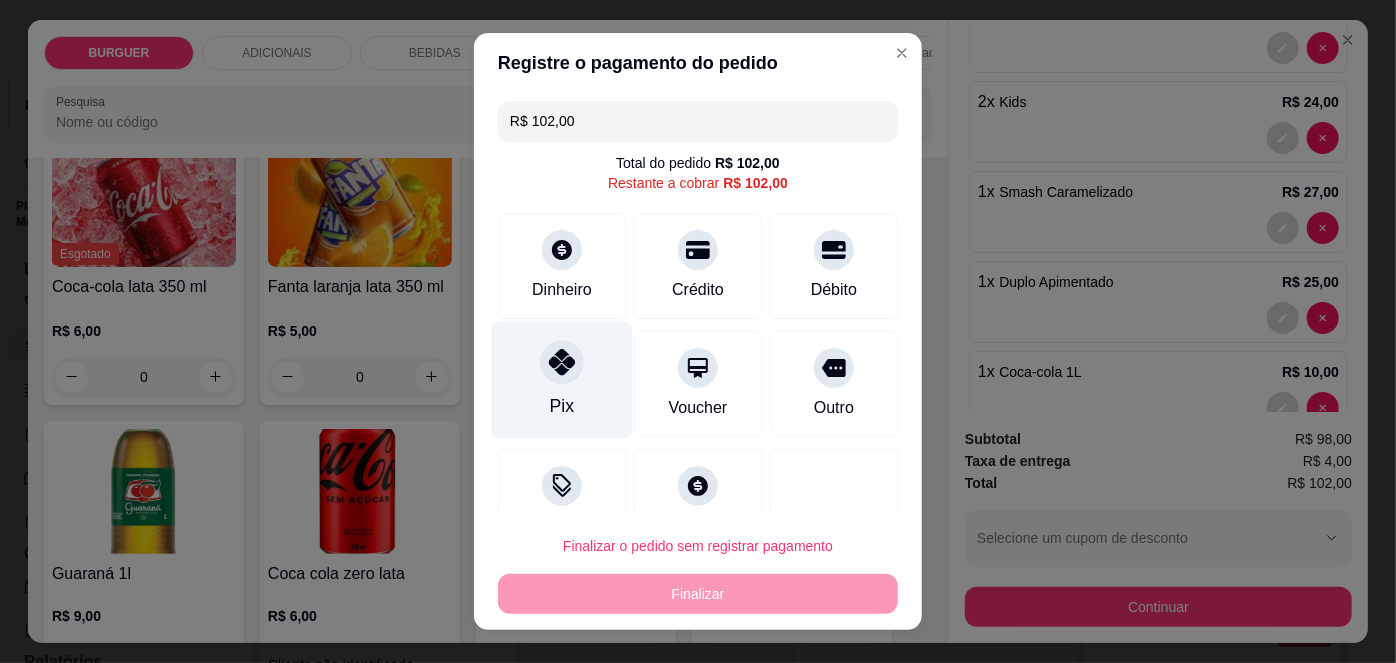 click on "Pix" at bounding box center (562, 380) 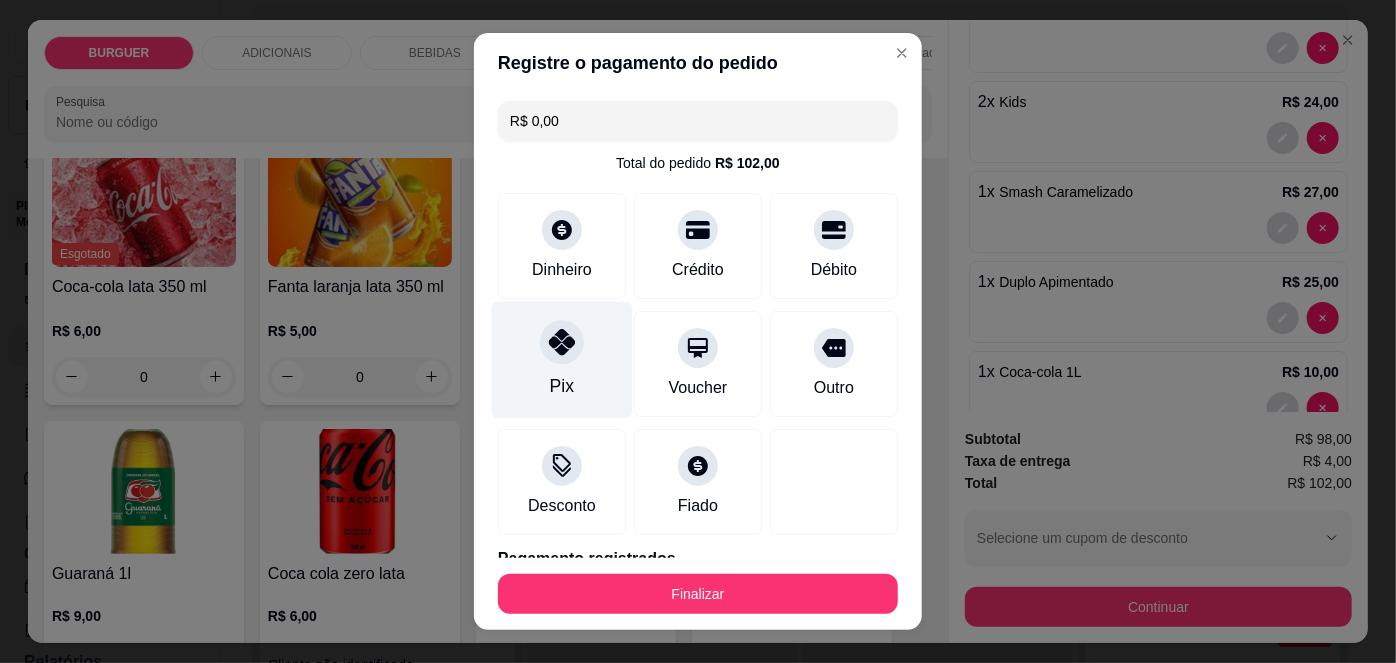 scroll, scrollTop: 88, scrollLeft: 0, axis: vertical 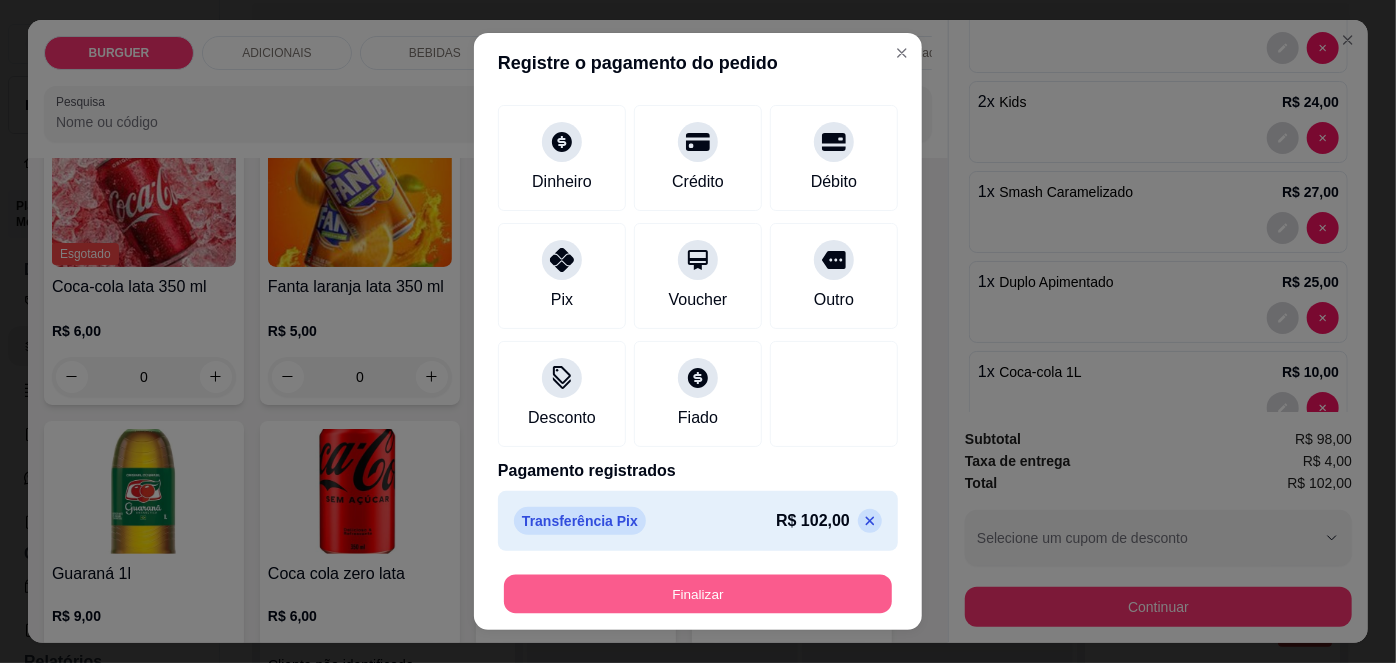 click on "Finalizar" at bounding box center (698, 593) 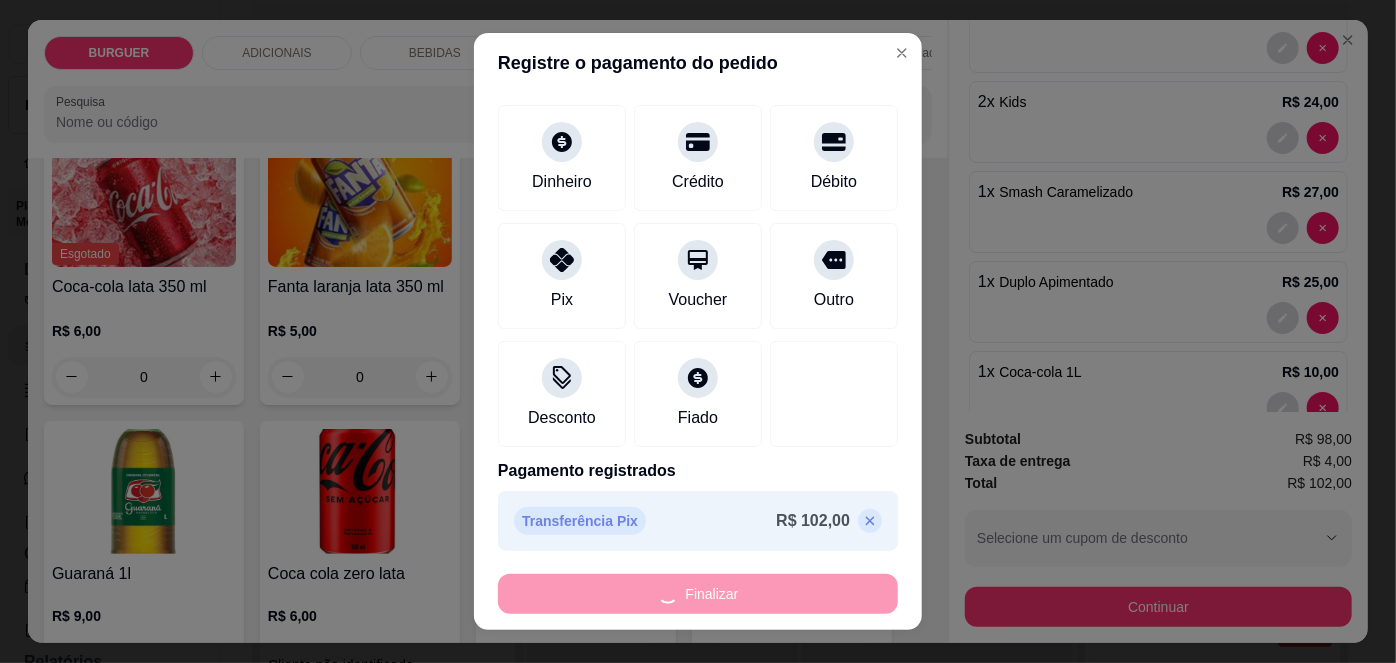 type on "0" 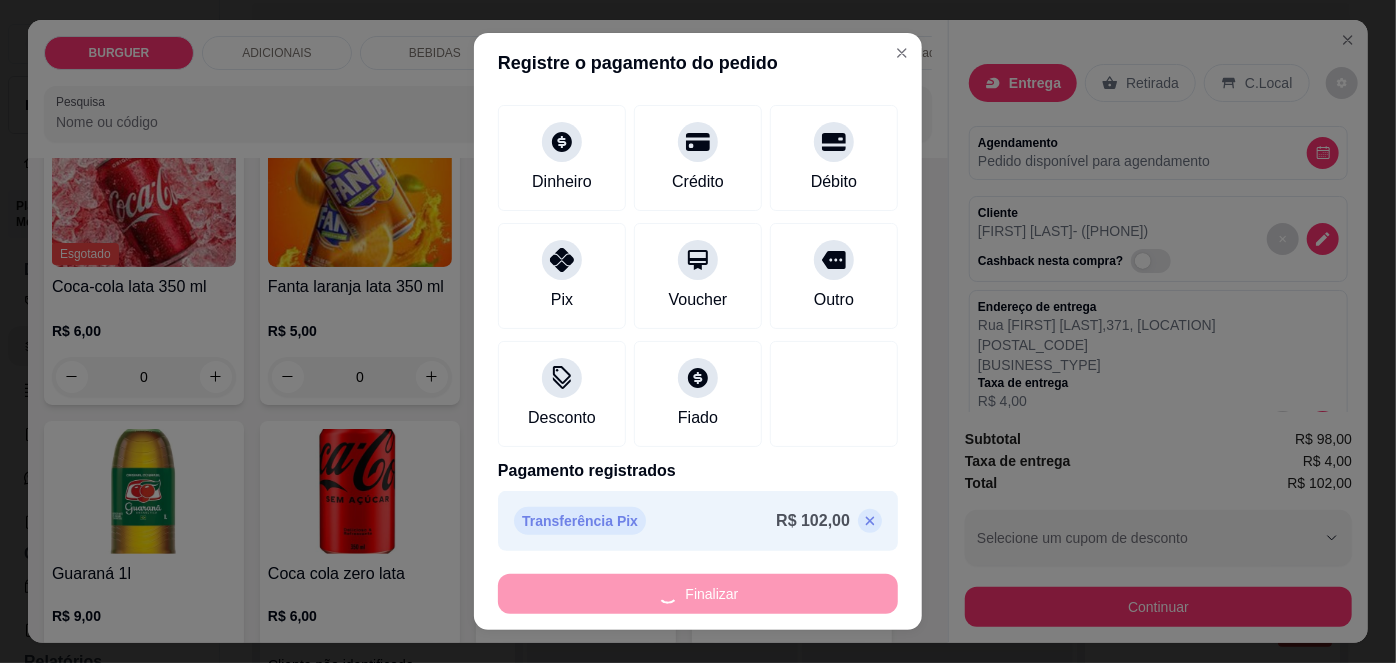 scroll, scrollTop: 1661, scrollLeft: 0, axis: vertical 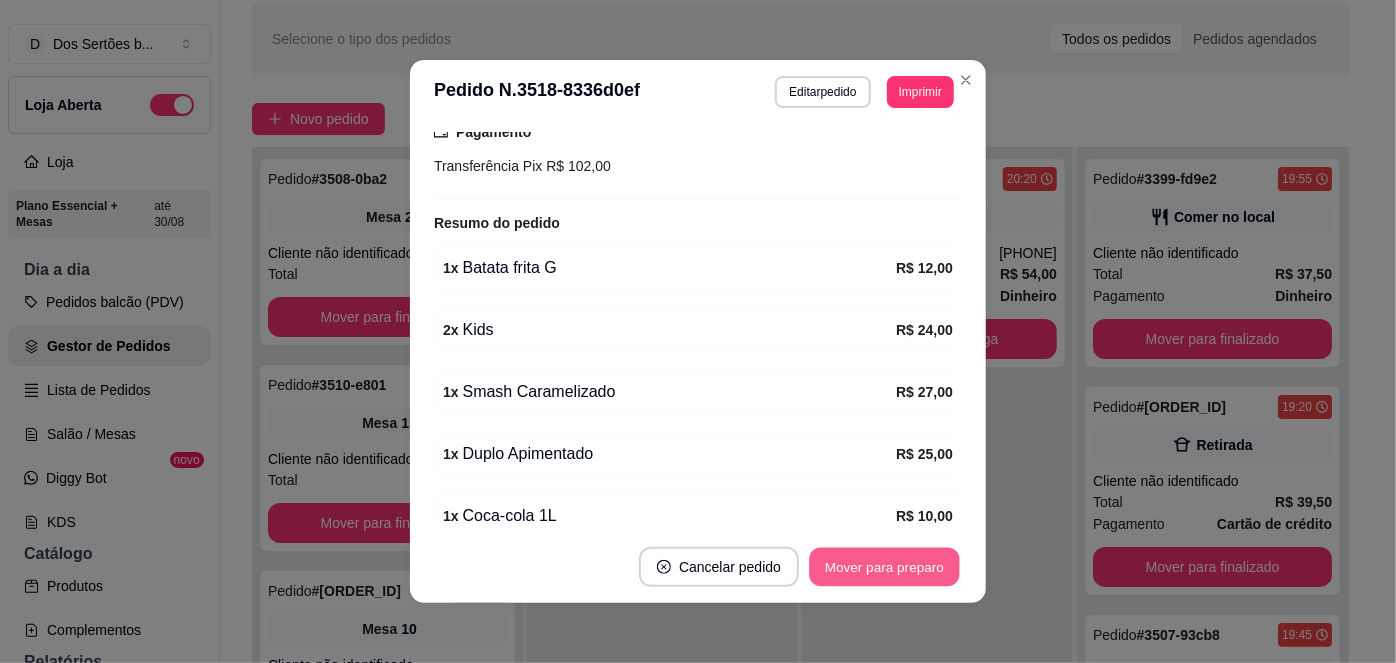 click on "Mover para preparo" at bounding box center (884, 567) 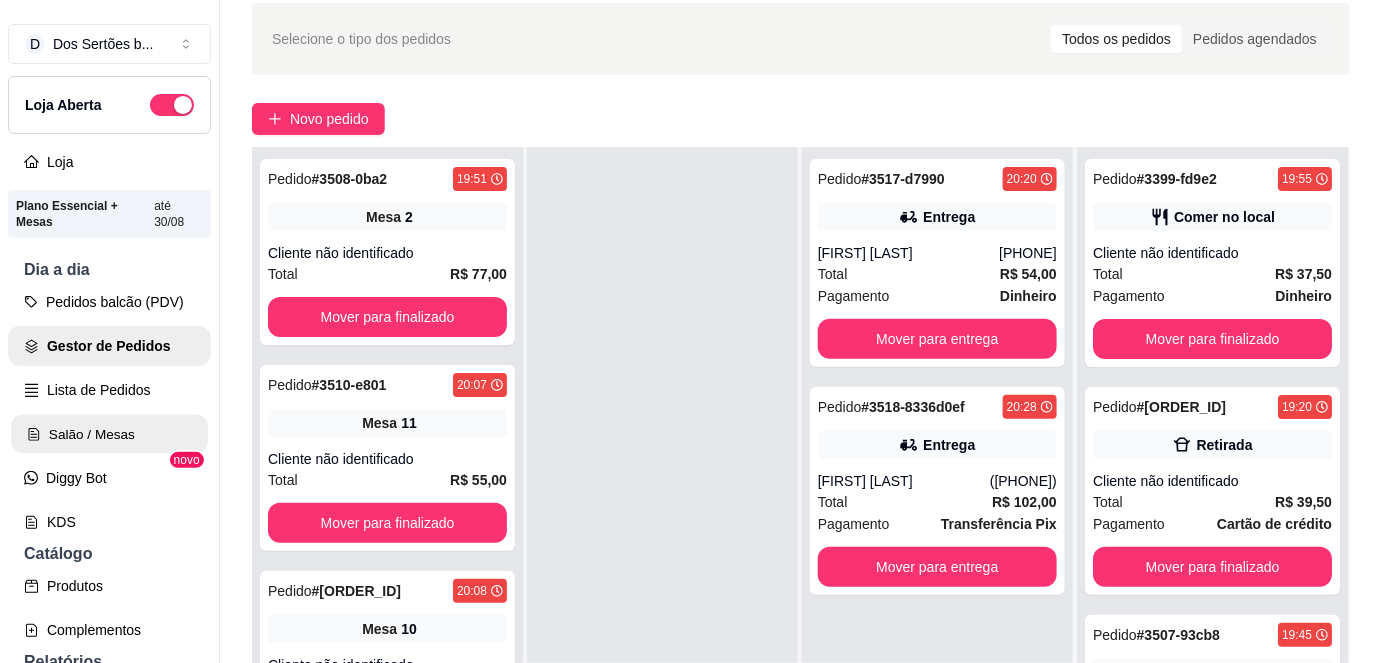 click on "Salão / Mesas" at bounding box center (109, 434) 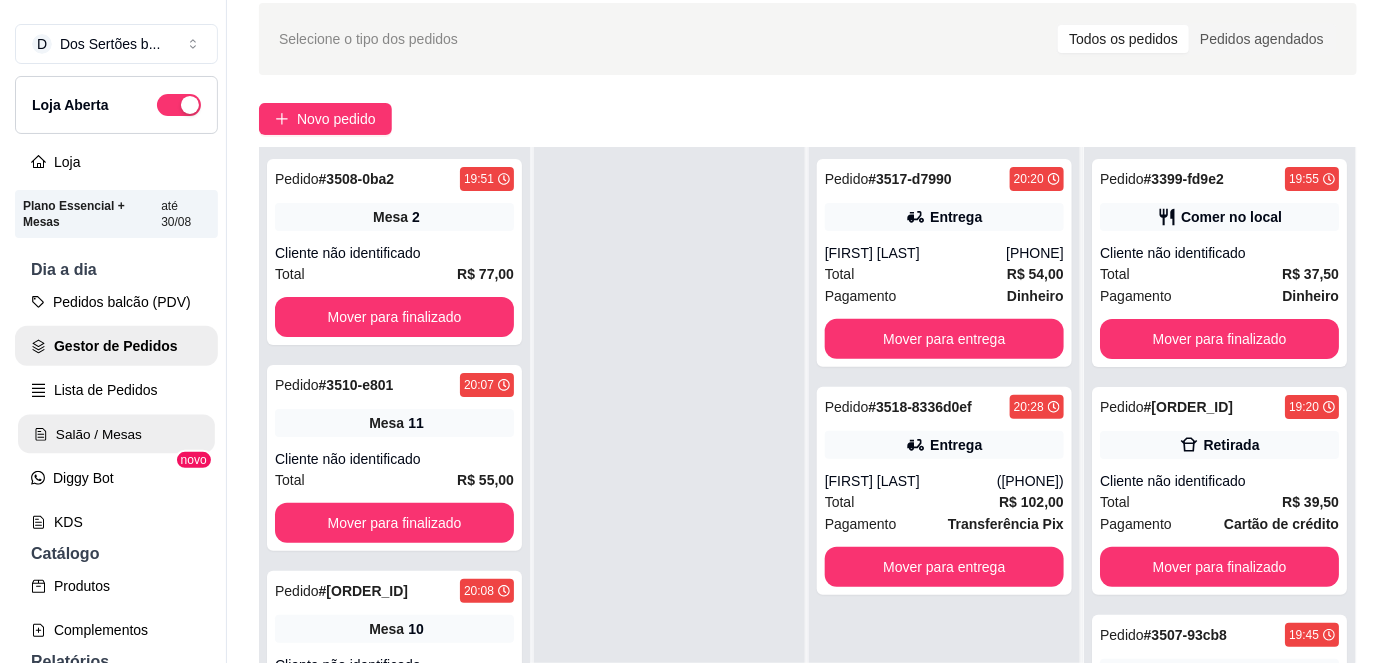 scroll, scrollTop: 0, scrollLeft: 0, axis: both 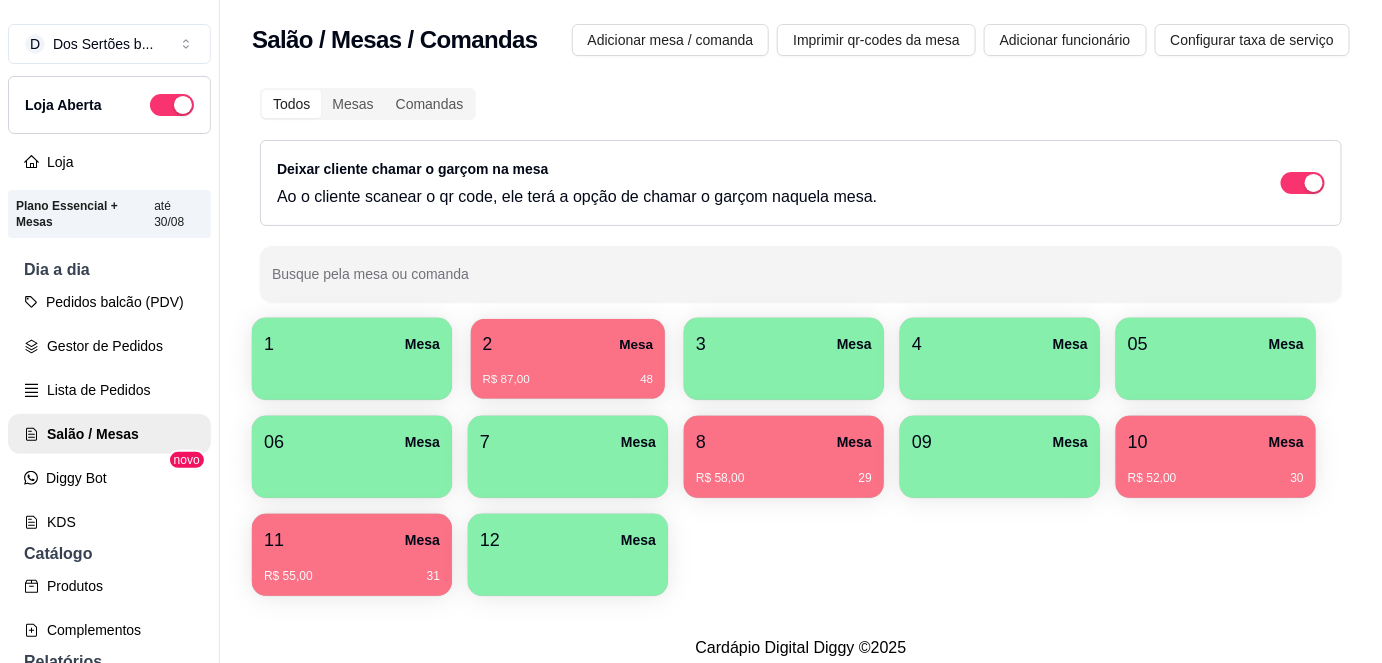 click on "R$ 87,00 48" at bounding box center (568, 372) 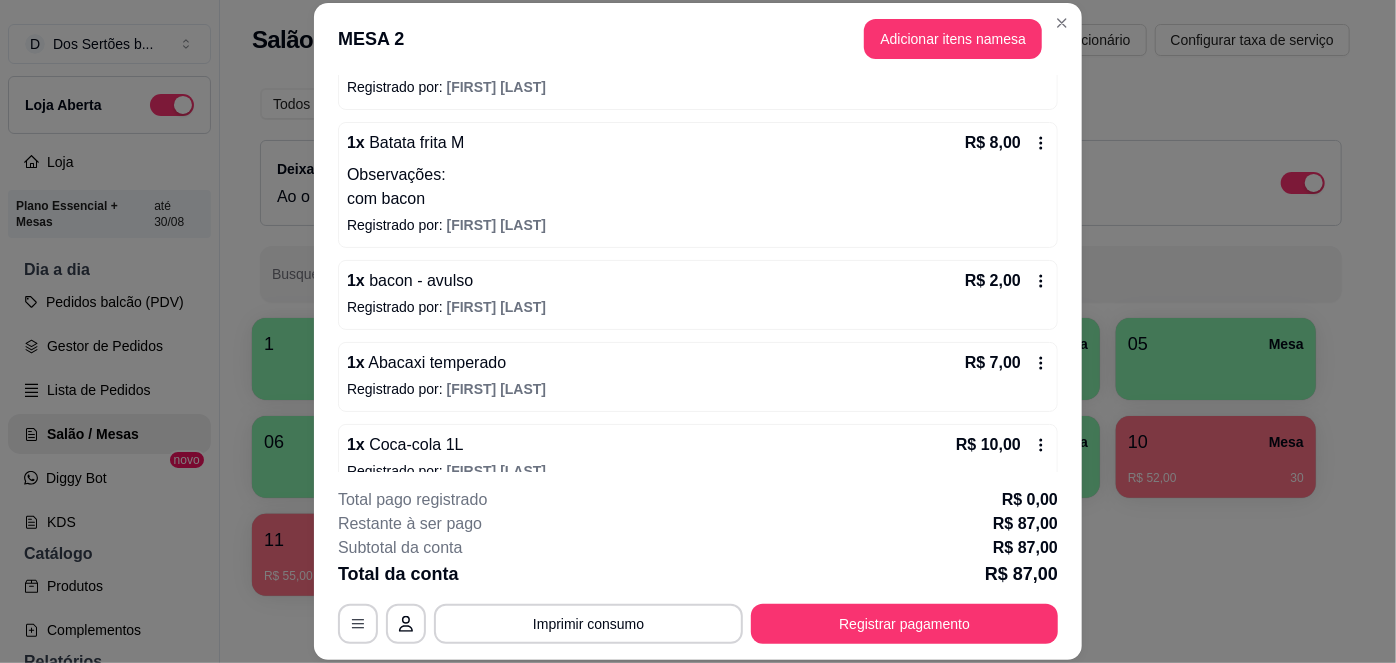 scroll, scrollTop: 332, scrollLeft: 0, axis: vertical 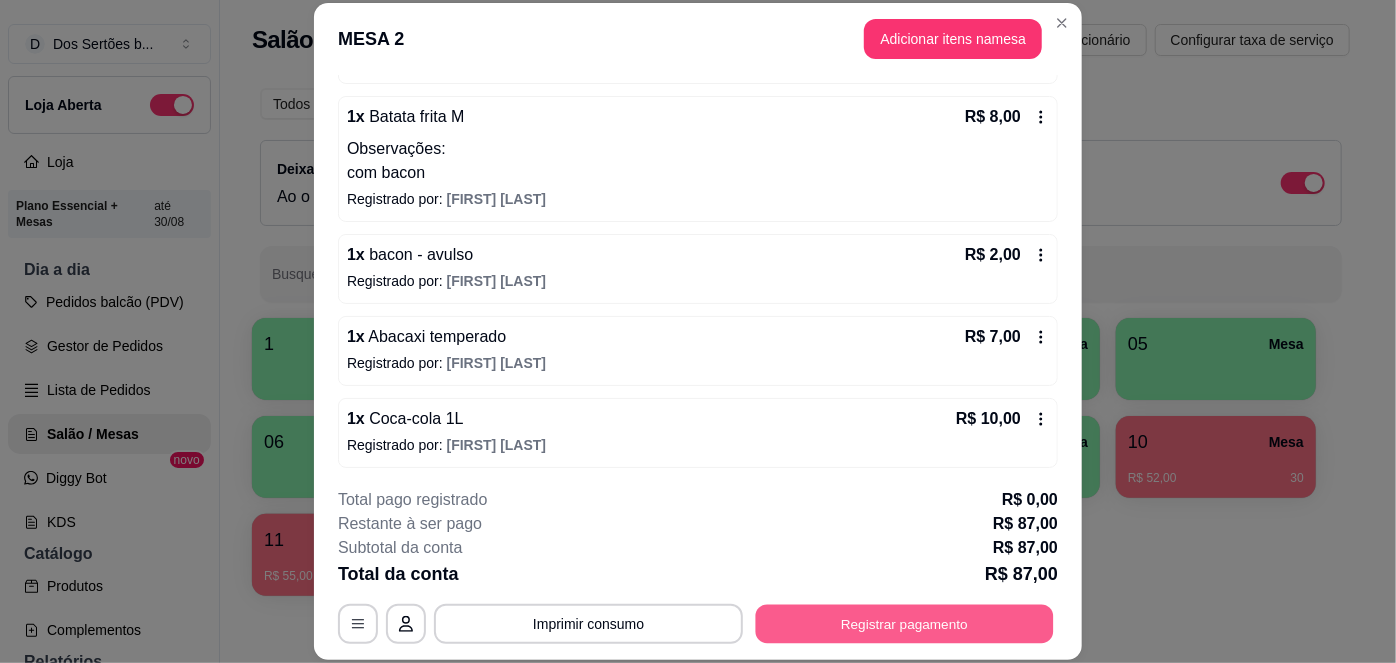 click on "Registrar pagamento" at bounding box center [905, 623] 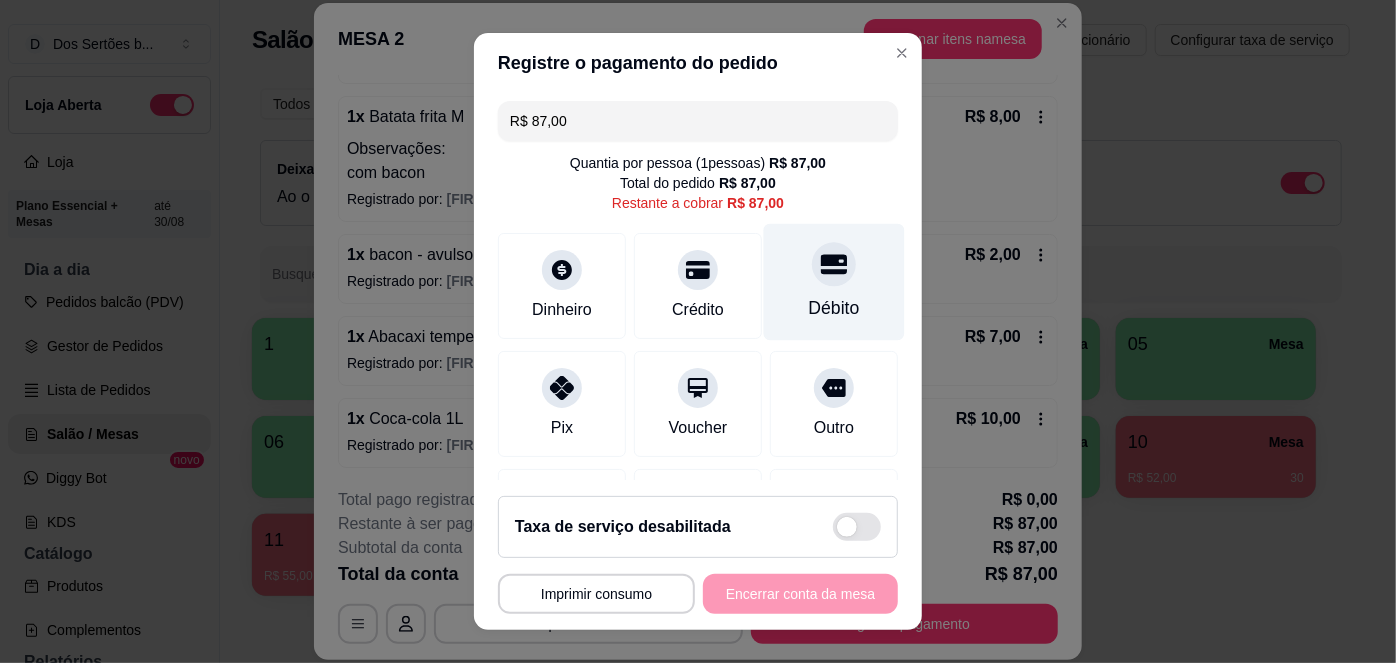 click at bounding box center [834, 265] 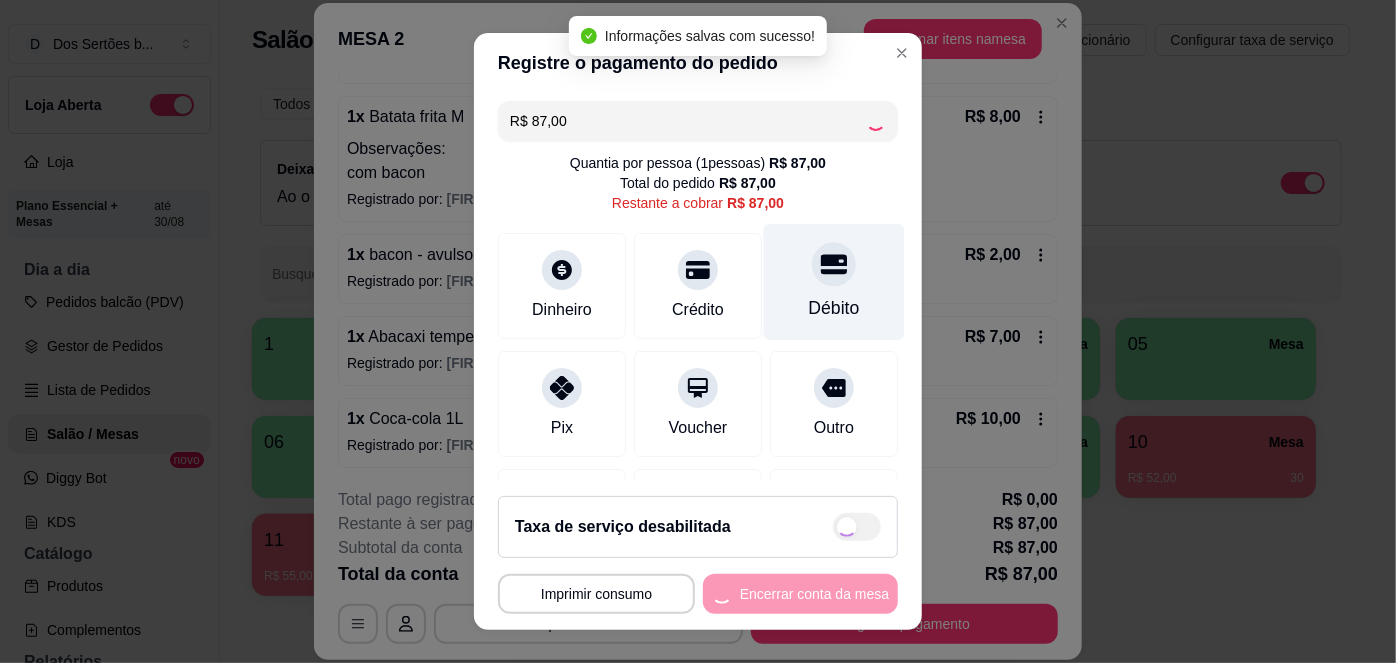 type on "R$ 0,00" 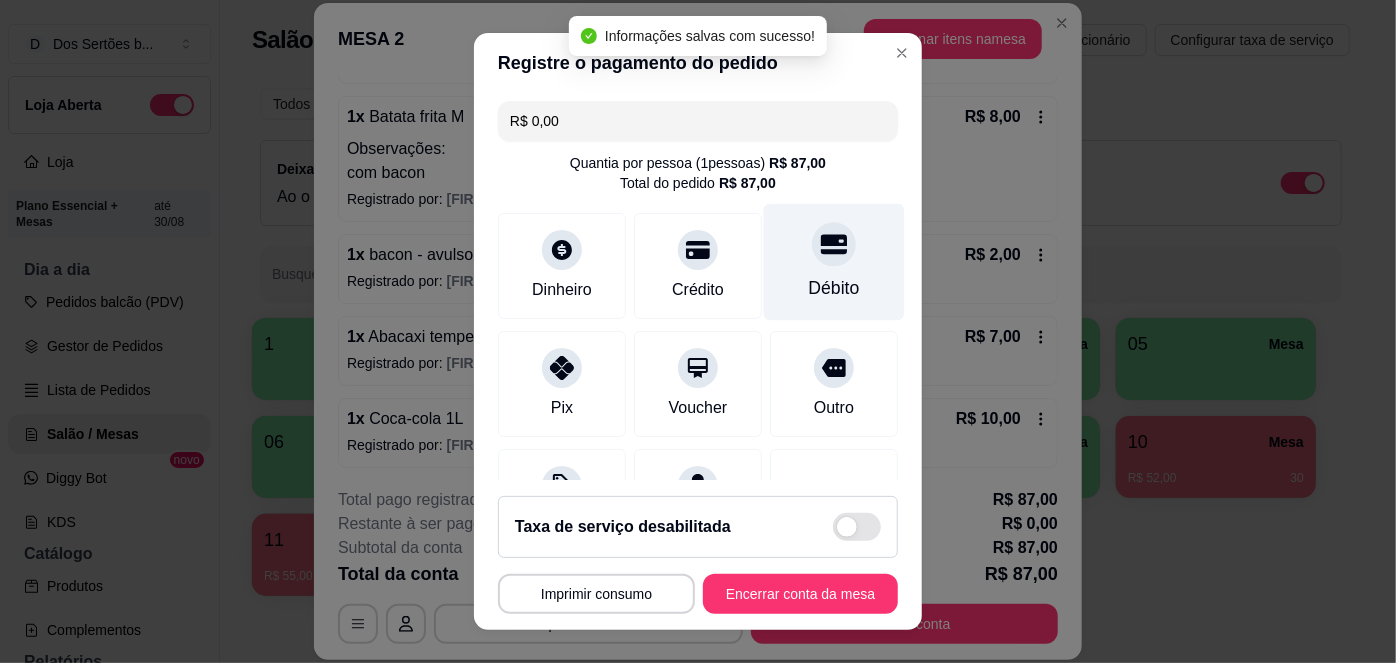 scroll, scrollTop: 208, scrollLeft: 0, axis: vertical 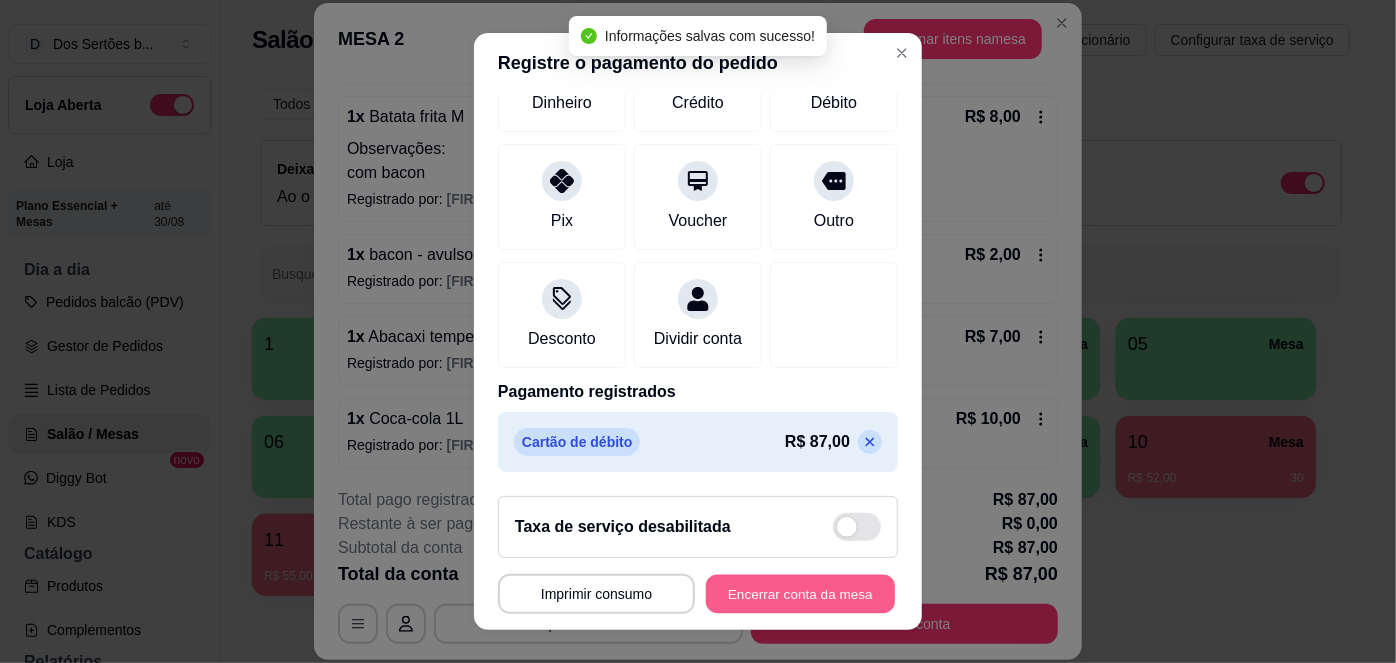 click on "Encerrar conta da mesa" at bounding box center (800, 593) 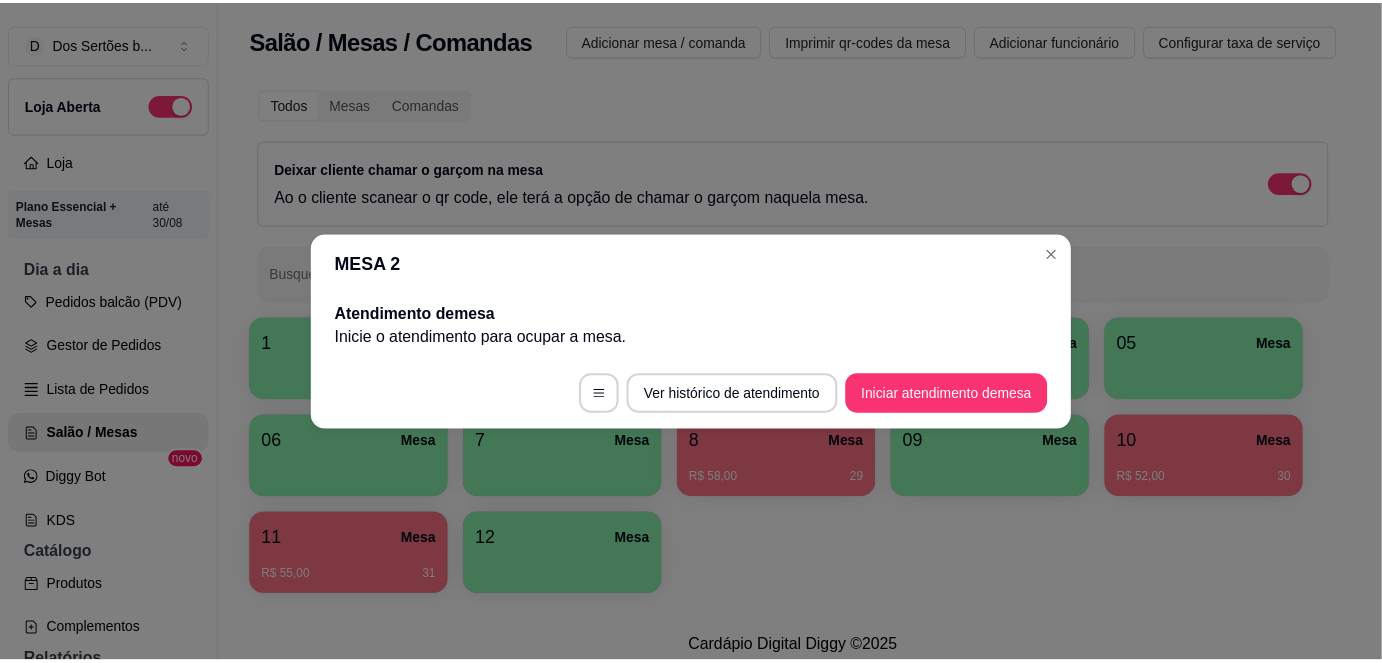 scroll, scrollTop: 0, scrollLeft: 0, axis: both 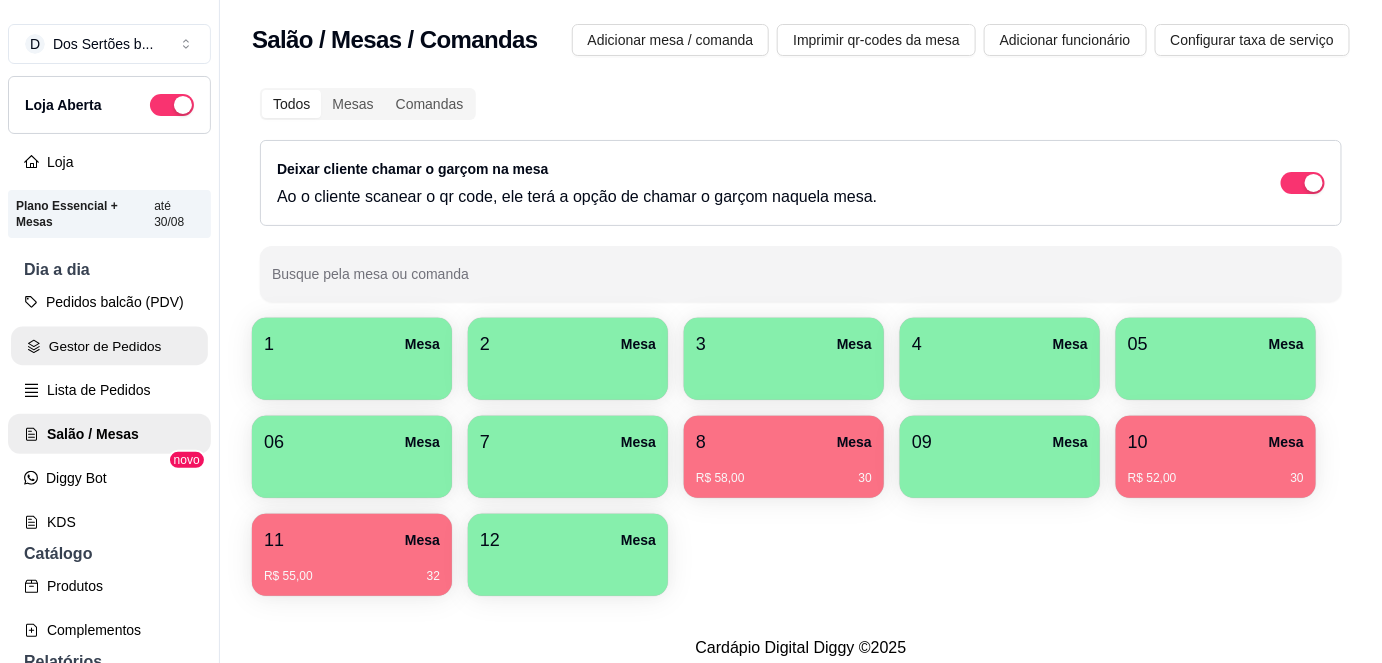 click on "Gestor de Pedidos" at bounding box center [109, 346] 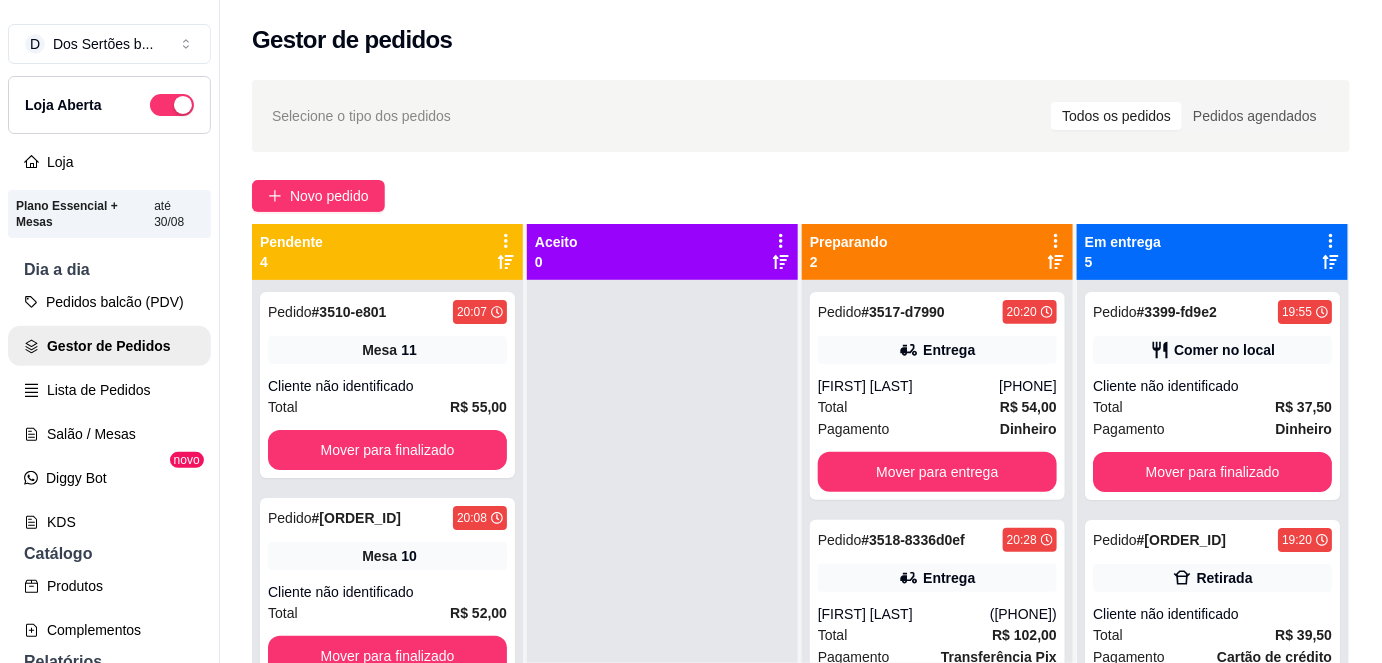 scroll, scrollTop: 56, scrollLeft: 0, axis: vertical 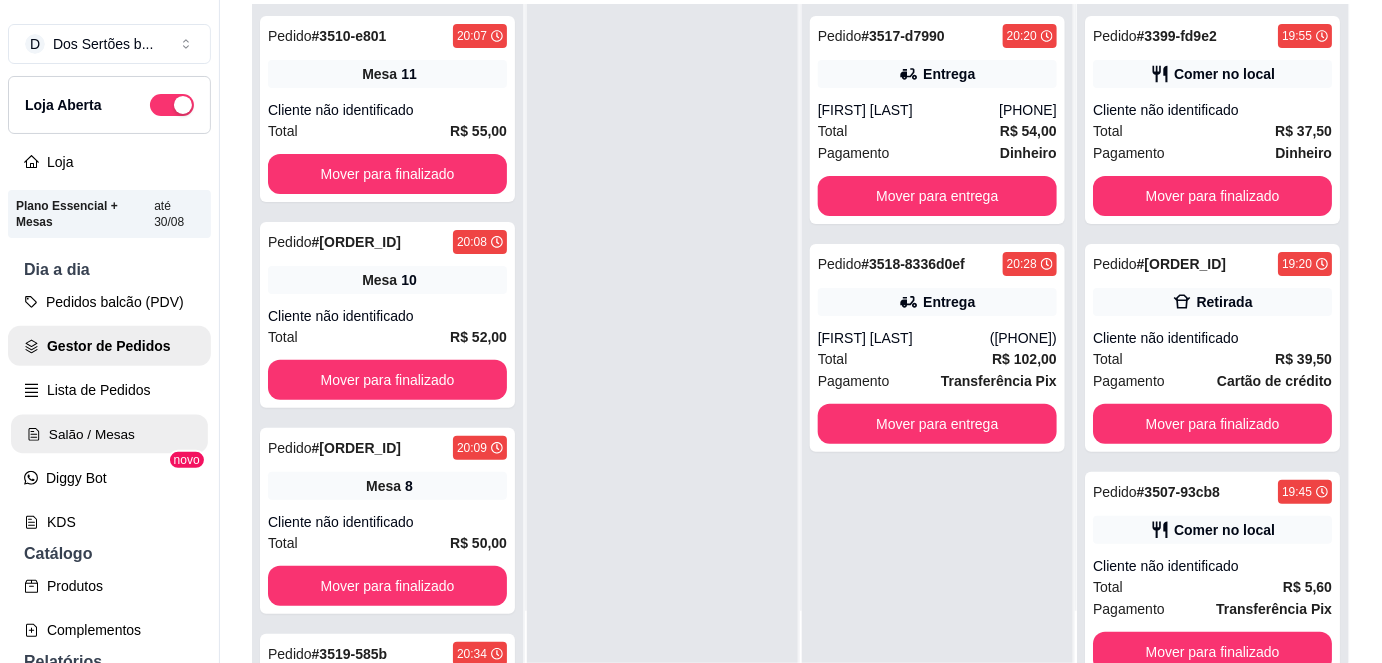 click on "Salão / Mesas" at bounding box center (109, 434) 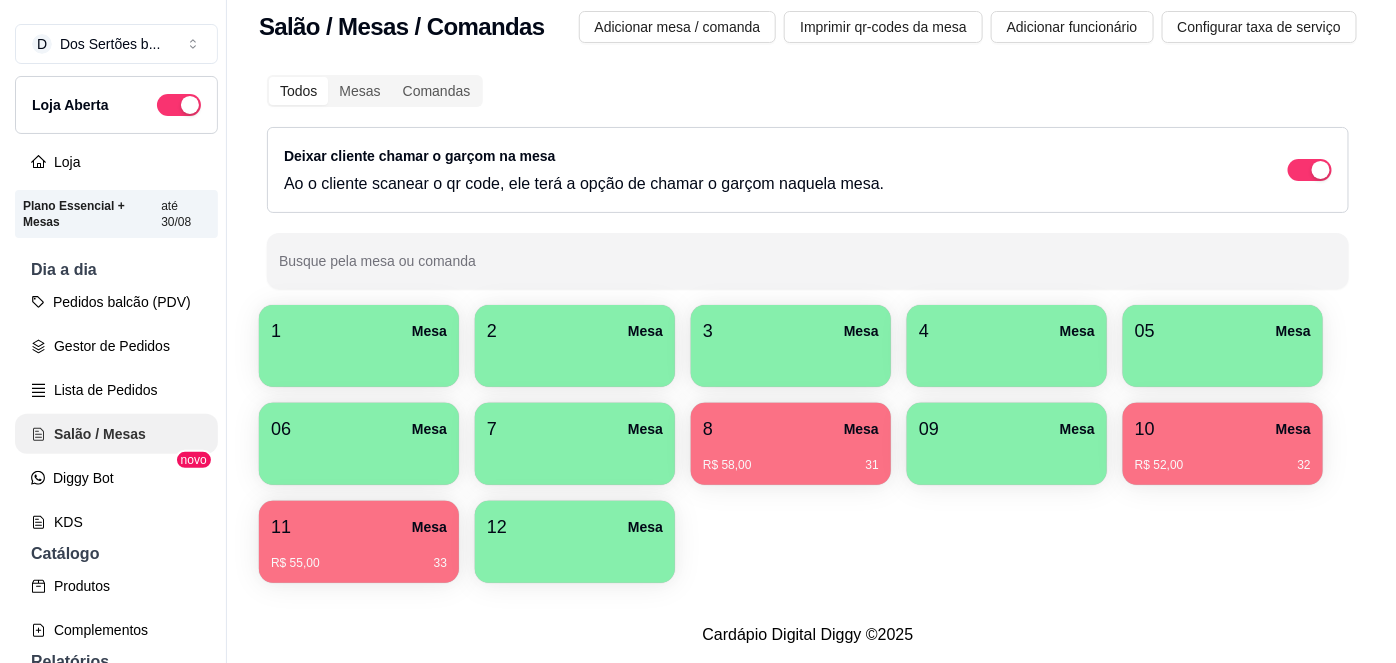 scroll, scrollTop: 0, scrollLeft: 0, axis: both 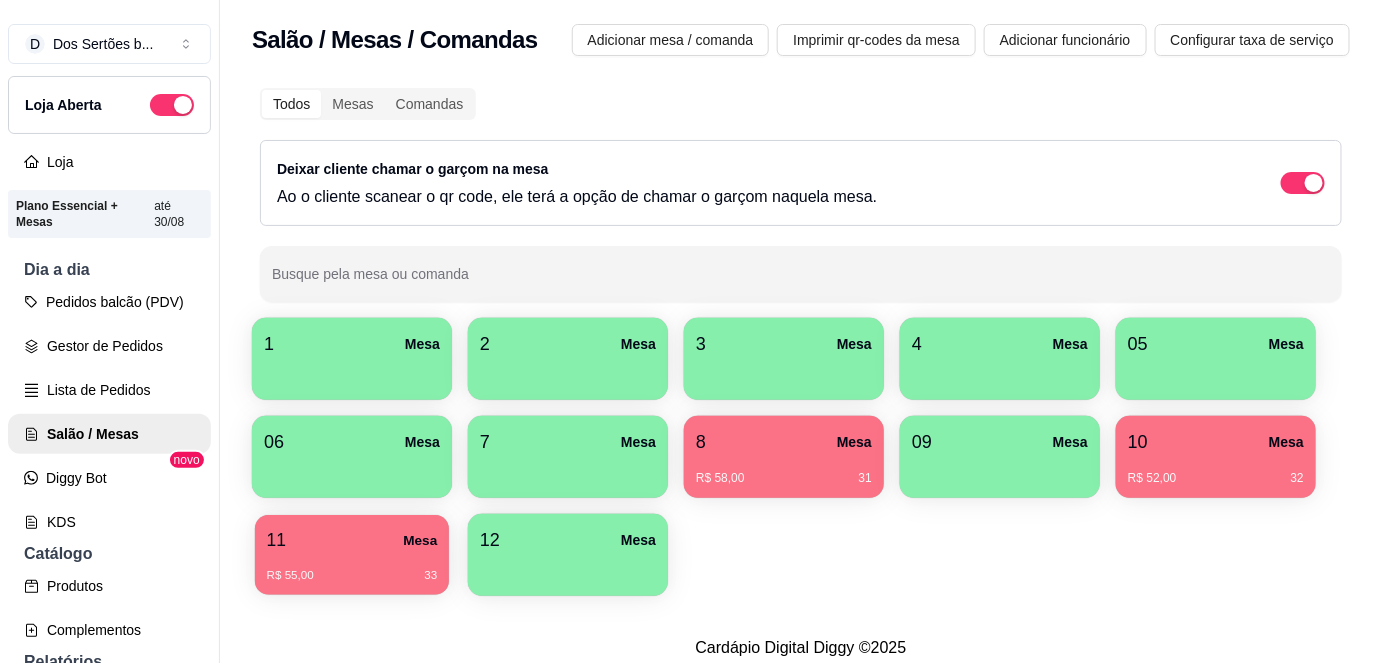 click on "R$ 55,00 33" at bounding box center (352, 568) 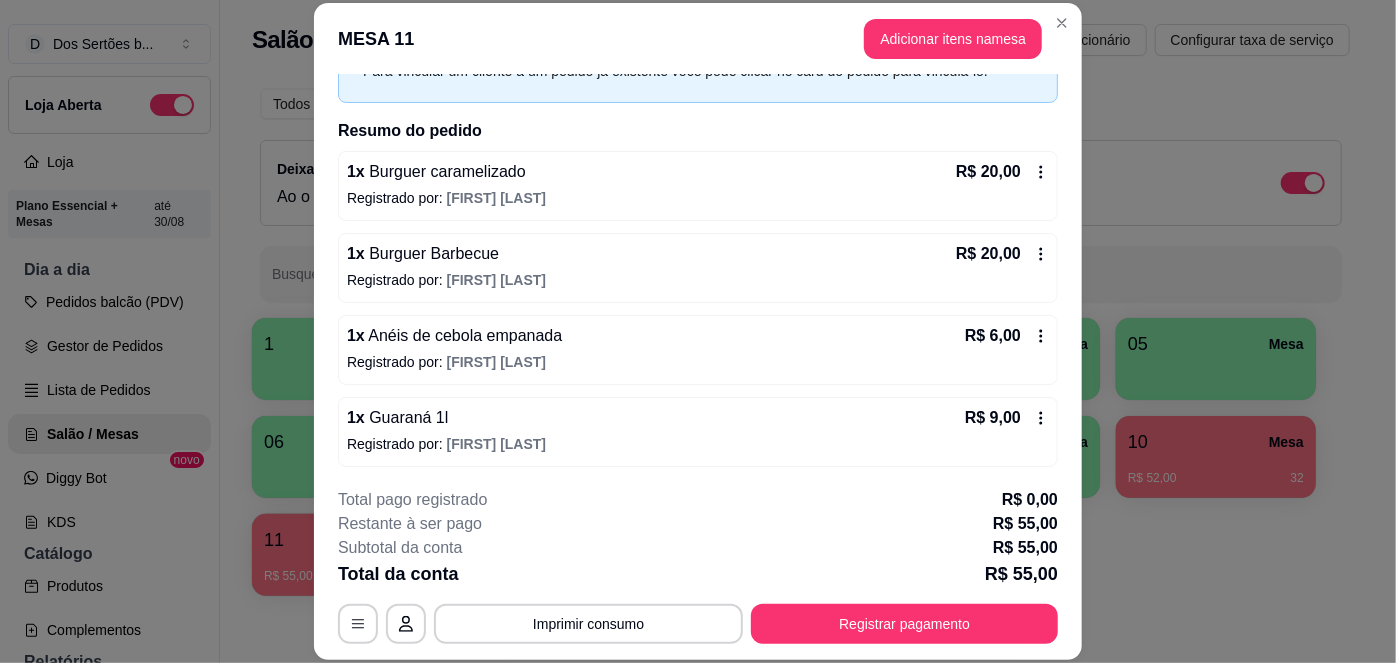 scroll, scrollTop: 112, scrollLeft: 0, axis: vertical 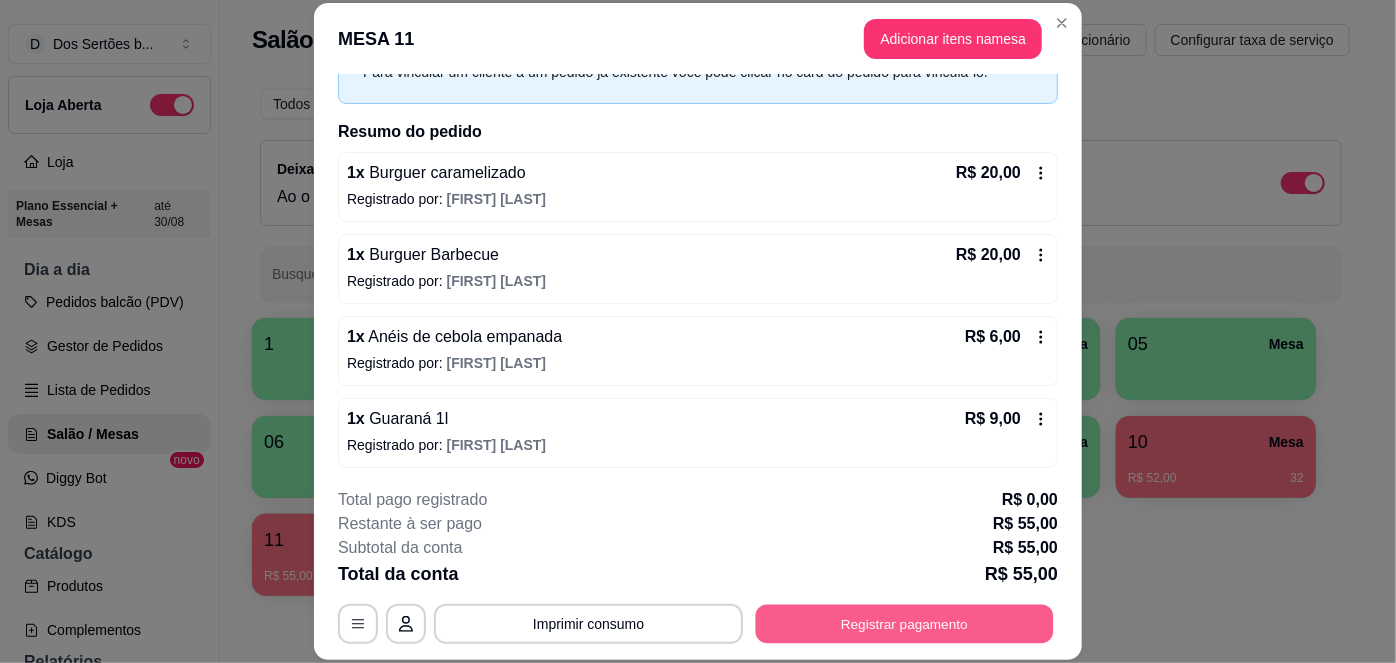 click on "Registrar pagamento" at bounding box center [905, 623] 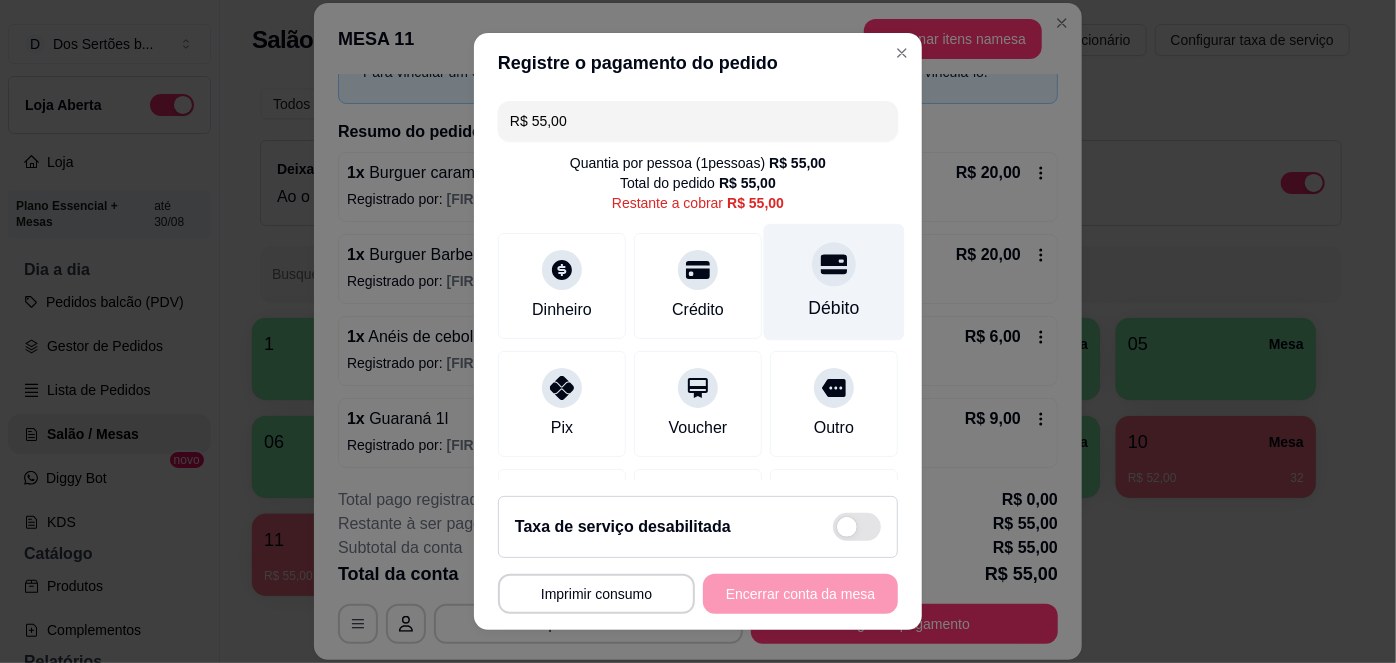 click on "Débito" at bounding box center (834, 308) 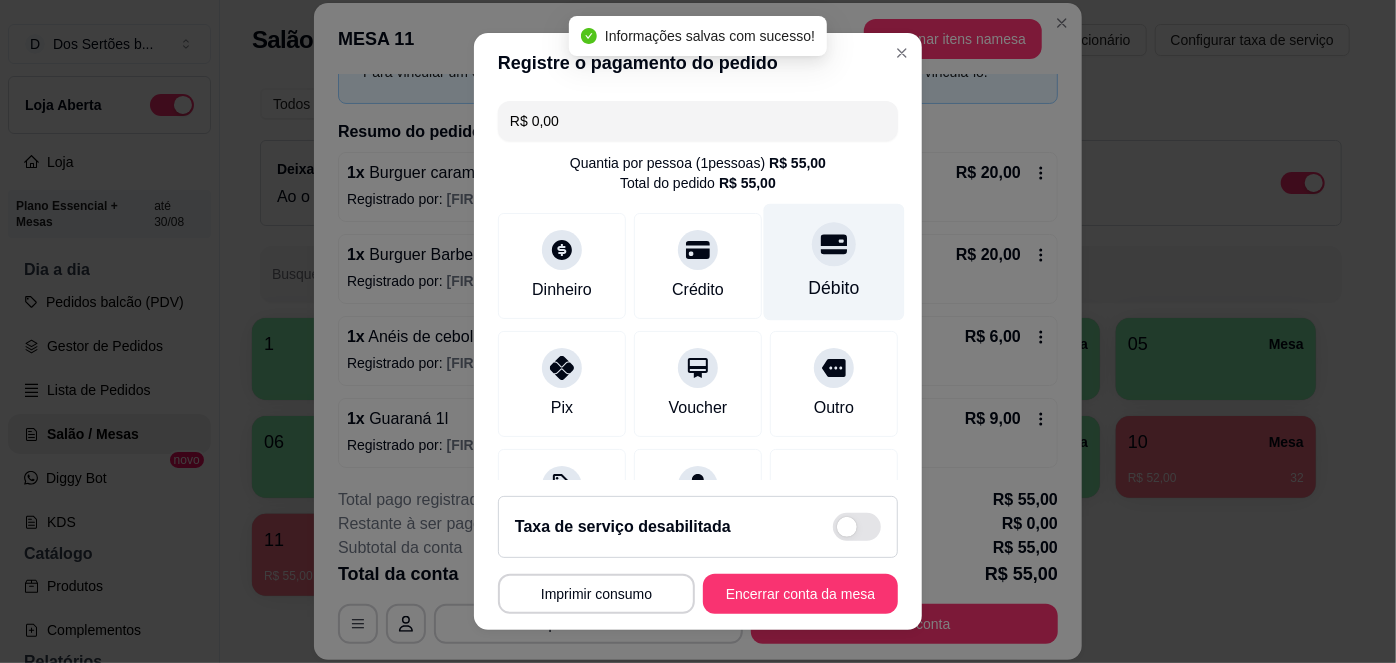 type on "R$ 0,00" 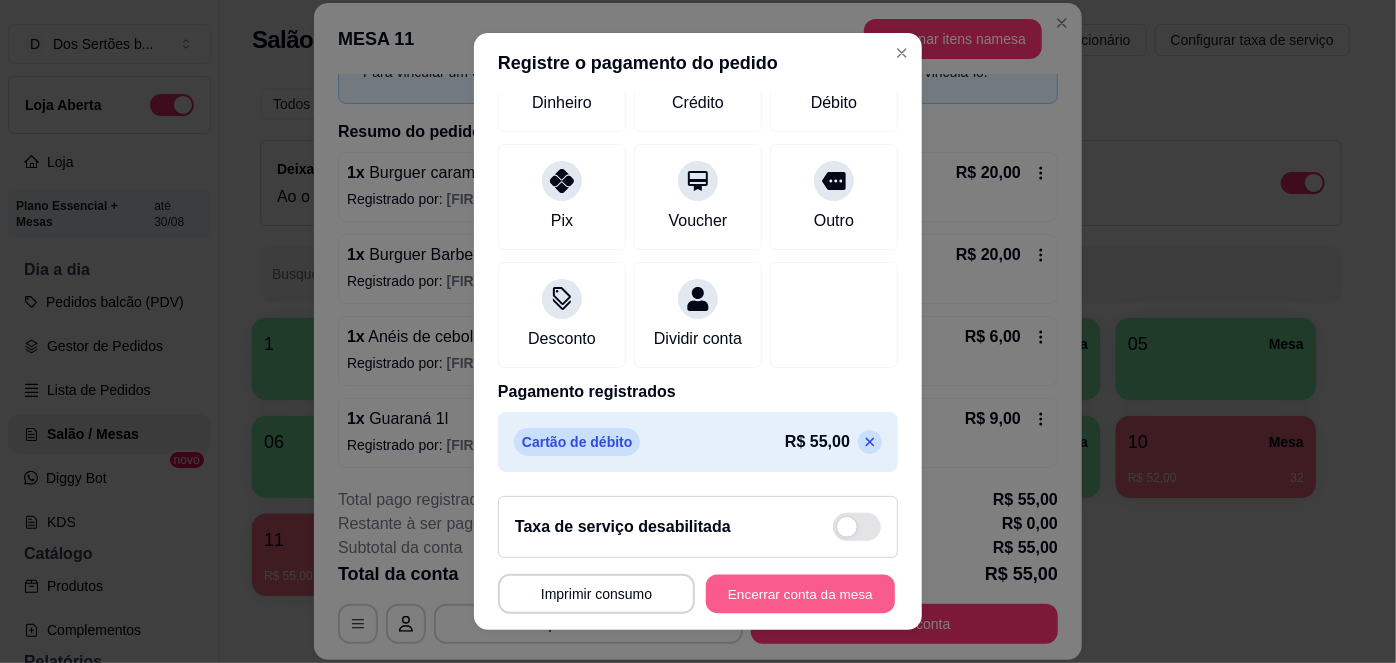 click on "Encerrar conta da mesa" at bounding box center (800, 593) 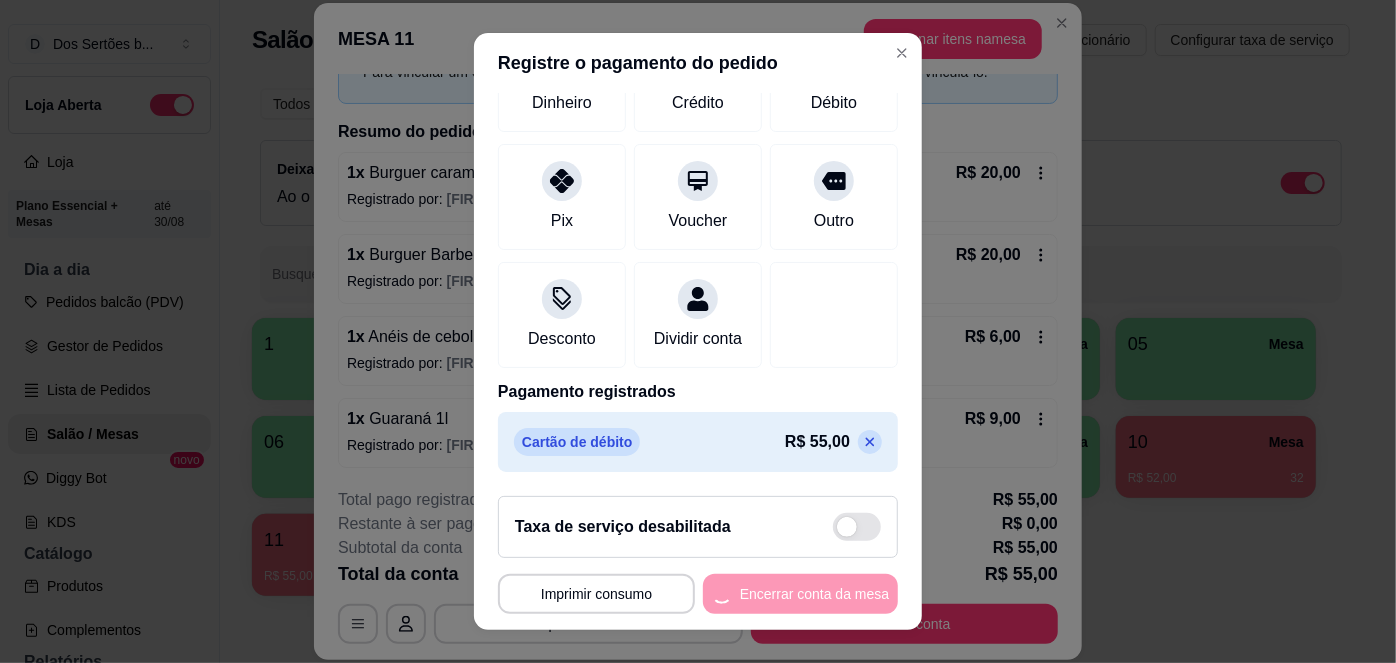 scroll, scrollTop: 0, scrollLeft: 0, axis: both 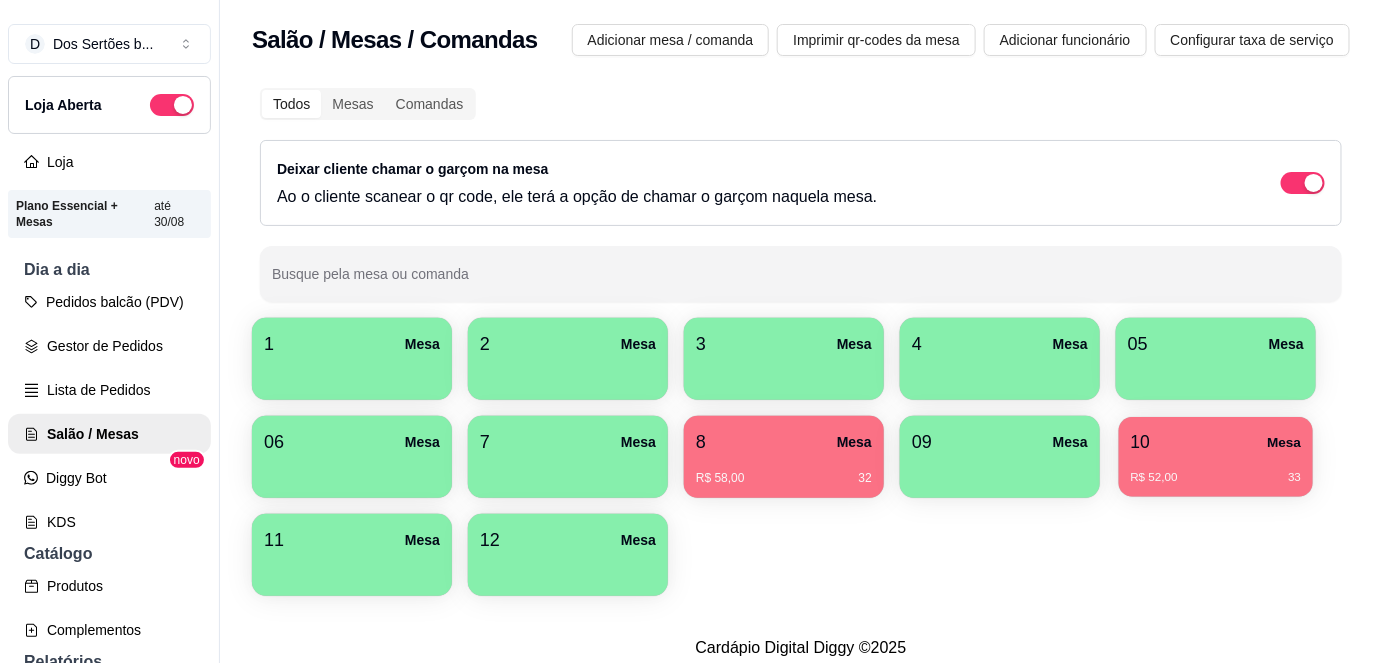 click on "10 Mesa" at bounding box center [1216, 442] 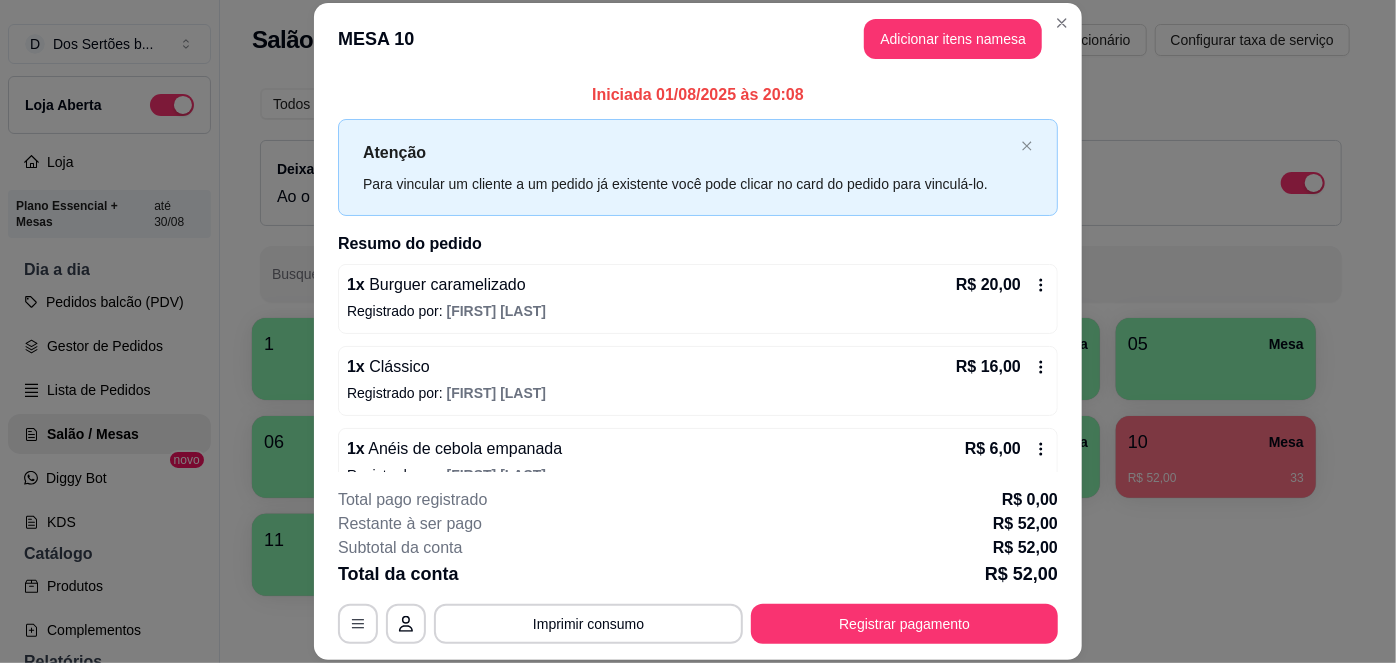 scroll, scrollTop: 60, scrollLeft: 0, axis: vertical 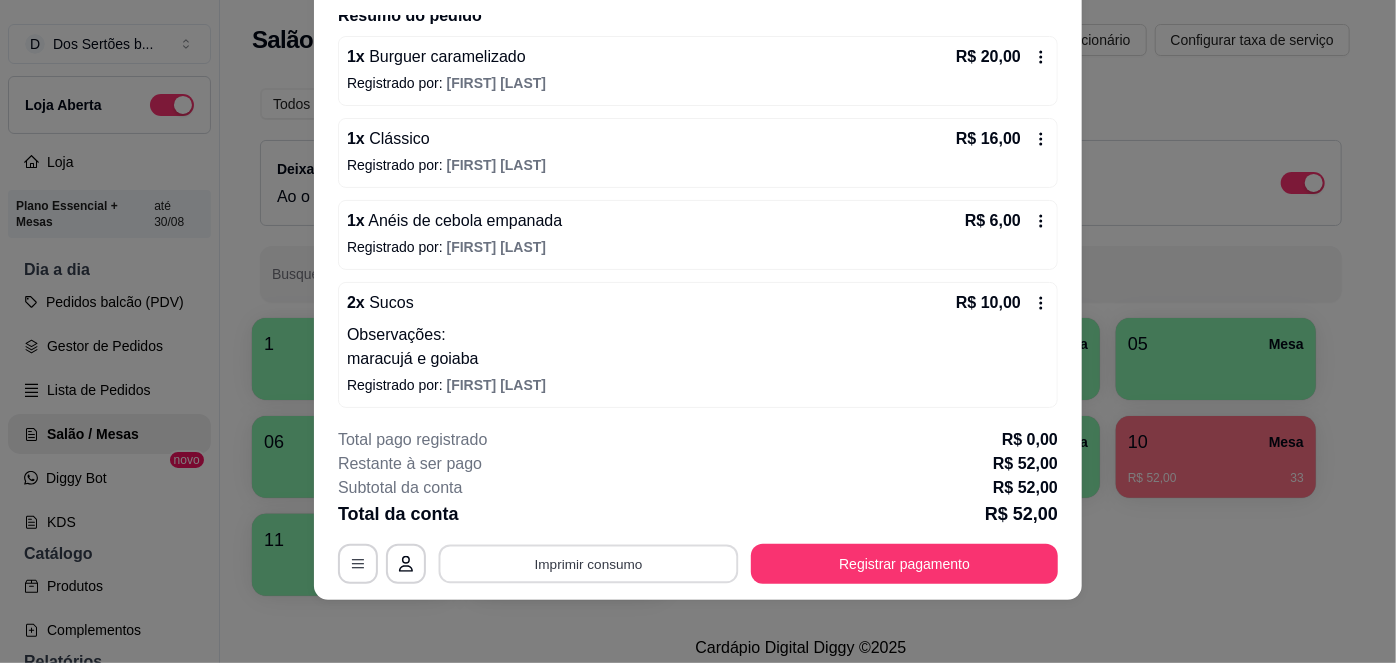 click on "Imprimir consumo" at bounding box center (589, 563) 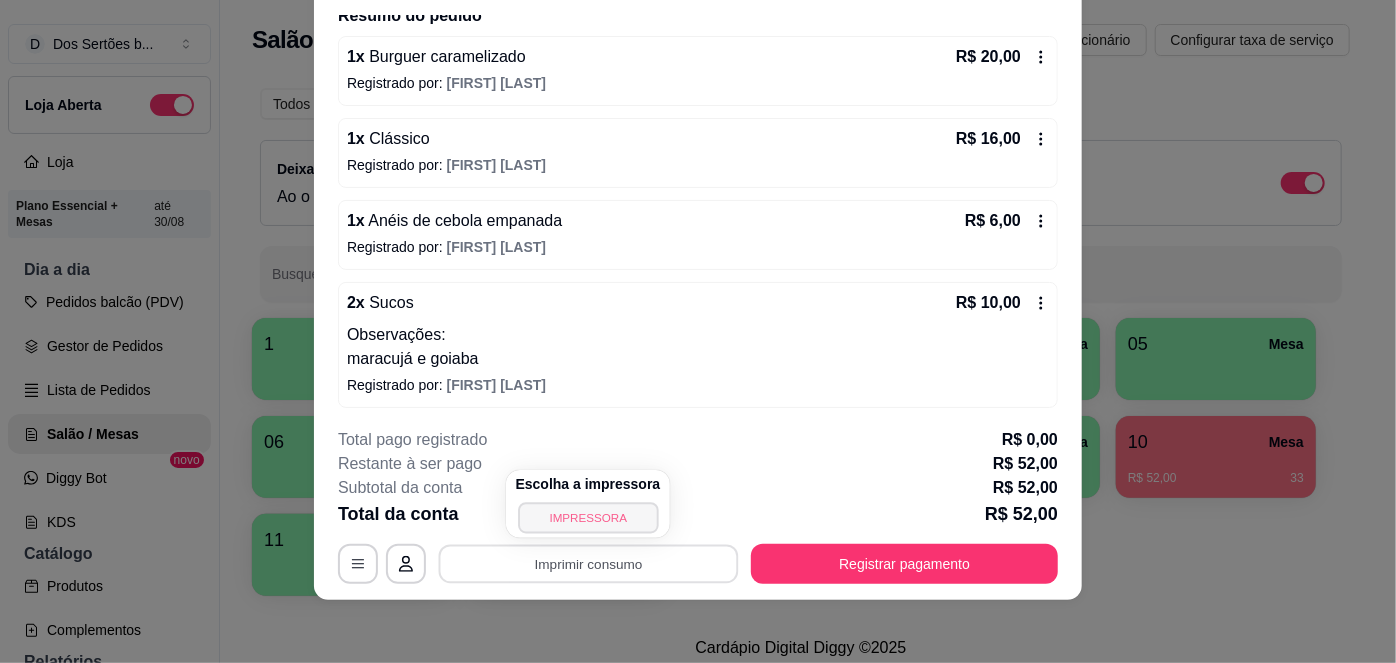 click on "IMPRESSORA" at bounding box center (588, 517) 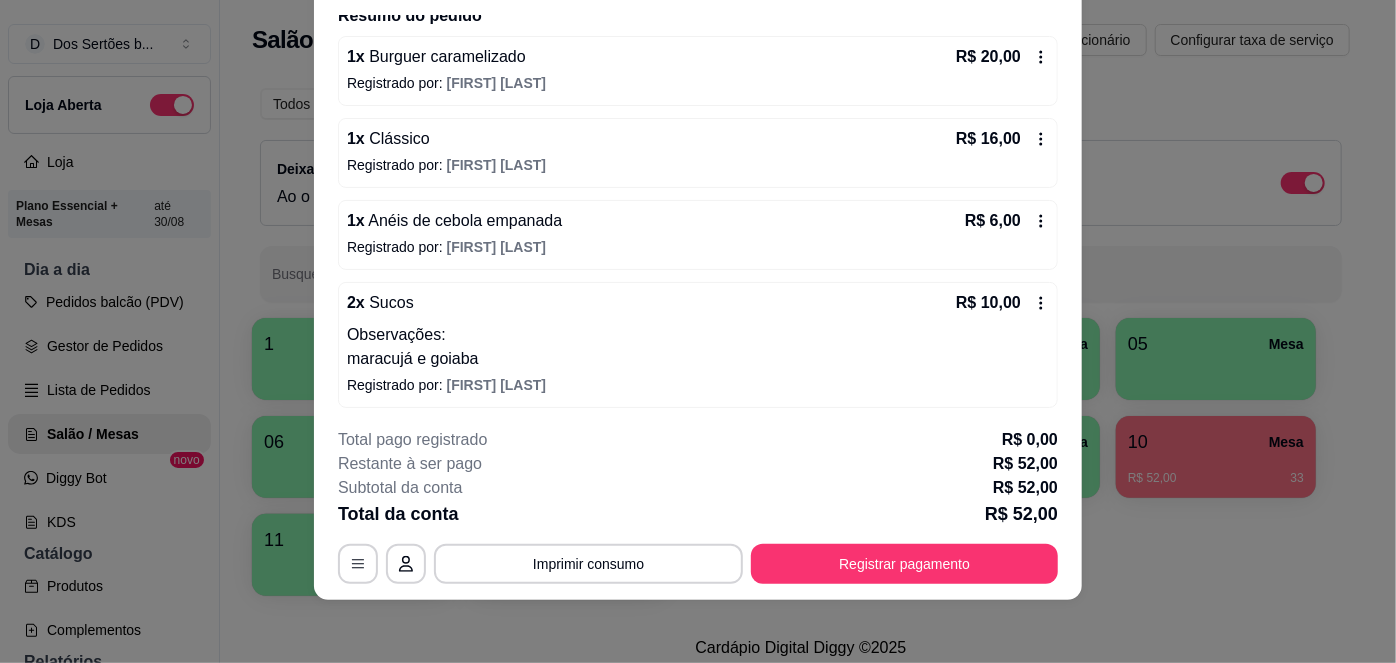 scroll, scrollTop: 0, scrollLeft: 0, axis: both 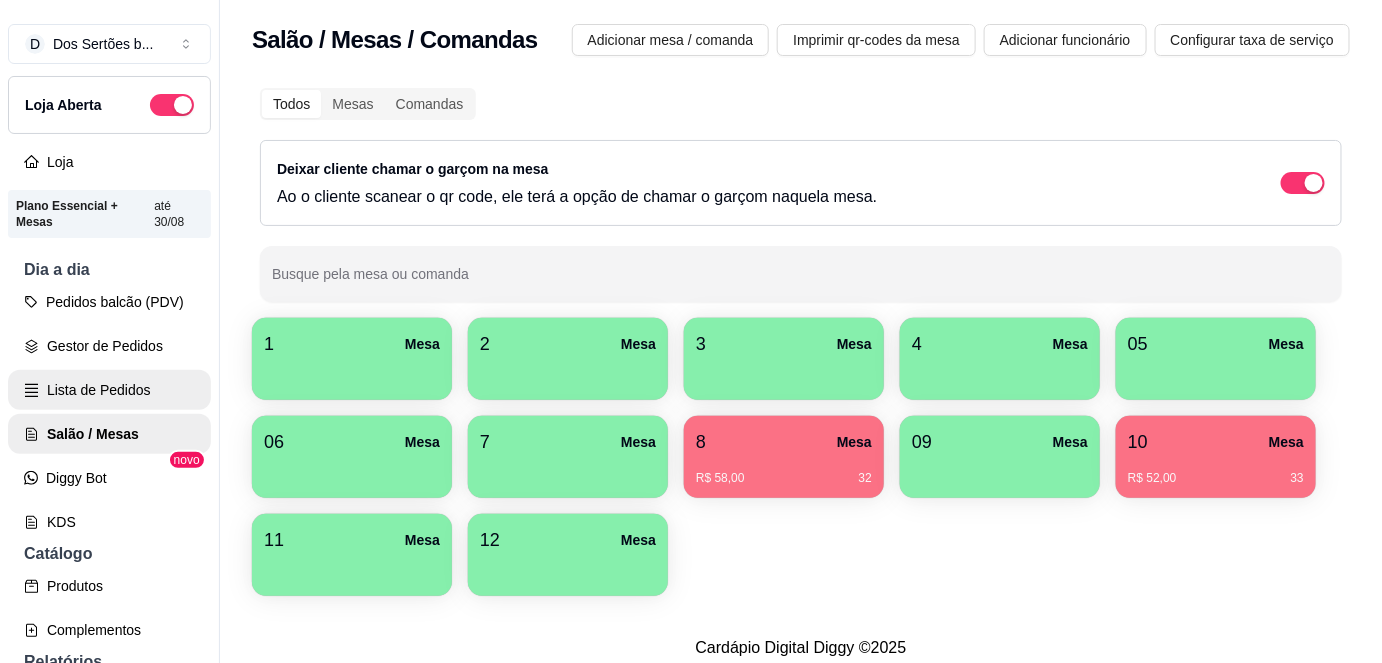 click on "Lista de Pedidos" at bounding box center (109, 390) 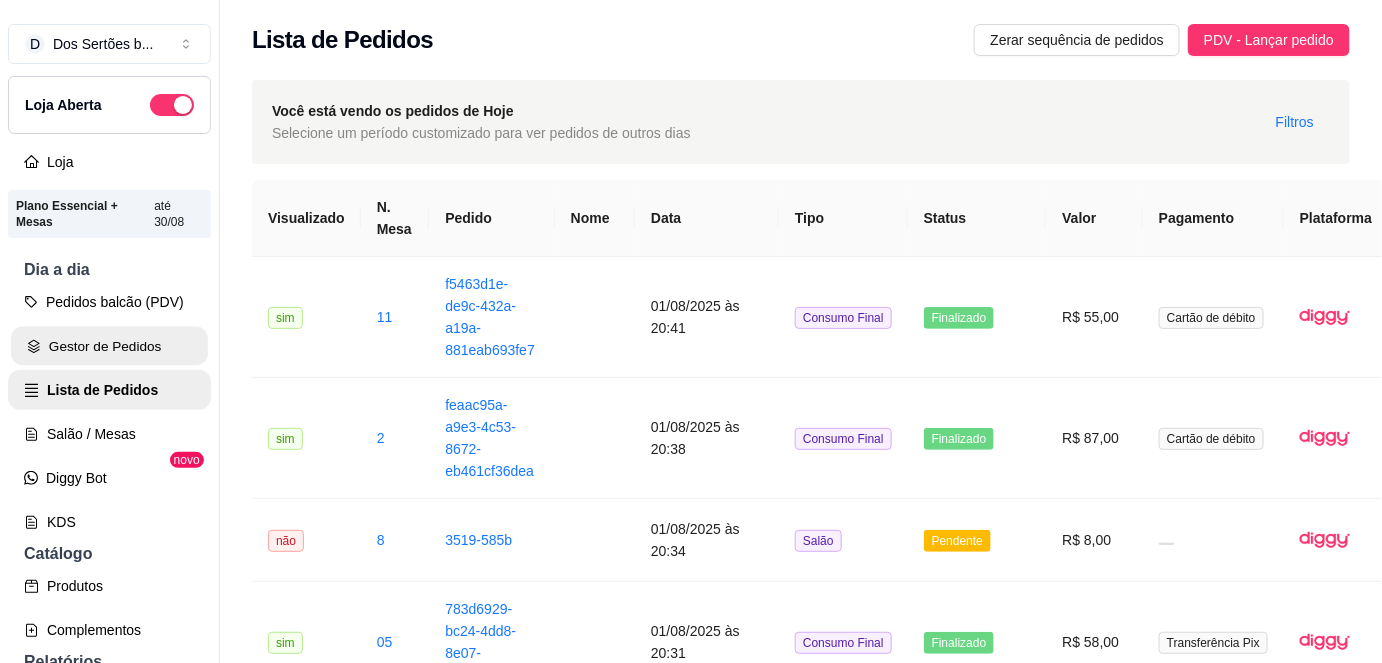 click on "Gestor de Pedidos" at bounding box center (109, 346) 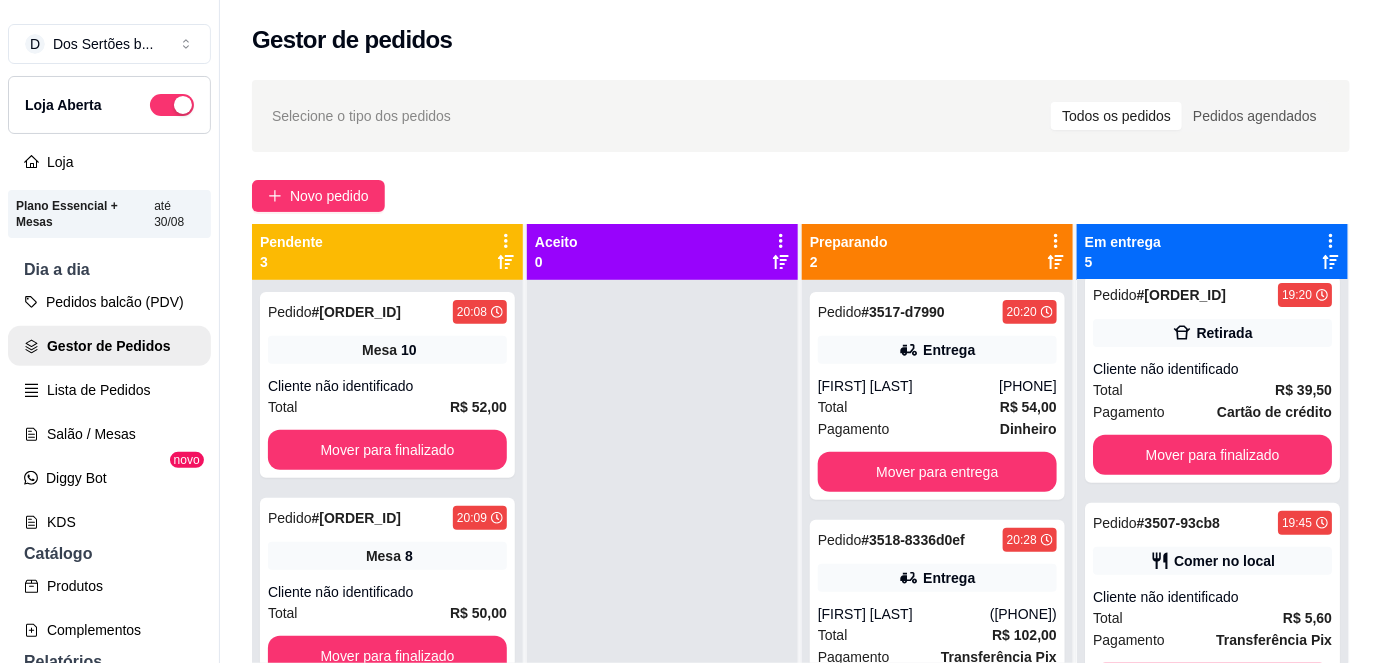 scroll, scrollTop: 496, scrollLeft: 0, axis: vertical 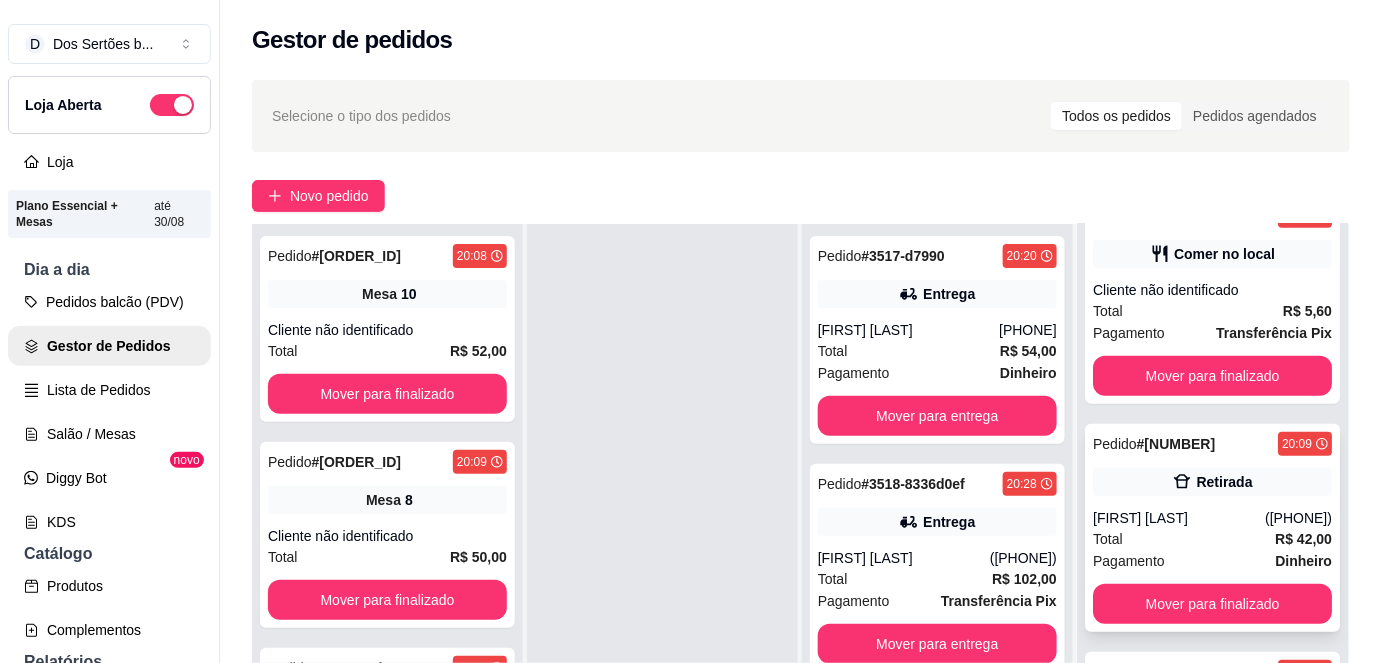 click on "Retirada" at bounding box center [1212, 482] 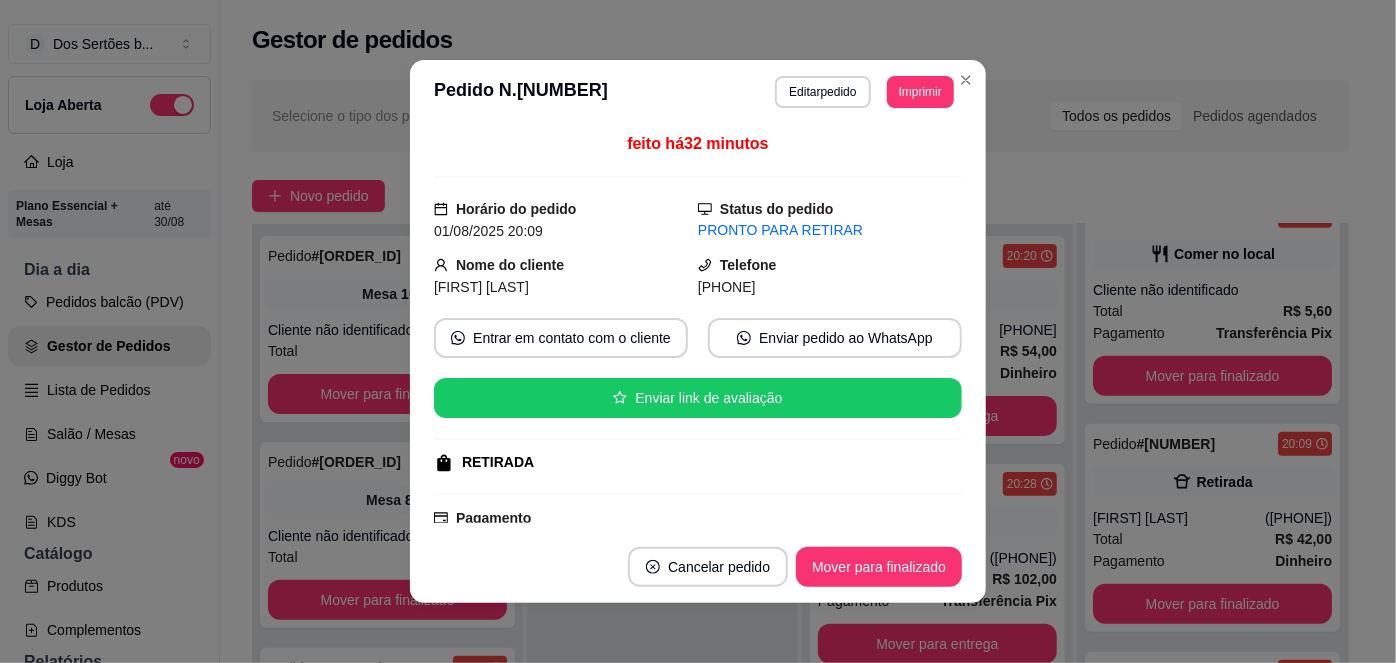 scroll, scrollTop: 331, scrollLeft: 0, axis: vertical 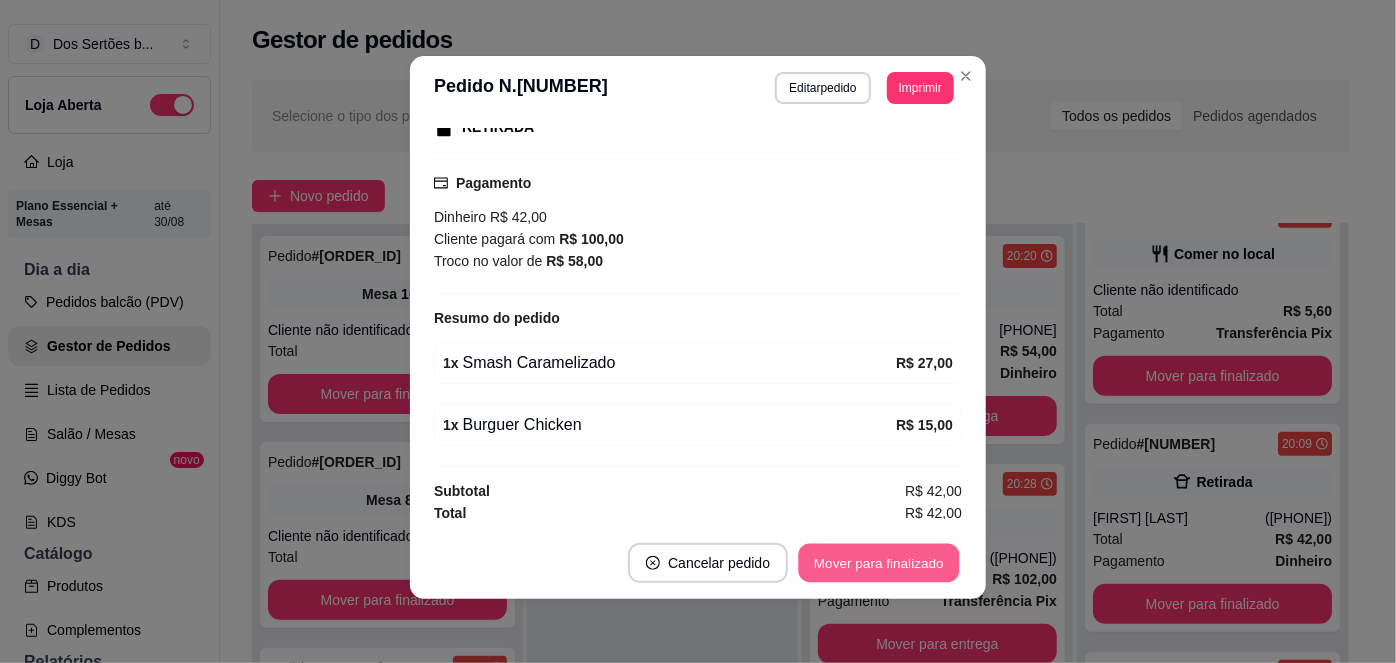 click on "Mover para finalizado" at bounding box center [879, 563] 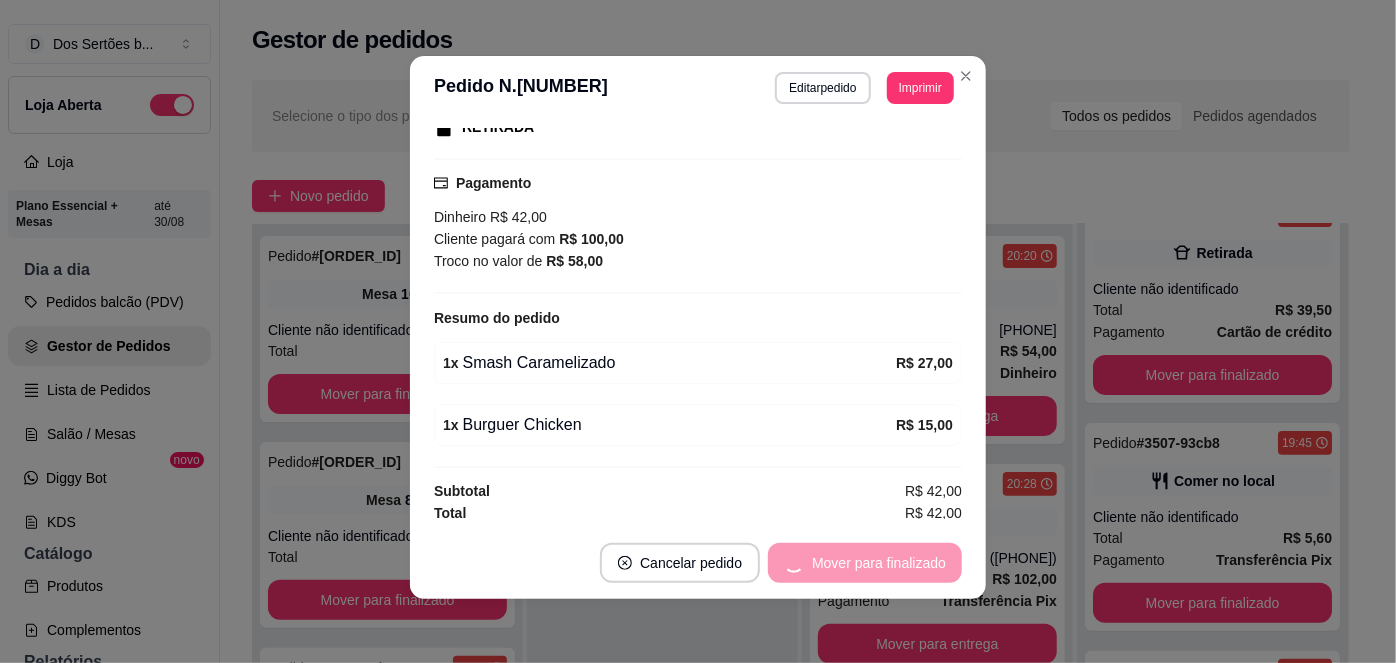 scroll, scrollTop: 269, scrollLeft: 0, axis: vertical 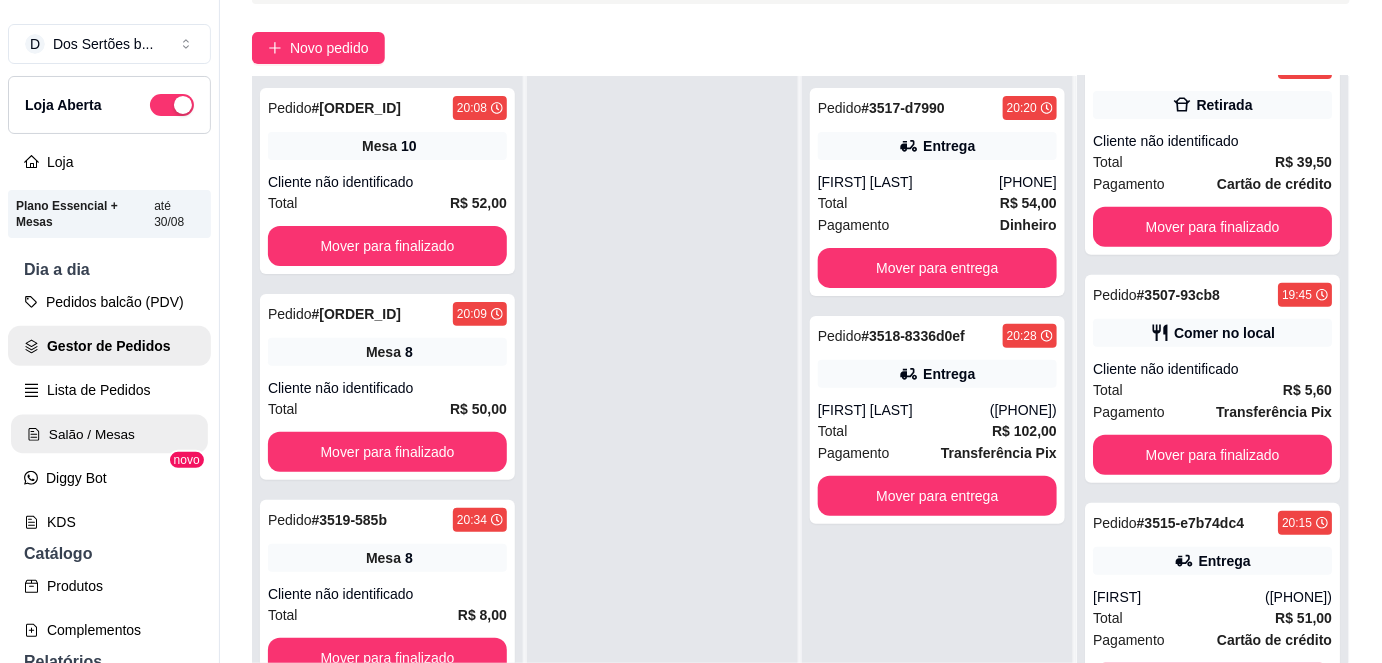 click on "Salão / Mesas" at bounding box center (109, 434) 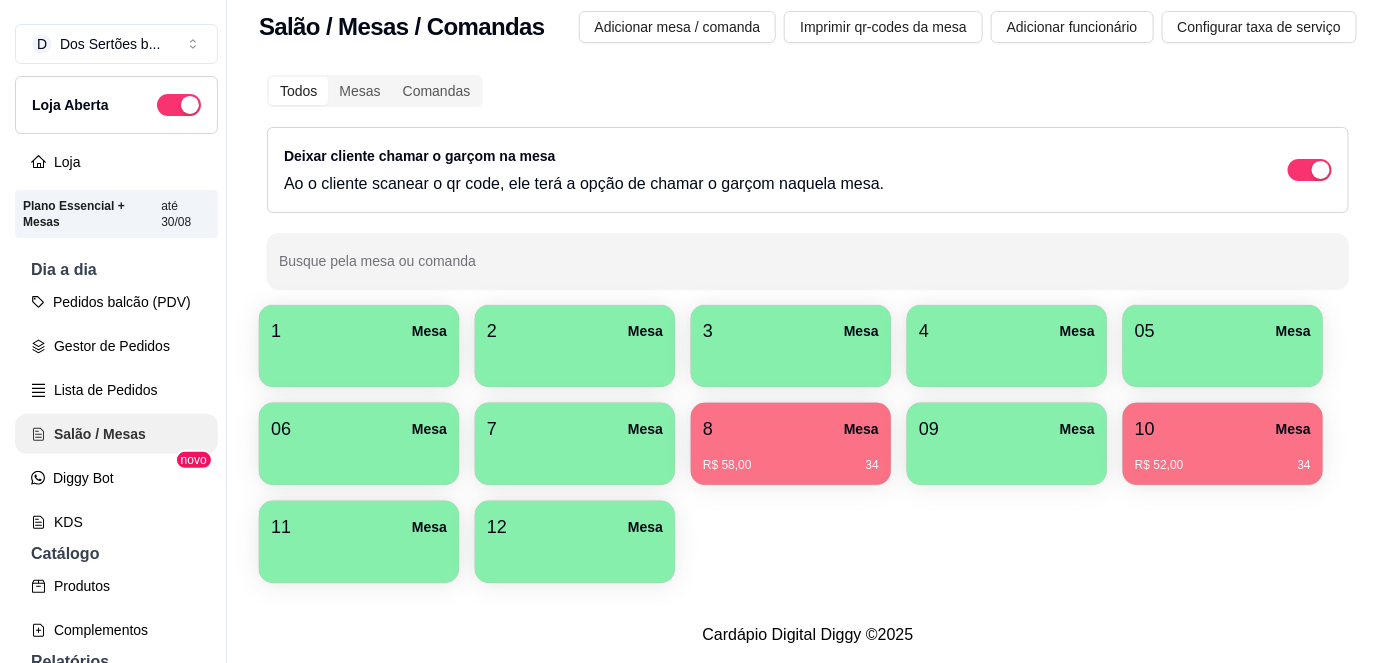 scroll, scrollTop: 0, scrollLeft: 0, axis: both 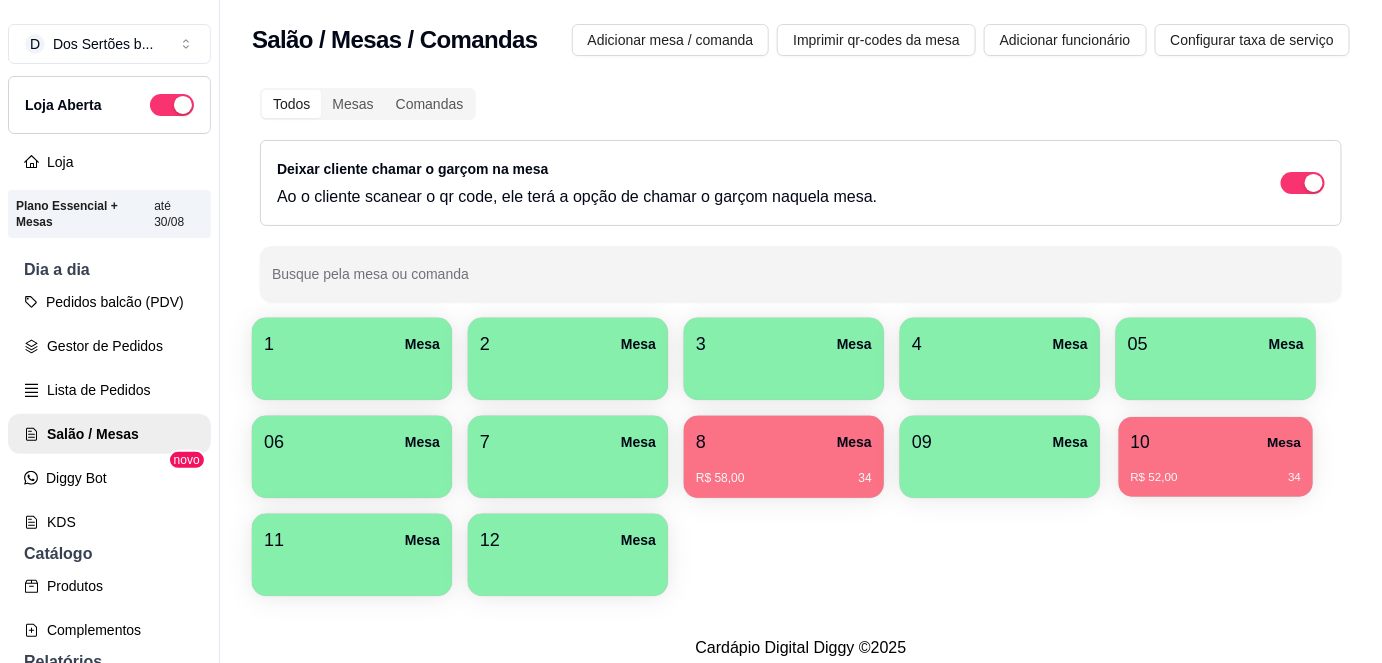 click on "10 Mesa" at bounding box center (1216, 442) 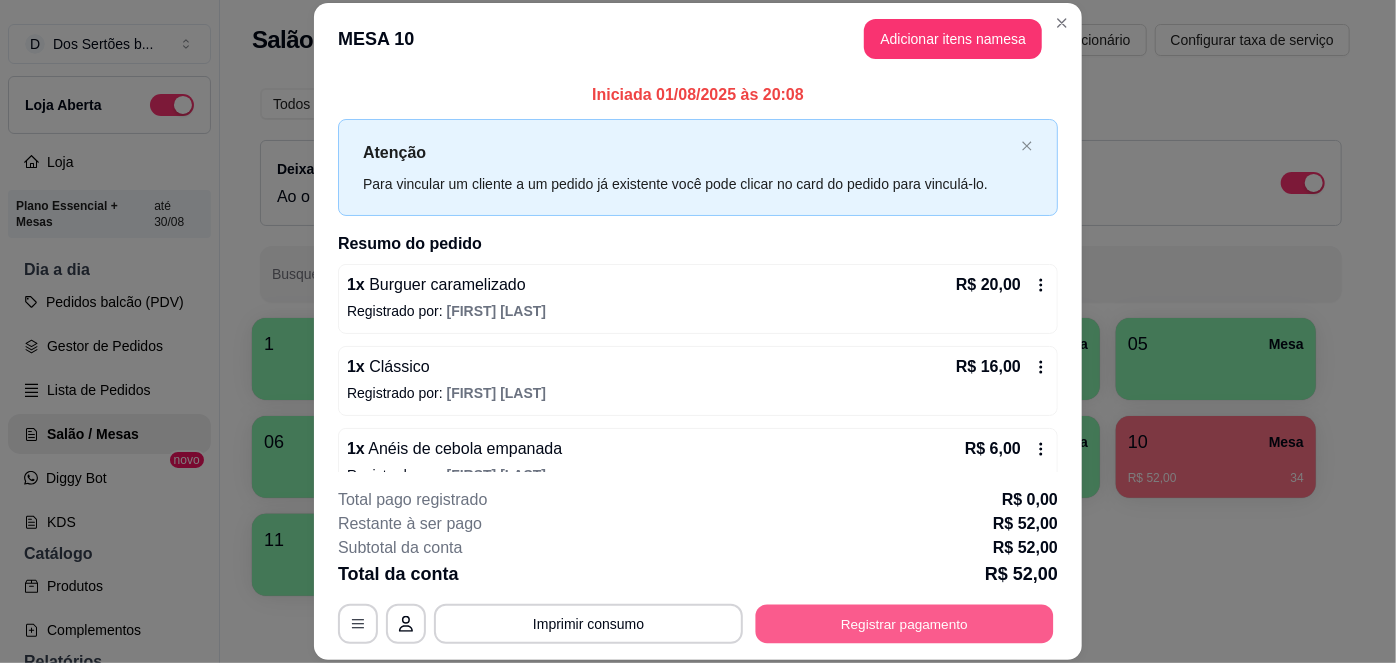 click on "Registrar pagamento" at bounding box center [905, 623] 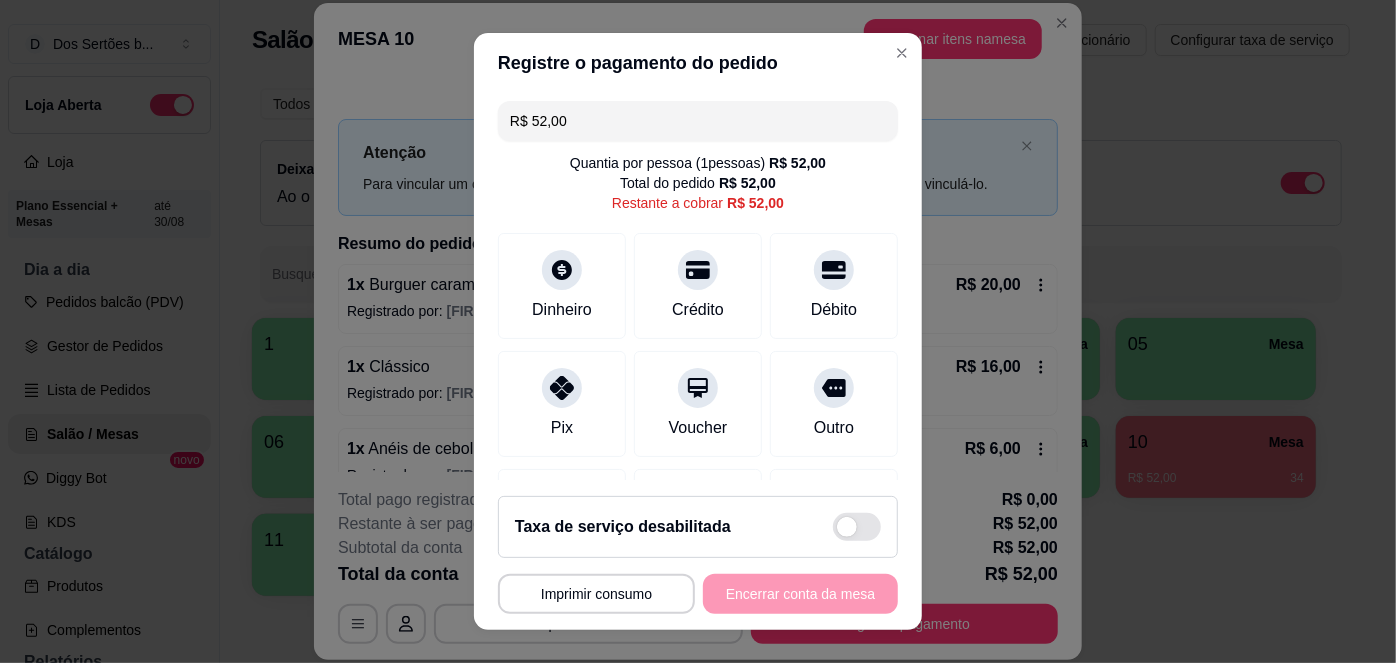 click on "R$ 52,00" at bounding box center (698, 121) 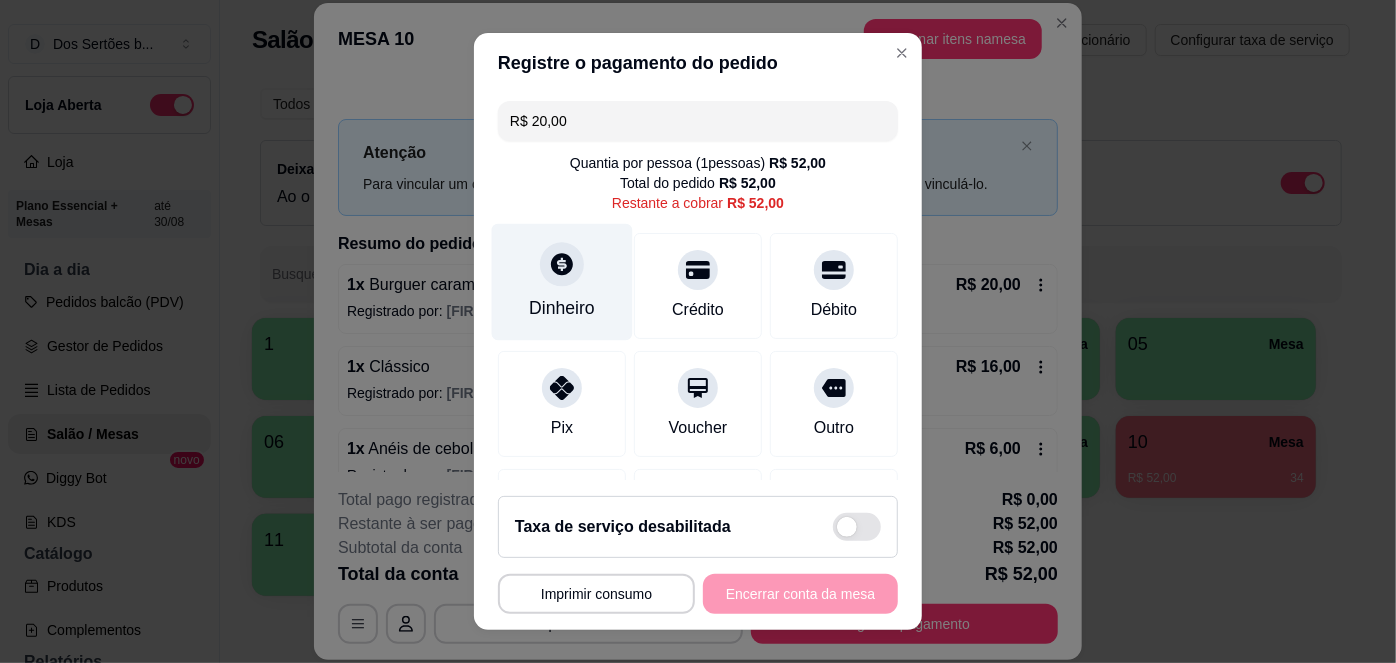 click at bounding box center [562, 265] 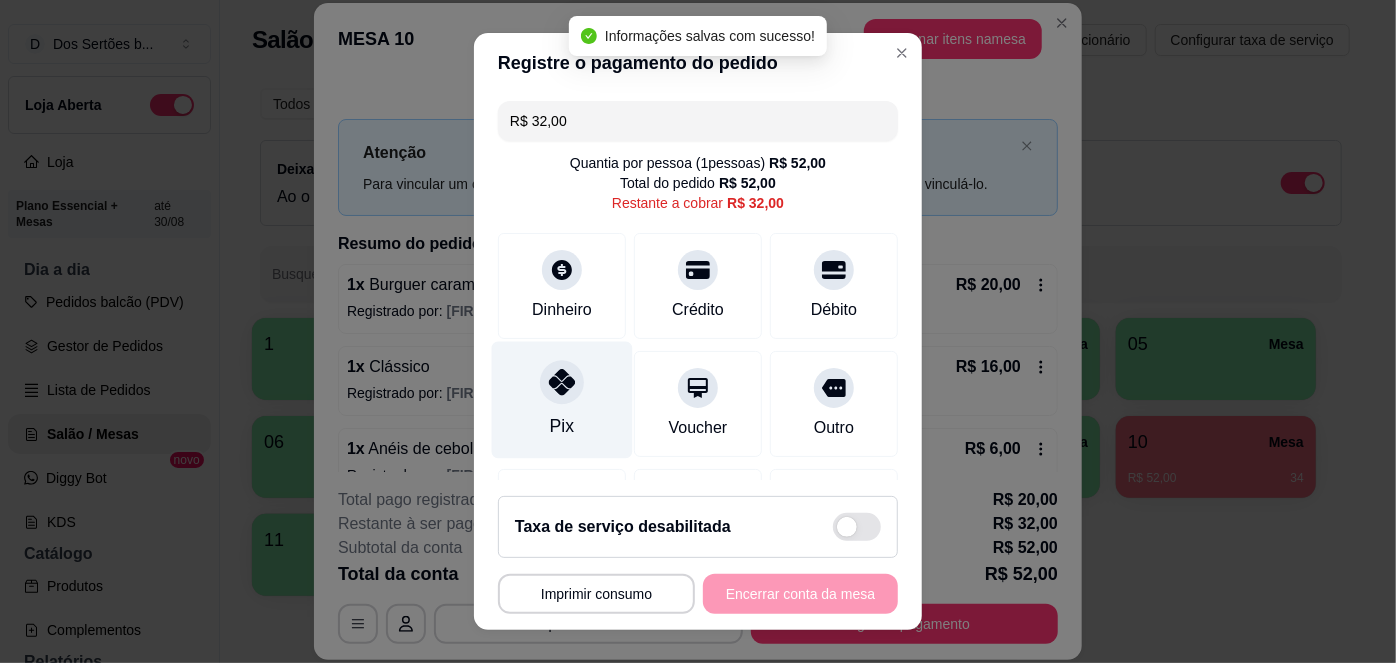 click on "Pix" at bounding box center [562, 426] 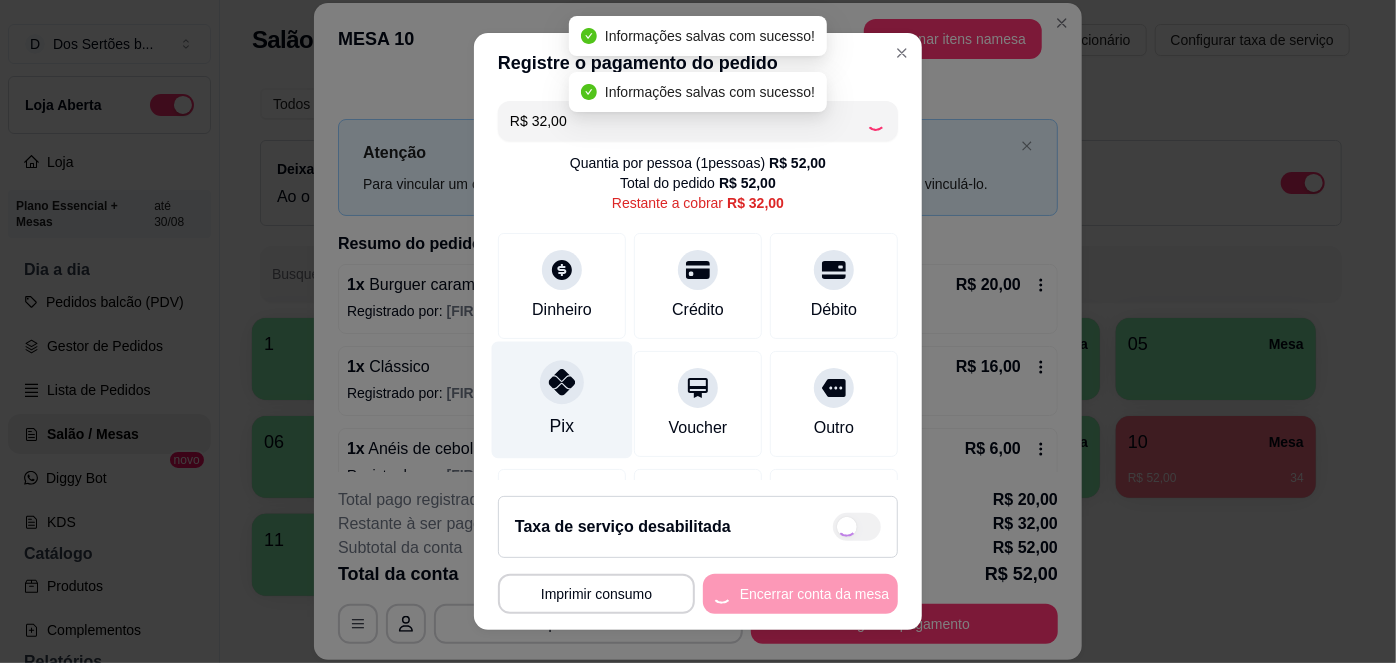 type on "R$ 0,00" 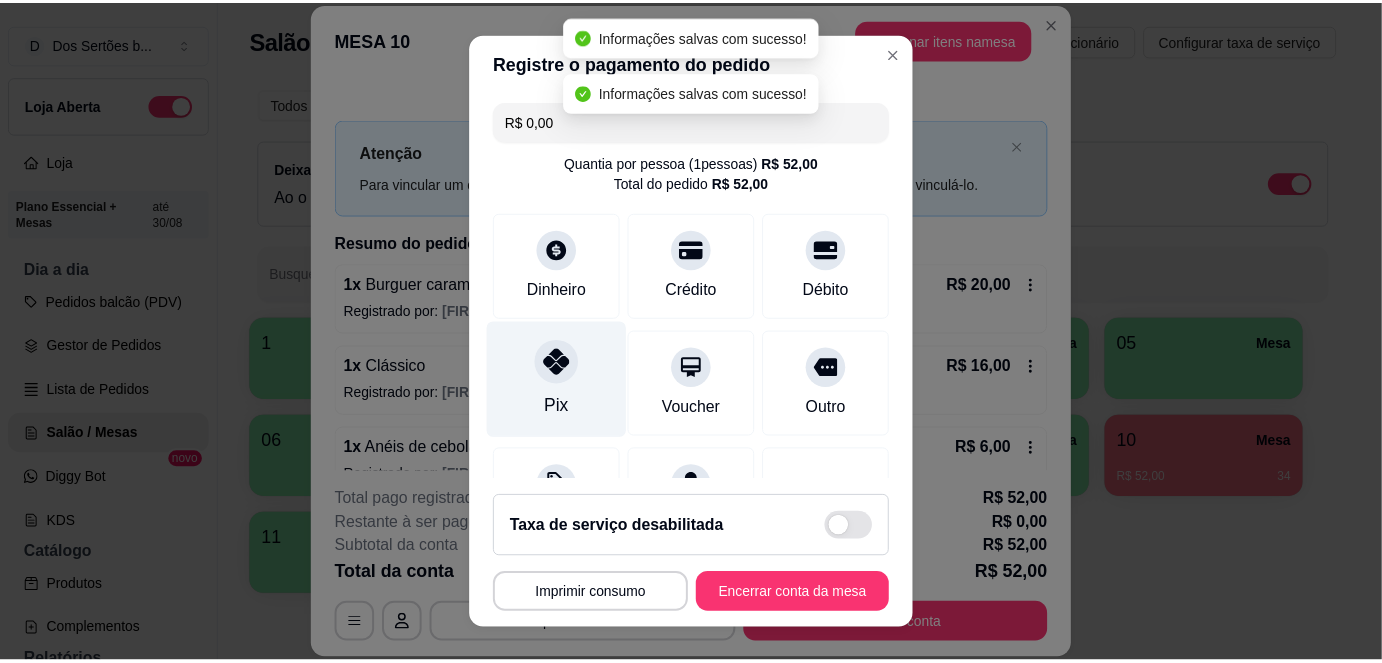 scroll, scrollTop: 285, scrollLeft: 0, axis: vertical 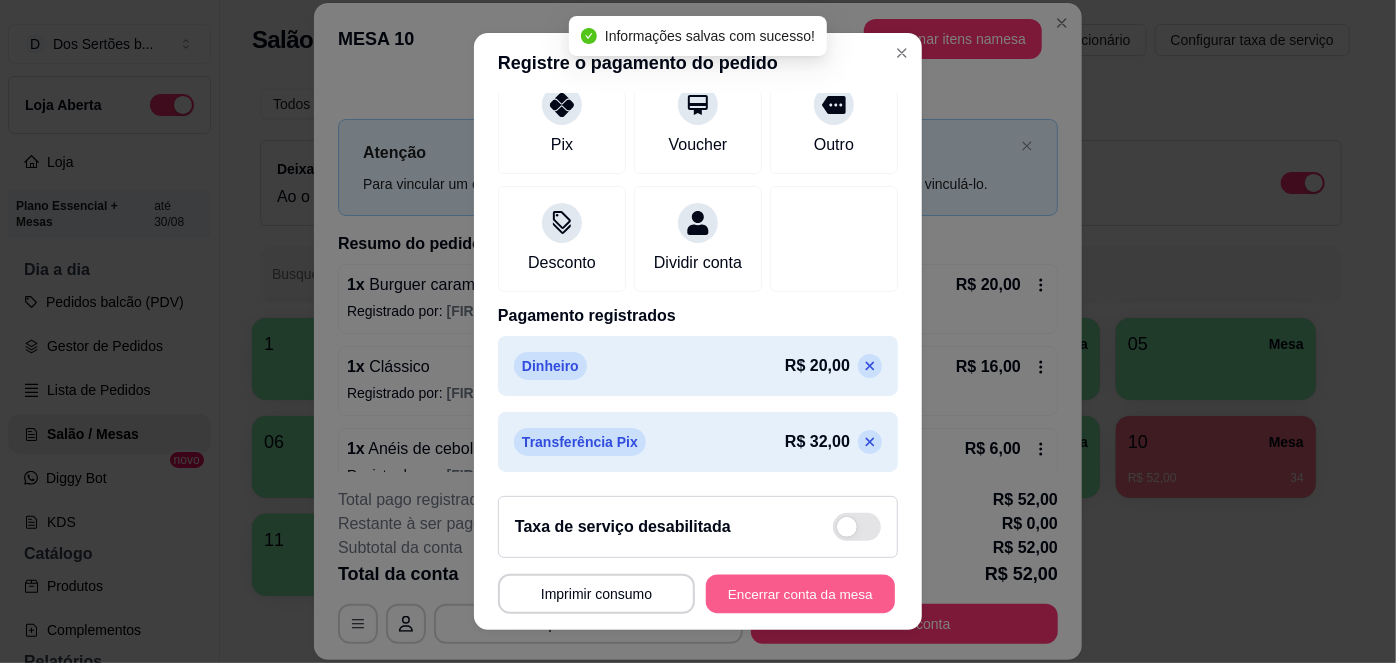 click on "Encerrar conta da mesa" at bounding box center [800, 593] 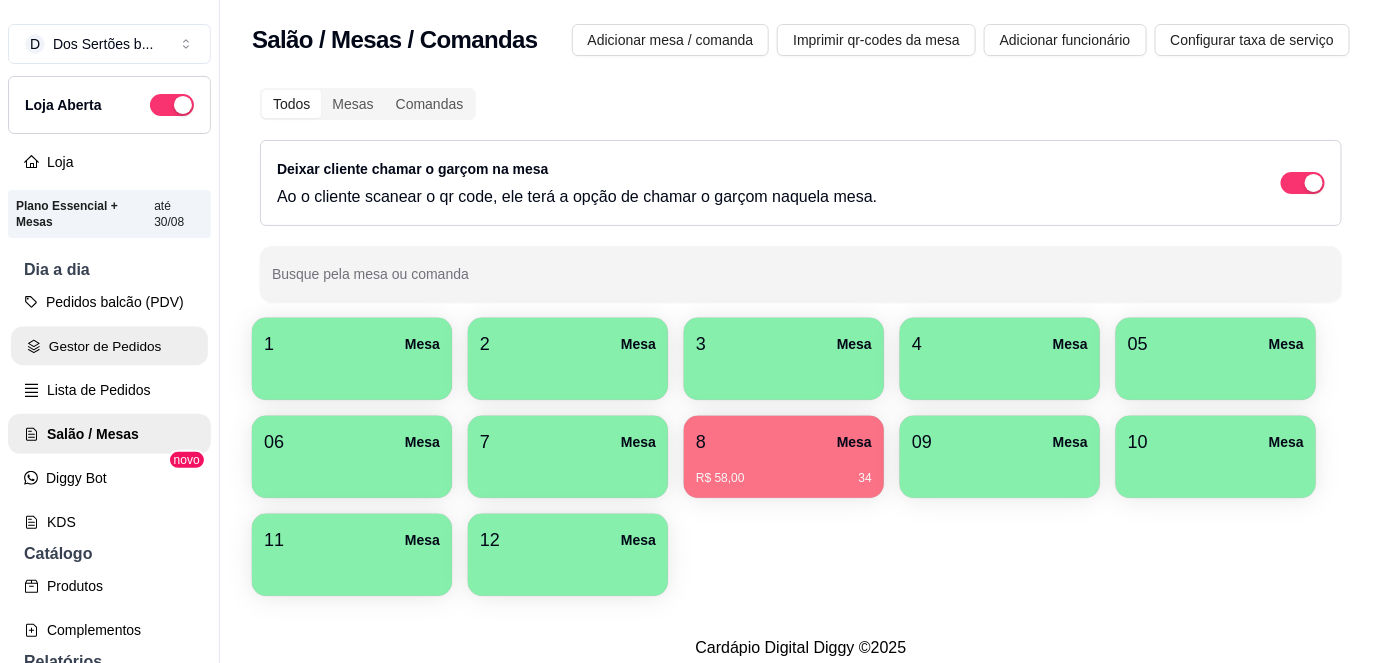 click on "Gestor de Pedidos" at bounding box center (109, 346) 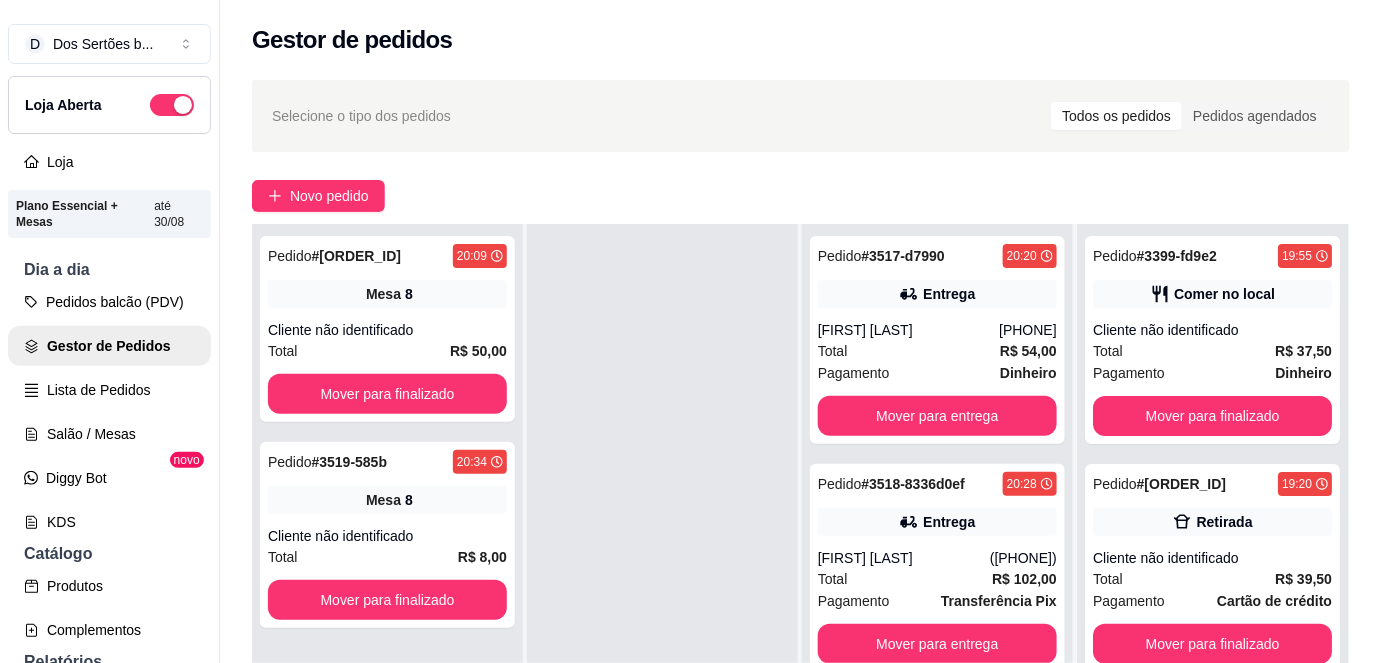 scroll, scrollTop: 56, scrollLeft: 0, axis: vertical 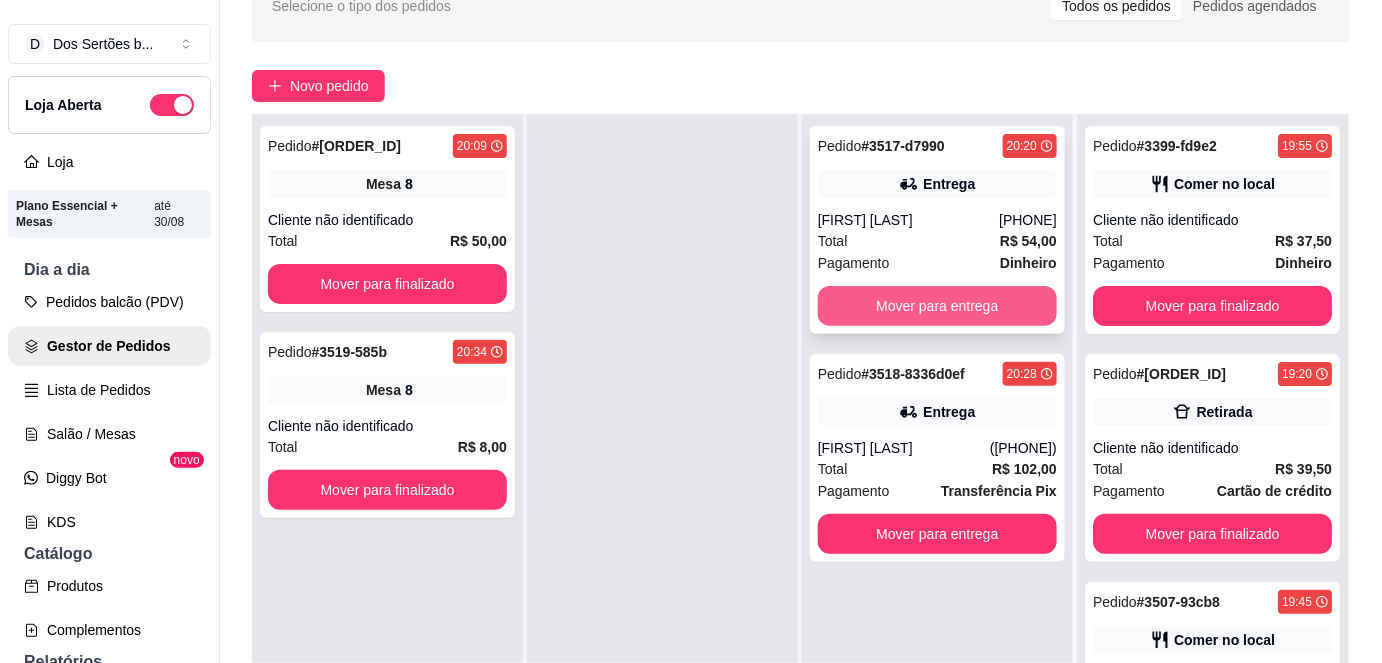 click on "Mover para entrega" at bounding box center (937, 306) 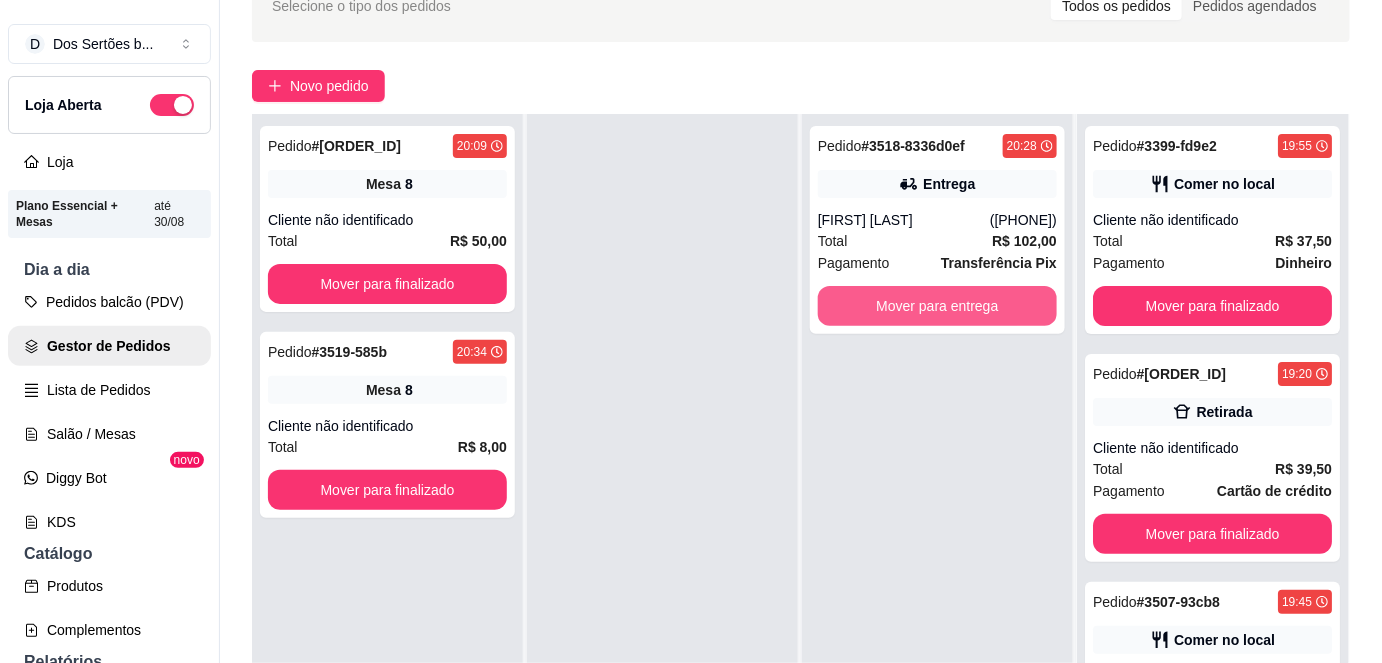 scroll, scrollTop: 317, scrollLeft: 0, axis: vertical 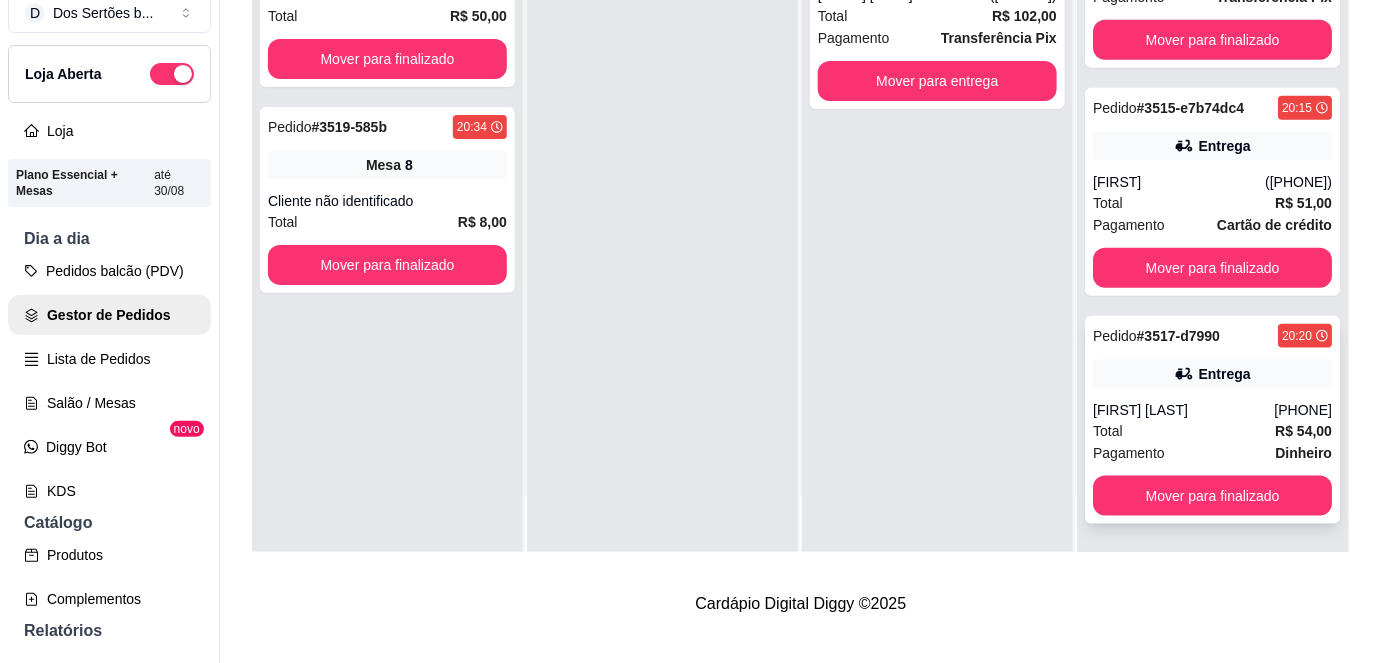 click on "[FIRST] [LAST]" at bounding box center (1183, 410) 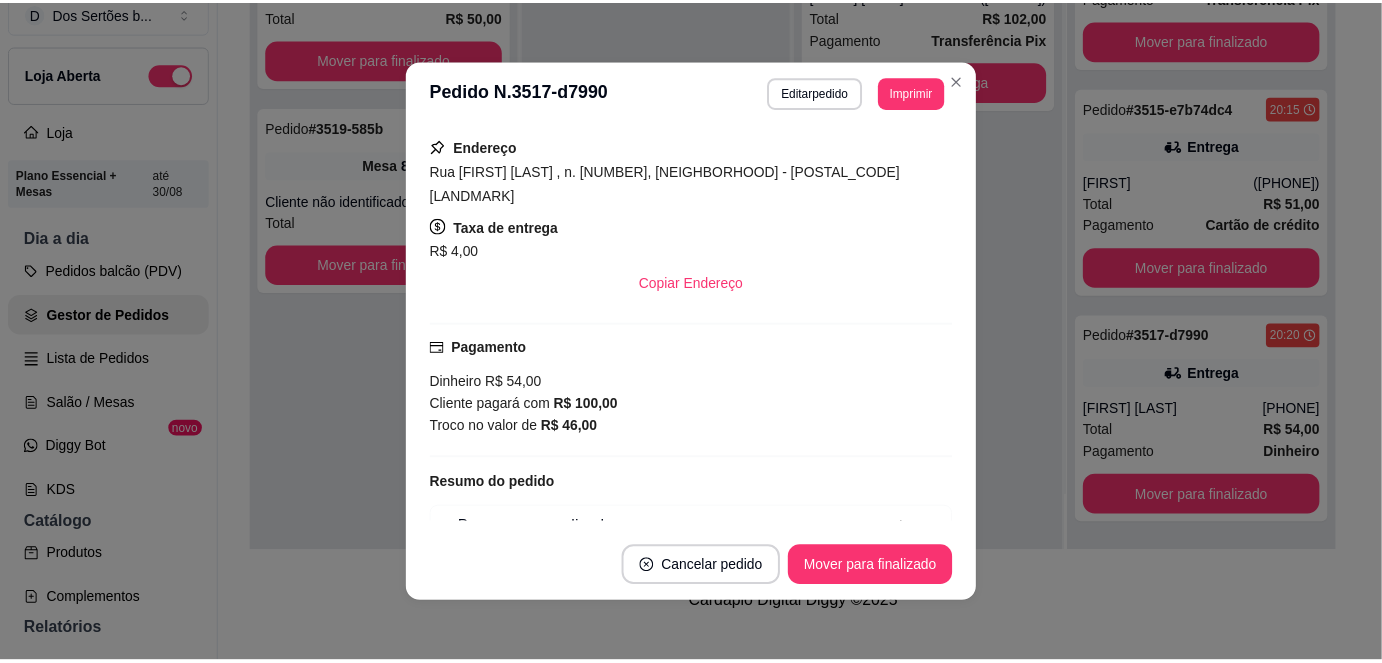 scroll, scrollTop: 400, scrollLeft: 0, axis: vertical 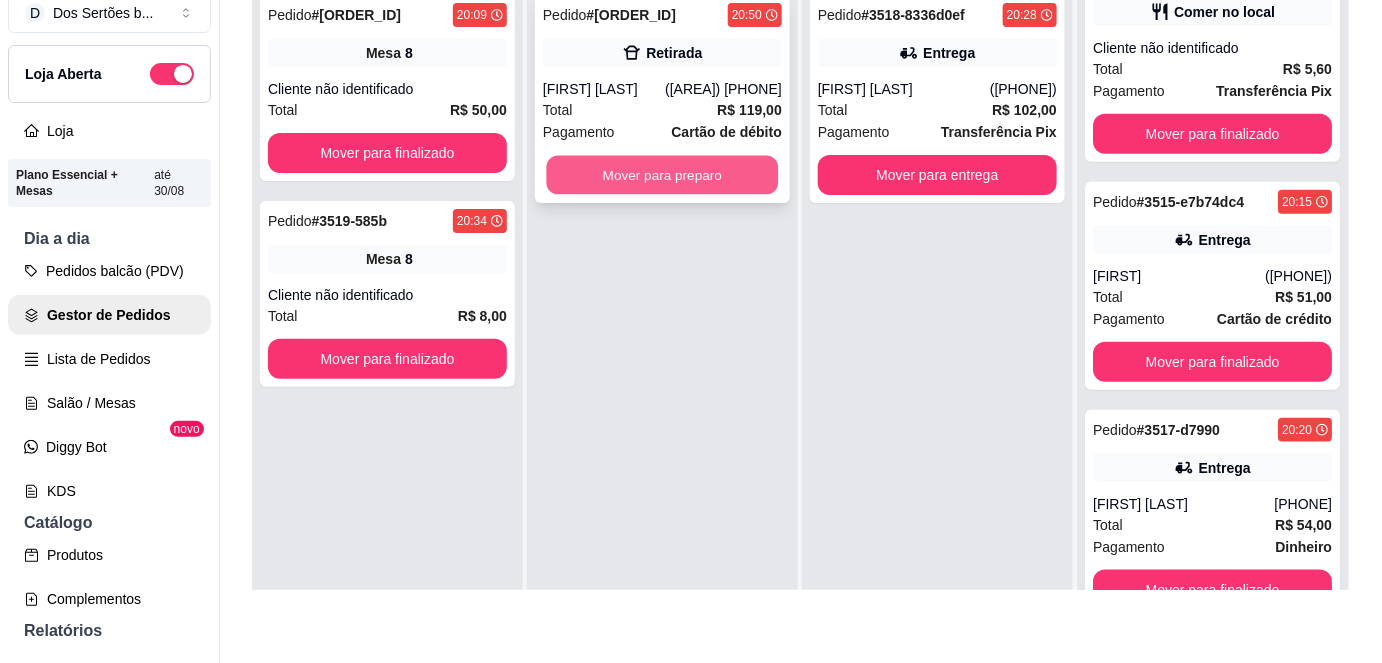 click on "Mover para preparo" at bounding box center [663, 175] 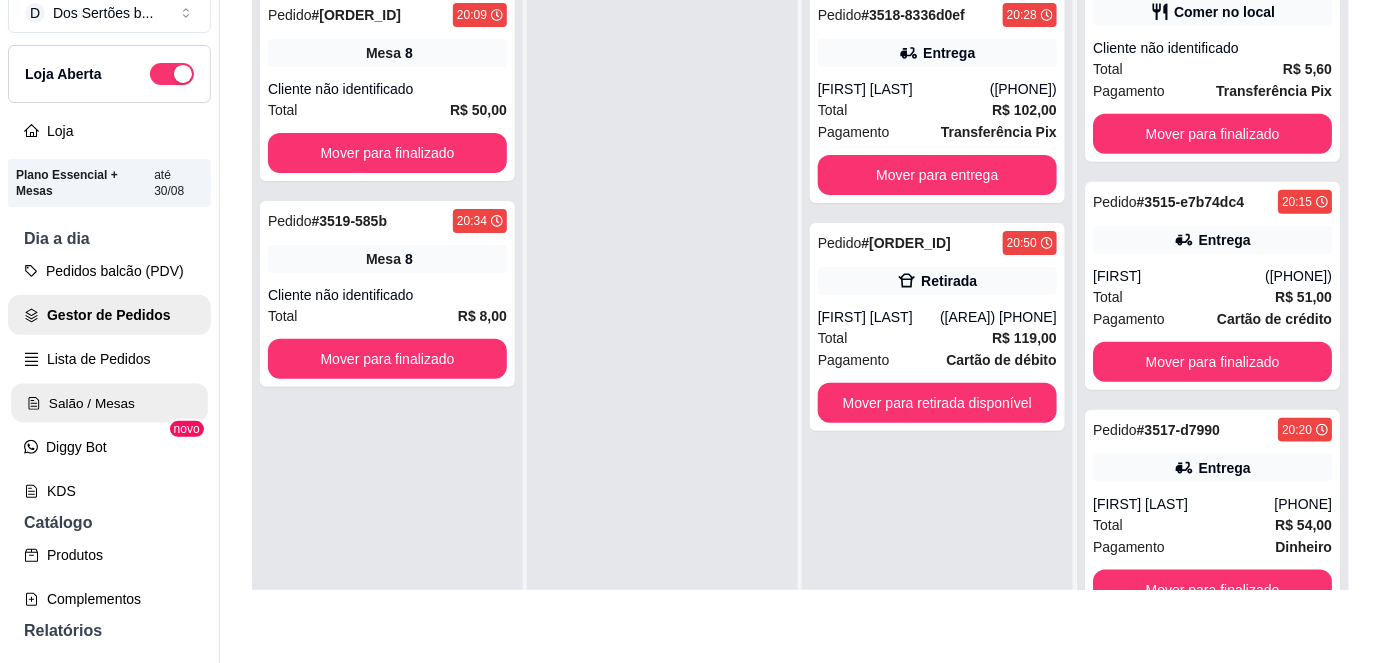click on "Salão / Mesas" at bounding box center (109, 403) 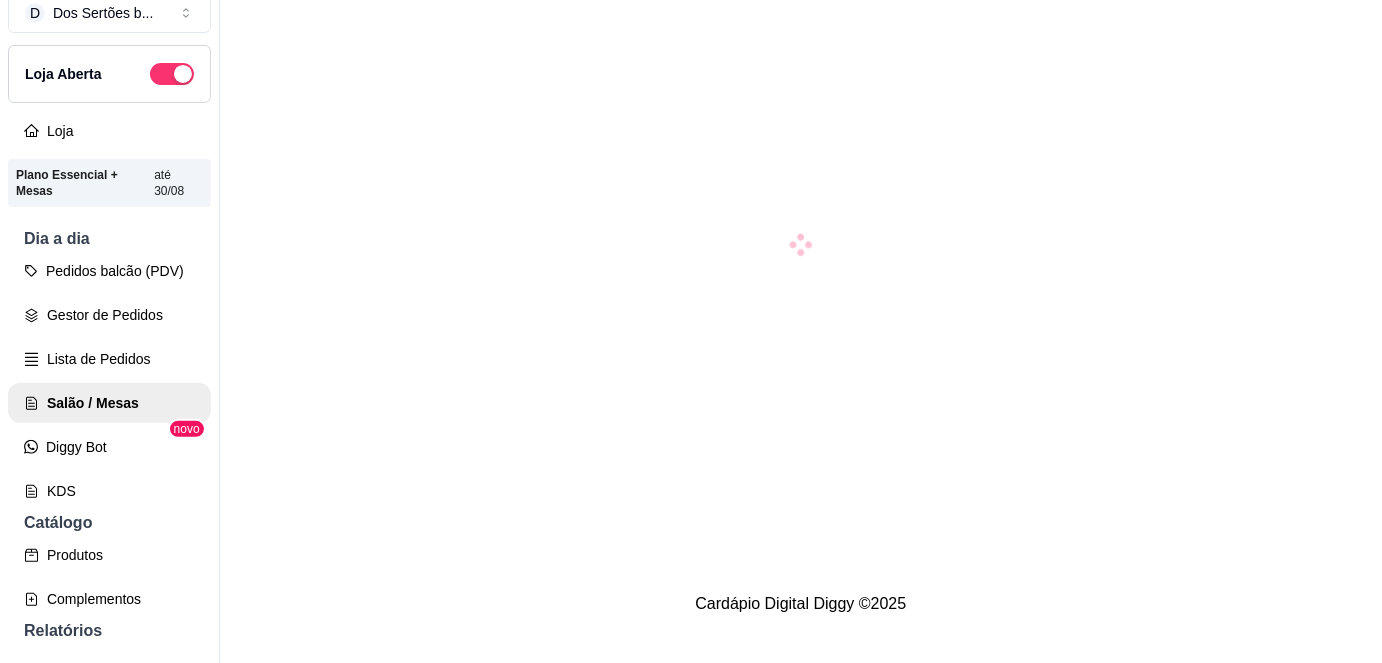 scroll, scrollTop: 0, scrollLeft: 0, axis: both 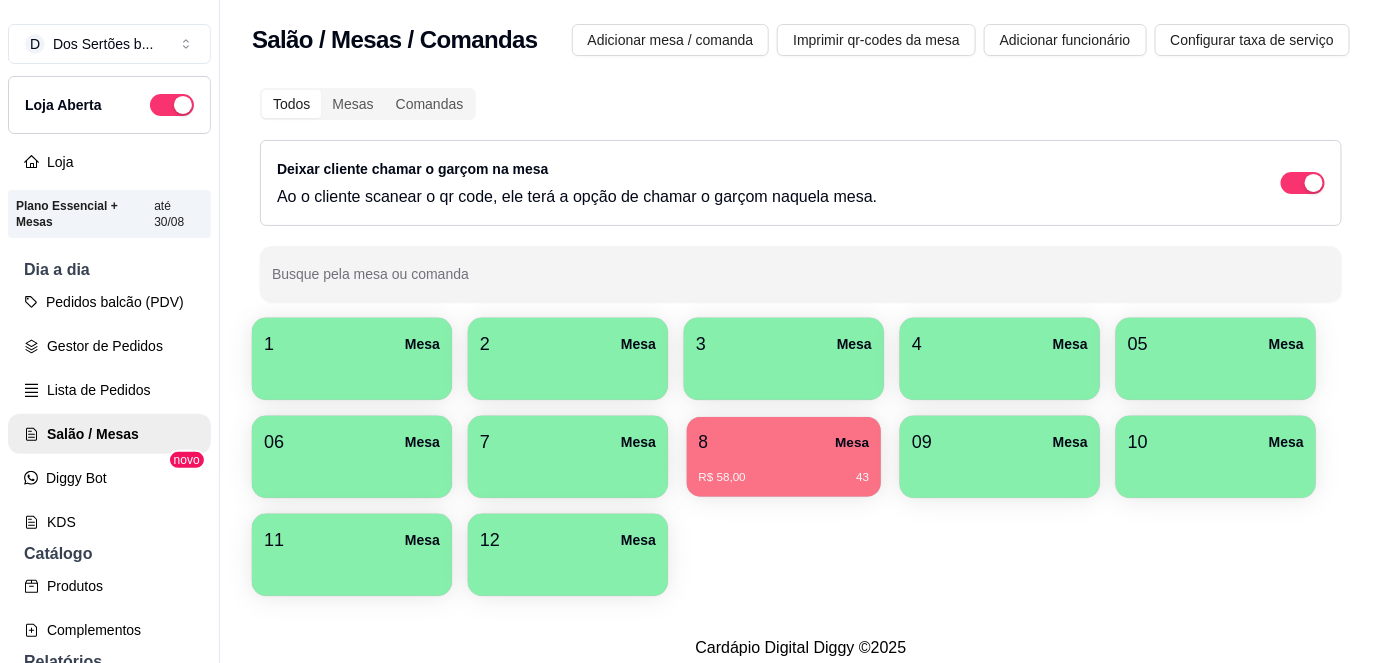 click on "R$ 58,00 43" at bounding box center (784, 470) 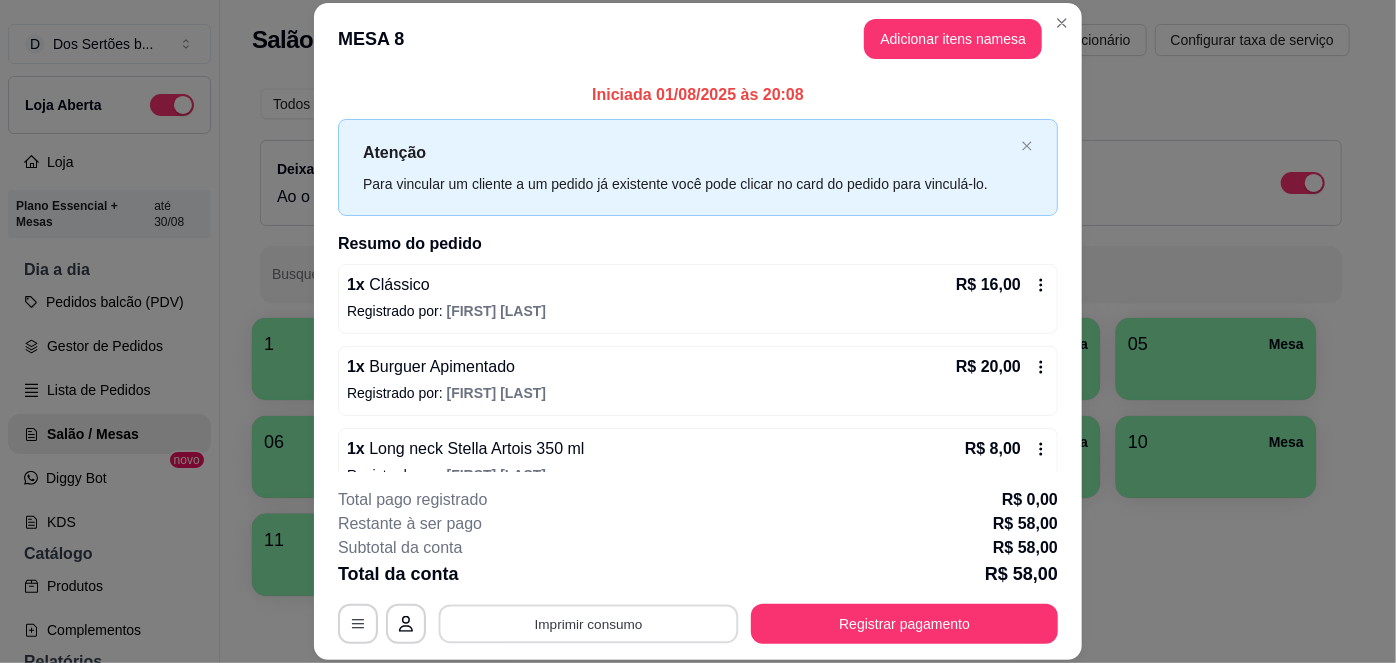 click on "Imprimir consumo" at bounding box center (589, 623) 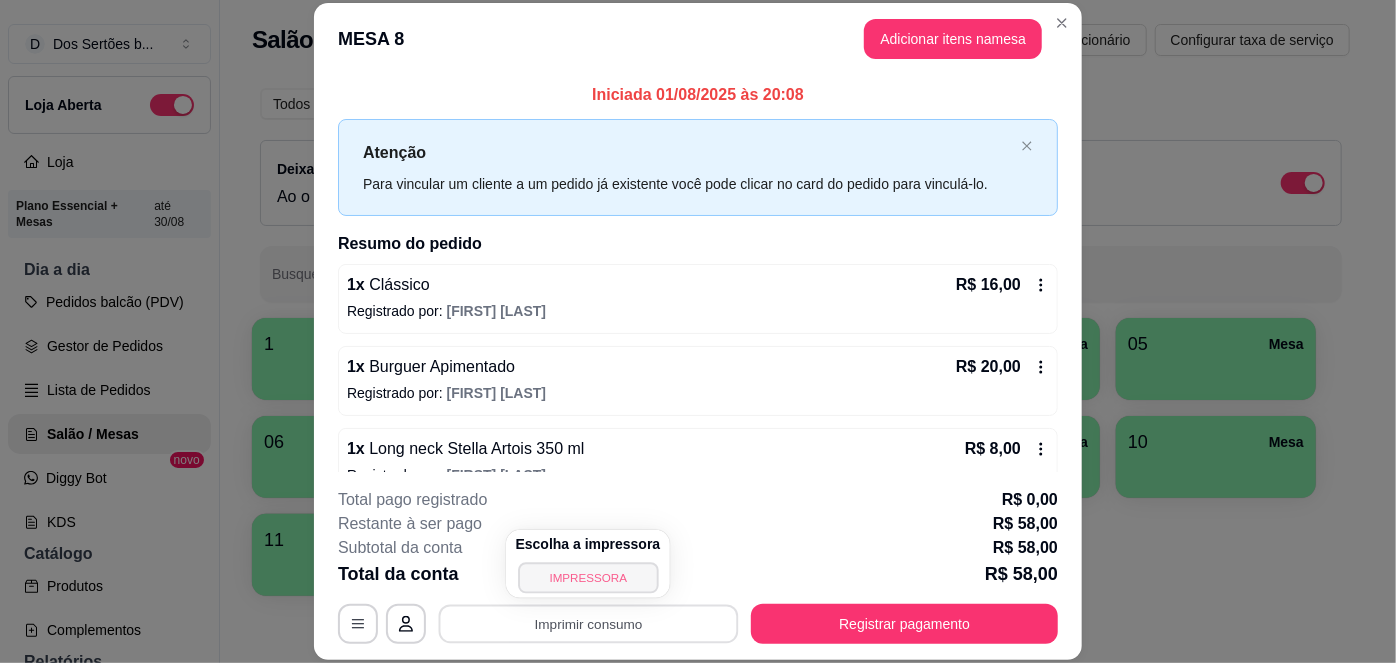 click on "IMPRESSORA" at bounding box center (588, 577) 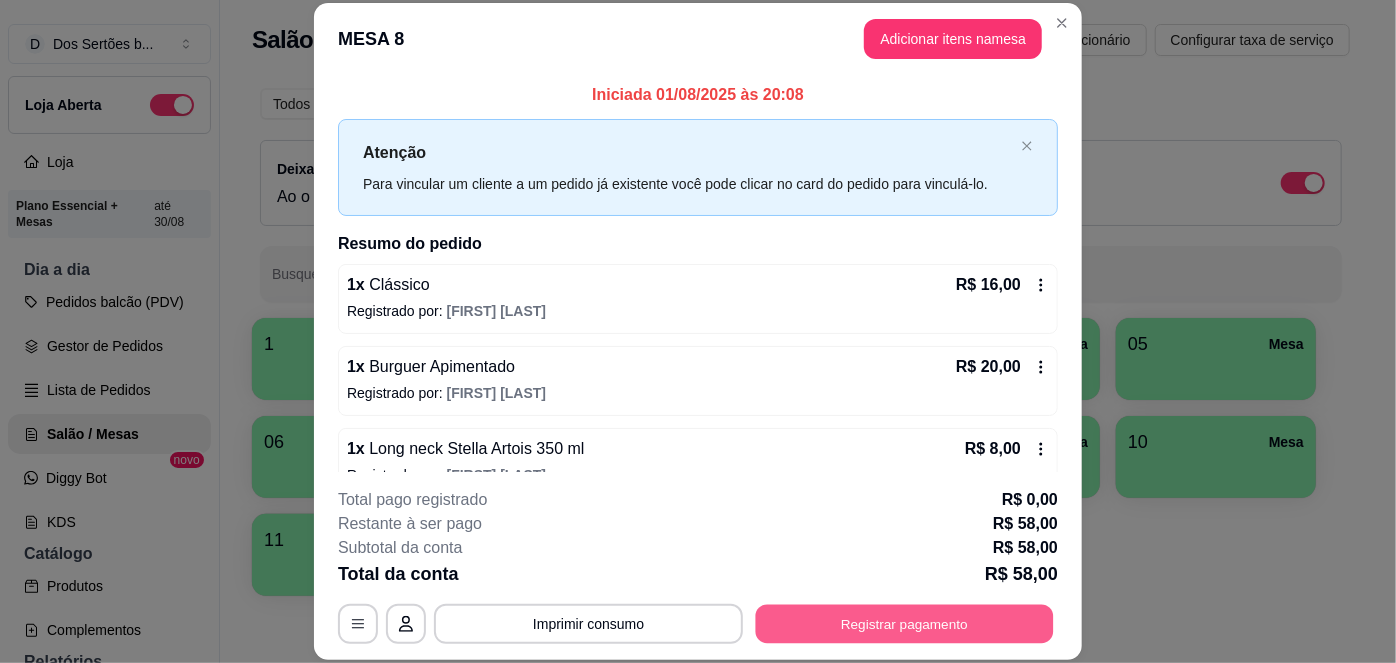 click on "Registrar pagamento" at bounding box center [905, 623] 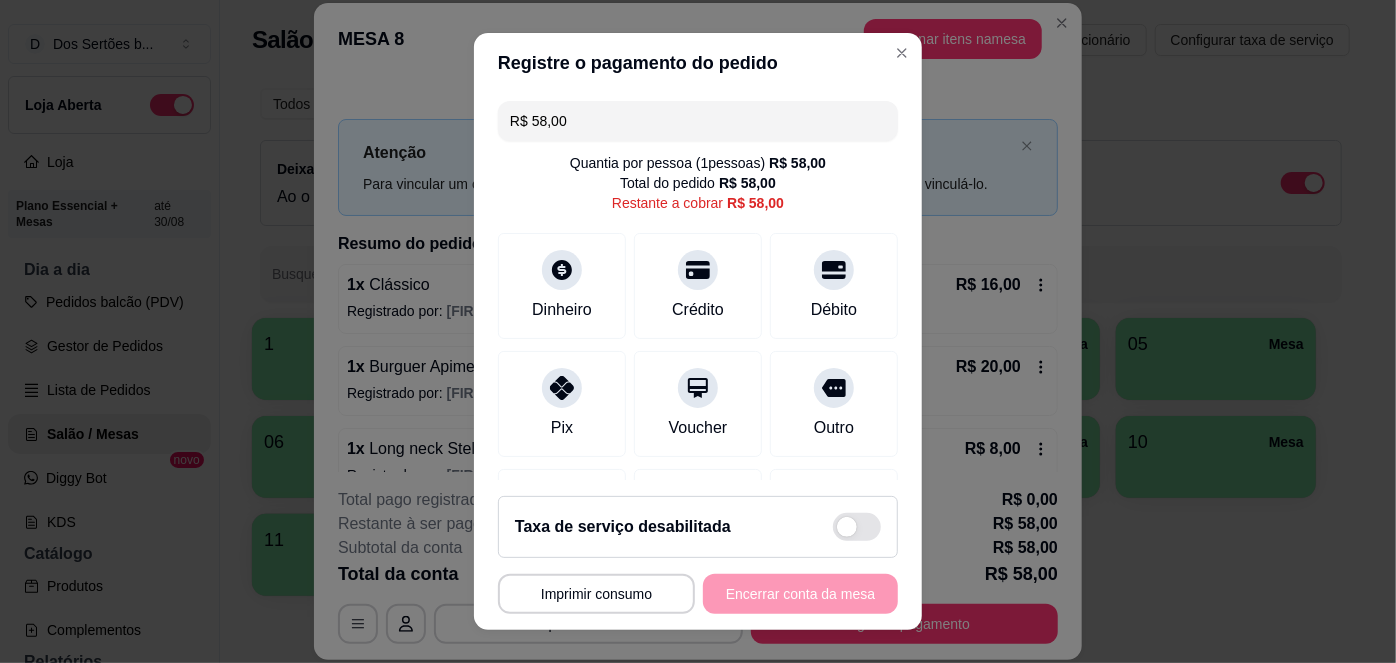 click on "R$ 58,00" at bounding box center [698, 121] 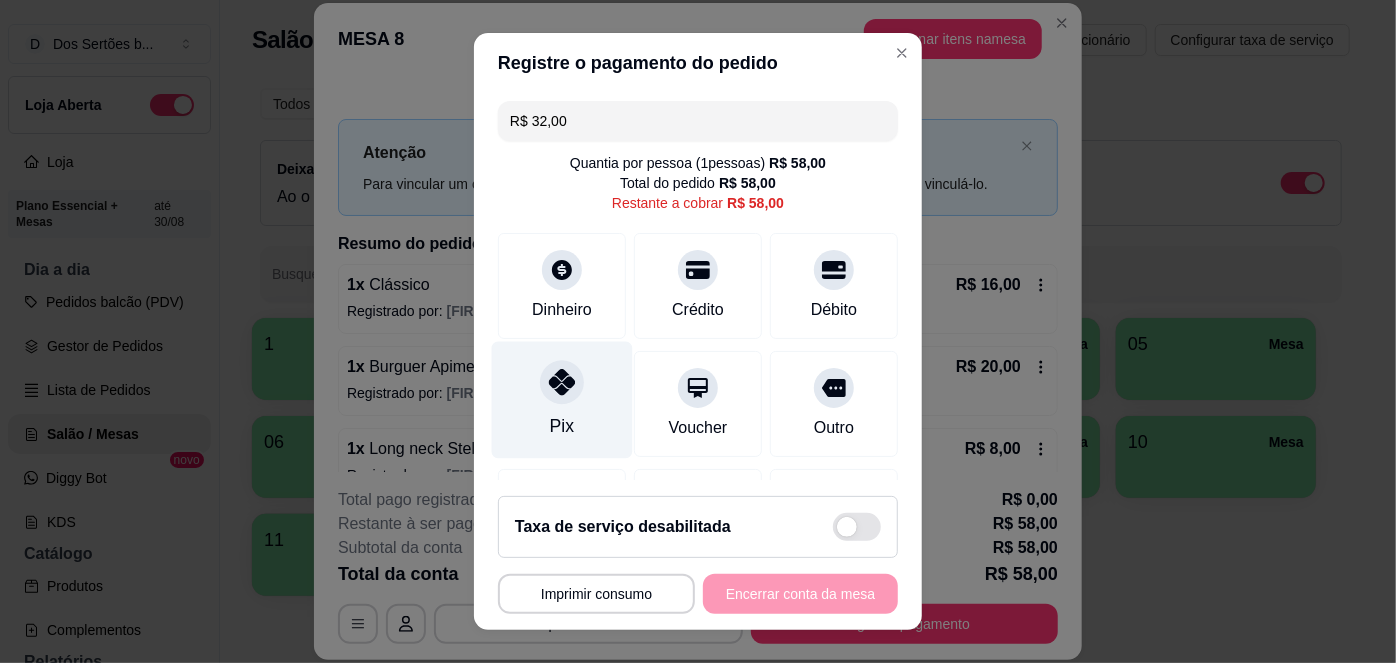 click on "Pix" at bounding box center (562, 400) 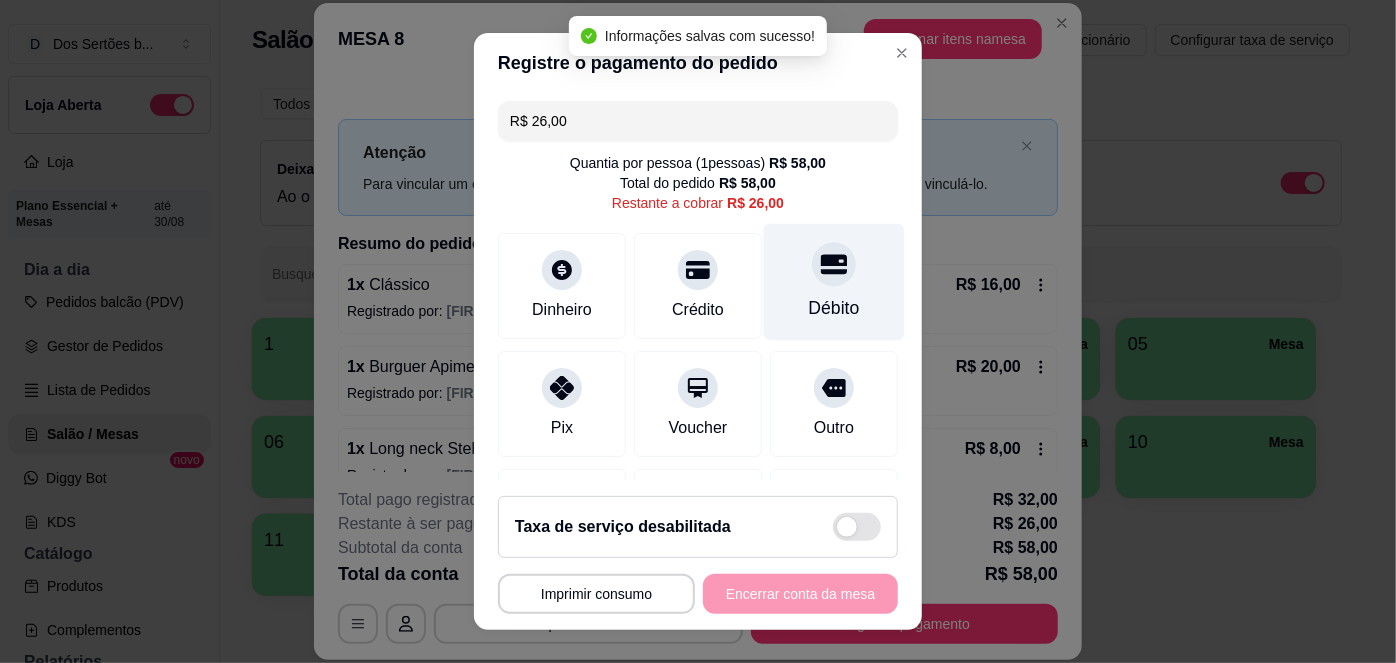 click on "Débito" at bounding box center [834, 282] 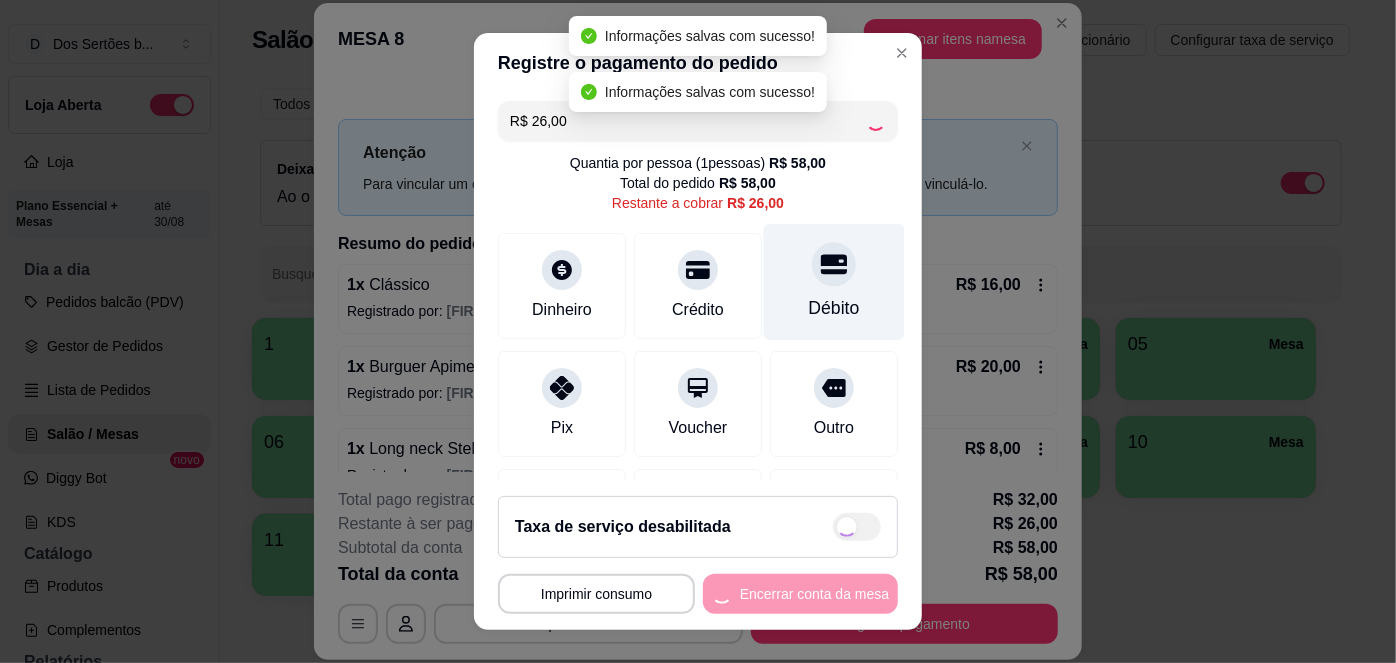 type on "R$ 0,00" 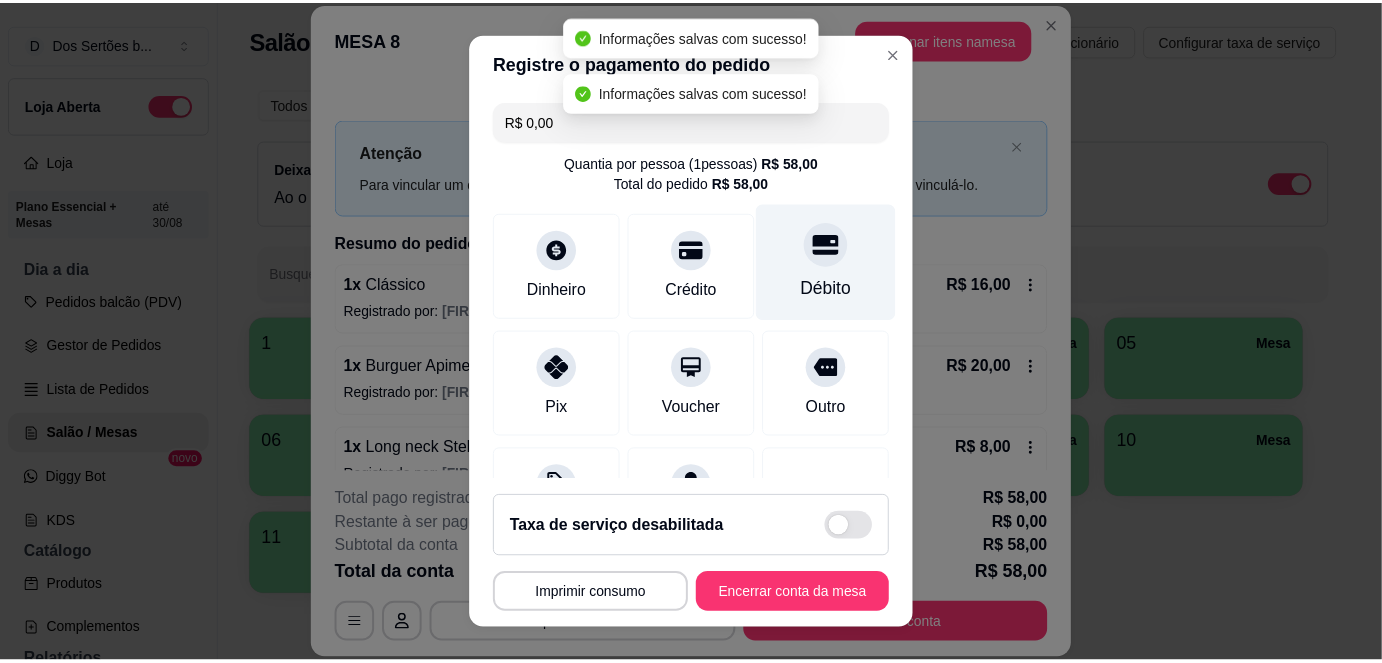 scroll, scrollTop: 285, scrollLeft: 0, axis: vertical 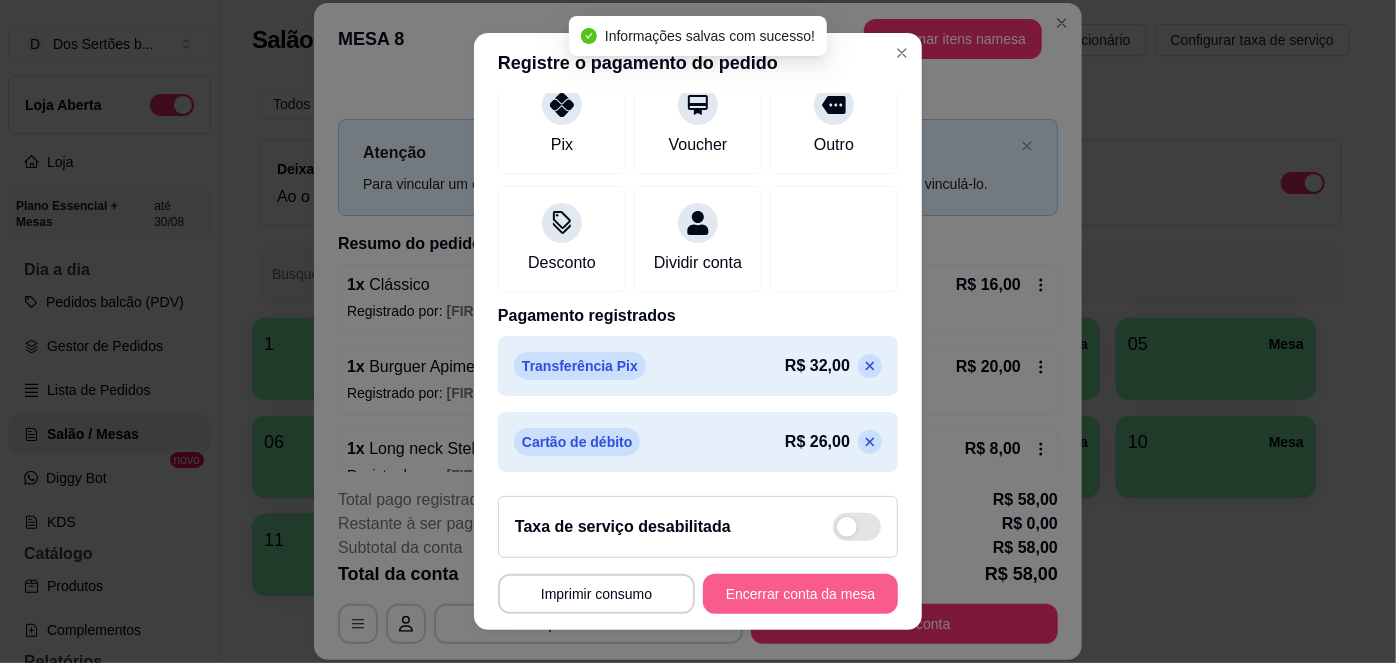 click on "Encerrar conta da mesa" at bounding box center [800, 594] 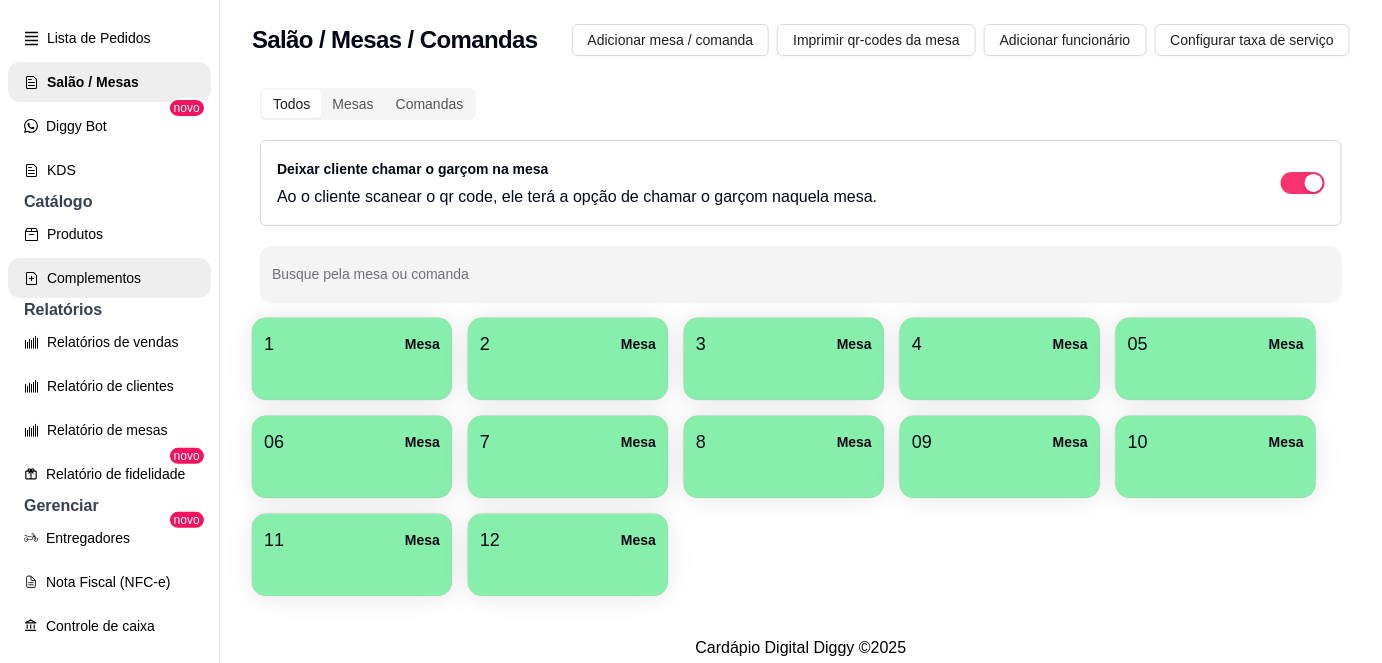 scroll, scrollTop: 352, scrollLeft: 0, axis: vertical 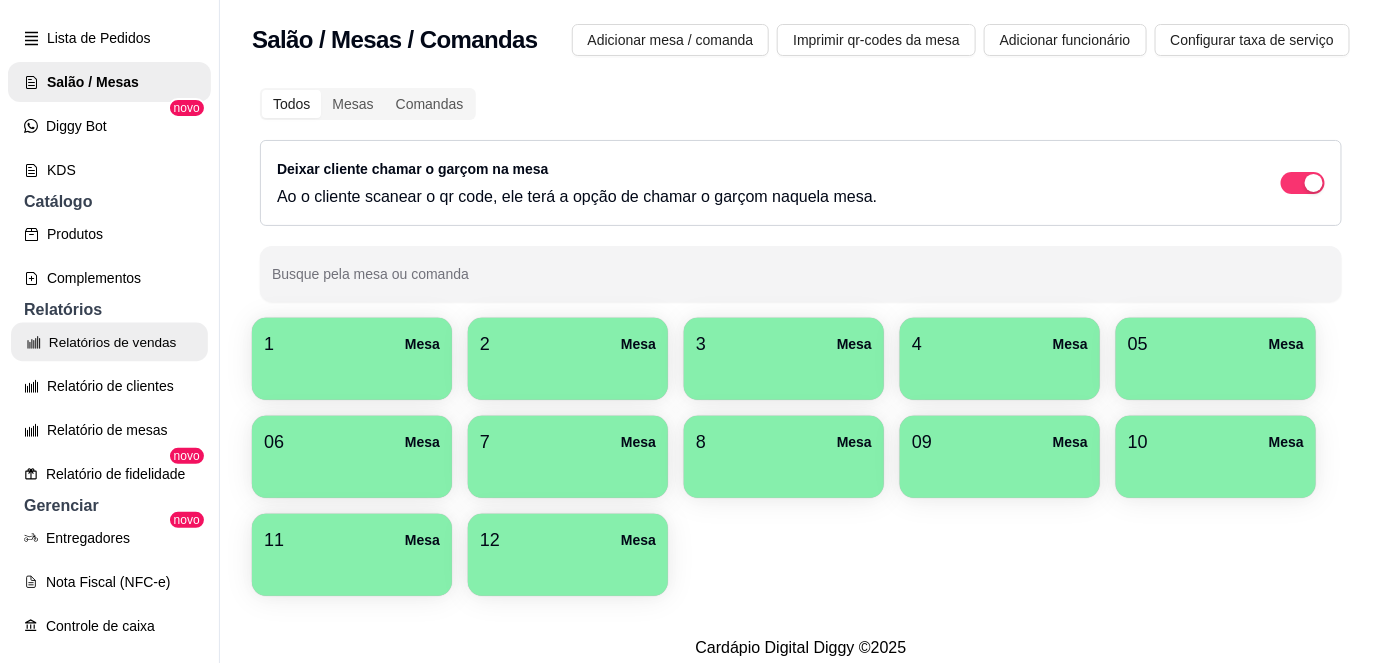 click on "Relatórios de vendas" at bounding box center [109, 342] 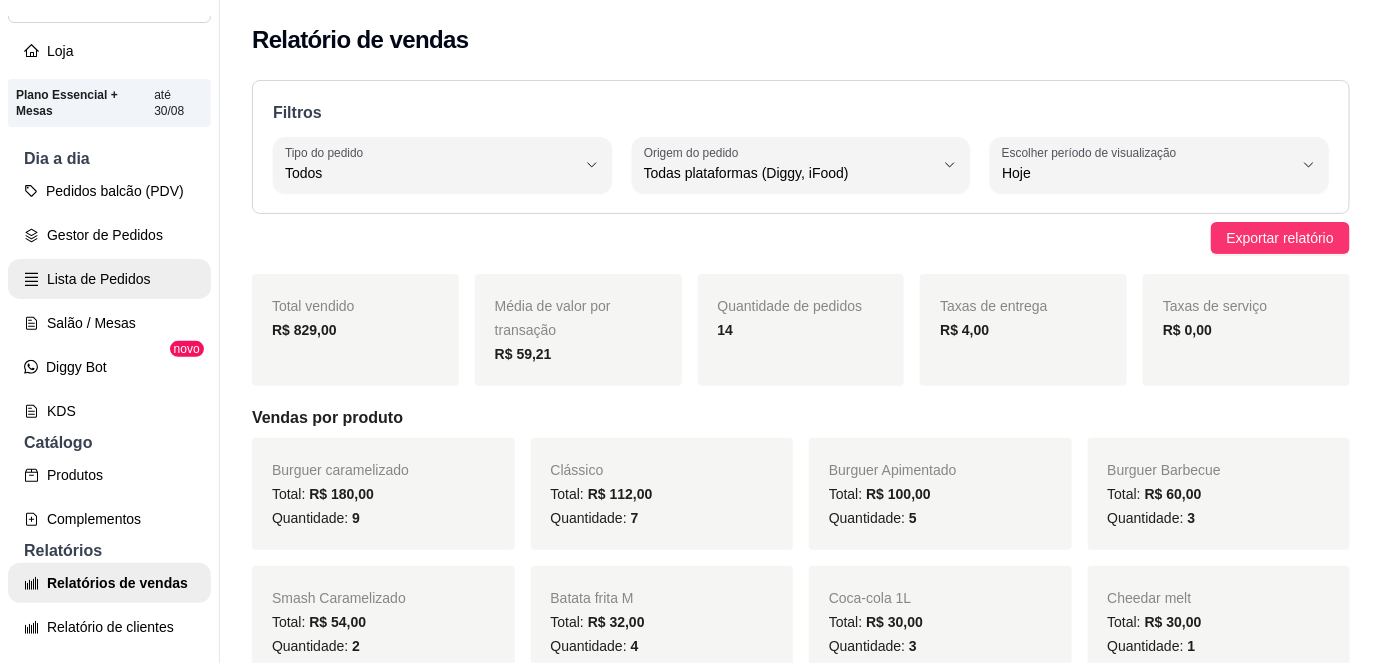 scroll, scrollTop: 0, scrollLeft: 0, axis: both 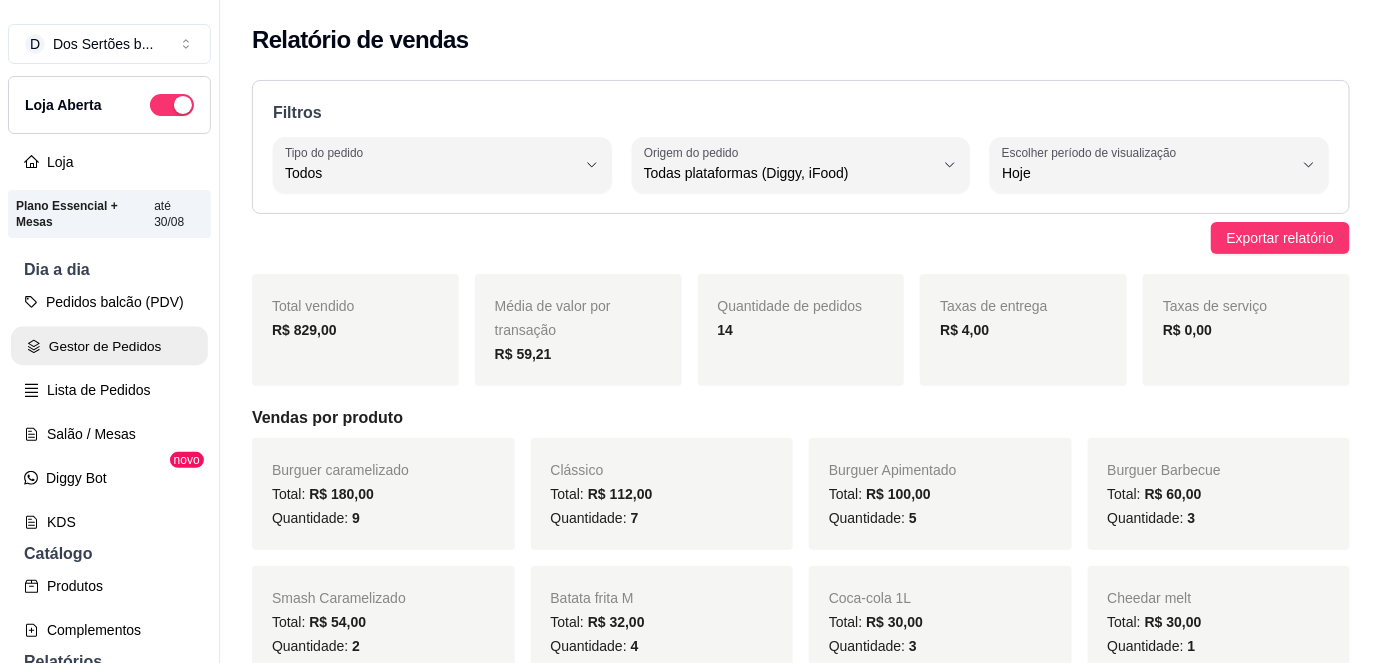 click on "Gestor de Pedidos" at bounding box center (109, 346) 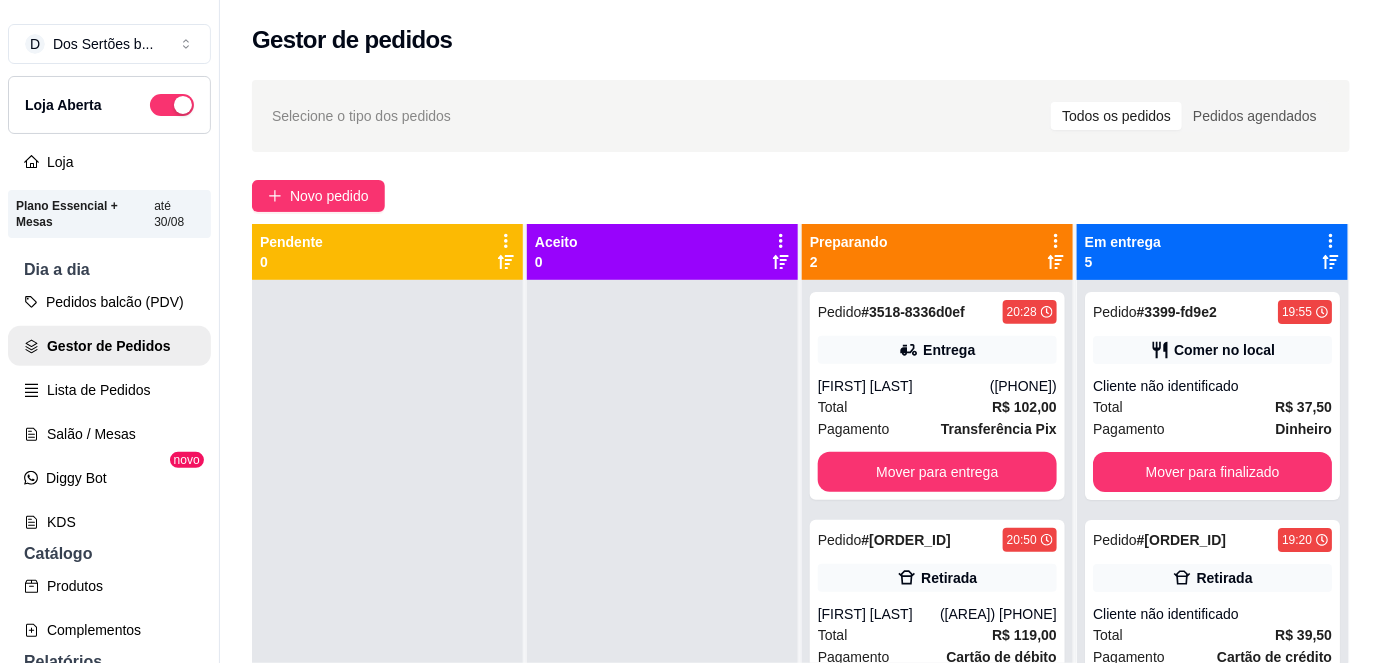 scroll, scrollTop: 56, scrollLeft: 0, axis: vertical 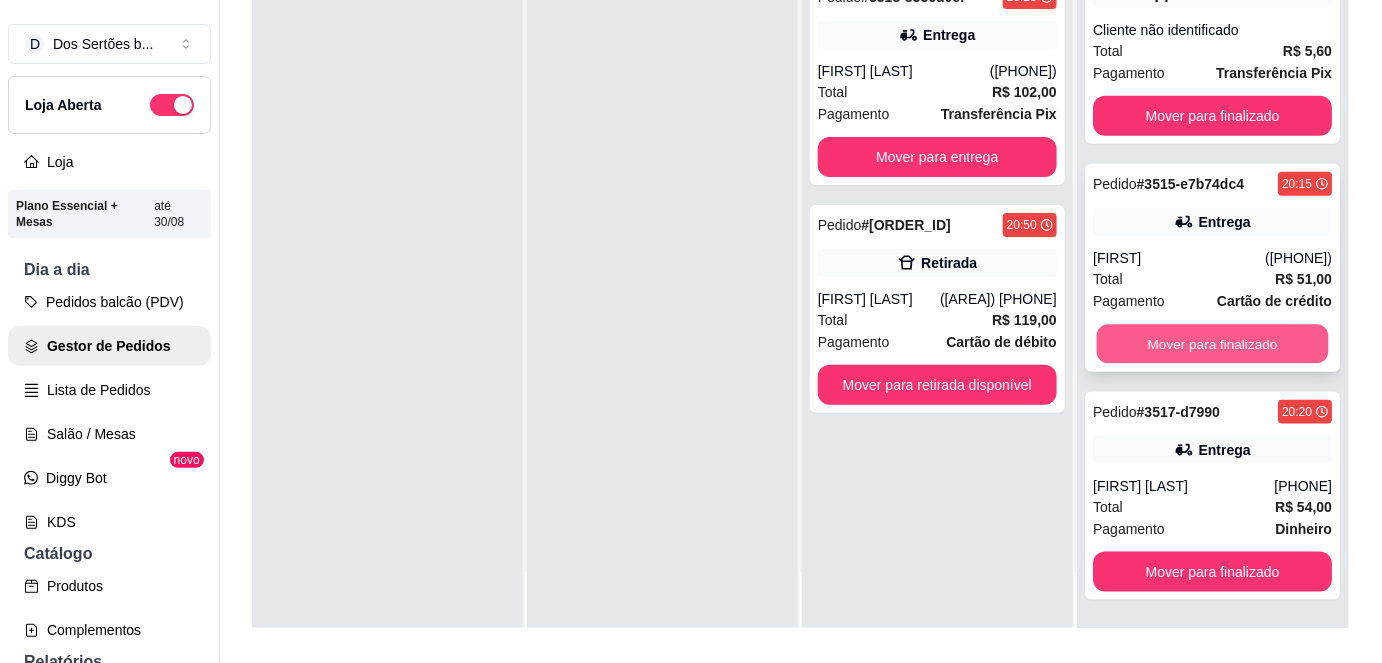 click on "Mover para finalizado" at bounding box center (1213, 344) 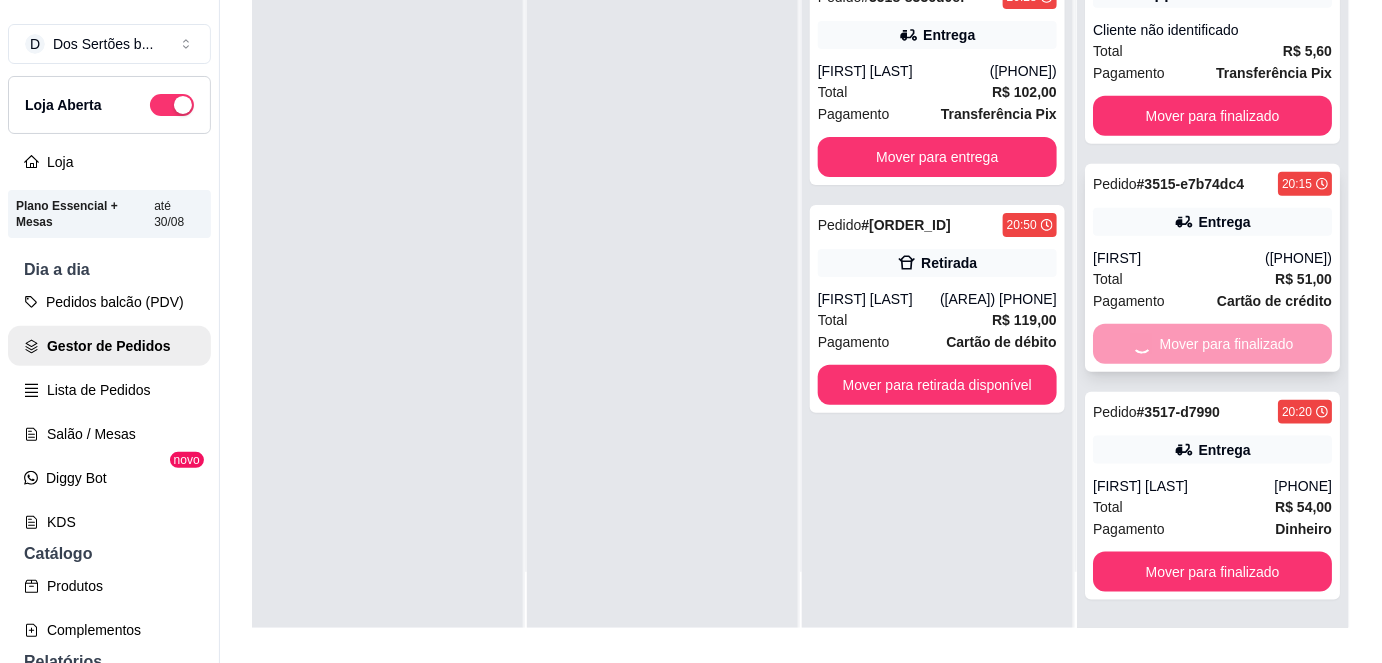 scroll, scrollTop: 288, scrollLeft: 0, axis: vertical 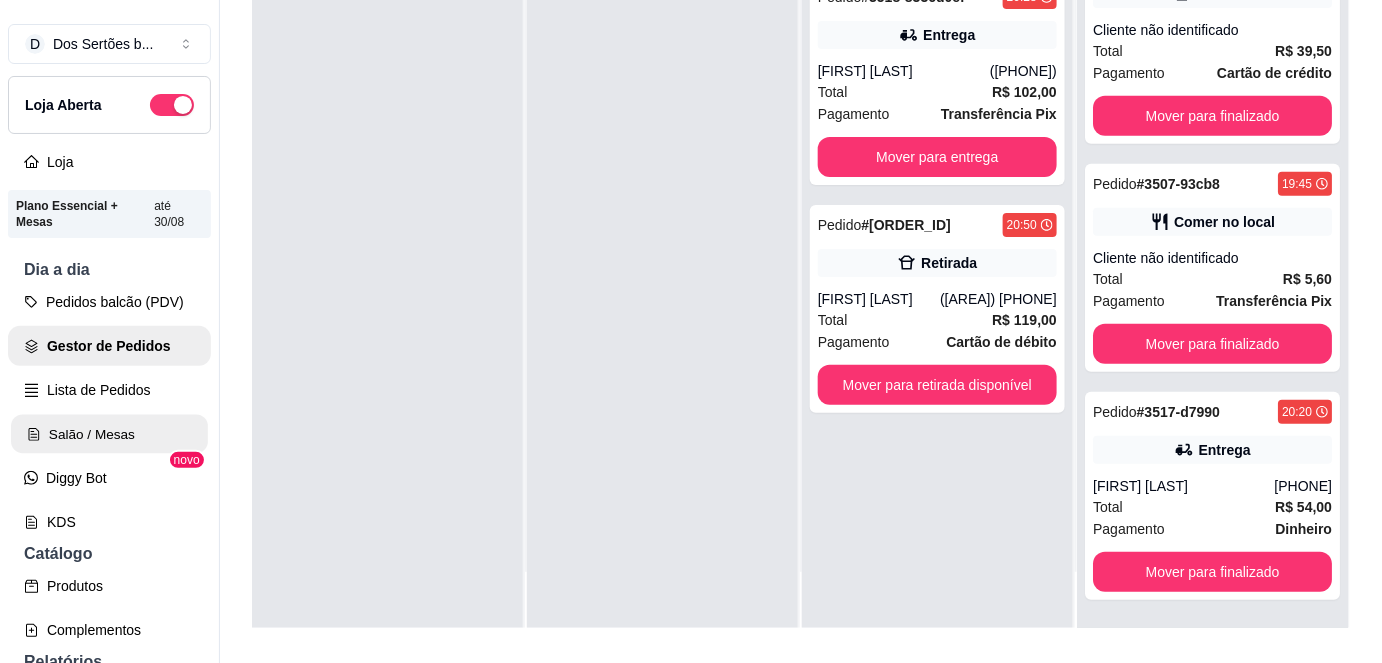 click on "Salão / Mesas" at bounding box center (109, 434) 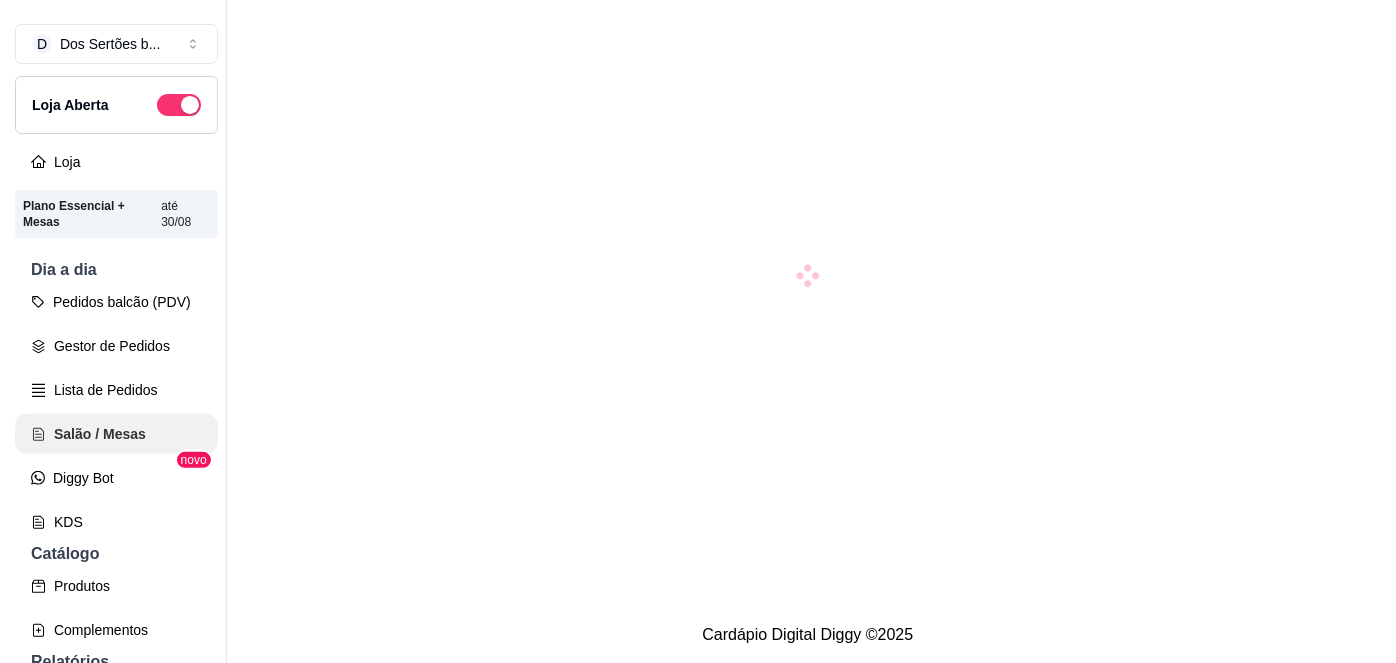 scroll, scrollTop: 0, scrollLeft: 0, axis: both 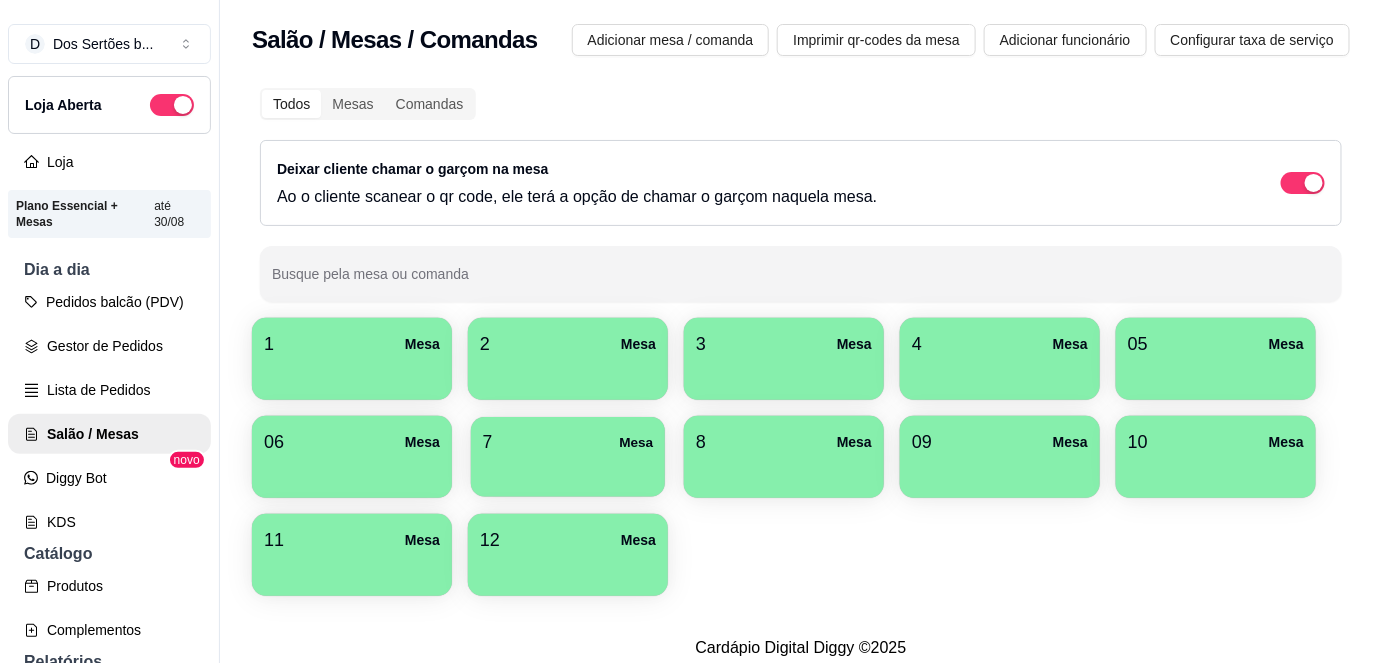 click on "7 Mesa" at bounding box center [568, 457] 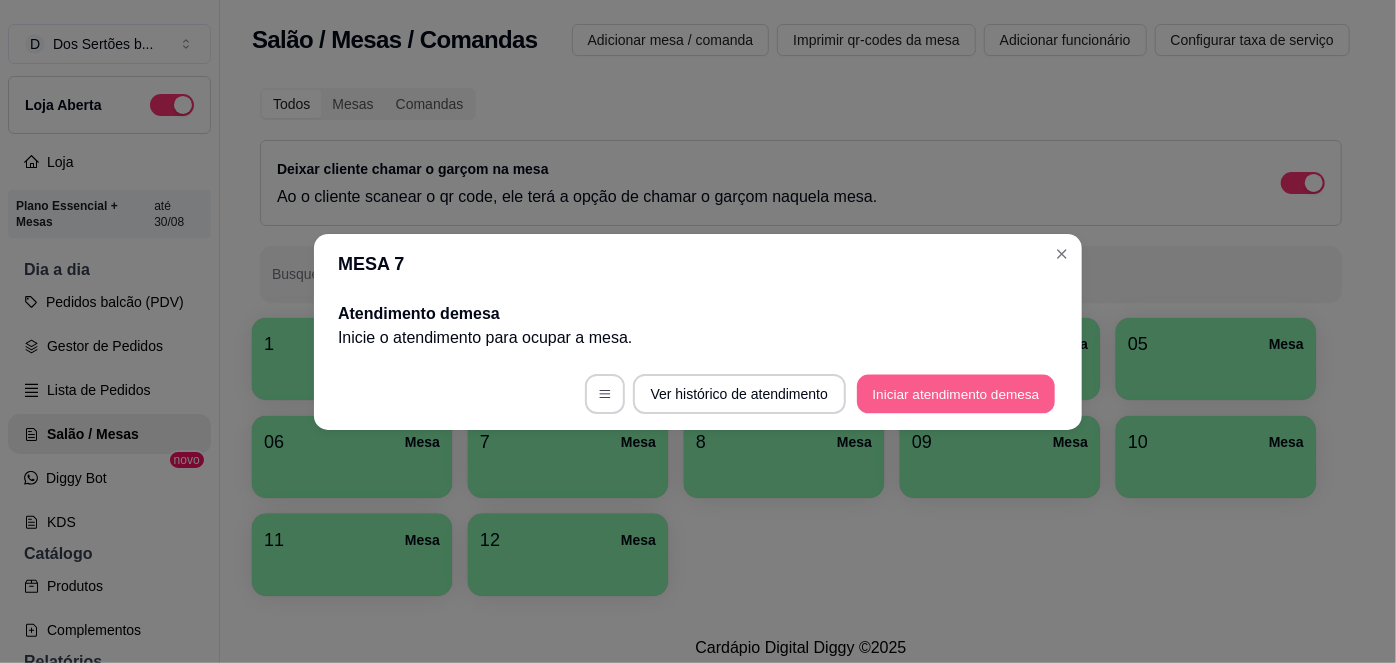 click on "Iniciar atendimento de  mesa" at bounding box center [956, 393] 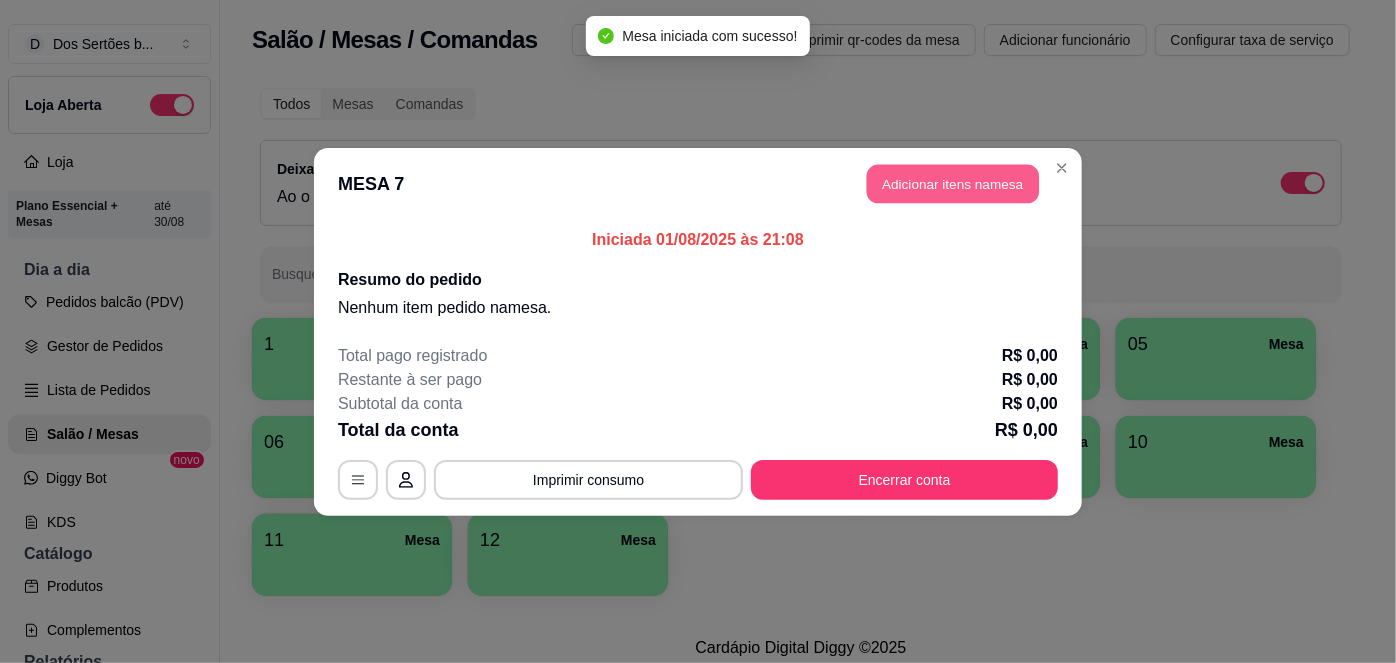 click on "Adicionar itens na  mesa" at bounding box center (953, 183) 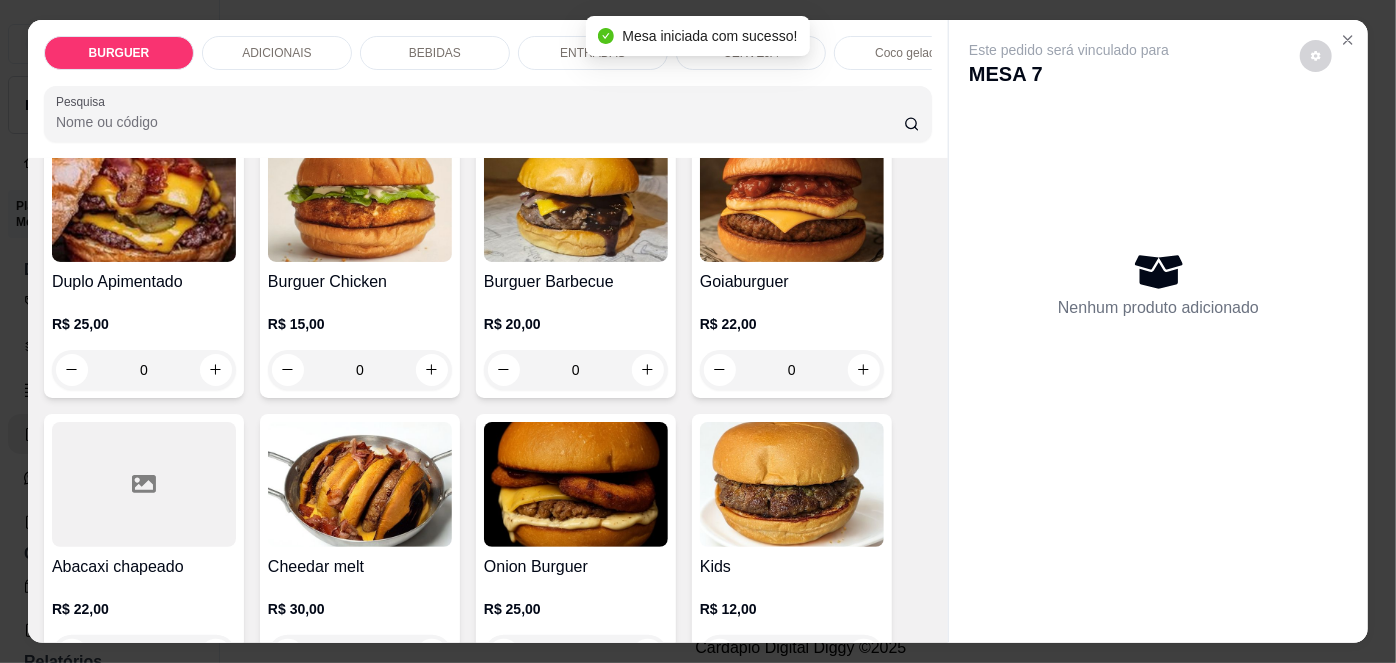 scroll, scrollTop: 456, scrollLeft: 0, axis: vertical 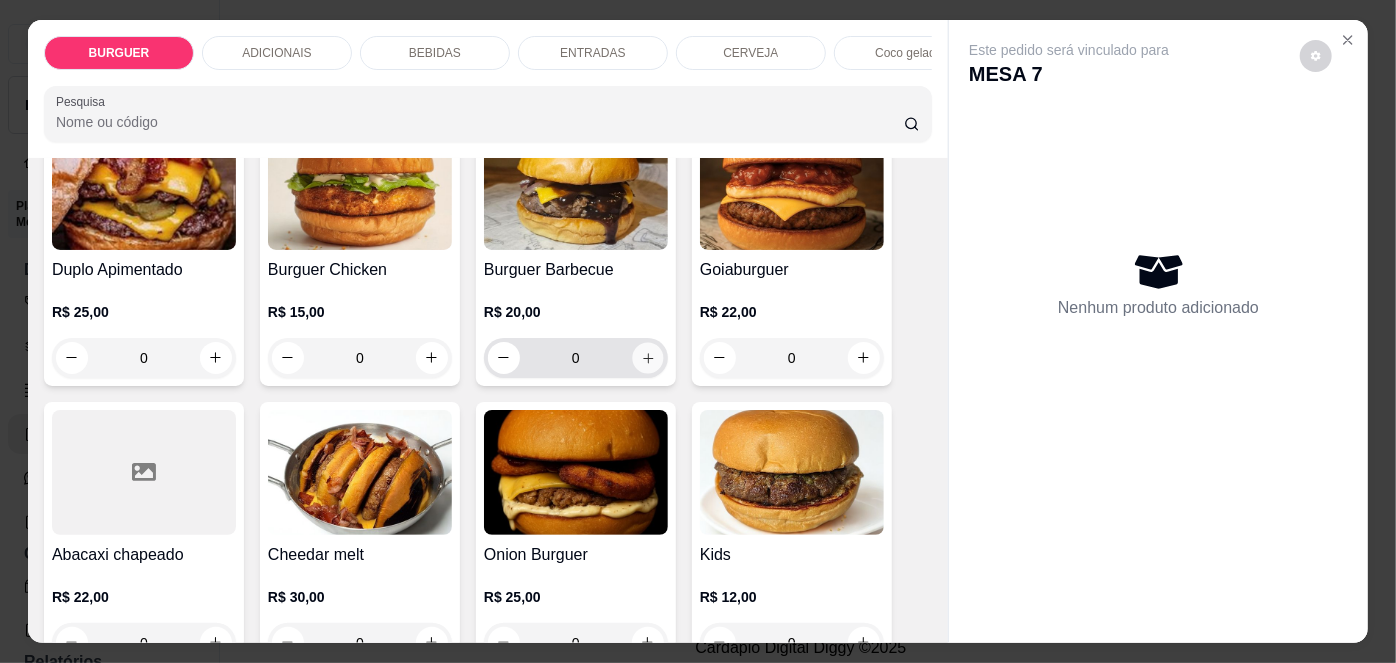 click at bounding box center (647, 357) 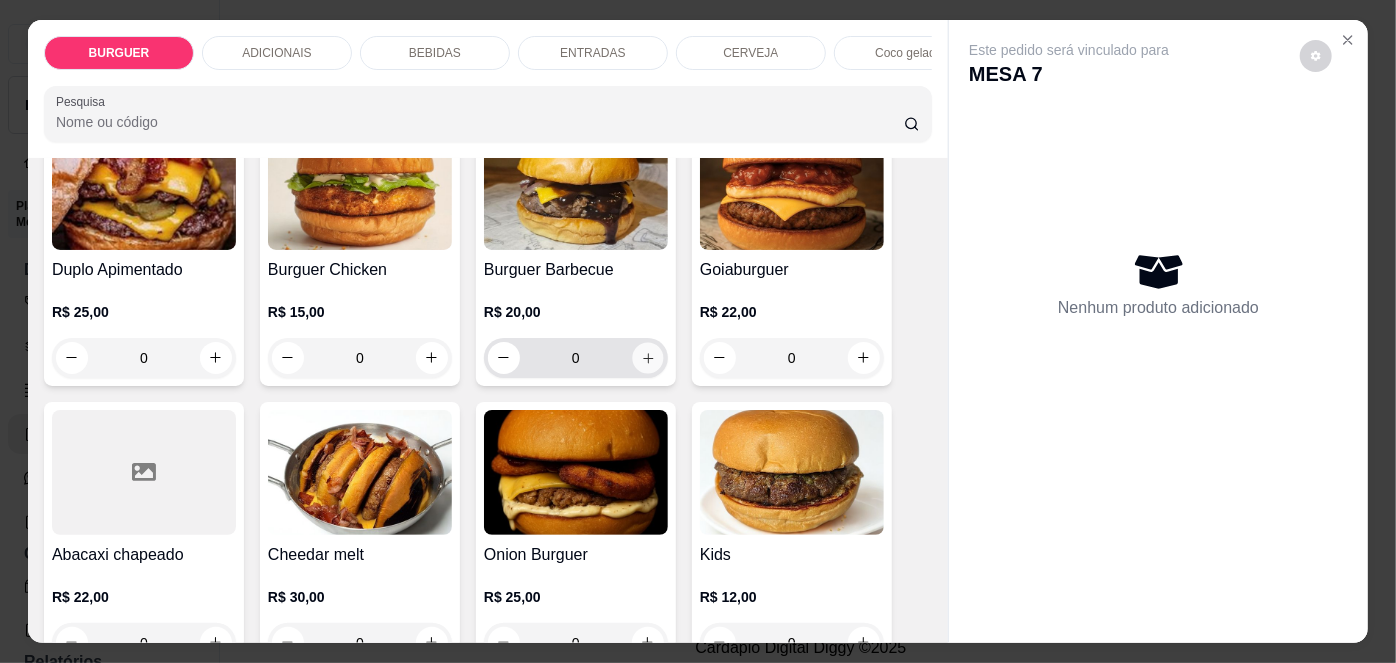 type on "1" 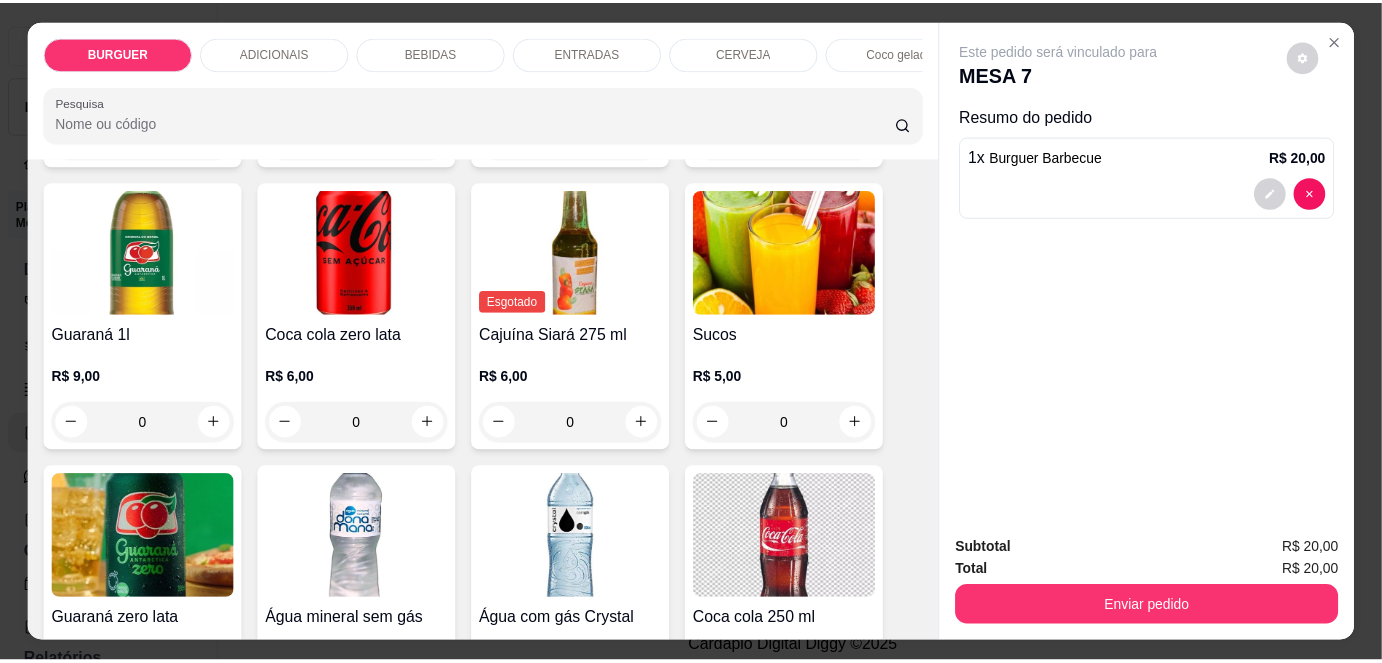 scroll, scrollTop: 1904, scrollLeft: 0, axis: vertical 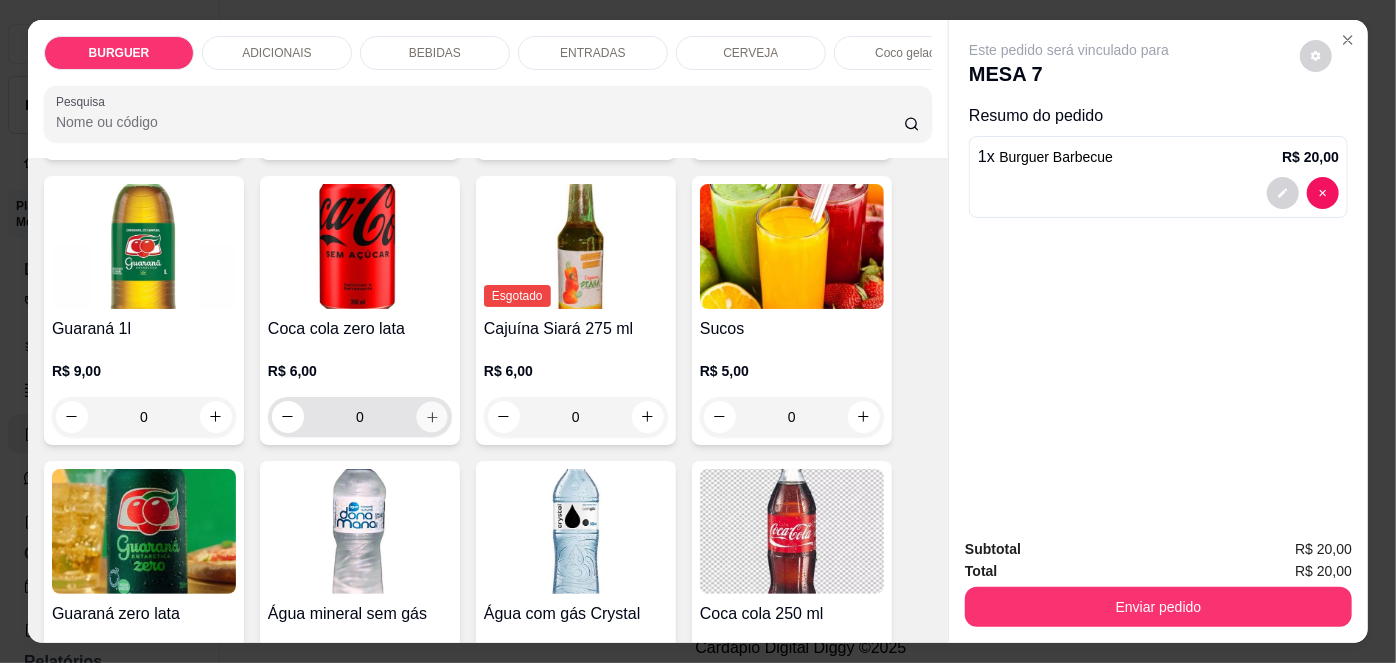 click 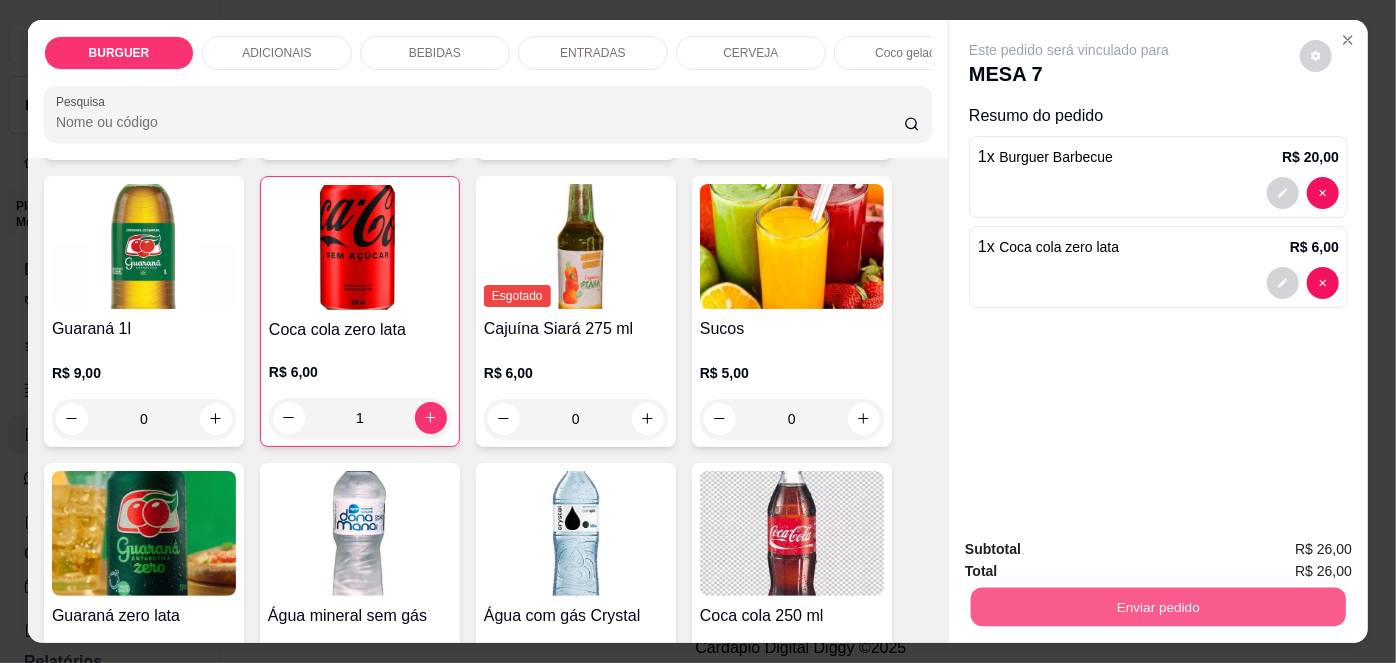 click on "Enviar pedido" at bounding box center (1158, 607) 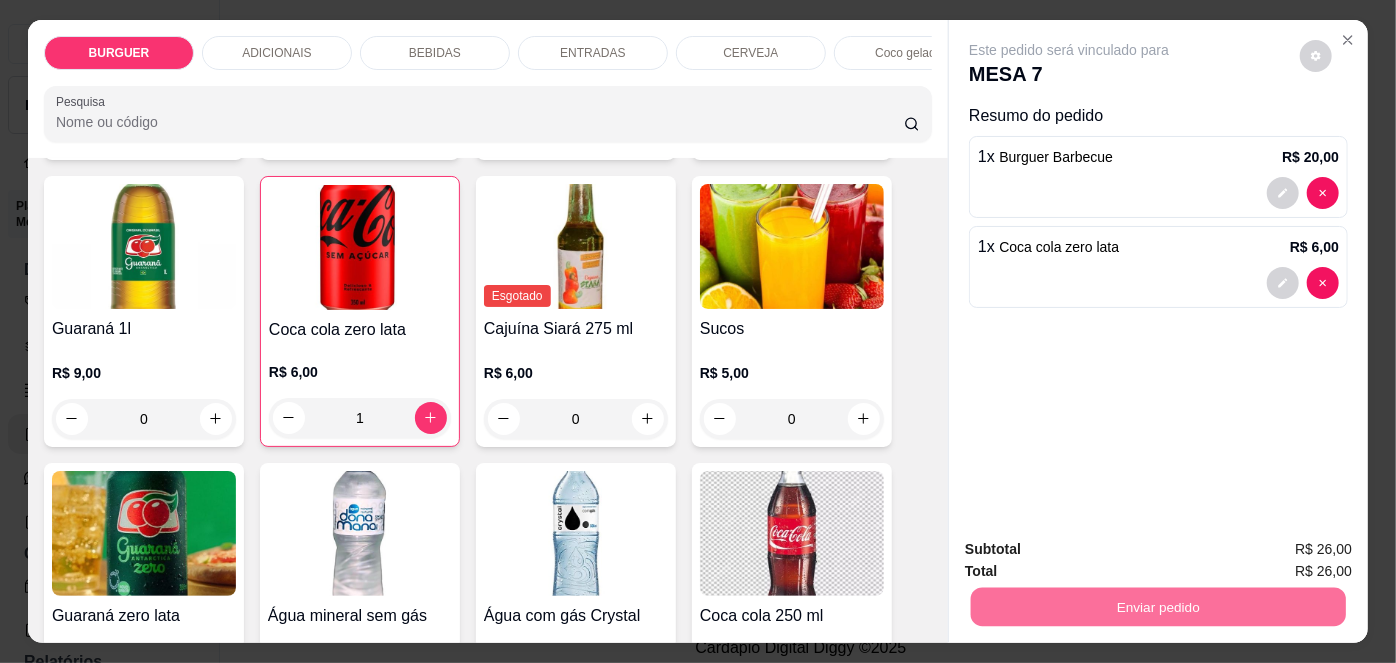 click on "Não registrar e enviar pedido" at bounding box center (1093, 551) 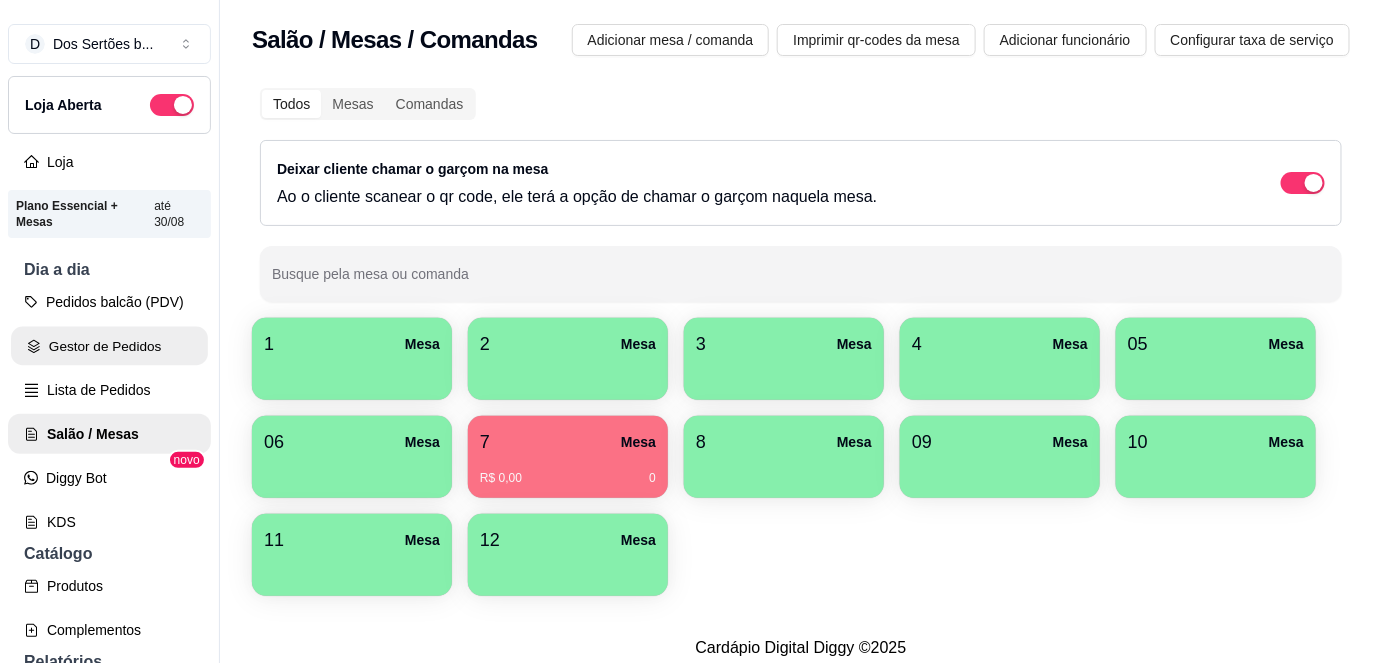 click on "Gestor de Pedidos" at bounding box center [109, 346] 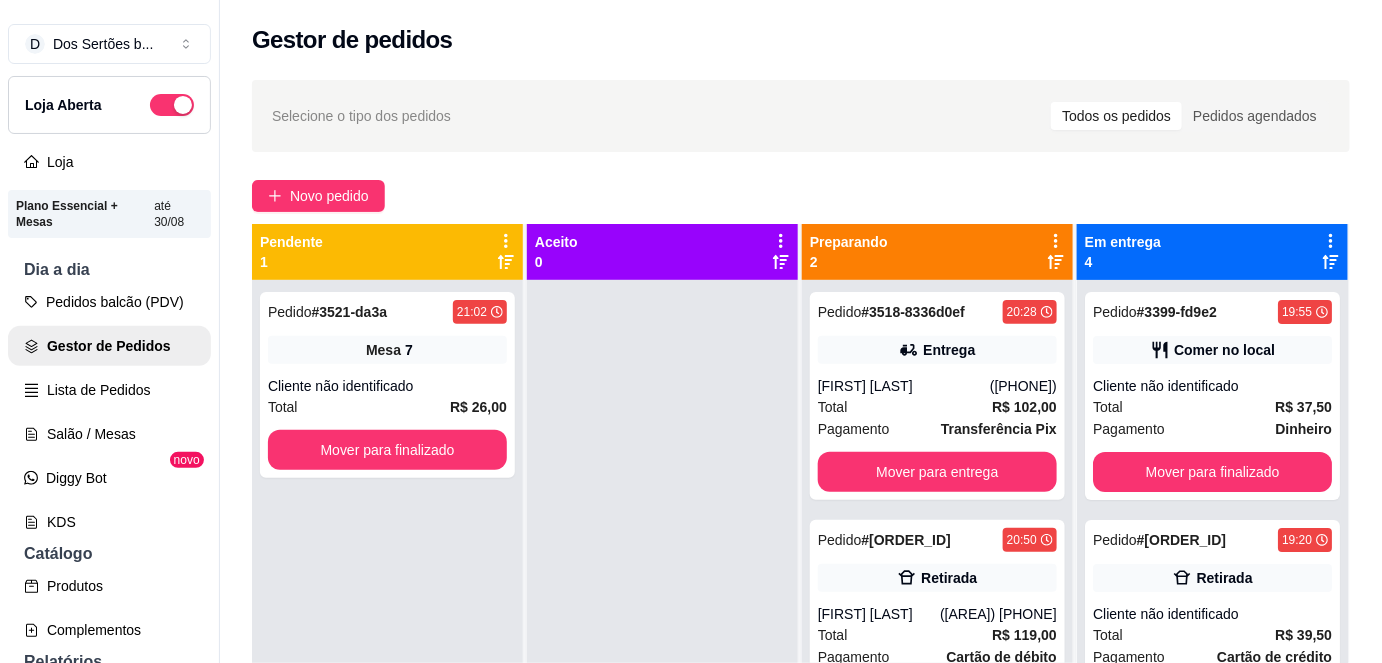 scroll, scrollTop: 56, scrollLeft: 0, axis: vertical 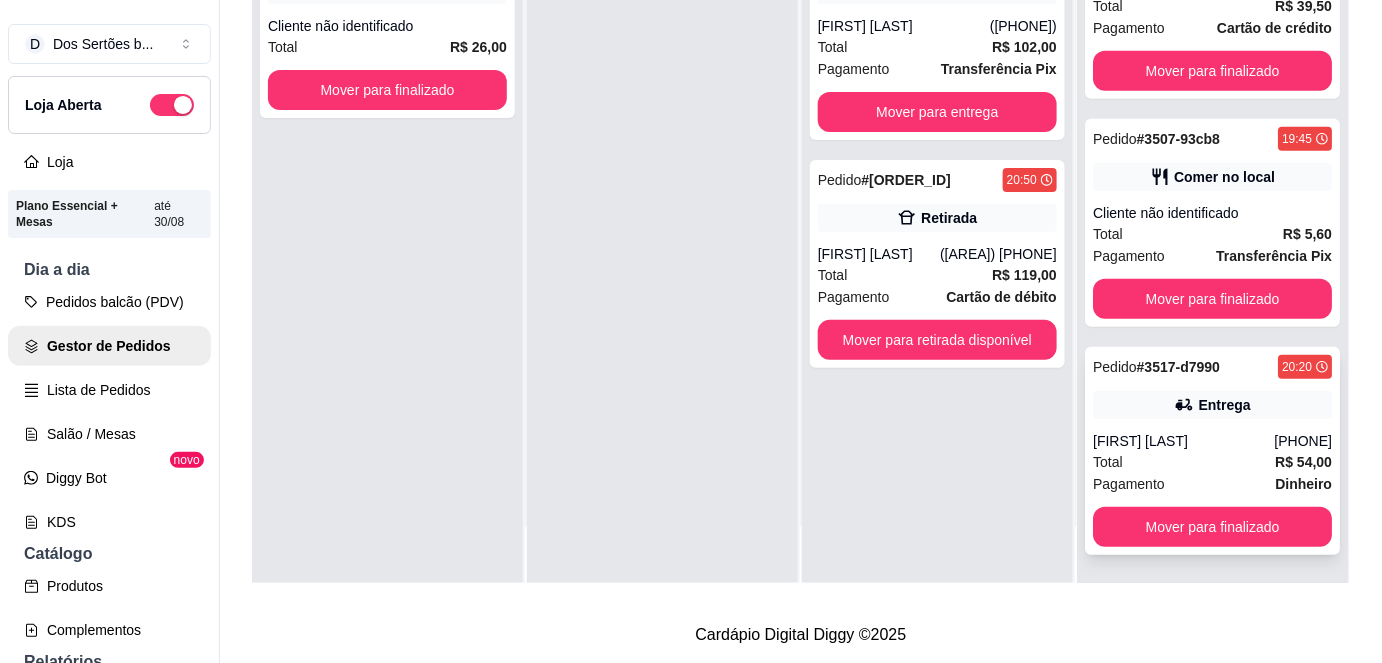 click on "Pedido # 3517-d7990 20:20 Entrega [FIRST] [LAST] ([PHONE]) Total R$ 54,00 Pagamento Dinheiro Mover para finalizado" at bounding box center [1212, 451] 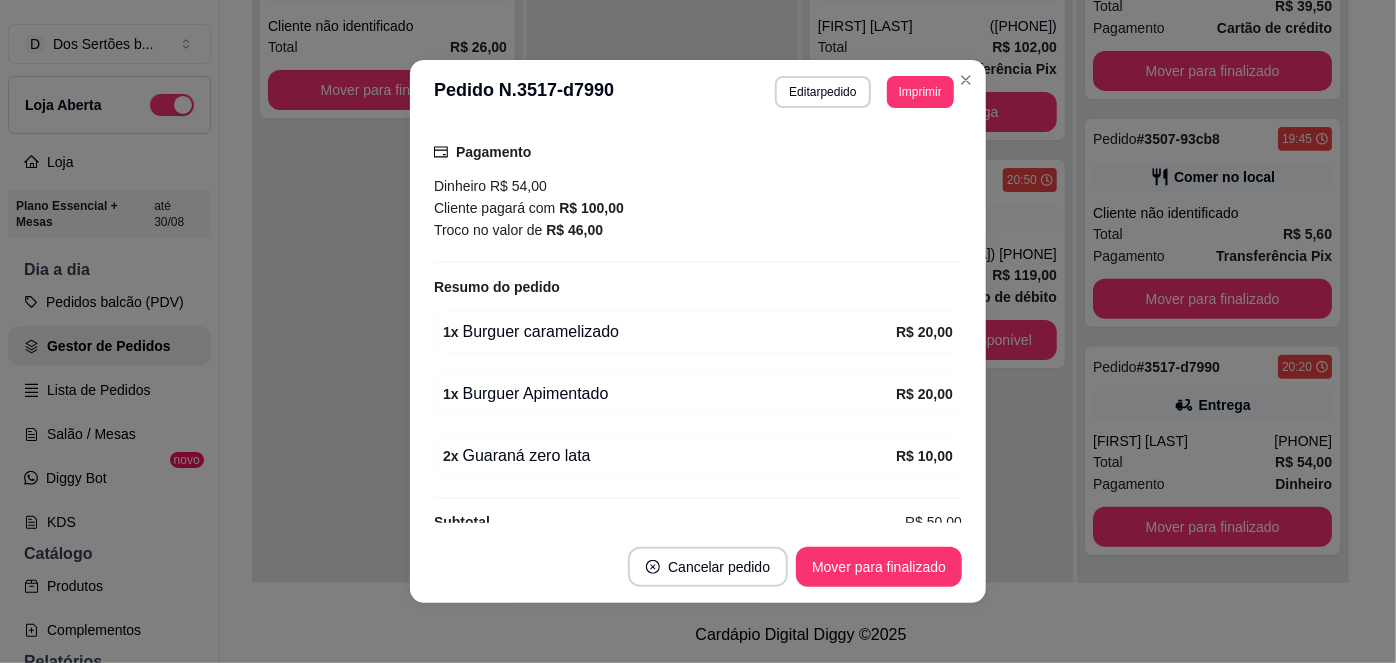 scroll, scrollTop: 488, scrollLeft: 0, axis: vertical 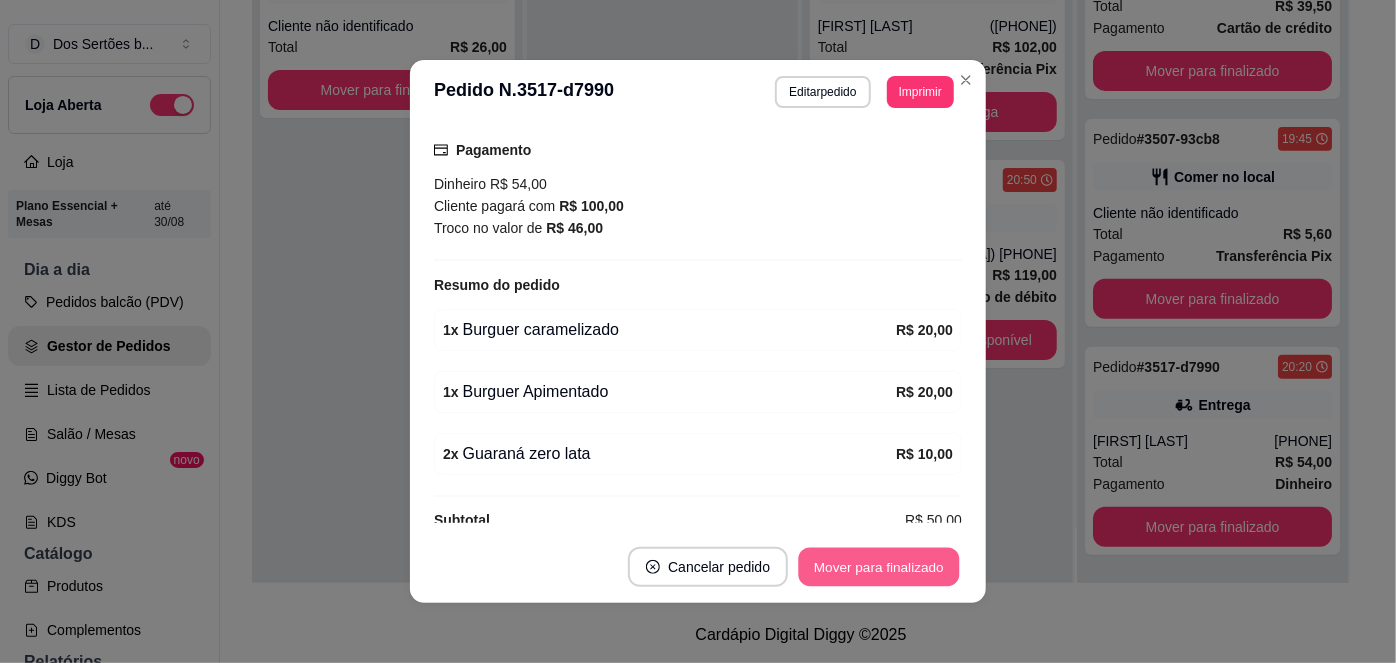 click on "Mover para finalizado" at bounding box center (879, 567) 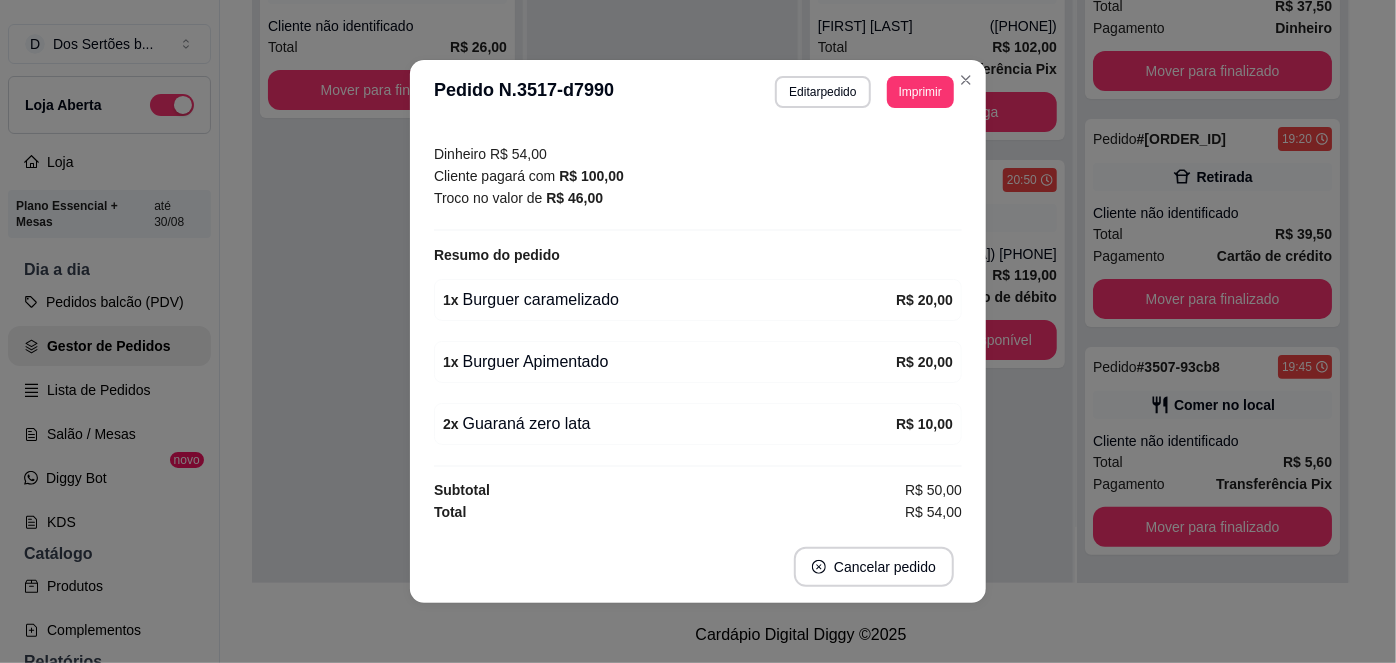 scroll, scrollTop: 40, scrollLeft: 0, axis: vertical 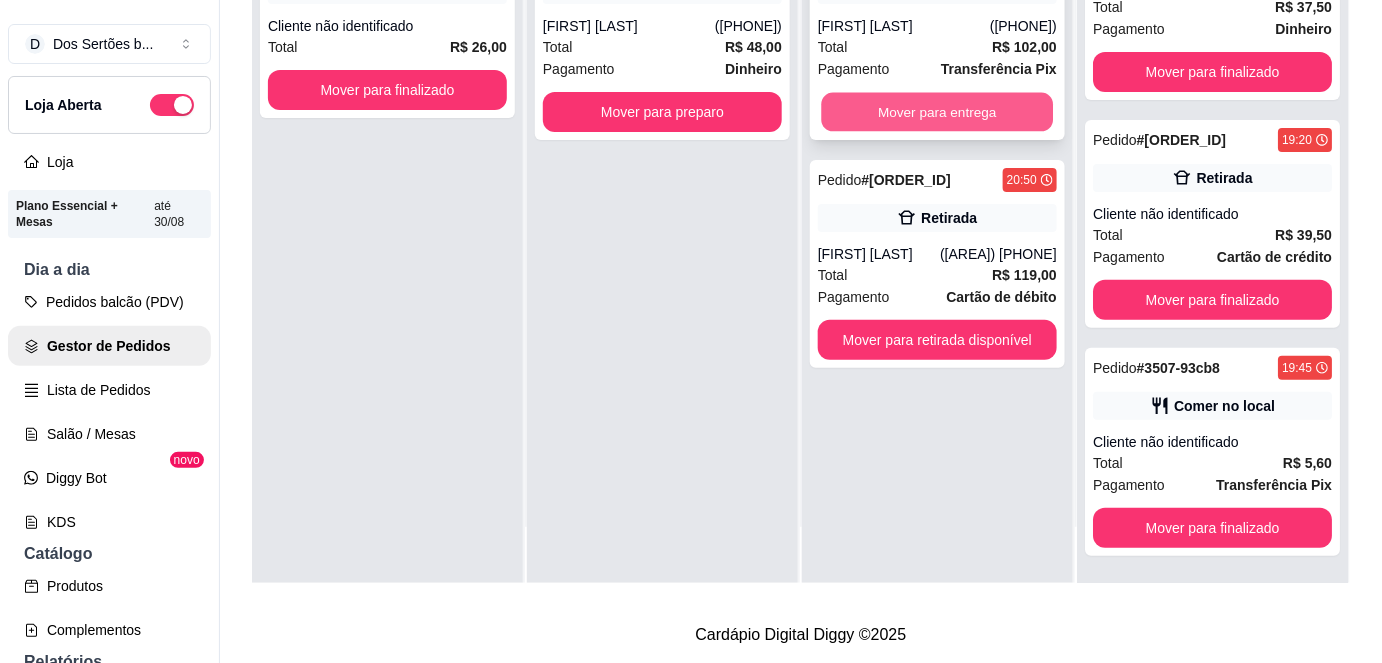 click on "Mover para entrega" at bounding box center (938, 112) 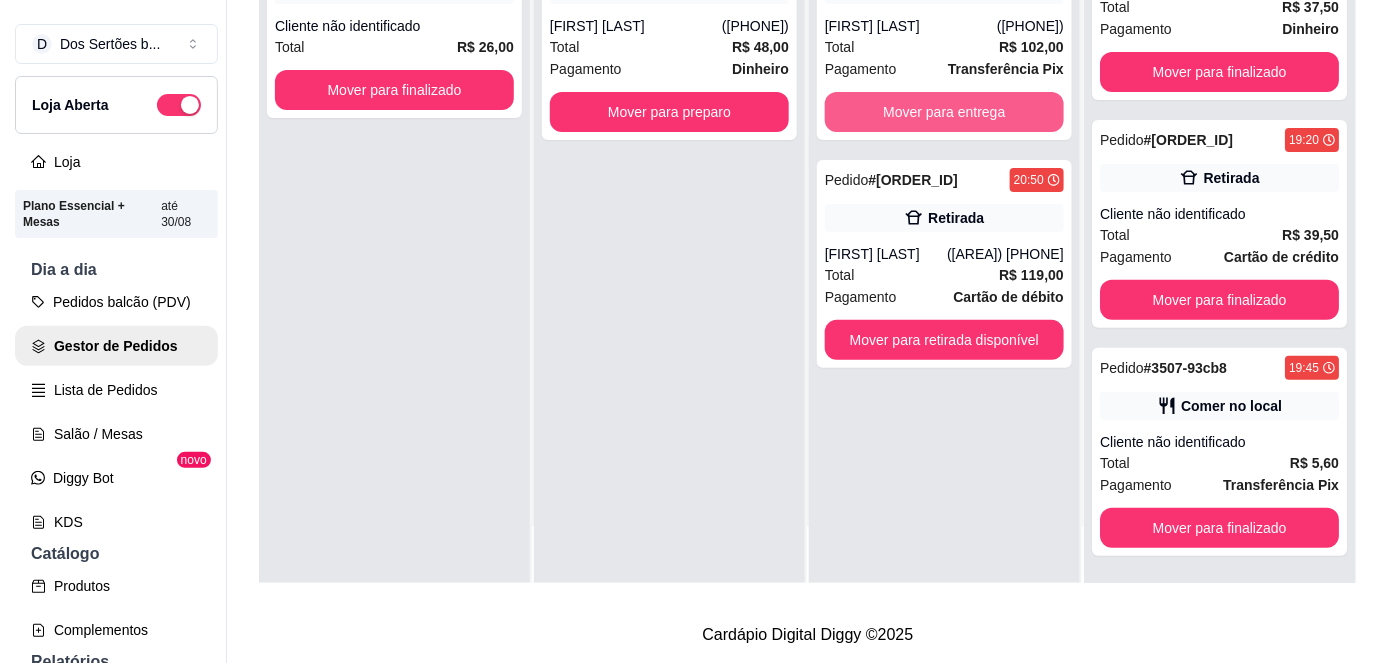 scroll, scrollTop: 269, scrollLeft: 0, axis: vertical 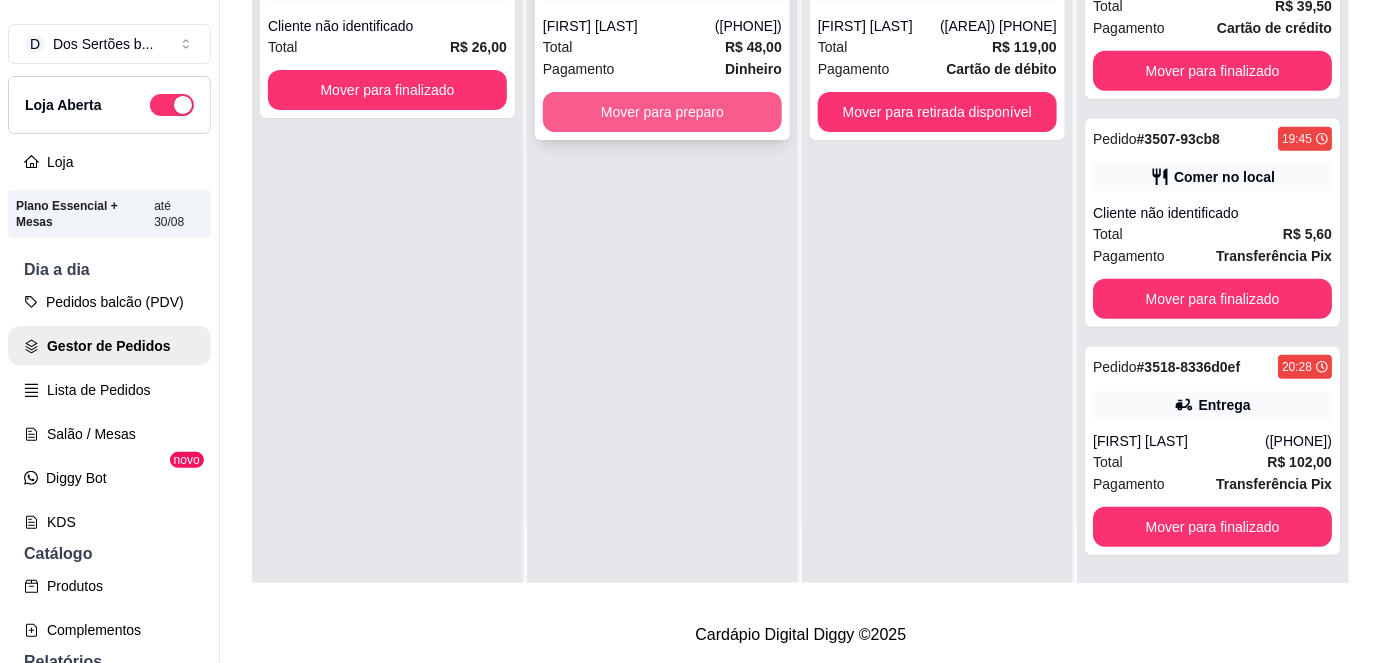 click on "Mover para preparo" at bounding box center [662, 112] 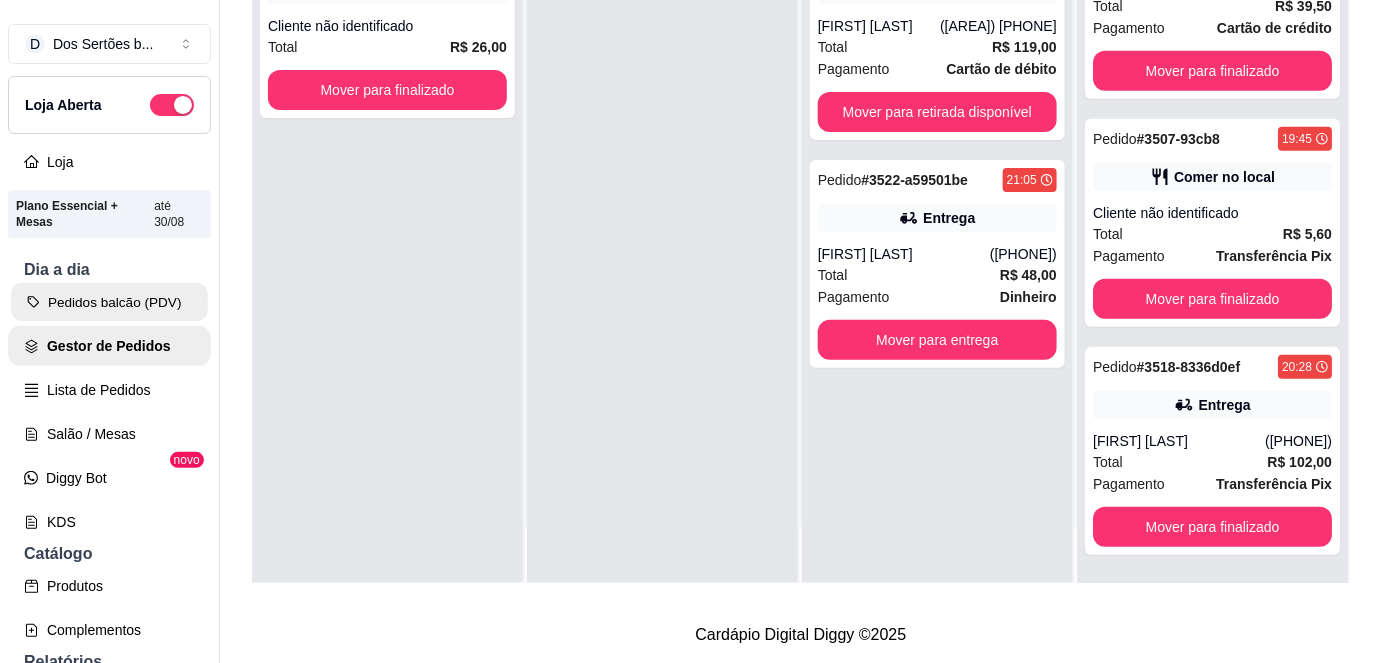 click on "Pedidos balcão (PDV)" at bounding box center (109, 302) 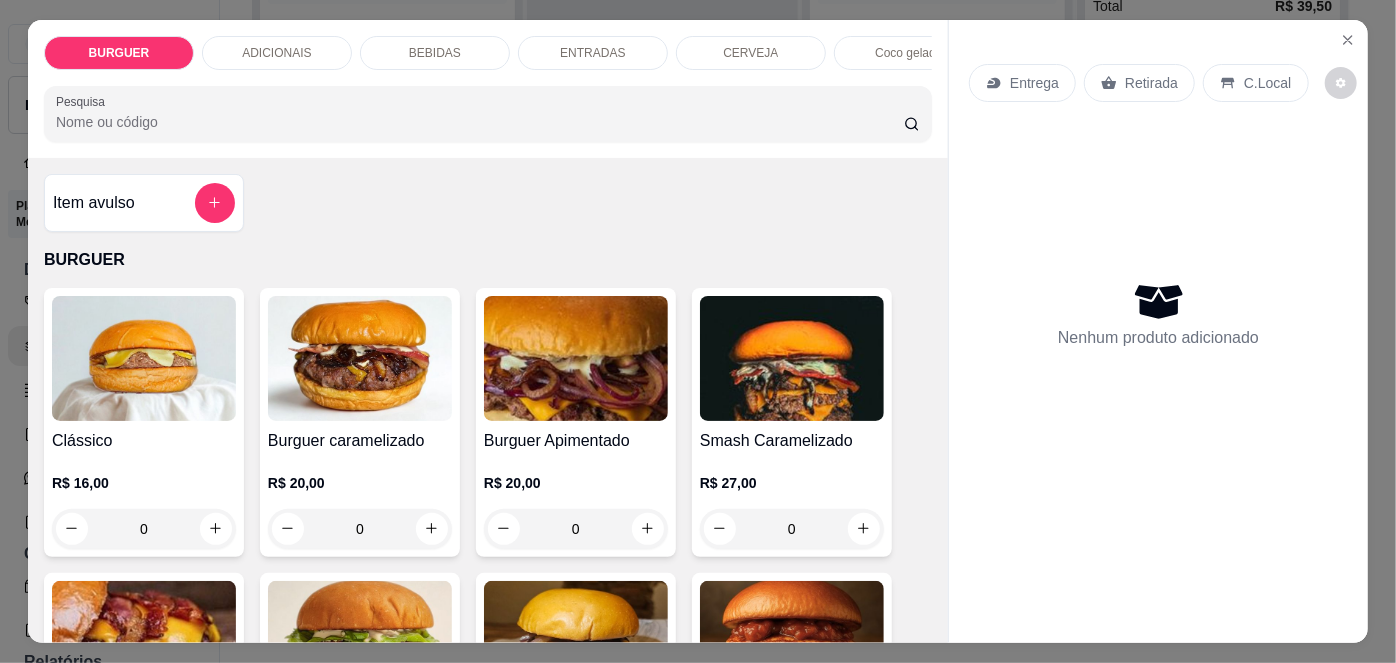 click on "Retirada" at bounding box center [1151, 83] 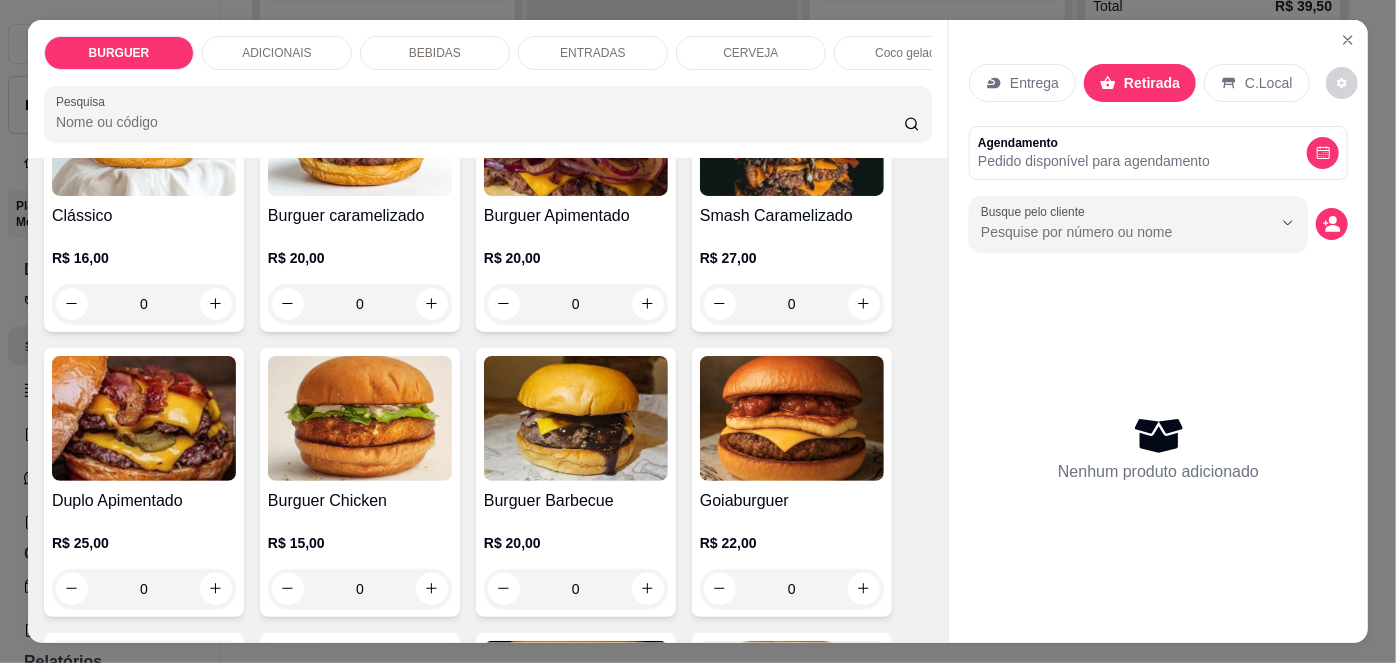scroll, scrollTop: 224, scrollLeft: 0, axis: vertical 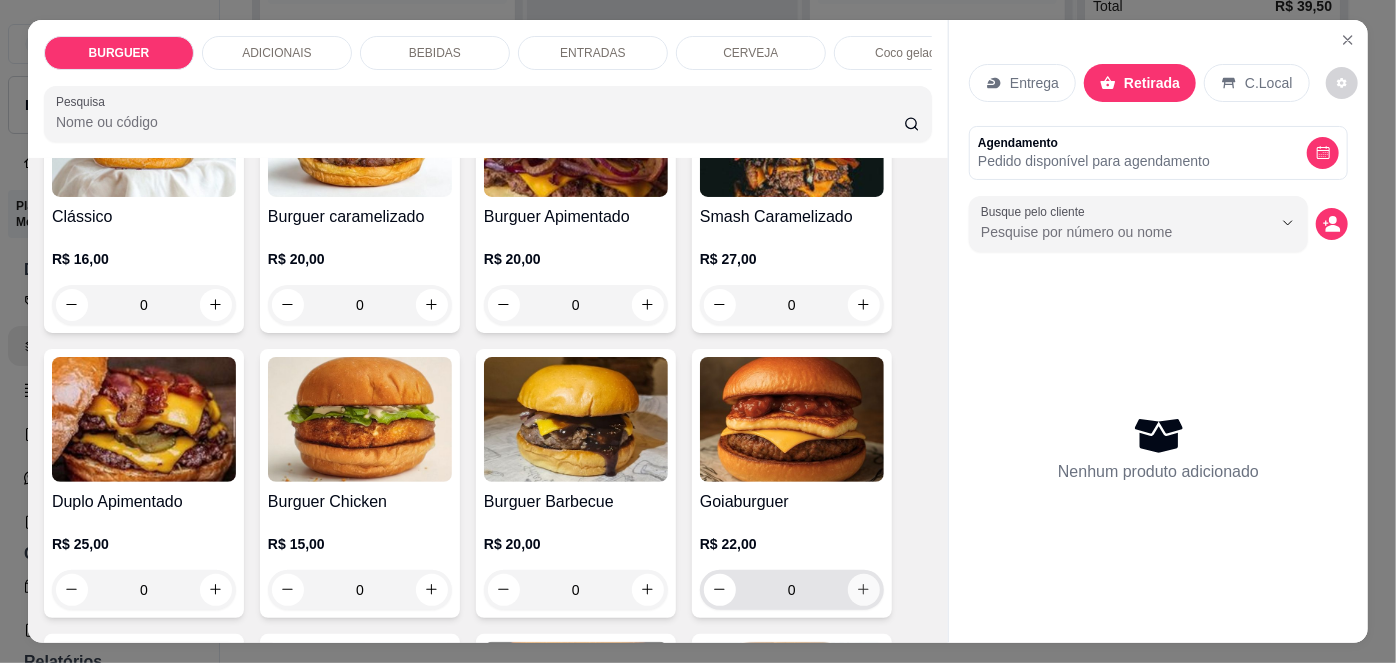click 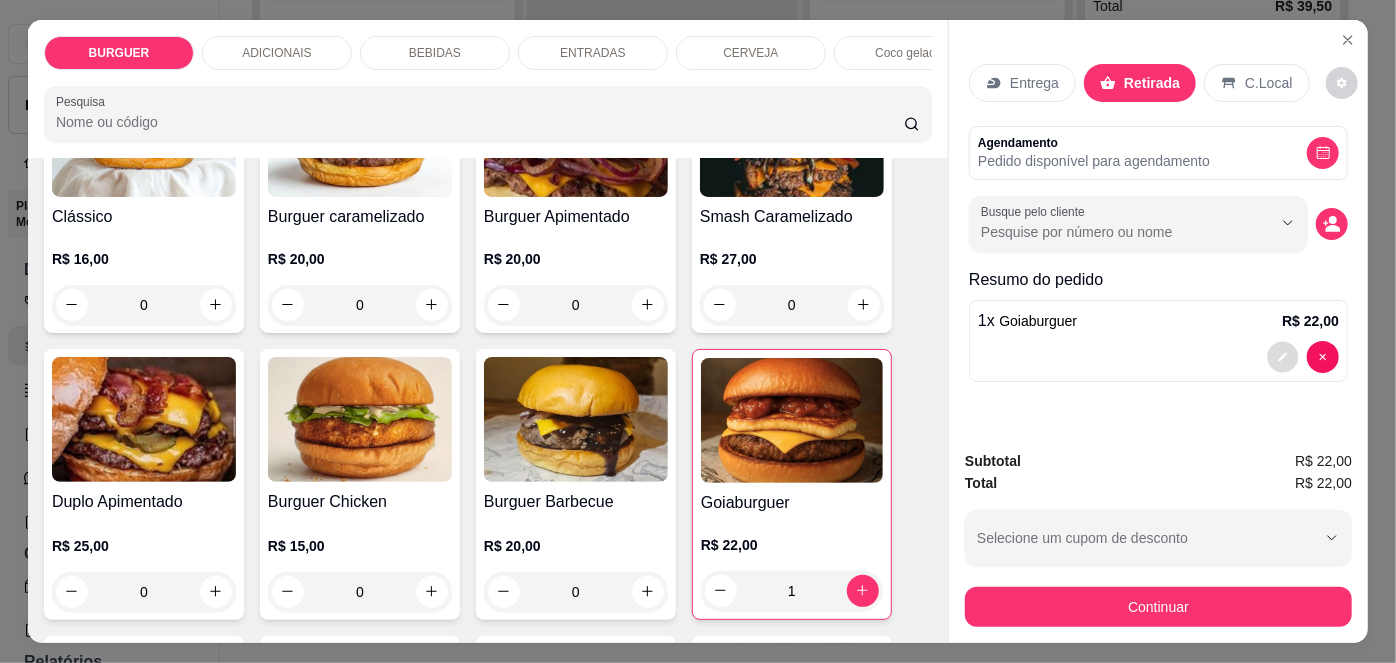 click 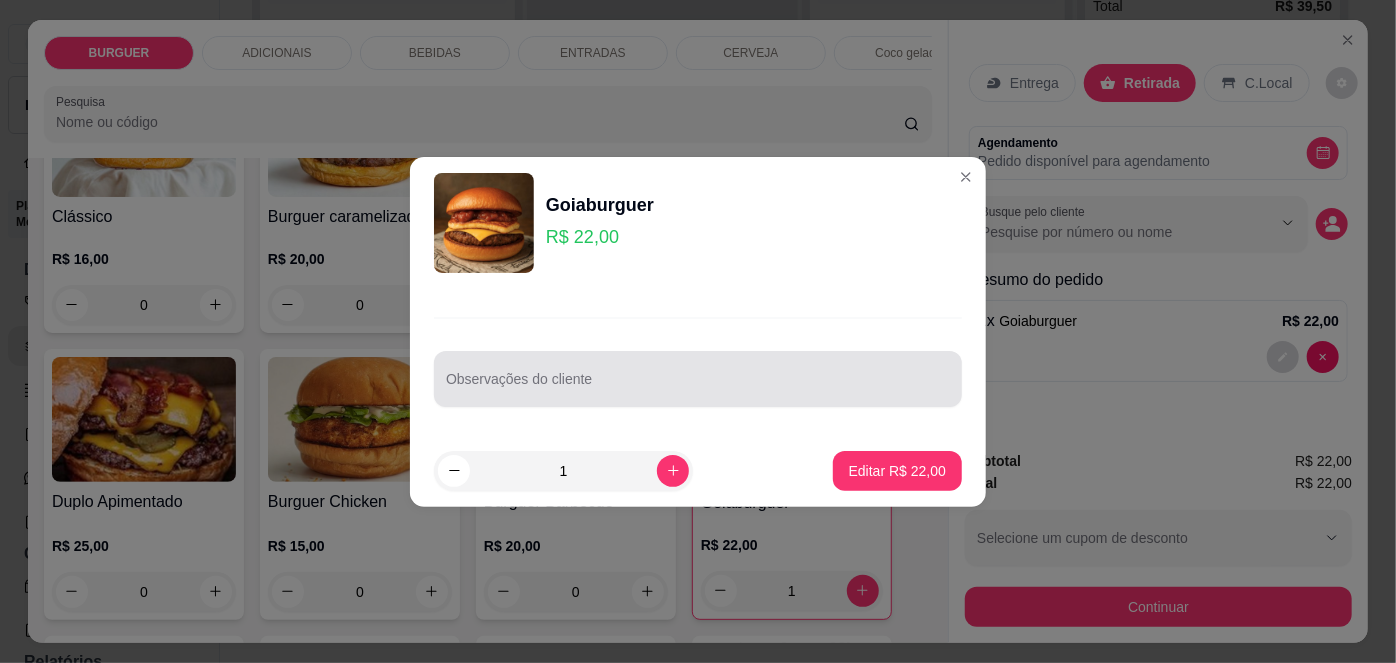 click at bounding box center (698, 379) 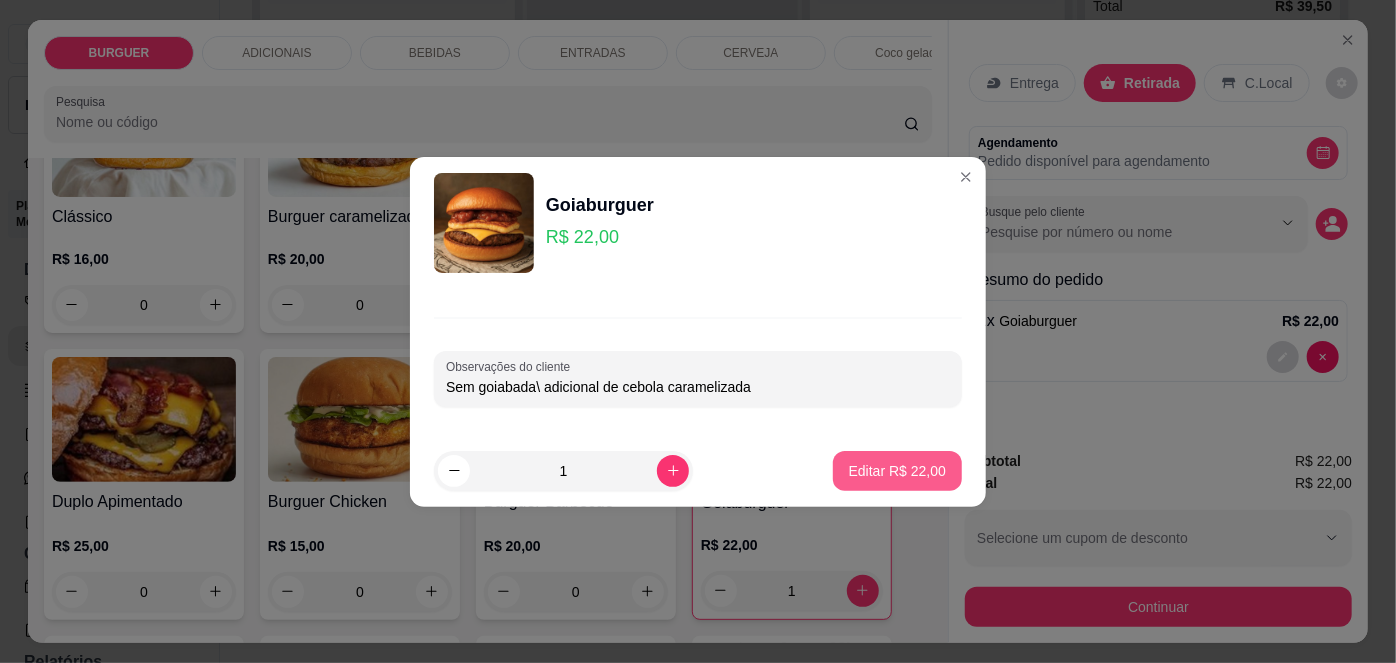 type on "Sem goiabada\ adicional de cebola caramelizada" 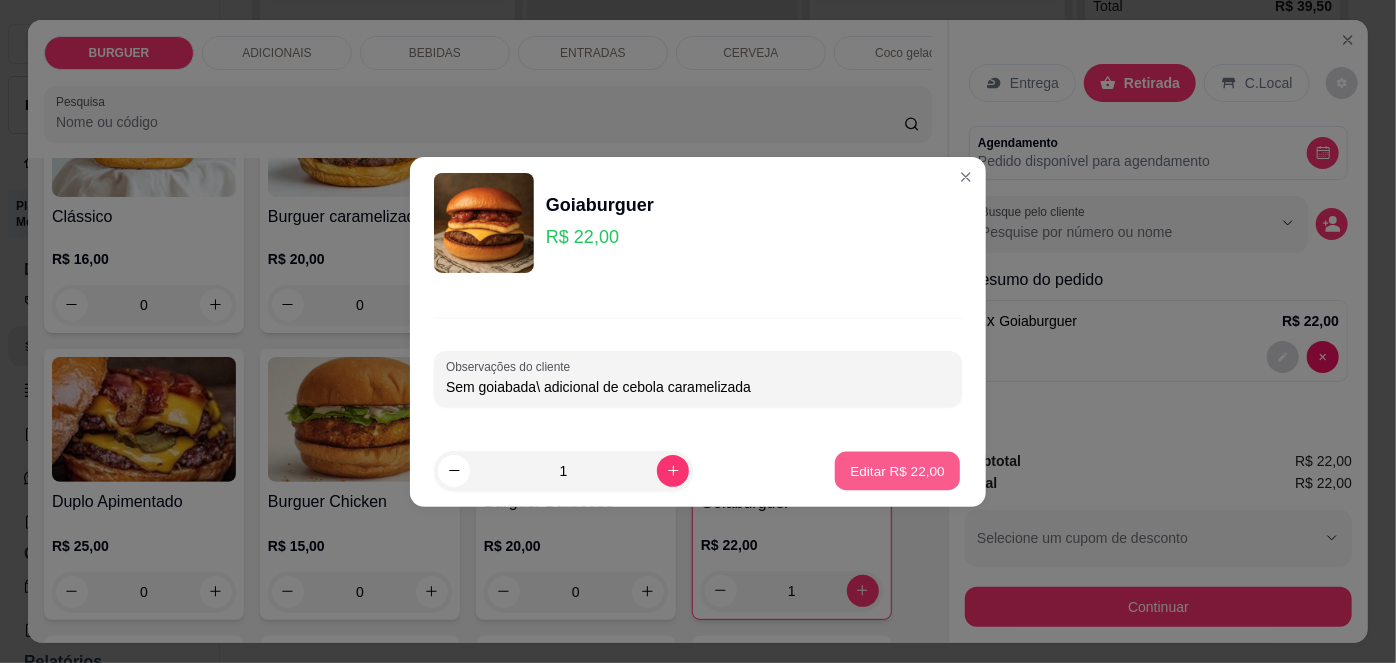 click on "Editar   R$ 22,00" at bounding box center (897, 470) 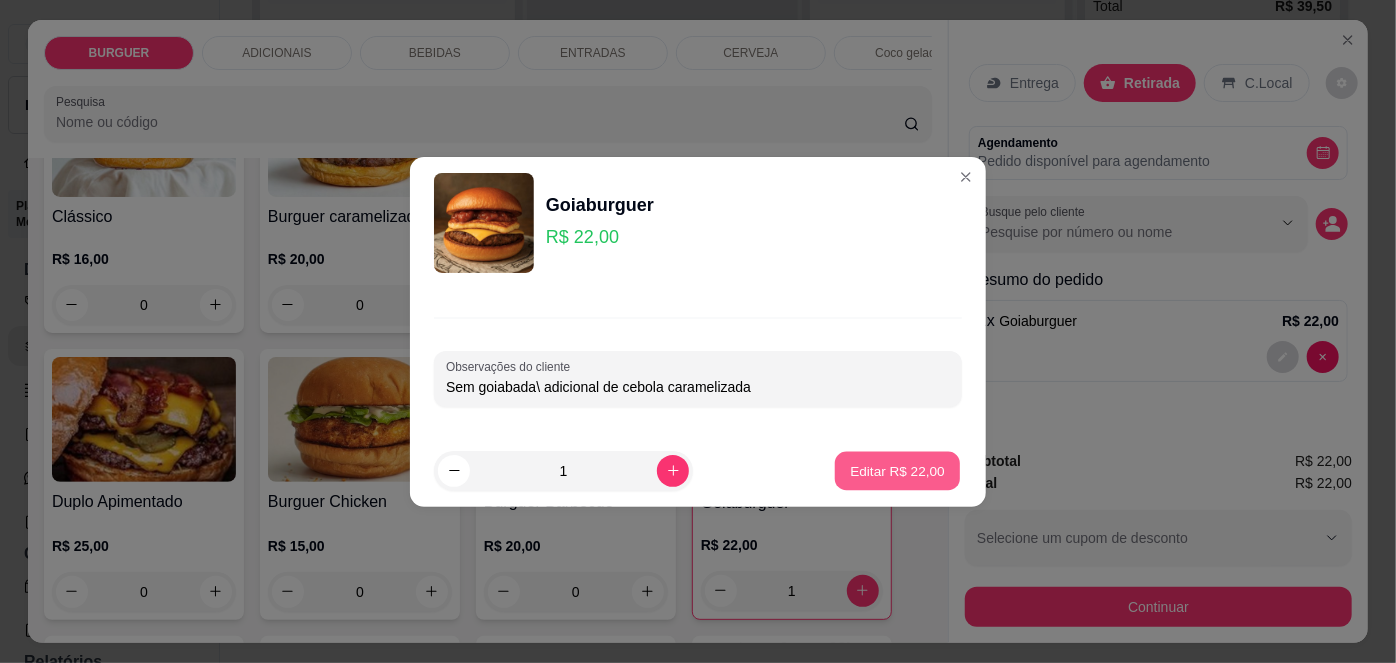 type on "0" 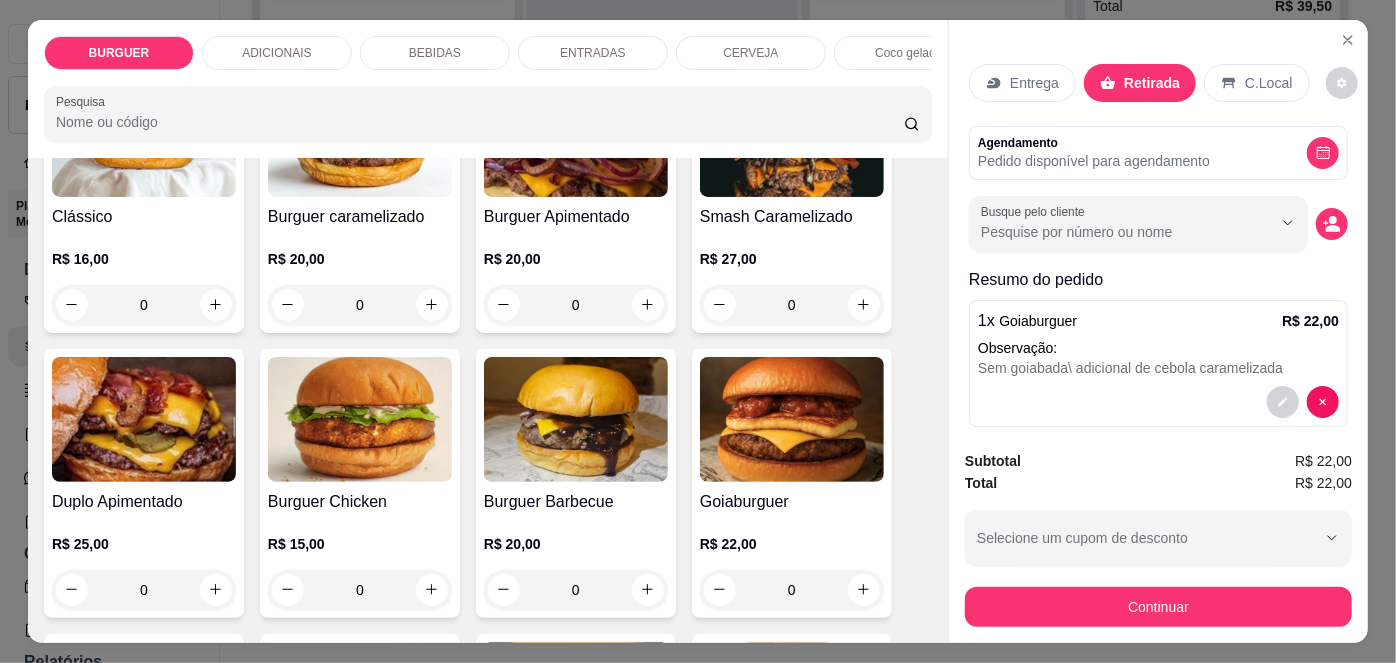 scroll, scrollTop: 18, scrollLeft: 0, axis: vertical 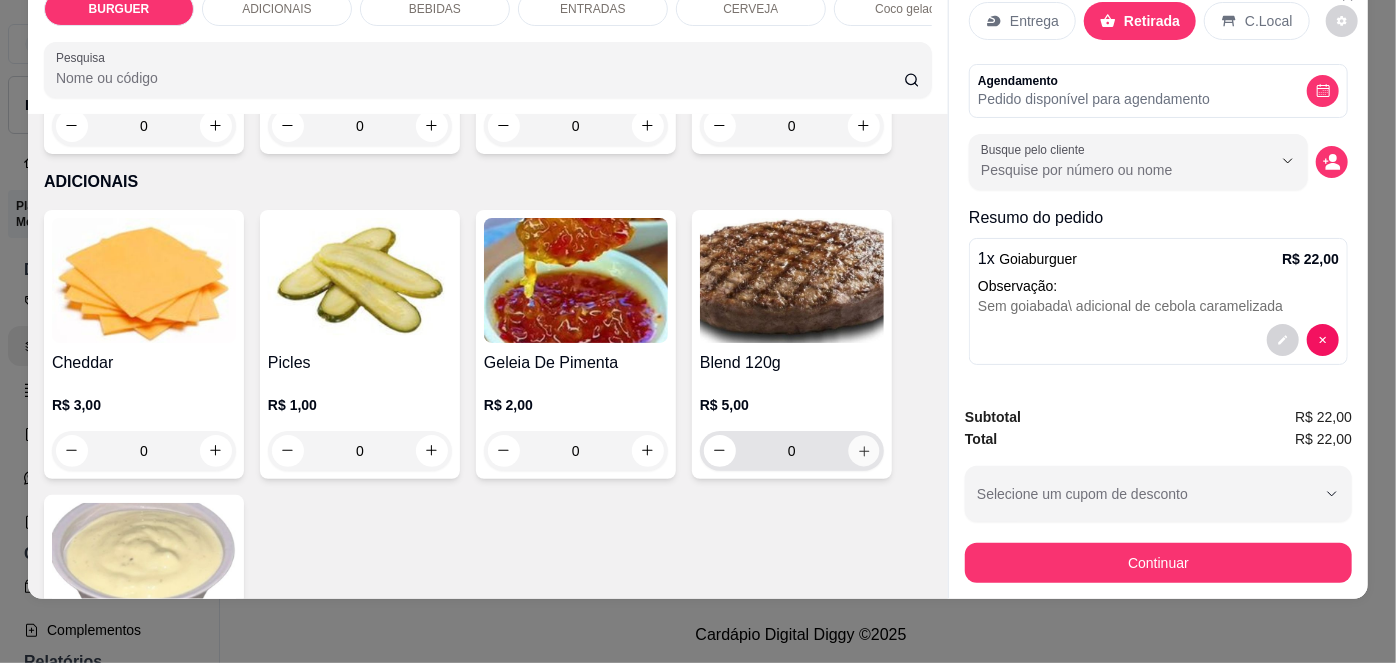click 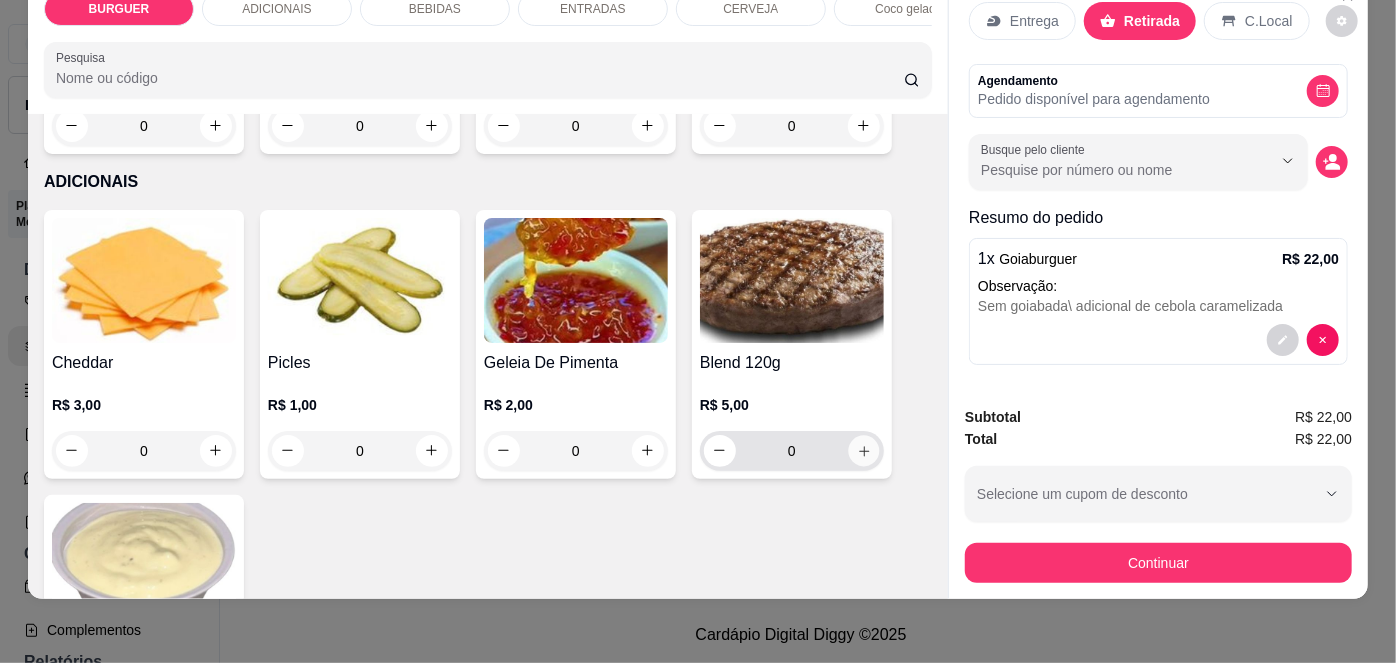 type on "1" 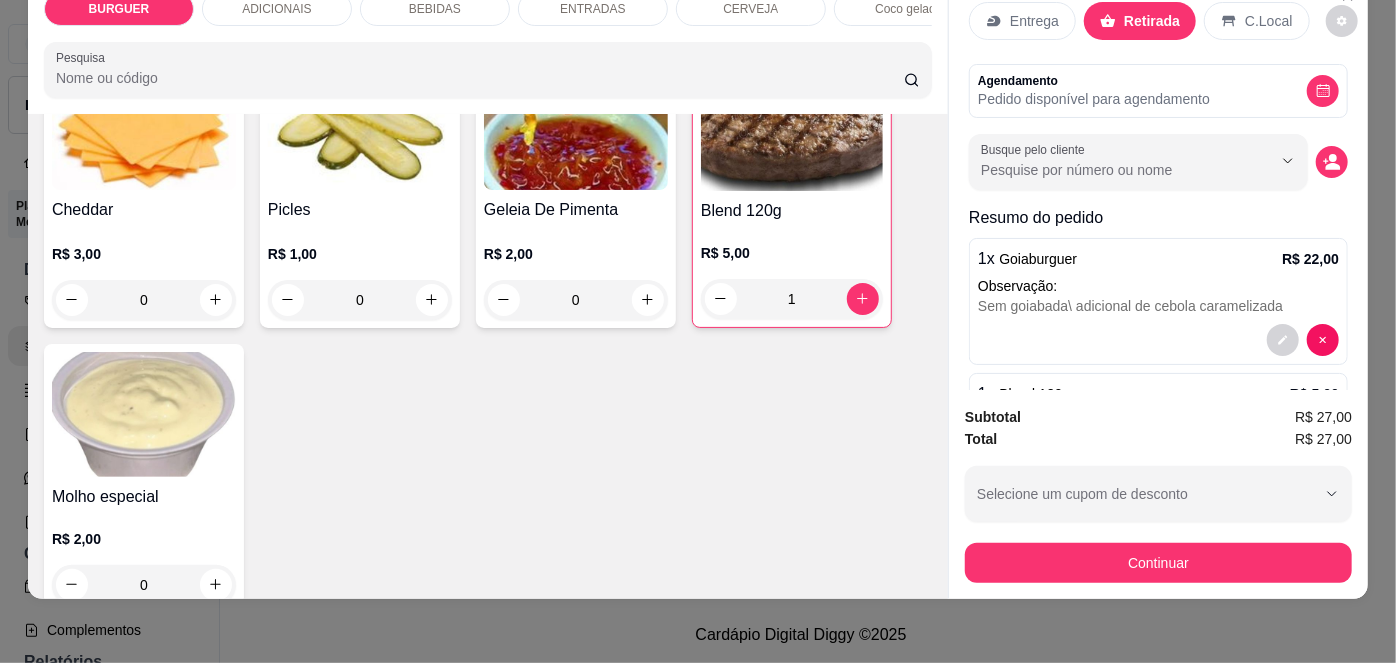 scroll, scrollTop: 1122, scrollLeft: 0, axis: vertical 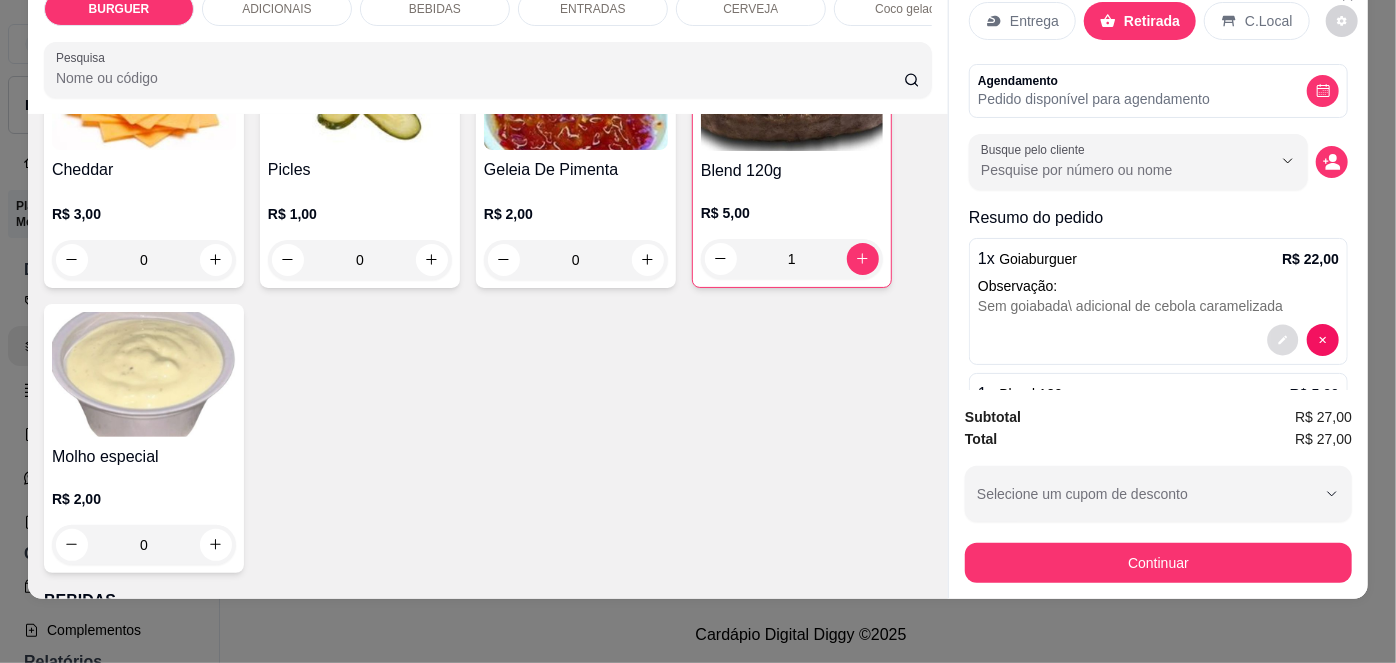click at bounding box center (1283, 339) 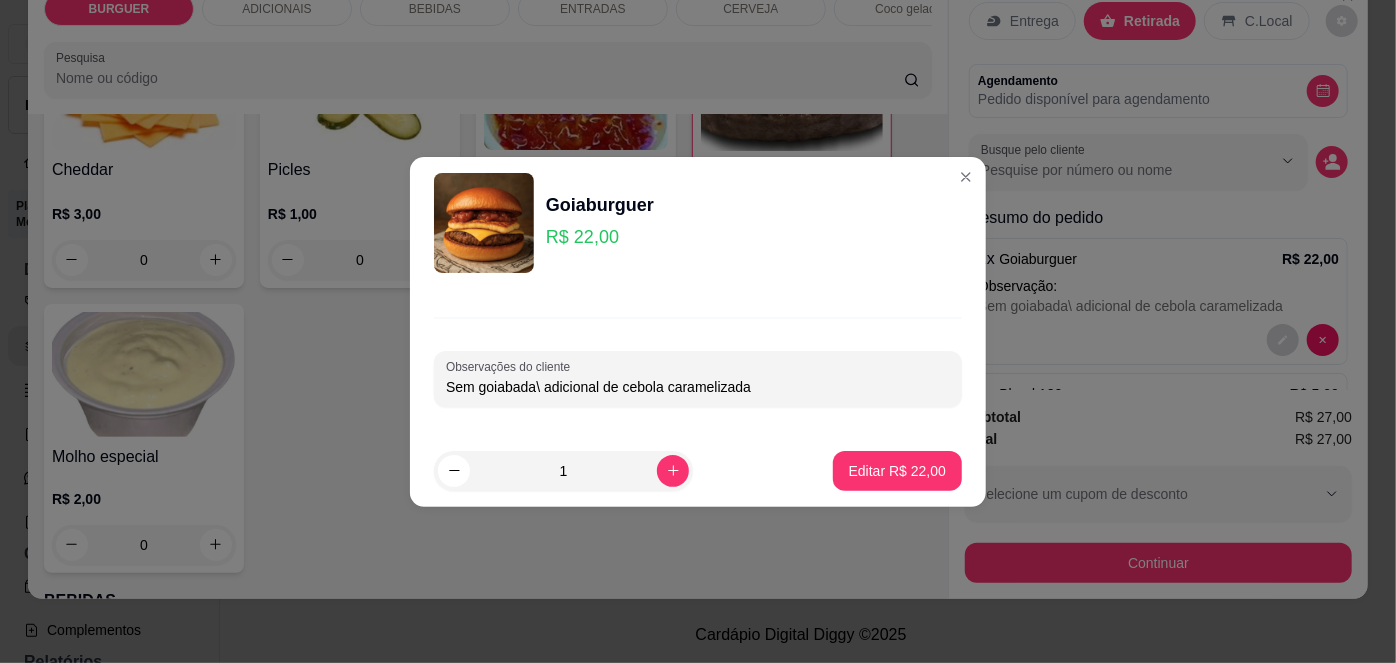 click on "Sem goiabada\ adicional de cebola caramelizada" at bounding box center [698, 387] 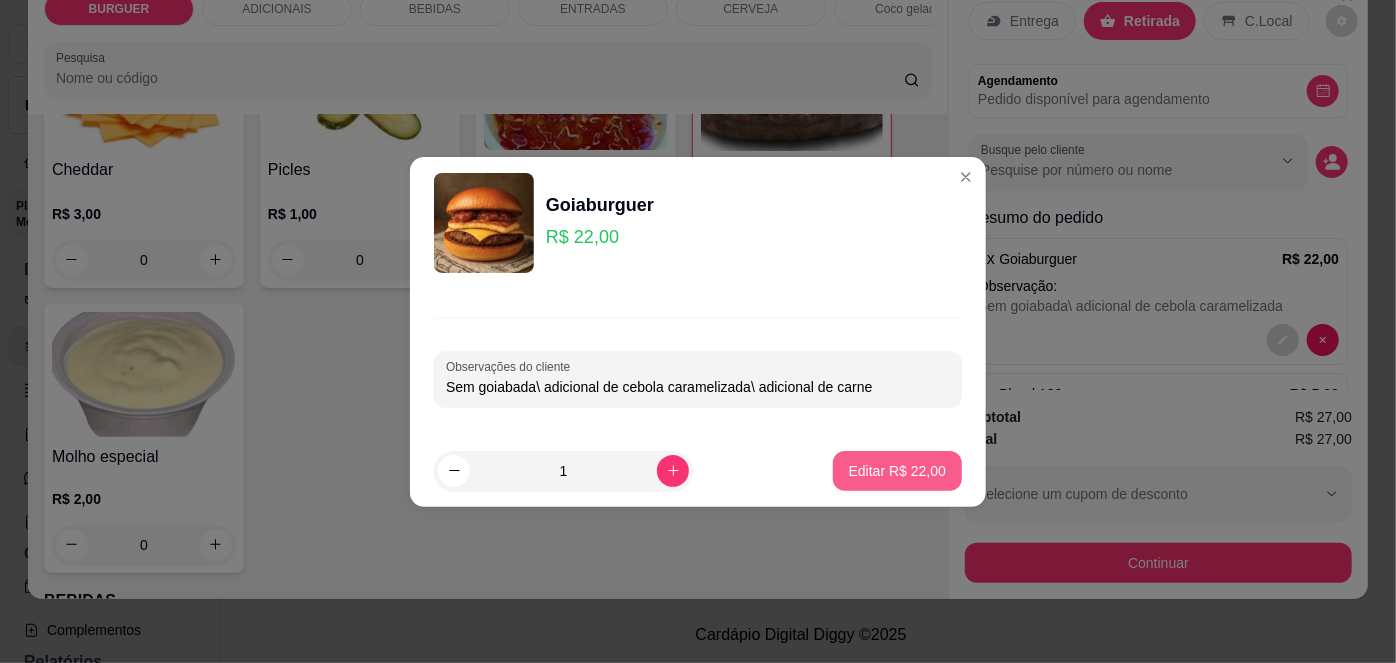 type on "Sem goiabada\ adicional de cebola caramelizada\ adicional de carne" 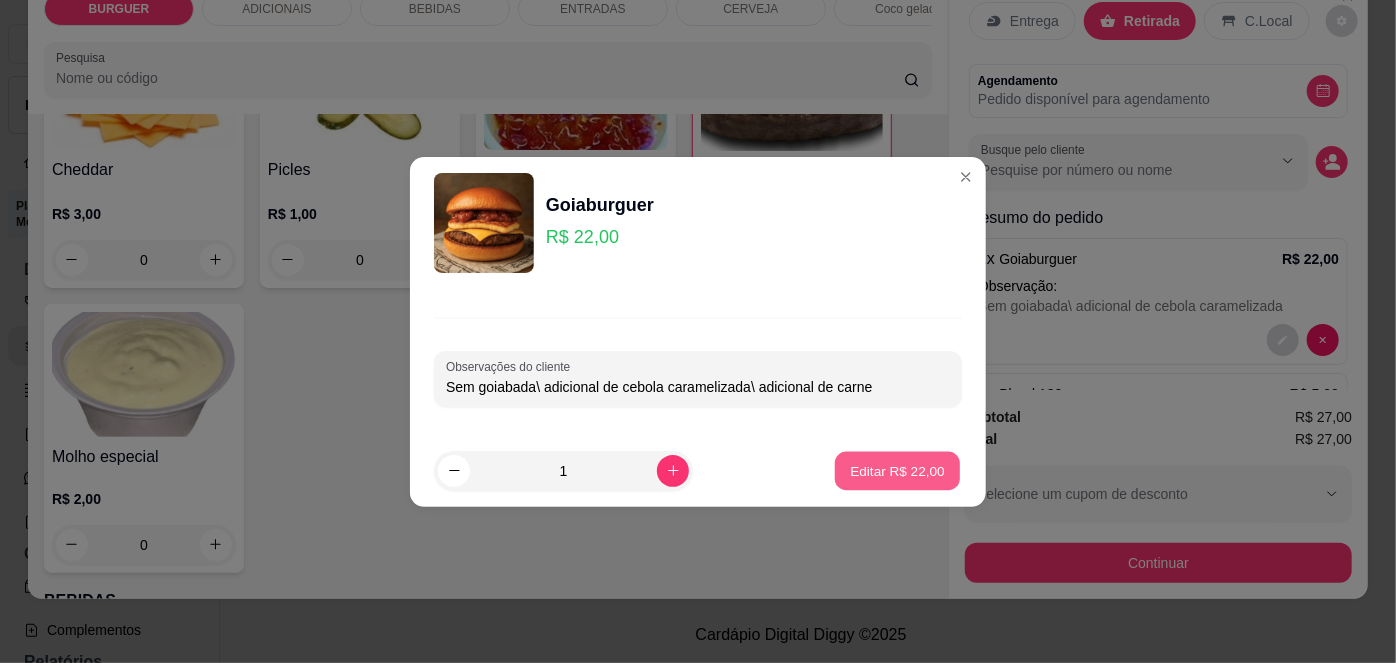 click on "Editar   R$ 22,00" at bounding box center (897, 470) 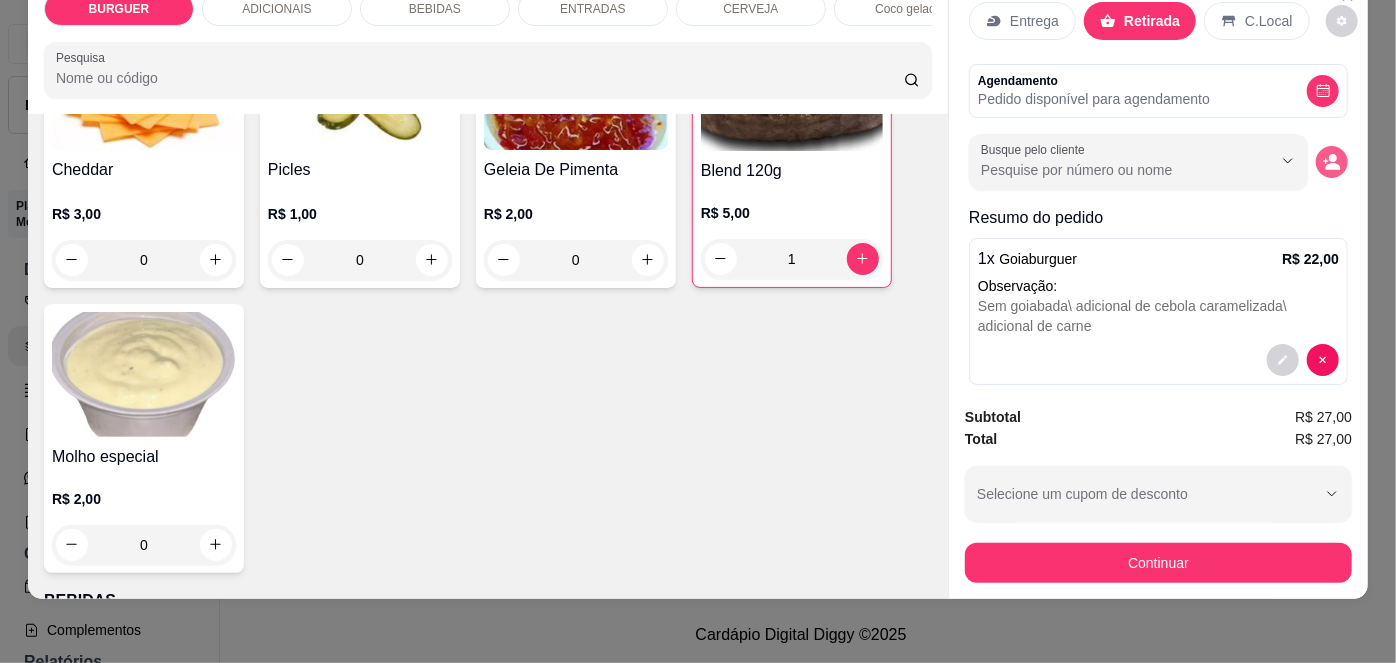 click 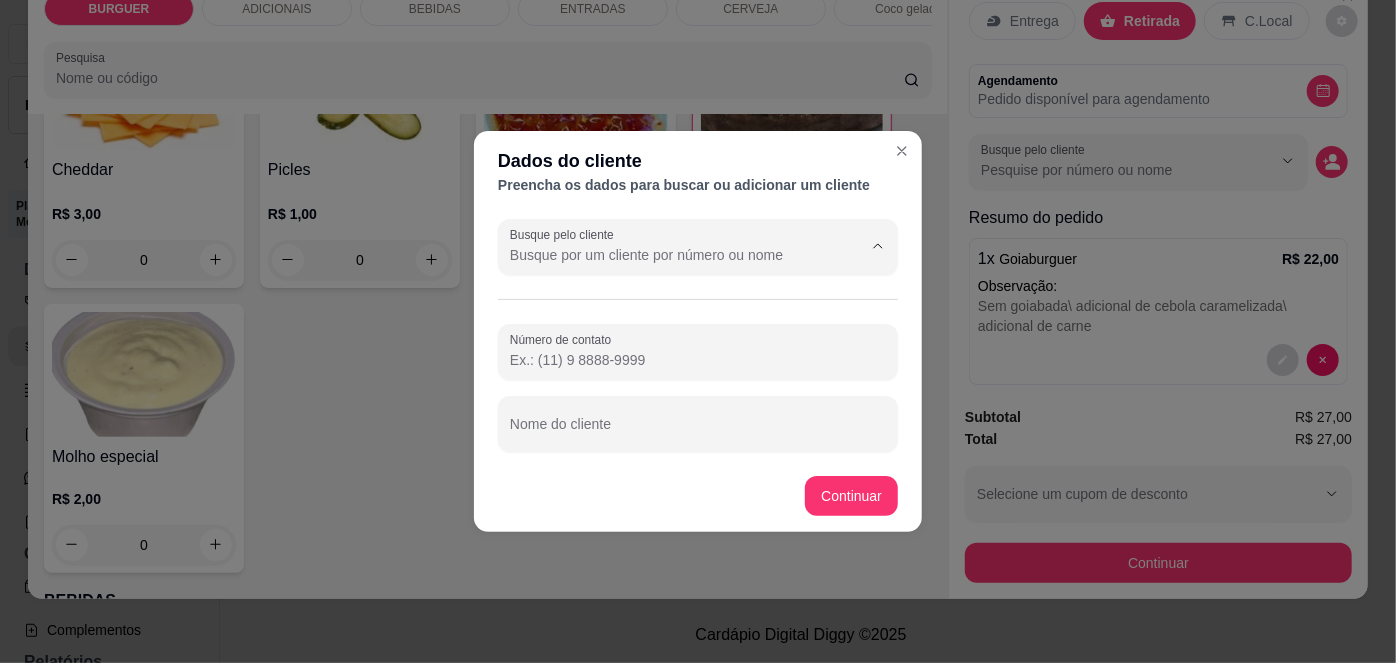 click on "Busque pelo cliente" at bounding box center (670, 255) 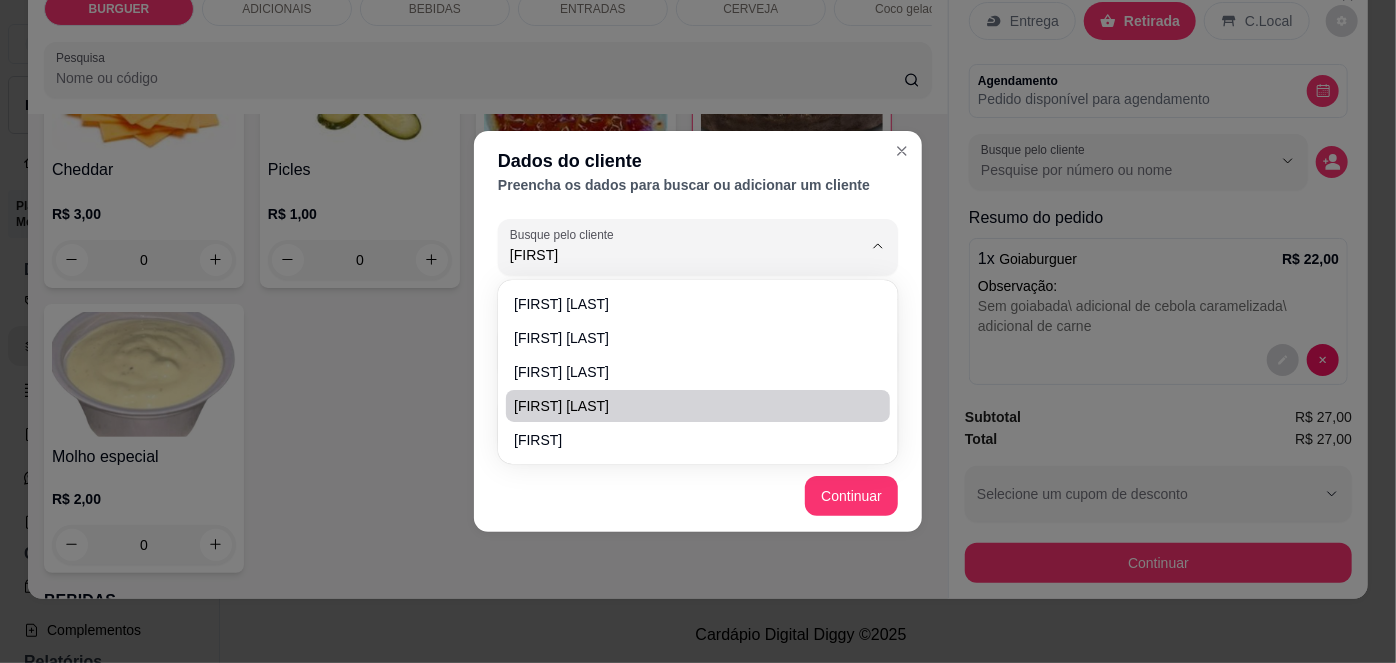 click on "[FIRST] [LAST]" at bounding box center (688, 406) 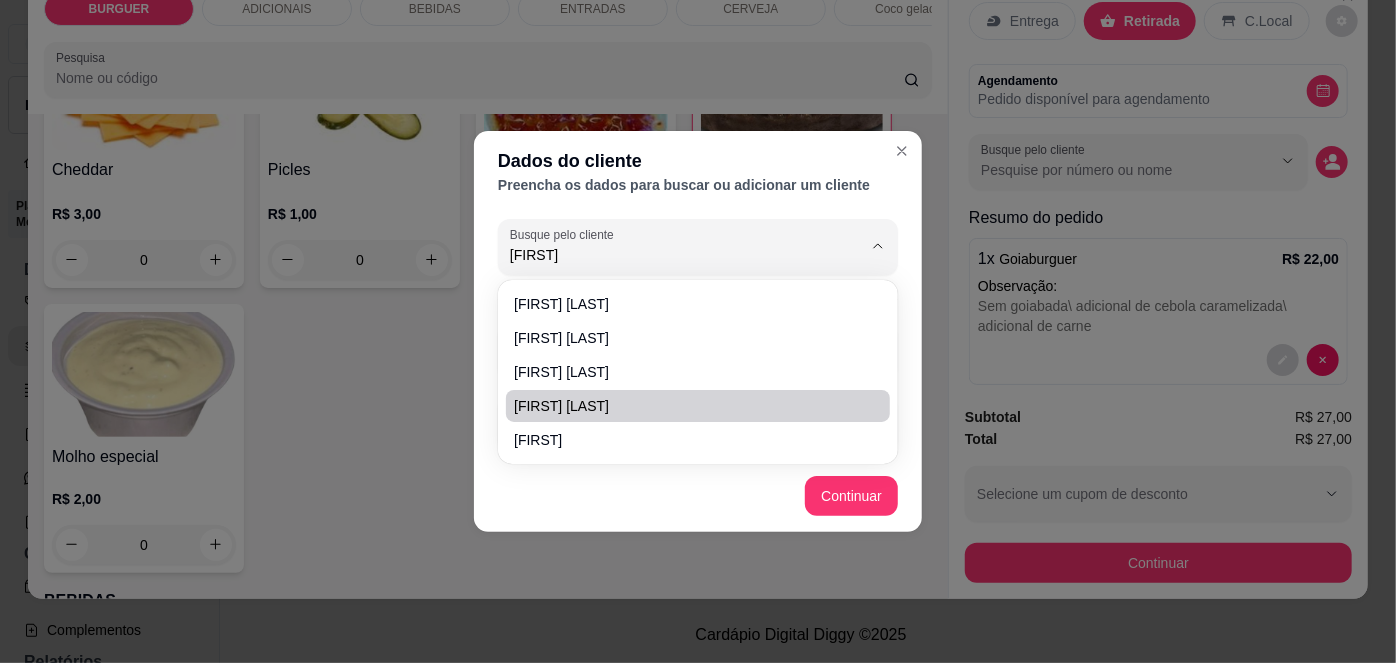 type on "[FIRST] [LAST]" 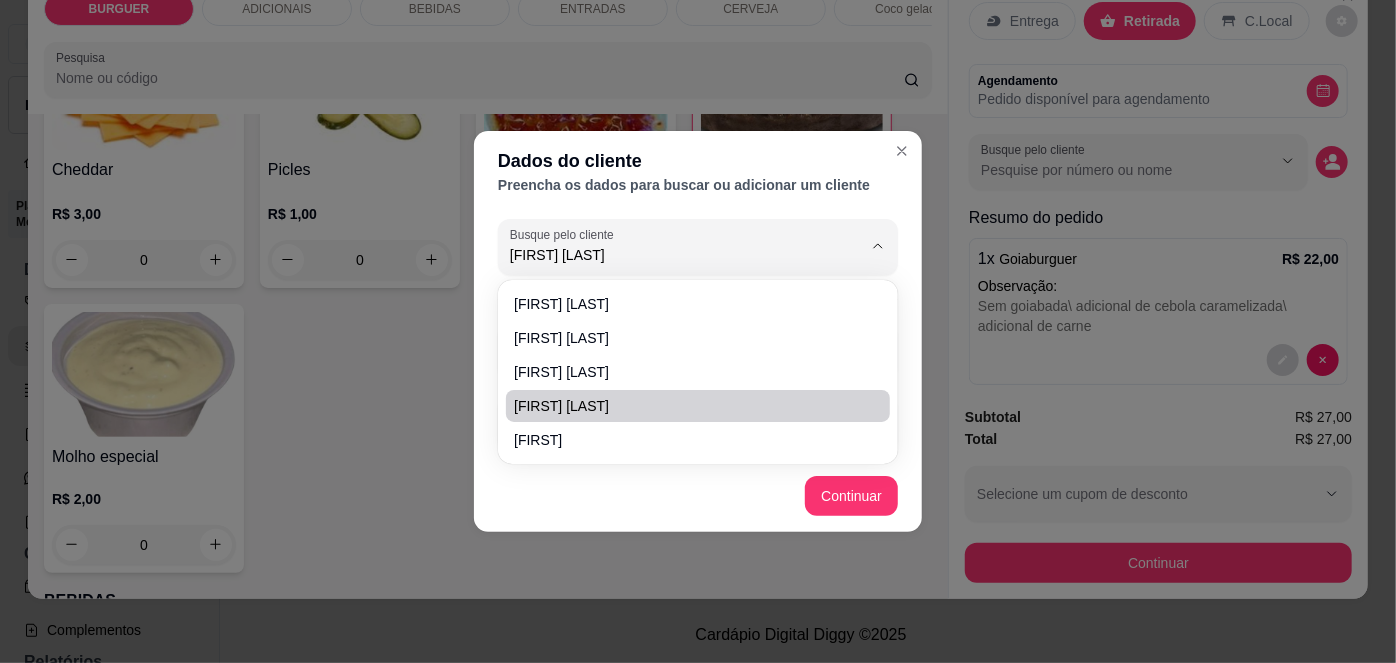 type on "[PHONE]" 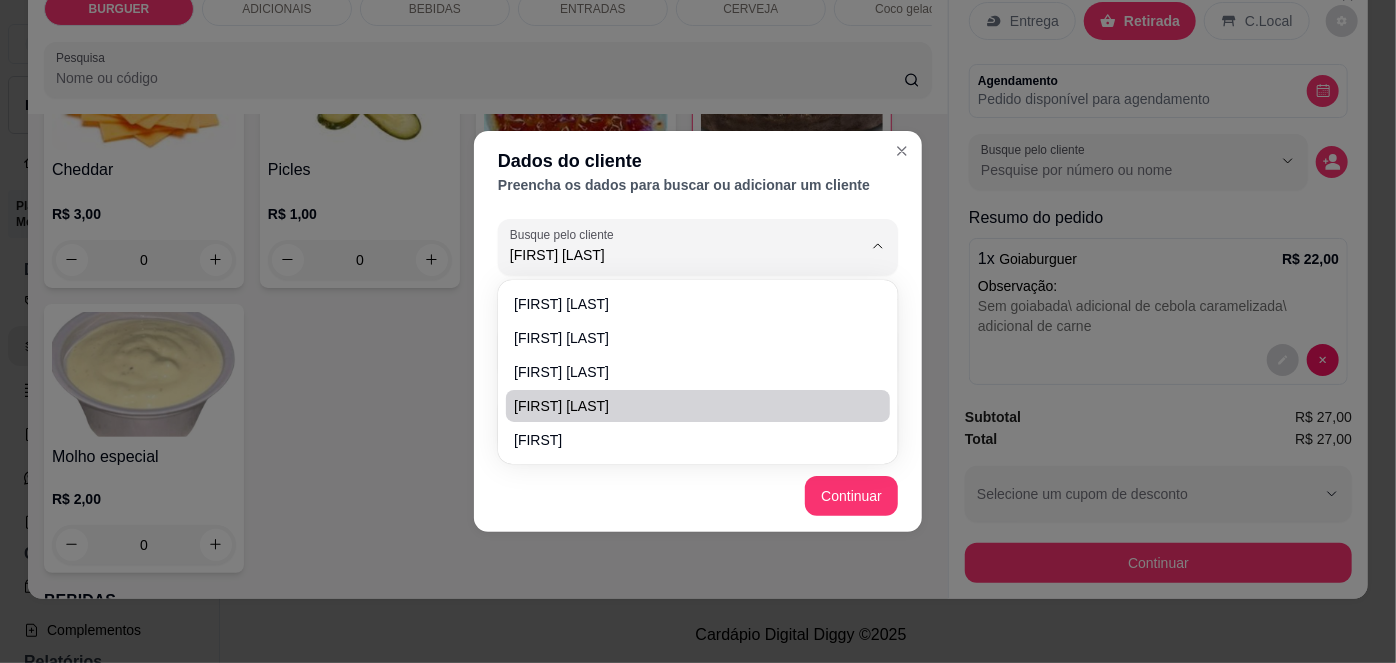 type on "[FIRST] [LAST]" 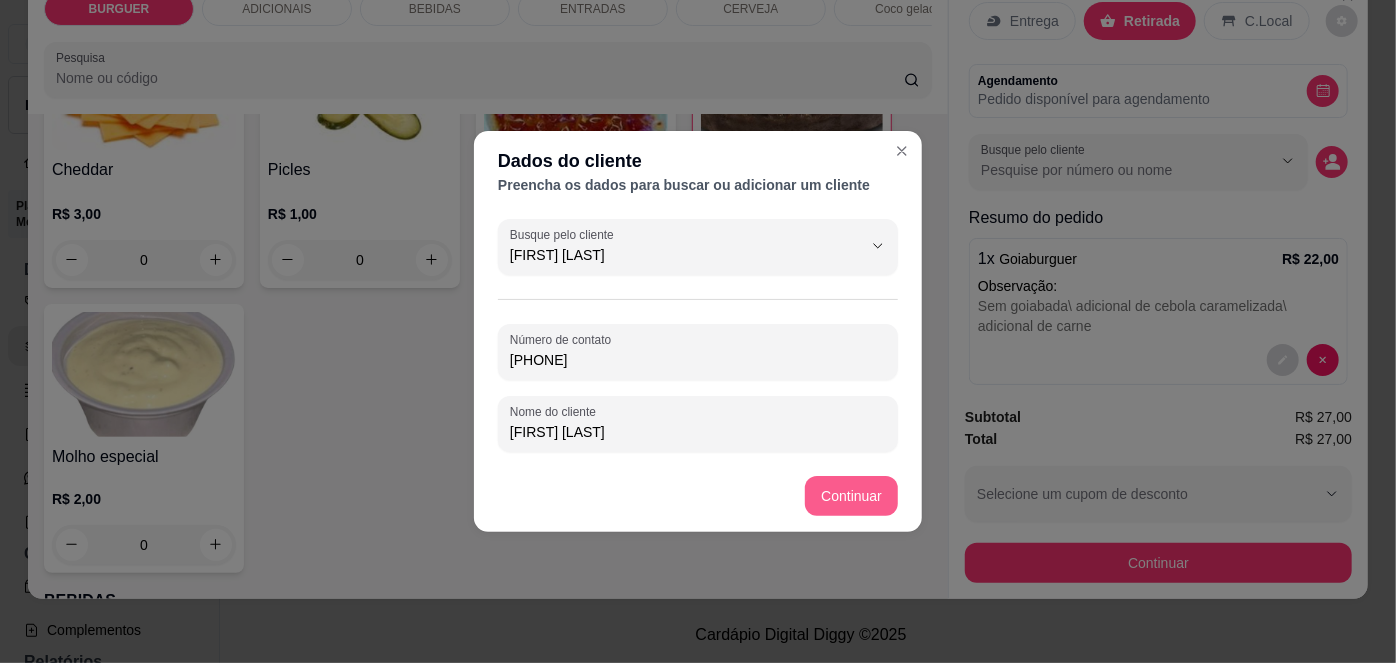 type on "[FIRST] [LAST]" 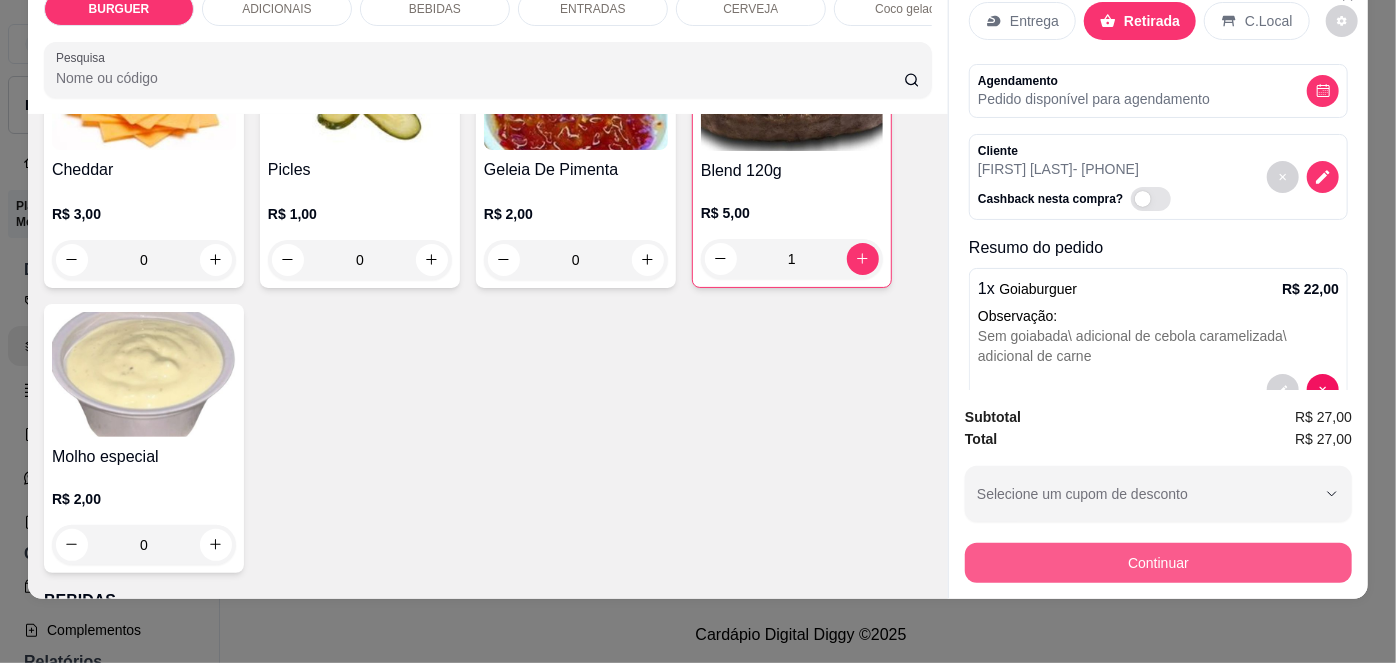 click on "Continuar" at bounding box center [1158, 563] 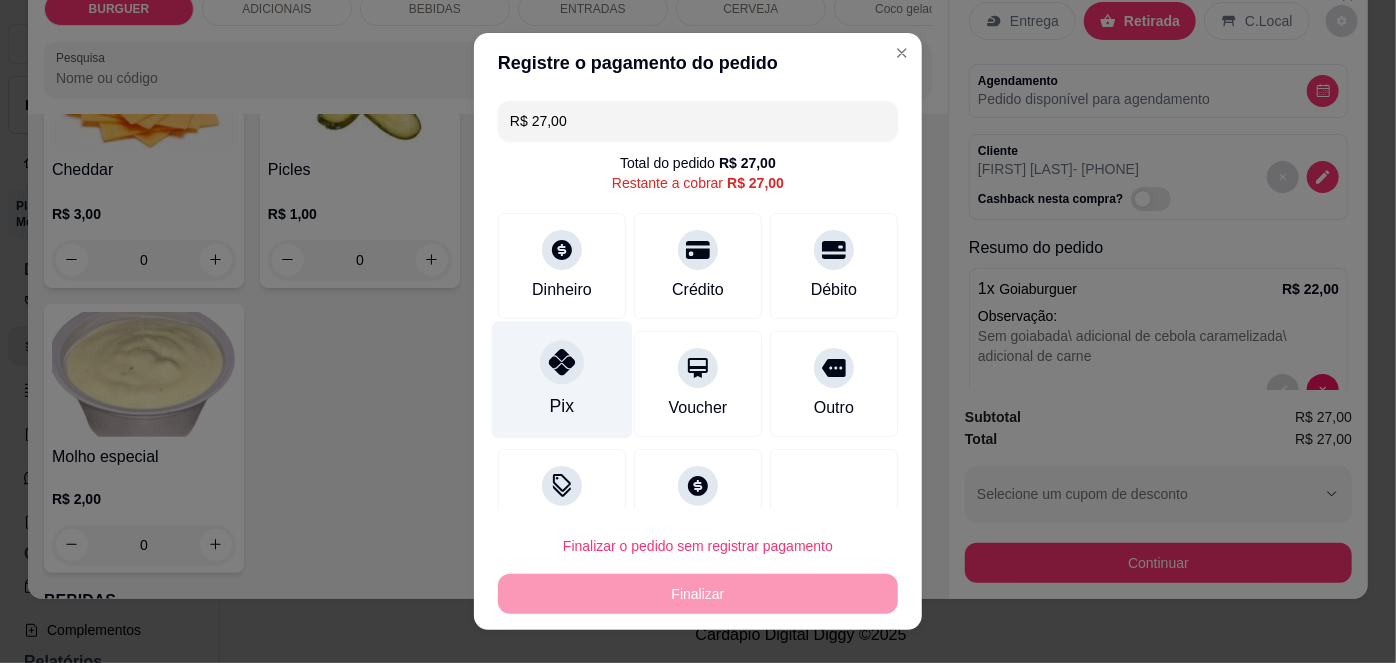 click 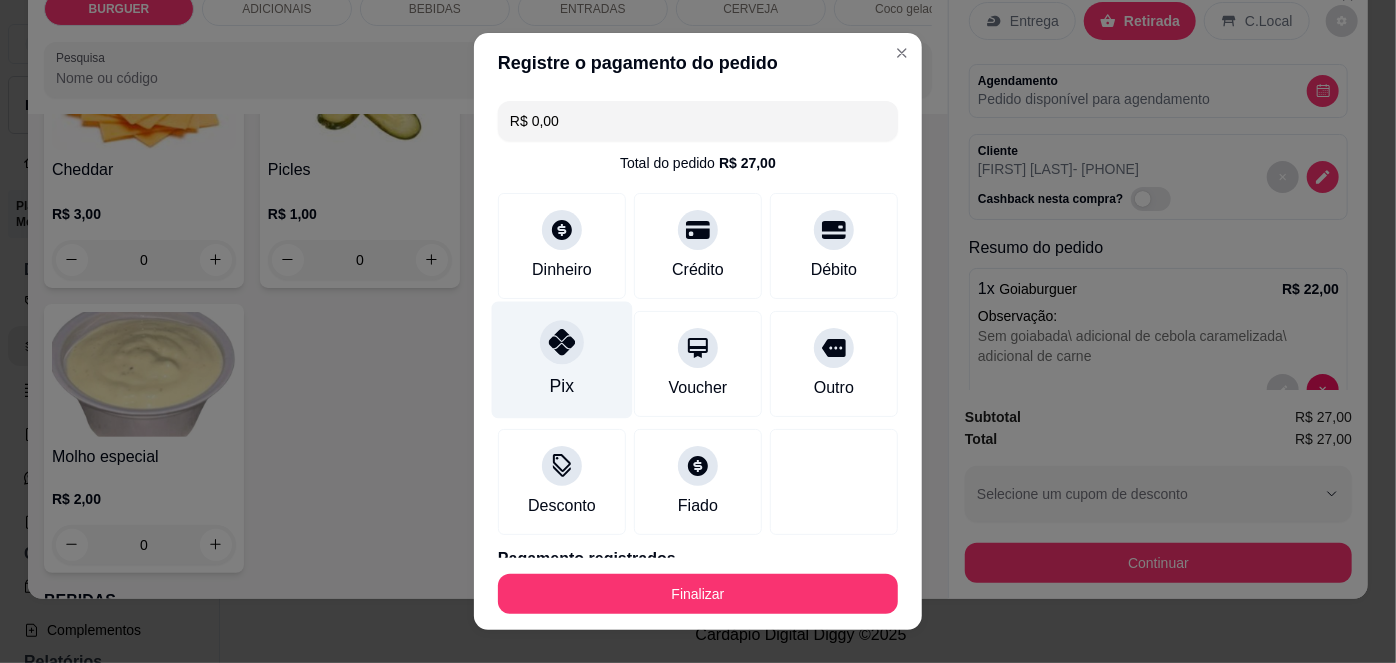 scroll, scrollTop: 88, scrollLeft: 0, axis: vertical 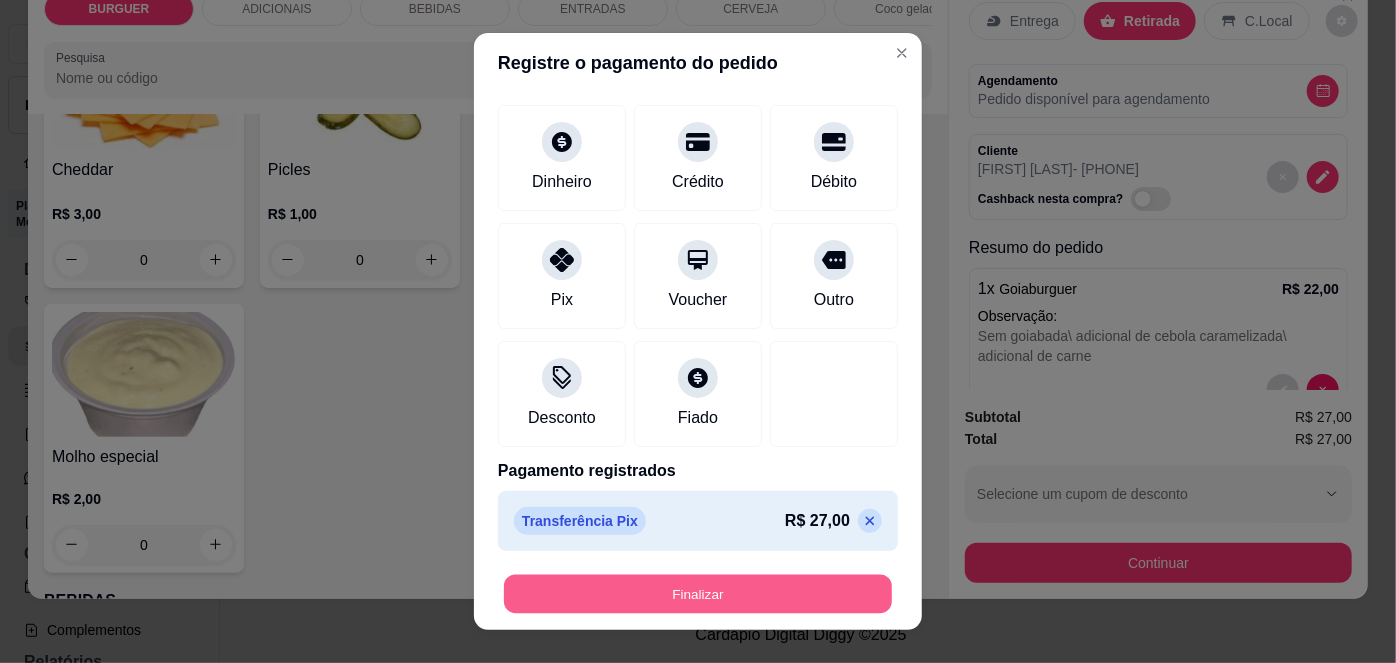 click on "Finalizar" at bounding box center [698, 593] 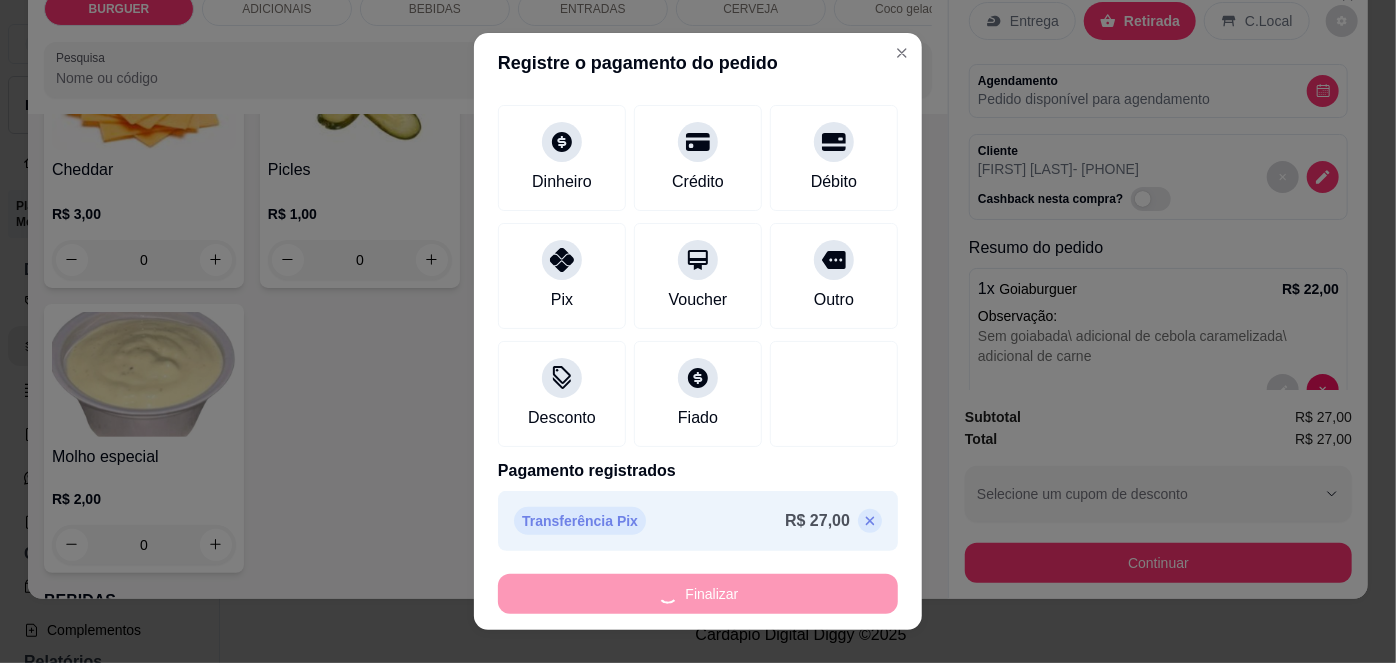 type on "0" 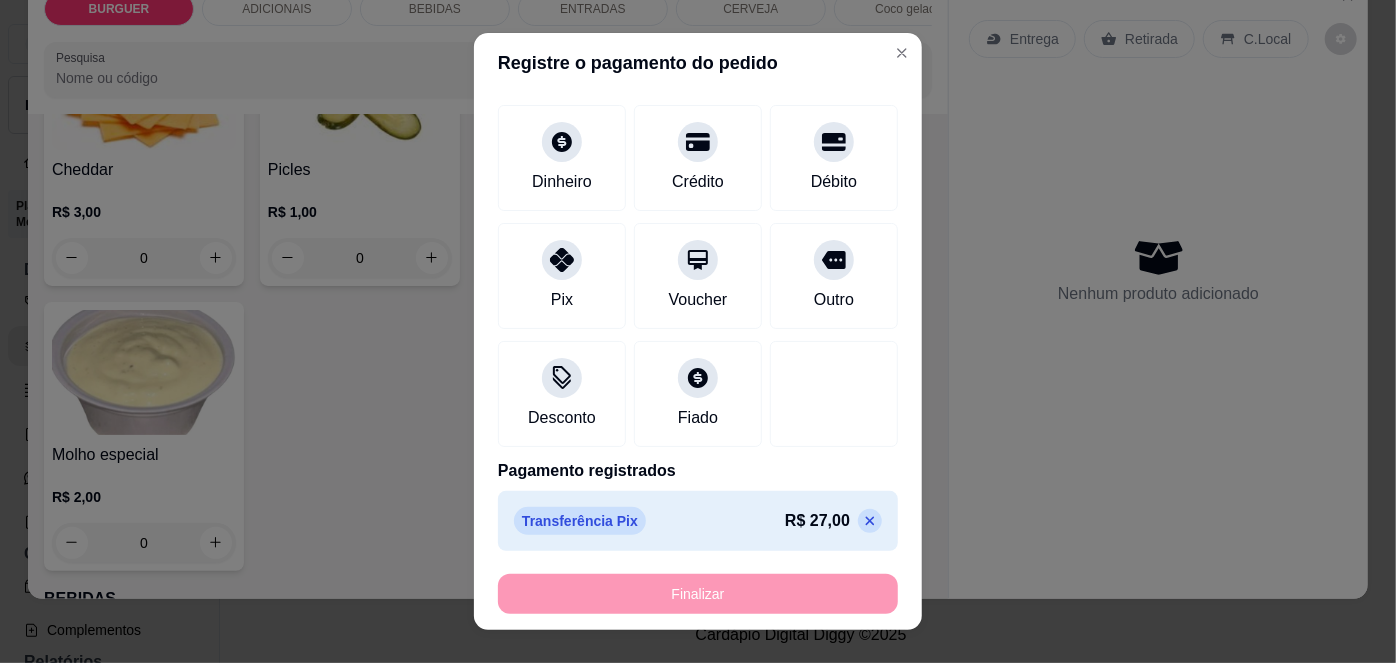 type on "-R$ 27,00" 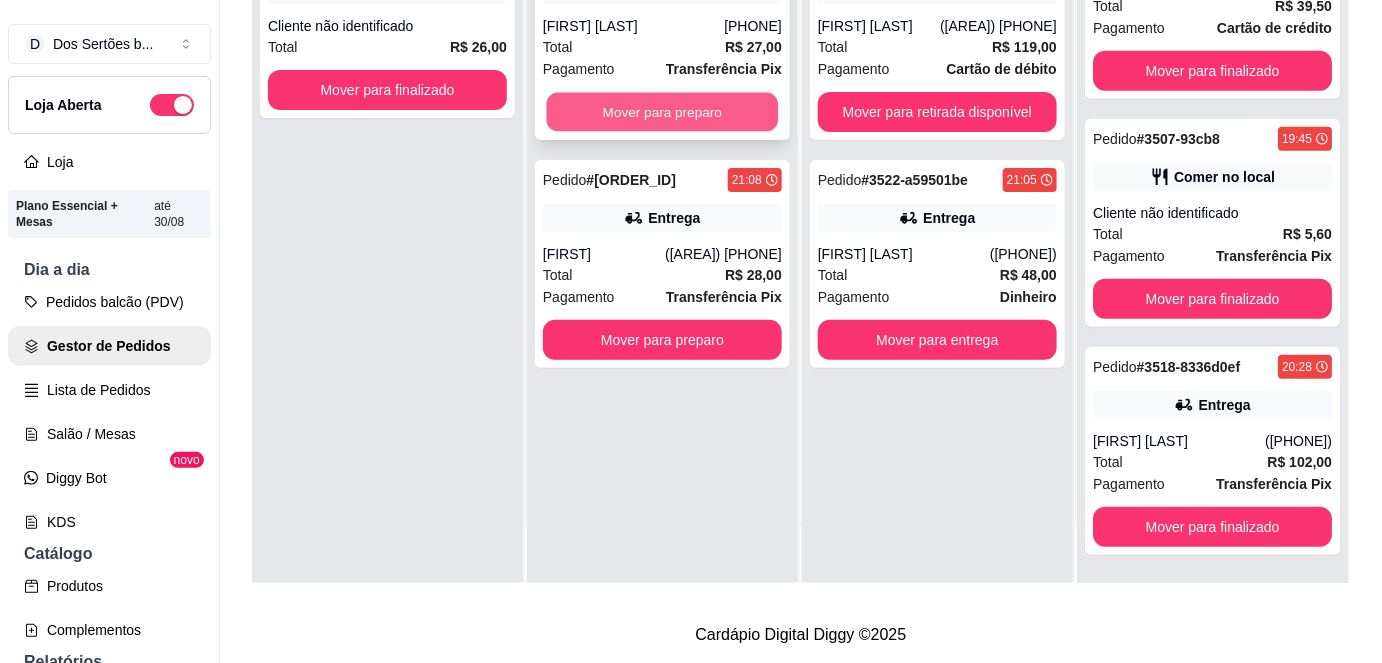 click on "Mover para preparo" at bounding box center (663, 112) 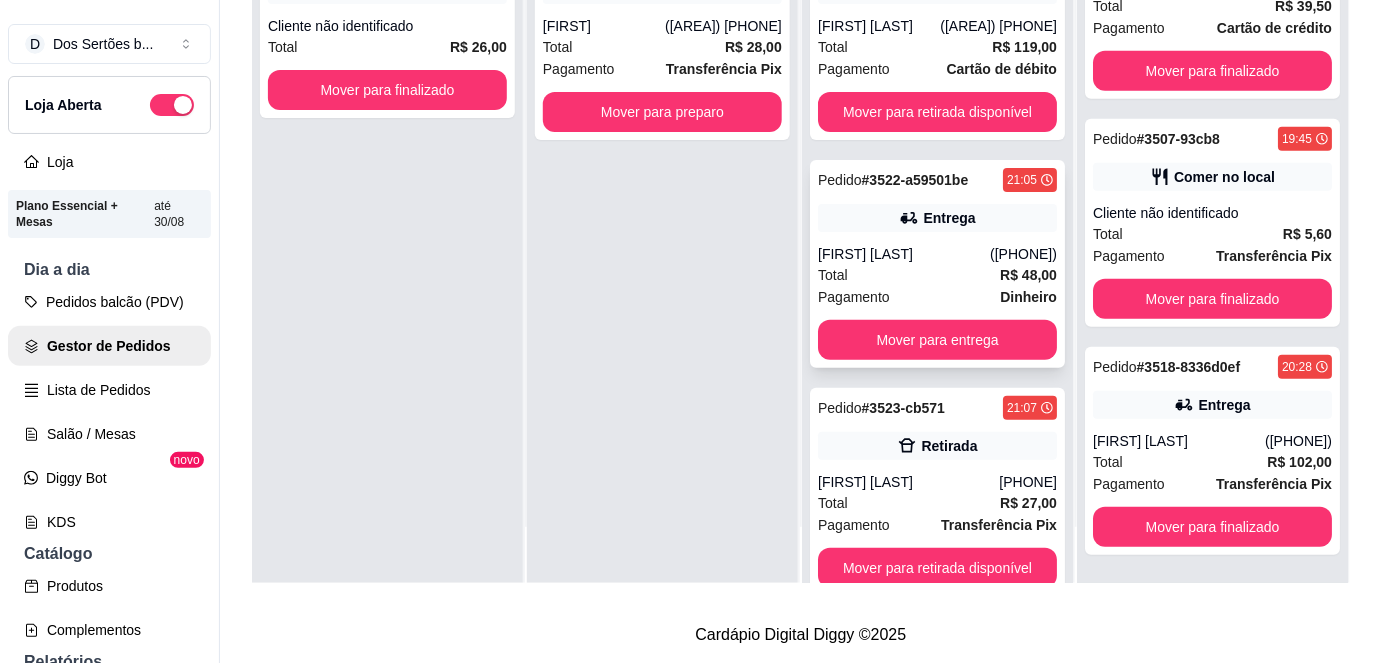 click on "([PHONE])" at bounding box center (1023, 254) 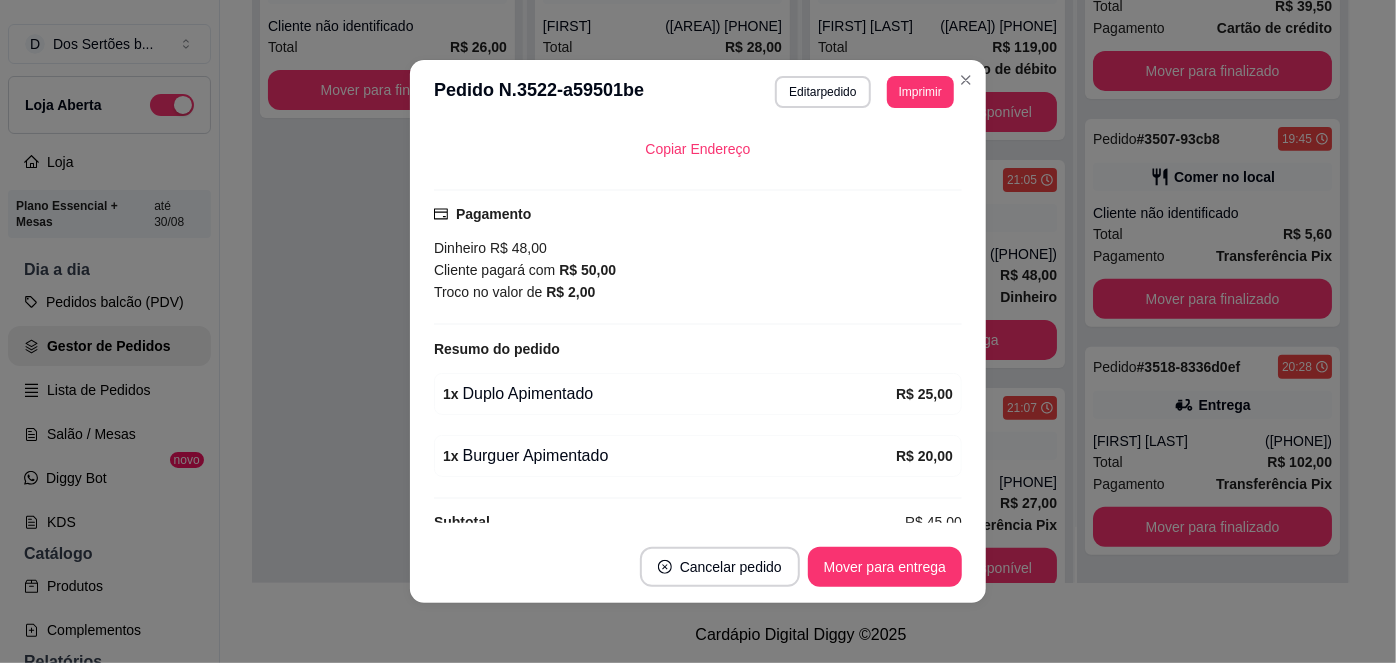 scroll, scrollTop: 487, scrollLeft: 0, axis: vertical 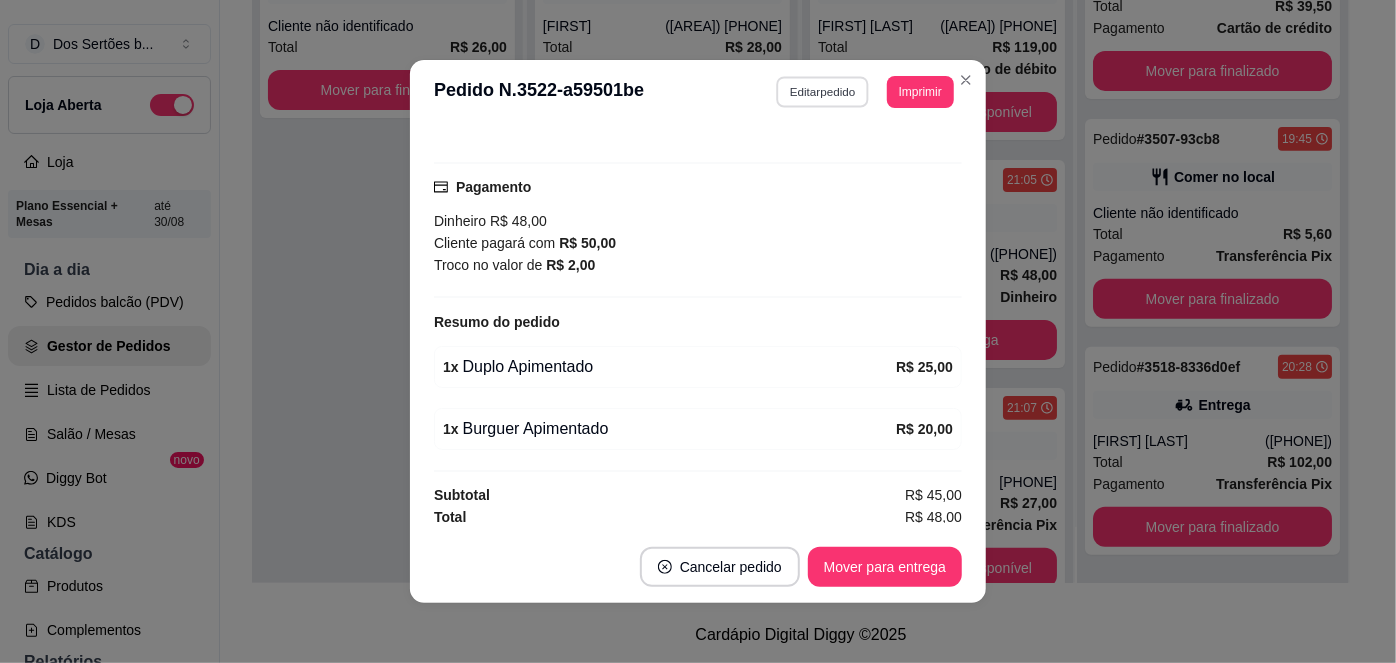 click on "Editar  pedido" at bounding box center (823, 91) 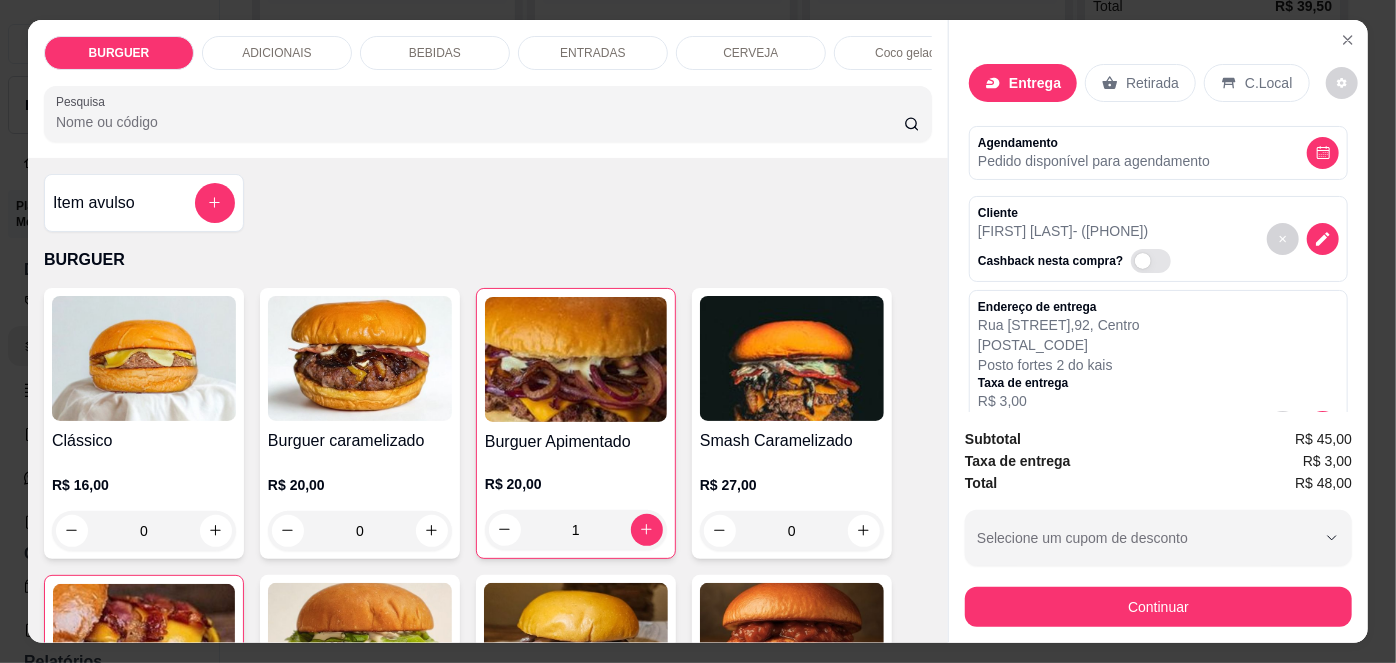 click on "Retirada" at bounding box center [1152, 83] 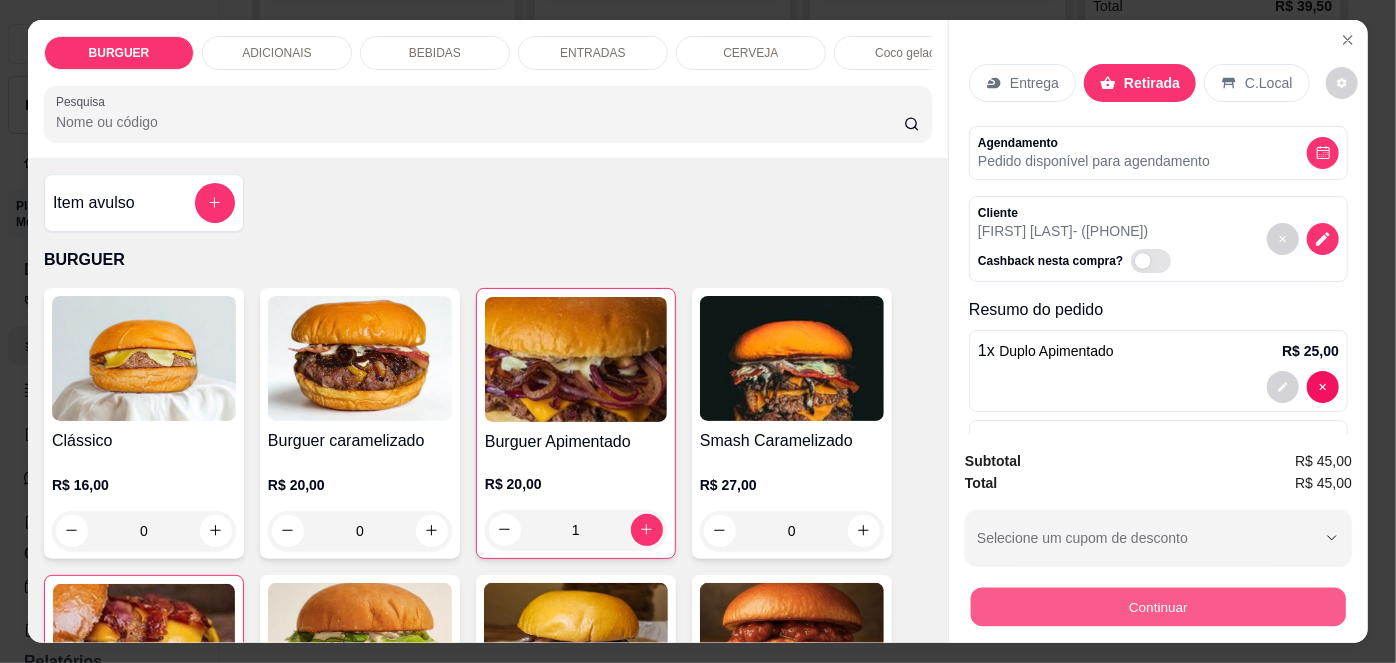 click on "Continuar" at bounding box center [1158, 607] 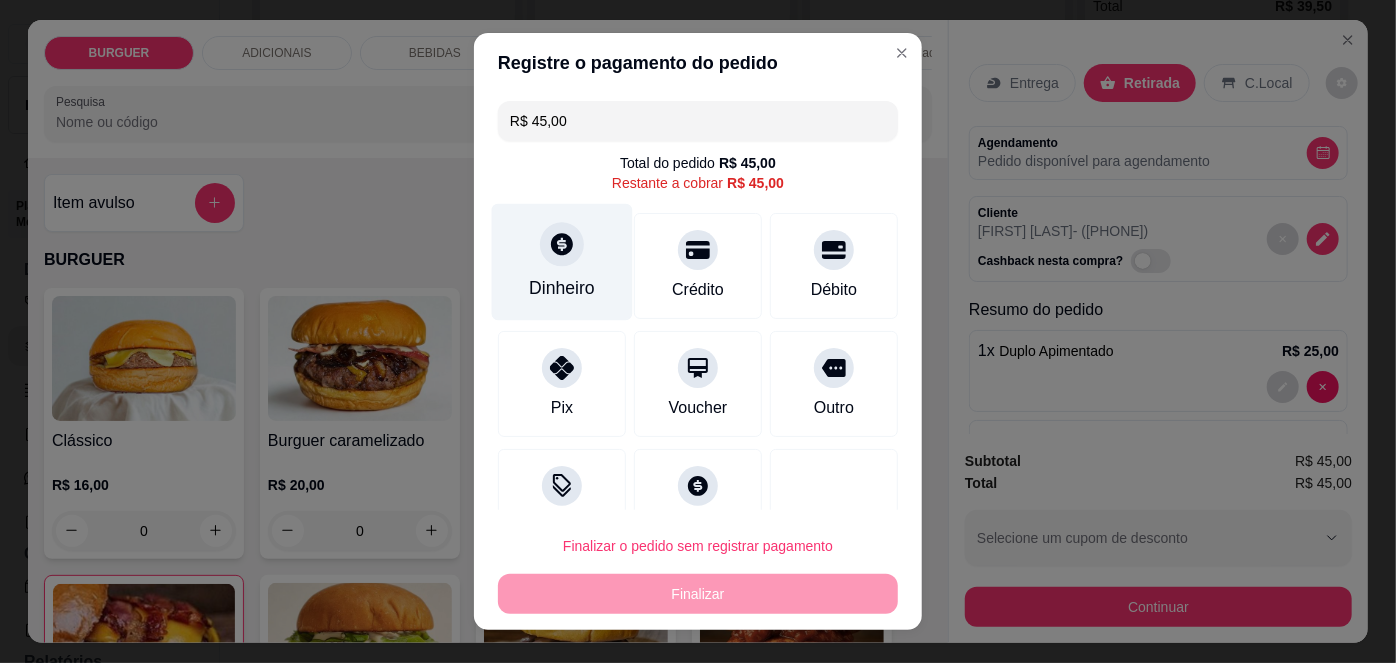 click on "Dinheiro" at bounding box center (562, 288) 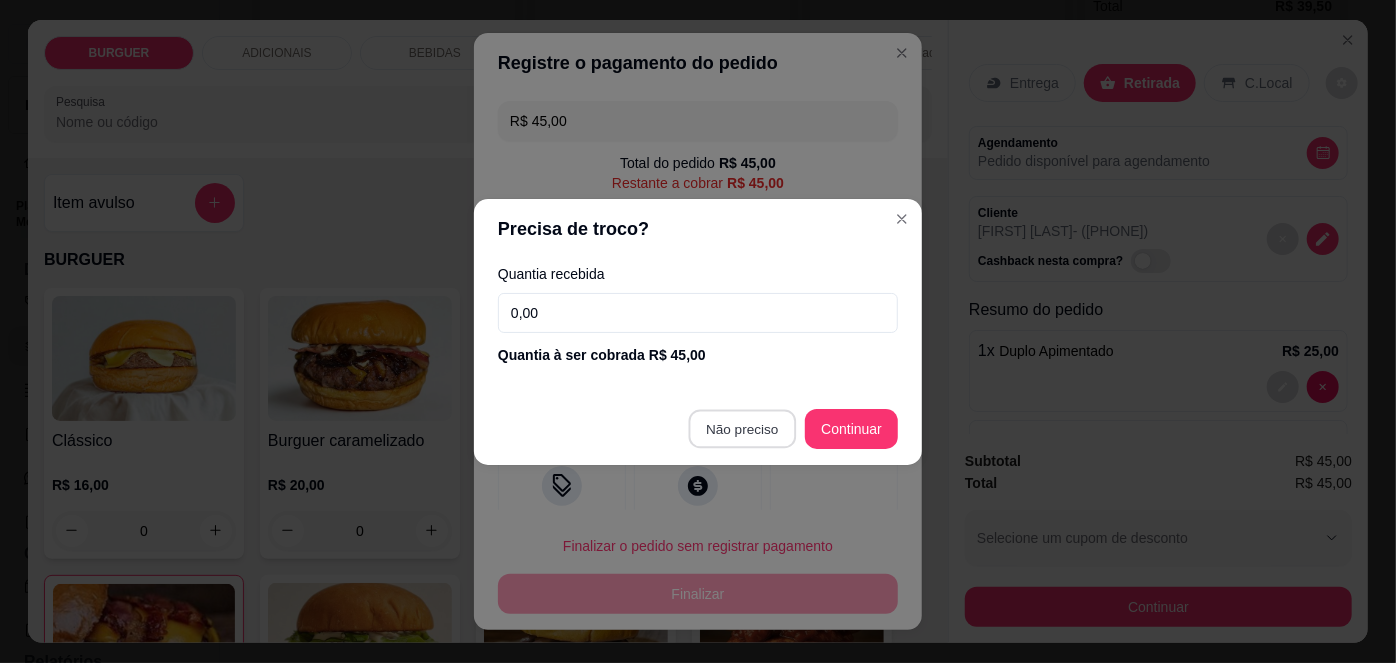 type on "R$ 0,00" 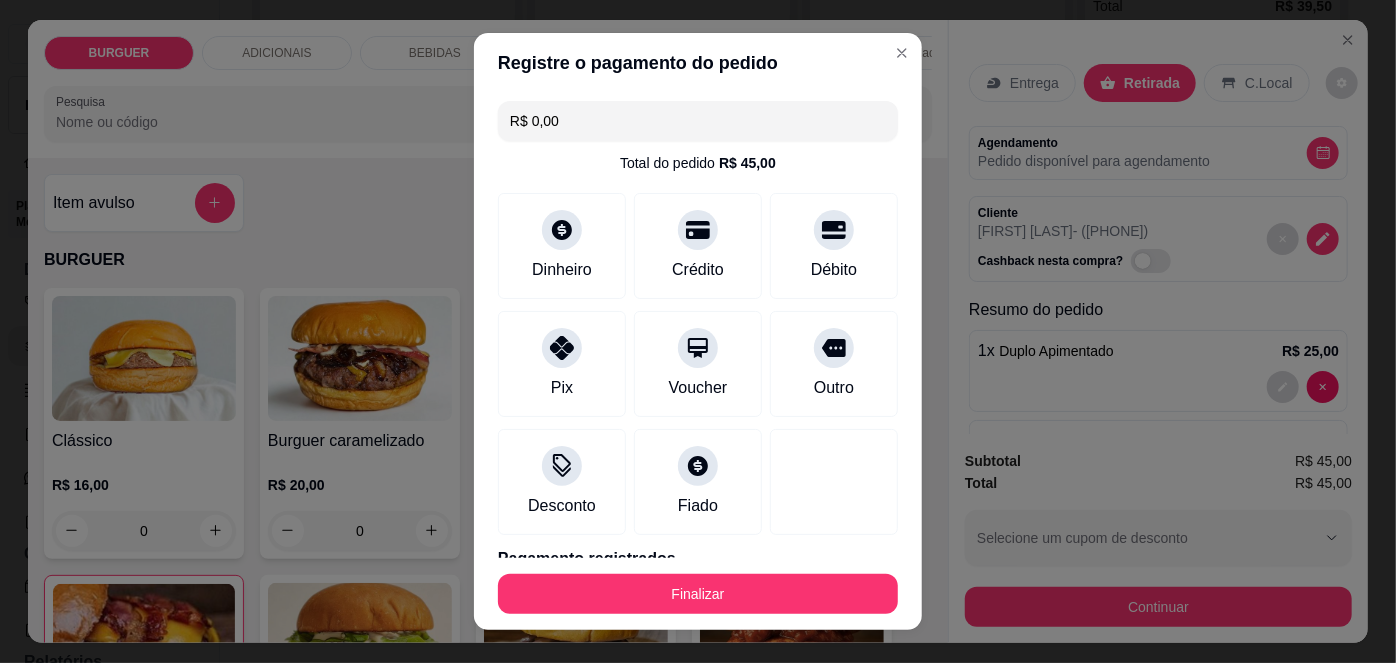 scroll, scrollTop: 88, scrollLeft: 0, axis: vertical 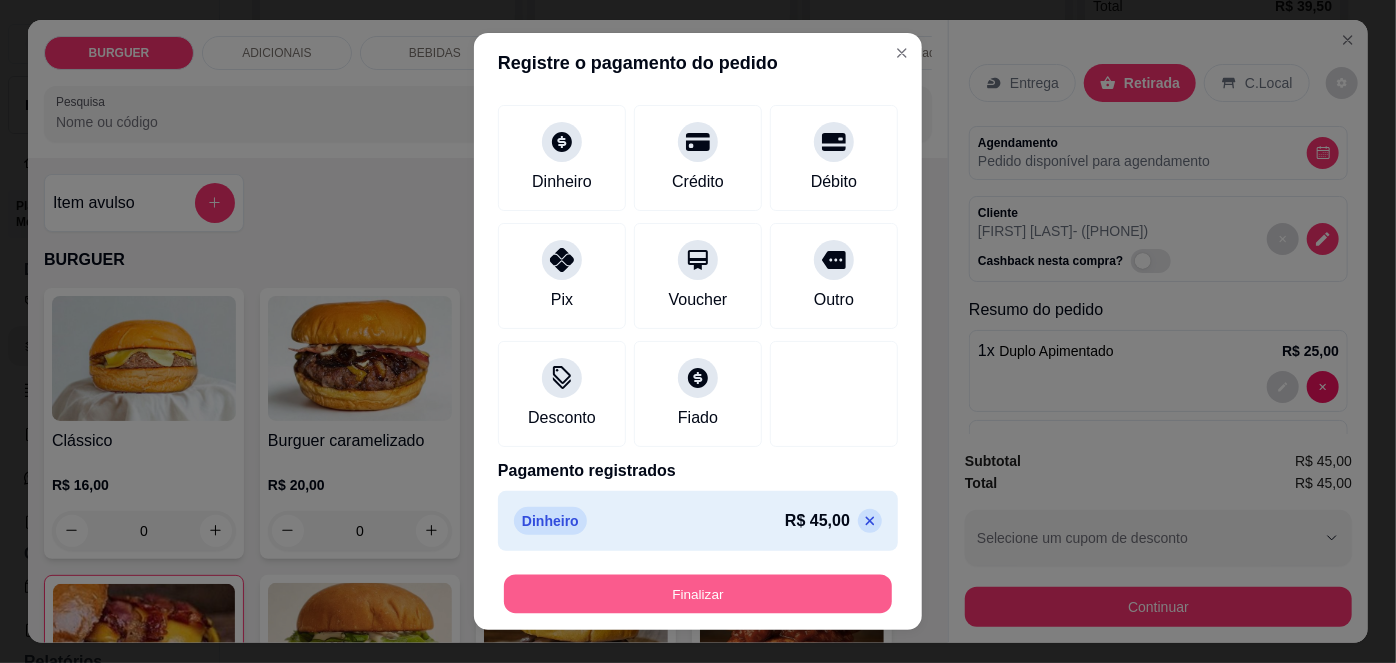 click on "Finalizar" at bounding box center (698, 593) 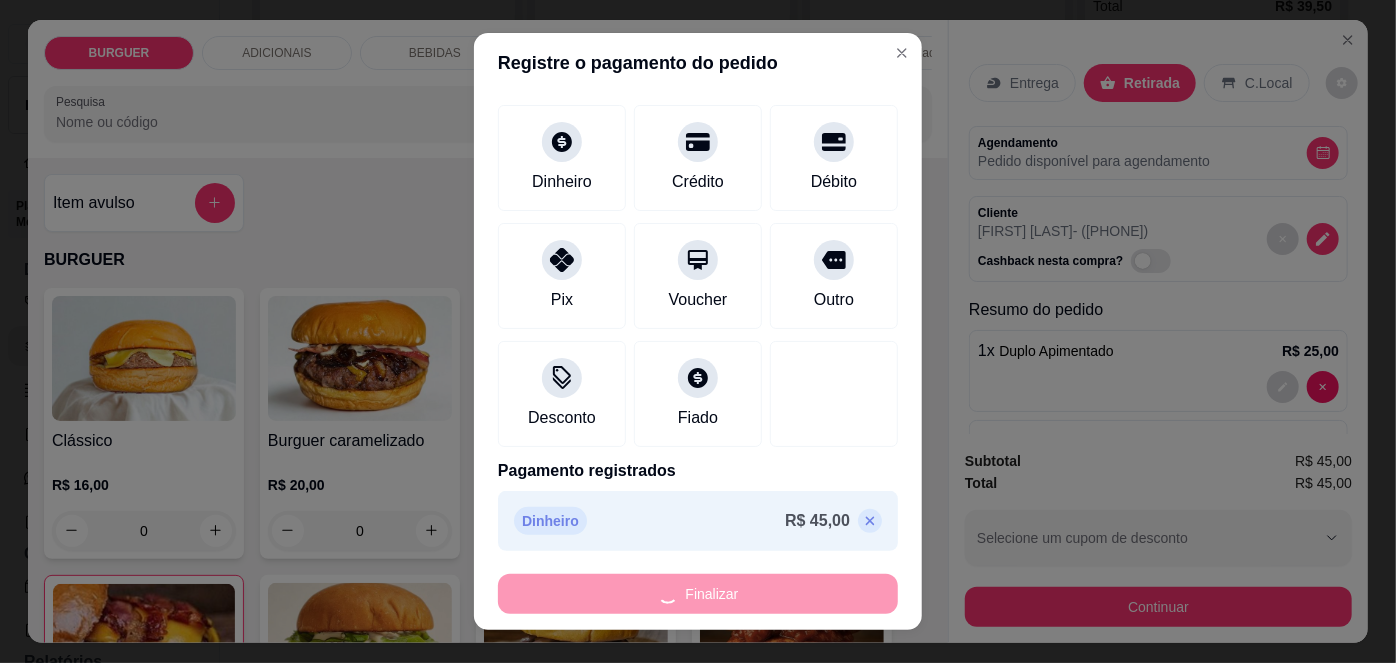 type on "0" 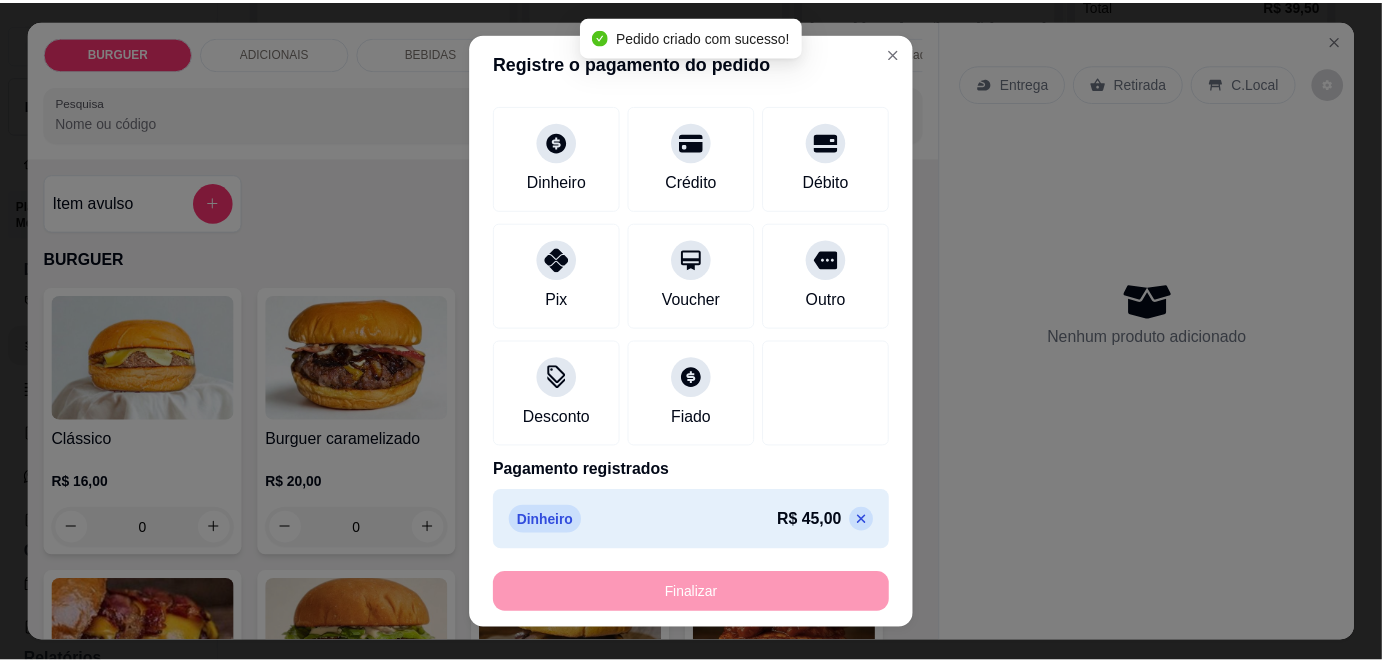 scroll, scrollTop: 272, scrollLeft: 0, axis: vertical 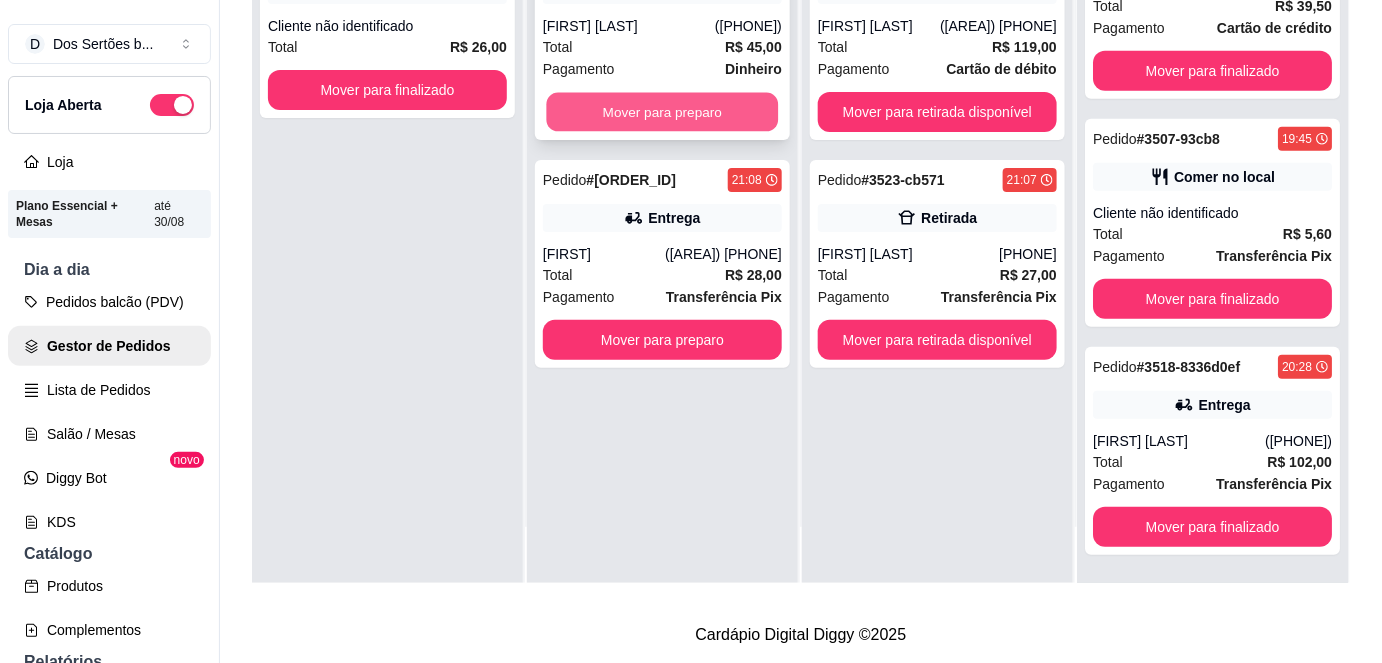 click on "Mover para preparo" at bounding box center (663, 112) 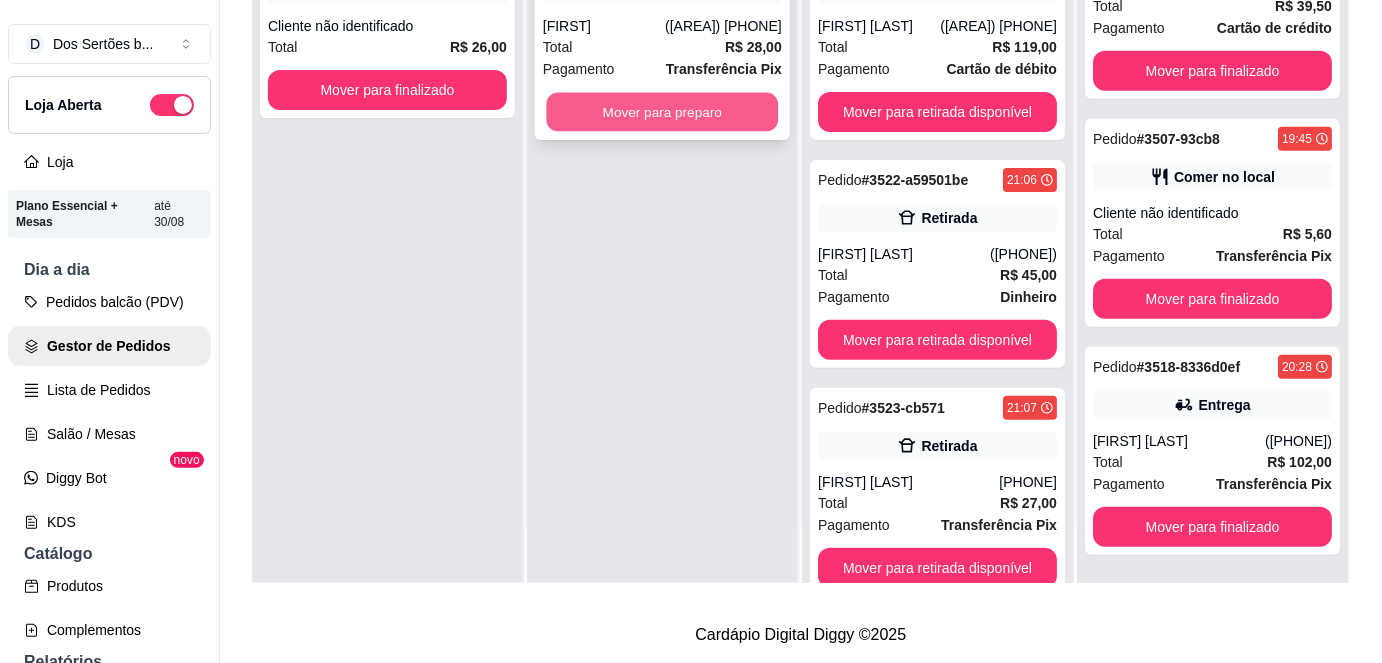 click on "Mover para preparo" at bounding box center [663, 112] 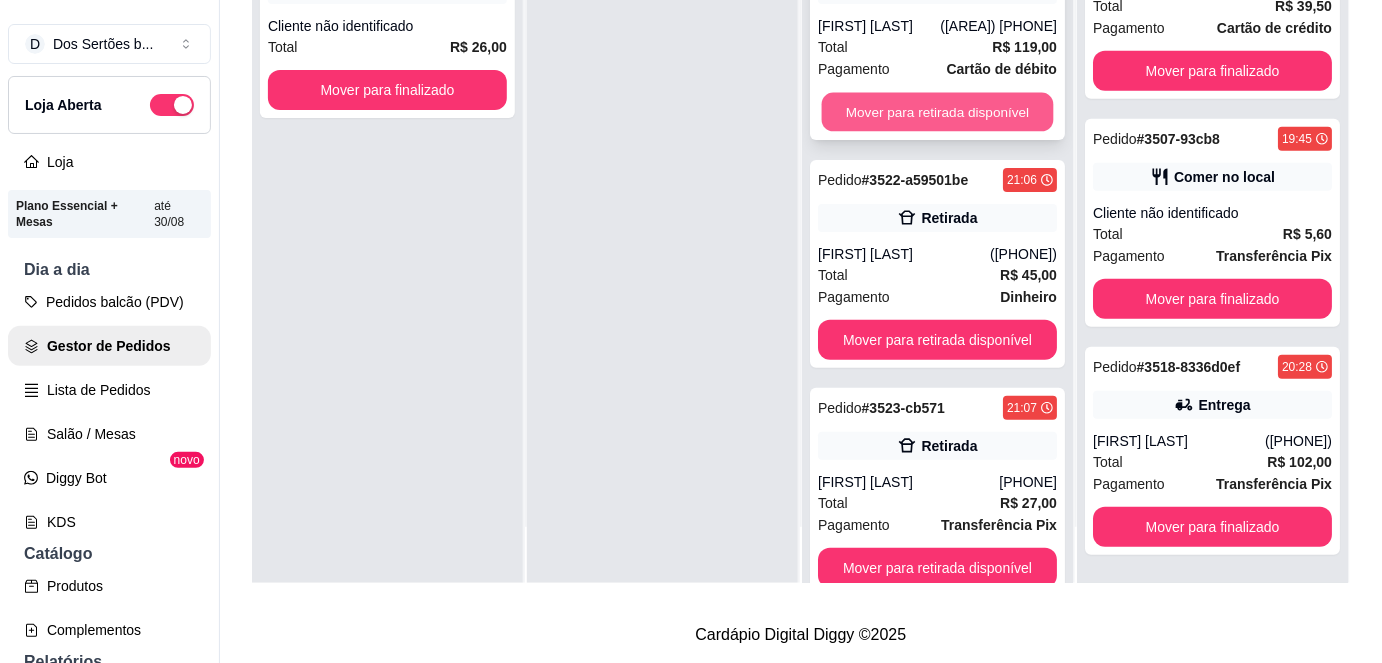 click on "Mover para retirada disponível" at bounding box center [938, 112] 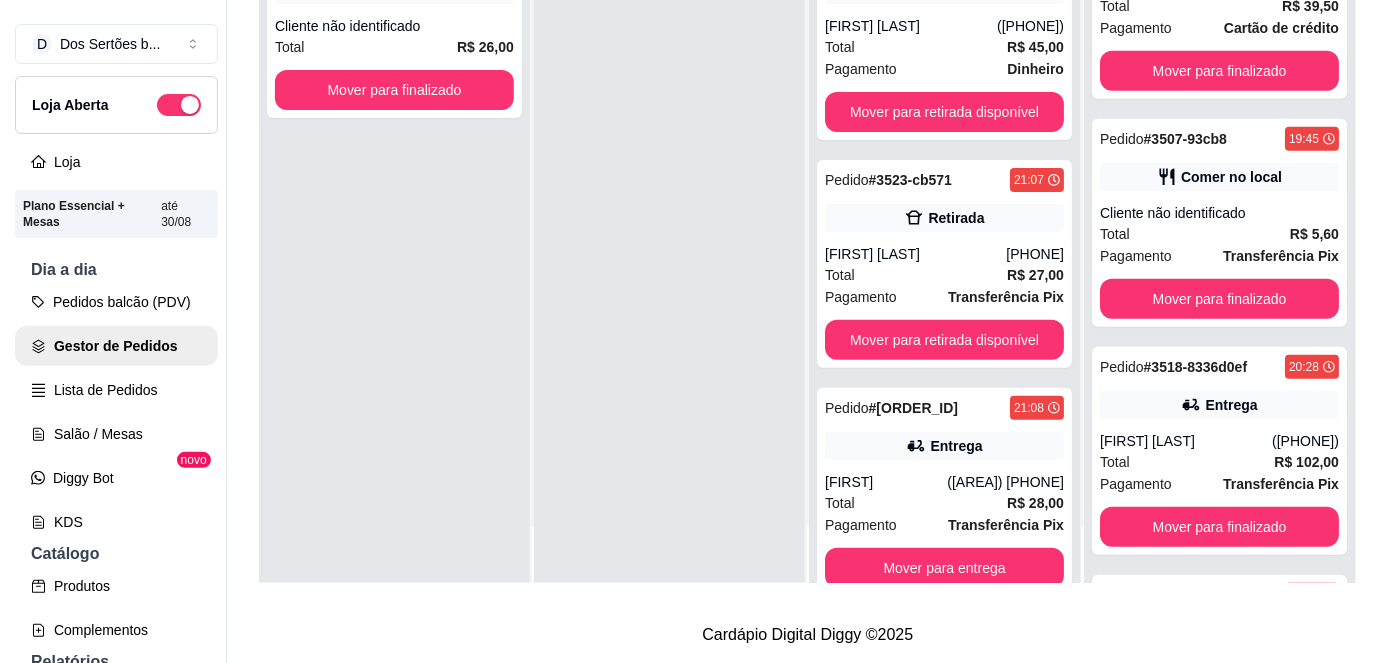 scroll, scrollTop: 288, scrollLeft: 0, axis: vertical 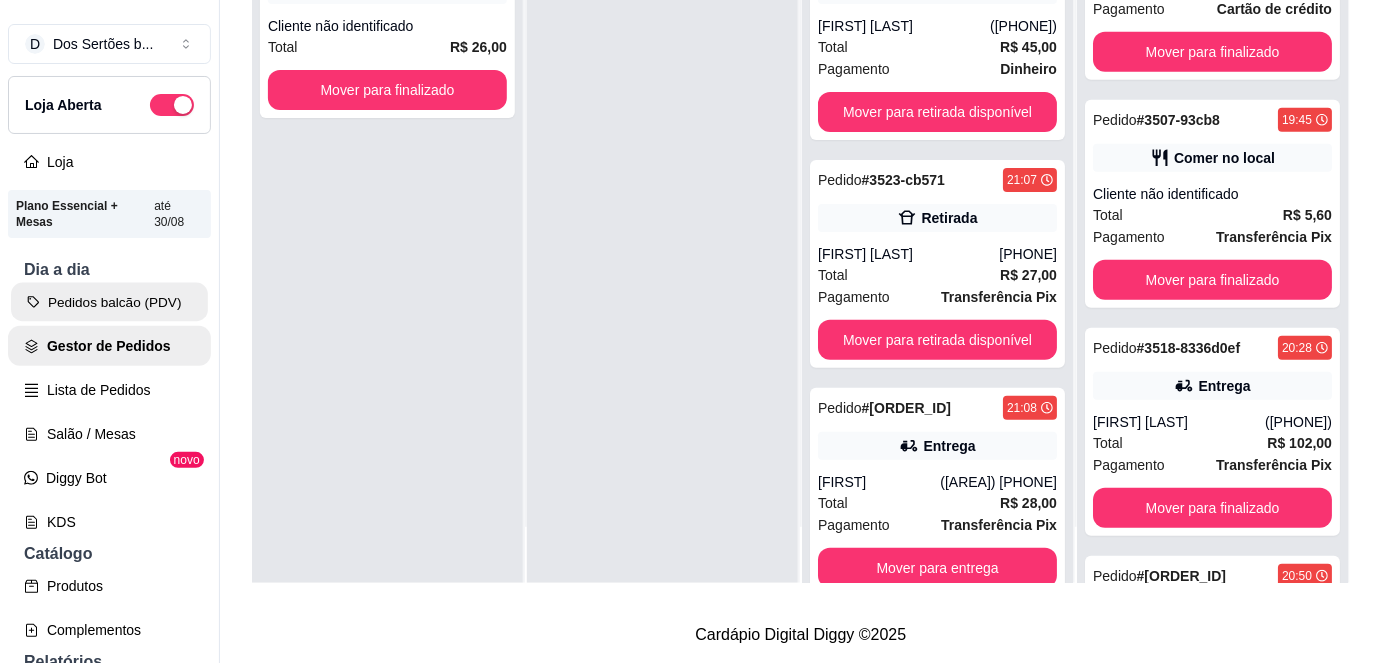 click on "Pedidos balcão (PDV)" at bounding box center (109, 302) 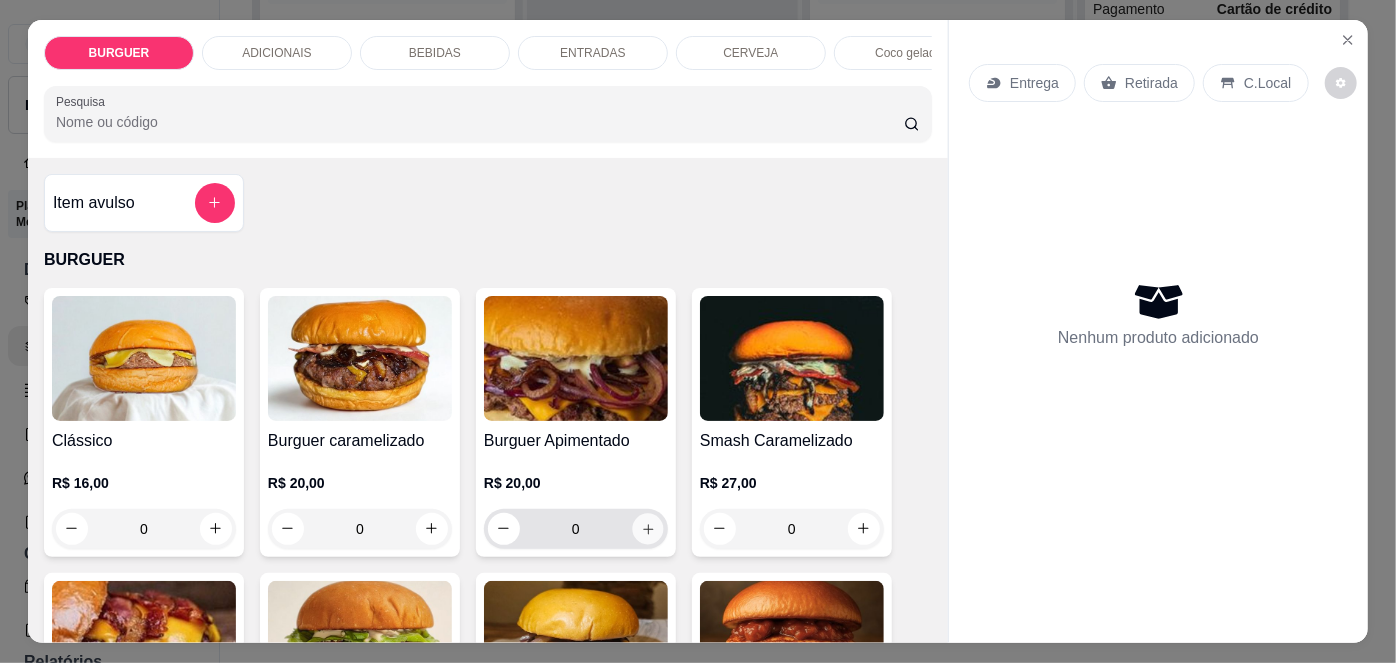click 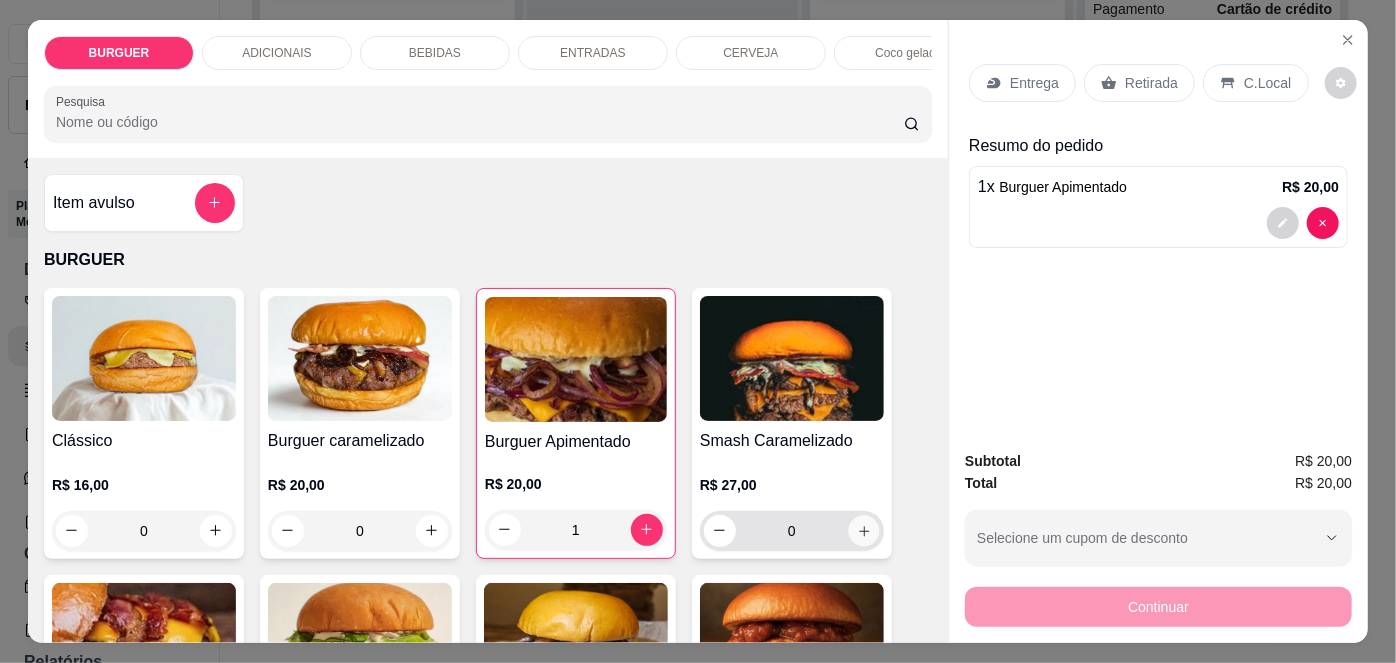 click 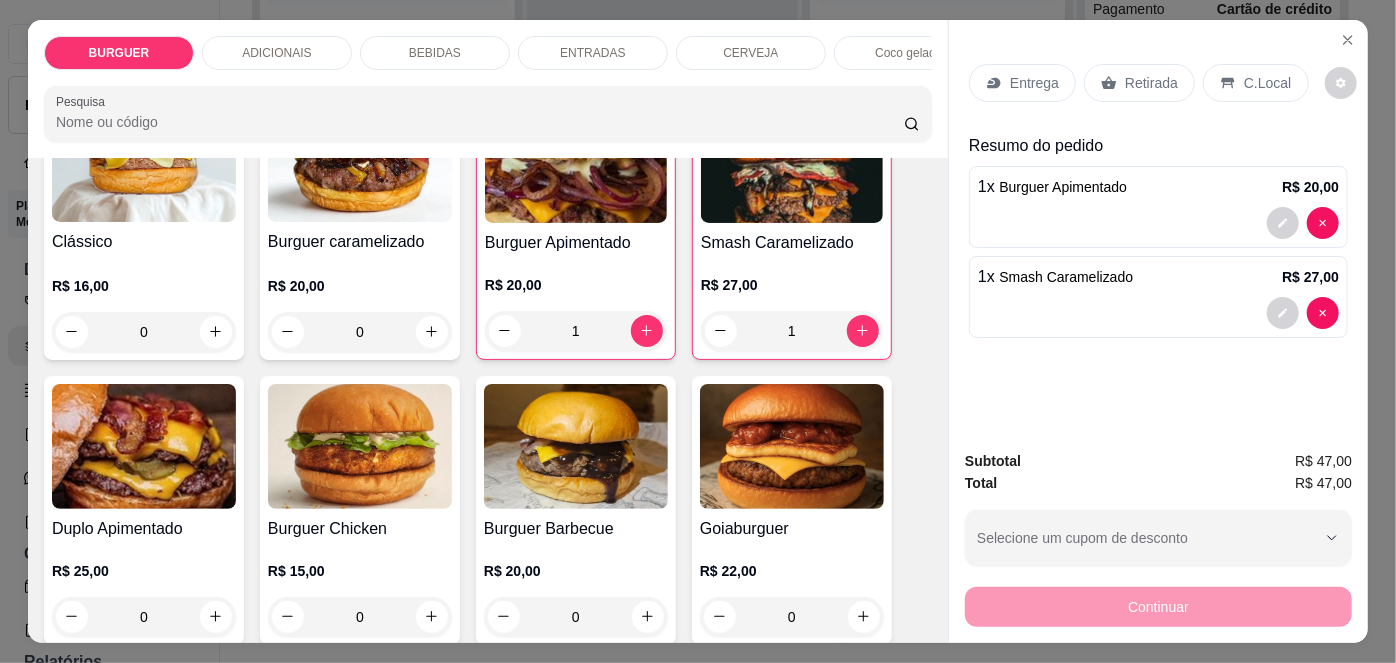 scroll, scrollTop: 203, scrollLeft: 0, axis: vertical 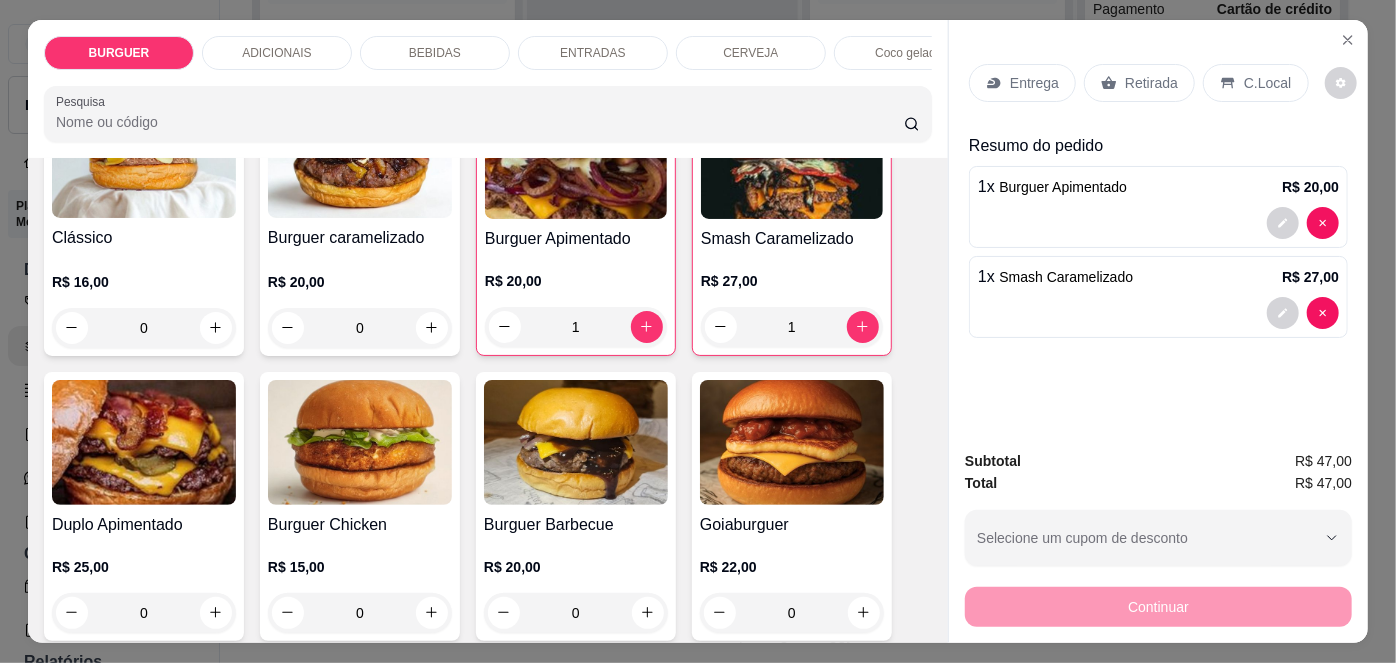 click 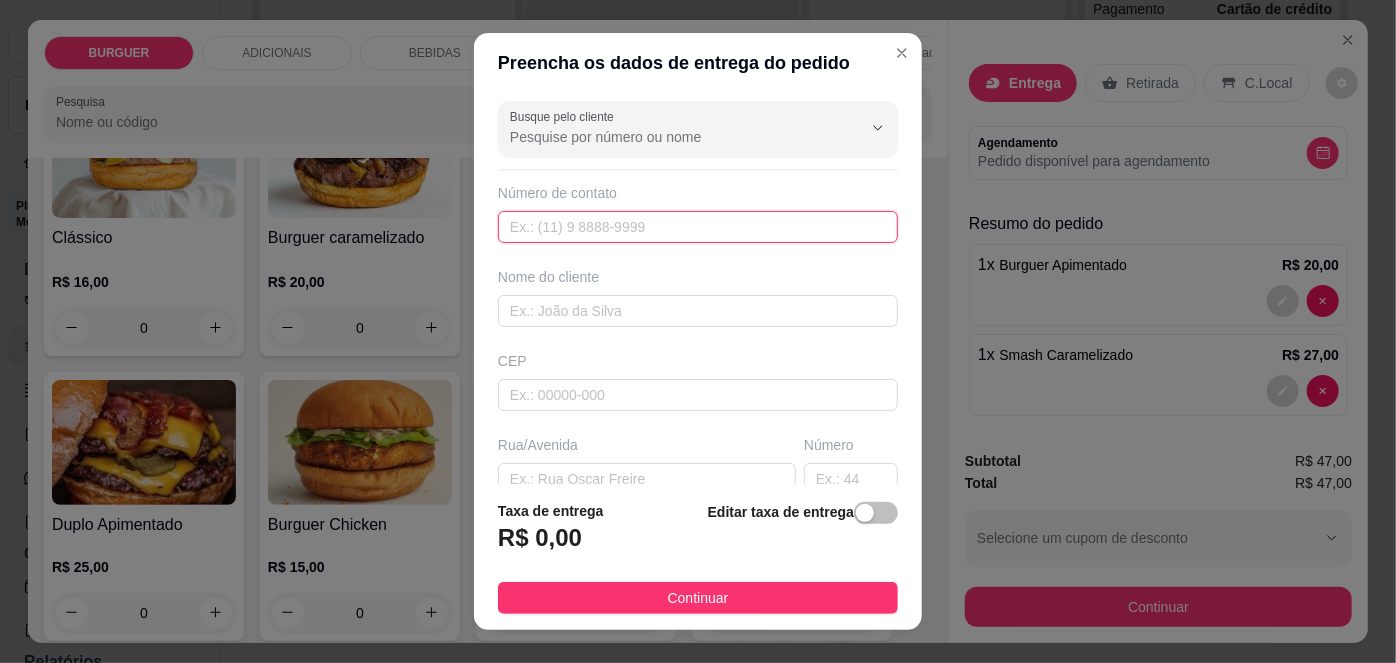 click at bounding box center [698, 227] 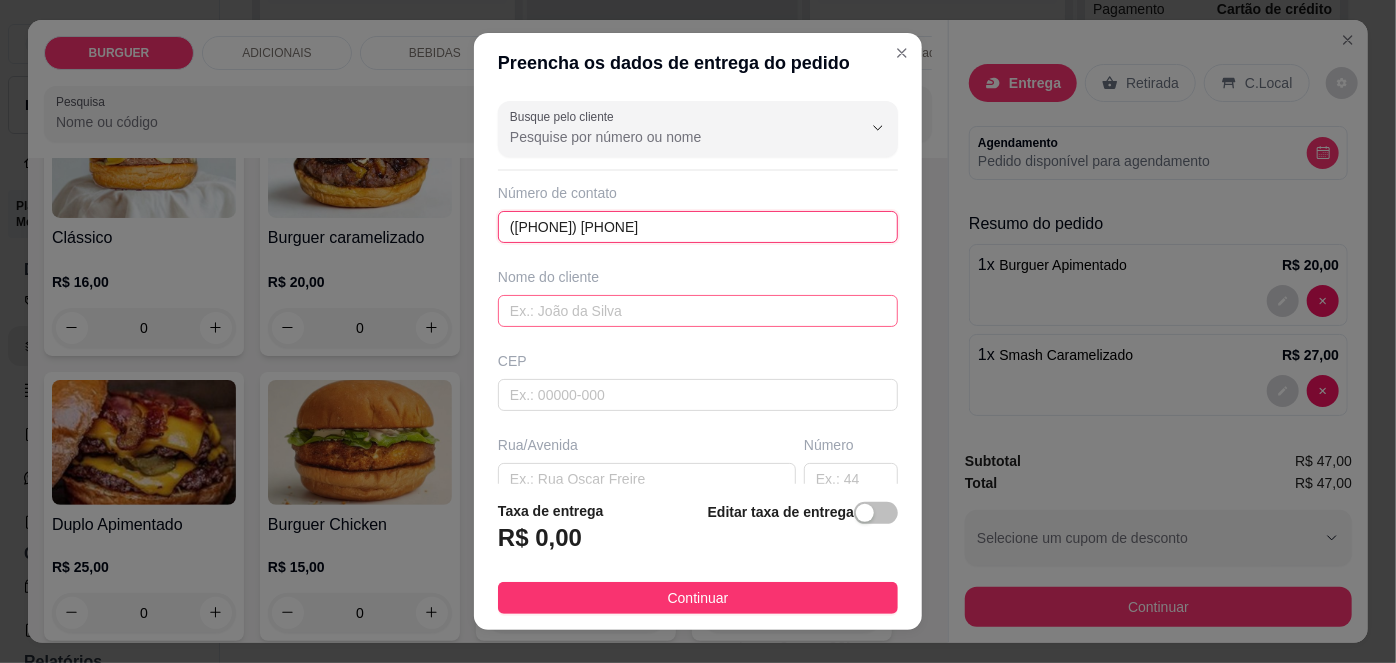 type on "([PHONE]) [PHONE]" 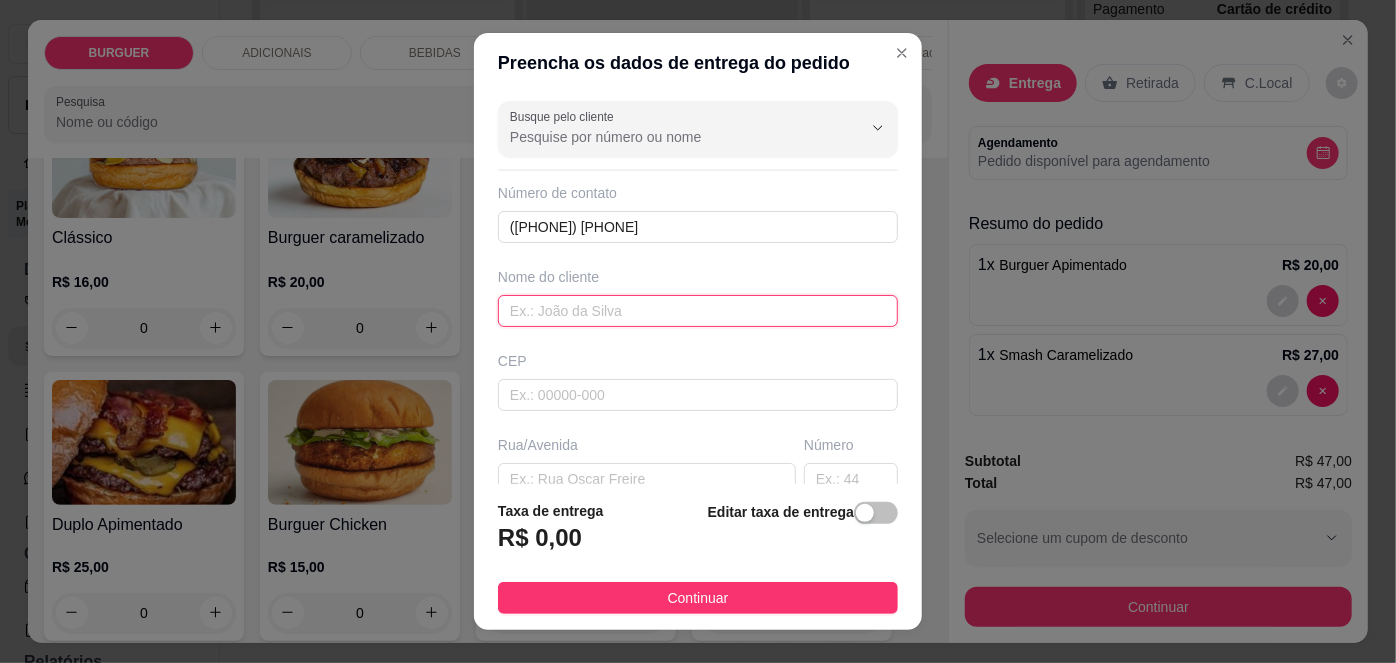 click at bounding box center (698, 311) 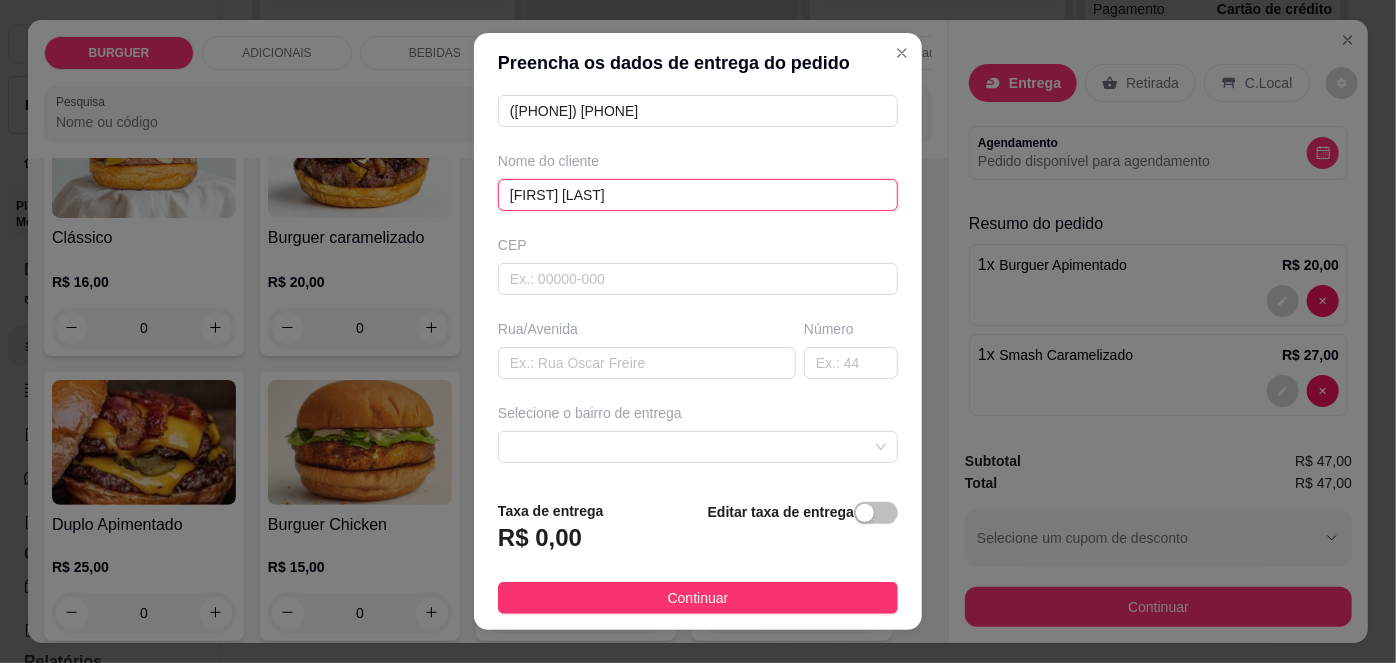 scroll, scrollTop: 118, scrollLeft: 0, axis: vertical 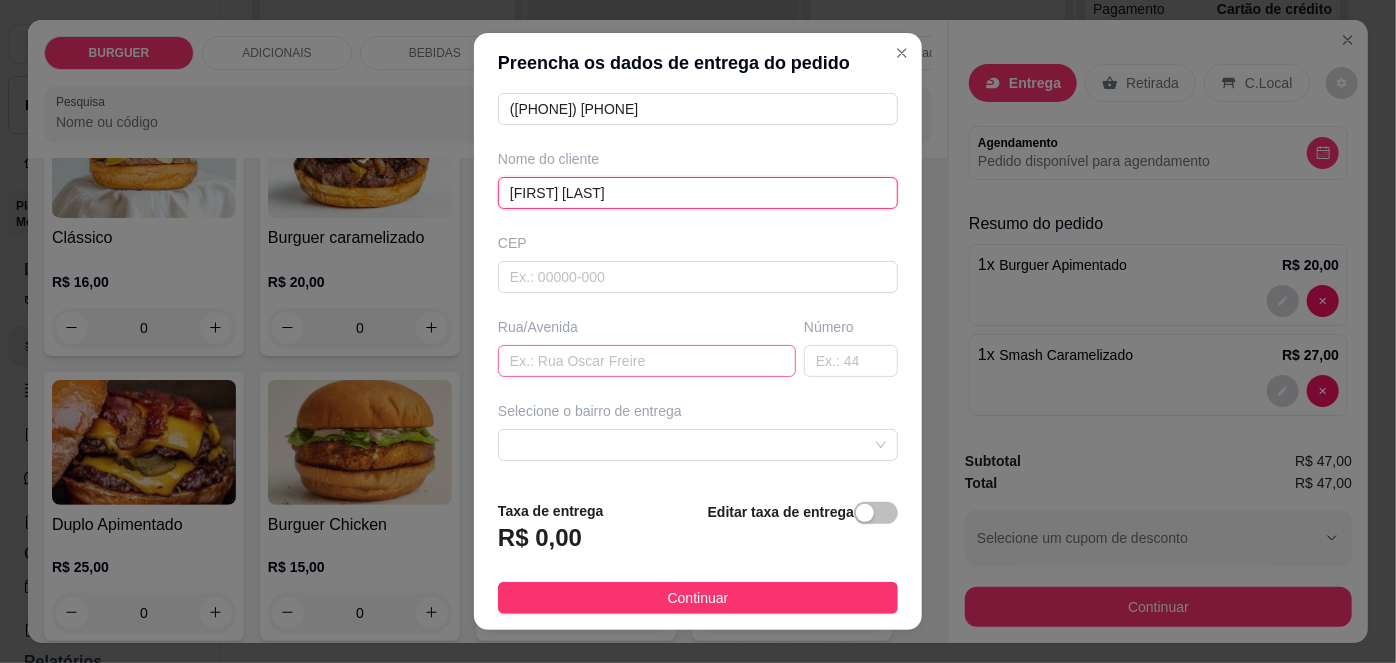 type on "[FIRST] [LAST]" 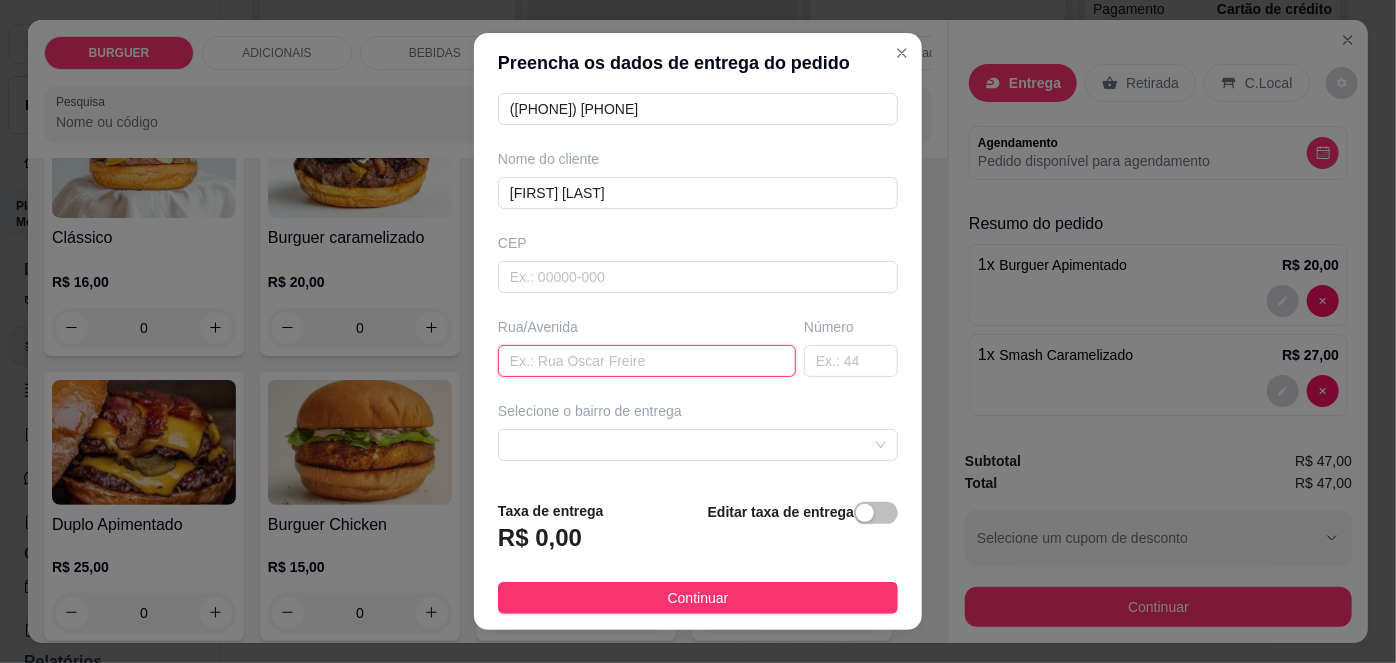 click at bounding box center (647, 361) 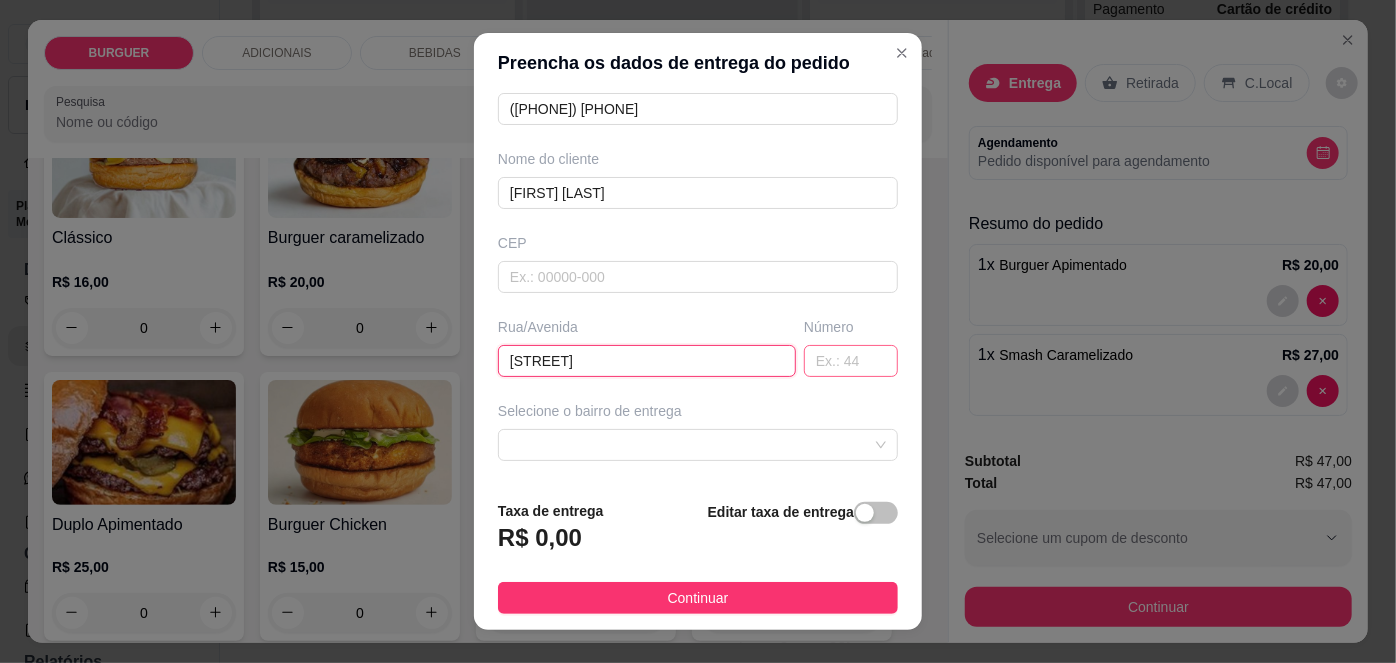 type on "[STREET]" 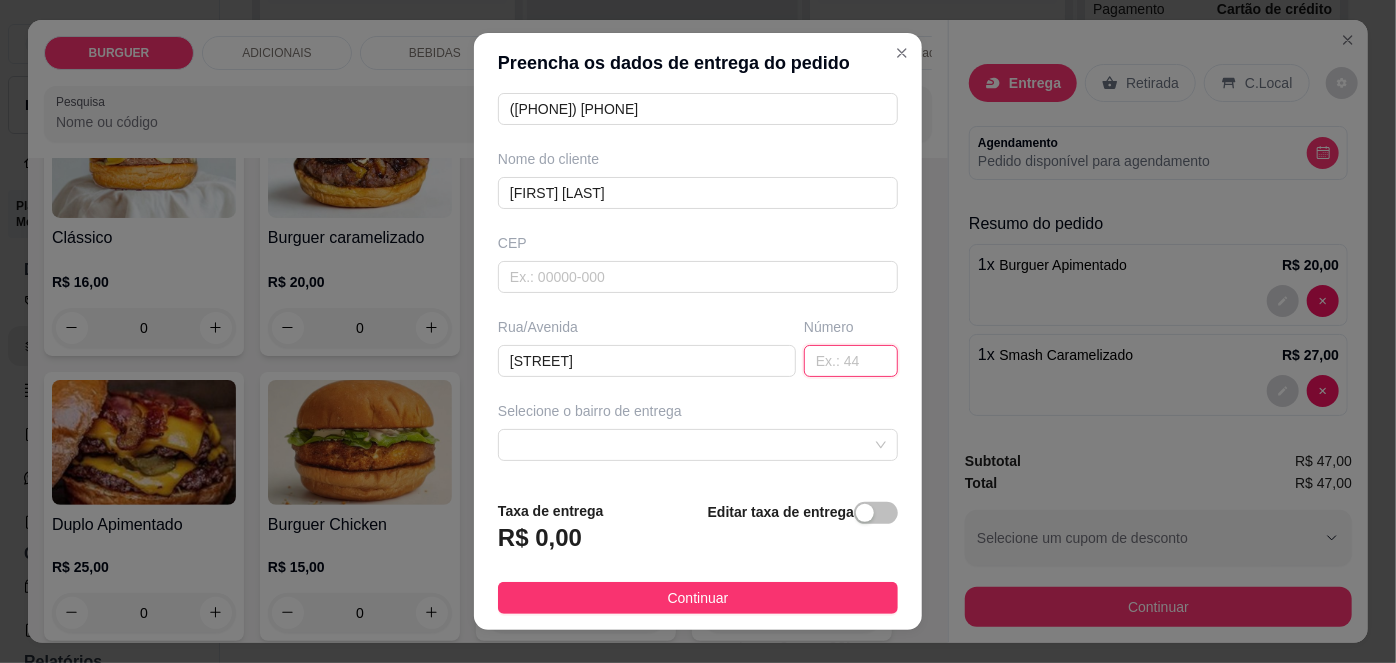 click at bounding box center (851, 361) 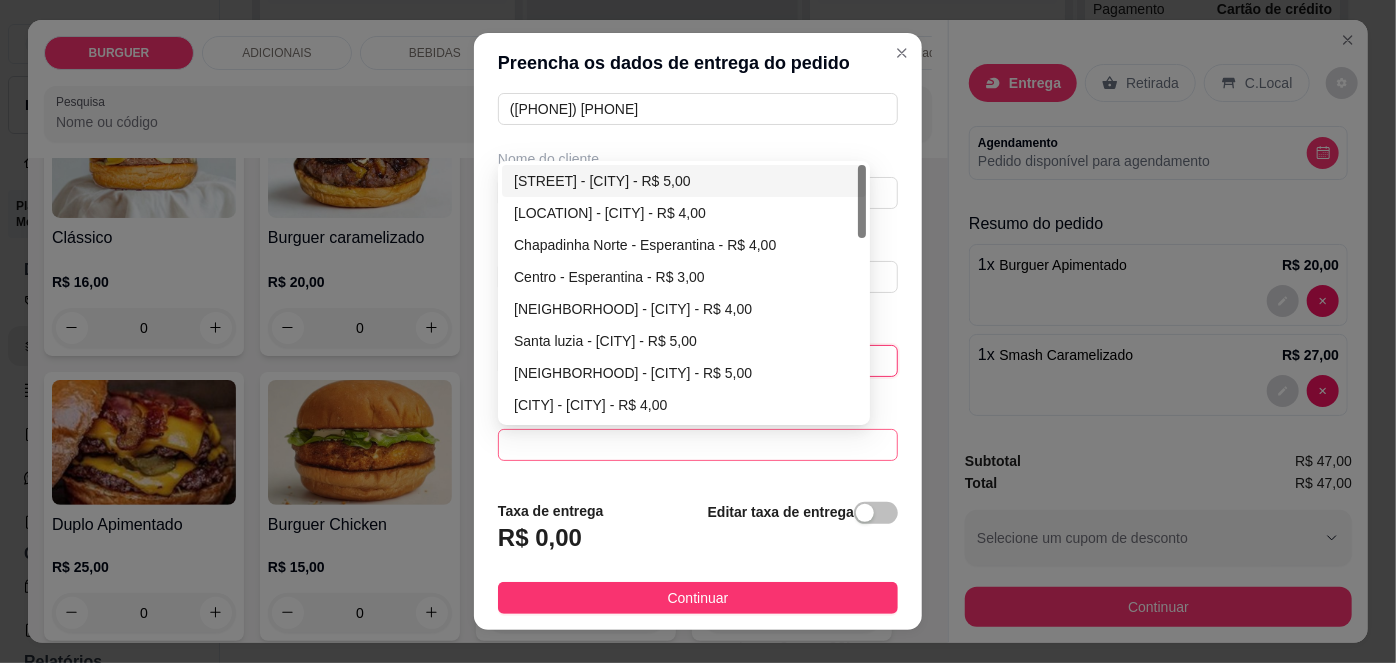 click at bounding box center [698, 445] 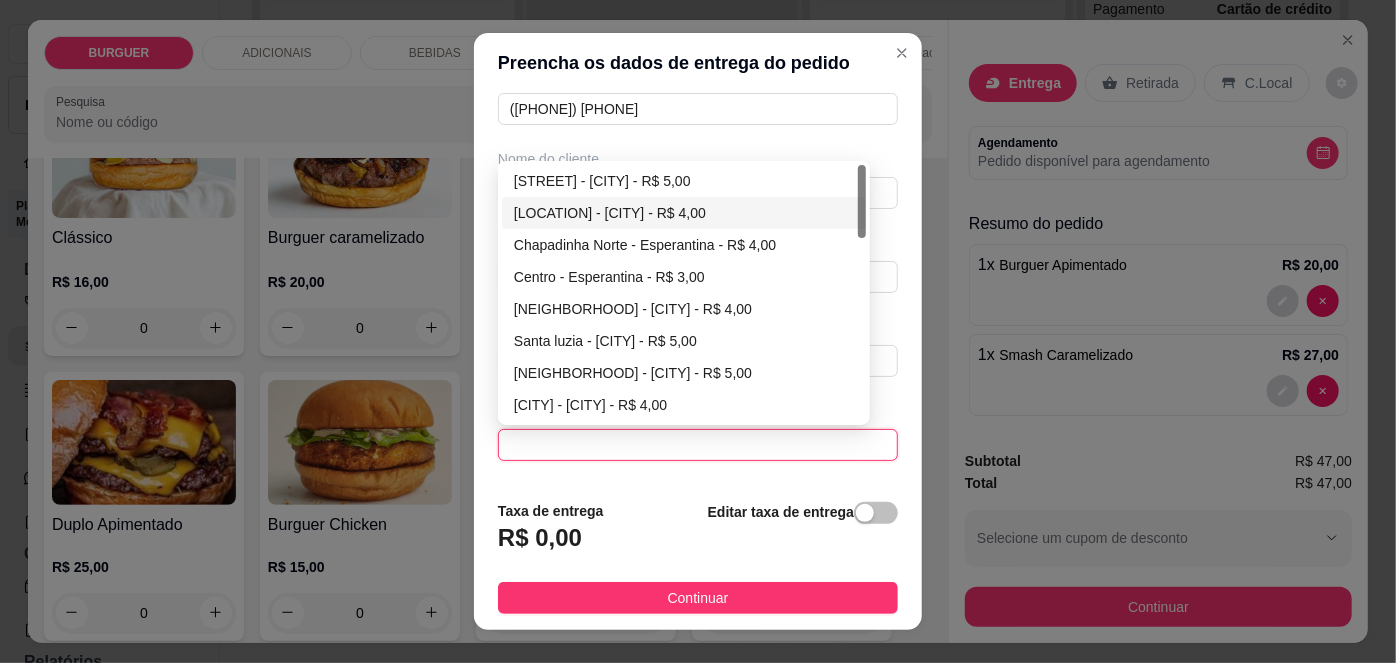click on "[LOCATION] - [CITY] - R$ 4,00" at bounding box center [684, 213] 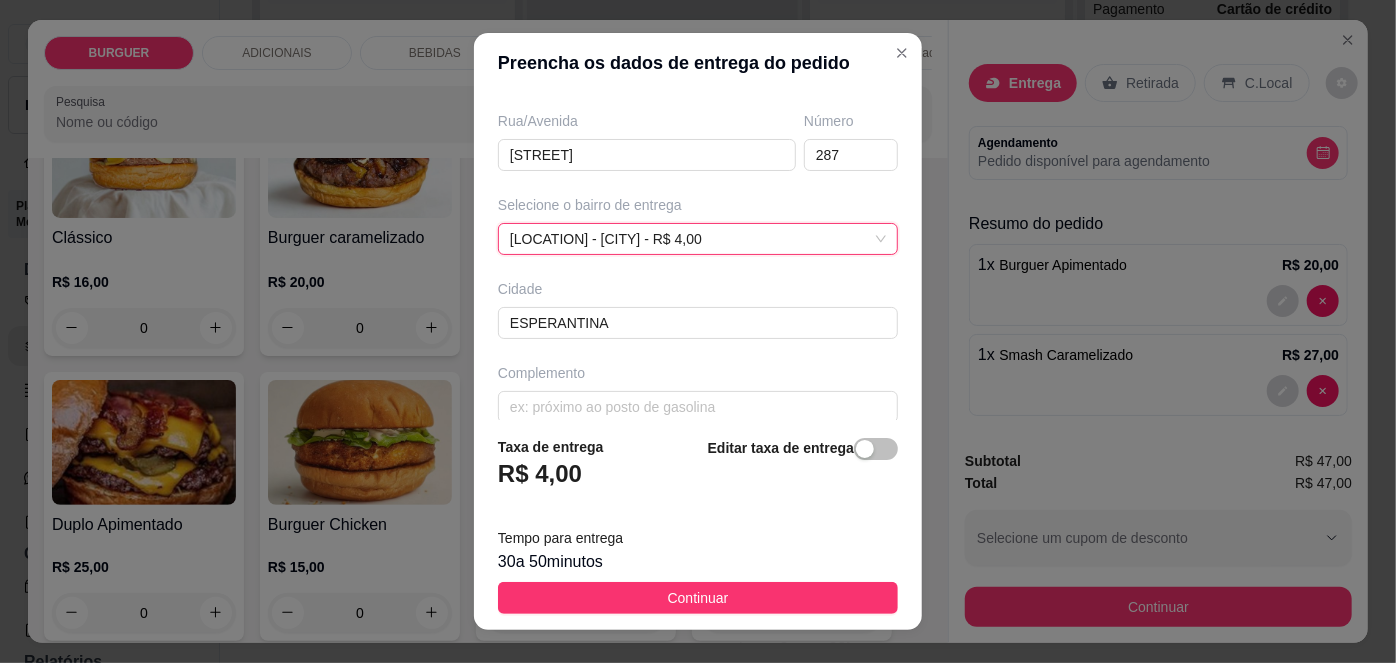 scroll, scrollTop: 343, scrollLeft: 0, axis: vertical 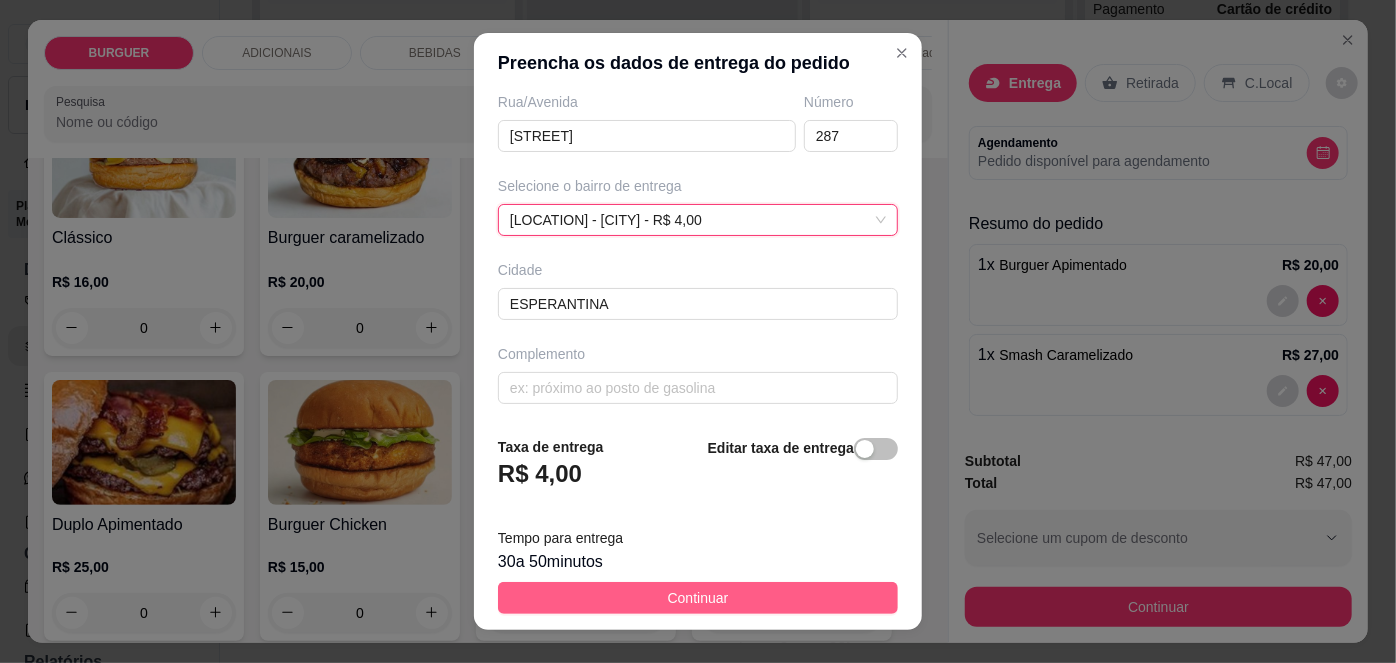click on "Continuar" at bounding box center [698, 598] 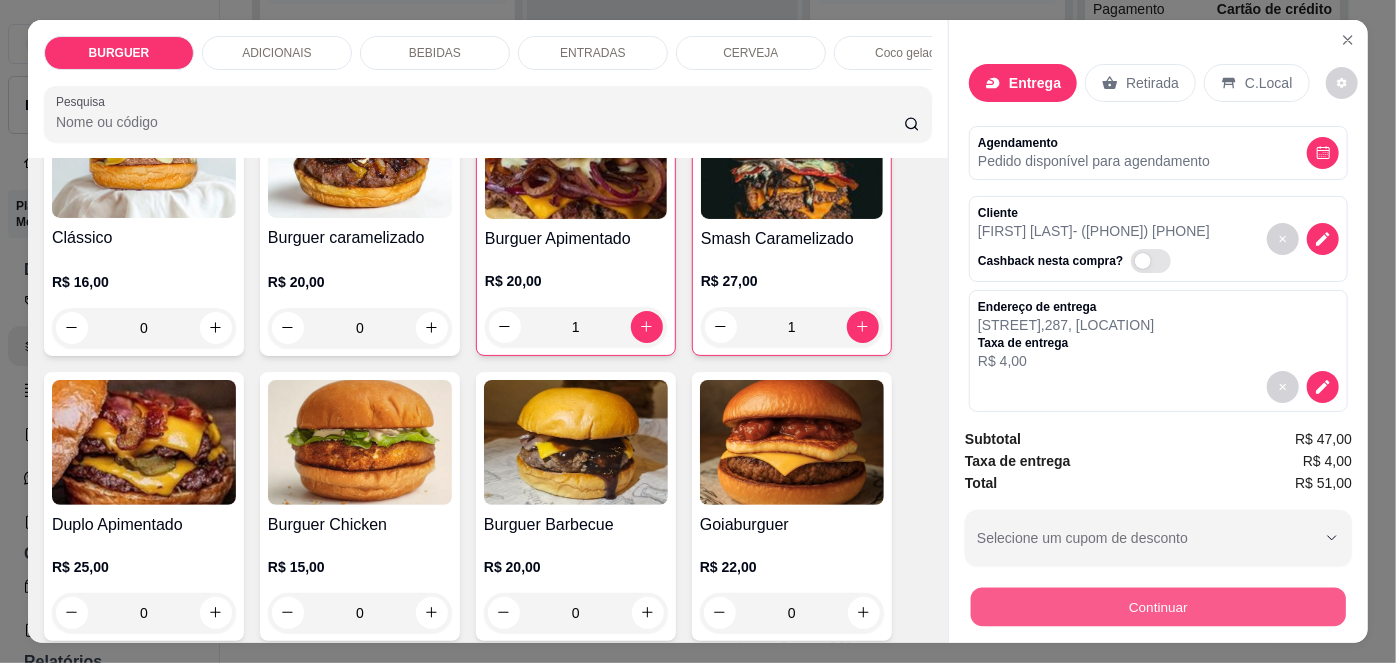 click on "Continuar" at bounding box center (1158, 607) 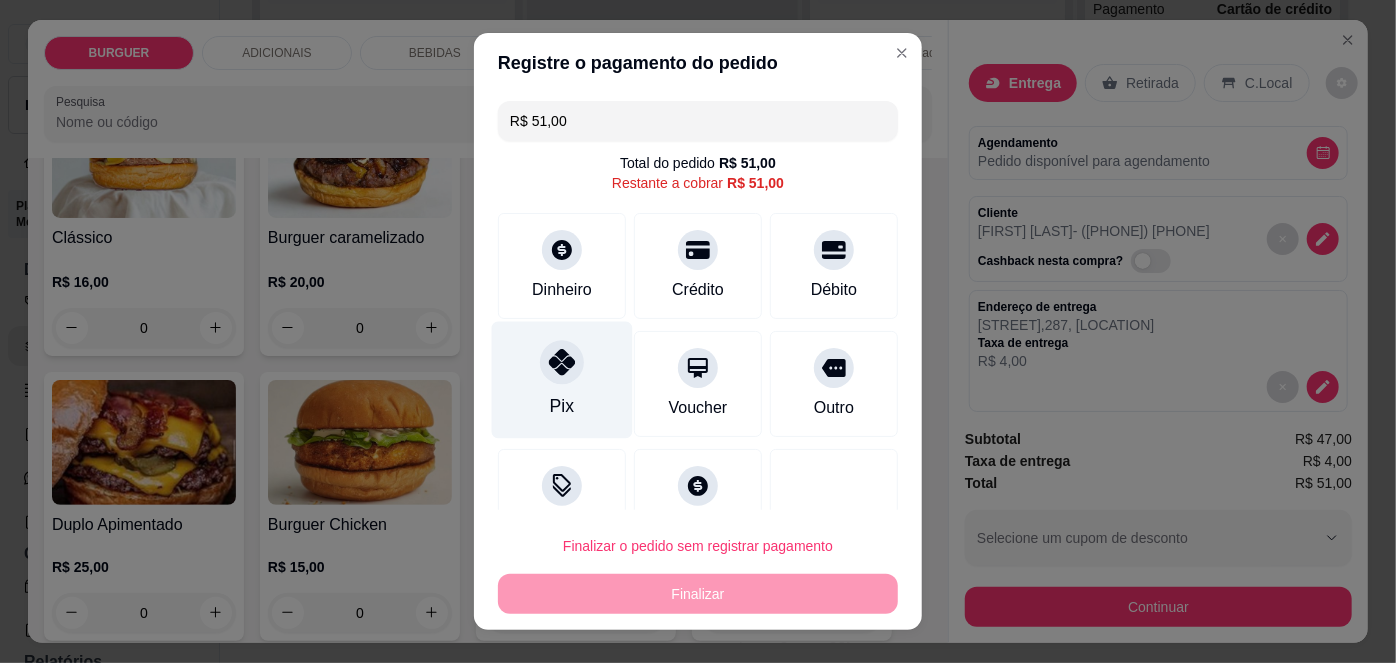 click at bounding box center [562, 363] 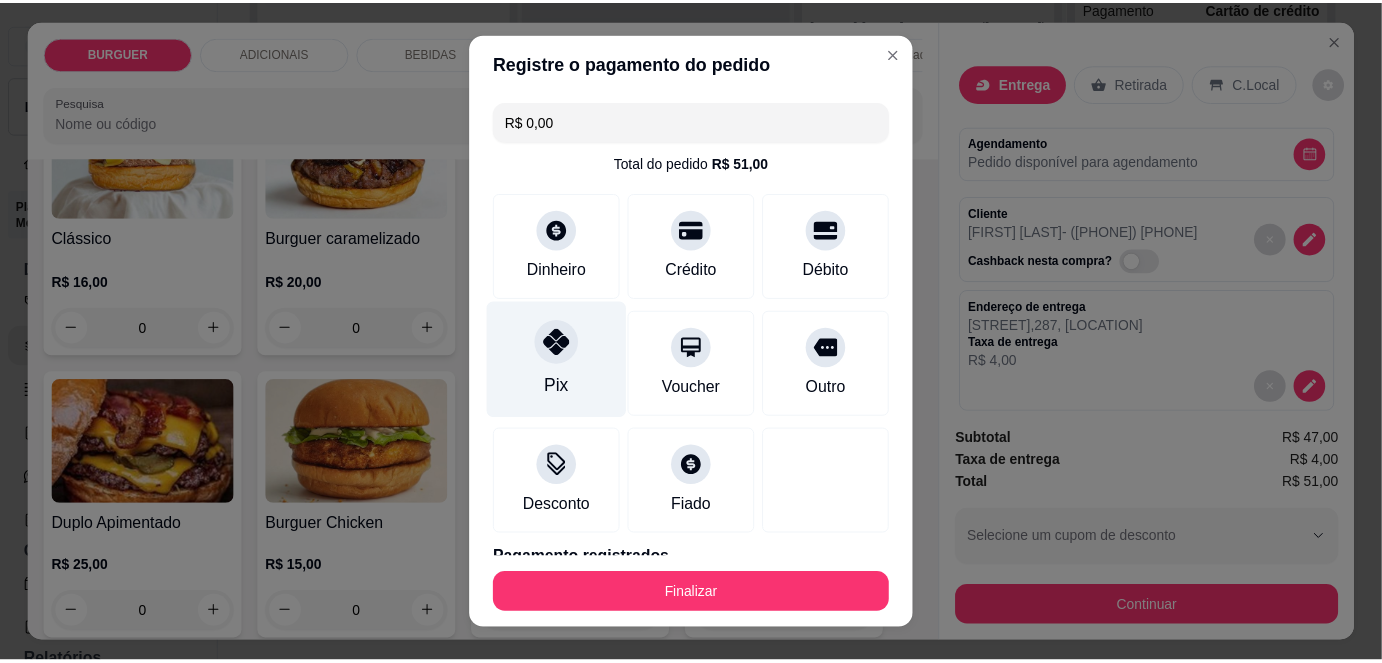 scroll, scrollTop: 88, scrollLeft: 0, axis: vertical 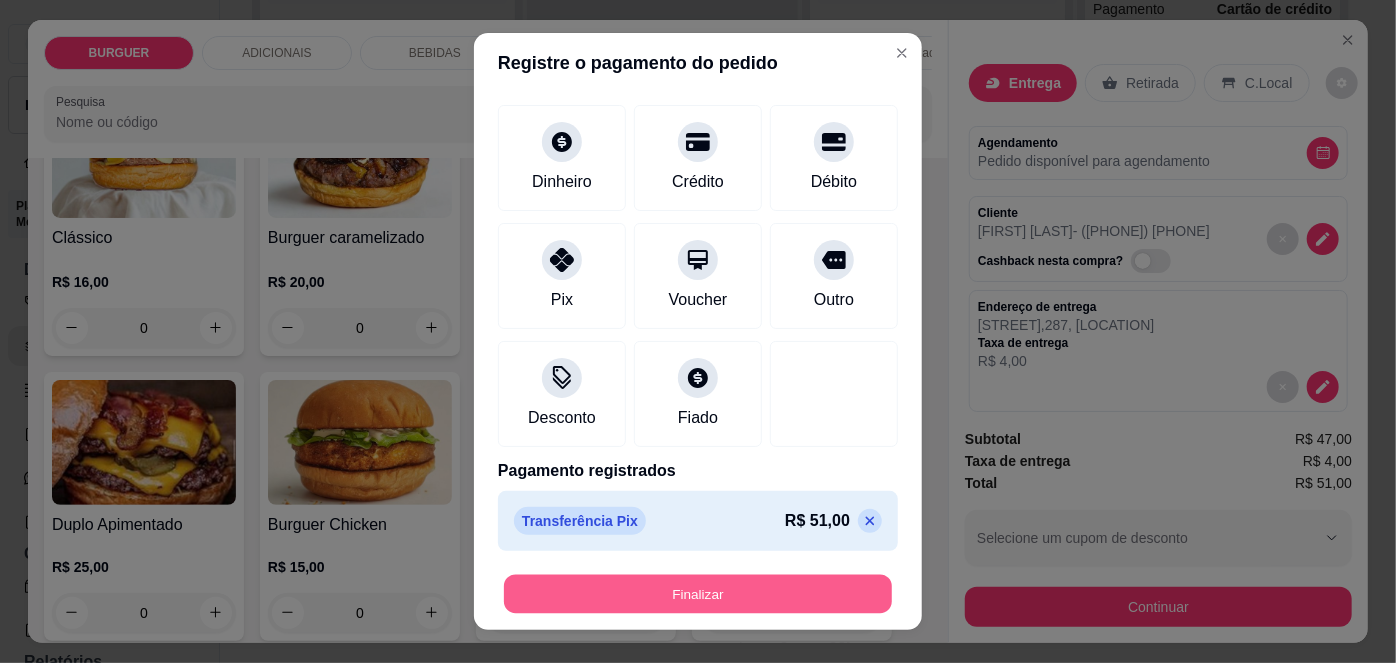 click on "Finalizar" at bounding box center [698, 593] 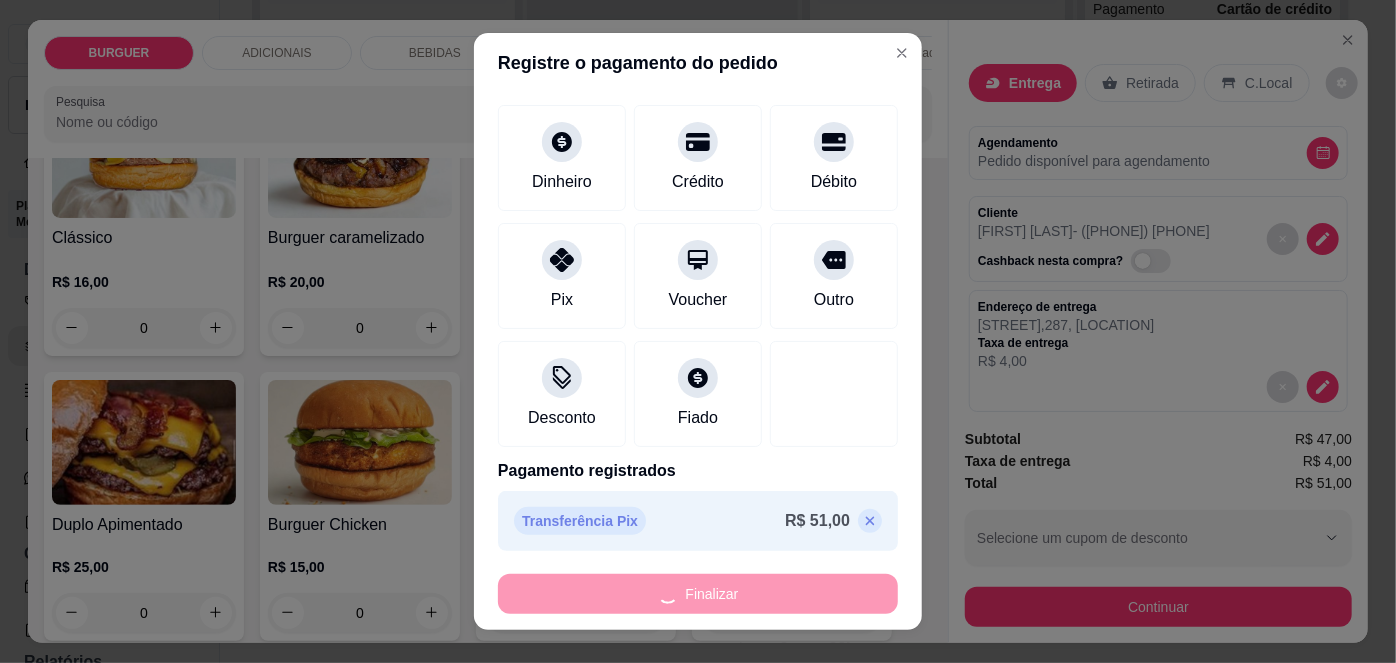 type on "0" 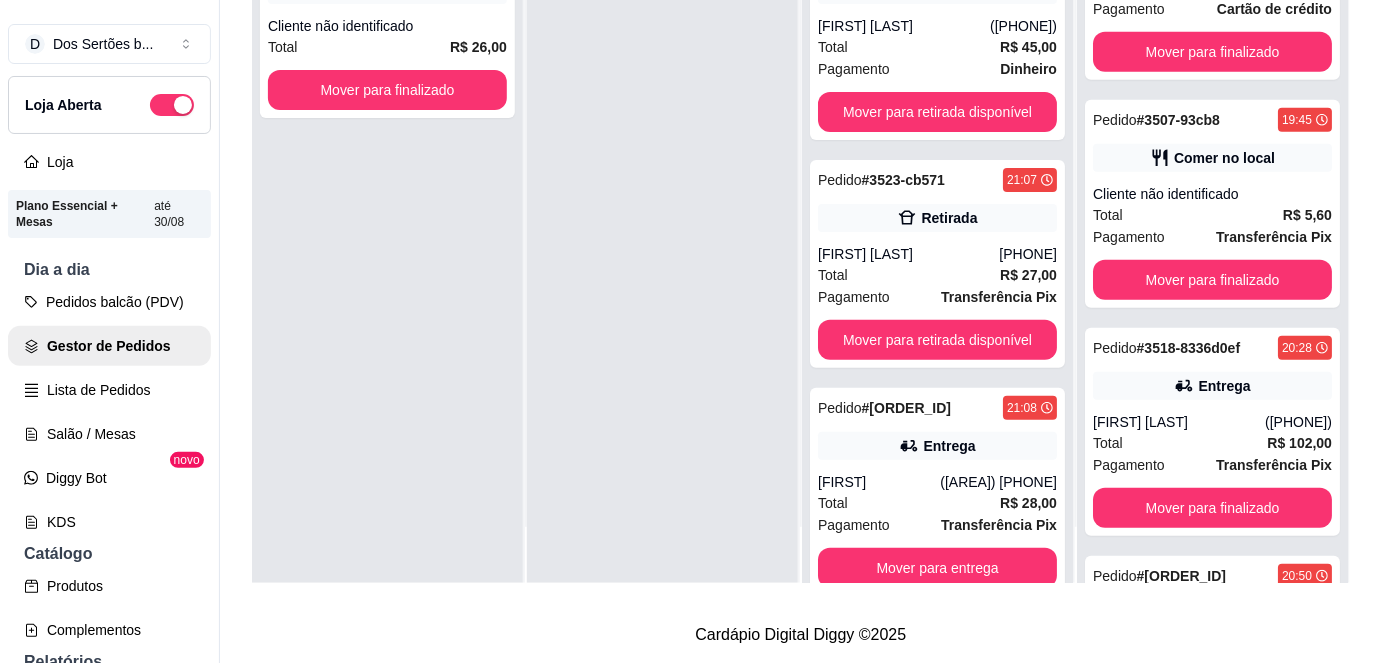 scroll, scrollTop: 0, scrollLeft: 0, axis: both 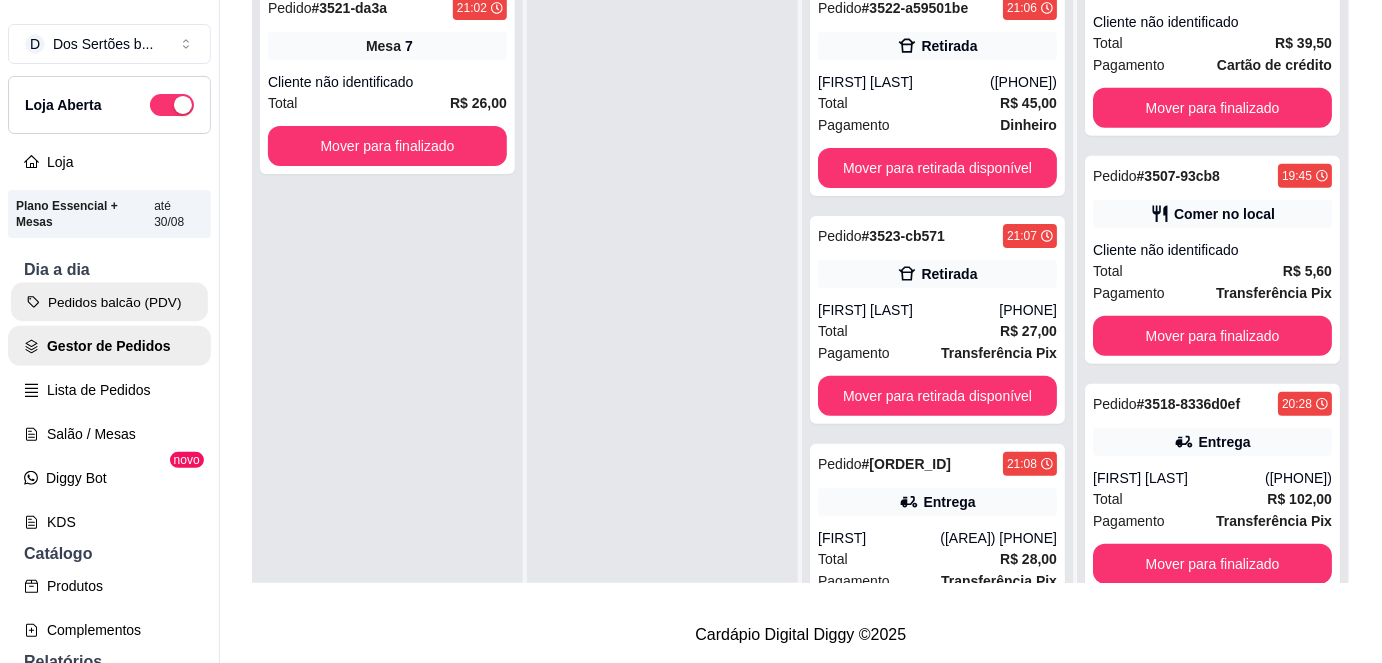 click on "Pedidos balcão (PDV)" at bounding box center (109, 302) 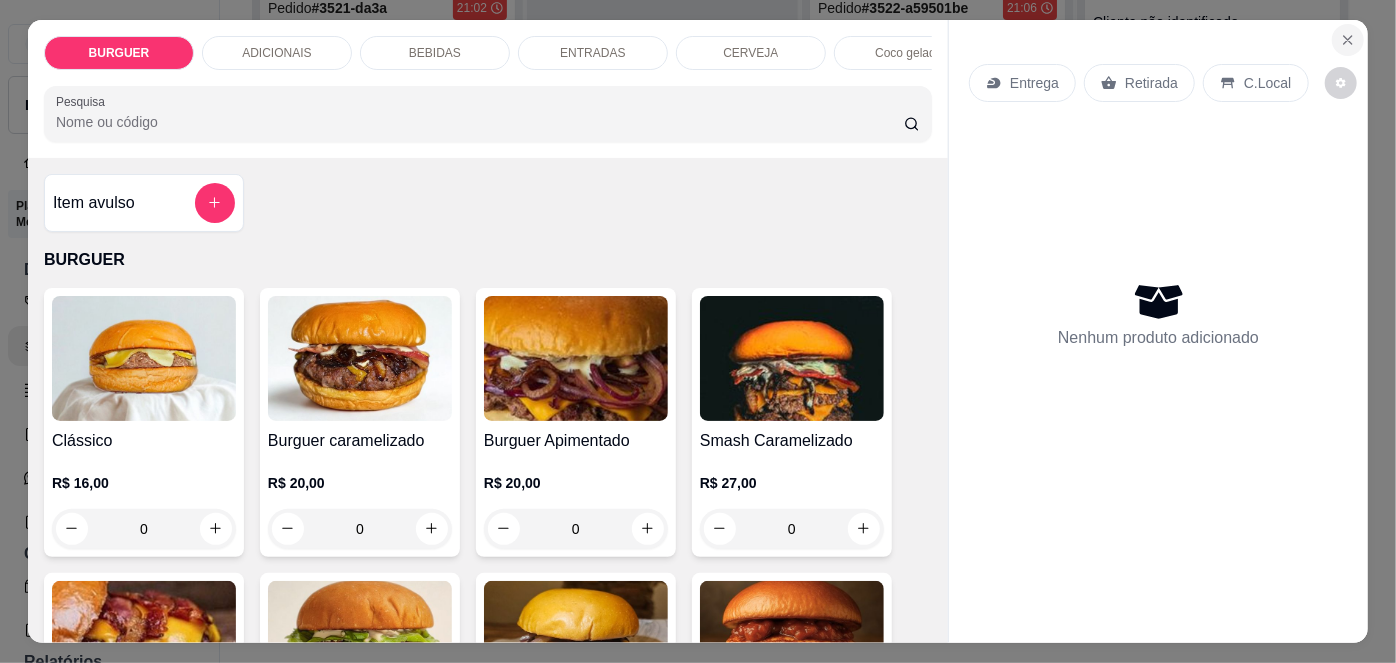 click 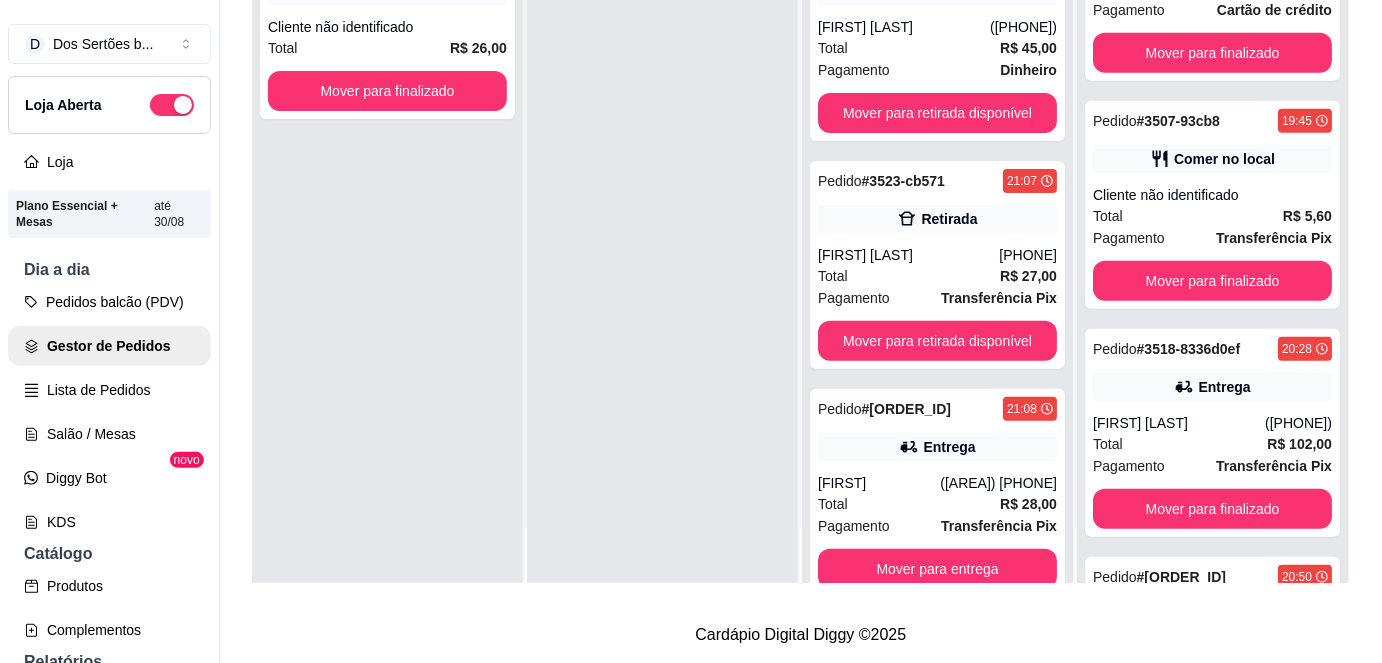 scroll, scrollTop: 0, scrollLeft: 0, axis: both 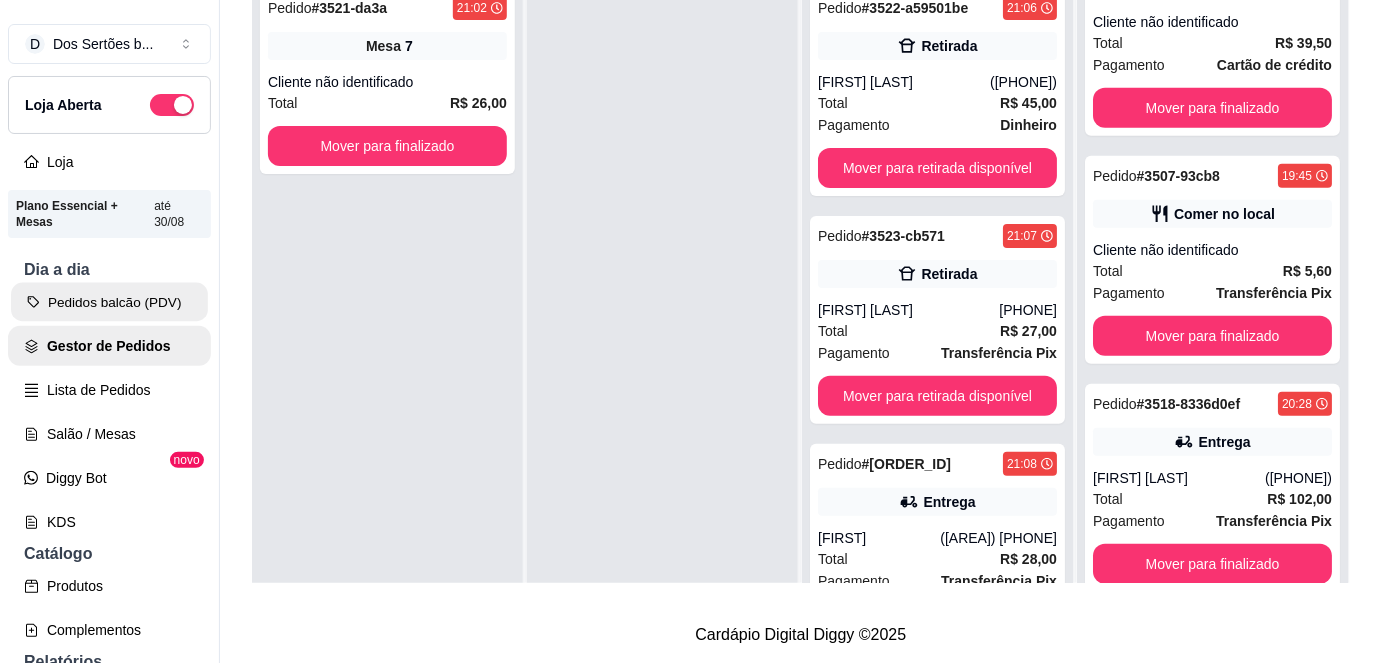 click on "Pedidos balcão (PDV)" at bounding box center (109, 302) 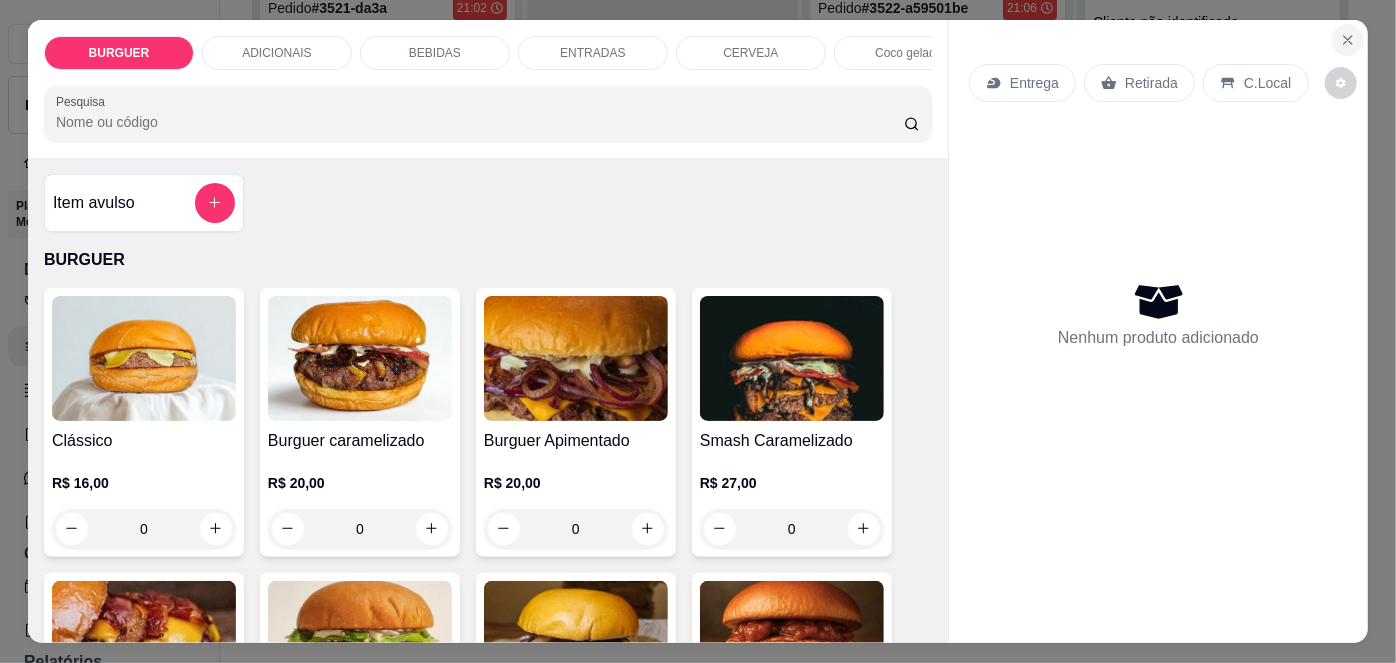 click 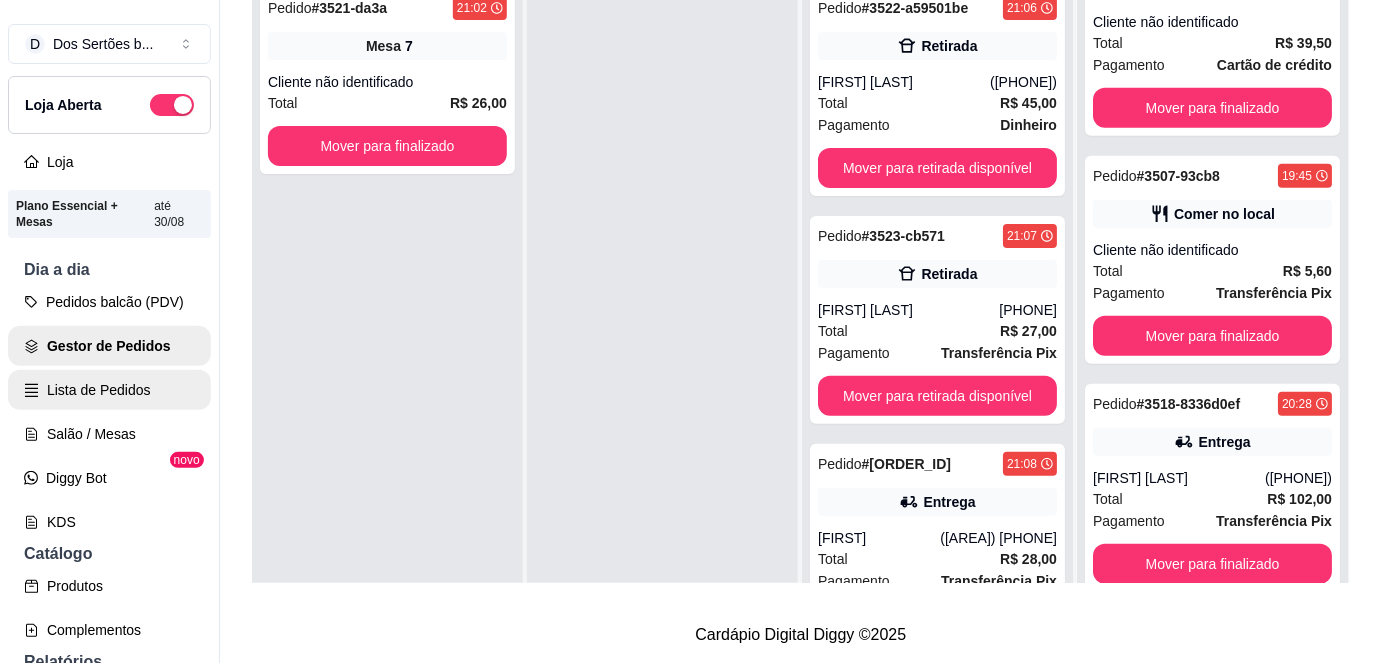 click on "Lista de Pedidos" at bounding box center [109, 390] 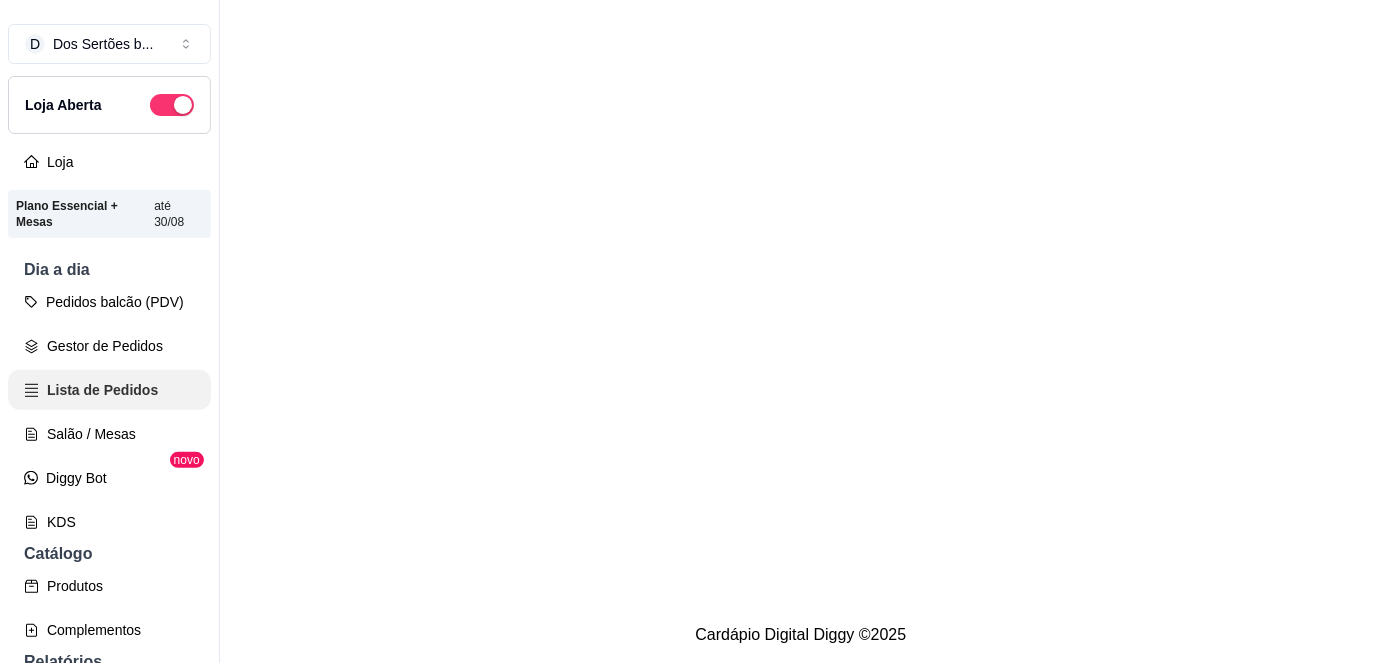 scroll, scrollTop: 0, scrollLeft: 0, axis: both 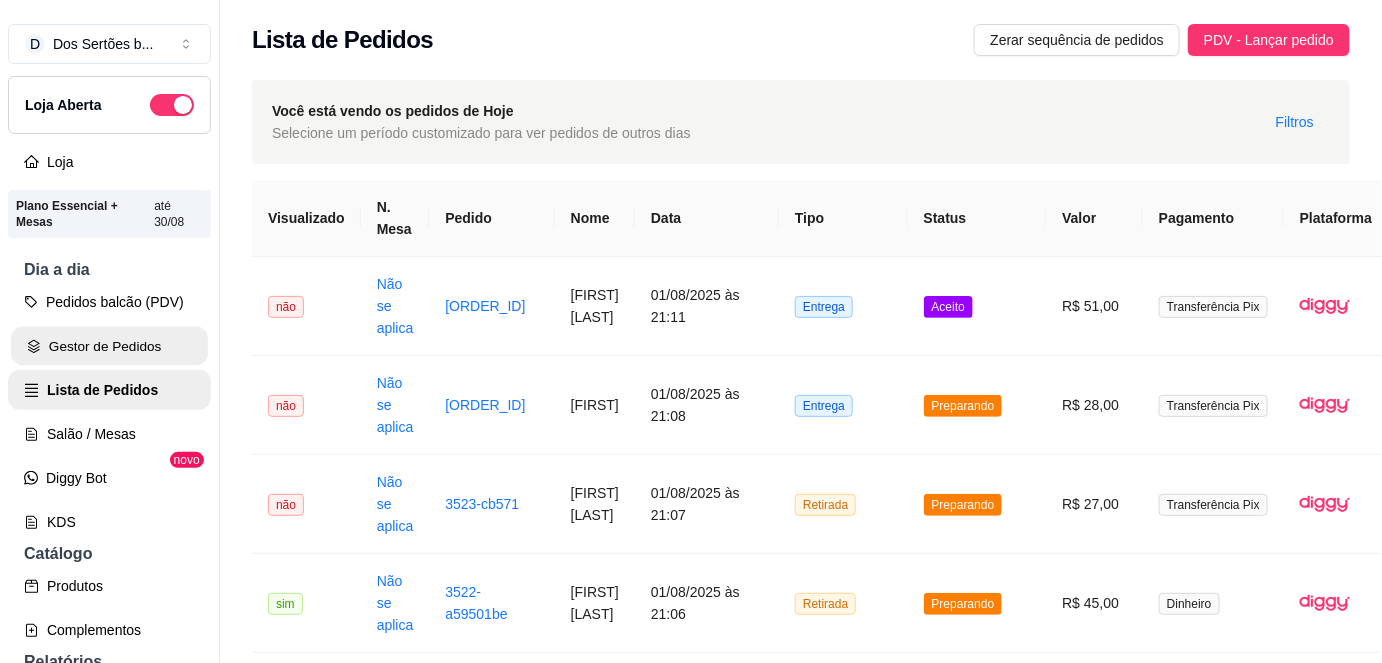 click on "Gestor de Pedidos" at bounding box center [109, 346] 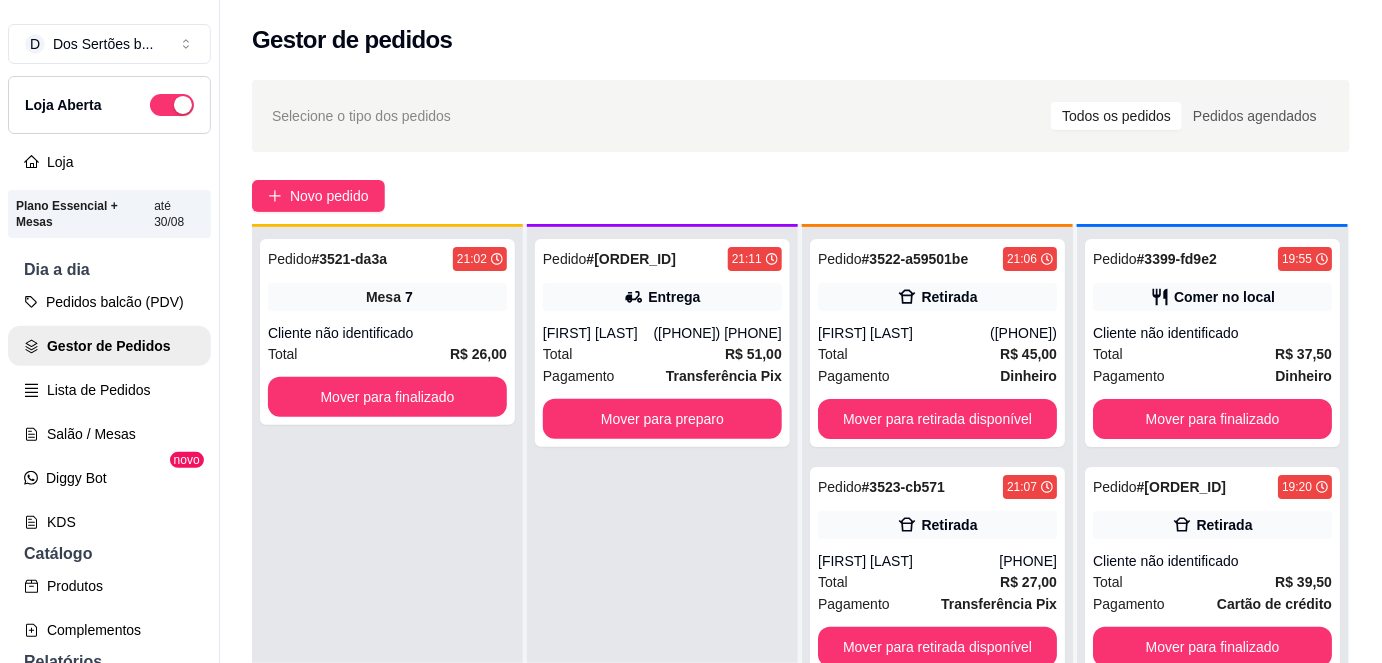 scroll, scrollTop: 56, scrollLeft: 0, axis: vertical 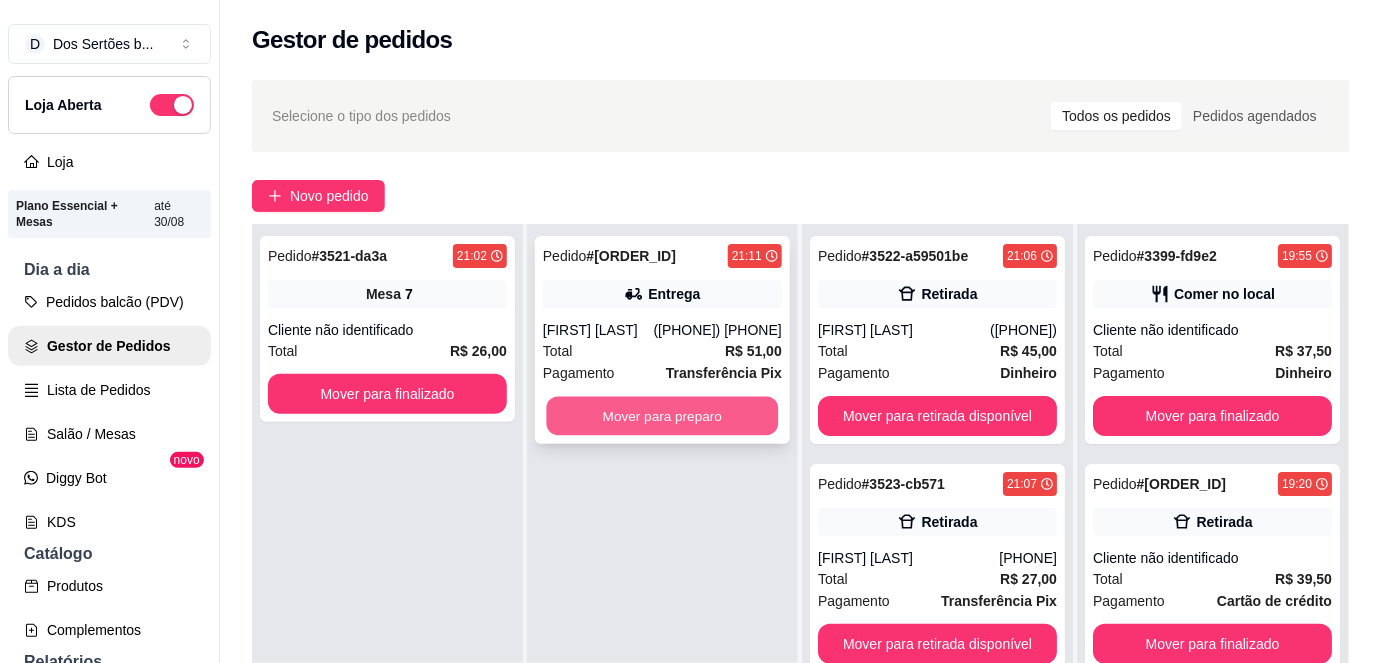 click on "Mover para preparo" at bounding box center (663, 416) 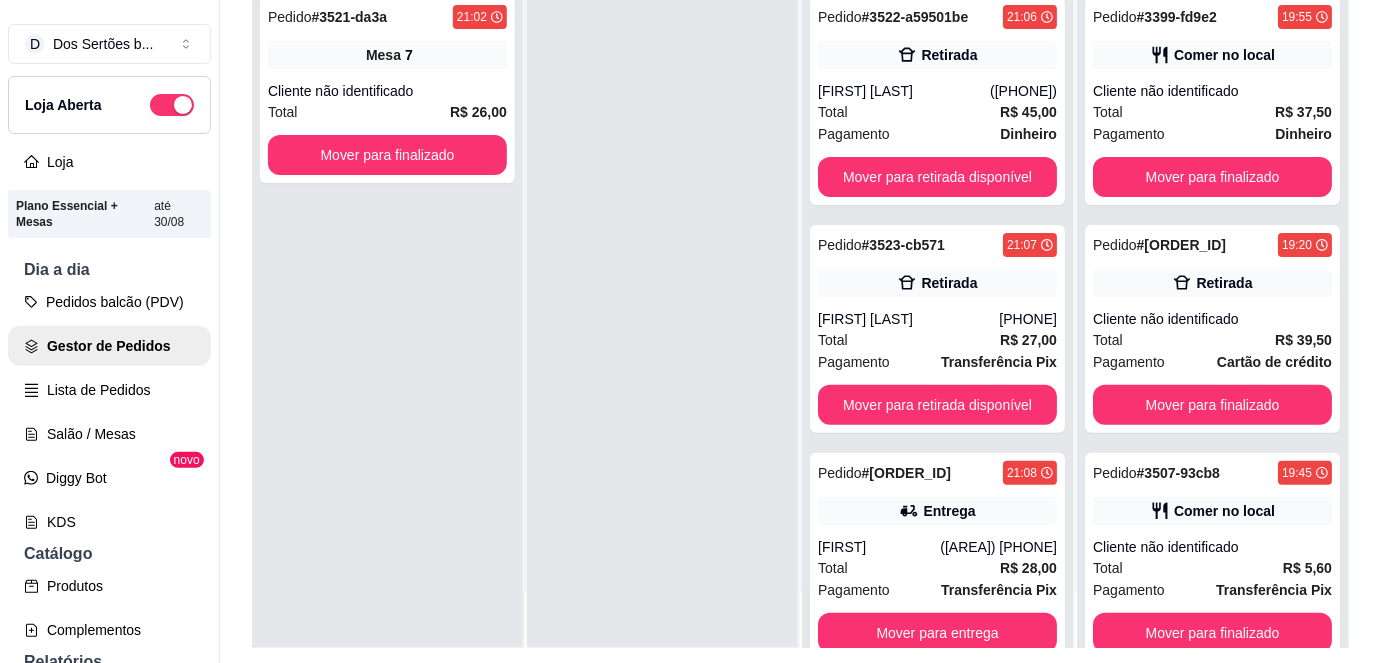 scroll, scrollTop: 317, scrollLeft: 0, axis: vertical 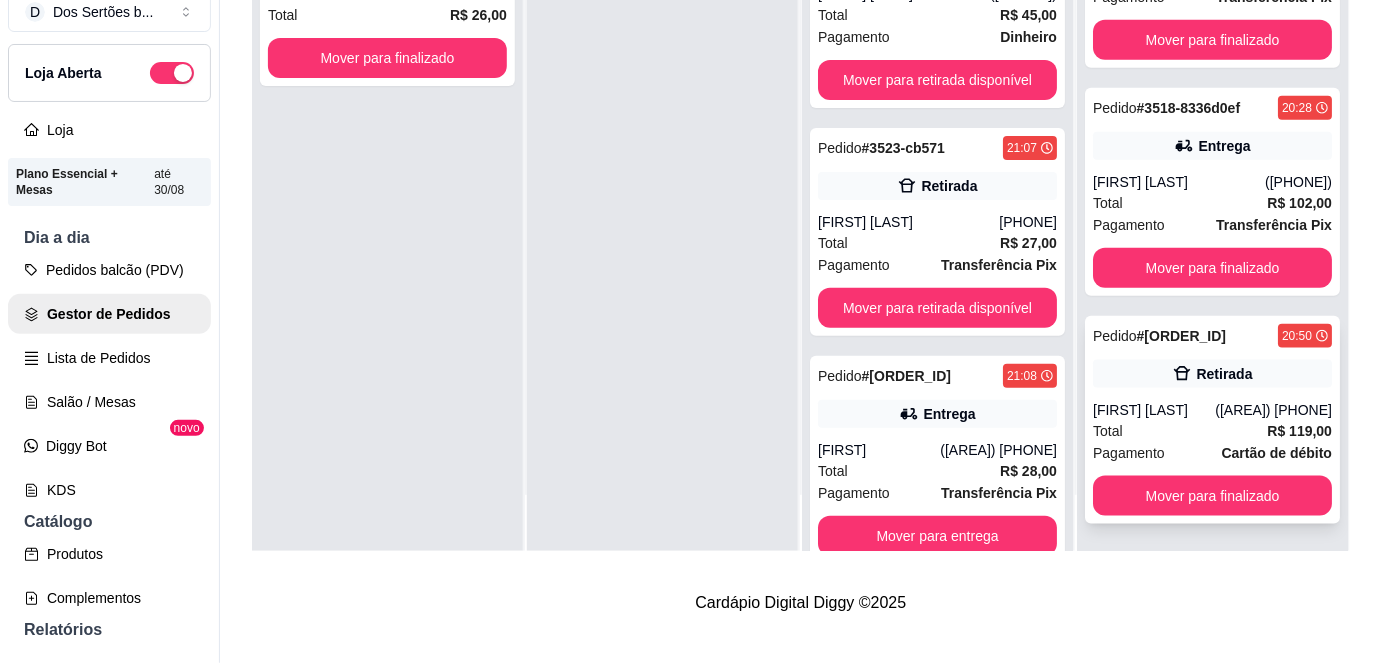 click on "Total R$ 119,00" at bounding box center [1212, 431] 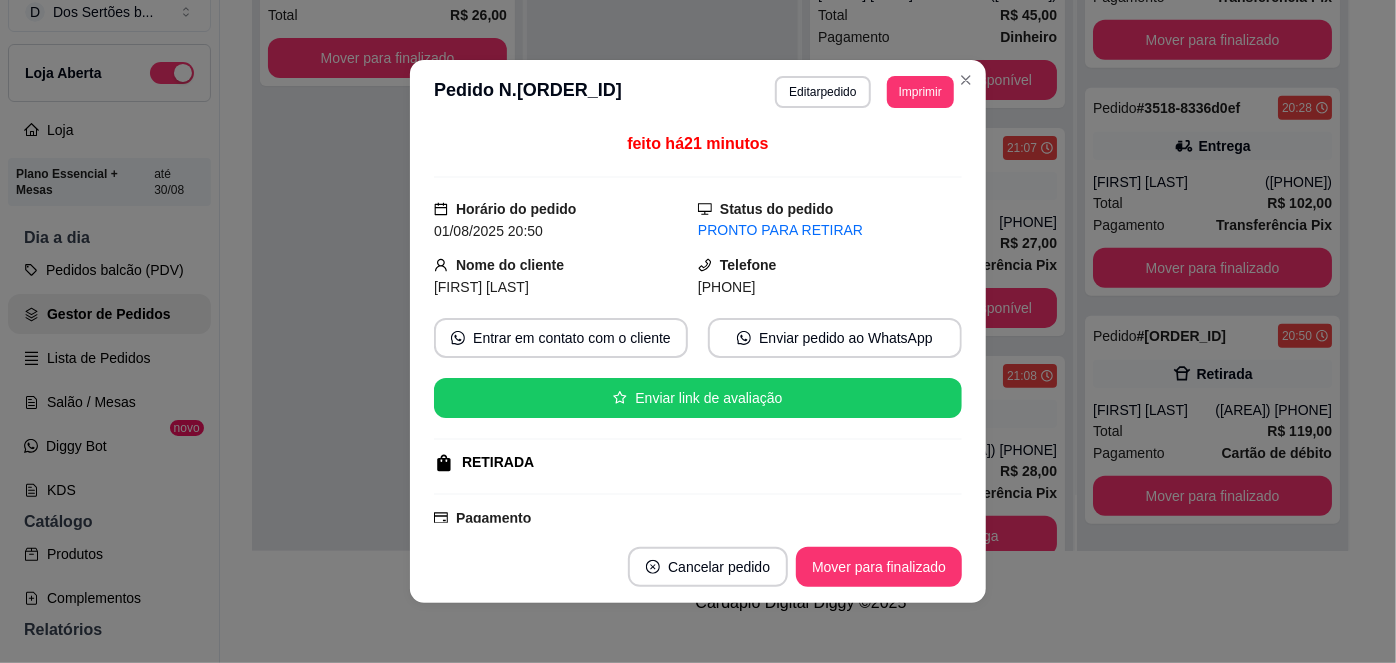 scroll, scrollTop: 410, scrollLeft: 0, axis: vertical 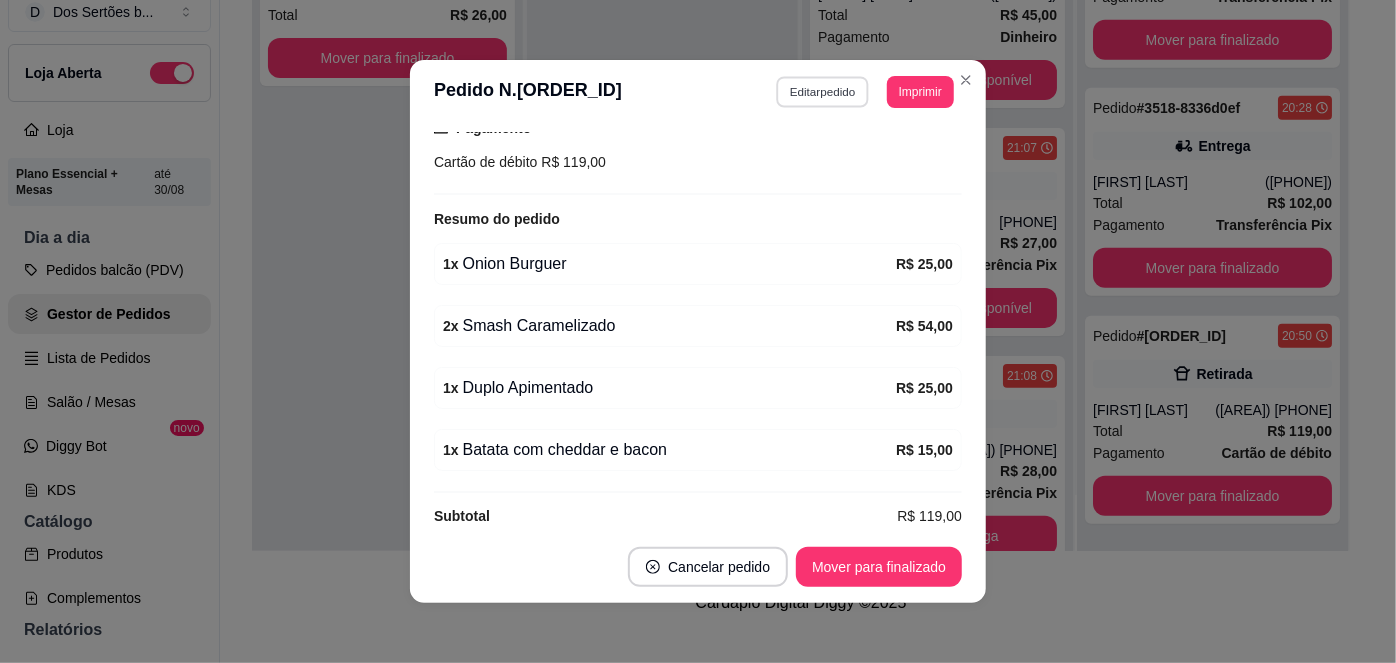 click on "Editar  pedido" at bounding box center [823, 91] 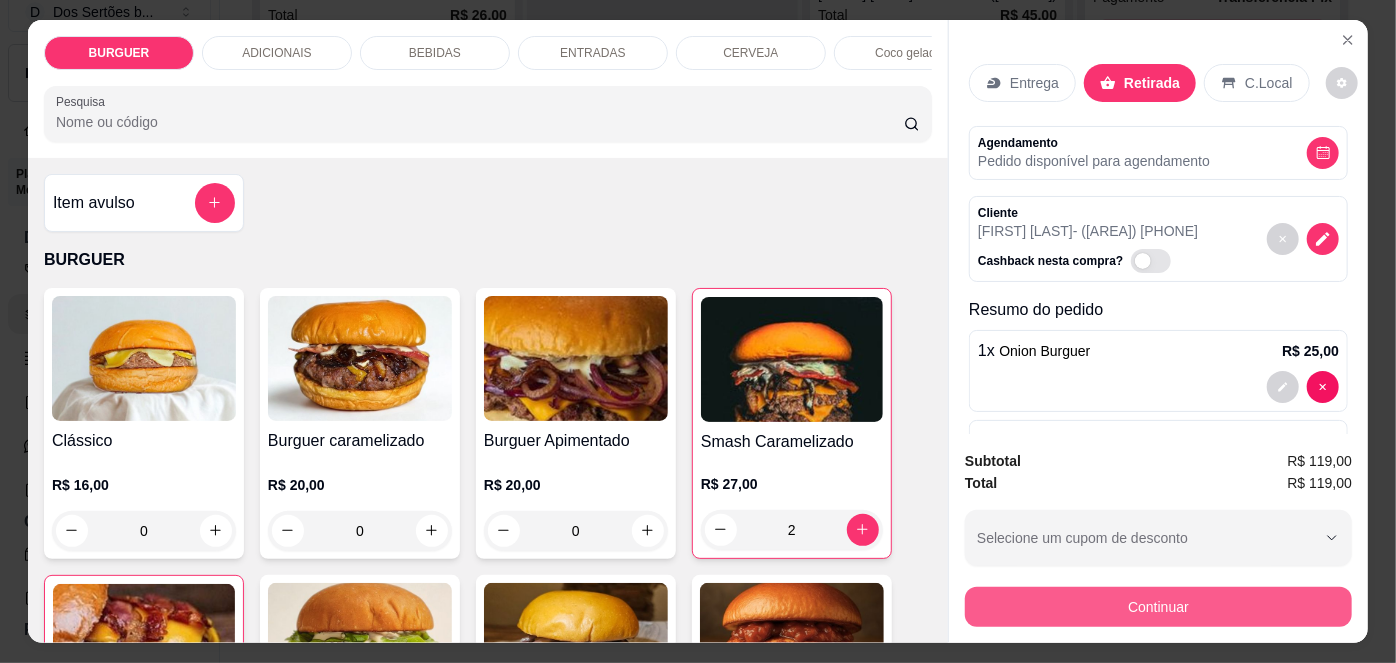 click on "Continuar" at bounding box center [1158, 607] 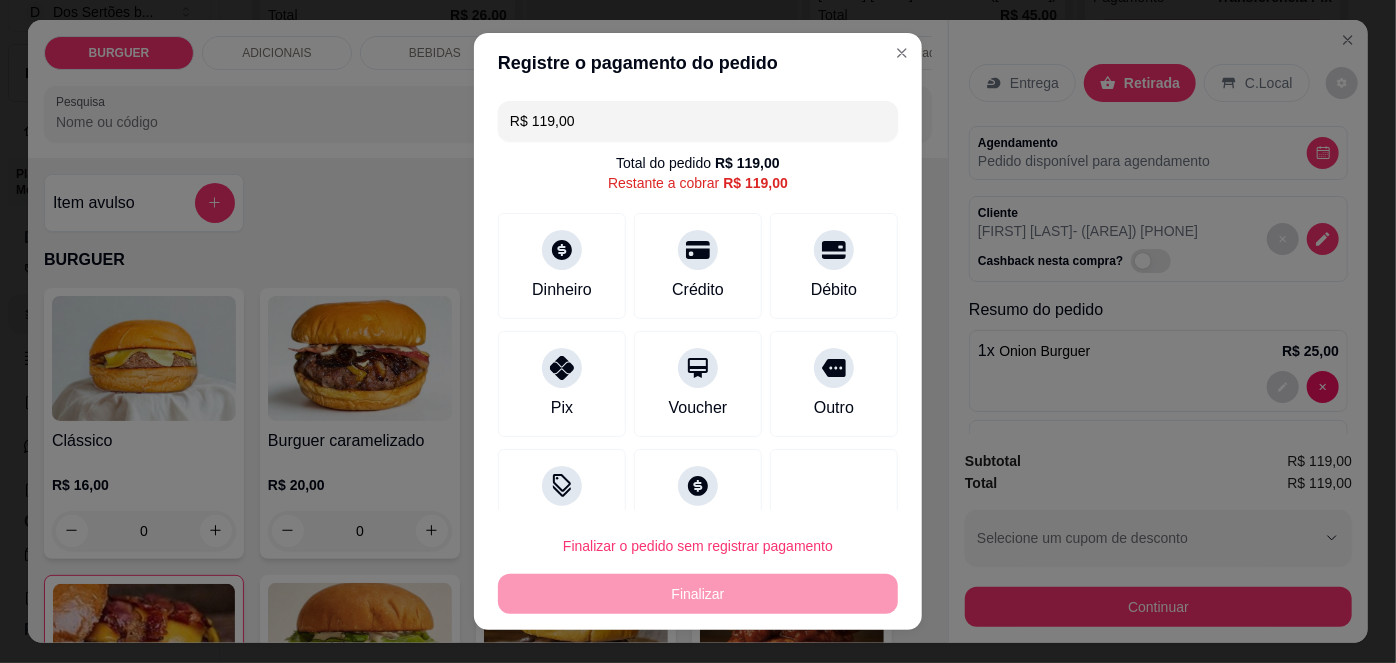 click on "R$ 119,00" at bounding box center (698, 121) 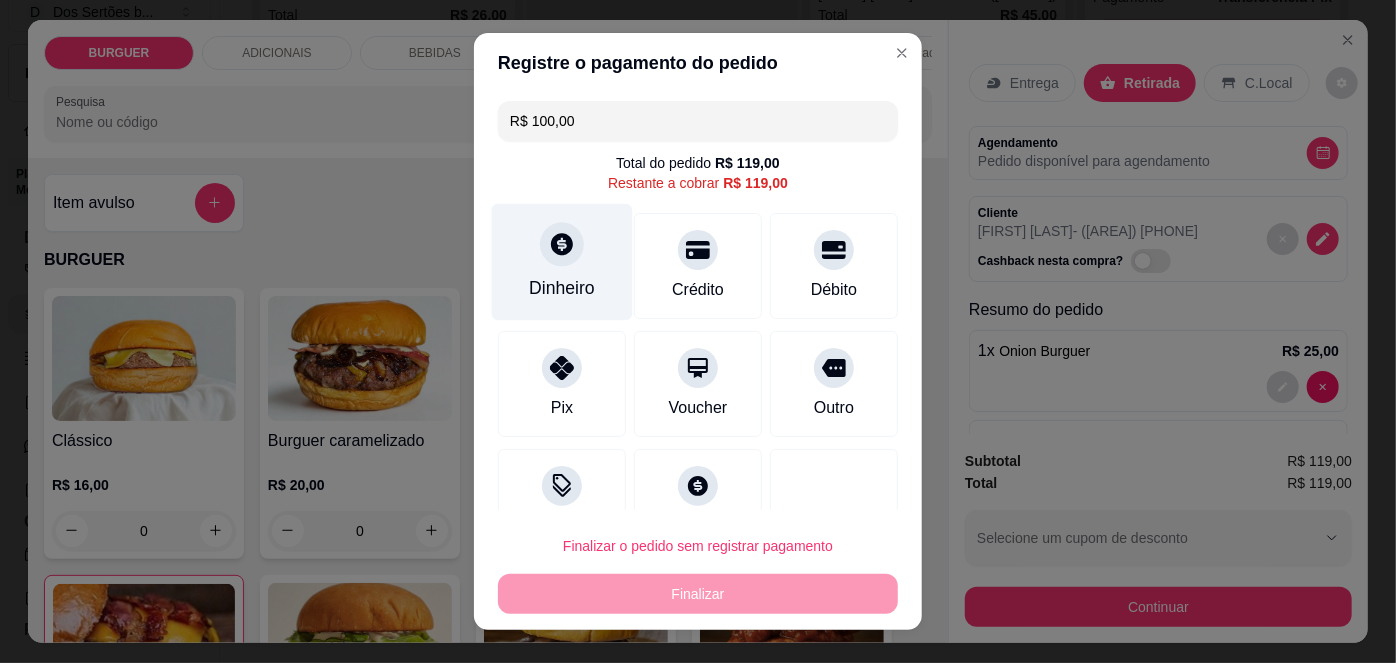 click on "Dinheiro" at bounding box center (562, 288) 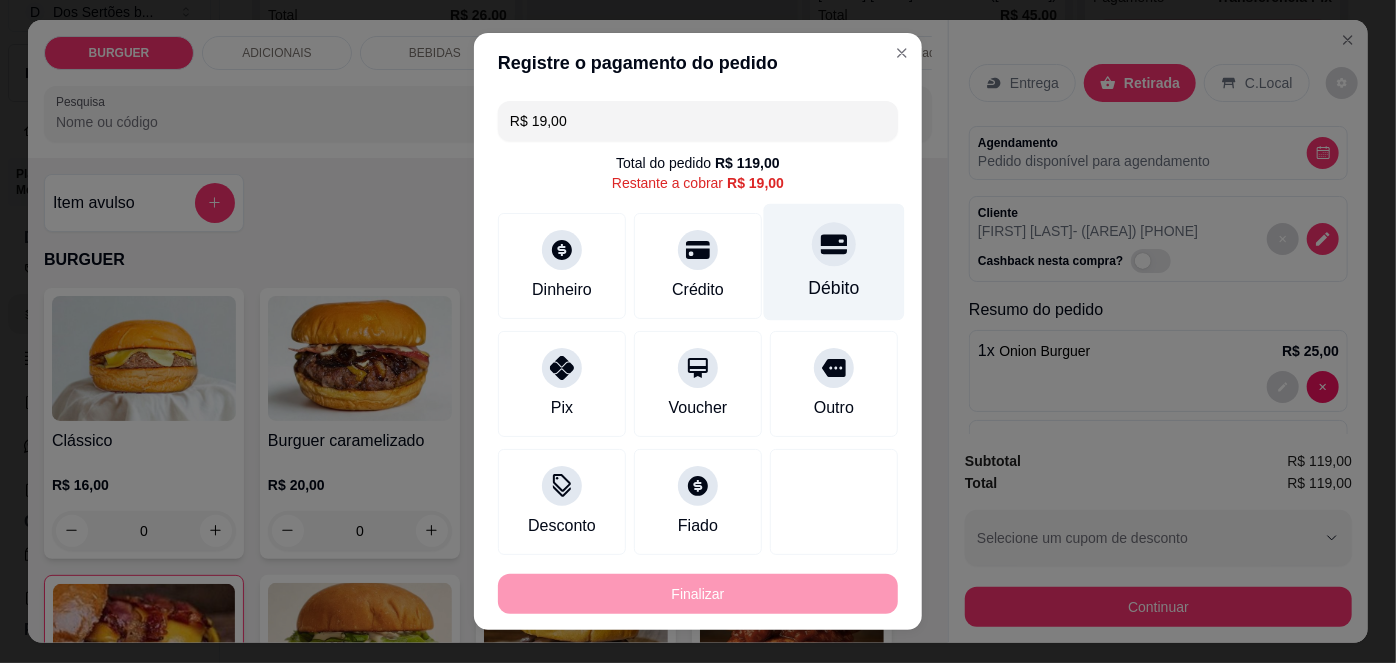 click at bounding box center (834, 245) 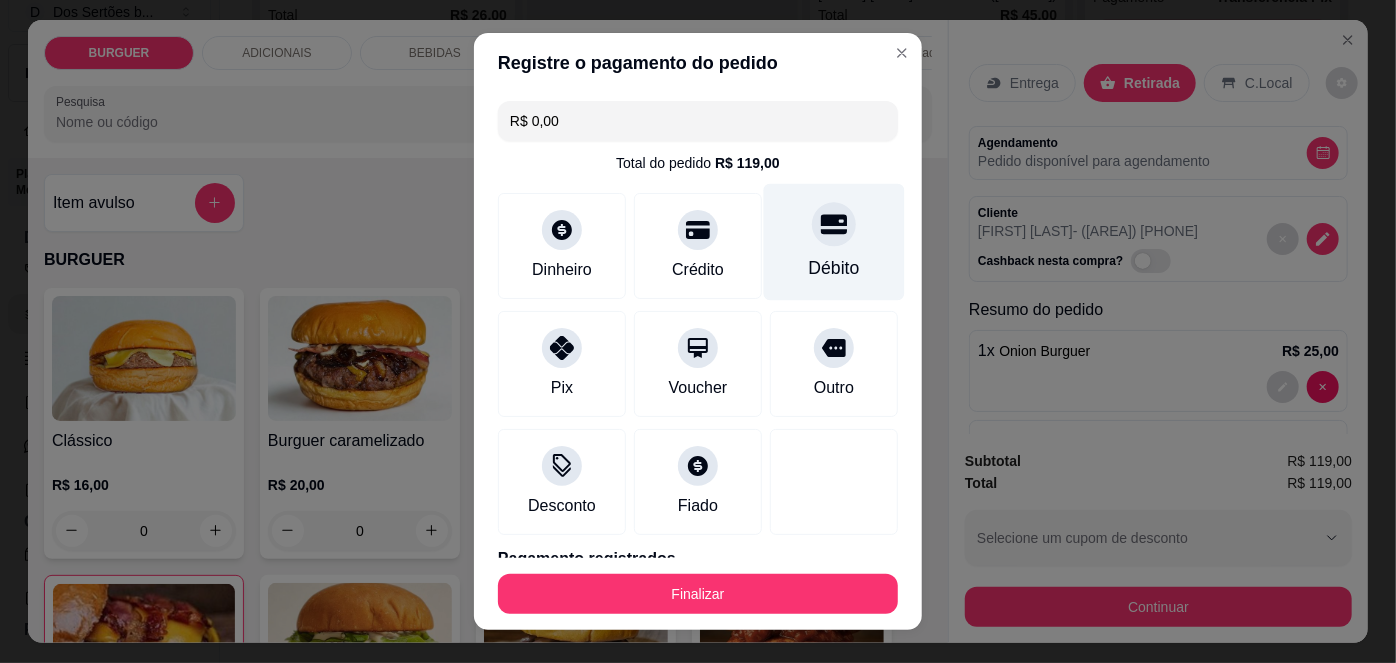 scroll, scrollTop: 163, scrollLeft: 0, axis: vertical 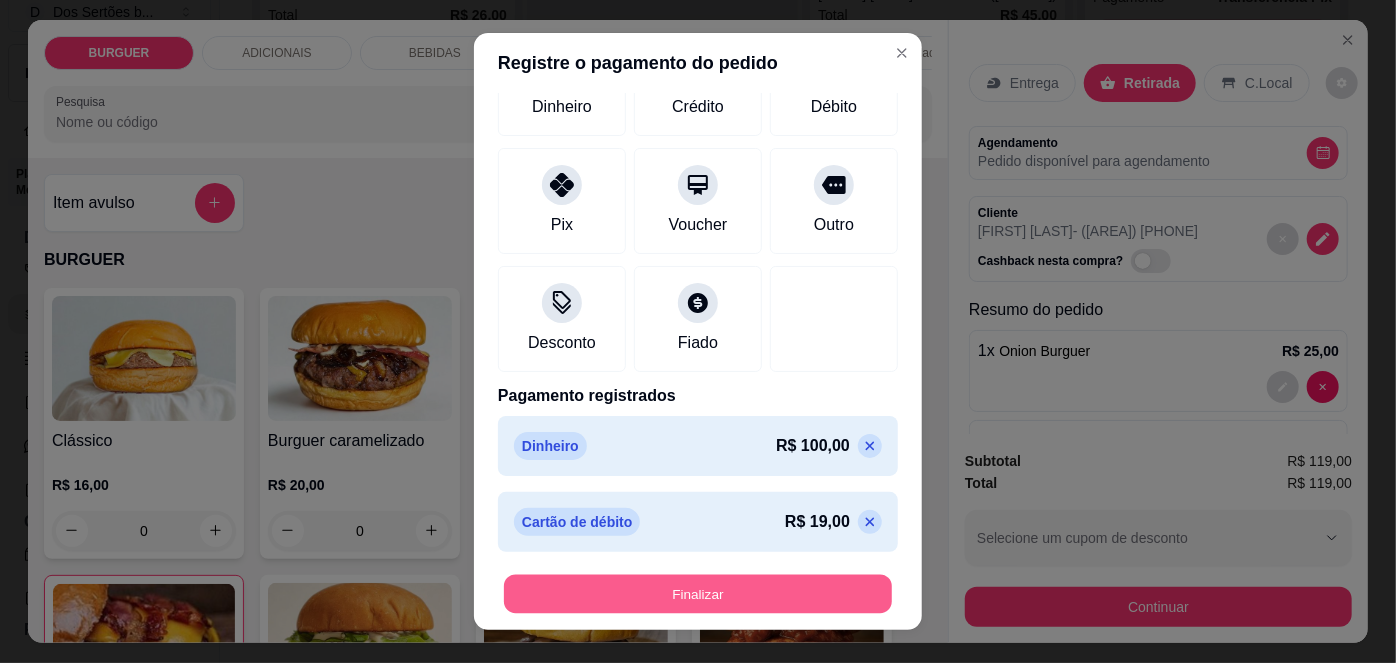 click on "Finalizar" at bounding box center [698, 593] 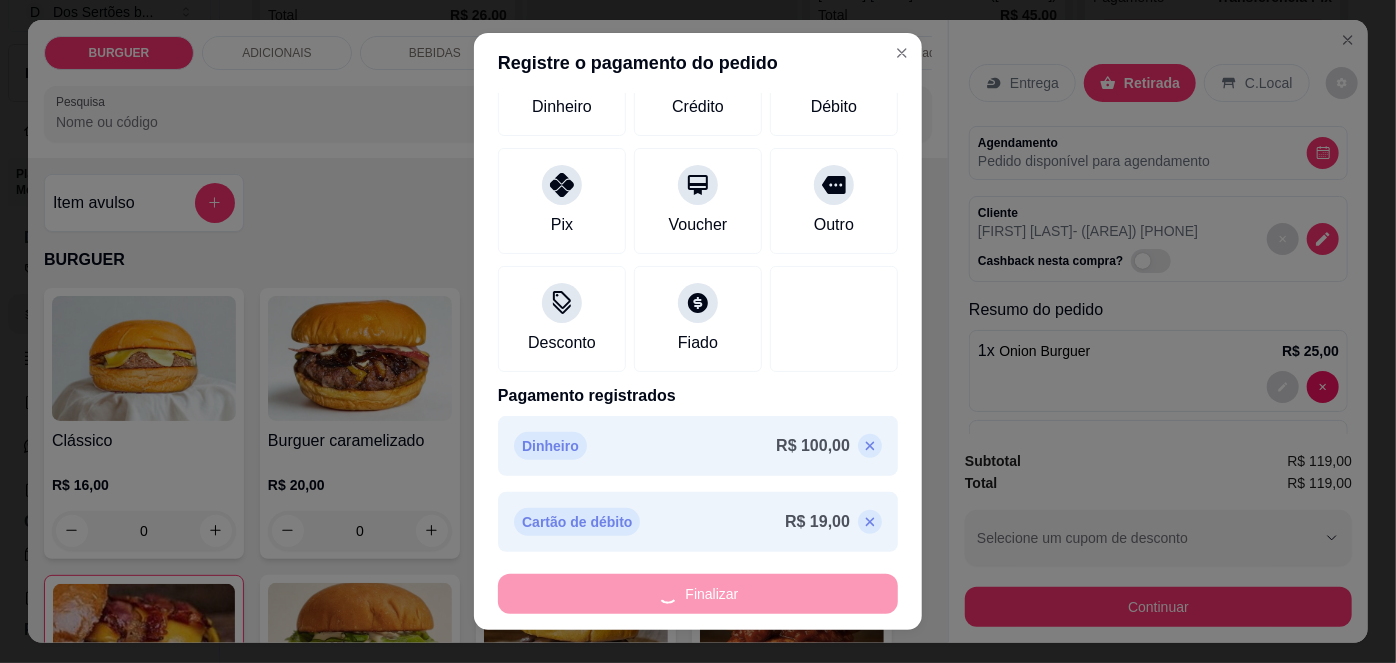 type on "0" 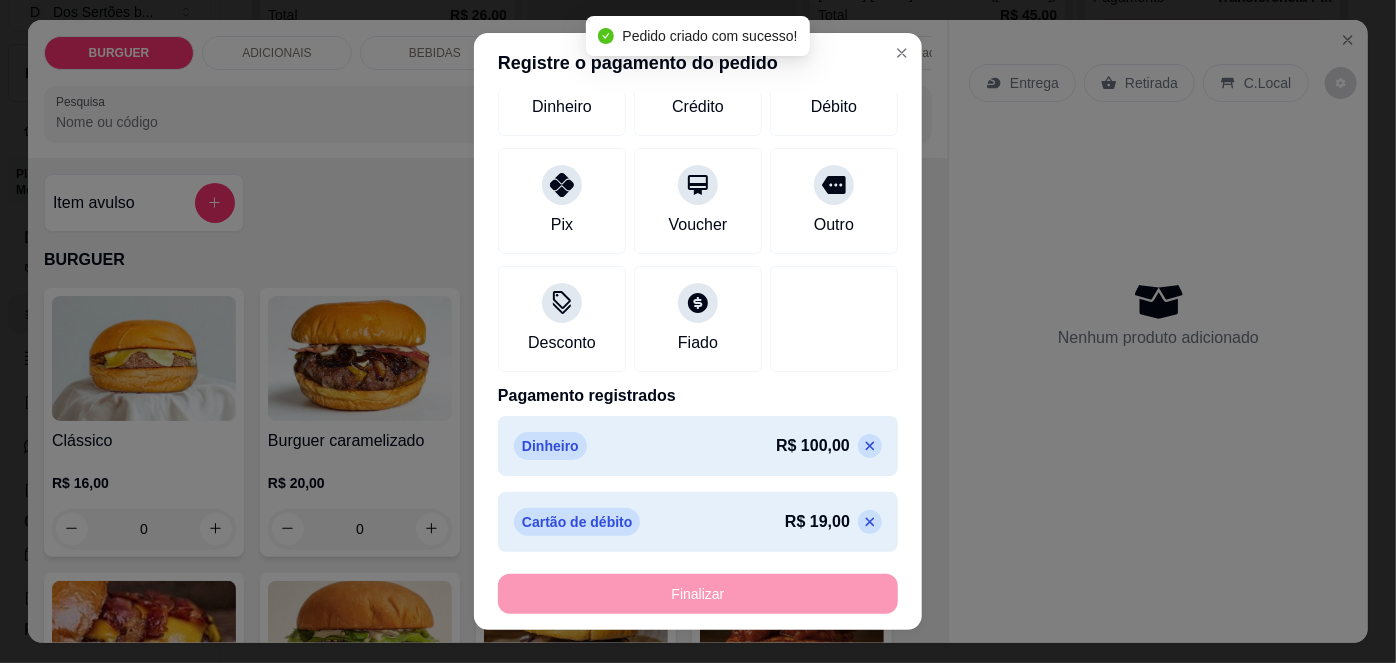 scroll, scrollTop: 374, scrollLeft: 0, axis: vertical 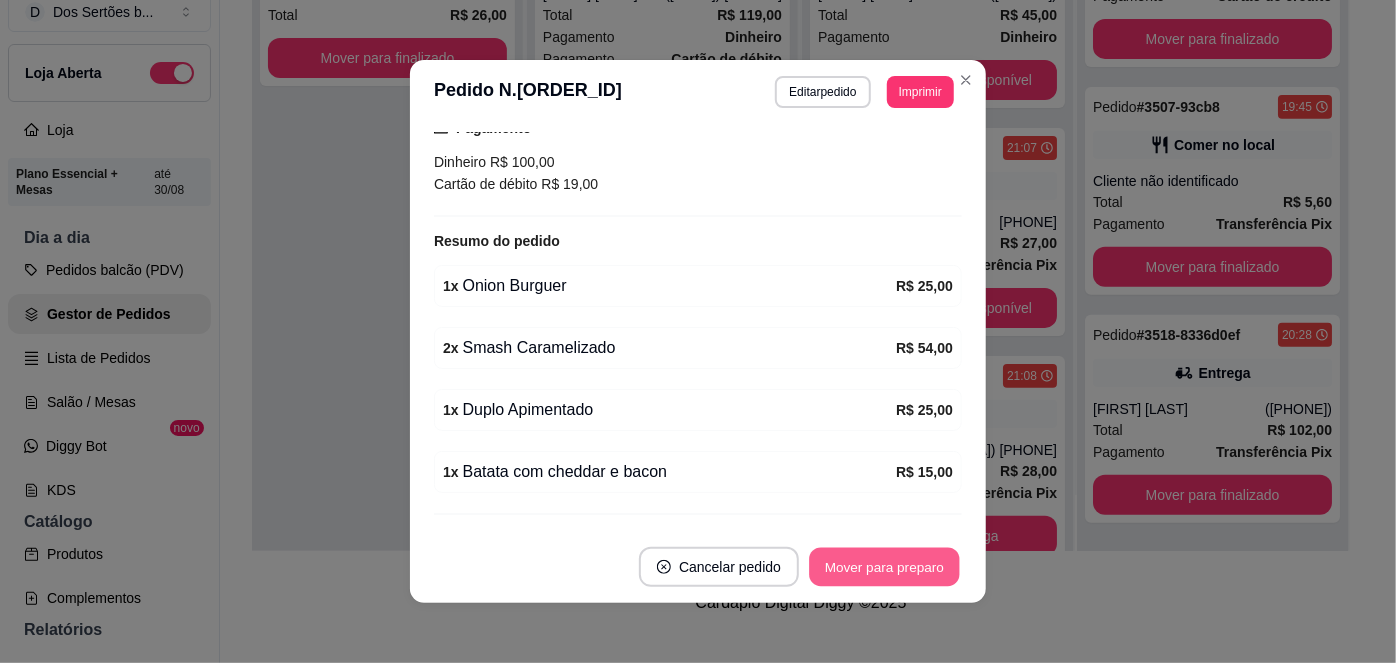 click on "Mover para preparo" at bounding box center [884, 567] 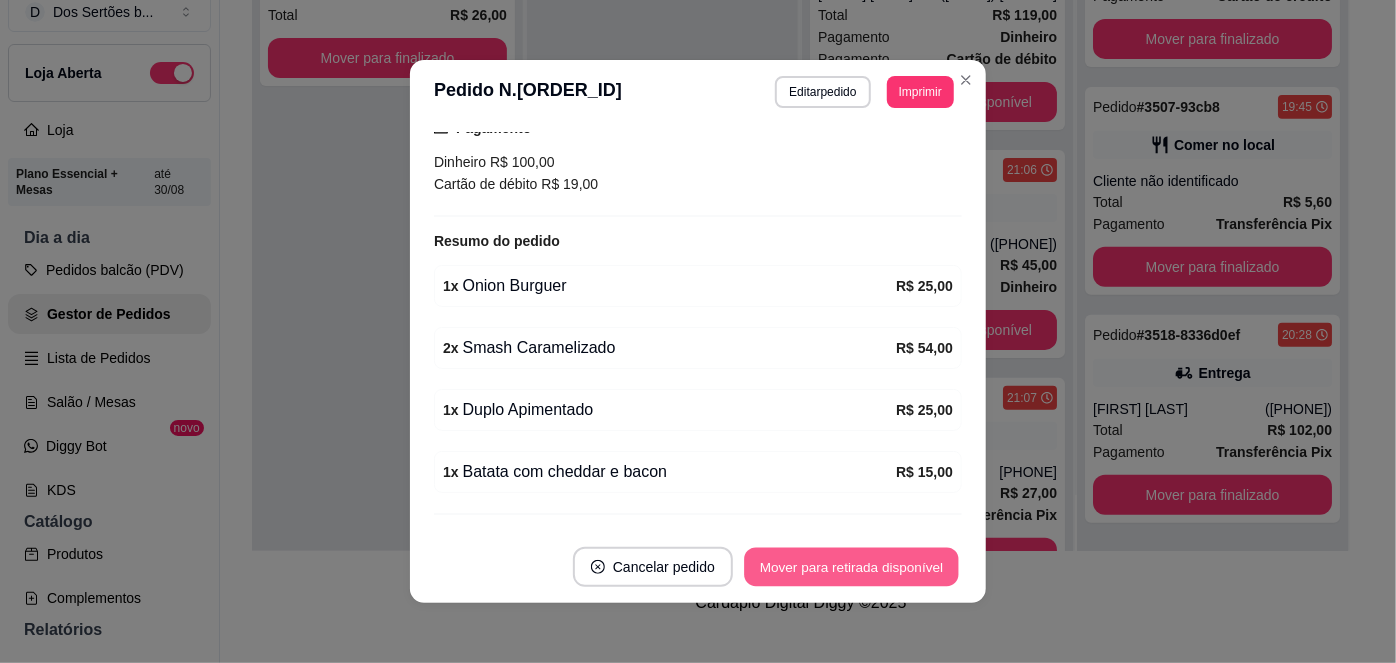 click on "Mover para retirada disponível" at bounding box center (851, 567) 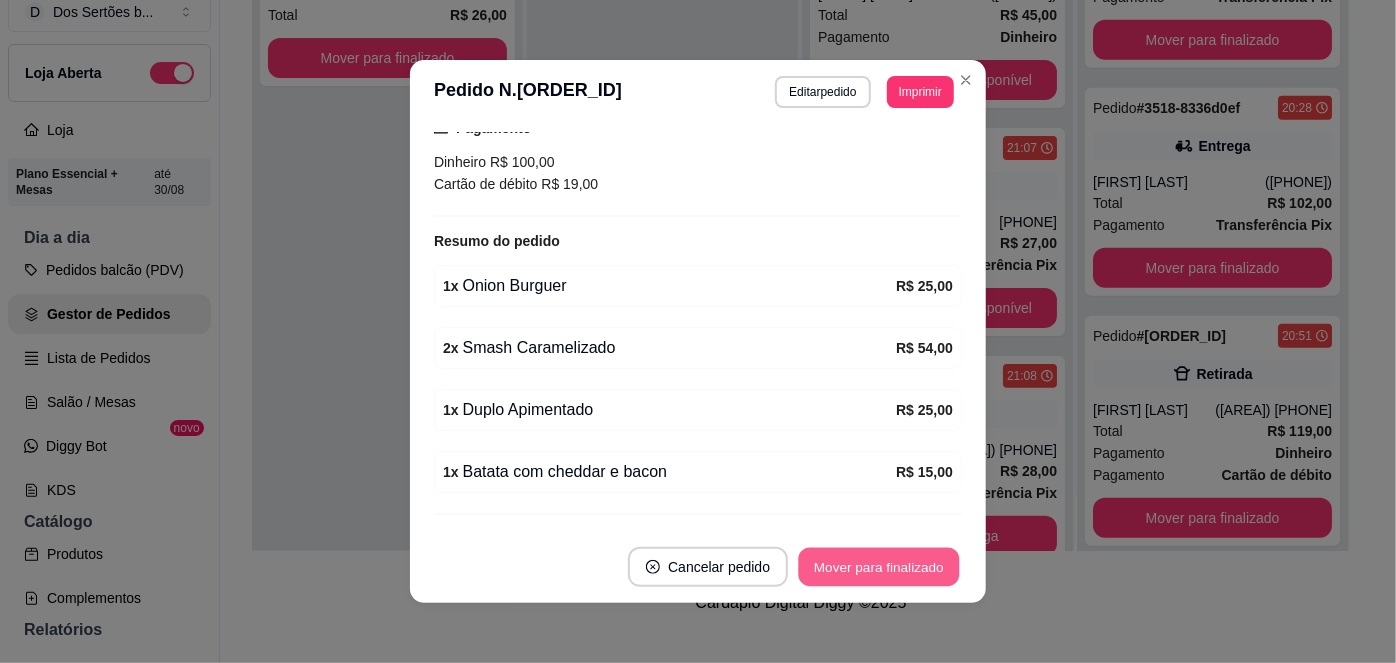 click on "Mover para finalizado" at bounding box center [879, 567] 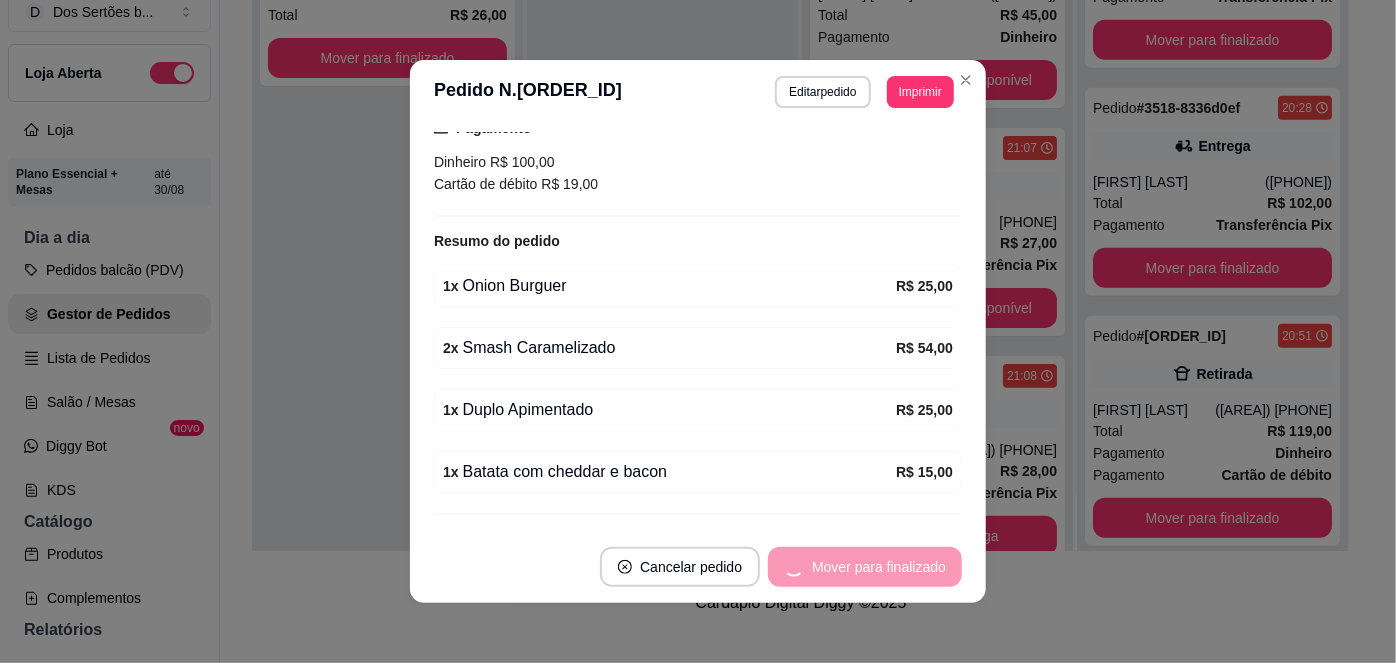 scroll, scrollTop: 269, scrollLeft: 0, axis: vertical 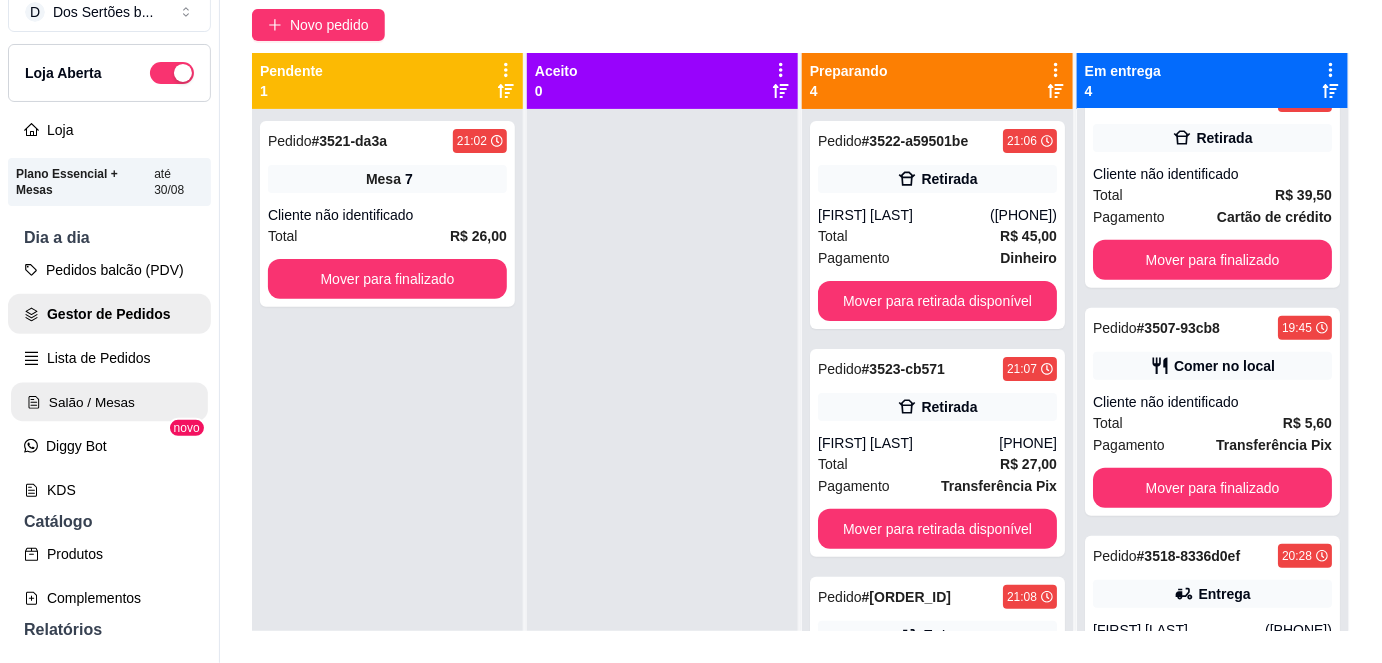 click on "Salão / Mesas" at bounding box center (109, 402) 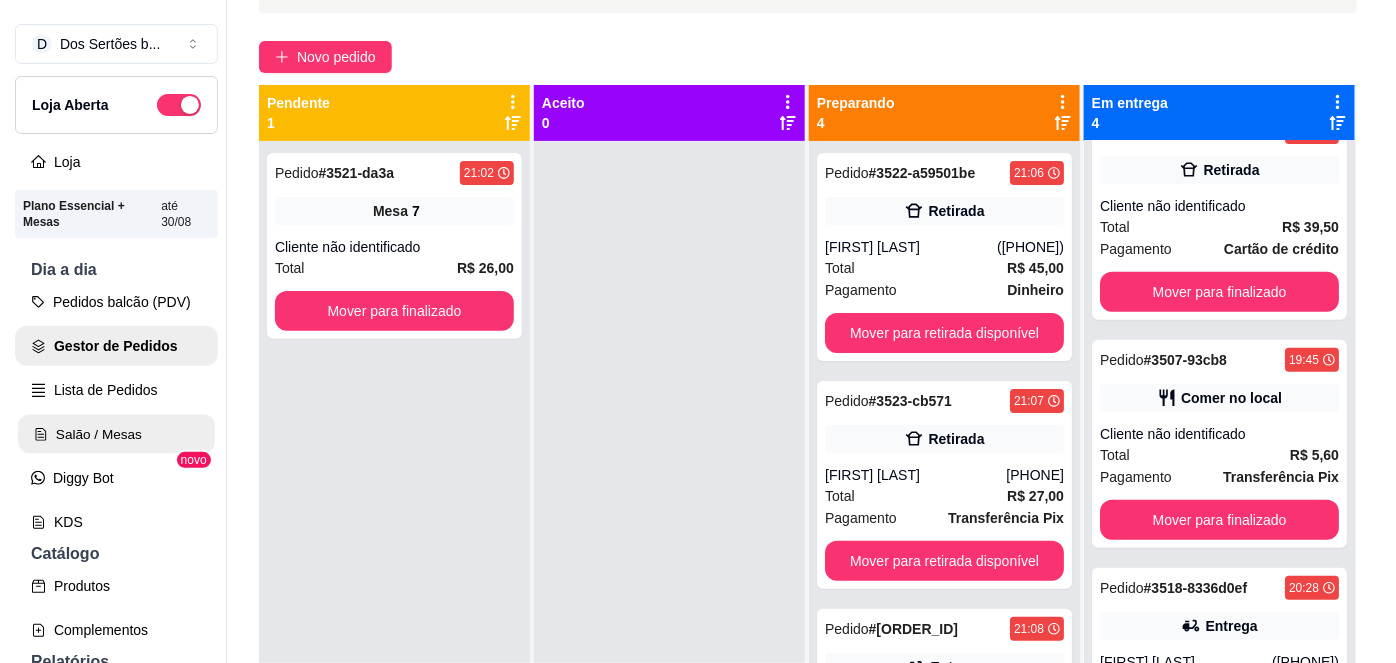 scroll, scrollTop: 0, scrollLeft: 0, axis: both 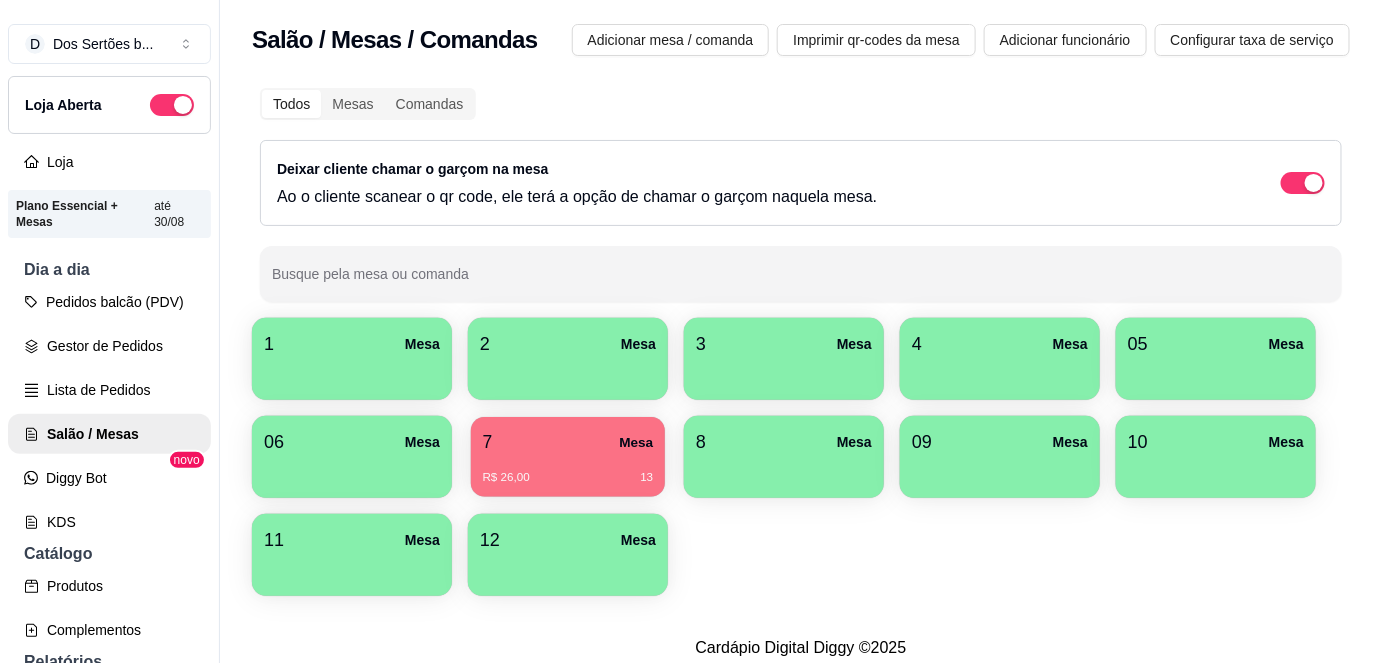 click on "R$ 26,00 13" at bounding box center [568, 470] 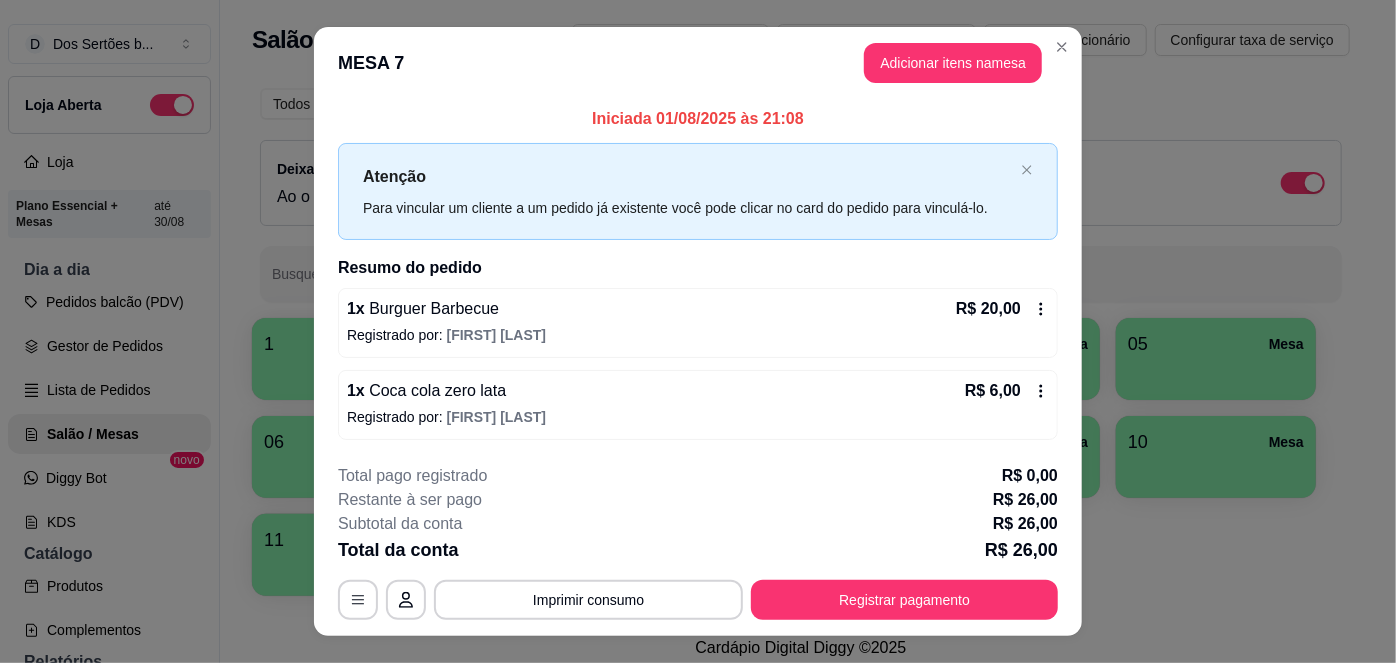 scroll, scrollTop: 36, scrollLeft: 0, axis: vertical 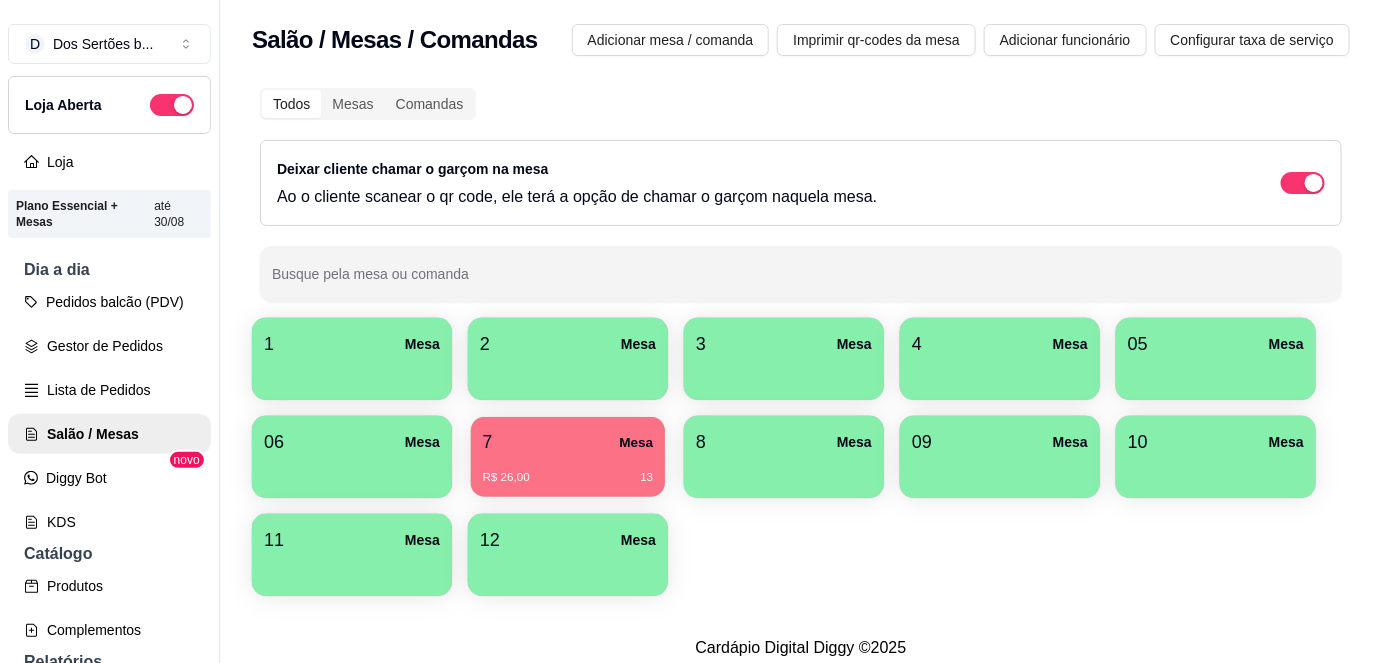 click on "7 Mesa R$ 26,00 13" at bounding box center [568, 457] 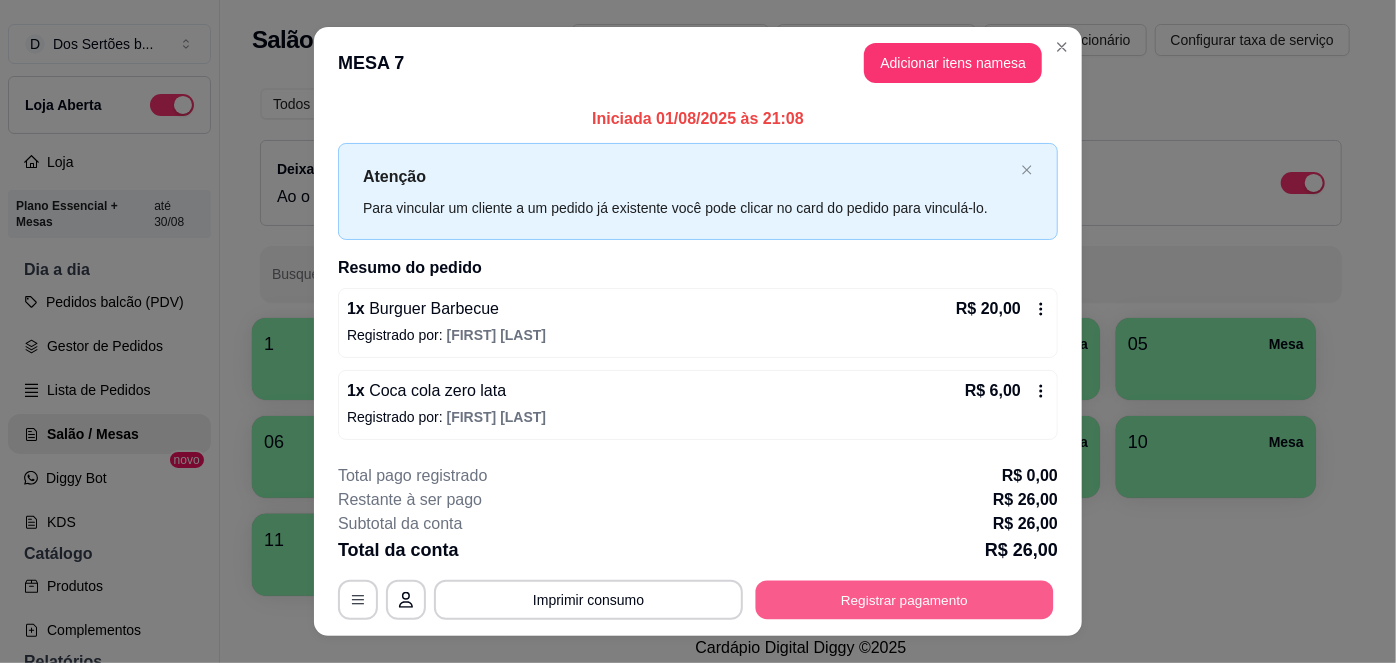 click on "Registrar pagamento" at bounding box center [905, 600] 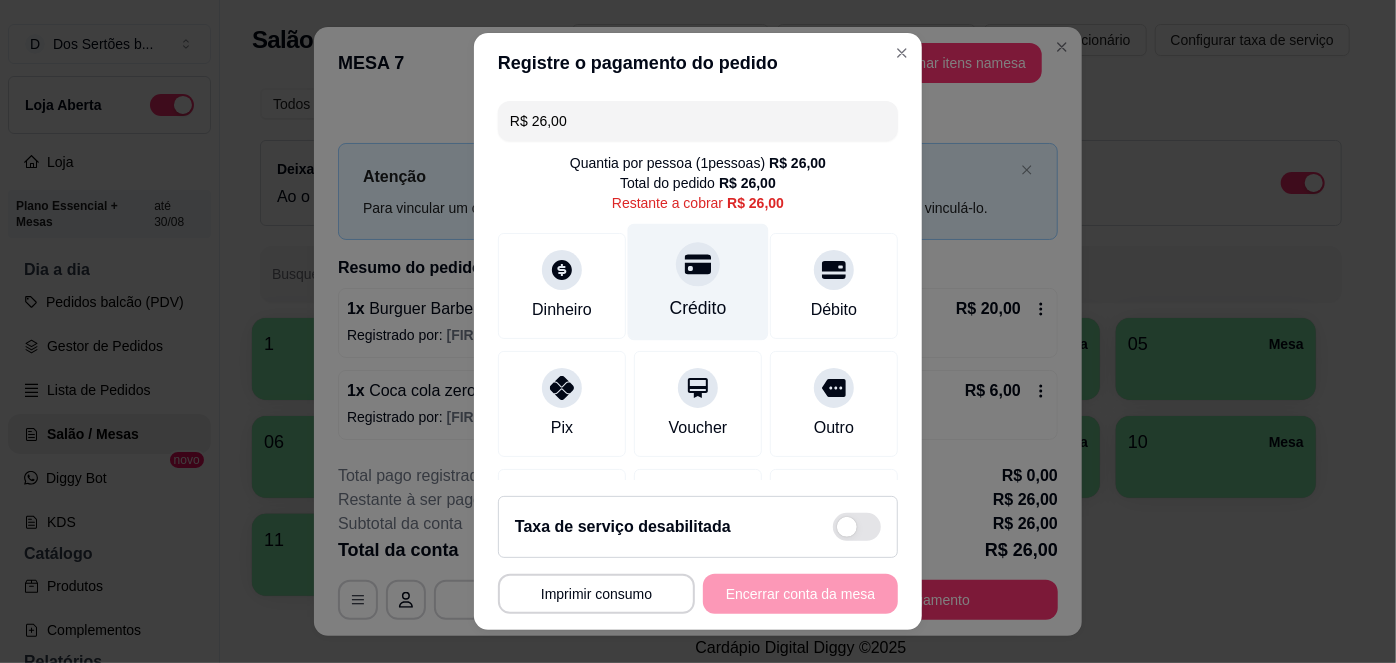 click on "Crédito" at bounding box center [698, 308] 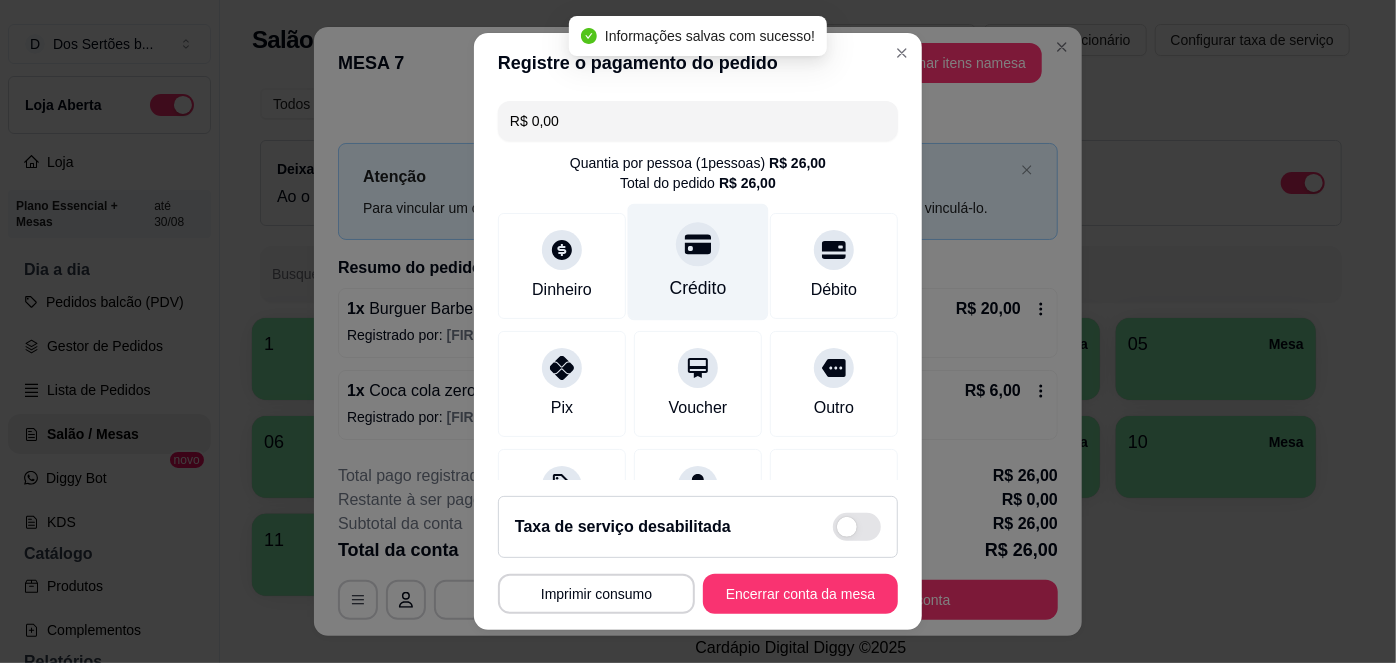 type on "R$ 0,00" 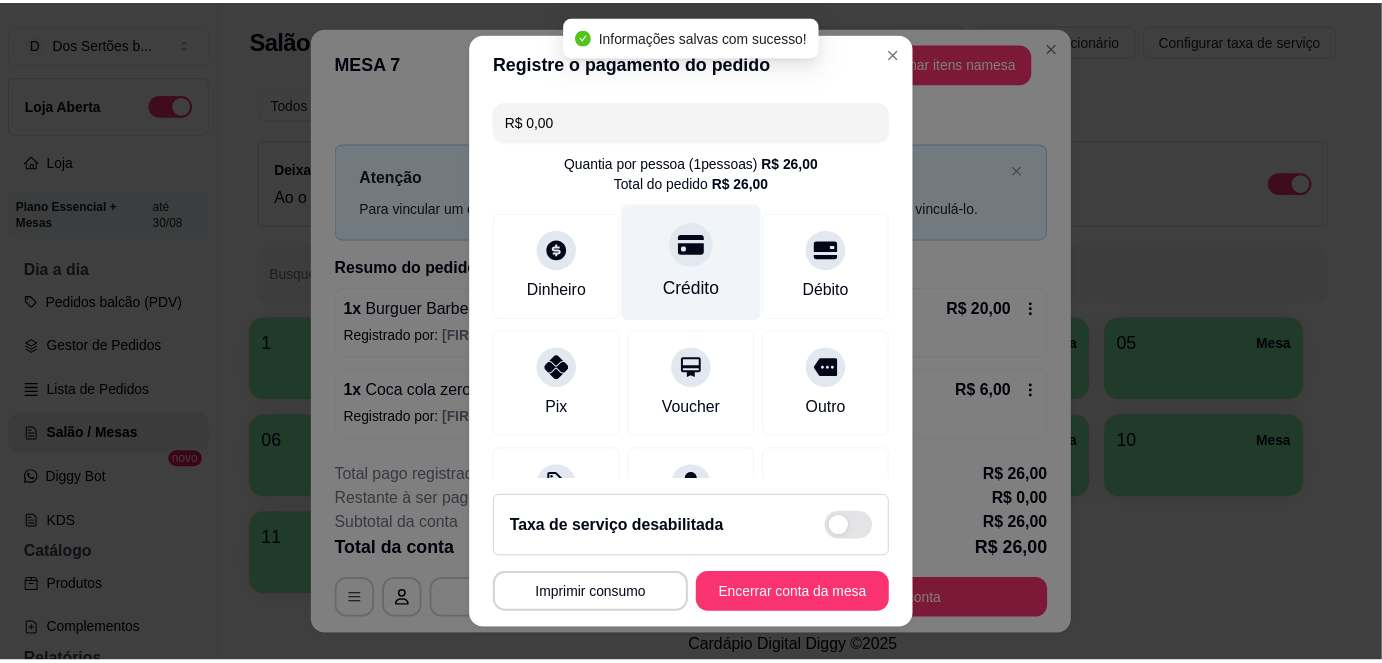 scroll, scrollTop: 208, scrollLeft: 0, axis: vertical 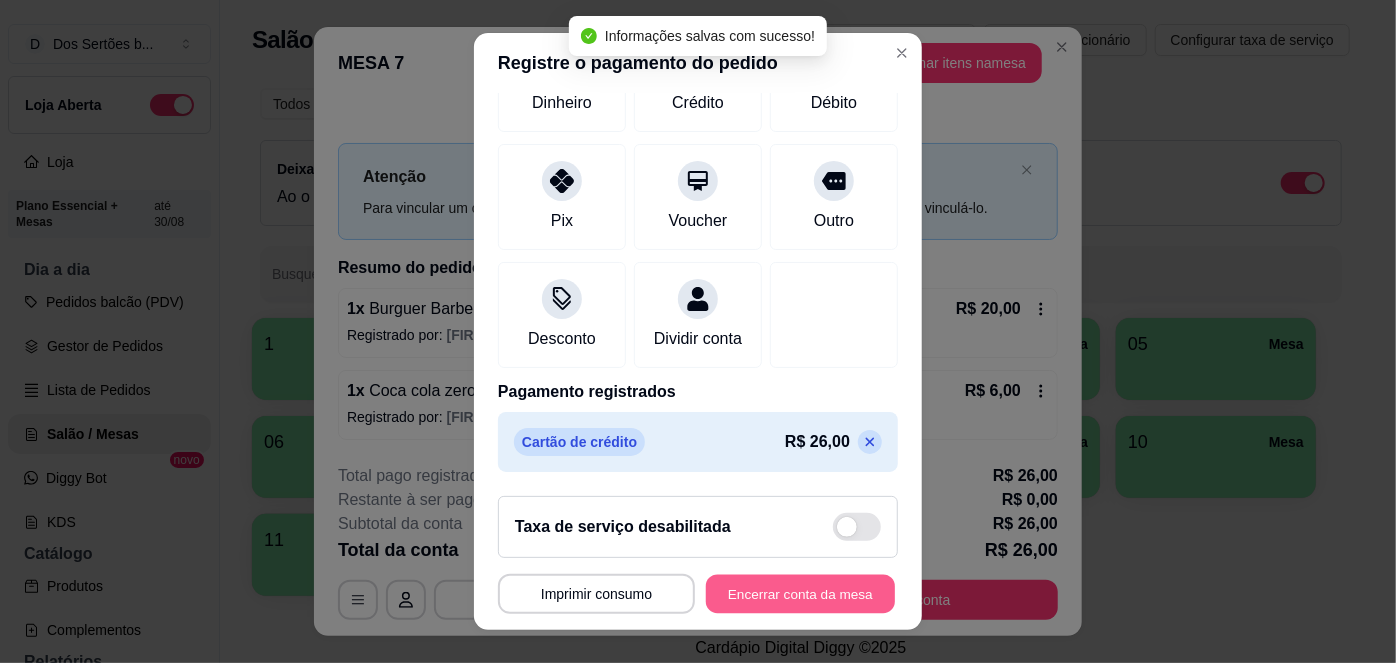 click on "Encerrar conta da mesa" at bounding box center [800, 593] 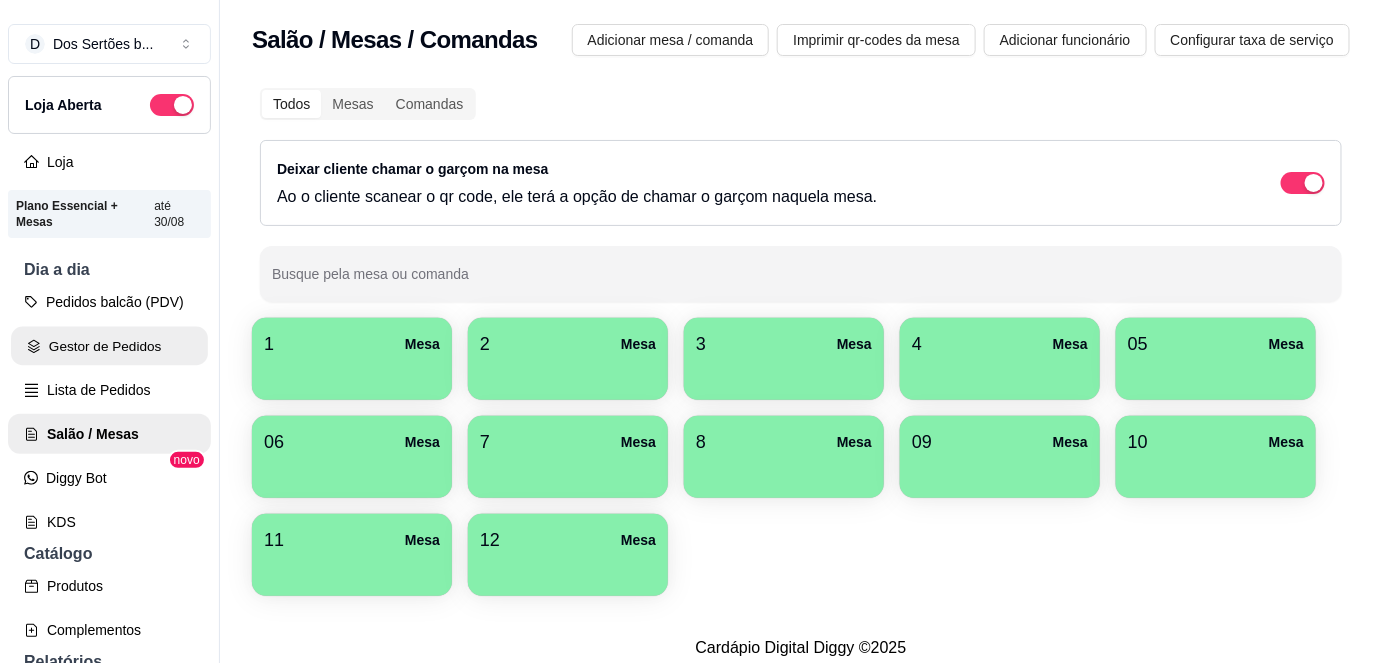 click on "Gestor de Pedidos" at bounding box center [109, 346] 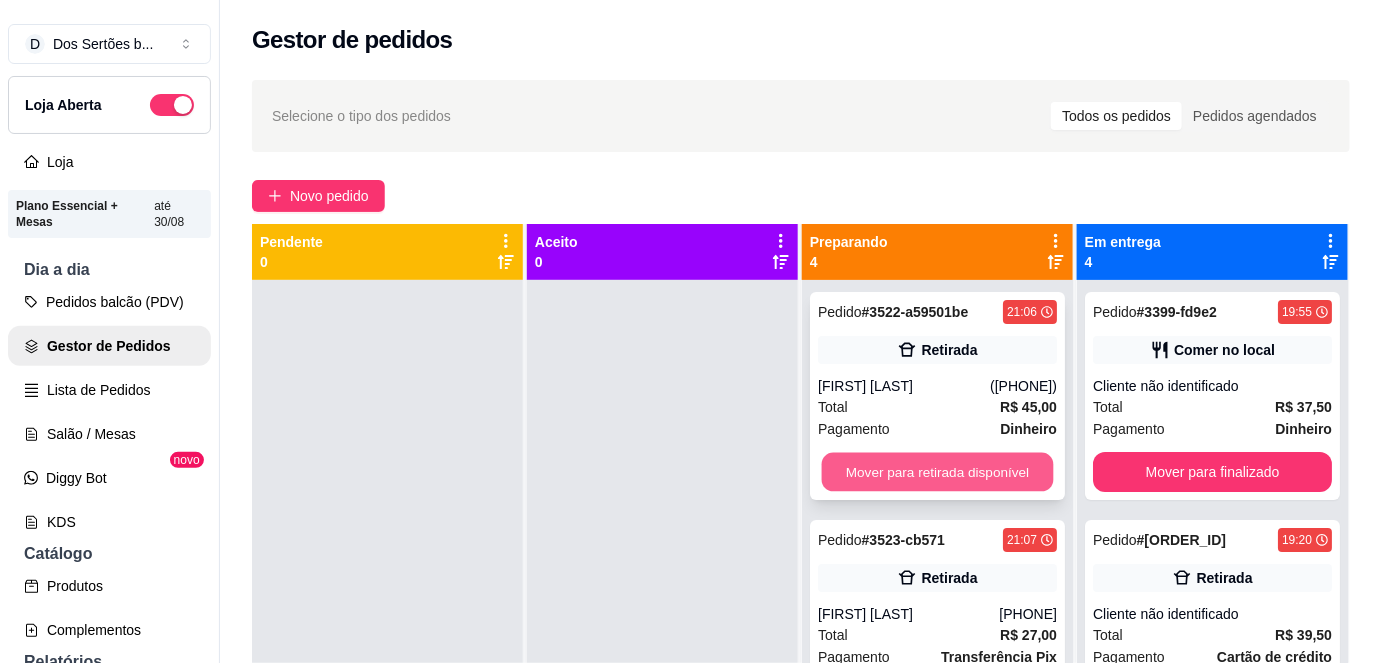 click on "Mover para retirada disponível" at bounding box center (938, 472) 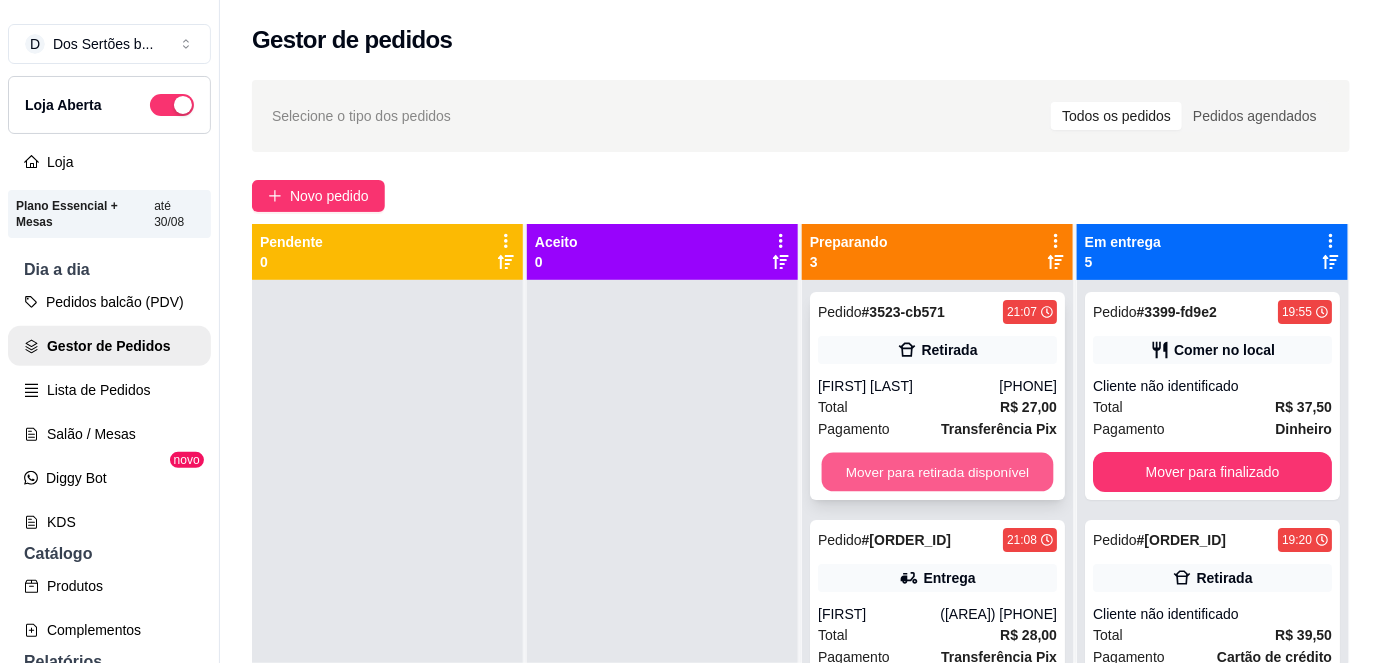 click on "Mover para retirada disponível" at bounding box center [938, 472] 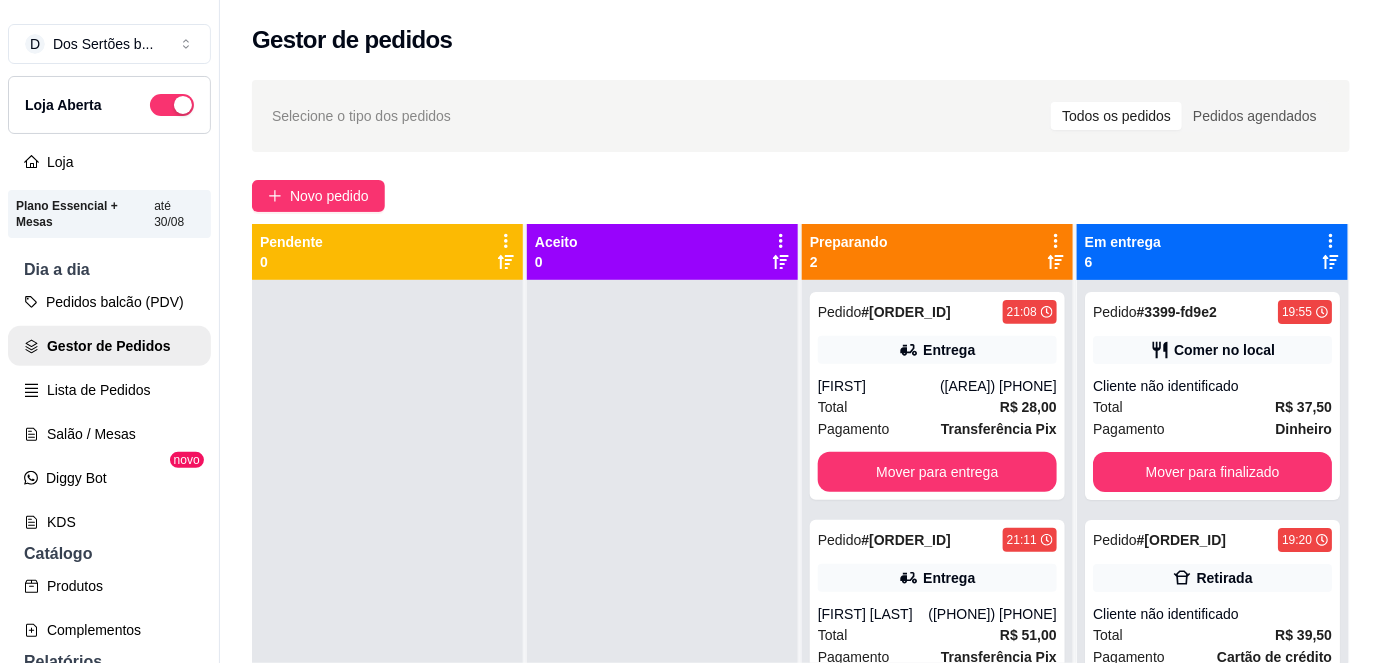 scroll, scrollTop: 56, scrollLeft: 0, axis: vertical 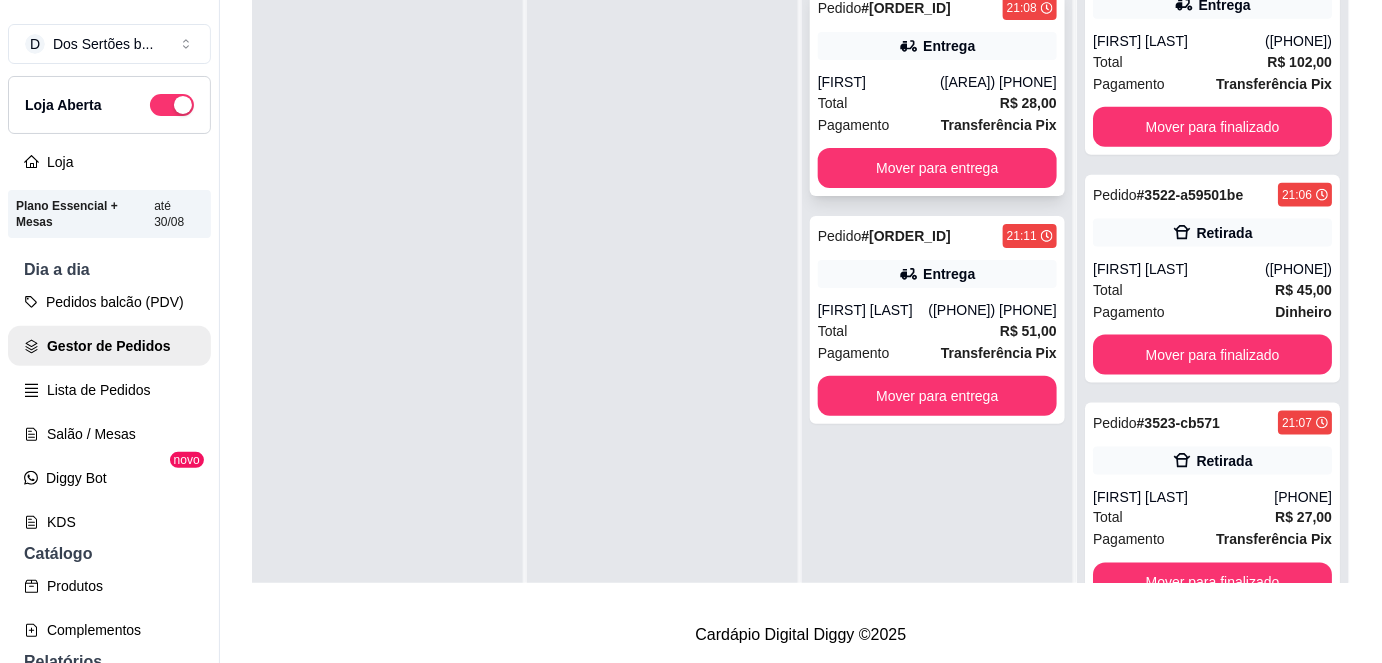 click on "Total R$ 28,00" at bounding box center (937, 103) 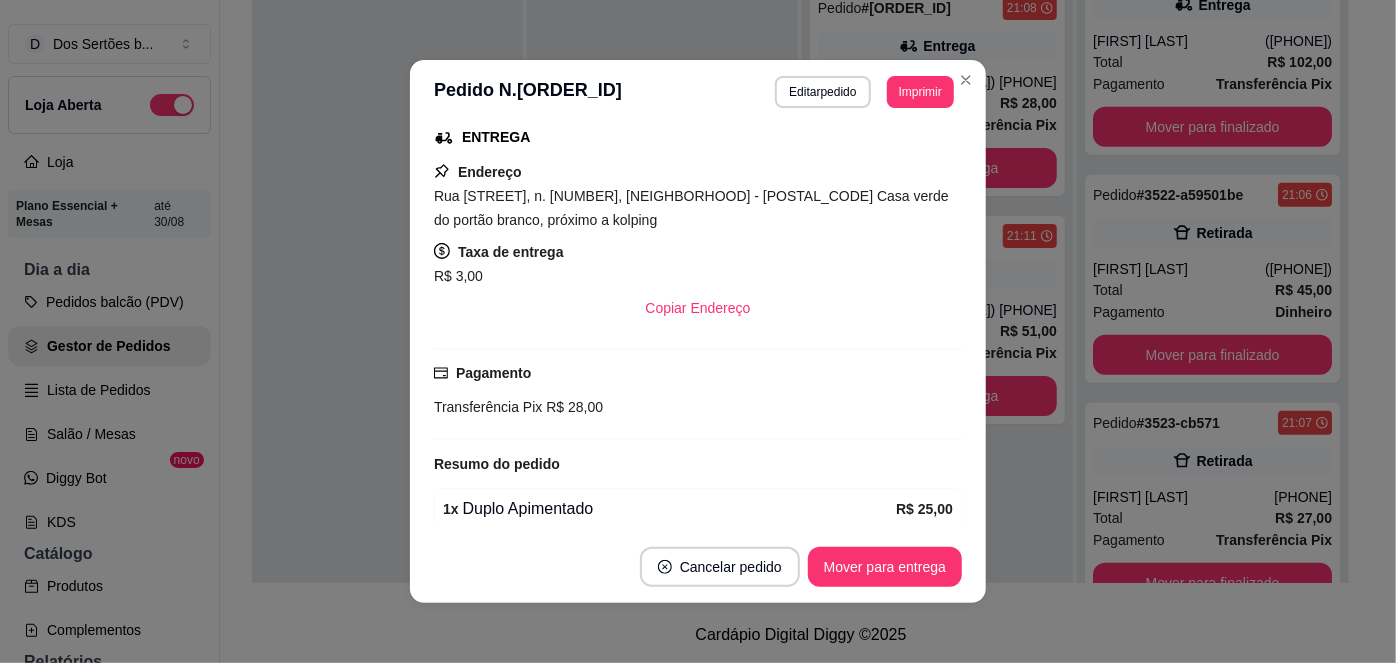 scroll, scrollTop: 405, scrollLeft: 0, axis: vertical 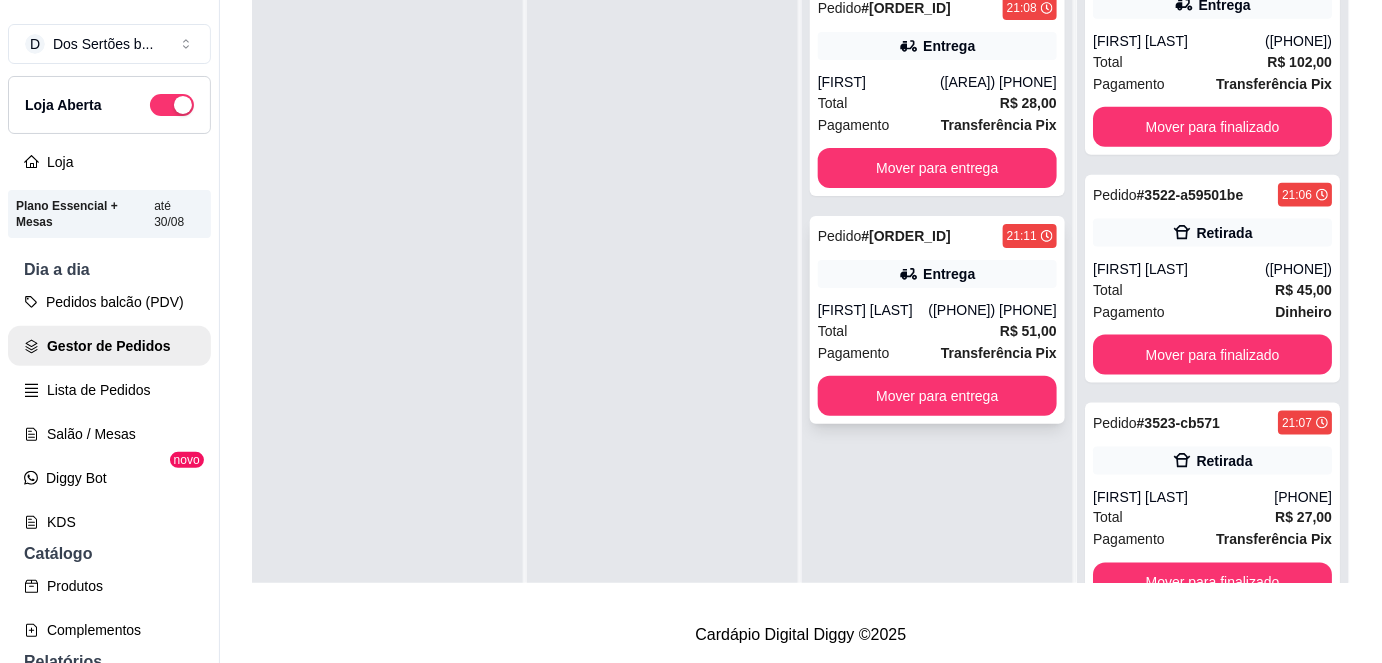 click on "Pagamento Transferência Pix" at bounding box center (937, 353) 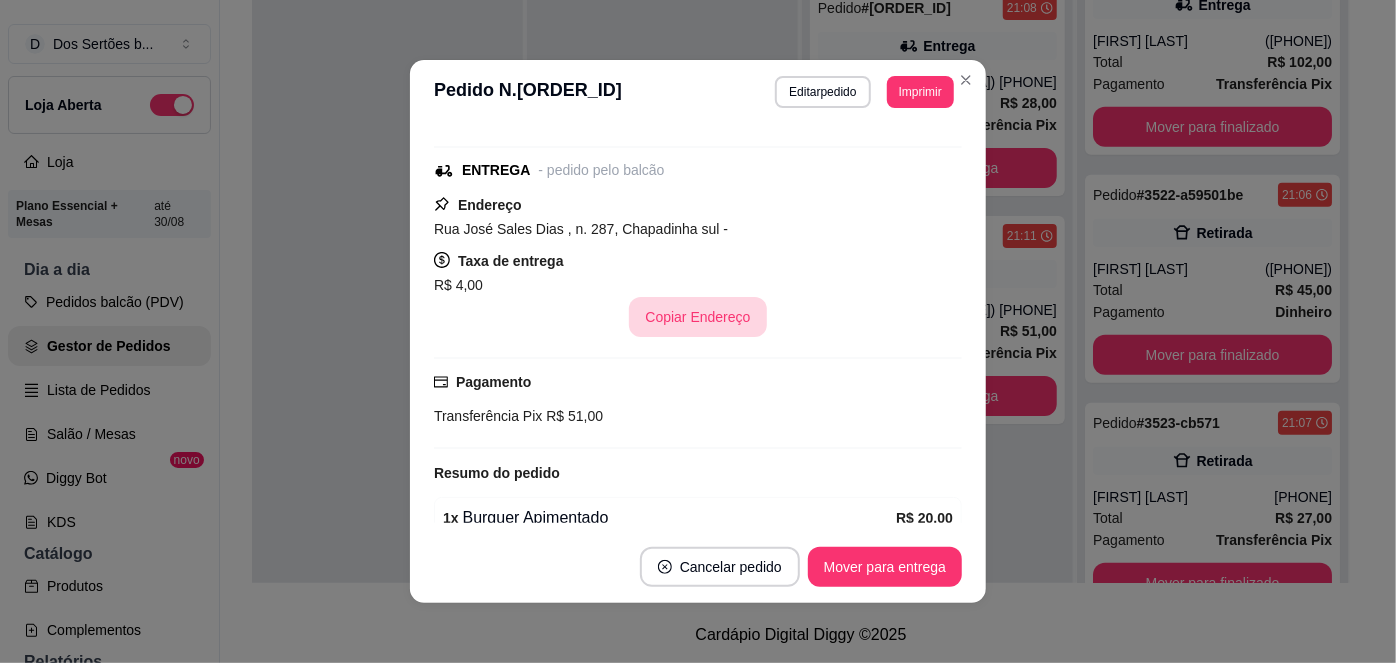 scroll, scrollTop: 383, scrollLeft: 0, axis: vertical 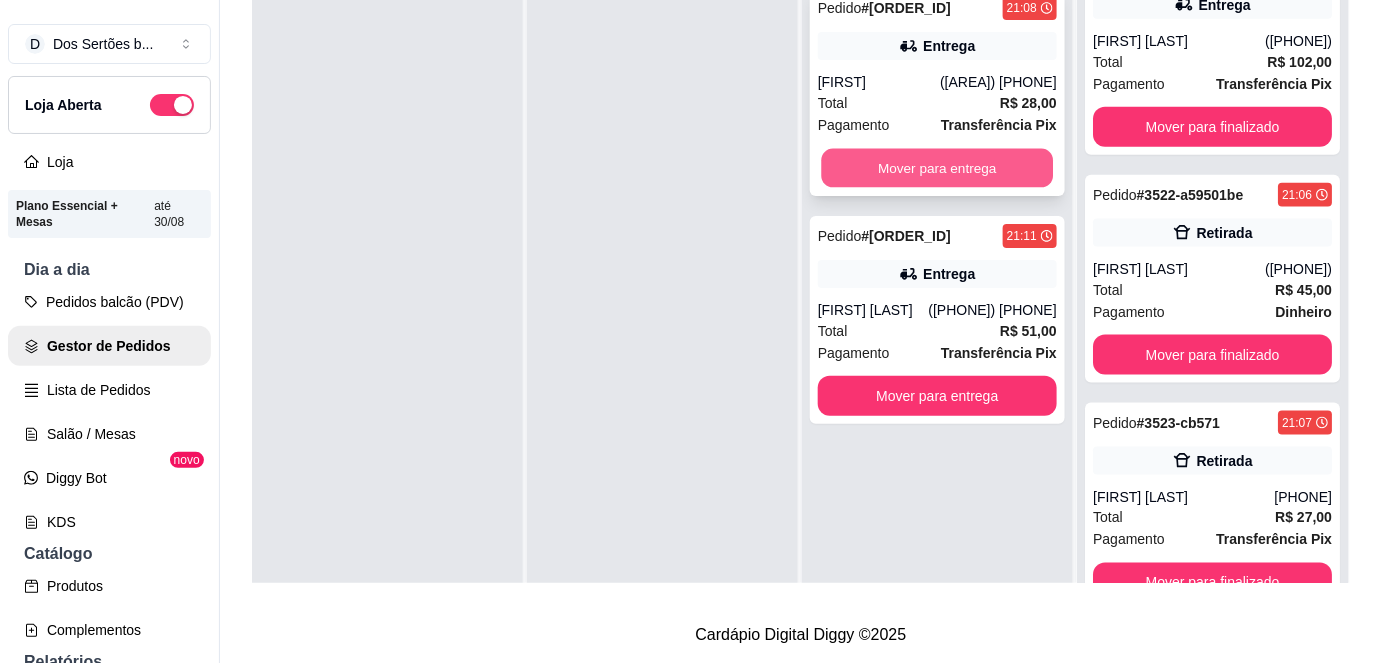 click on "Mover para entrega" at bounding box center (938, 168) 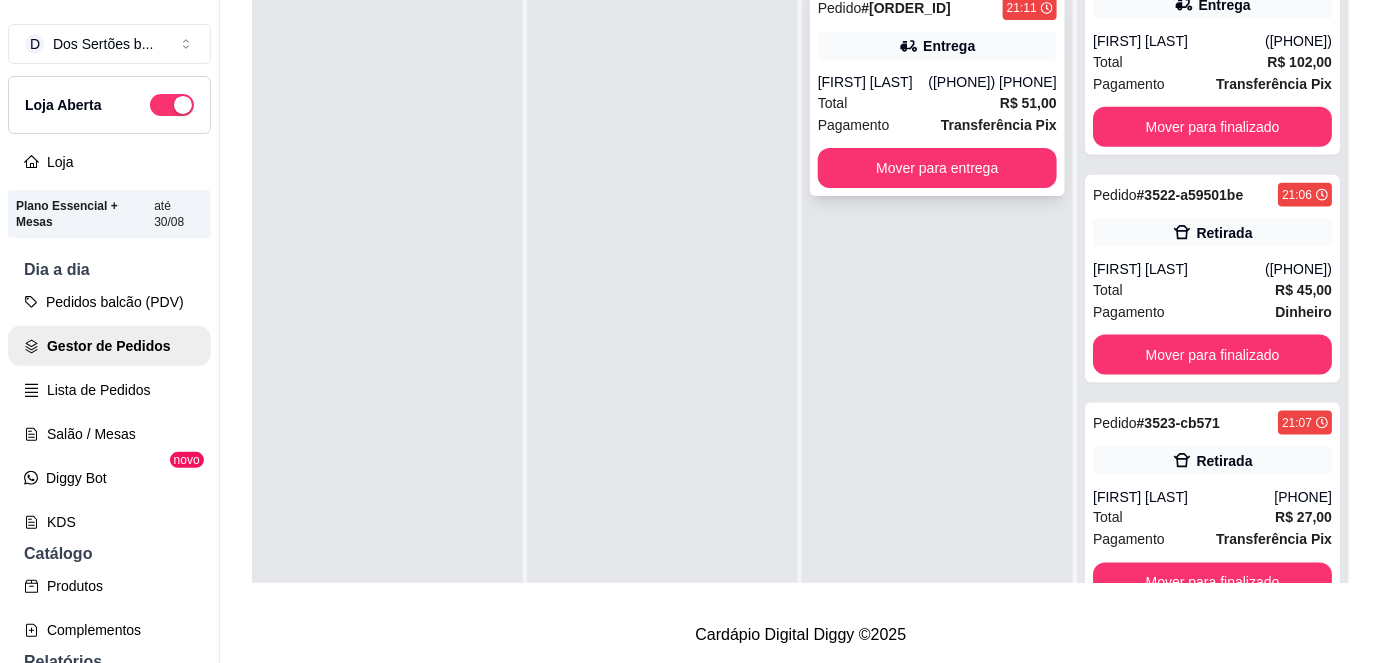 click on "Total R$ 51,00" at bounding box center (937, 103) 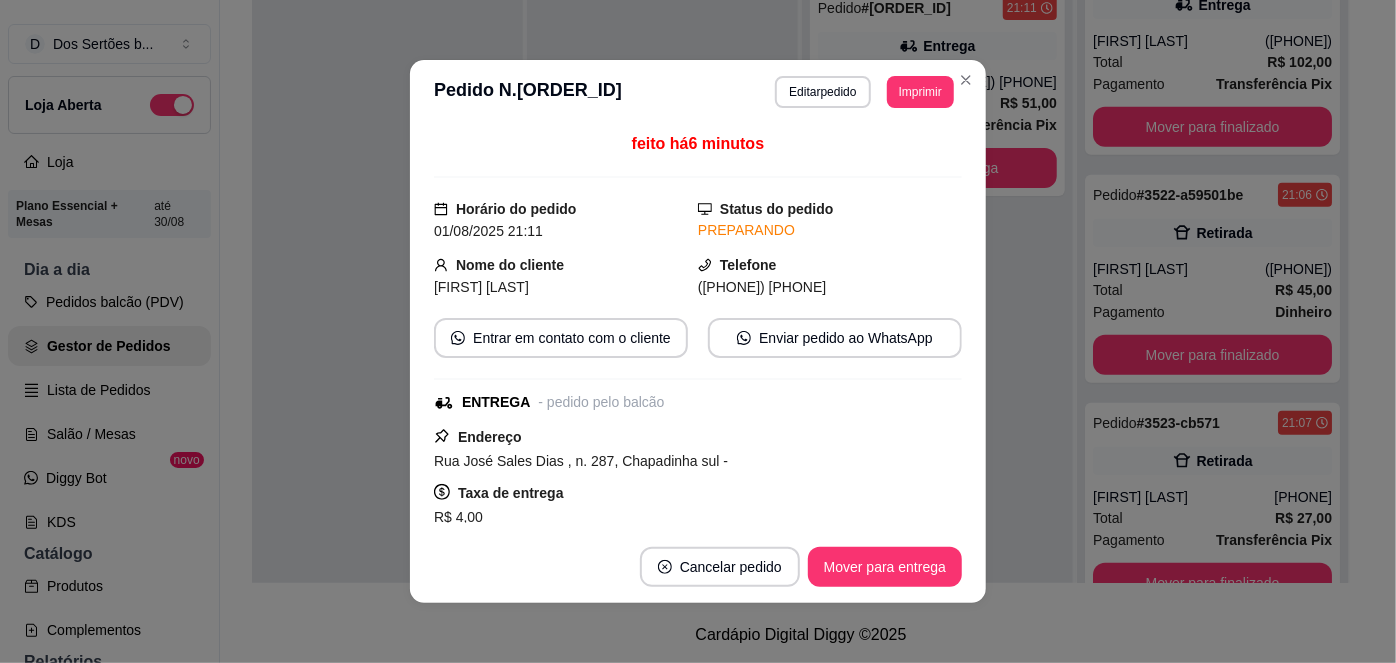 scroll, scrollTop: 383, scrollLeft: 0, axis: vertical 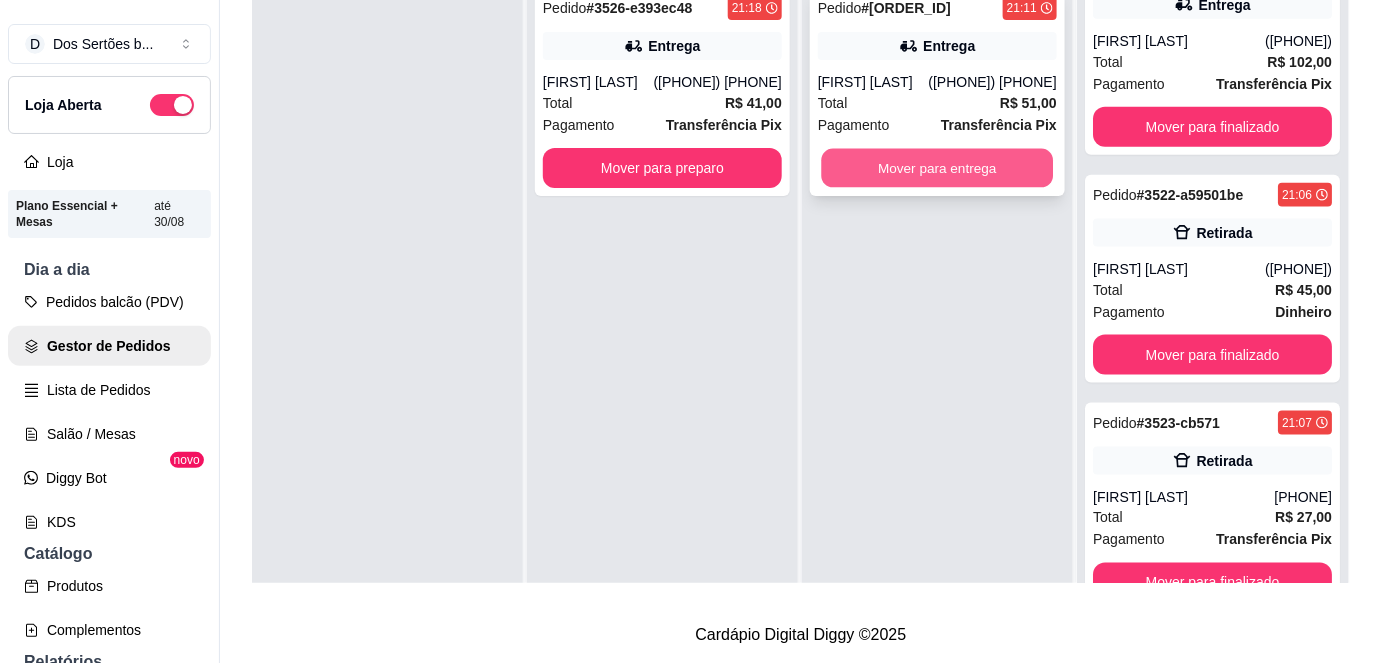 click on "Mover para entrega" at bounding box center [938, 168] 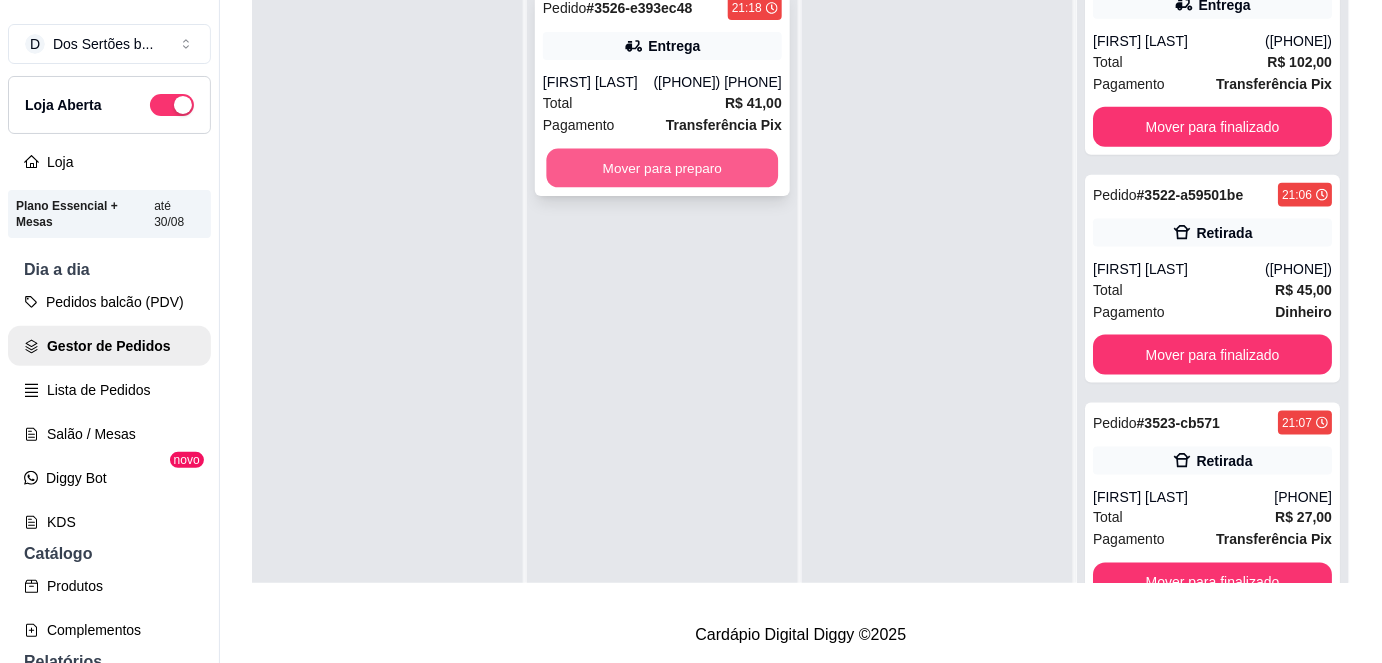 click on "Mover para preparo" at bounding box center (663, 168) 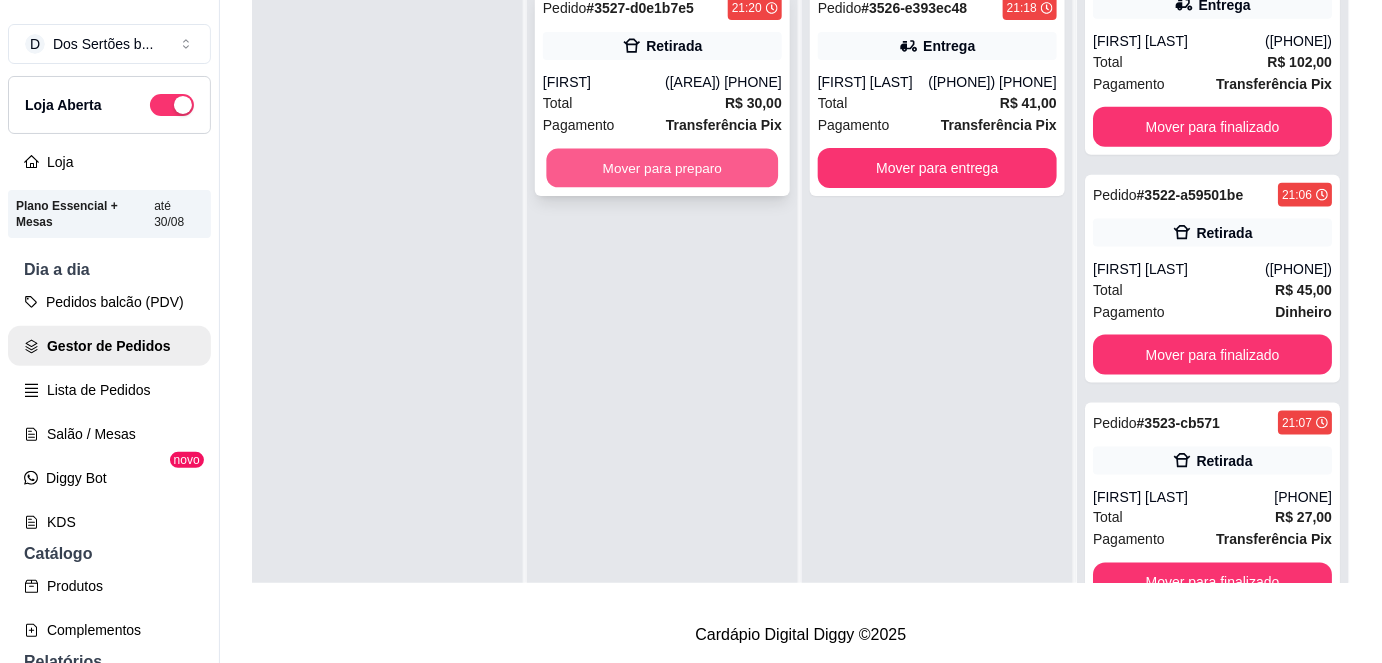 click on "Mover para preparo" at bounding box center [663, 168] 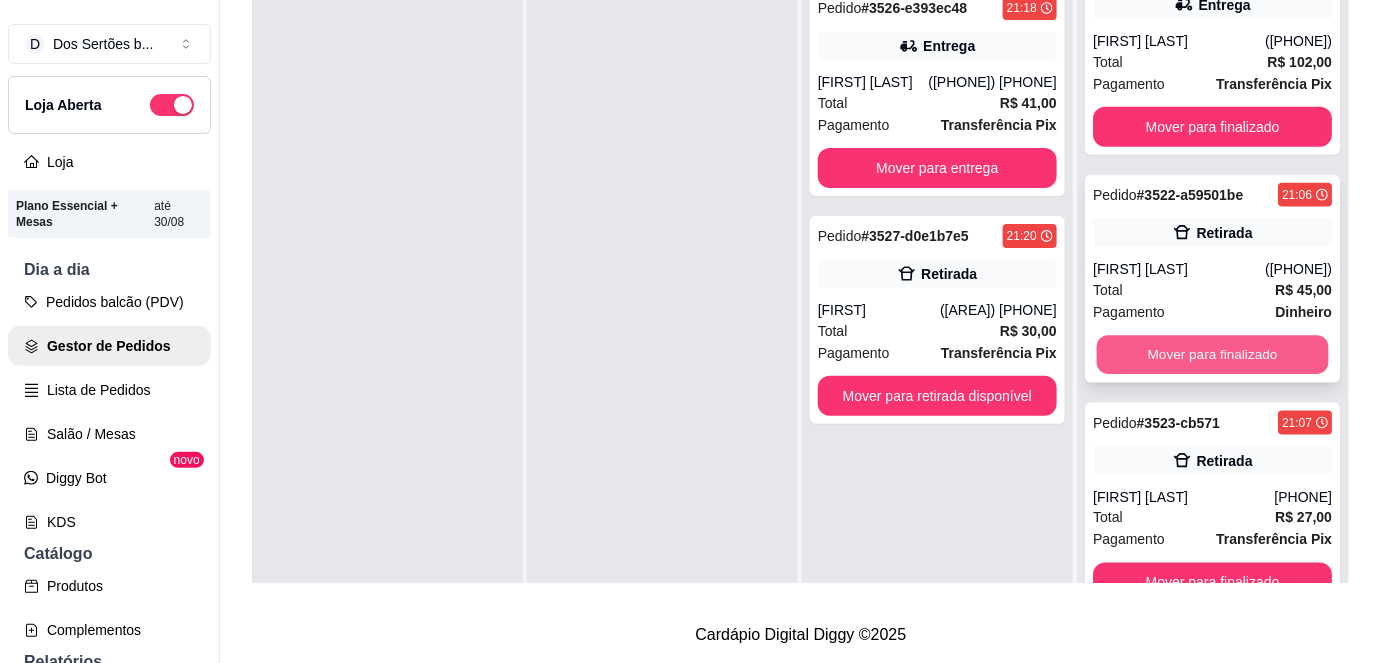 click on "Mover para finalizado" at bounding box center (1213, 355) 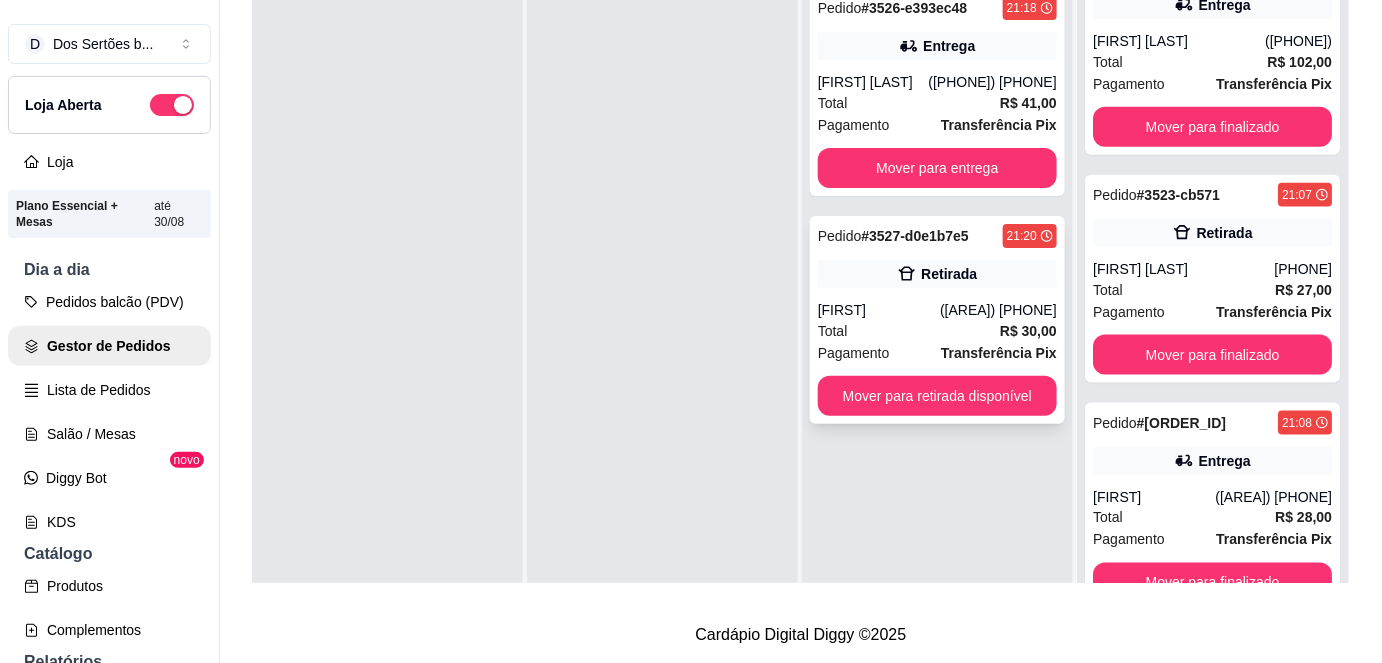 scroll, scrollTop: 56, scrollLeft: 0, axis: vertical 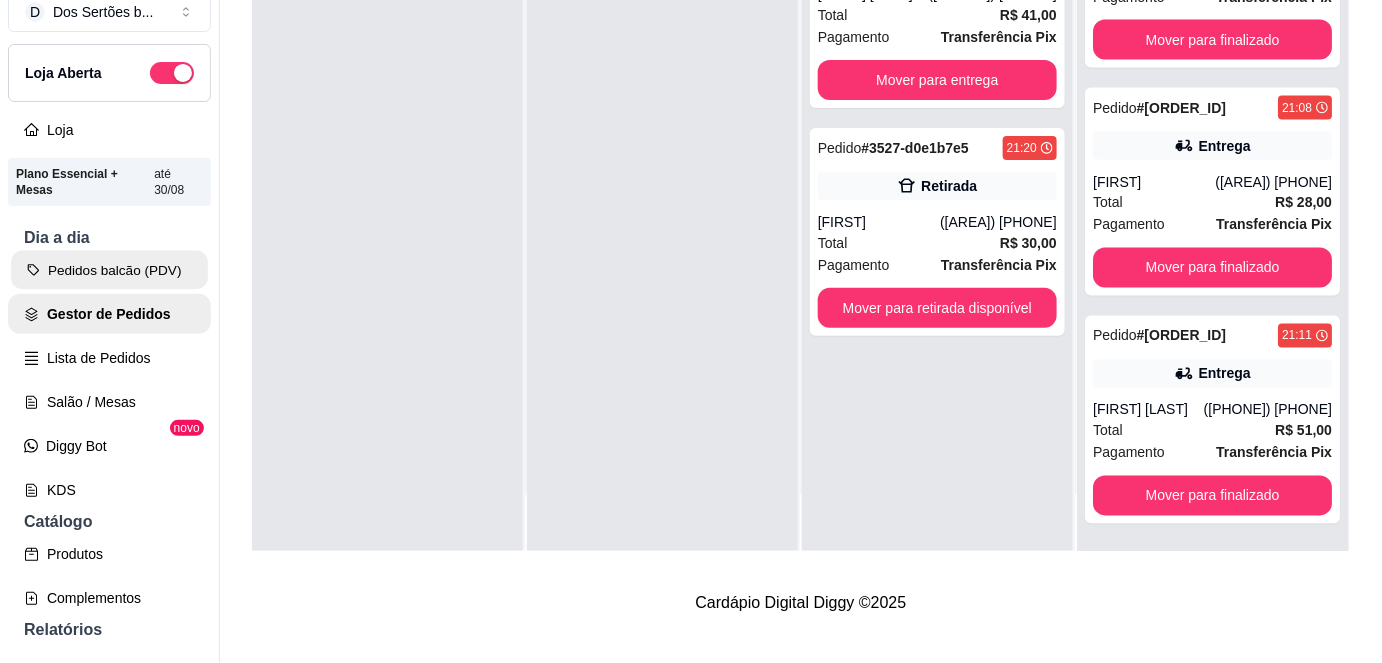 click on "Pedidos balcão (PDV)" at bounding box center [109, 270] 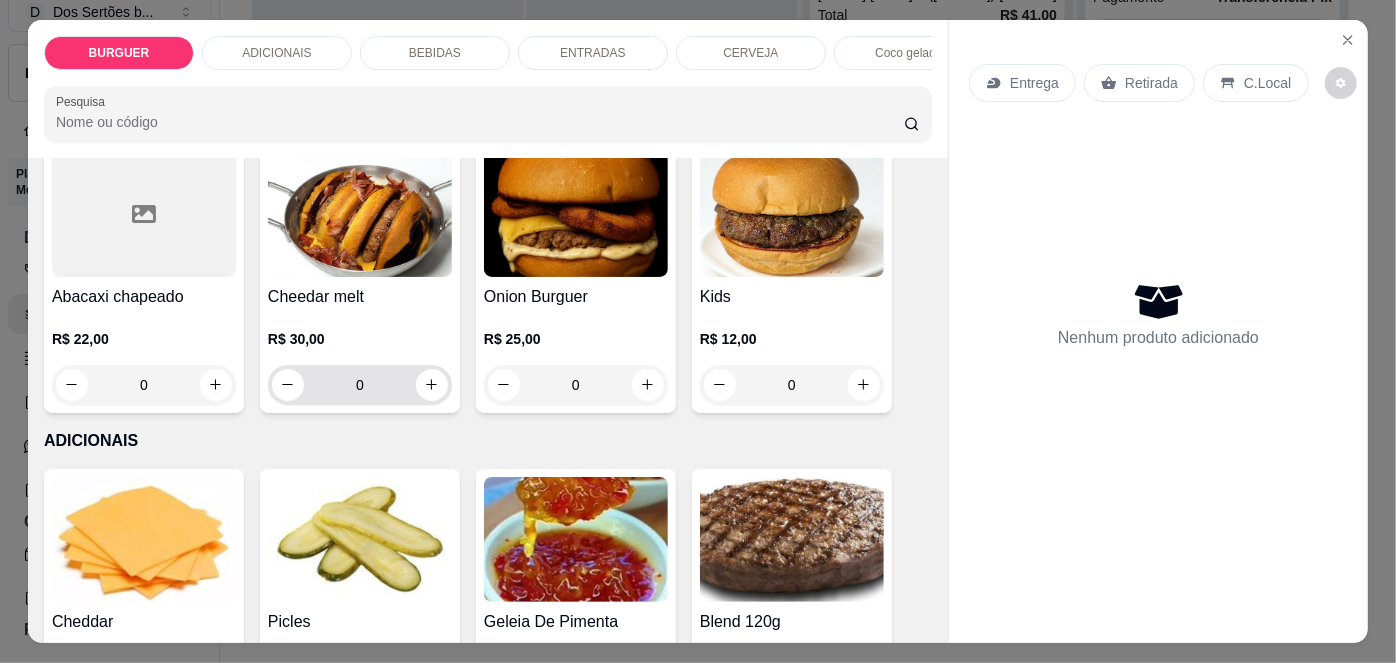 scroll, scrollTop: 735, scrollLeft: 0, axis: vertical 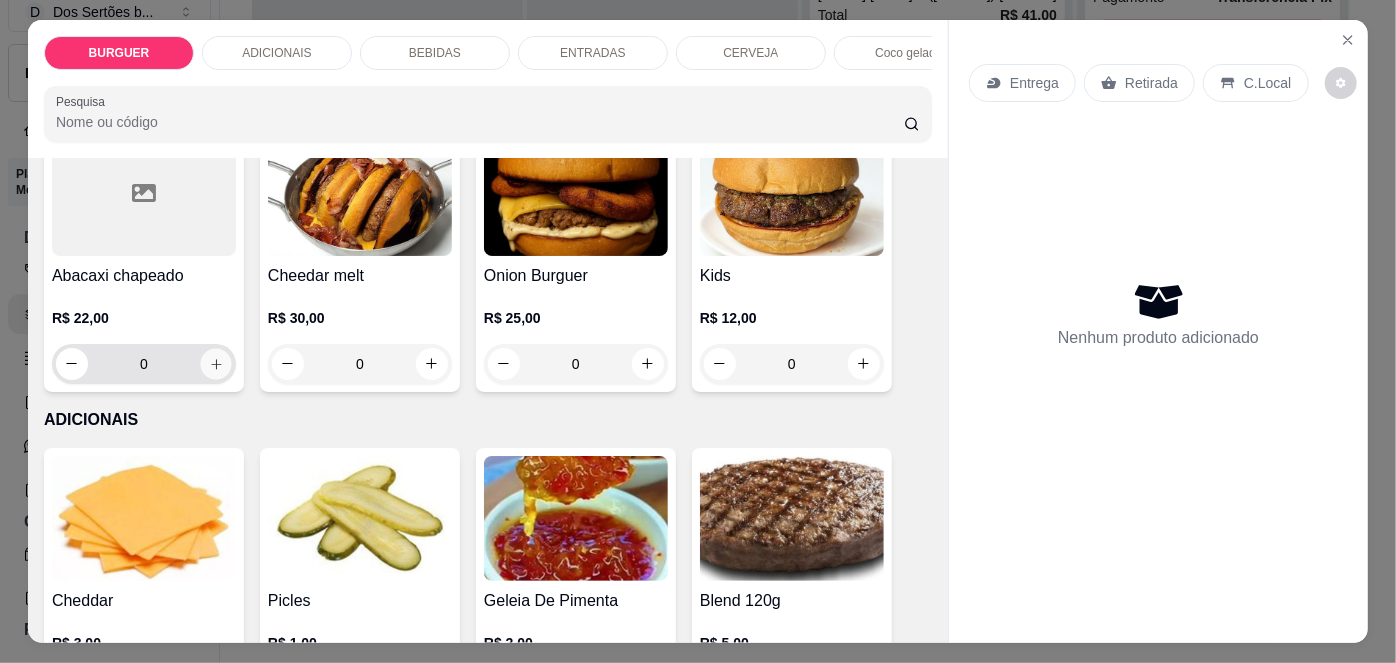 click 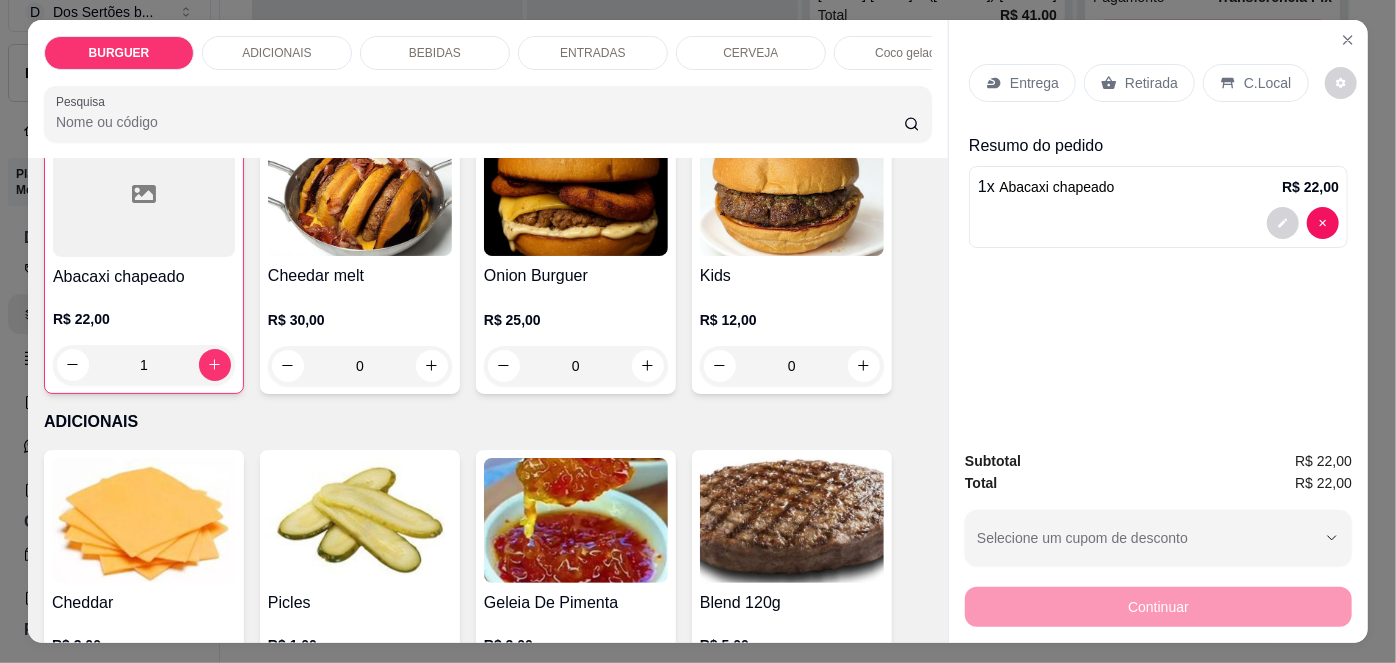scroll, scrollTop: 736, scrollLeft: 0, axis: vertical 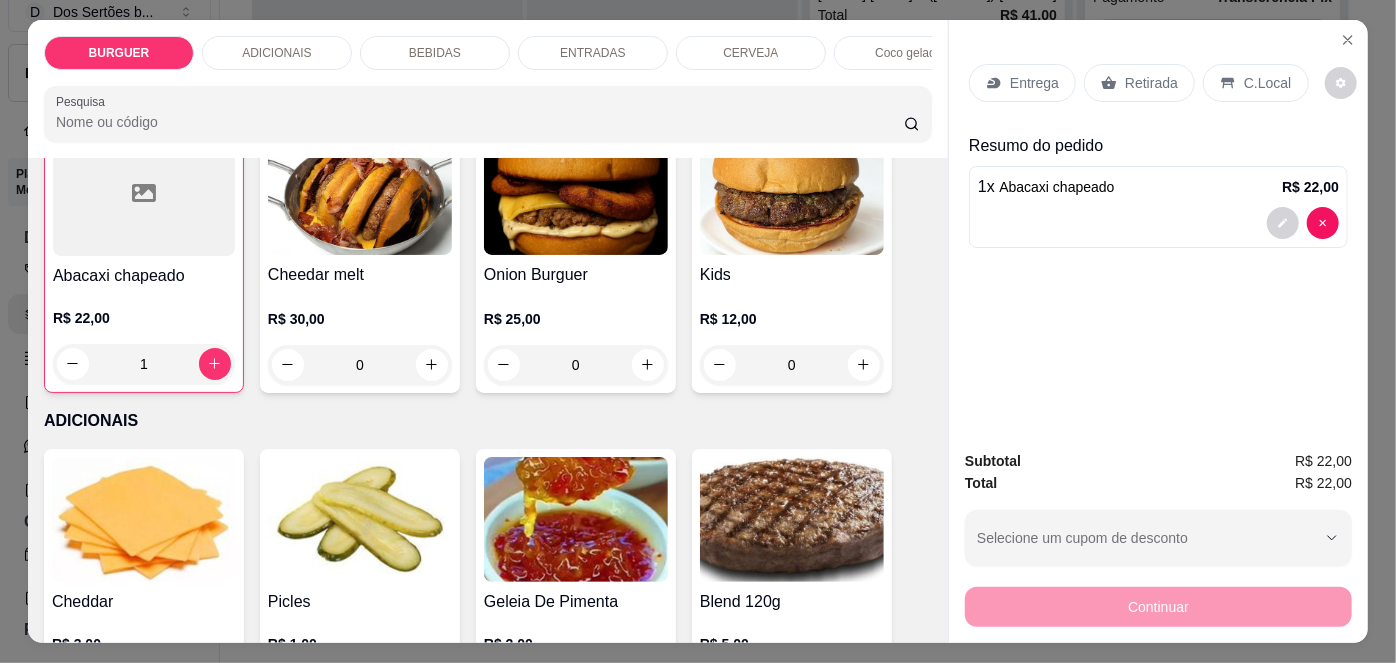 click on "C.Local" at bounding box center [1255, 83] 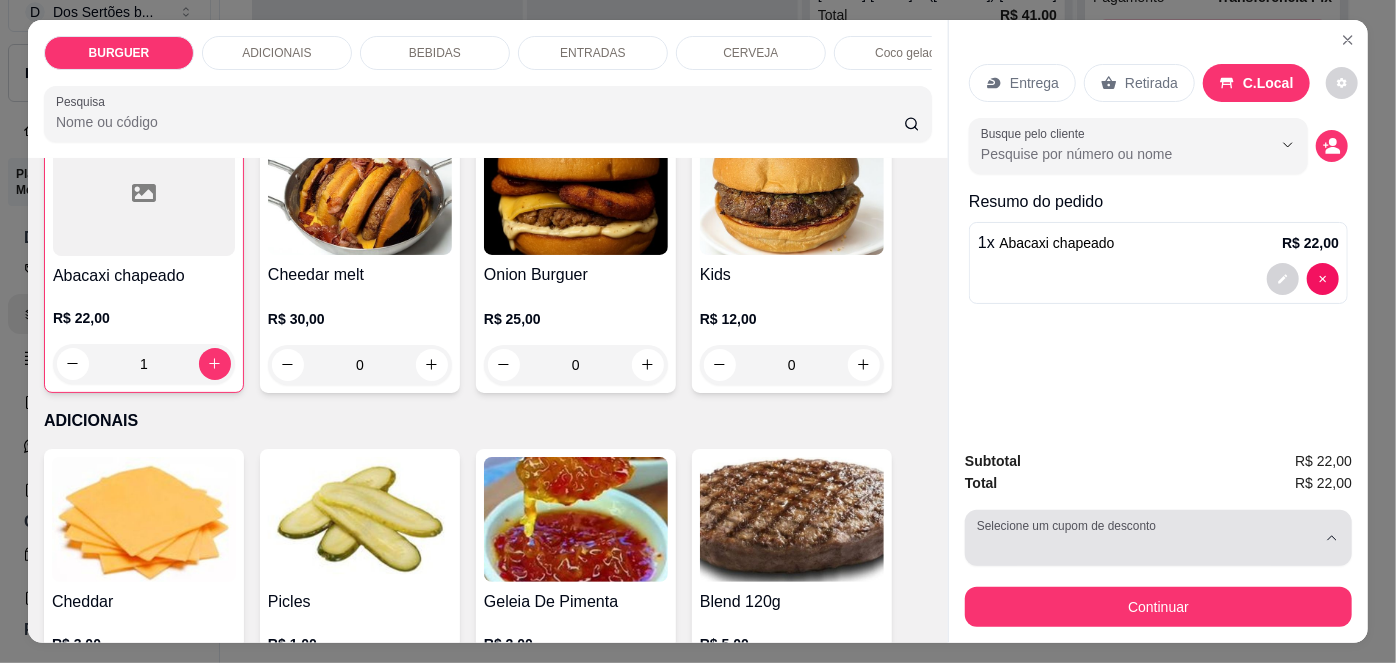 click on "Selecione um cupom de desconto" at bounding box center (1158, 538) 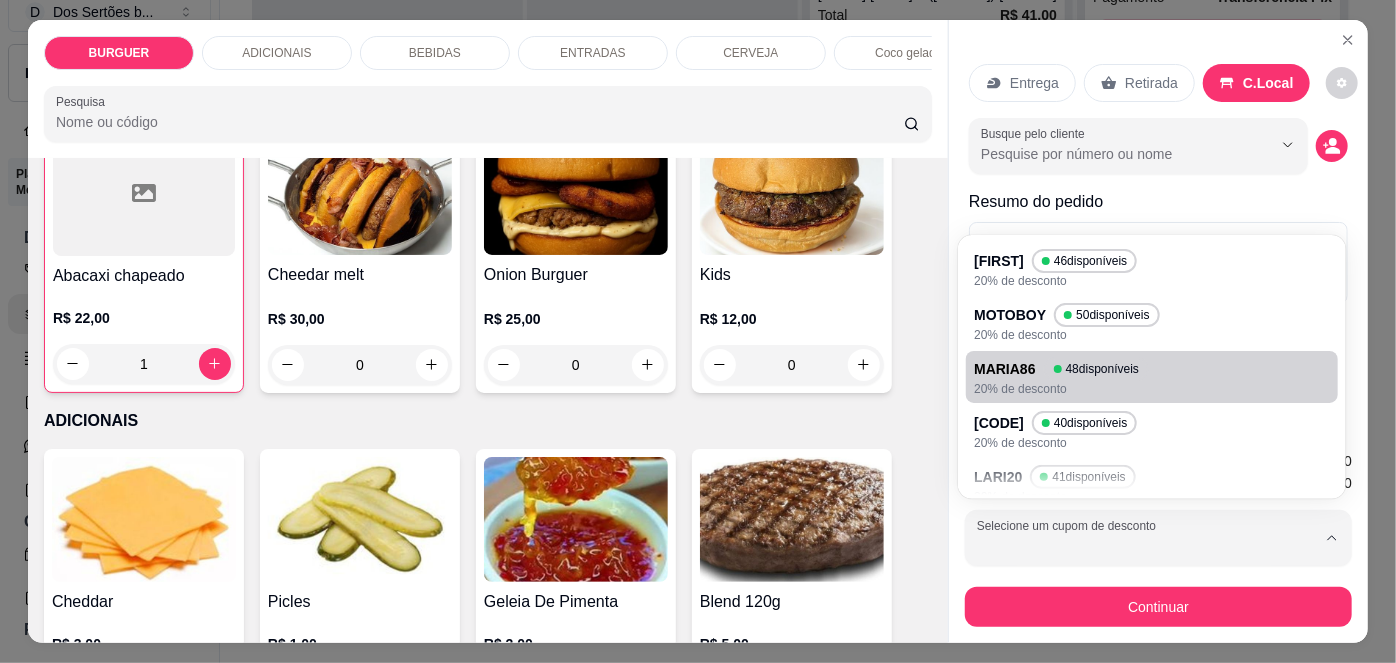 scroll, scrollTop: 128, scrollLeft: 0, axis: vertical 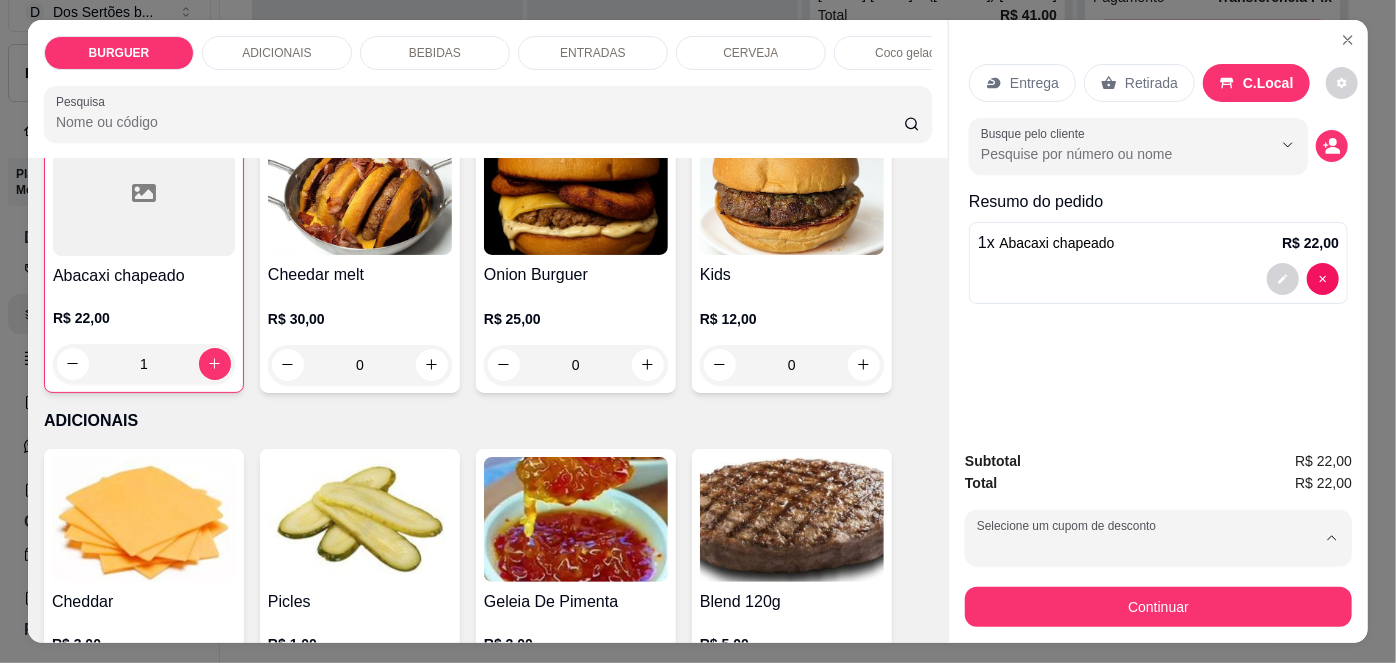 click on "[DISCOUNT]" at bounding box center [1152, 363] 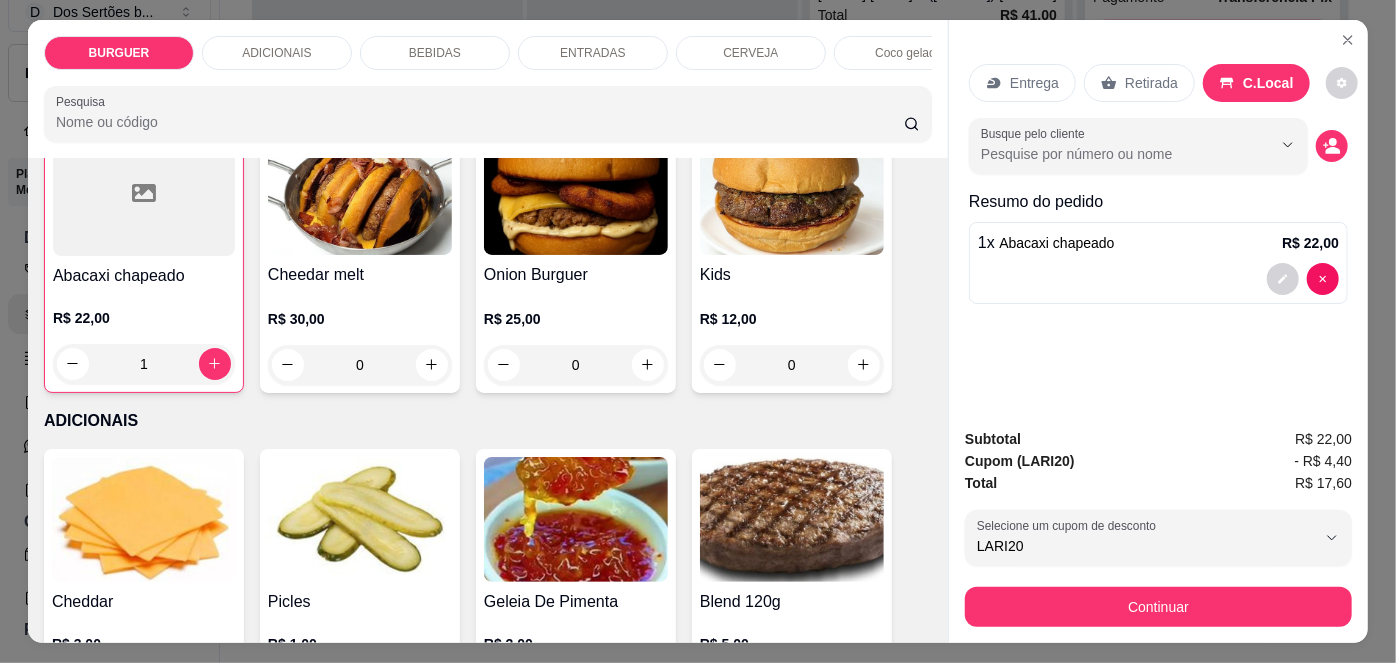 click on "Entrega Retirada C.Local Busque pelo cliente Resumo do pedido 1 x Abacaxi chapeado R$ 22,00" at bounding box center (1158, 216) 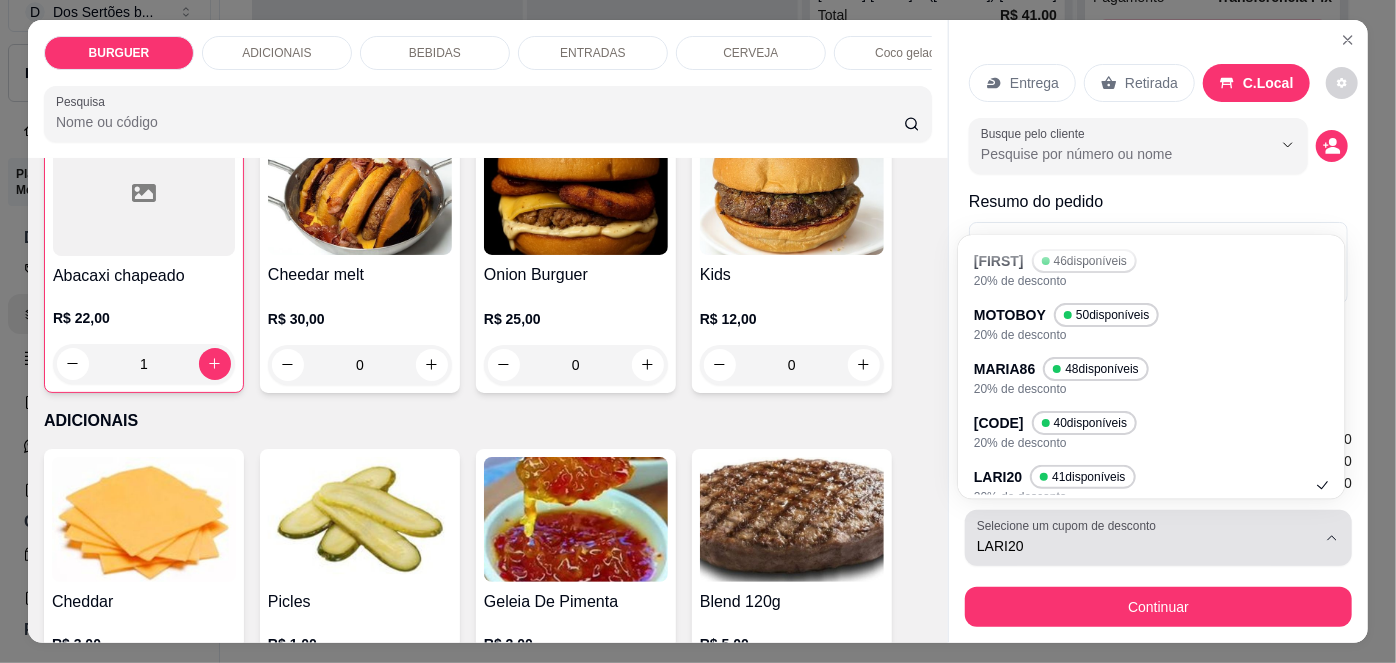 scroll, scrollTop: 128, scrollLeft: 0, axis: vertical 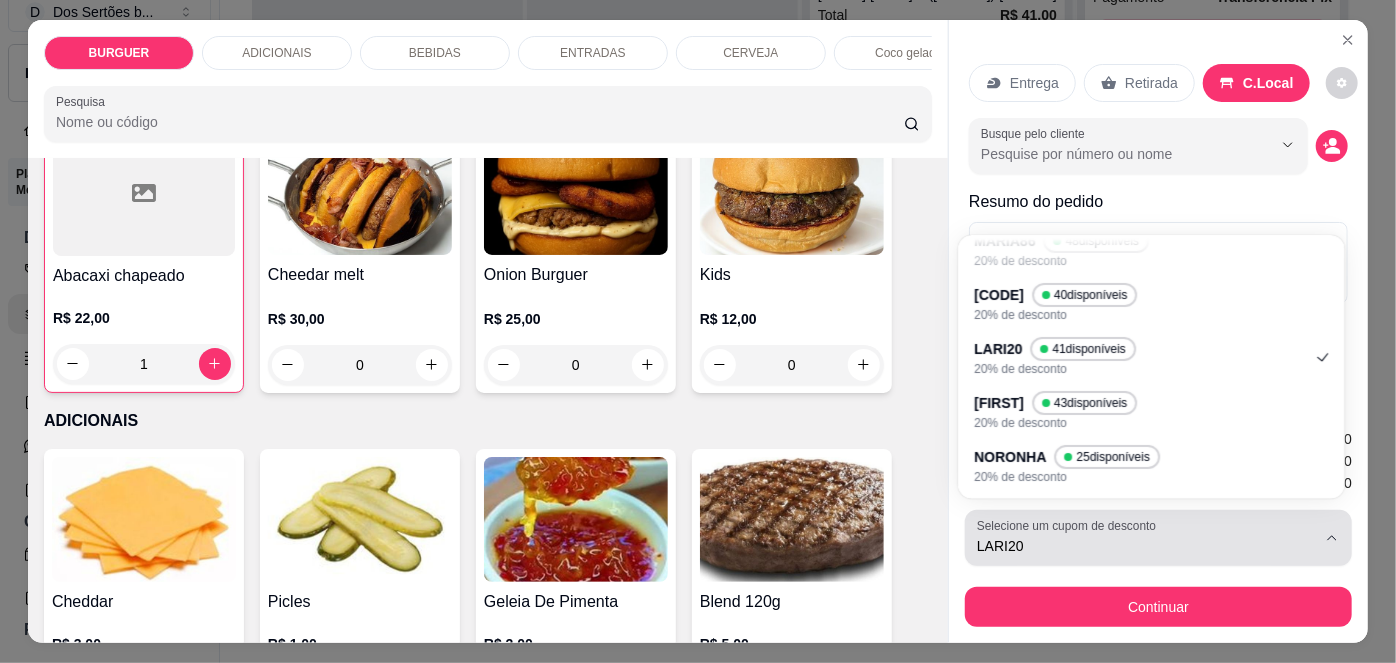 click on "Selecione um cupom de desconto" at bounding box center (1070, 525) 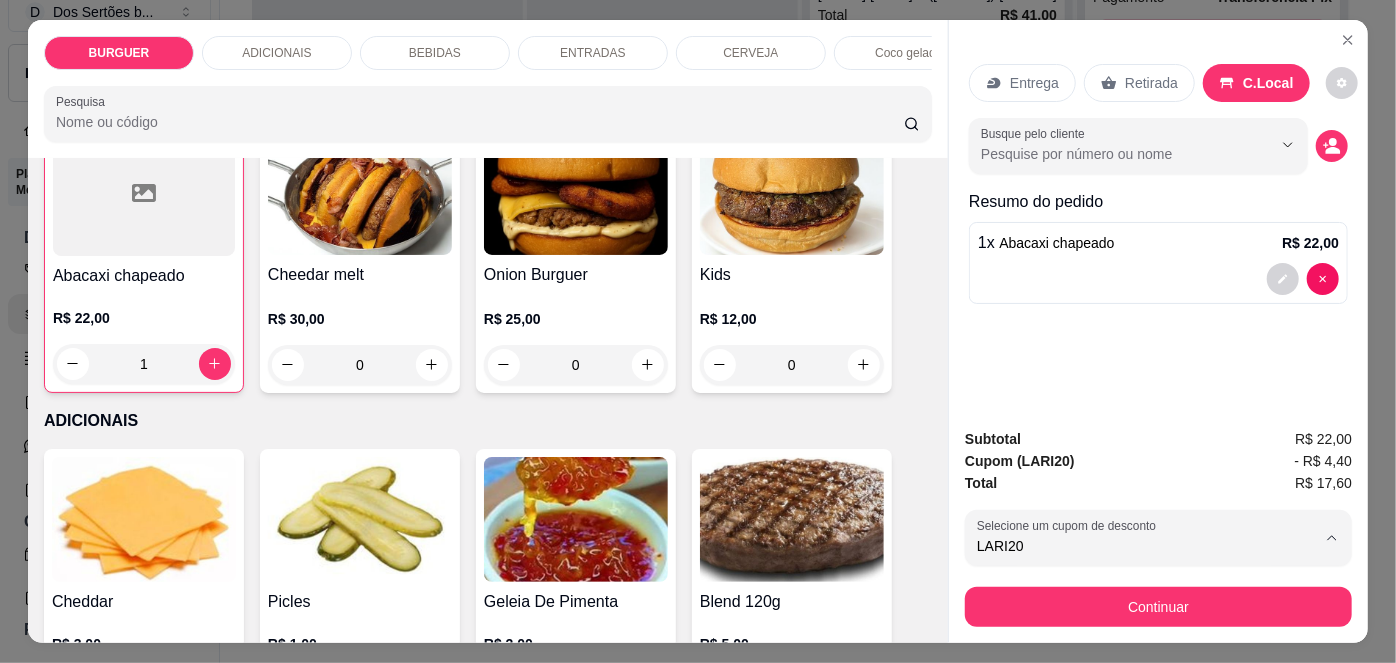 click on "[FIRST] 43 disponíveis" at bounding box center [1059, 406] 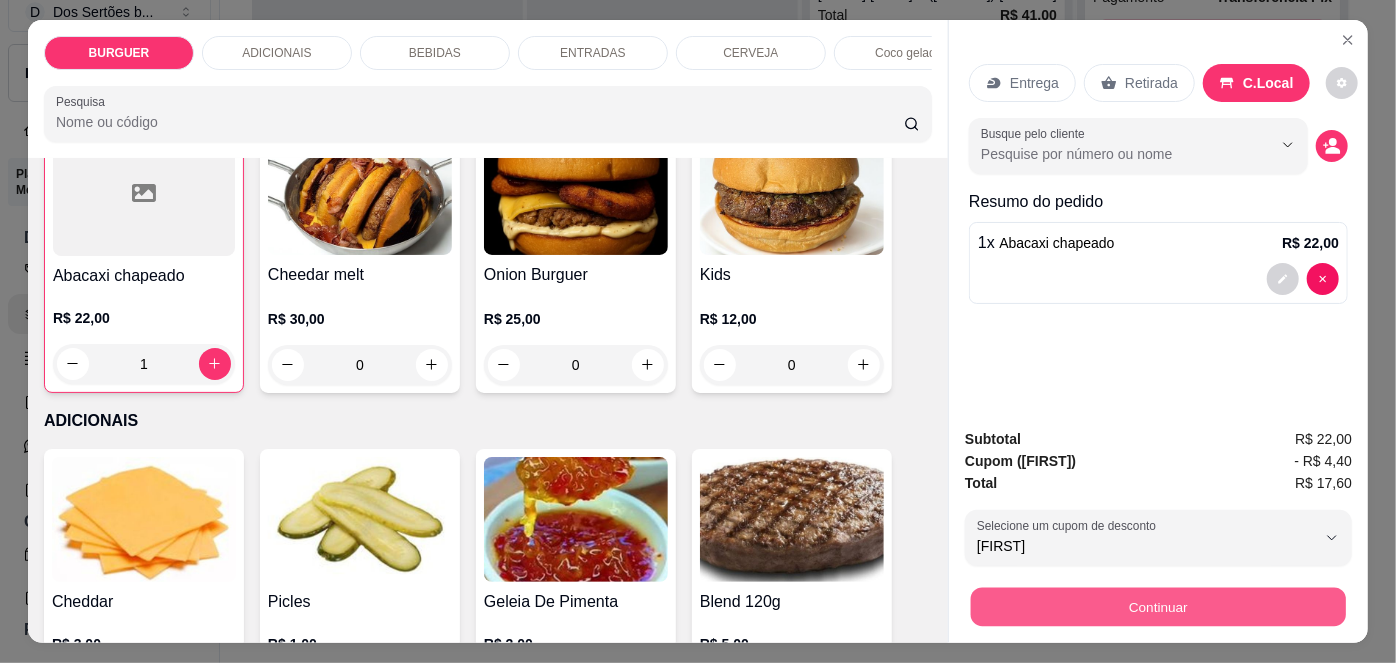 click on "Continuar" at bounding box center [1158, 607] 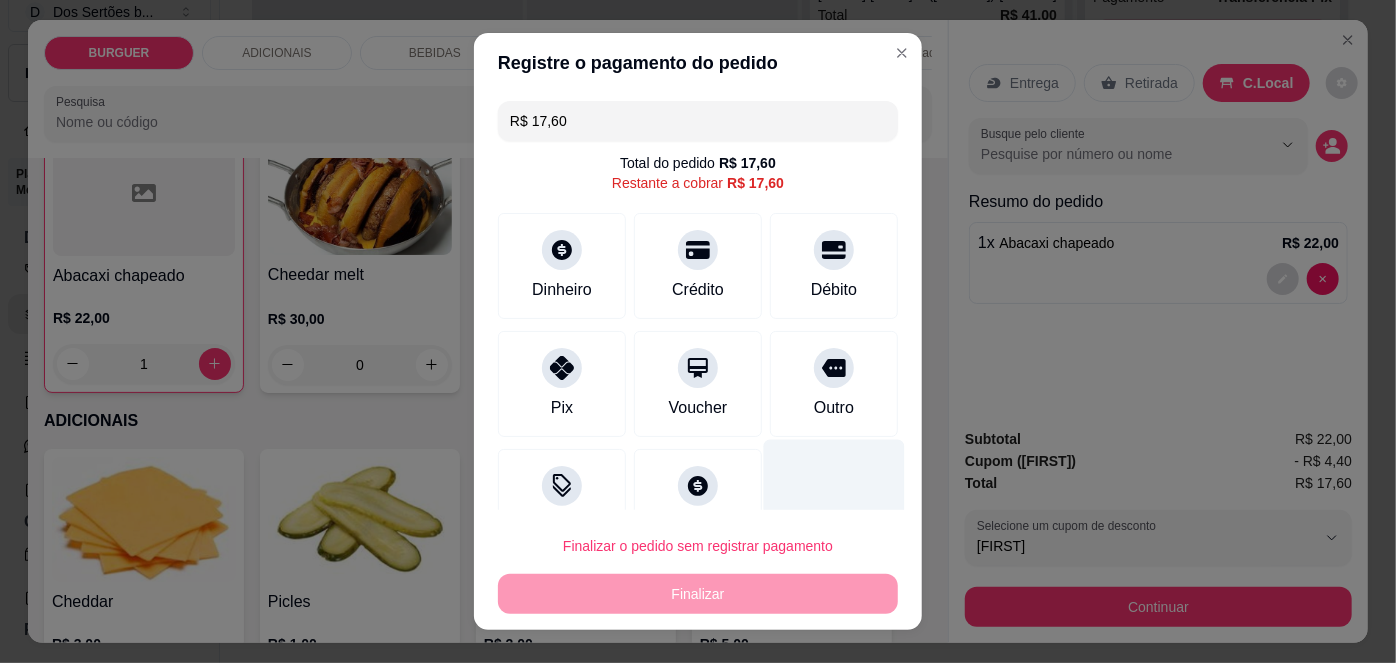scroll, scrollTop: 51, scrollLeft: 0, axis: vertical 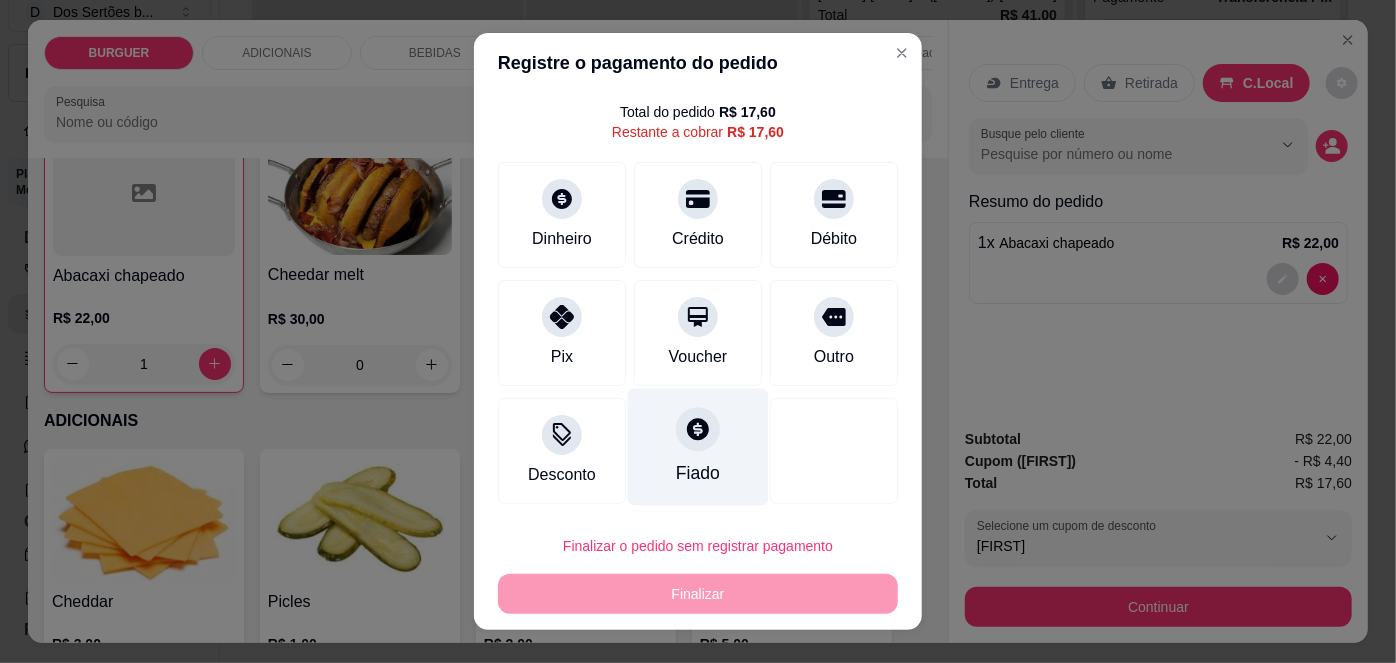 click on "Fiado" at bounding box center [698, 447] 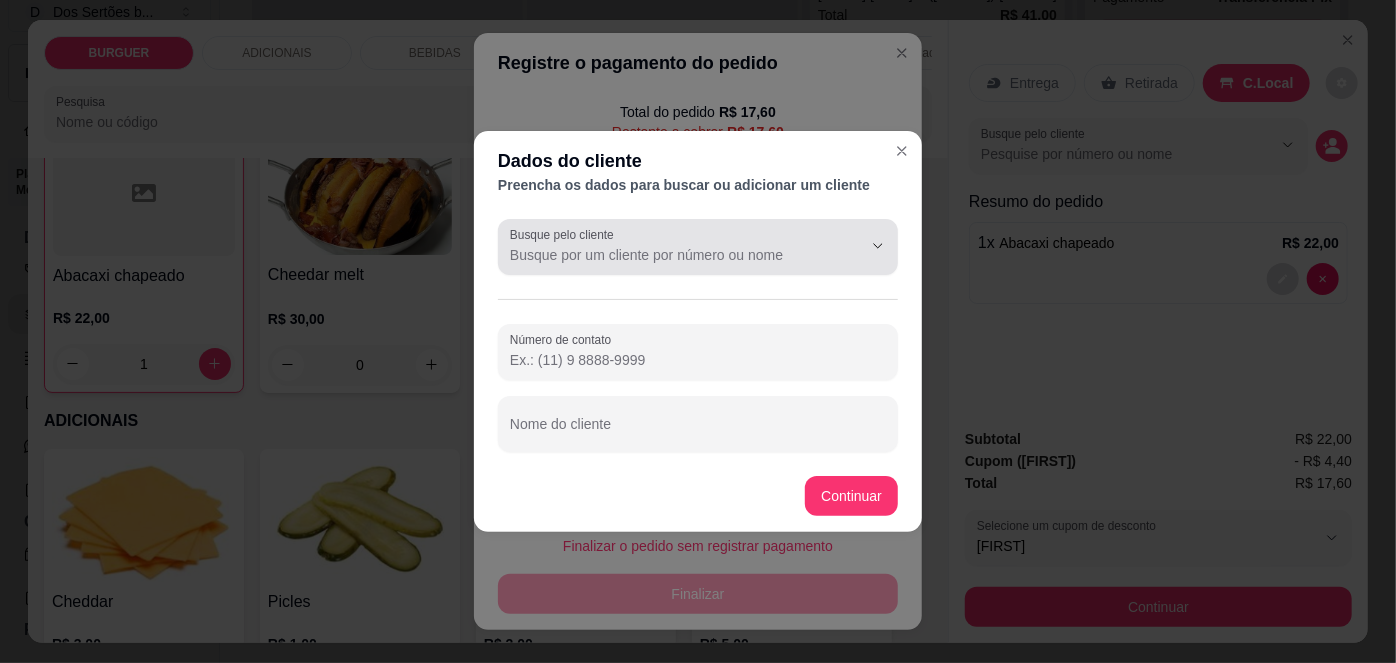 click on "Busque pelo cliente" at bounding box center (565, 234) 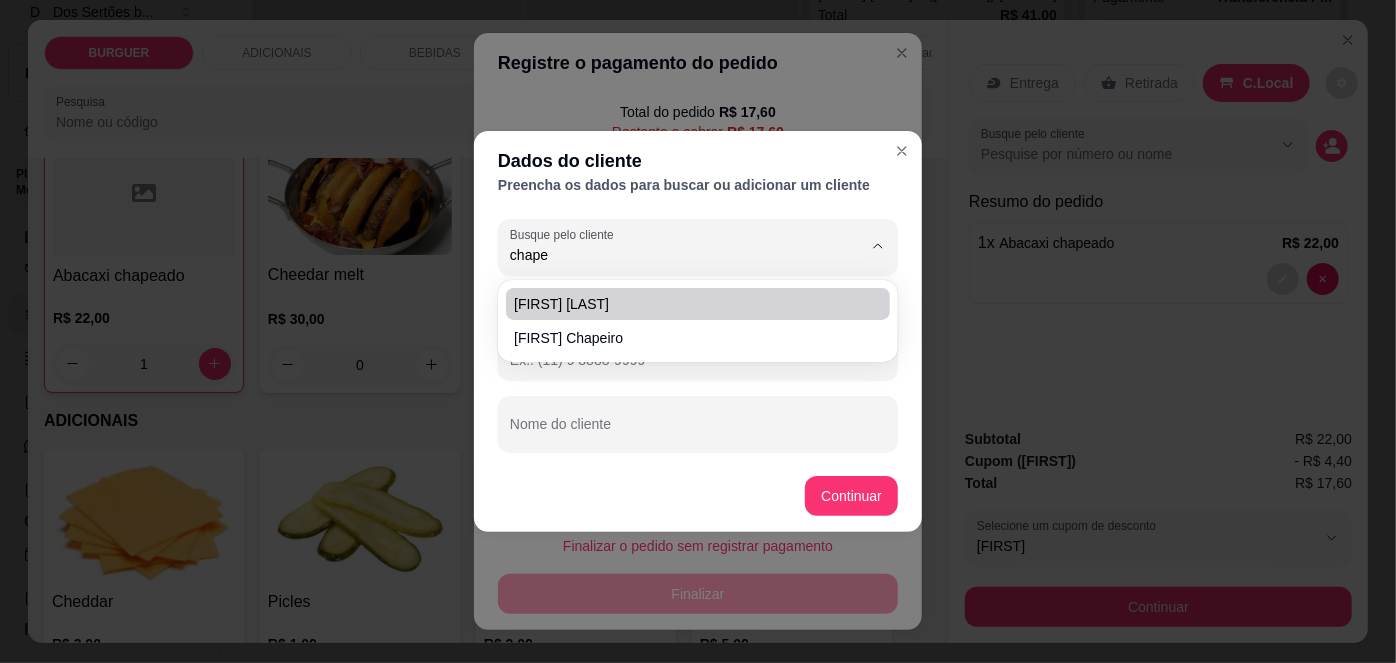 click on "[FIRST] [LAST]" at bounding box center (688, 304) 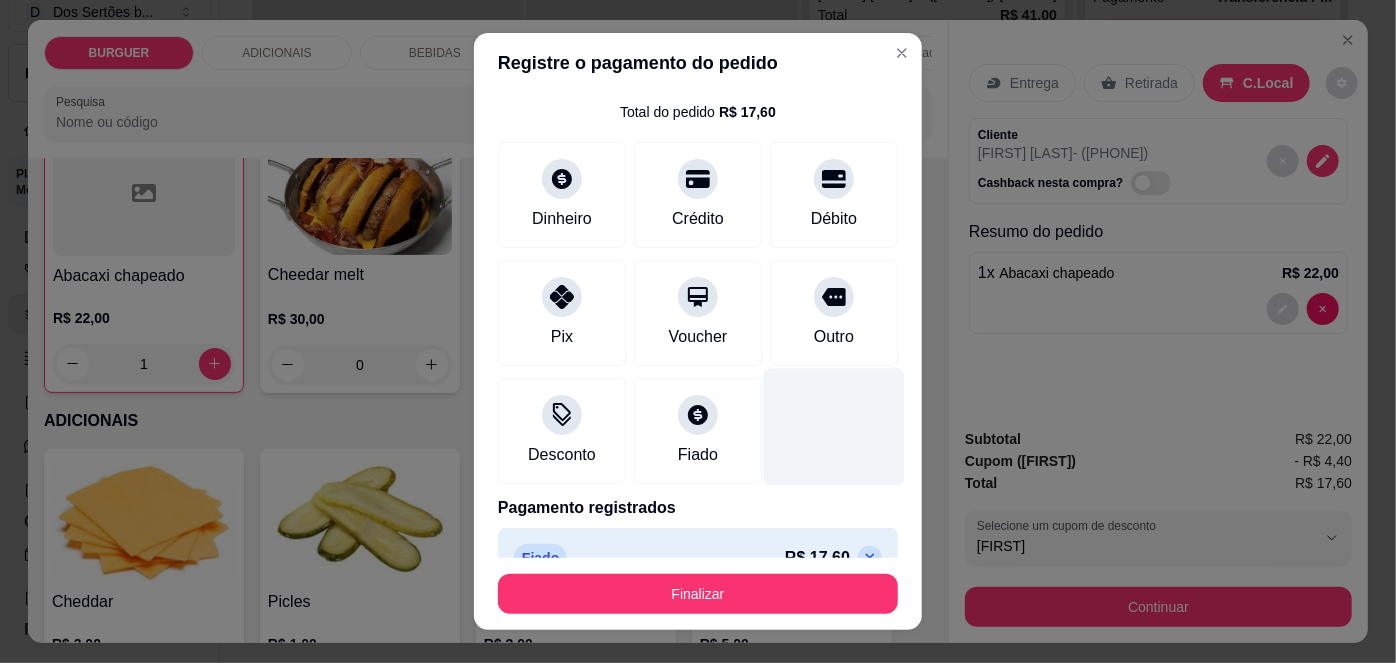 scroll, scrollTop: 88, scrollLeft: 0, axis: vertical 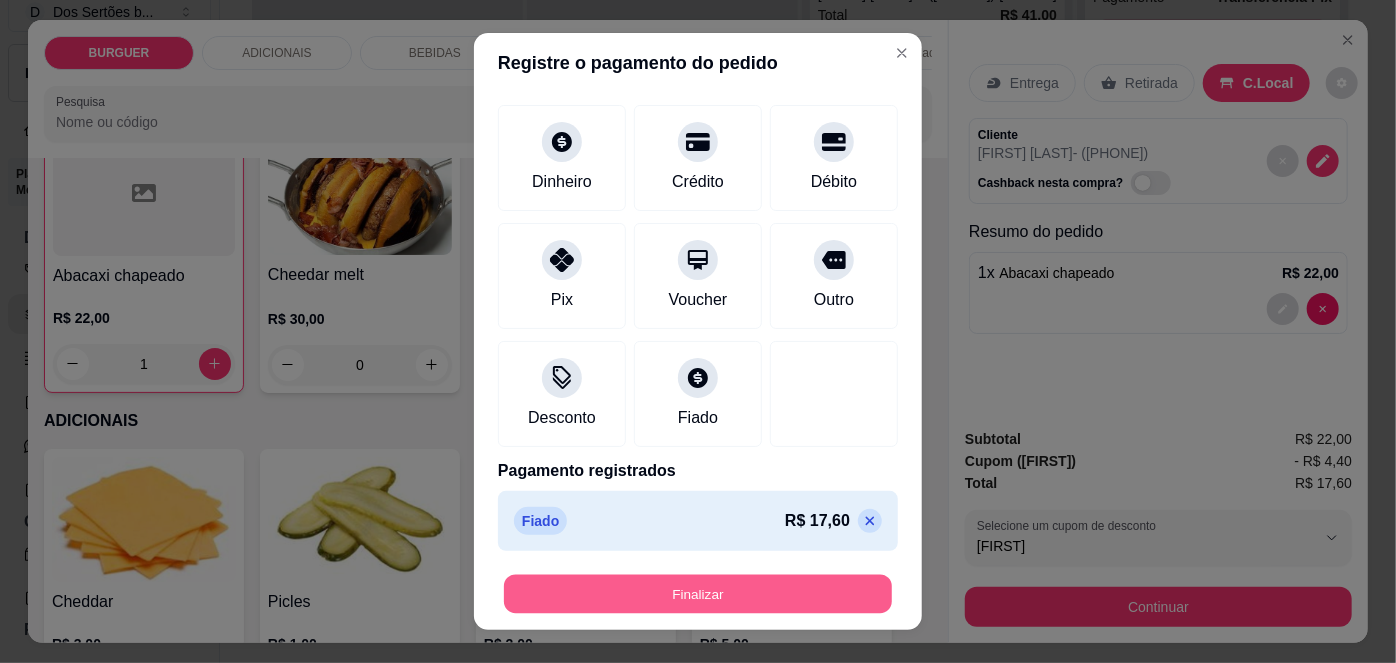 click on "Finalizar" at bounding box center [698, 593] 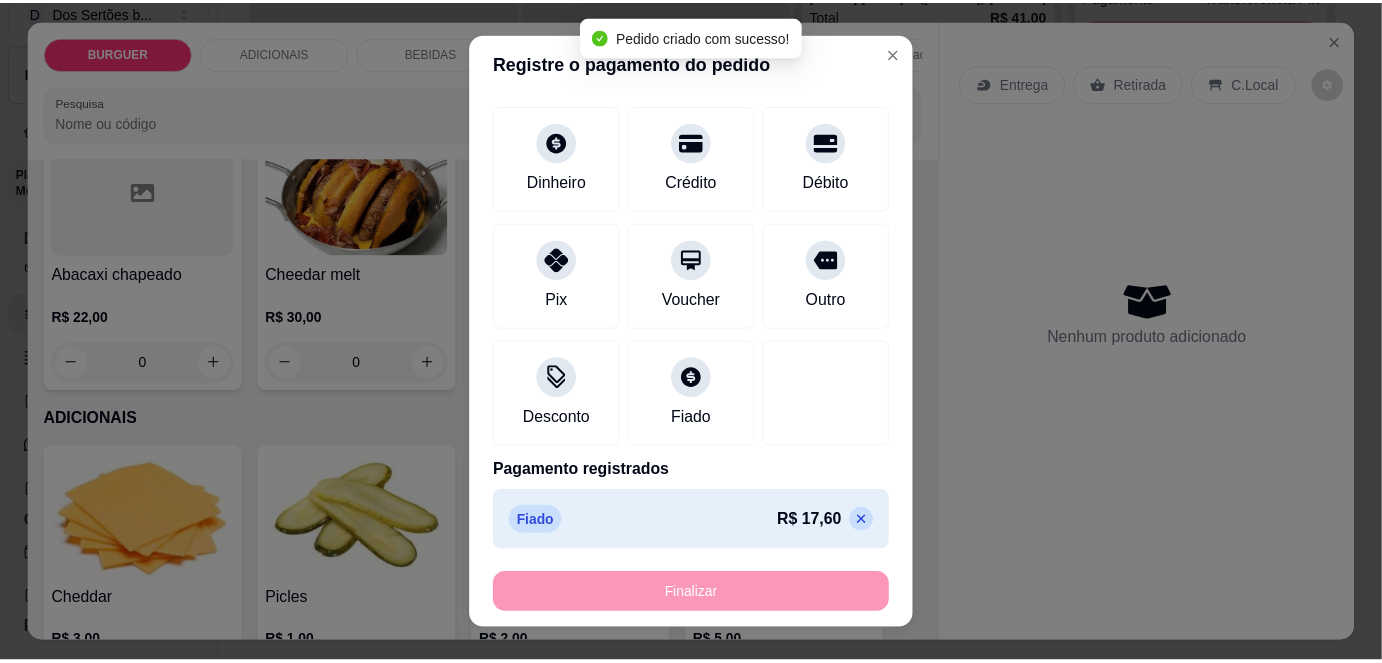 scroll, scrollTop: 735, scrollLeft: 0, axis: vertical 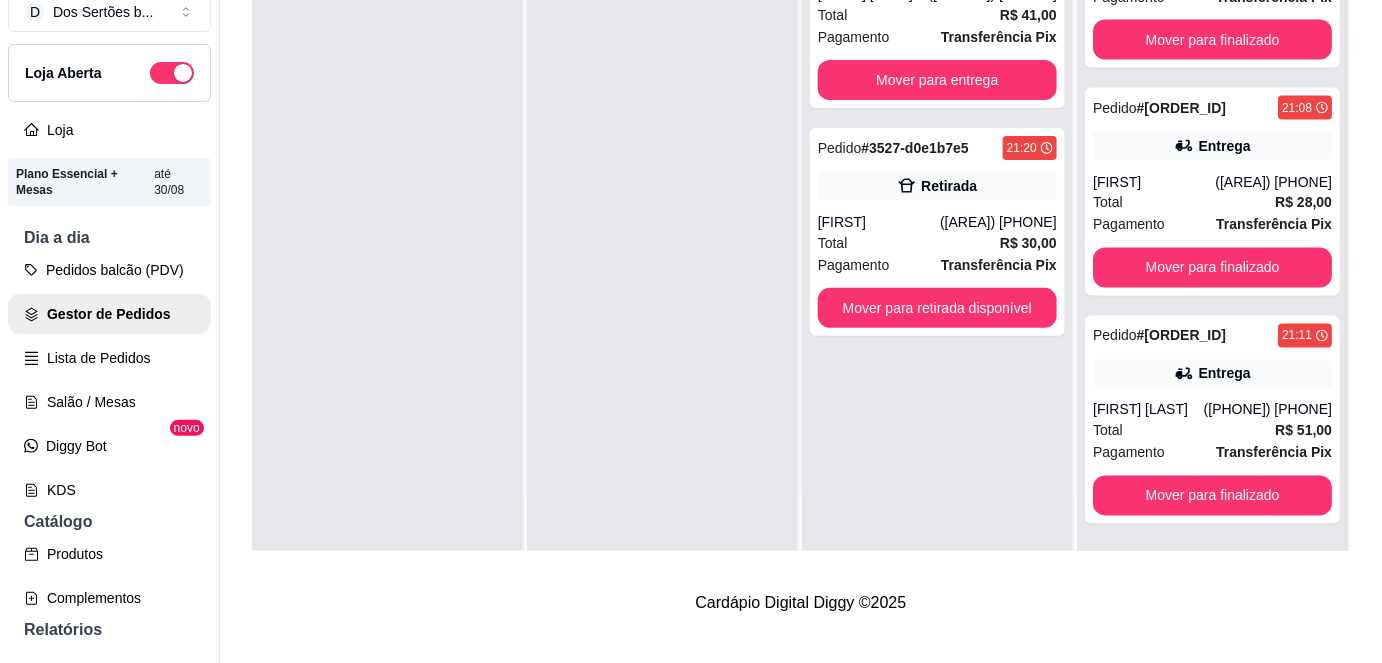 click at bounding box center (662, 219) 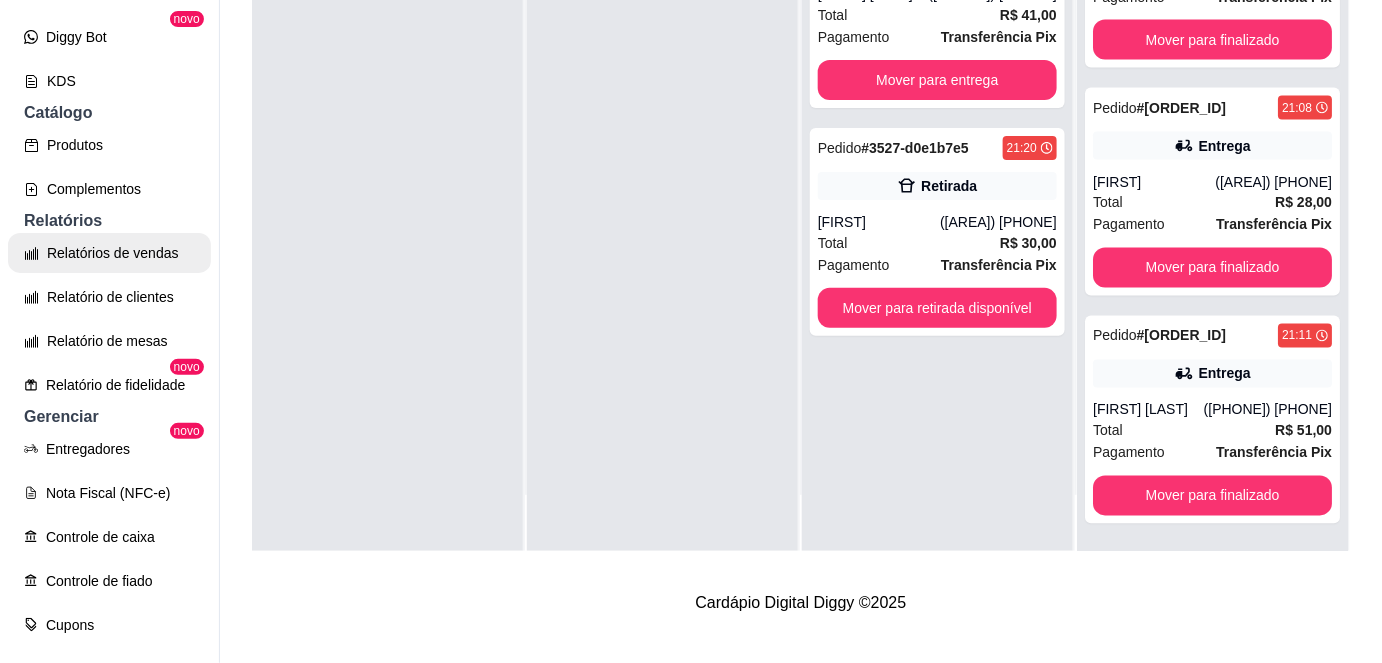 scroll, scrollTop: 432, scrollLeft: 0, axis: vertical 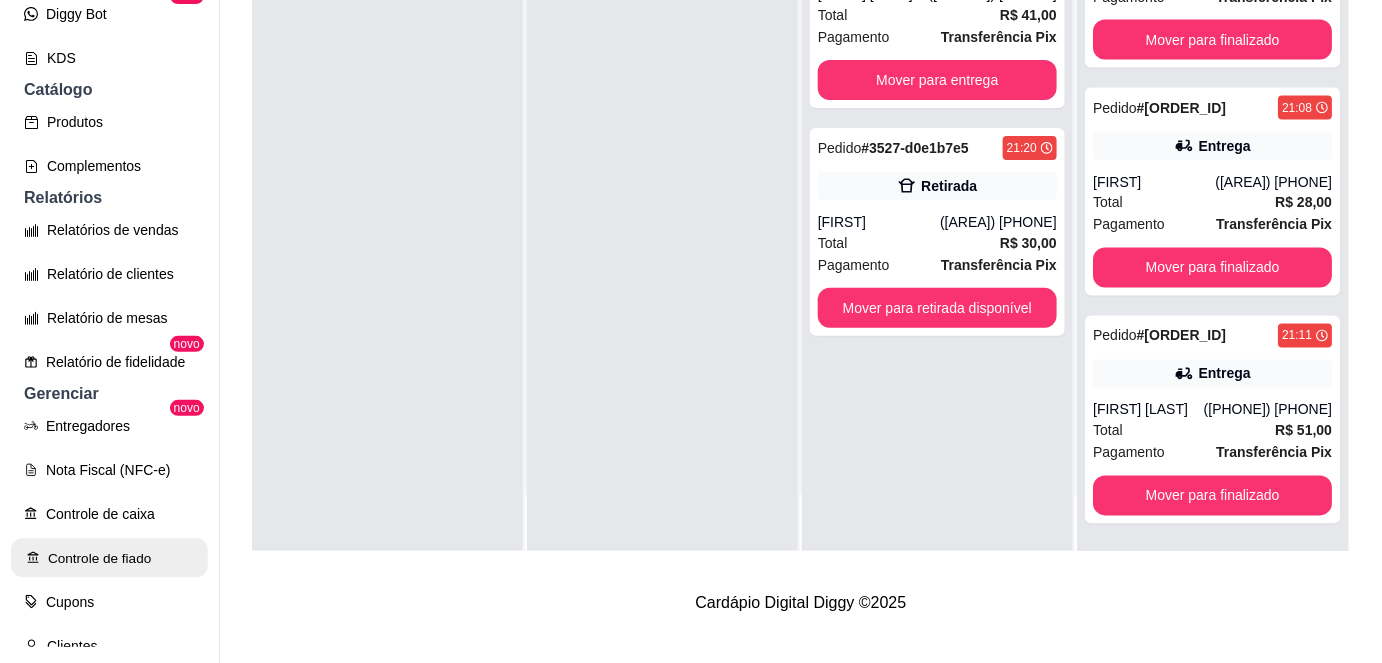 click on "Controle de fiado" at bounding box center (109, 558) 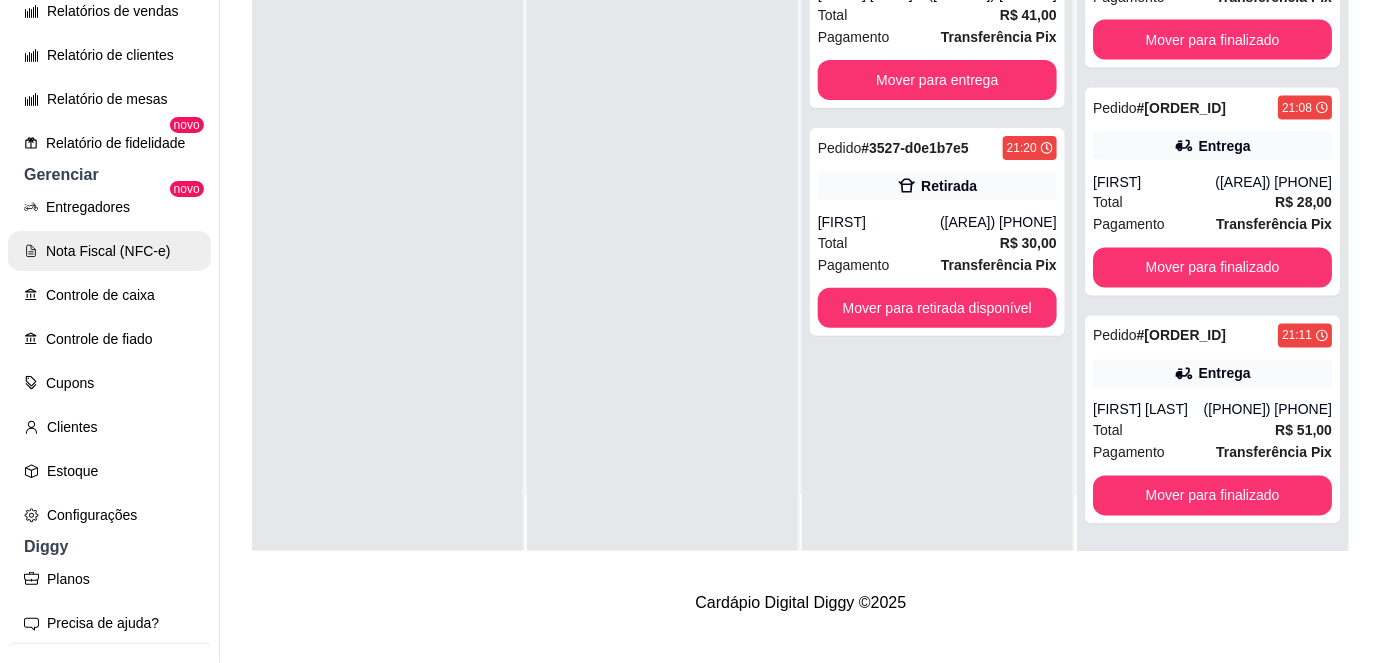 scroll, scrollTop: 653, scrollLeft: 0, axis: vertical 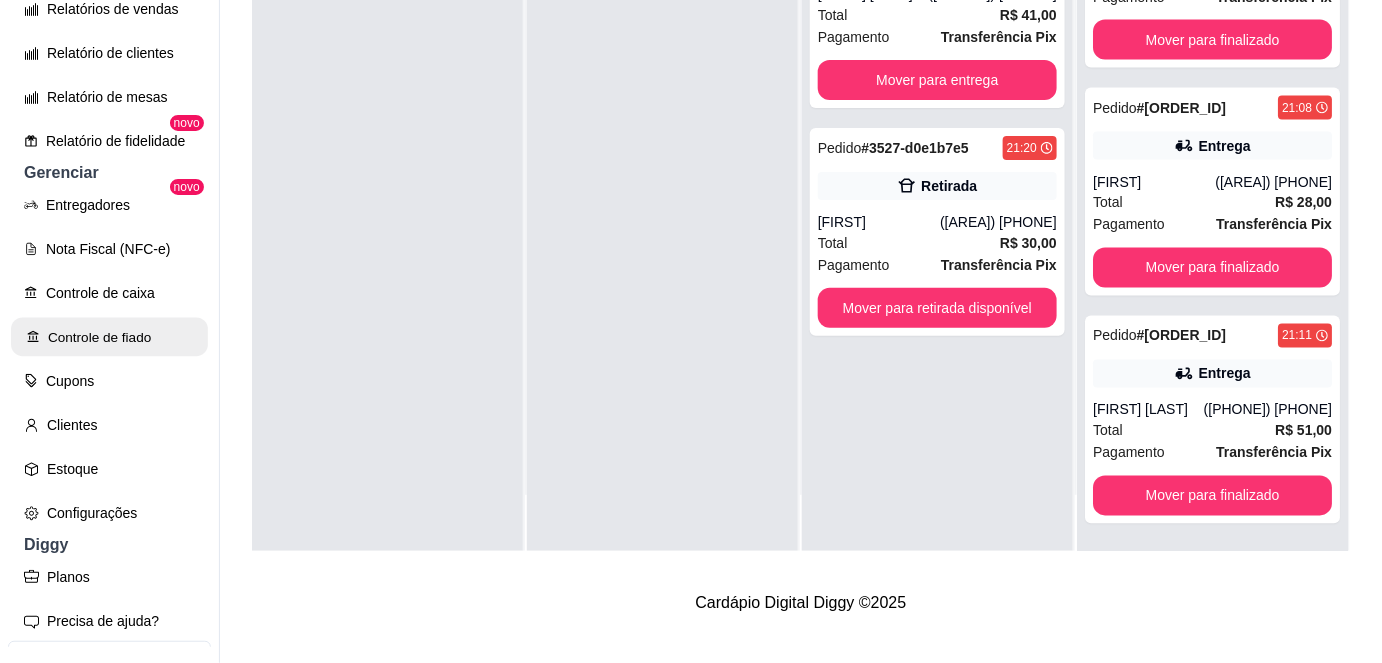 click on "Controle de fiado" at bounding box center [109, 337] 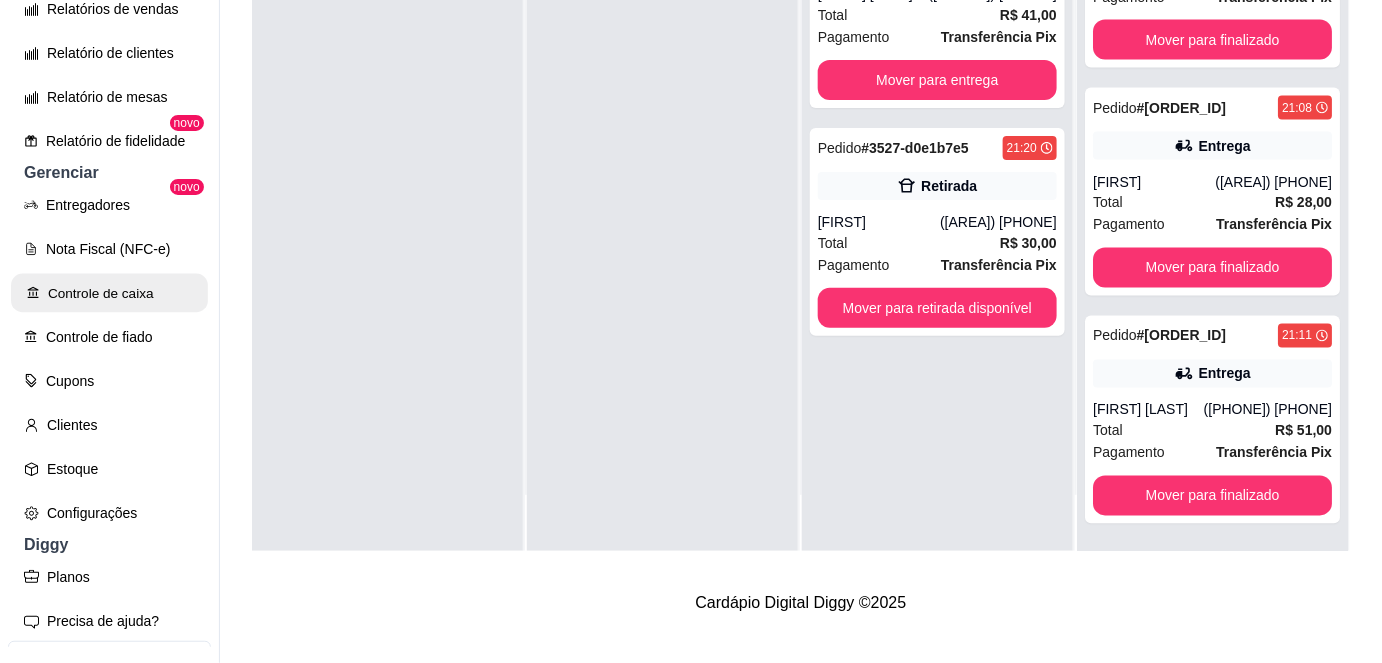 click on "Controle de caixa" at bounding box center [109, 293] 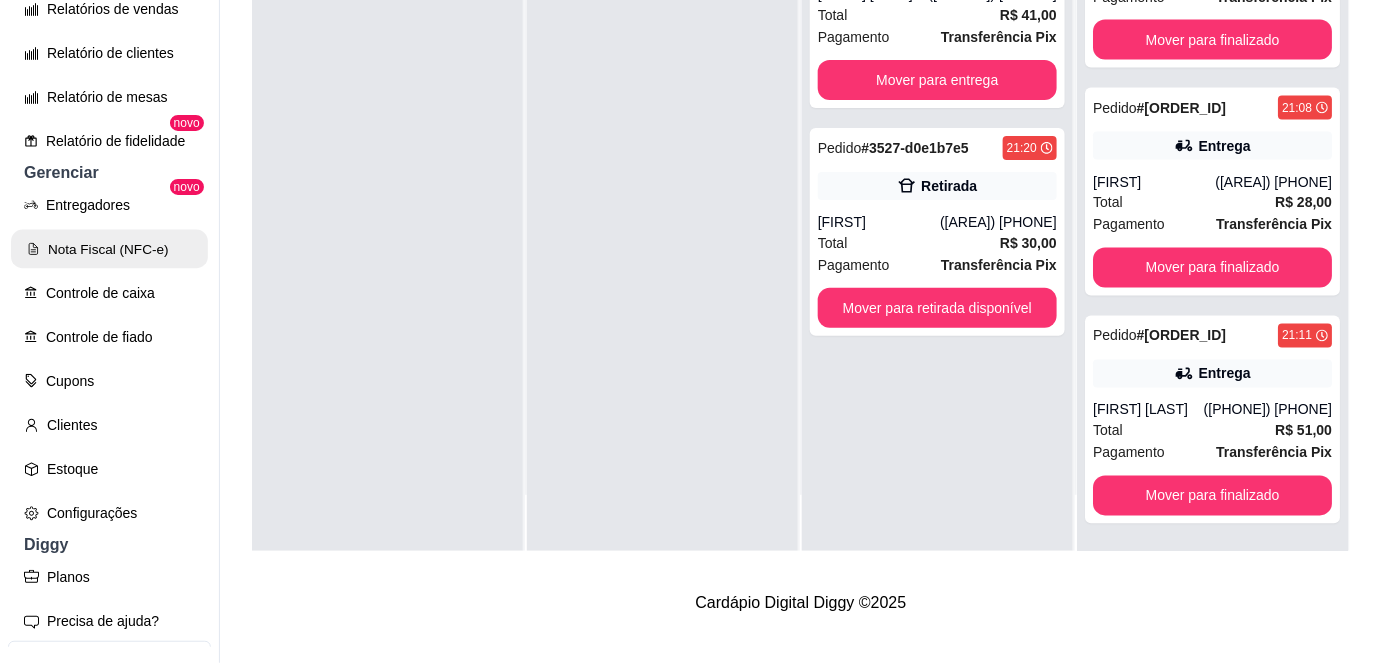 click on "Nota Fiscal (NFC-e)" at bounding box center [109, 249] 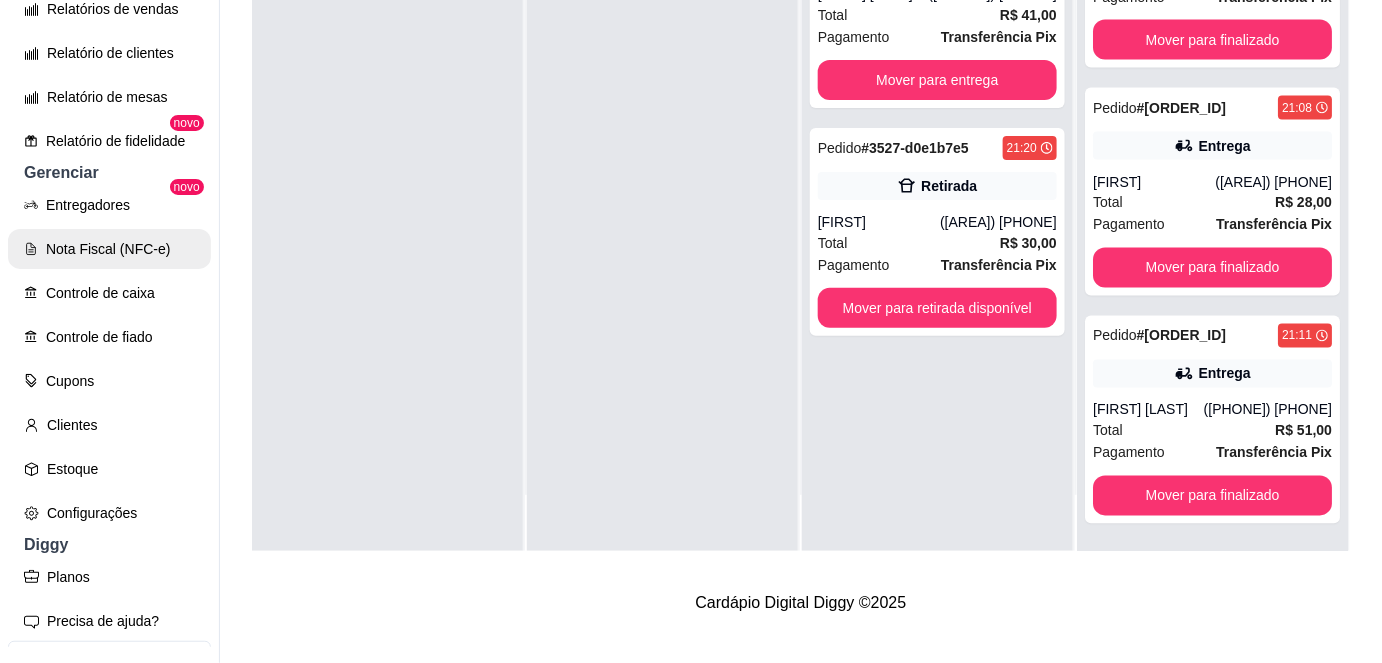 scroll, scrollTop: 373, scrollLeft: 0, axis: vertical 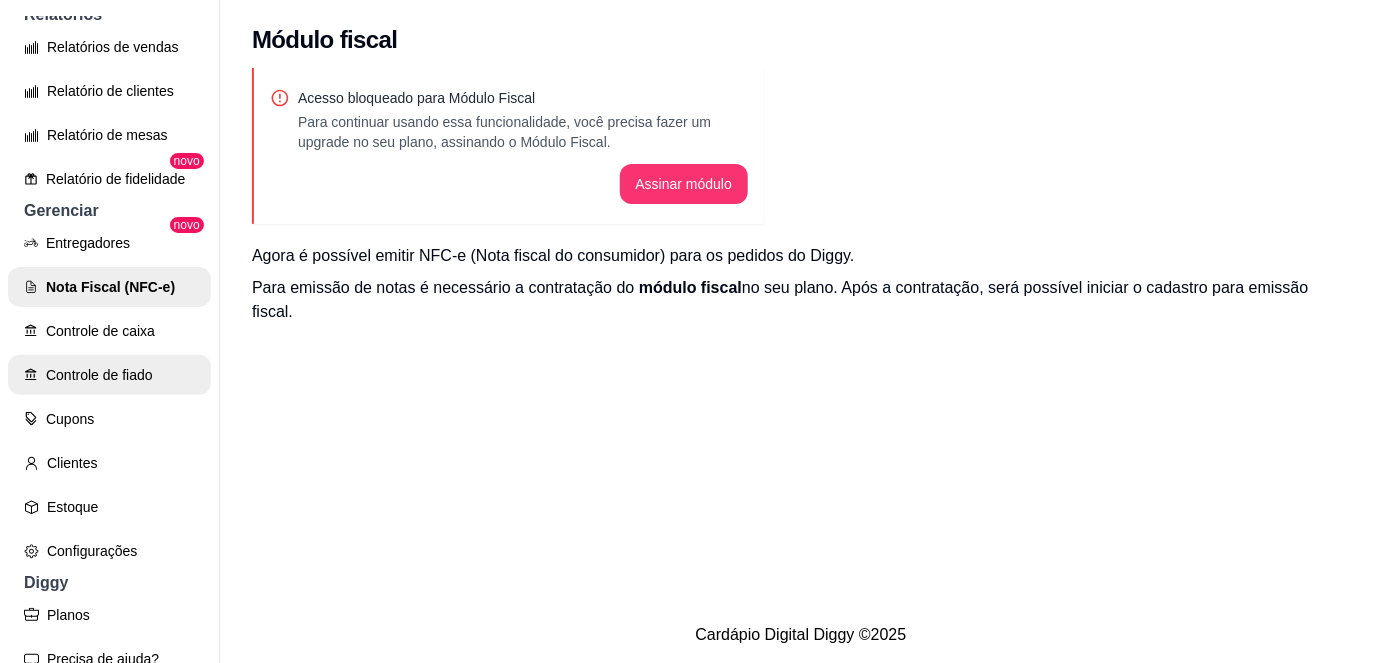 click on "Controle de fiado" at bounding box center [109, 375] 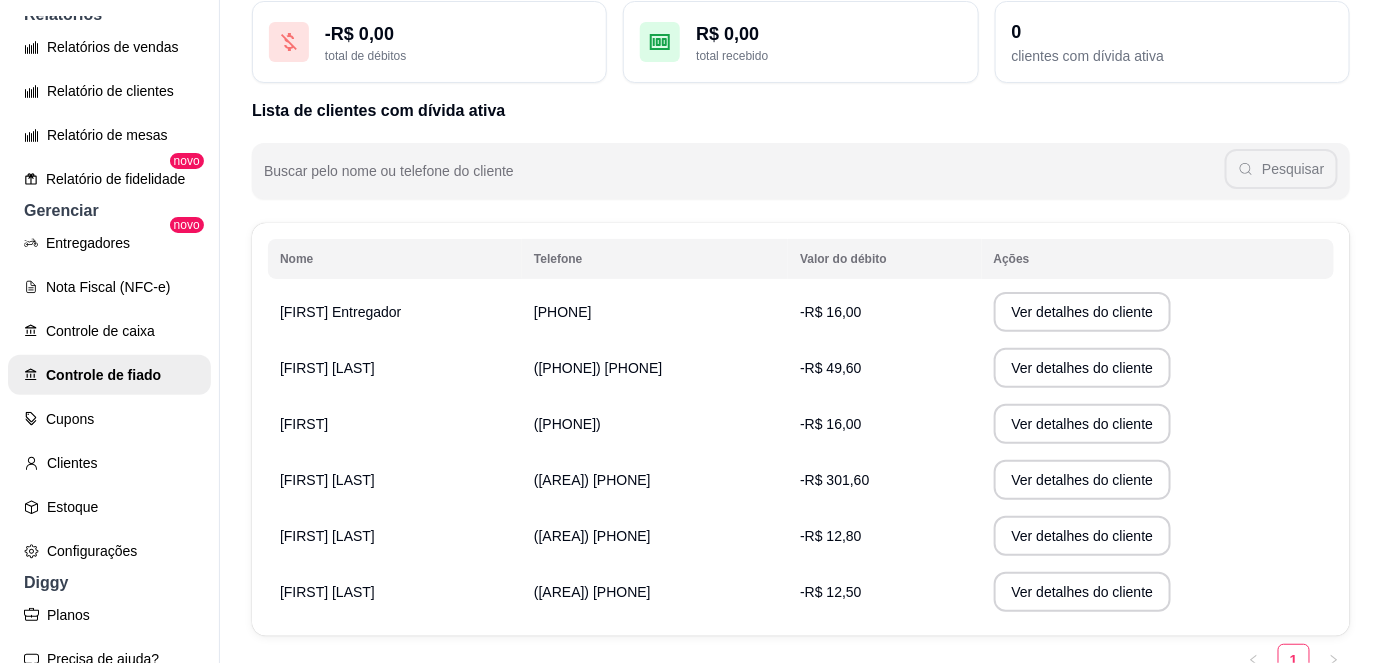 scroll, scrollTop: 232, scrollLeft: 0, axis: vertical 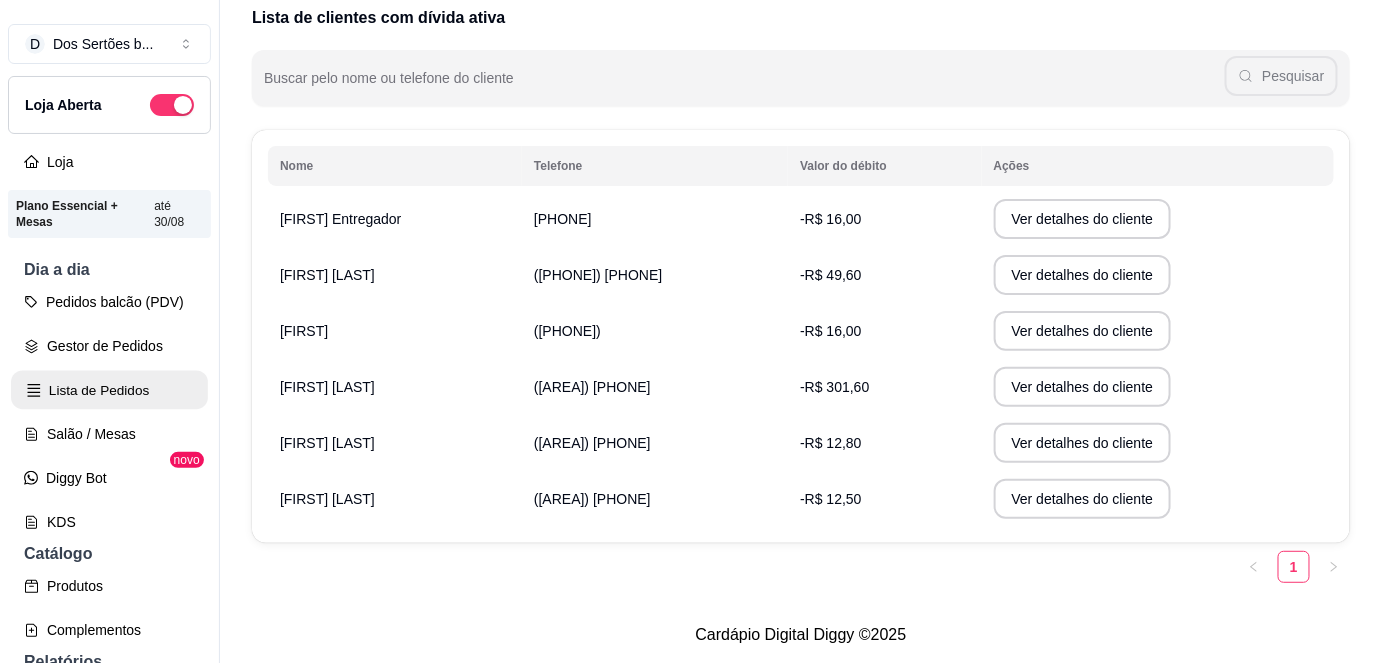 click on "Lista de Pedidos" at bounding box center [109, 390] 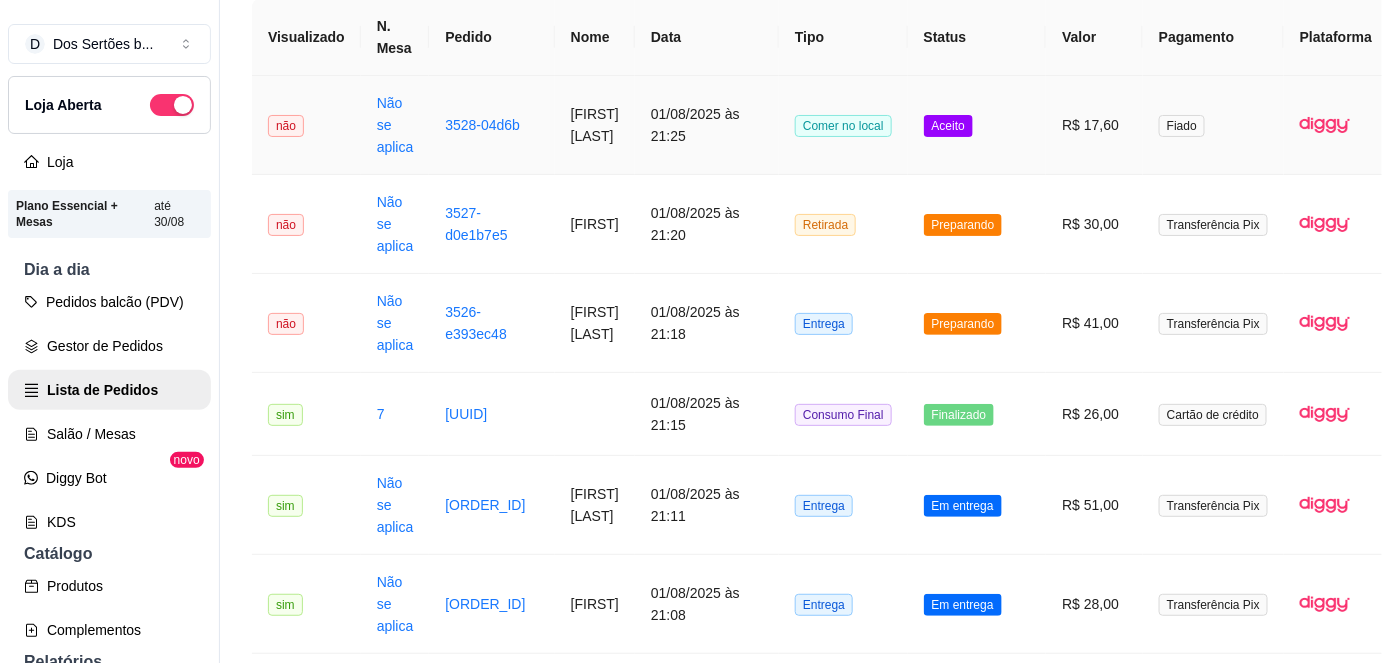 scroll, scrollTop: 184, scrollLeft: 0, axis: vertical 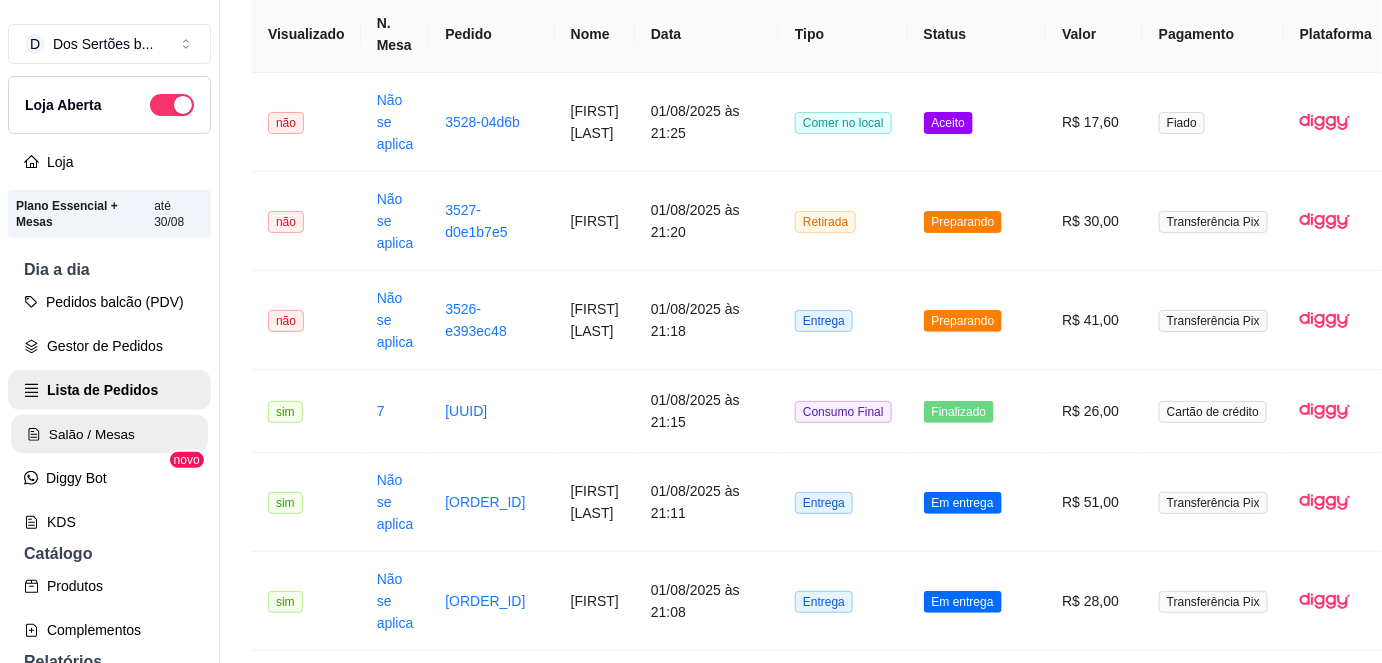 click on "Salão / Mesas" at bounding box center (109, 434) 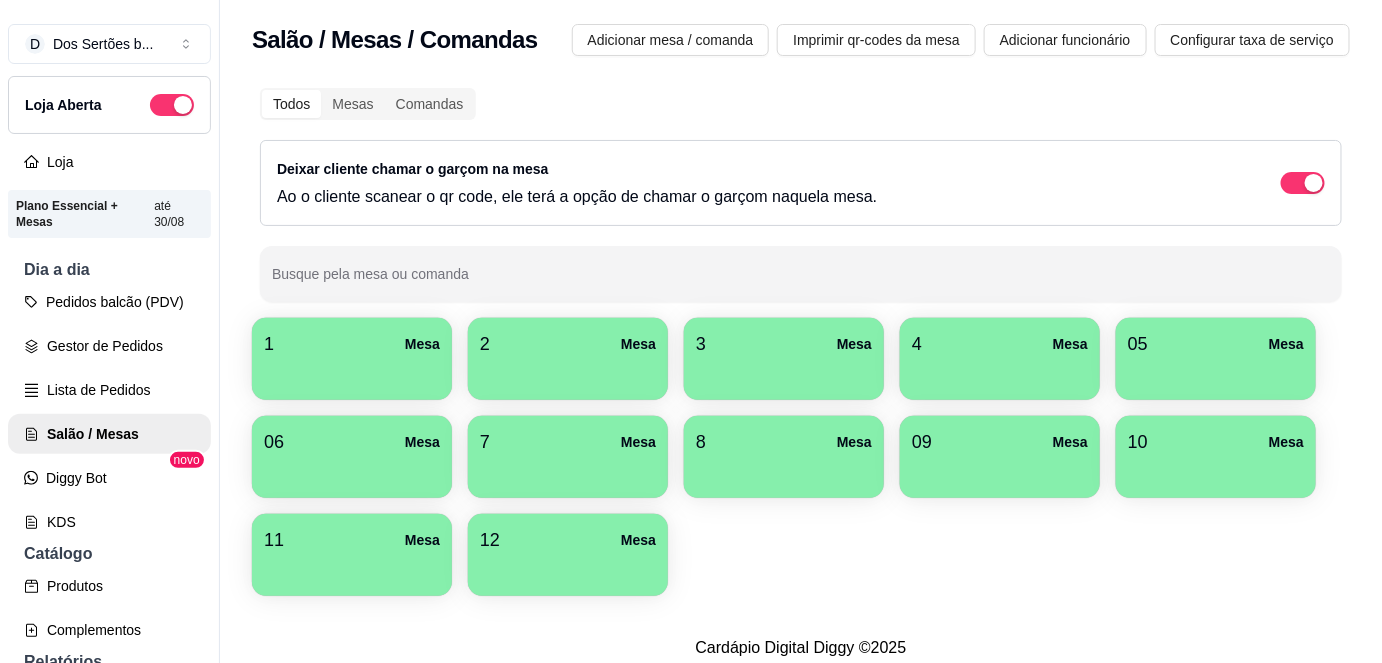 scroll, scrollTop: 26, scrollLeft: 0, axis: vertical 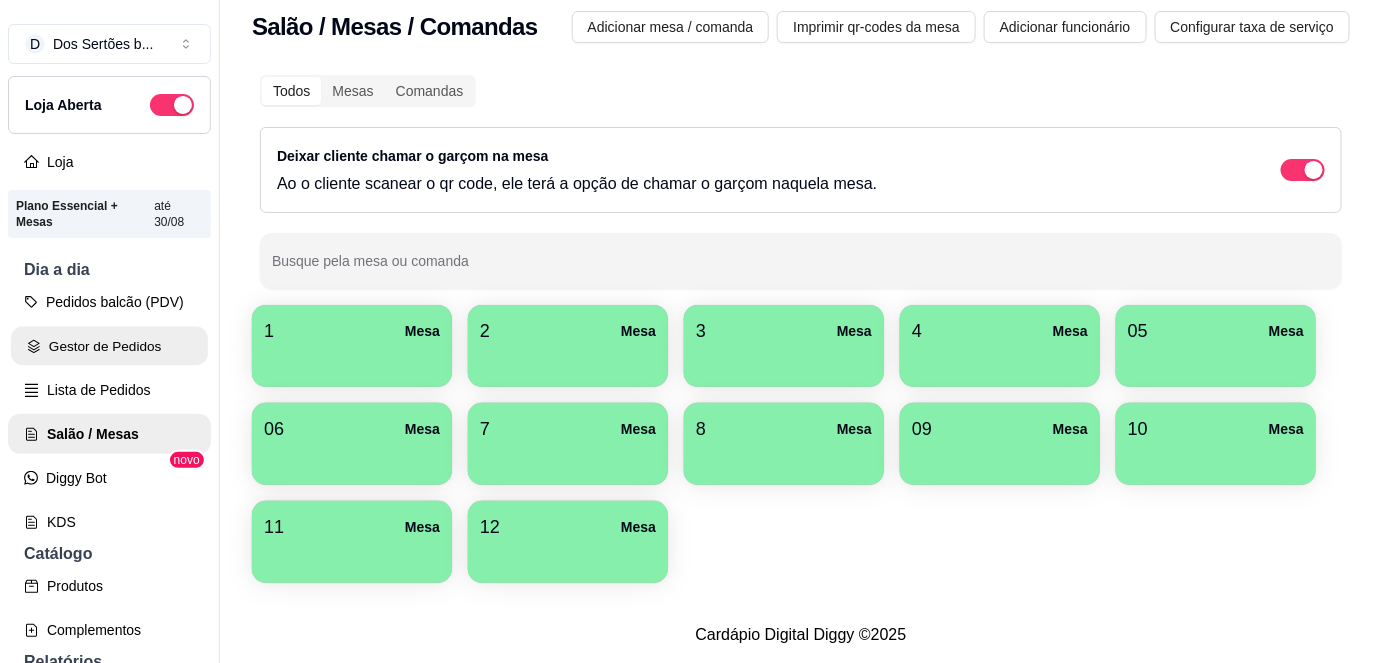click on "Gestor de Pedidos" at bounding box center [109, 346] 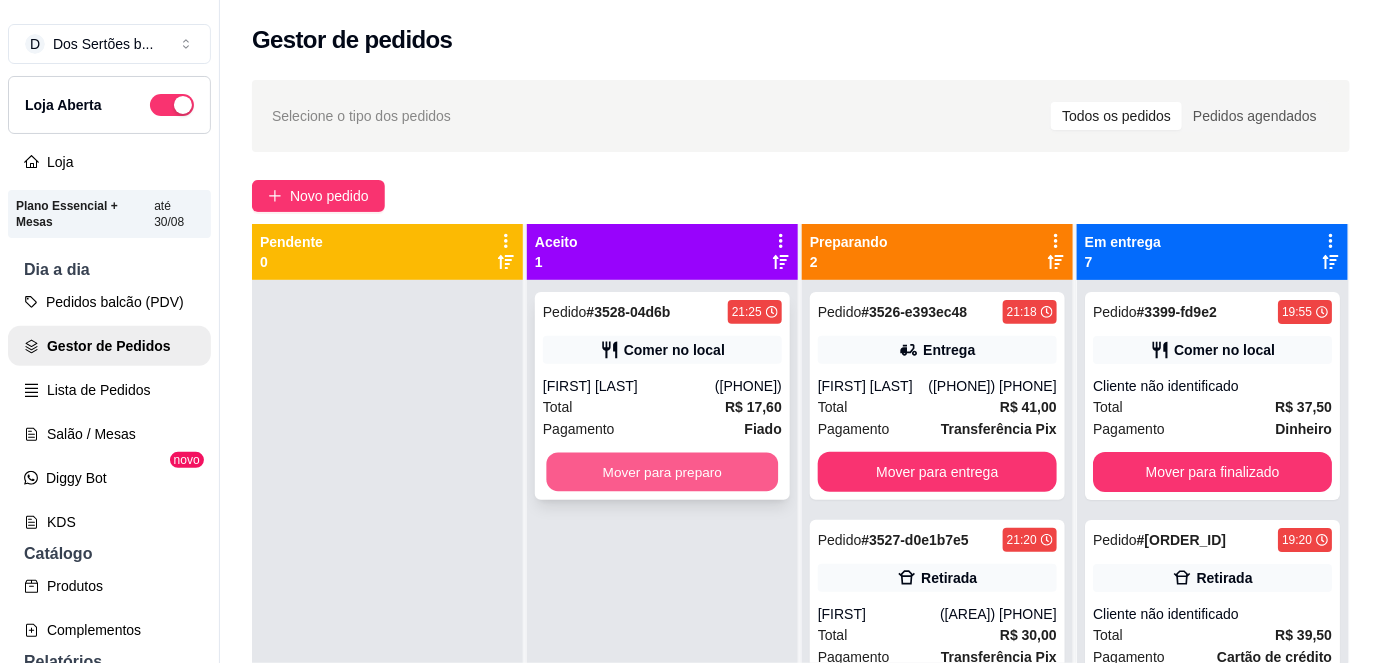 click on "Mover para preparo" at bounding box center (663, 472) 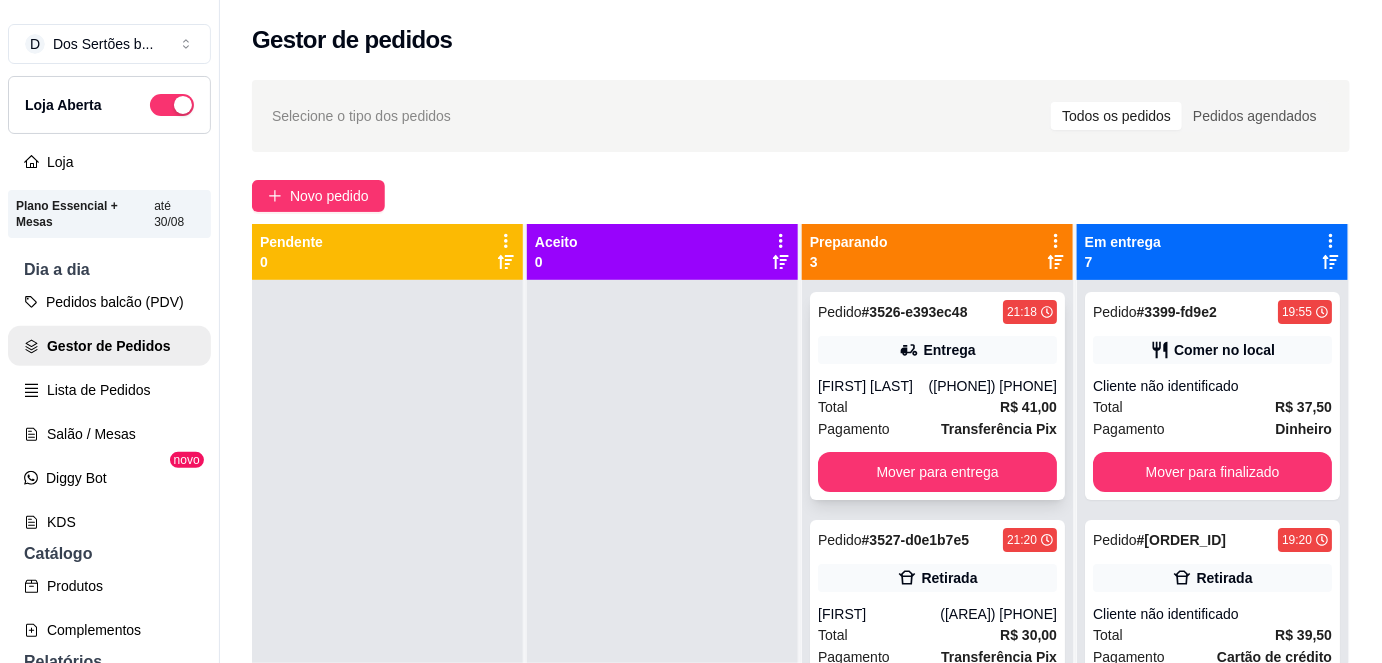 scroll, scrollTop: 61, scrollLeft: 0, axis: vertical 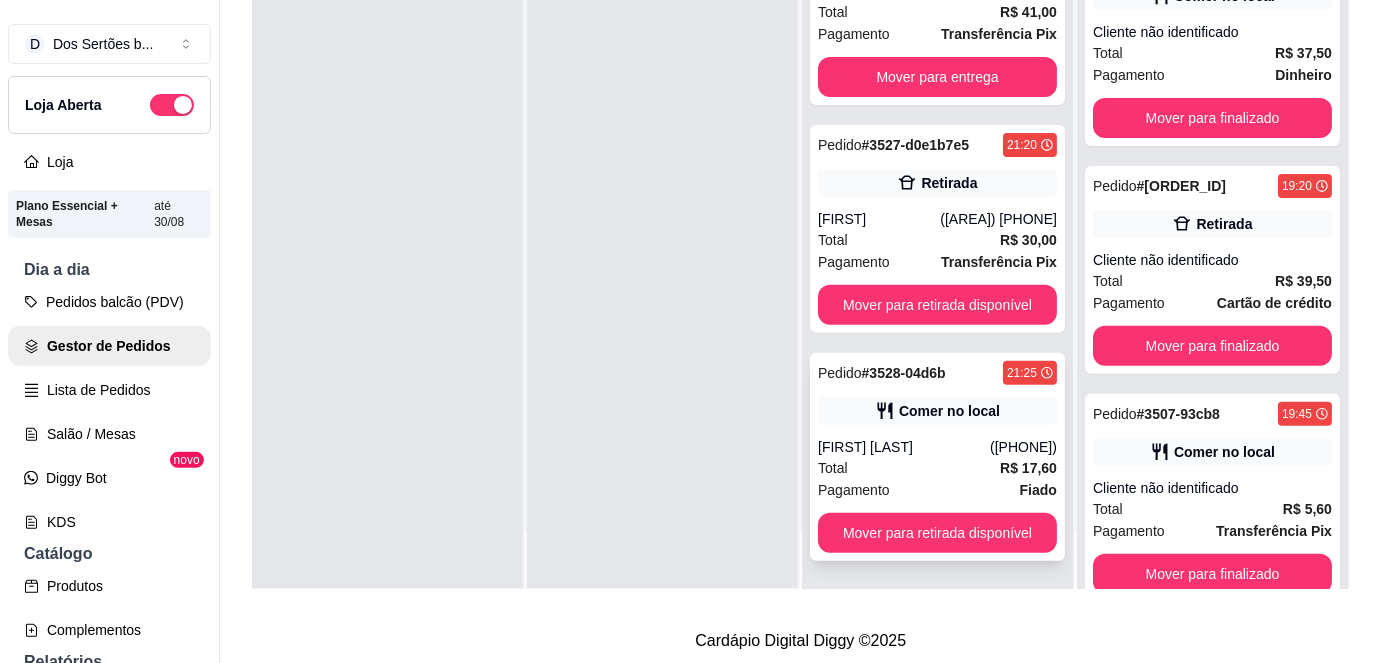 click on "Pedido  # 3528-04d6b 21:25 Comer no local [FIRST] [LAST] ([PHONE]) Total R$ 17,60 Pagamento Fiado Mover para retirada disponível" at bounding box center [937, 457] 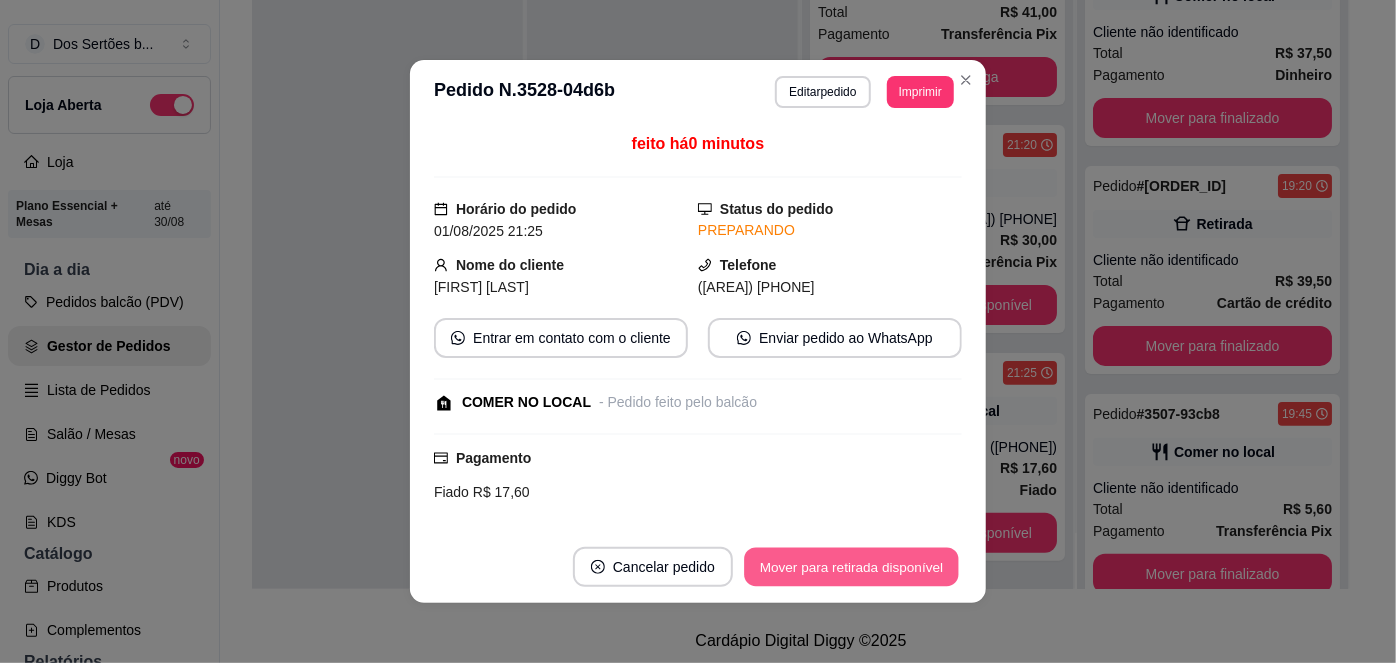 click on "Mover para retirada disponível" at bounding box center (851, 567) 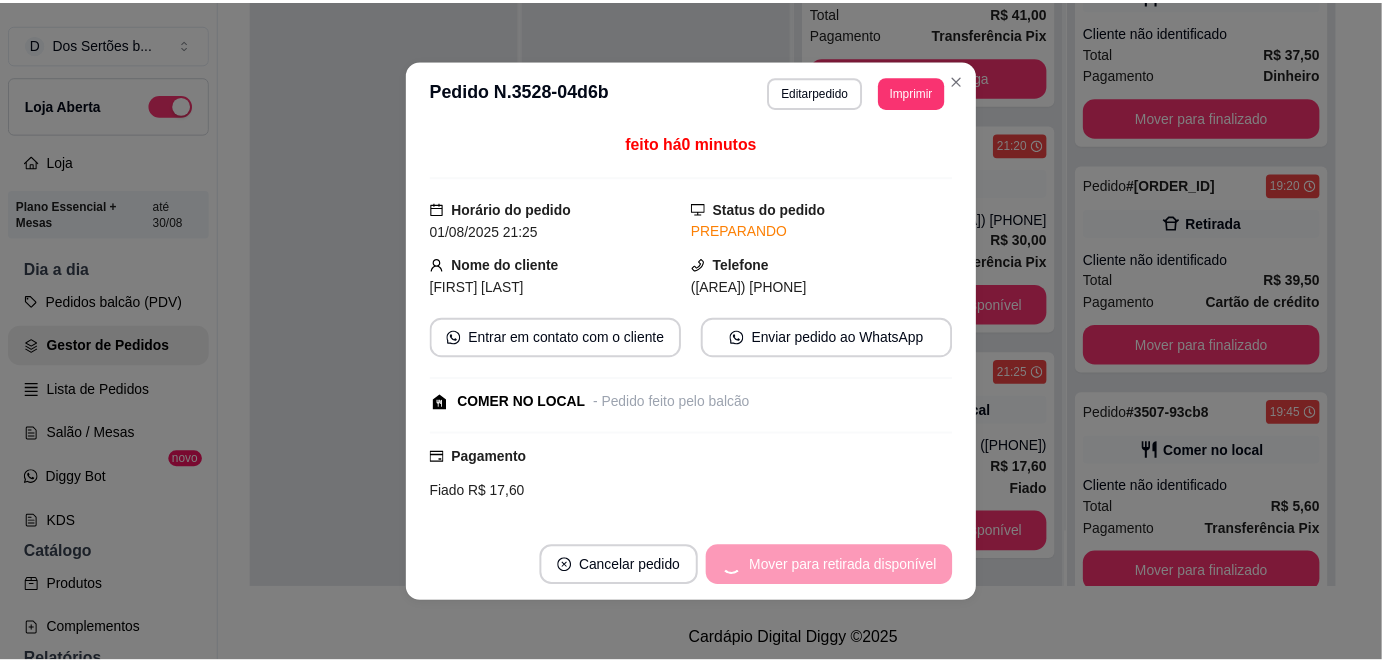scroll, scrollTop: 0, scrollLeft: 0, axis: both 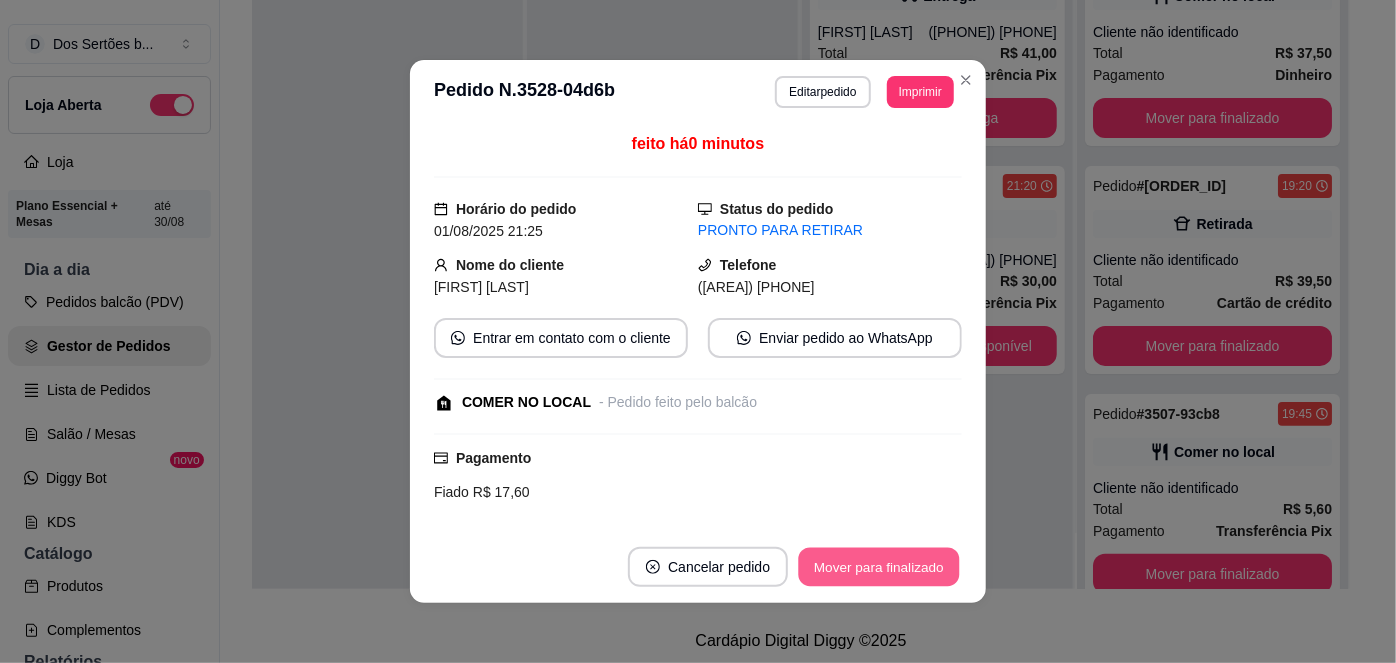 click on "Mover para finalizado" at bounding box center [879, 567] 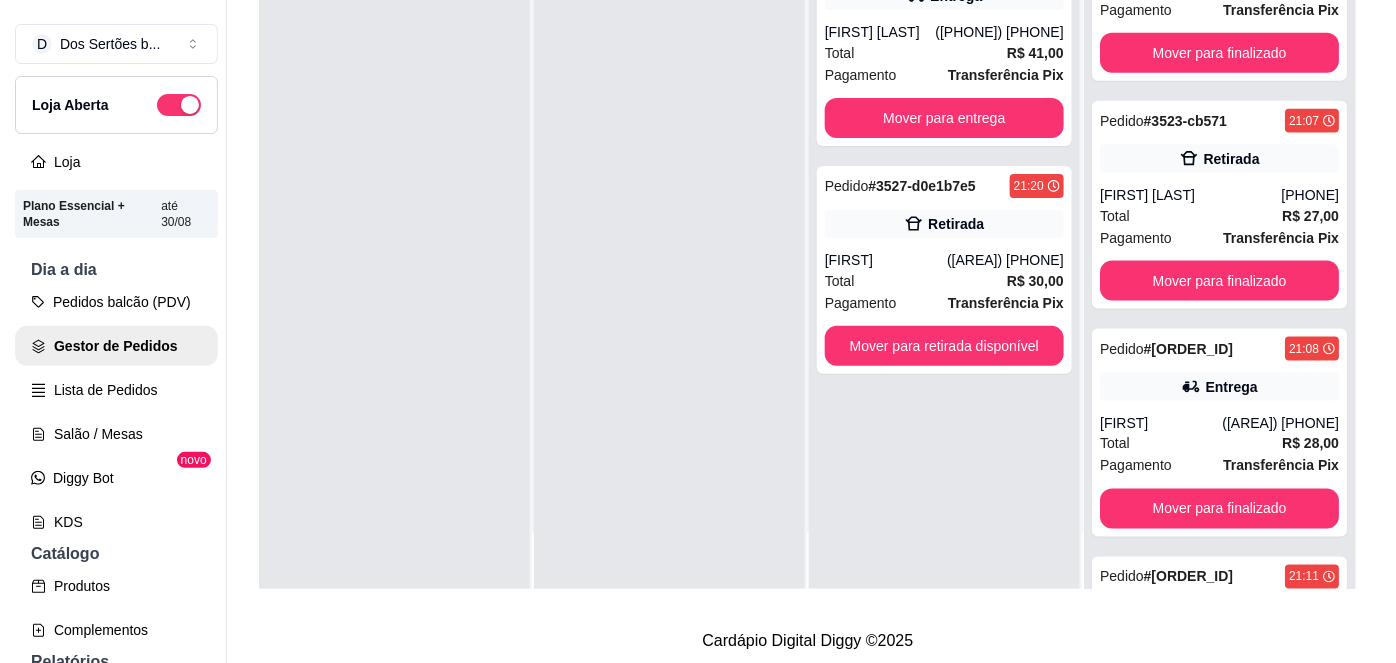 scroll, scrollTop: 762, scrollLeft: 0, axis: vertical 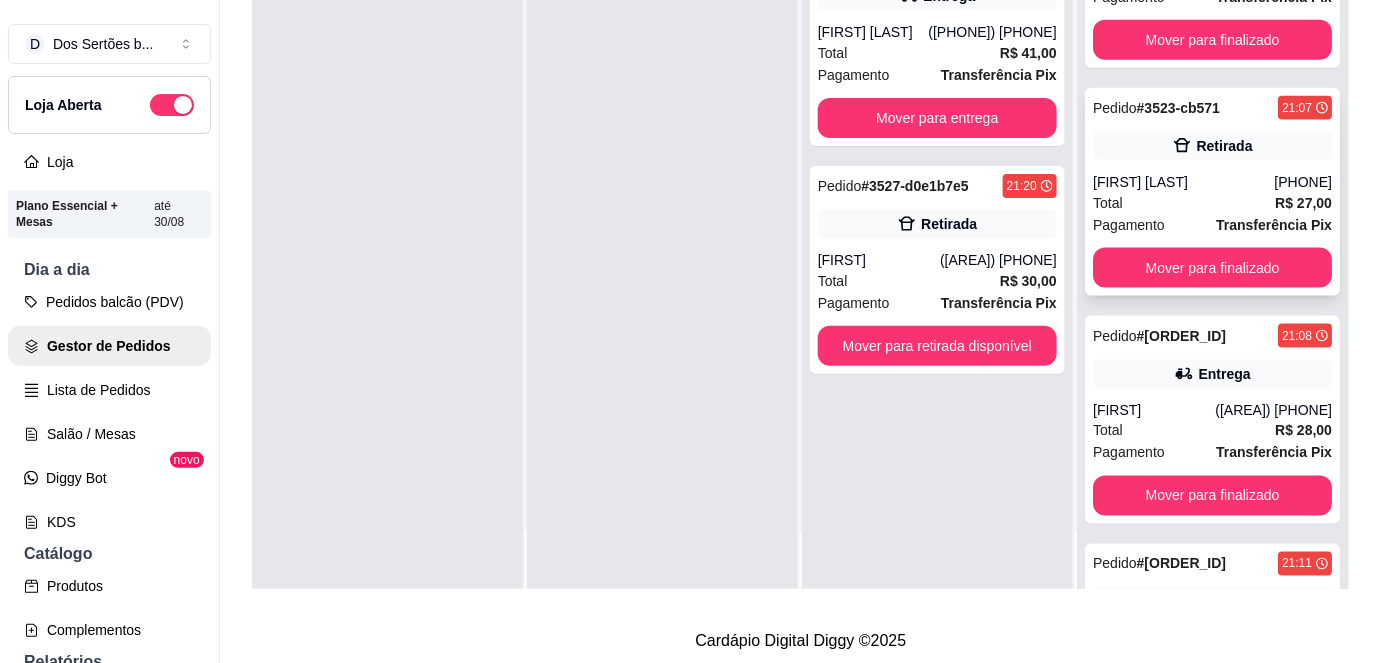 click on "Total R$ 27,00" at bounding box center (1212, 203) 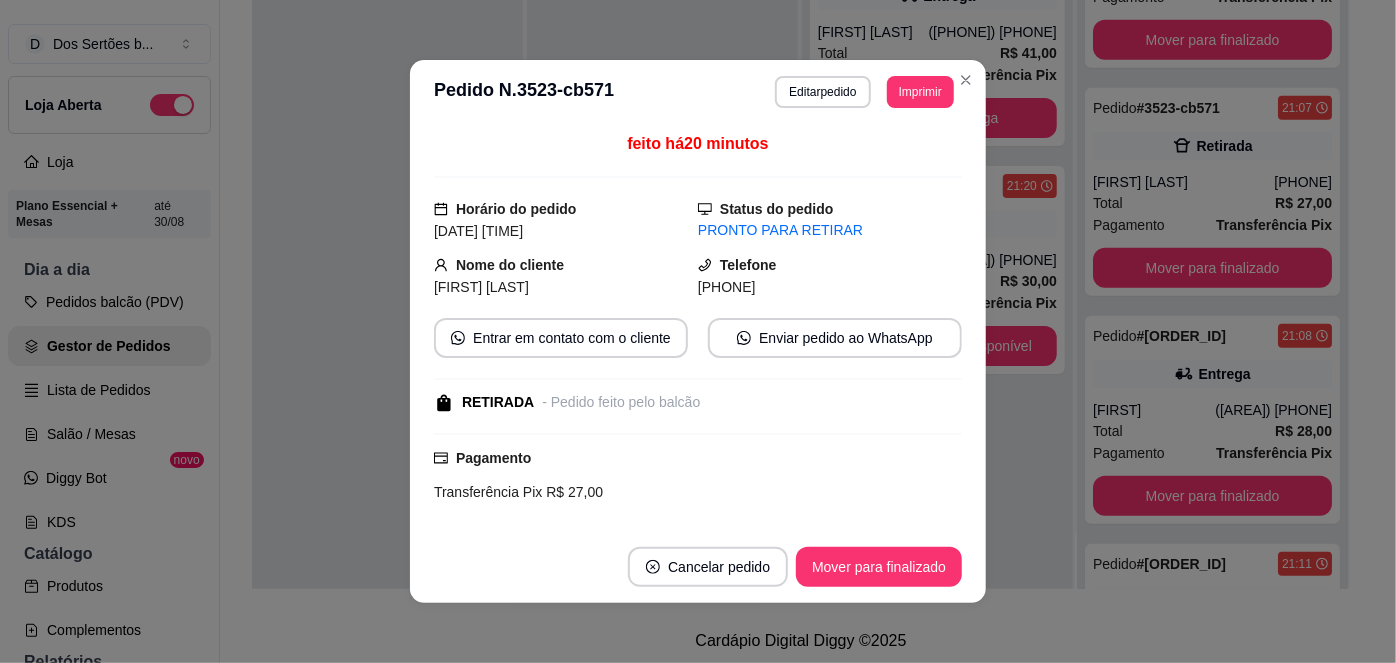 scroll, scrollTop: 279, scrollLeft: 0, axis: vertical 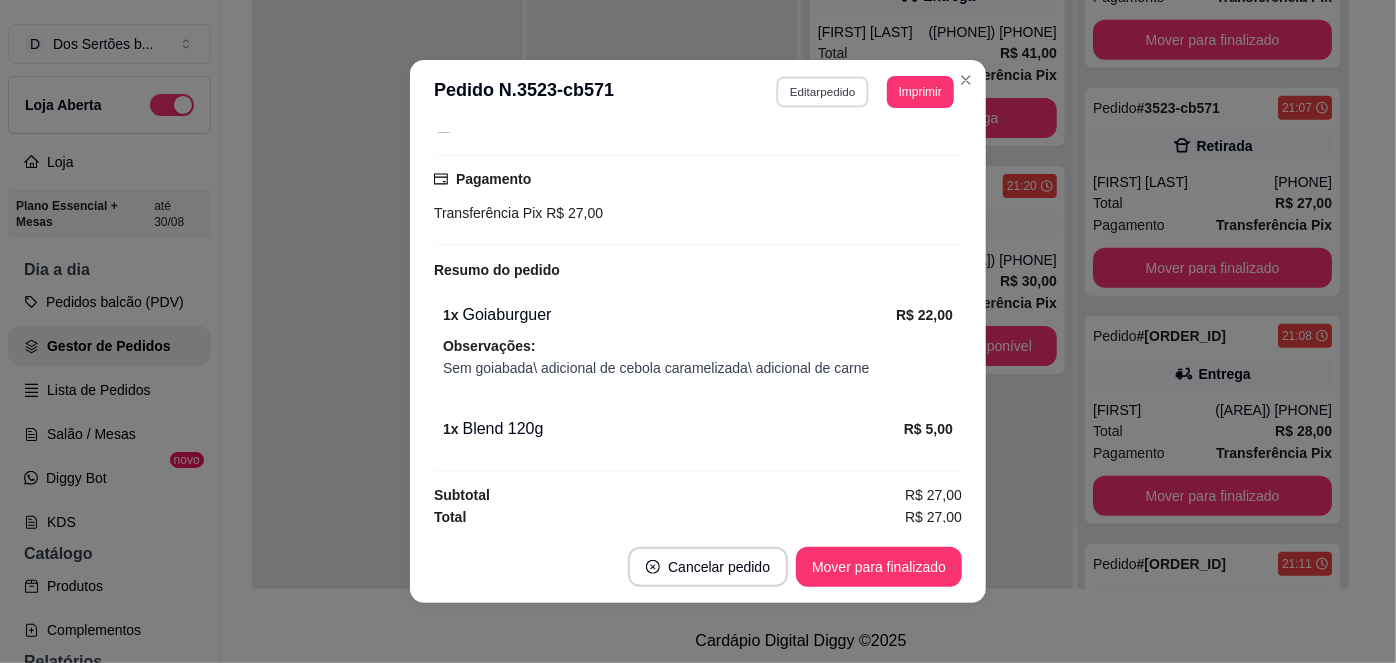 click on "Editar  pedido" at bounding box center [823, 91] 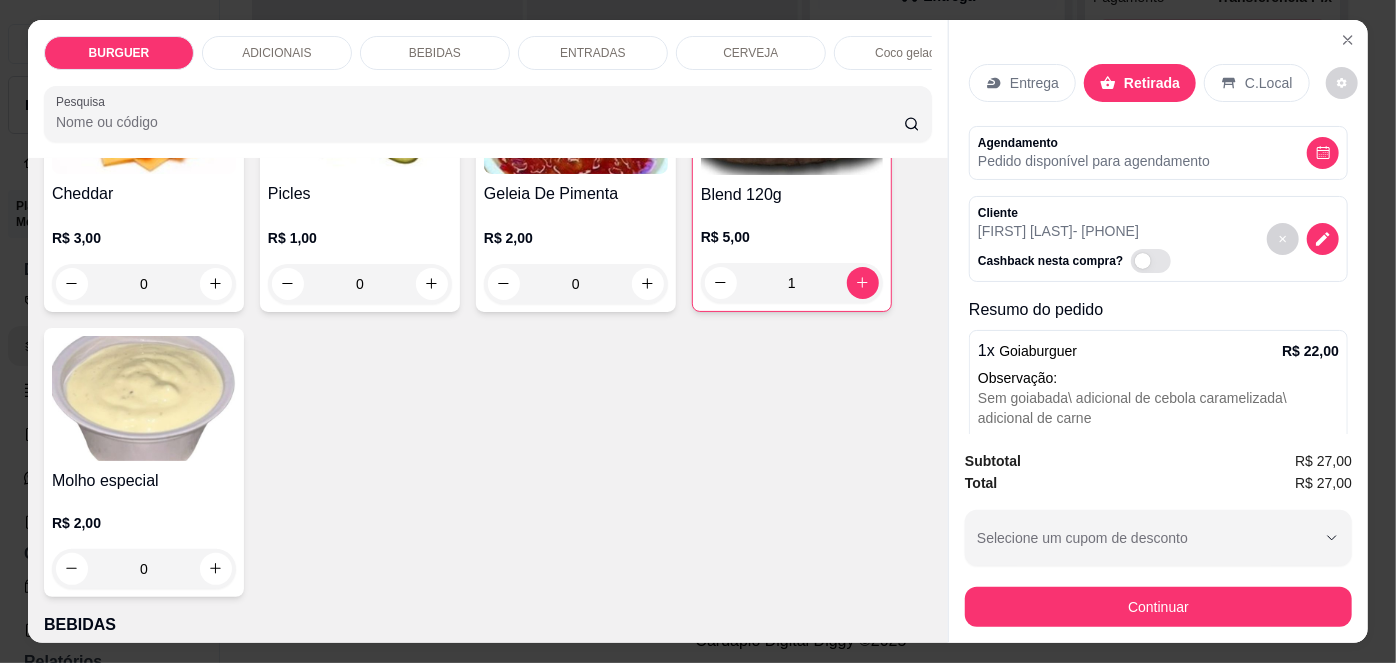 scroll, scrollTop: 1090, scrollLeft: 0, axis: vertical 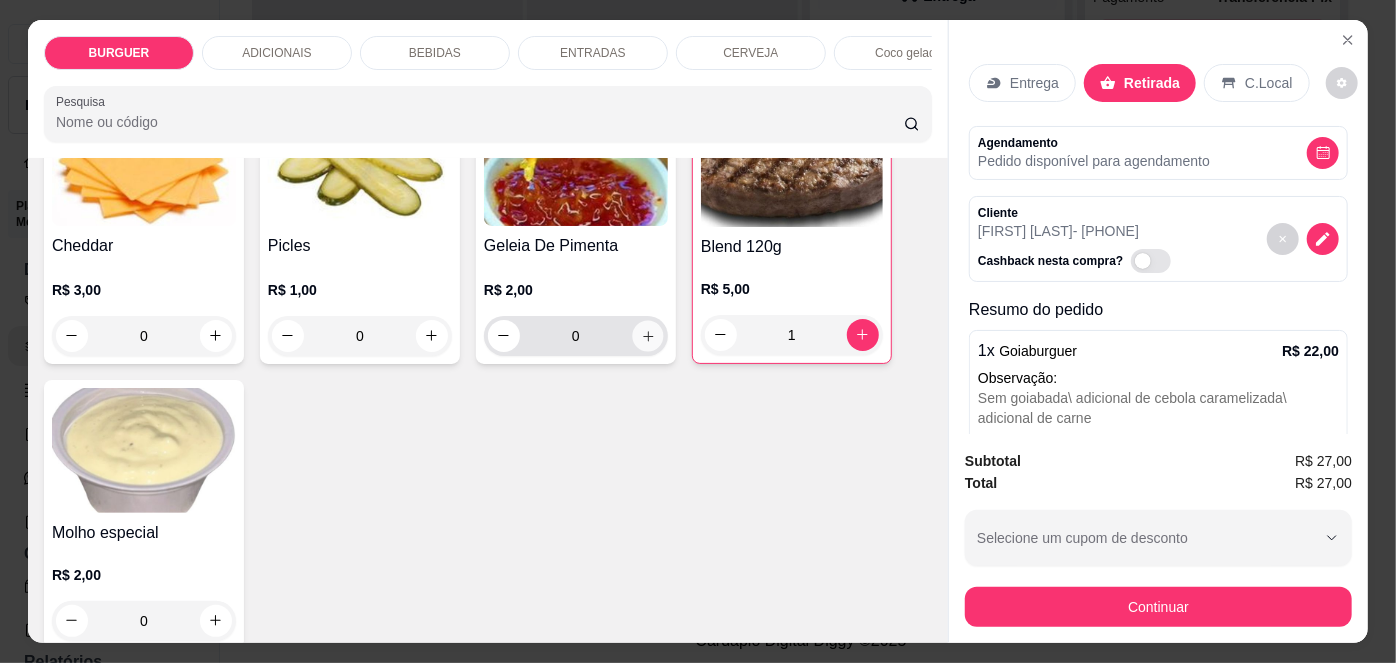 click at bounding box center [647, 335] 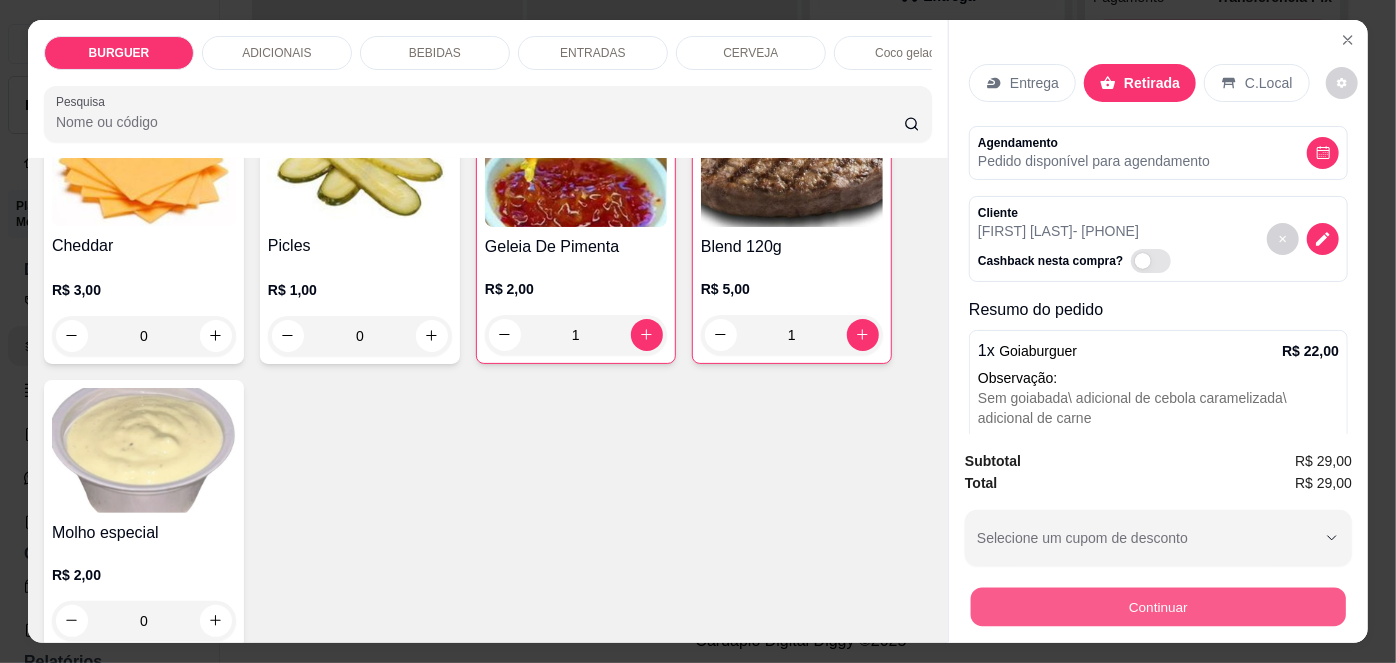 click on "Continuar" at bounding box center [1158, 607] 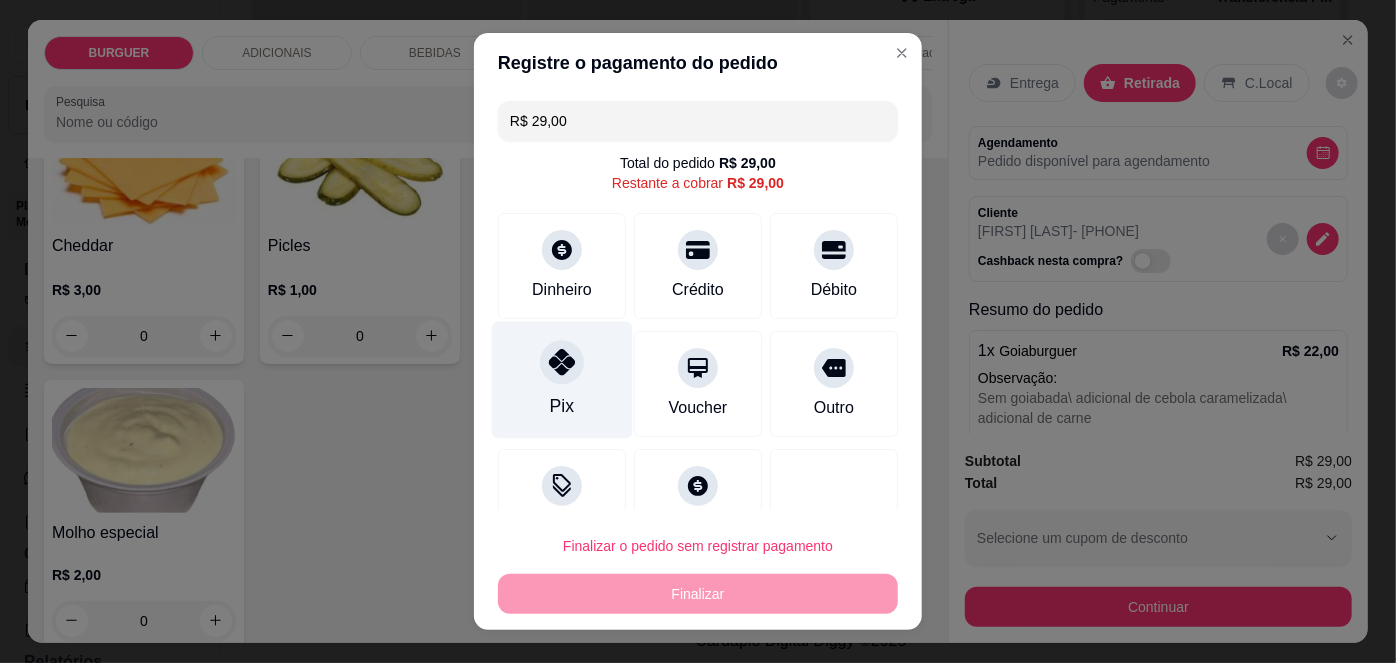 click on "Pix" at bounding box center [562, 380] 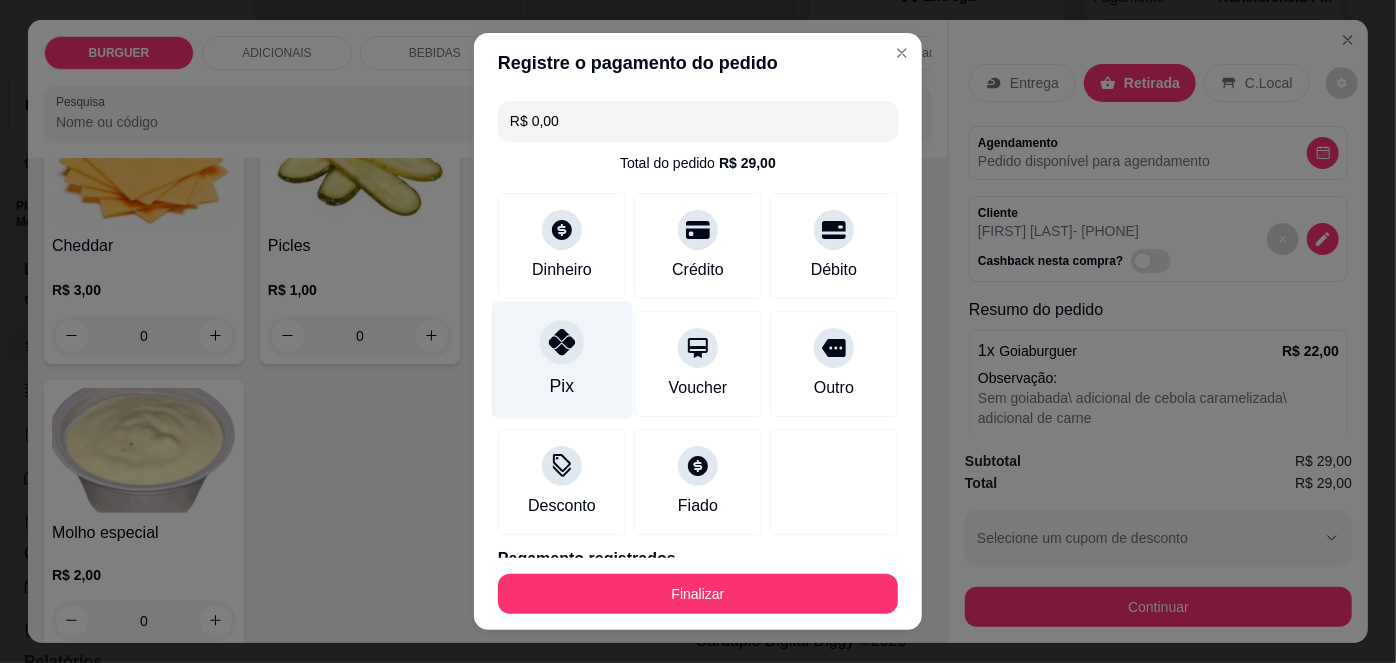 scroll, scrollTop: 88, scrollLeft: 0, axis: vertical 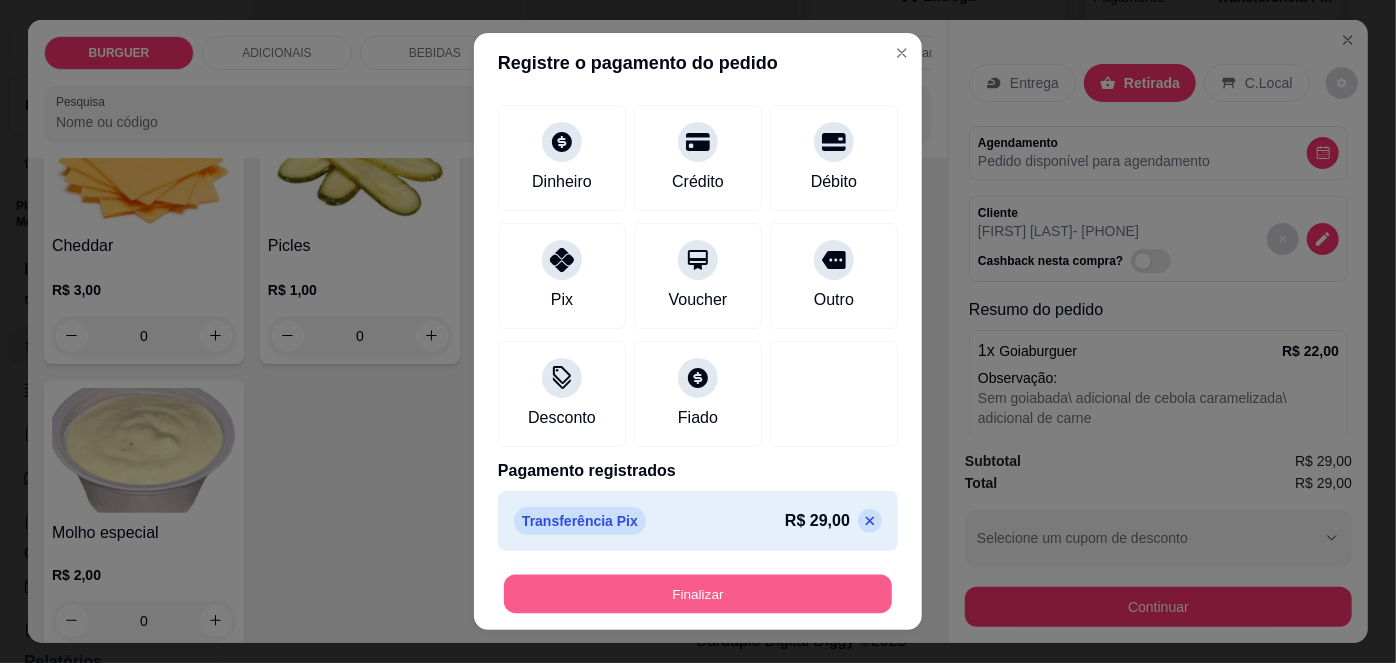 click on "Finalizar" at bounding box center (698, 593) 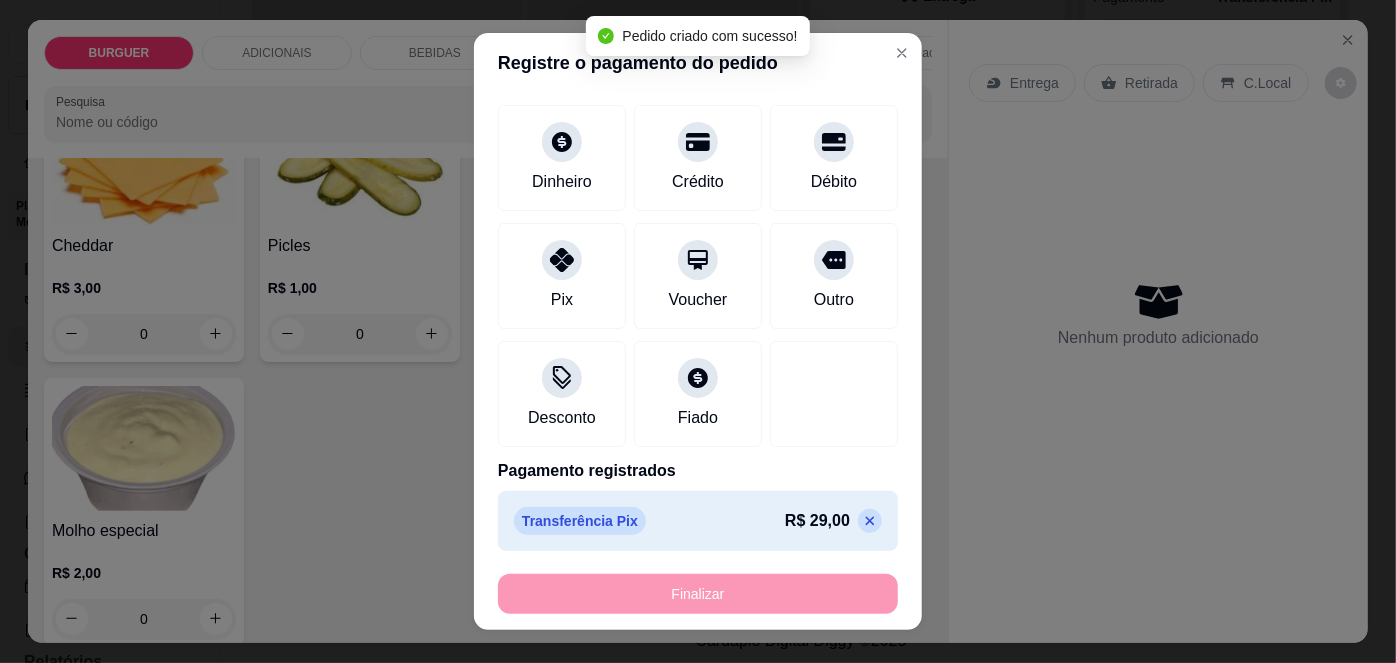 scroll, scrollTop: 322, scrollLeft: 0, axis: vertical 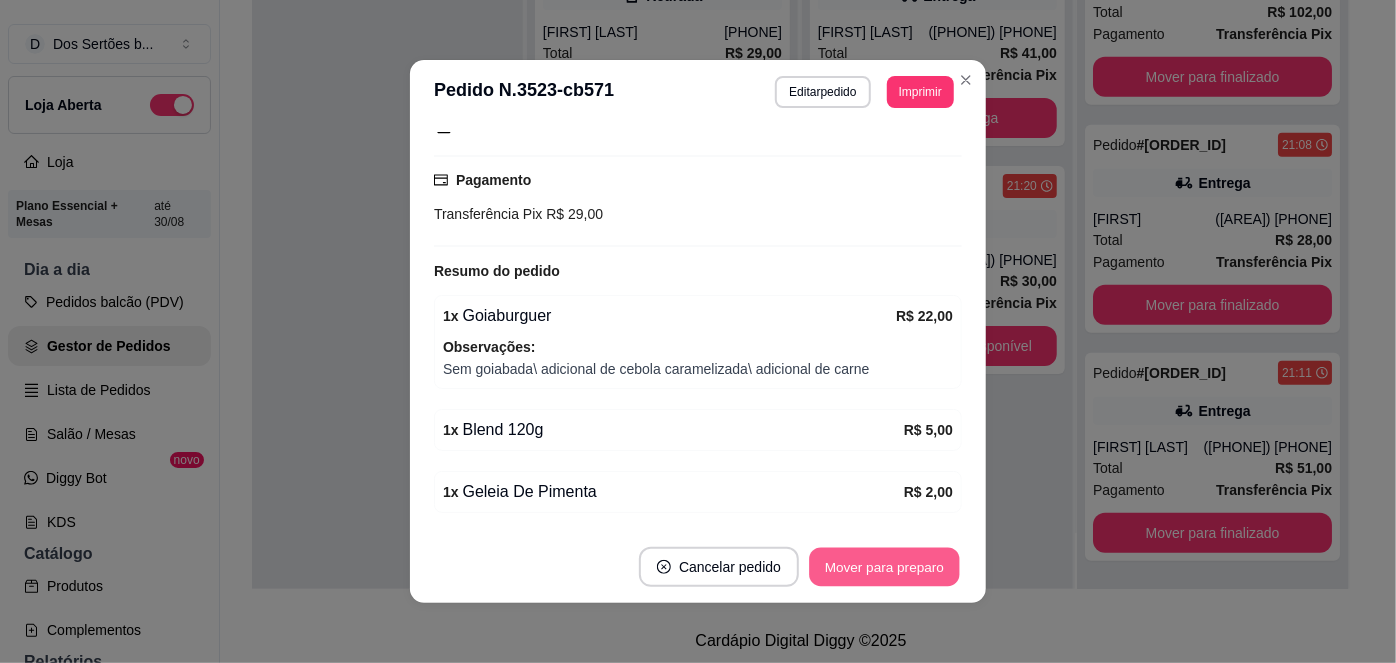 click on "Mover para preparo" at bounding box center (884, 567) 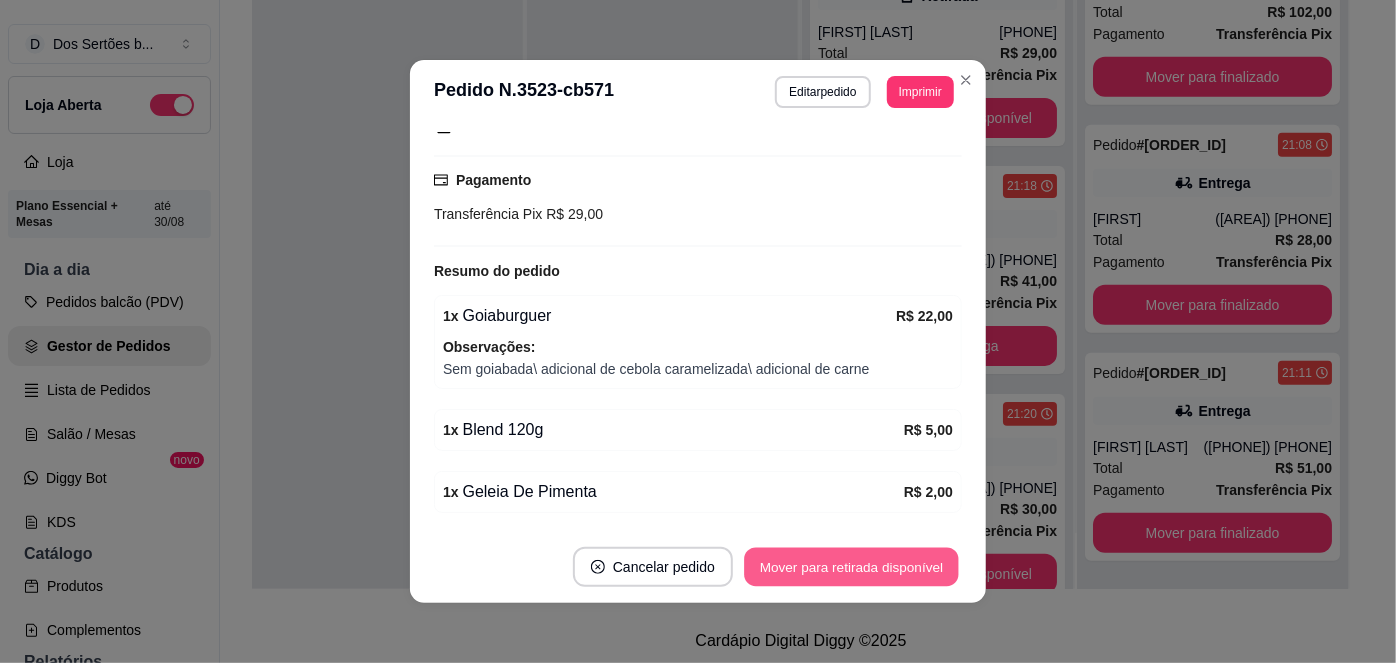 click on "Mover para retirada disponível" at bounding box center [851, 567] 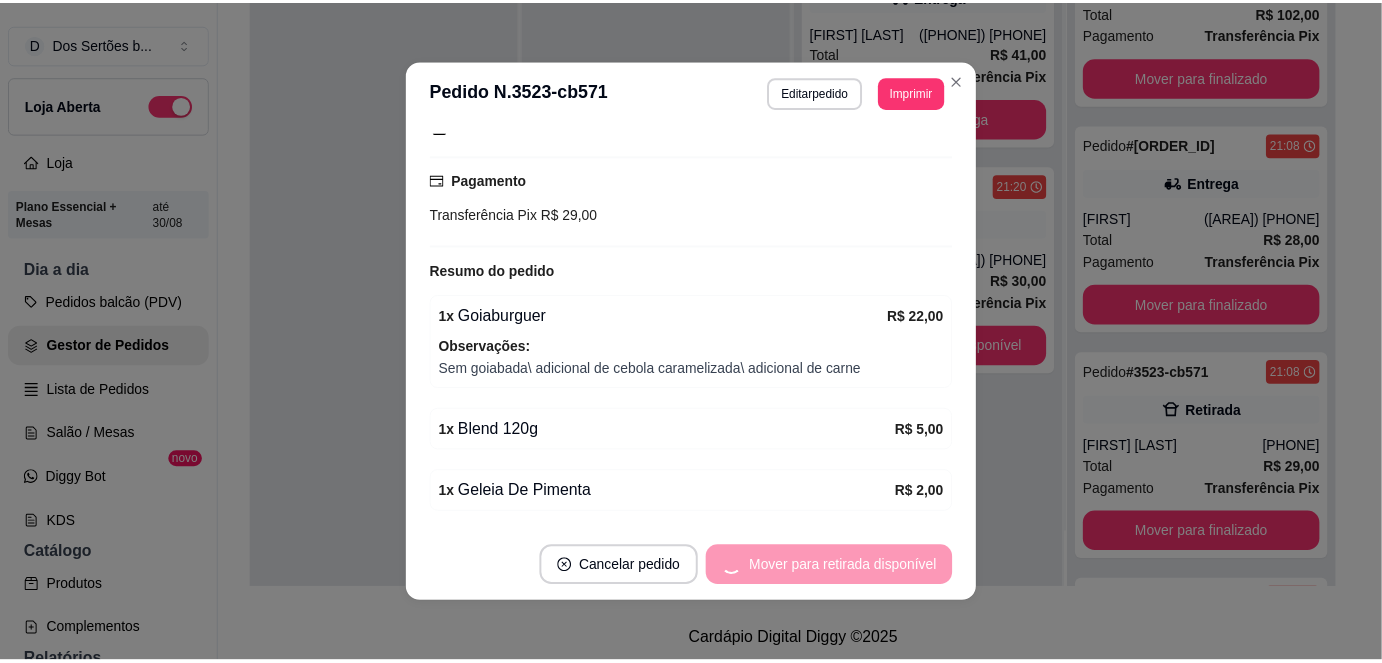 scroll, scrollTop: 762, scrollLeft: 0, axis: vertical 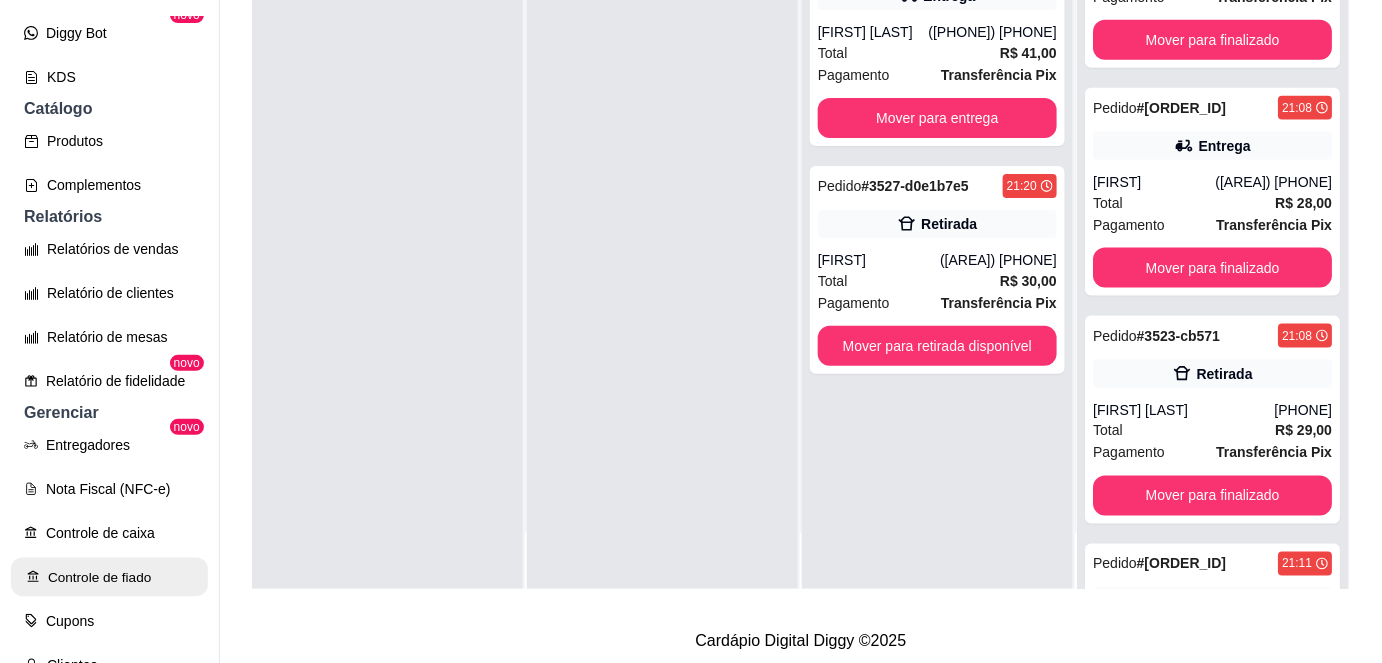 click on "Controle de fiado" at bounding box center [109, 577] 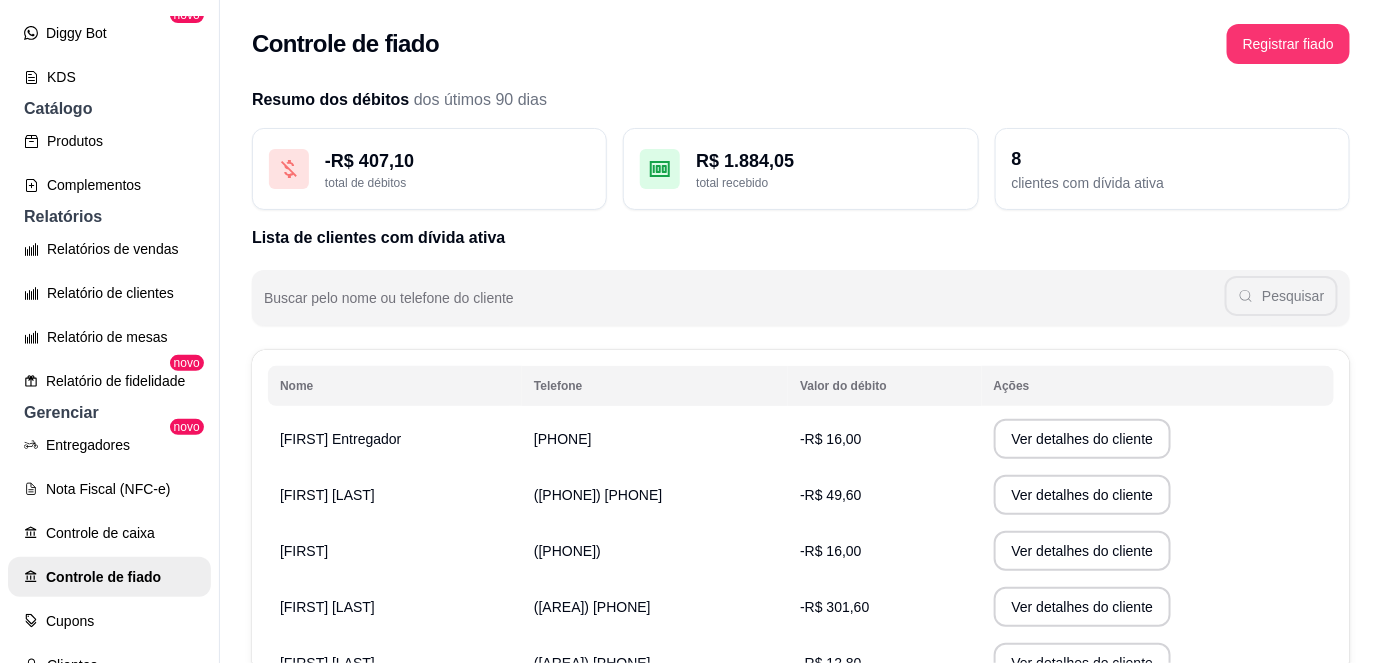 scroll, scrollTop: 93, scrollLeft: 0, axis: vertical 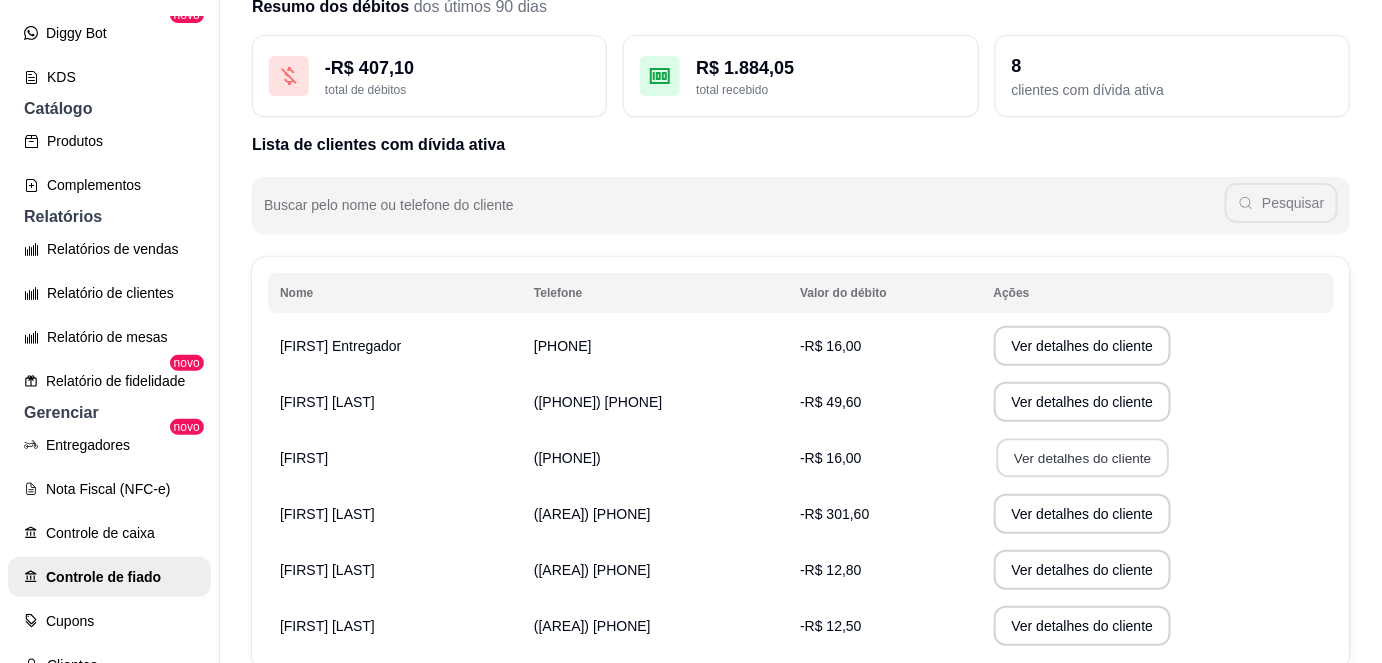 click on "Ver detalhes do cliente" at bounding box center [1082, 458] 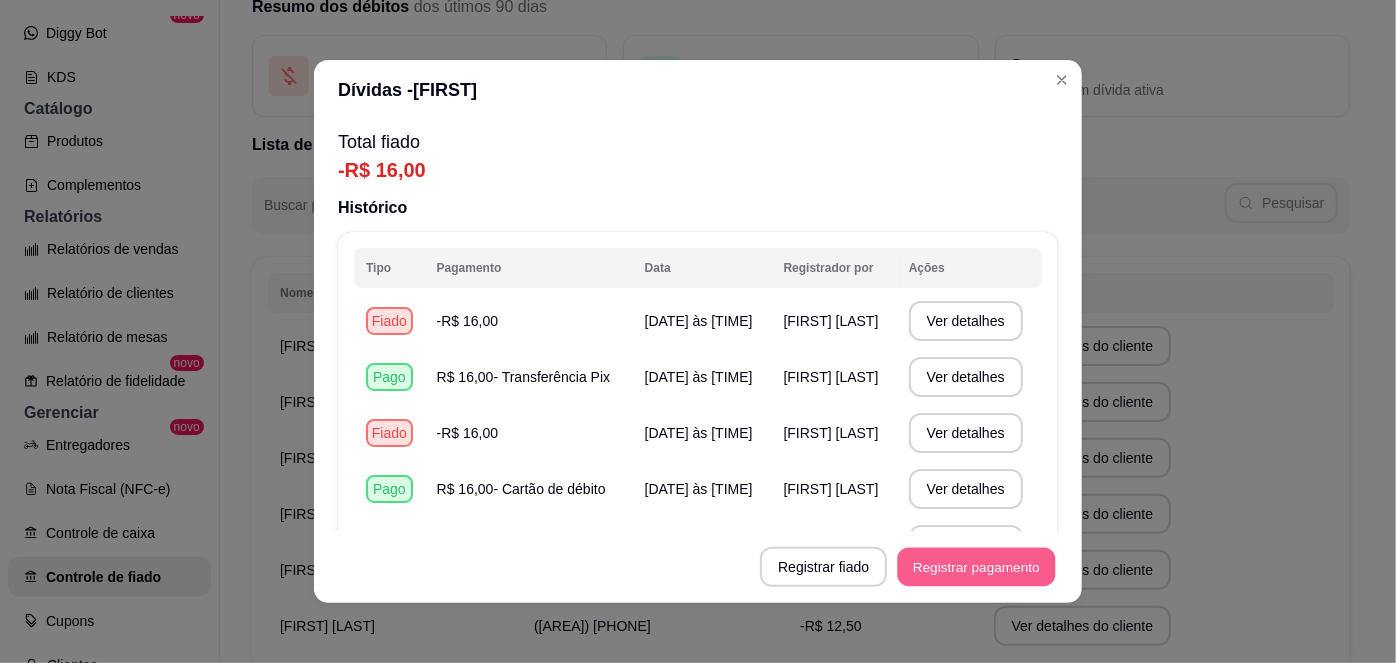 click on "Registrar pagamento" at bounding box center [977, 567] 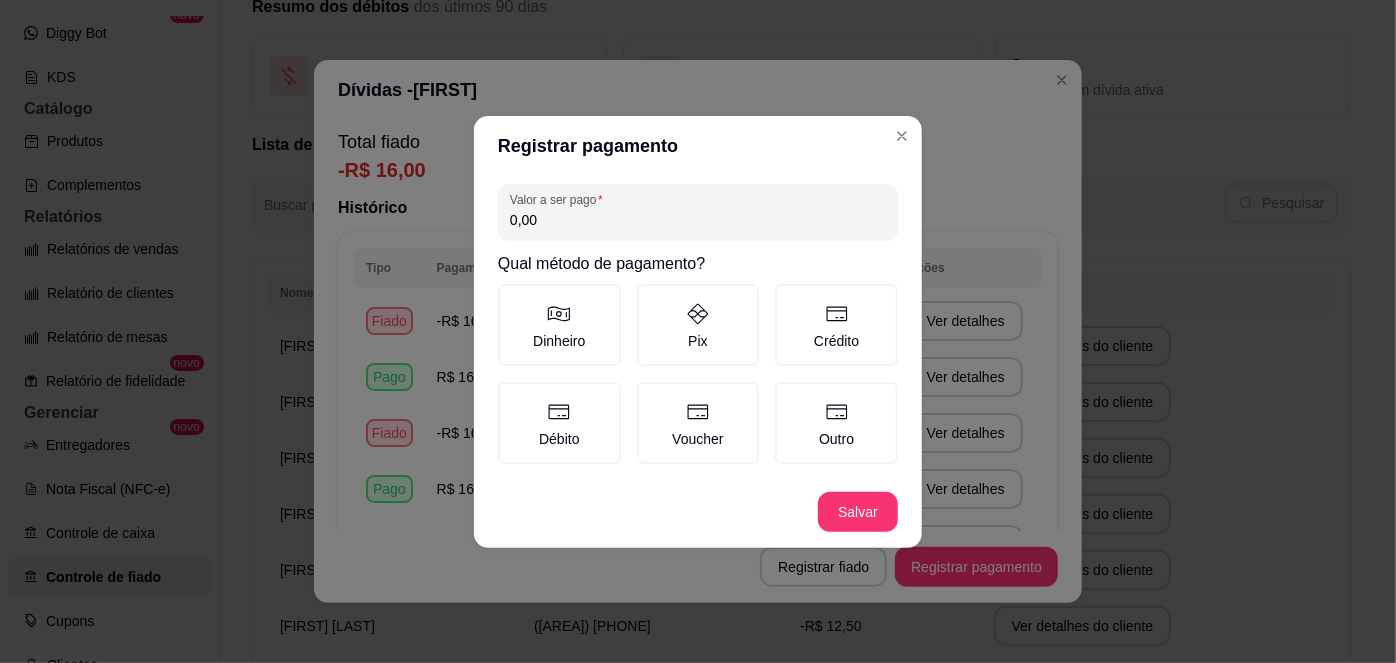 click on "0,00" at bounding box center (698, 220) 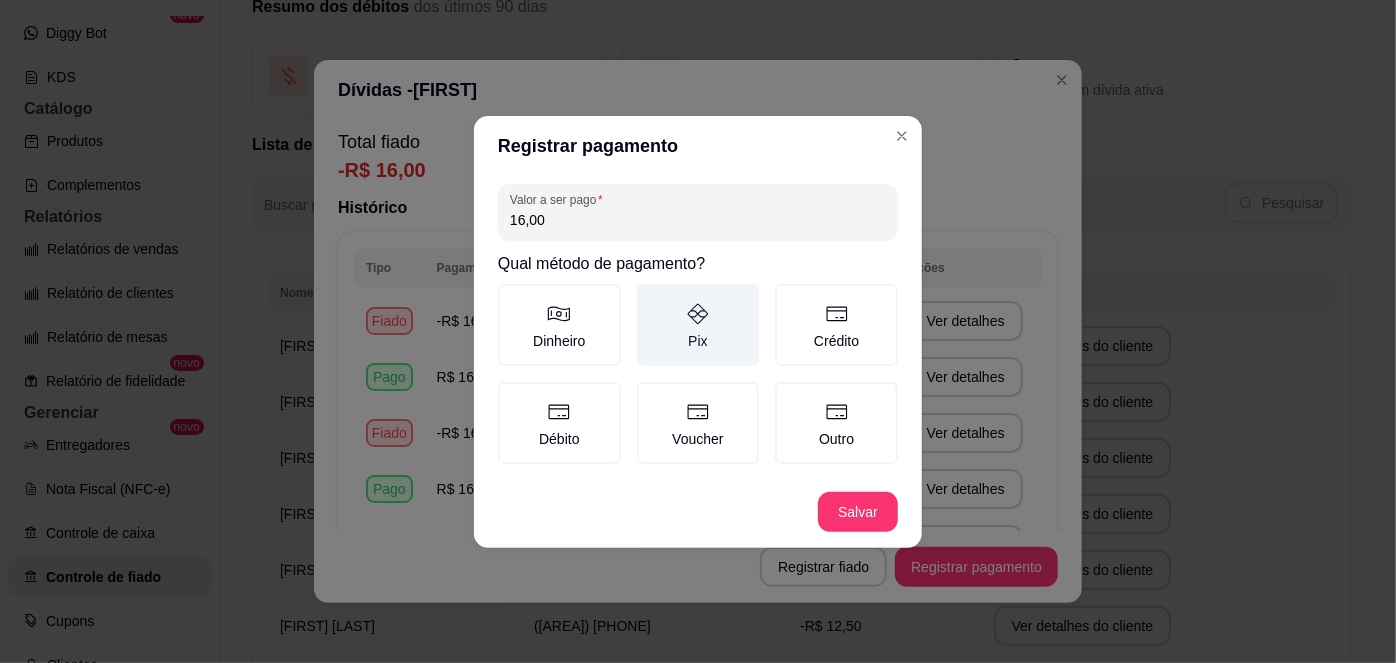 click on "Pix" at bounding box center [698, 325] 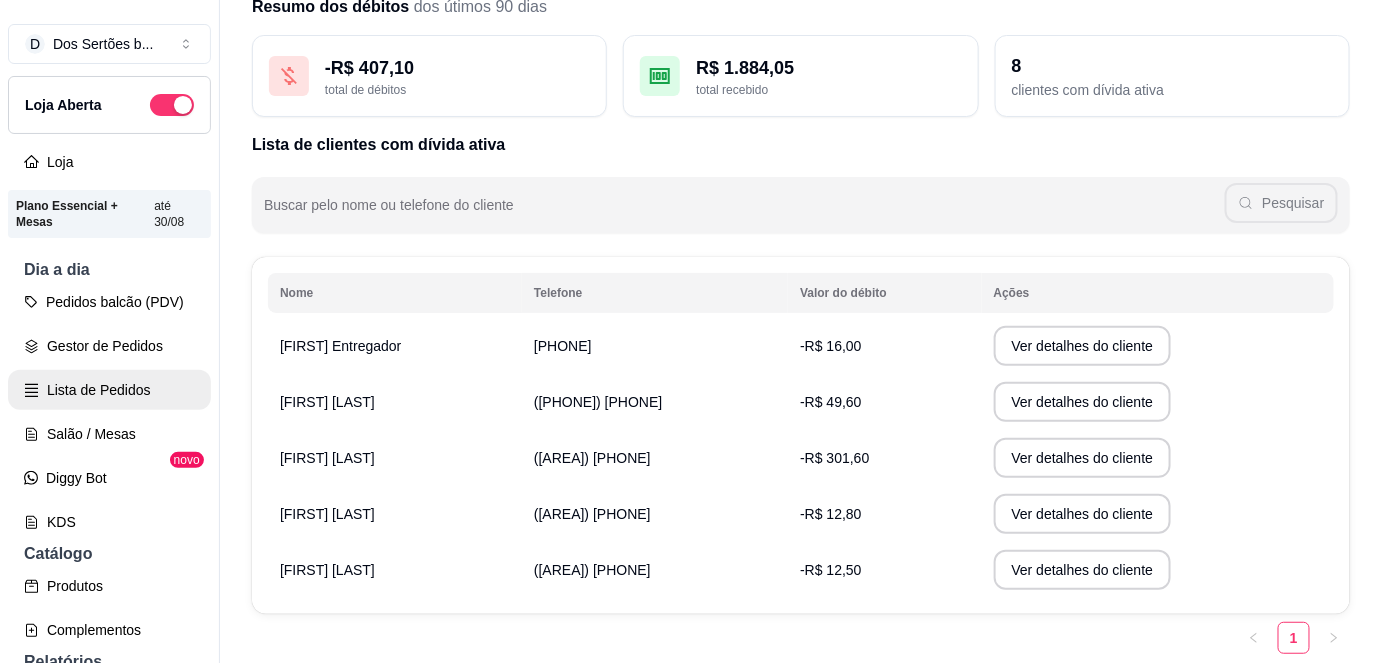 scroll, scrollTop: 0, scrollLeft: 0, axis: both 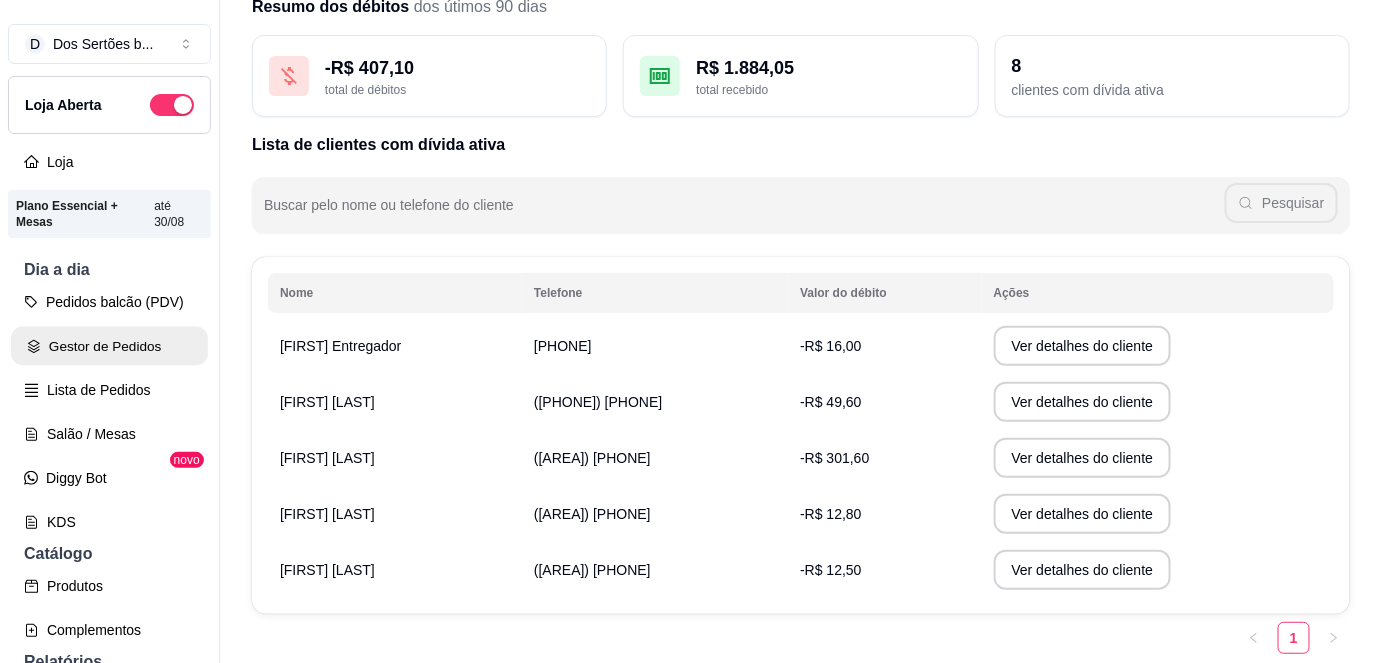 click on "Gestor de Pedidos" at bounding box center [109, 346] 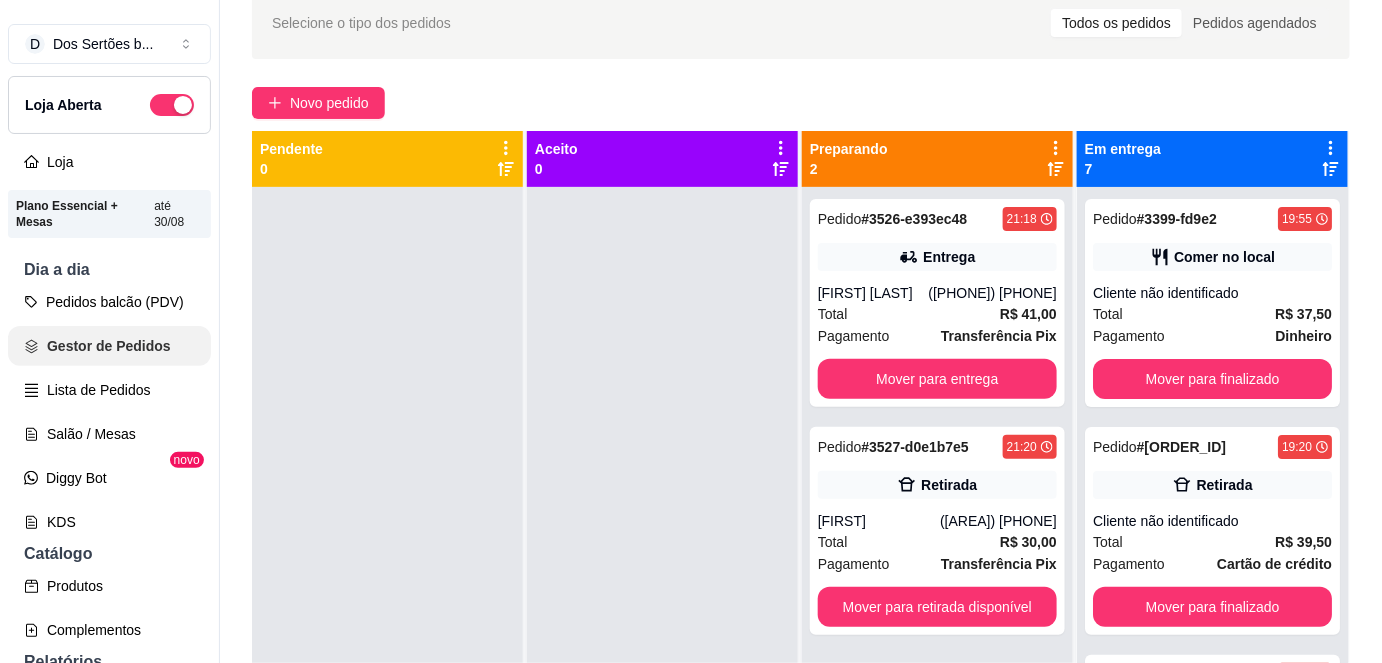 scroll, scrollTop: 0, scrollLeft: 0, axis: both 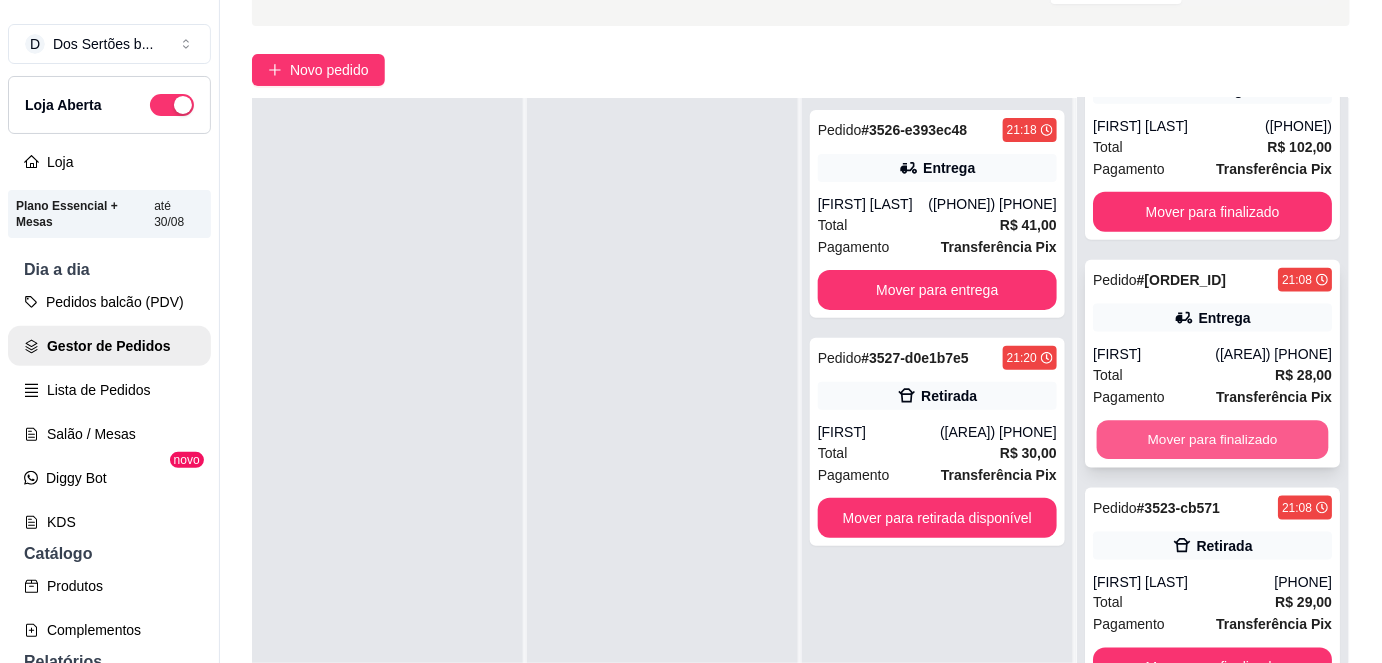 click on "Mover para finalizado" at bounding box center (1213, 440) 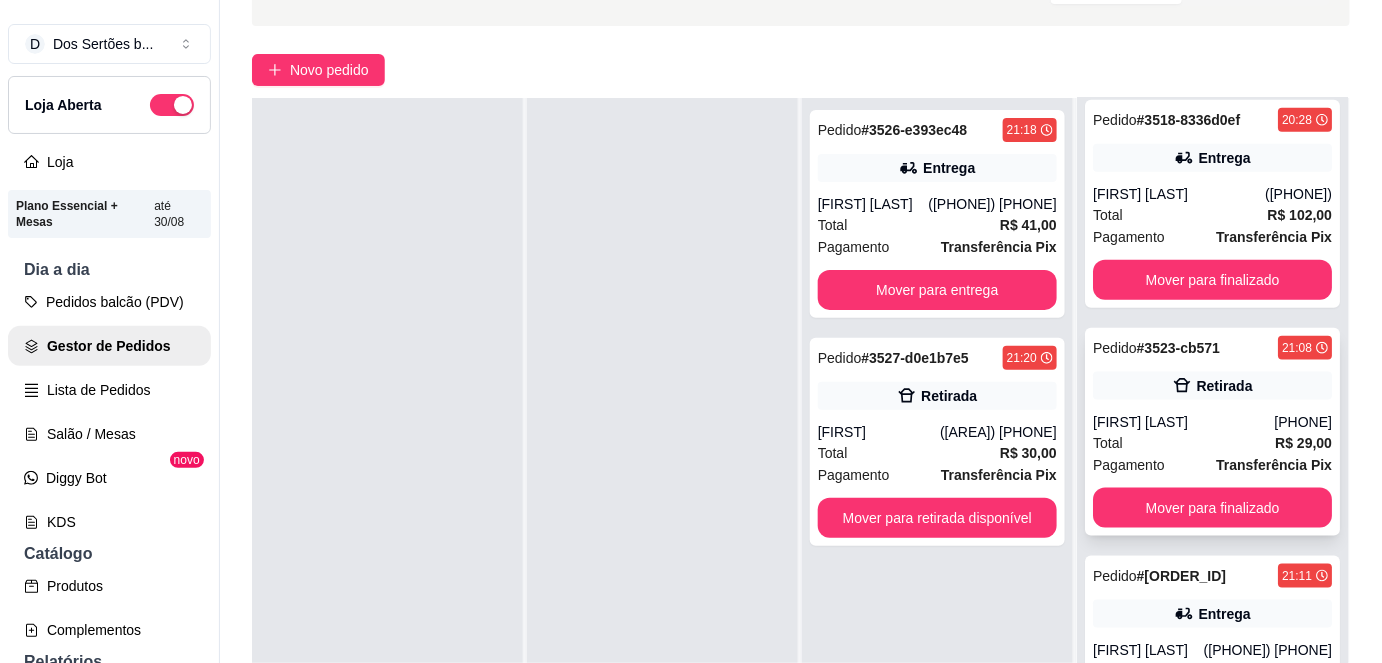 scroll, scrollTop: 725, scrollLeft: 0, axis: vertical 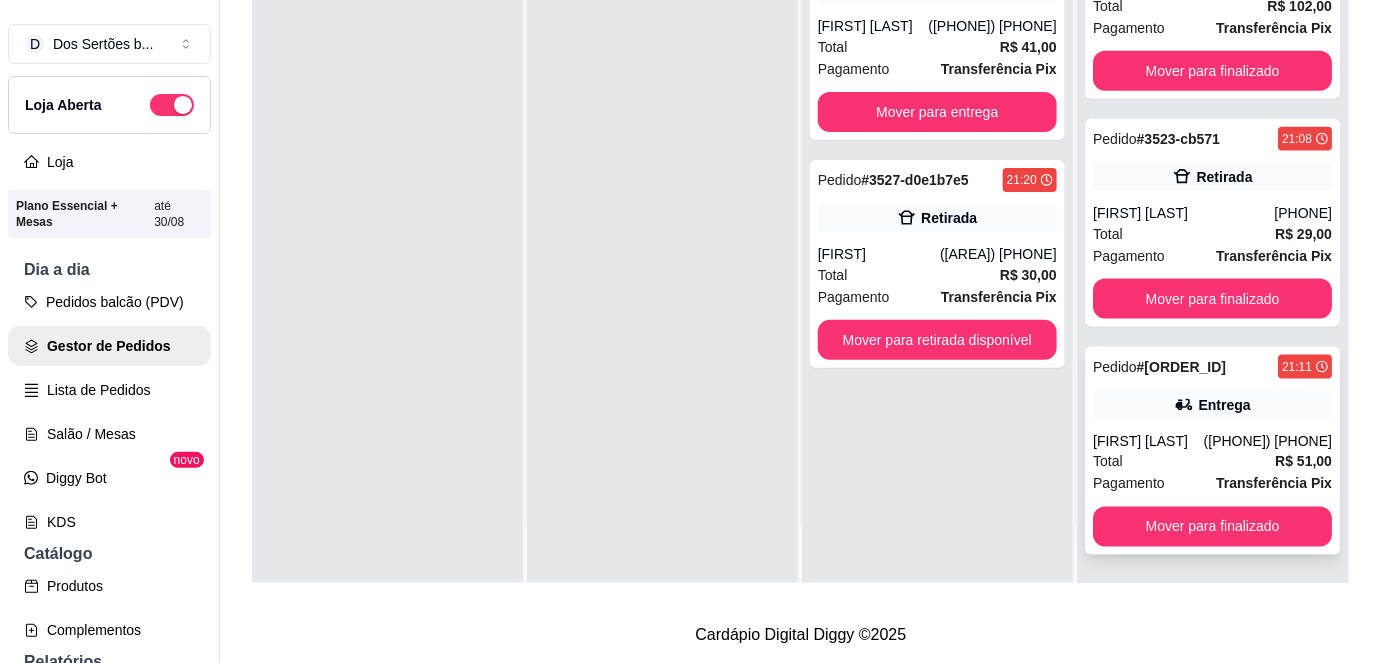 click on "Total R$ 51,00" at bounding box center (1212, 462) 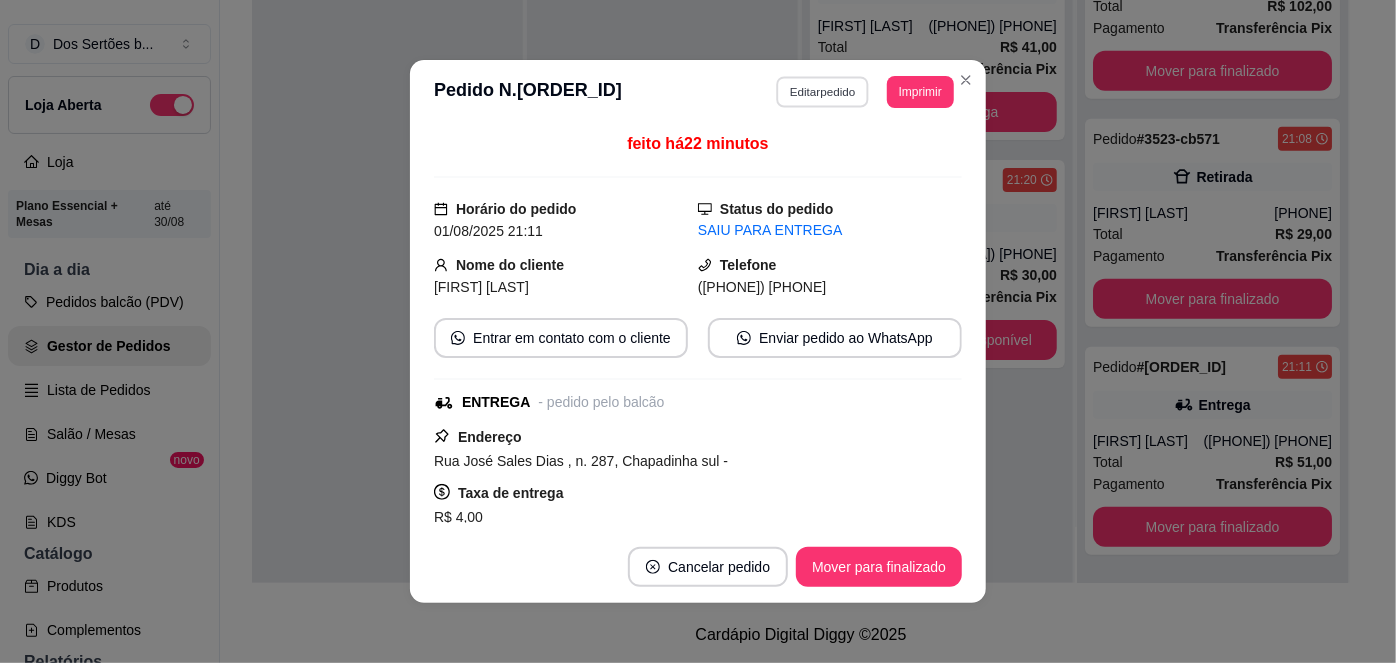 click on "Editar  pedido" at bounding box center (823, 91) 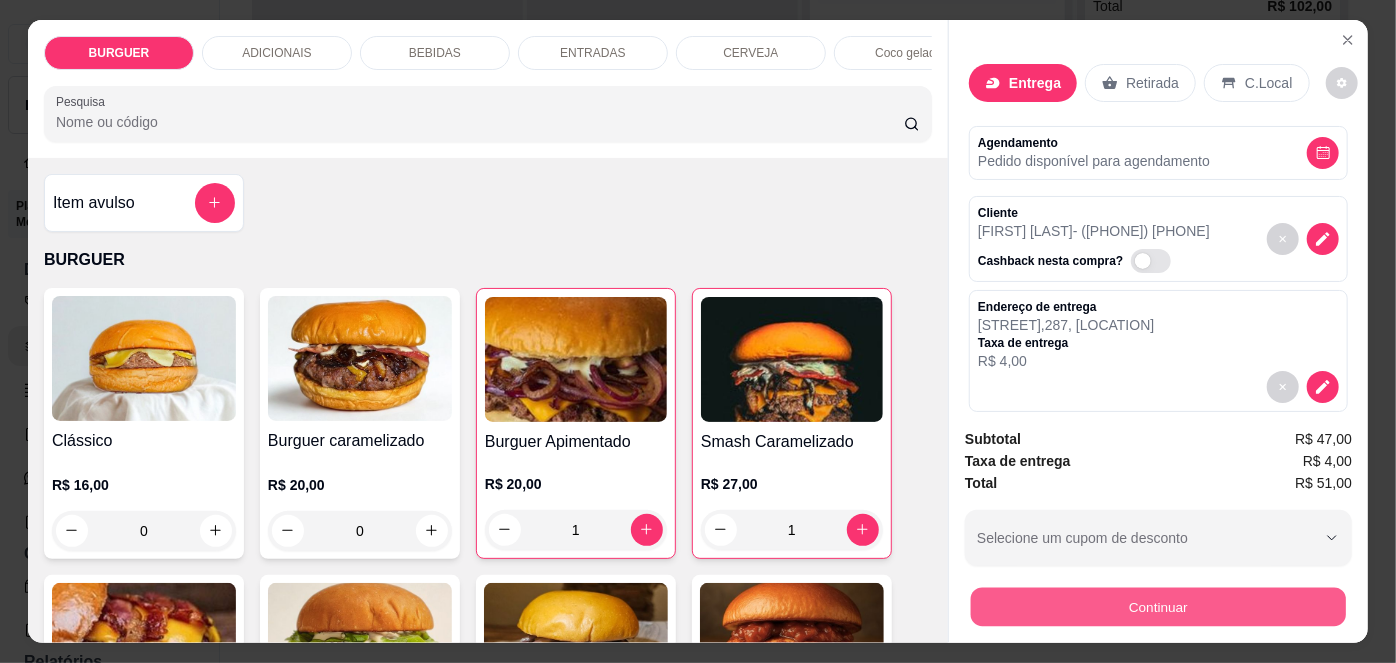 click on "Continuar" at bounding box center (1158, 607) 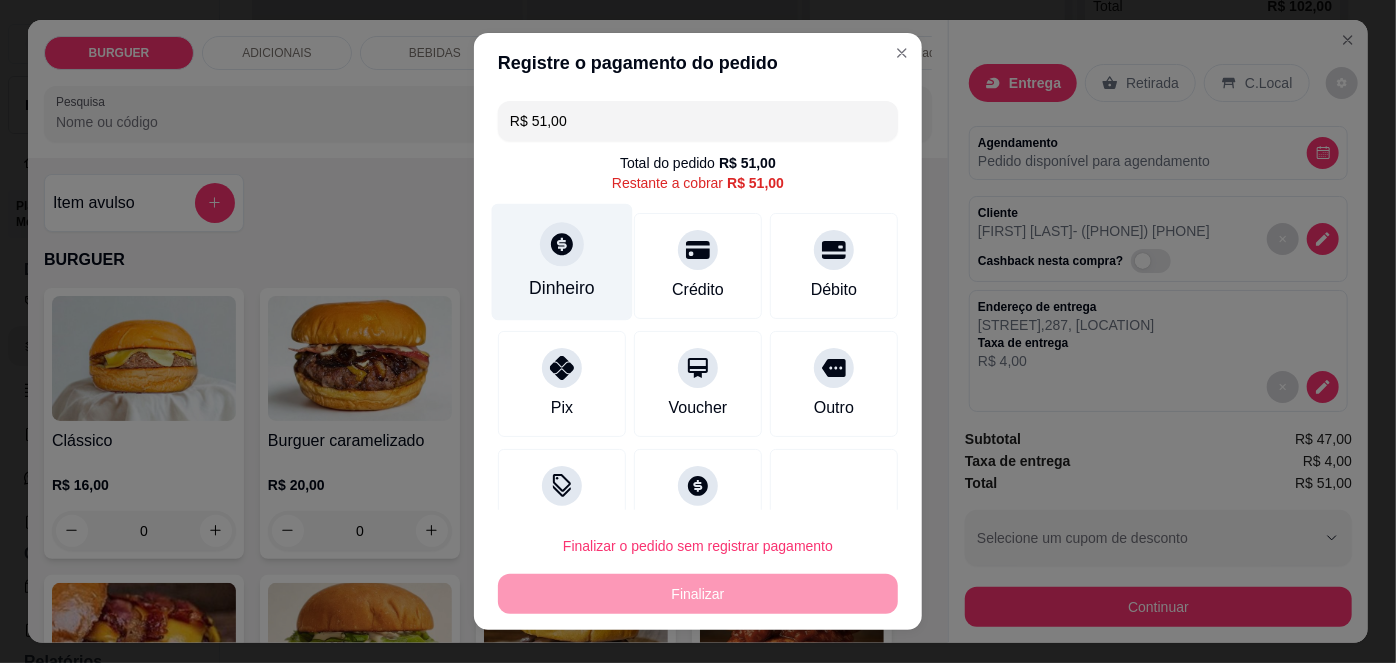 click on "Dinheiro" at bounding box center (562, 262) 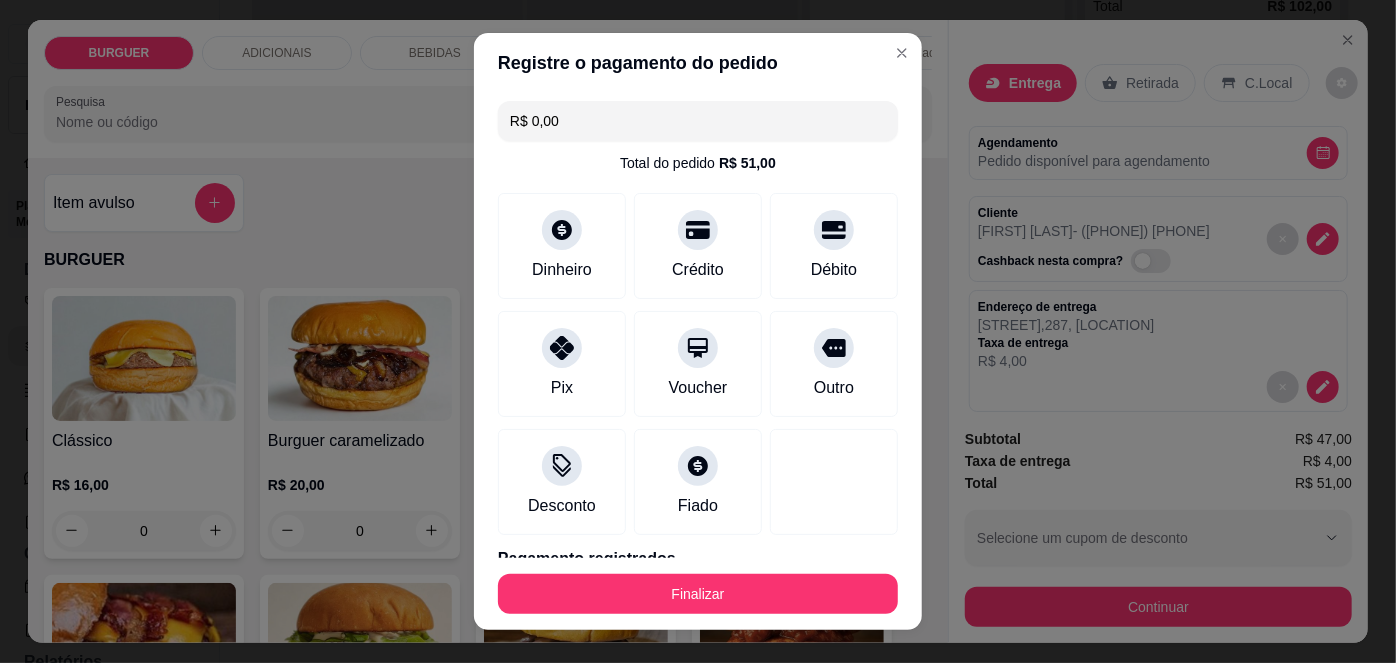 scroll, scrollTop: 88, scrollLeft: 0, axis: vertical 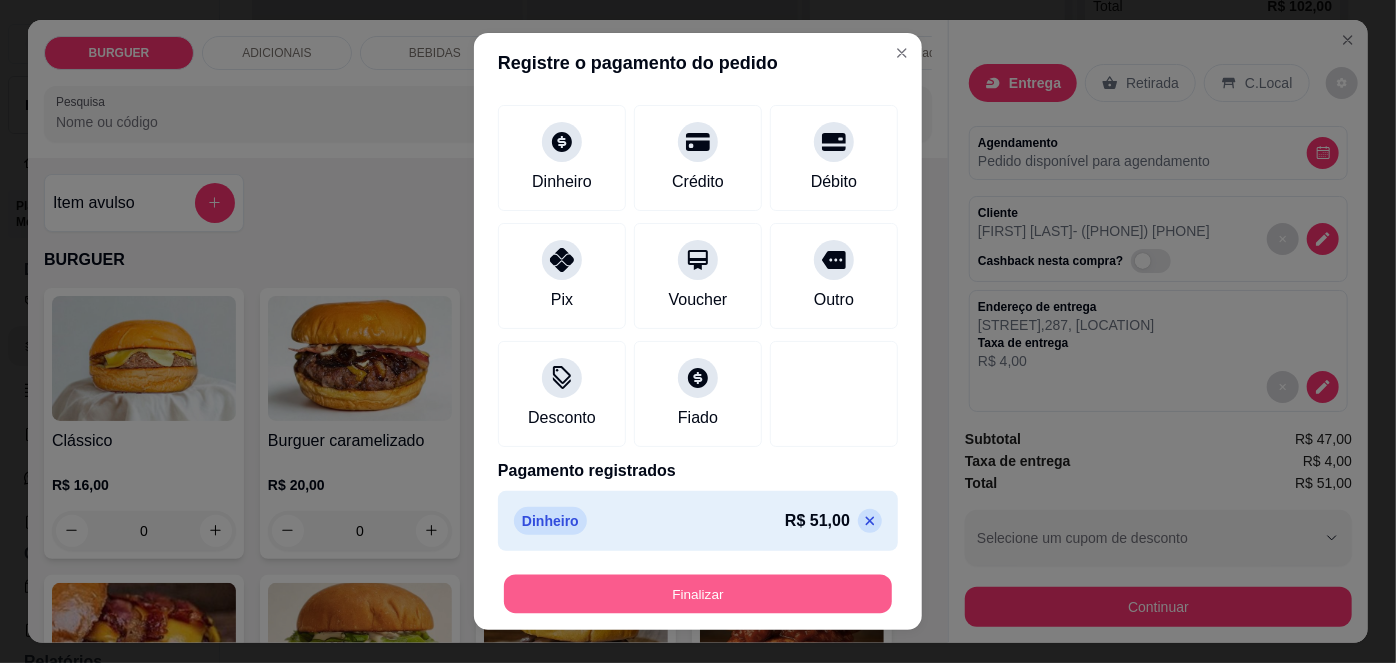 click on "Finalizar" at bounding box center [698, 593] 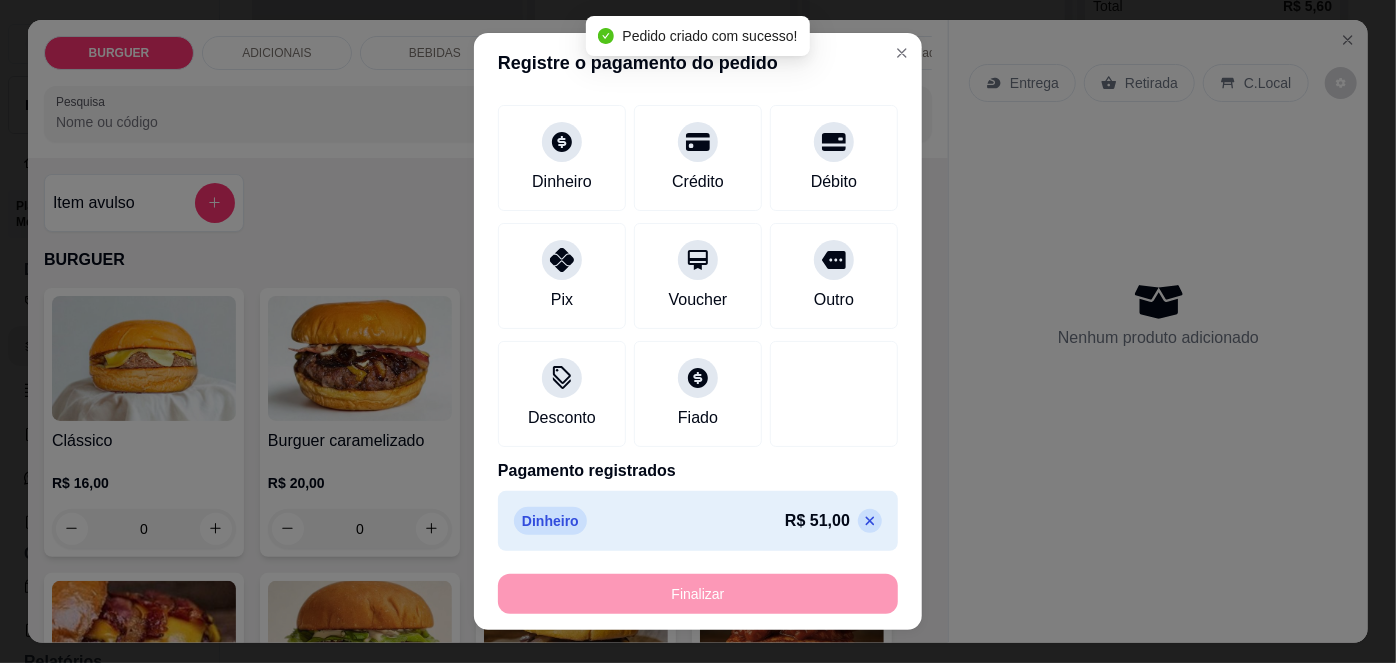 scroll, scrollTop: 496, scrollLeft: 0, axis: vertical 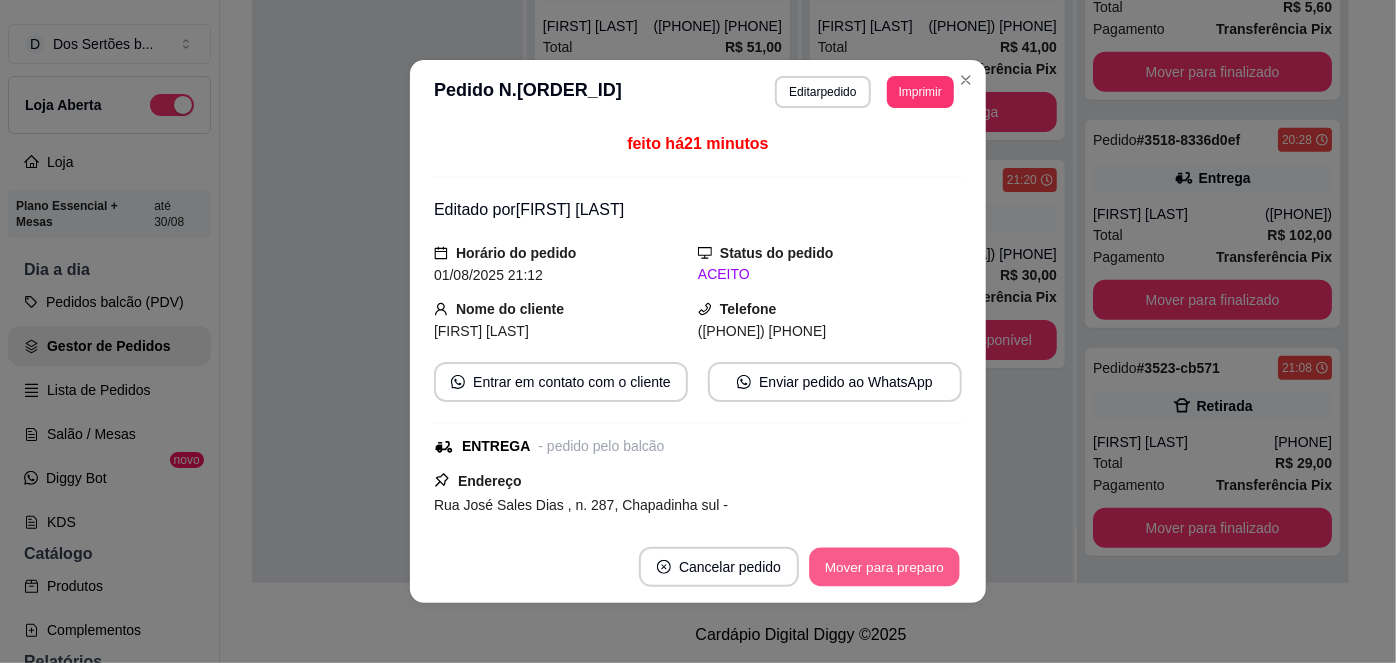 click on "Mover para preparo" at bounding box center (884, 567) 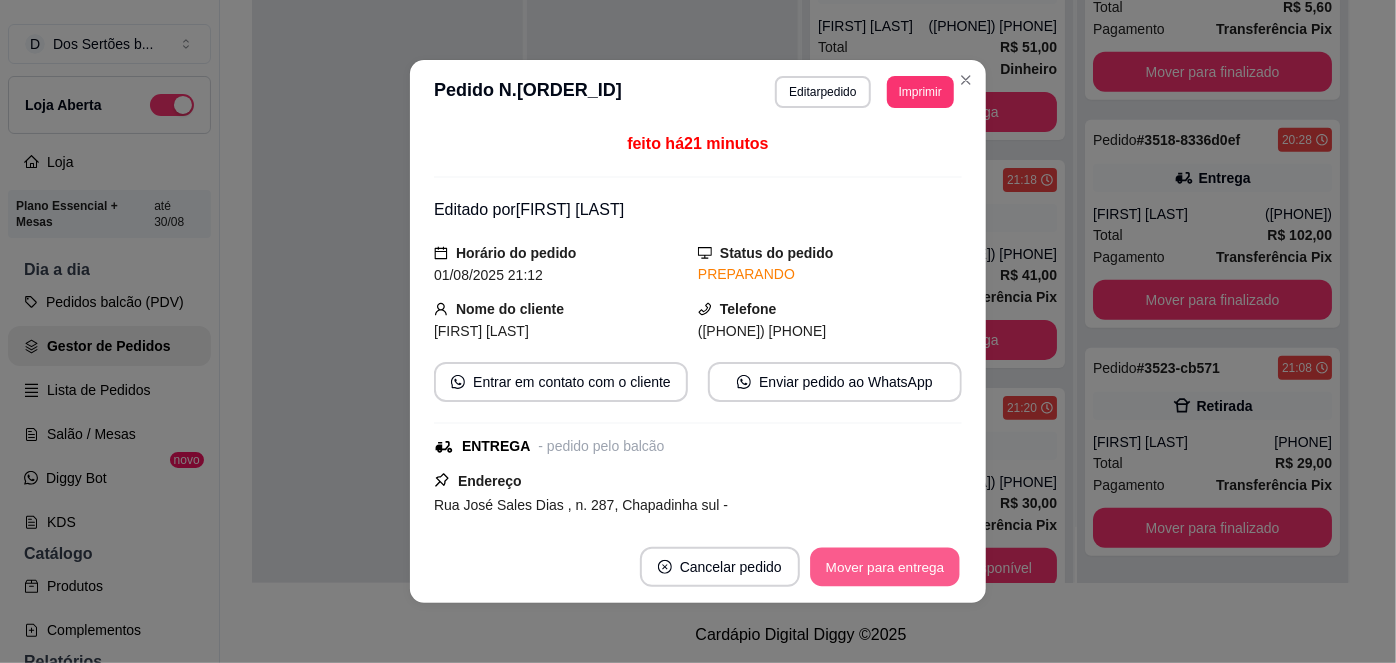 click on "Mover para entrega" at bounding box center (885, 567) 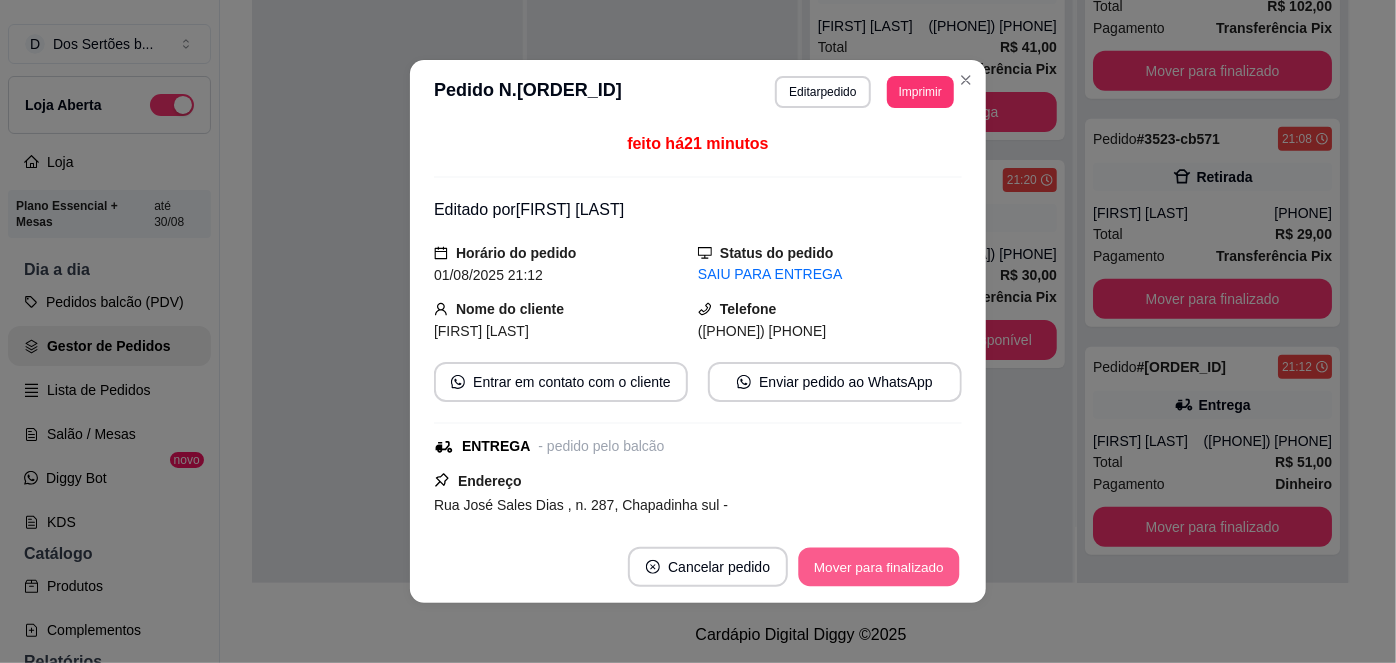 click on "Mover para finalizado" at bounding box center (879, 567) 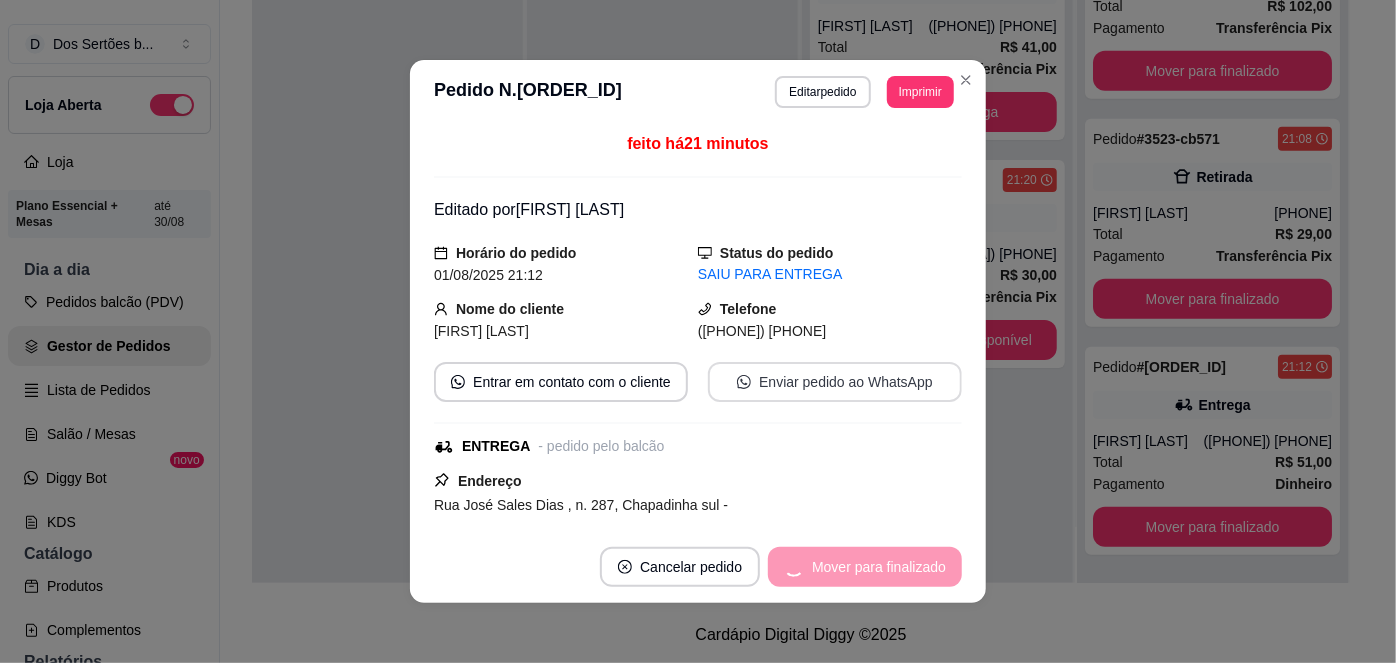 scroll, scrollTop: 496, scrollLeft: 0, axis: vertical 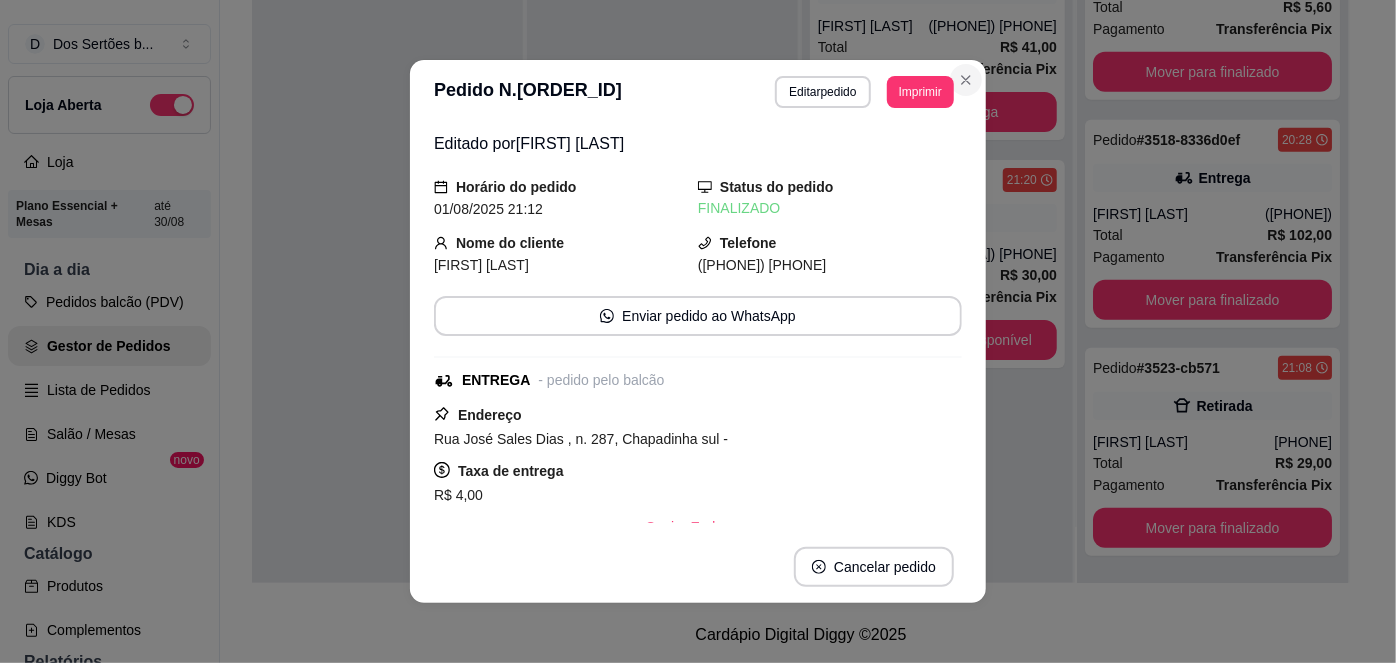 click on "Pedido  # 3526-e393ec48 21:18 Entrega [FIRST] [LAST] ([PHONE]) Total R$ 41,00 Pagamento Transferência Pix Mover para entrega Pedido  # 3527-d0e1b7e5 21:20 Retirada [FIRST] ([PHONE]) Total R$ 30,00 Pagamento Transferência Pix Mover para retirada disponível Em entrega 5 Pedido  # 3399-fd9e2 19:55 Comer no local Cliente não identificado Total R$ 37,50 Pagamento Dinheiro Mover para finalizado" at bounding box center [698, 331] 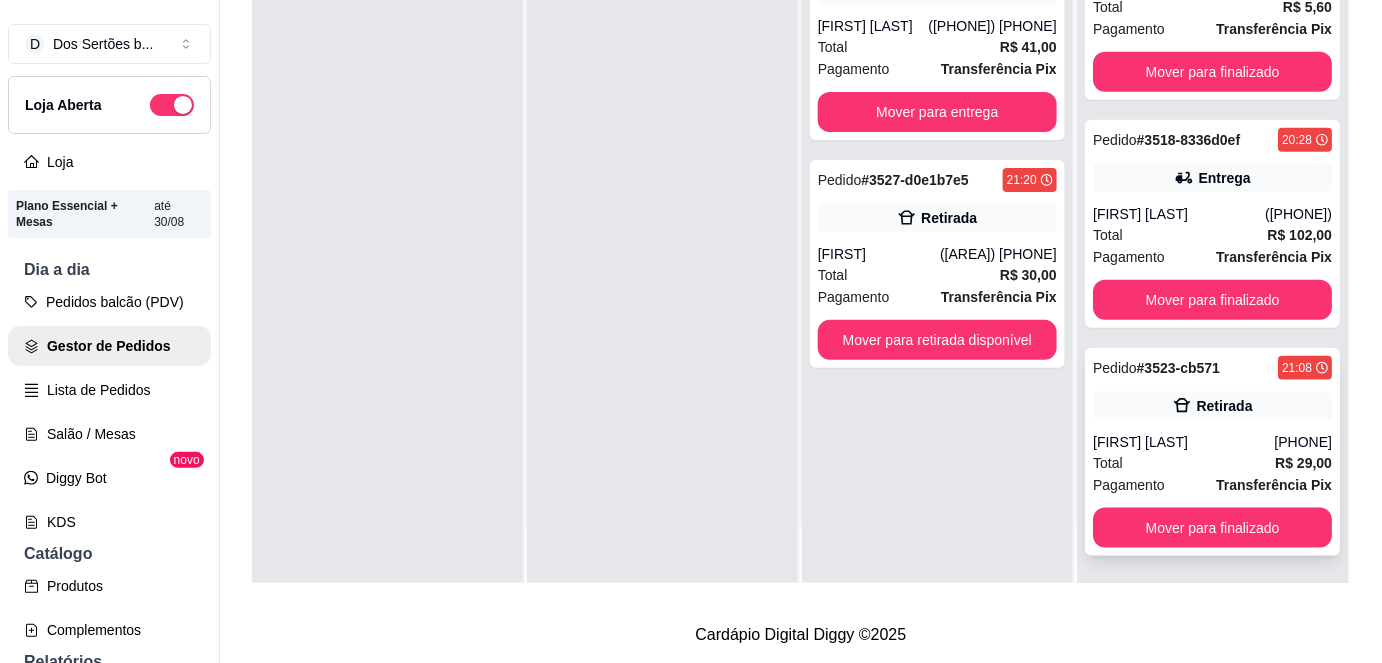 click on "[FIRST] [LAST]" at bounding box center [1183, 442] 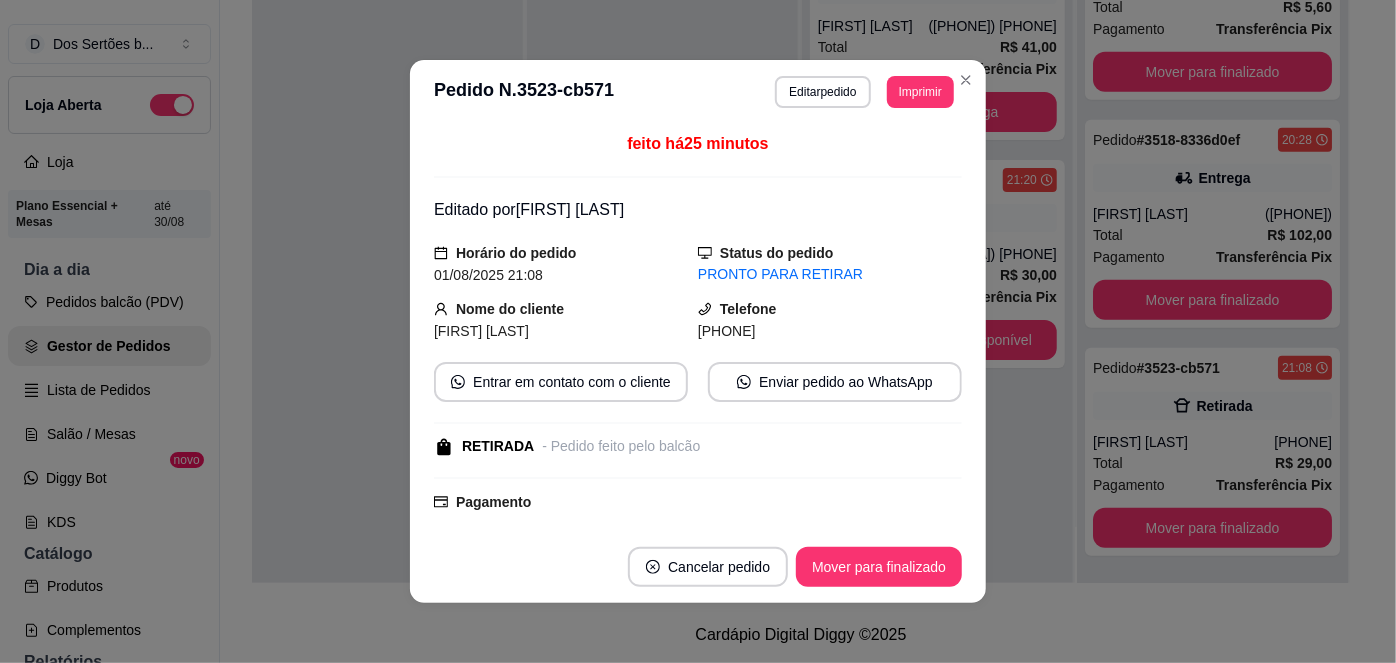 scroll, scrollTop: 384, scrollLeft: 0, axis: vertical 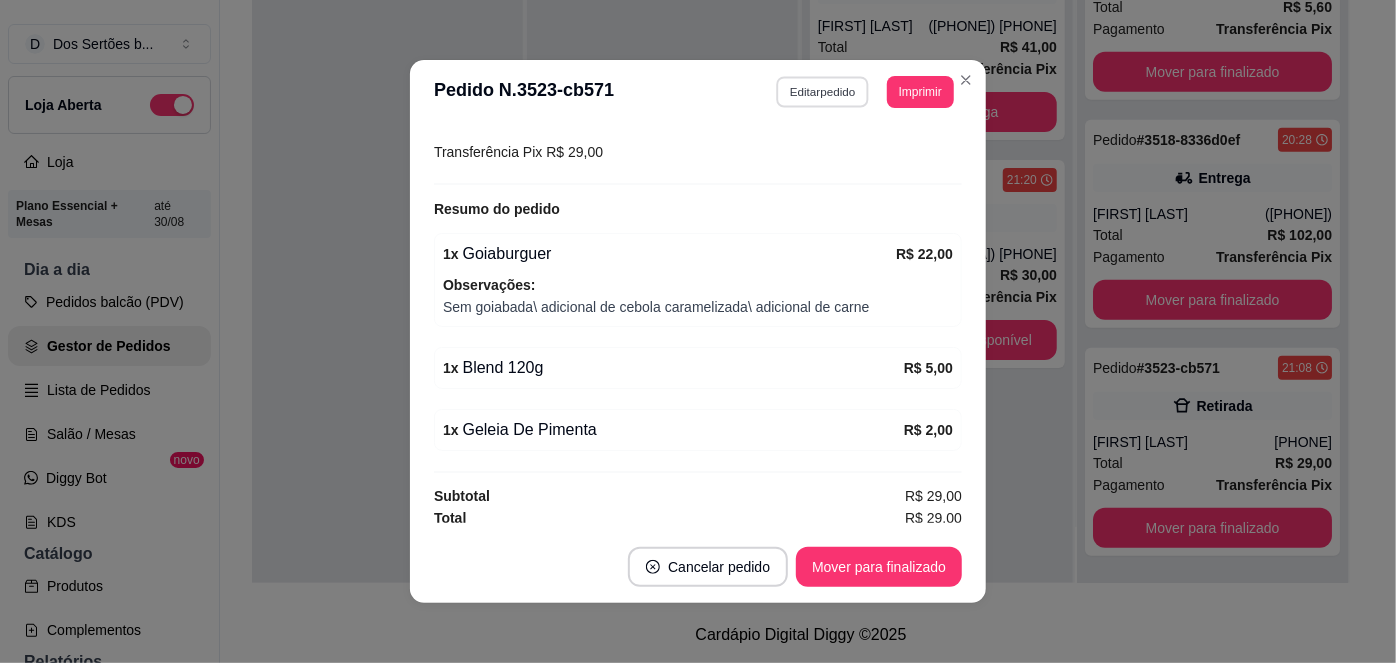 click on "Editar  pedido" at bounding box center (823, 91) 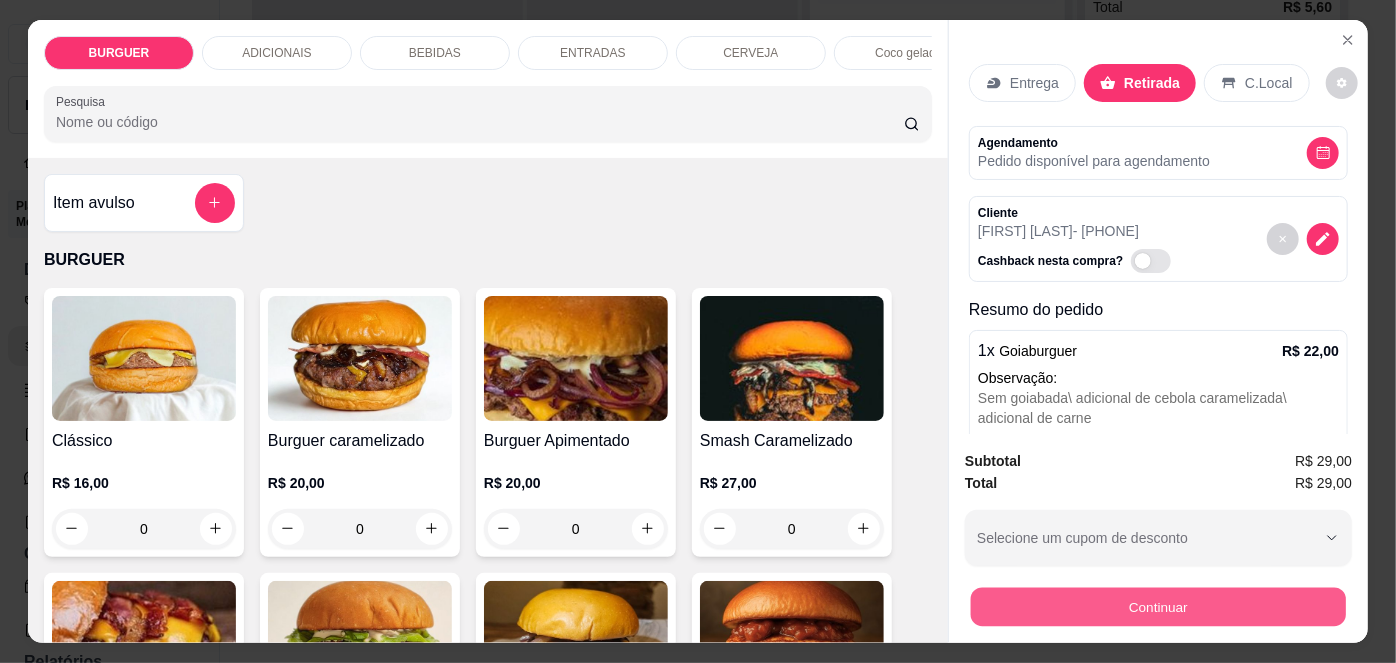 click on "Continuar" at bounding box center (1158, 607) 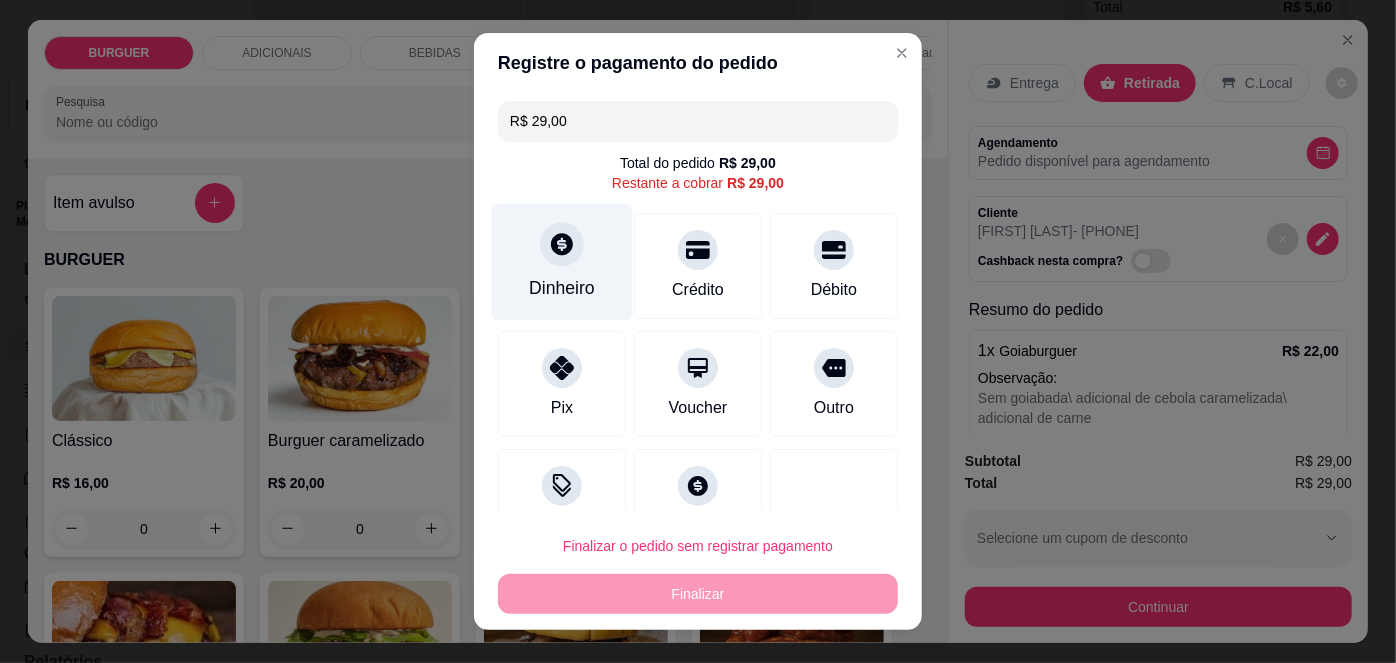 click on "Dinheiro" at bounding box center (562, 262) 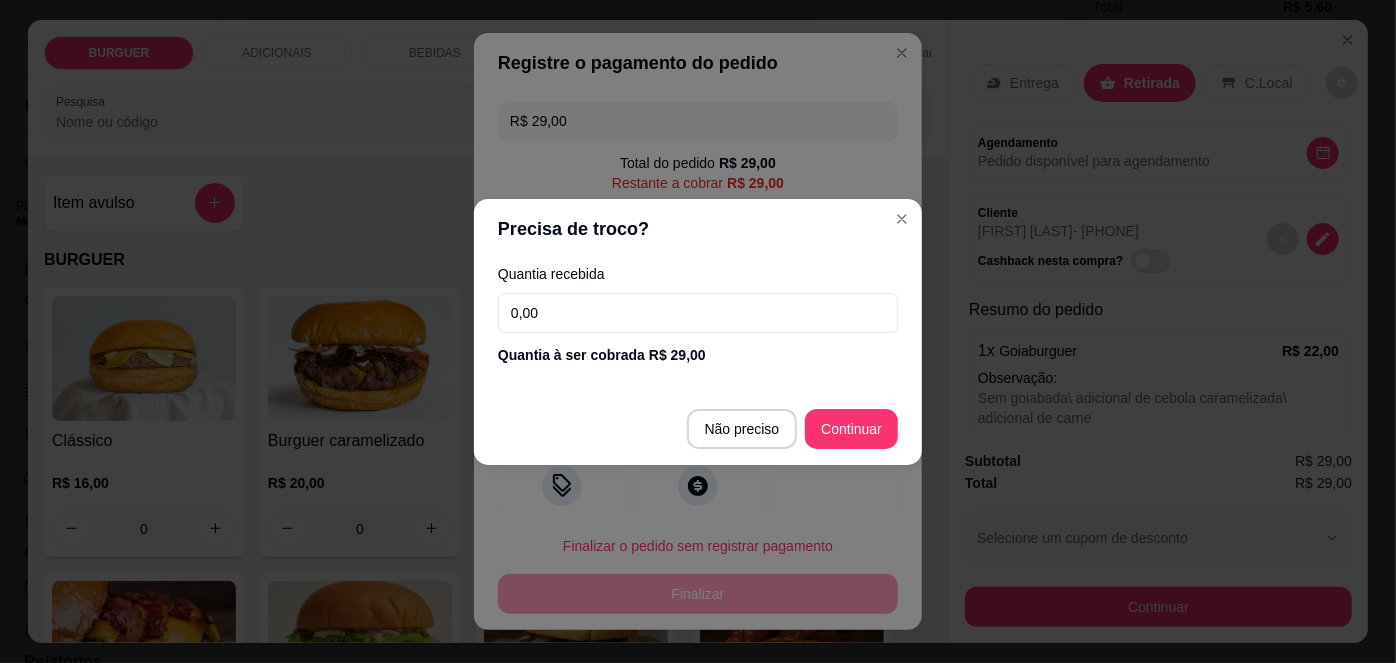 click on "0,00" at bounding box center [698, 313] 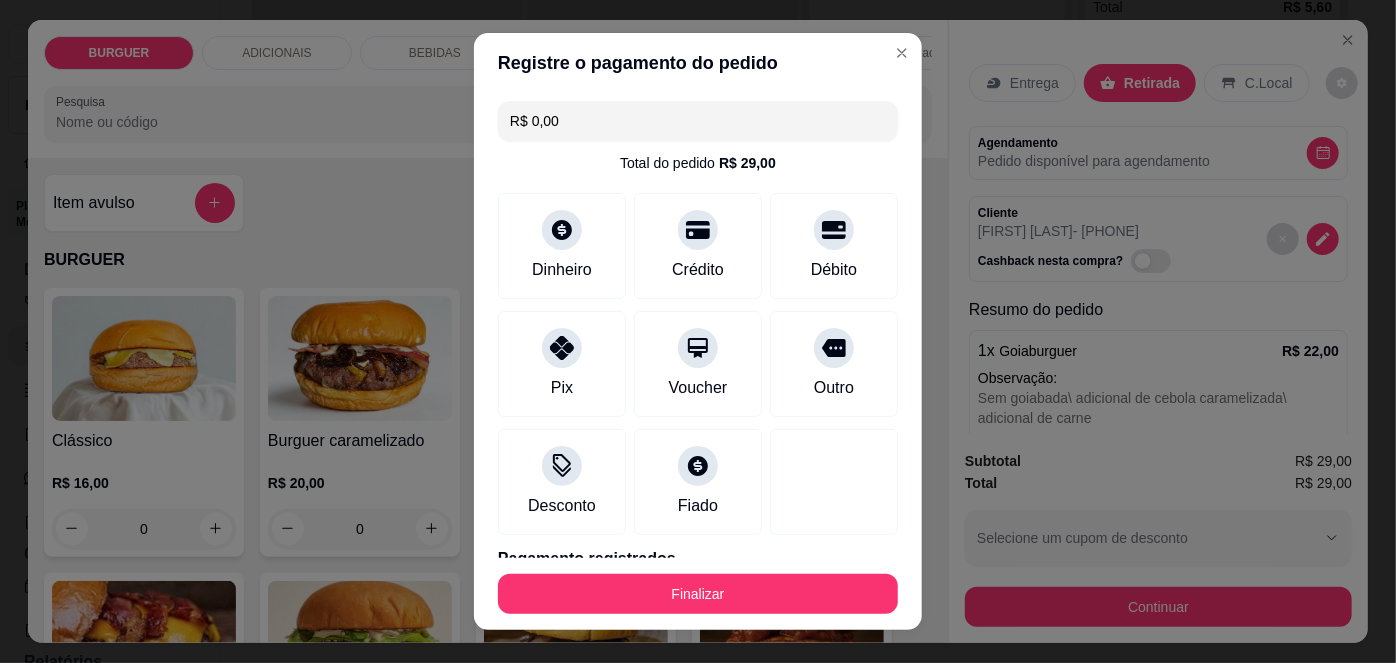 scroll, scrollTop: 88, scrollLeft: 0, axis: vertical 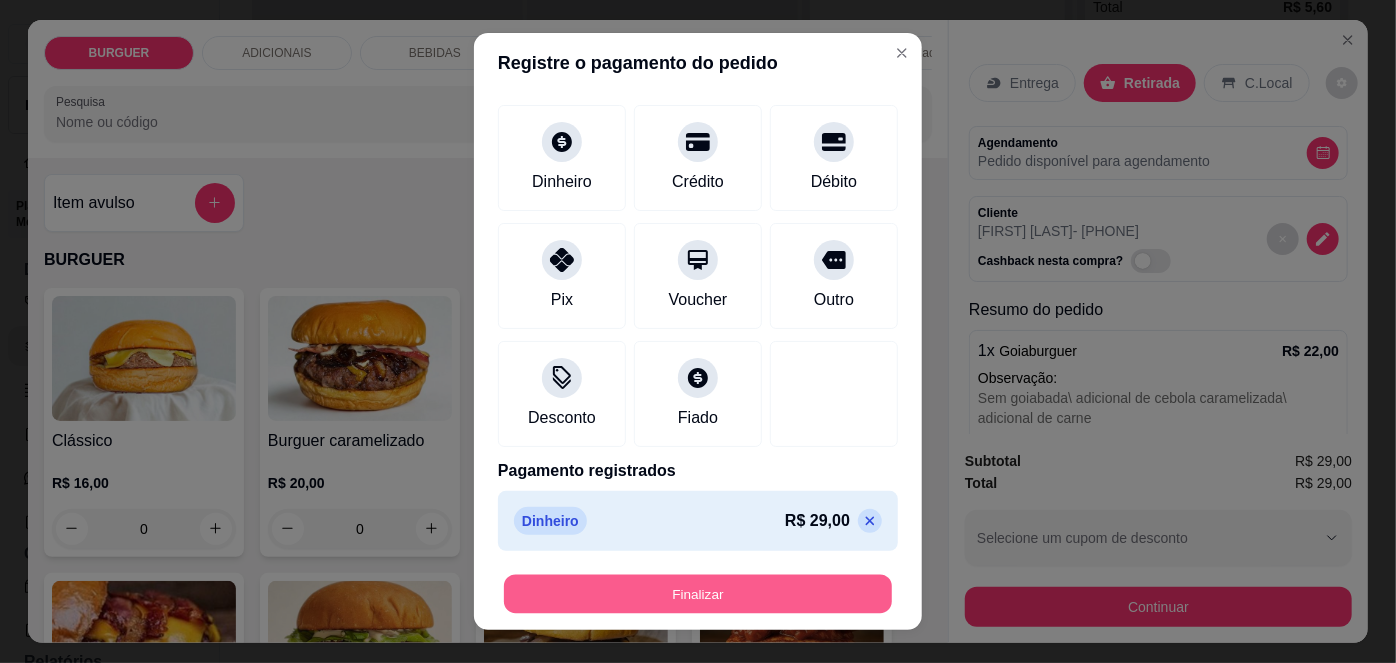 click on "Finalizar" at bounding box center (698, 593) 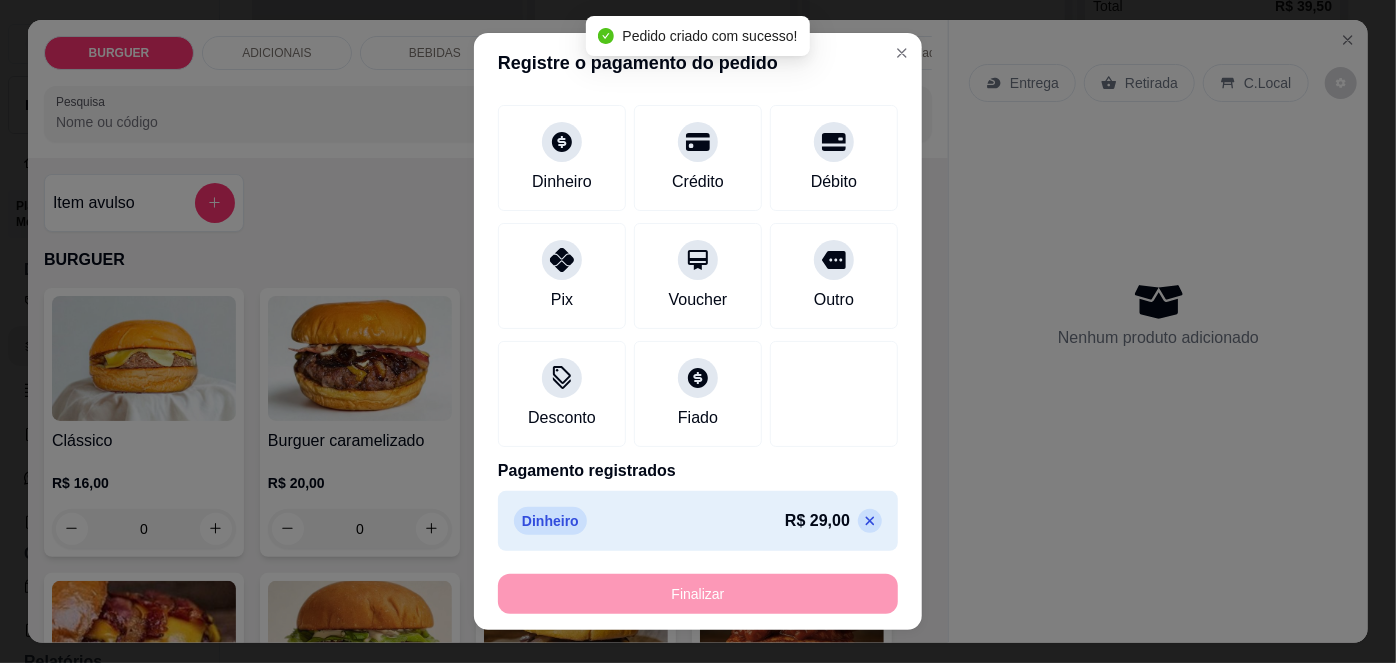 scroll, scrollTop: 269, scrollLeft: 0, axis: vertical 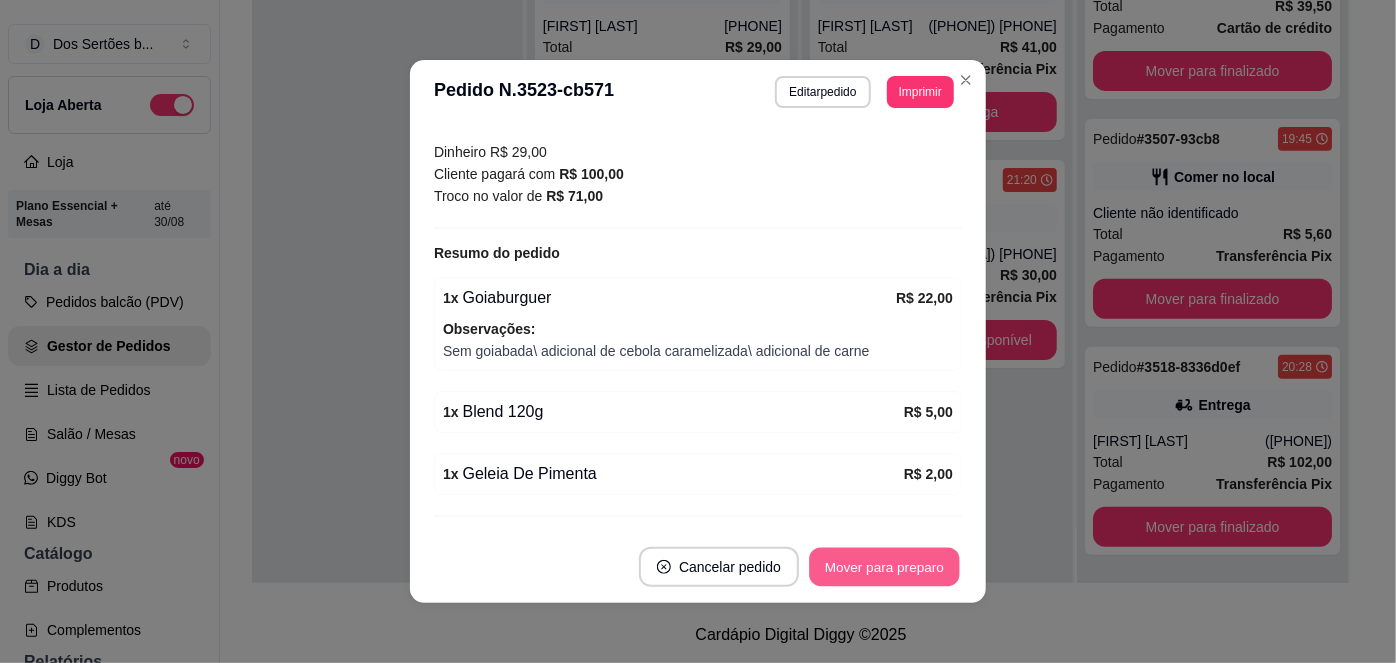click on "Mover para preparo" at bounding box center (884, 567) 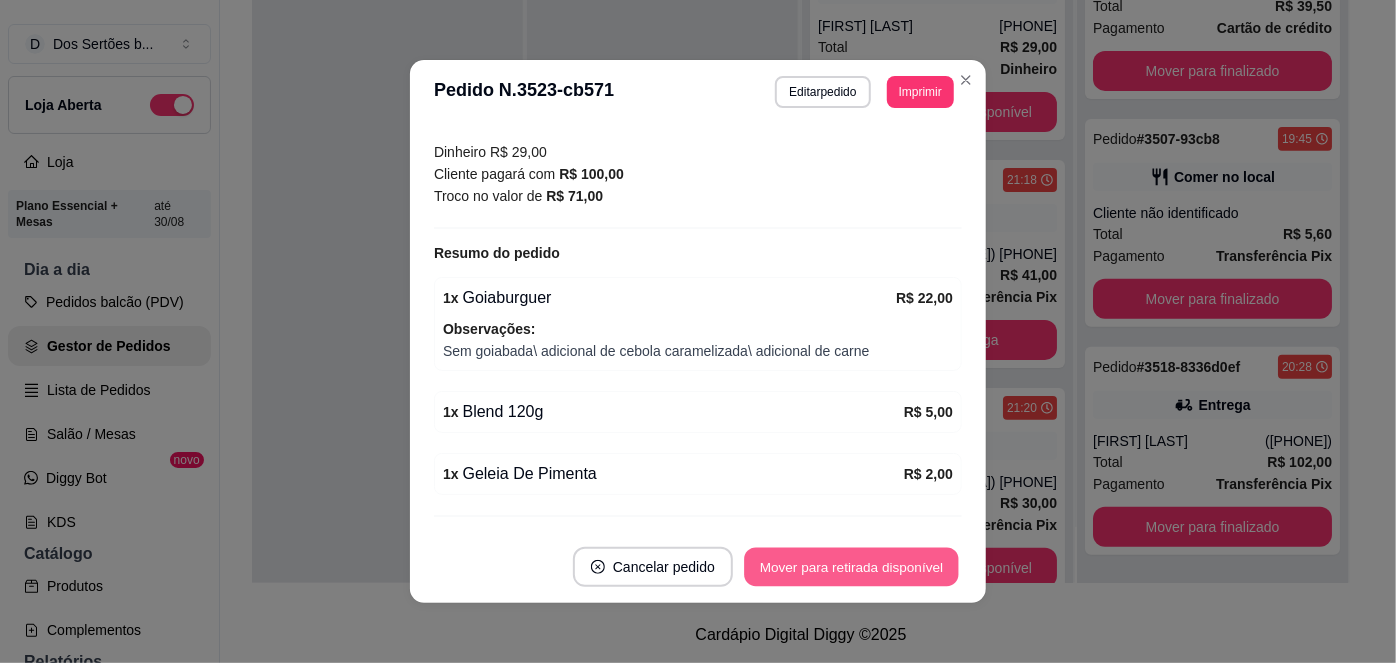 click on "Mover para retirada disponível" at bounding box center [851, 567] 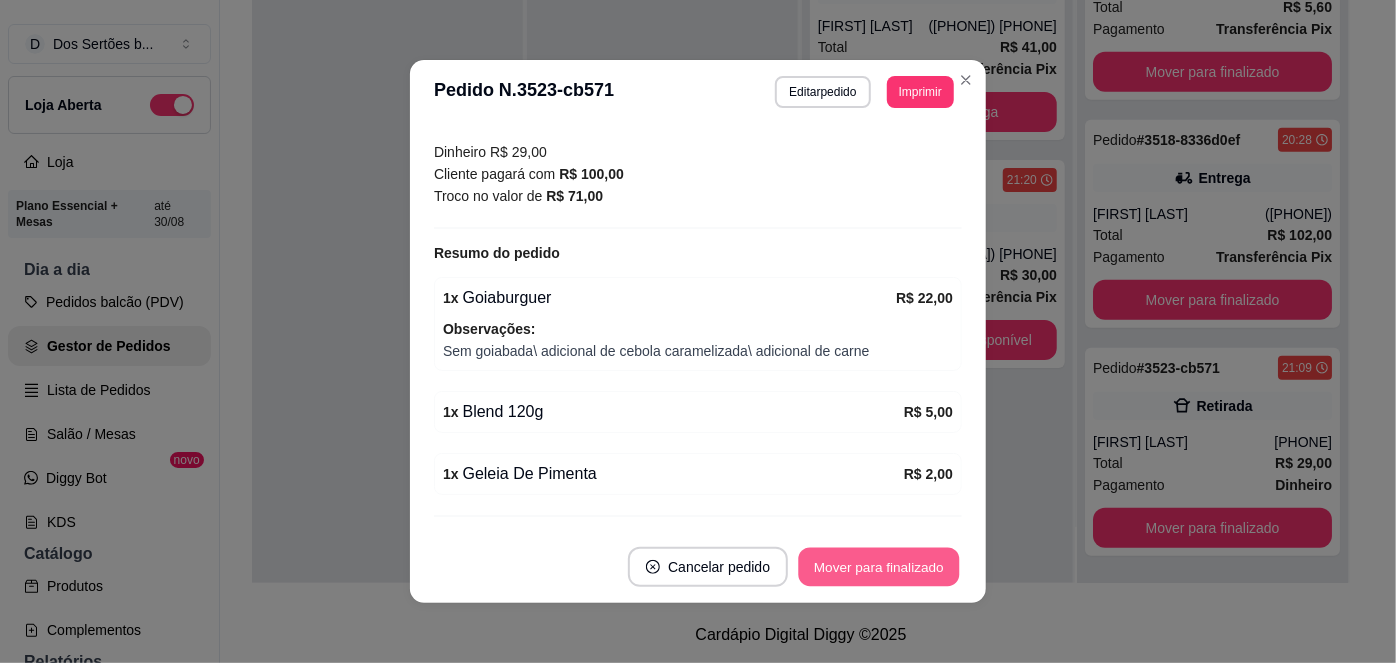 click on "Mover para finalizado" at bounding box center [879, 567] 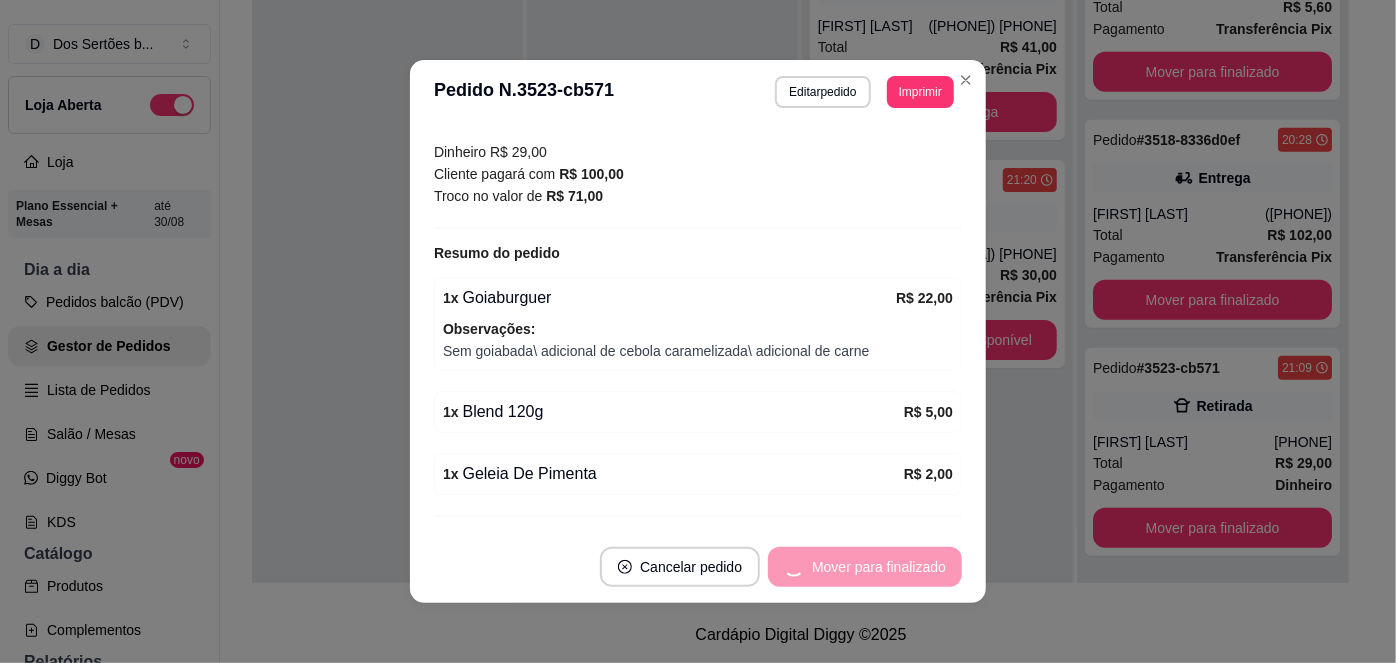 scroll, scrollTop: 269, scrollLeft: 0, axis: vertical 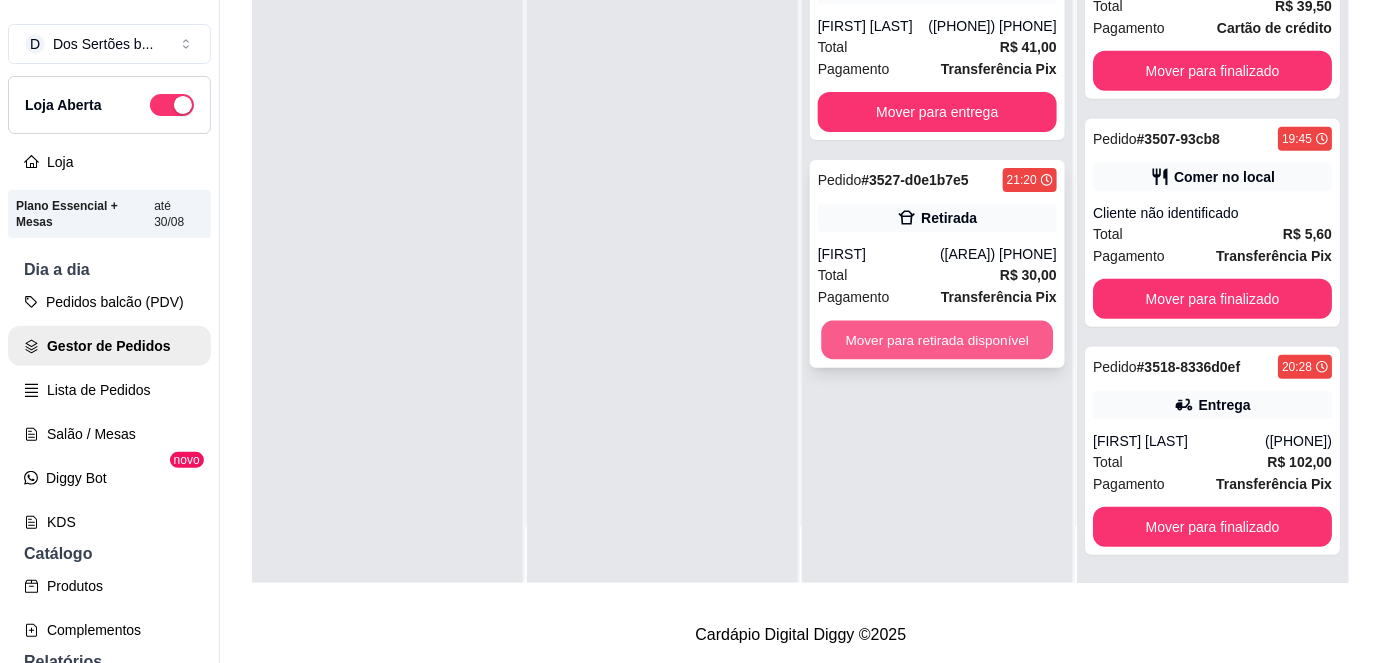 click on "Mover para retirada disponível" at bounding box center (938, 340) 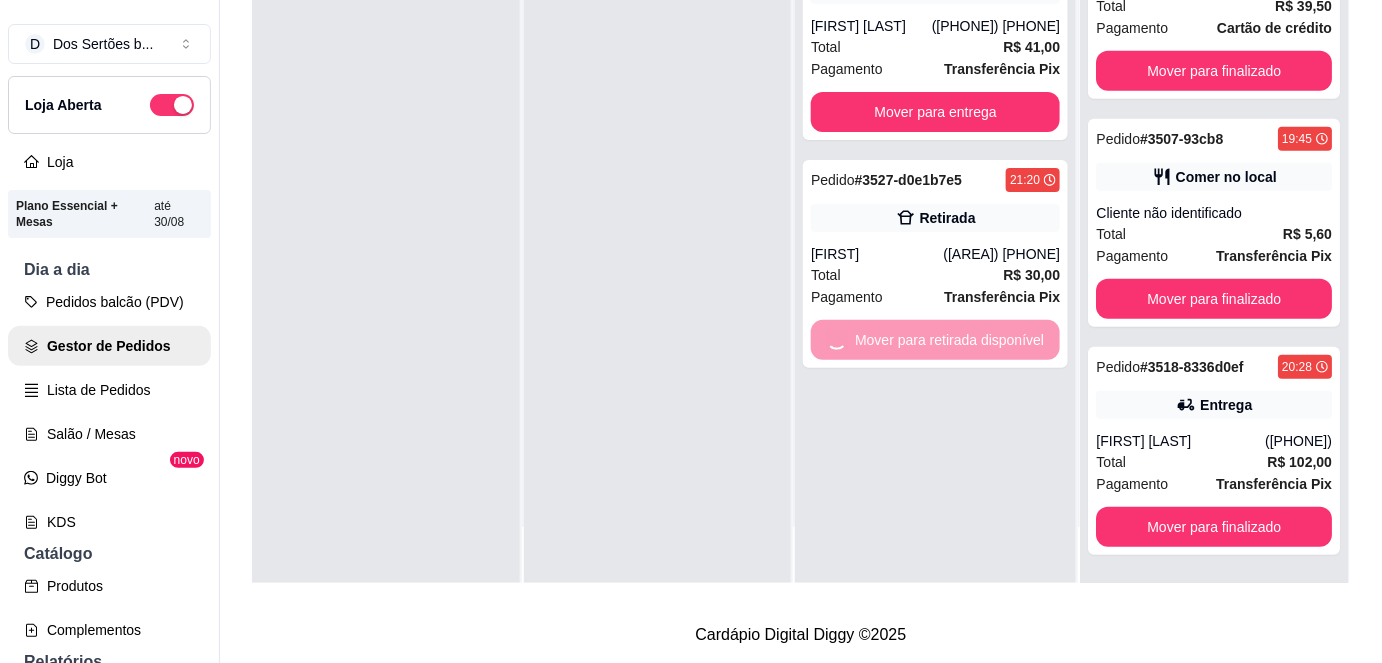 scroll, scrollTop: 496, scrollLeft: 0, axis: vertical 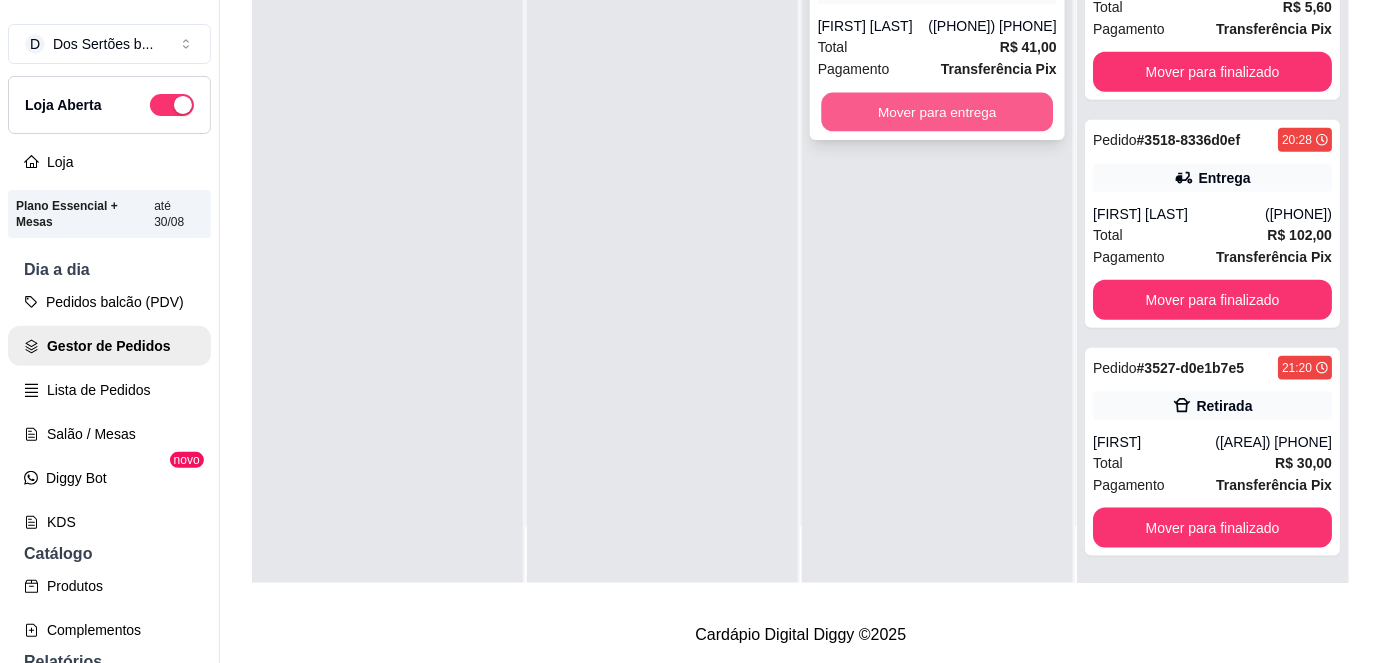 click on "Mover para entrega" at bounding box center [938, 112] 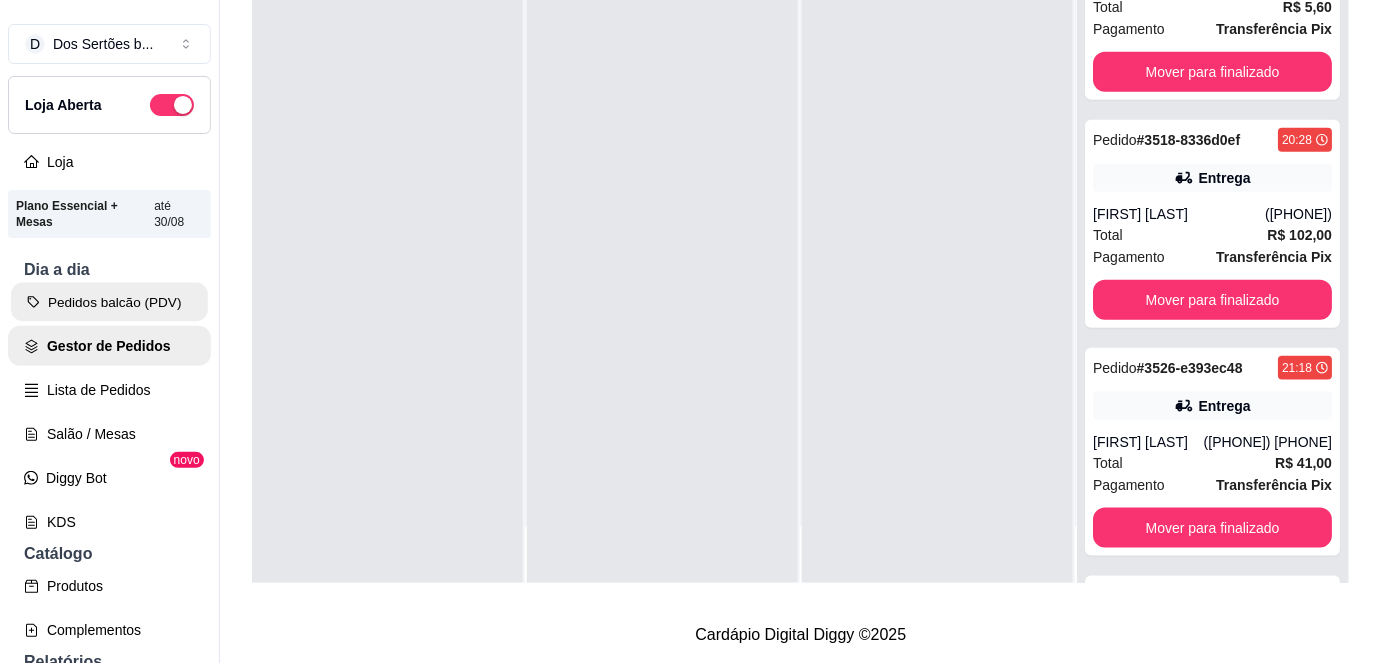 click on "Pedidos balcão (PDV)" at bounding box center [109, 302] 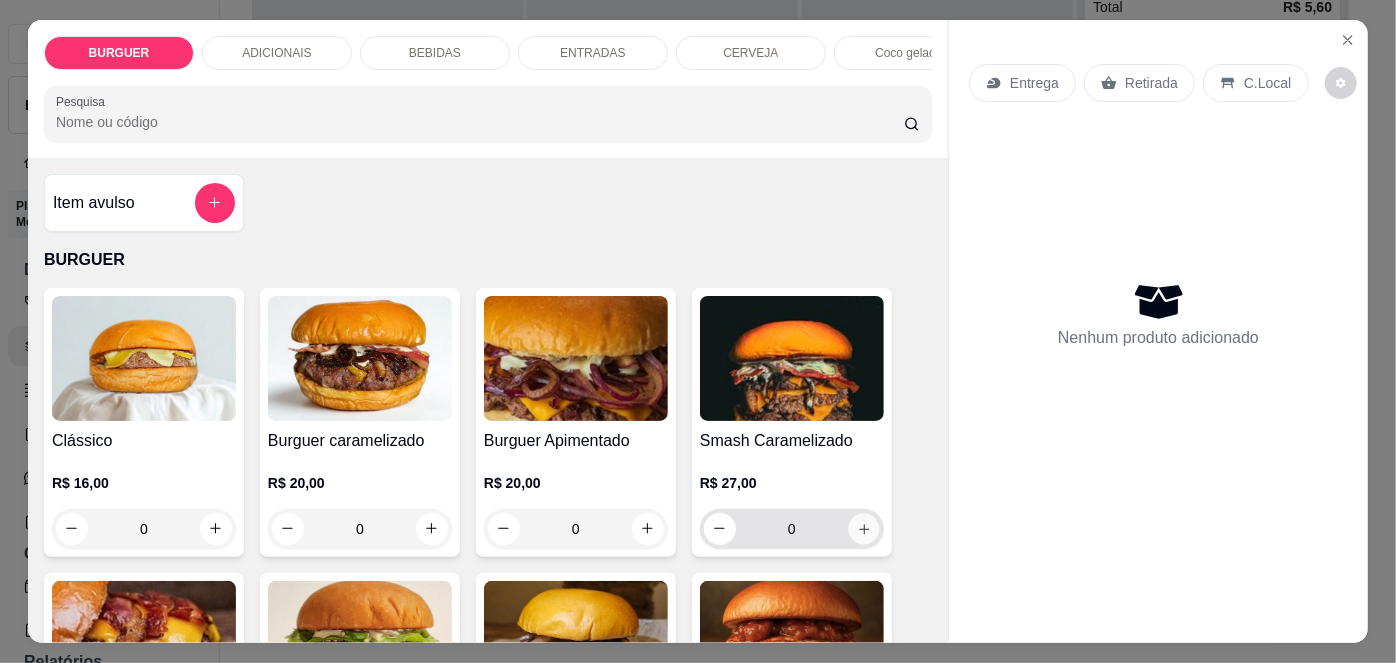 click at bounding box center (863, 528) 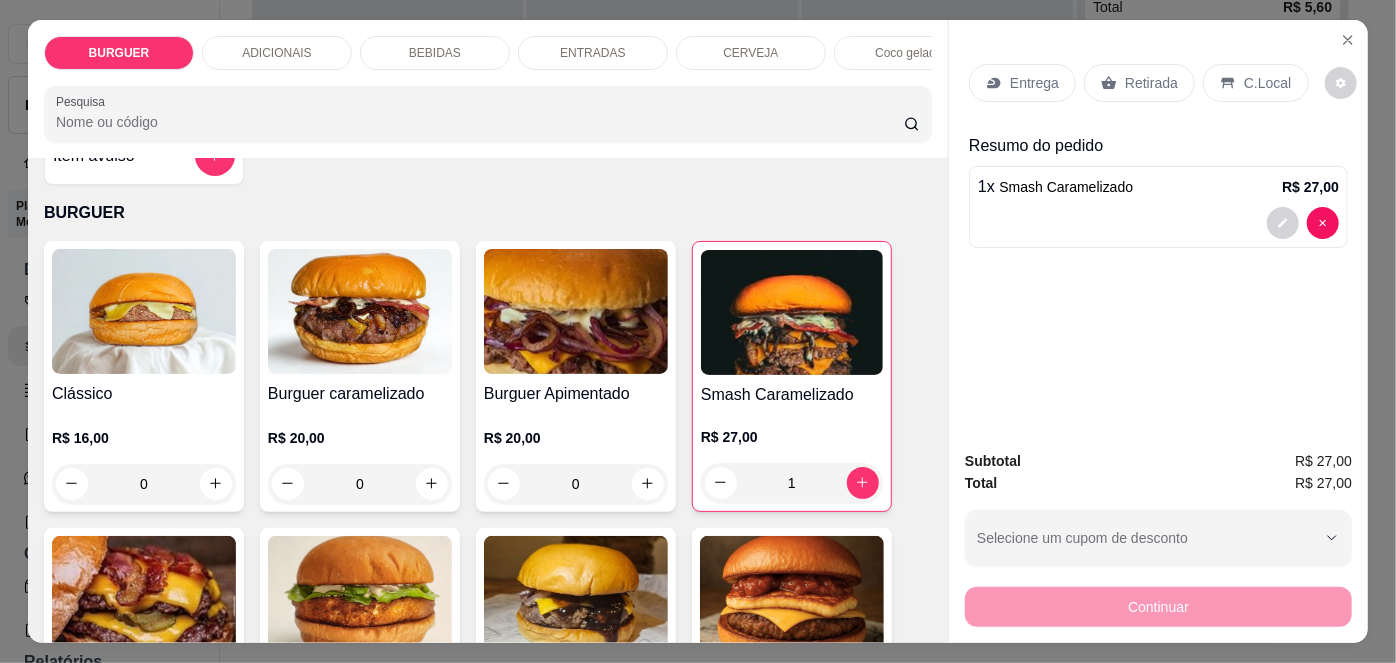 scroll, scrollTop: 0, scrollLeft: 0, axis: both 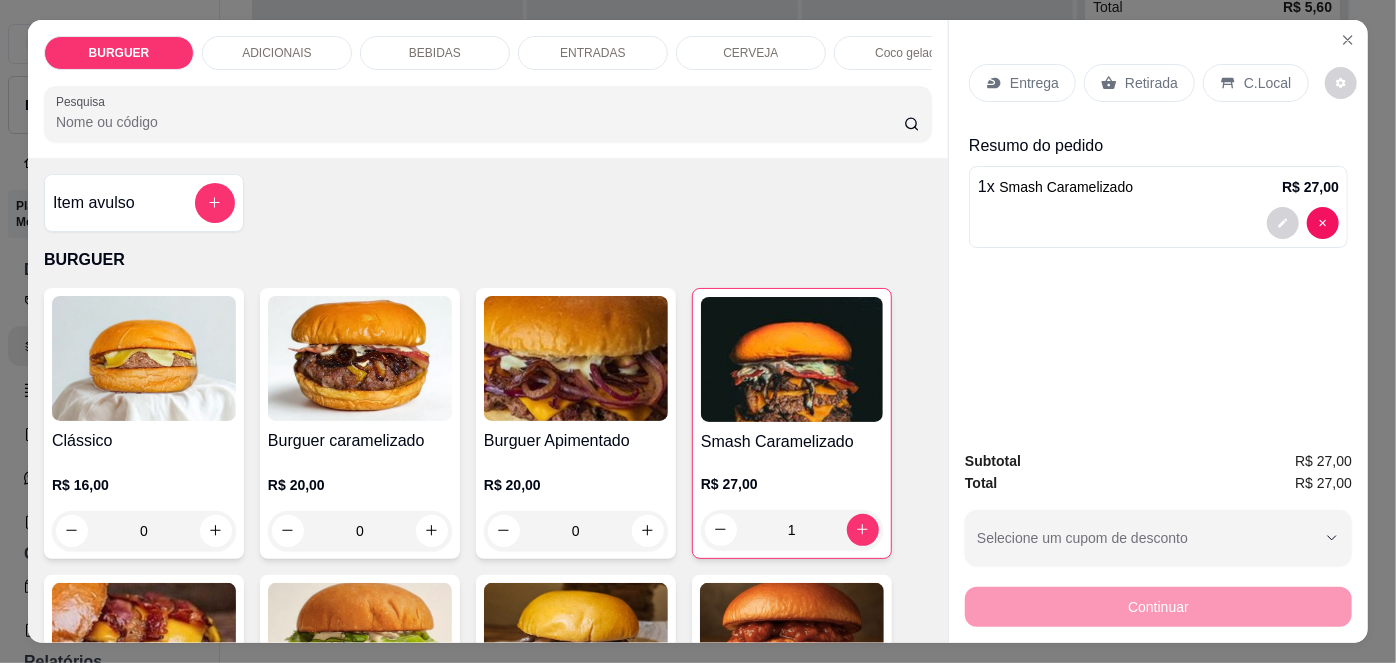 click on "Retirada" at bounding box center (1139, 83) 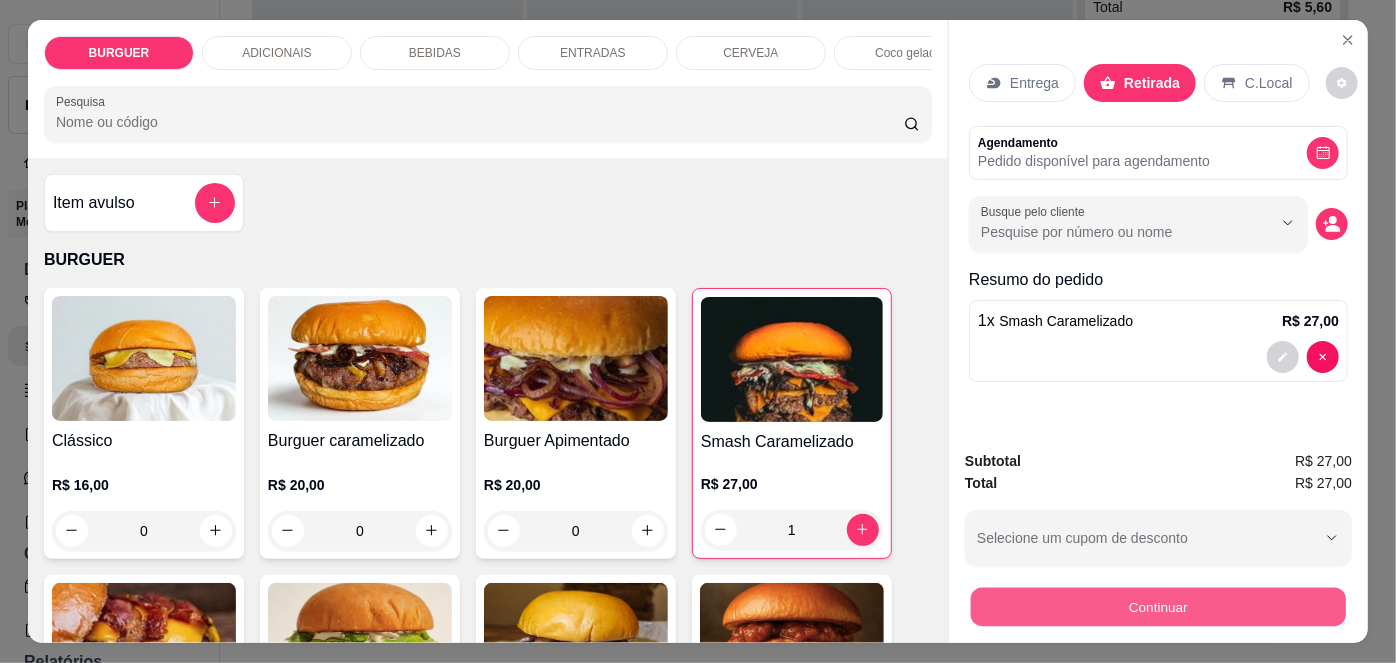 click on "Continuar" at bounding box center [1158, 607] 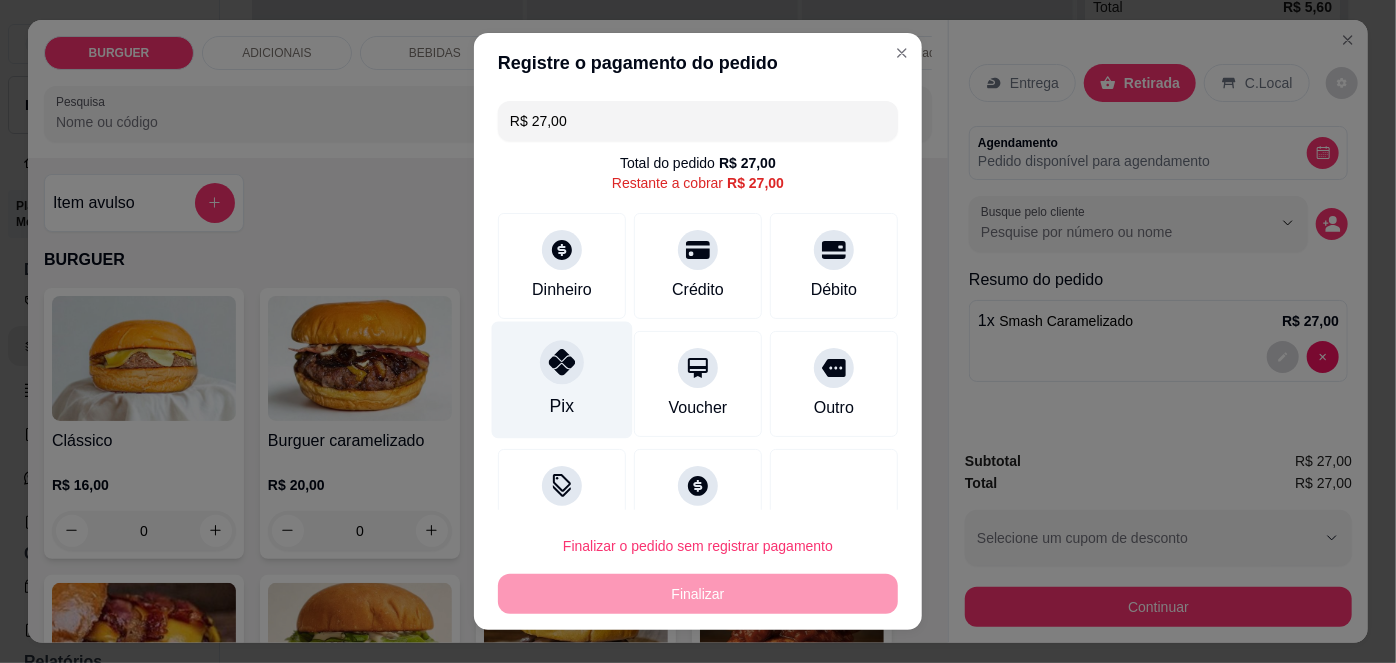 click on "Pix" at bounding box center (562, 406) 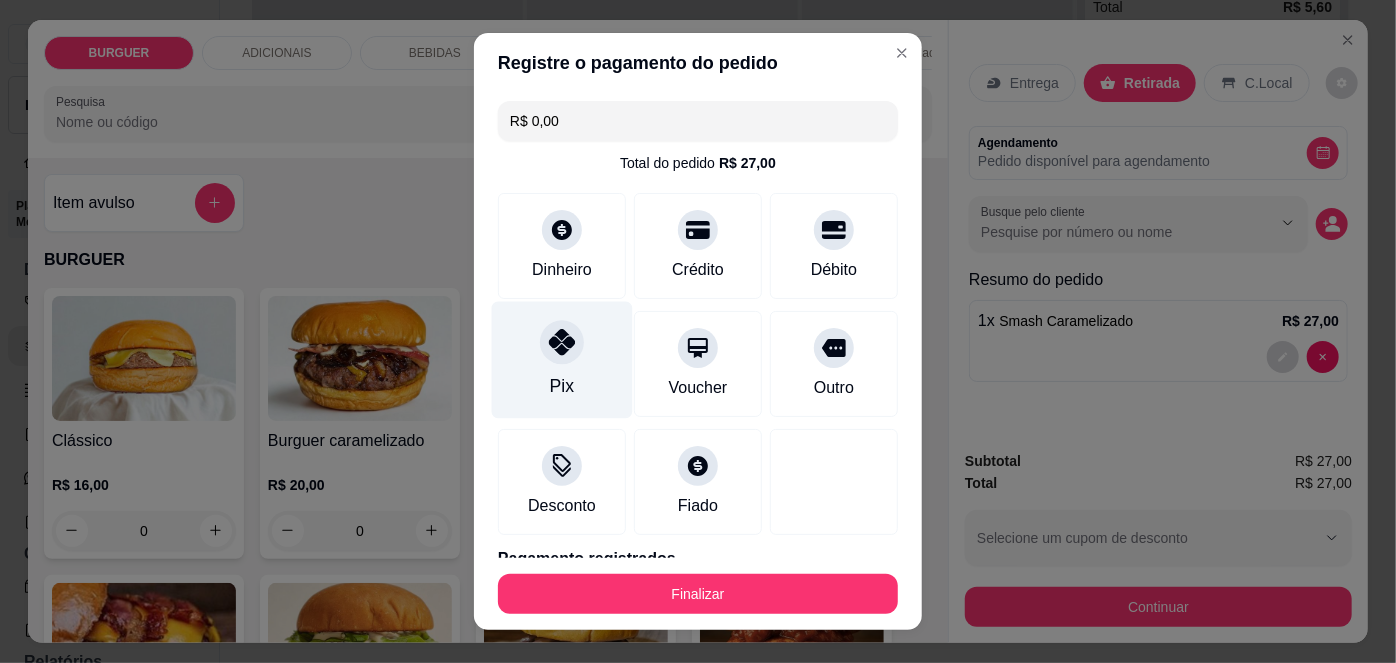 scroll, scrollTop: 88, scrollLeft: 0, axis: vertical 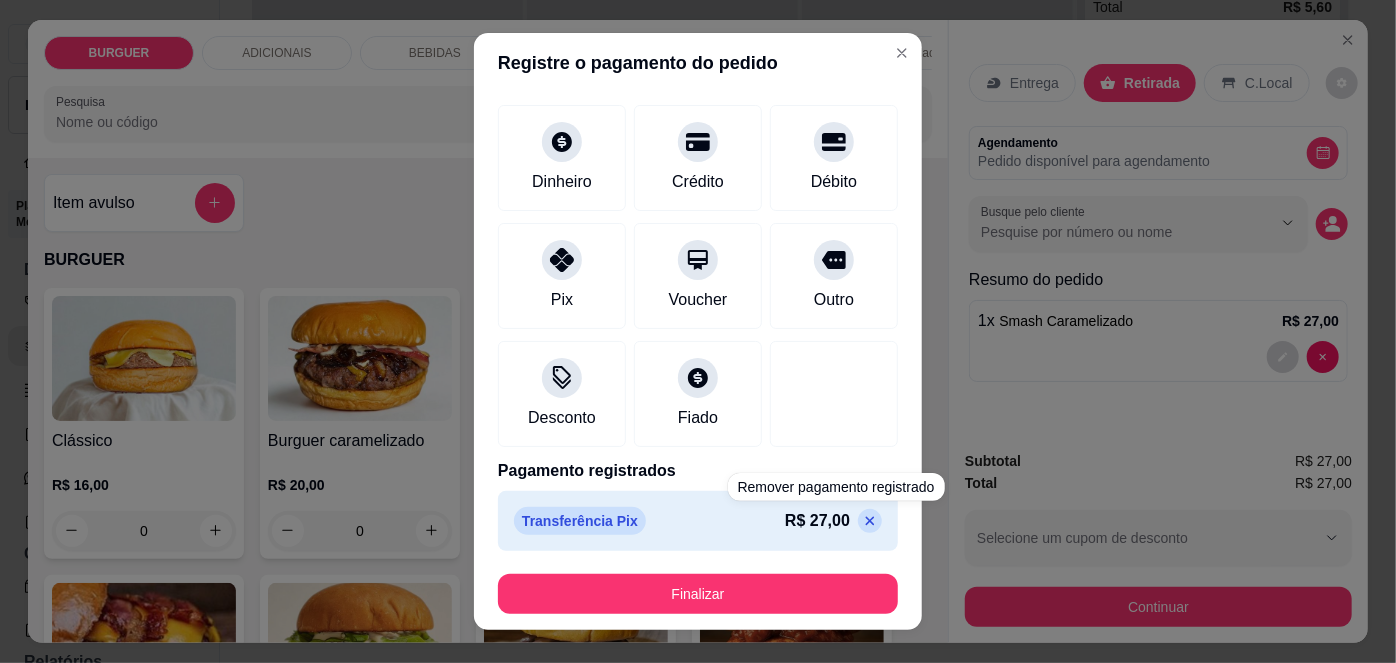 click at bounding box center [870, 521] 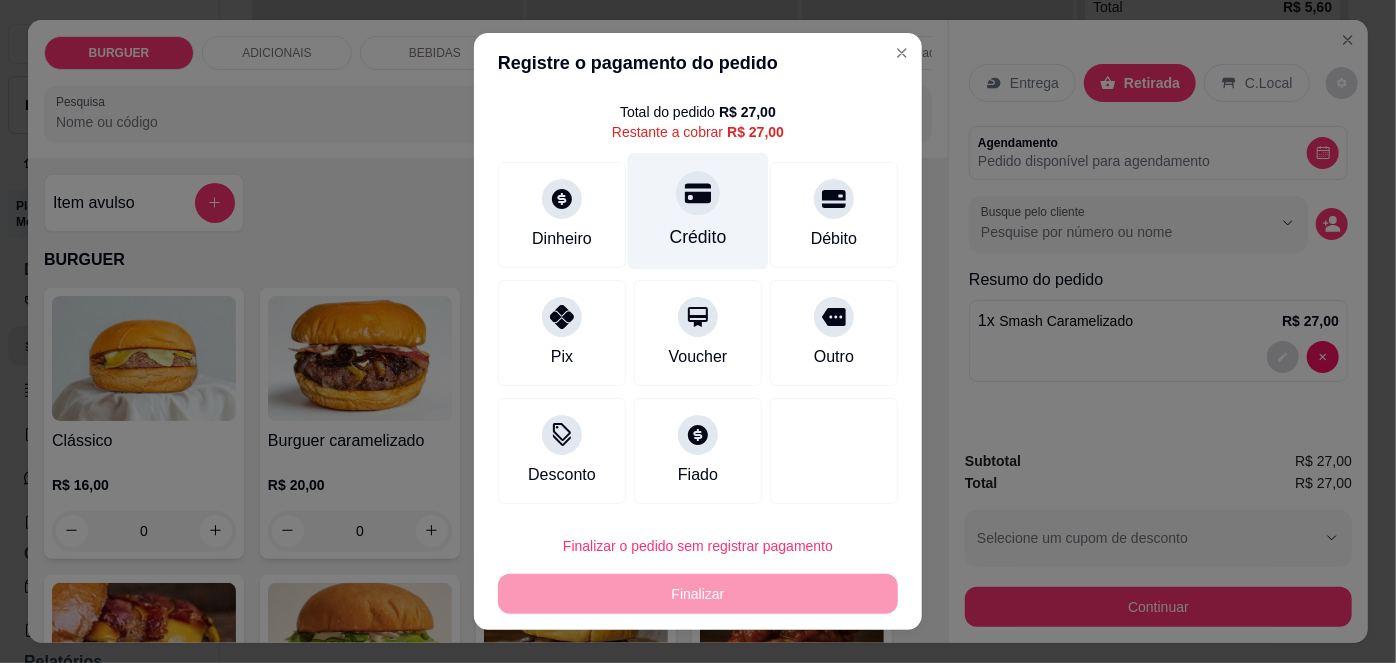 click on "Crédito" at bounding box center [698, 211] 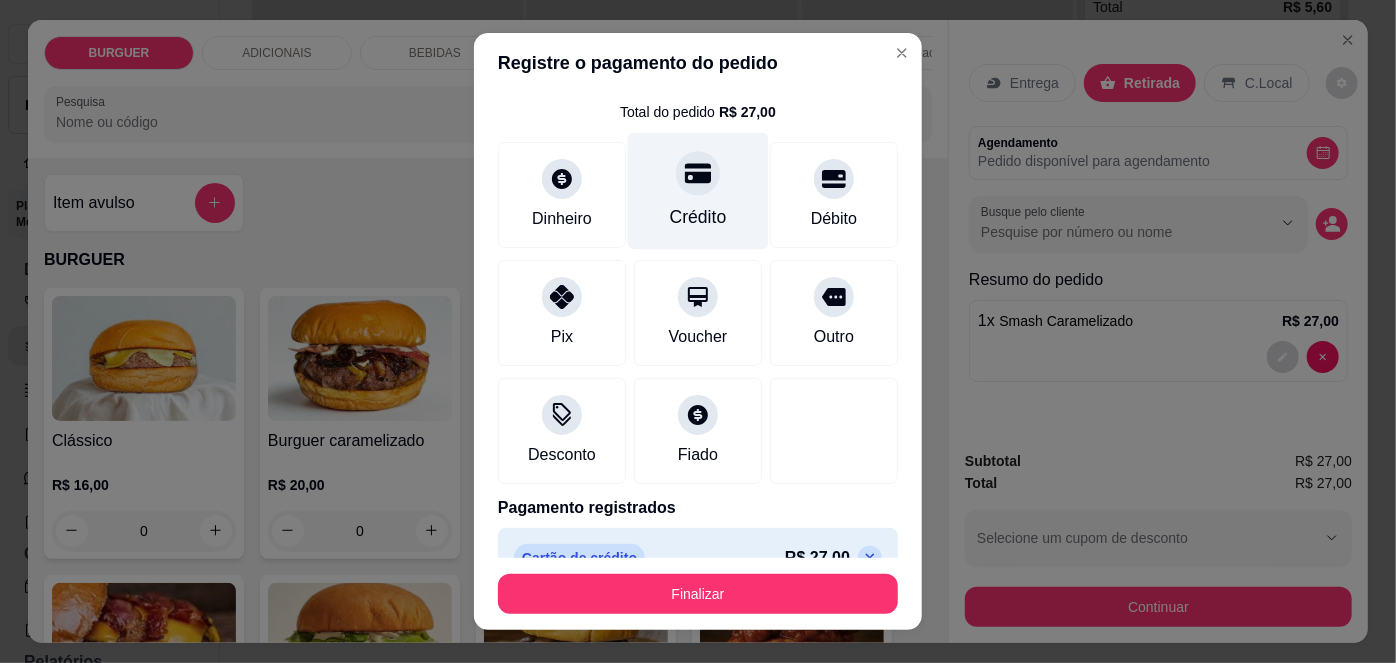 scroll, scrollTop: 88, scrollLeft: 0, axis: vertical 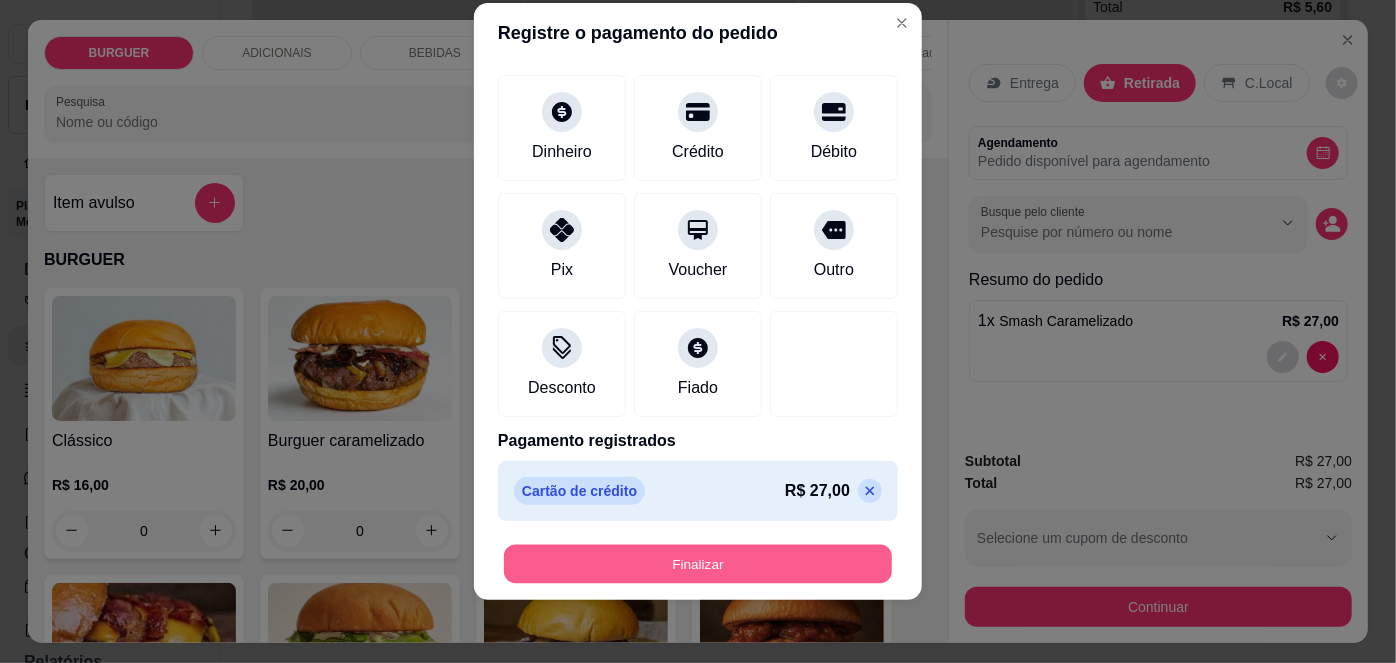 click on "Finalizar" at bounding box center (698, 563) 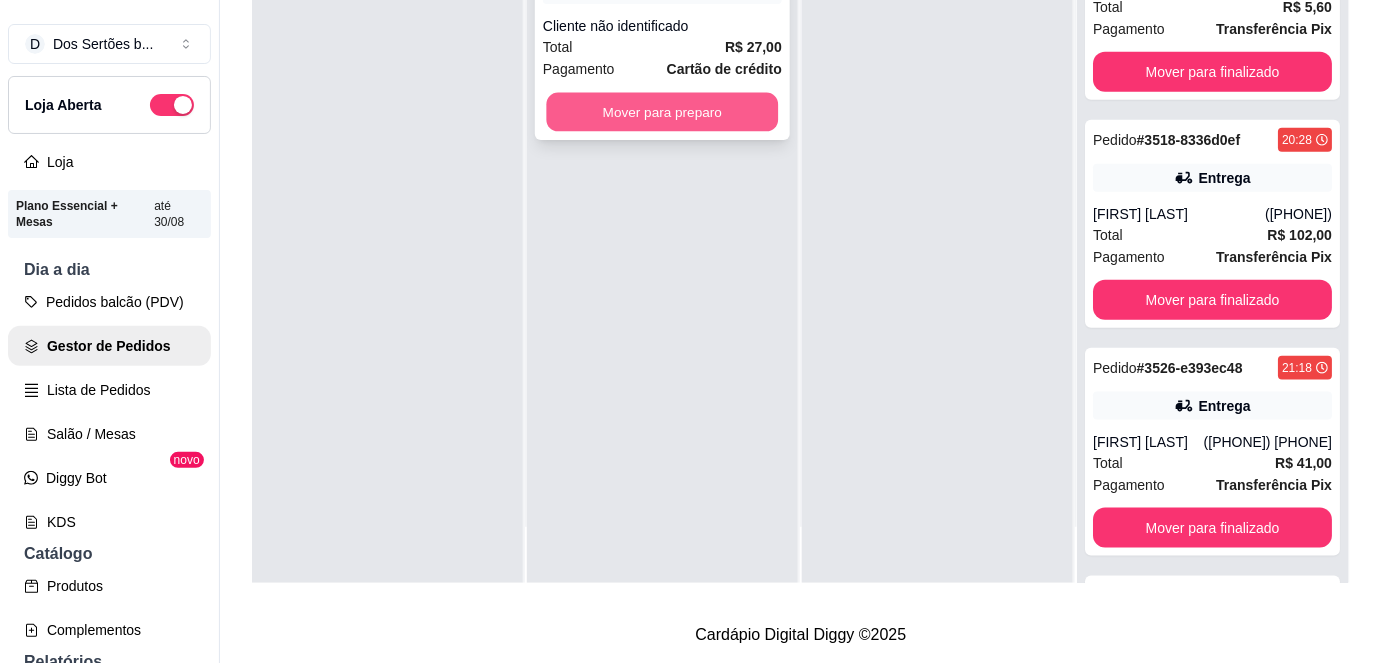 click on "Mover para preparo" at bounding box center [663, 112] 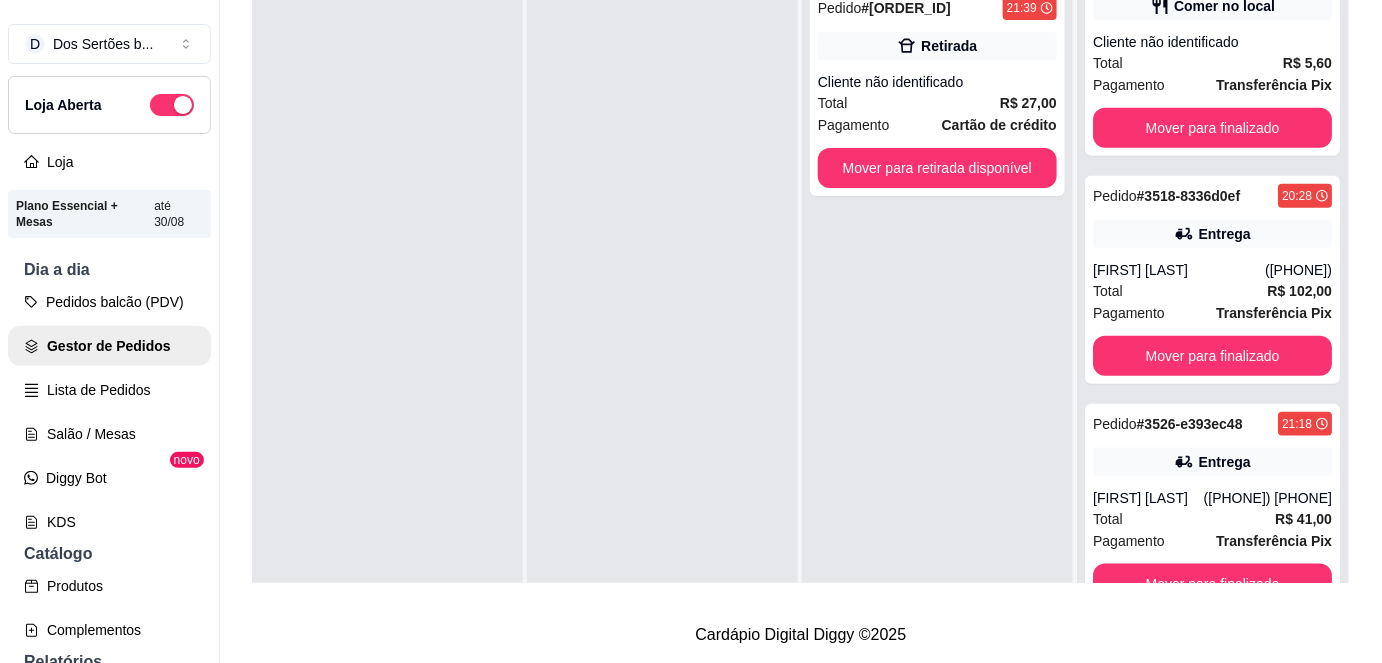 scroll, scrollTop: 56, scrollLeft: 0, axis: vertical 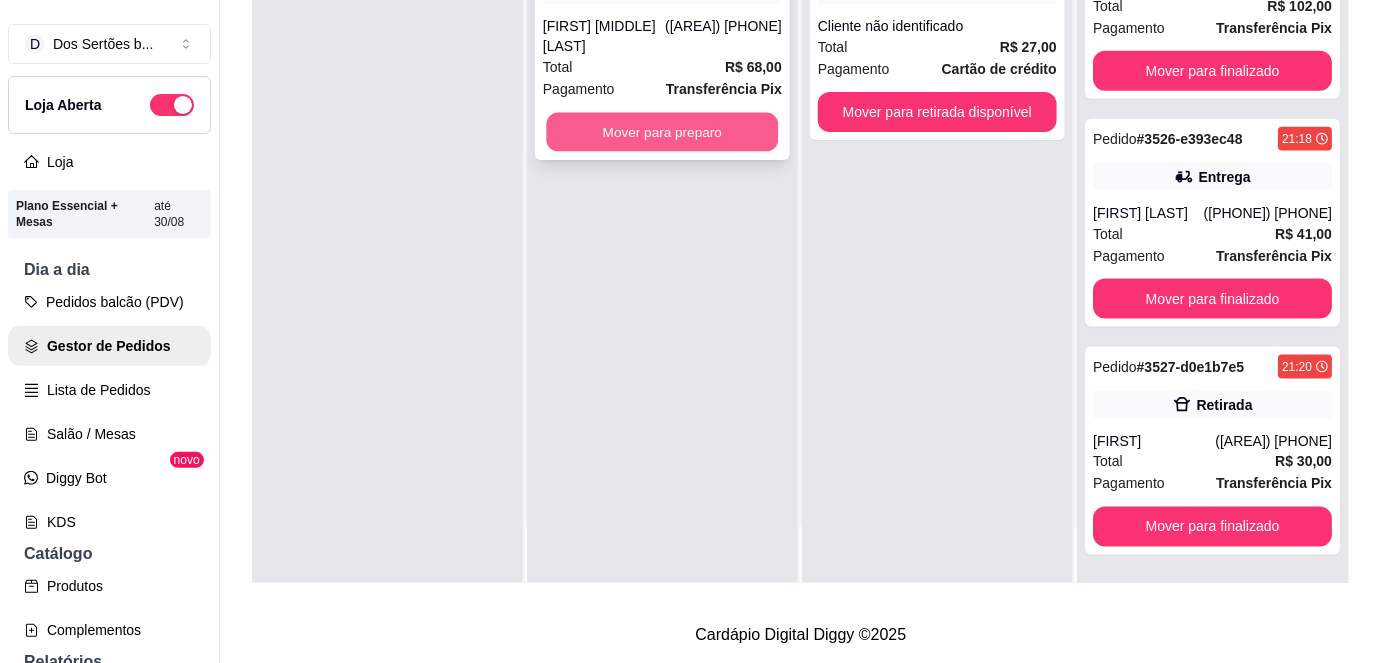 click on "Mover para preparo" at bounding box center [663, 132] 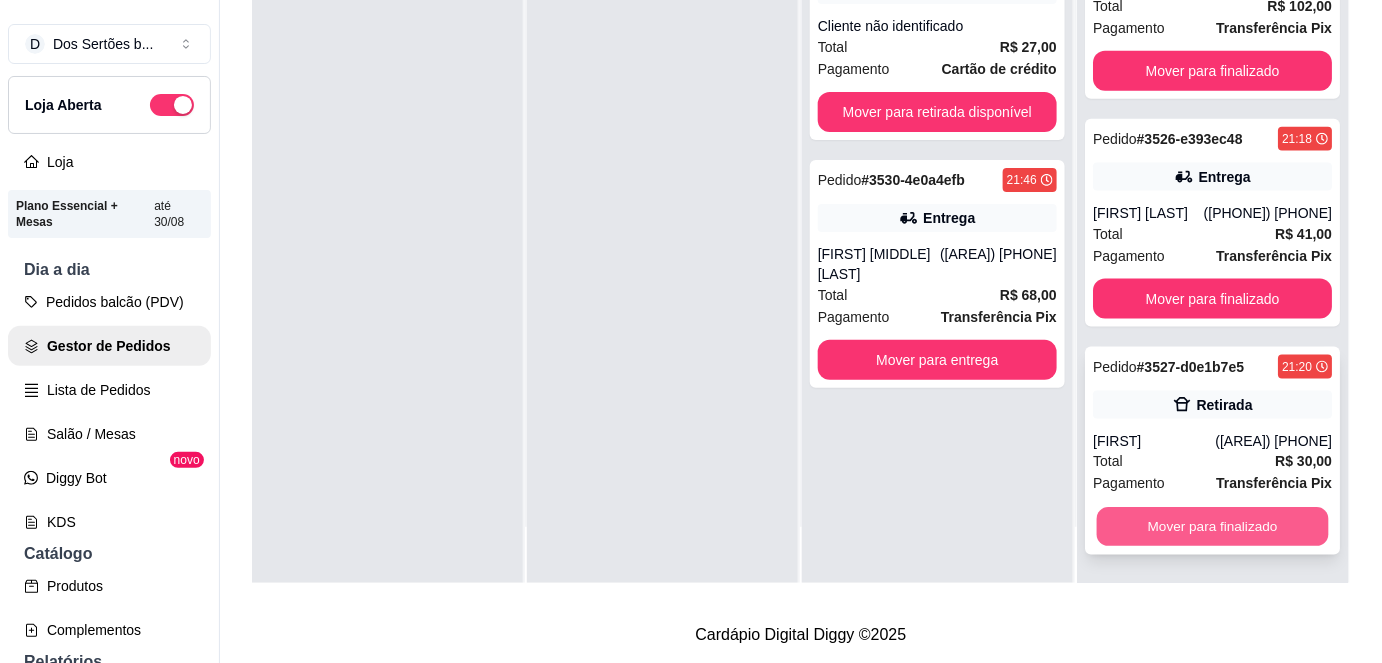 click on "Mover para finalizado" at bounding box center (1213, 527) 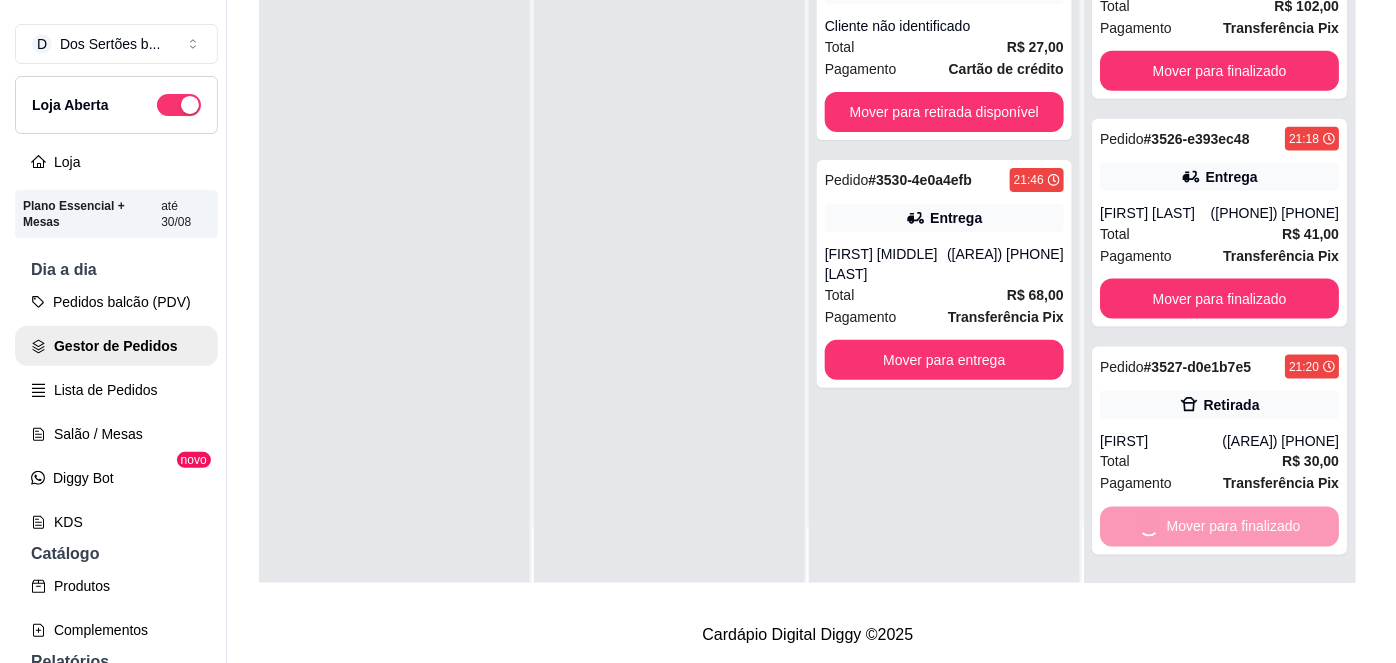 scroll, scrollTop: 517, scrollLeft: 0, axis: vertical 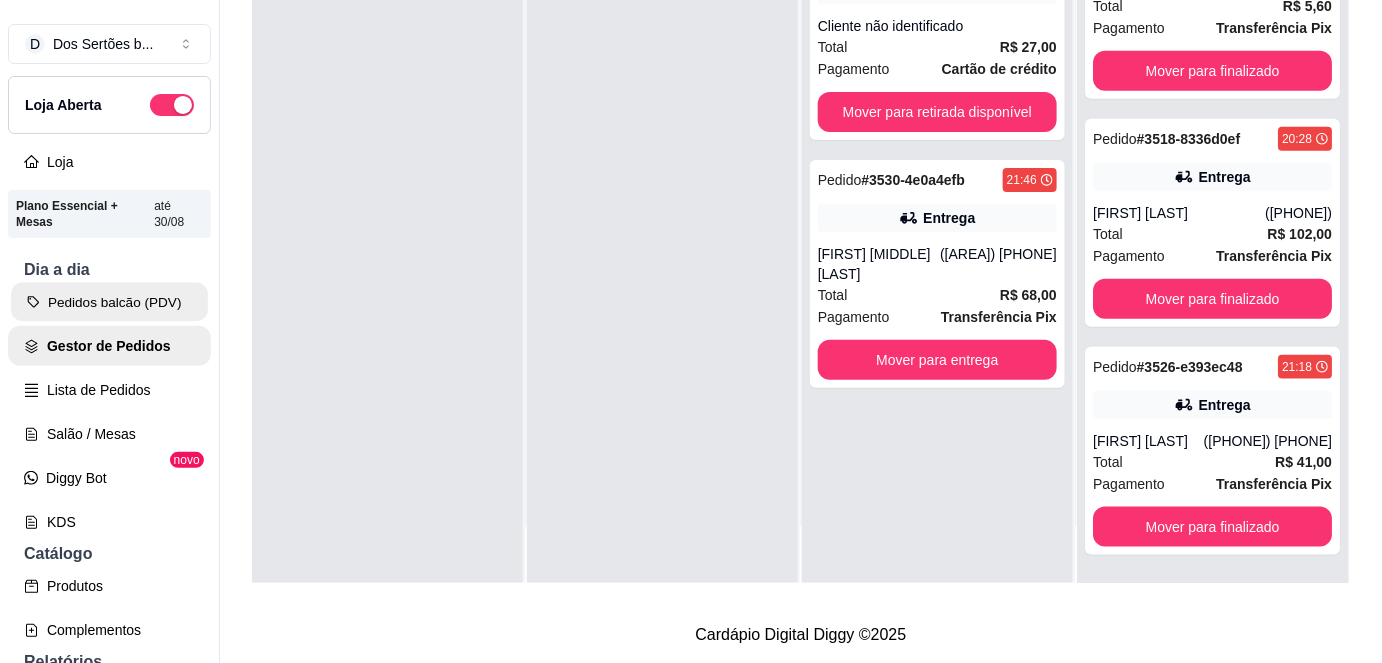 click on "Pedidos balcão (PDV)" at bounding box center [109, 302] 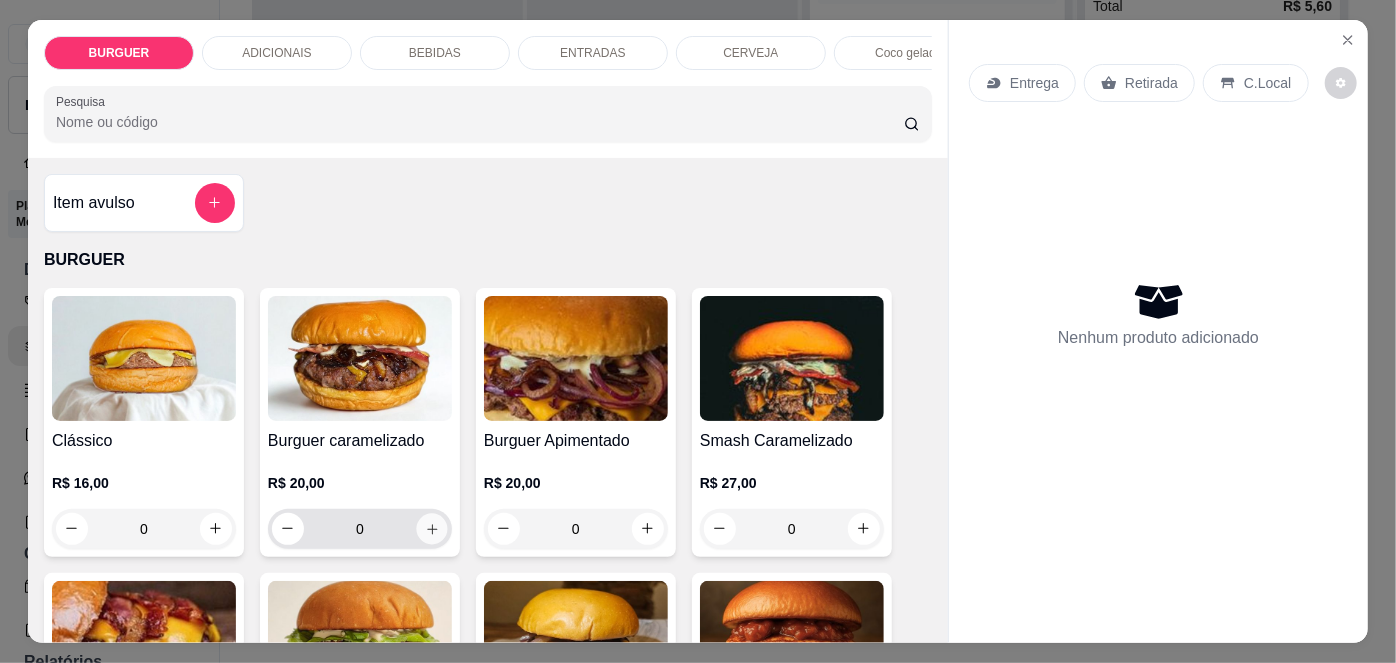 click 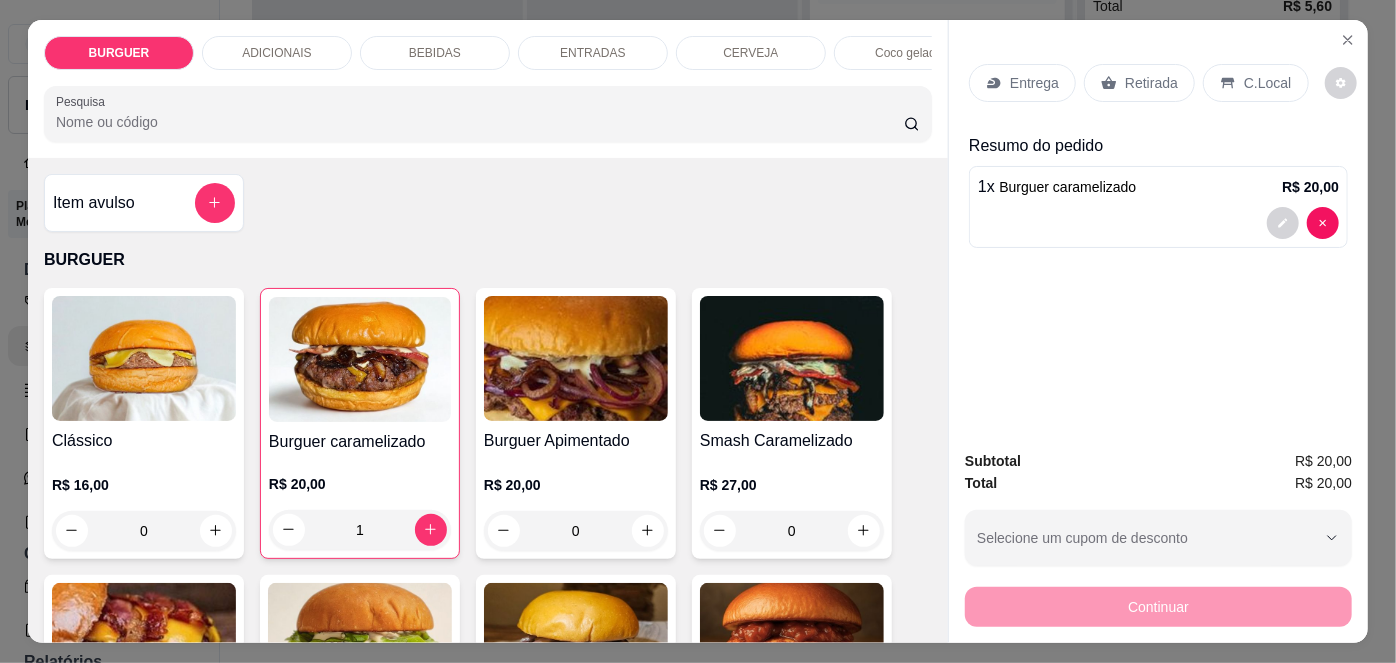 click on "Retirada" at bounding box center (1139, 83) 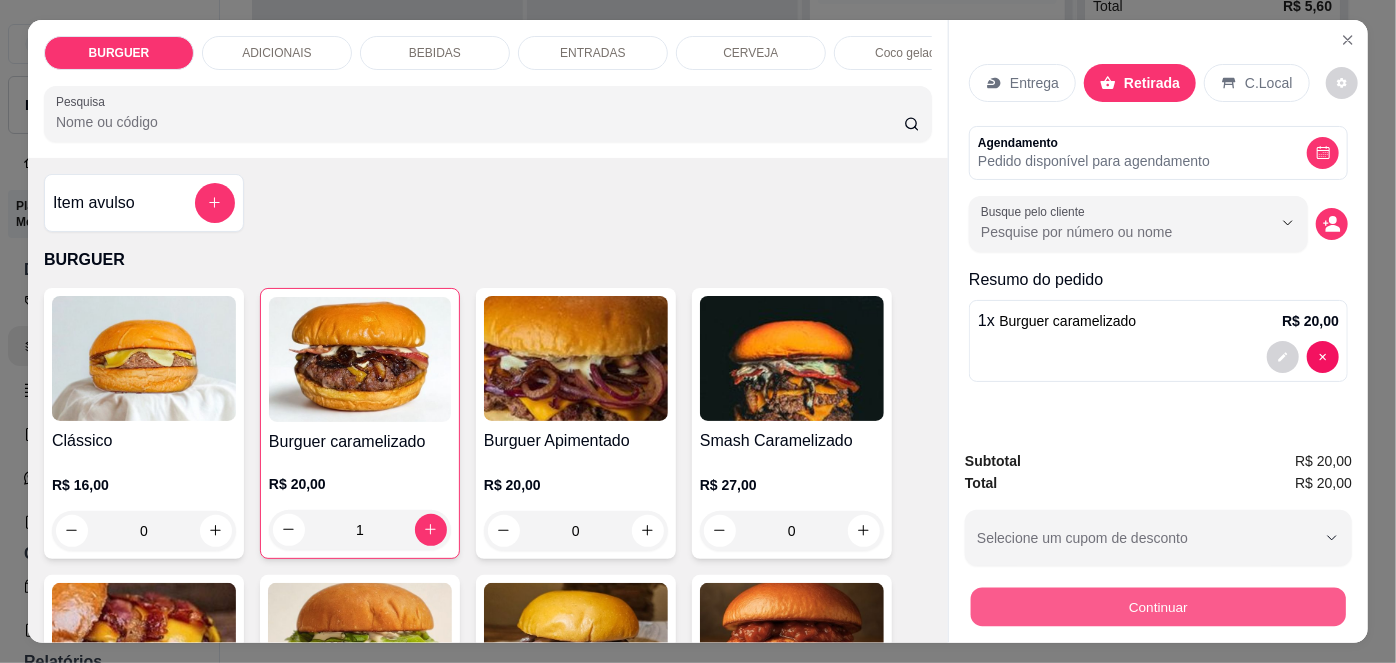click on "Continuar" at bounding box center (1158, 607) 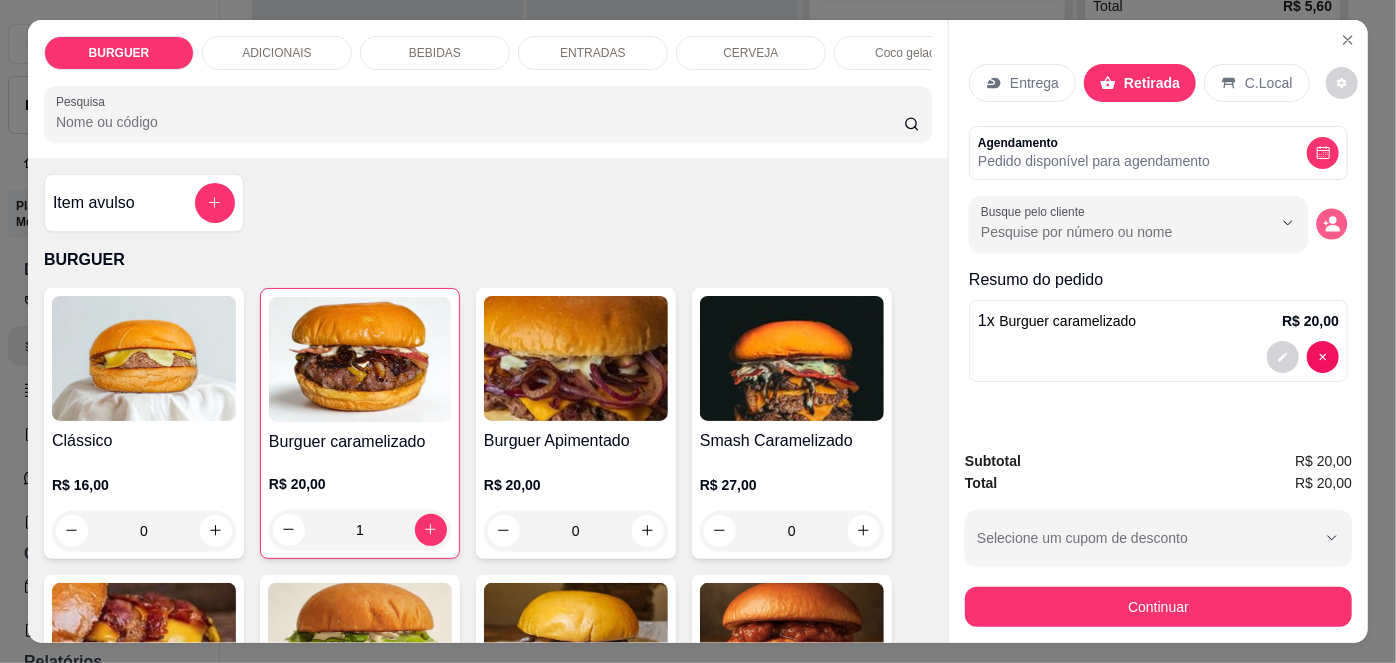 click 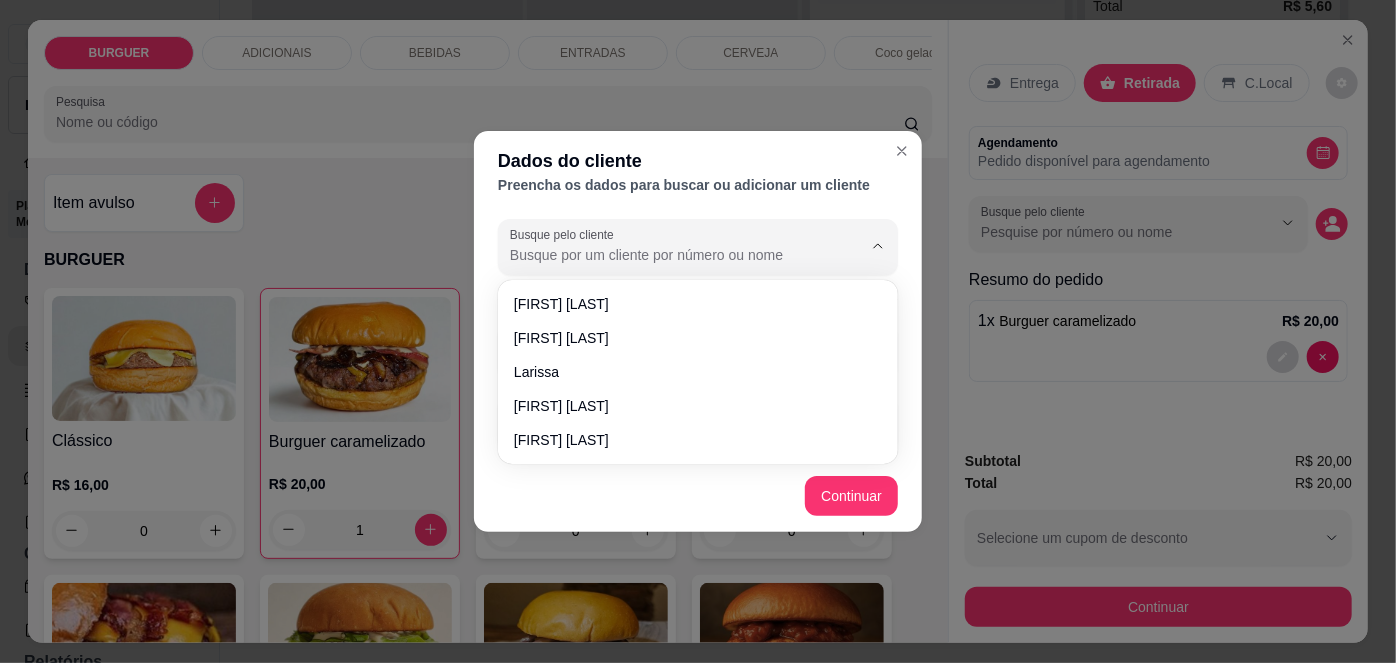 click on "Busque pelo cliente" at bounding box center (670, 255) 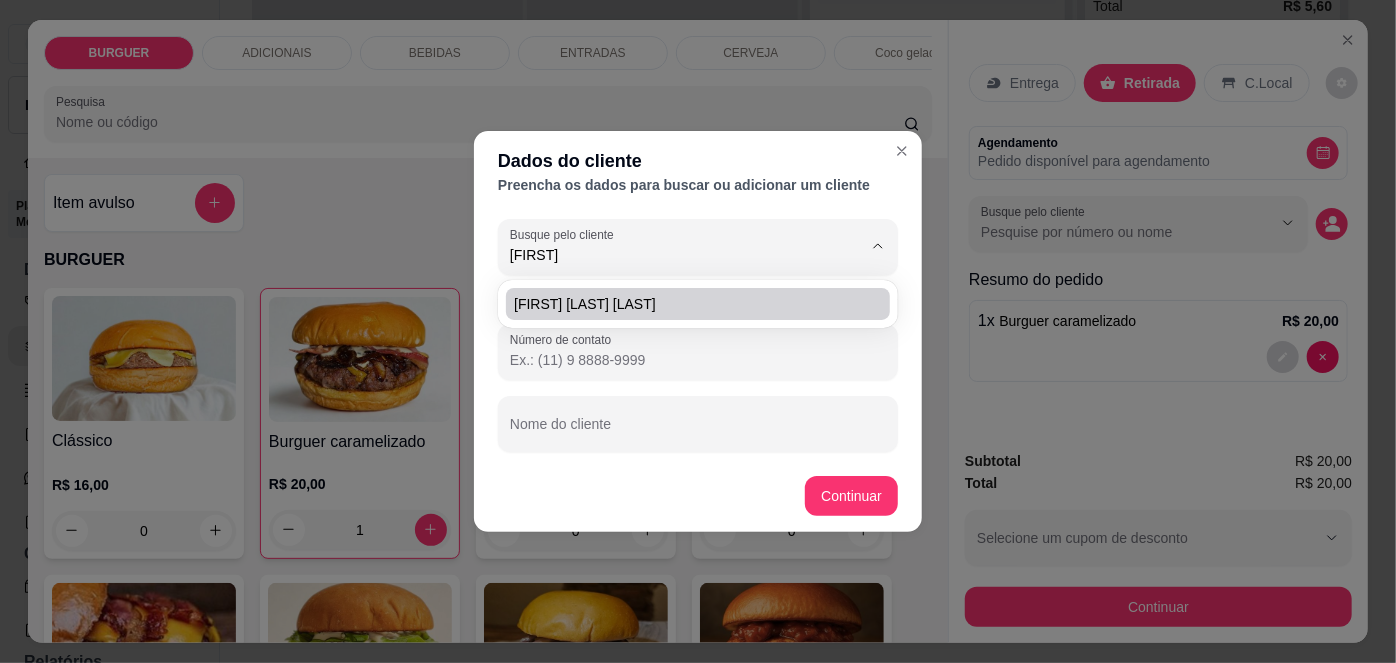 click on "Dados do cliente" at bounding box center [698, 161] 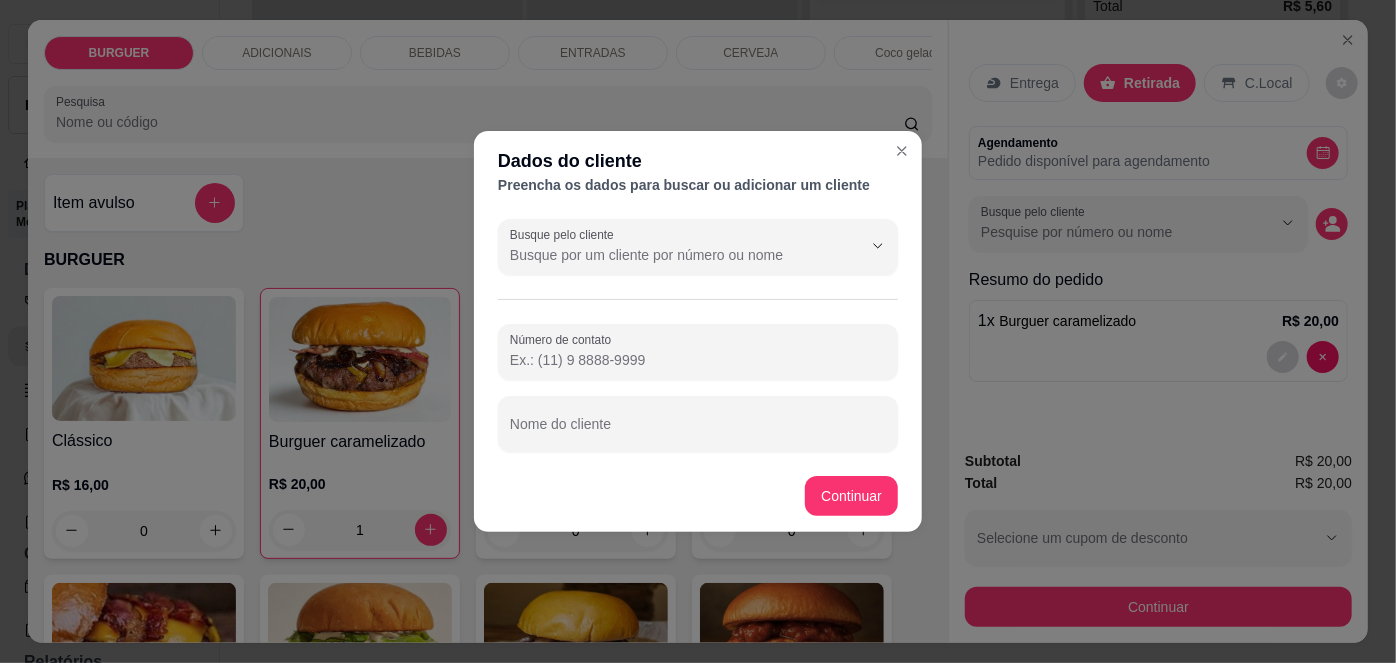 click on "Número de contato" at bounding box center [698, 360] 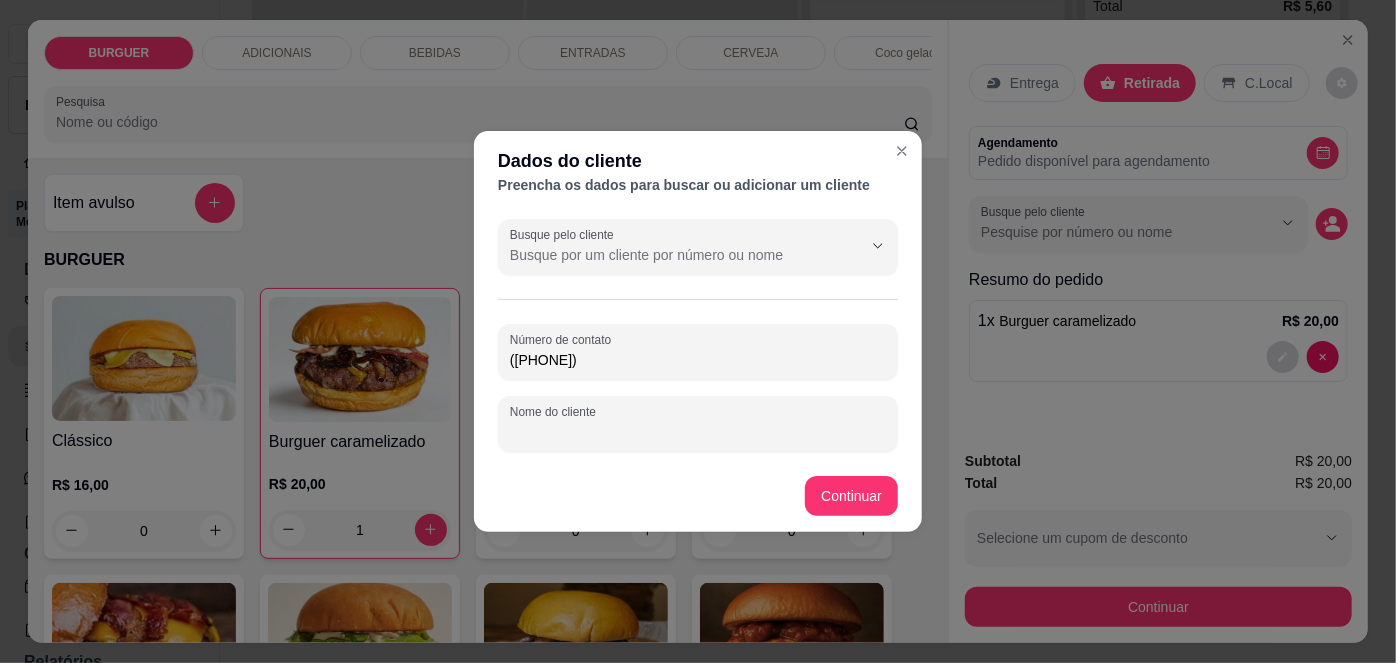 click on "Nome do cliente" at bounding box center [698, 432] 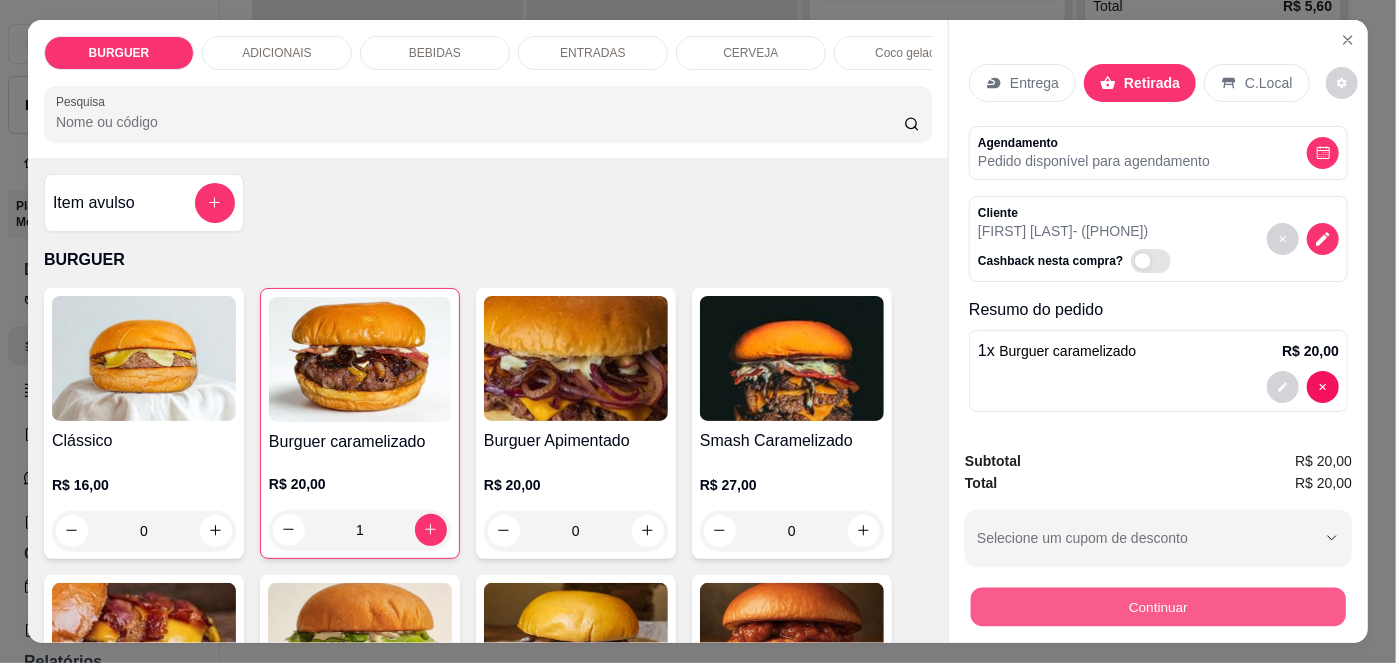 click on "Continuar" at bounding box center (1158, 607) 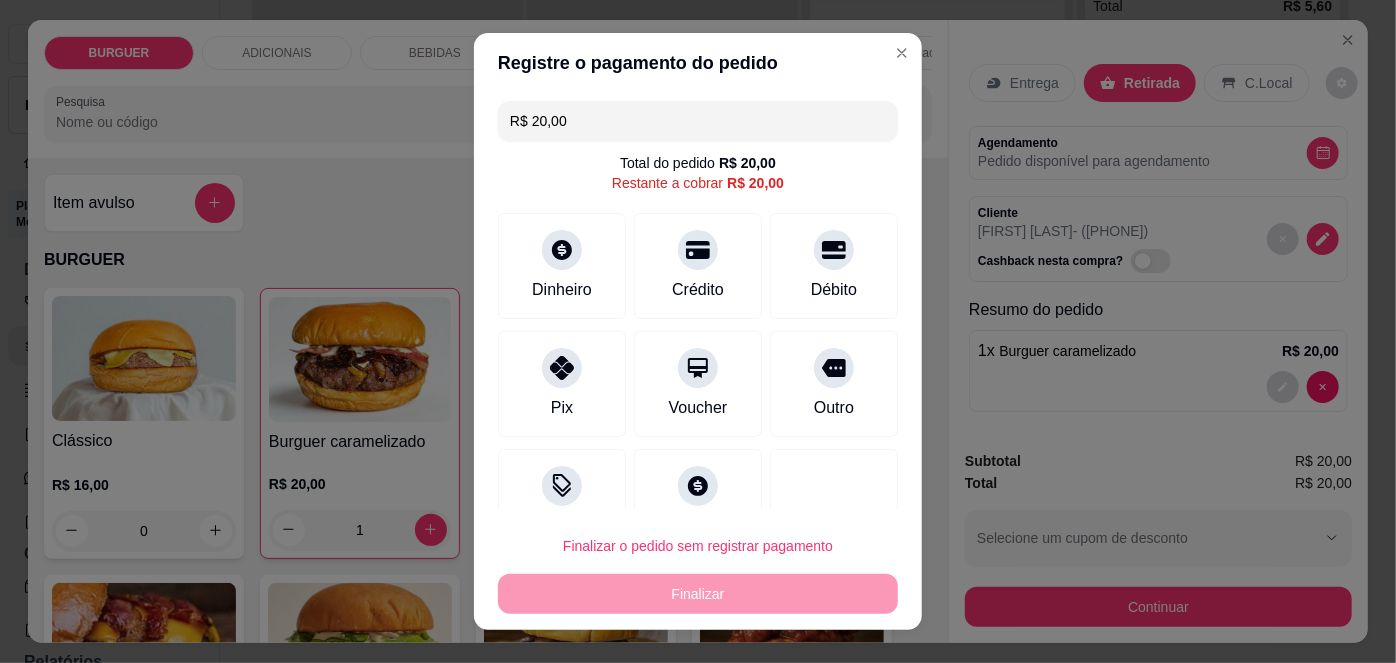 click on "R$ 20,00 Total do pedido   R$ 20,00 Restante a cobrar   R$ 20,00 Dinheiro Crédito Débito Pix Voucher Outro Desconto Fiado" at bounding box center (698, 301) 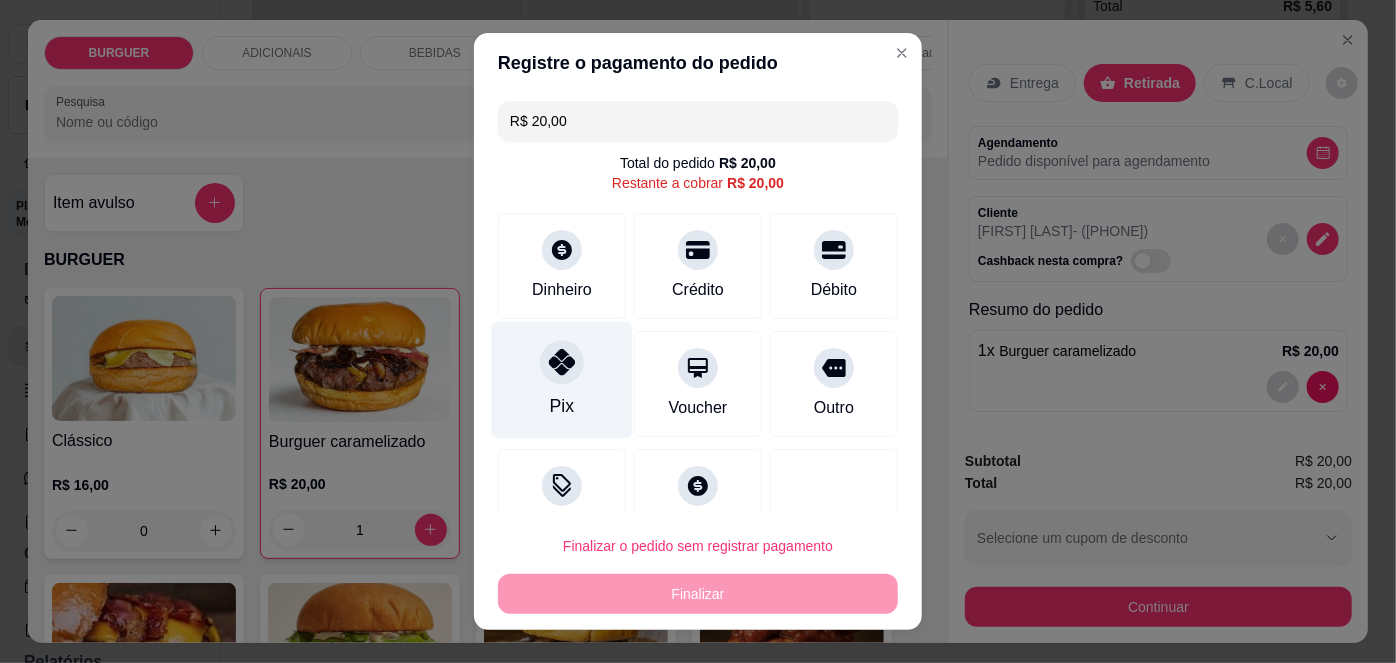 click on "Pix" at bounding box center (562, 380) 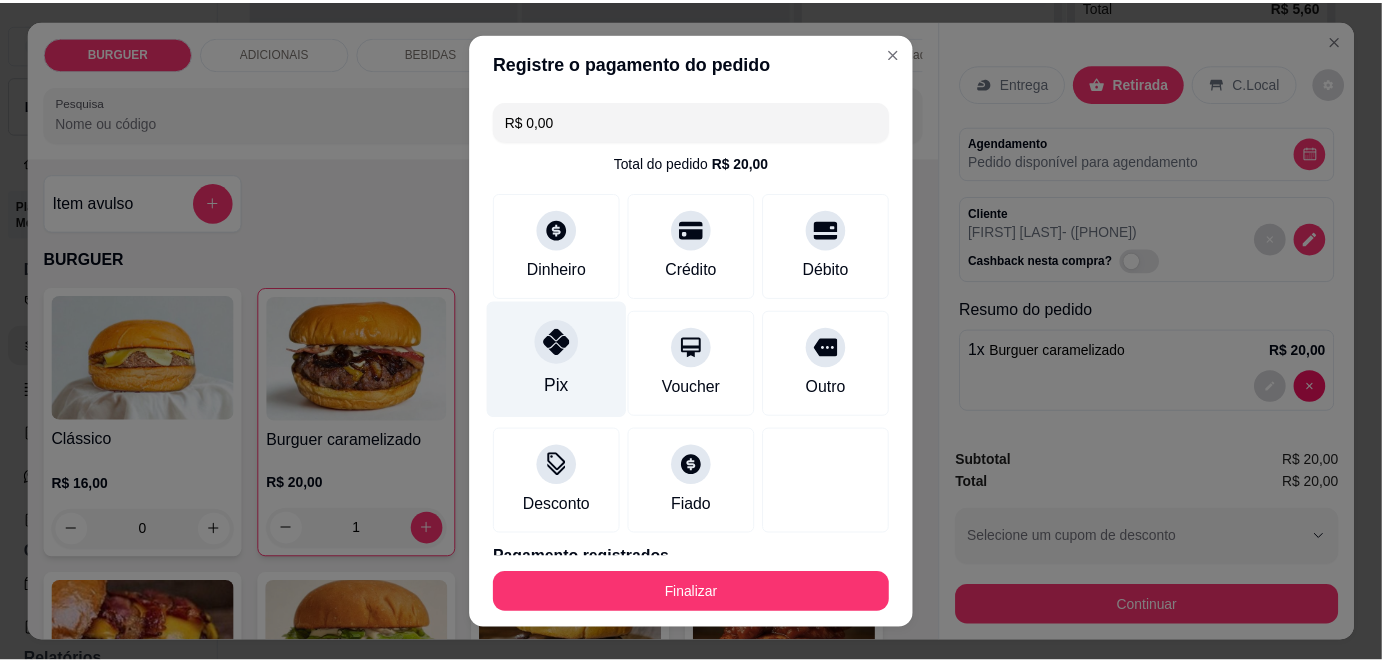 scroll, scrollTop: 88, scrollLeft: 0, axis: vertical 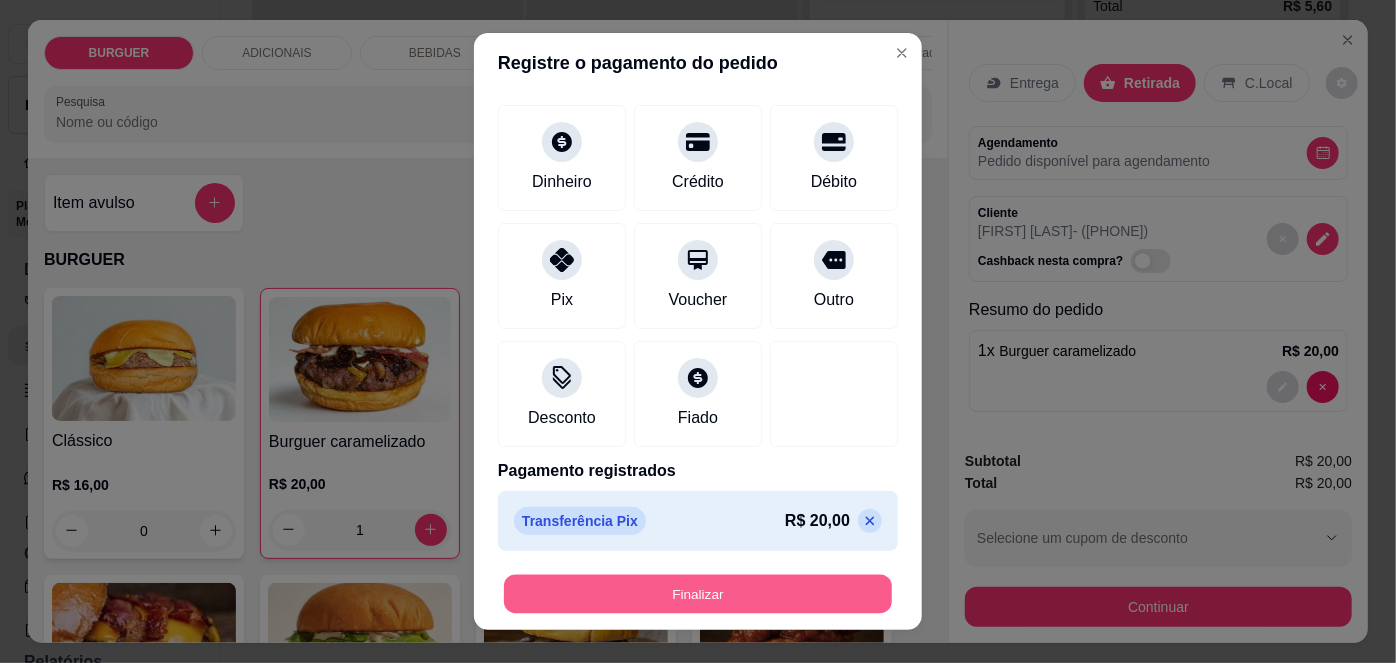 click on "Finalizar" at bounding box center [698, 593] 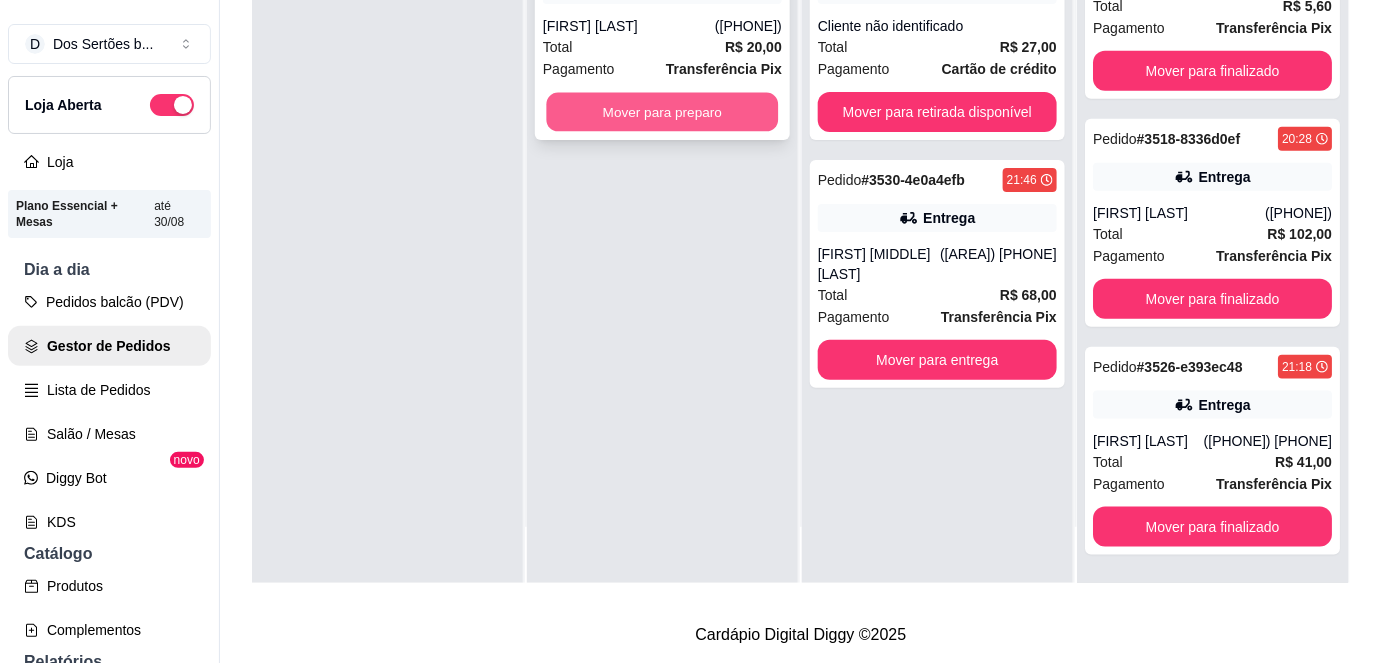 click on "Mover para preparo" at bounding box center [663, 112] 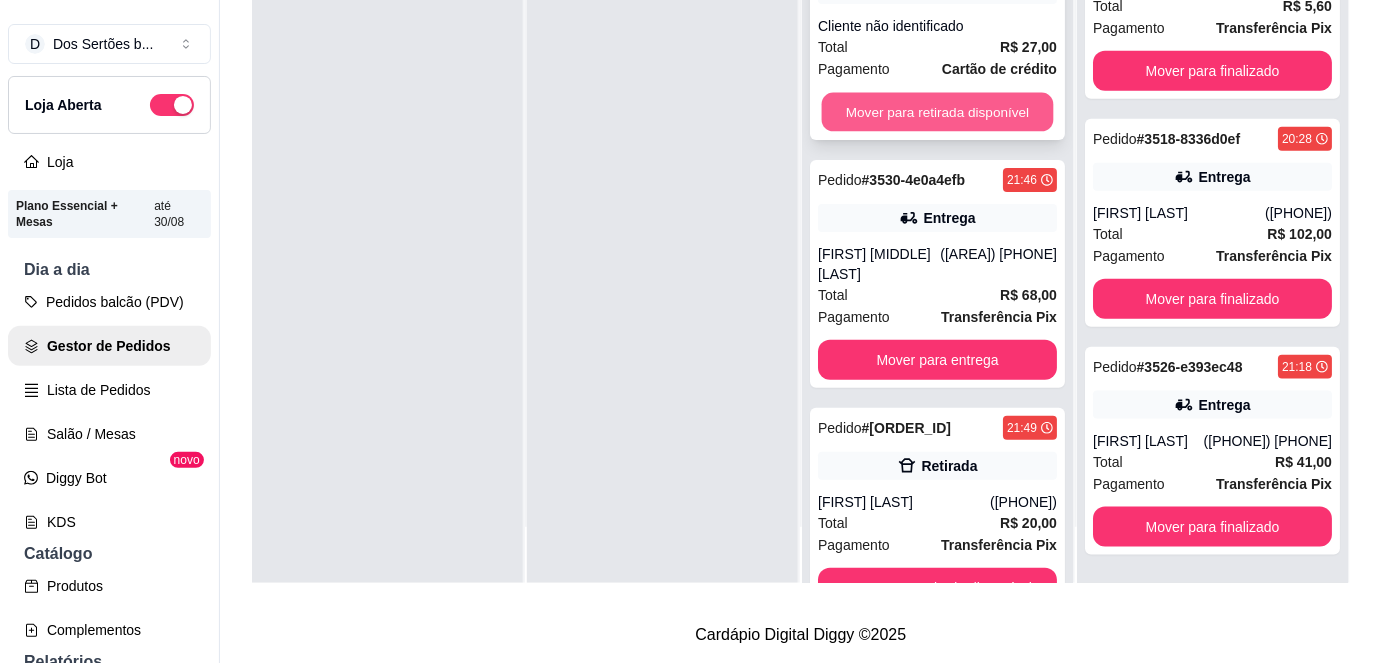 click on "Mover para retirada disponível" at bounding box center [938, 112] 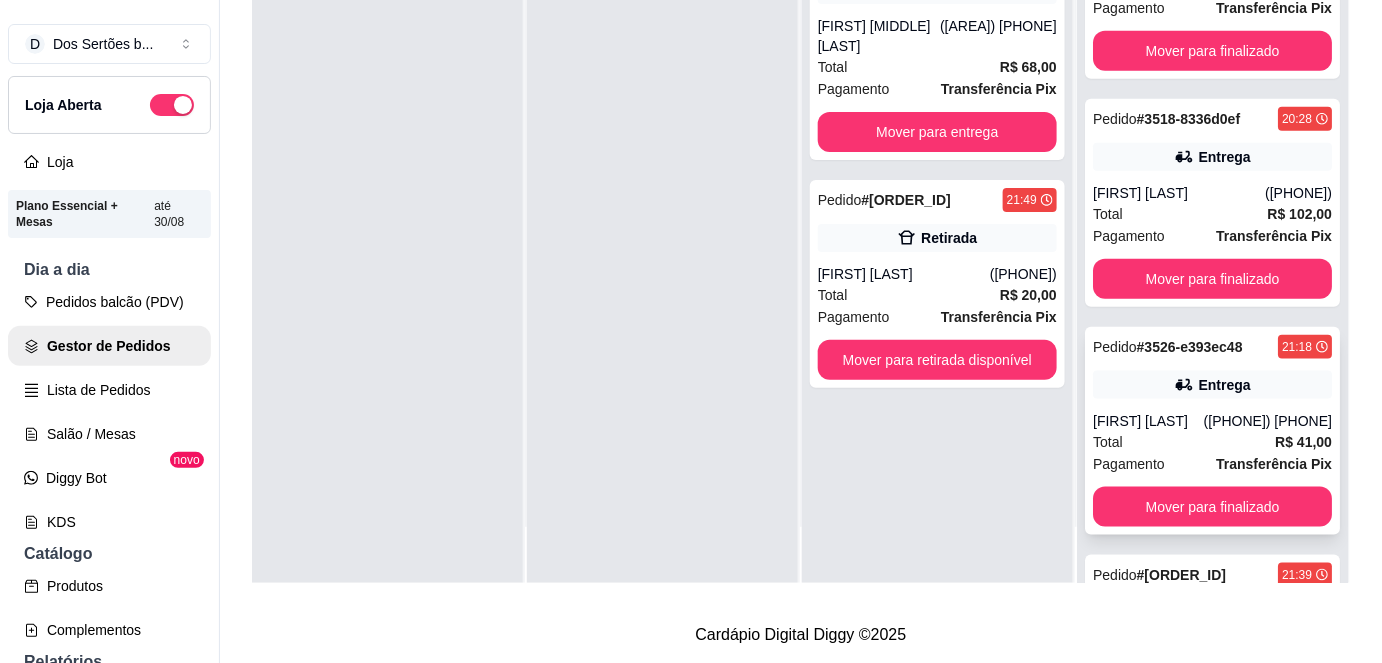 scroll, scrollTop: 744, scrollLeft: 0, axis: vertical 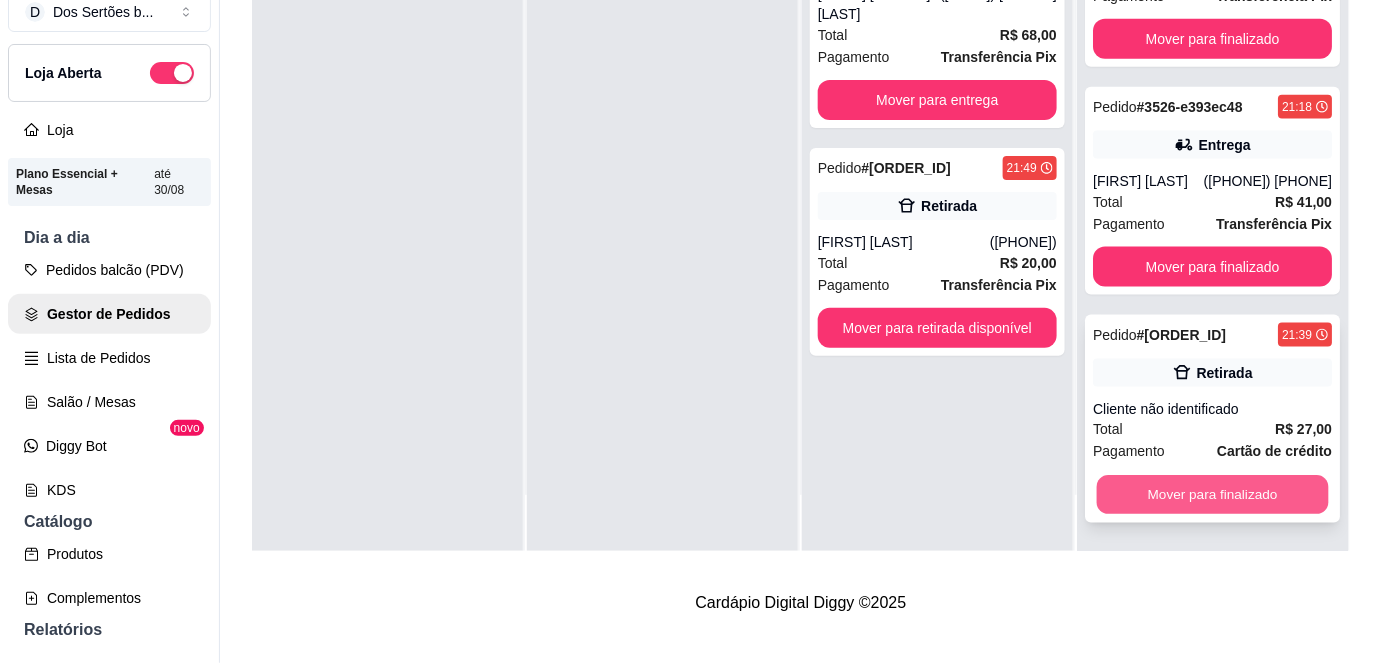 click on "Mover para finalizado" at bounding box center [1213, 495] 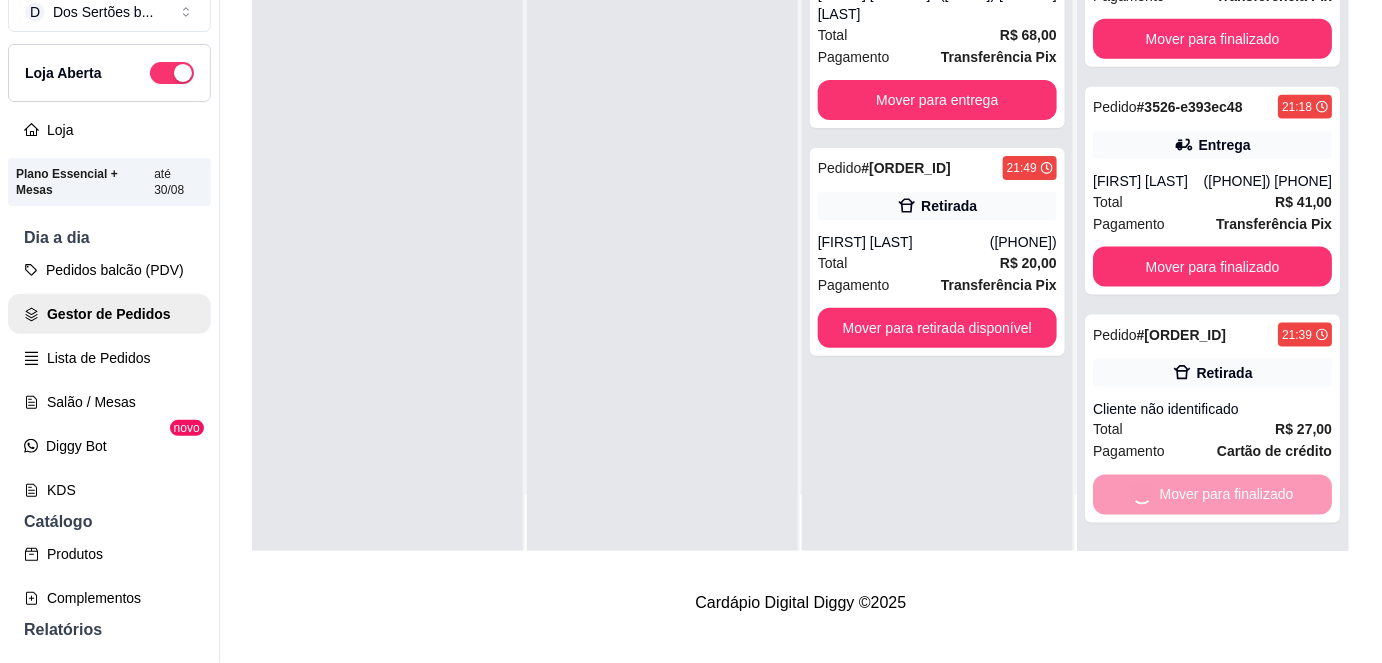 scroll, scrollTop: 517, scrollLeft: 0, axis: vertical 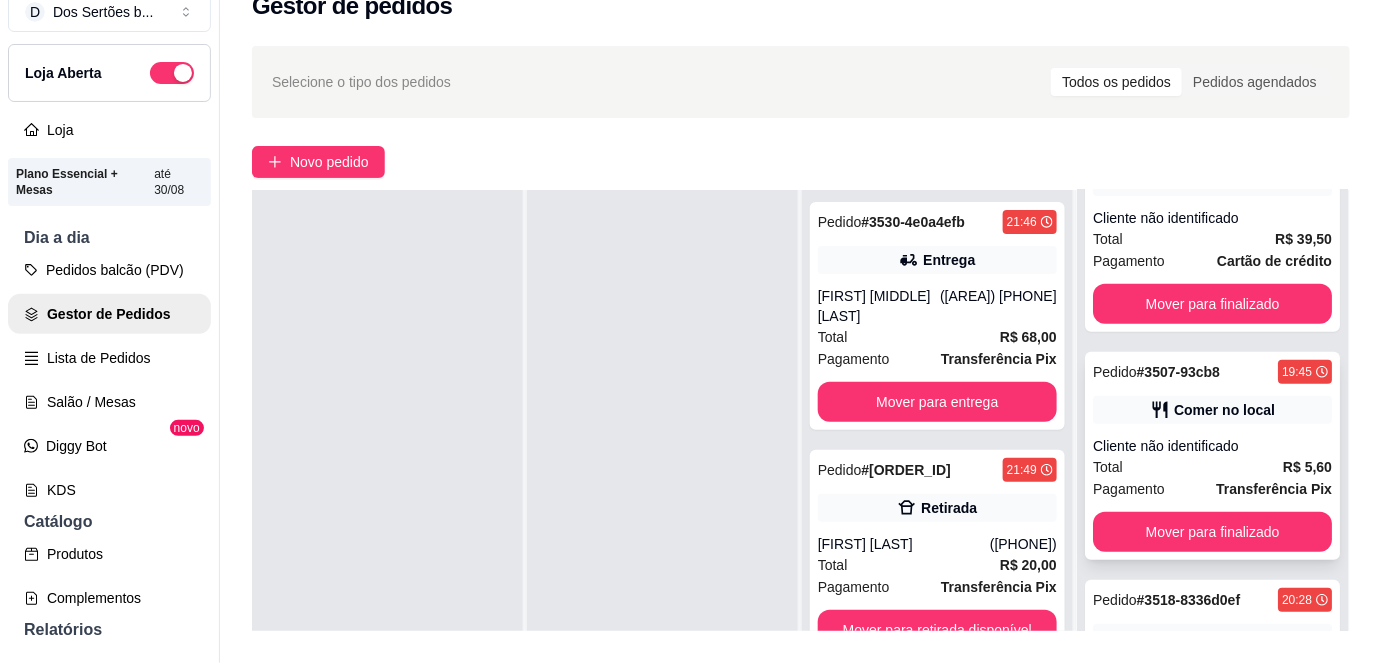 click on "Cliente não identificado" at bounding box center (1212, 446) 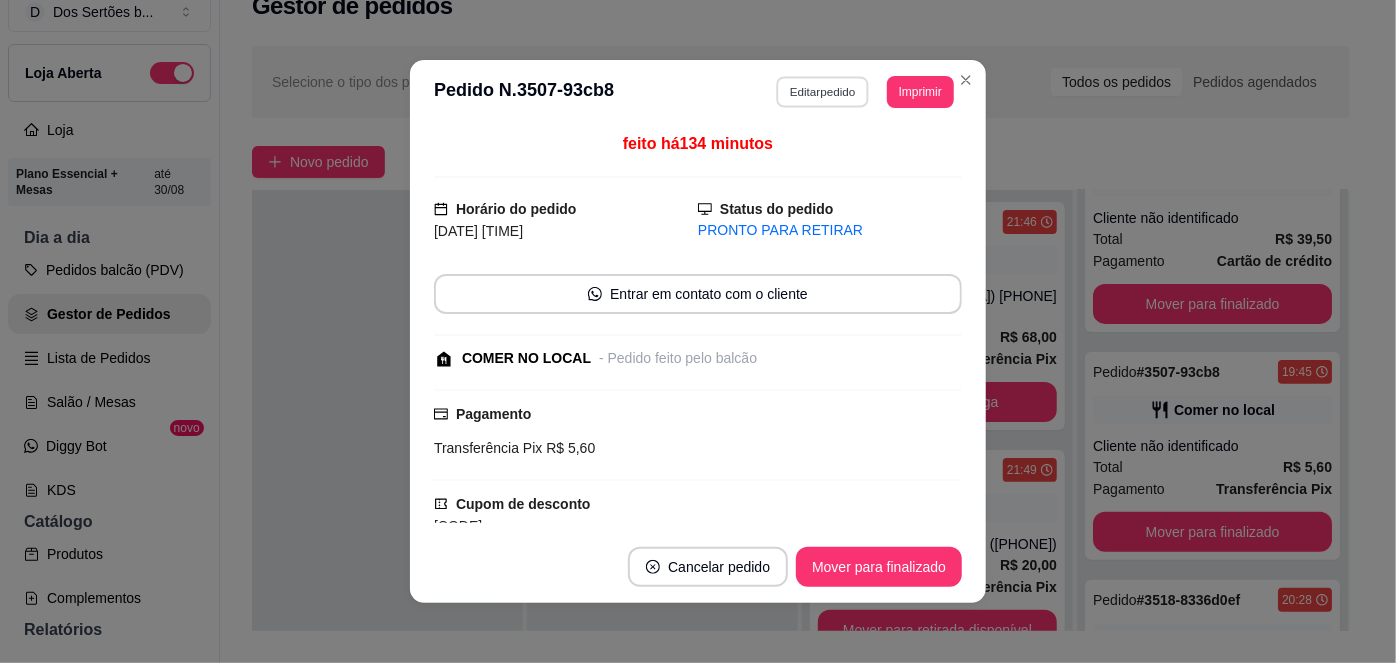 click on "Editar  pedido" at bounding box center [823, 91] 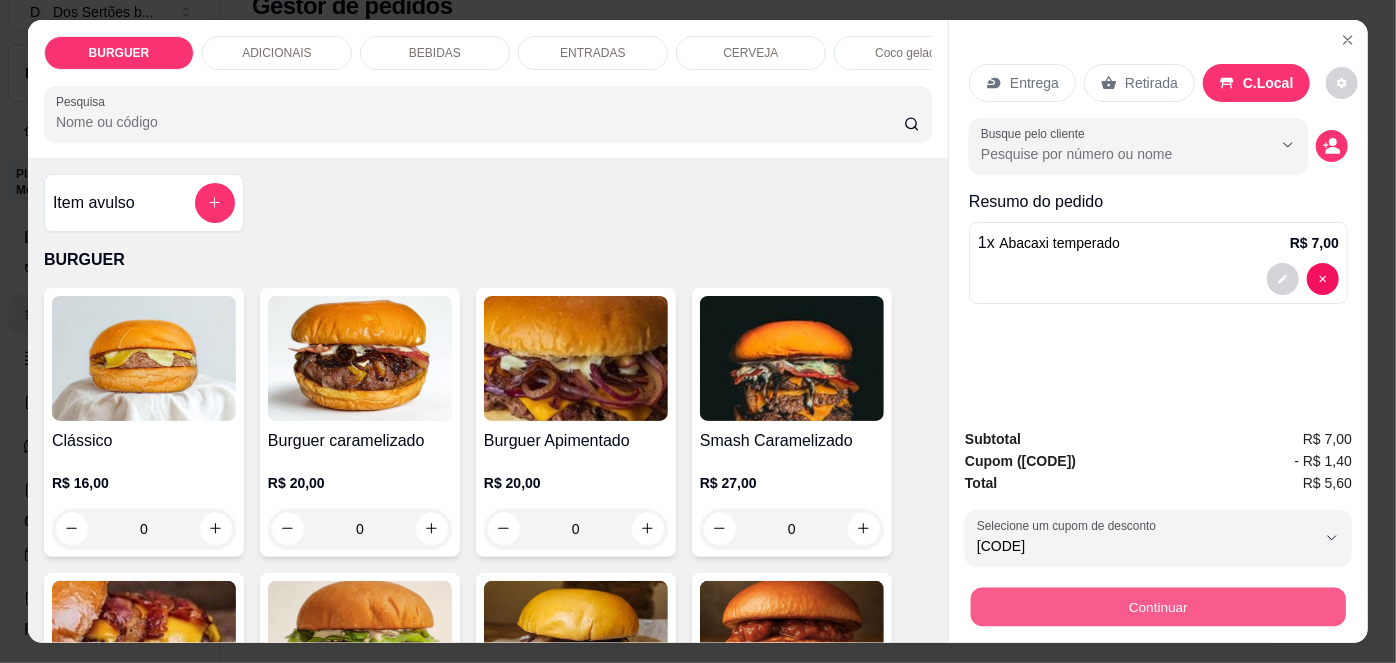 click on "Continuar" at bounding box center (1158, 607) 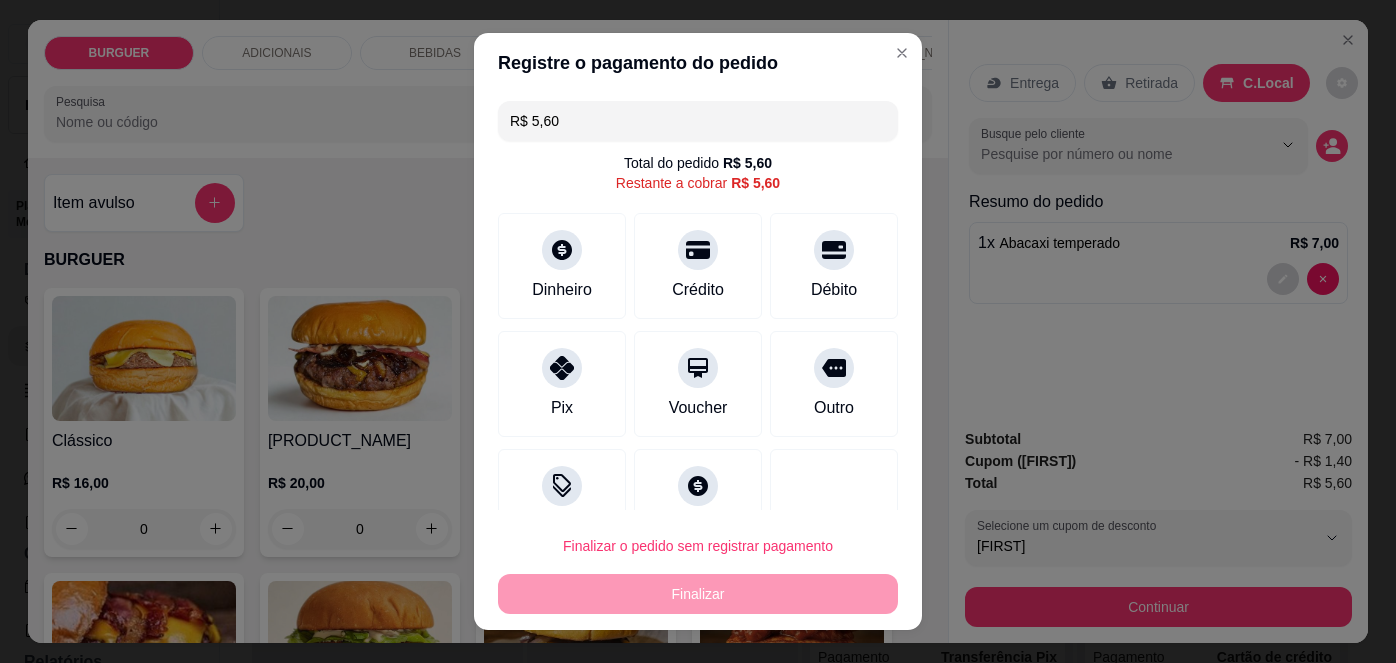 select on "6855e5c9ae30188eda1c1b7c" 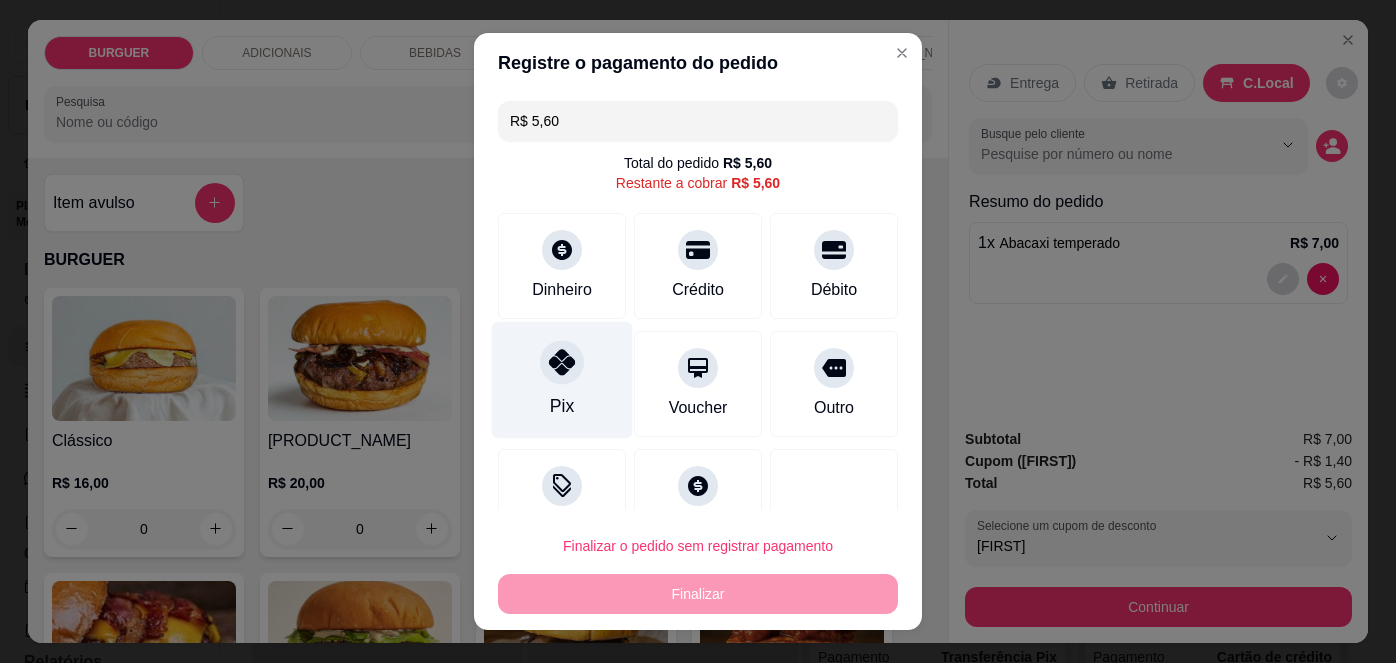 scroll, scrollTop: 32, scrollLeft: 0, axis: vertical 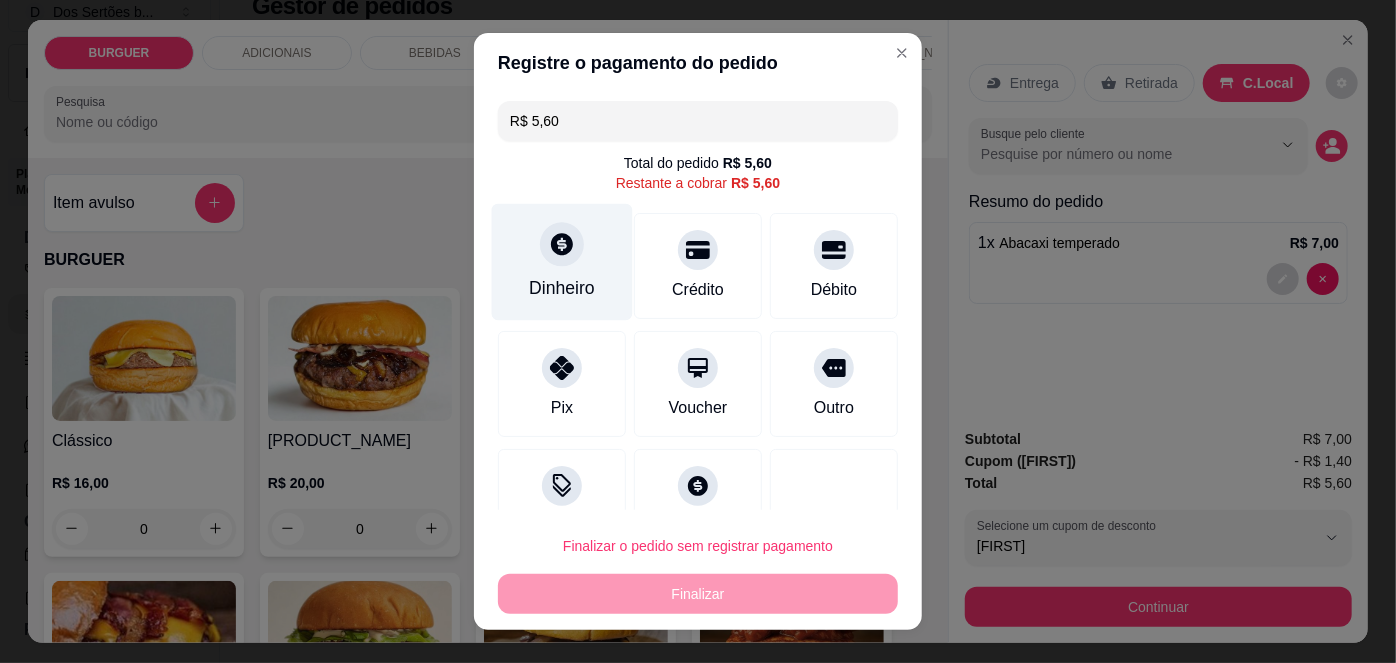 click on "Dinheiro" at bounding box center (562, 288) 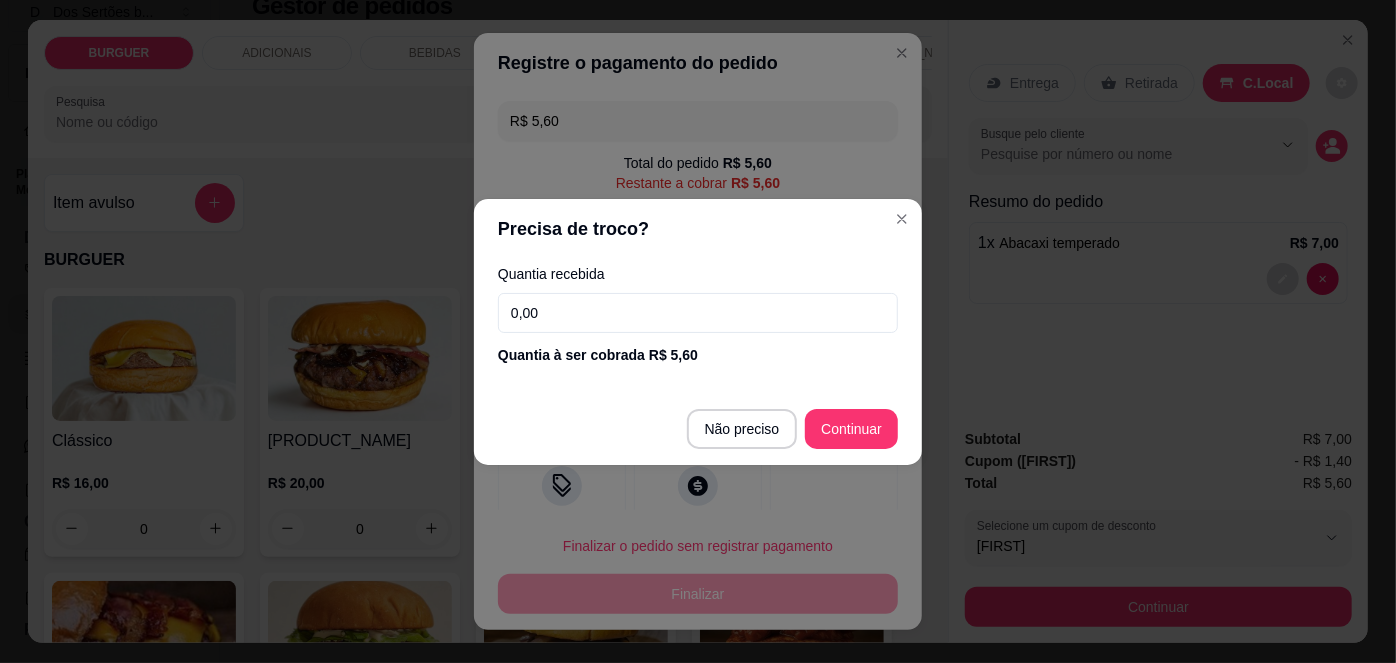click on "0,00" at bounding box center [698, 313] 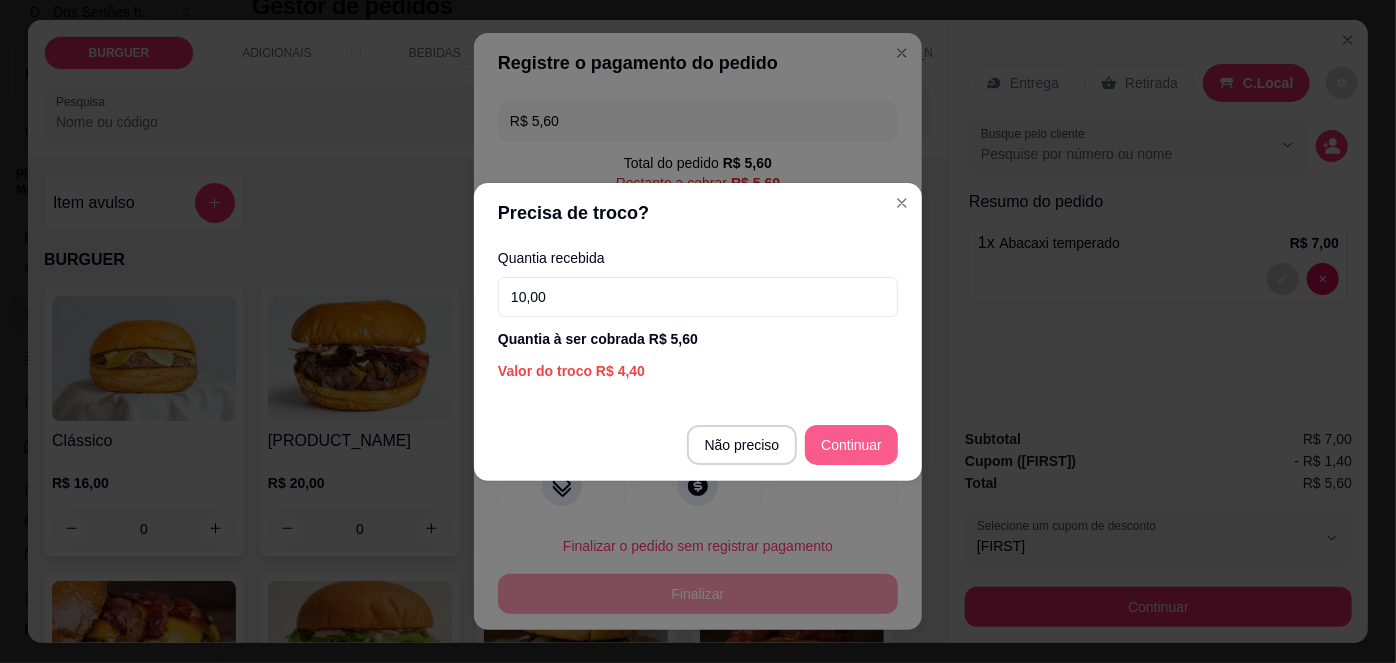 type on "10,00" 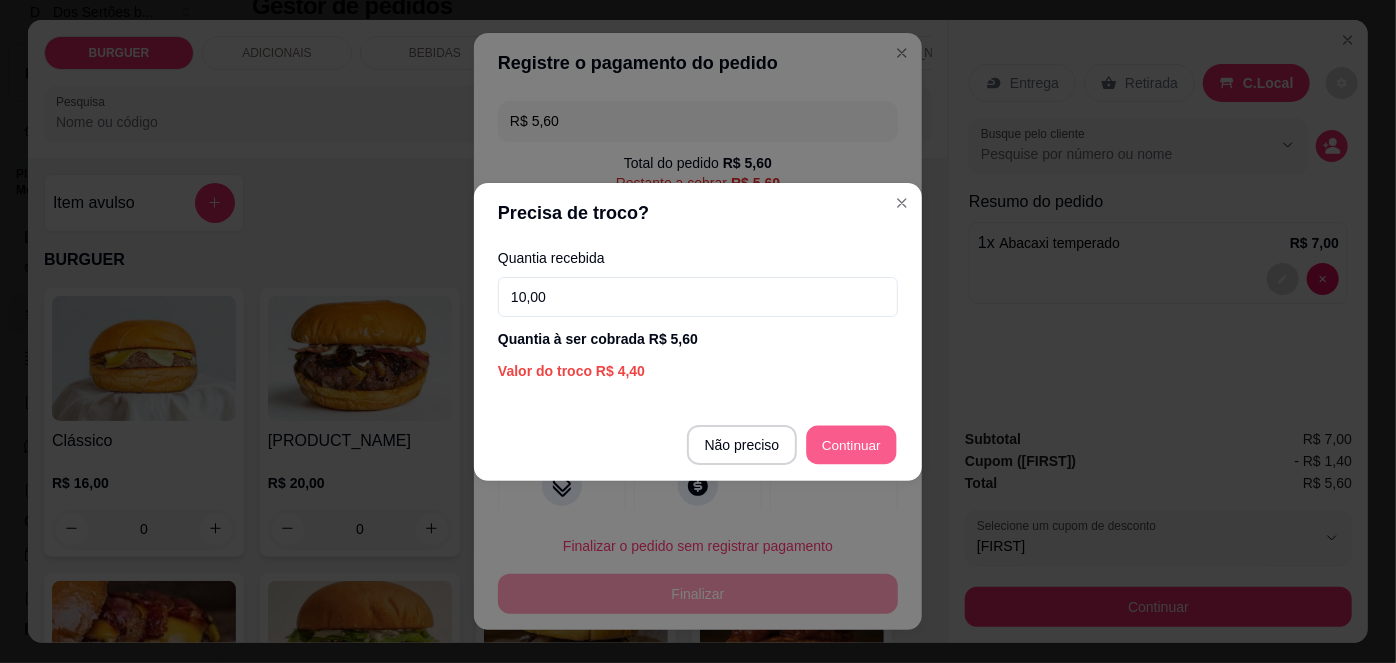 type on "R$ 0,00" 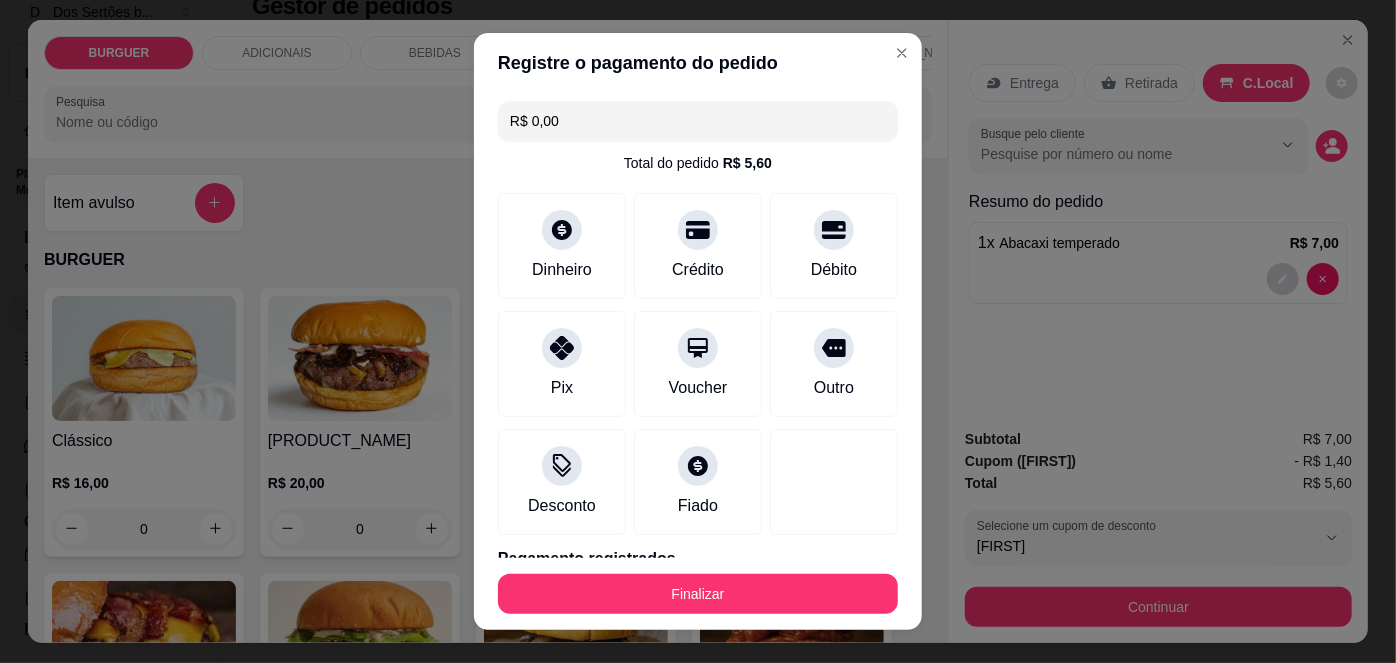 scroll, scrollTop: 88, scrollLeft: 0, axis: vertical 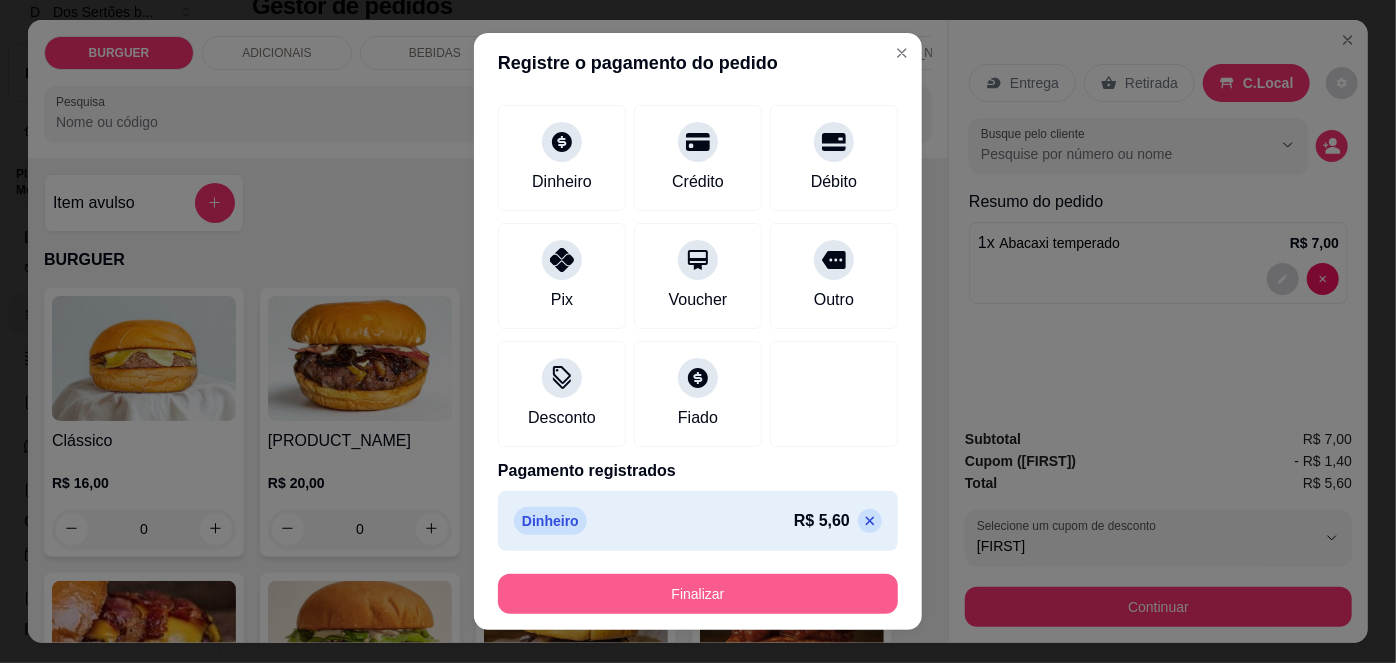 click on "Finalizar" at bounding box center (698, 594) 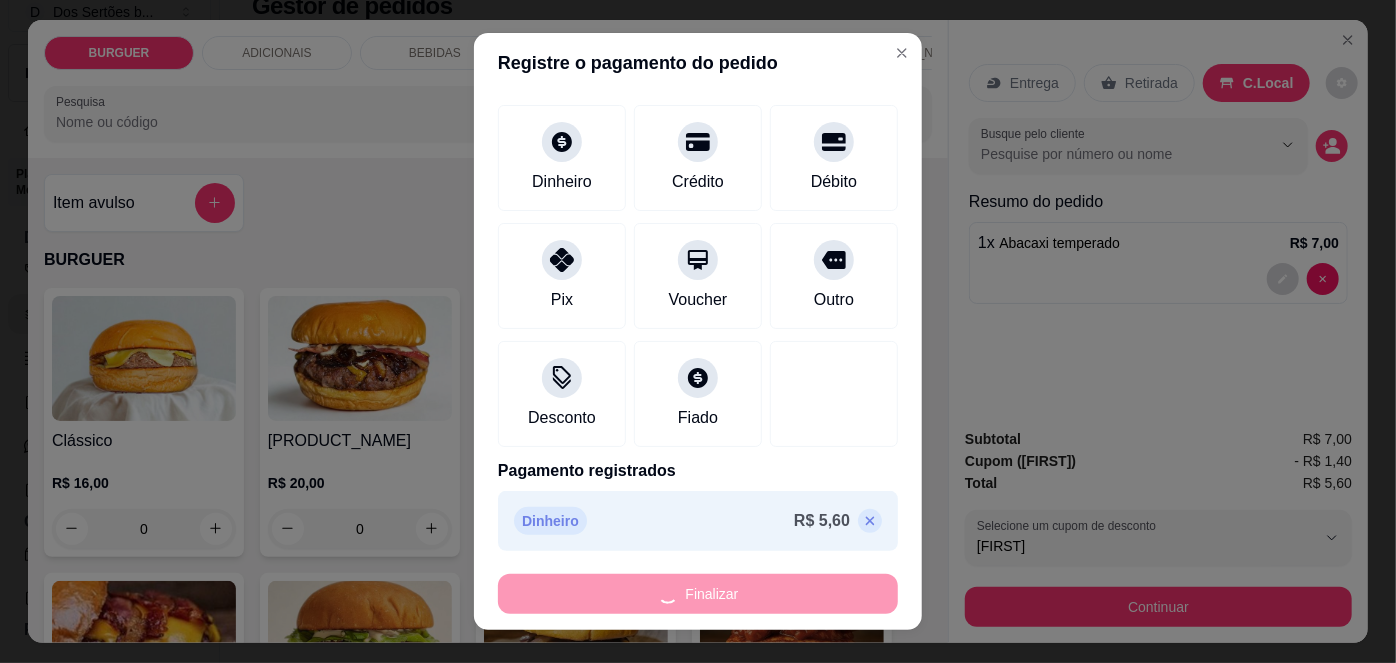 type on "0" 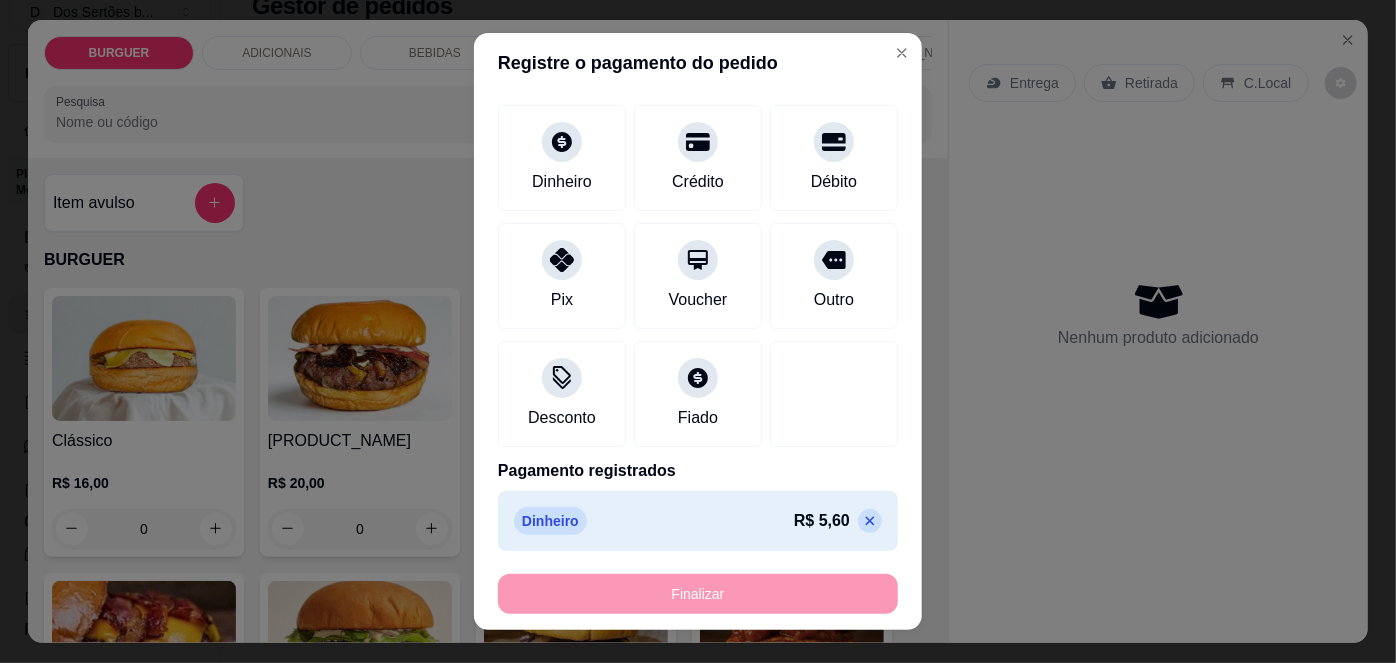 type on "-R$ 5,60" 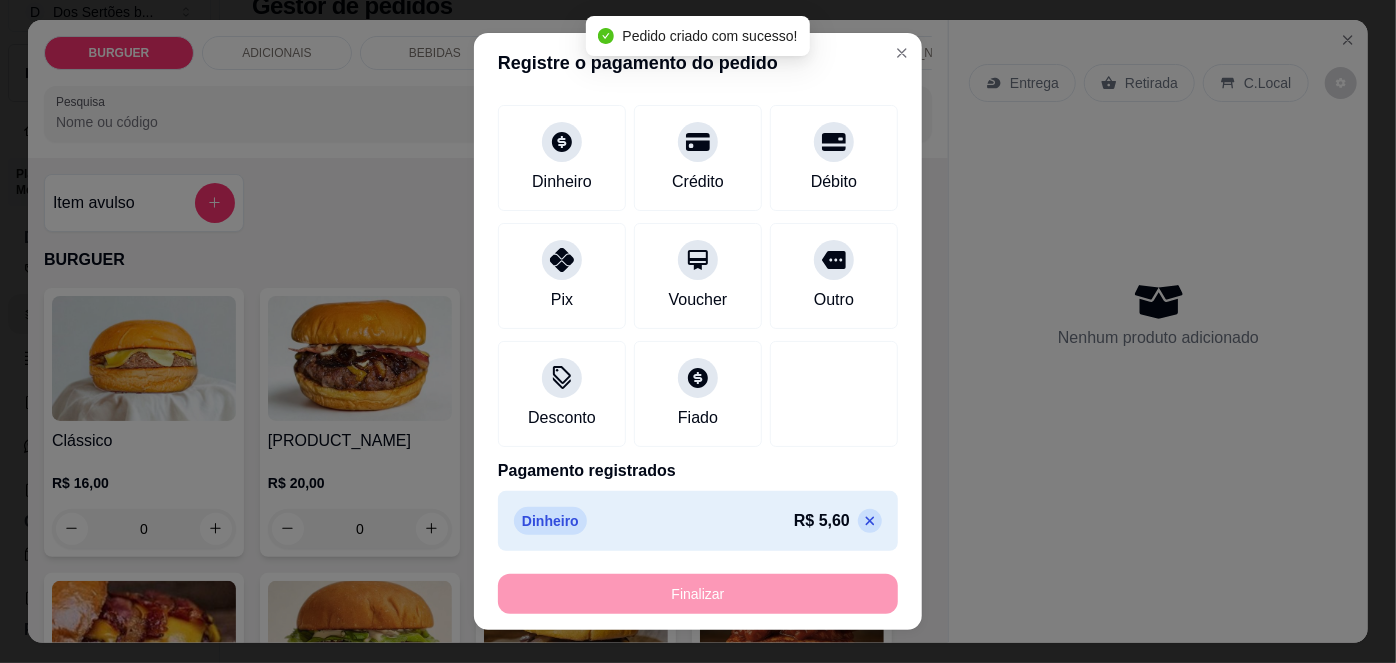 scroll, scrollTop: 288, scrollLeft: 0, axis: vertical 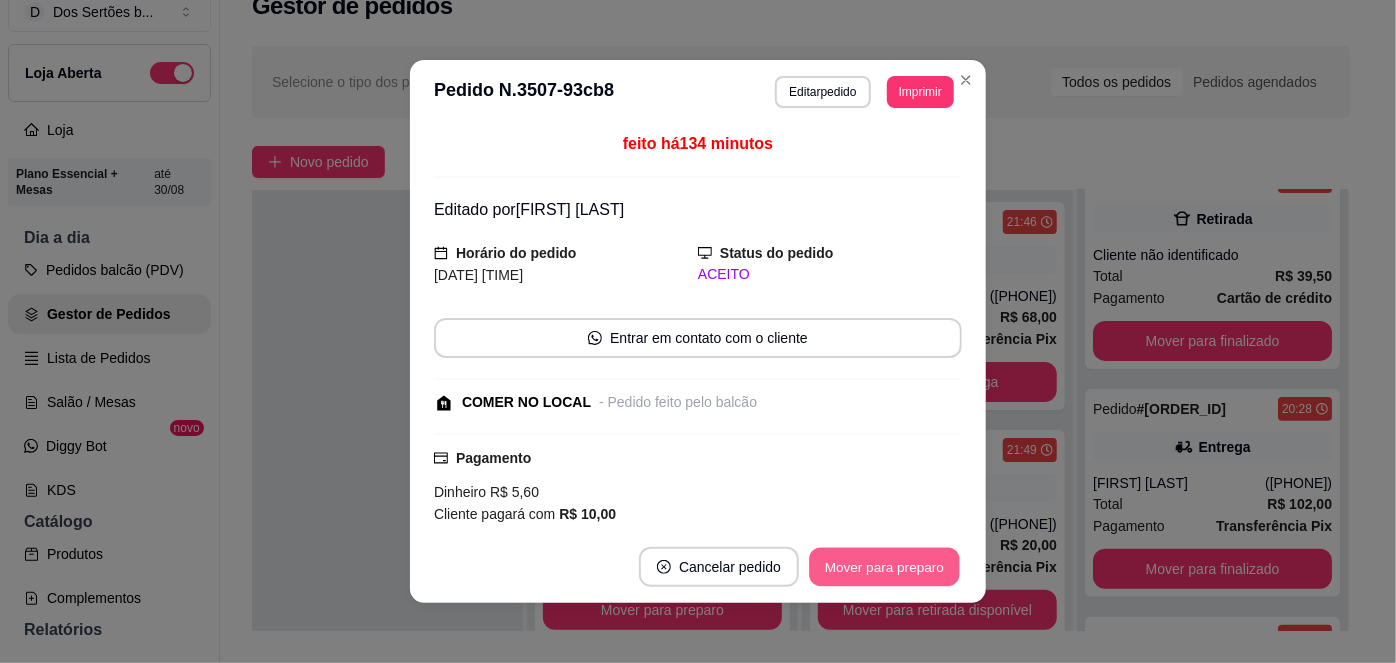 click on "Mover para preparo" at bounding box center [884, 567] 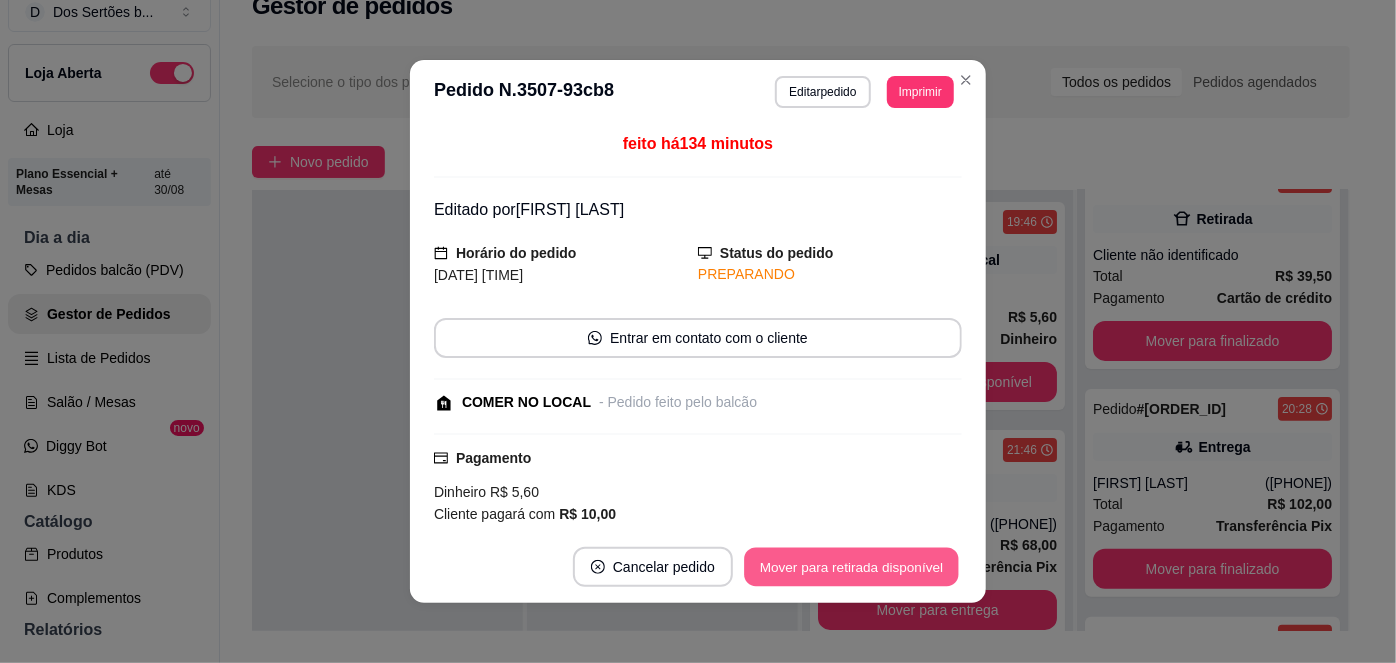 click on "Mover para retirada disponível" at bounding box center (851, 567) 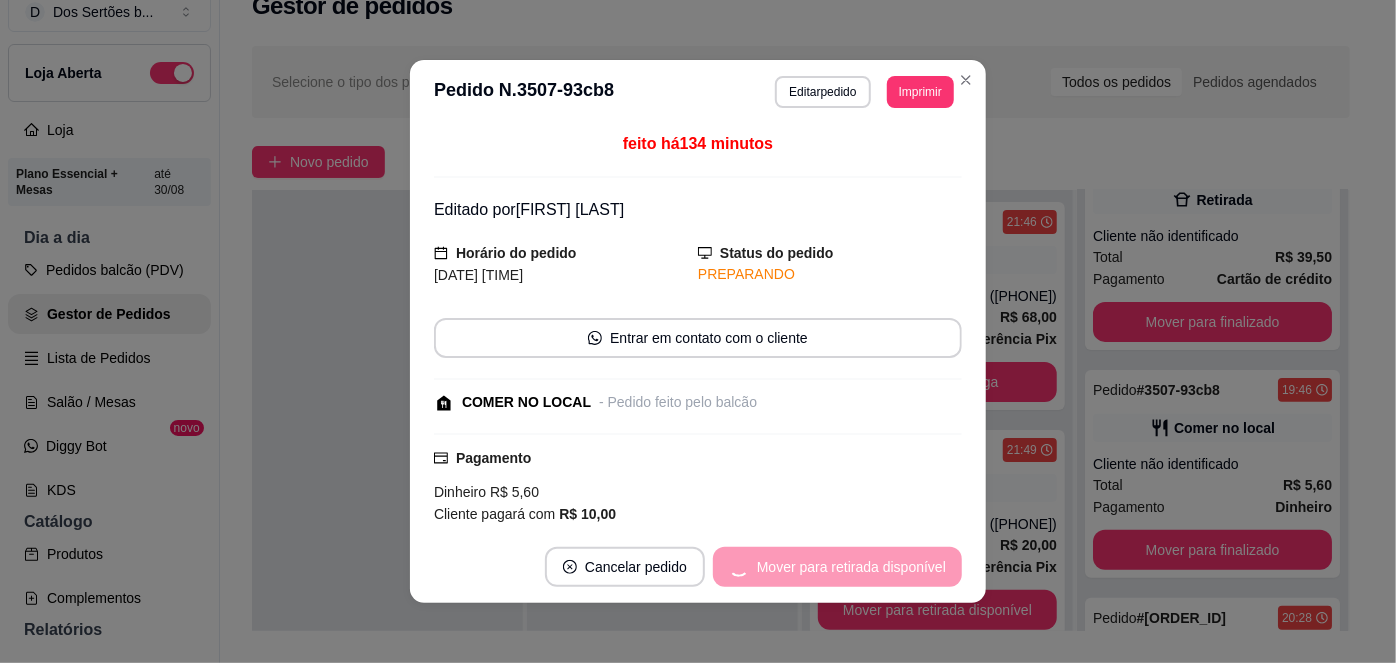 scroll, scrollTop: 306, scrollLeft: 0, axis: vertical 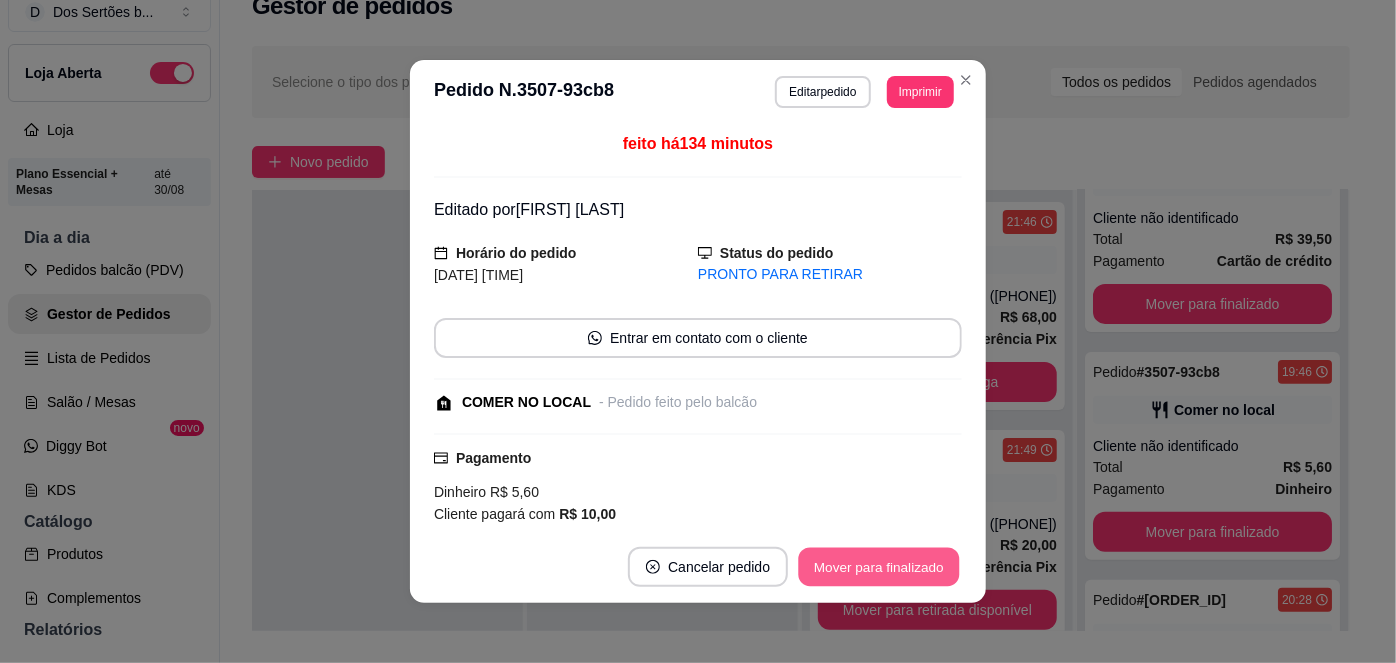 click on "Mover para finalizado" at bounding box center [879, 567] 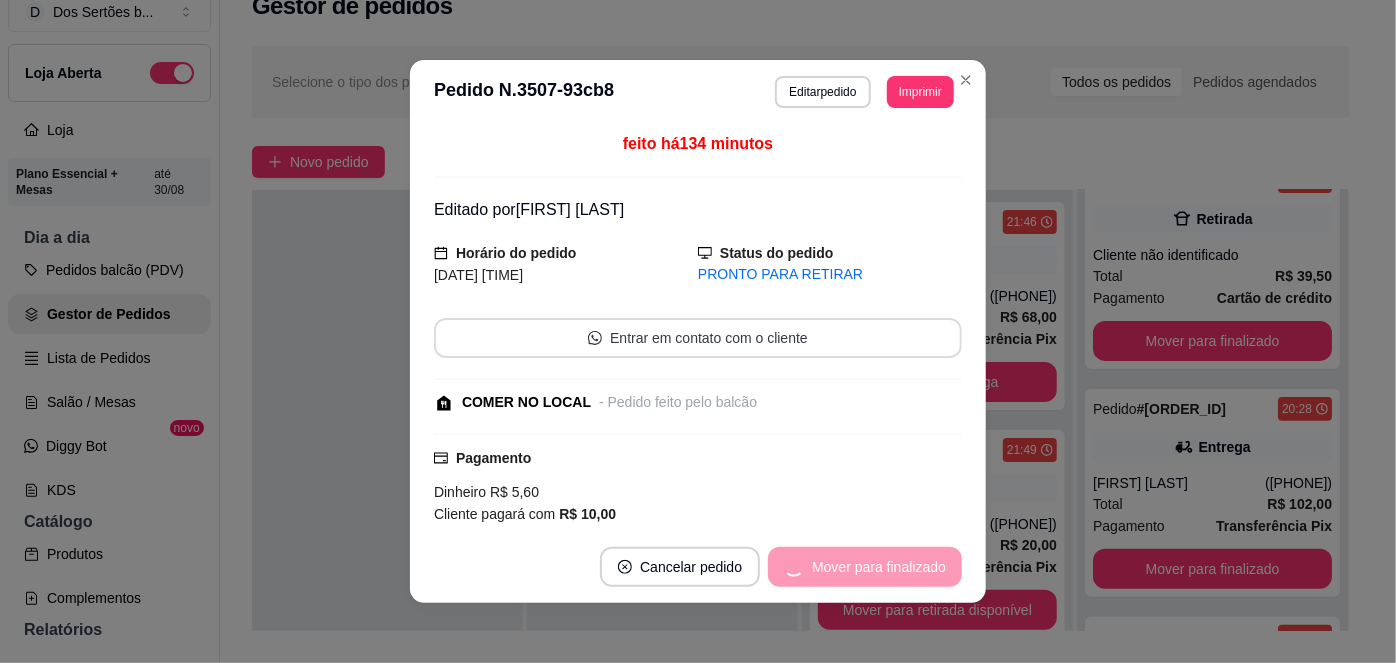scroll, scrollTop: 288, scrollLeft: 0, axis: vertical 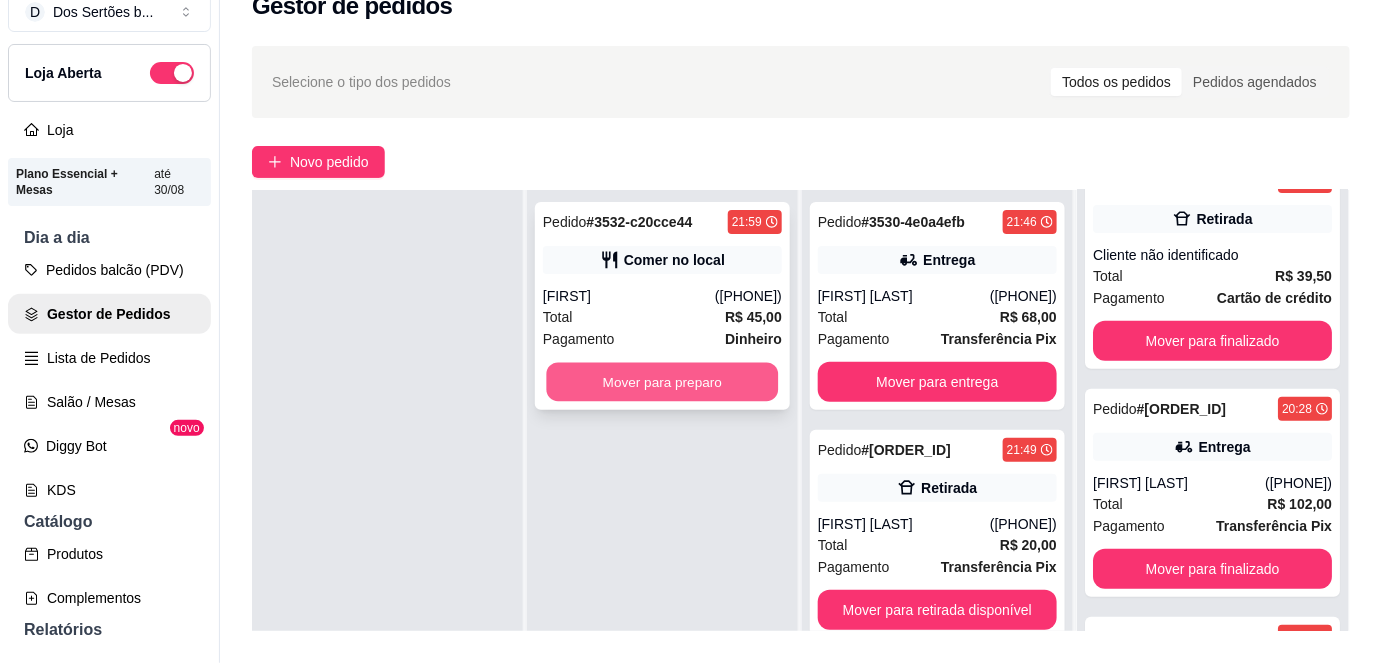 click on "Mover para preparo" at bounding box center (663, 382) 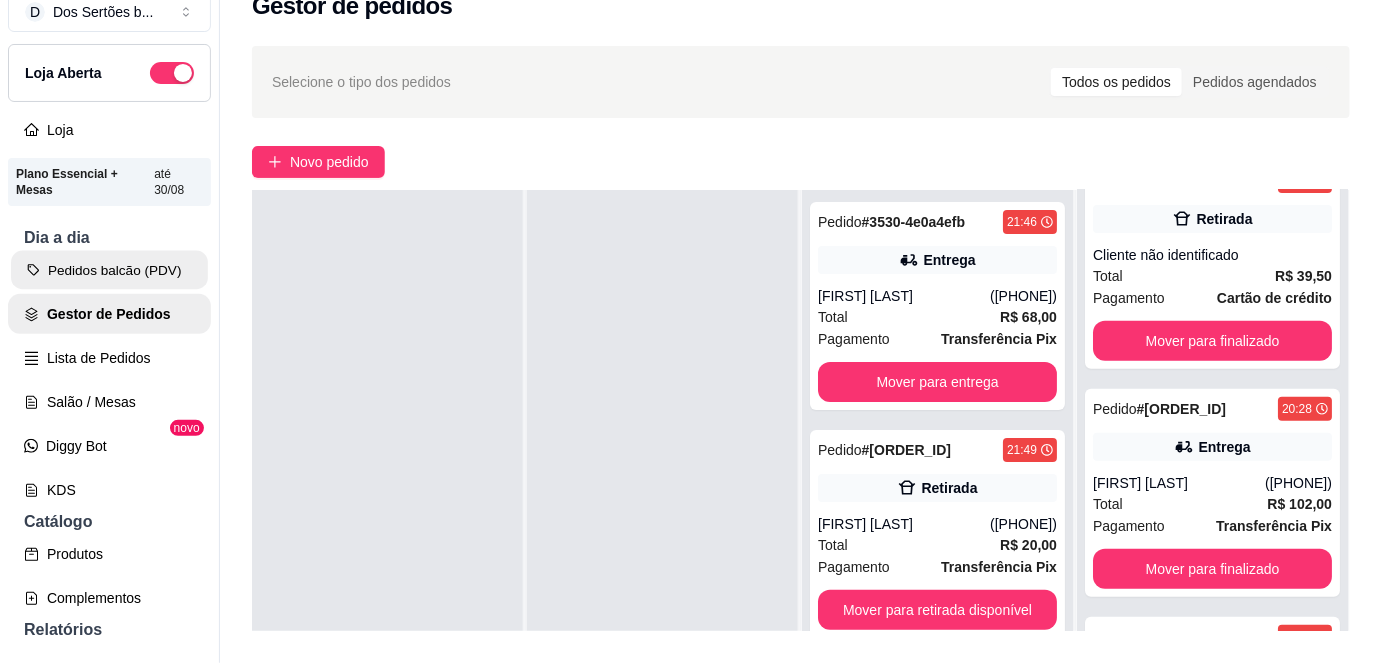 click on "Pedidos balcão (PDV)" at bounding box center (109, 270) 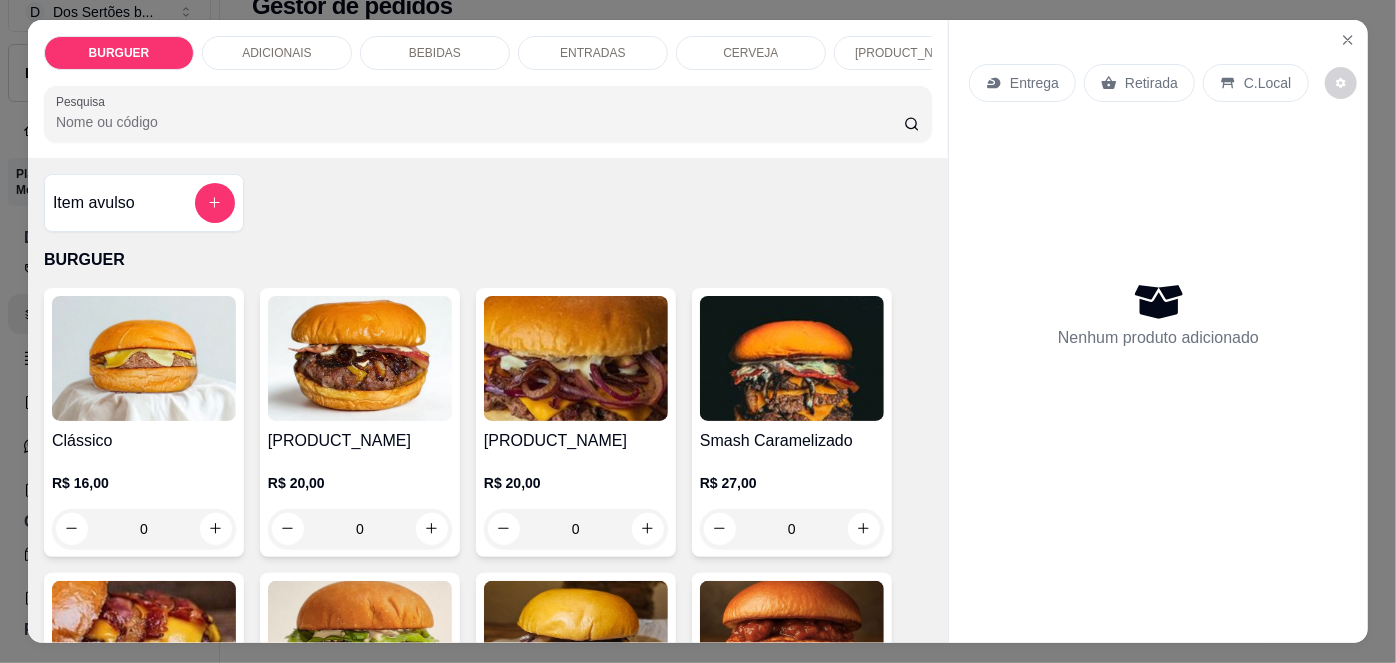 scroll, scrollTop: 261, scrollLeft: 0, axis: vertical 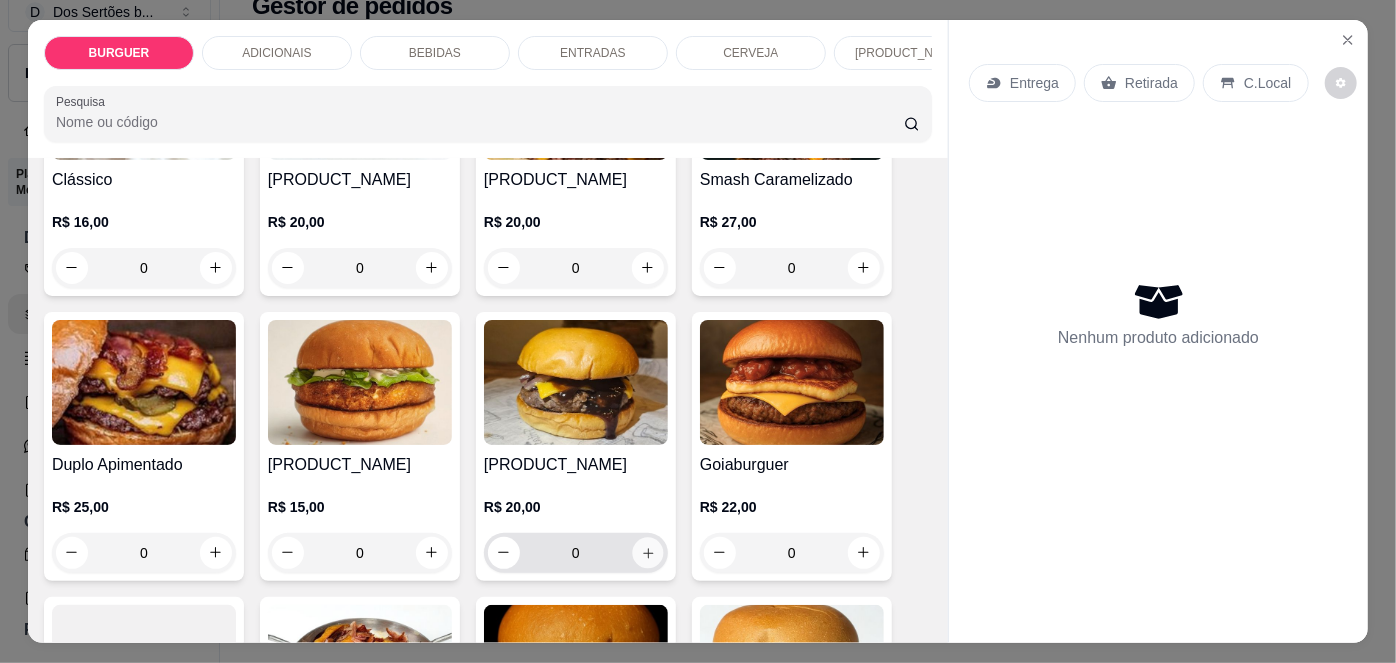 click 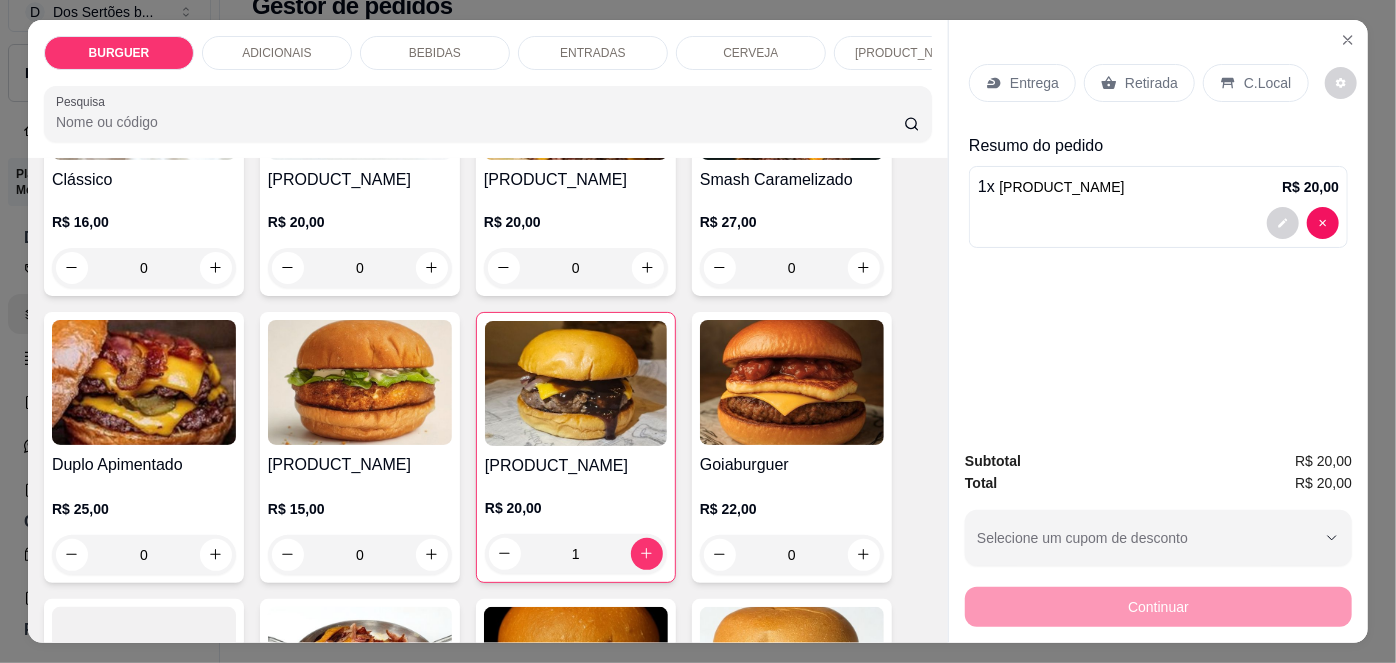 click on "Retirada" at bounding box center (1151, 83) 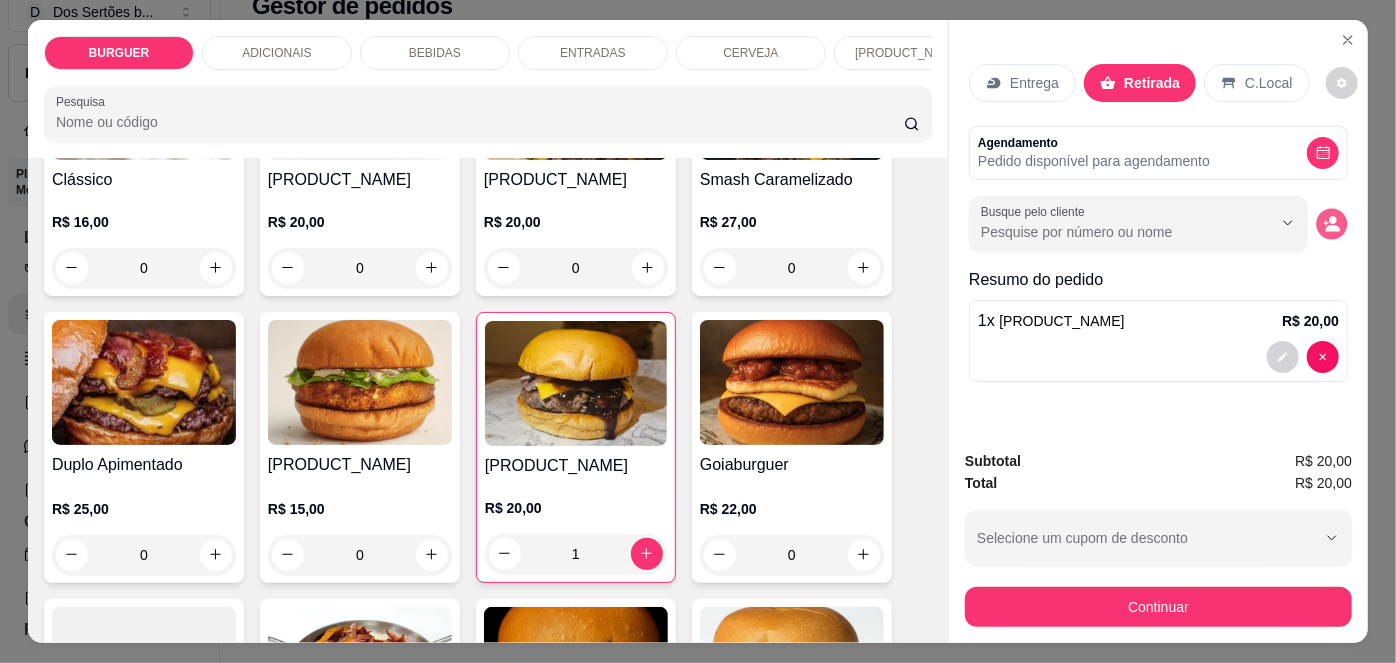 click 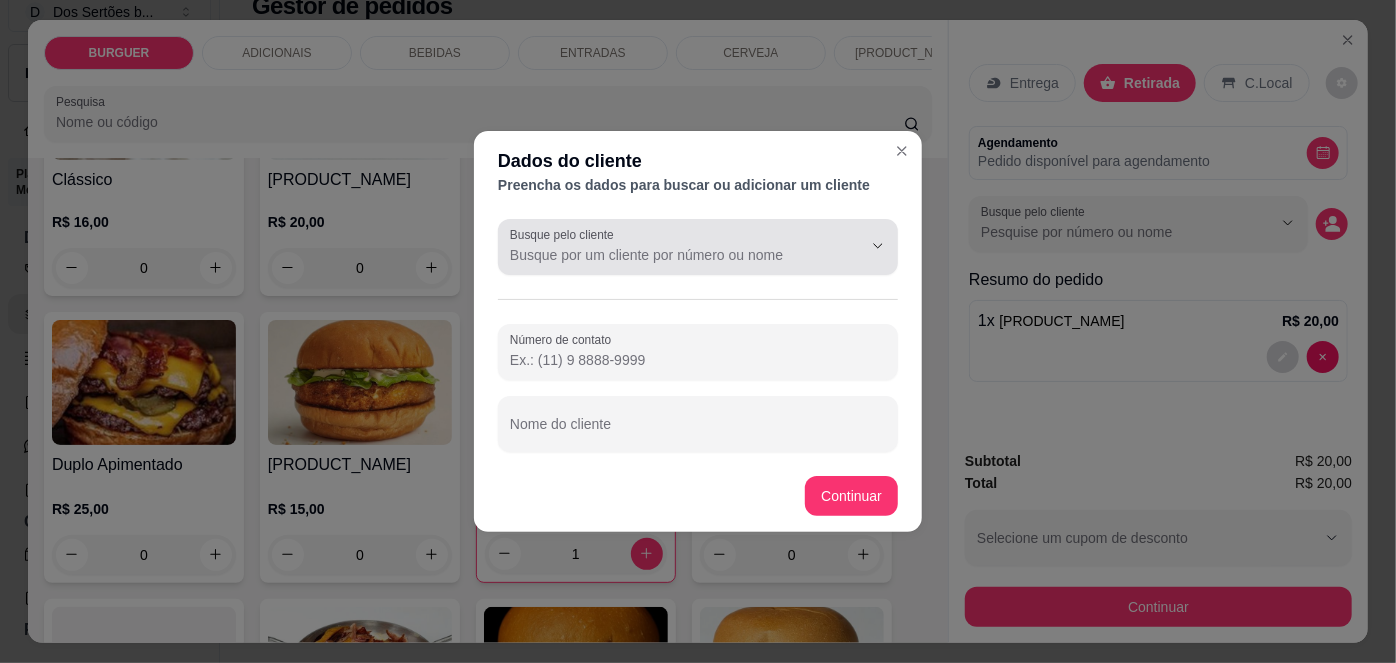 click on "Busque pelo cliente" at bounding box center [565, 234] 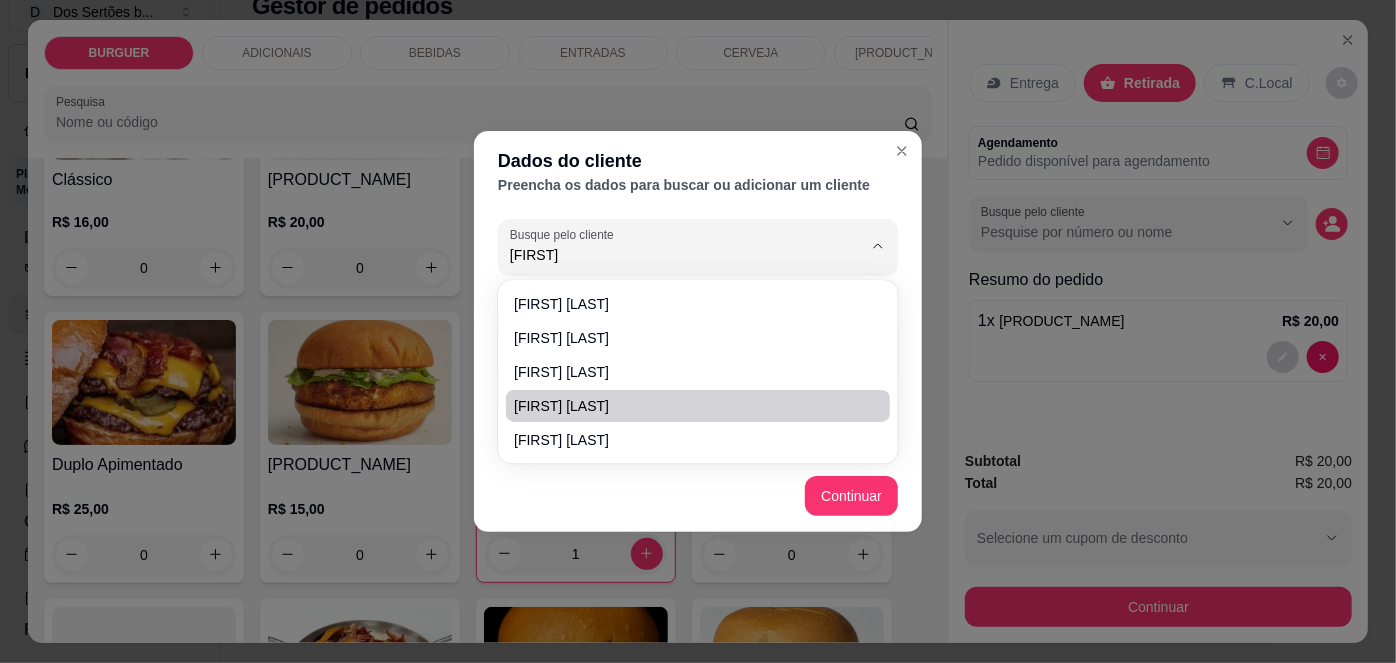 click on "Guilherme Barros" at bounding box center (688, 406) 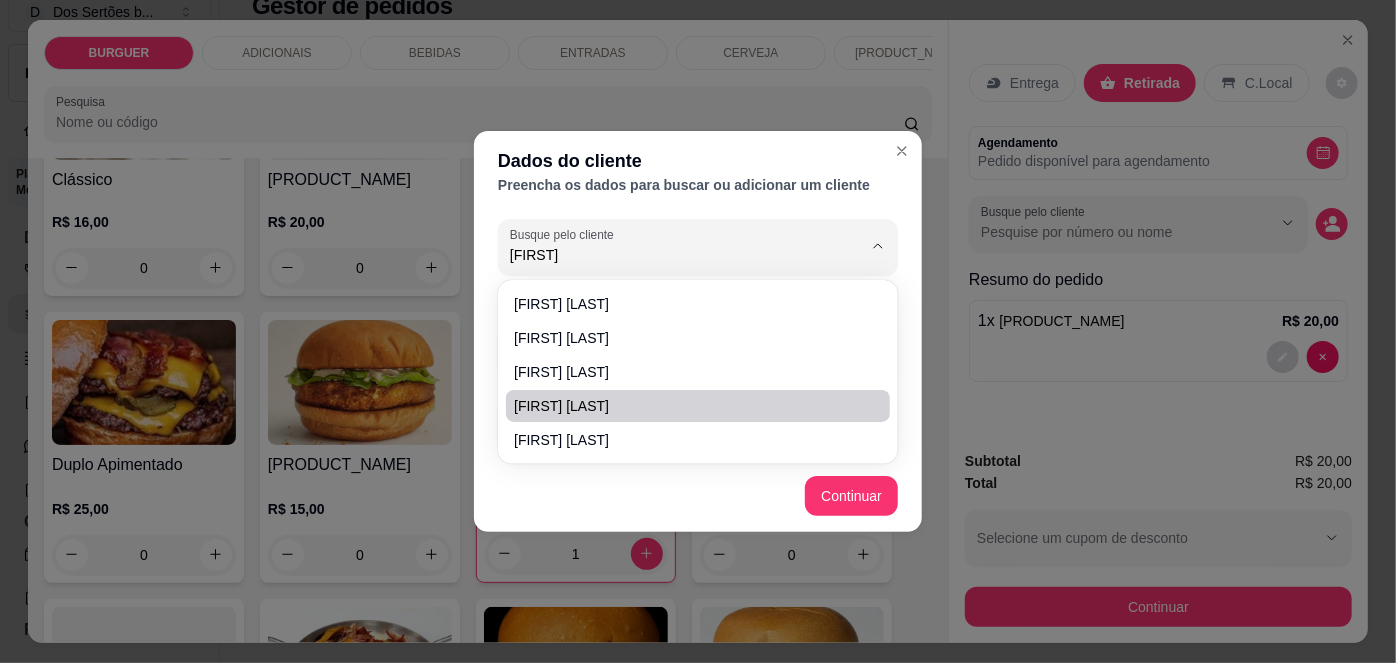 type on "Guilherme Barros" 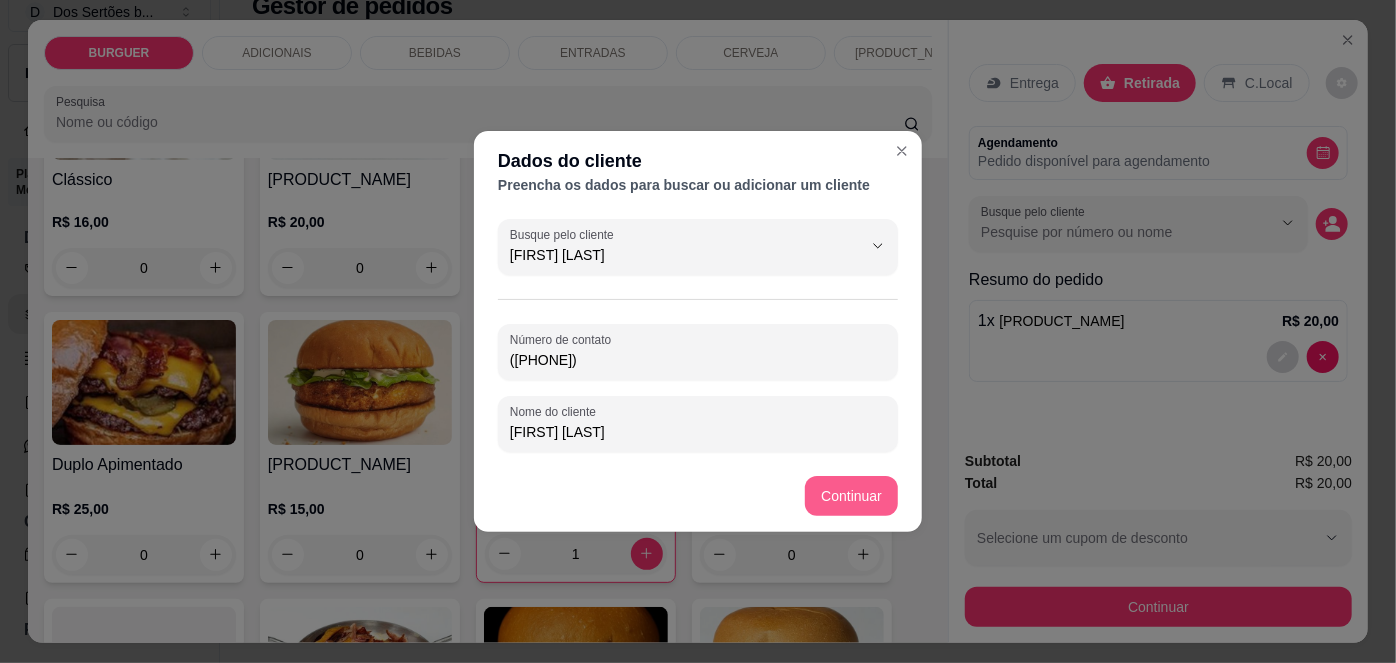 type on "Guilherme Barros" 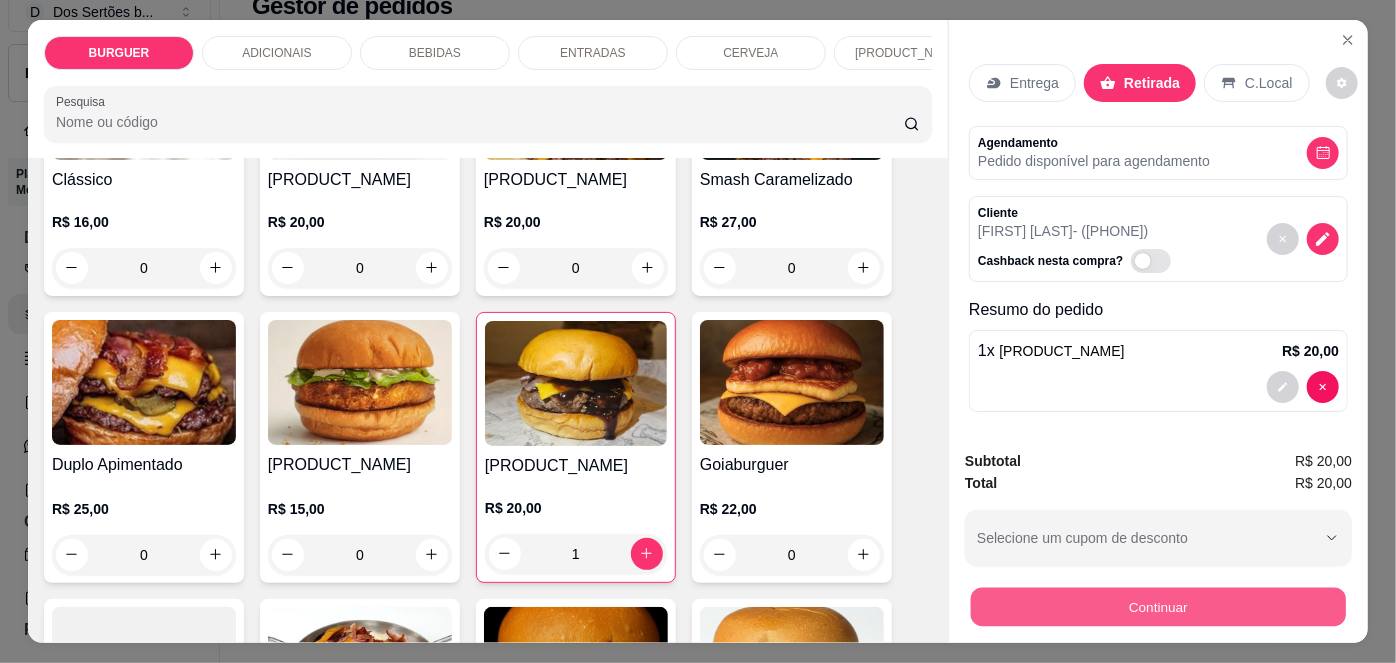 click on "Continuar" at bounding box center (1158, 607) 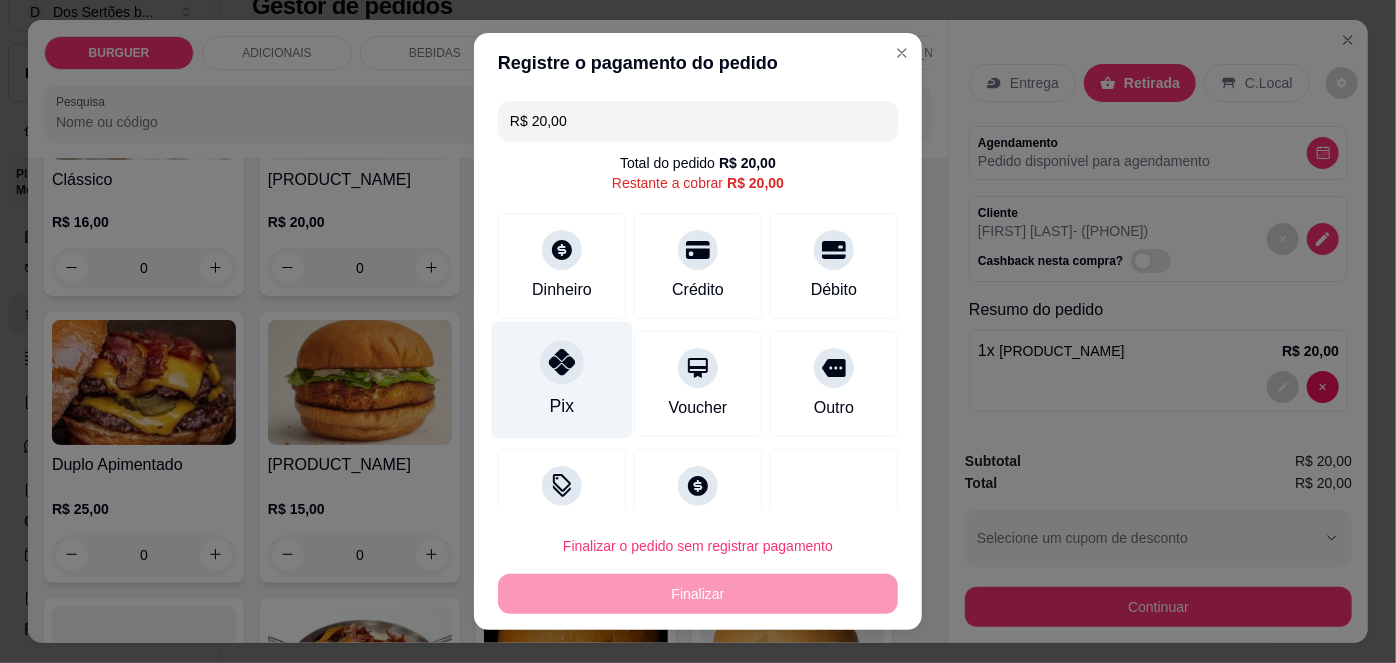click on "Pix" at bounding box center (562, 380) 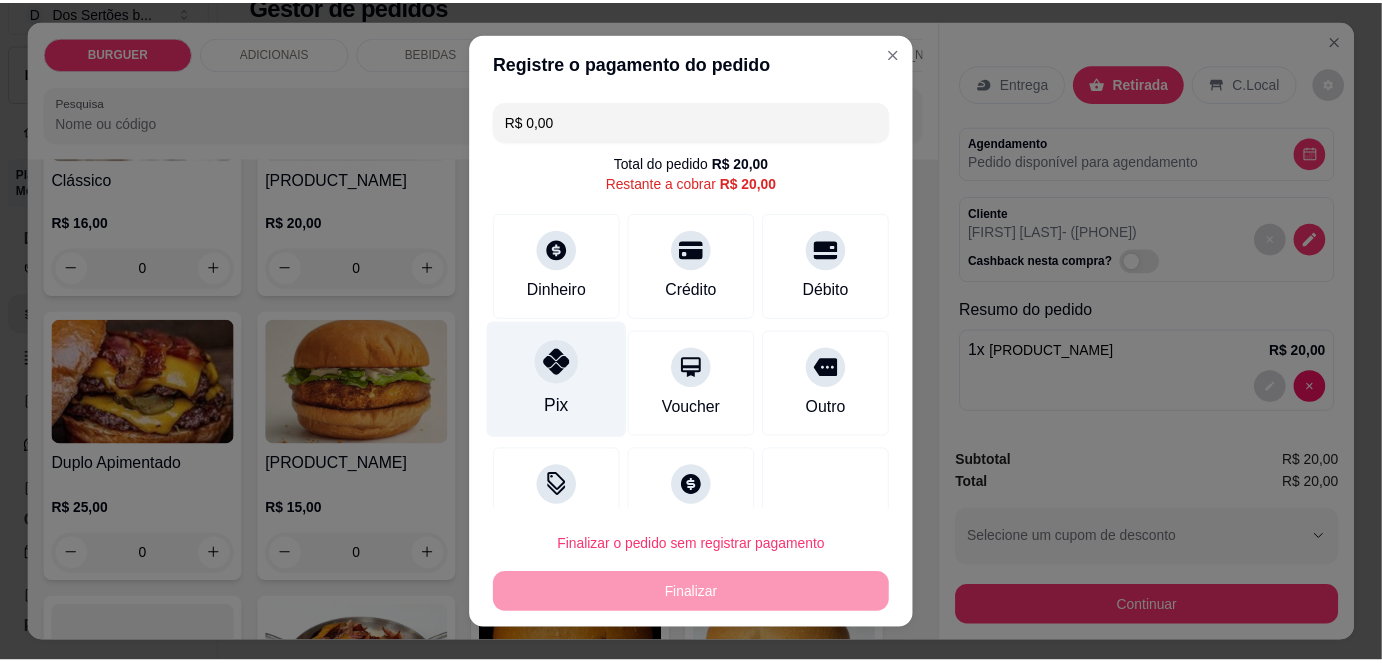 scroll, scrollTop: 88, scrollLeft: 0, axis: vertical 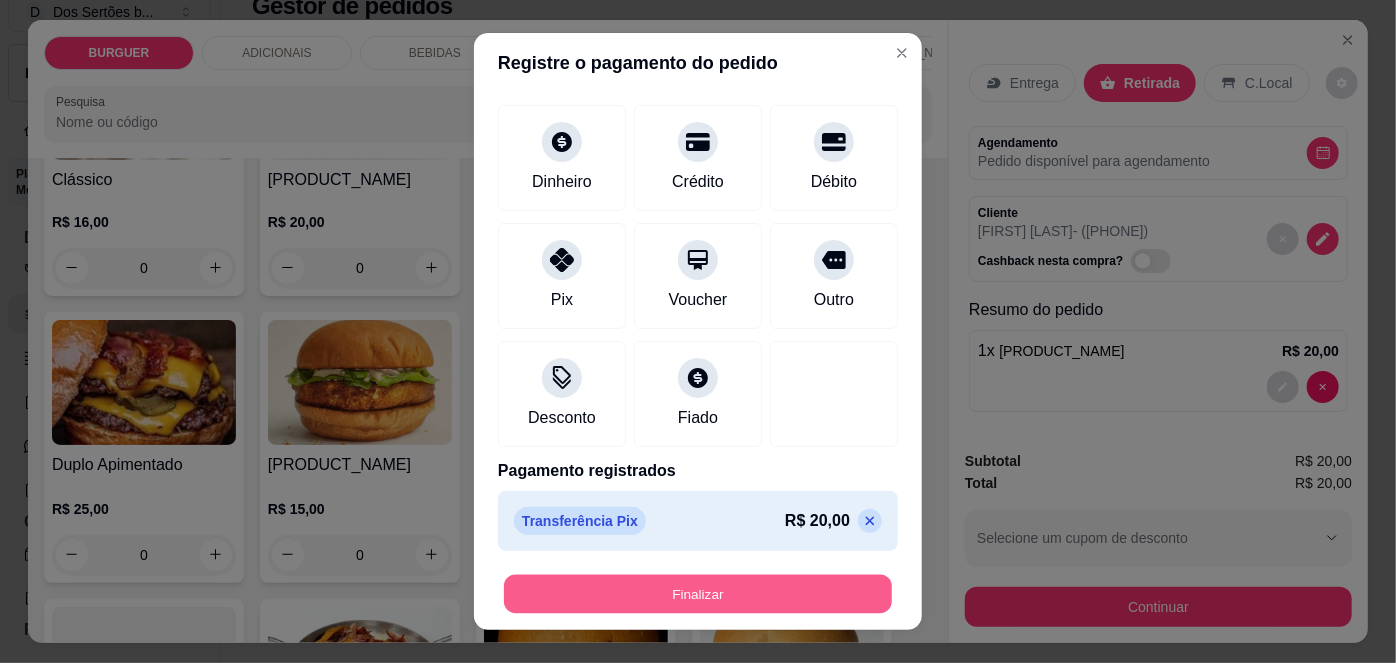 click on "Finalizar" at bounding box center (698, 593) 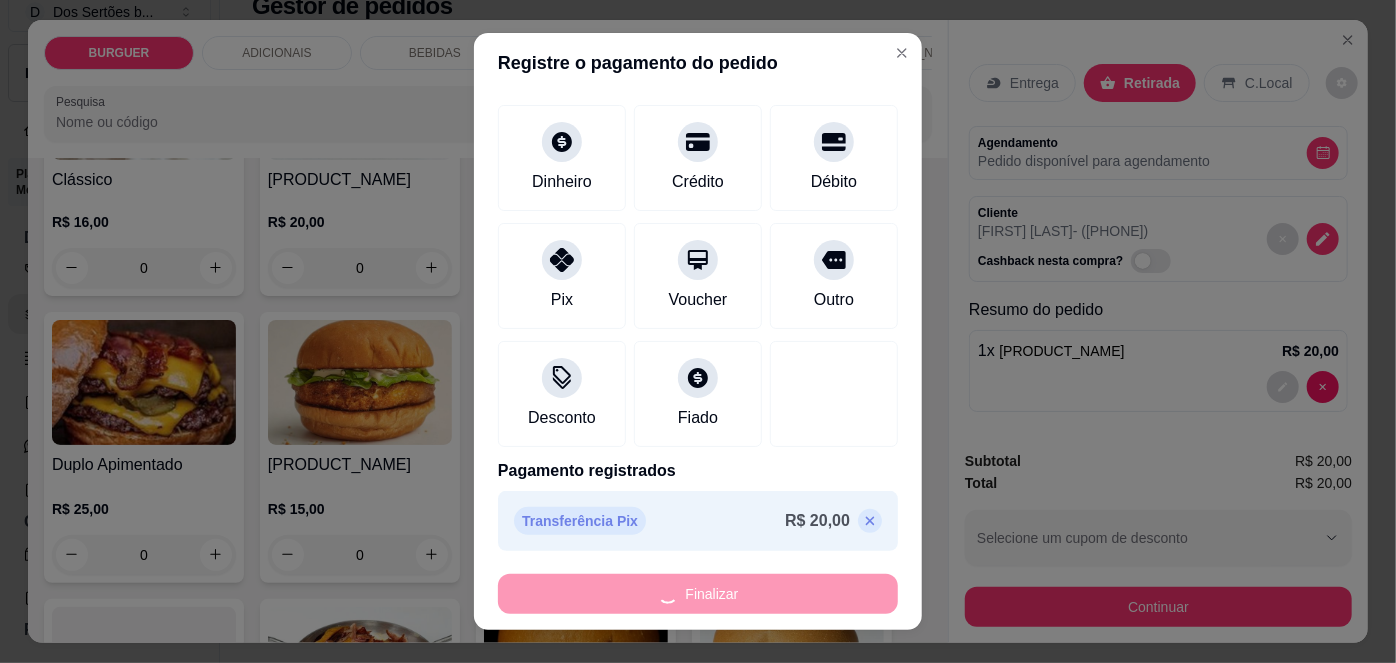 type on "0" 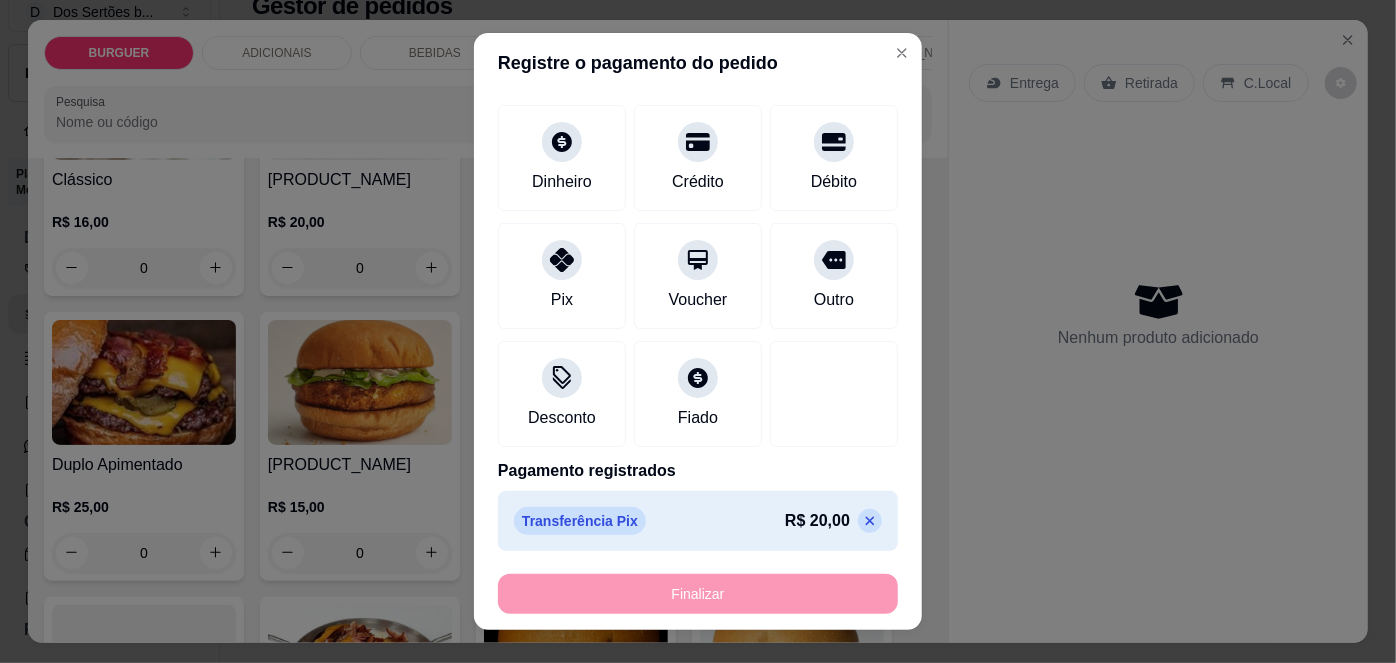 type on "-R$ 20,00" 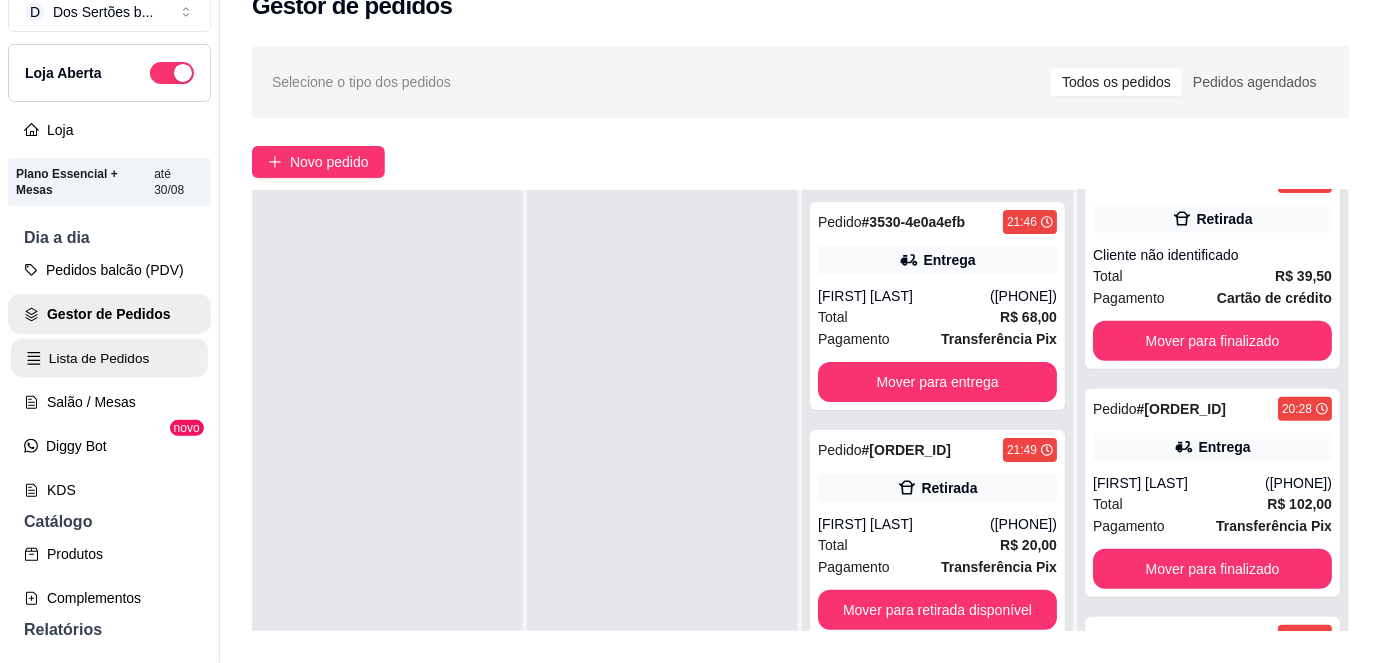 click on "Lista de Pedidos" at bounding box center (109, 358) 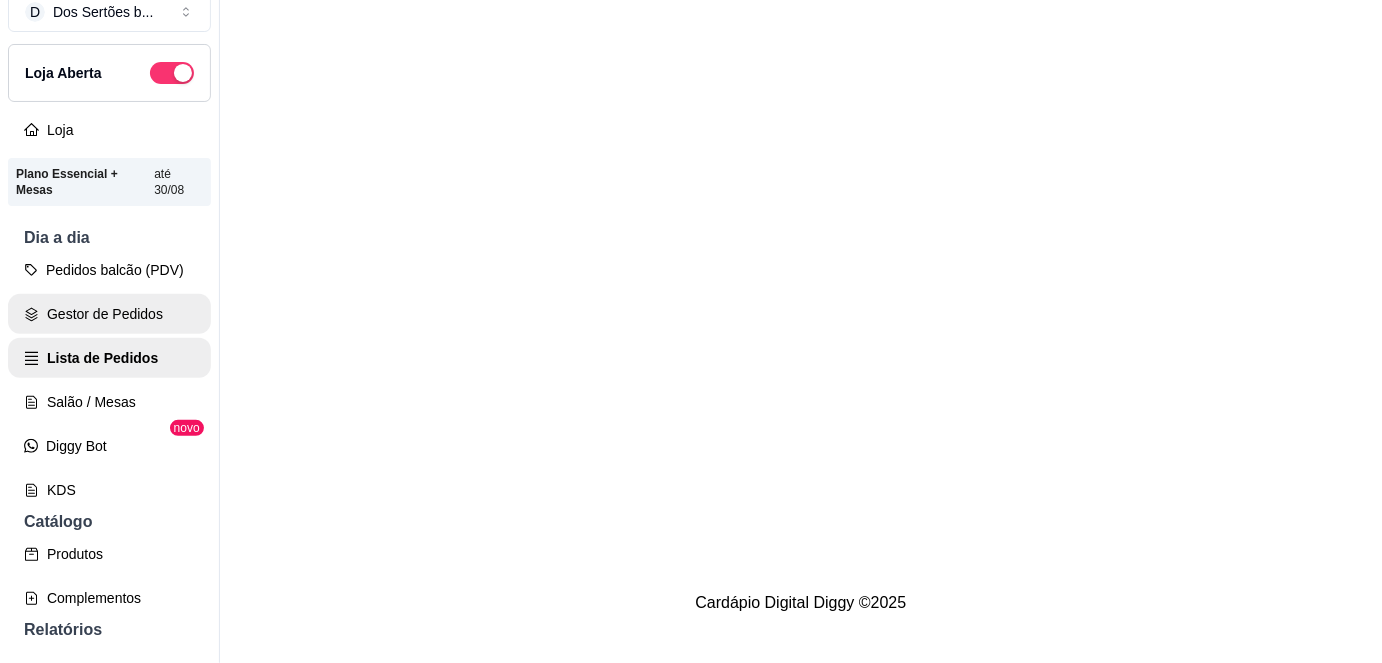 scroll, scrollTop: 0, scrollLeft: 0, axis: both 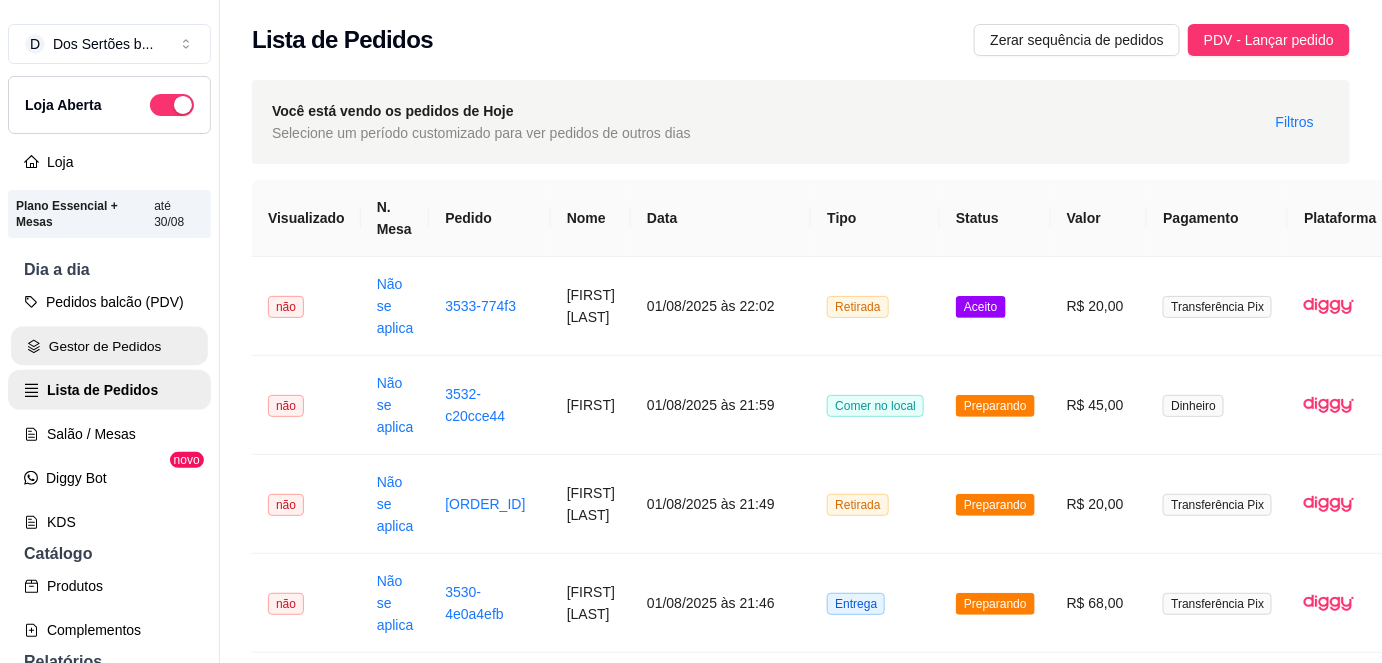 click on "Gestor de Pedidos" at bounding box center (109, 346) 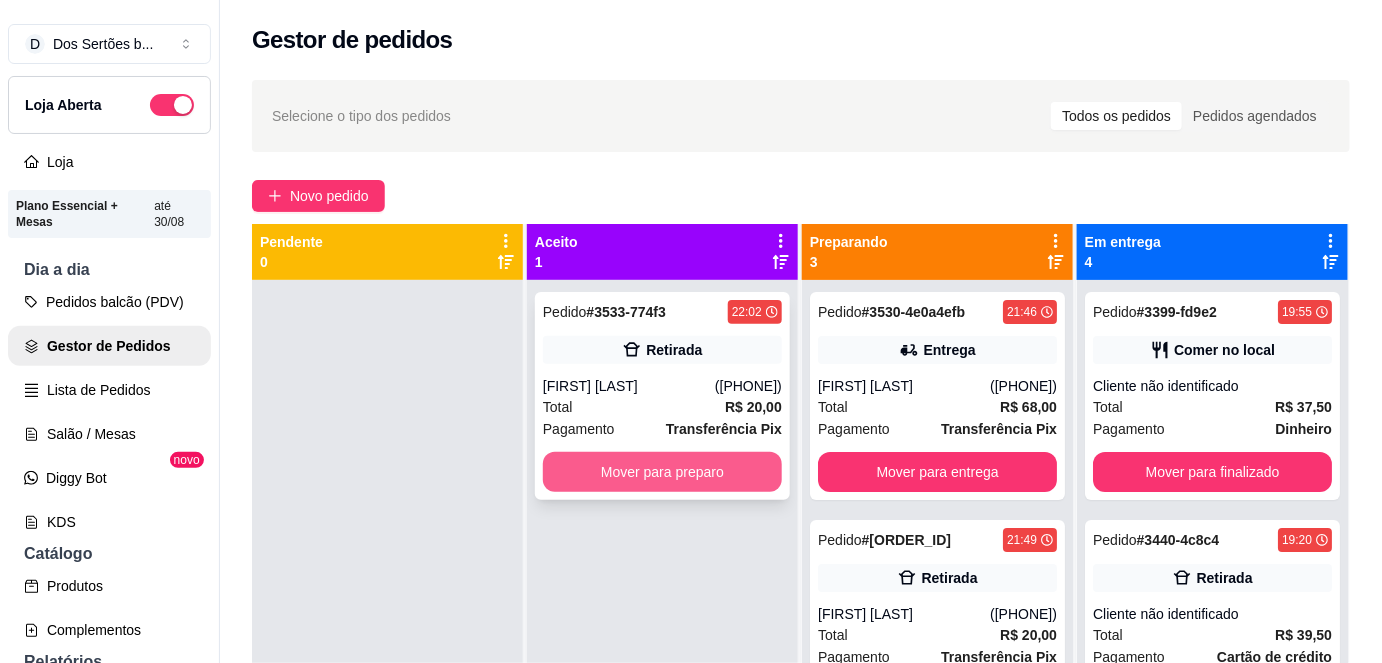 click on "Mover para preparo" at bounding box center [662, 472] 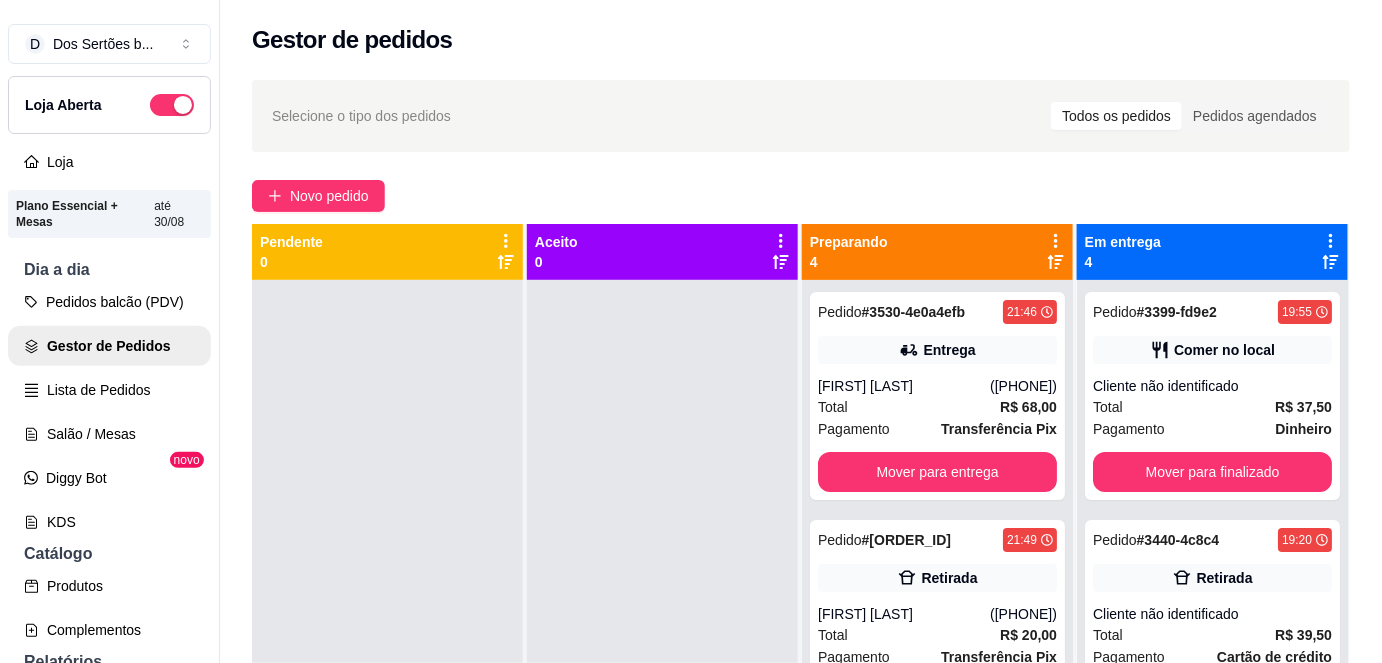 scroll, scrollTop: 56, scrollLeft: 0, axis: vertical 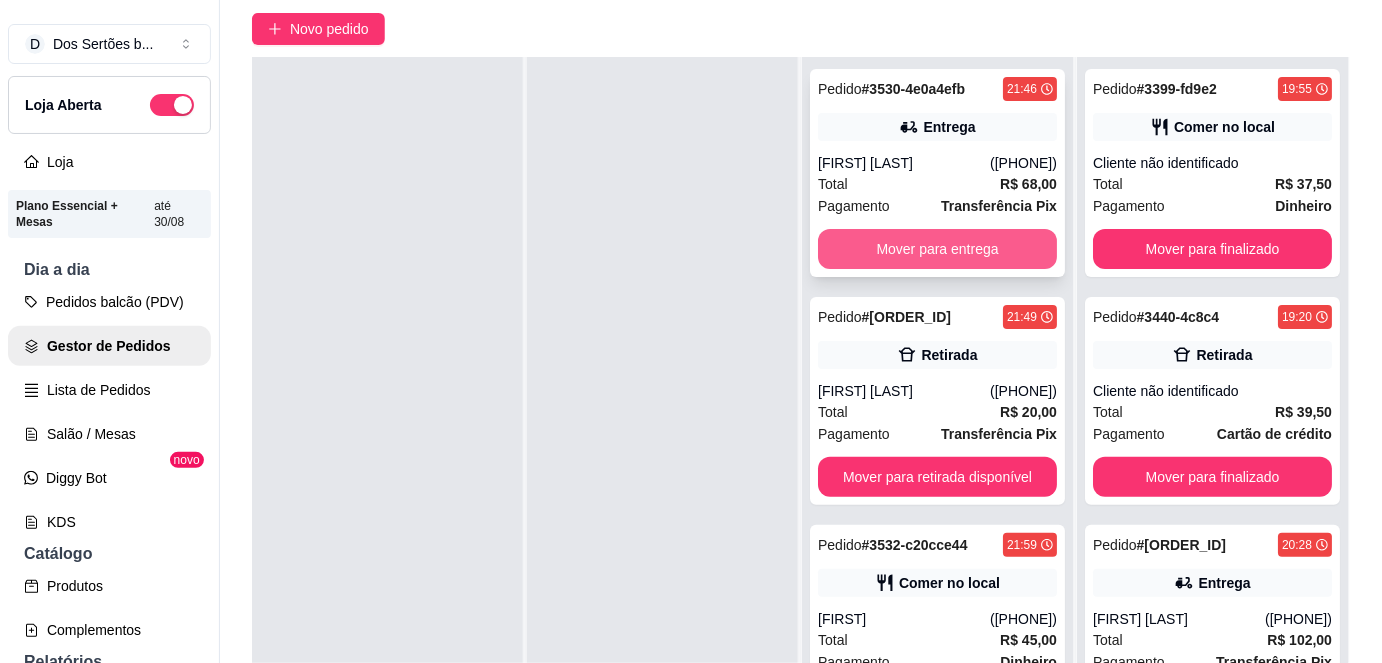 click on "Mover para entrega" at bounding box center [937, 249] 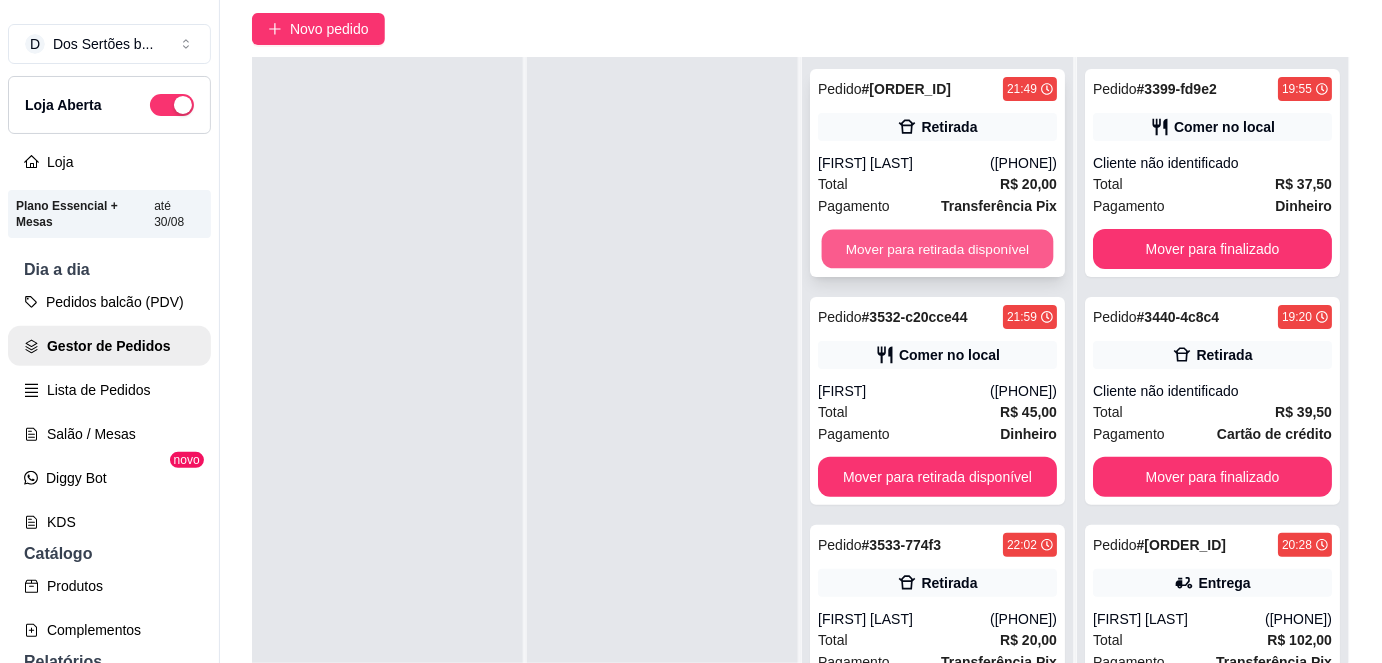 click on "Mover para retirada disponível" at bounding box center (938, 249) 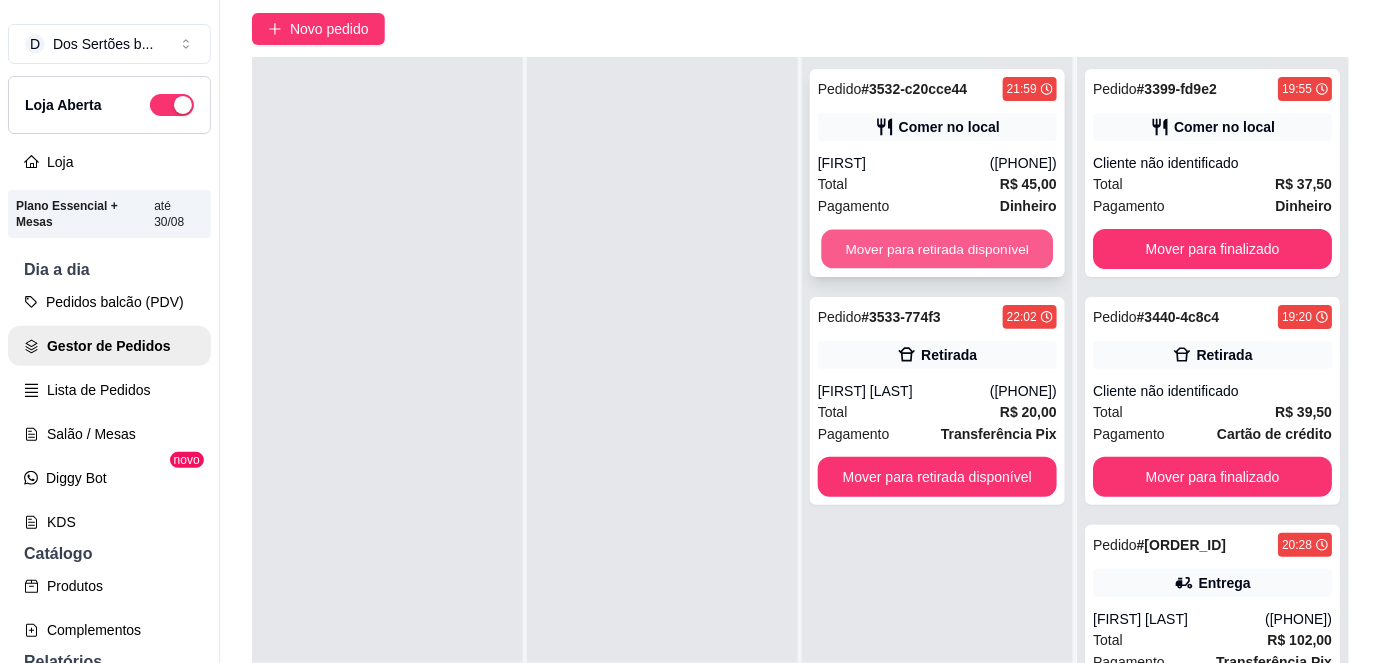 click on "Mover para retirada disponível" at bounding box center (938, 249) 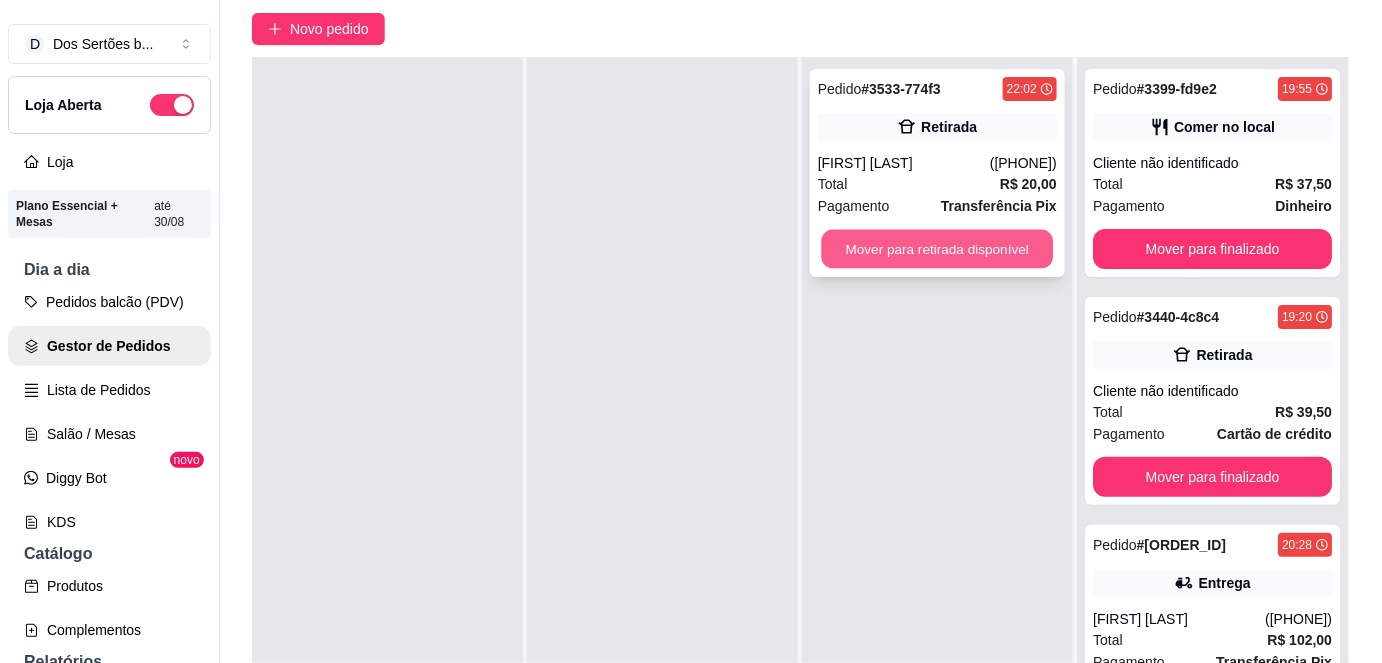 click on "Mover para retirada disponível" at bounding box center [938, 249] 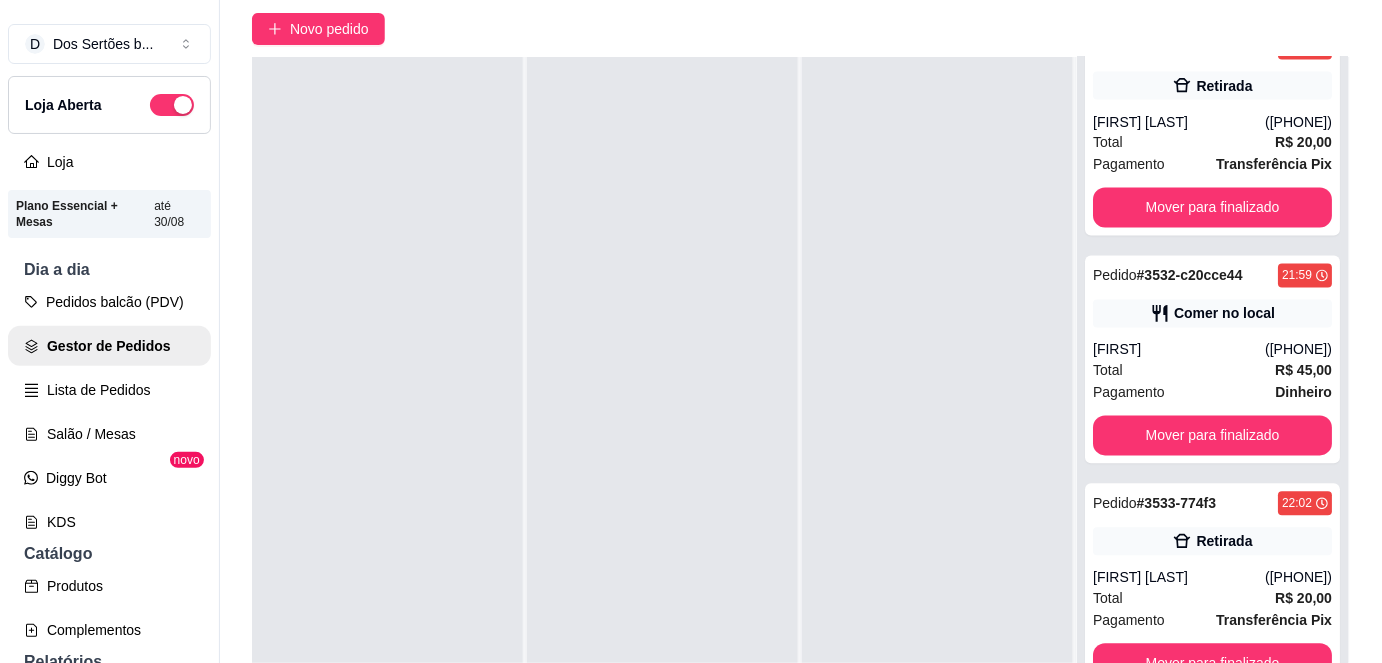 scroll, scrollTop: 1200, scrollLeft: 0, axis: vertical 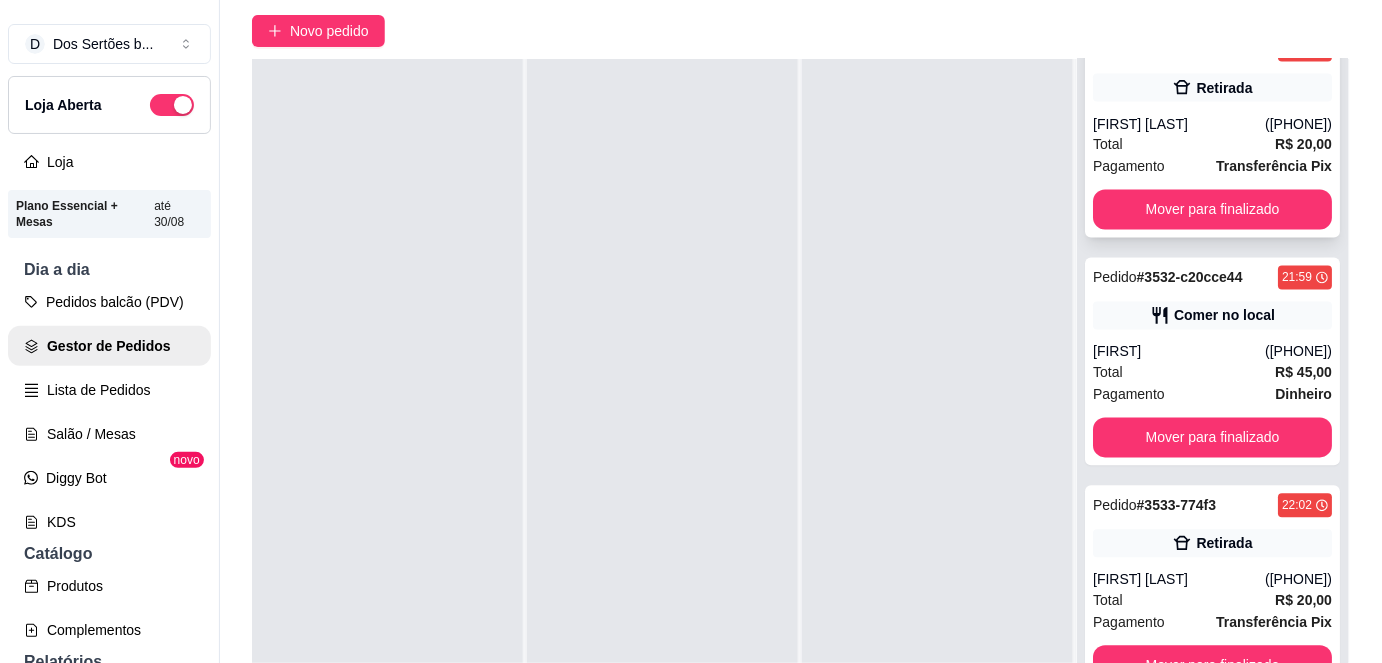 click on "Total R$ 20,00" at bounding box center (1212, 145) 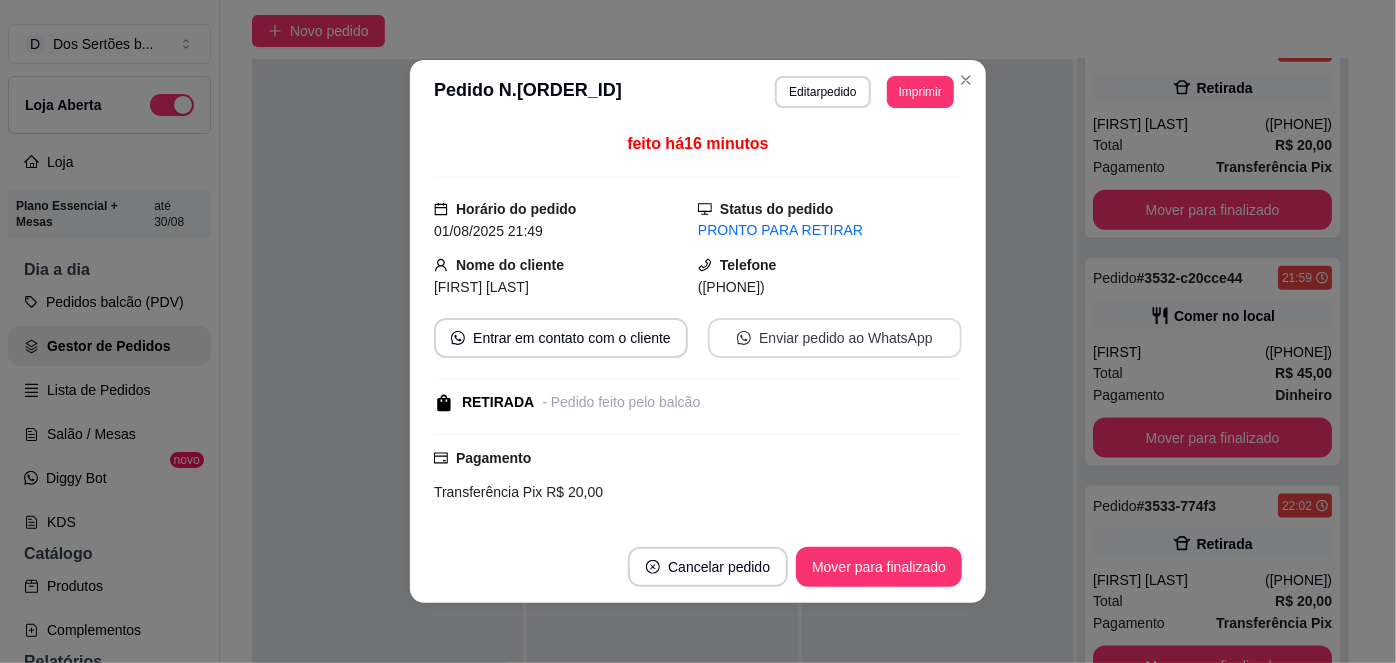 scroll, scrollTop: 165, scrollLeft: 0, axis: vertical 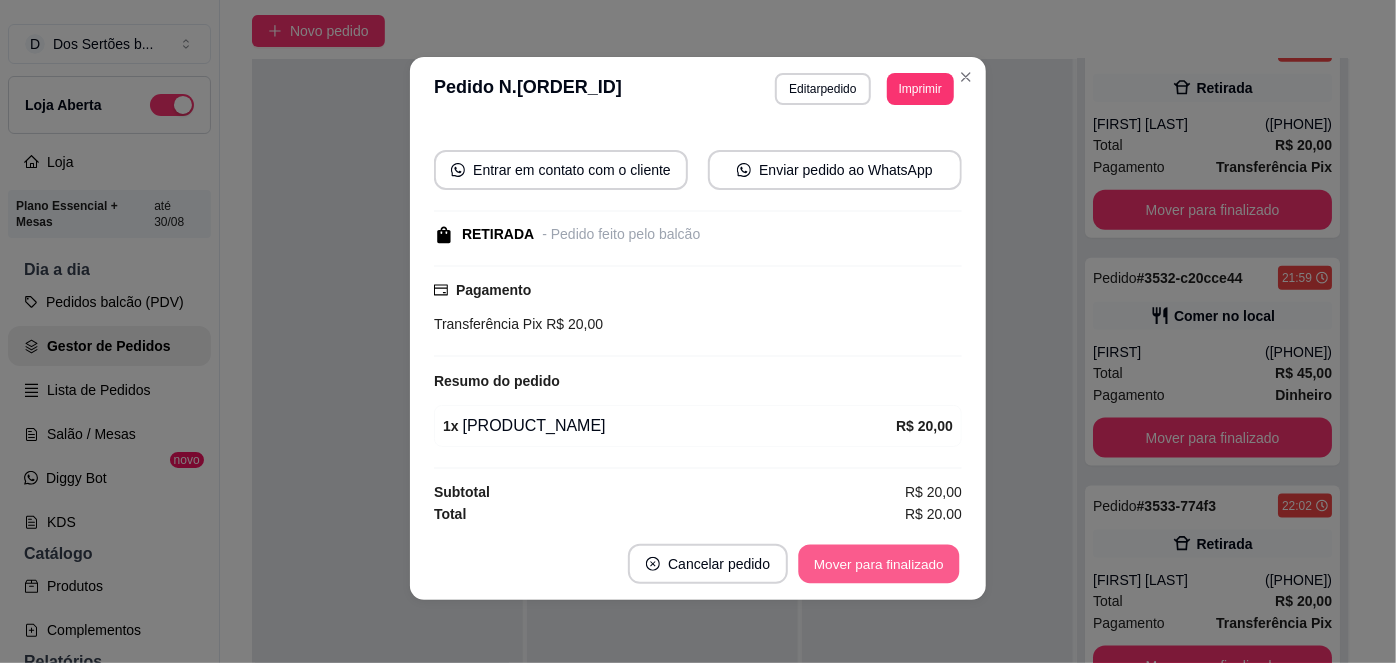 click on "Mover para finalizado" at bounding box center [879, 564] 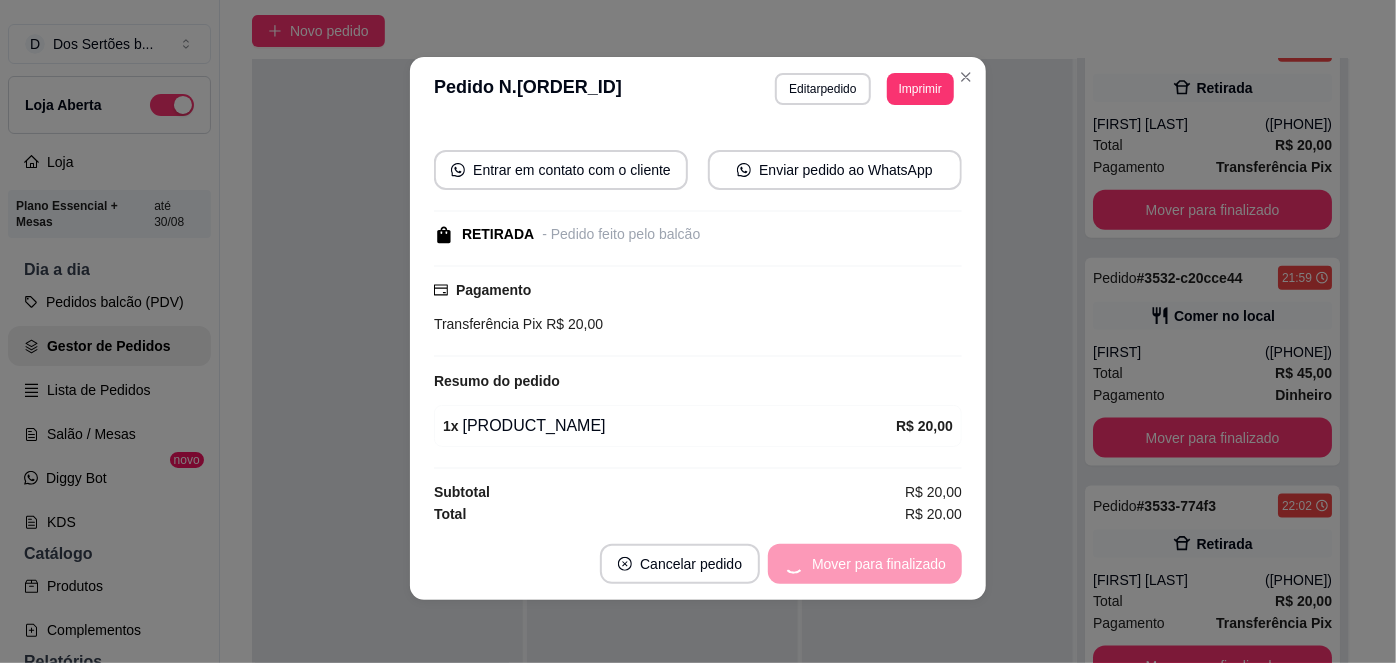 click on "Mover para finalizado" at bounding box center [865, 564] 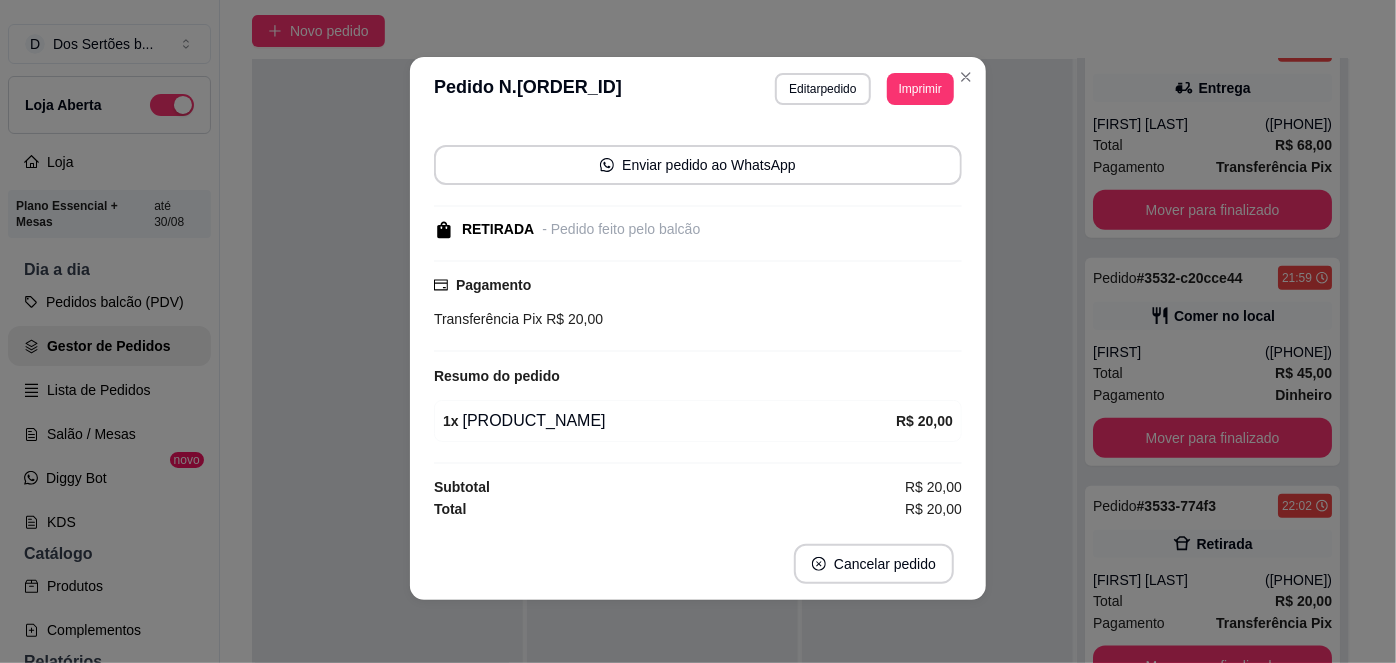 scroll, scrollTop: 973, scrollLeft: 0, axis: vertical 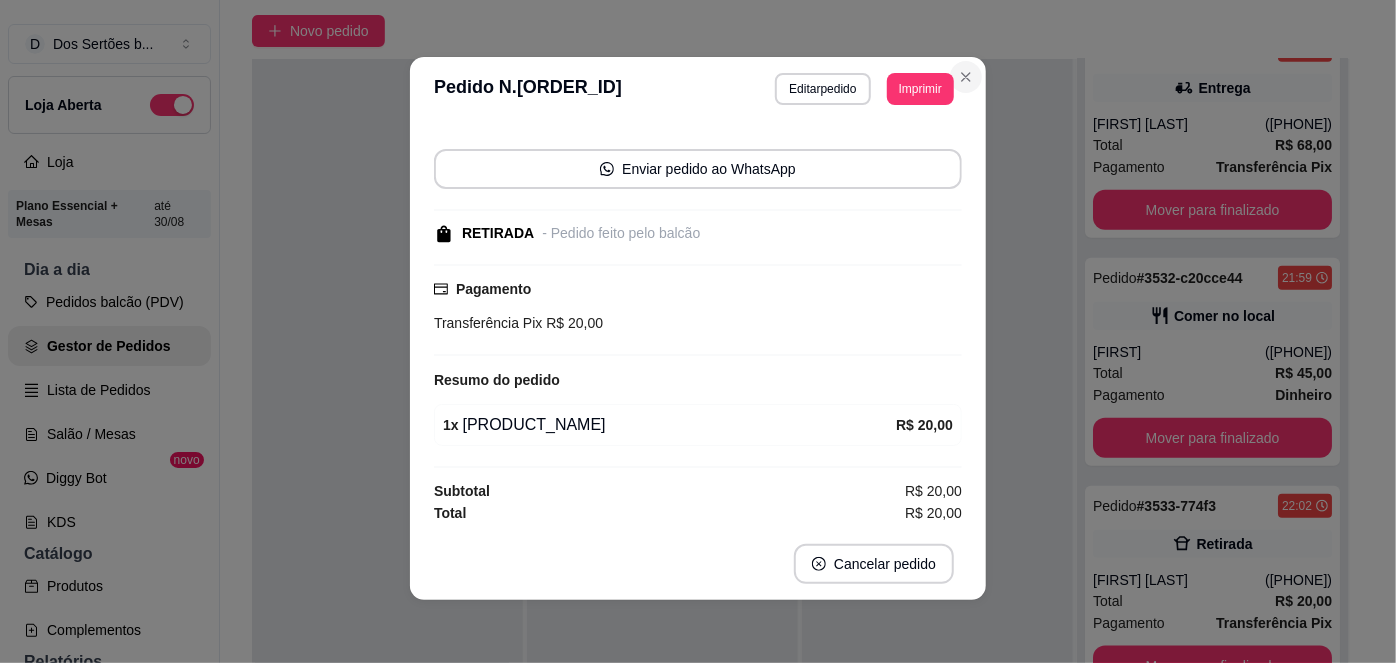 click on "**********" at bounding box center (698, 331) 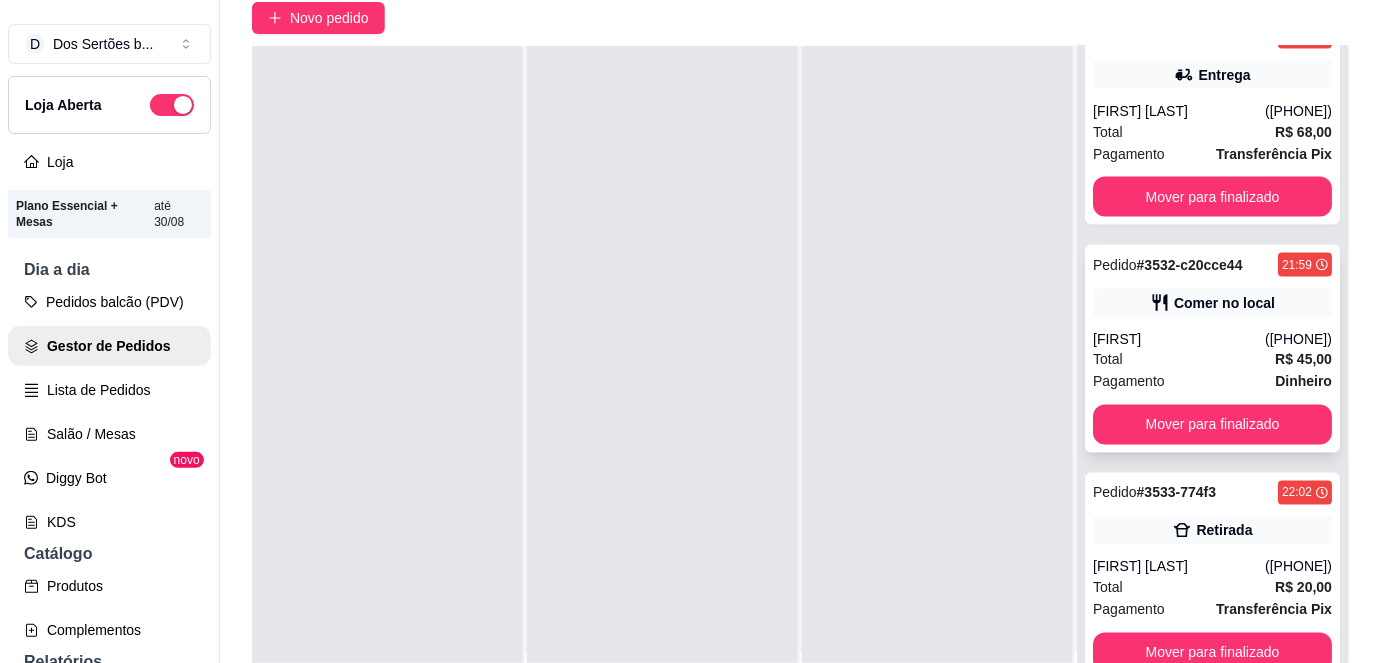 scroll, scrollTop: 317, scrollLeft: 0, axis: vertical 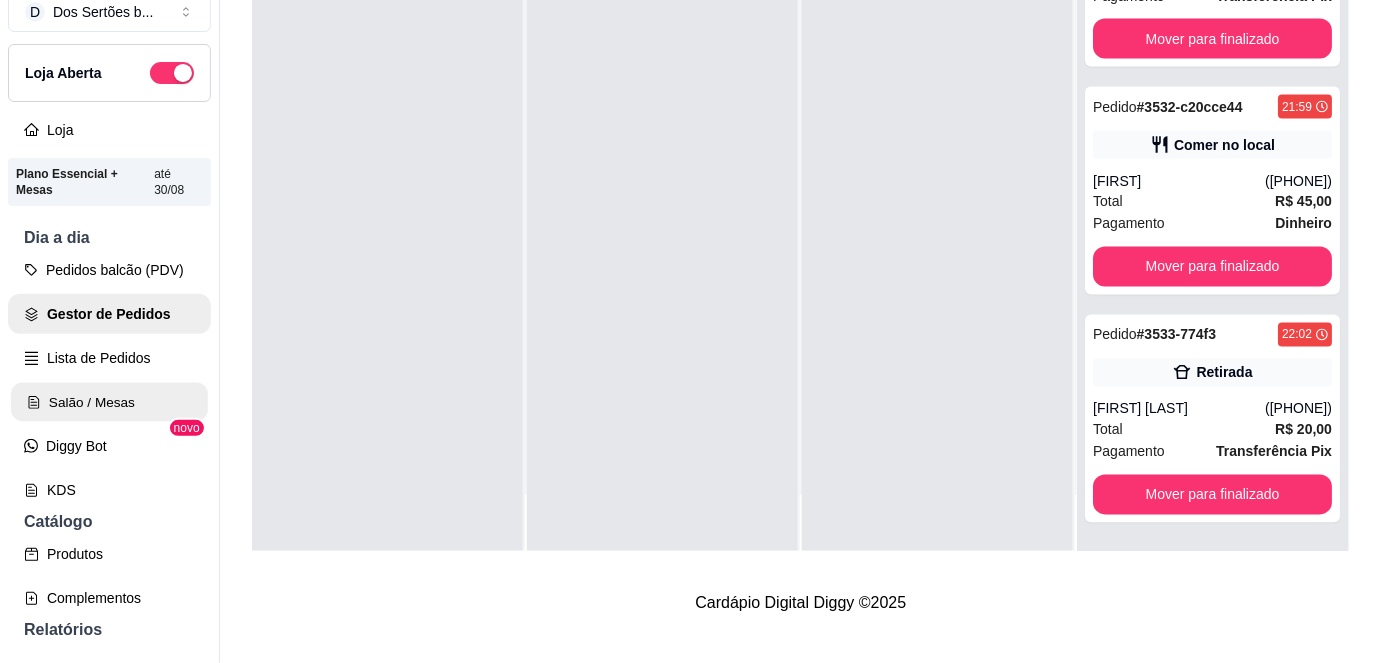 click on "Salão / Mesas" at bounding box center [109, 402] 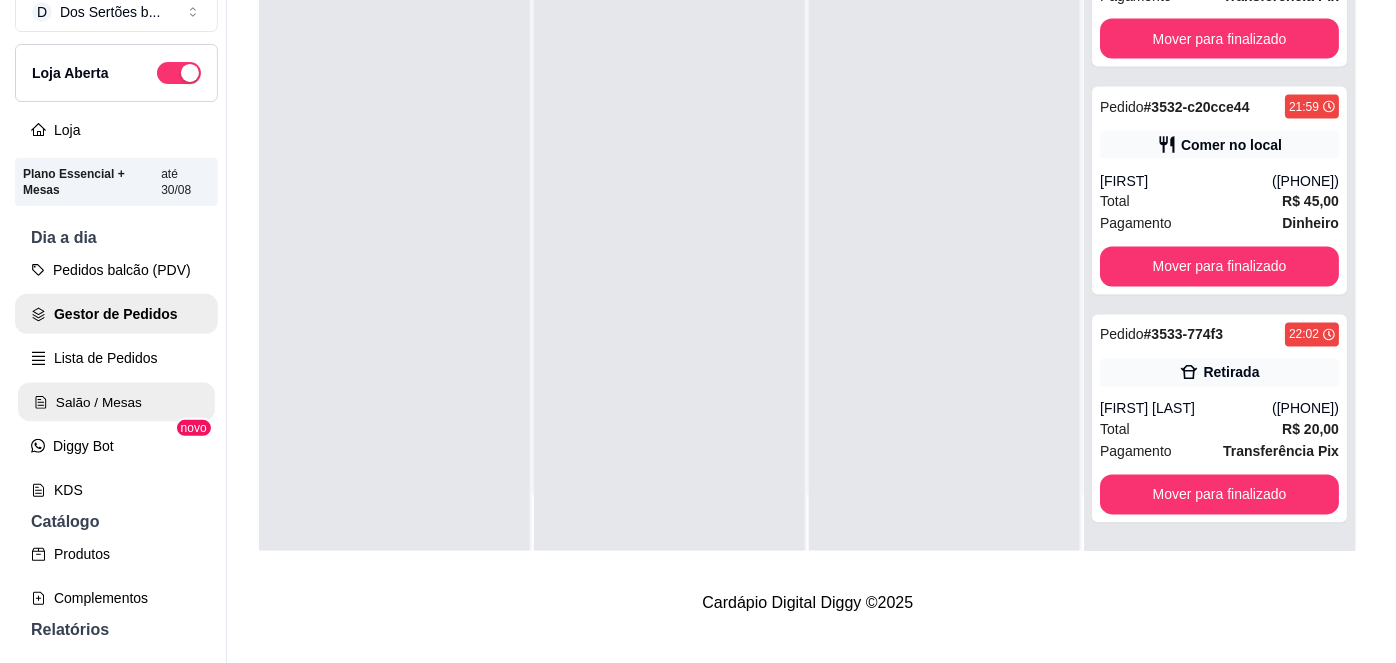 scroll, scrollTop: 0, scrollLeft: 0, axis: both 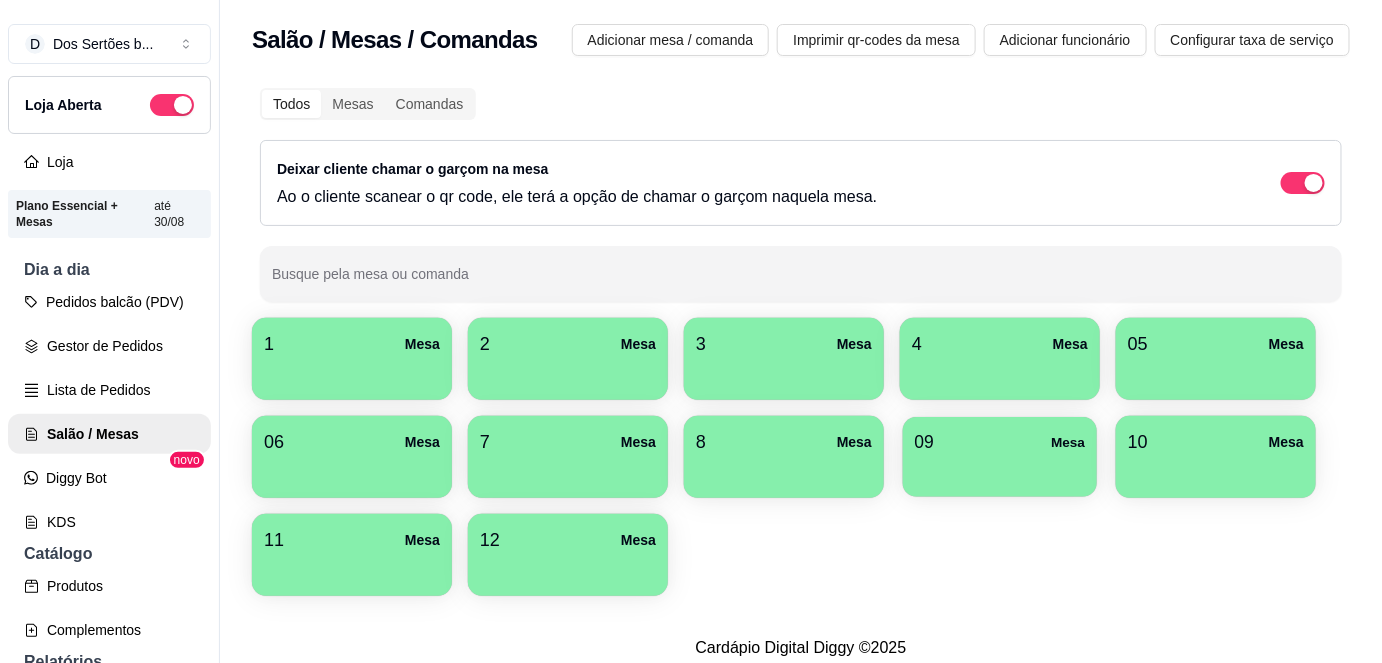 click at bounding box center [1000, 470] 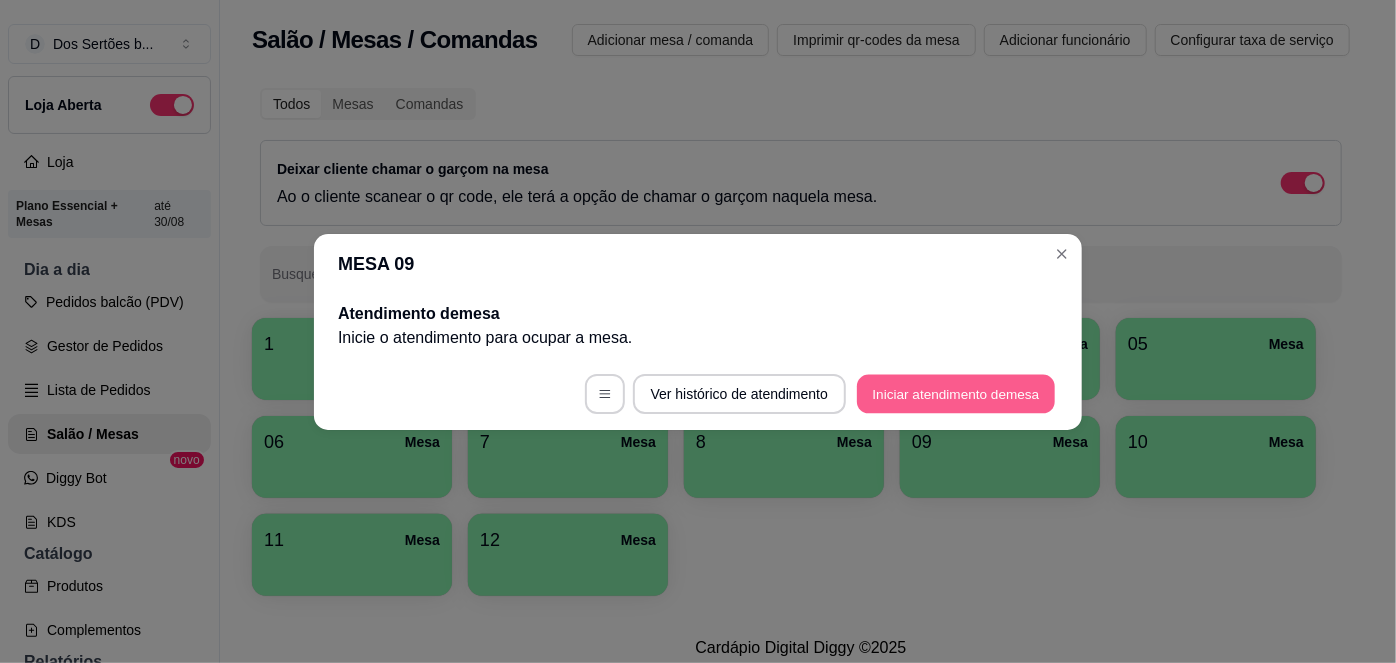 click on "Iniciar atendimento de  mesa" at bounding box center (956, 393) 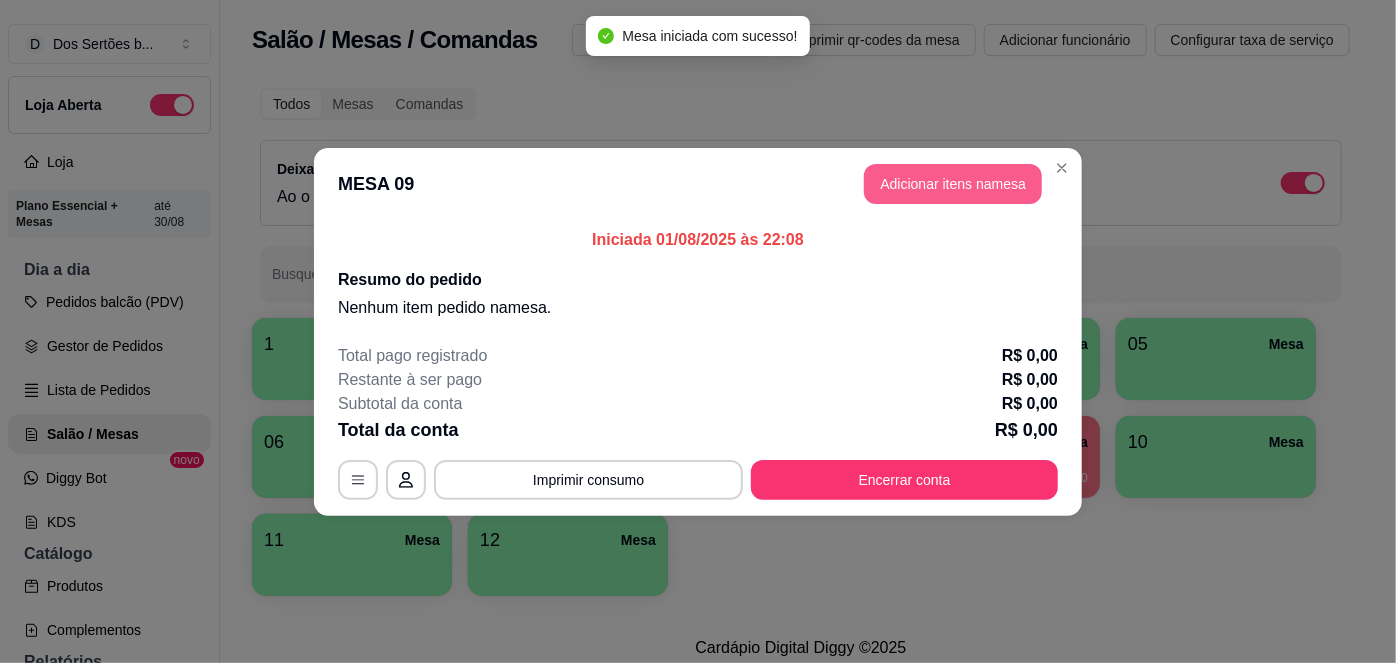 click on "Adicionar itens na  mesa" at bounding box center [953, 184] 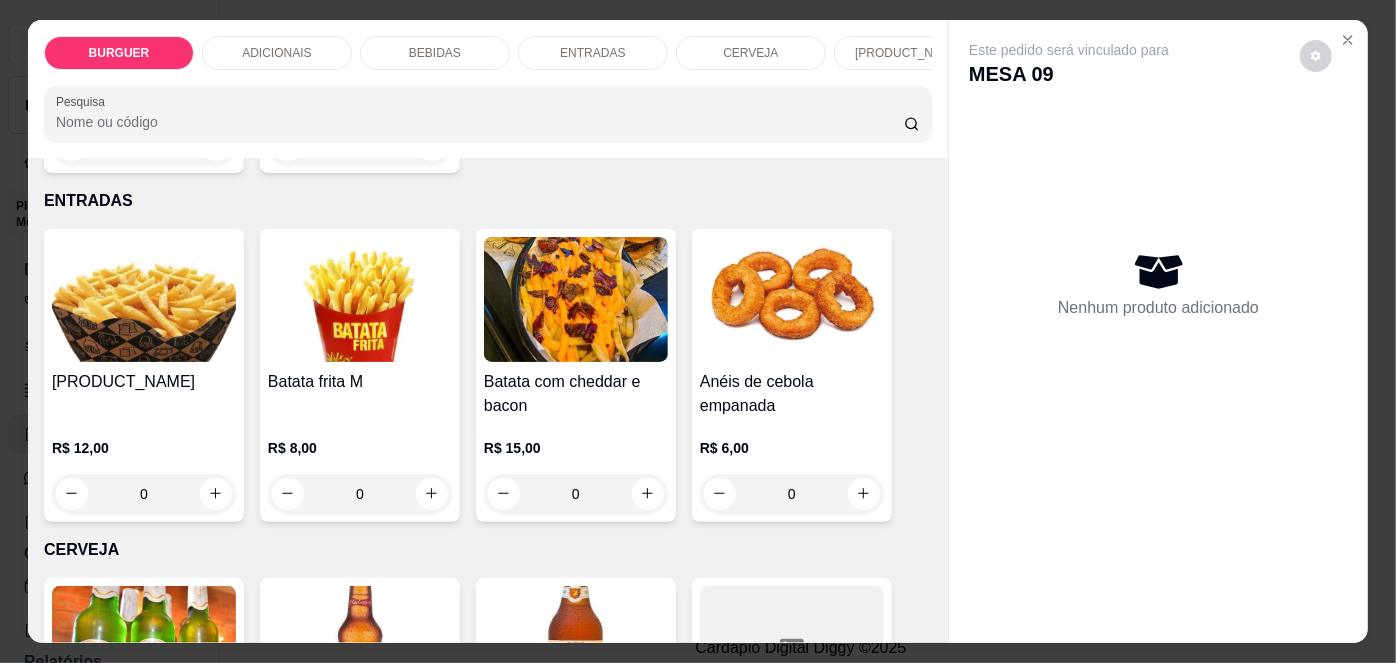 scroll, scrollTop: 2768, scrollLeft: 0, axis: vertical 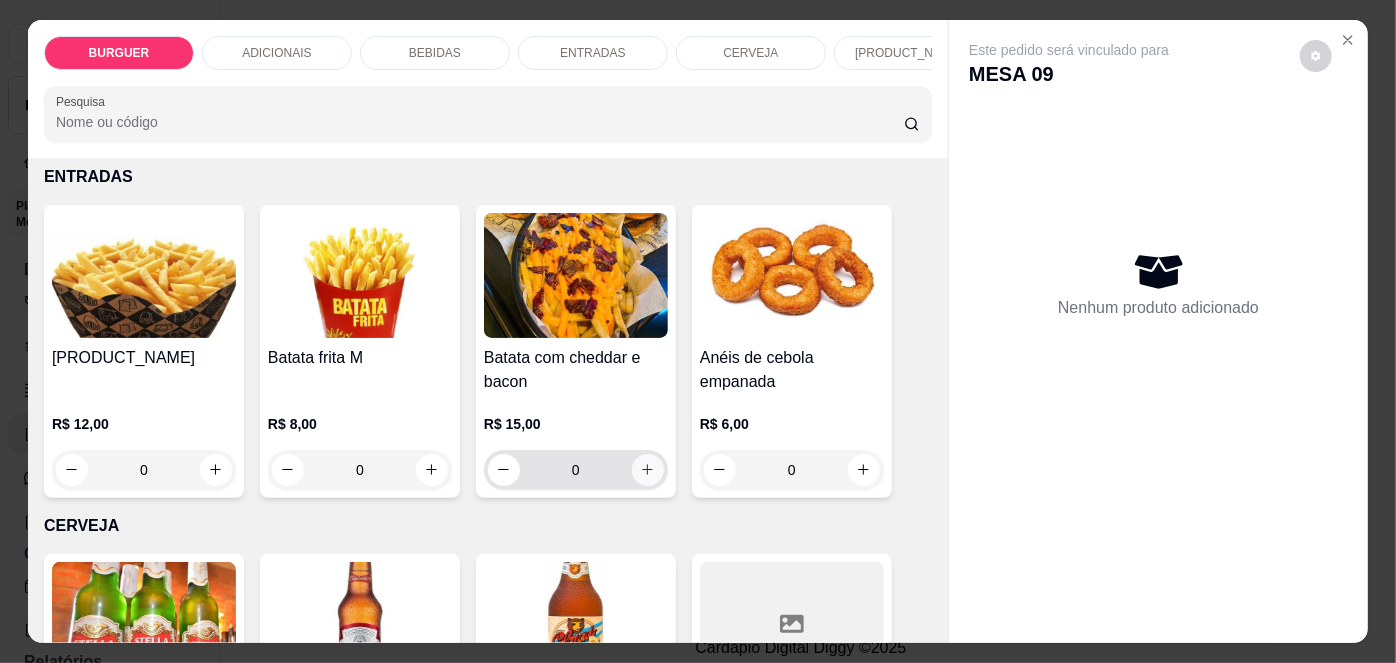 click 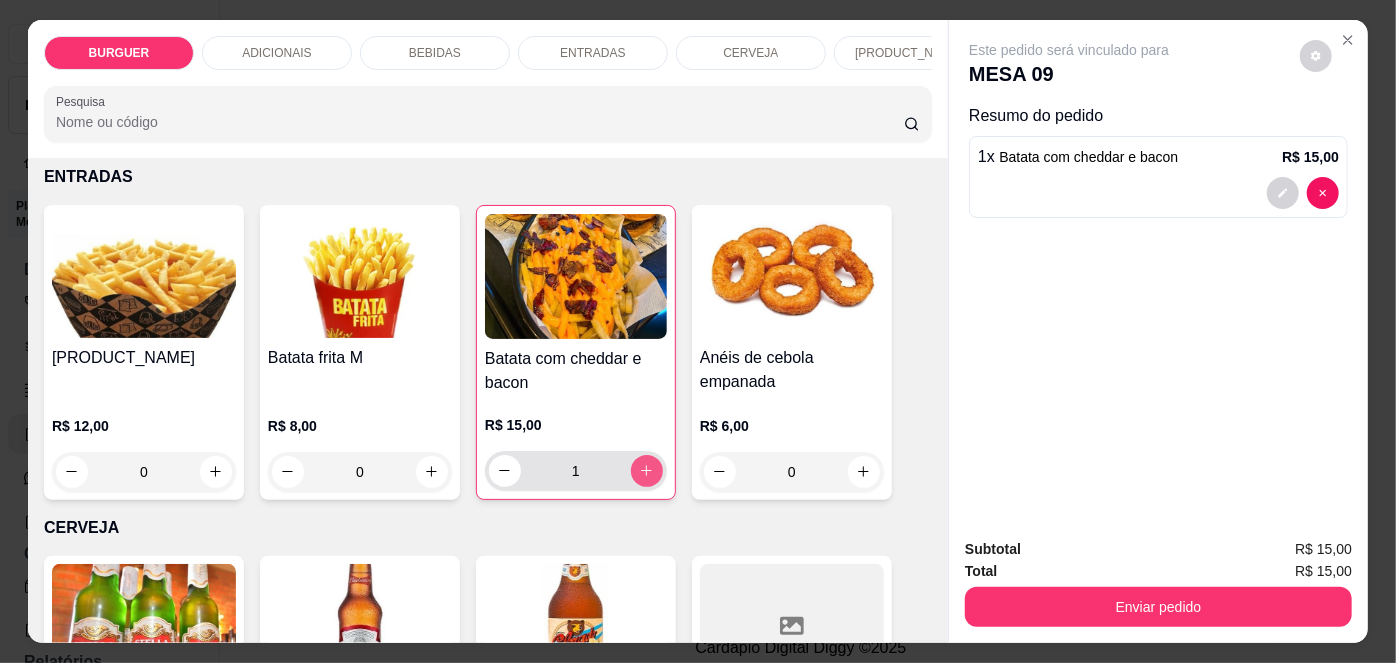 type on "1" 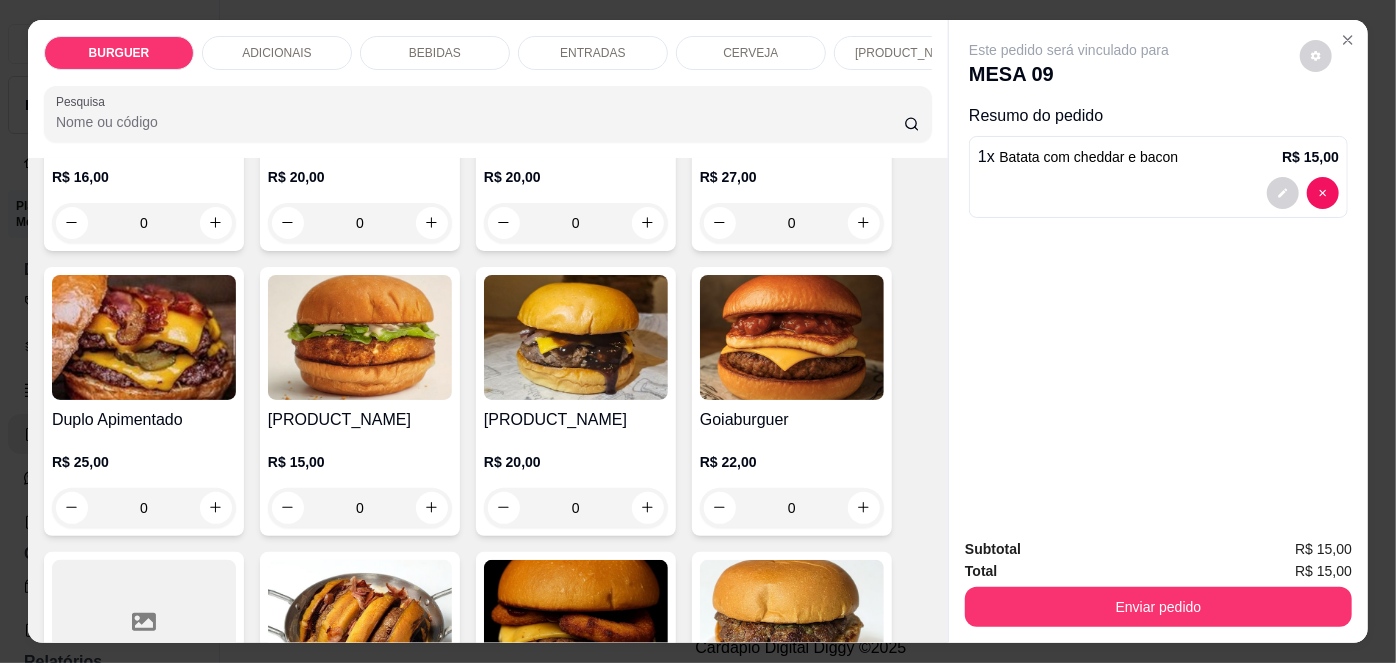 scroll, scrollTop: 79, scrollLeft: 0, axis: vertical 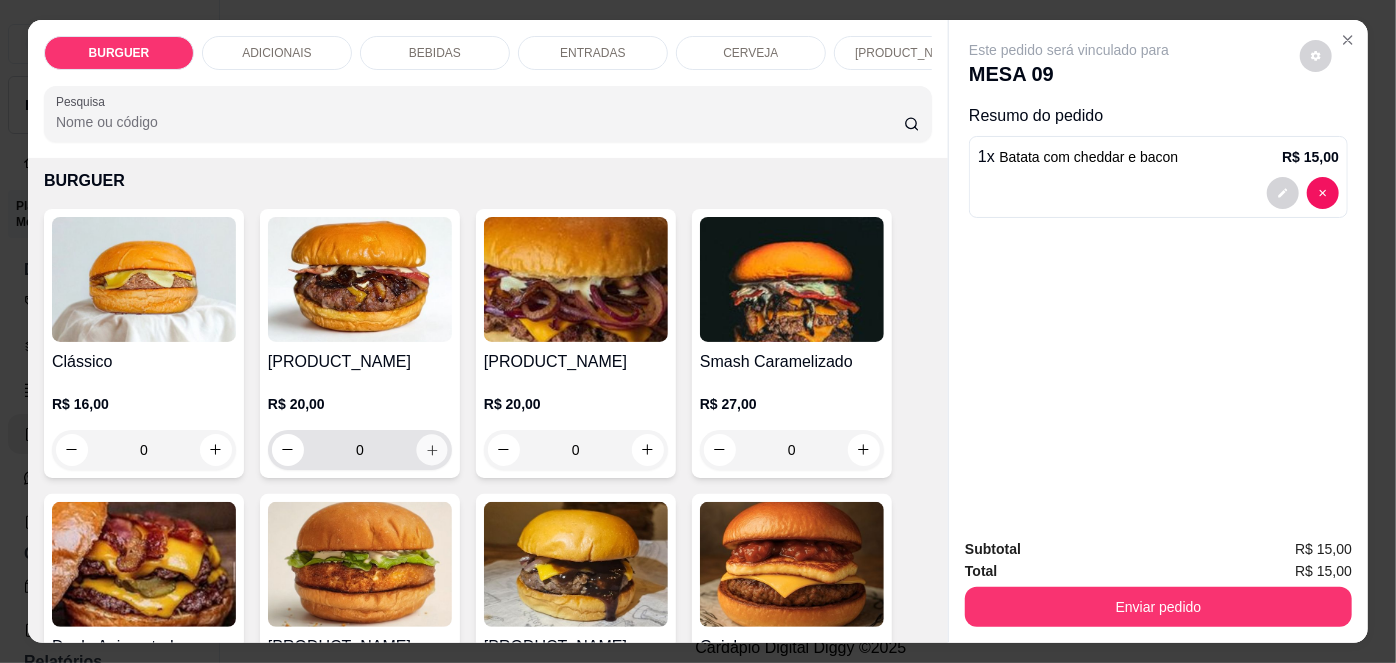 click 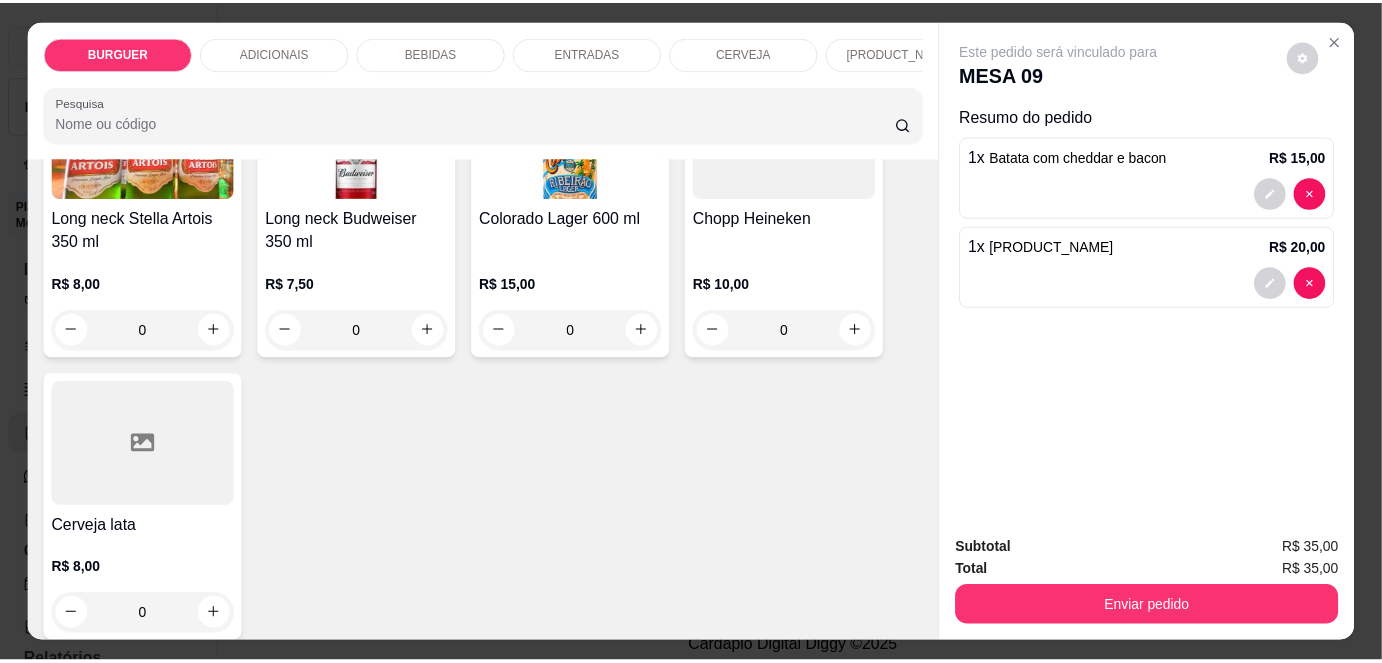 scroll, scrollTop: 3245, scrollLeft: 0, axis: vertical 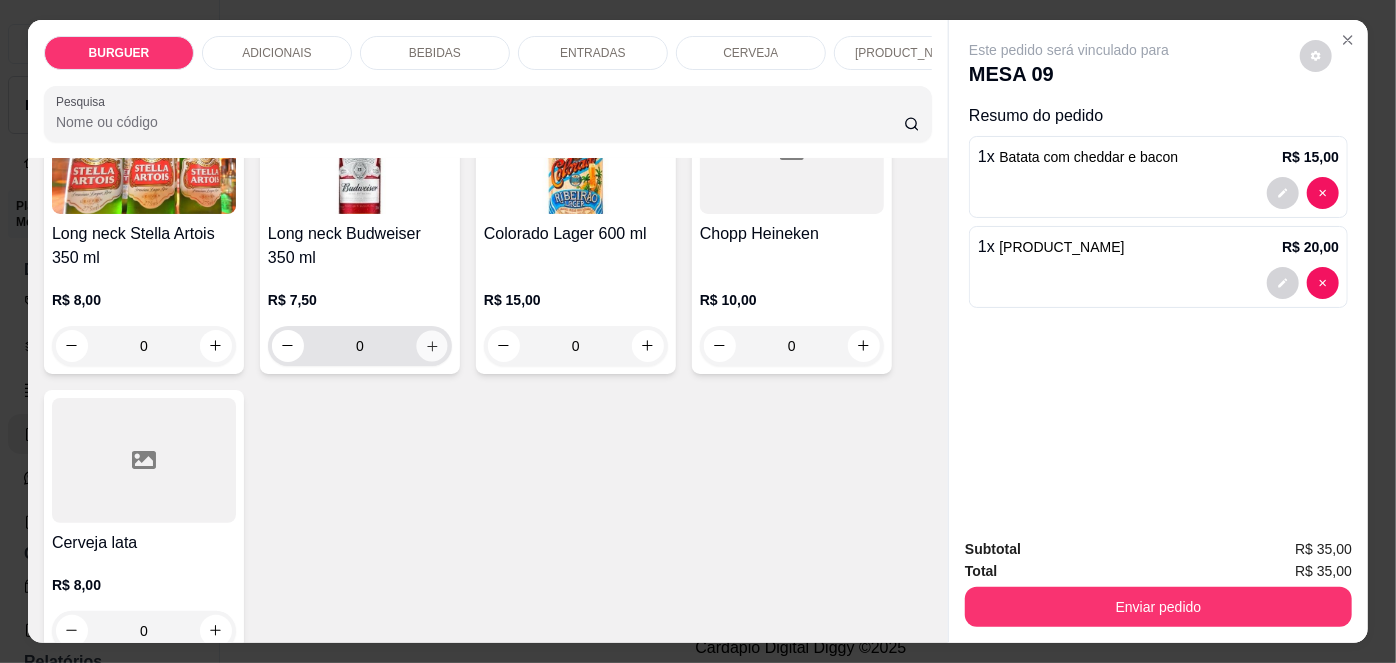 click 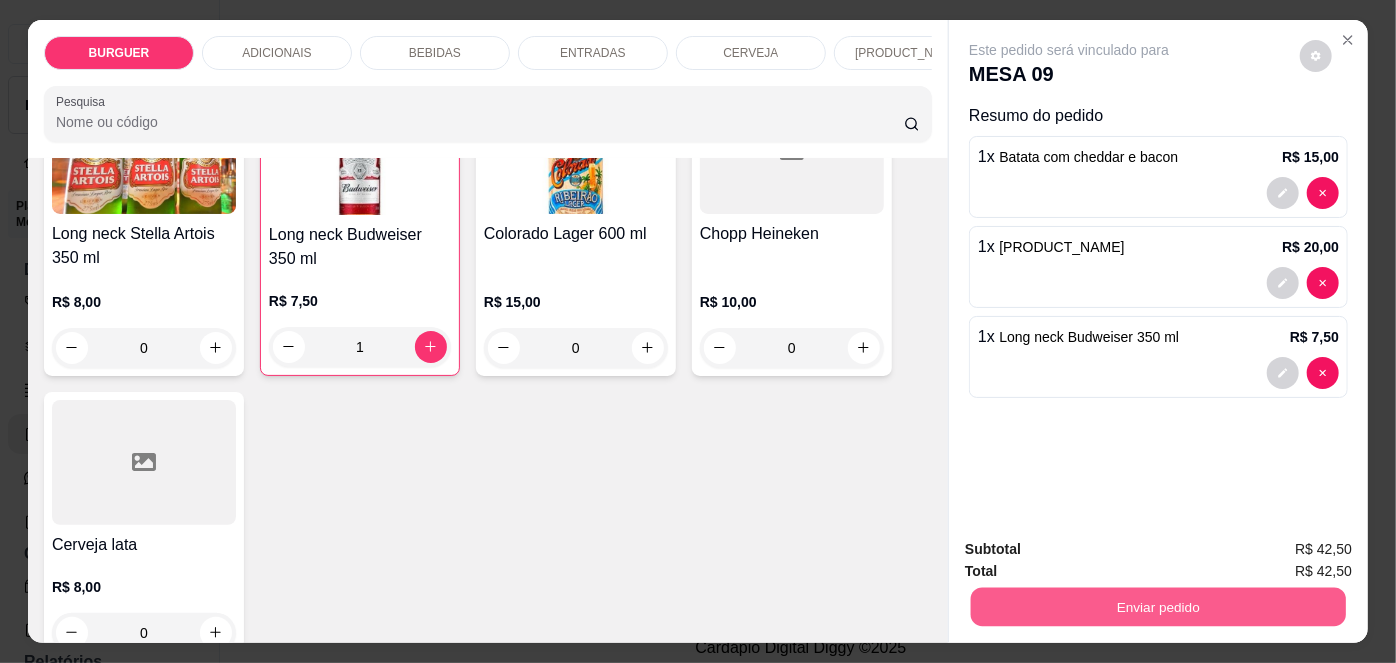 click on "Enviar pedido" at bounding box center (1158, 607) 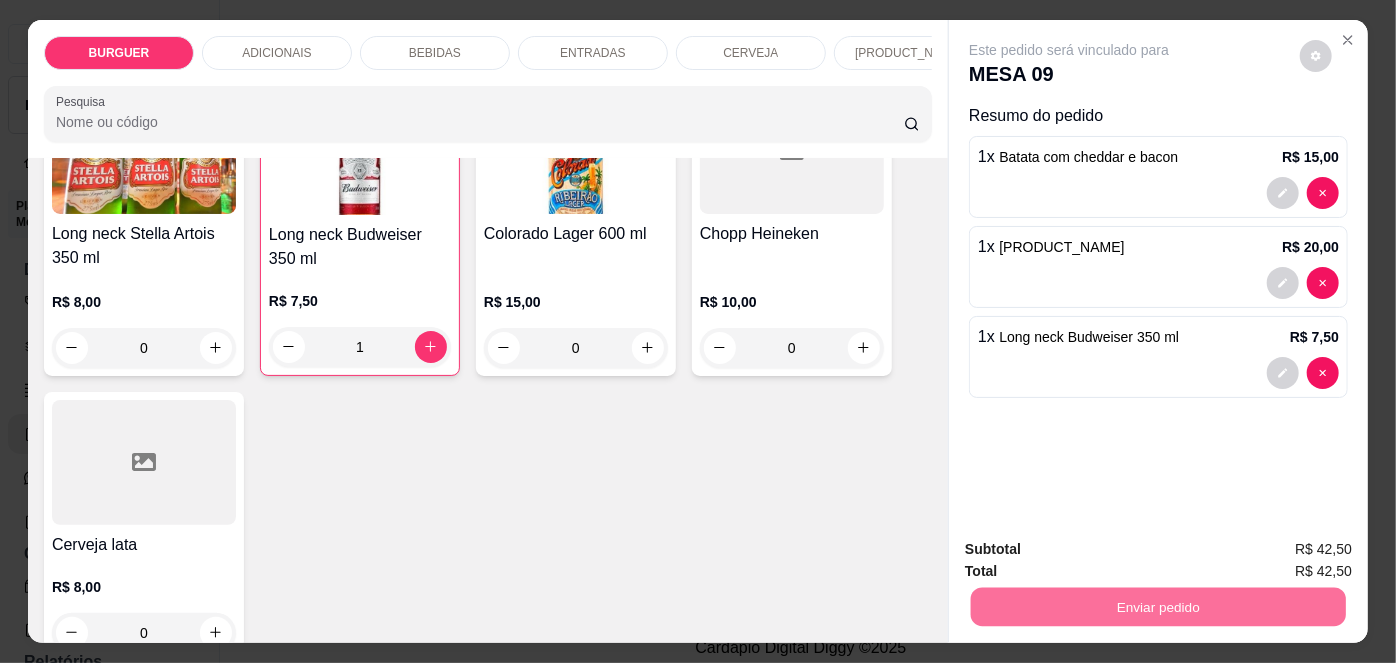 click on "Não registrar e enviar pedido" at bounding box center (1091, 551) 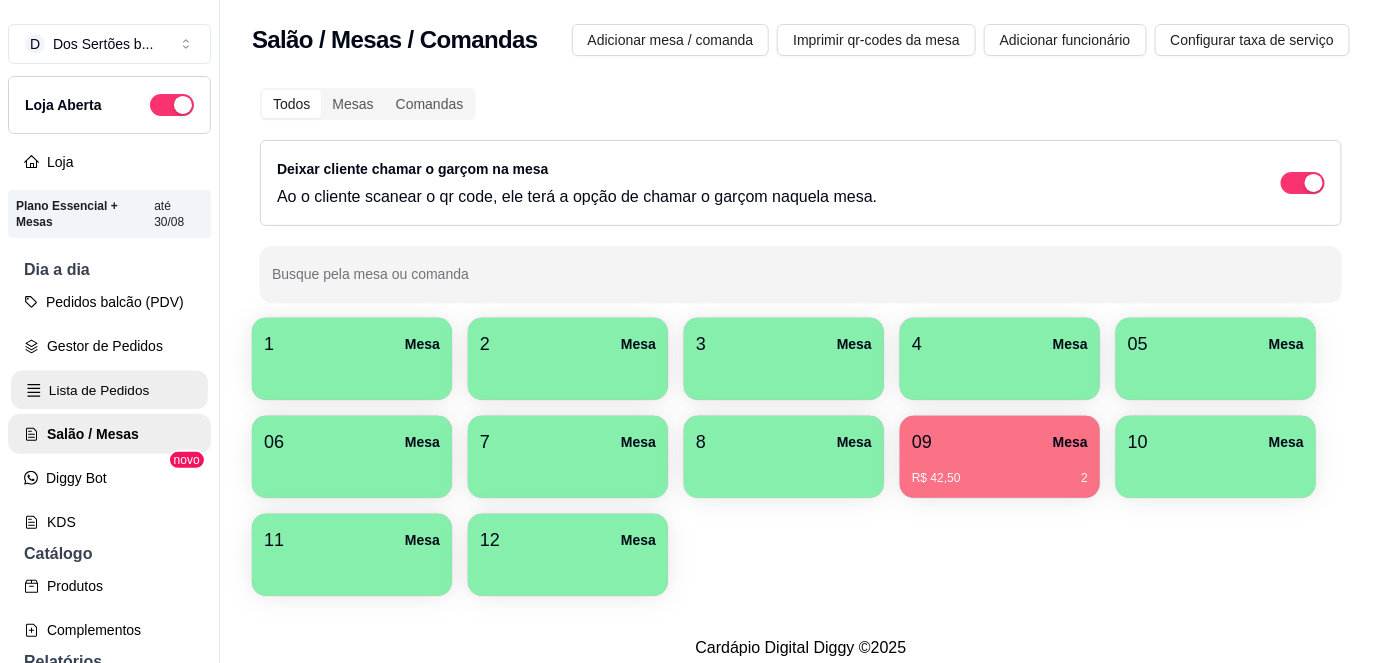 click on "Lista de Pedidos" at bounding box center [109, 390] 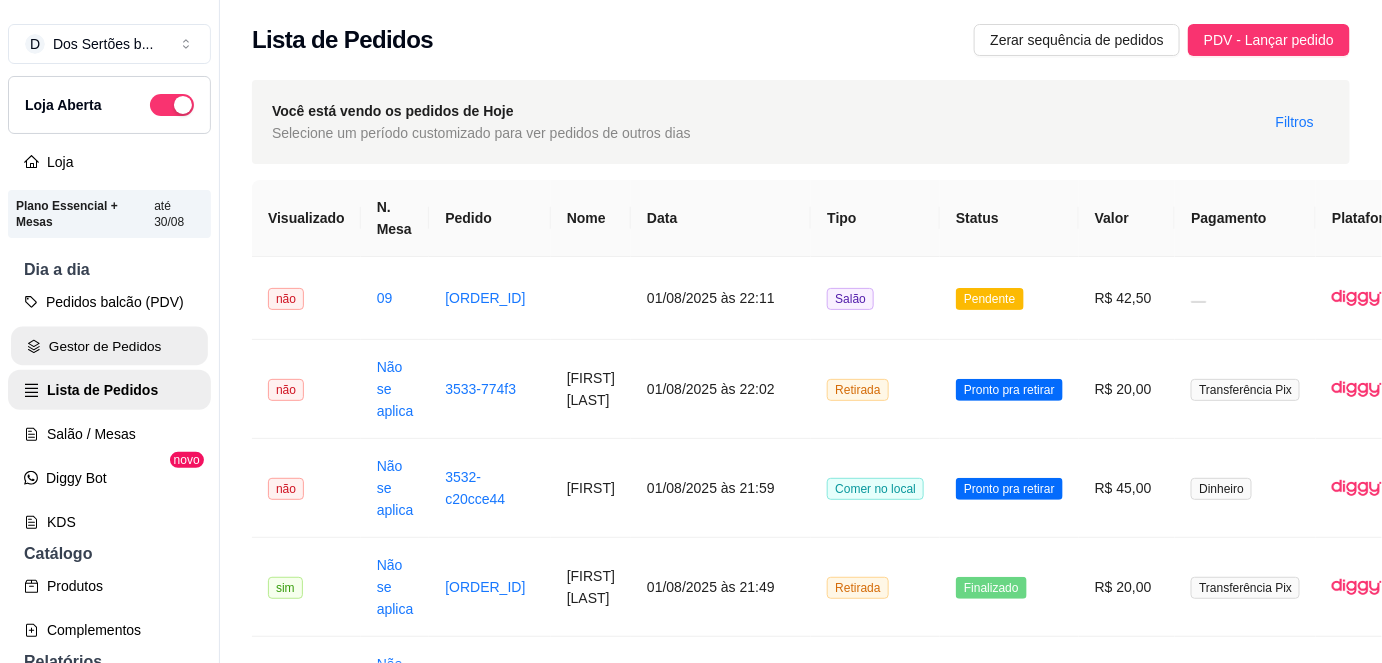 click on "Gestor de Pedidos" at bounding box center [109, 346] 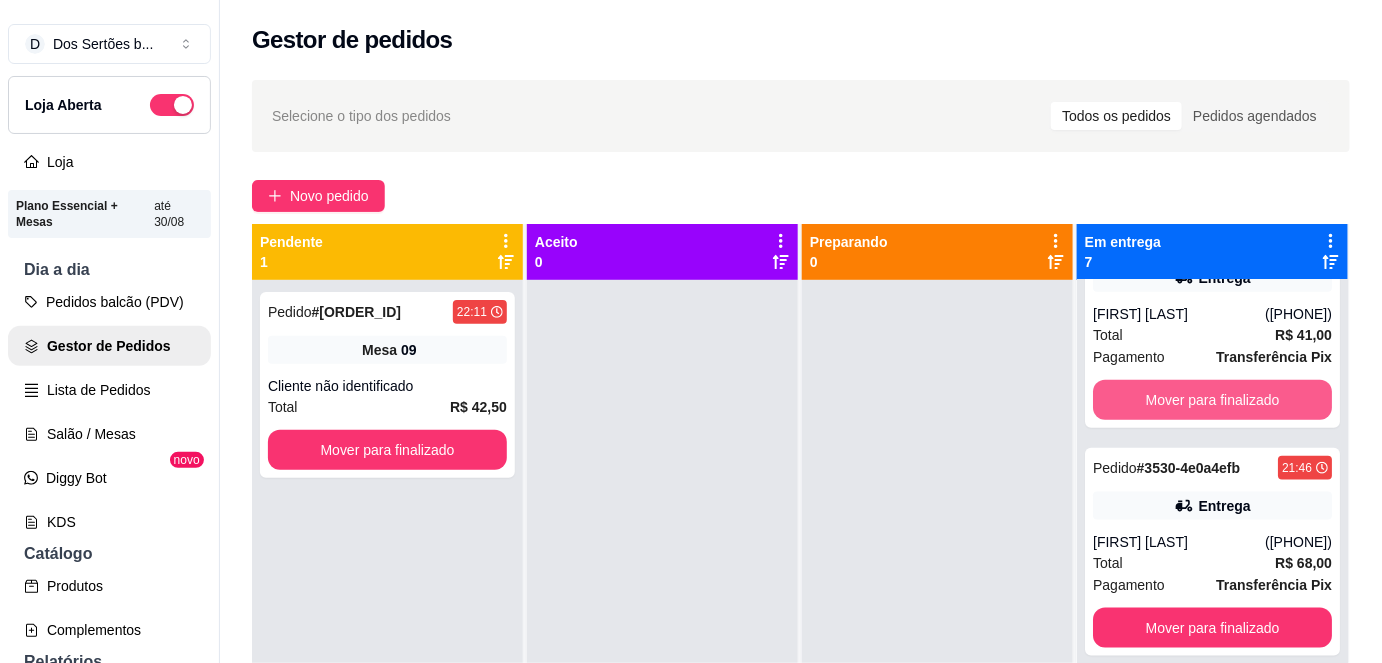 scroll, scrollTop: 973, scrollLeft: 0, axis: vertical 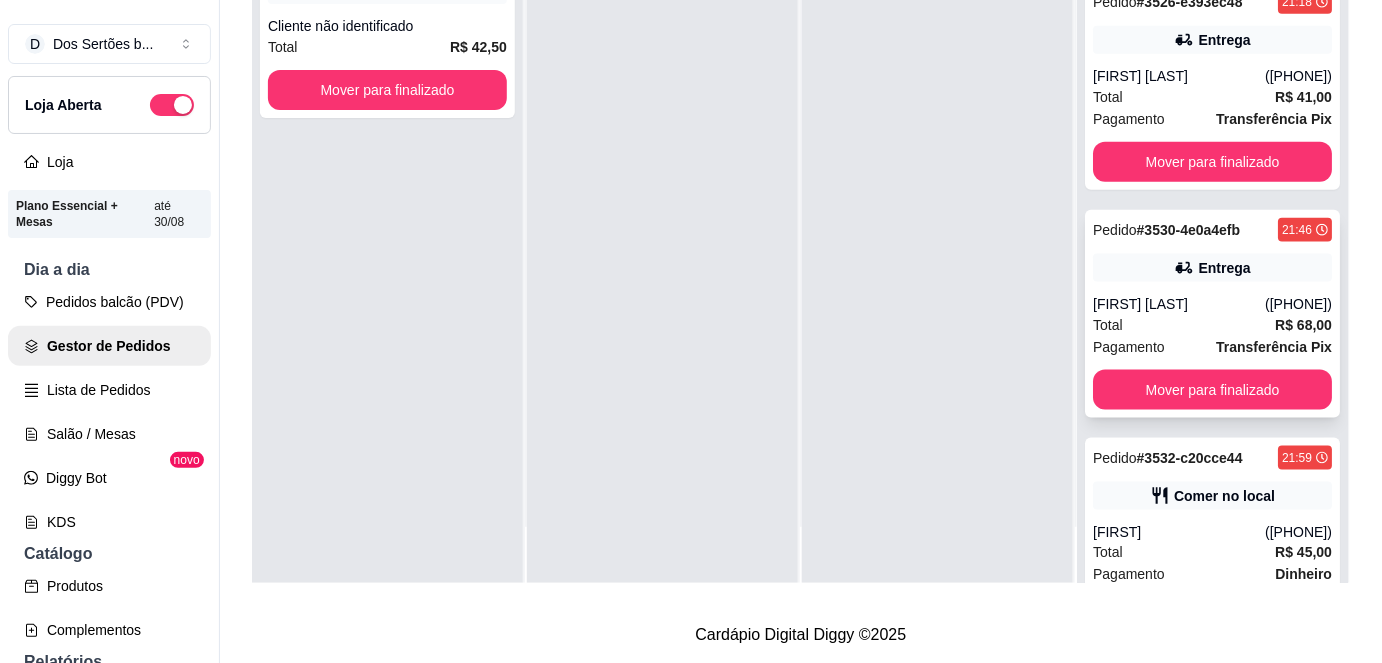 click on "Pagamento" at bounding box center (1129, 347) 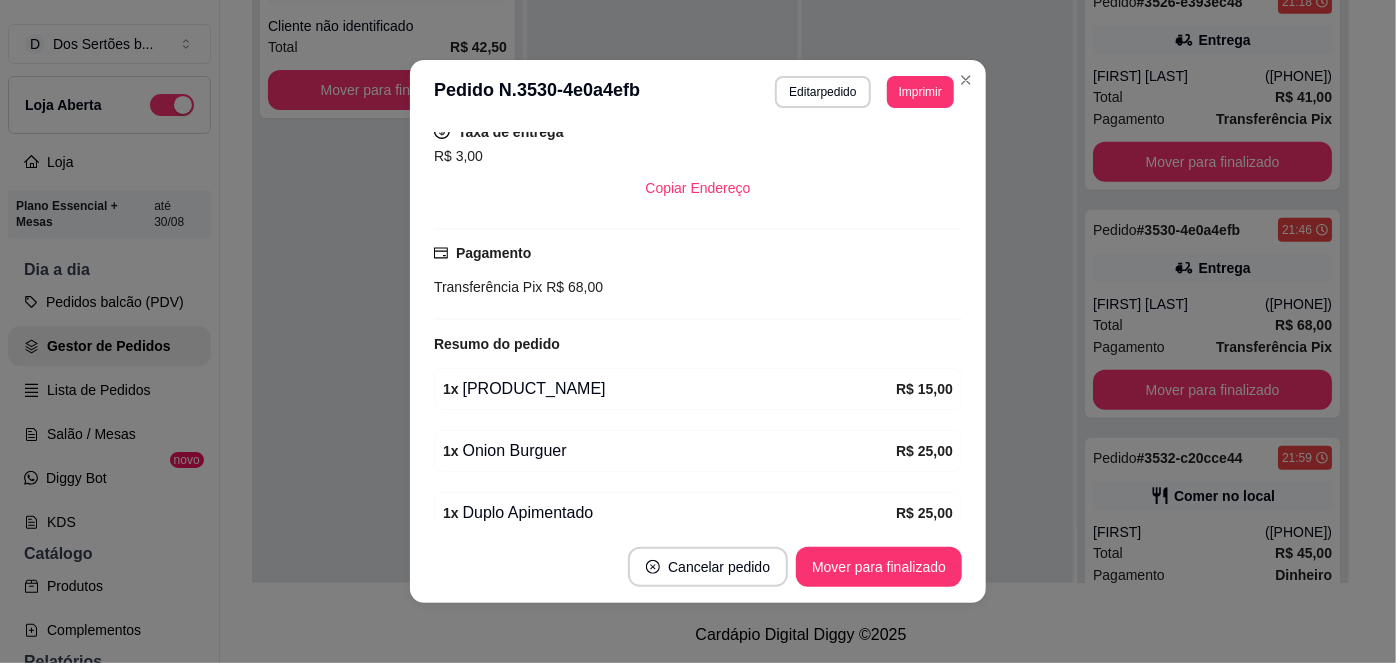 scroll, scrollTop: 528, scrollLeft: 0, axis: vertical 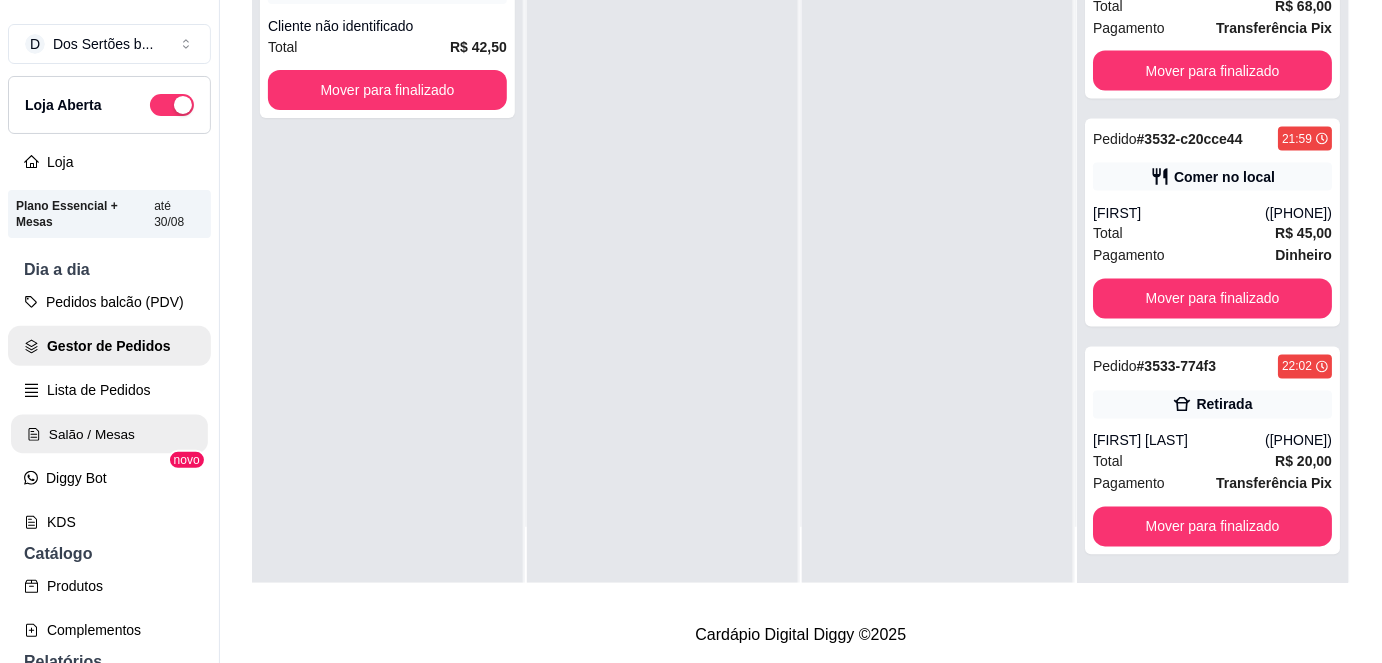 click on "Salão / Mesas" at bounding box center (109, 434) 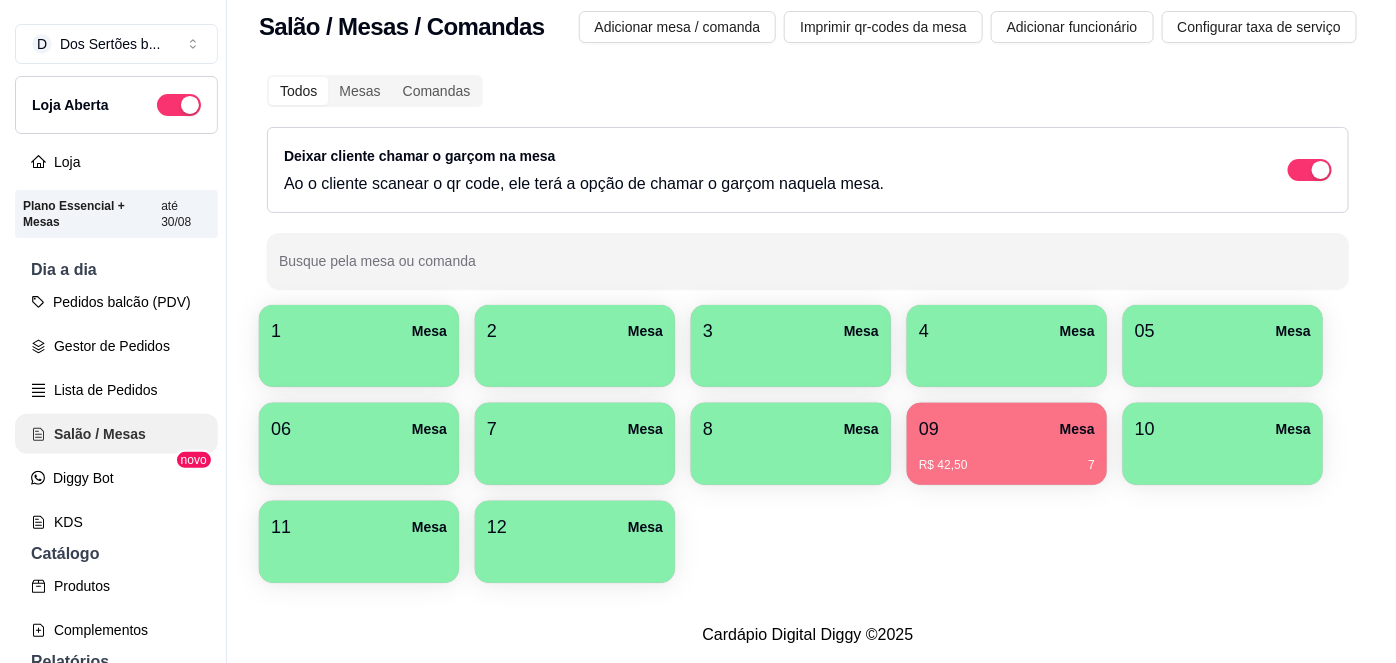 scroll, scrollTop: 0, scrollLeft: 0, axis: both 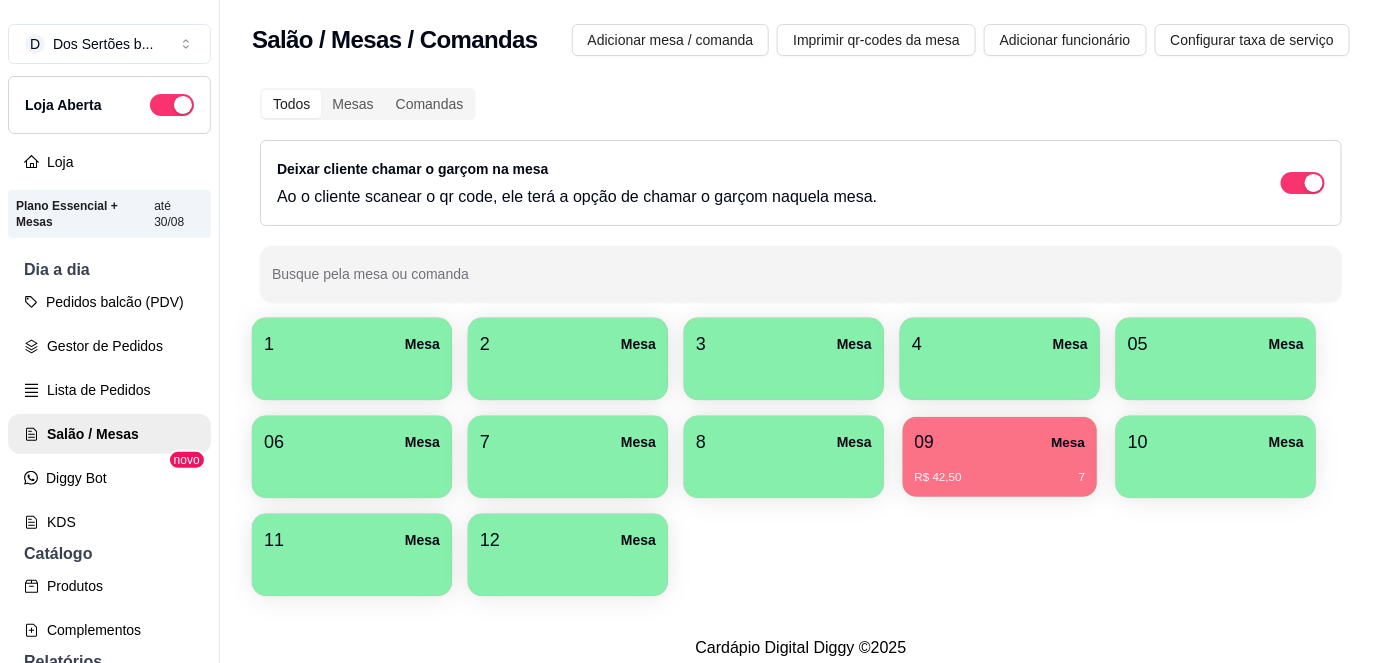 click on "R$ 42,50 7" at bounding box center (1000, 470) 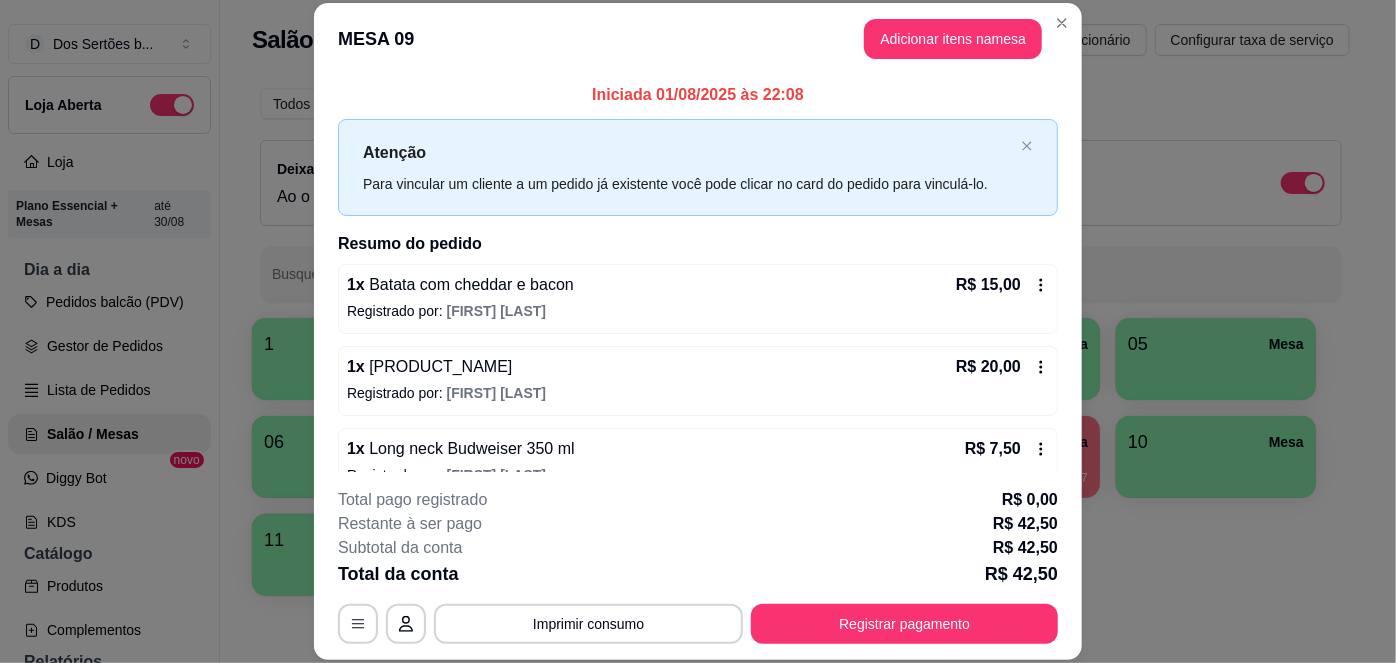 scroll, scrollTop: 32, scrollLeft: 0, axis: vertical 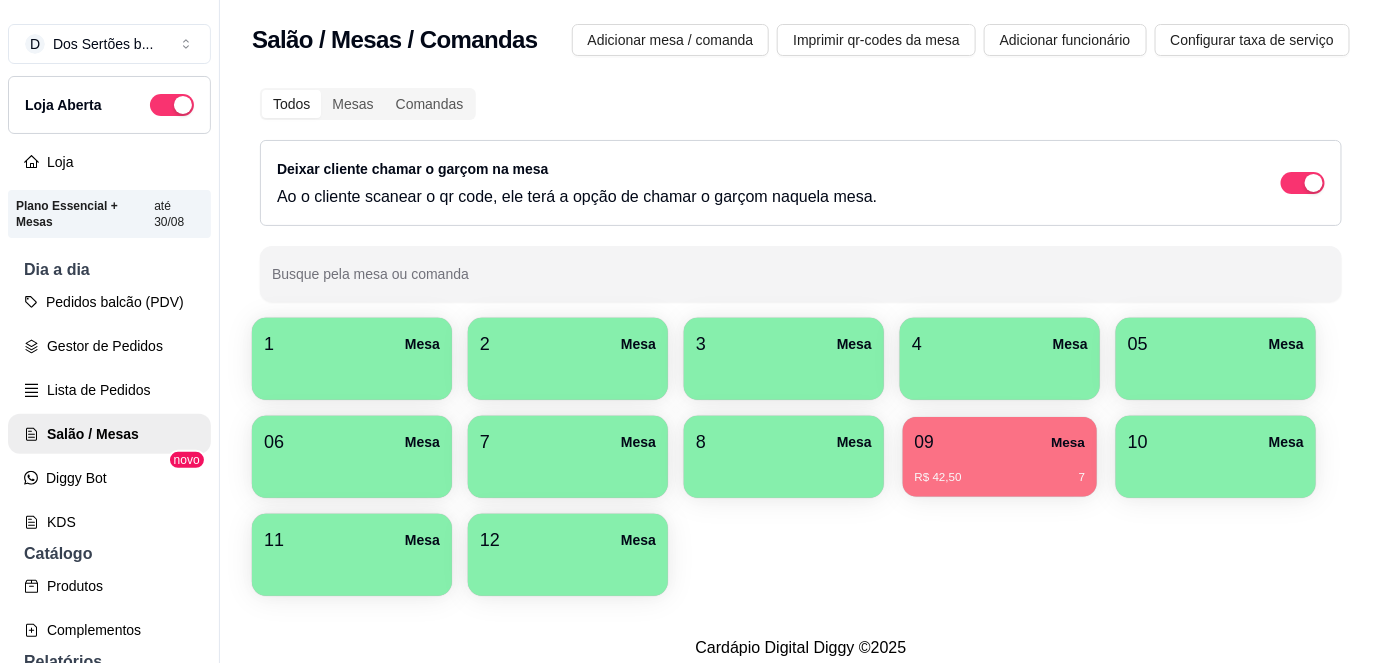 click on "09 Mesa" at bounding box center [1000, 442] 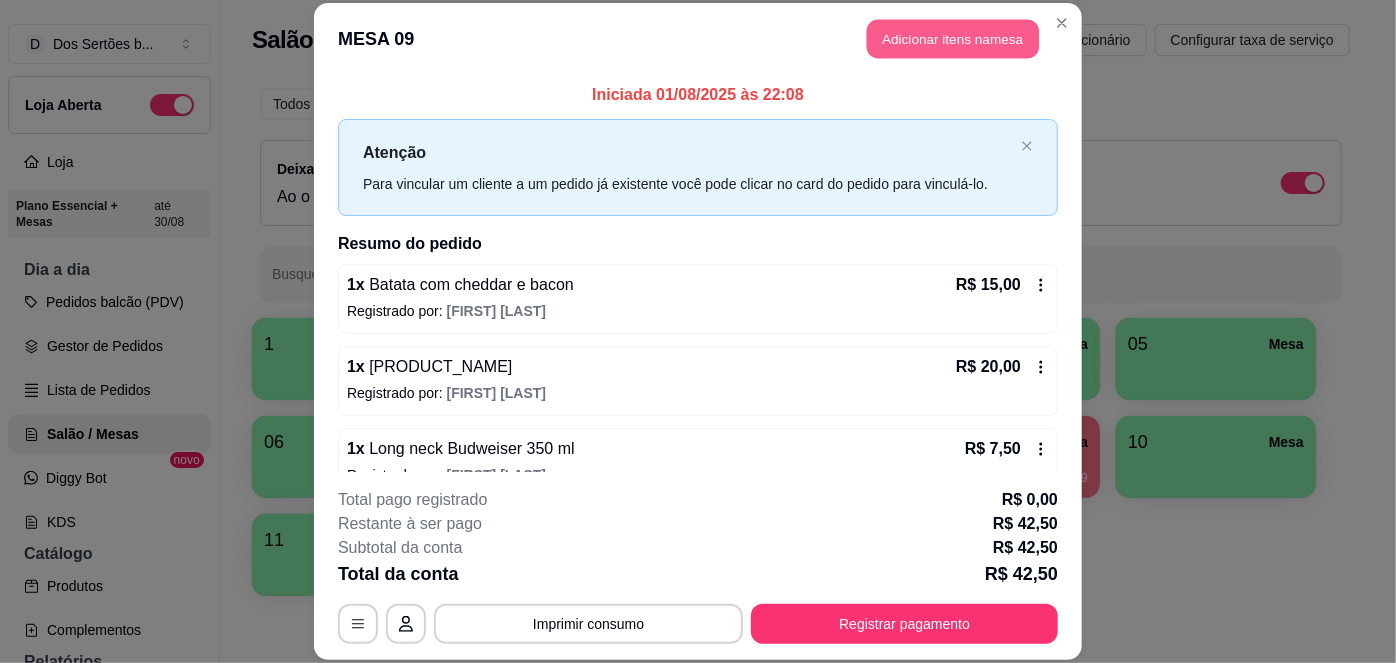 click on "Adicionar itens na  mesa" at bounding box center (953, 39) 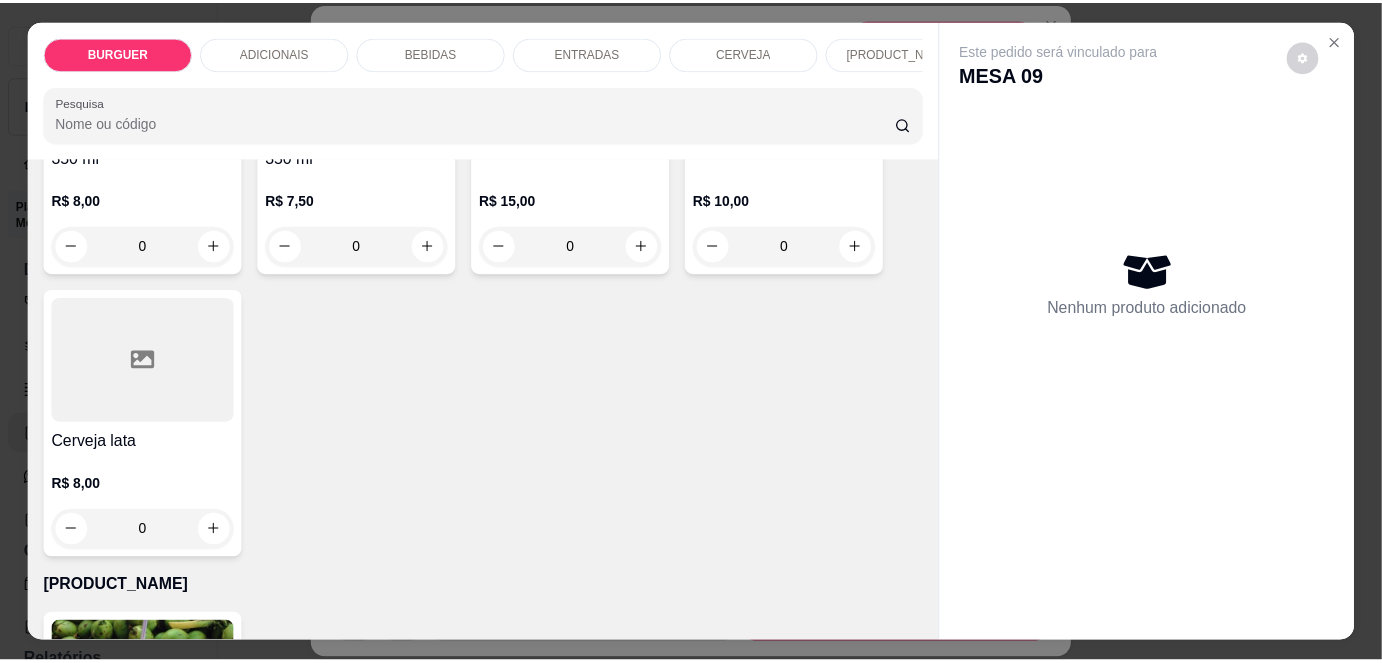 scroll, scrollTop: 3340, scrollLeft: 0, axis: vertical 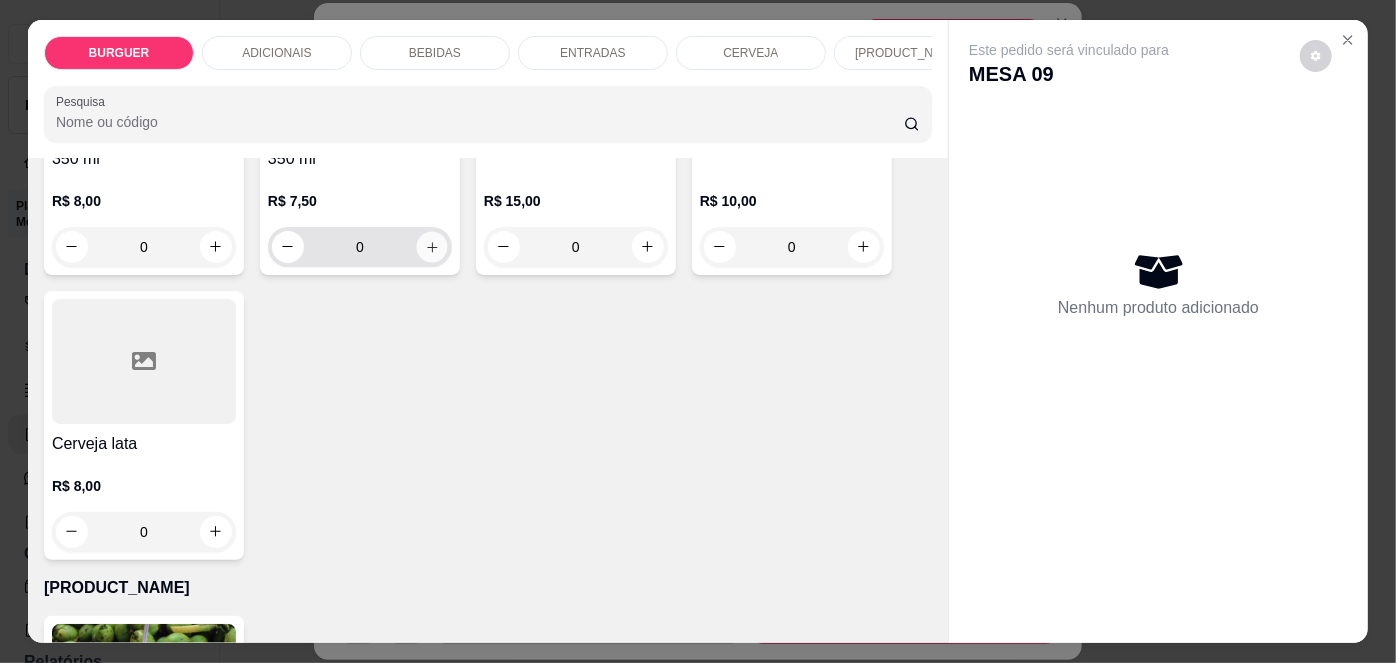 click at bounding box center [431, 246] 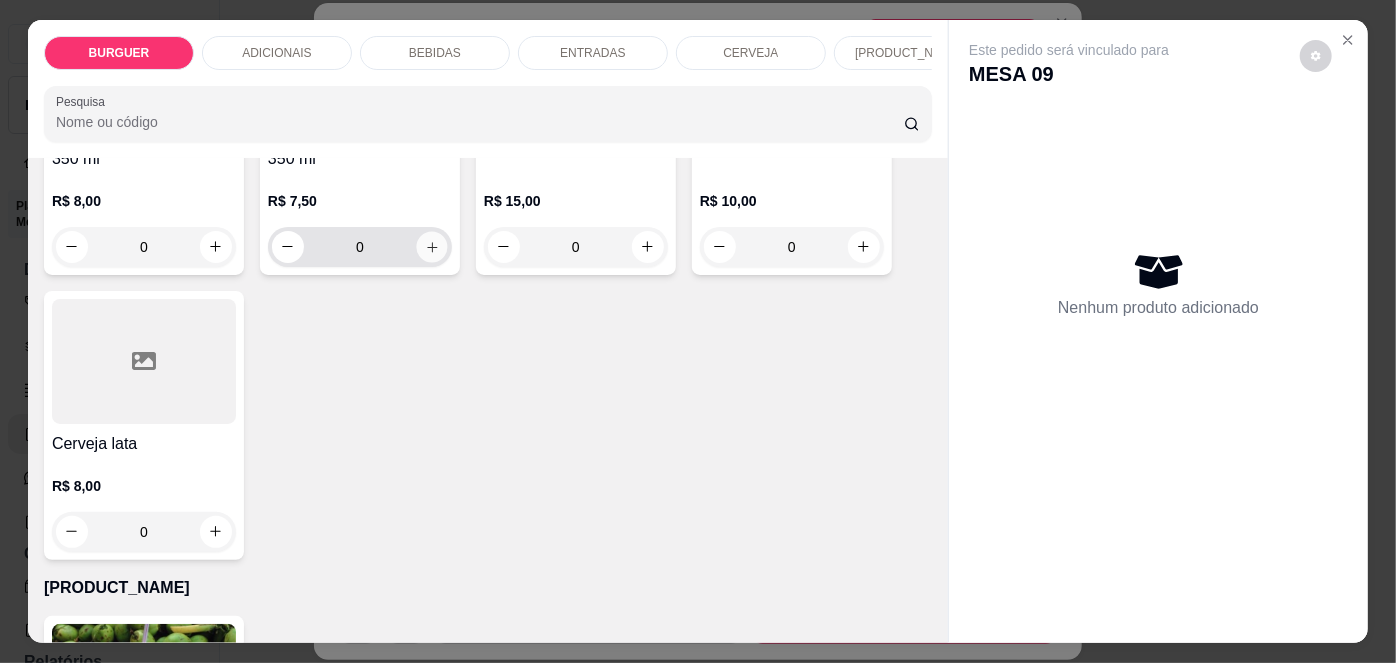 type on "1" 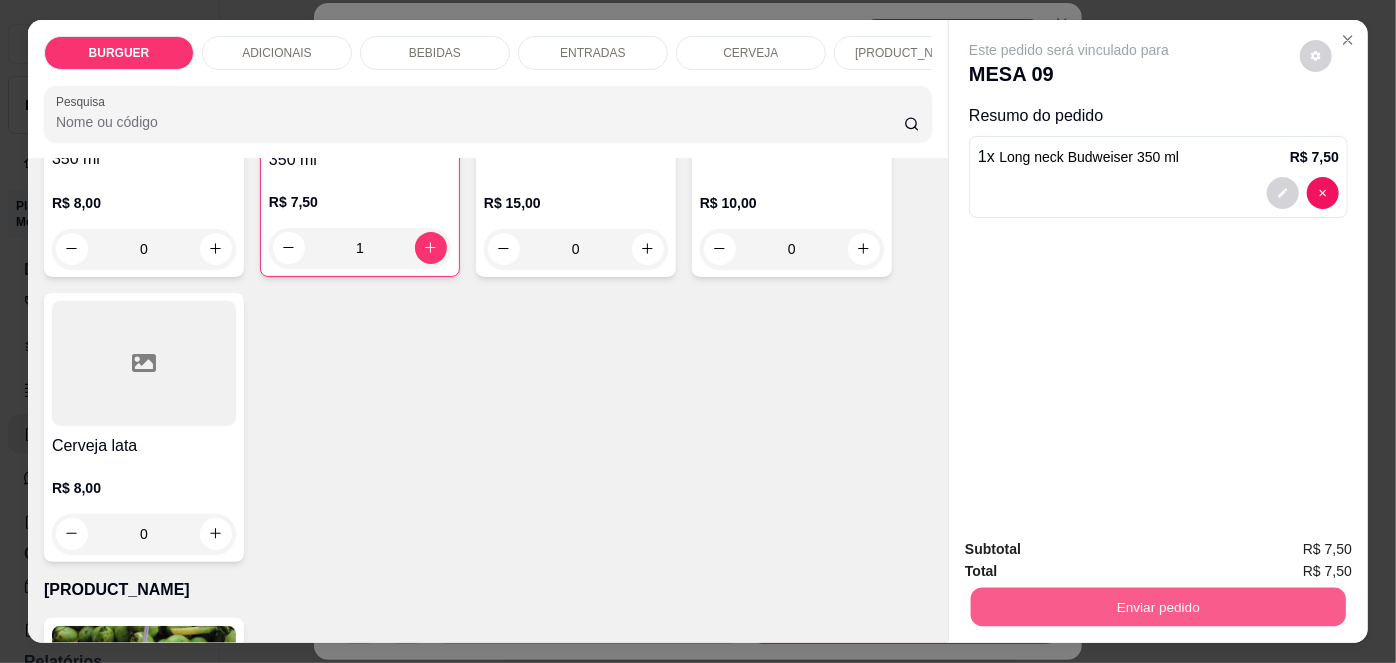 click on "Enviar pedido" at bounding box center [1158, 607] 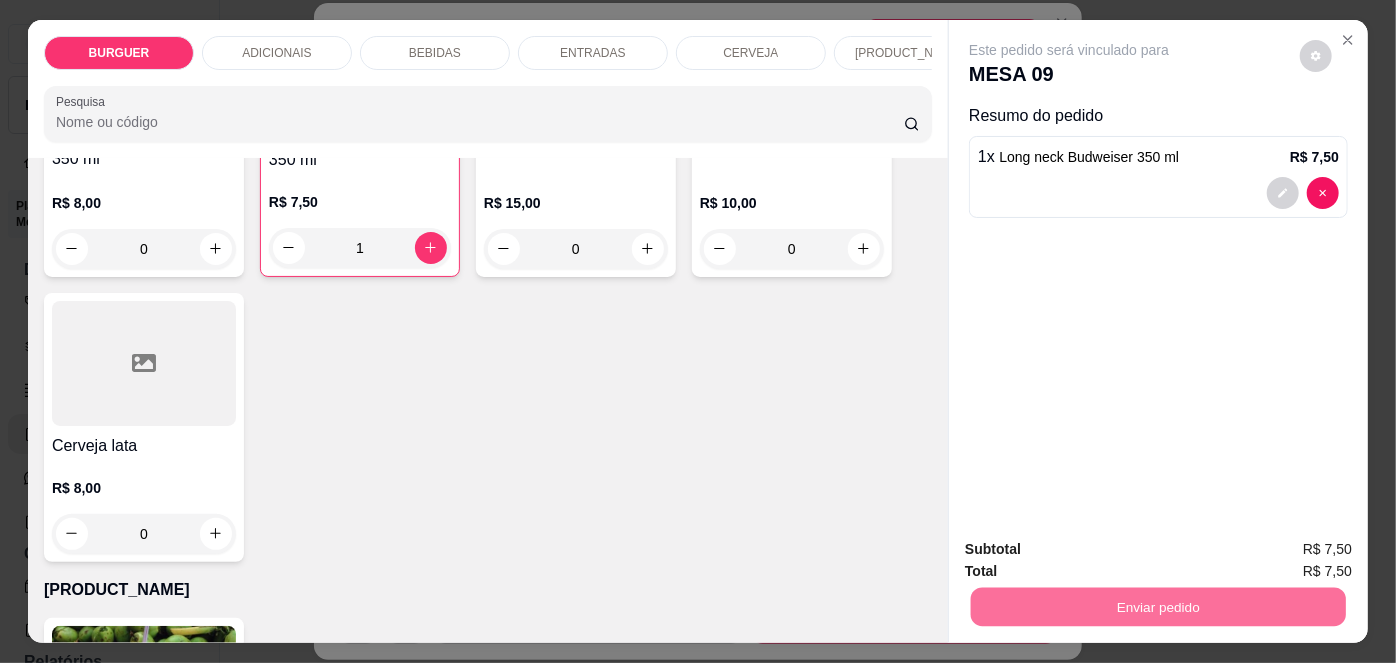 click on "Não registrar e enviar pedido" at bounding box center [1091, 551] 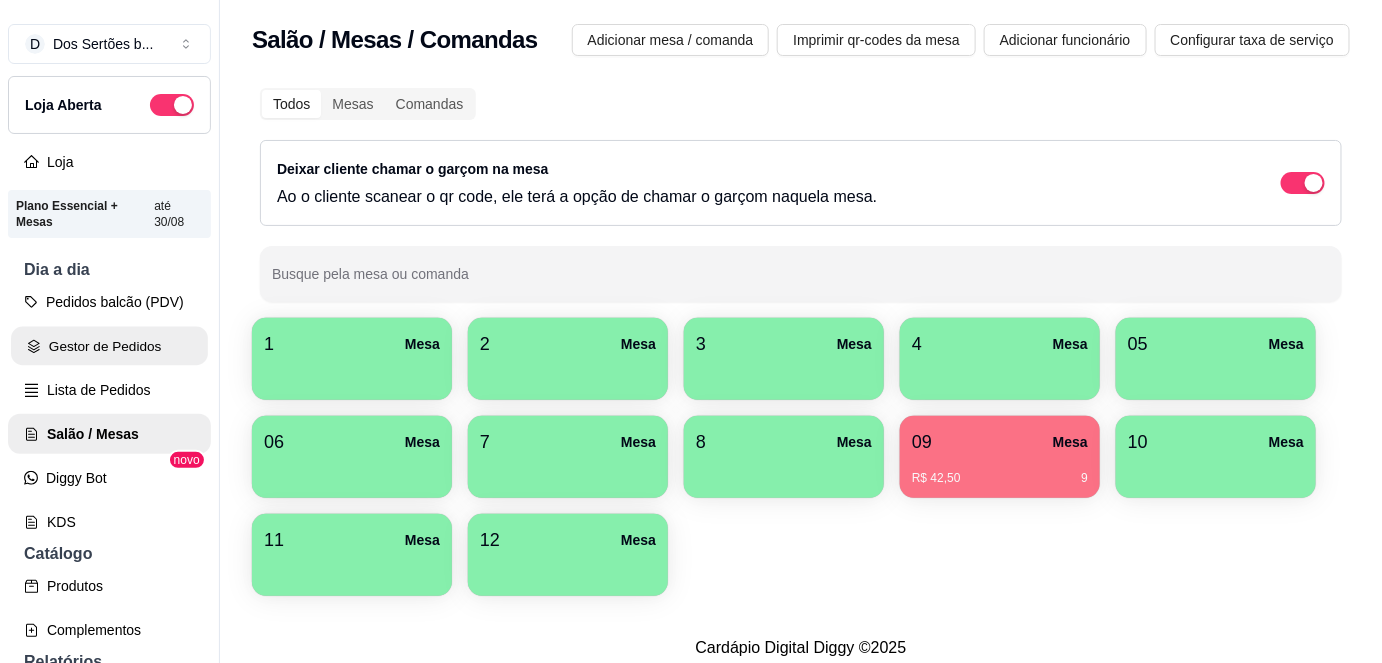 click on "Gestor de Pedidos" at bounding box center (109, 346) 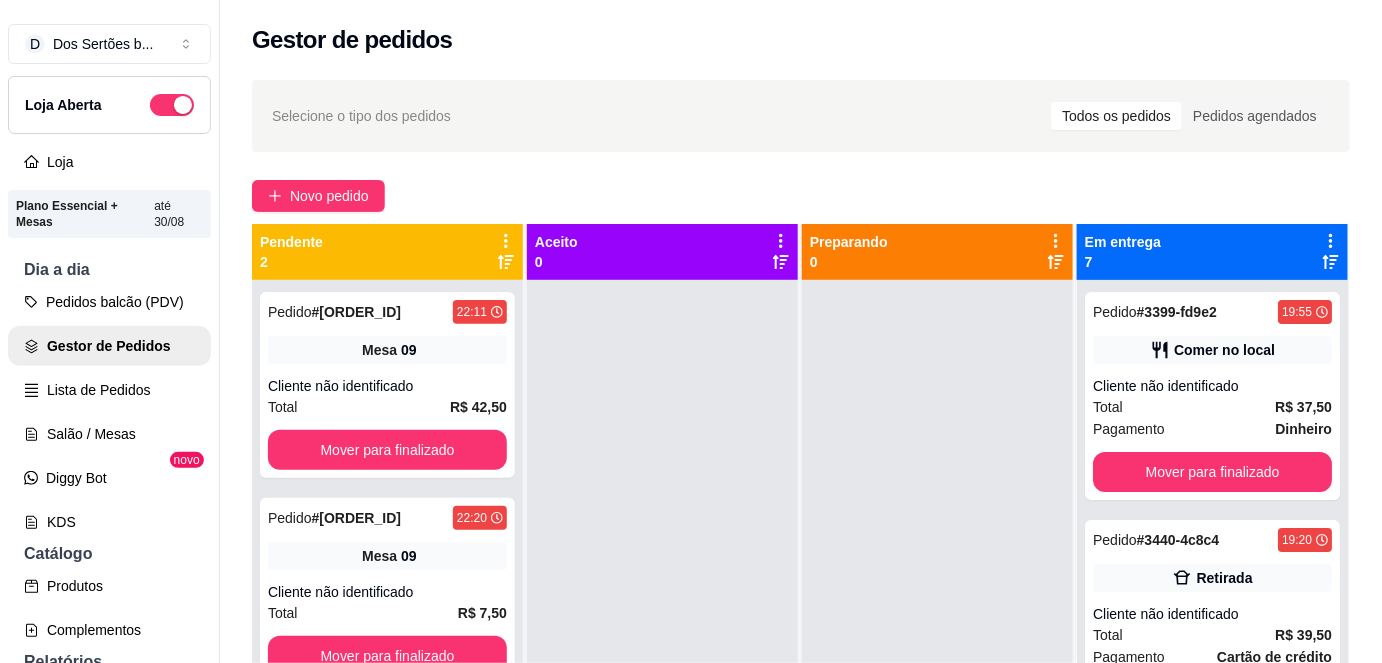scroll, scrollTop: 56, scrollLeft: 0, axis: vertical 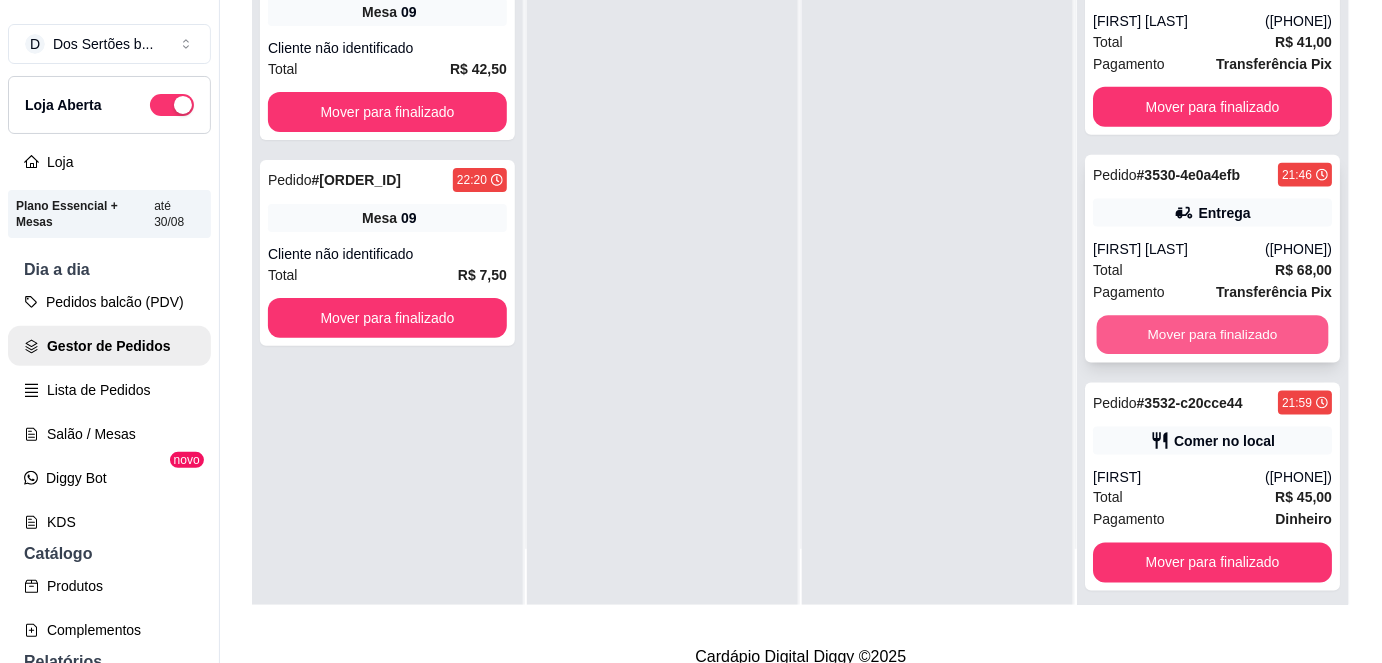 click on "Mover para finalizado" at bounding box center (1213, 335) 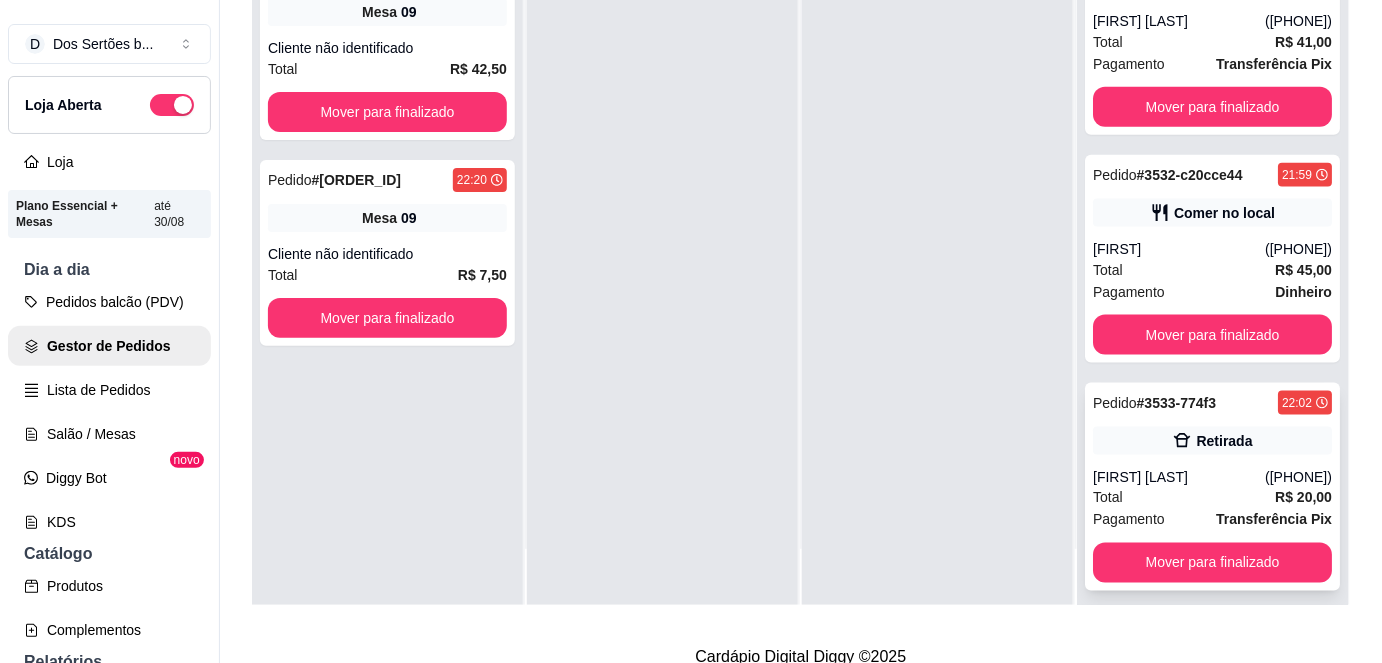 click 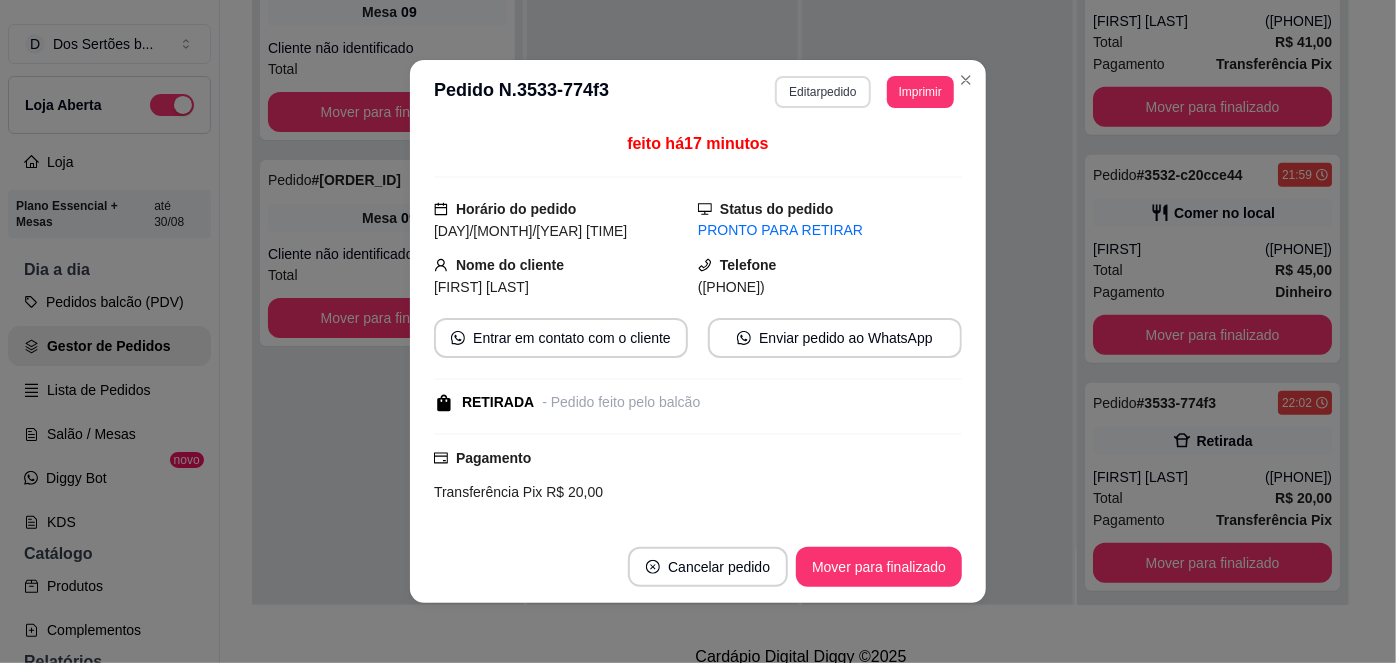 click on "Editar  pedido" at bounding box center [822, 92] 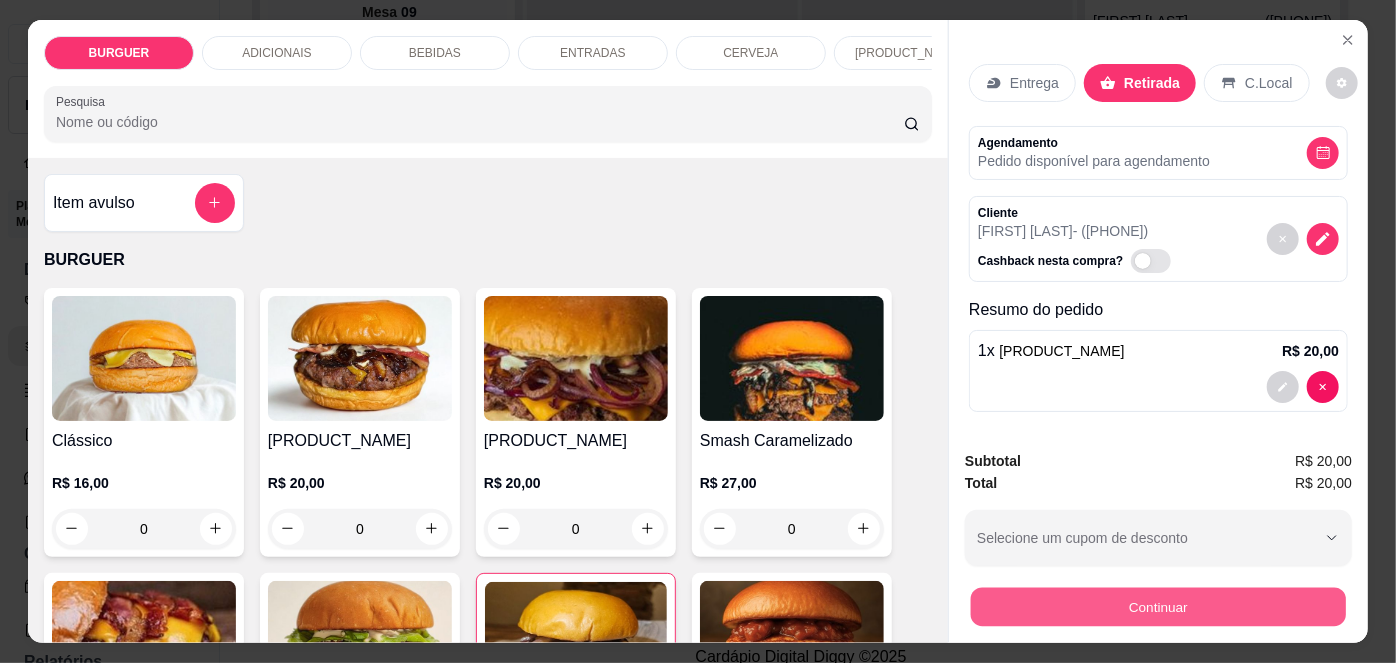click on "Continuar" at bounding box center [1158, 607] 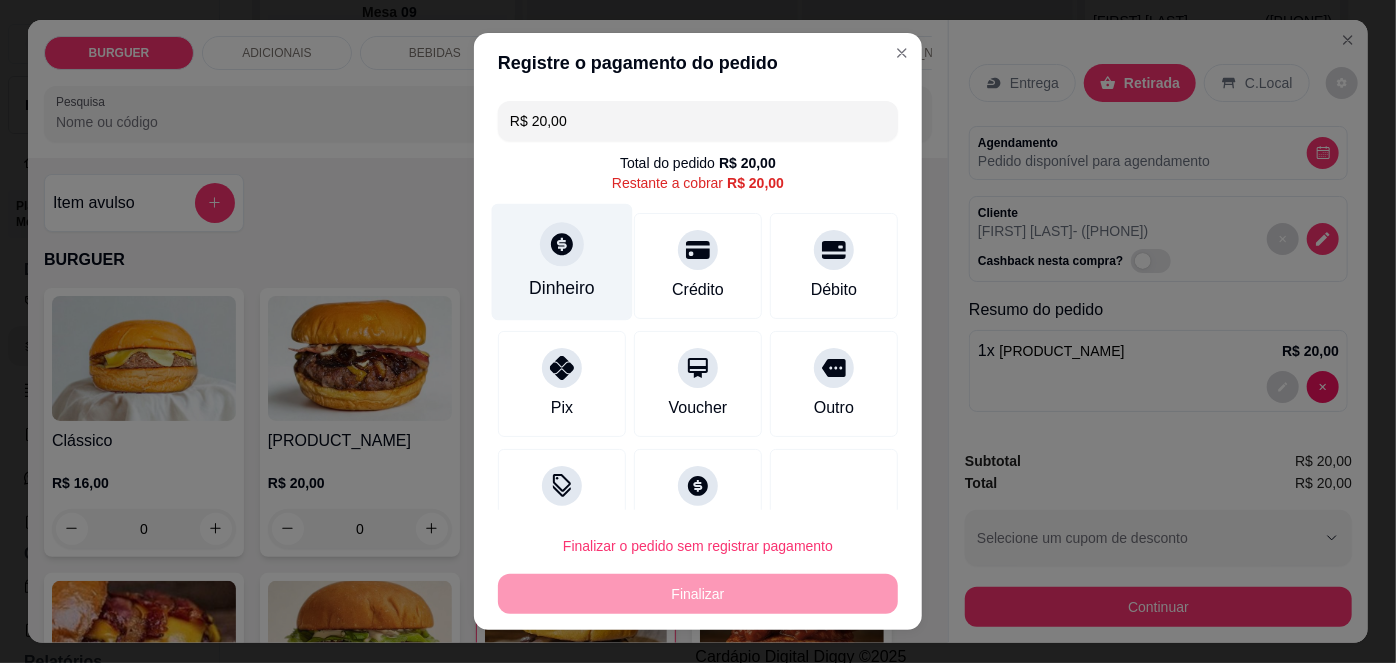 click on "Dinheiro" at bounding box center [562, 262] 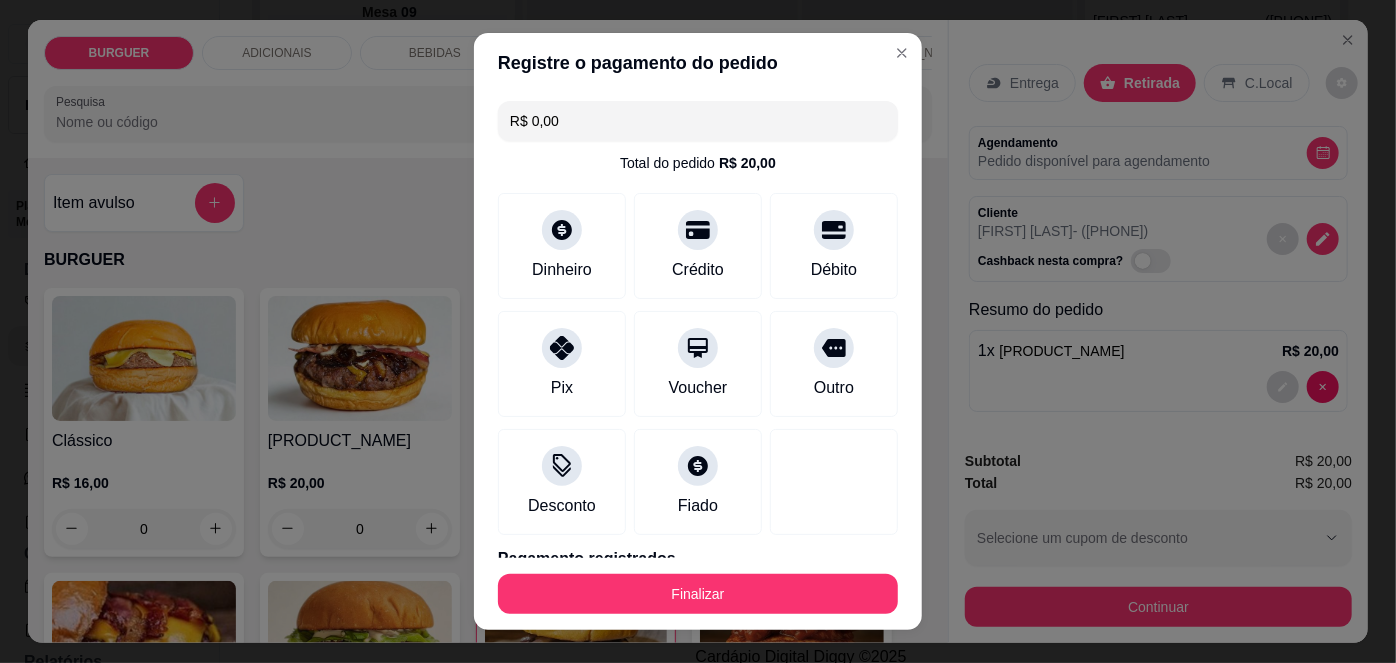type on "R$ 0,00" 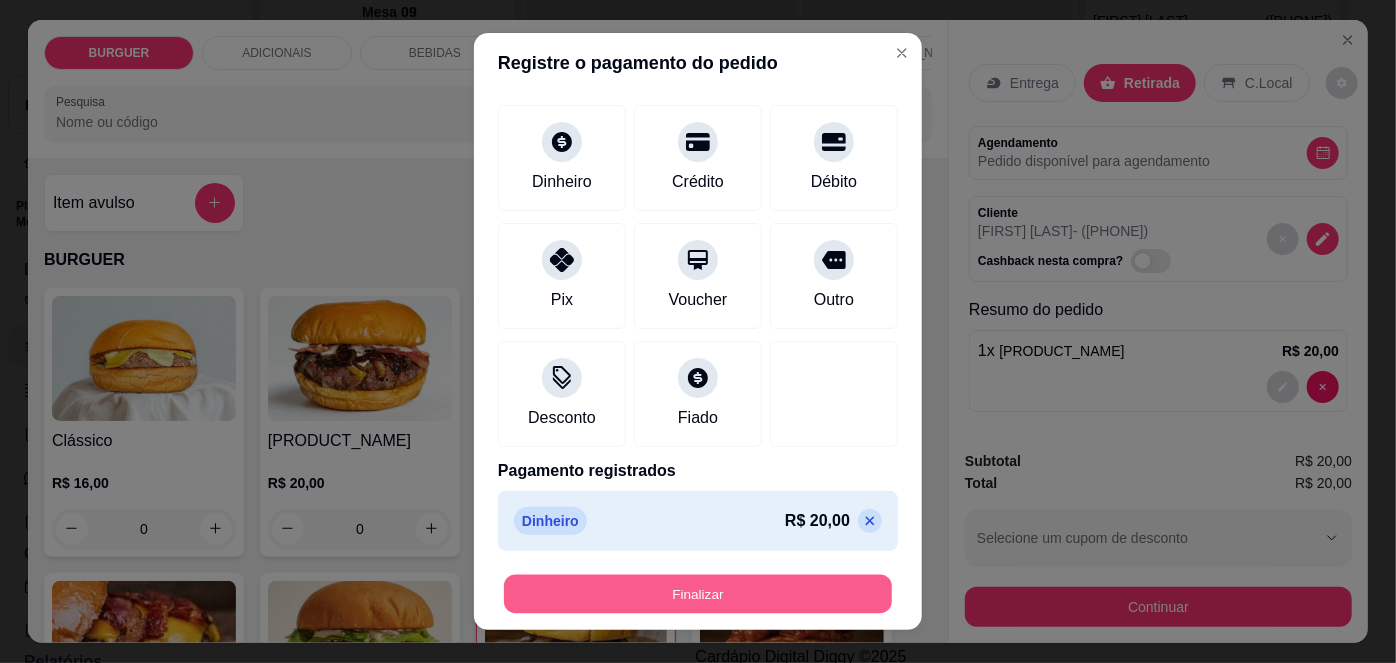 click on "Finalizar" at bounding box center [698, 593] 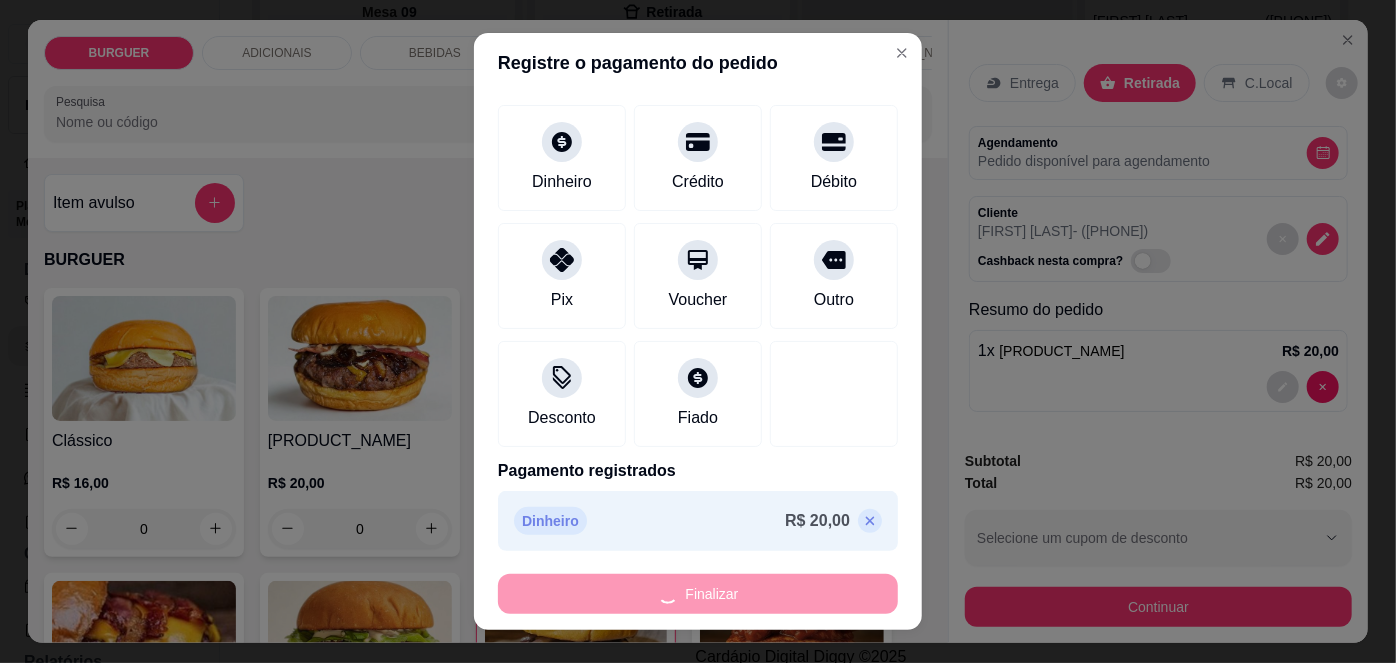 type on "0" 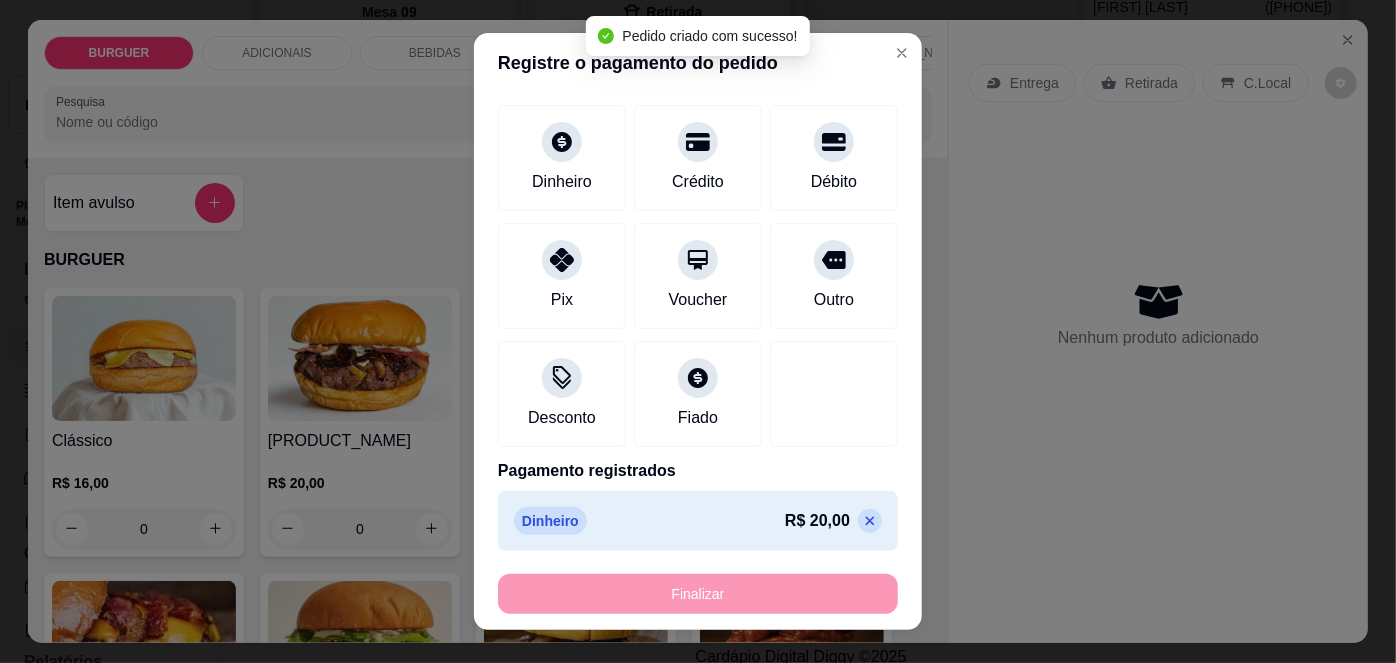 scroll, scrollTop: 517, scrollLeft: 0, axis: vertical 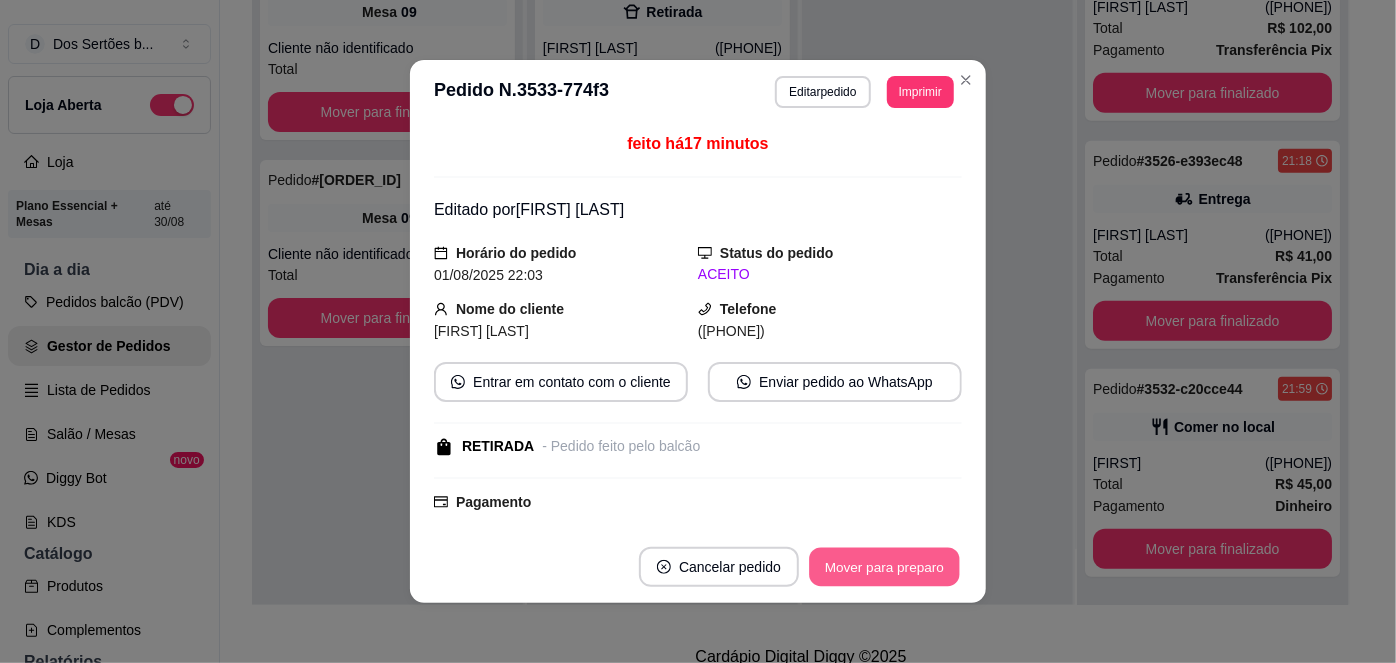 click on "Mover para preparo" at bounding box center [884, 567] 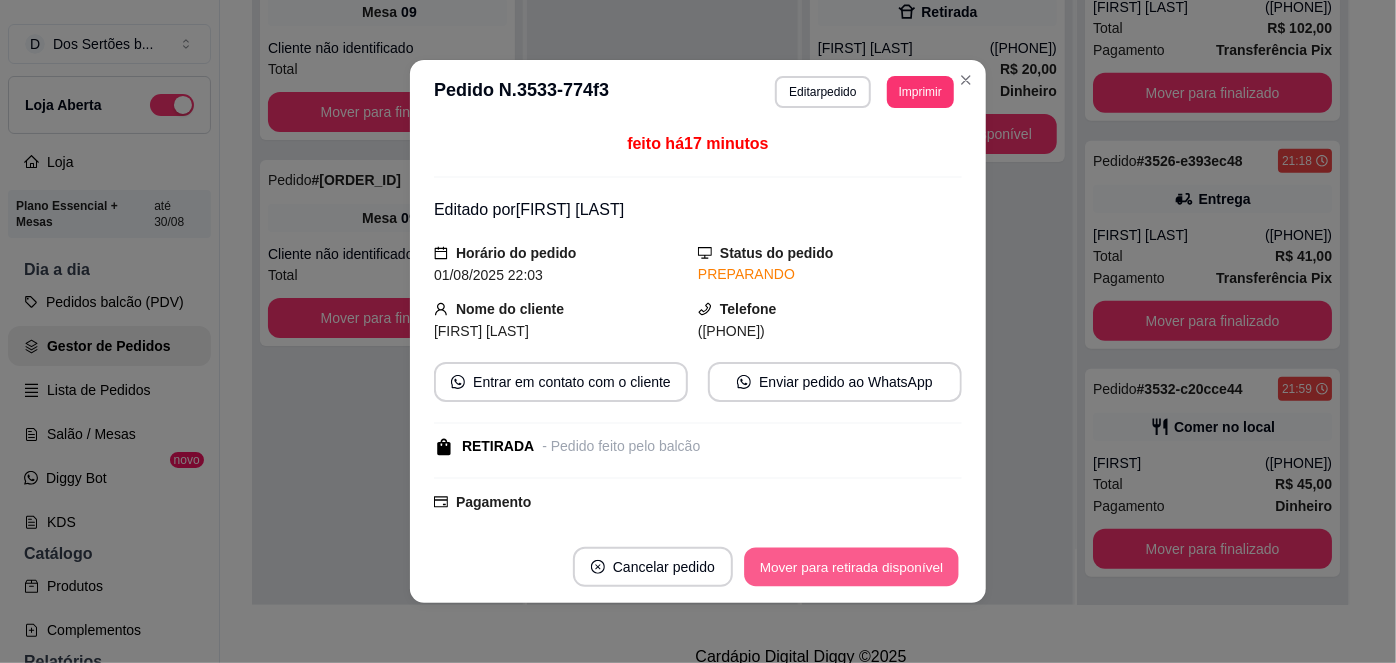 click on "Mover para retirada disponível" at bounding box center [851, 567] 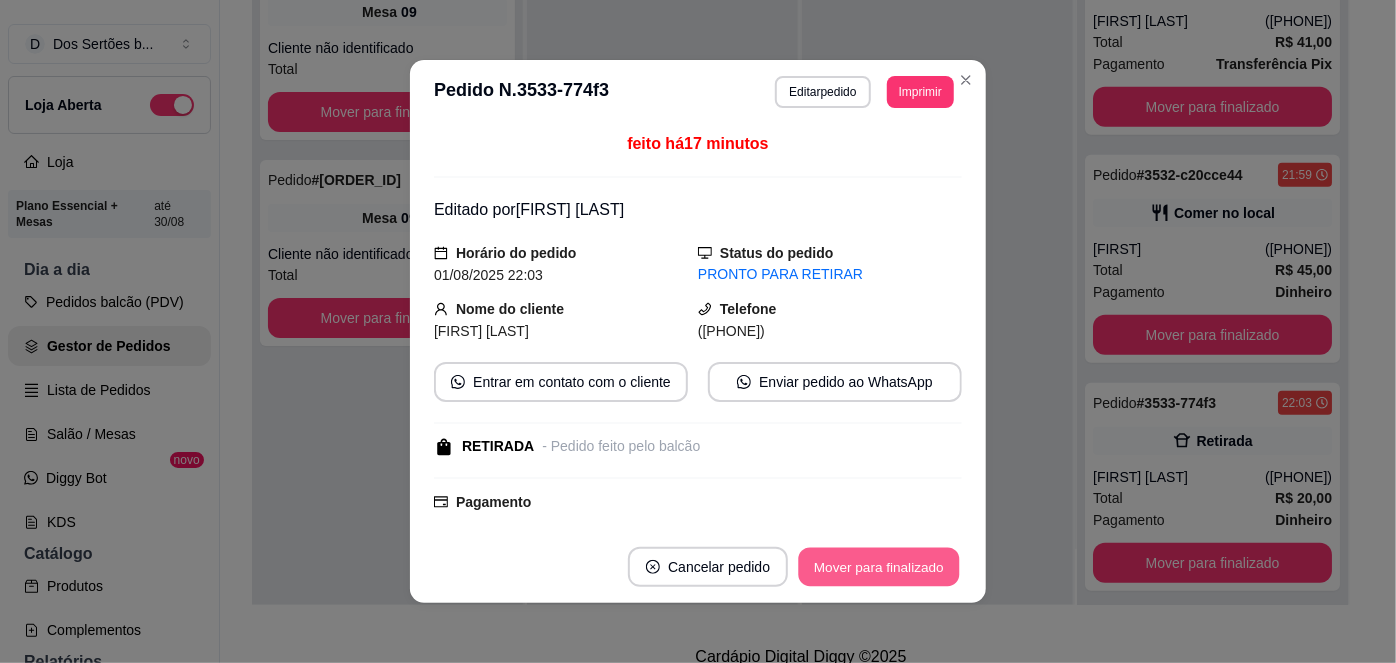 click on "Mover para finalizado" at bounding box center [879, 567] 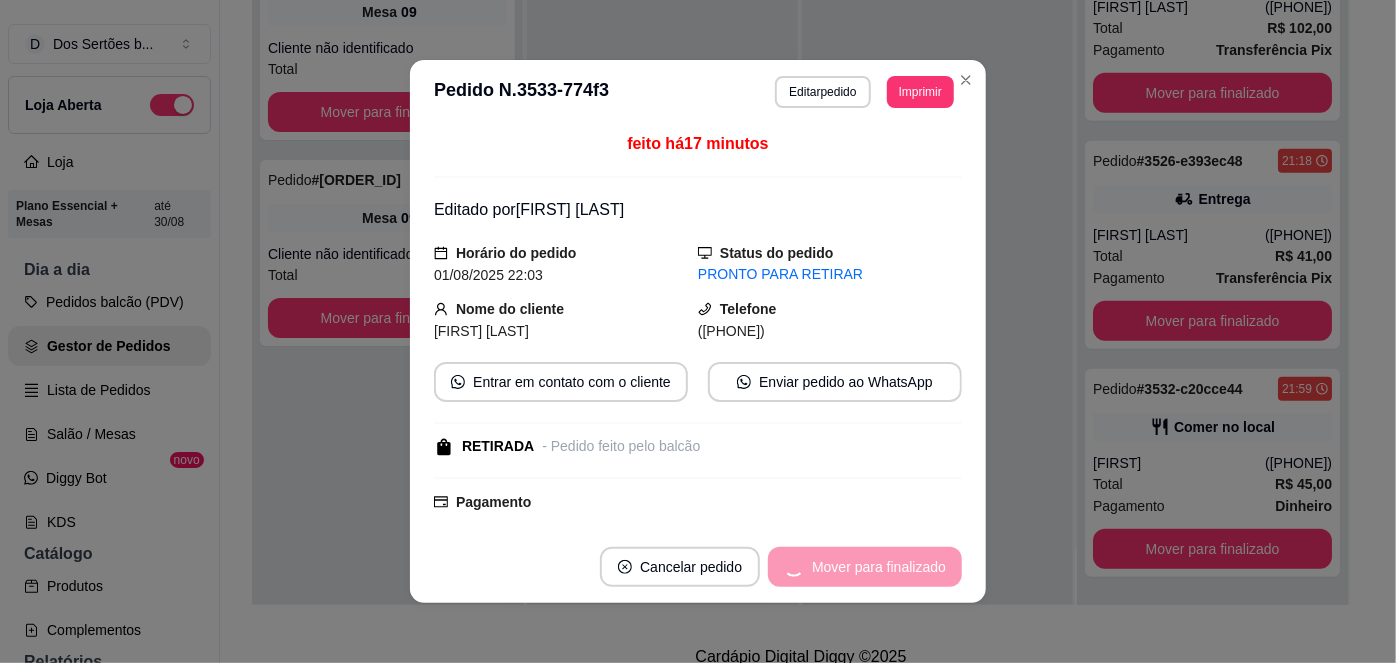 scroll, scrollTop: 517, scrollLeft: 0, axis: vertical 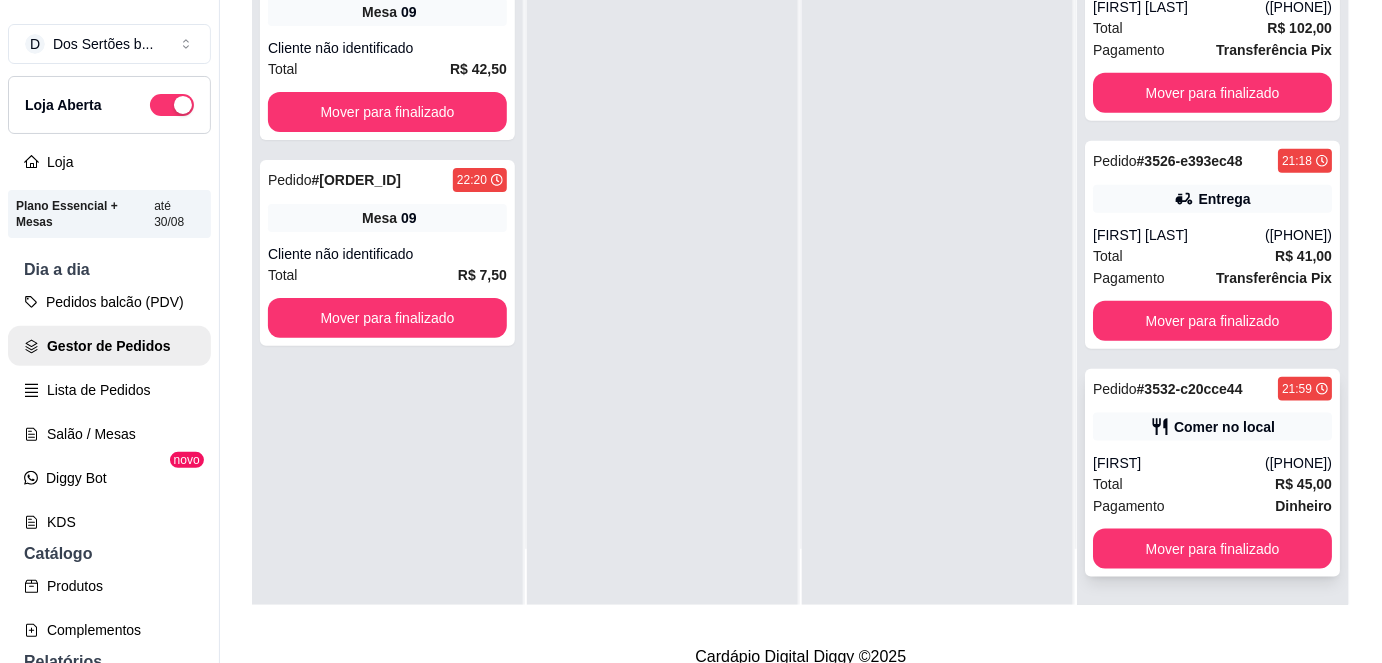 click on "Pedido  # 3532-c20cce44 21:59 Comer no local Mônica  (86) 99528-9903 Total R$ 45,00 Pagamento Dinheiro Mover para finalizado" at bounding box center [1212, 473] 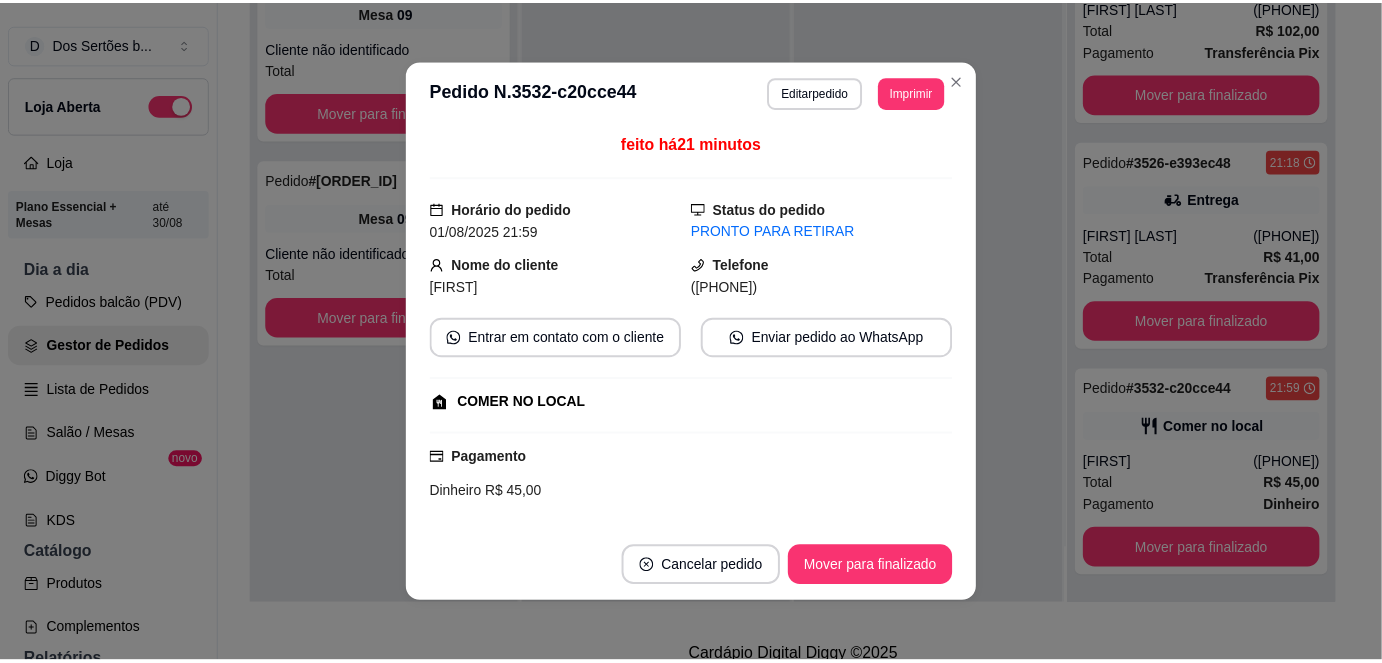 scroll, scrollTop: 227, scrollLeft: 0, axis: vertical 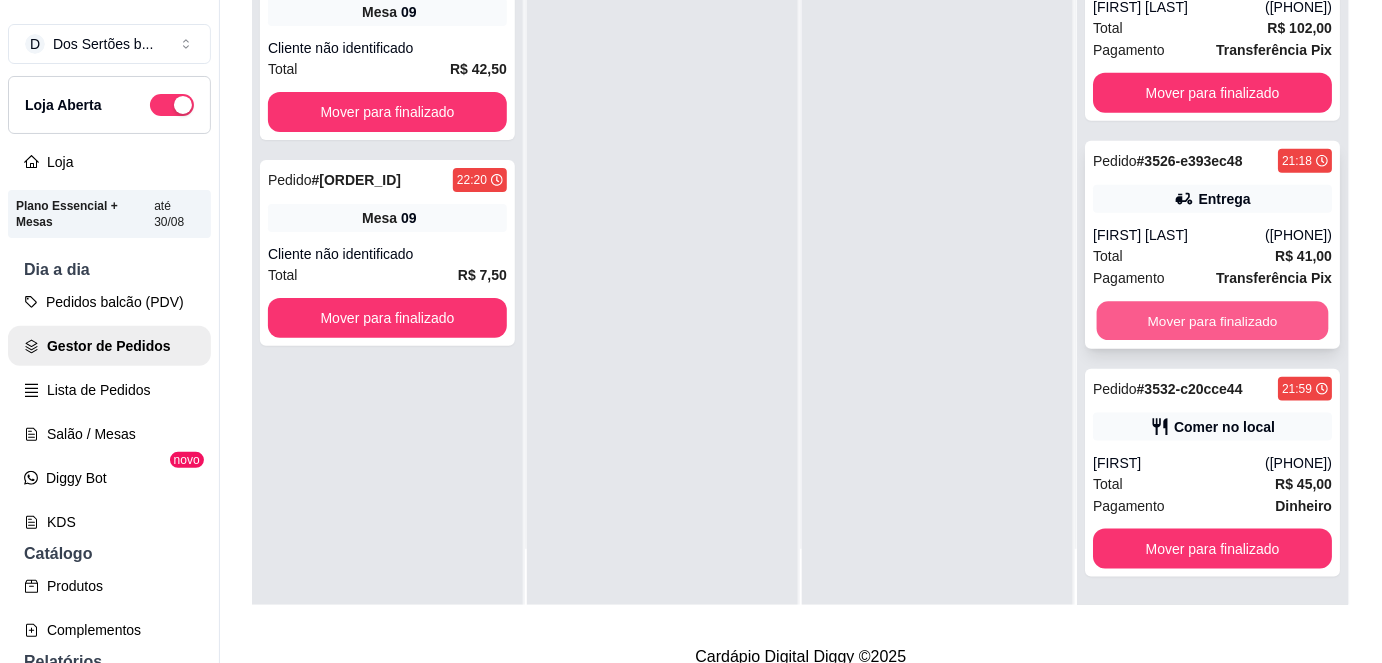 click on "Mover para finalizado" at bounding box center (1213, 321) 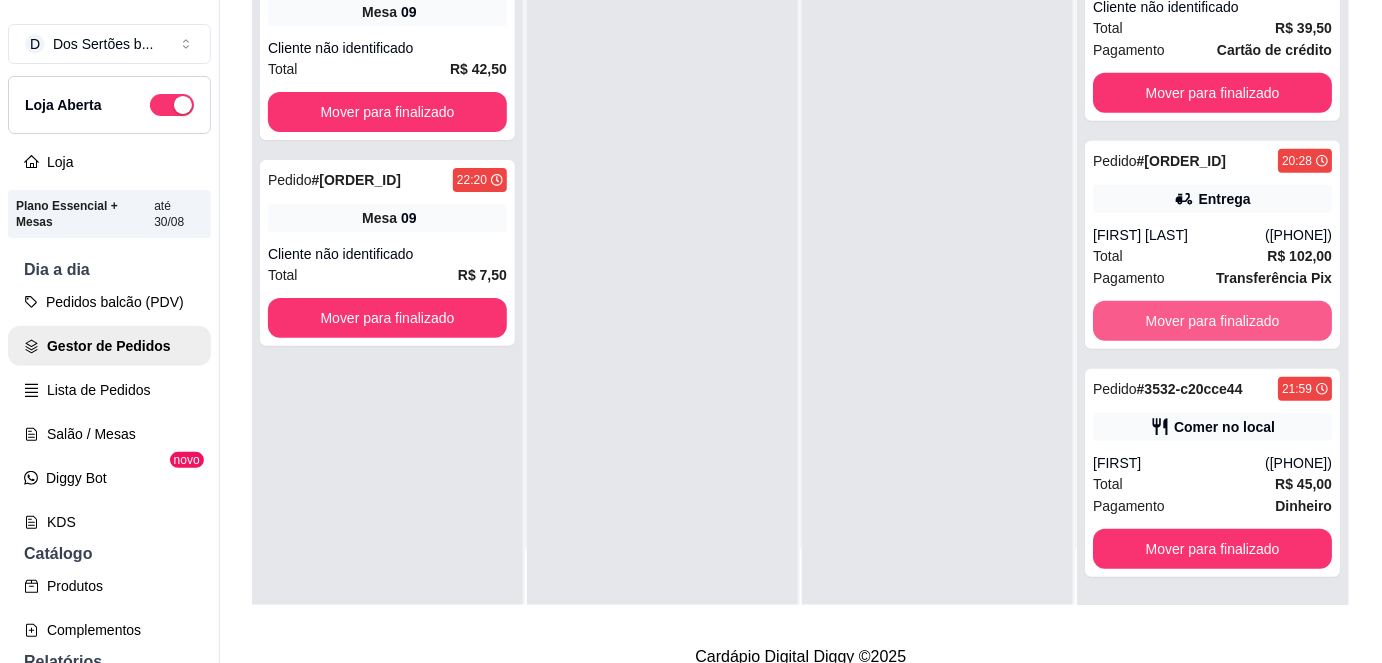 scroll, scrollTop: 269, scrollLeft: 0, axis: vertical 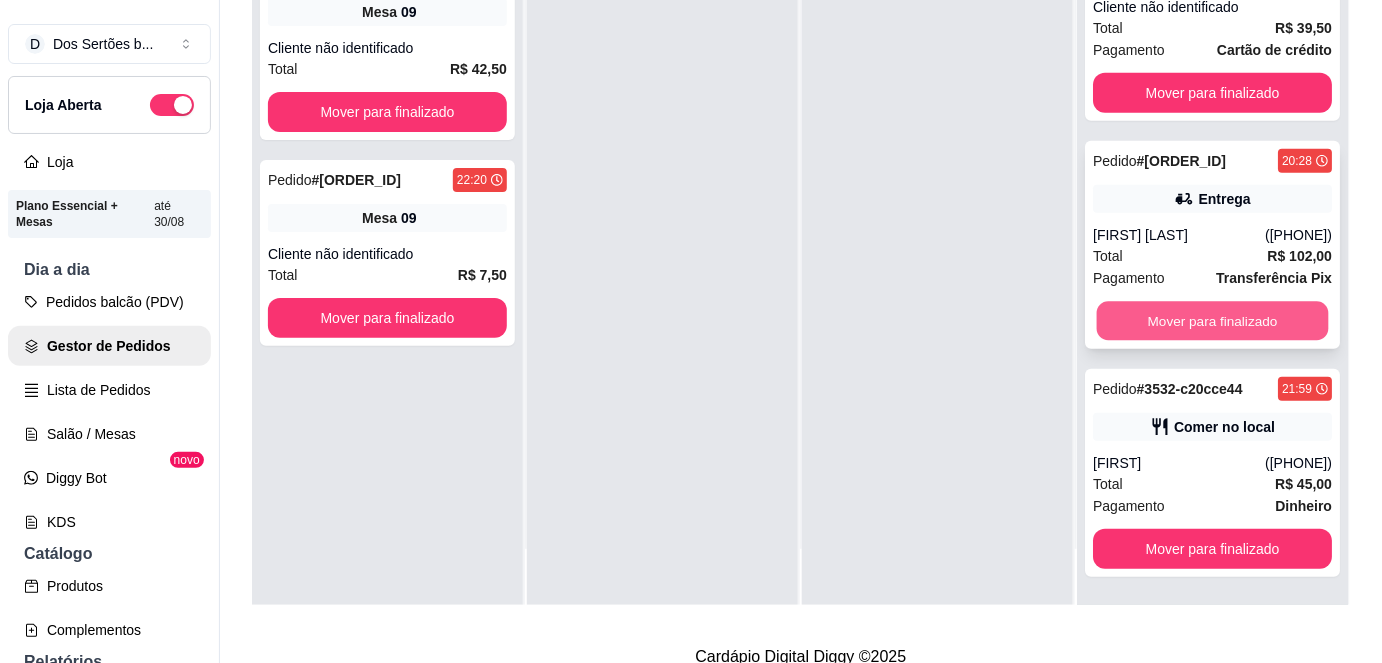 click on "Mover para finalizado" at bounding box center (1213, 321) 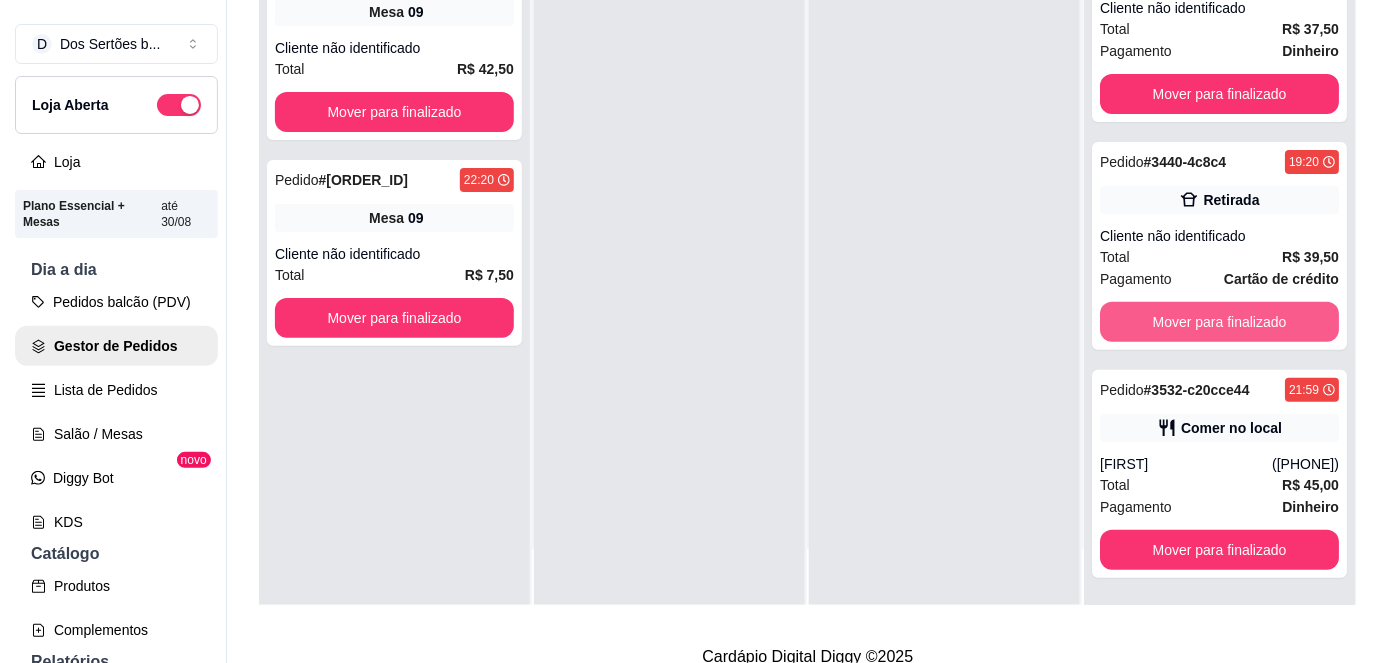scroll, scrollTop: 40, scrollLeft: 0, axis: vertical 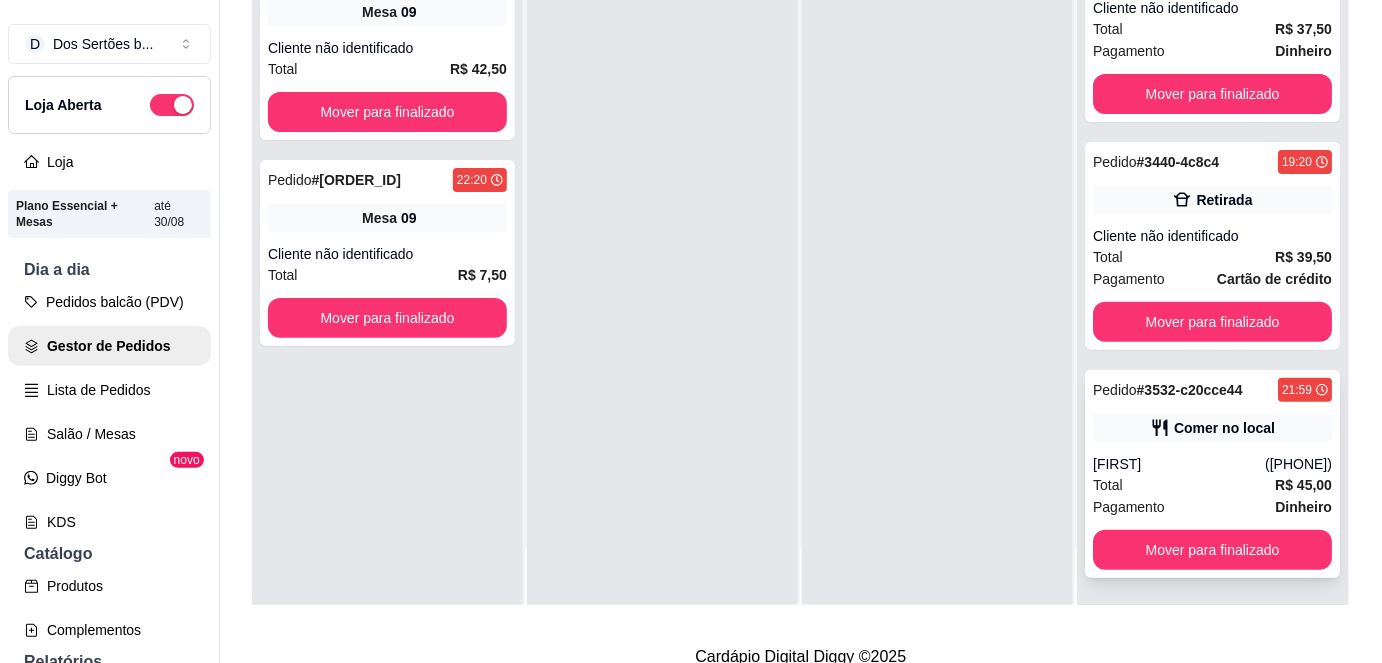 click on "([AREA]) [PHONE]" at bounding box center (1298, 464) 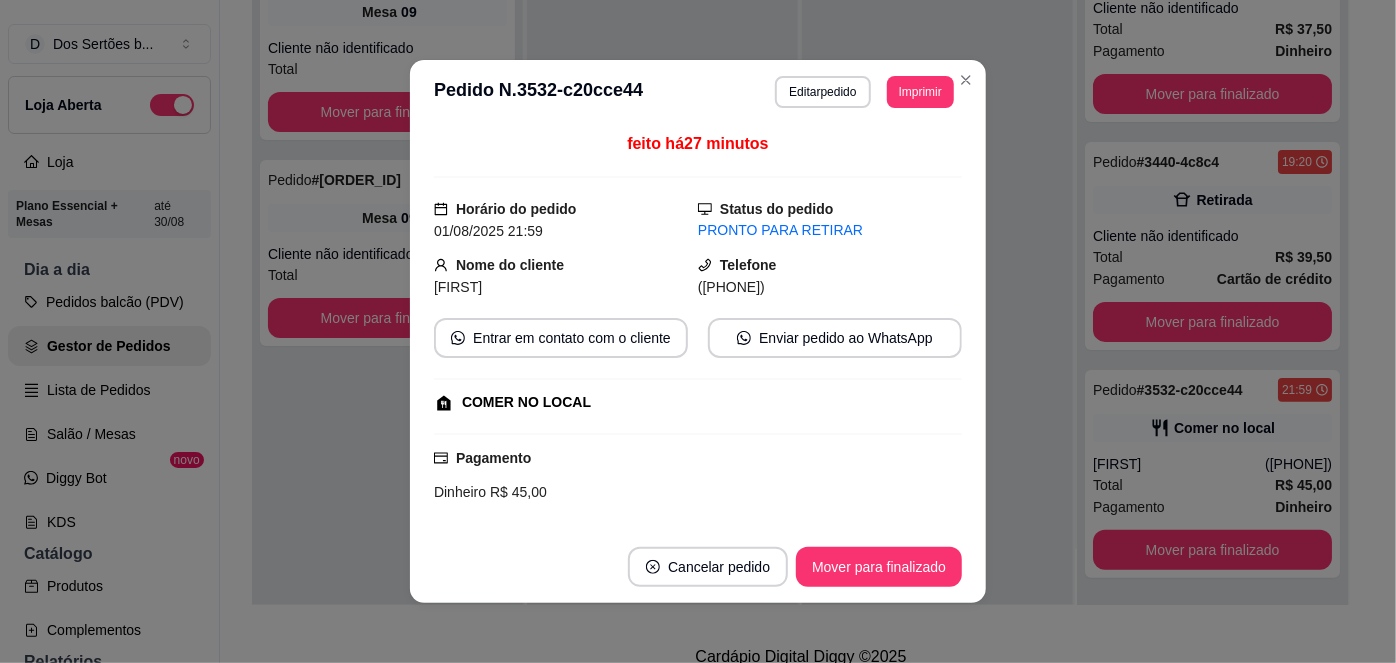 scroll, scrollTop: 227, scrollLeft: 0, axis: vertical 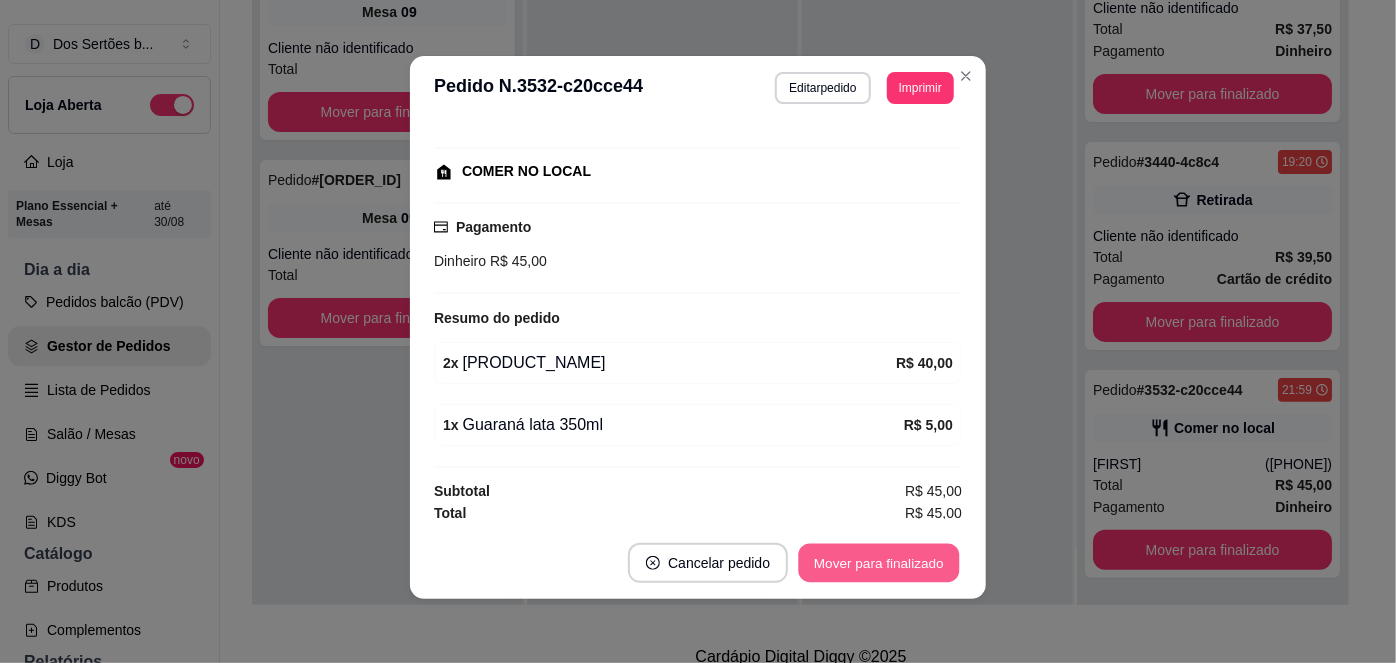 click on "Mover para finalizado" at bounding box center [879, 563] 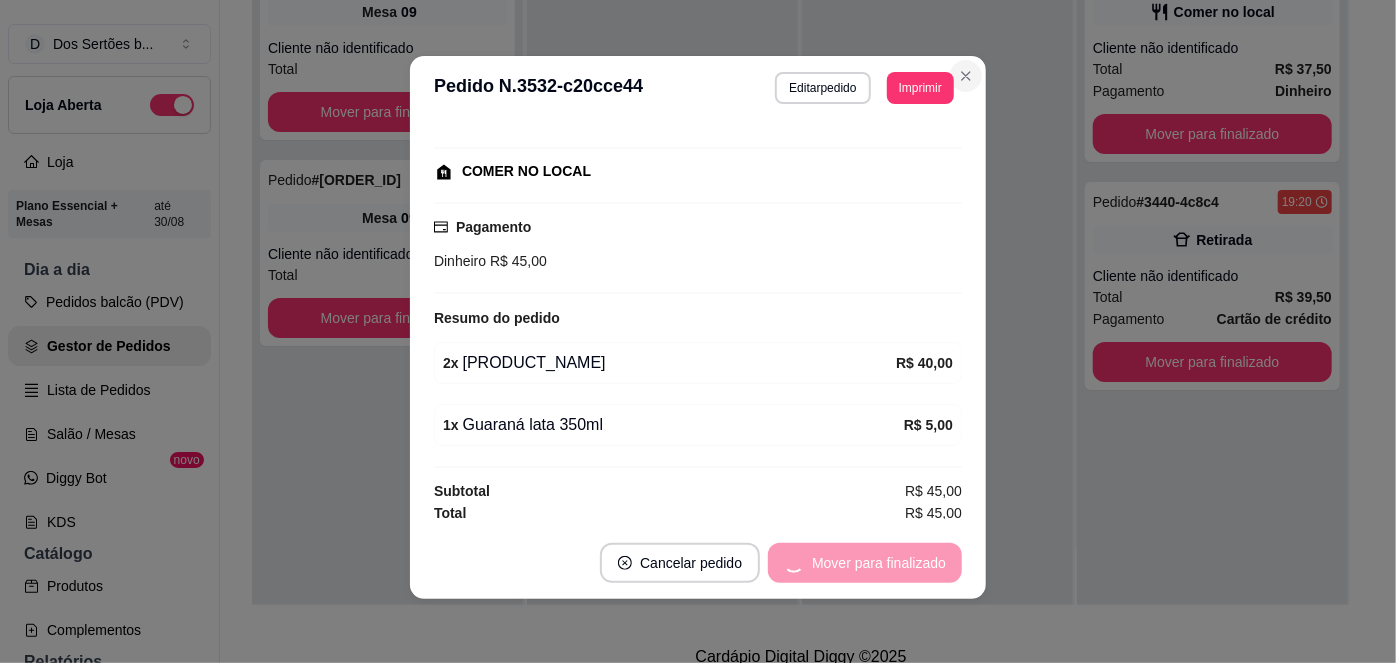scroll, scrollTop: 0, scrollLeft: 0, axis: both 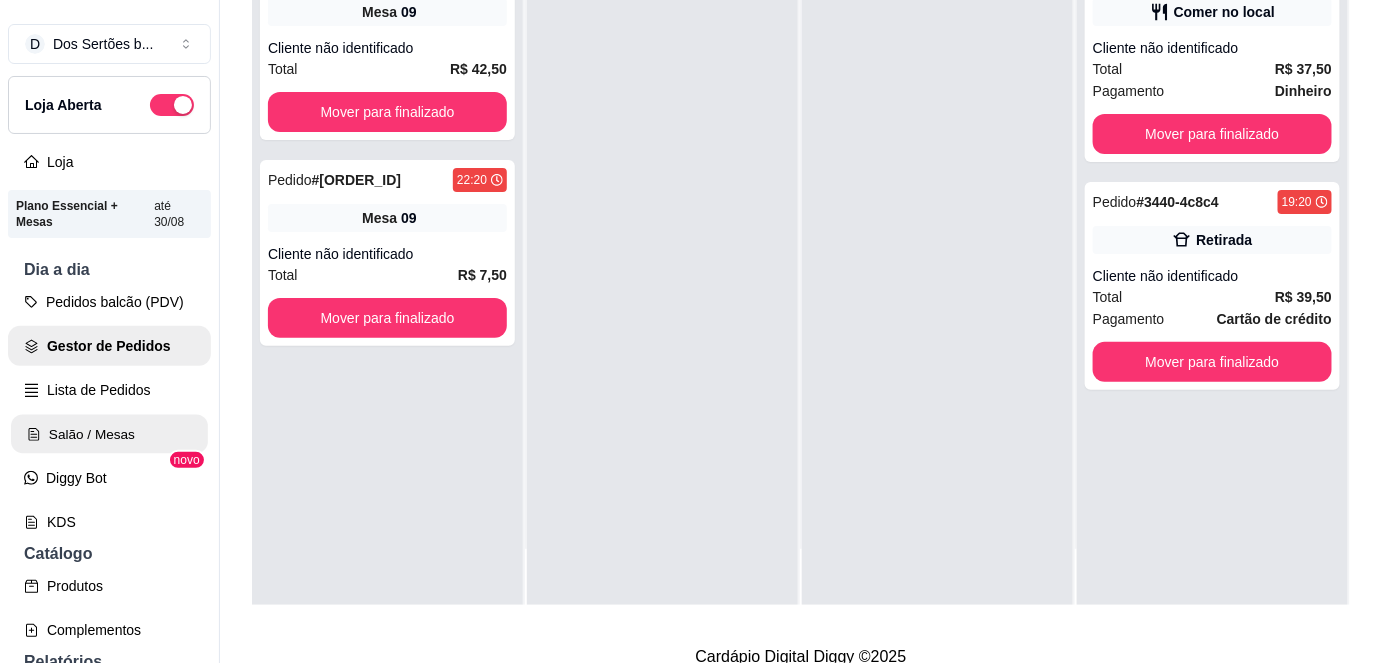 click on "Salão / Mesas" at bounding box center (109, 434) 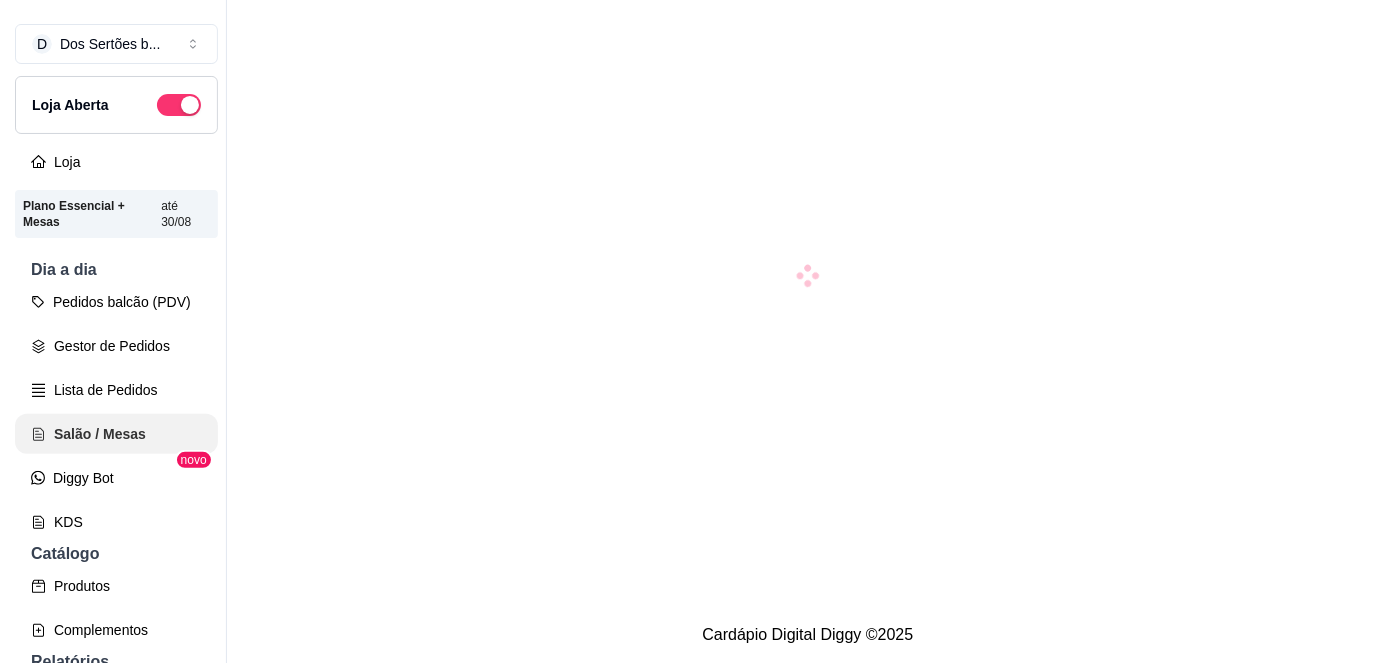 scroll, scrollTop: 0, scrollLeft: 0, axis: both 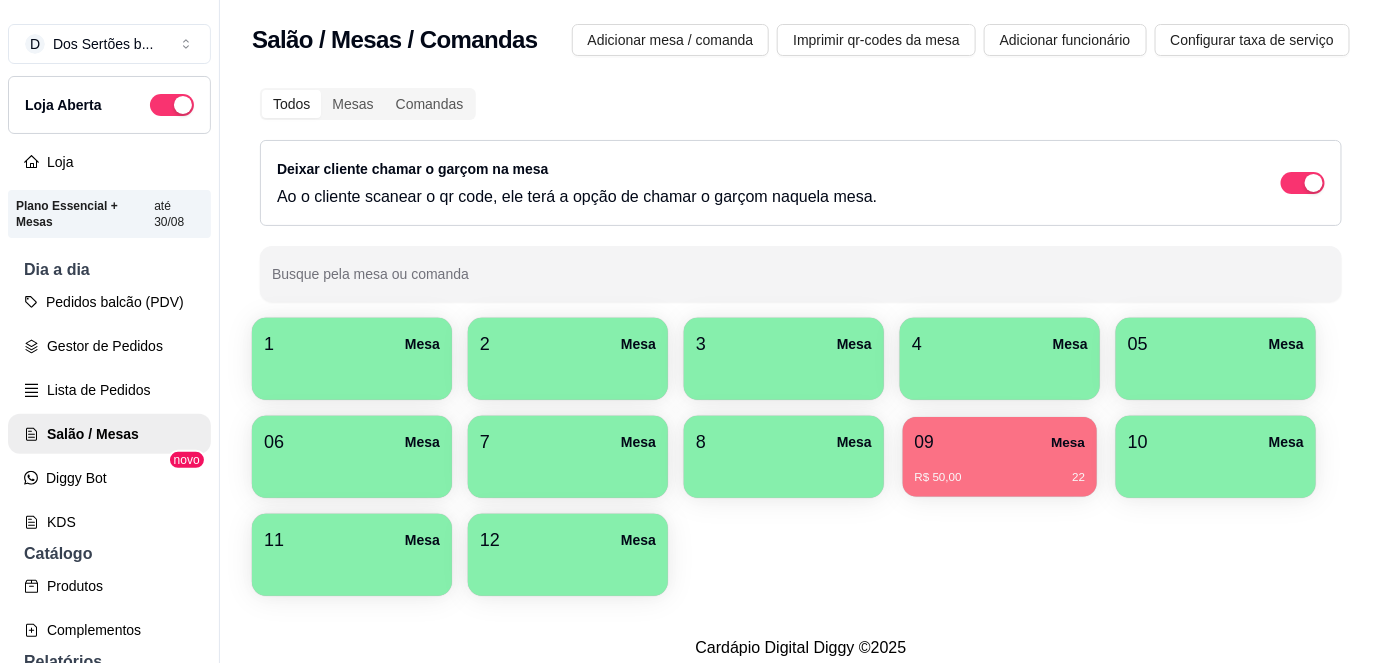 click on "09 Mesa" at bounding box center (1000, 442) 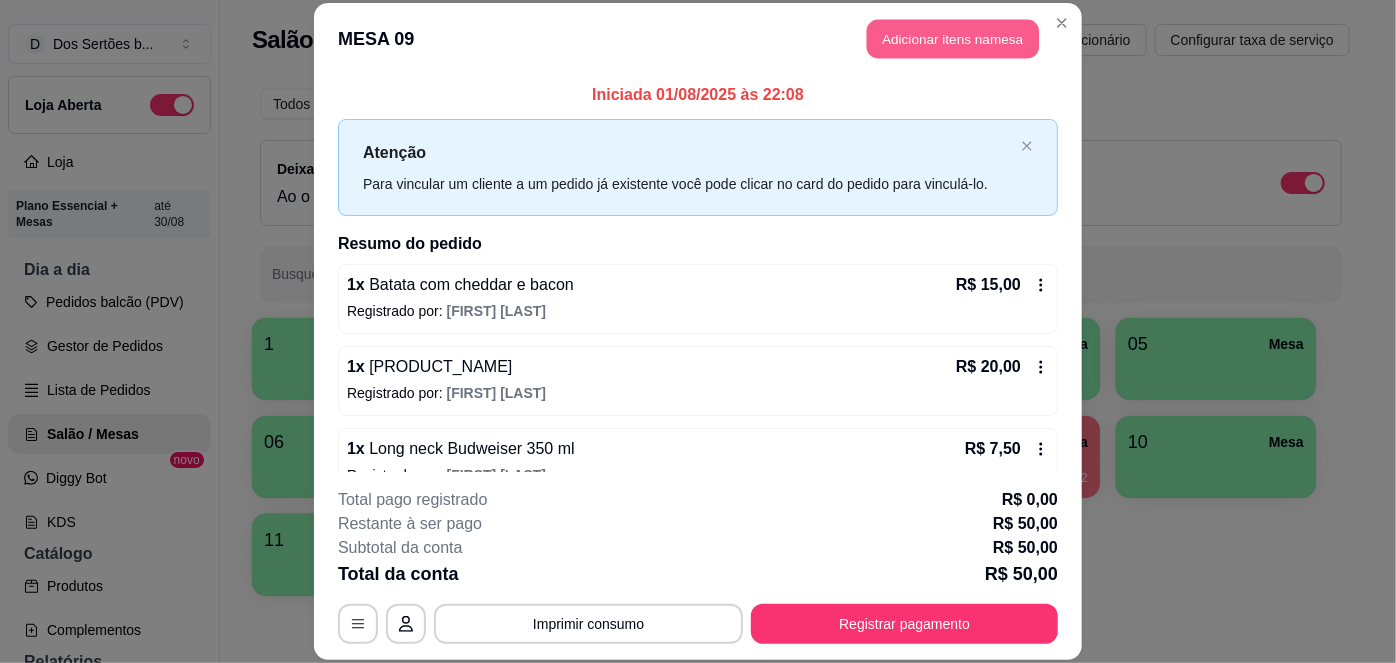 click on "Adicionar itens na  mesa" at bounding box center [953, 39] 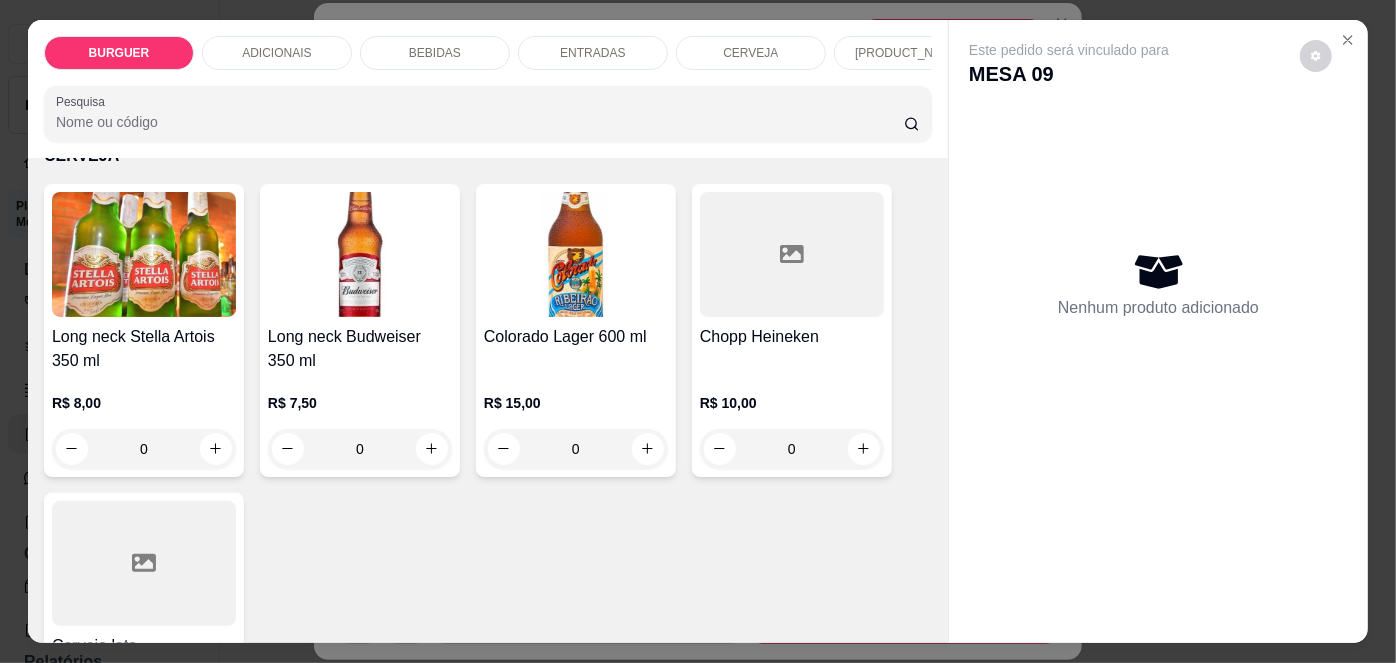 scroll, scrollTop: 3162, scrollLeft: 0, axis: vertical 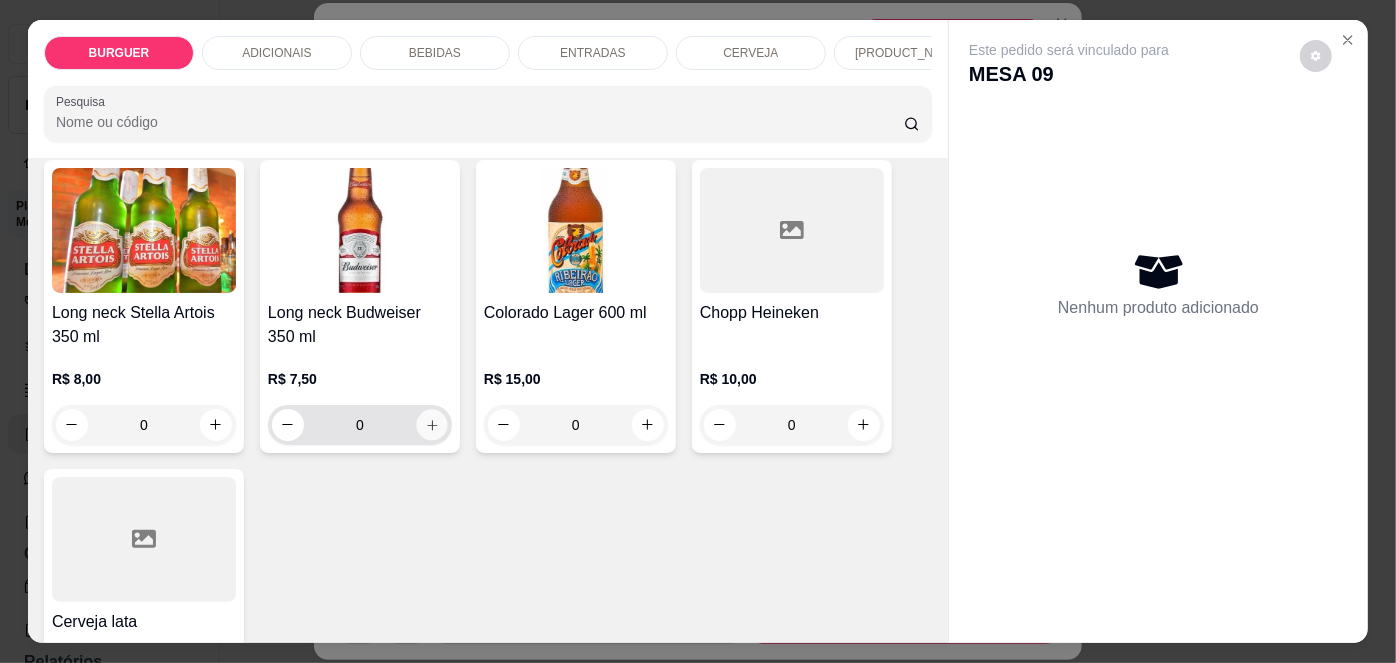 click 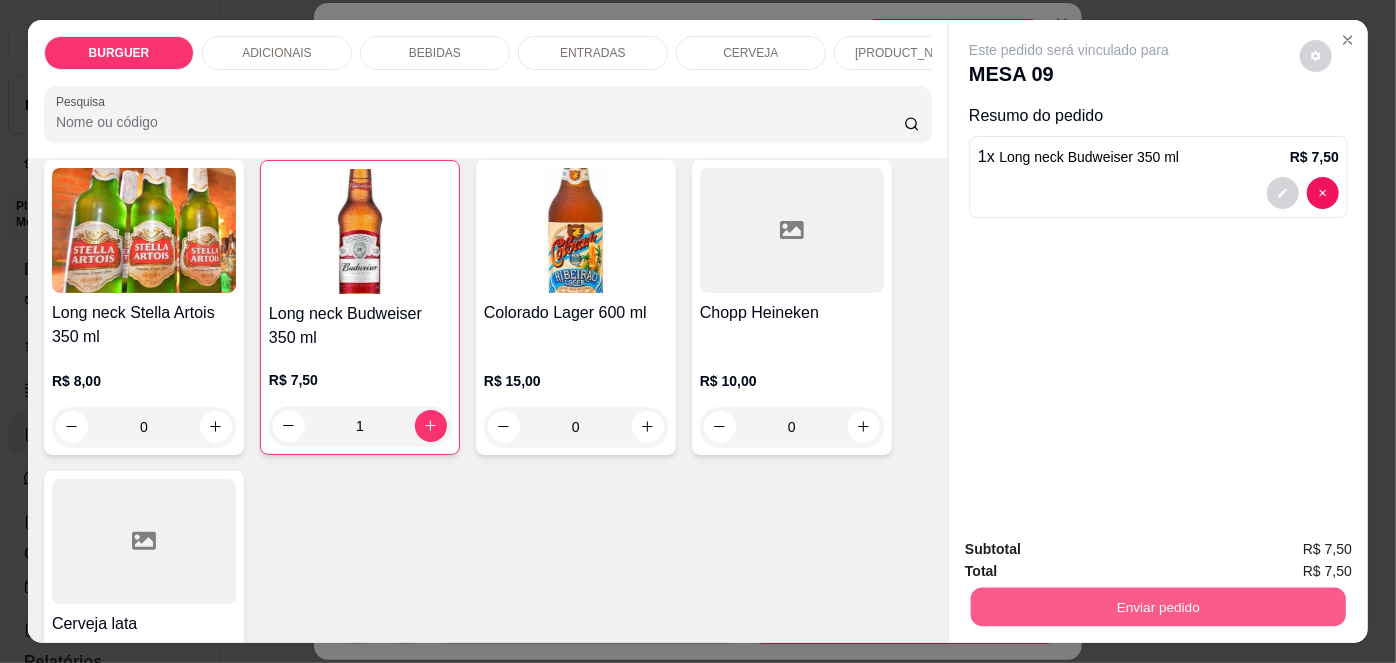 click on "Enviar pedido" at bounding box center (1158, 607) 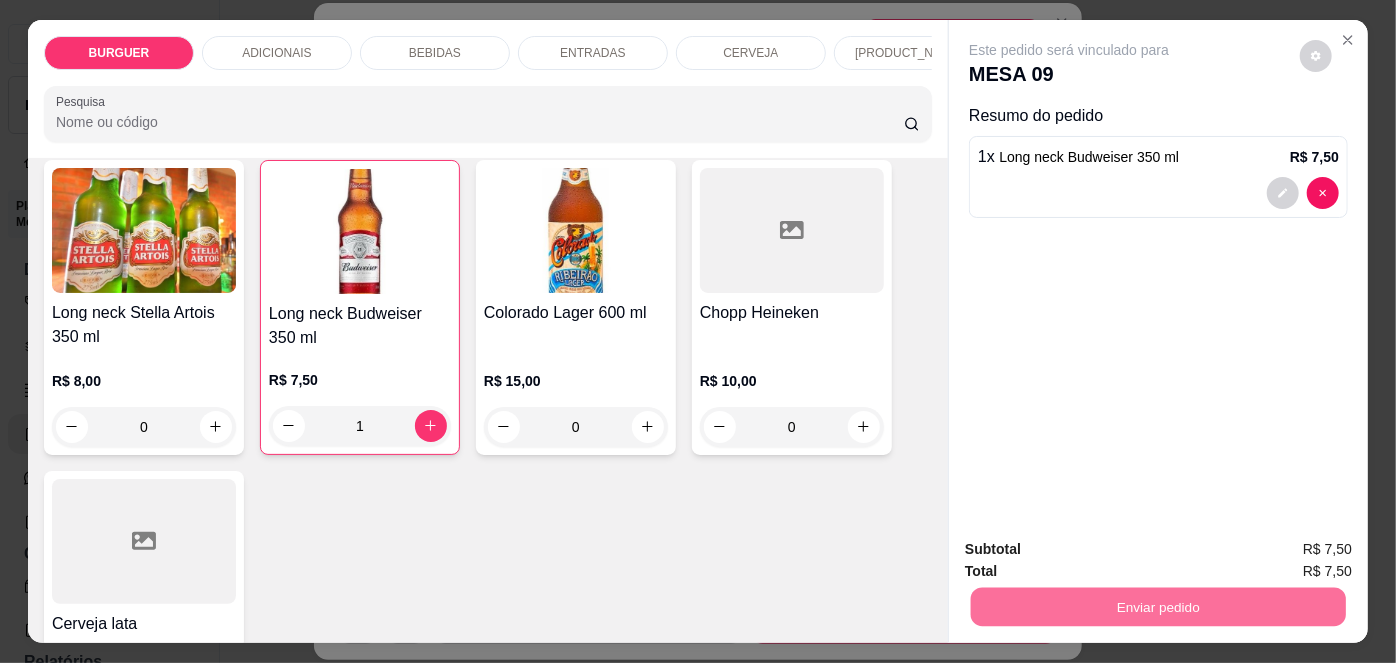 click on "Não registrar e enviar pedido" at bounding box center [1093, 551] 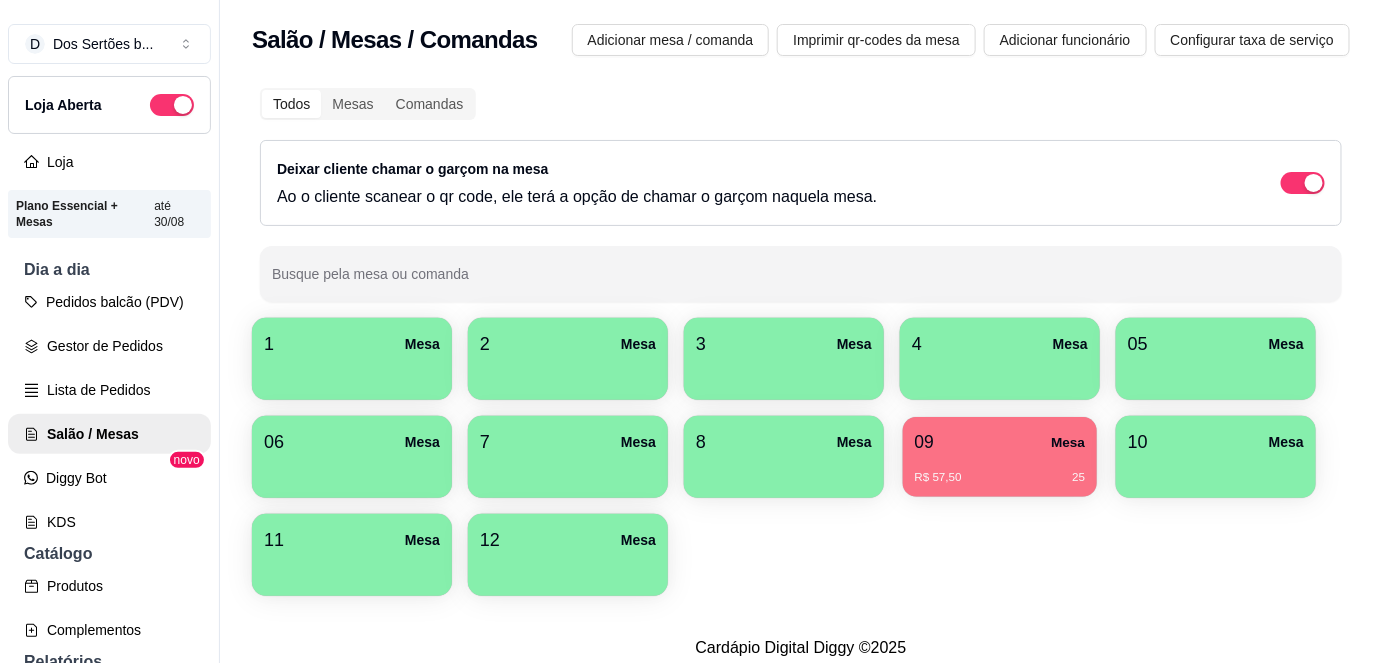 click on "R$ 57,50 25" at bounding box center (1000, 470) 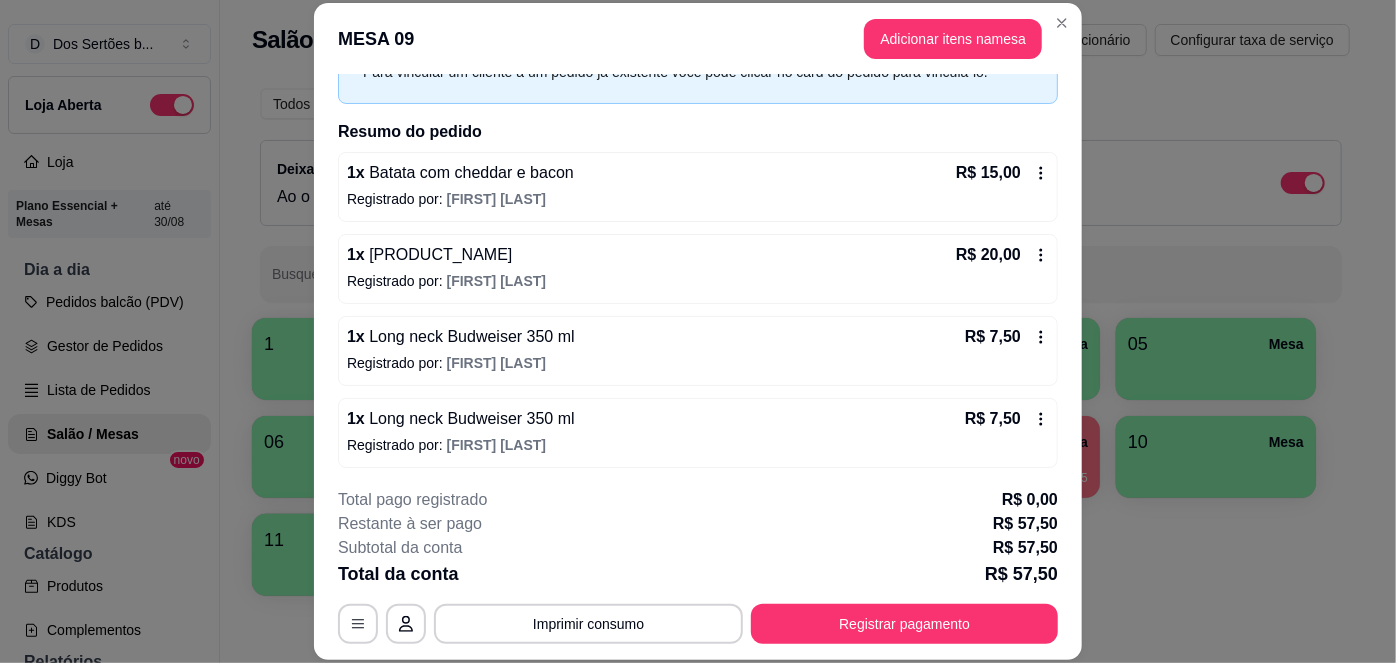 scroll, scrollTop: 194, scrollLeft: 0, axis: vertical 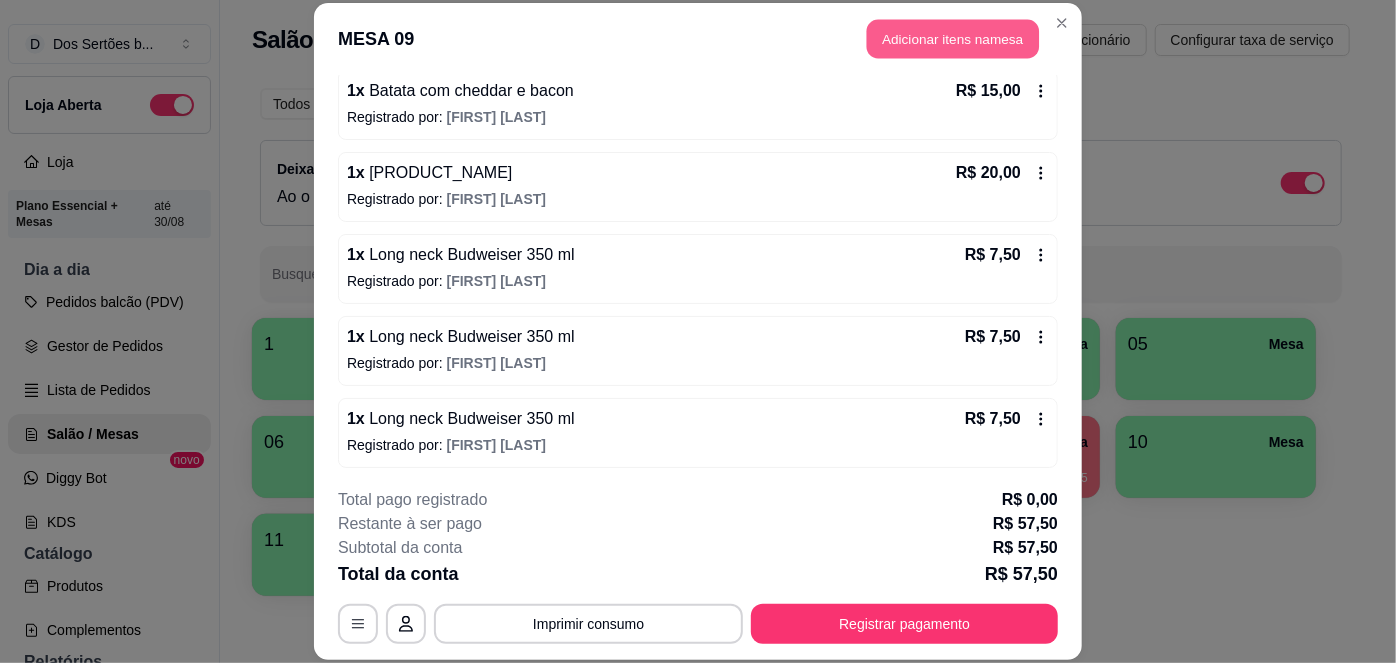 click on "Adicionar itens na  mesa" at bounding box center [953, 39] 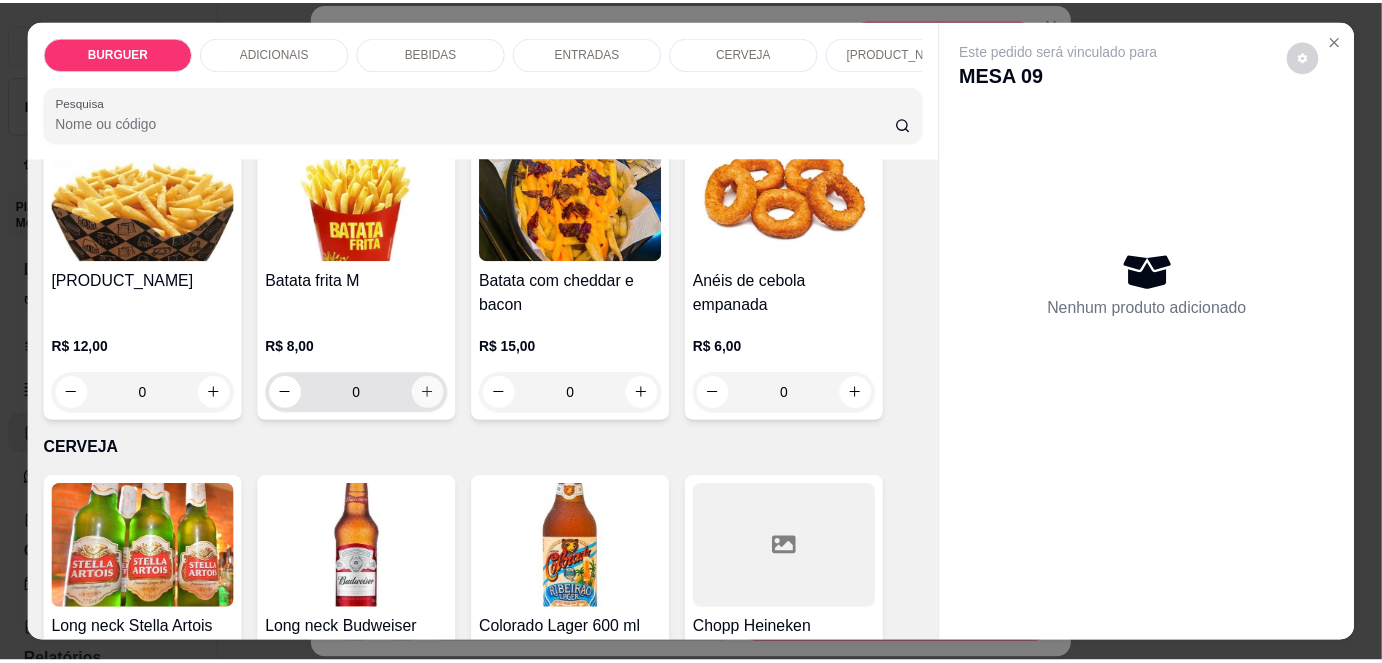 scroll, scrollTop: 3114, scrollLeft: 0, axis: vertical 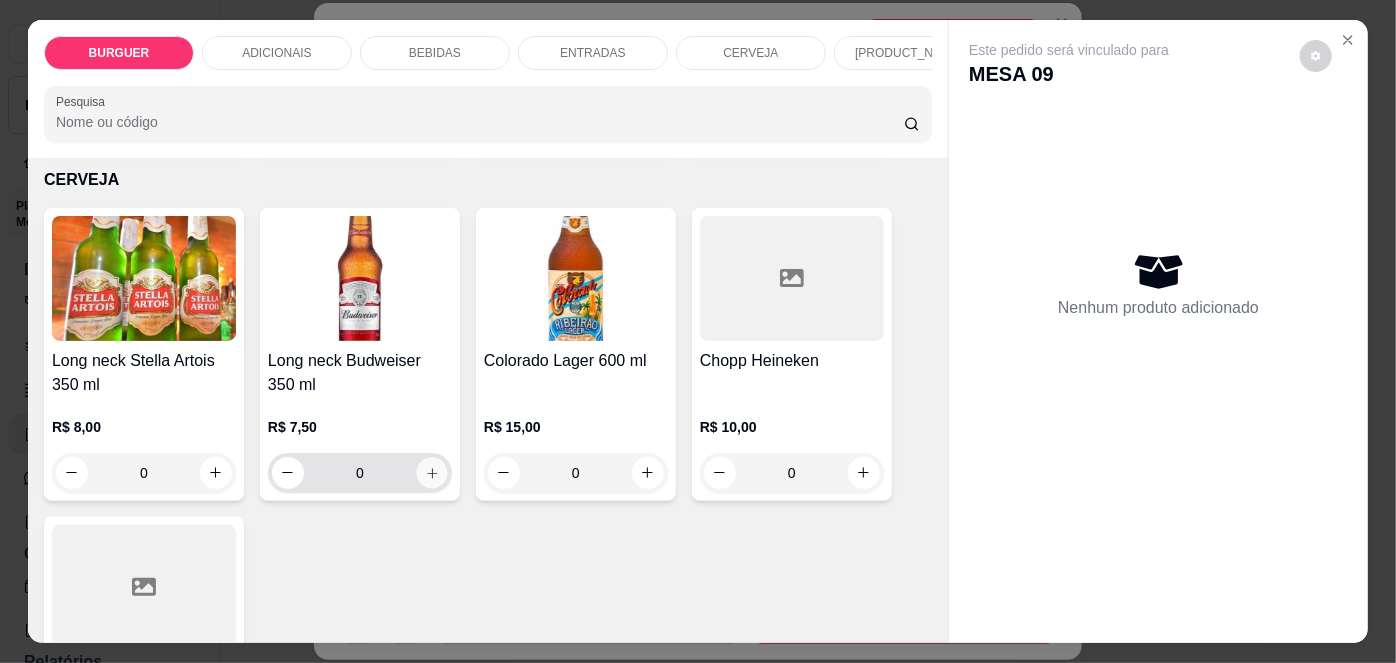 click 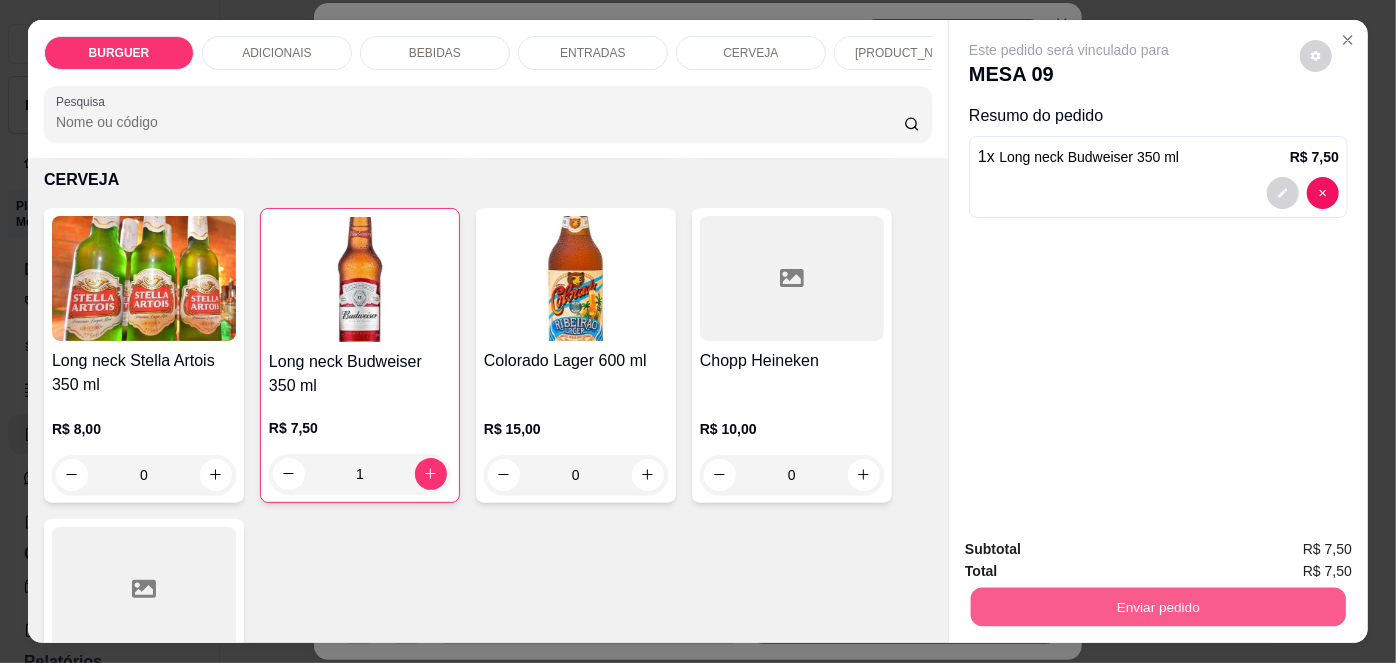 click on "Enviar pedido" at bounding box center (1158, 607) 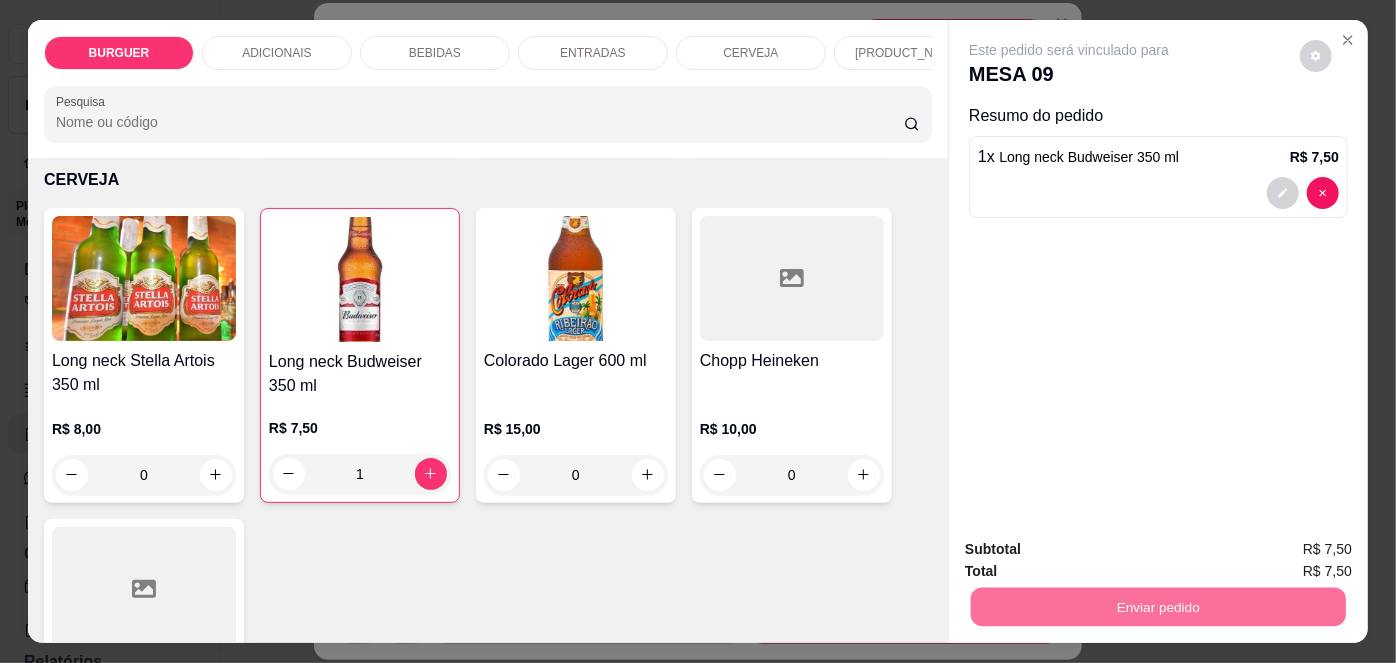 click on "Não registrar e enviar pedido" at bounding box center [1093, 552] 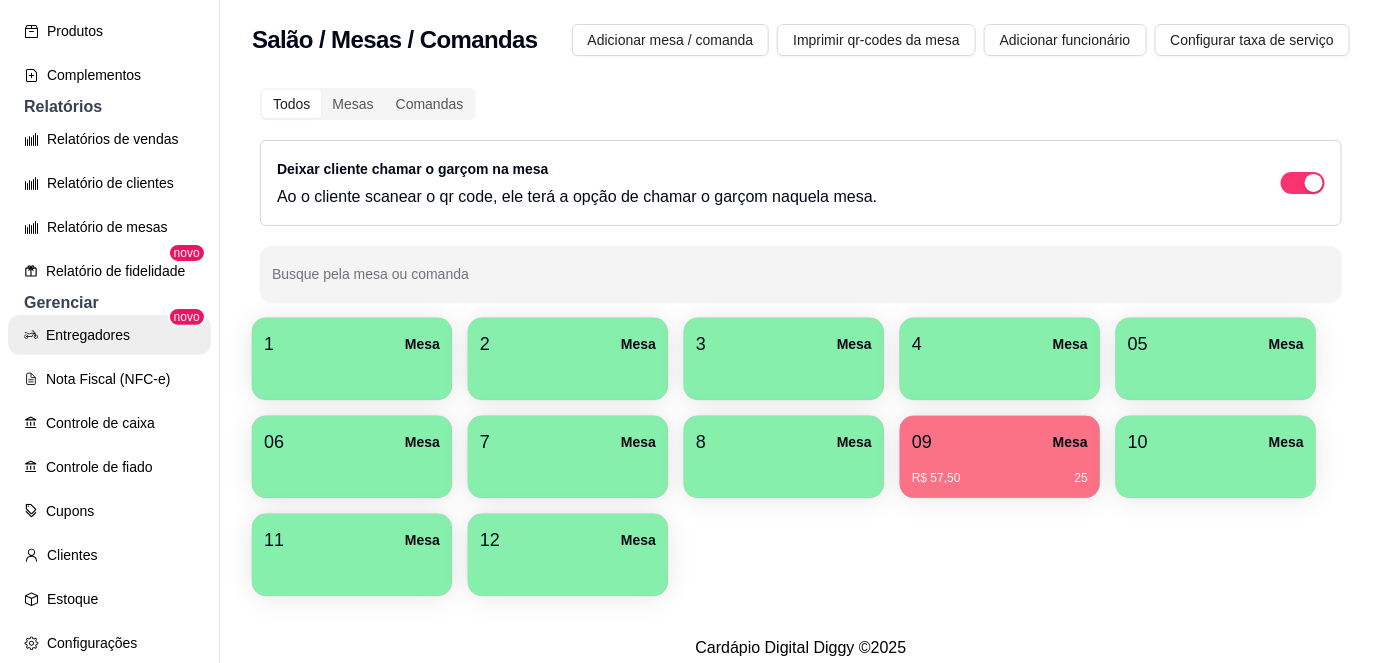 scroll, scrollTop: 562, scrollLeft: 0, axis: vertical 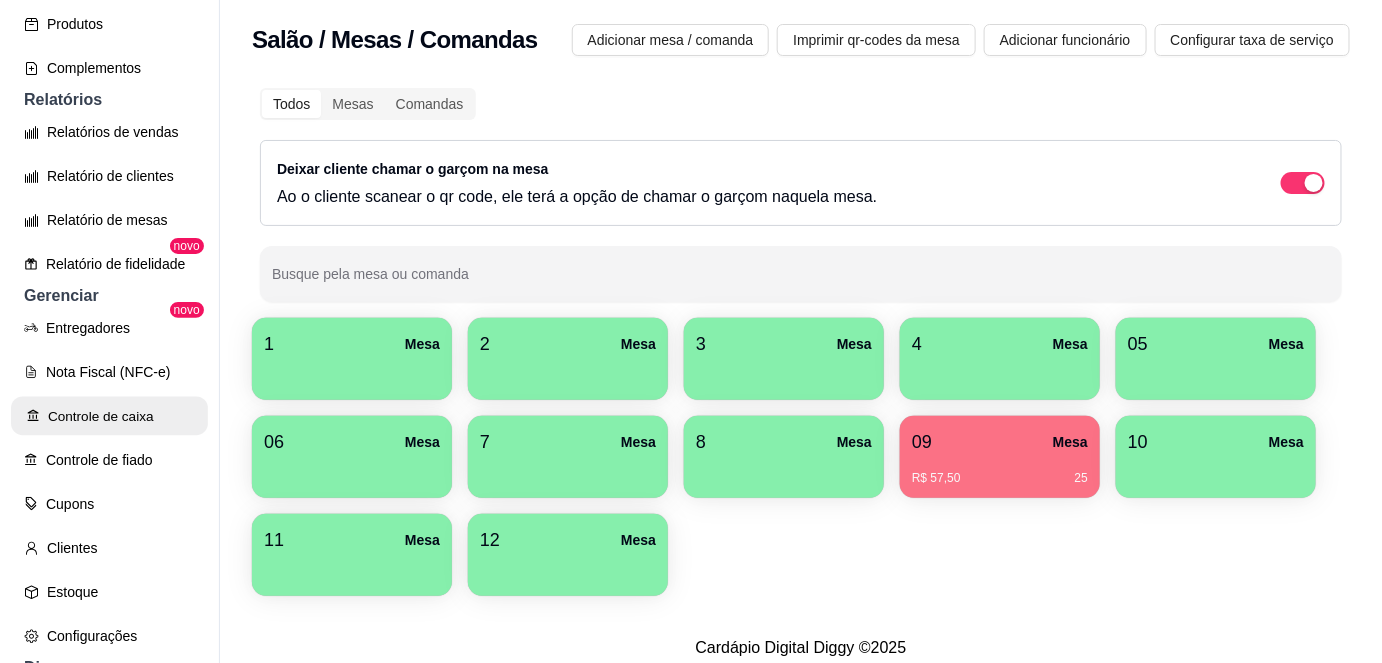click on "Controle de caixa" at bounding box center [109, 416] 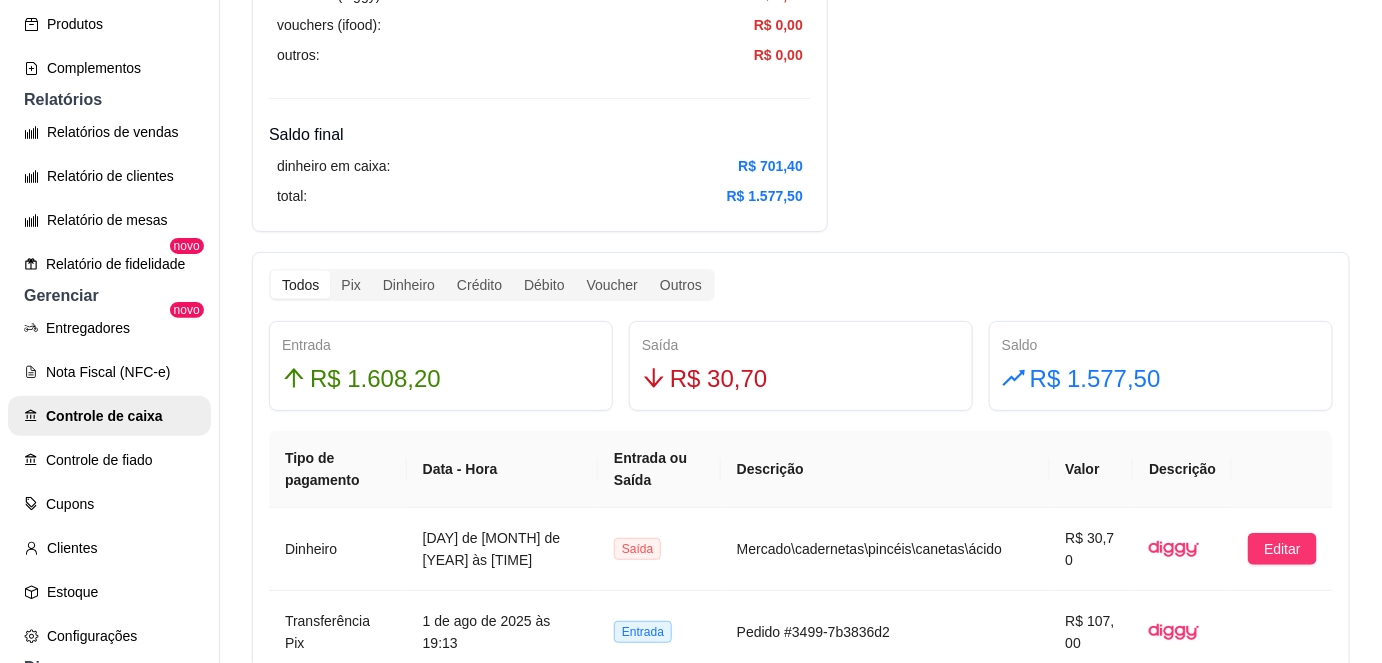 scroll, scrollTop: 934, scrollLeft: 0, axis: vertical 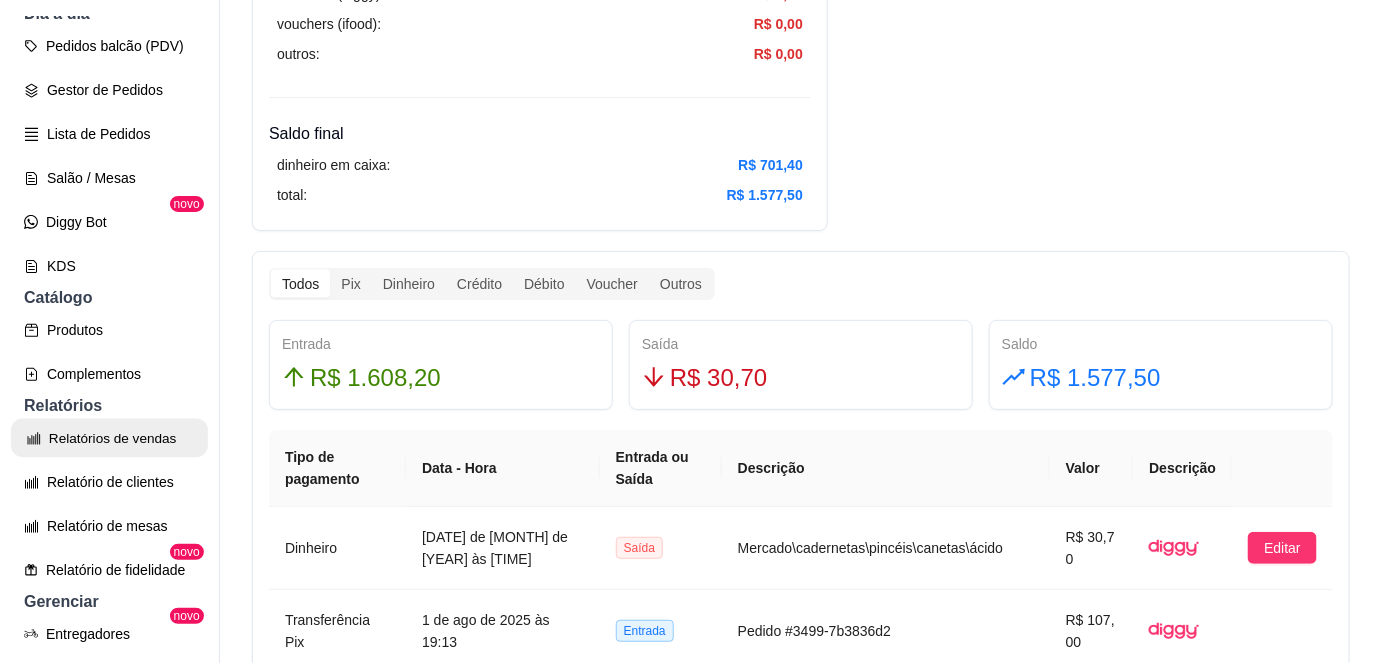 click on "Relatórios de vendas" at bounding box center (109, 438) 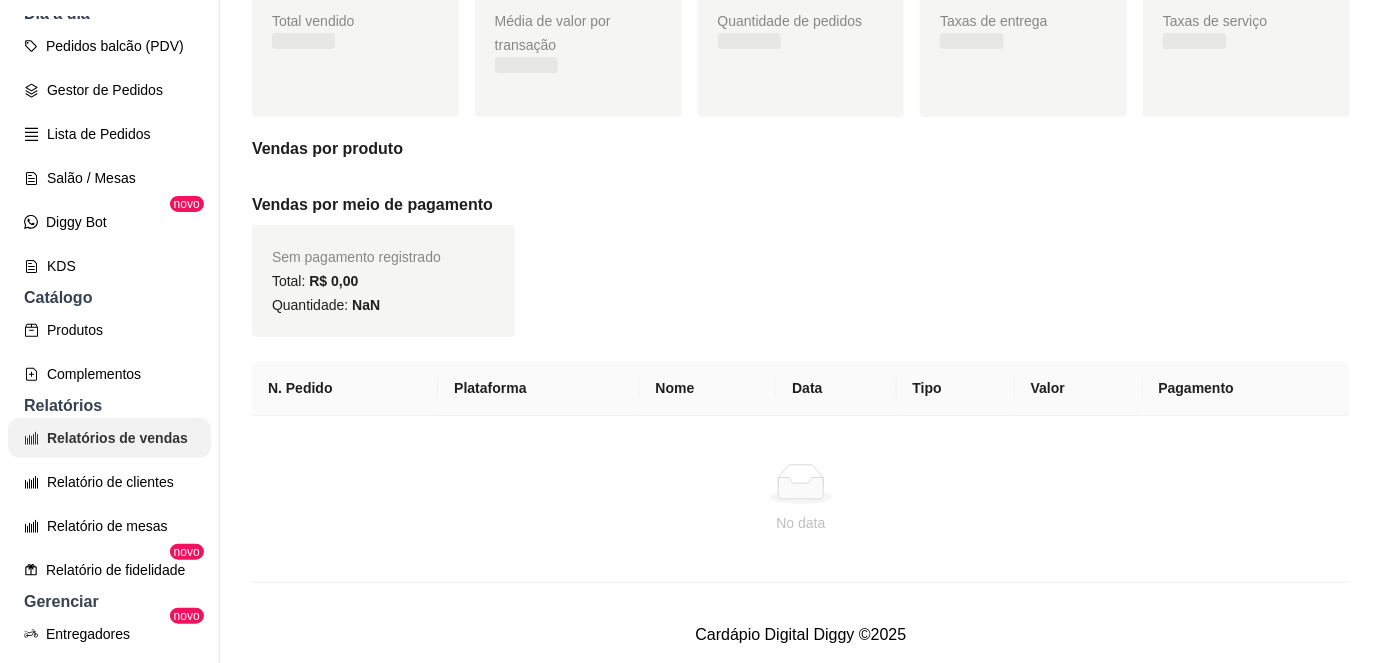 scroll, scrollTop: 0, scrollLeft: 0, axis: both 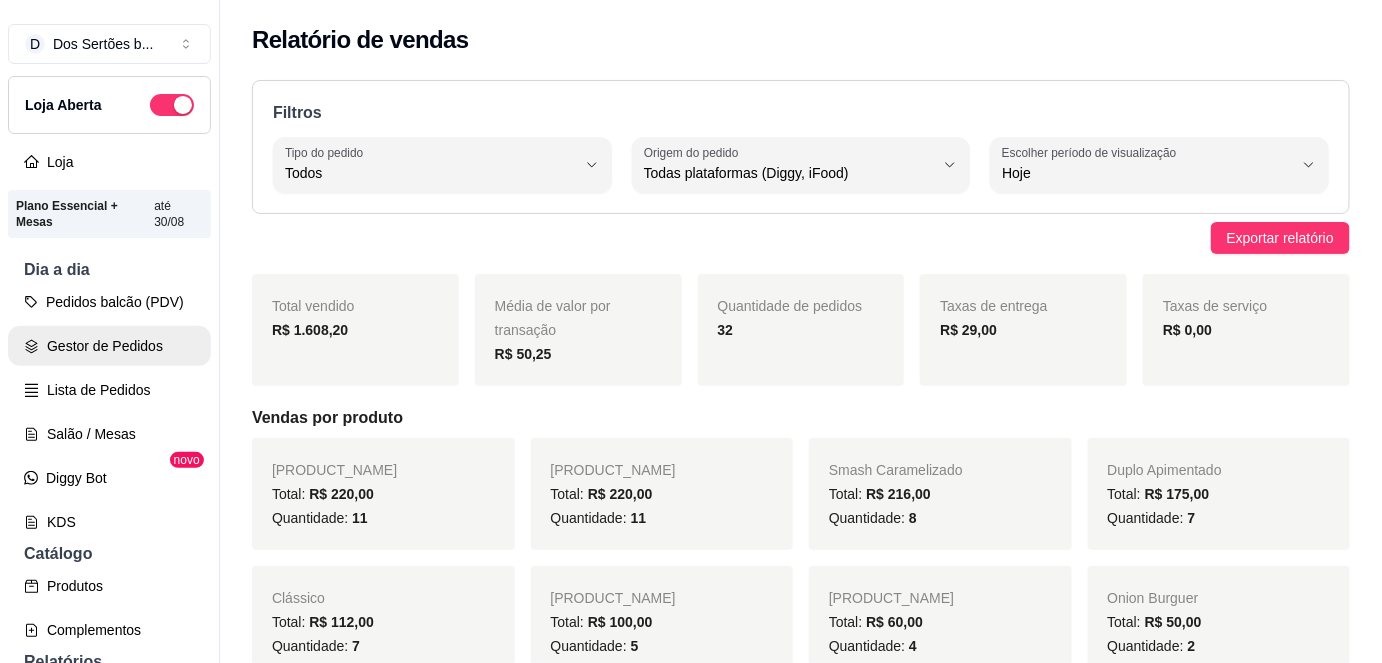 click on "Gestor de Pedidos" at bounding box center (109, 346) 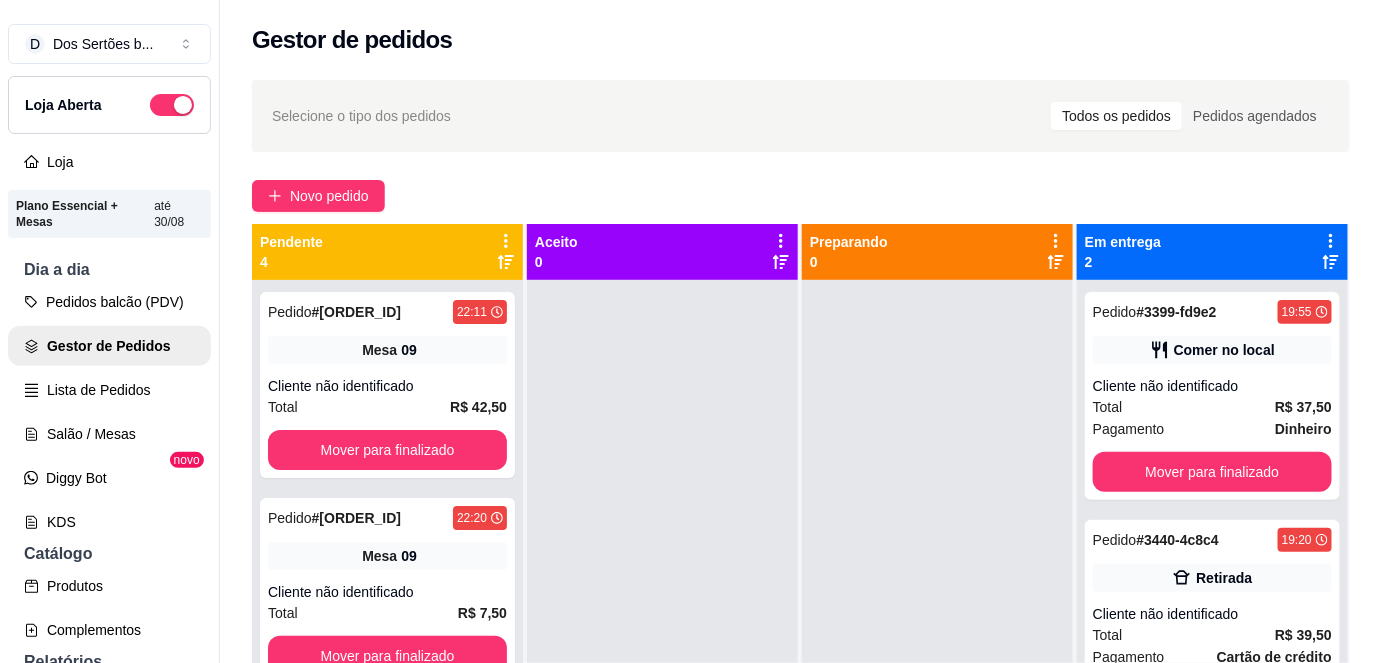 scroll, scrollTop: 56, scrollLeft: 0, axis: vertical 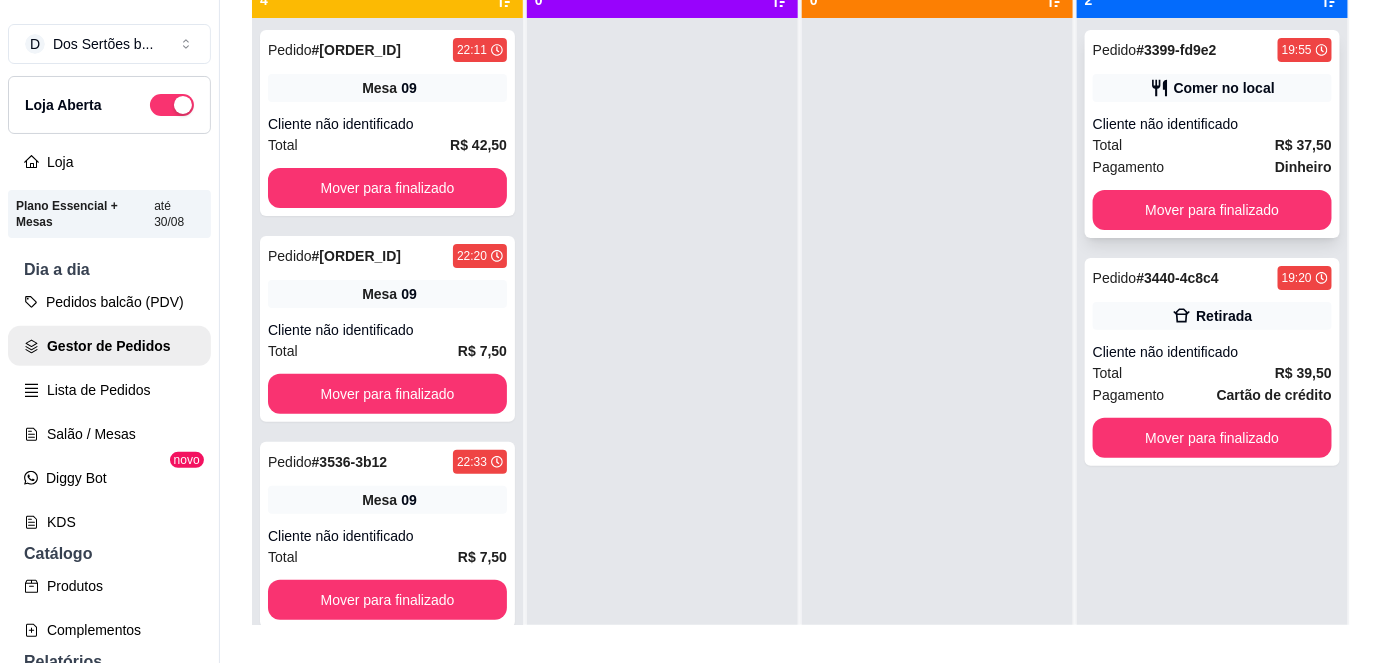 click on "Cliente não identificado" at bounding box center [1212, 124] 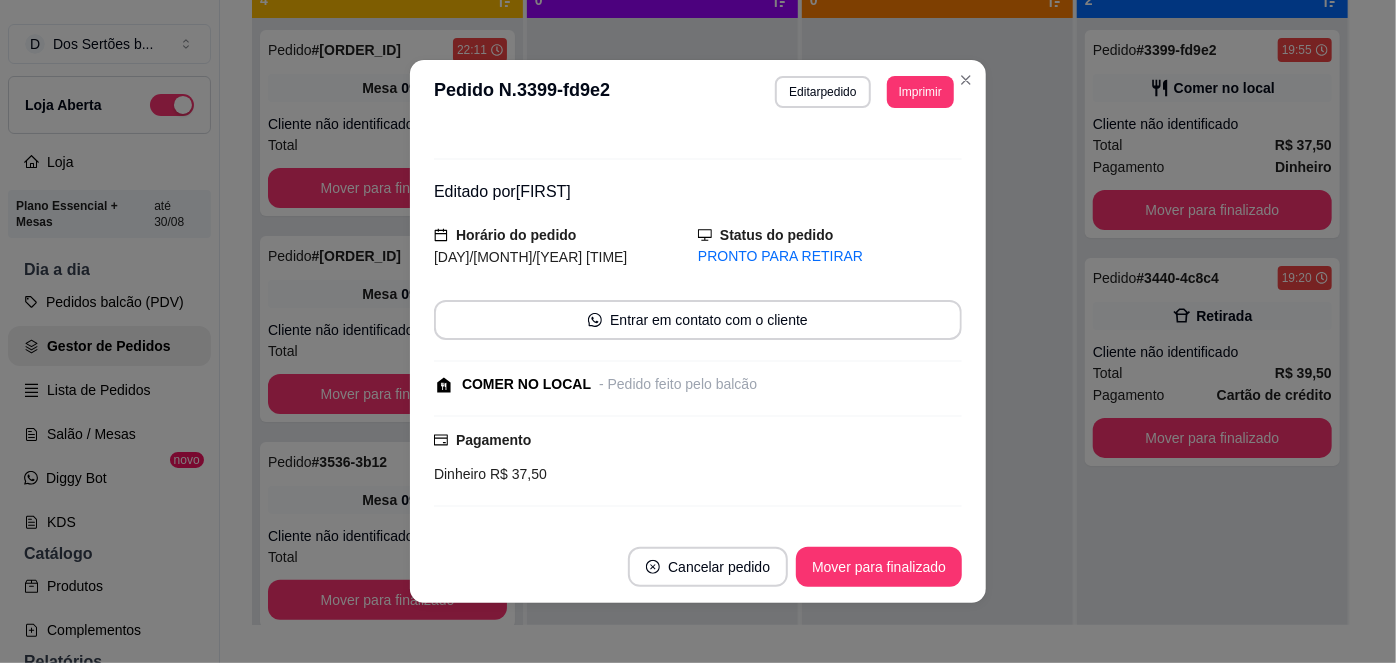 scroll, scrollTop: 17, scrollLeft: 0, axis: vertical 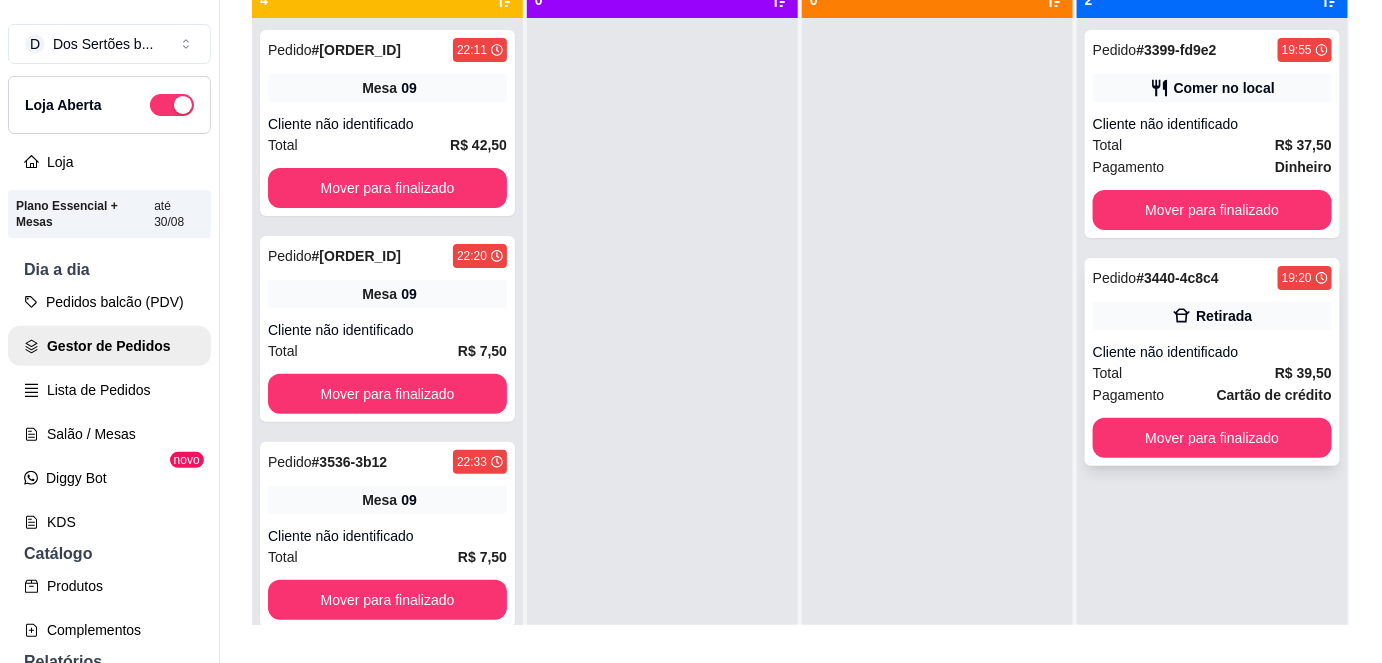 click on "Total R$ 39,50" at bounding box center (1212, 373) 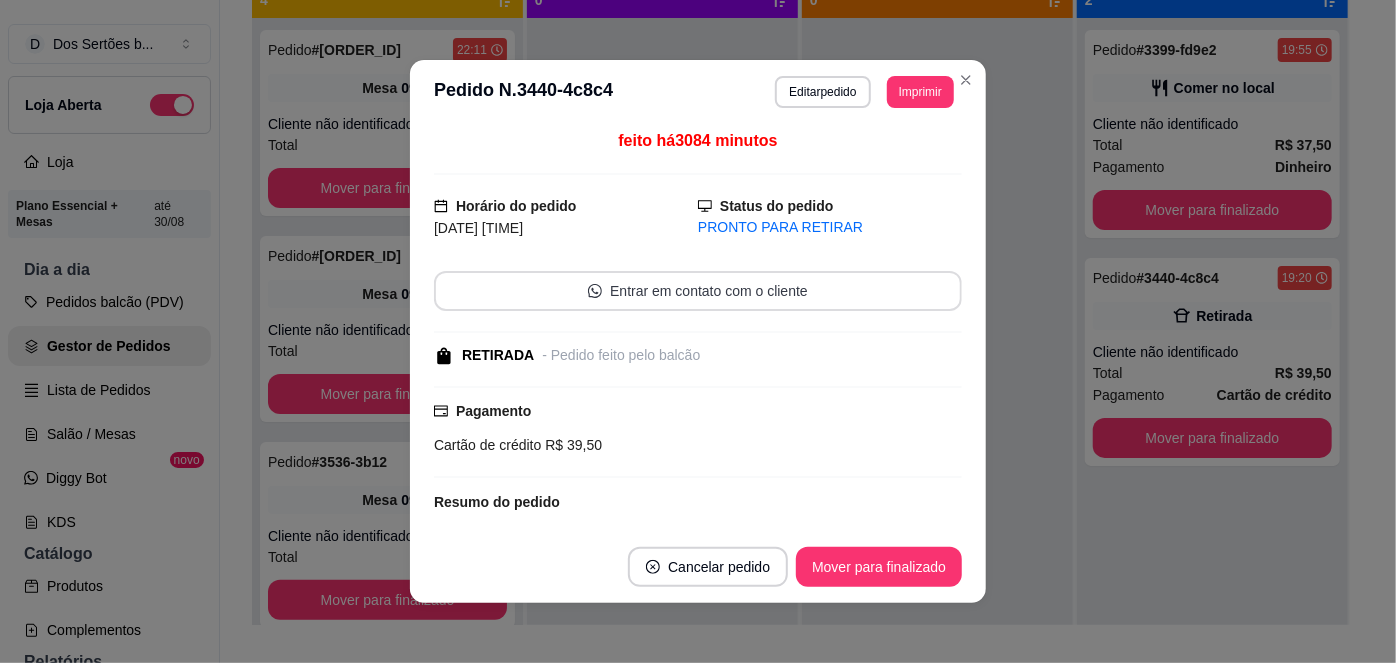 scroll, scrollTop: 0, scrollLeft: 0, axis: both 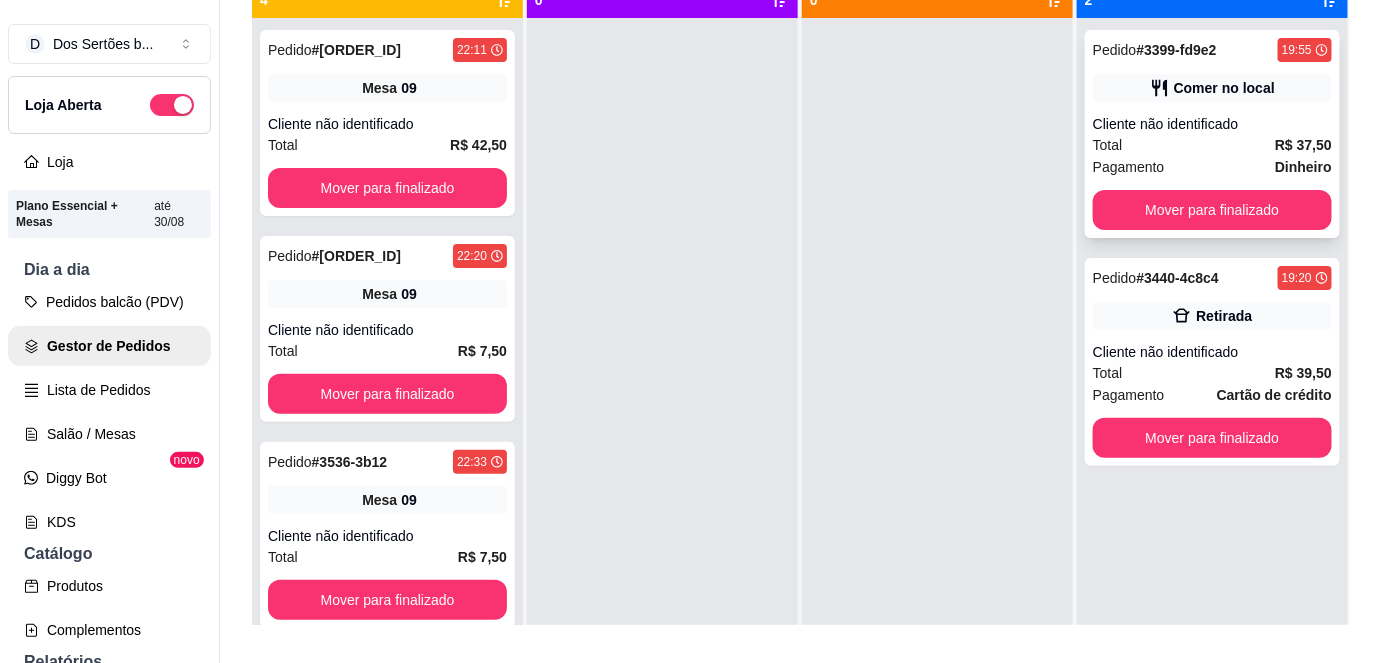 click on "Cliente não identificado" at bounding box center (1212, 124) 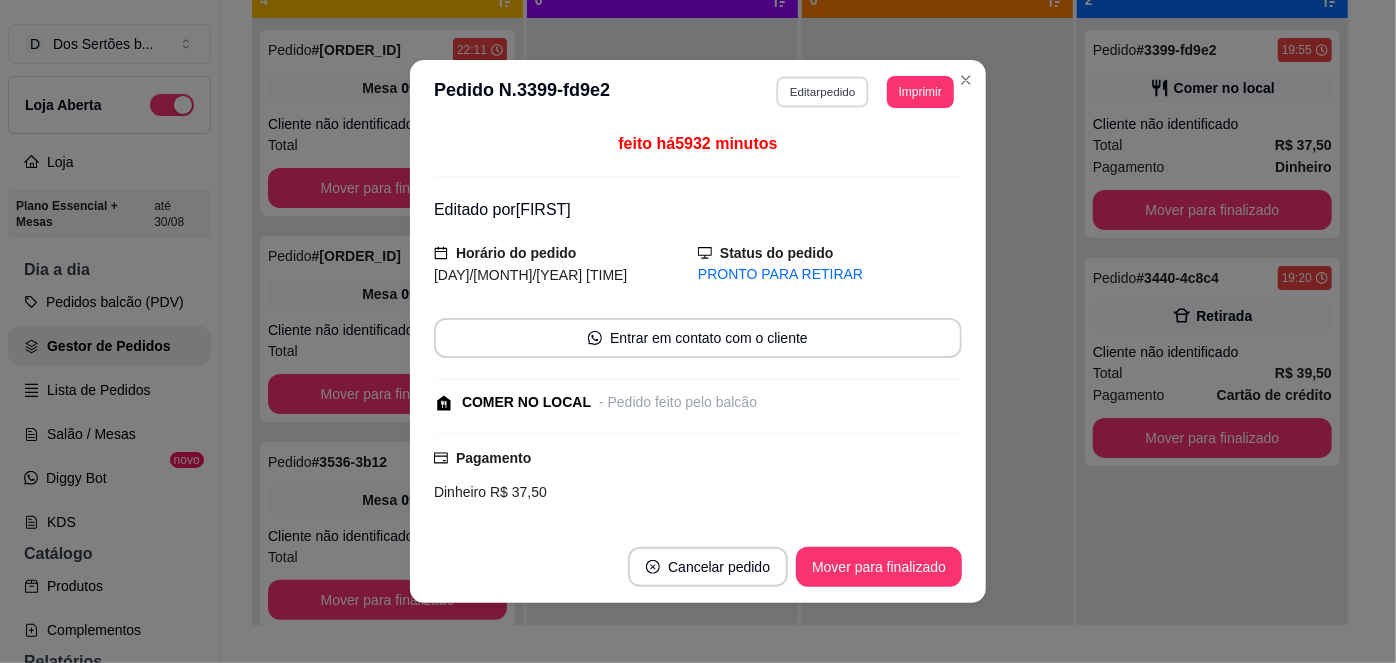 click on "Editar  pedido" at bounding box center [823, 91] 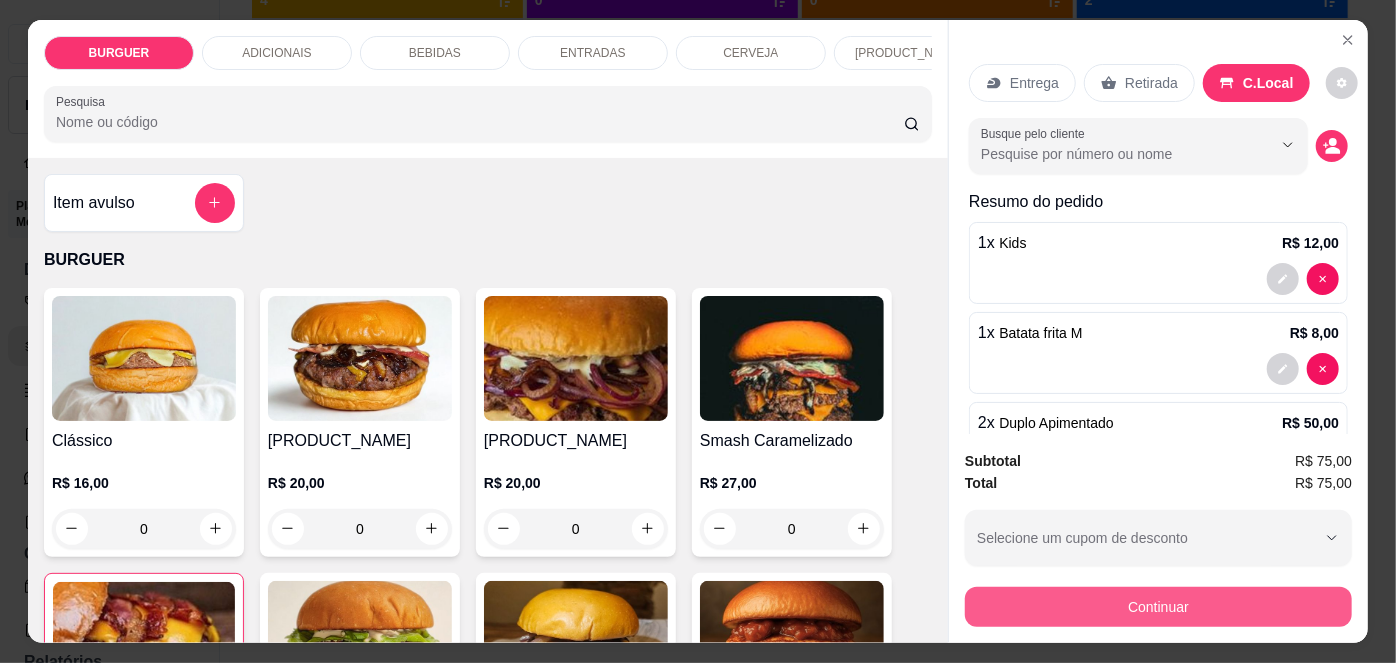 click on "Continuar" at bounding box center (1158, 607) 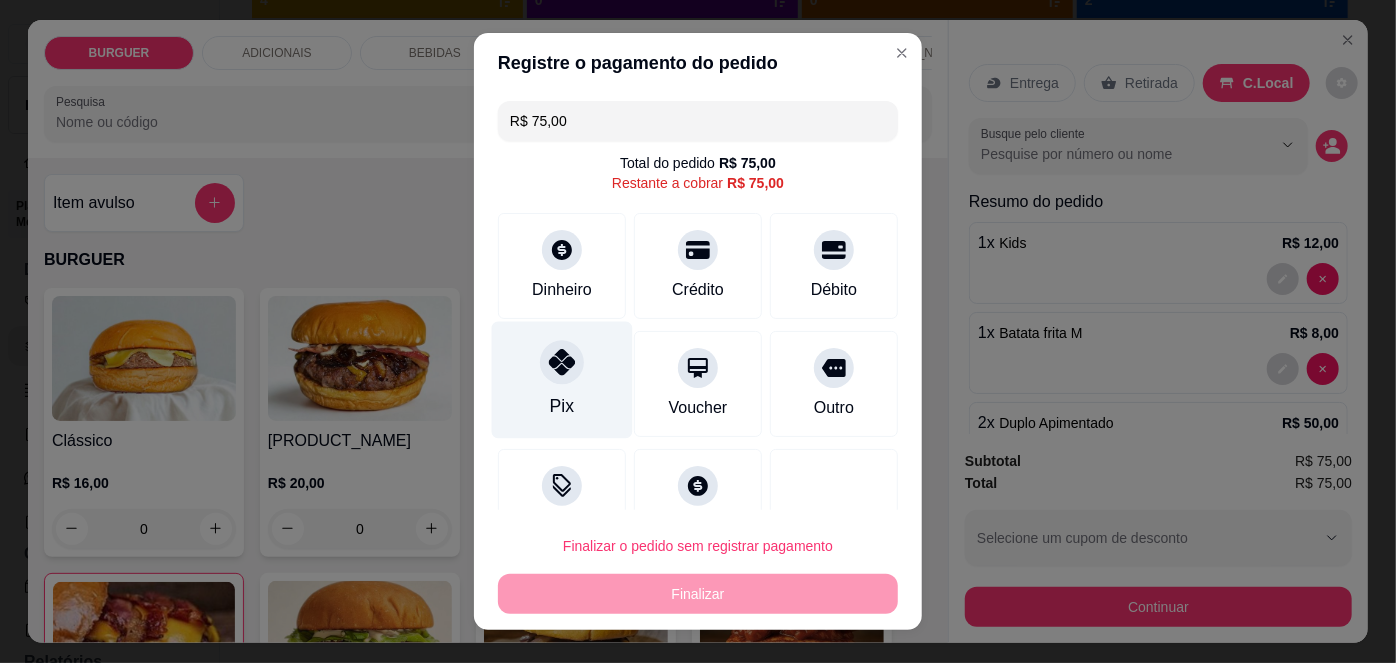 click 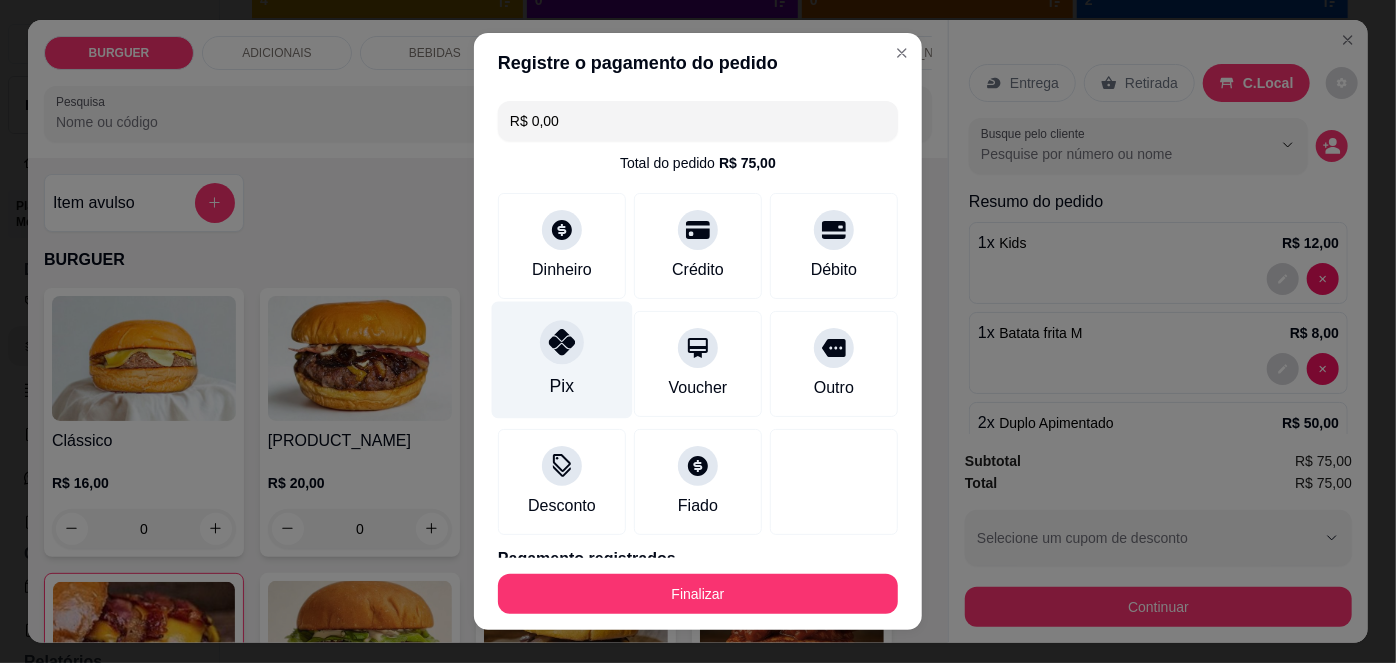 scroll, scrollTop: 88, scrollLeft: 0, axis: vertical 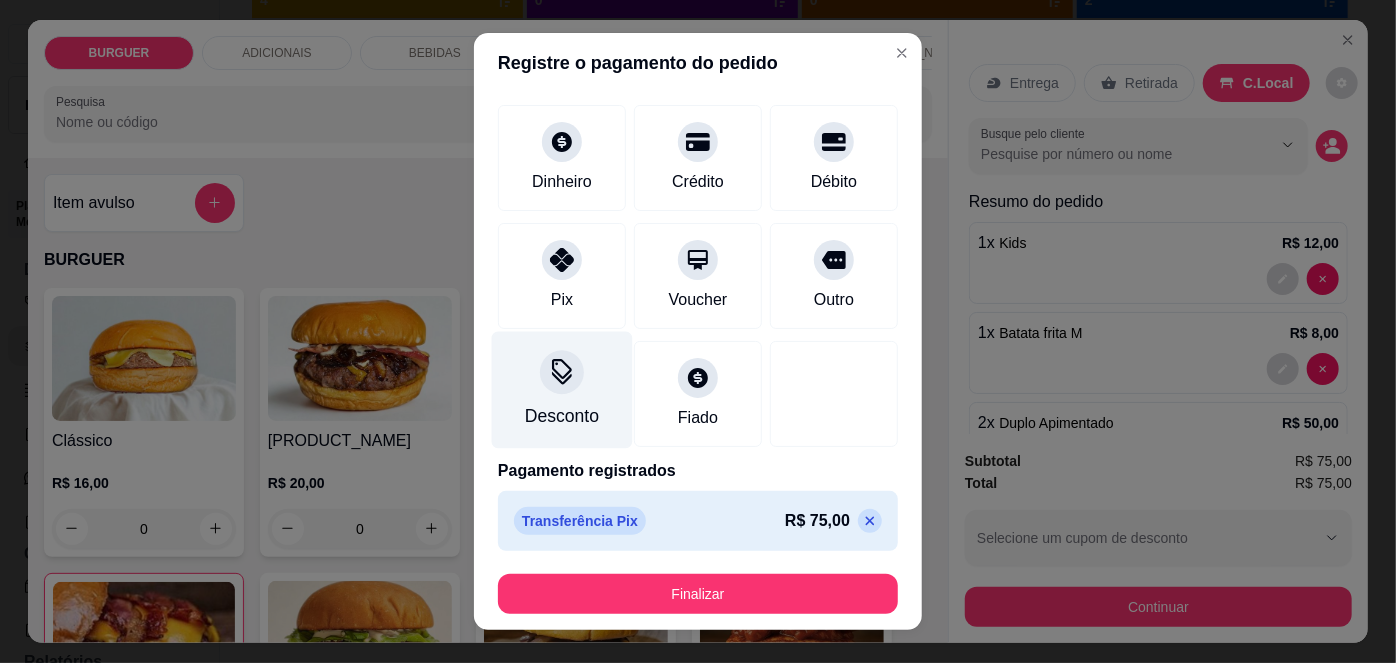 click on "Desconto" at bounding box center (562, 416) 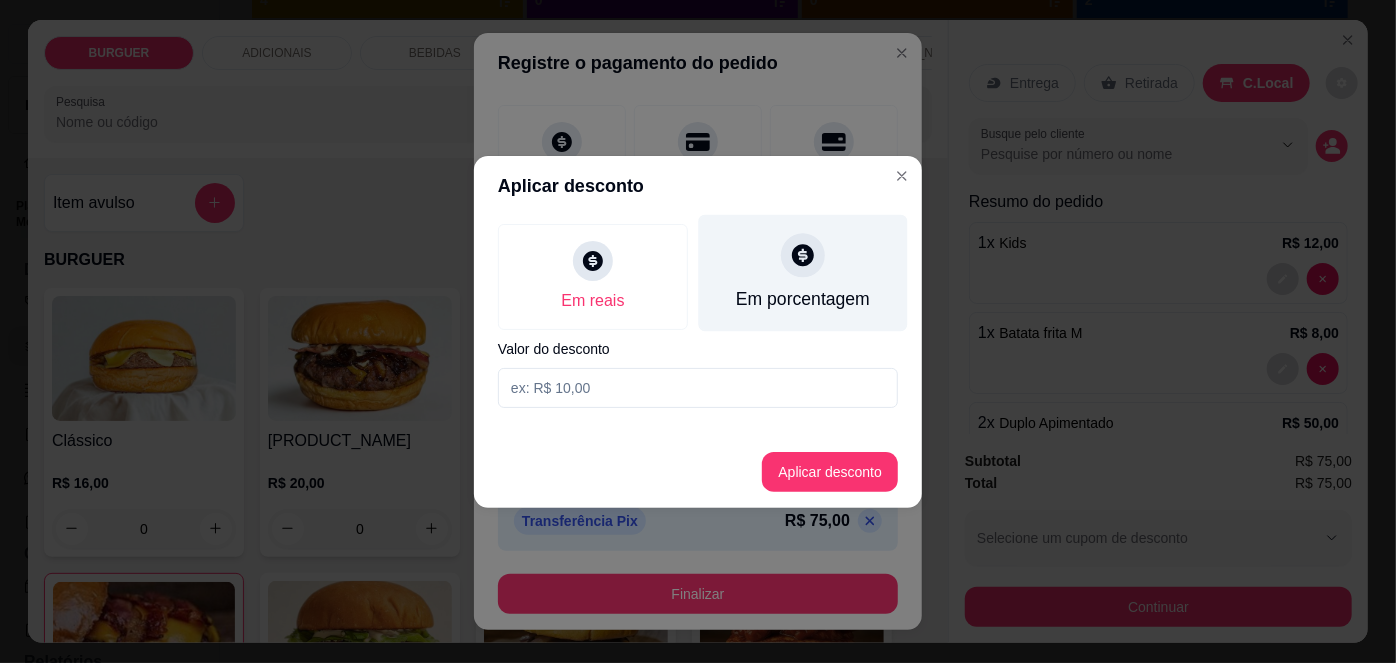 click on "Em porcentagem" at bounding box center (803, 272) 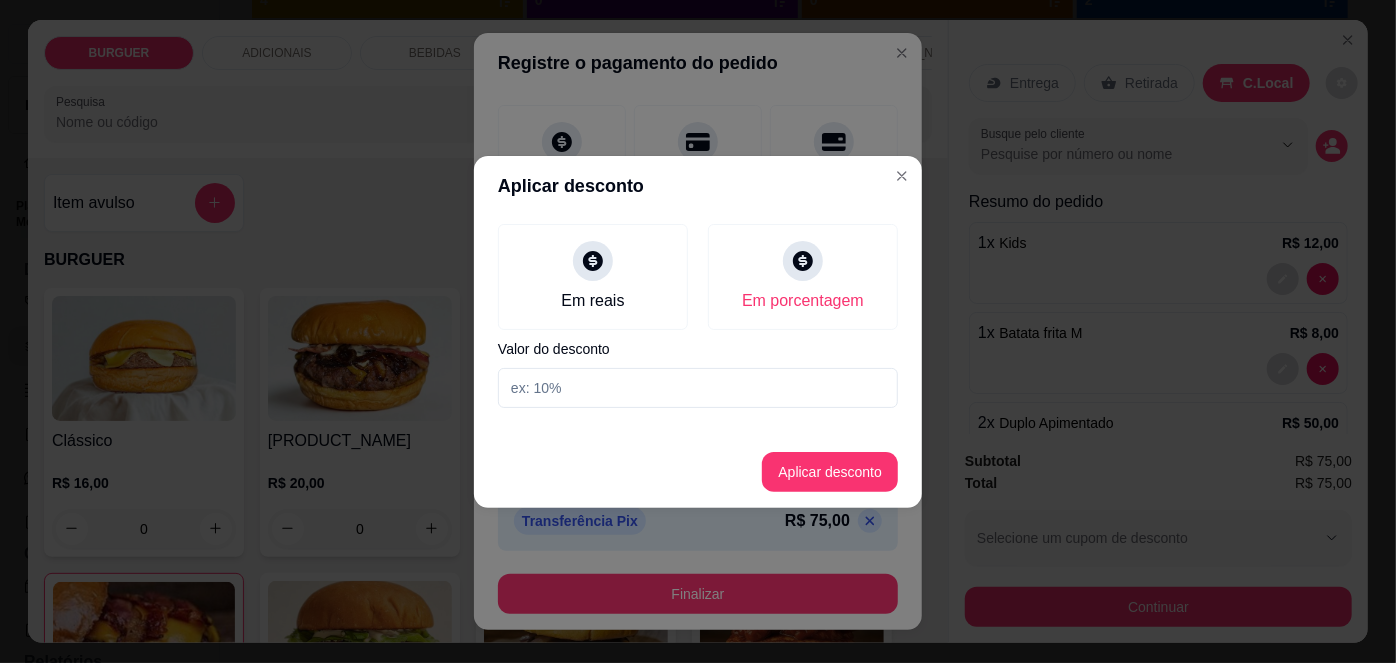 click at bounding box center [698, 388] 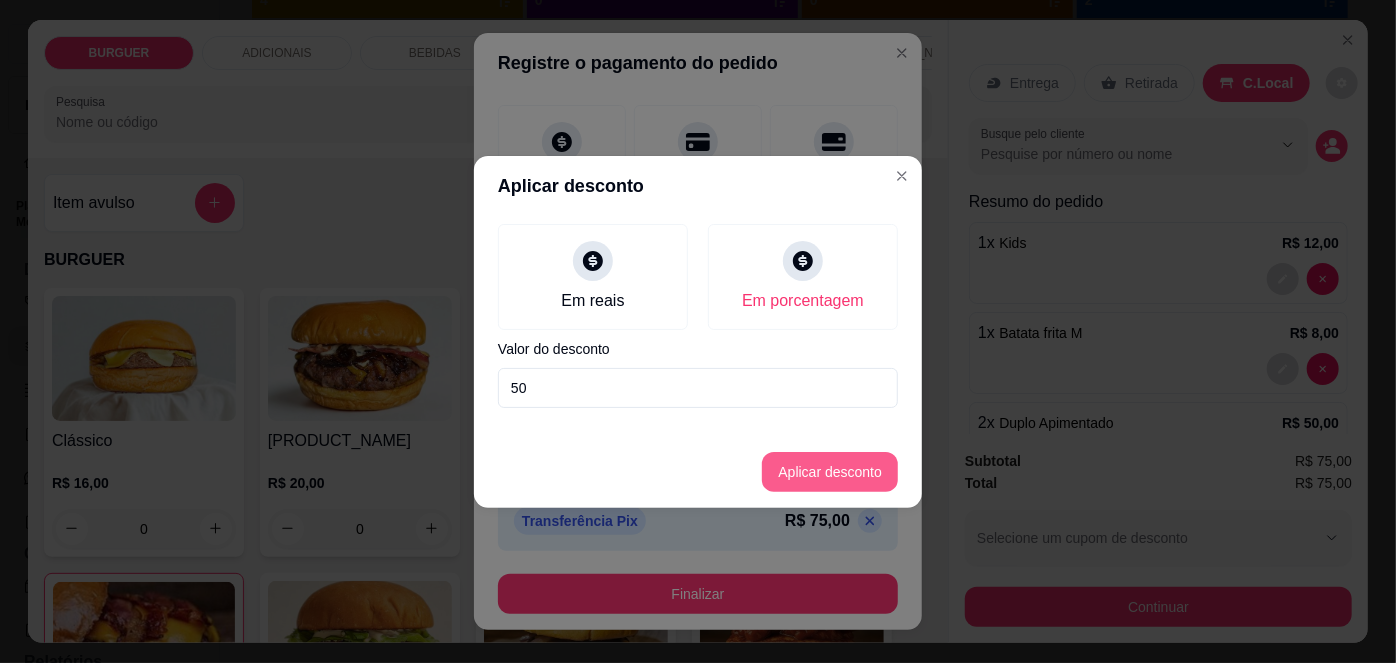 type on "50" 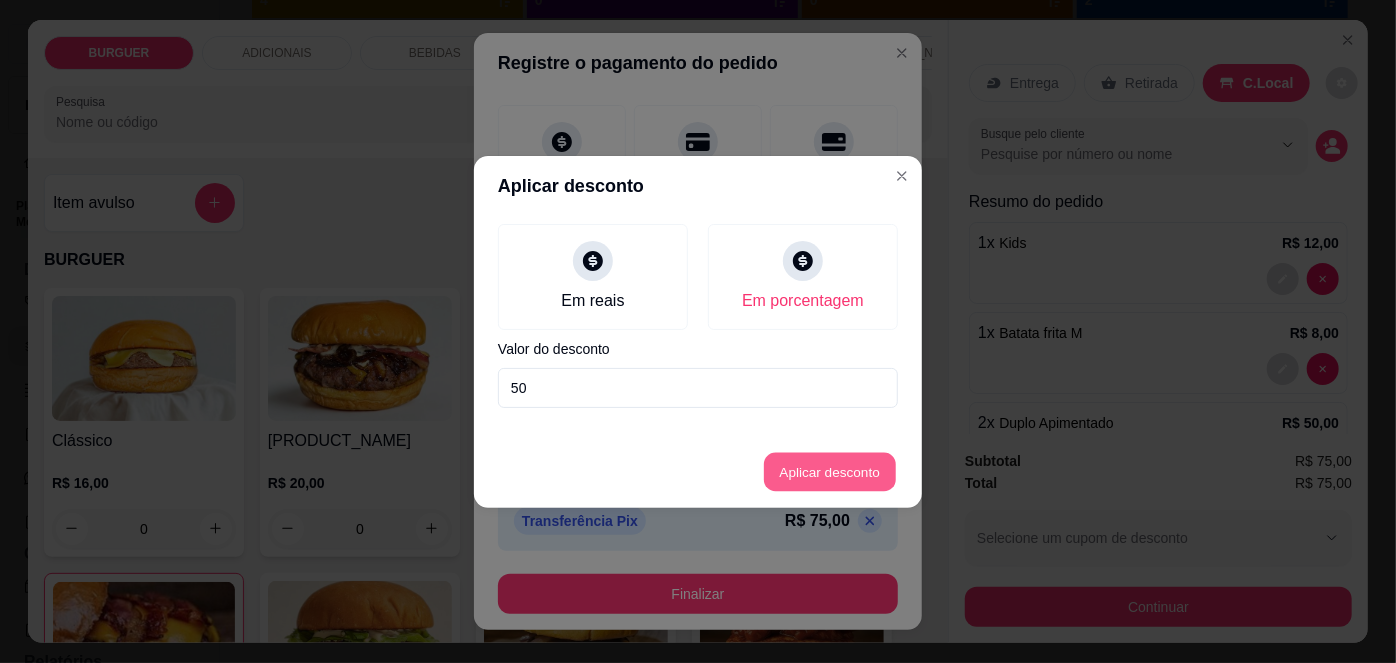 click on "Aplicar desconto" at bounding box center [830, 471] 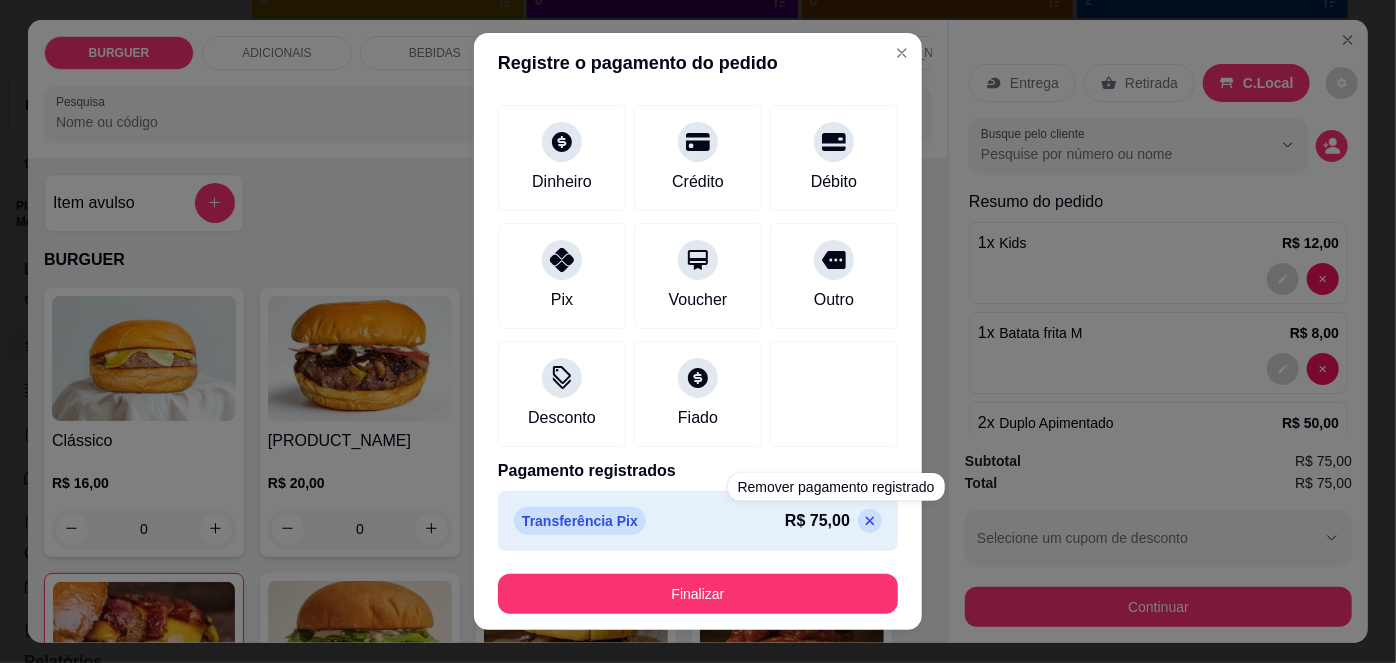 click at bounding box center [870, 521] 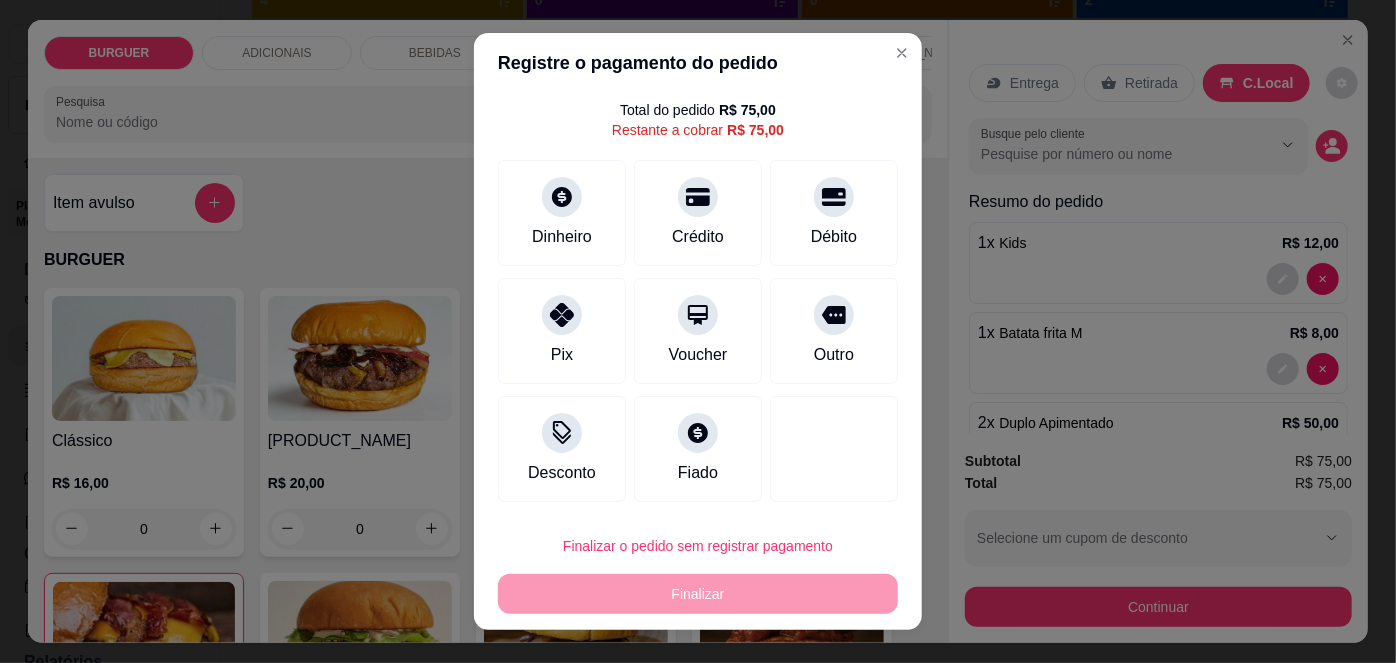 scroll, scrollTop: 51, scrollLeft: 0, axis: vertical 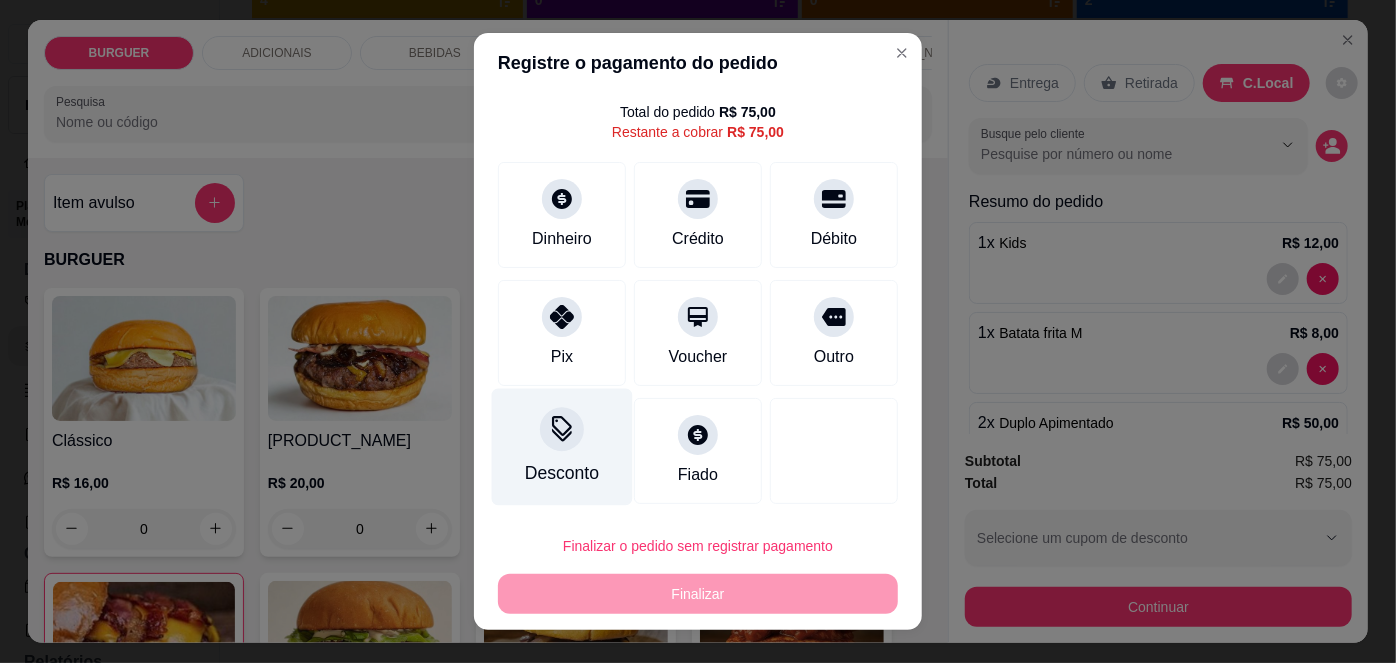 click at bounding box center (562, 430) 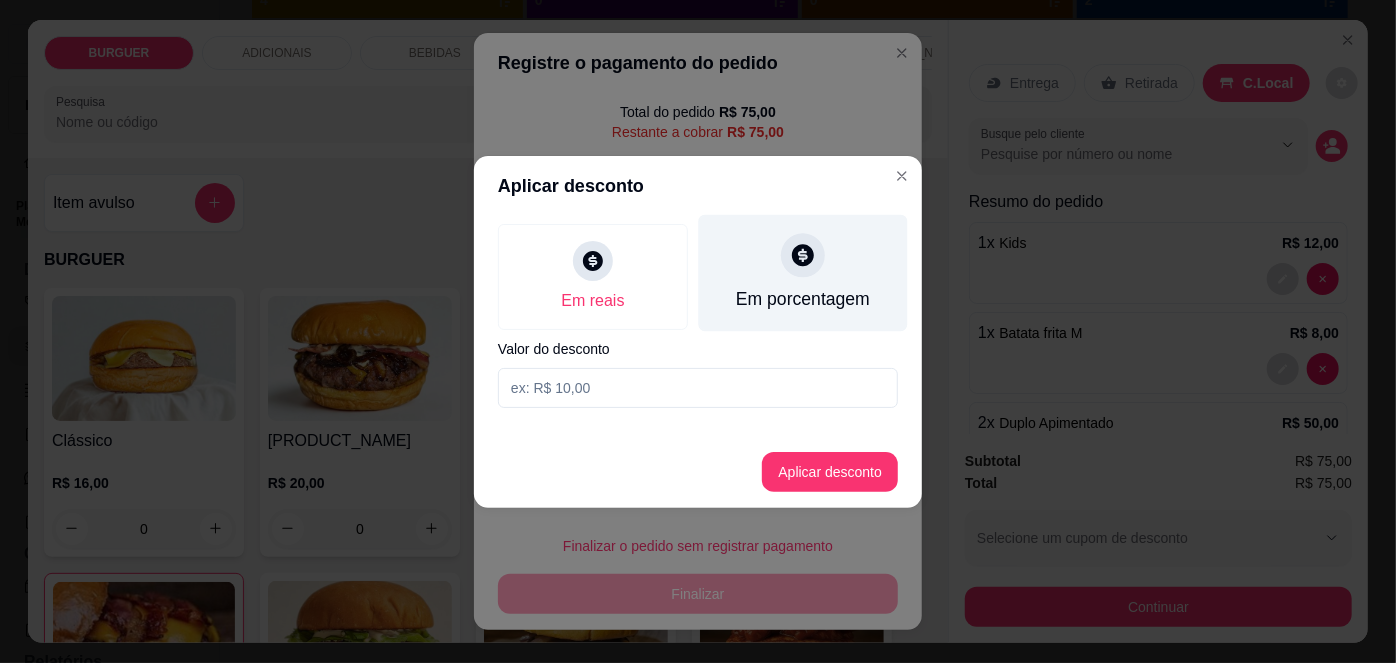 click 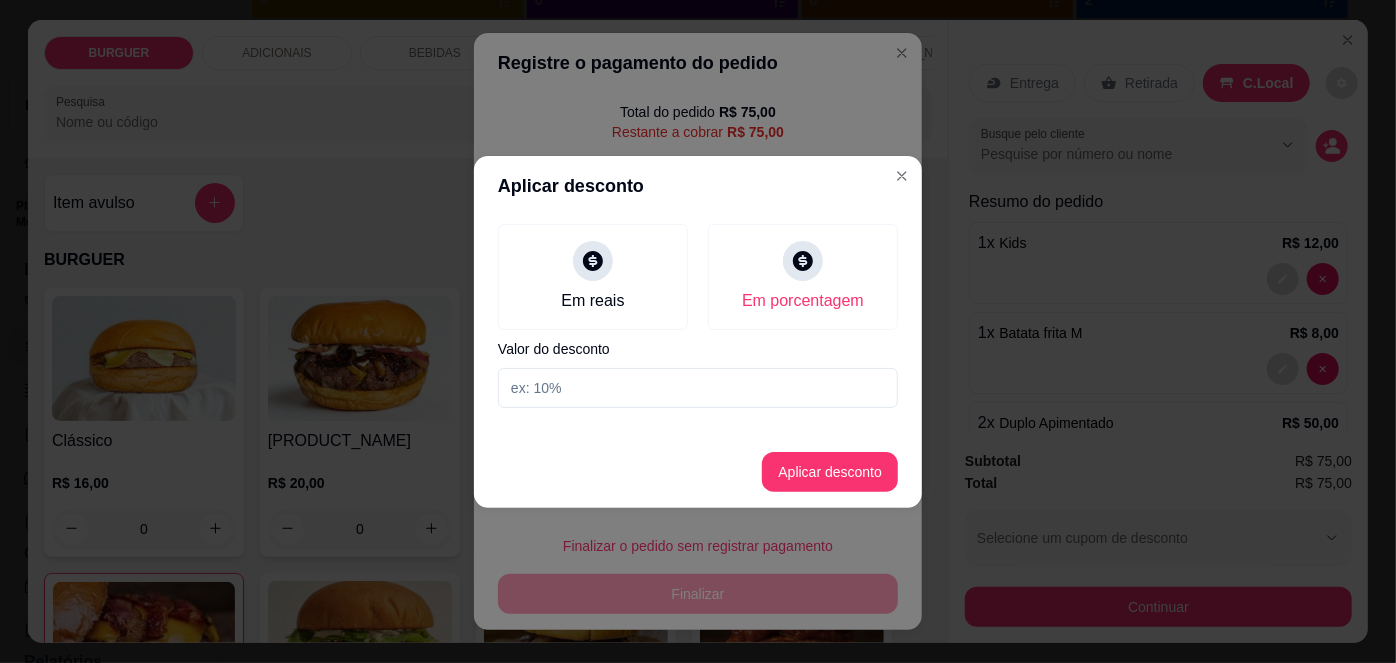 click at bounding box center [698, 388] 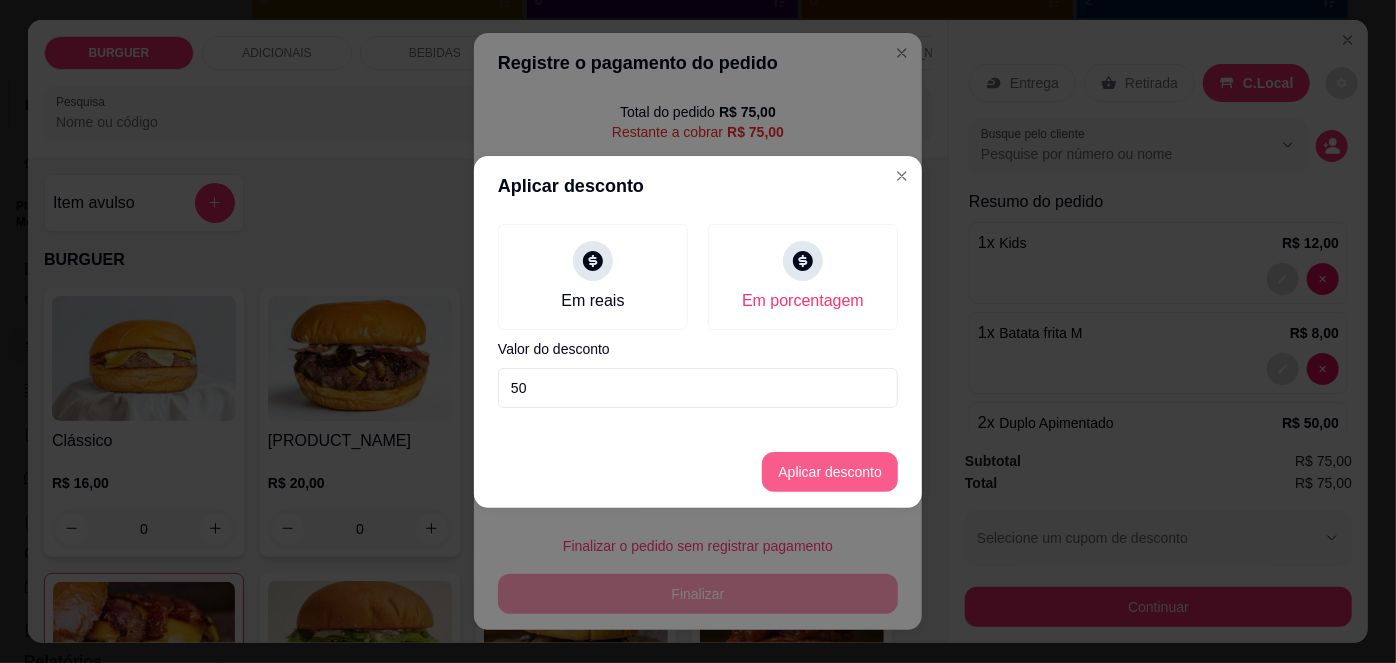 type on "50" 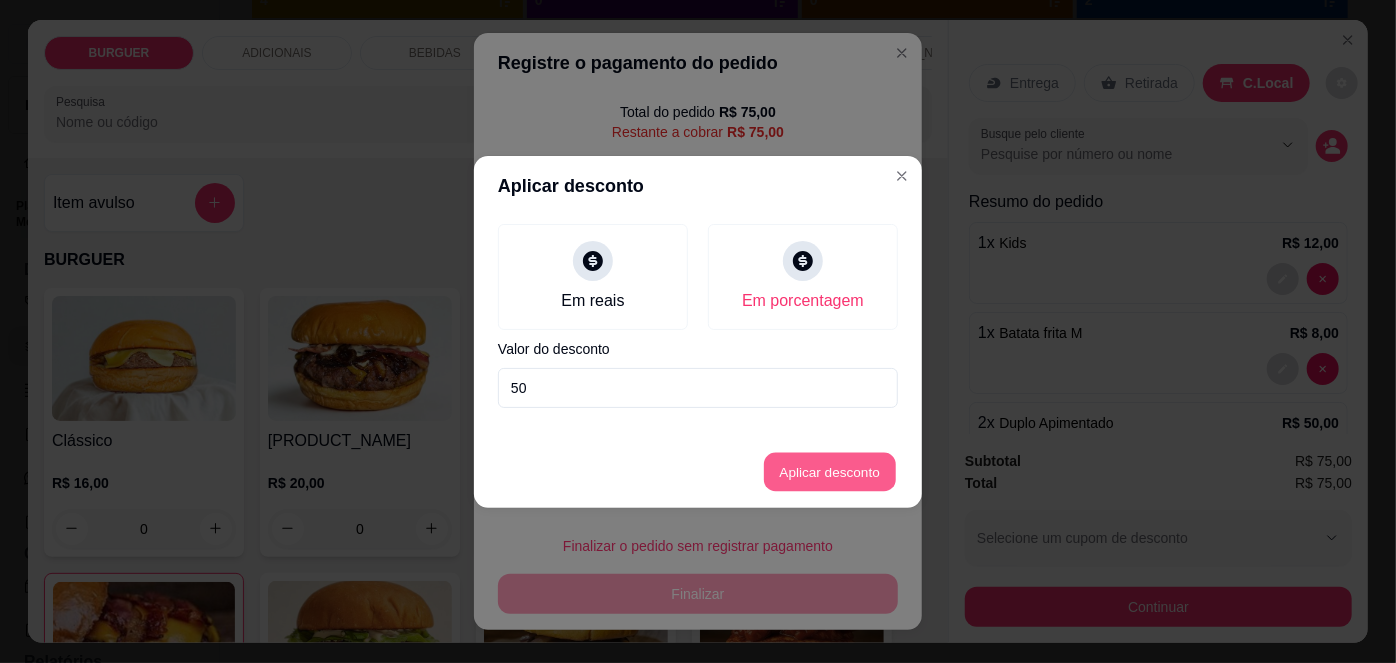 click on "Aplicar desconto" at bounding box center [830, 471] 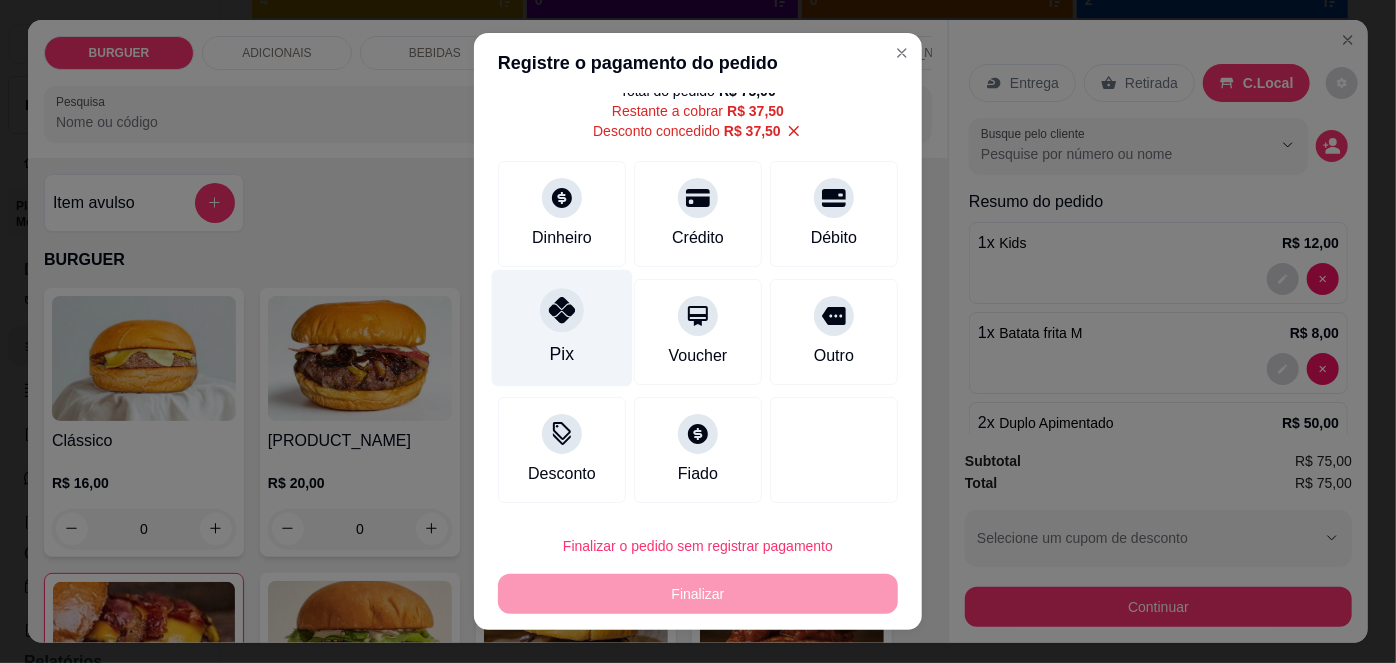 click 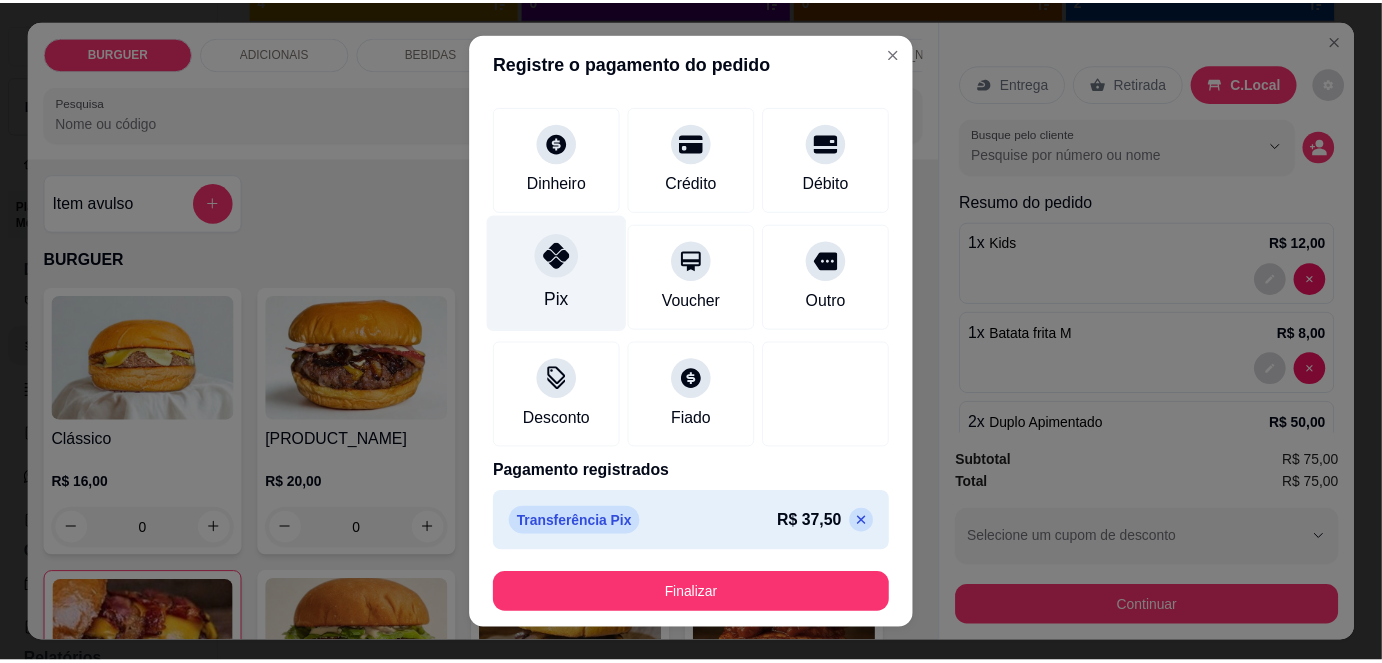 scroll, scrollTop: 30, scrollLeft: 0, axis: vertical 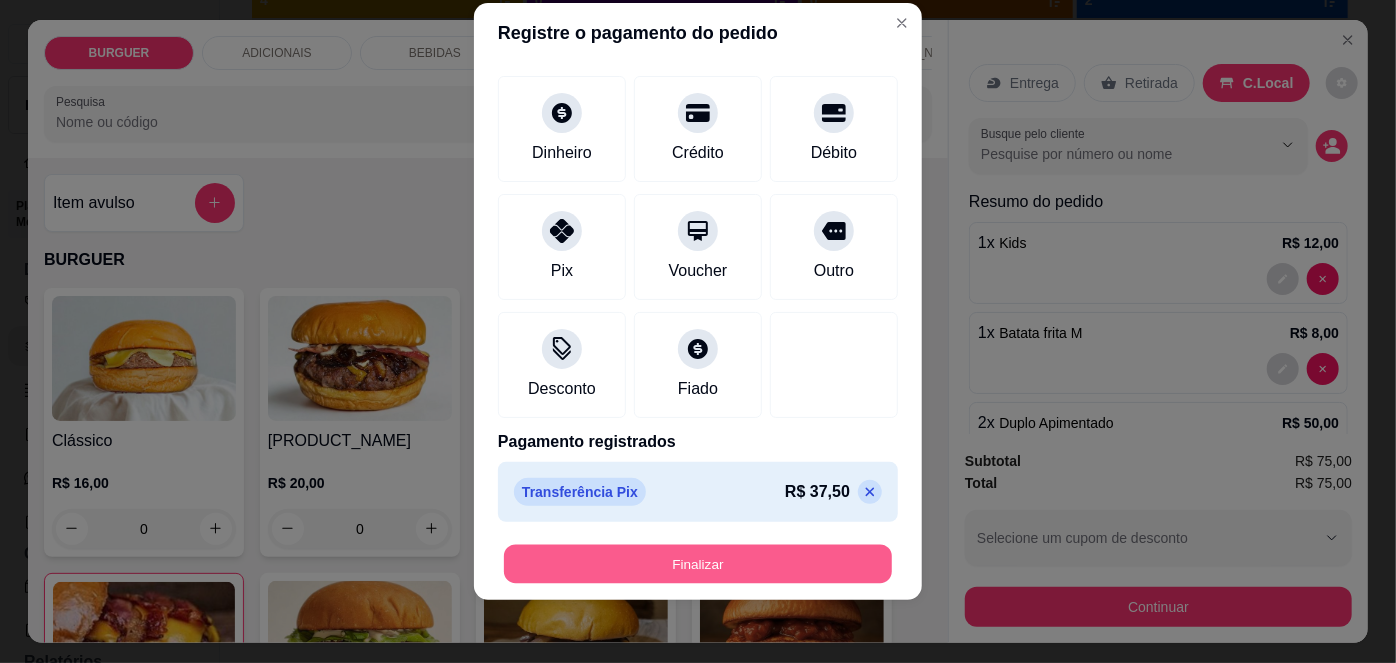 click on "Finalizar" at bounding box center (698, 563) 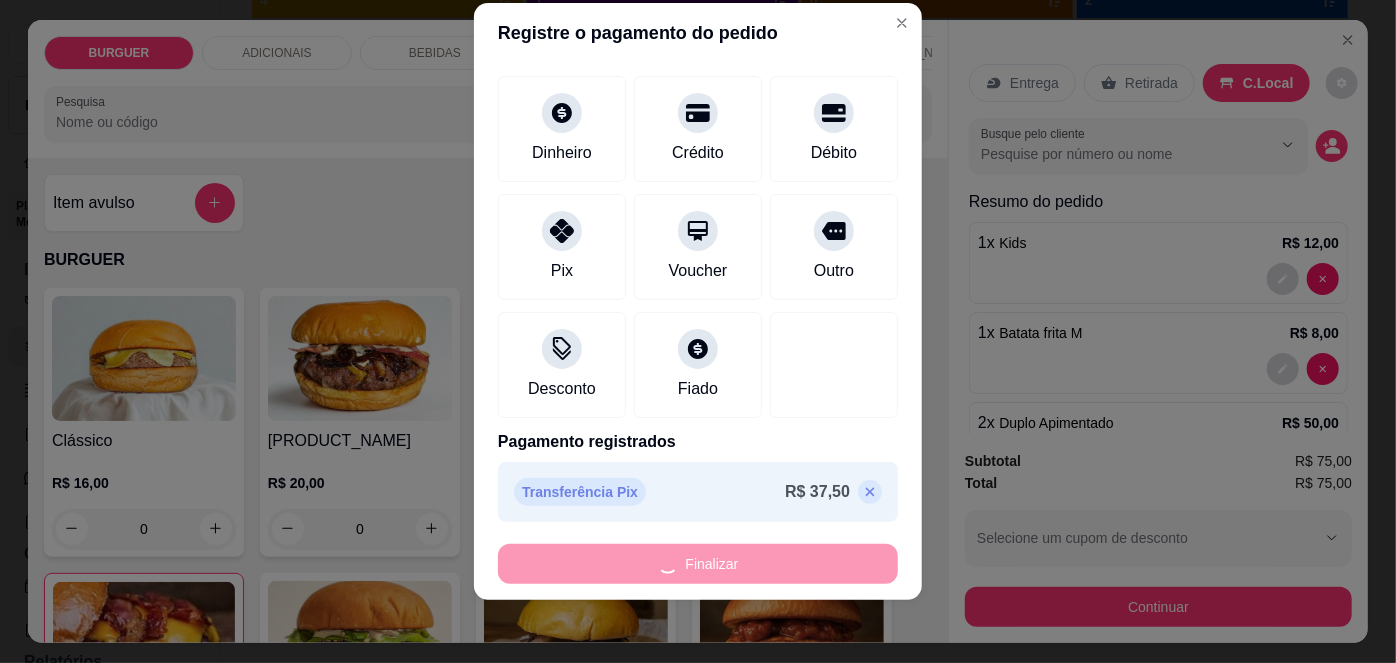type on "0" 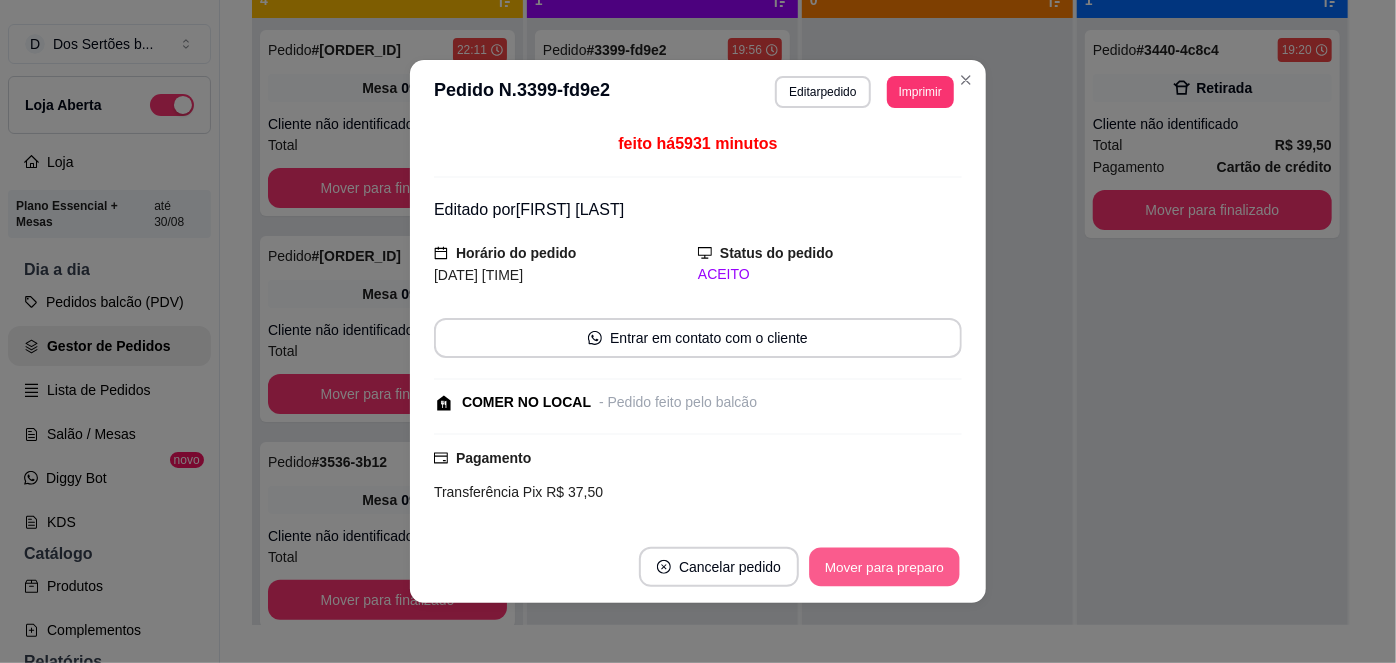 click on "Mover para preparo" at bounding box center (884, 567) 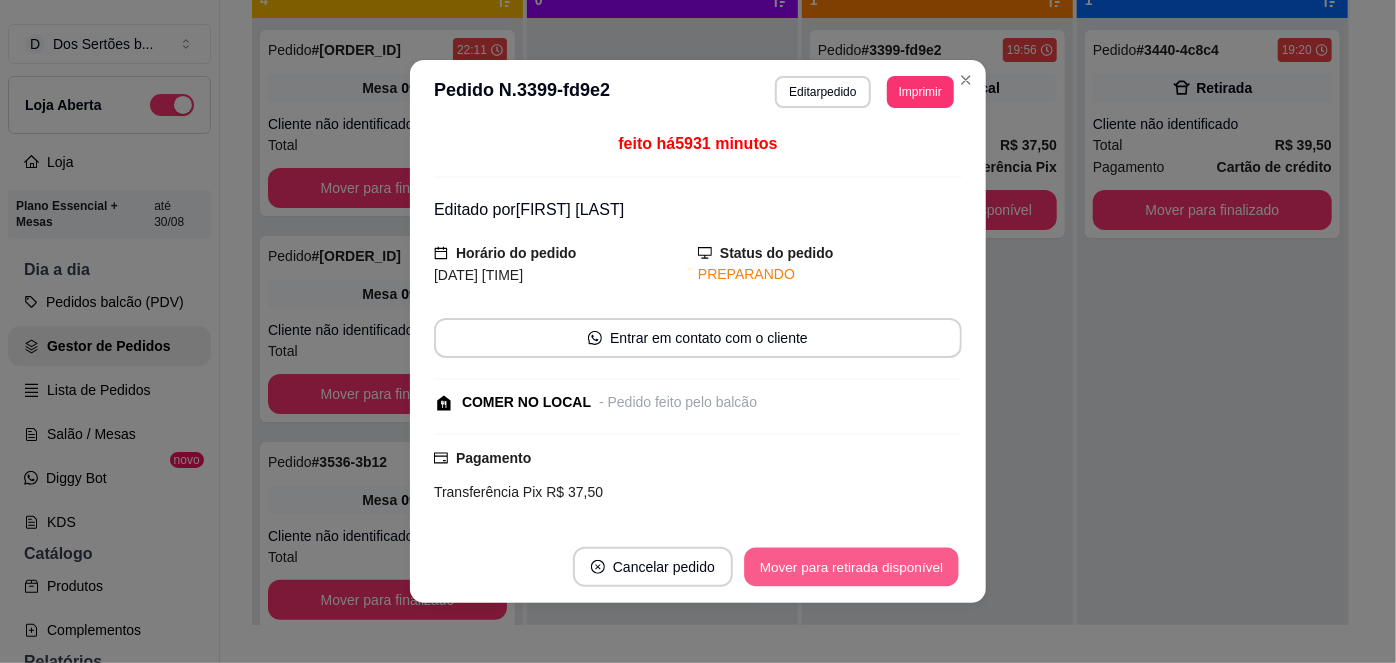 click on "Mover para retirada disponível" at bounding box center [851, 567] 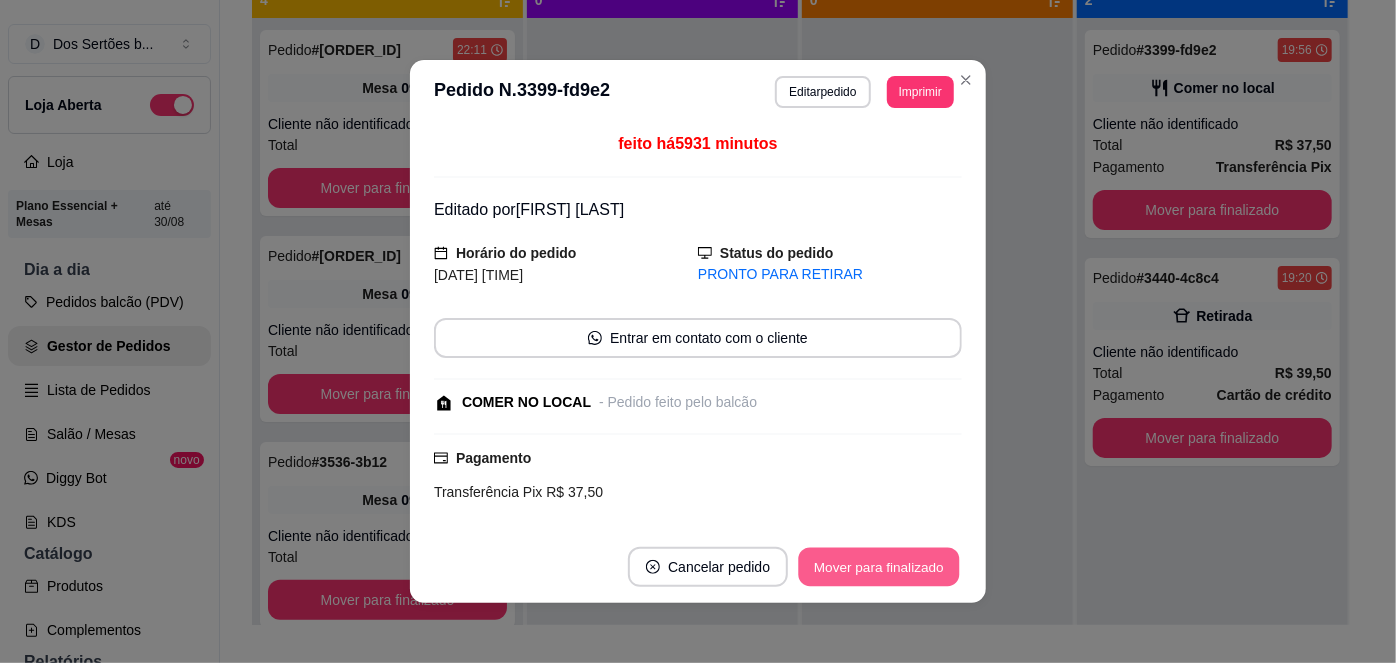 click on "Mover para finalizado" at bounding box center (879, 567) 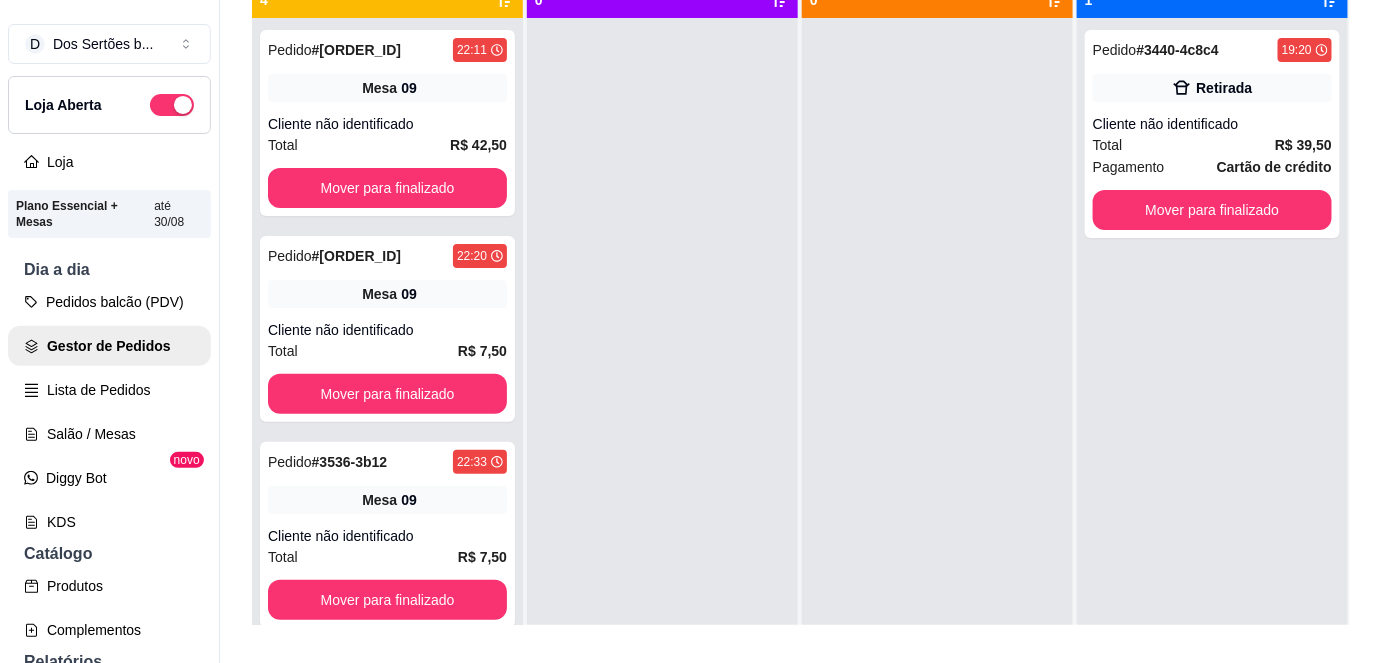 click at bounding box center (937, 349) 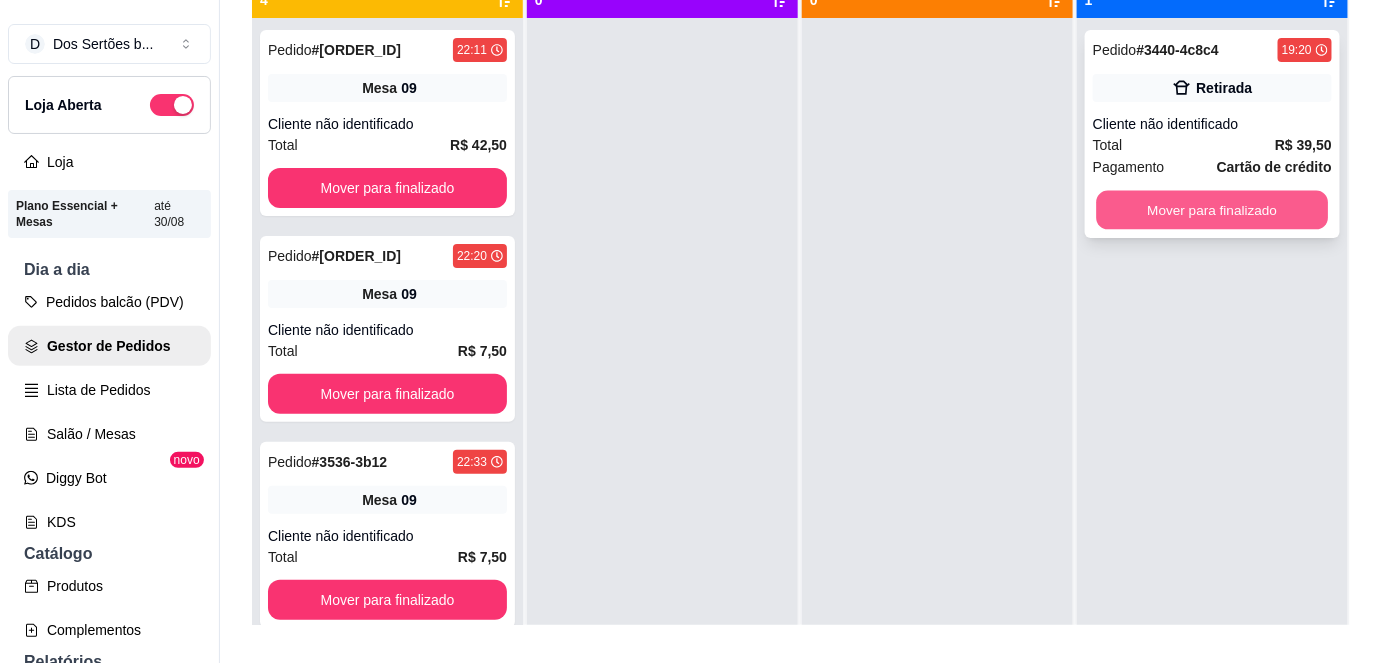 click on "Mover para finalizado" at bounding box center [1213, 210] 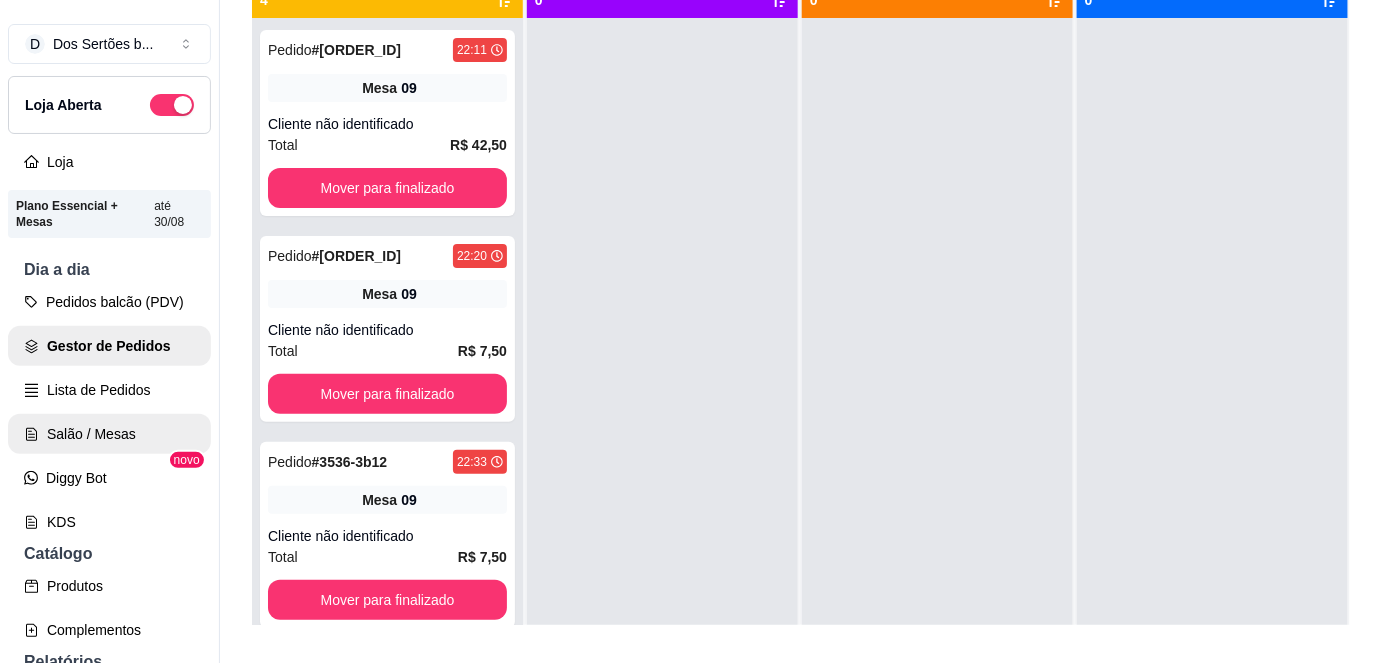 click on "Salão / Mesas" at bounding box center [109, 434] 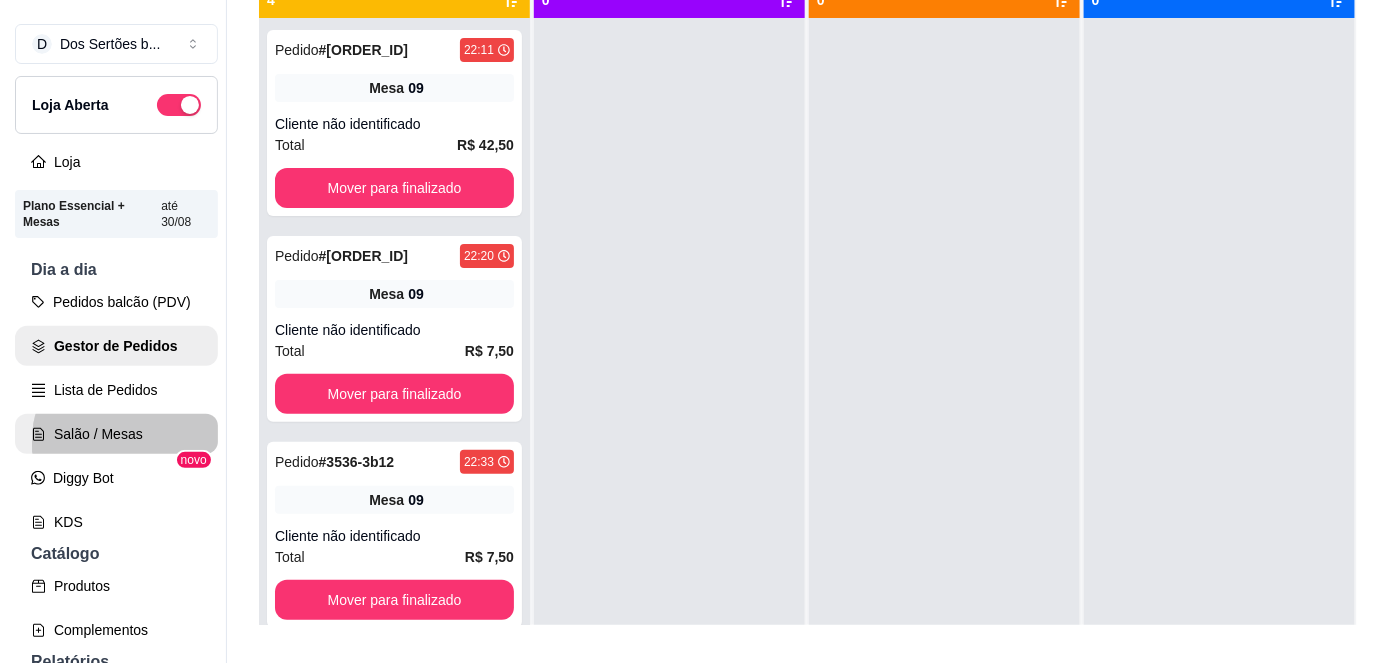 scroll, scrollTop: 0, scrollLeft: 0, axis: both 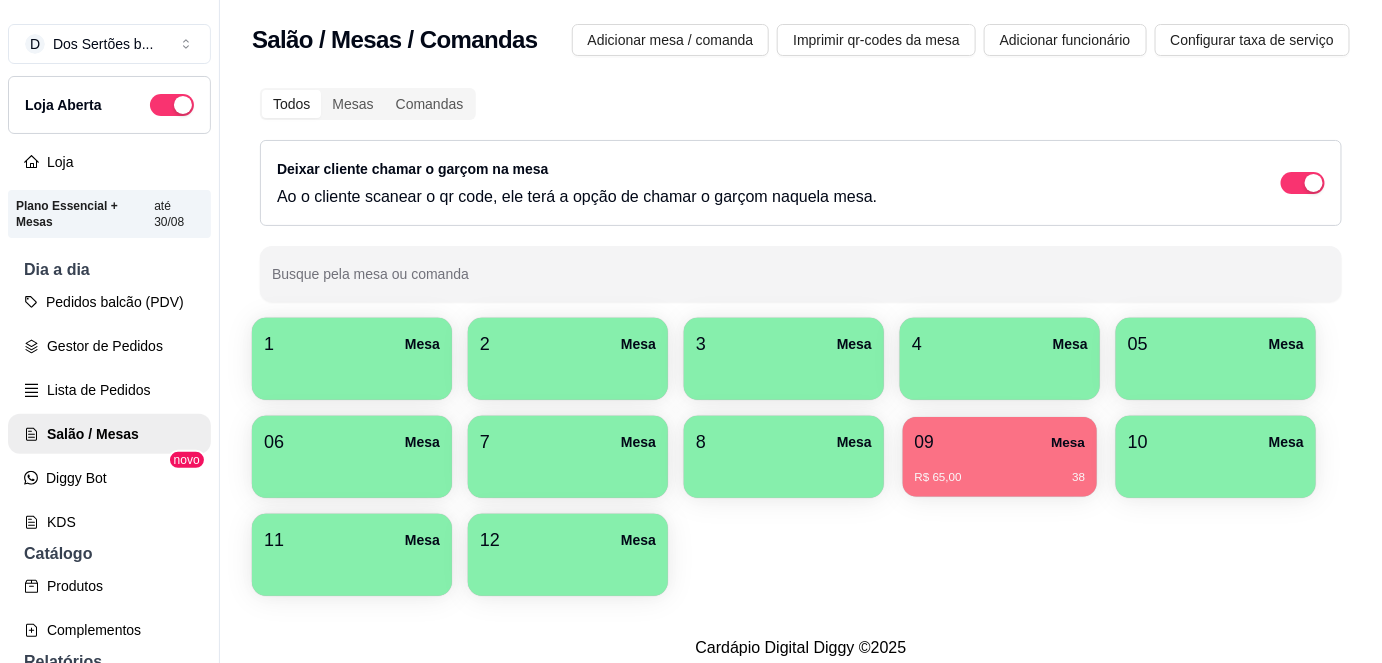 click on "R$ 65,00 38" at bounding box center [1000, 478] 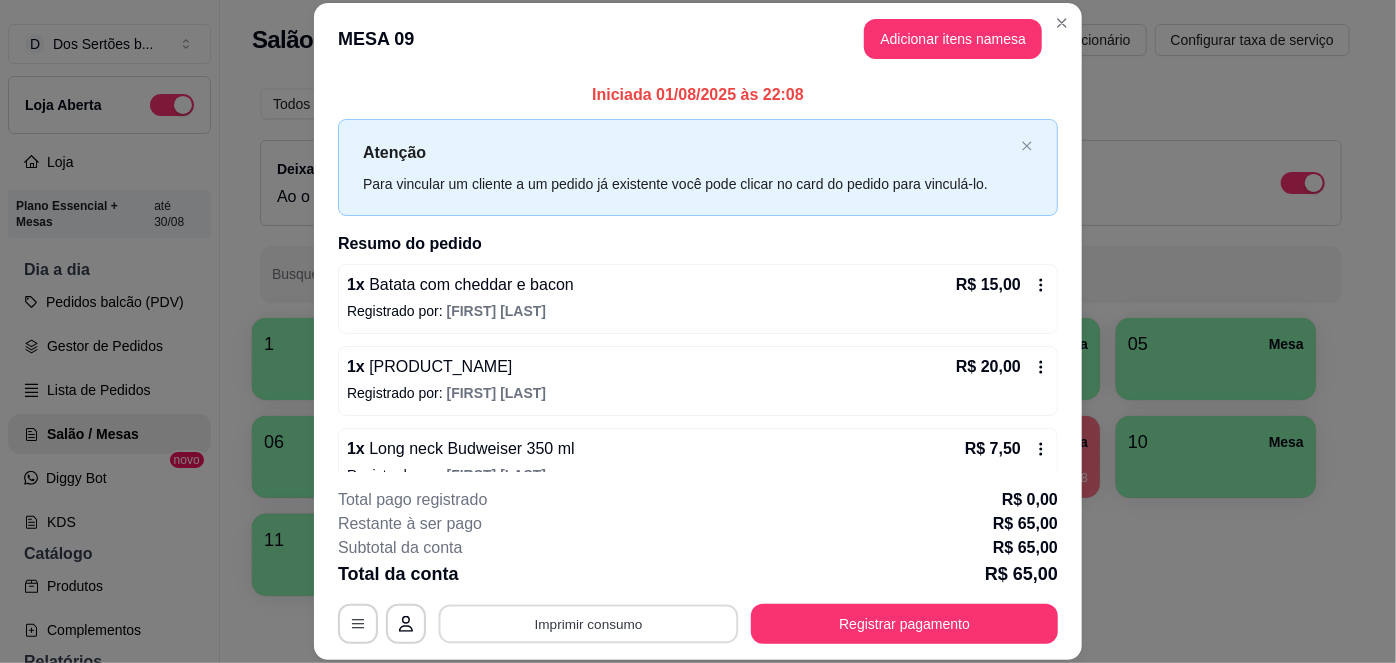 click on "Imprimir consumo" at bounding box center (589, 623) 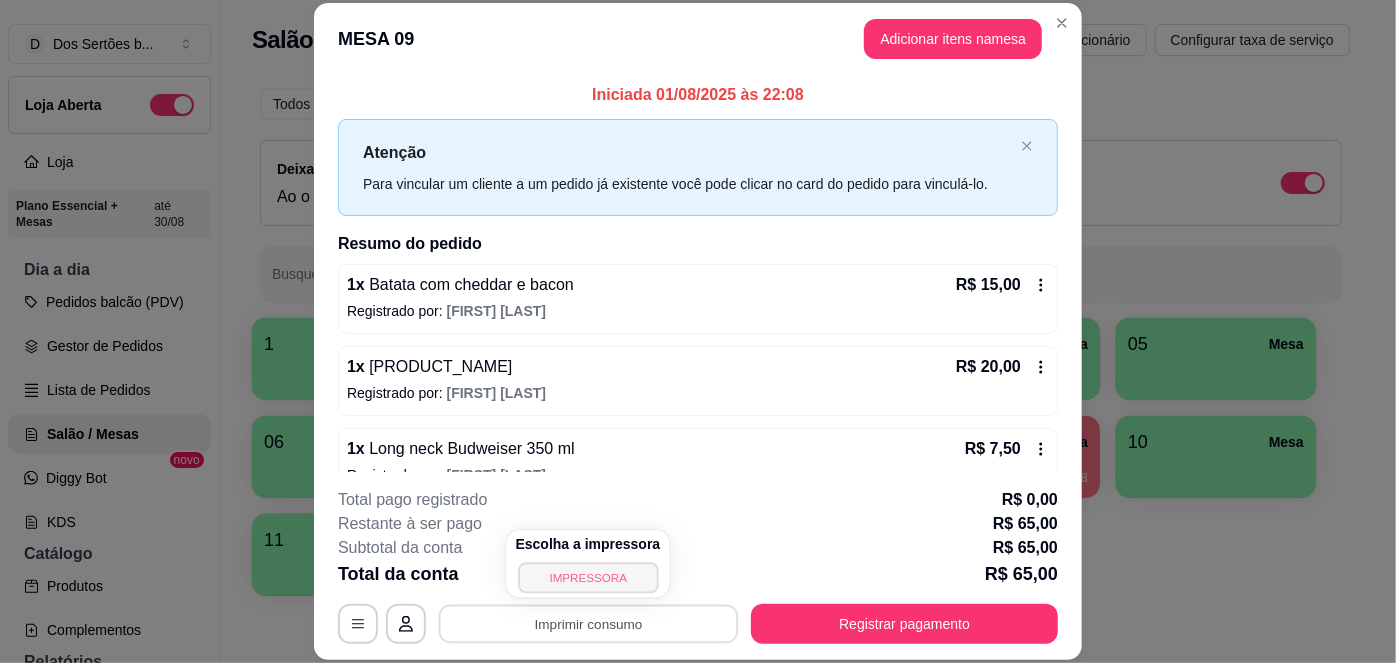 click on "IMPRESSORA" at bounding box center (588, 577) 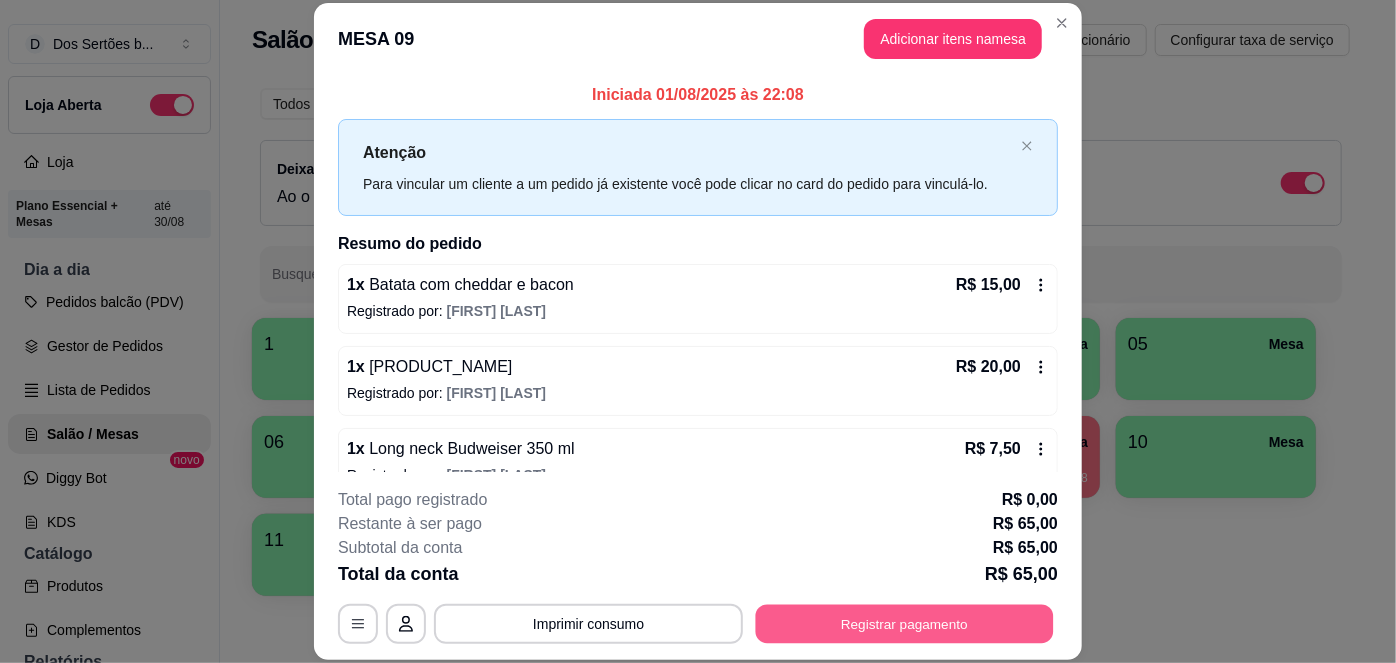 click on "Registrar pagamento" at bounding box center [905, 623] 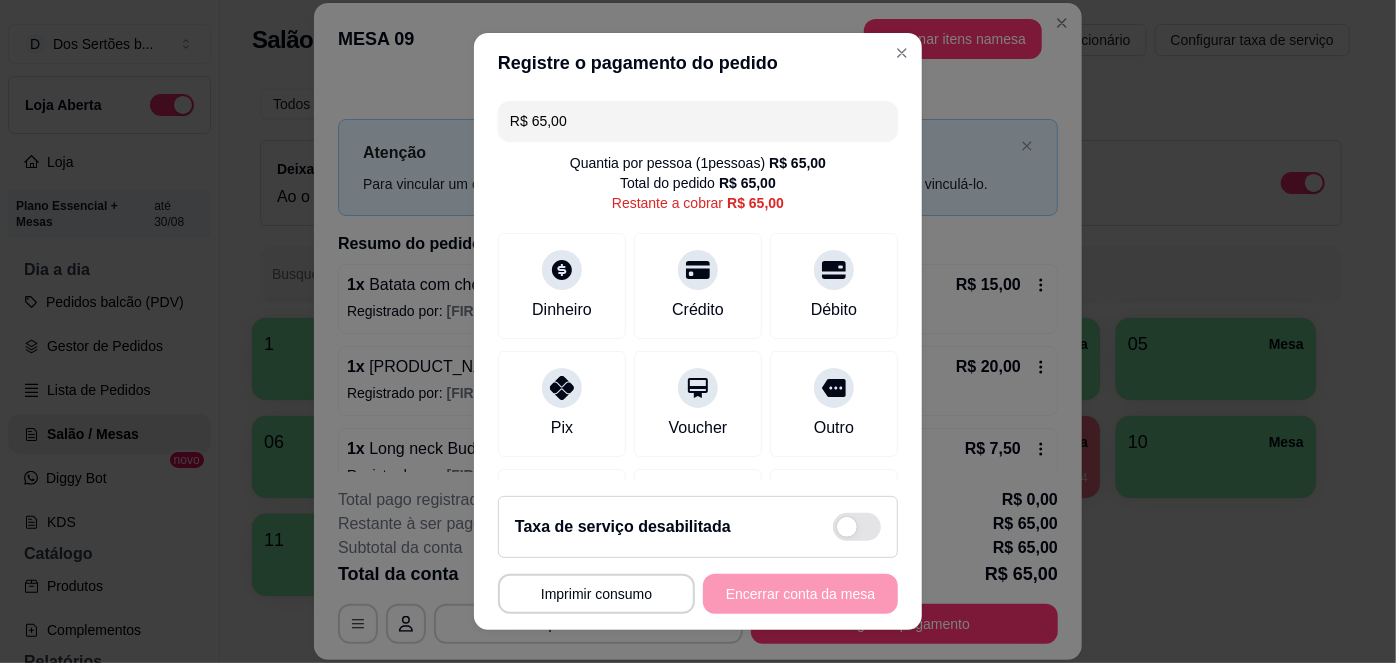 click on "R$ 65,00" at bounding box center (698, 121) 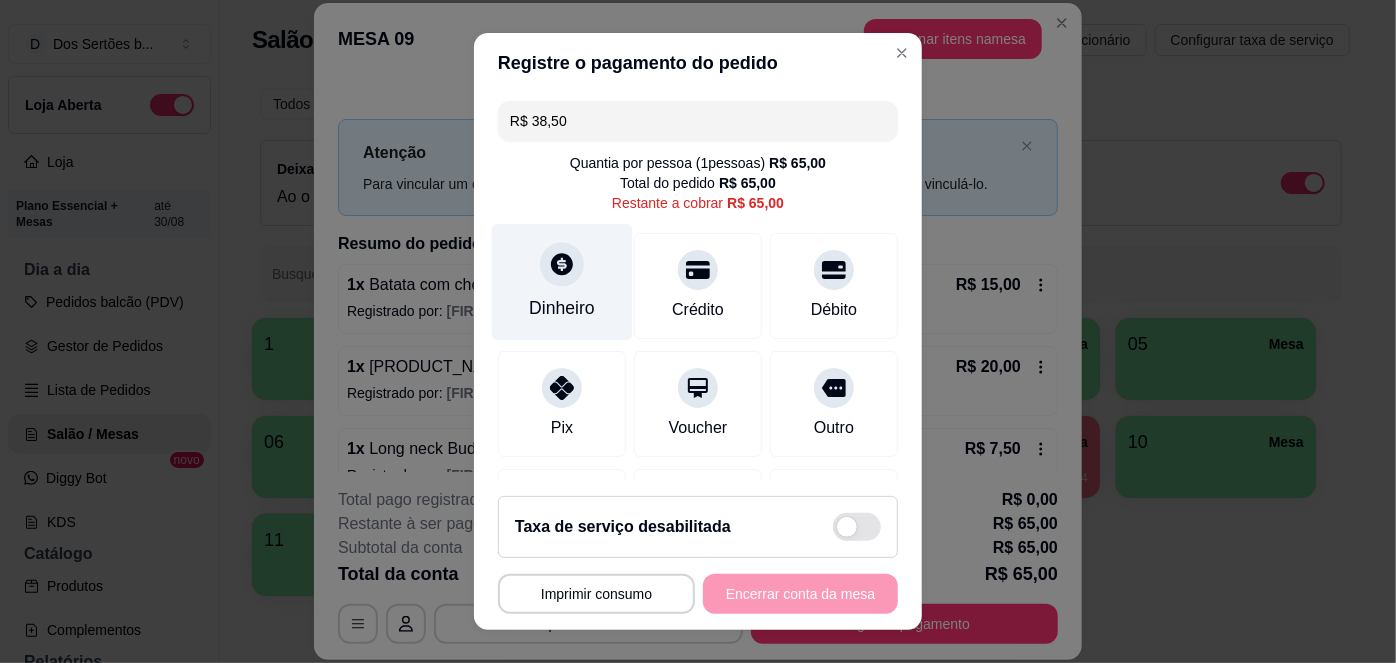 click on "Dinheiro" at bounding box center [562, 282] 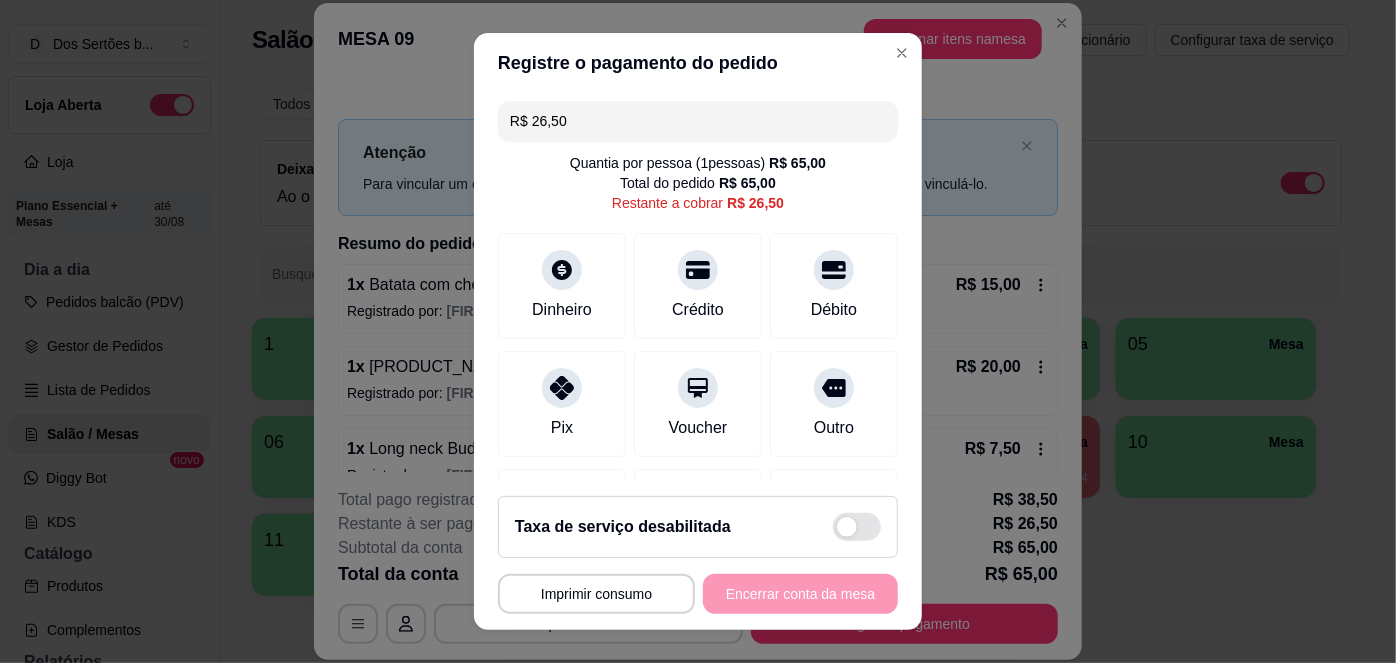 click on "R$ 26,50" at bounding box center (698, 121) 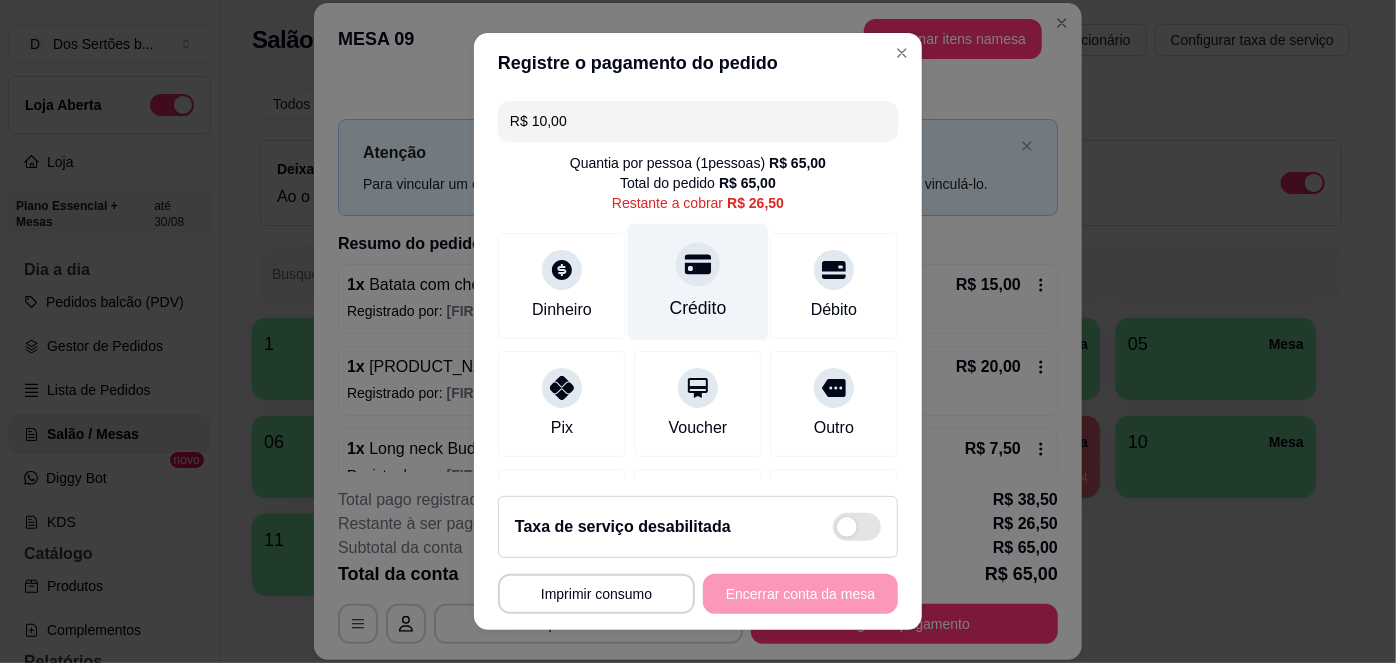click at bounding box center [698, 265] 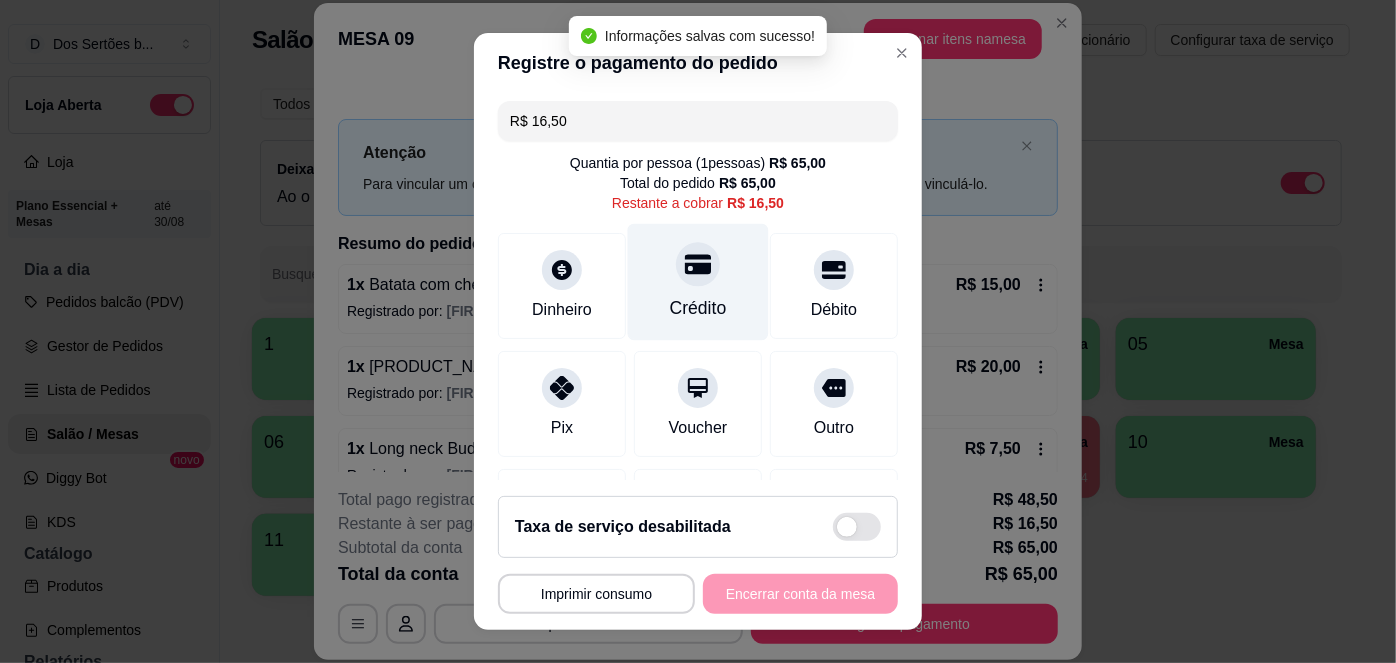 click at bounding box center [698, 265] 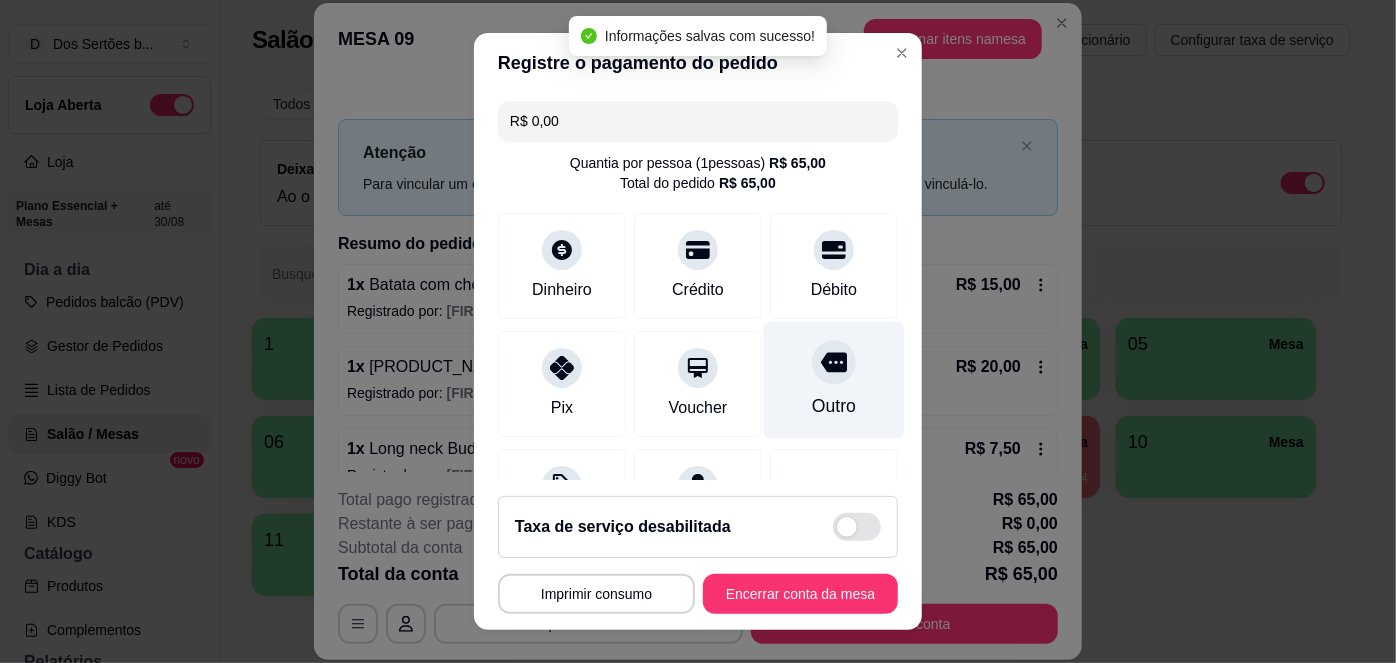scroll, scrollTop: 360, scrollLeft: 0, axis: vertical 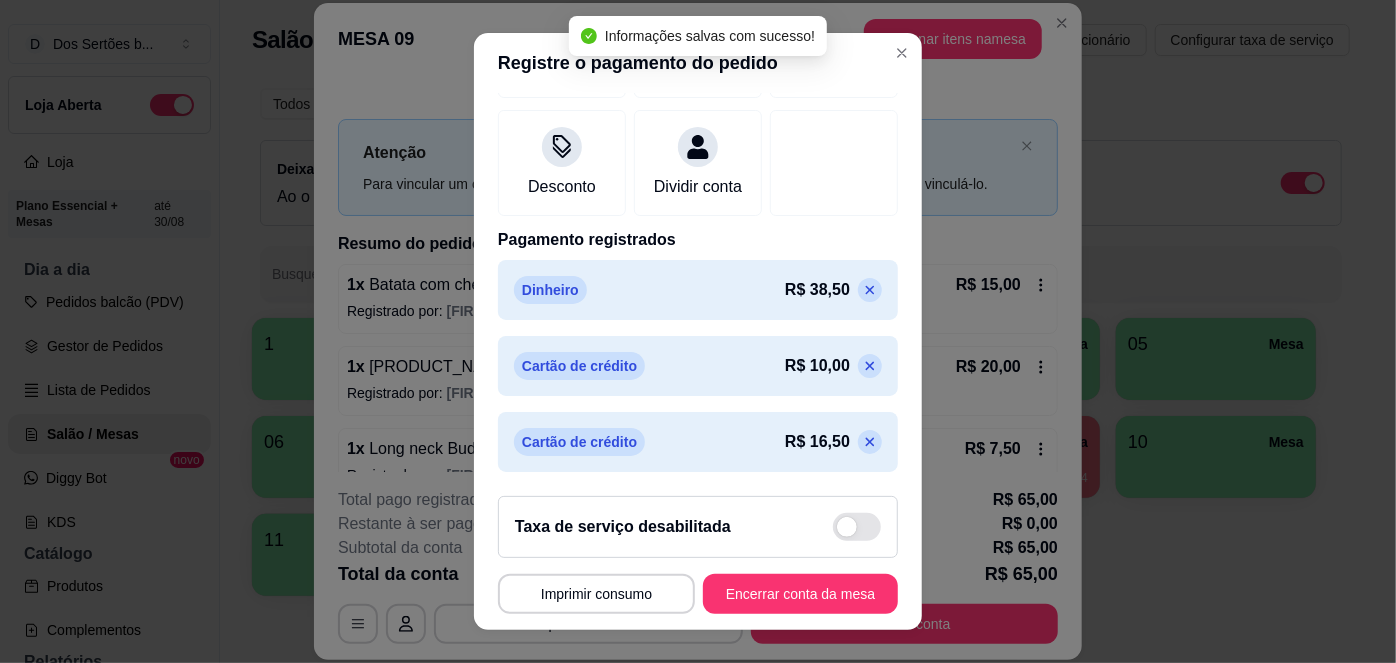 click 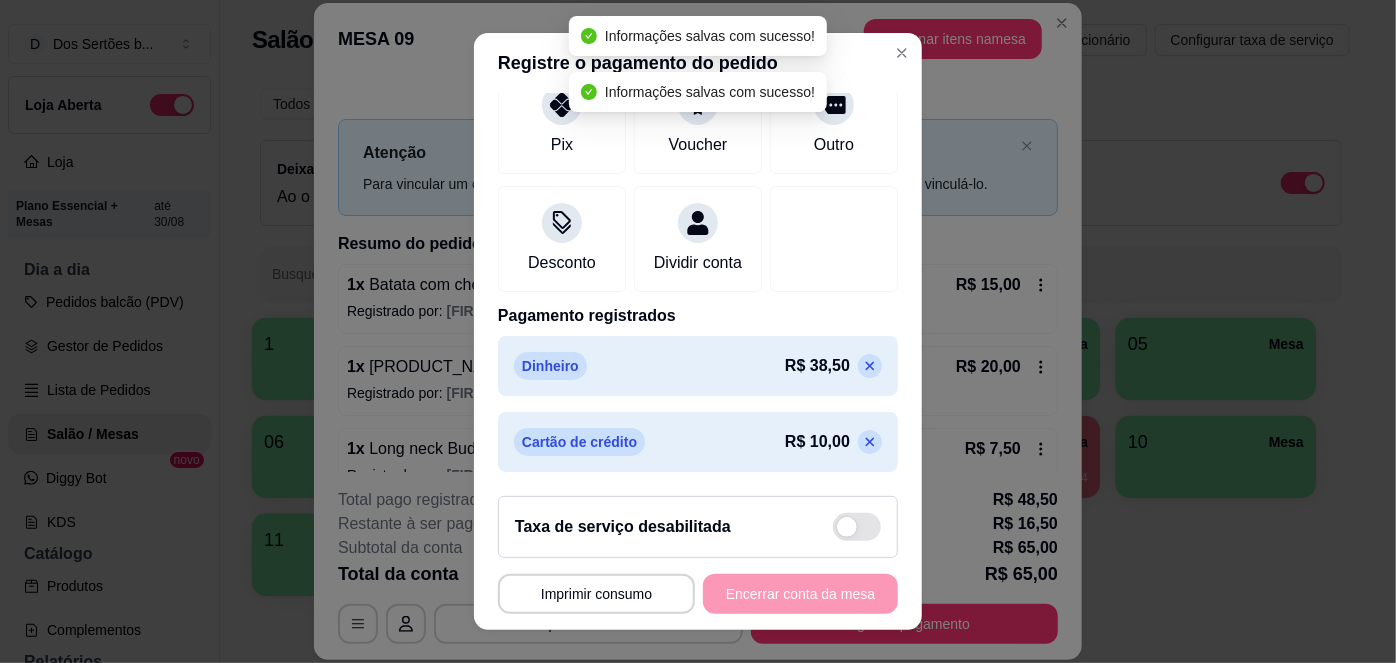 scroll, scrollTop: 0, scrollLeft: 0, axis: both 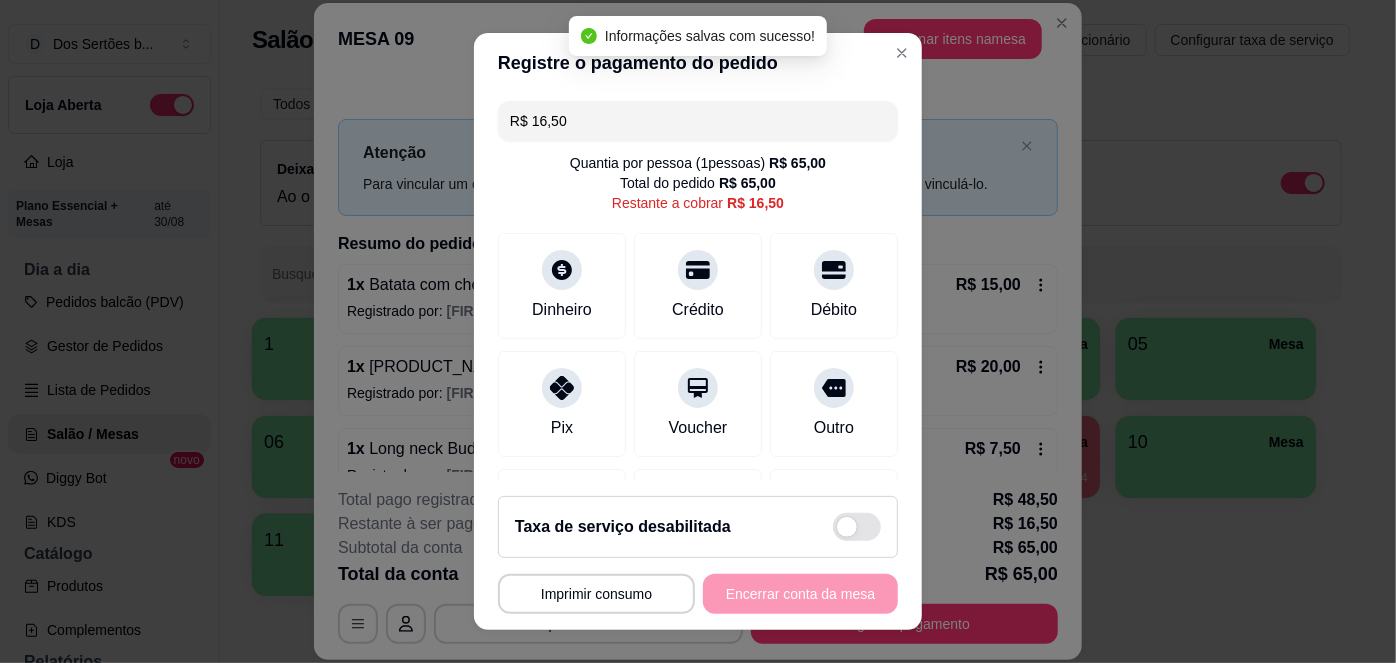 click on "R$ 16,50" at bounding box center [698, 121] 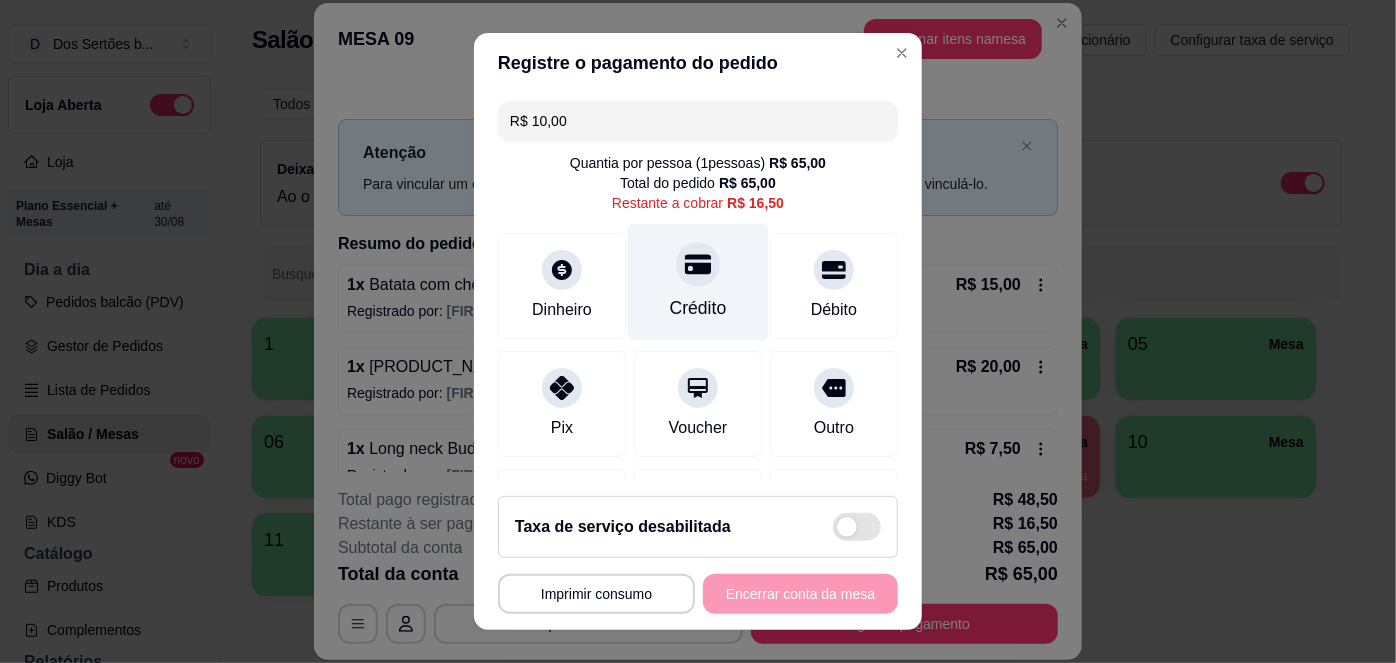 scroll, scrollTop: 0, scrollLeft: 0, axis: both 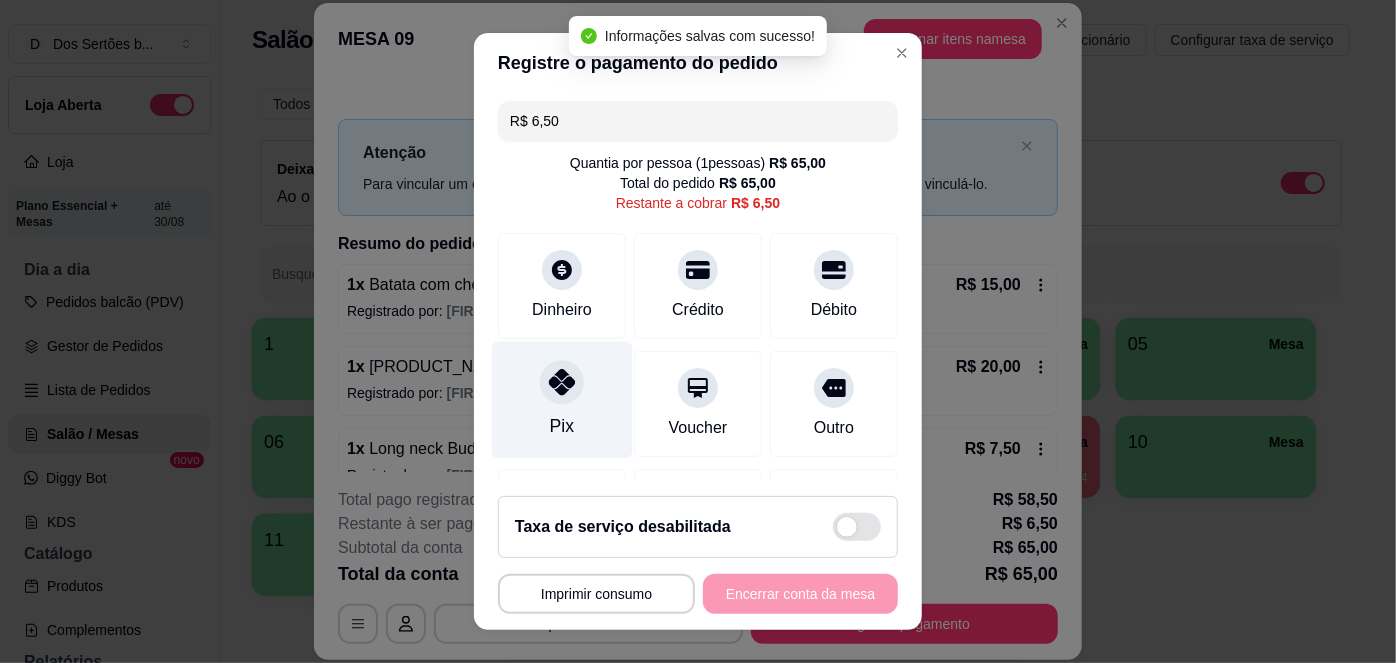 click at bounding box center (562, 383) 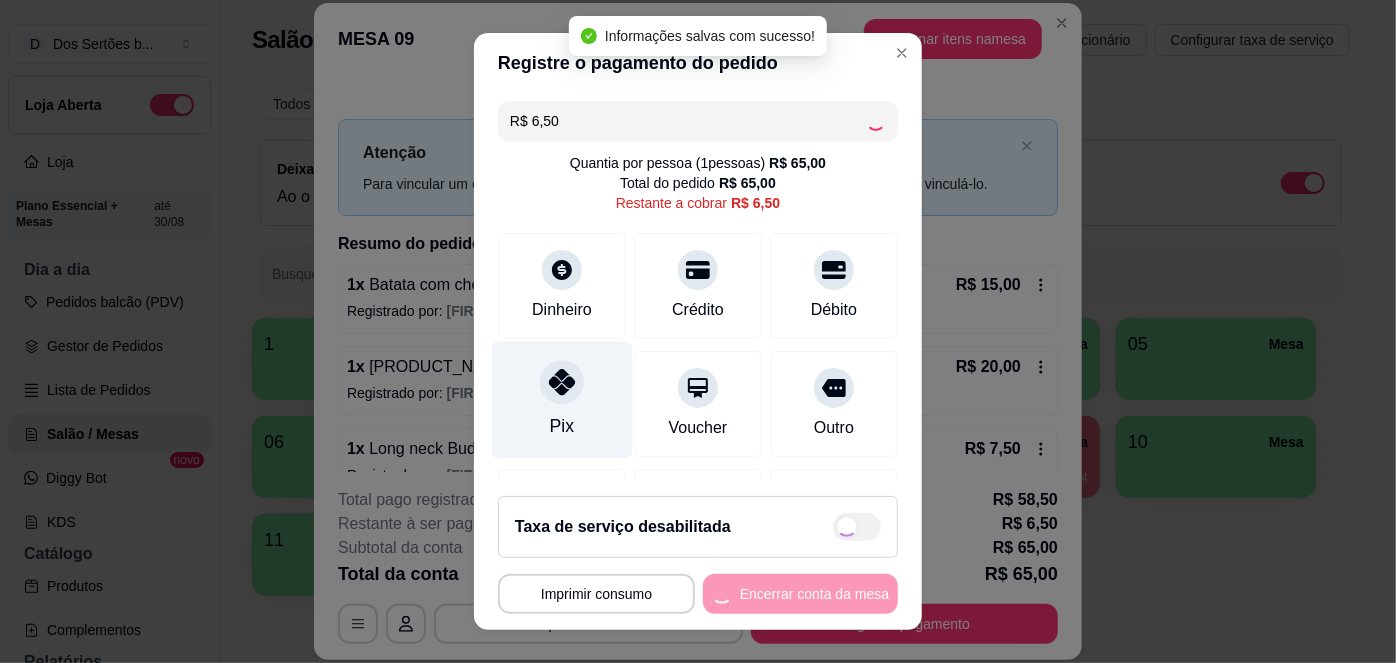 type on "R$ 0,00" 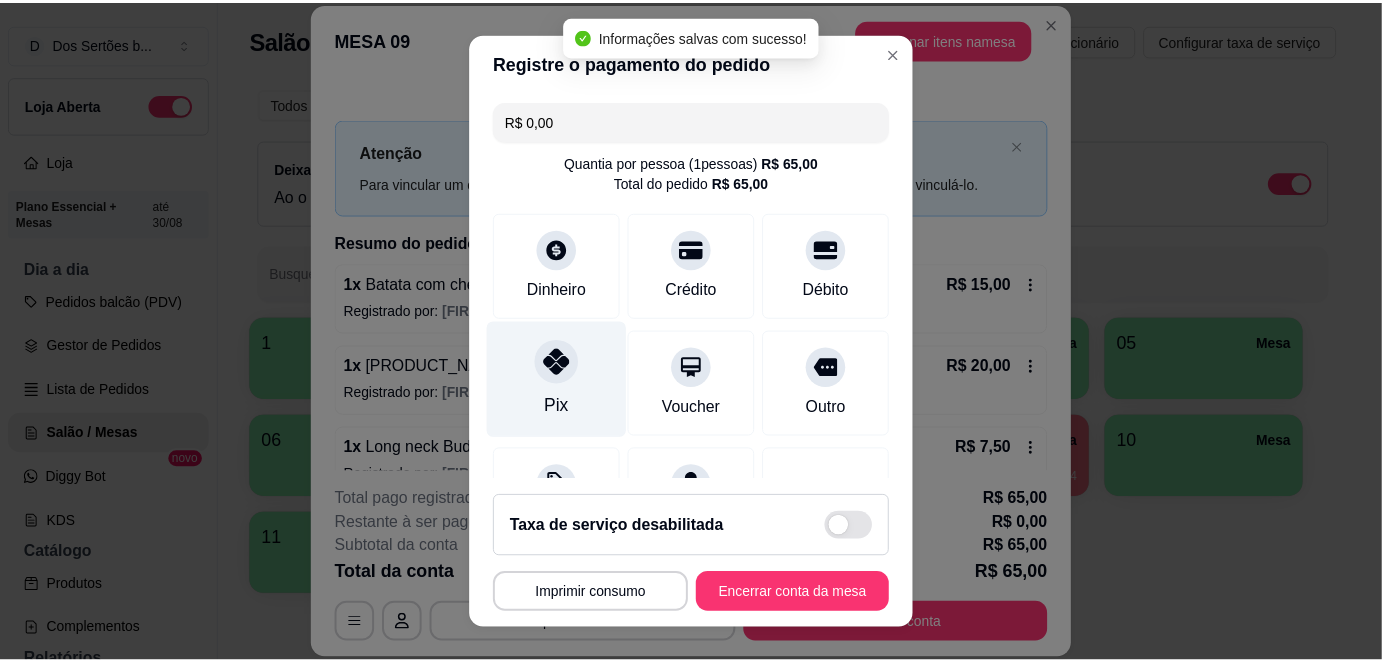 scroll, scrollTop: 437, scrollLeft: 0, axis: vertical 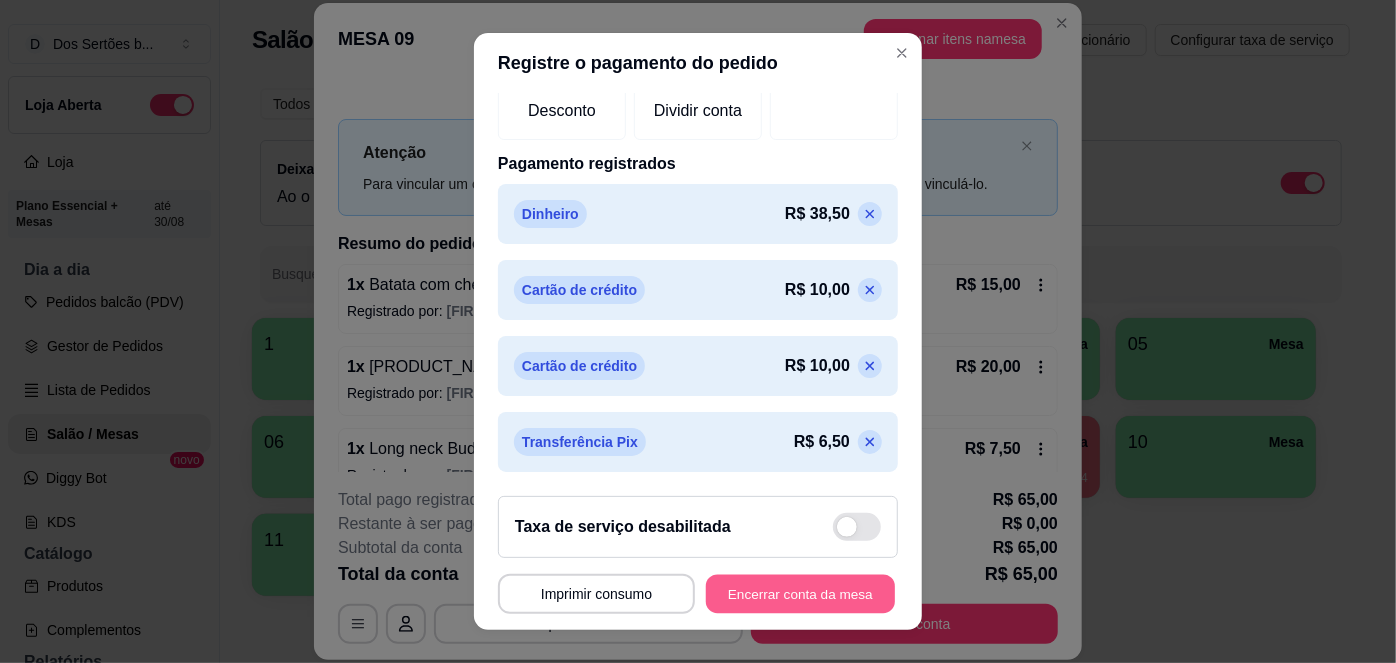 click on "Encerrar conta da mesa" at bounding box center [800, 593] 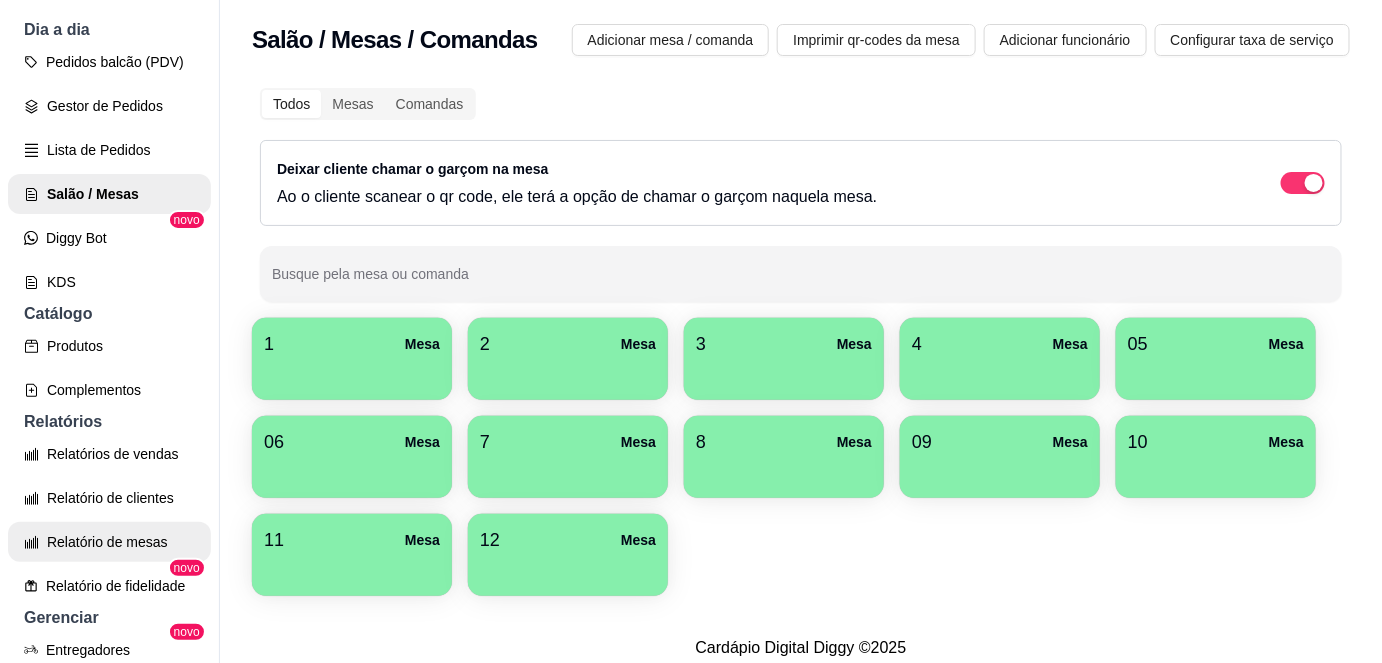 scroll, scrollTop: 433, scrollLeft: 0, axis: vertical 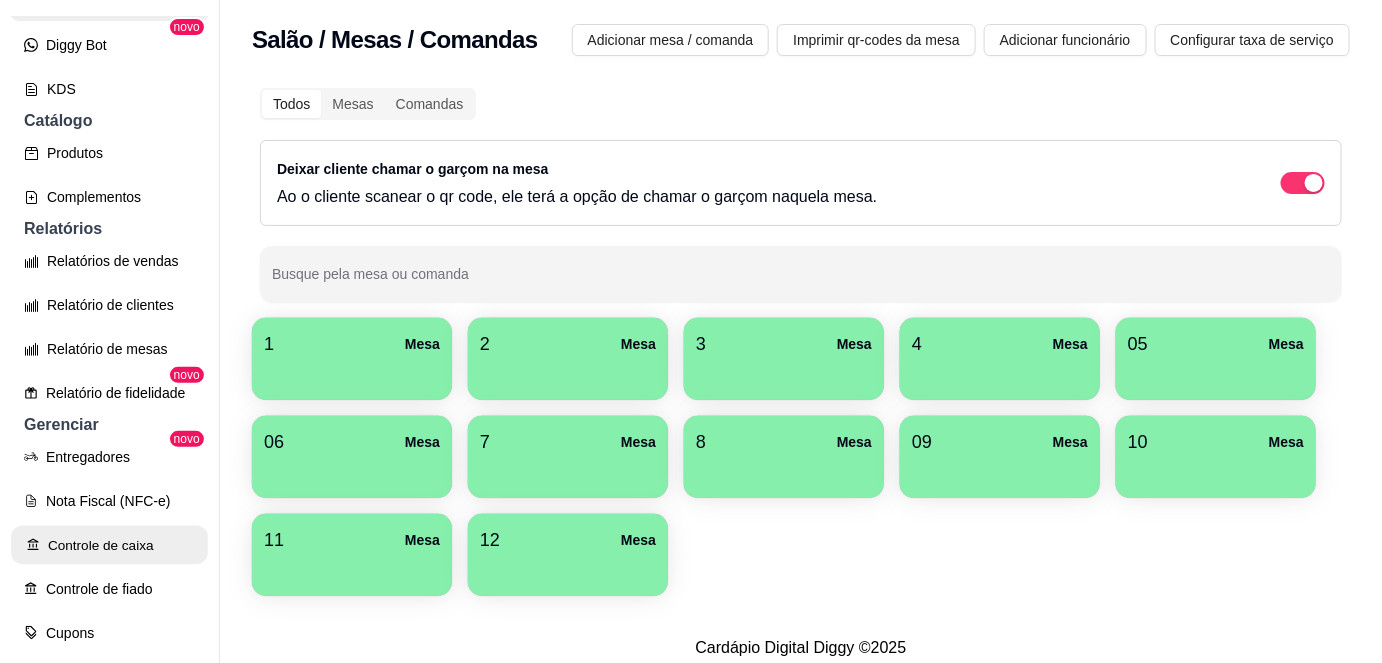 click on "Controle de caixa" at bounding box center [109, 545] 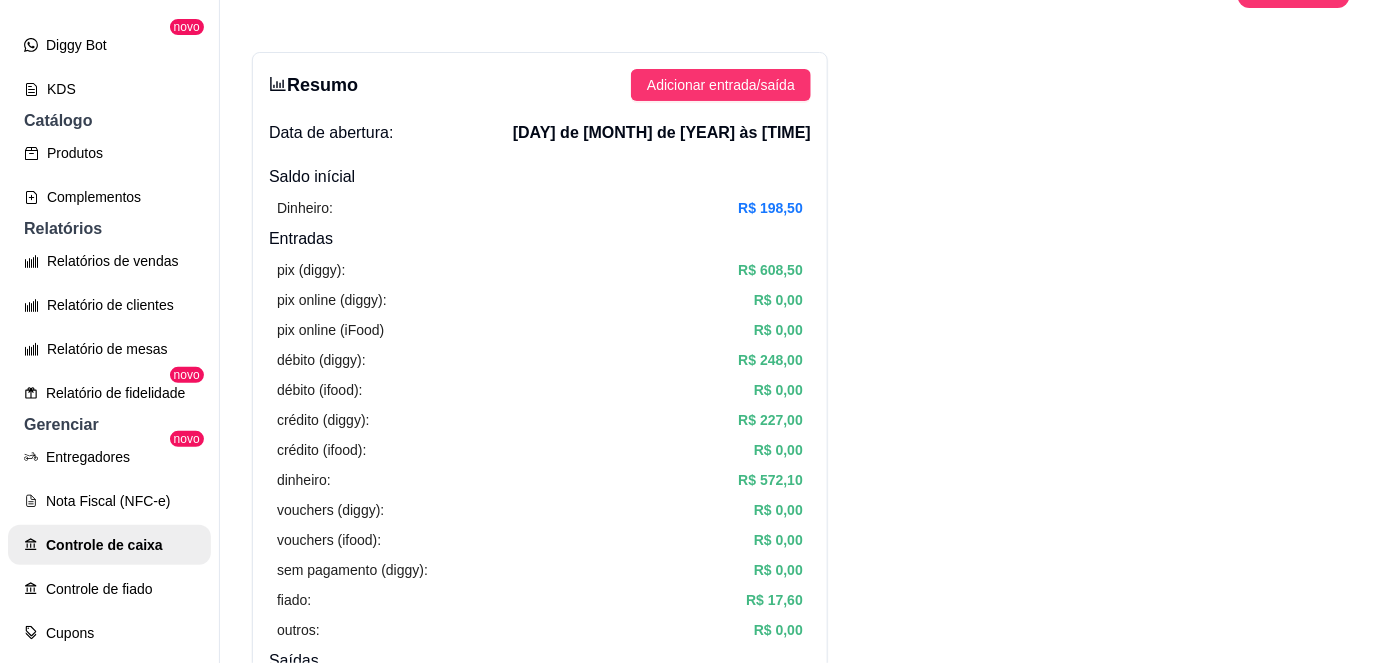 scroll, scrollTop: 0, scrollLeft: 0, axis: both 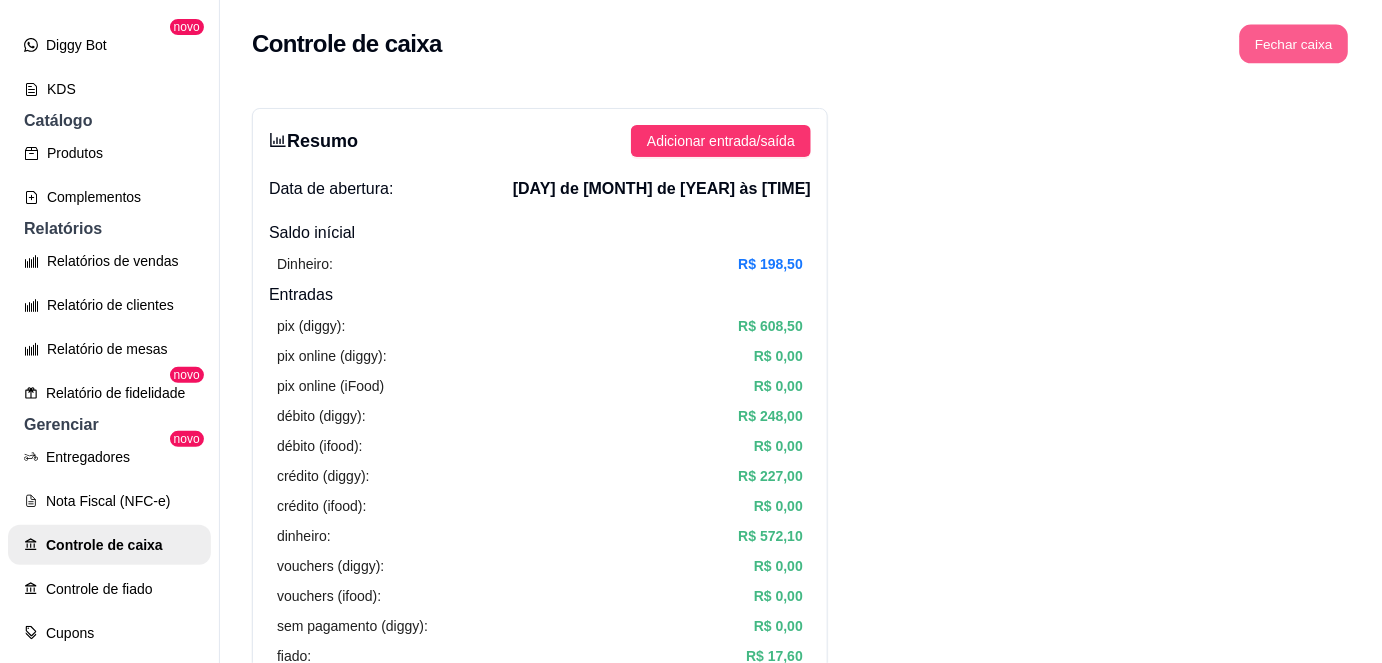 click on "Fechar caixa" at bounding box center (1294, 44) 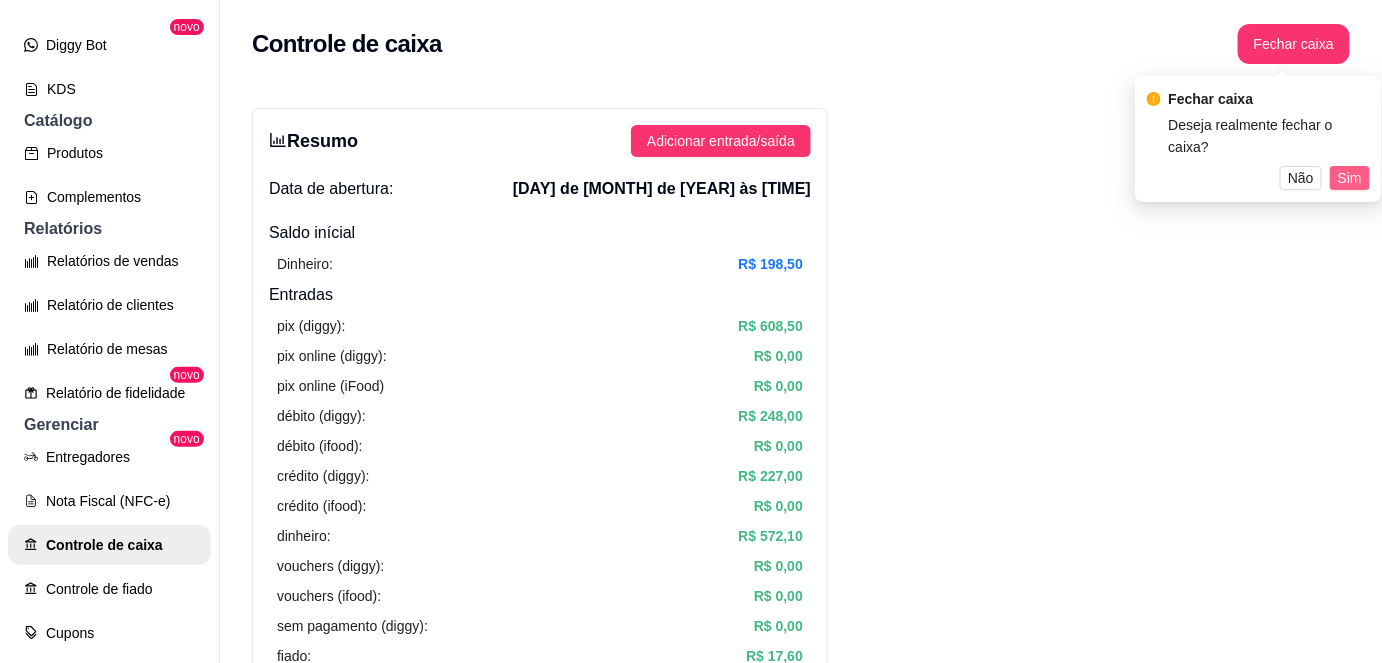 click on "Sim" at bounding box center [1350, 178] 